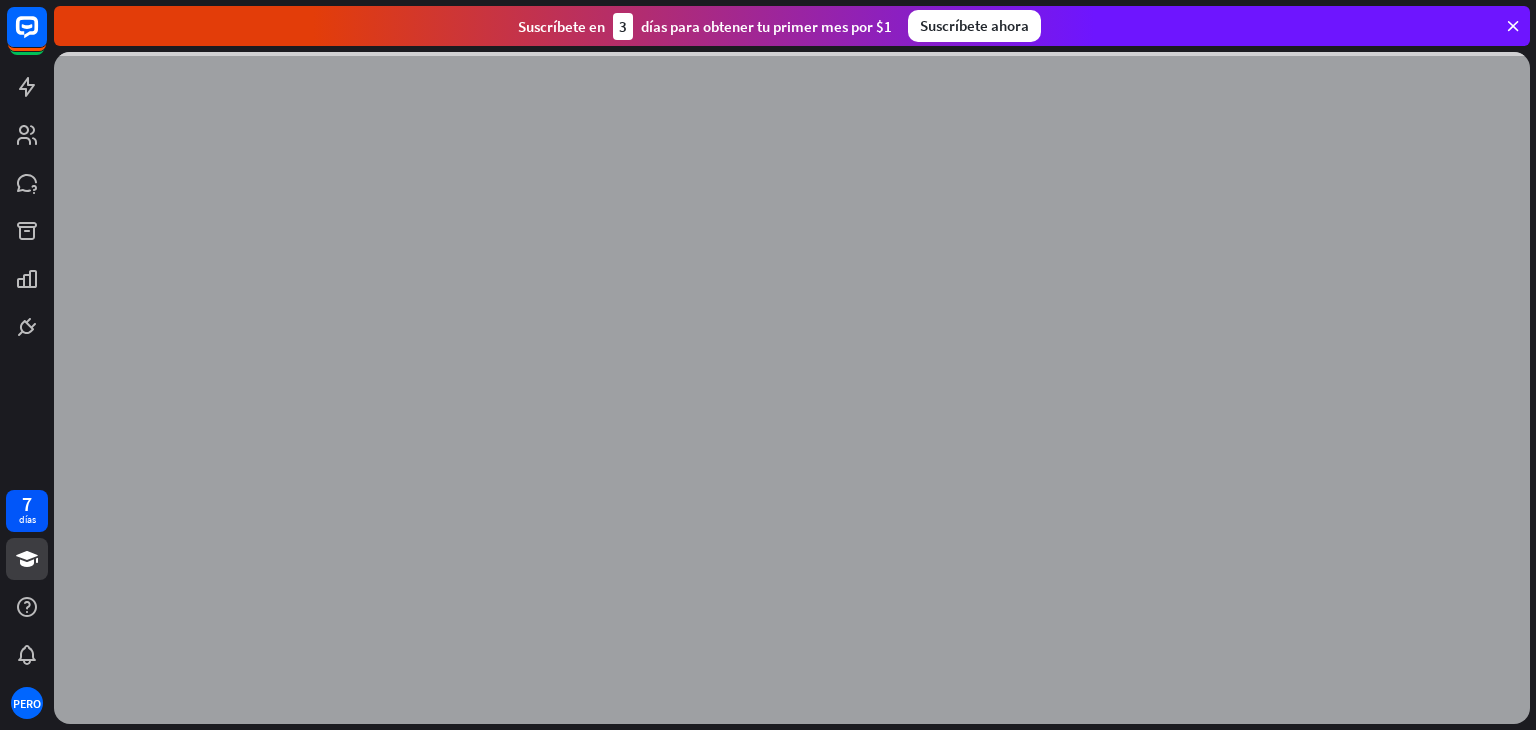 scroll, scrollTop: 0, scrollLeft: 0, axis: both 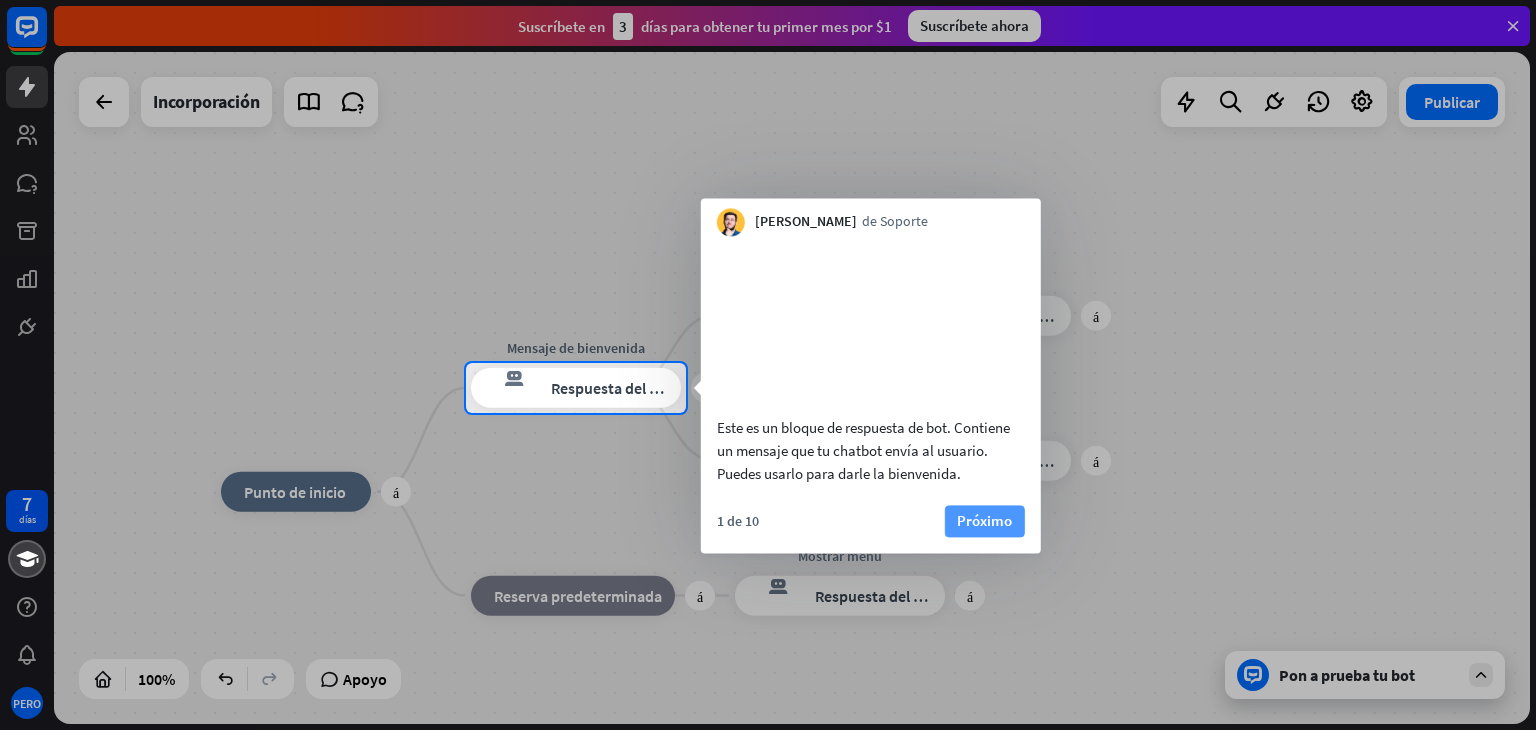 click on "Próximo" at bounding box center [984, 520] 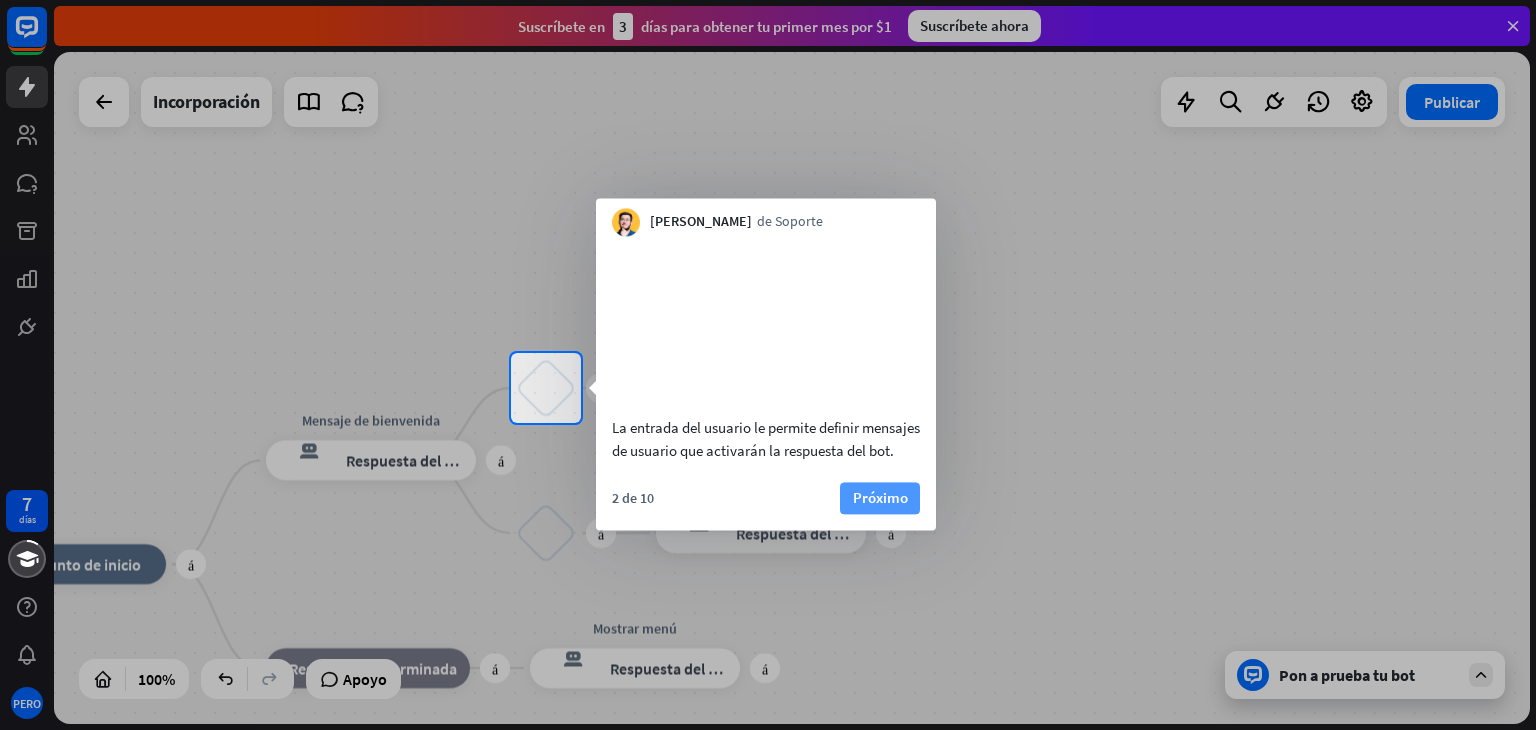 click on "Próximo" at bounding box center (880, 497) 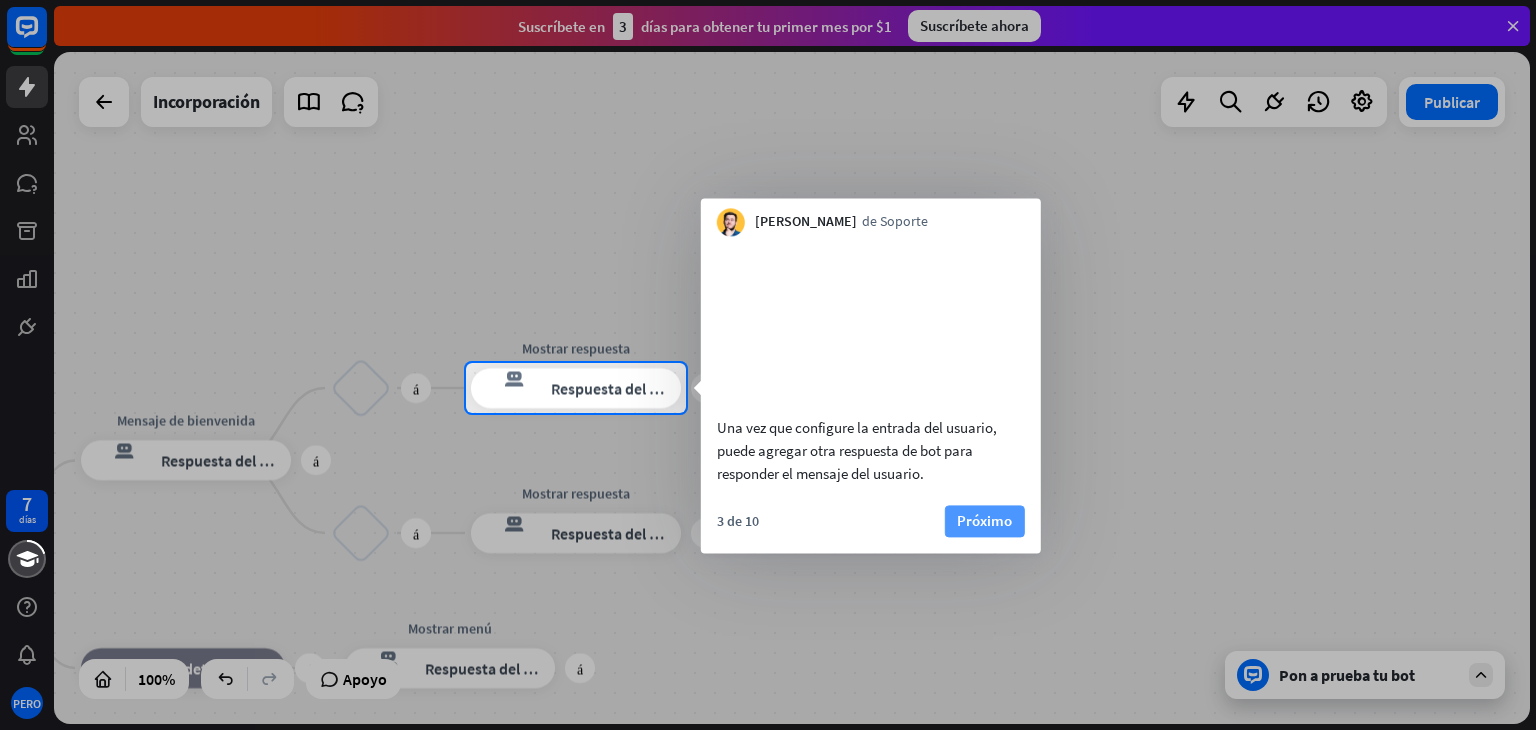 click on "Próximo" at bounding box center [984, 520] 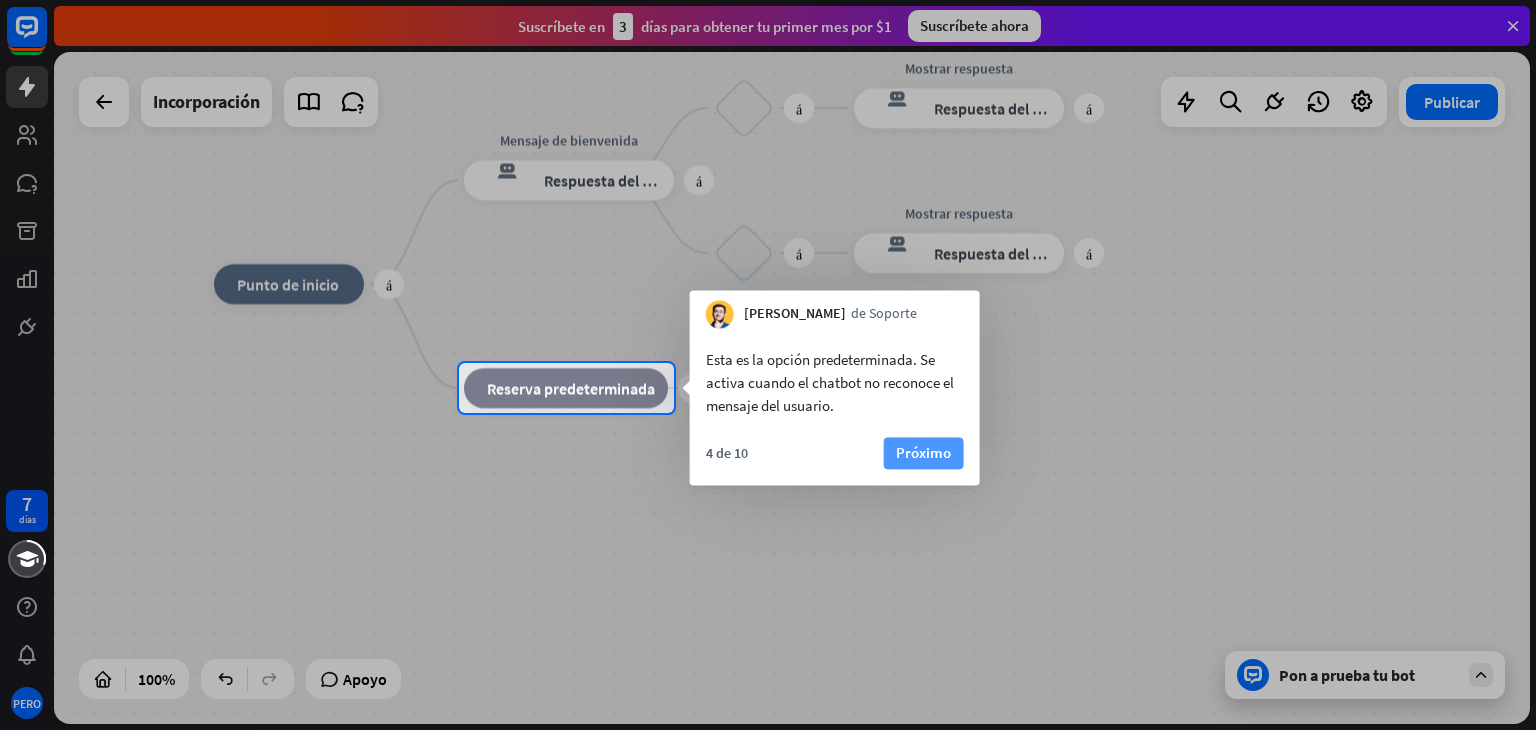 click on "Próximo" at bounding box center (924, 453) 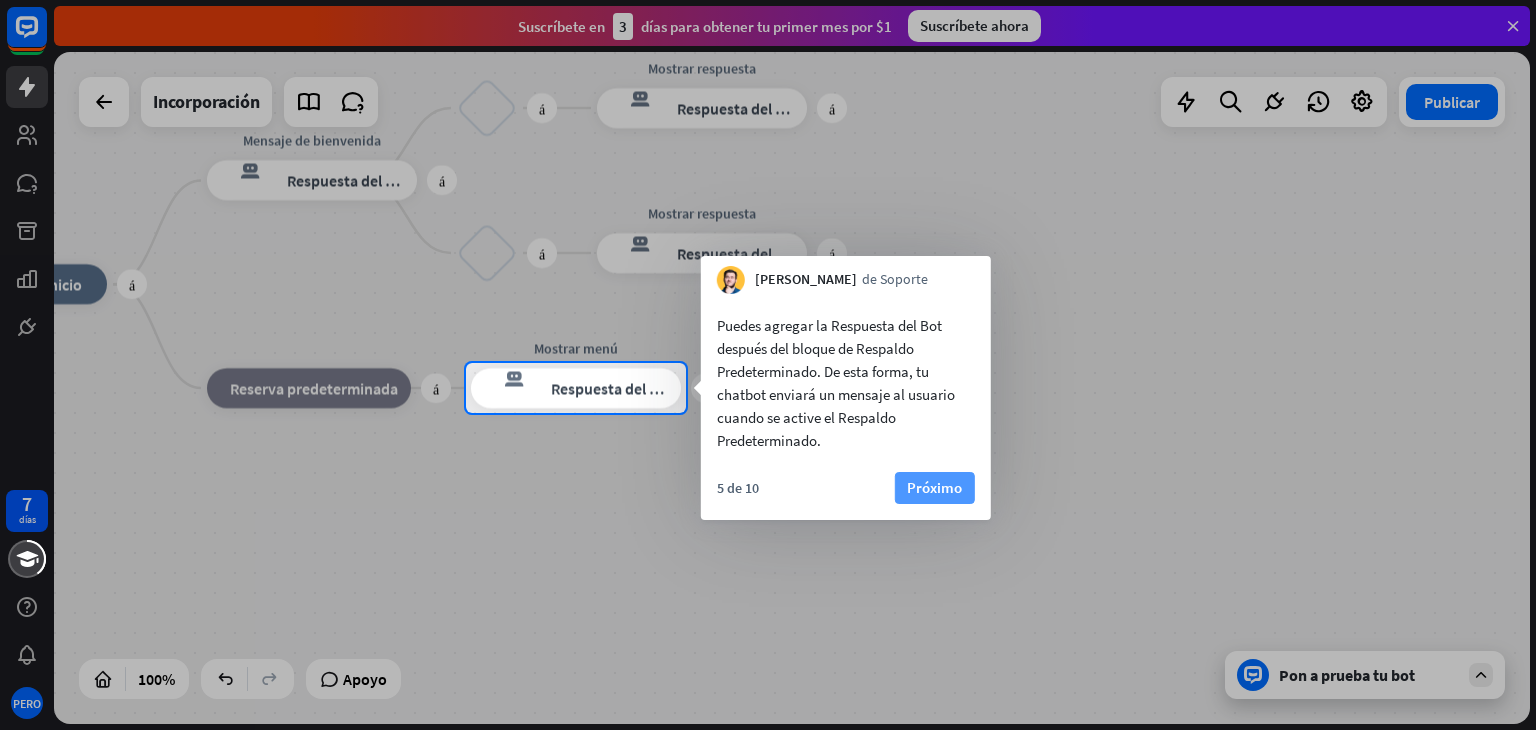 click on "Próximo" at bounding box center (934, 487) 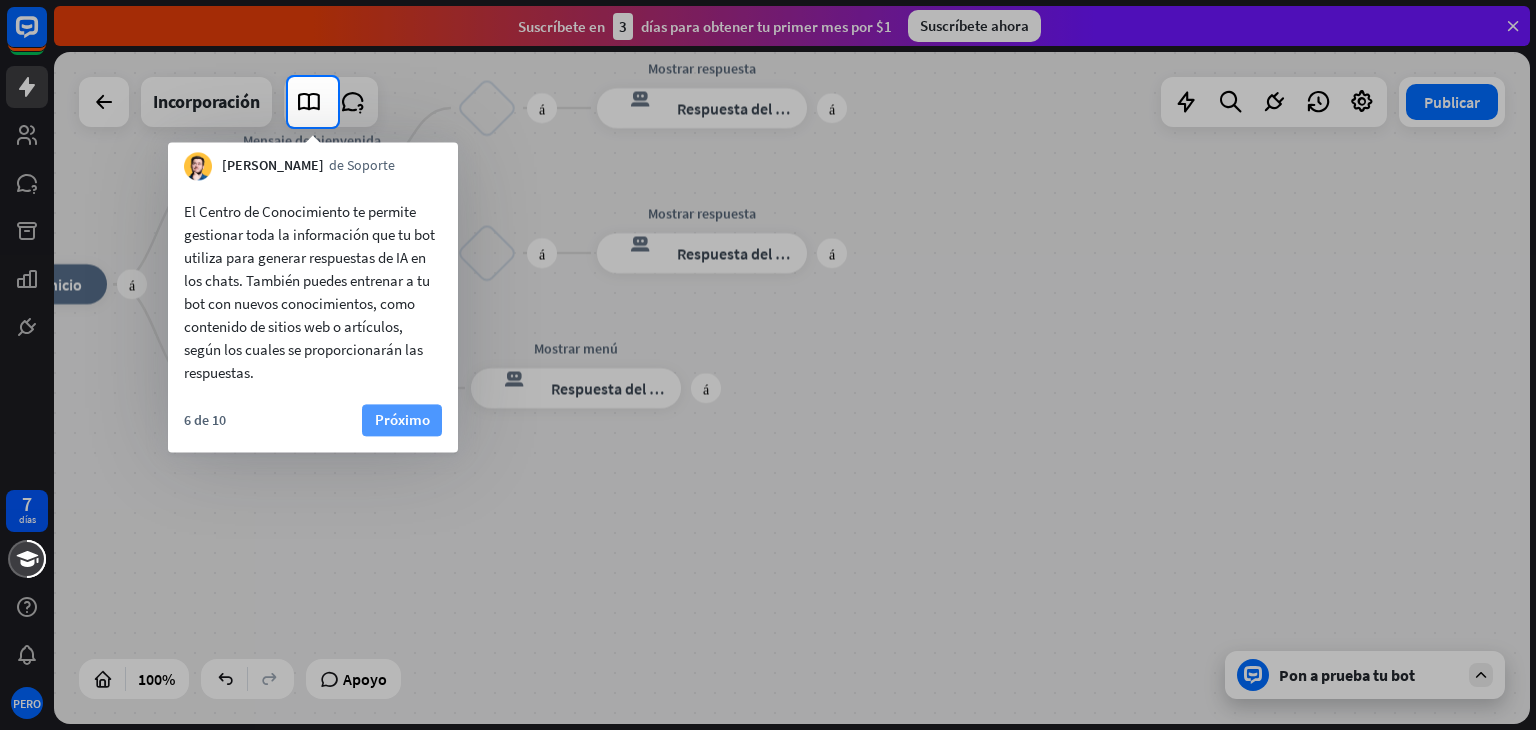 click on "Próximo" at bounding box center [402, 420] 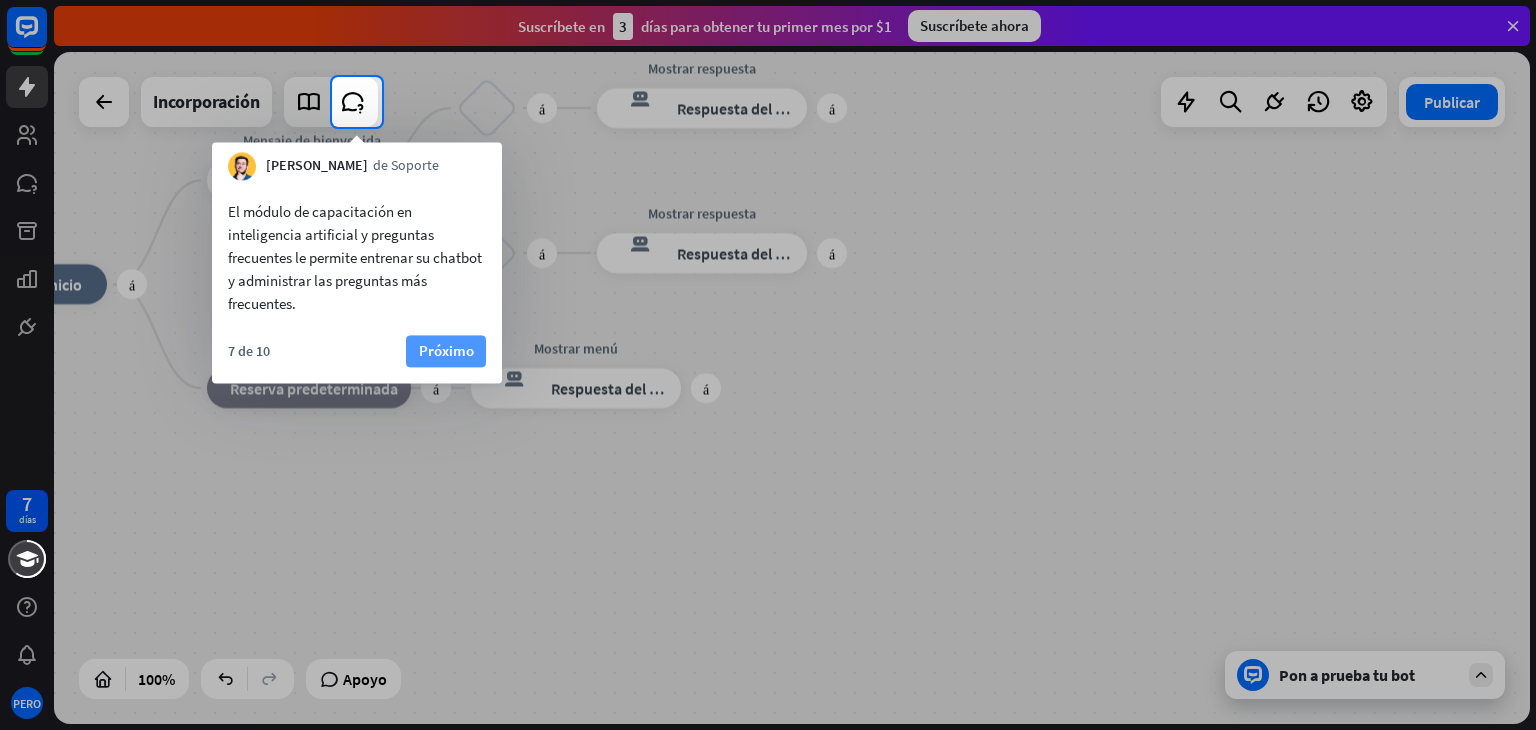 click on "Próximo" at bounding box center [446, 350] 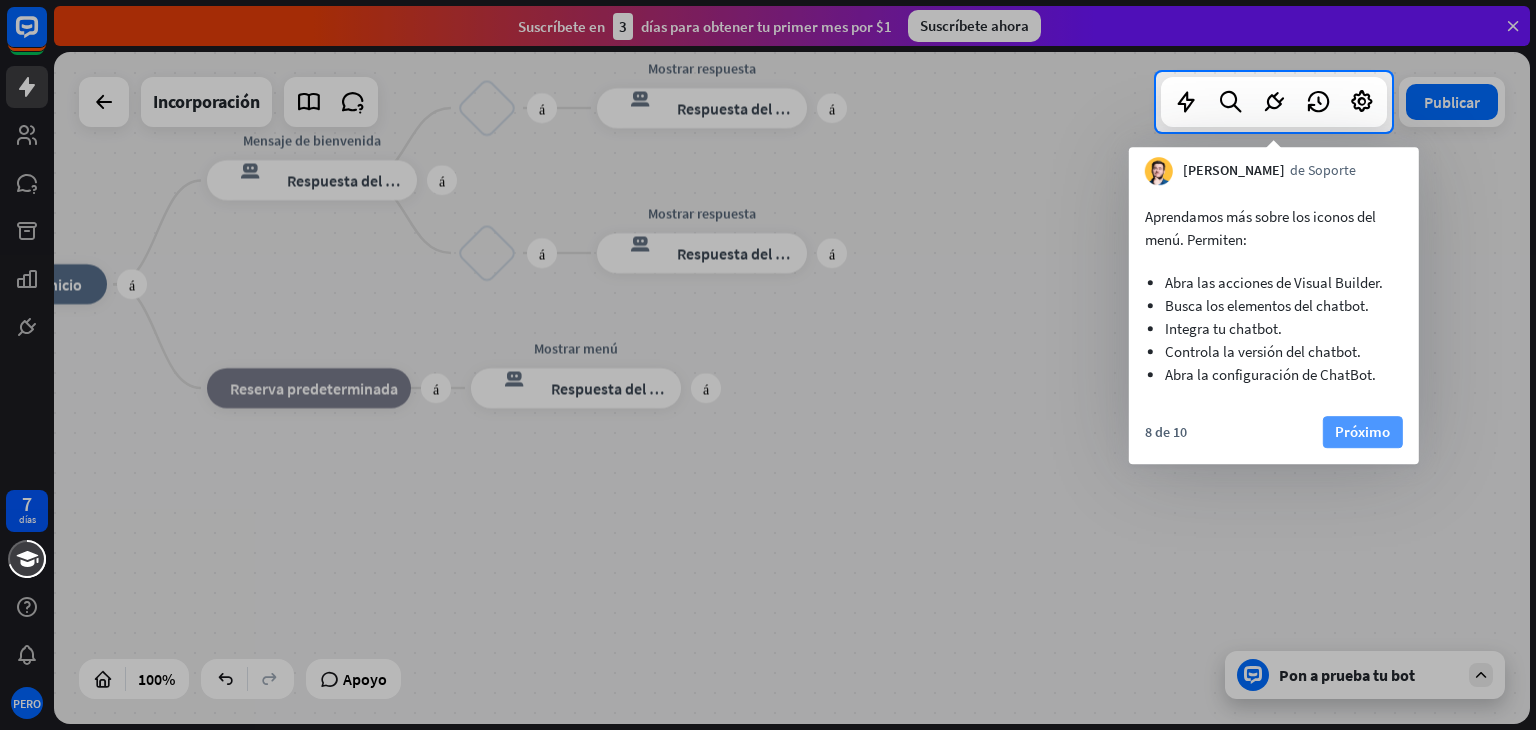 click on "Próximo" at bounding box center [1362, 432] 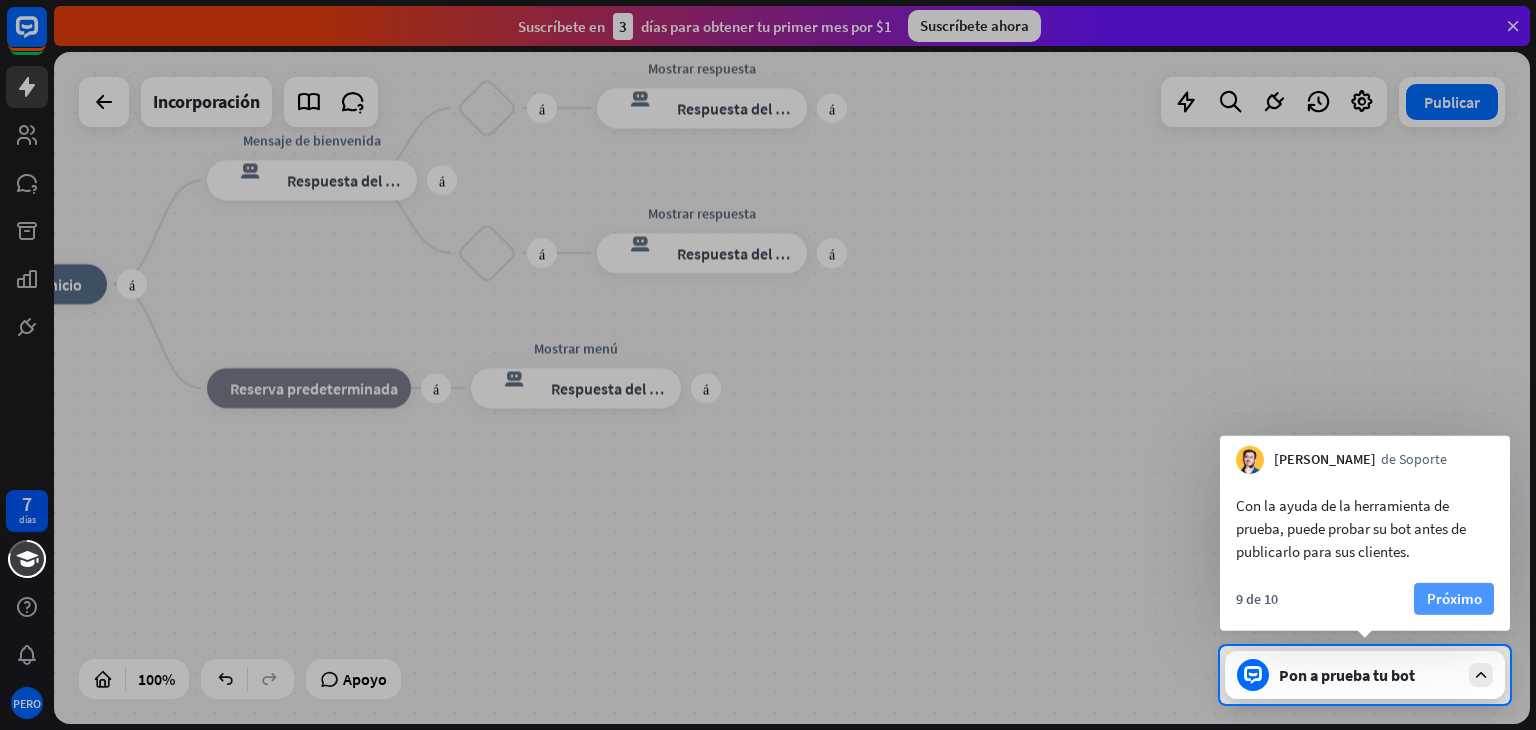 click on "Próximo" at bounding box center [1454, 599] 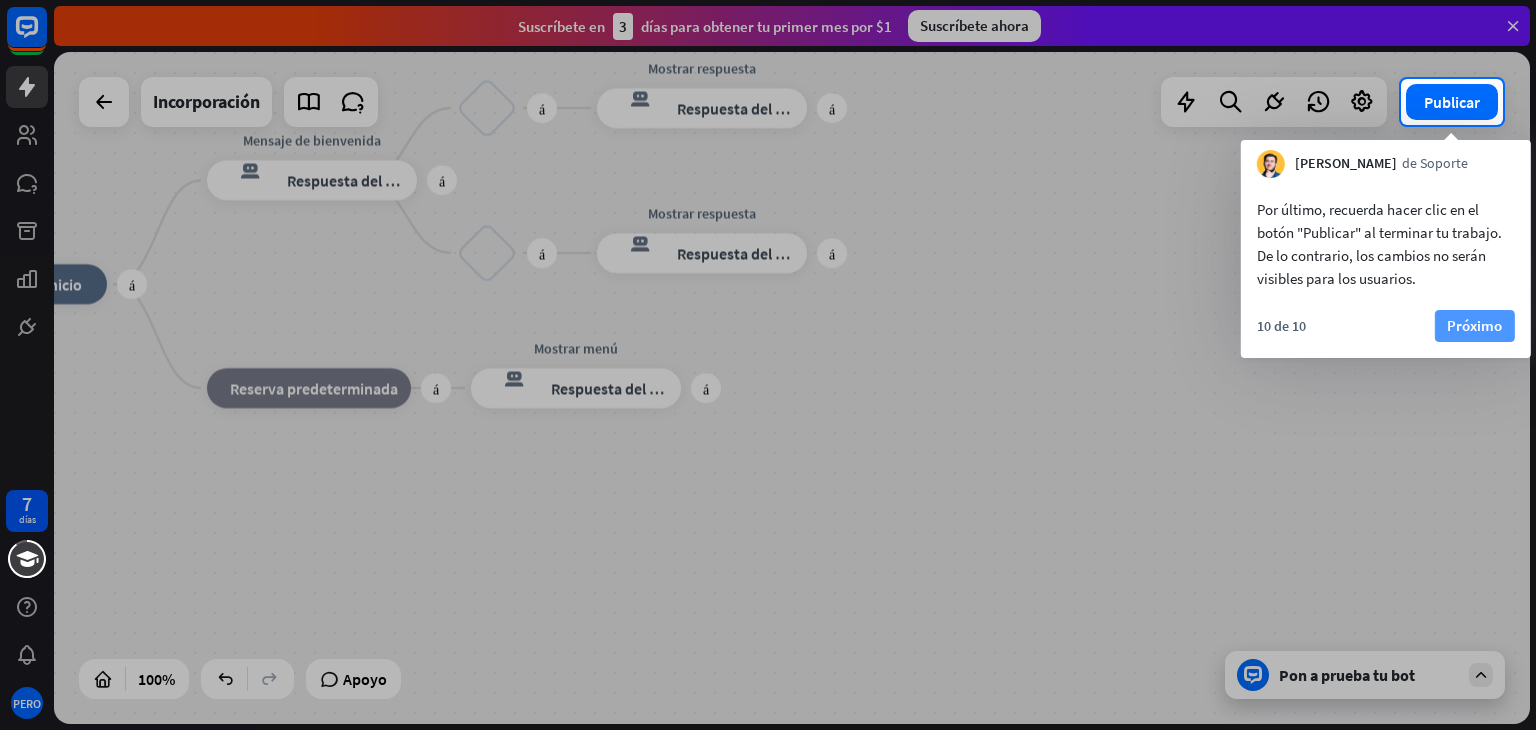 click on "Próximo" at bounding box center [1474, 325] 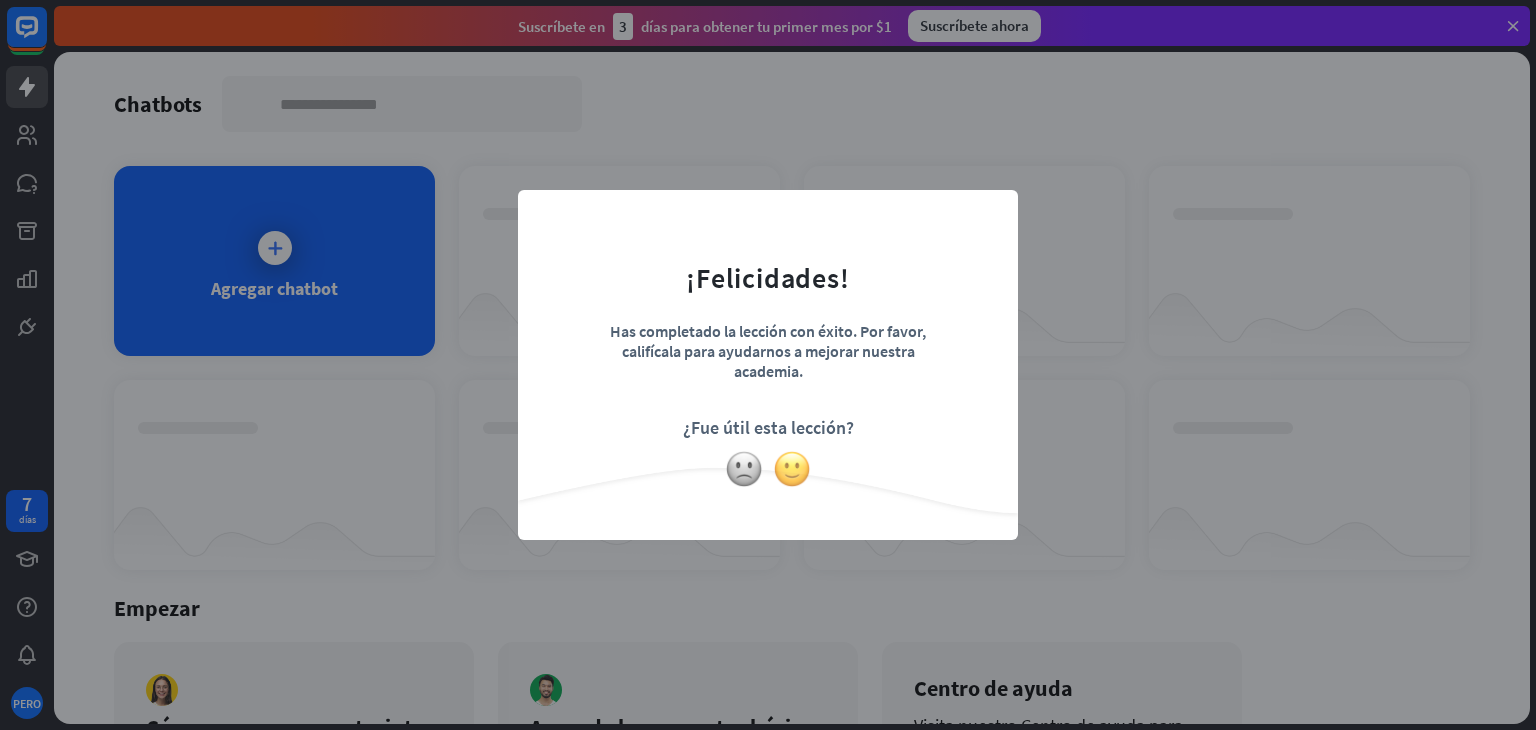 click at bounding box center [792, 469] 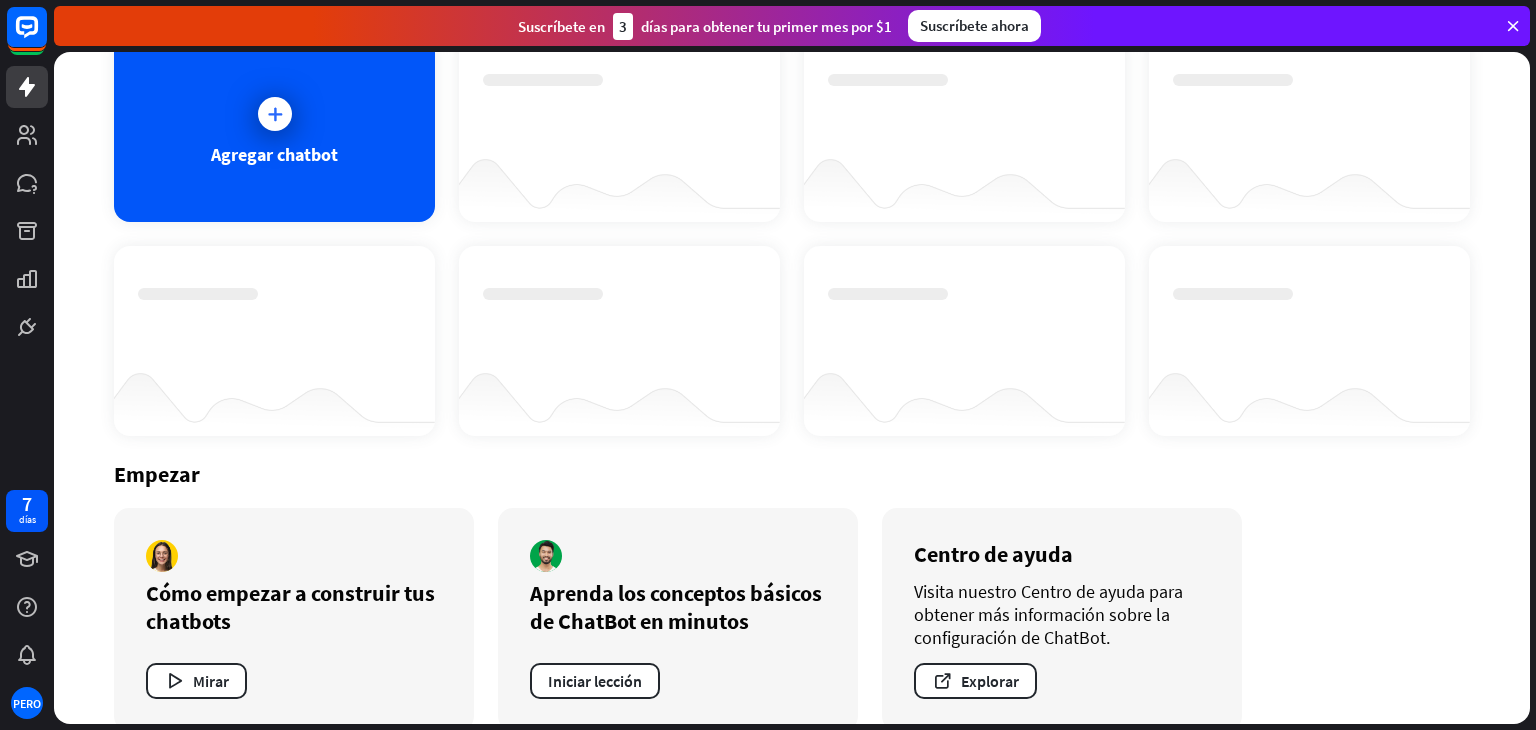 scroll, scrollTop: 0, scrollLeft: 0, axis: both 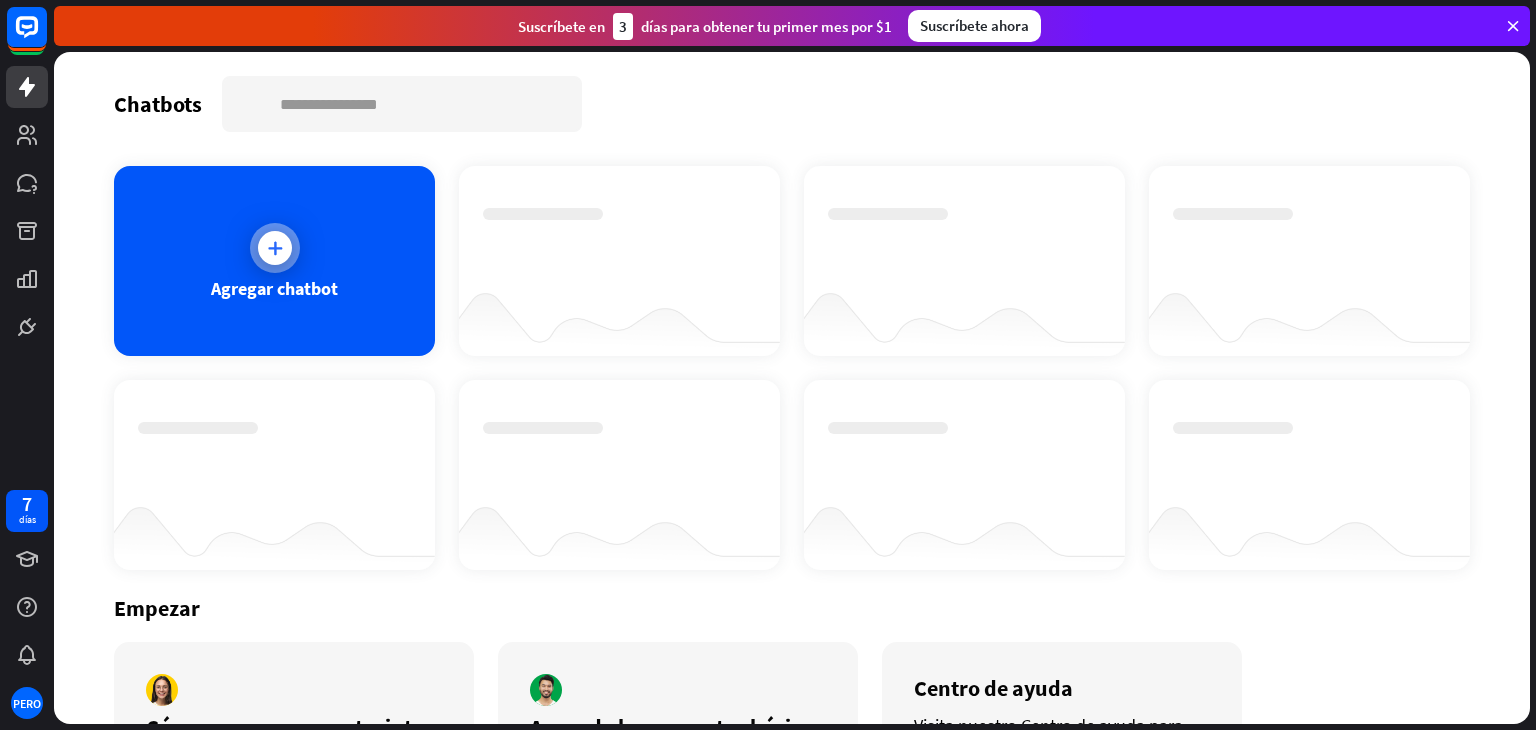 click on "Agregar chatbot" at bounding box center [274, 261] 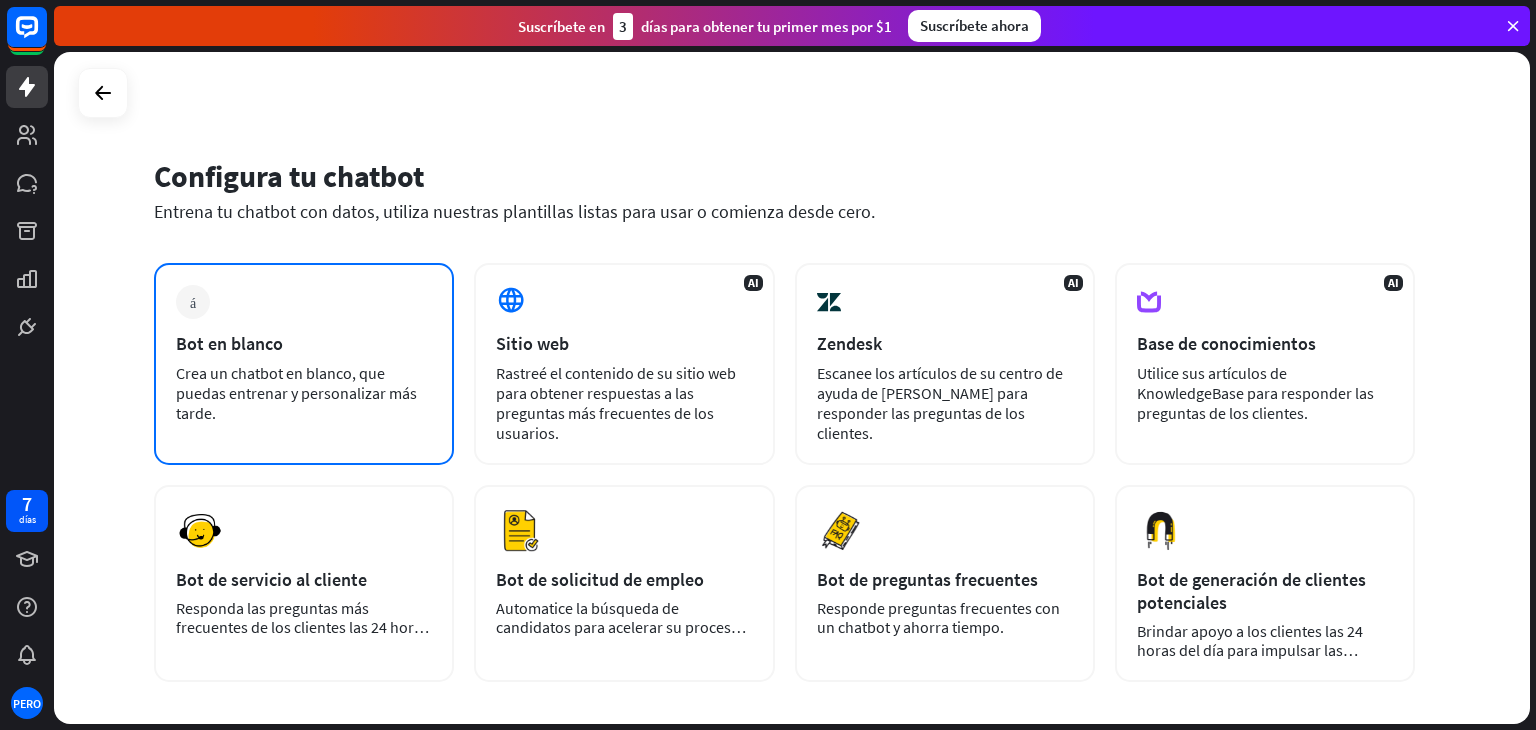 click on "Crea un chatbot en blanco, que puedas entrenar y personalizar más tarde." at bounding box center [296, 393] 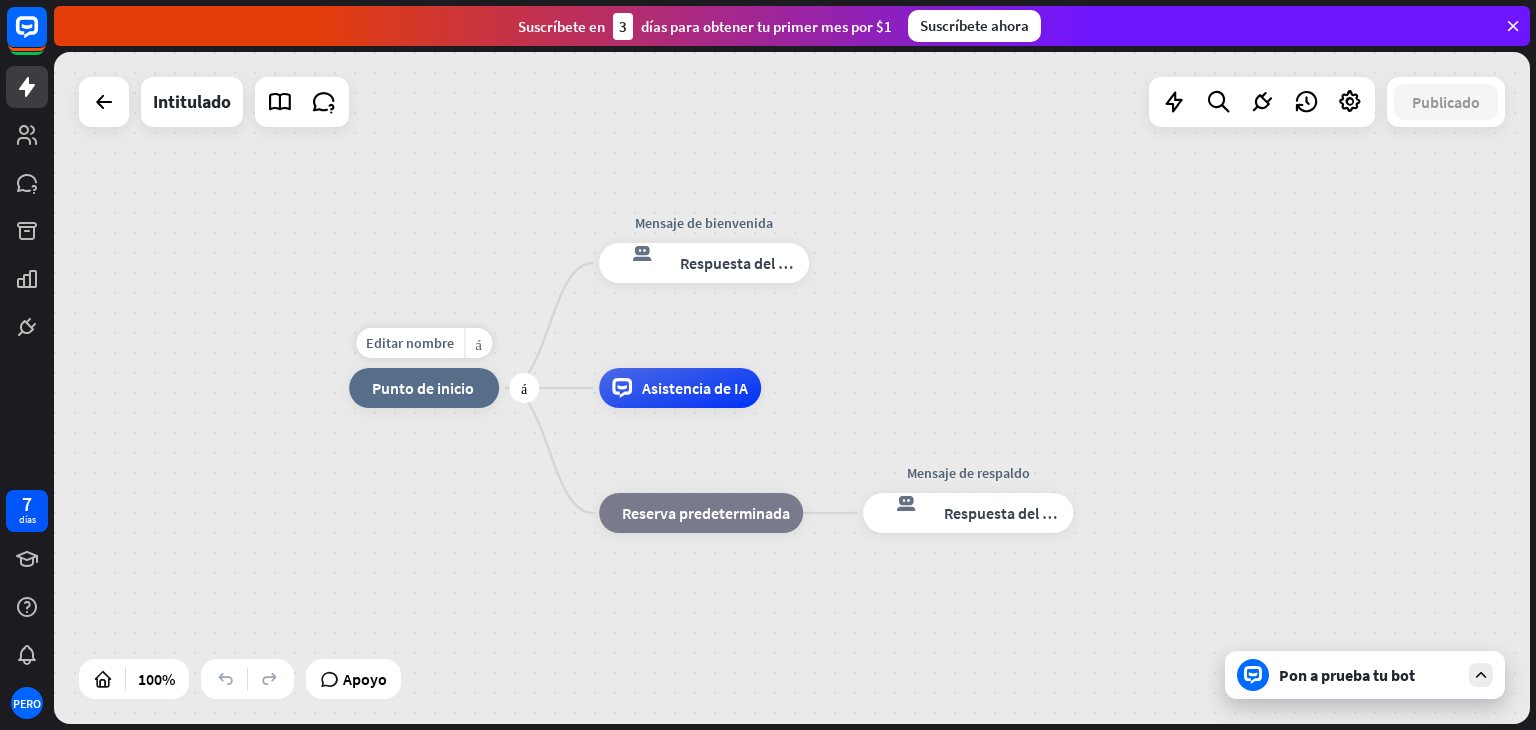 click on "Punto de inicio" at bounding box center (423, 388) 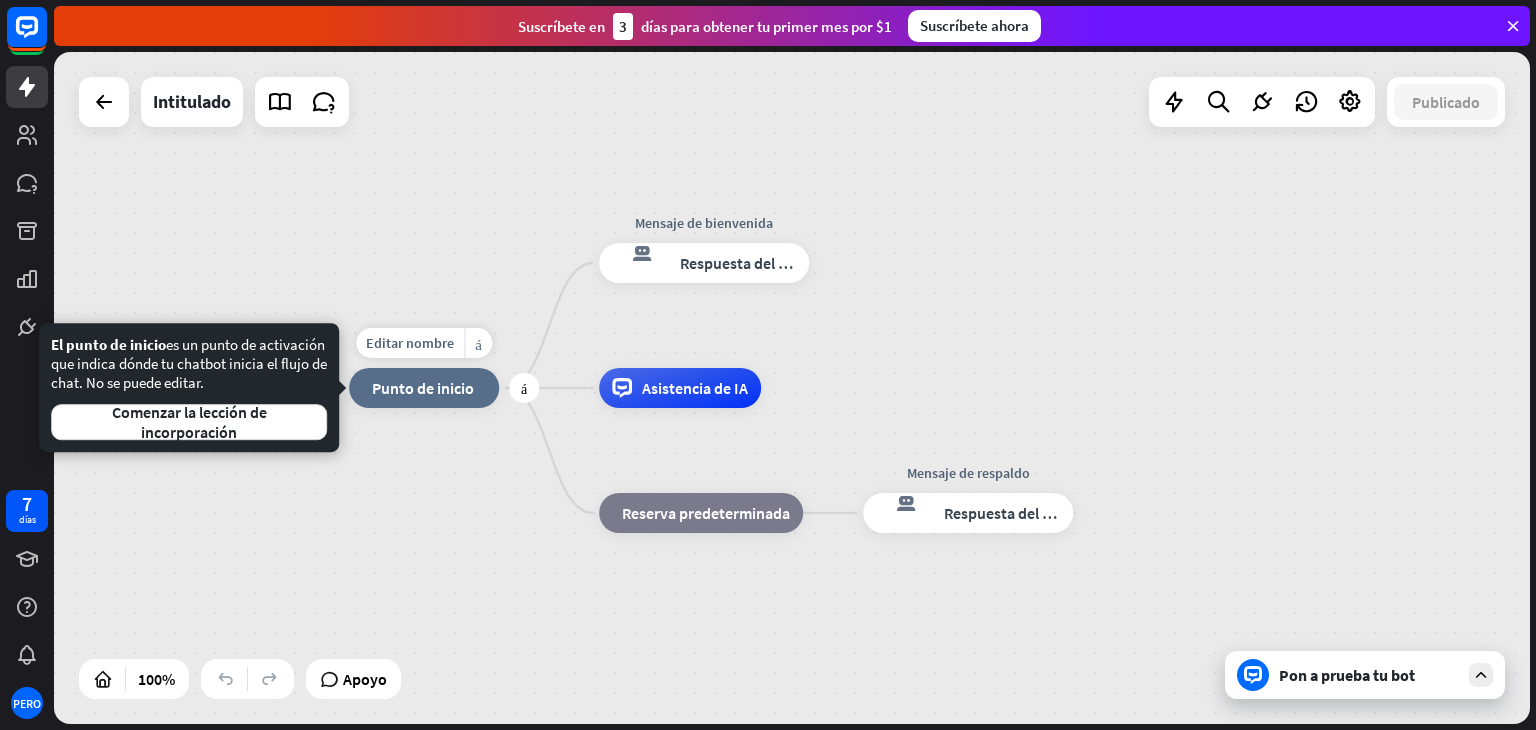 click on "Punto de inicio" at bounding box center (423, 388) 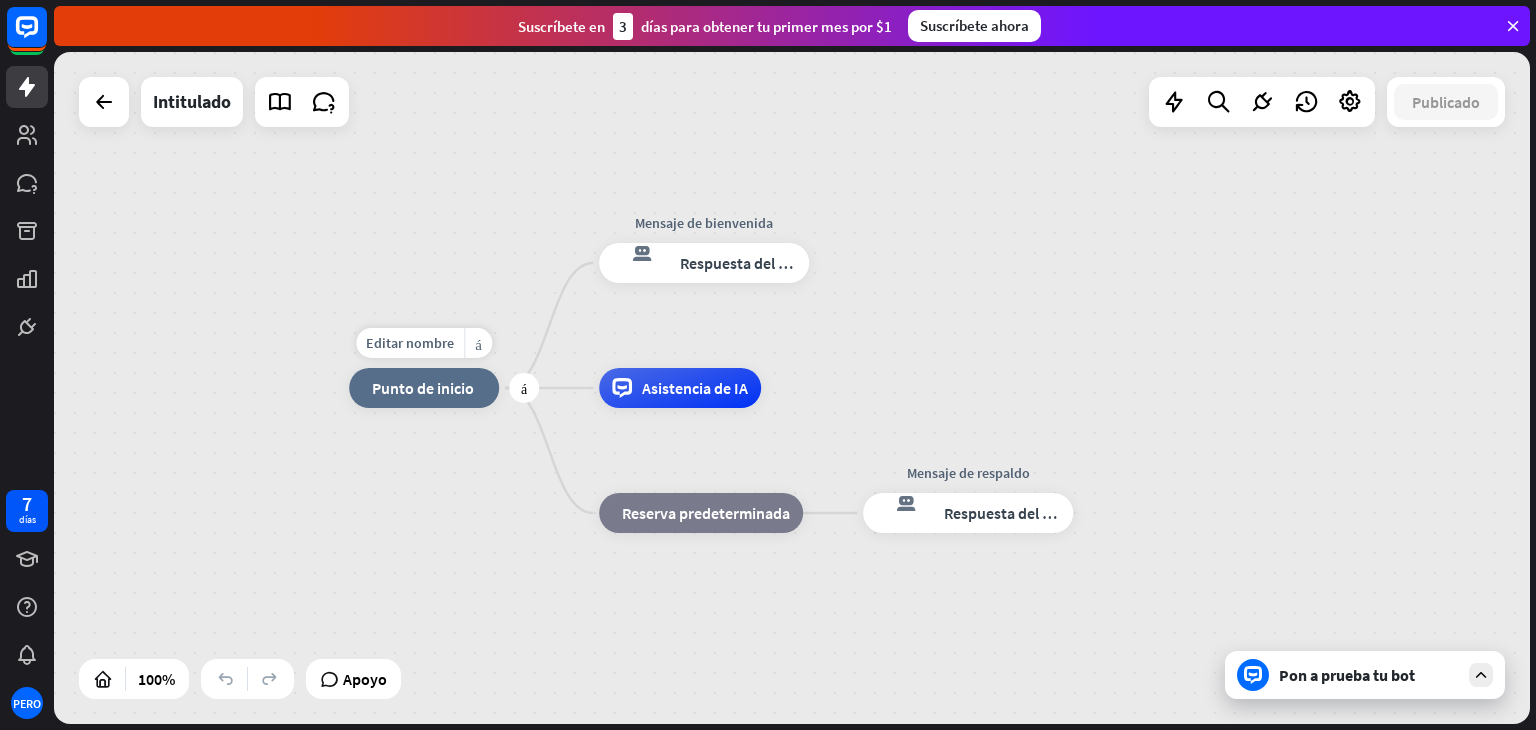 click on "Punto de inicio" at bounding box center (423, 388) 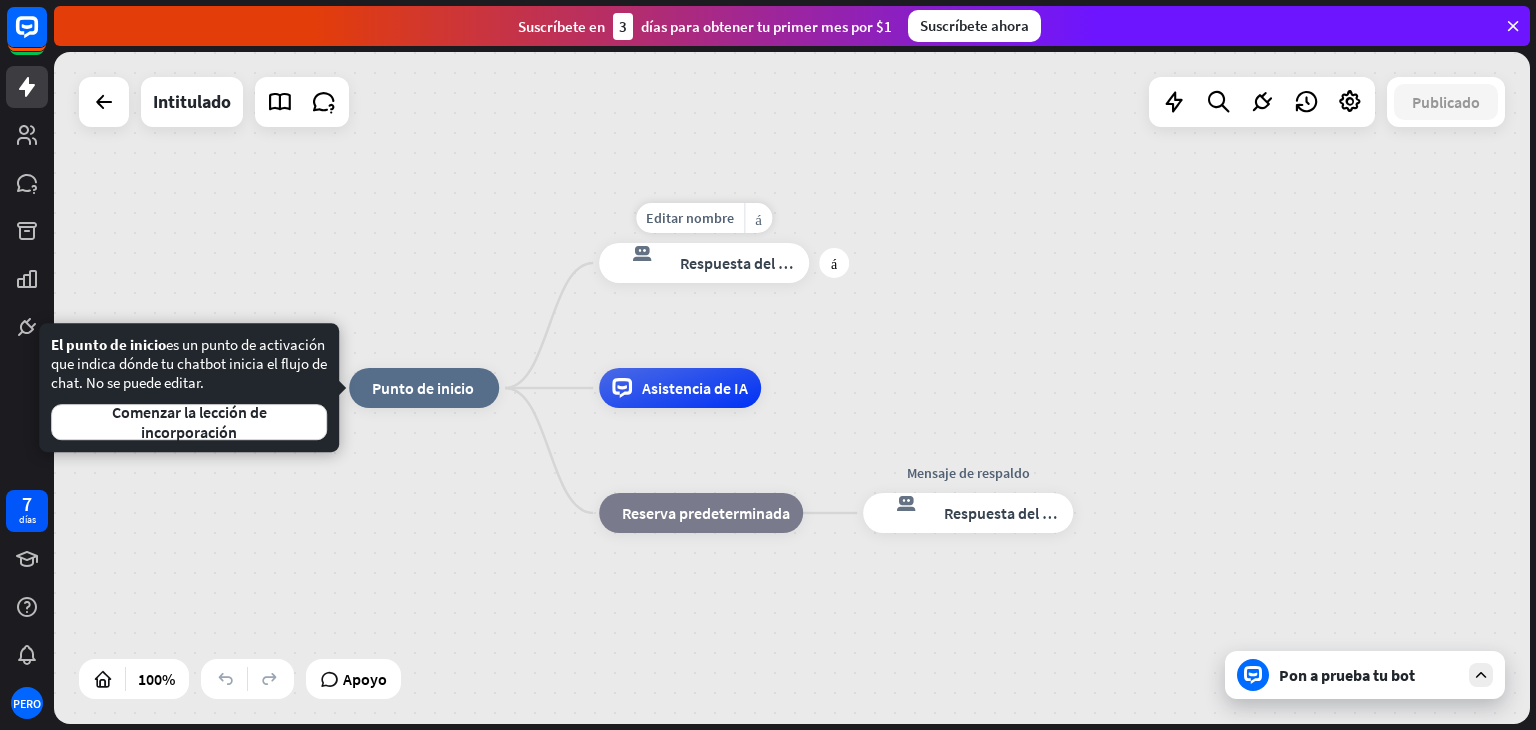 click on "Respuesta del bot" at bounding box center [741, 263] 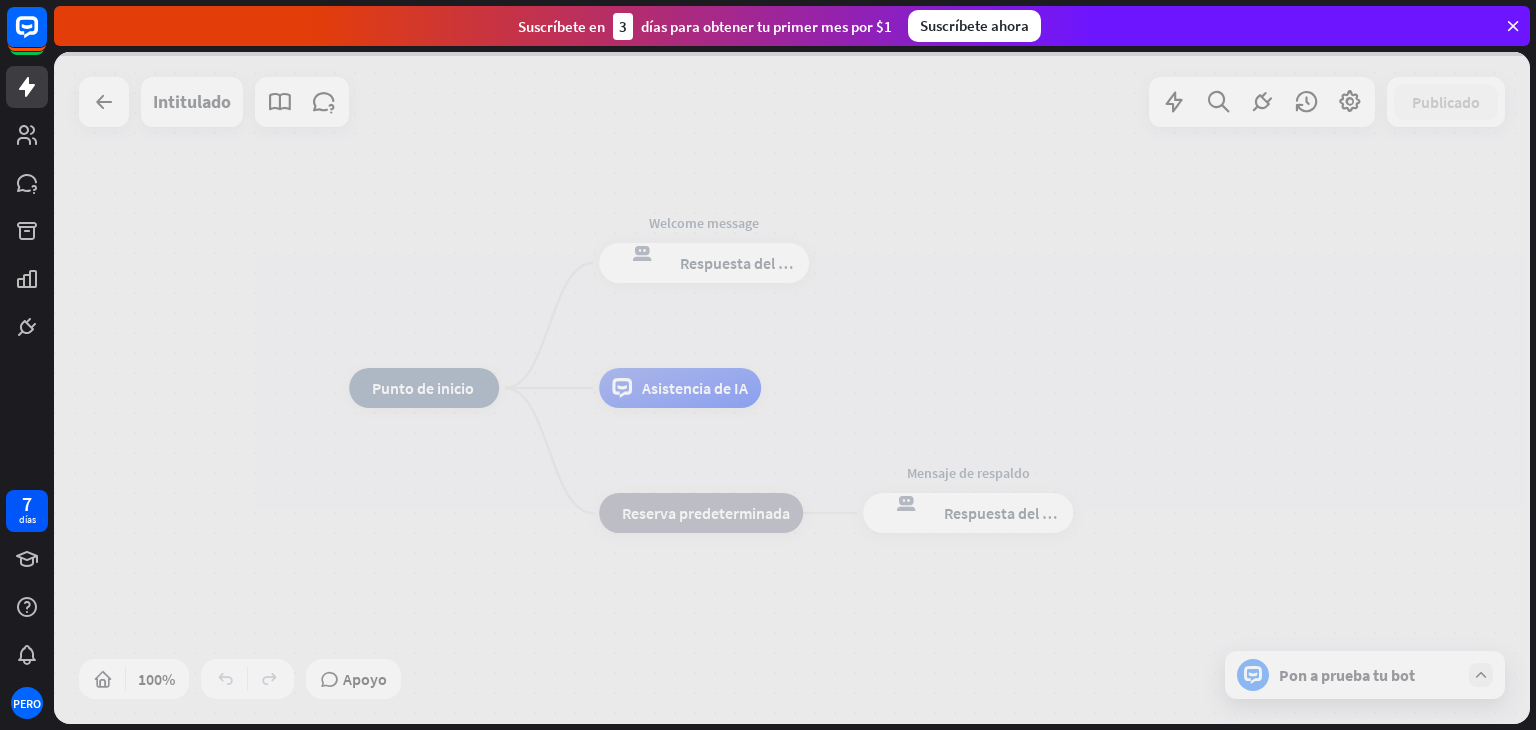 click at bounding box center (792, 388) 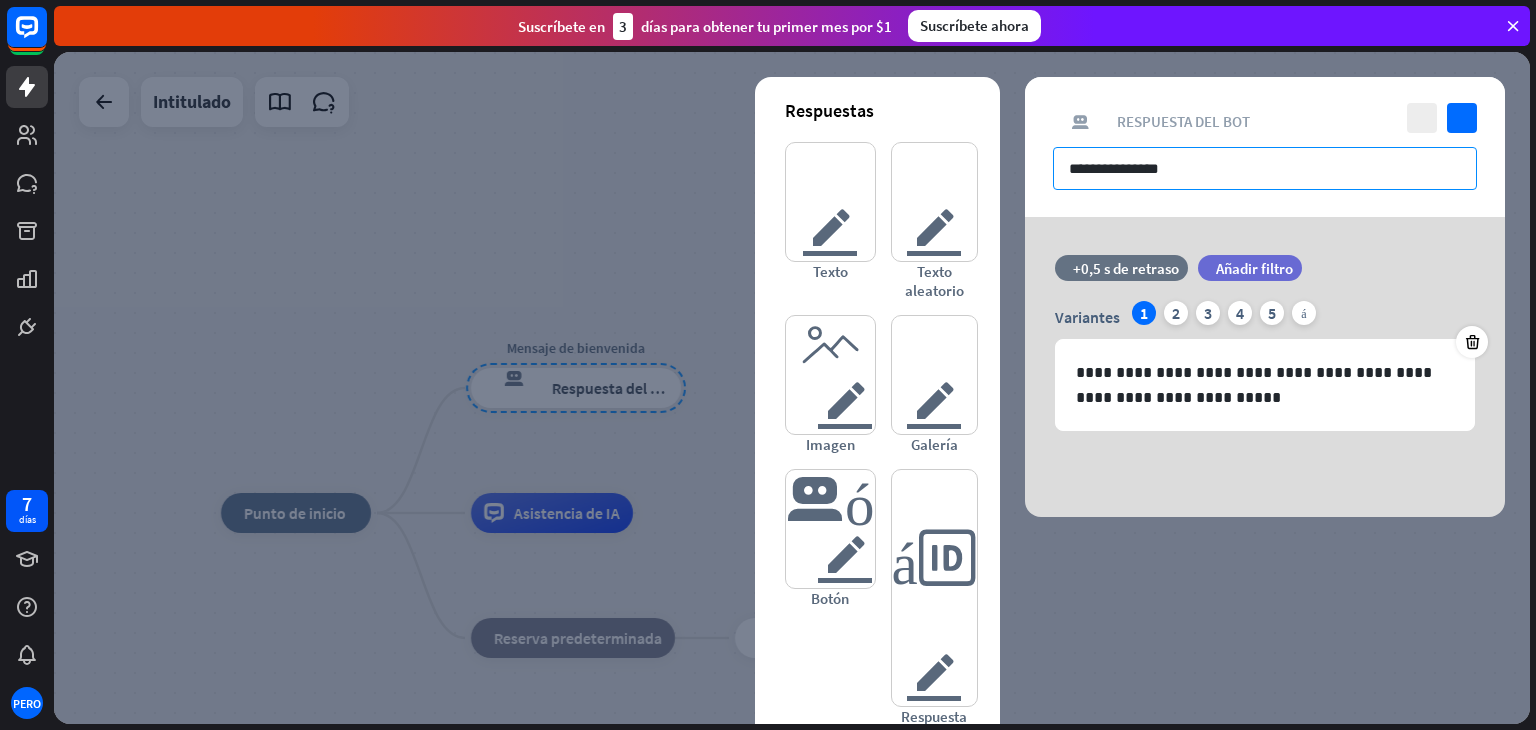 click on "**********" at bounding box center [1265, 168] 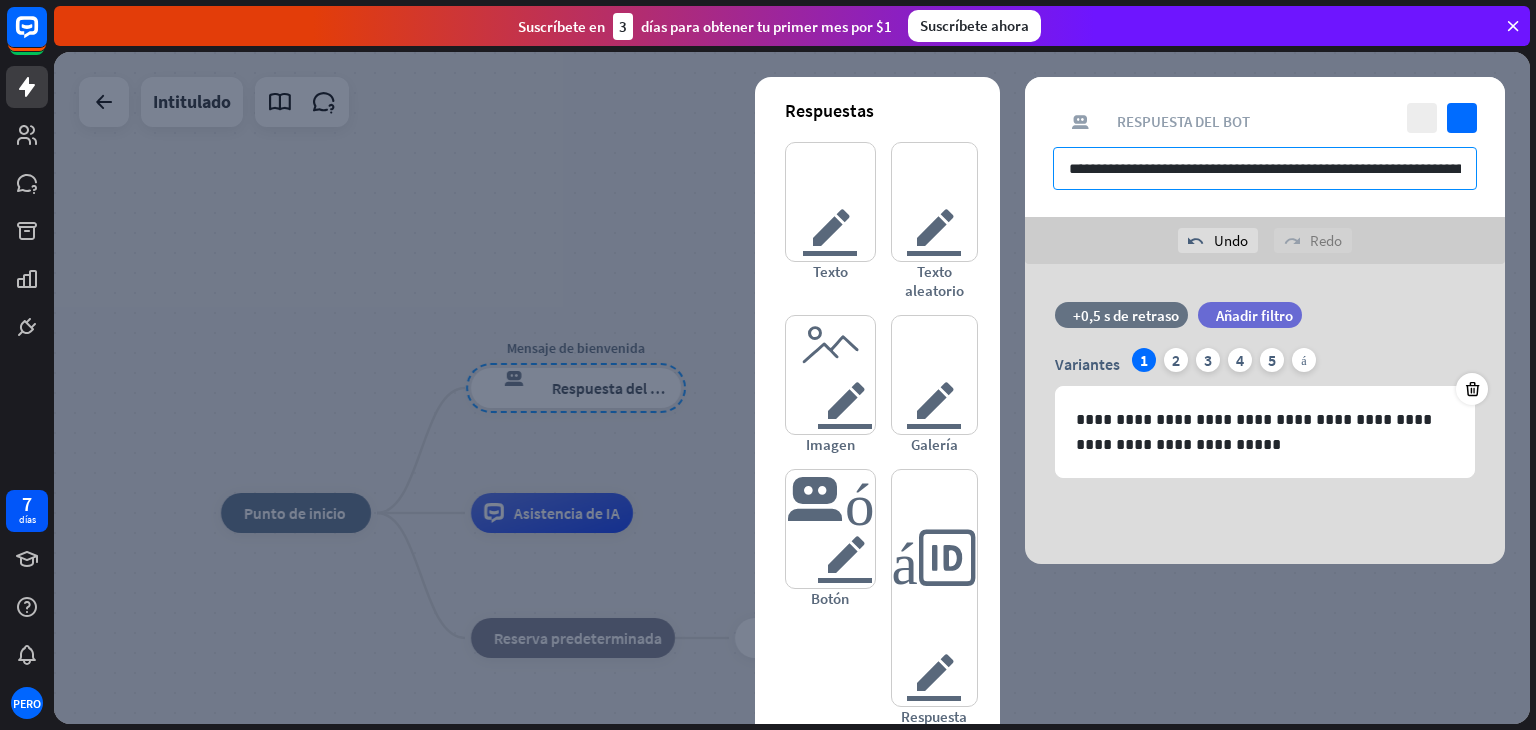 scroll, scrollTop: 0, scrollLeft: 402, axis: horizontal 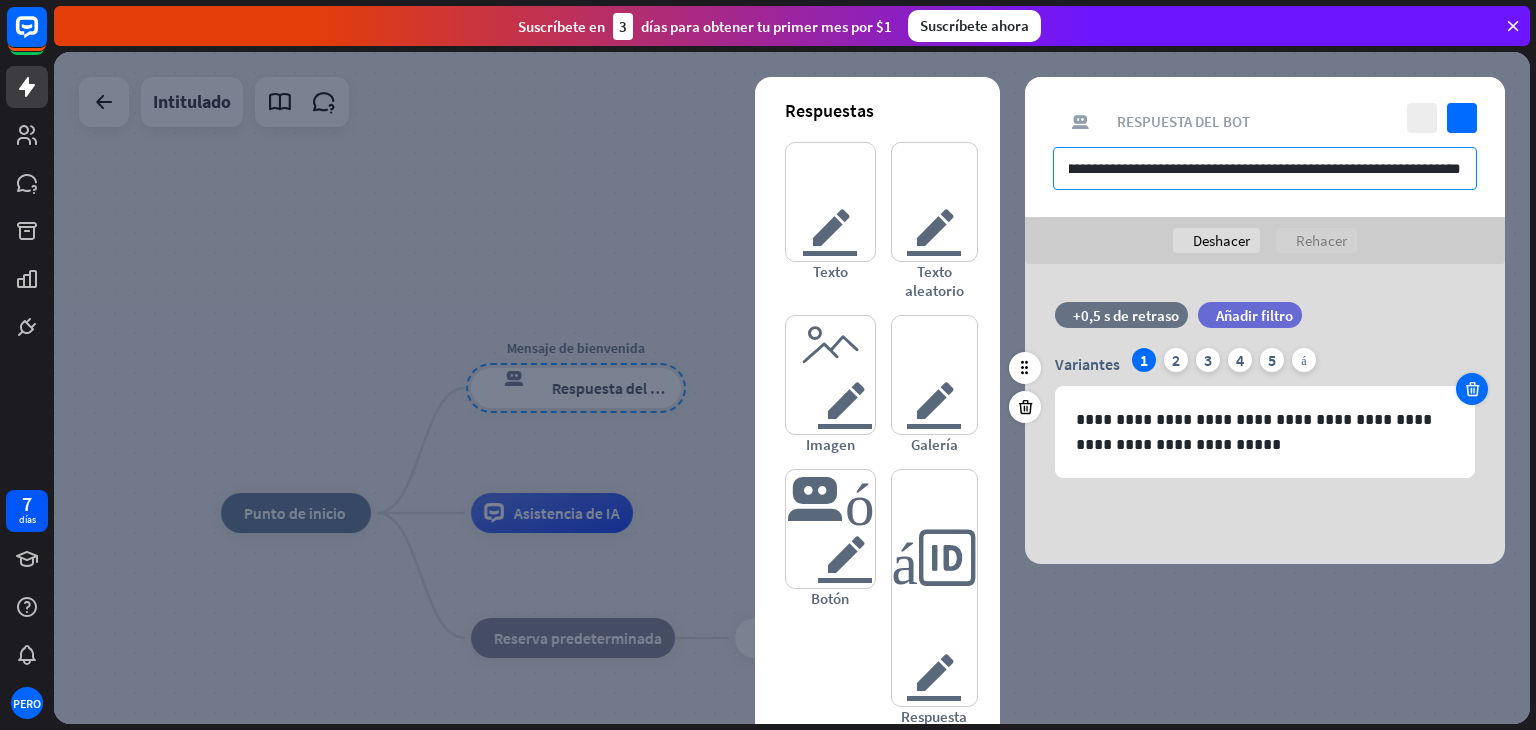 type on "**********" 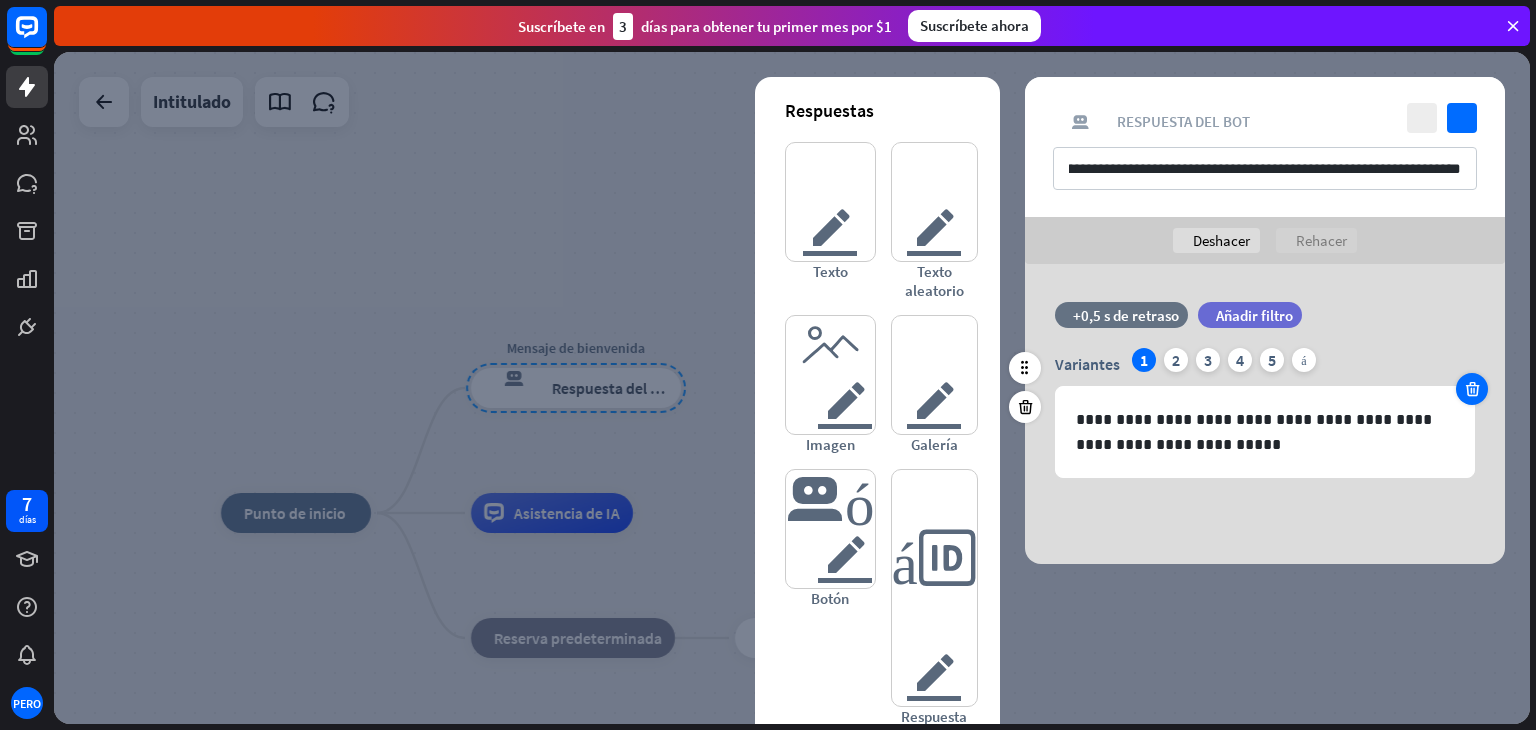 scroll, scrollTop: 0, scrollLeft: 0, axis: both 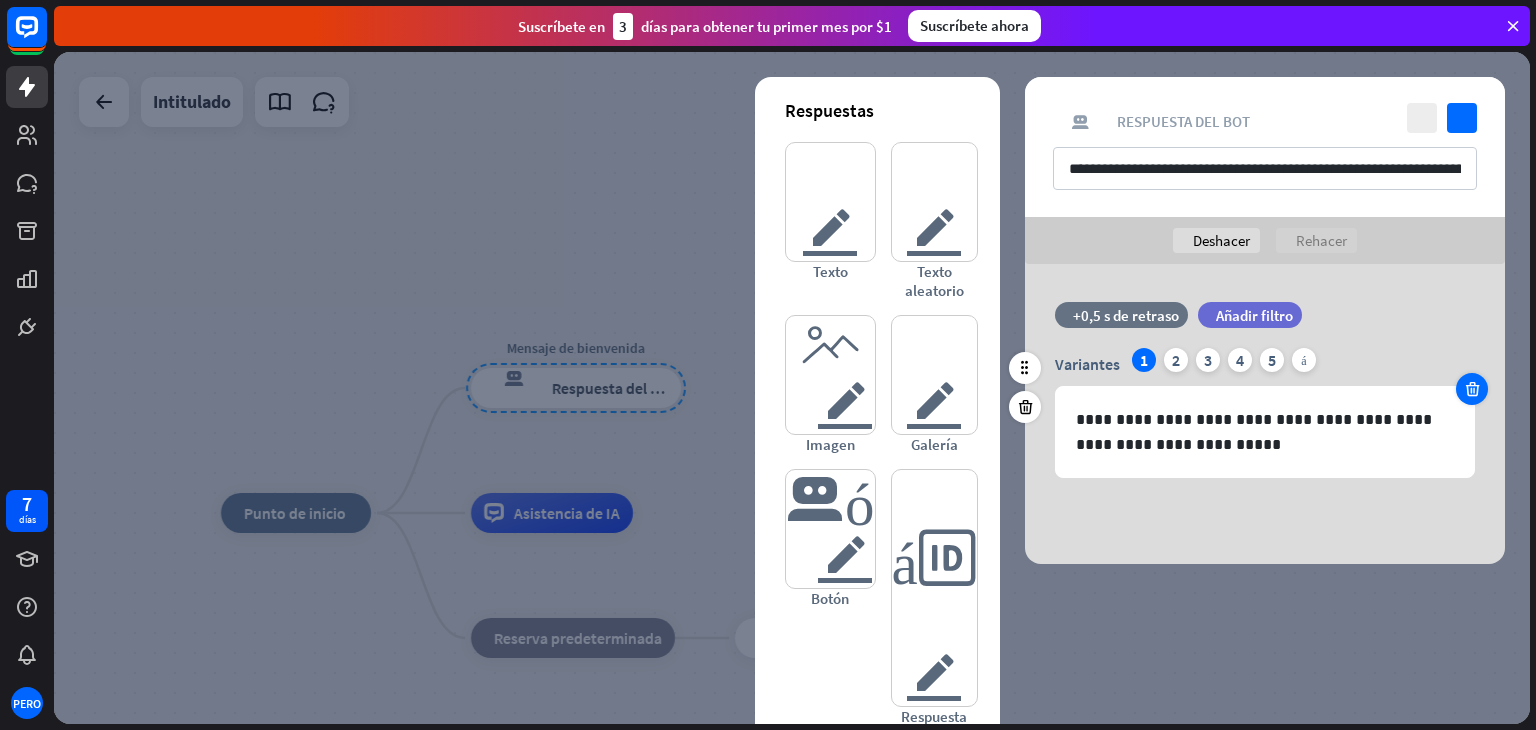 click at bounding box center (1472, 389) 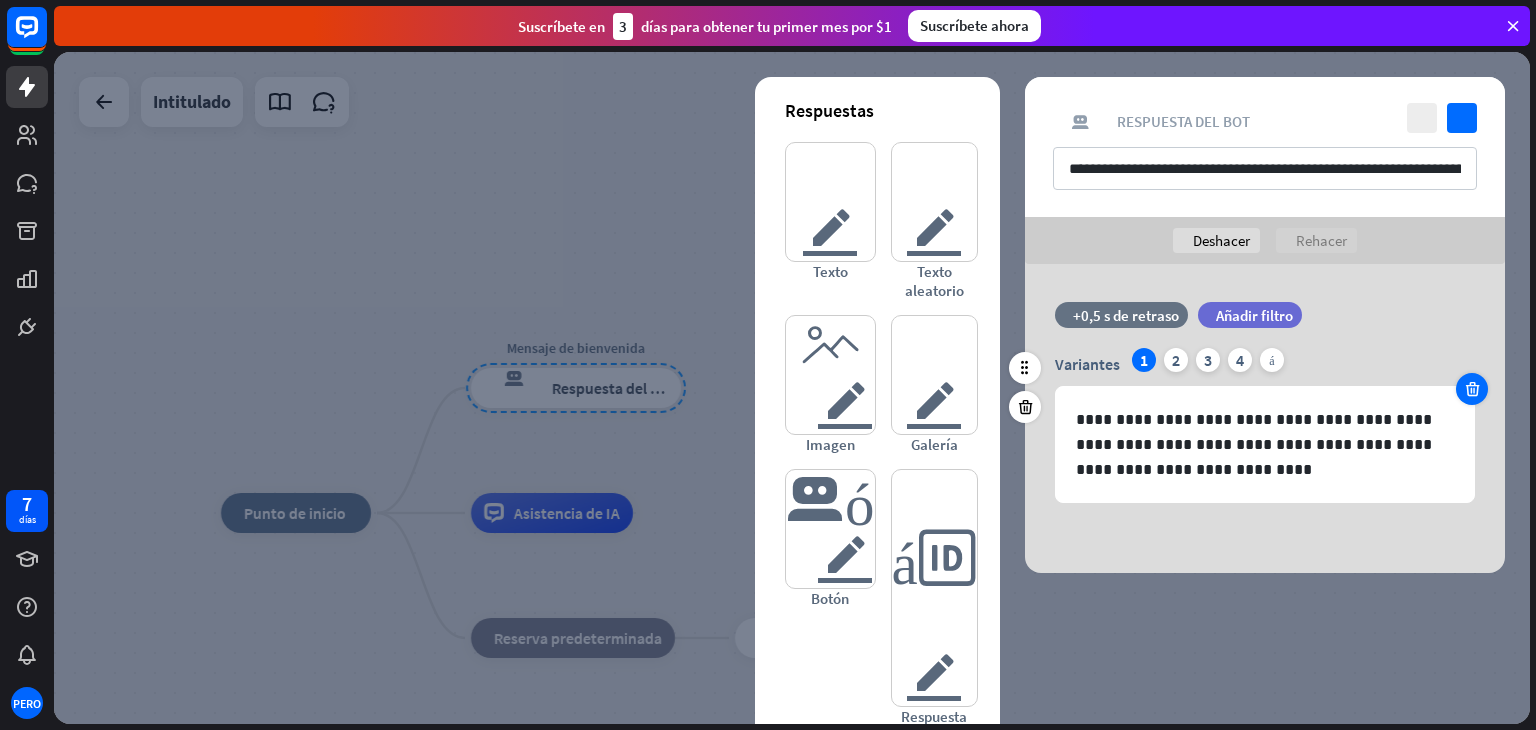 click at bounding box center (1472, 389) 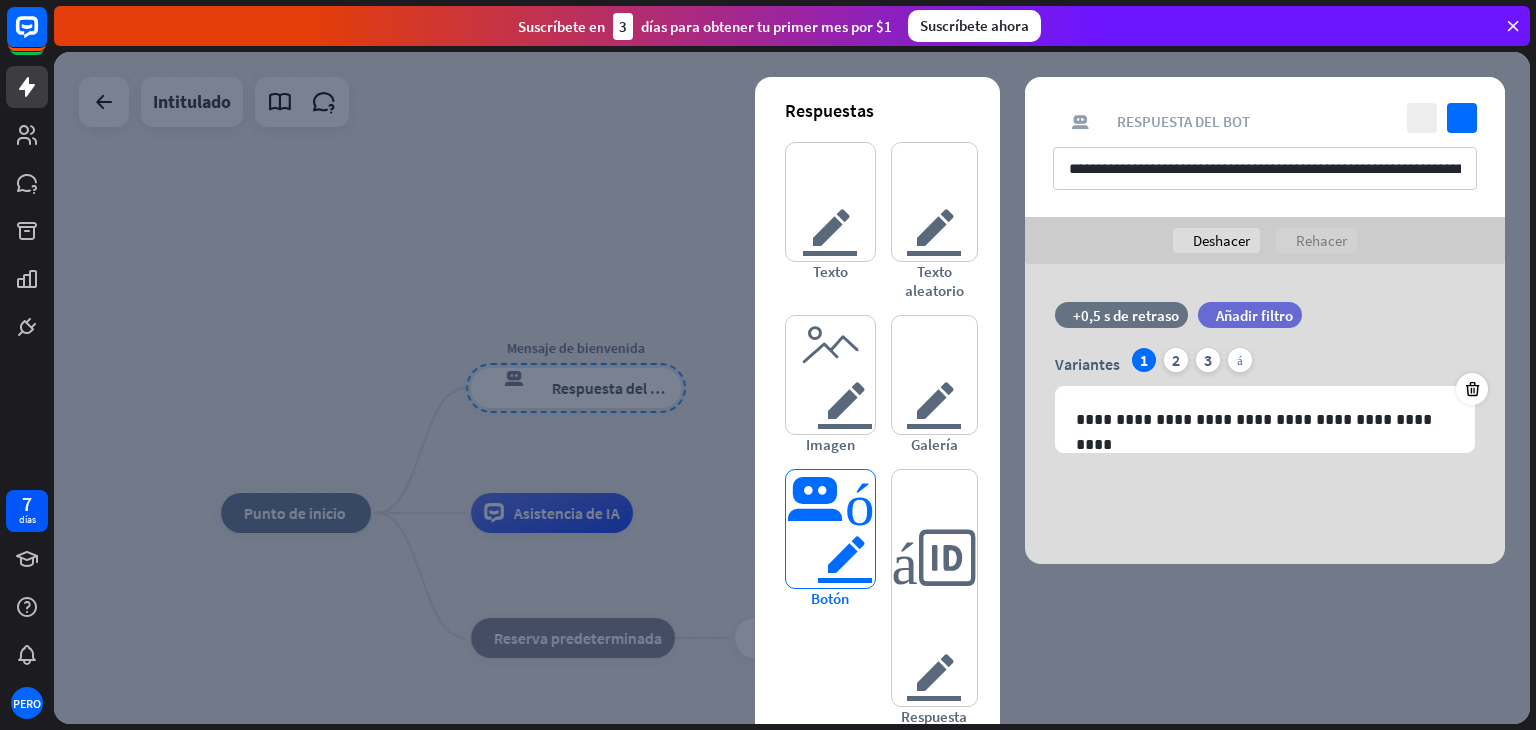 click on "botón del editor" at bounding box center [830, 529] 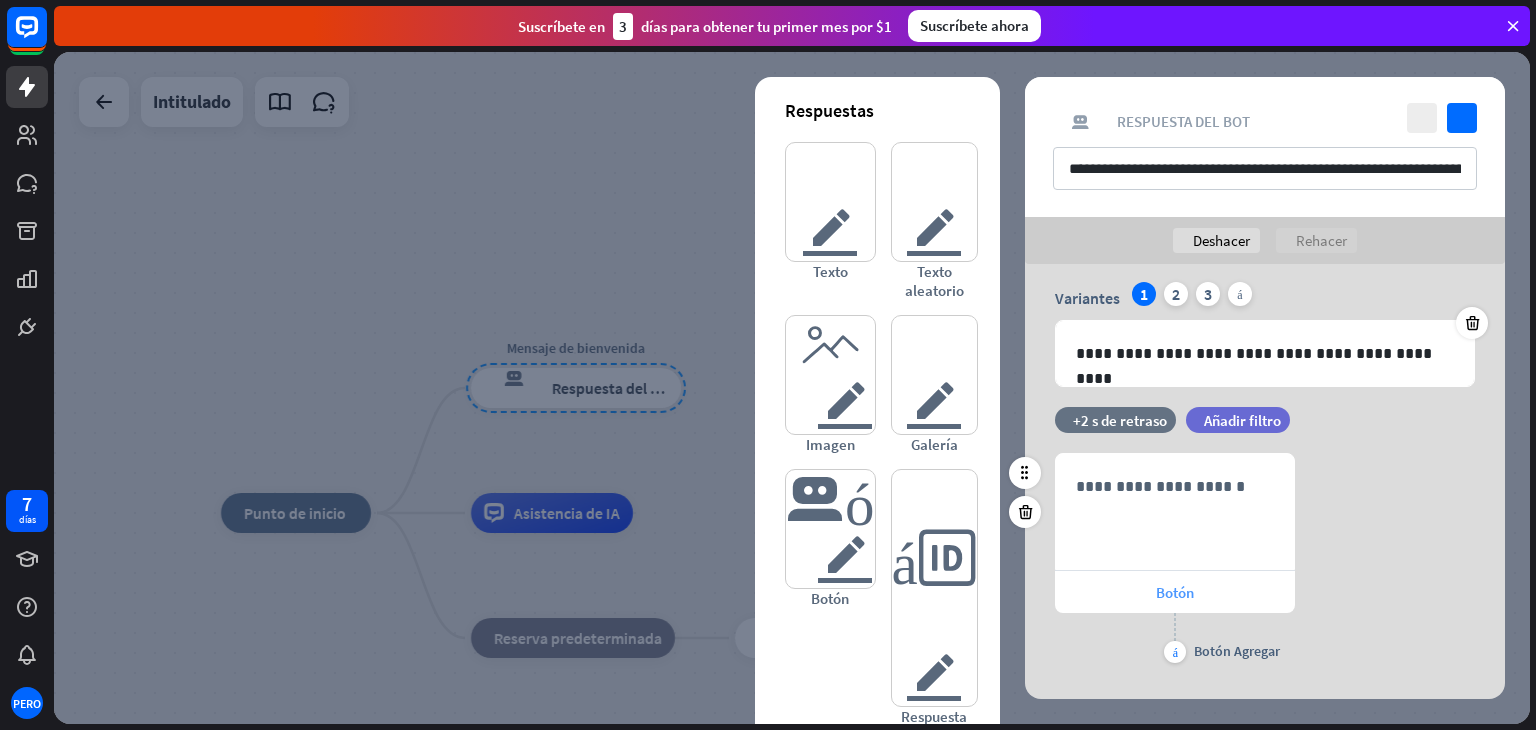 scroll, scrollTop: 104, scrollLeft: 0, axis: vertical 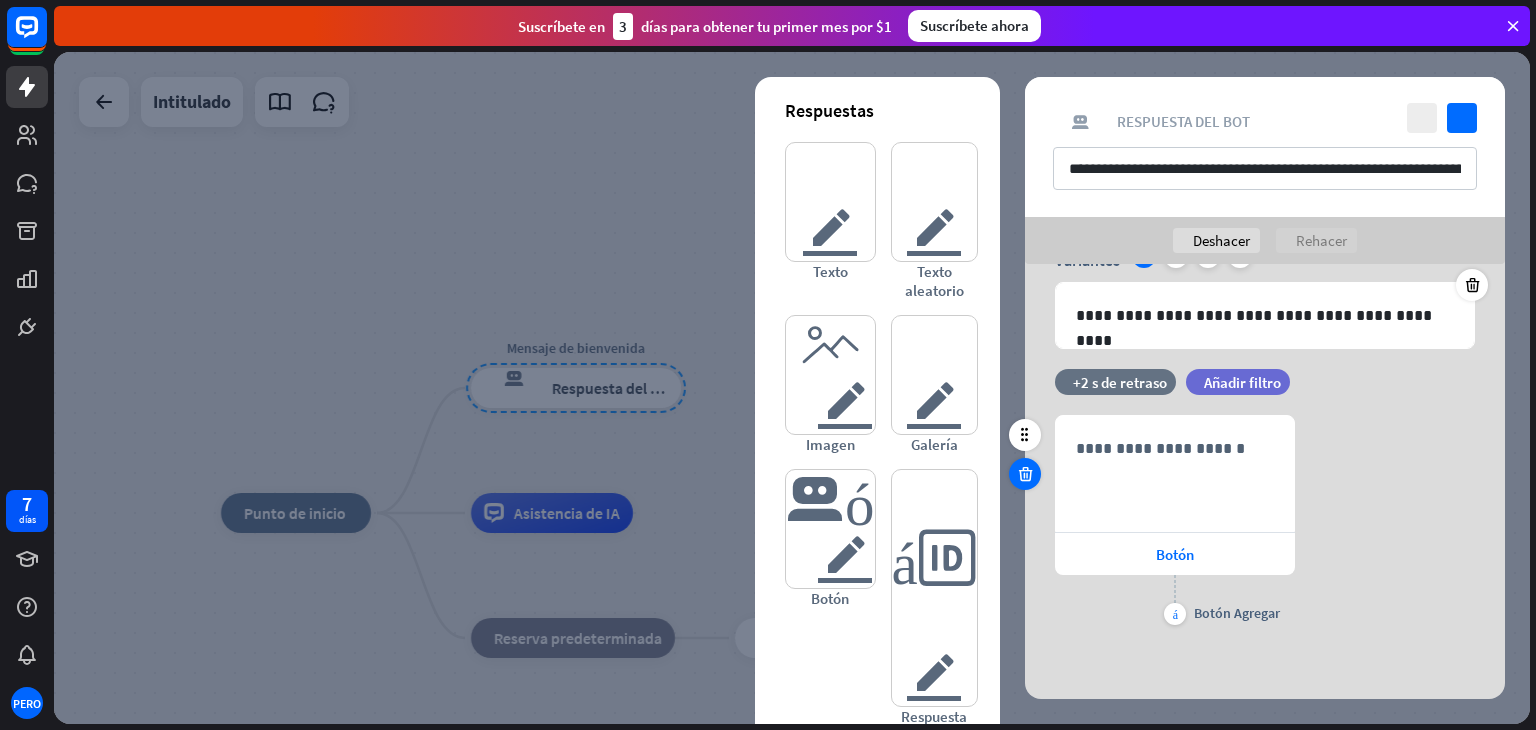 click at bounding box center [1025, 474] 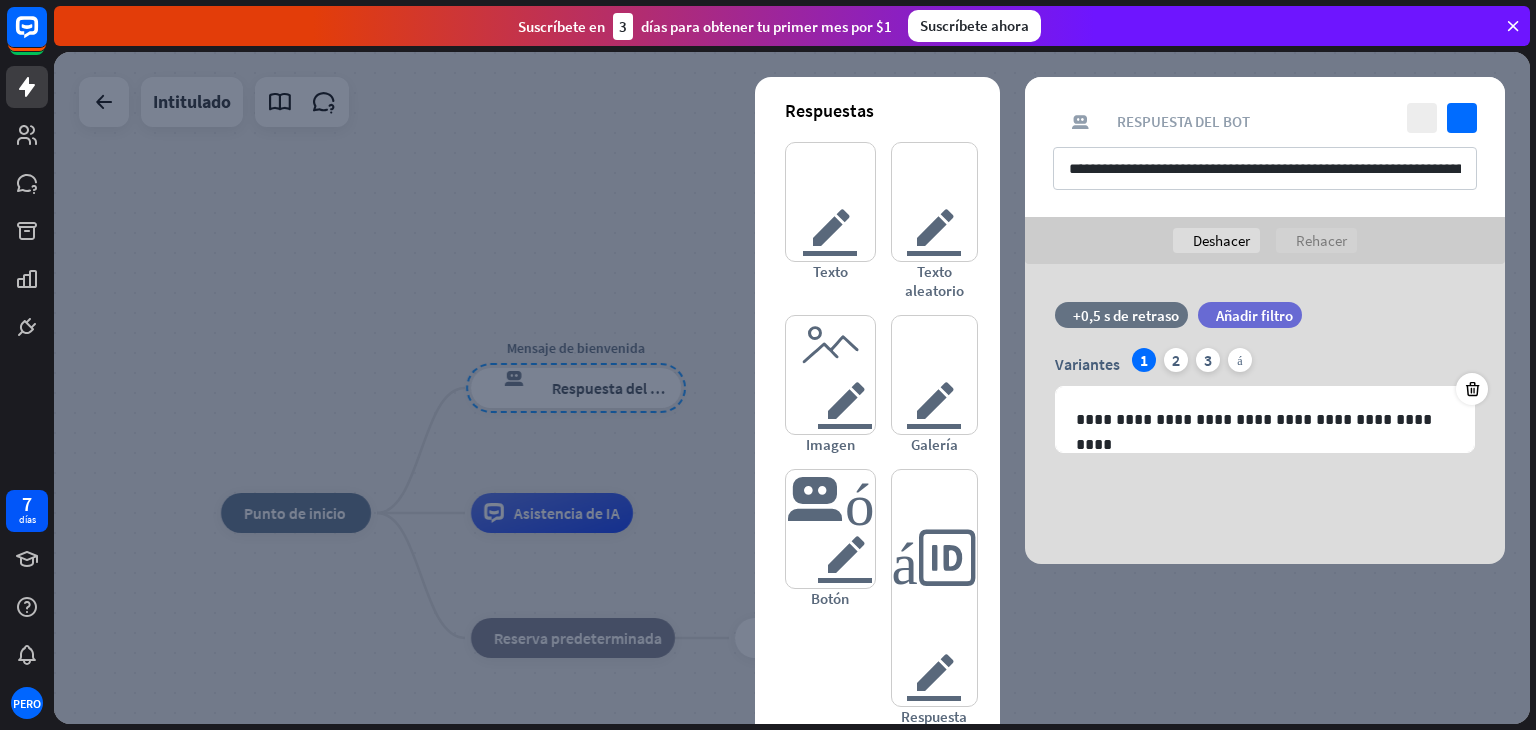 scroll, scrollTop: 0, scrollLeft: 0, axis: both 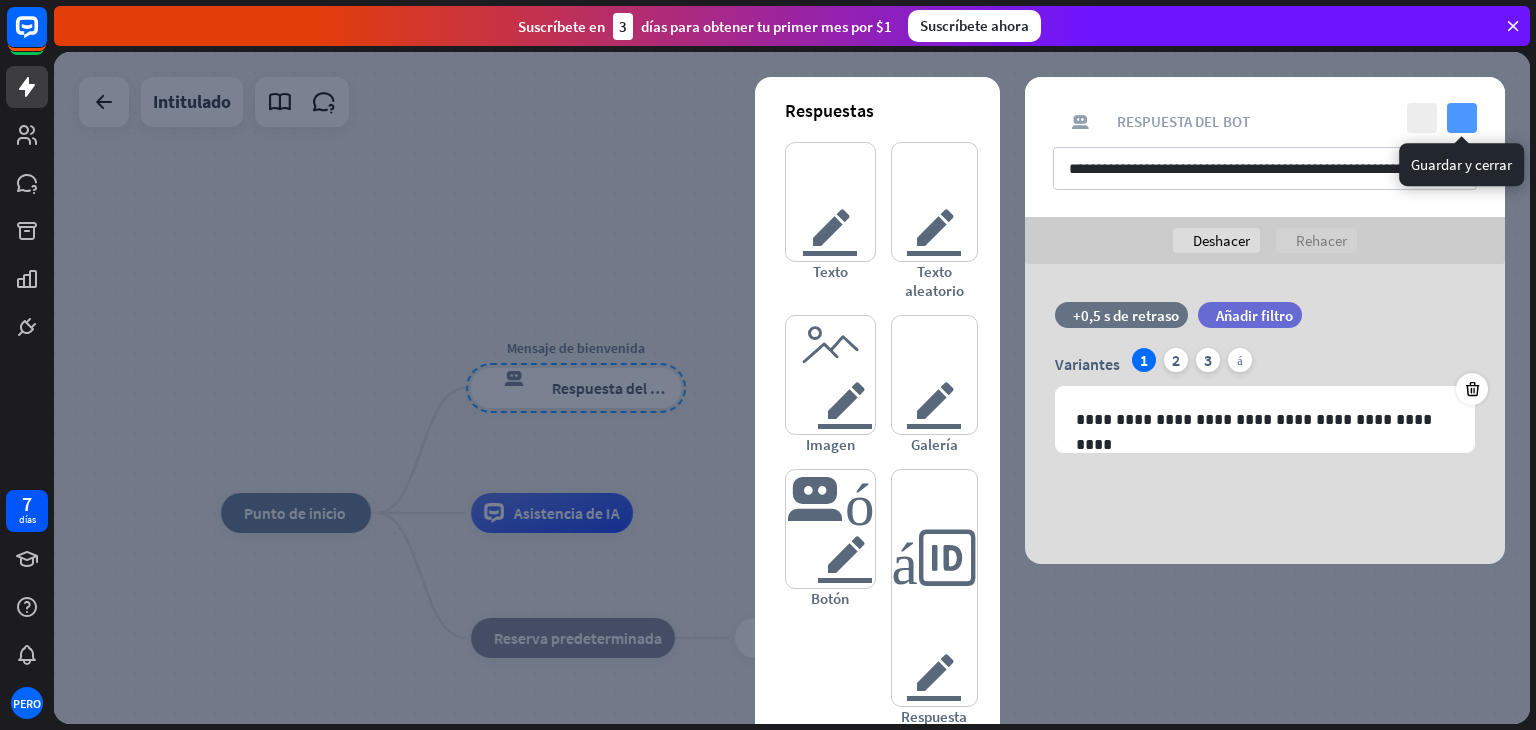 click on "controlar" at bounding box center (1462, 118) 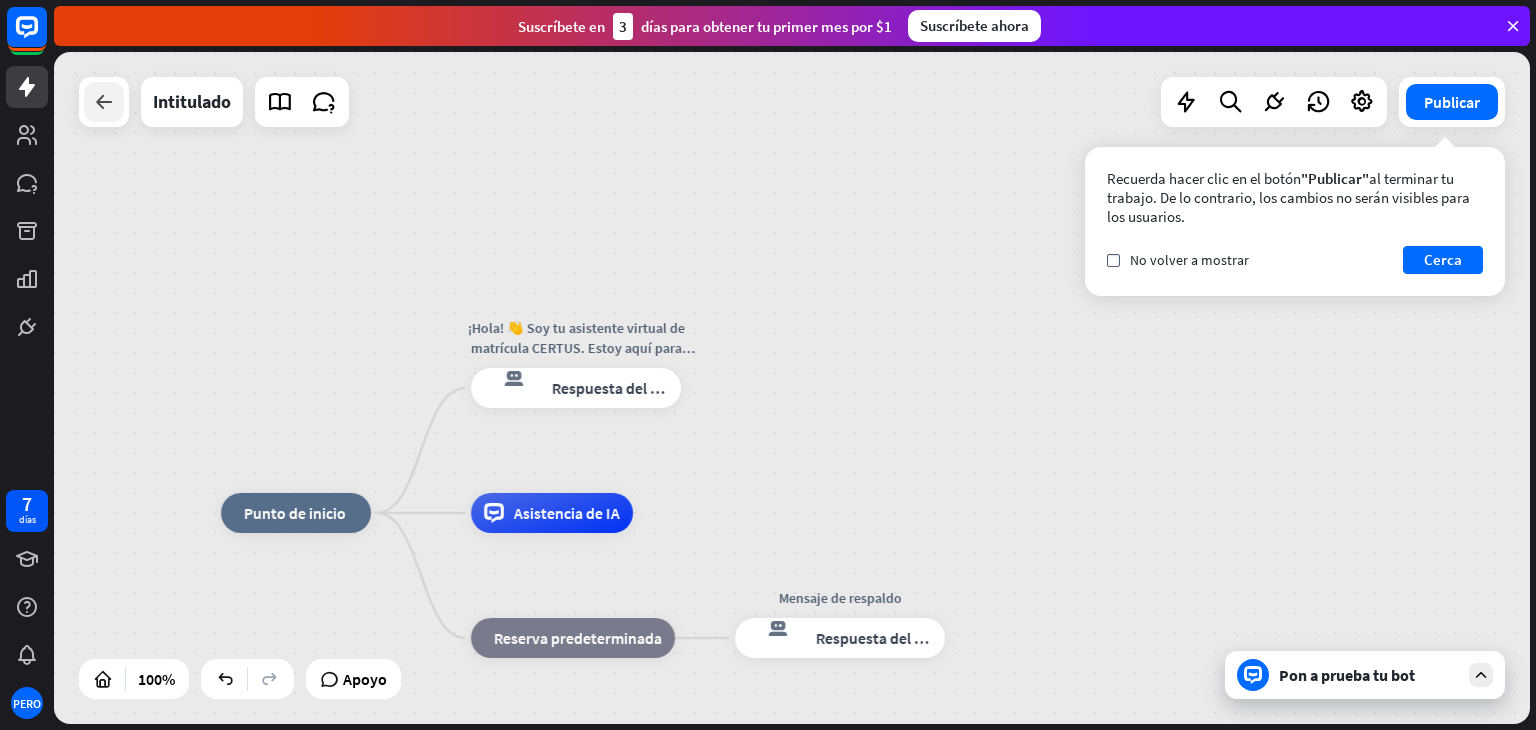 click at bounding box center (104, 102) 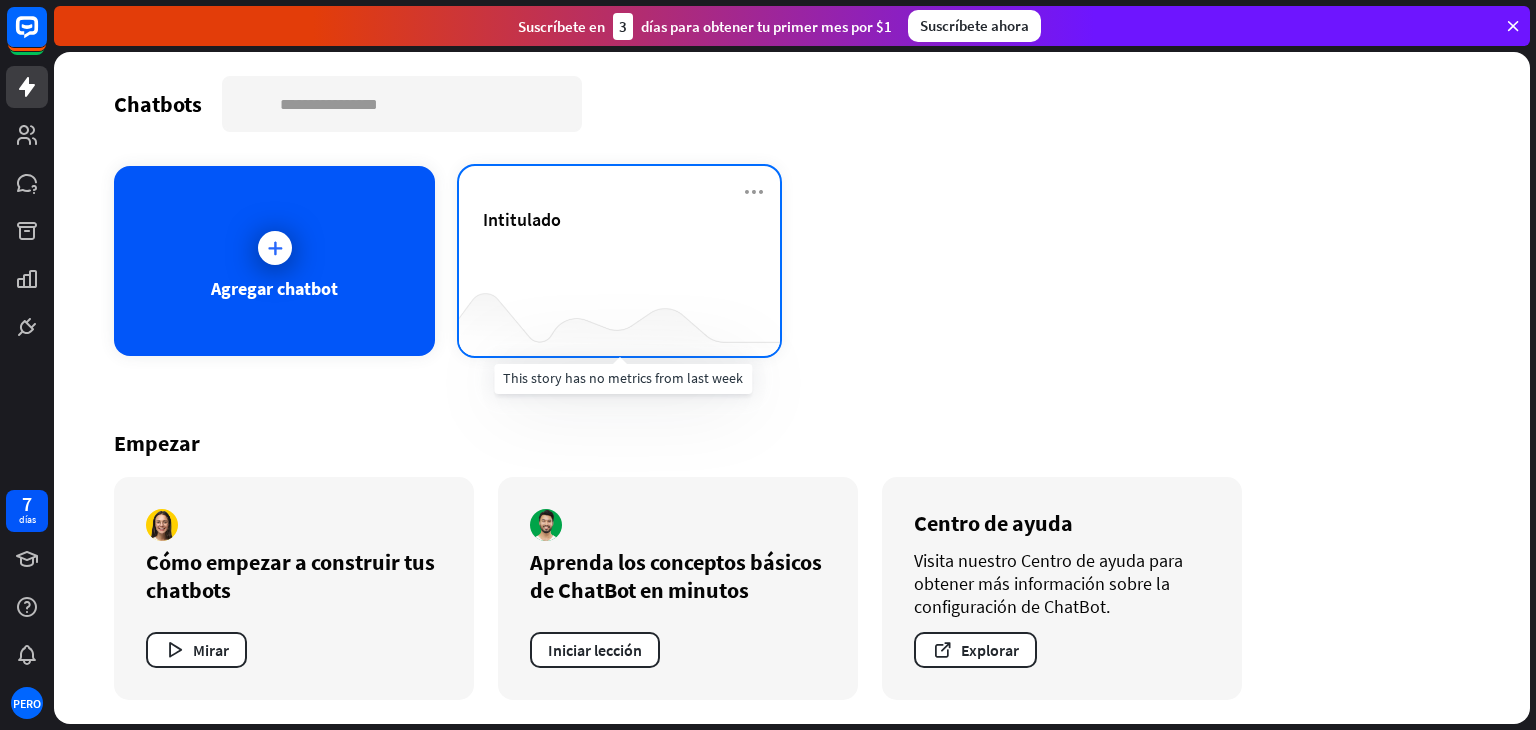 click at bounding box center (619, 316) 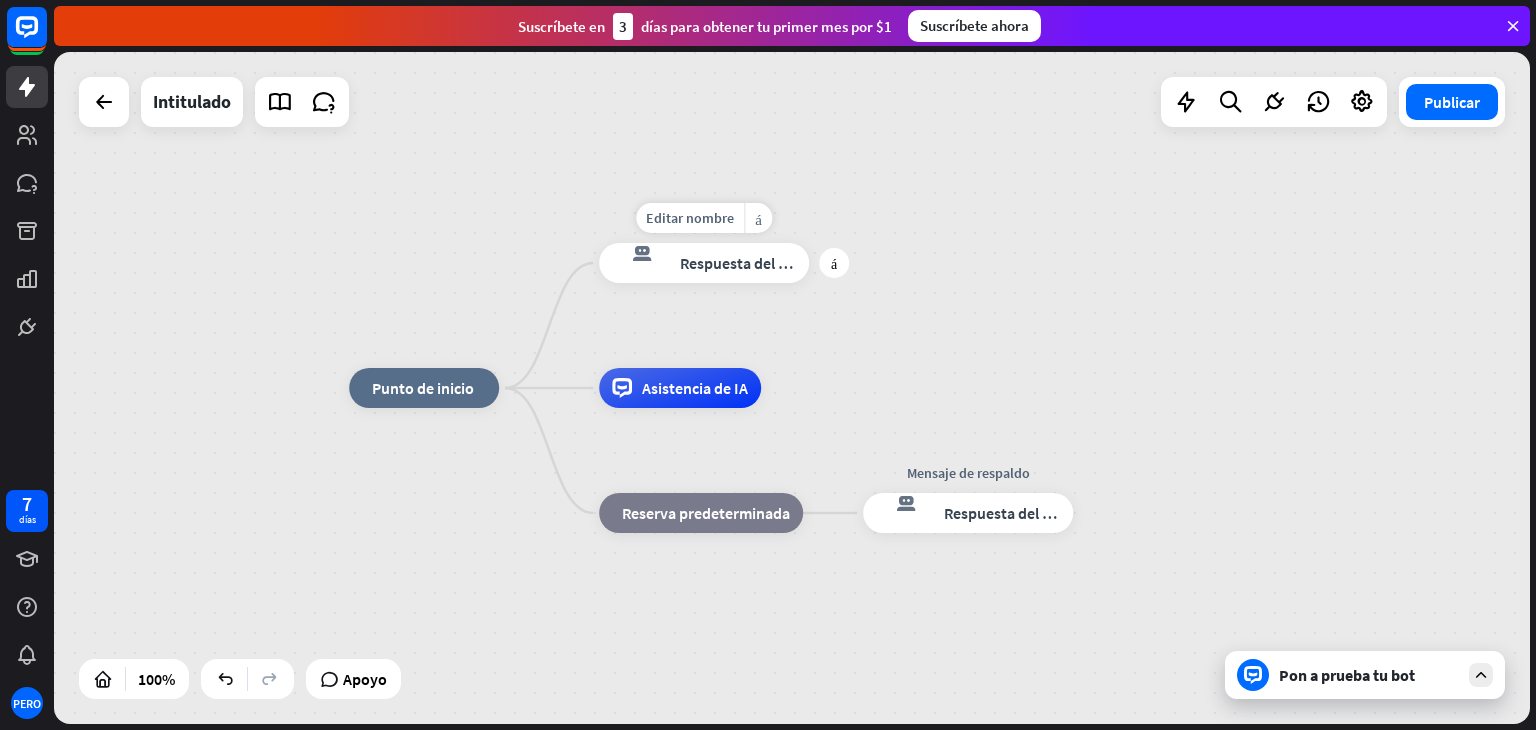 click on "Respuesta del bot" at bounding box center (741, 263) 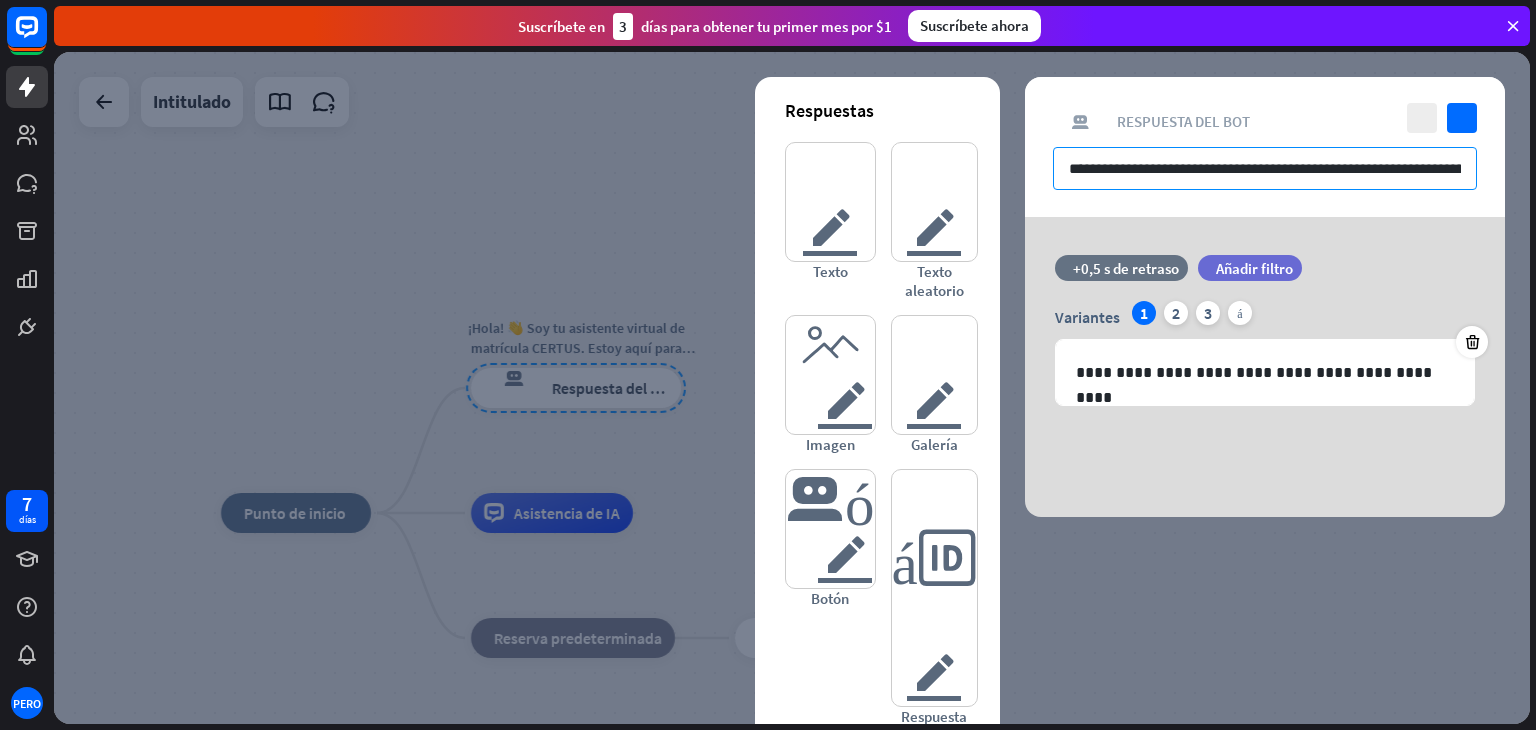 click on "**********" at bounding box center [1265, 168] 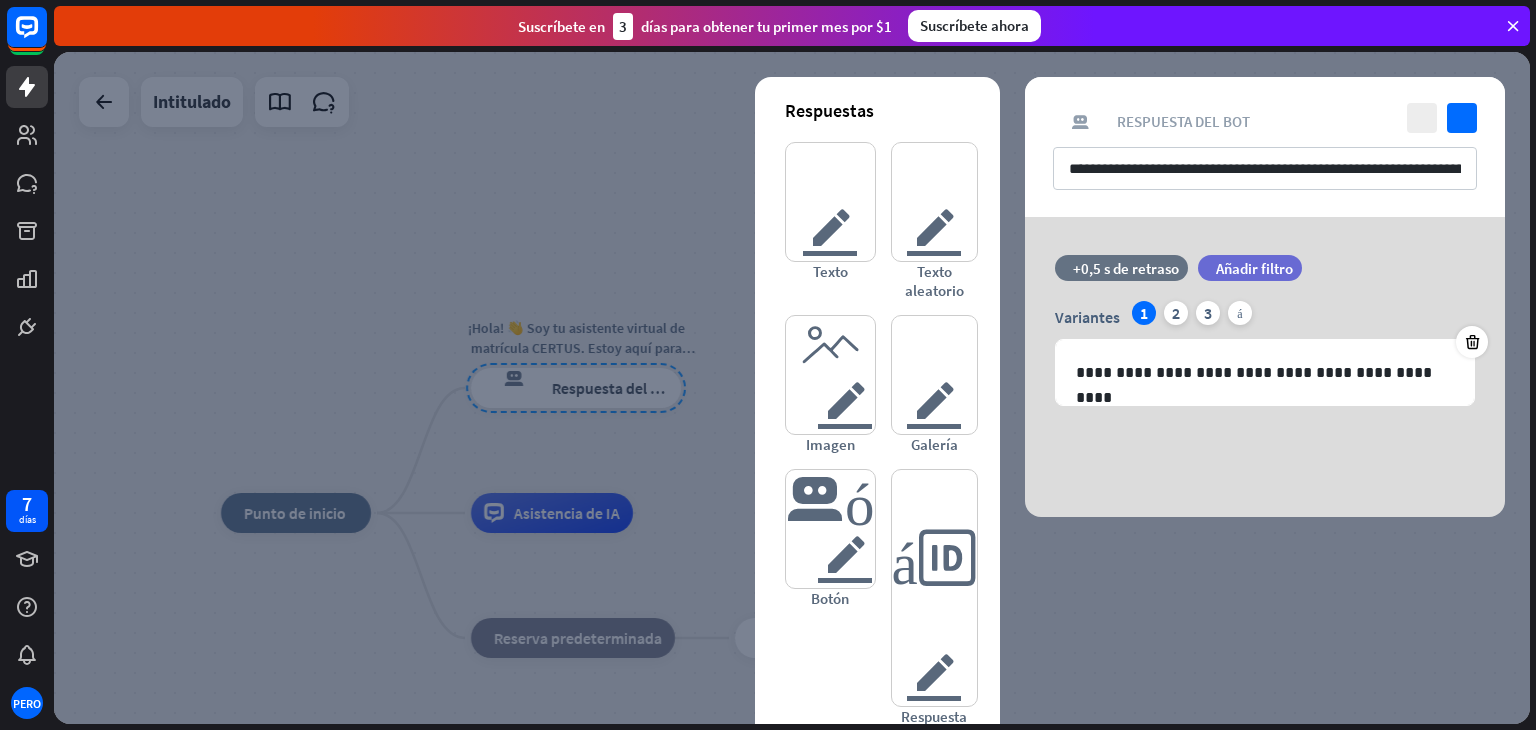 click at bounding box center [792, 388] 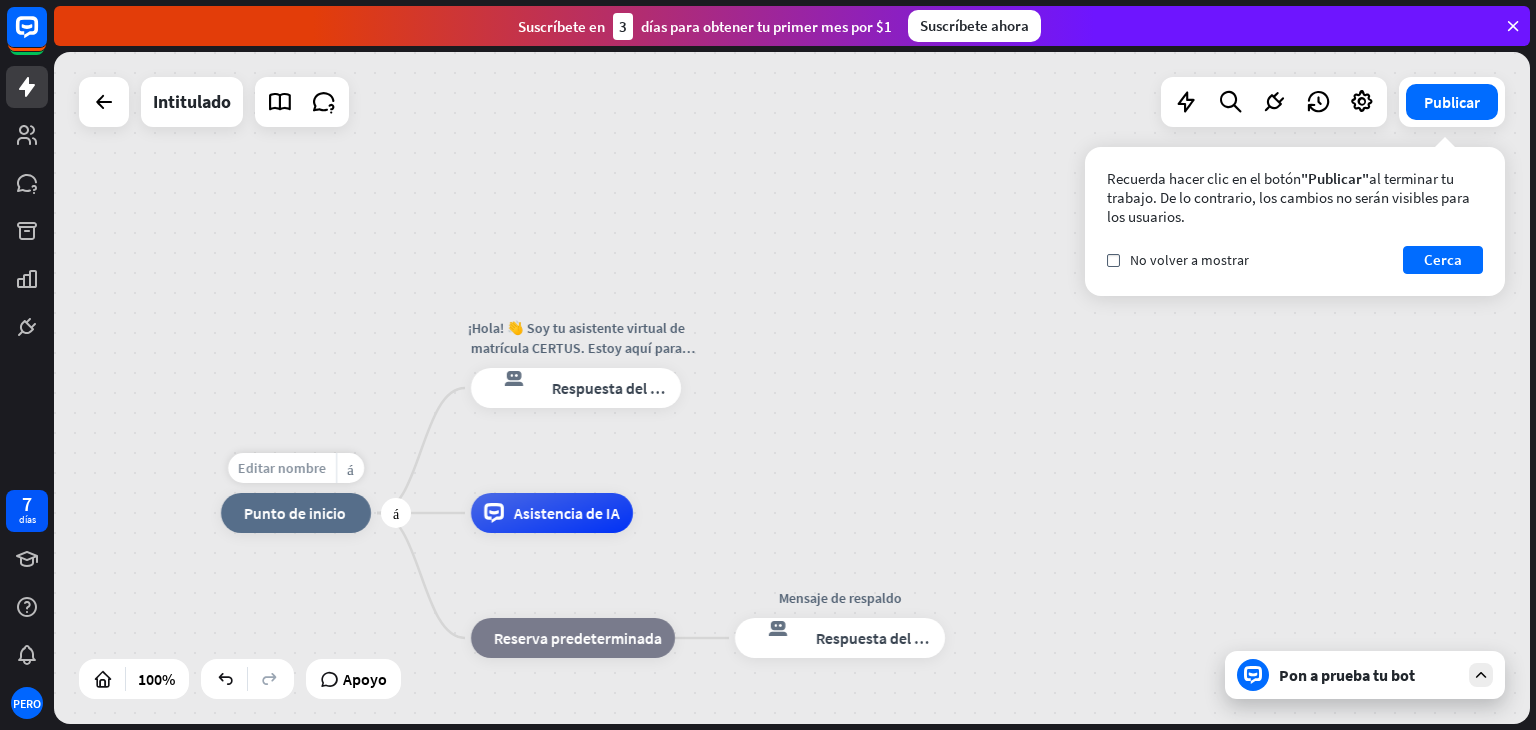 click on "Editar nombre" at bounding box center [282, 468] 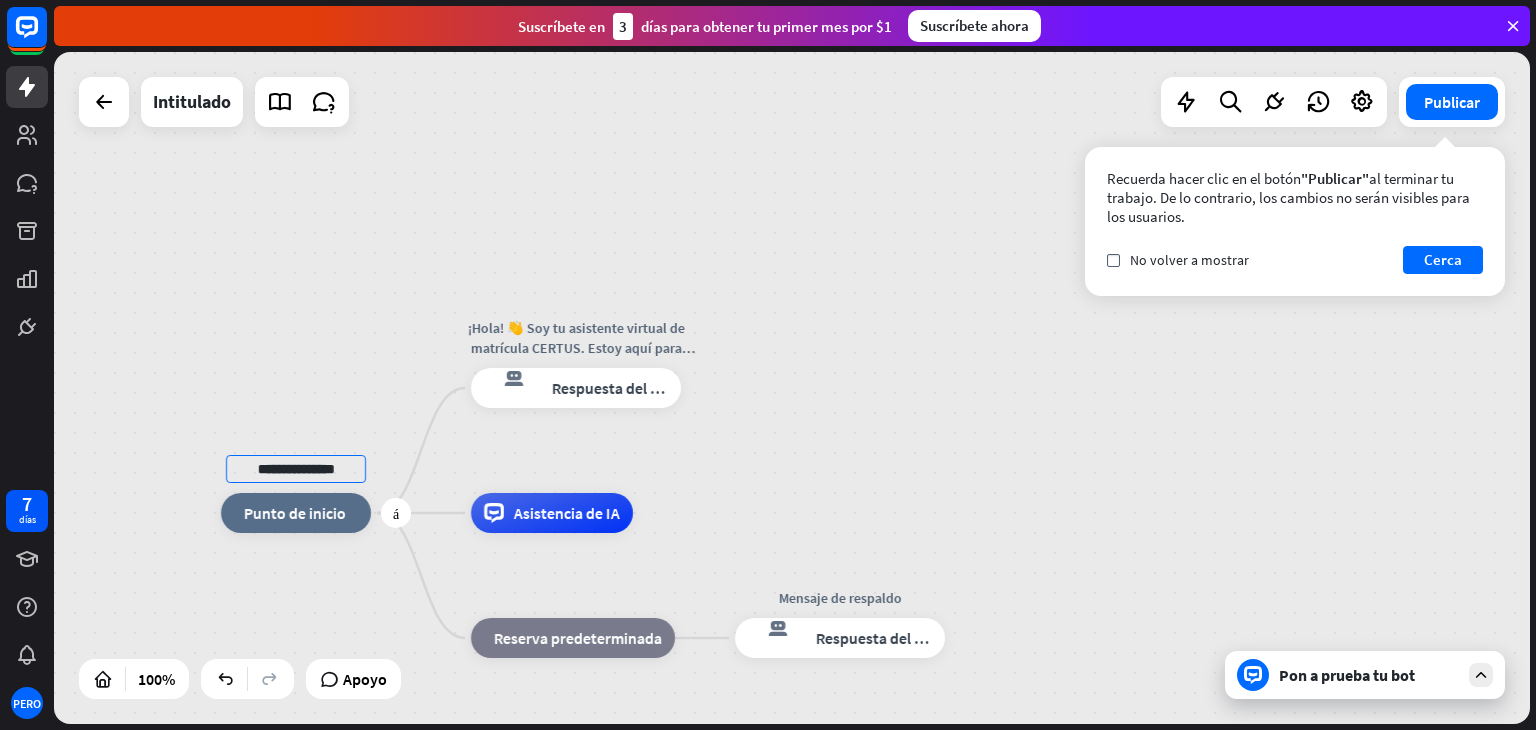 drag, startPoint x: 349, startPoint y: 471, endPoint x: 304, endPoint y: 465, distance: 45.39824 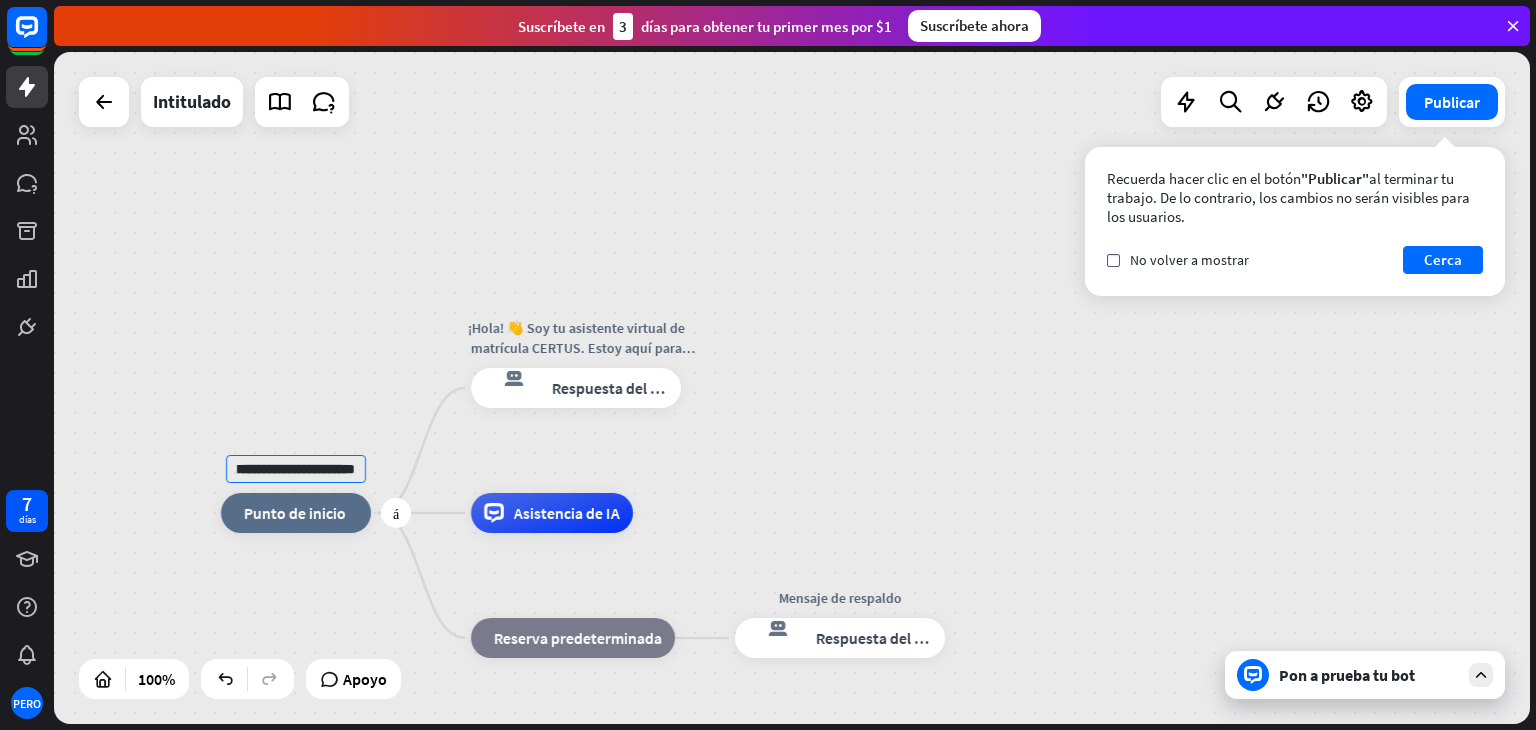 scroll, scrollTop: 0, scrollLeft: 64, axis: horizontal 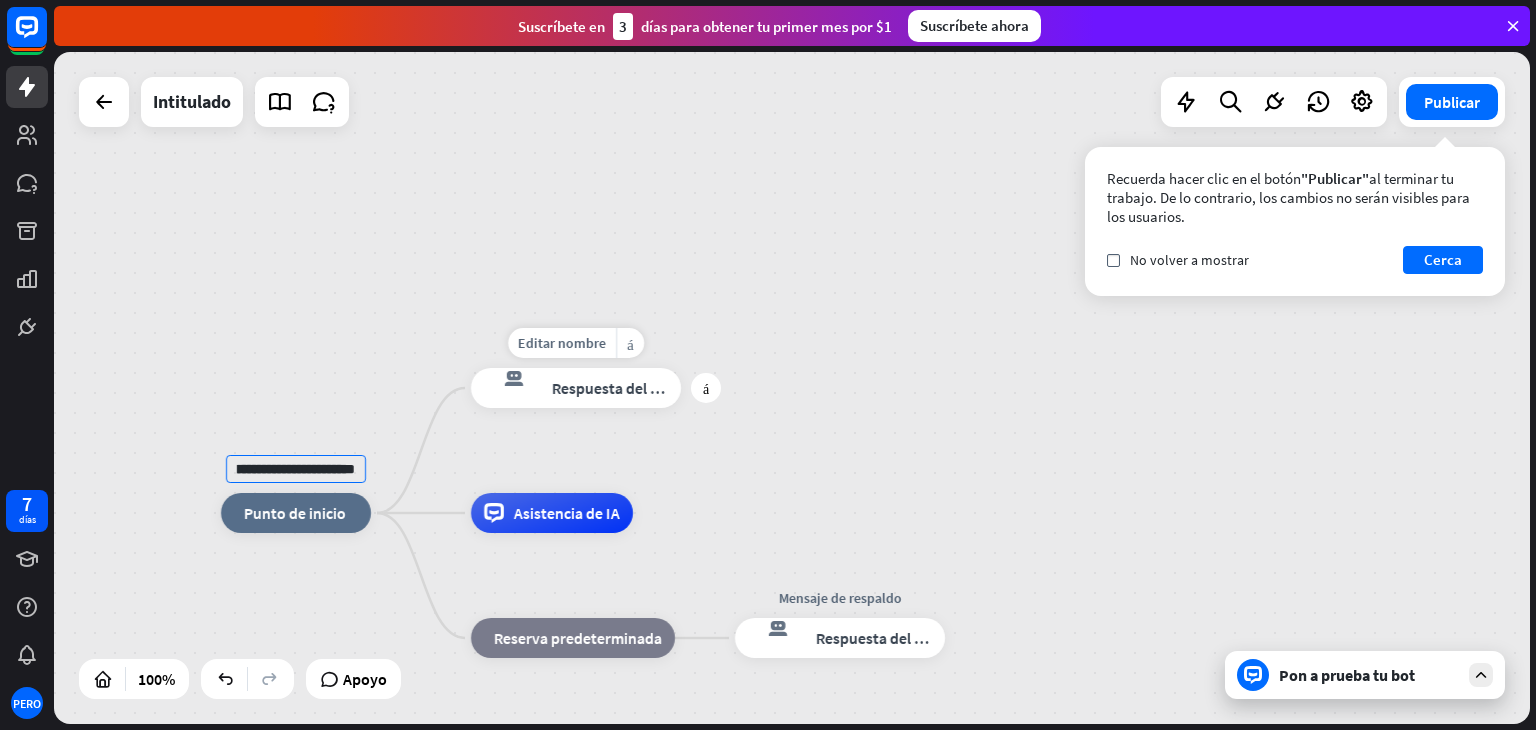 type on "**********" 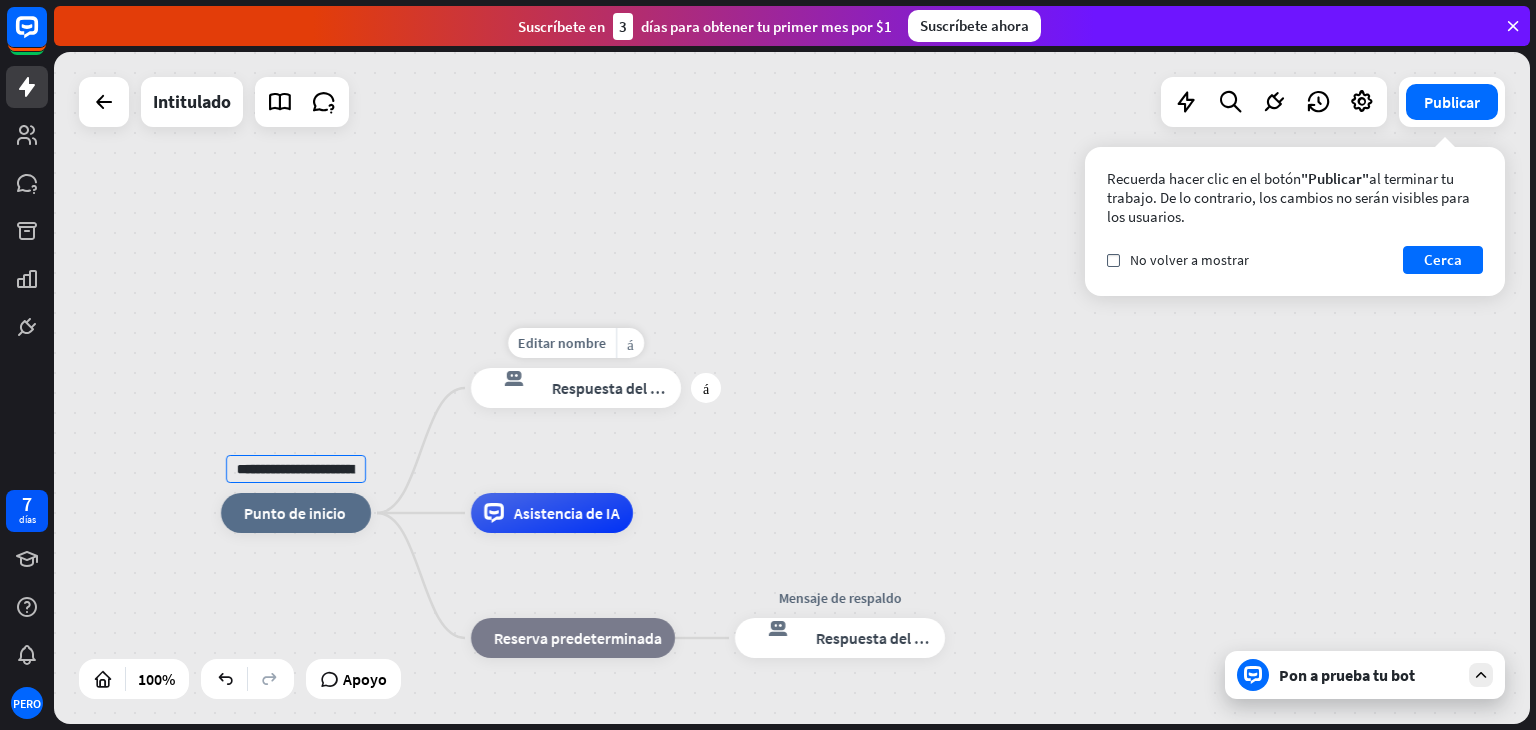 click on "**********" at bounding box center (792, 388) 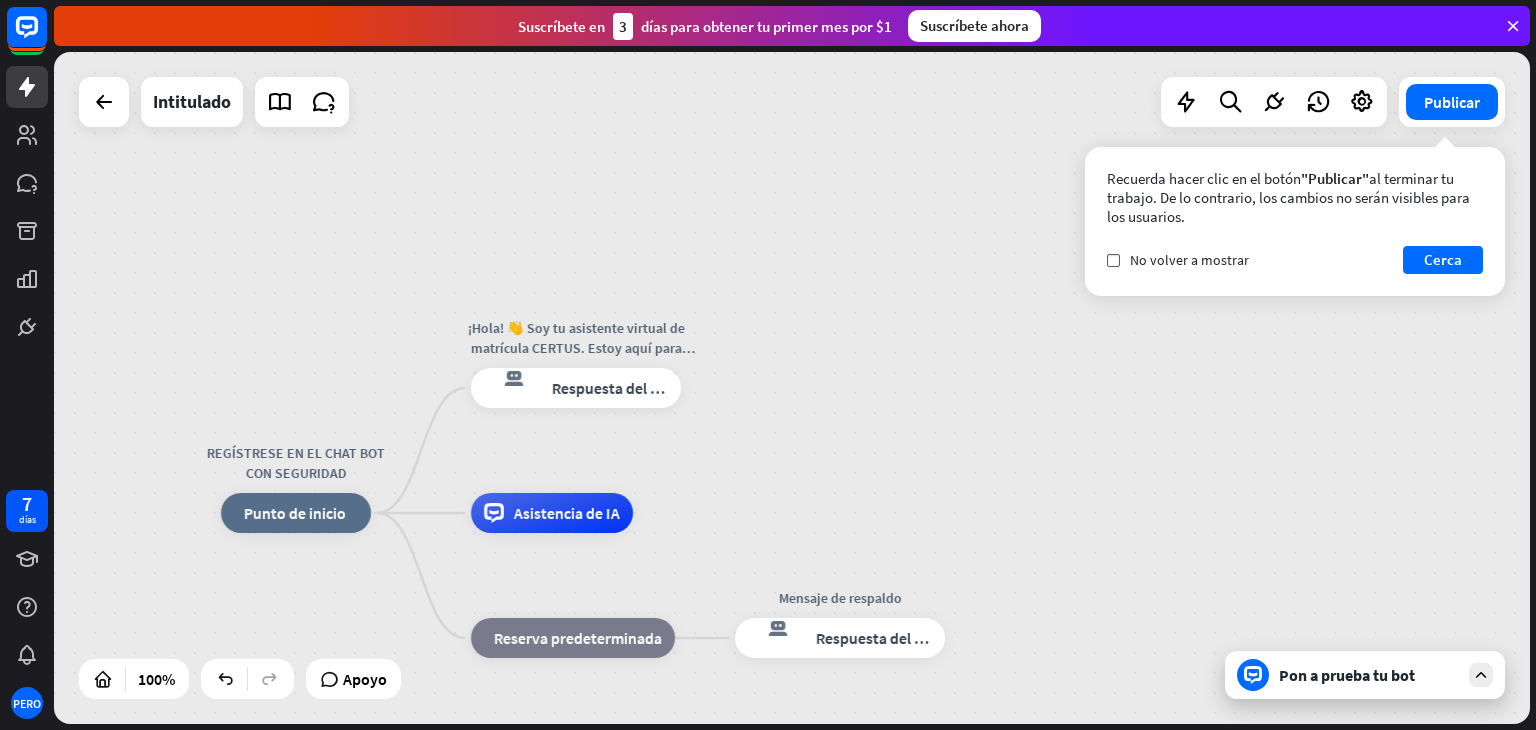 click on "Pon a prueba tu bot" at bounding box center (1365, 675) 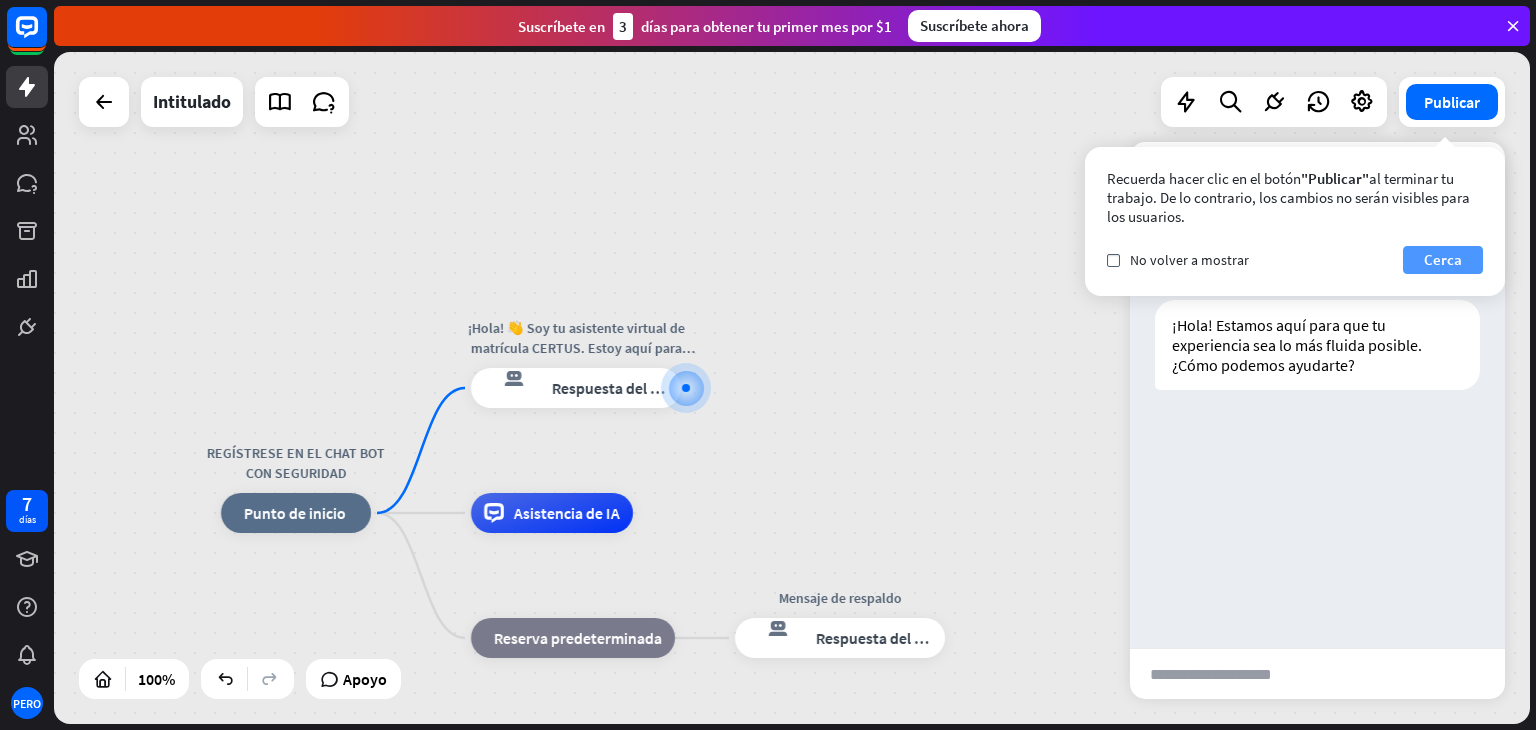 click on "Cerca" at bounding box center (1443, 260) 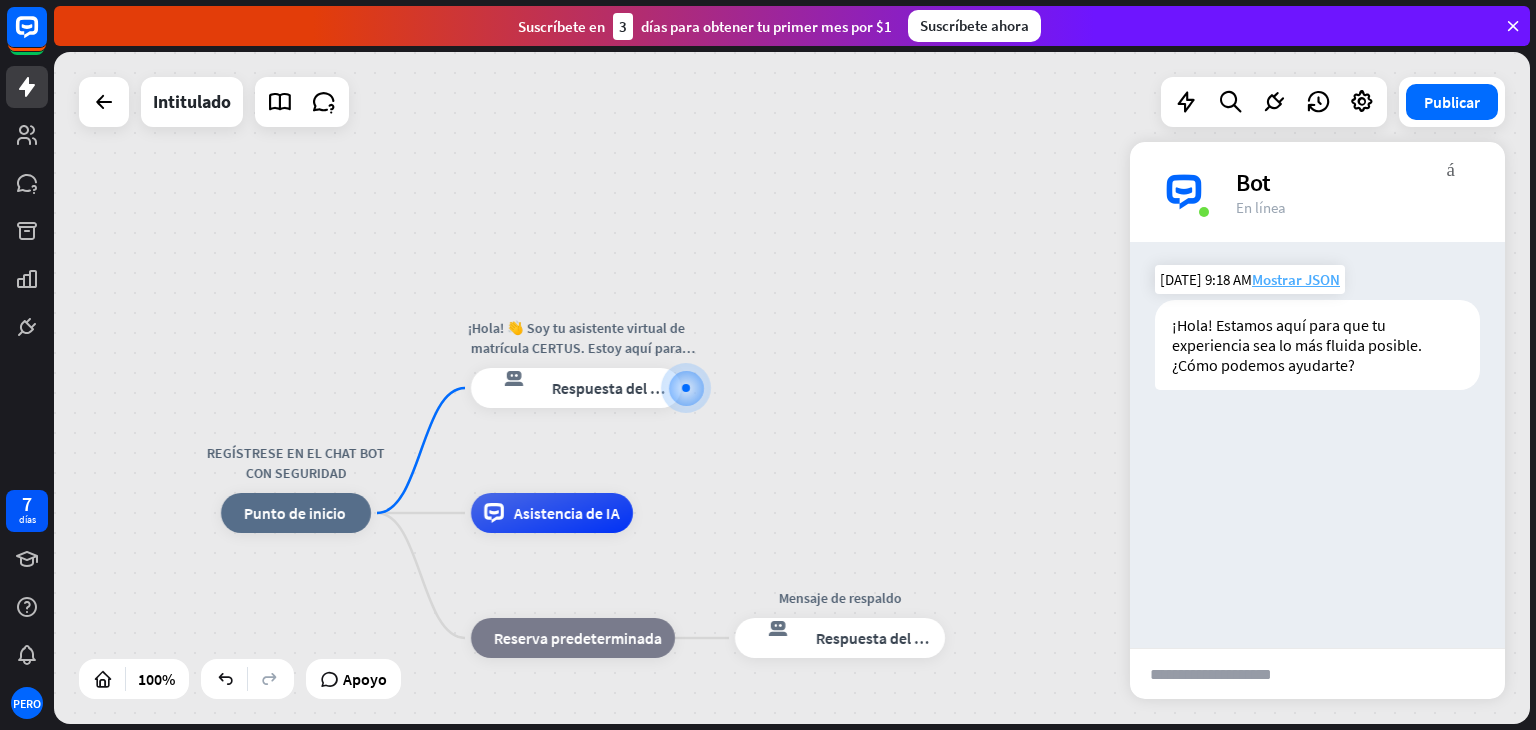 click on "Mostrar JSON" at bounding box center [1296, 279] 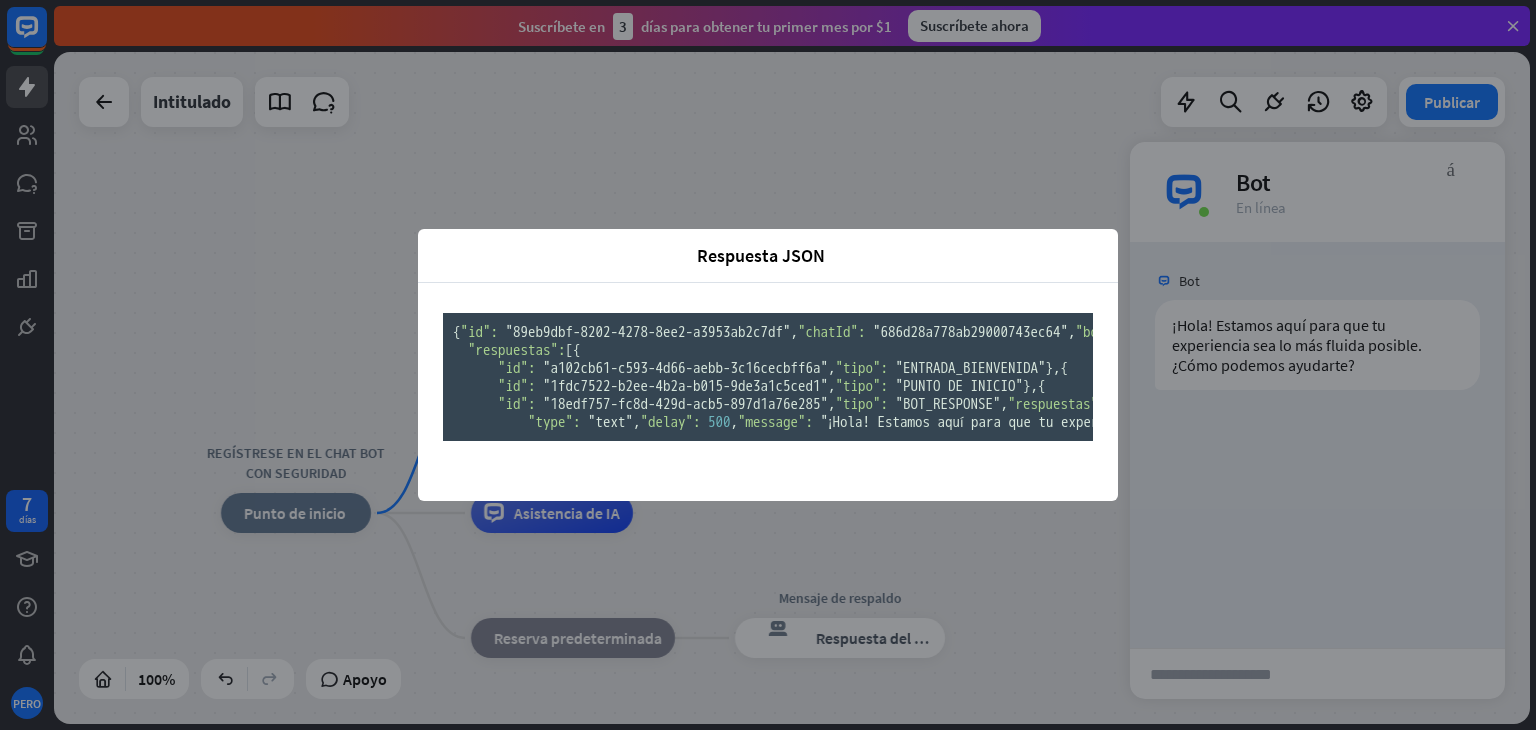 click on "Respuesta JSON
cerca
{
"id":    "89eb9dbf-8202-4278-8ee2-a3953ab2c7df"  ,
"chatId":    "686d28a778ab29000743ec64"  ,
"botId":    "686d28a6cb51f80007c09321"  ,
"fecha":    "[DATE]T14:18:15.243Z"  ,
"puntuación":    1  ,
"errores":    0  ,
"finalizado":    falso  ,
"atributos":  {},
"diagrama":  [
"1fdc7522-b2ee-4b2a-b015-9de3a1c5ced1"  ,
"18edf757-fc8d-429d-acb5-897d1a76e285"
],
"respuestas":  [
{
"id":    "a102cb61-c593-4d66-aebb-3c16cecbff6a"  ,
"tipo":    "ENTRADA_BIENVENIDA"
},
{
"id":    "1fdc7522-b2ee-4b2a-b015-9de3a1c5ced1"  ,
"tipo":    "PUNTO DE INICIO"
},
{
"id":    "18edf757-fc8d-429d-acb5-897d1a76e285"  ,
"tipo":    "BOT_RESPONSE"  ,
"respuestas":  [
{
"type":    "text"" at bounding box center [768, 365] 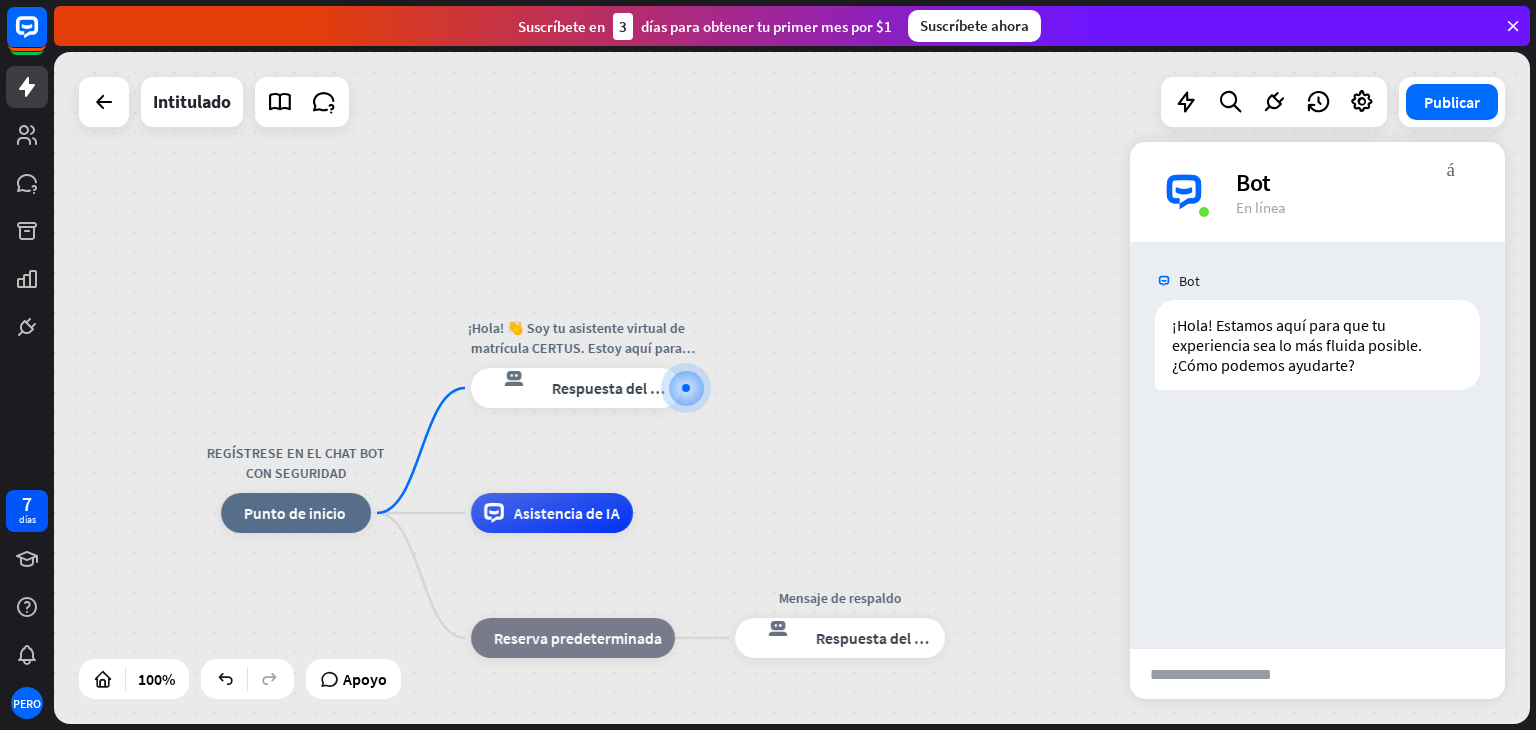 click on "REGÍSTRESE EN EL CHAT BOT CON SEGURIDAD   inicio_2   Punto de inicio                 ¡Hola! 👋 Soy tu asistente virtual de matrícula CERTUS. Estoy aquí para ayudarte en tu proceso de matrícula digital. ¿Sobre qué   respuesta del bot de bloqueo   Respuesta del bot                         Asistencia de IA                   bloque_de_retroceso   Reserva predeterminada                 Mensaje de respaldo   respuesta del bot de bloqueo   Respuesta del bot" at bounding box center (792, 388) 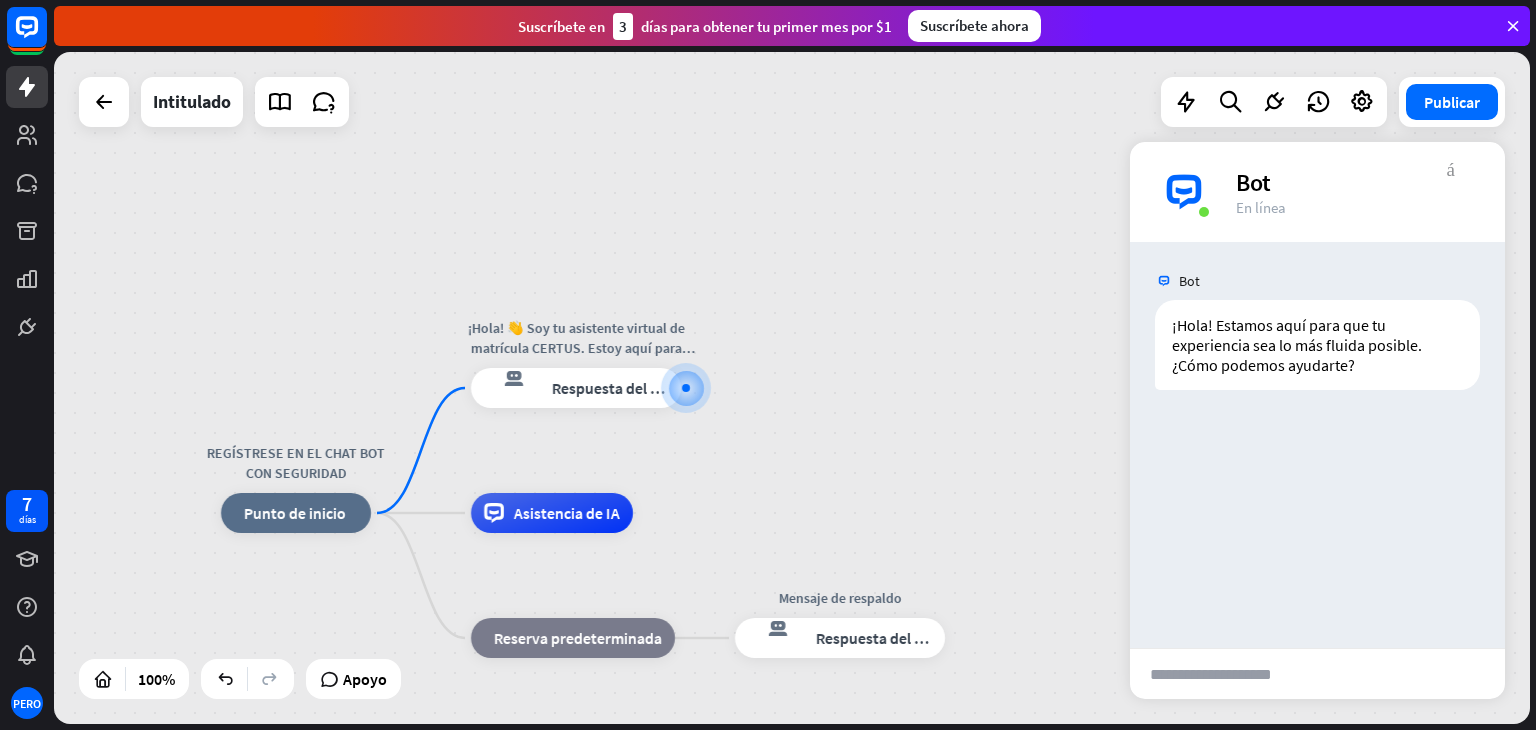 click on "más_vert" at bounding box center [1451, 167] 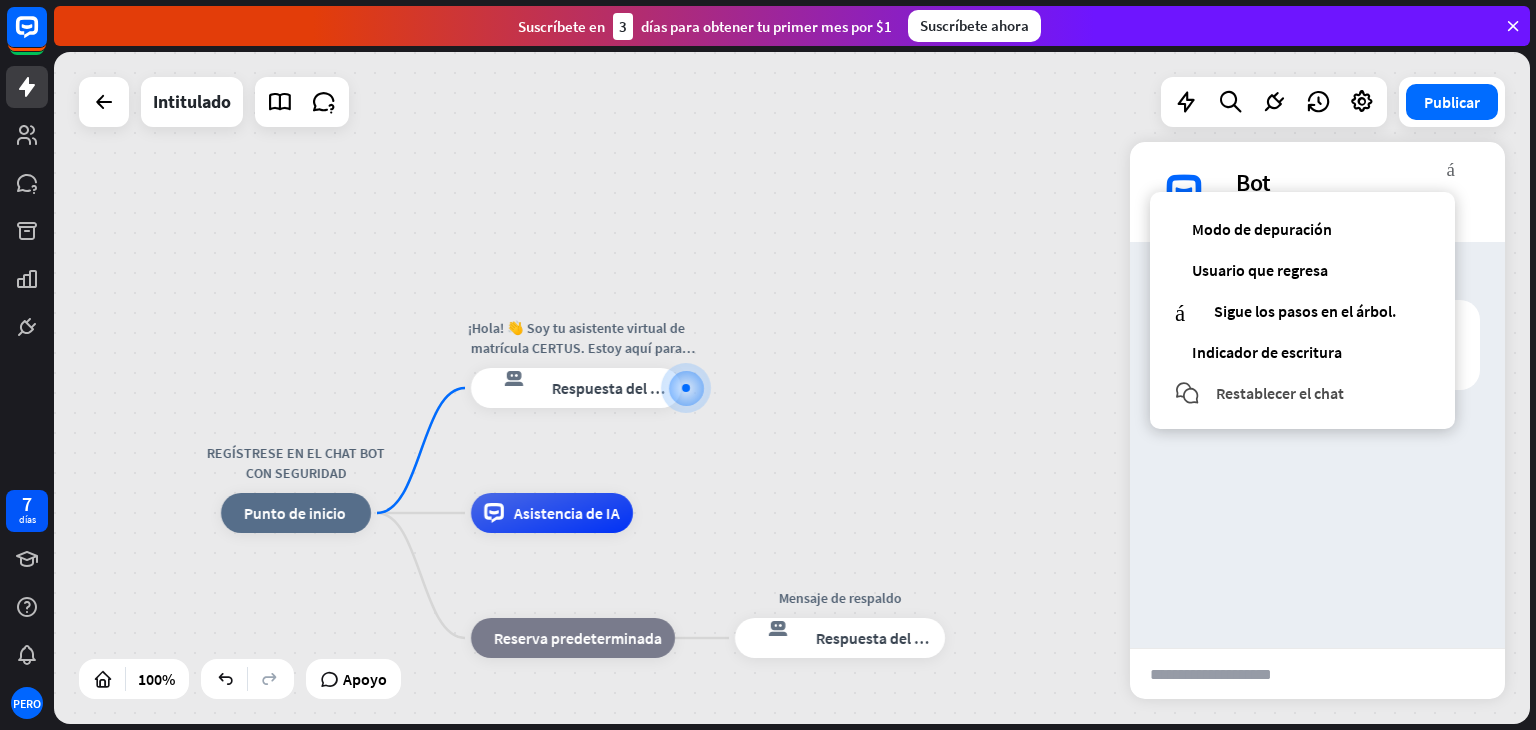 click on "Restablecer el chat" at bounding box center (1280, 393) 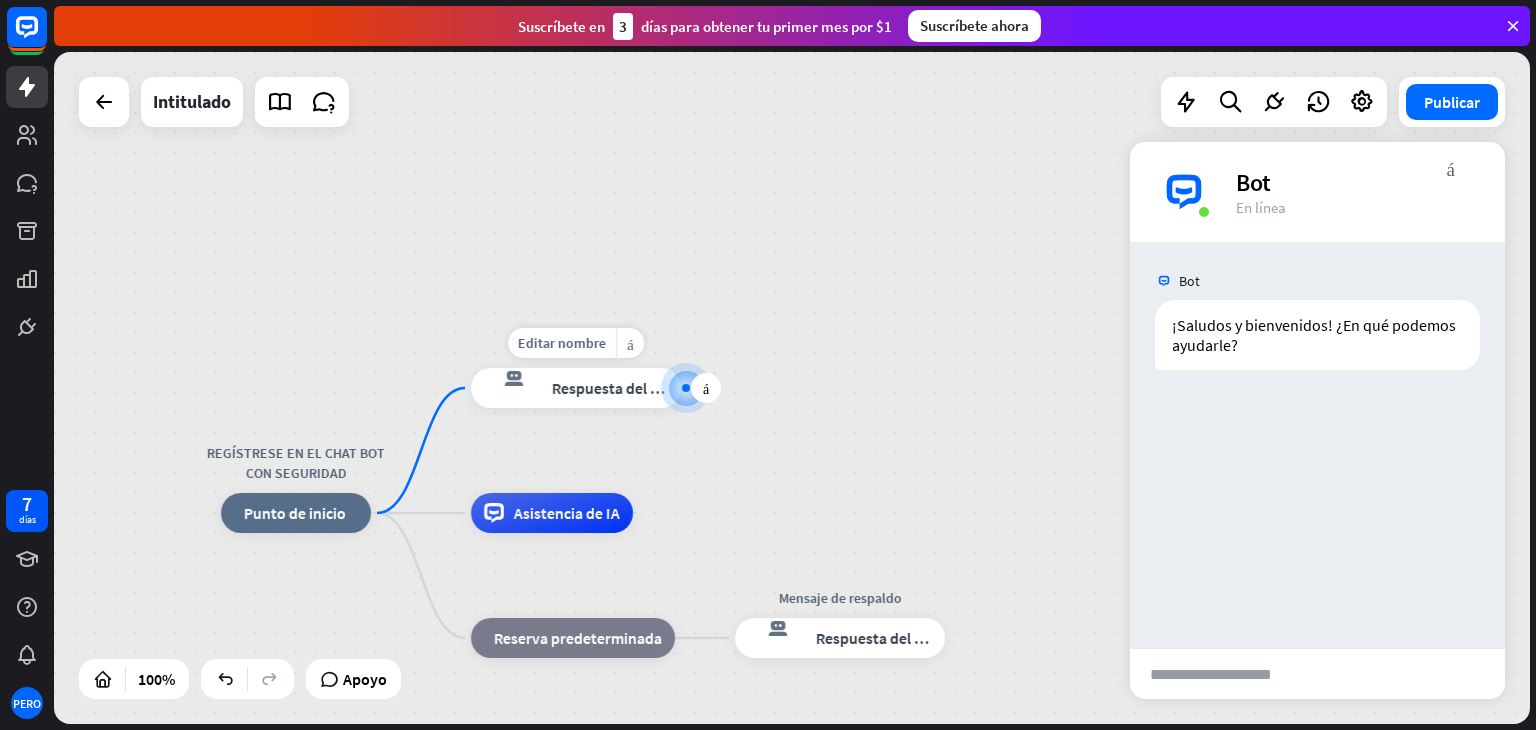 click on "Respuesta del bot" at bounding box center [612, 388] 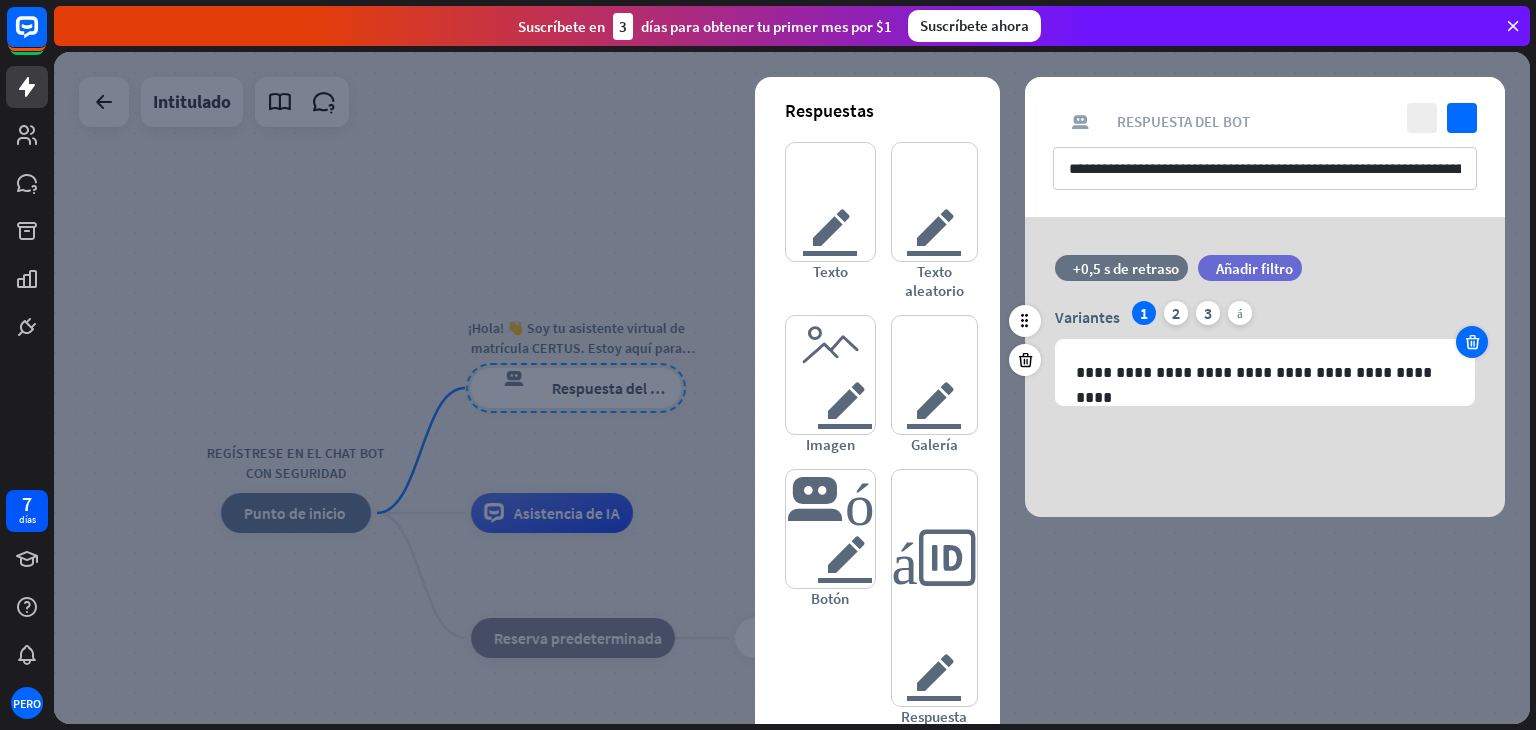 click at bounding box center (1472, 342) 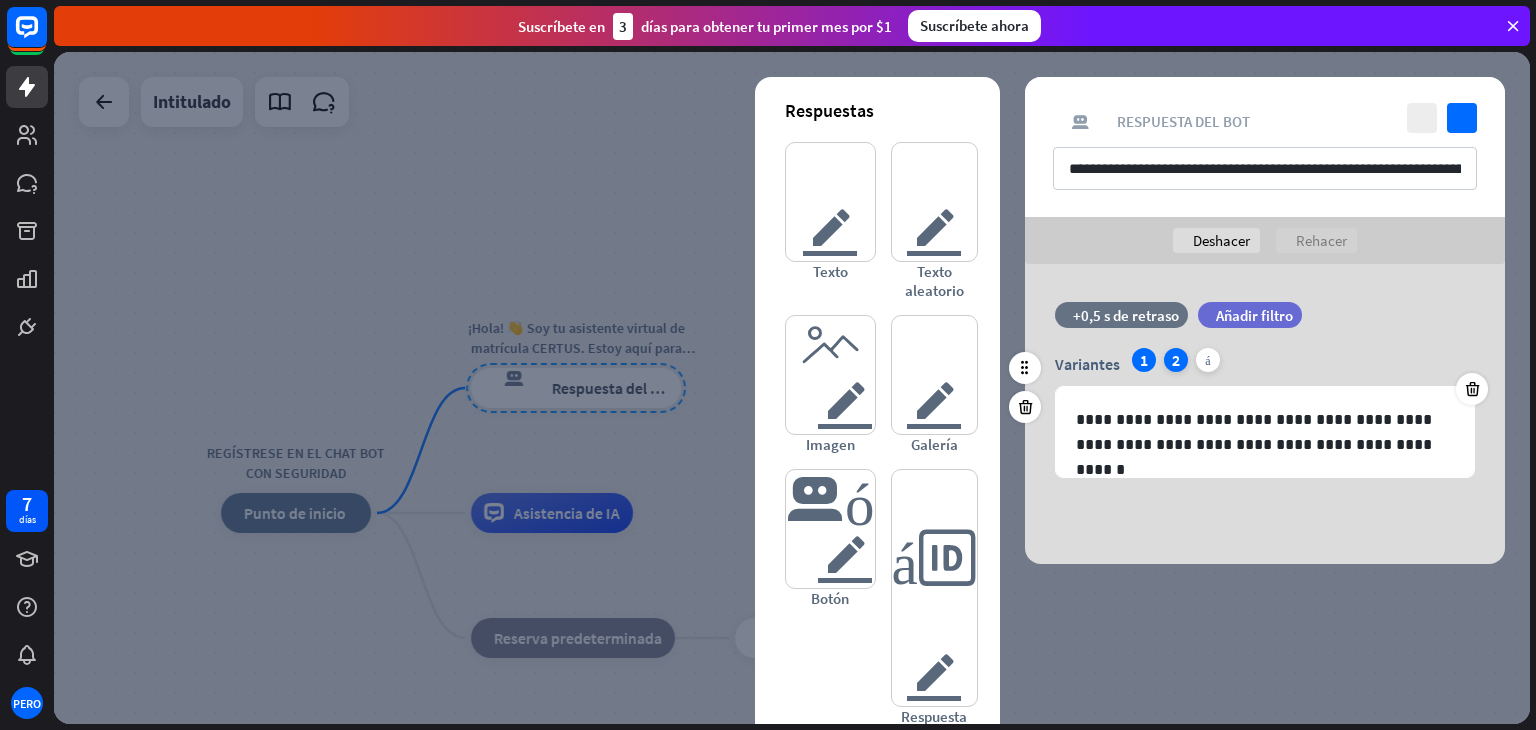 click on "2" at bounding box center (1176, 360) 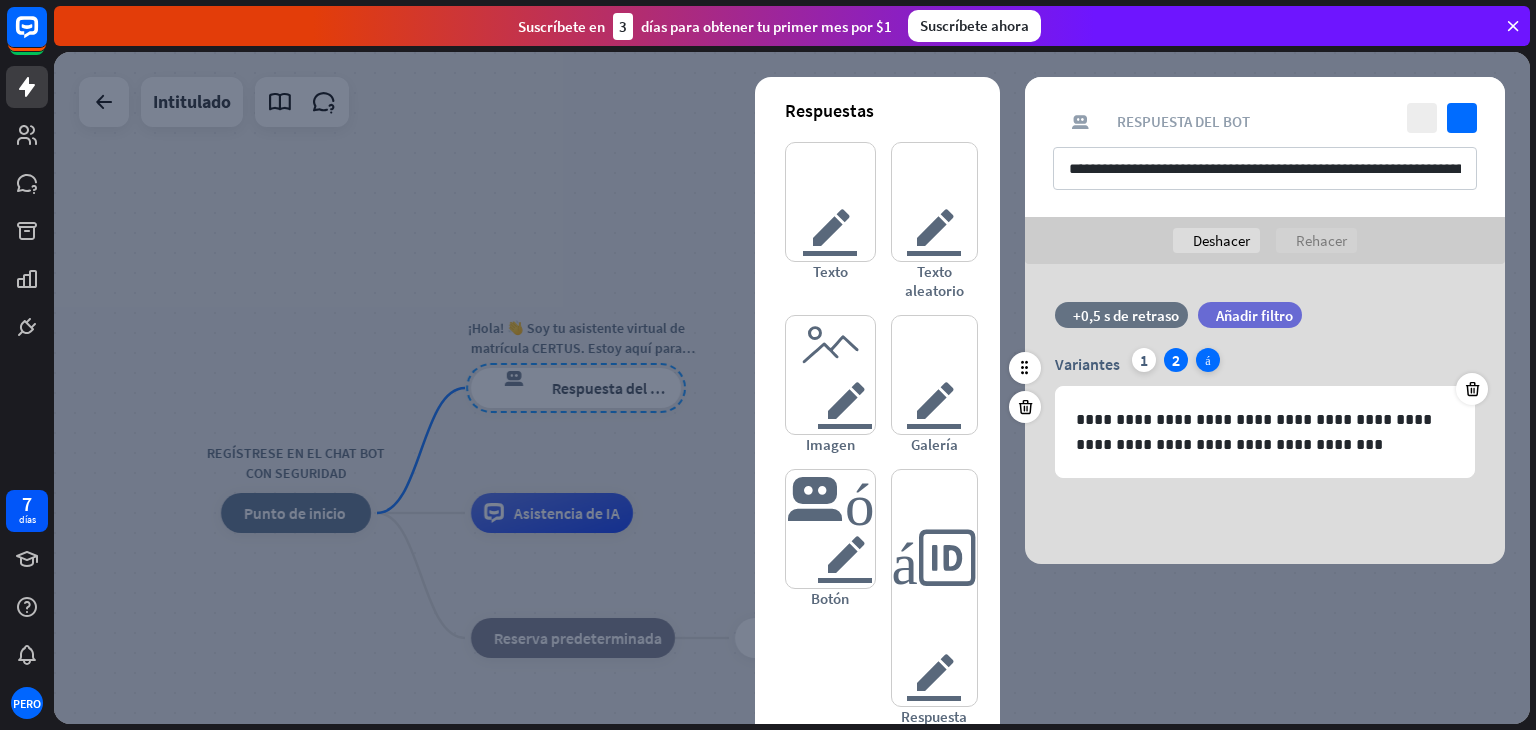 click on "más" at bounding box center [1208, 360] 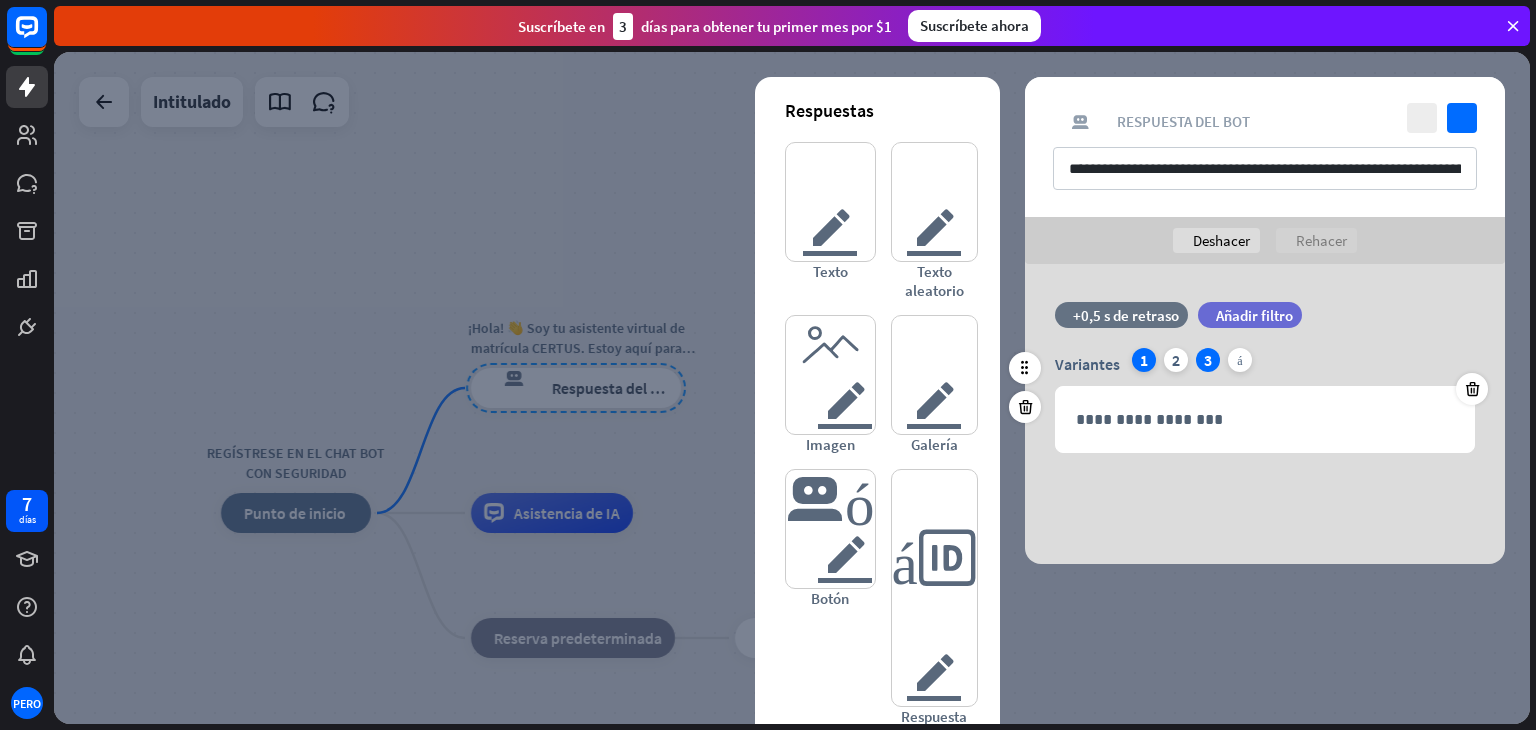 click on "1" at bounding box center [1144, 360] 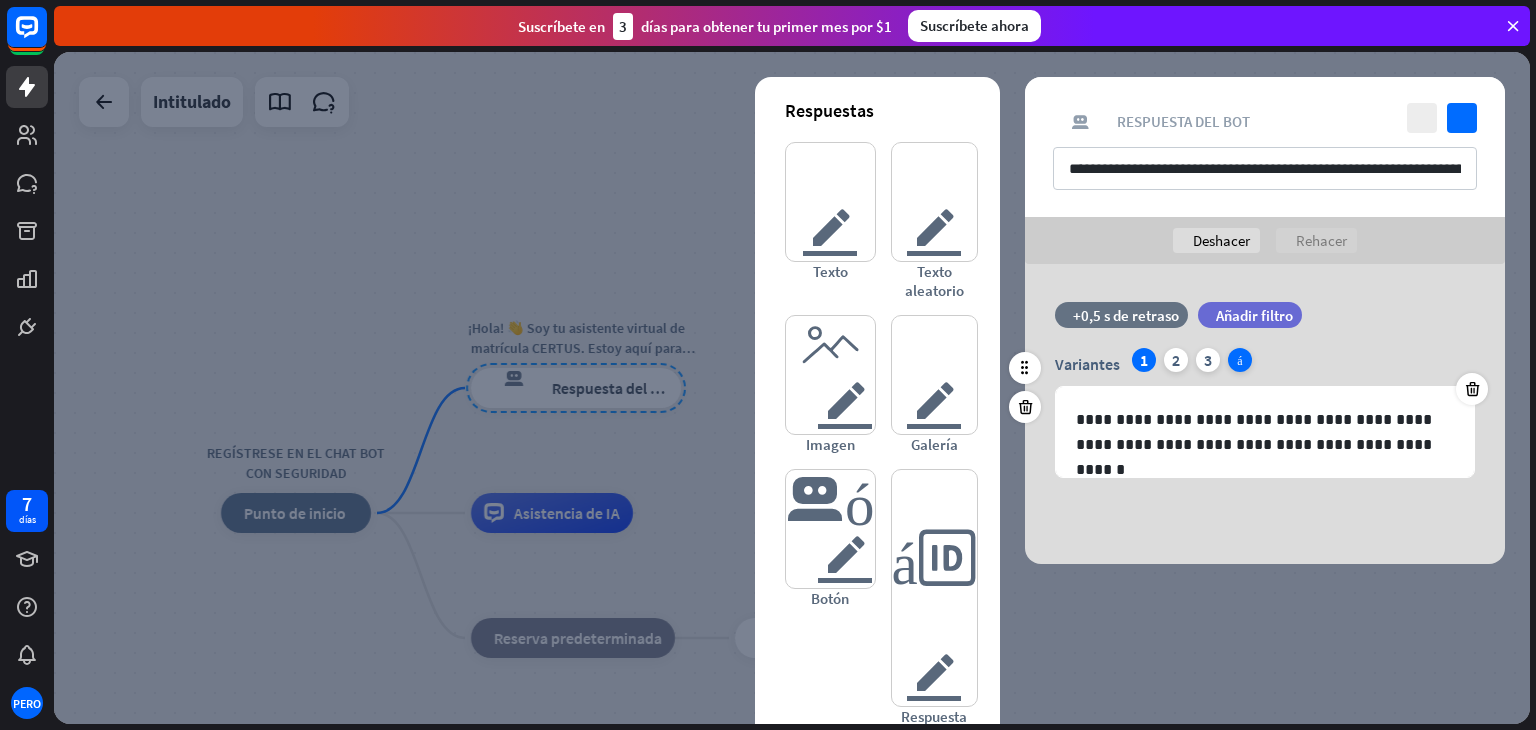 click on "más" at bounding box center (1240, 360) 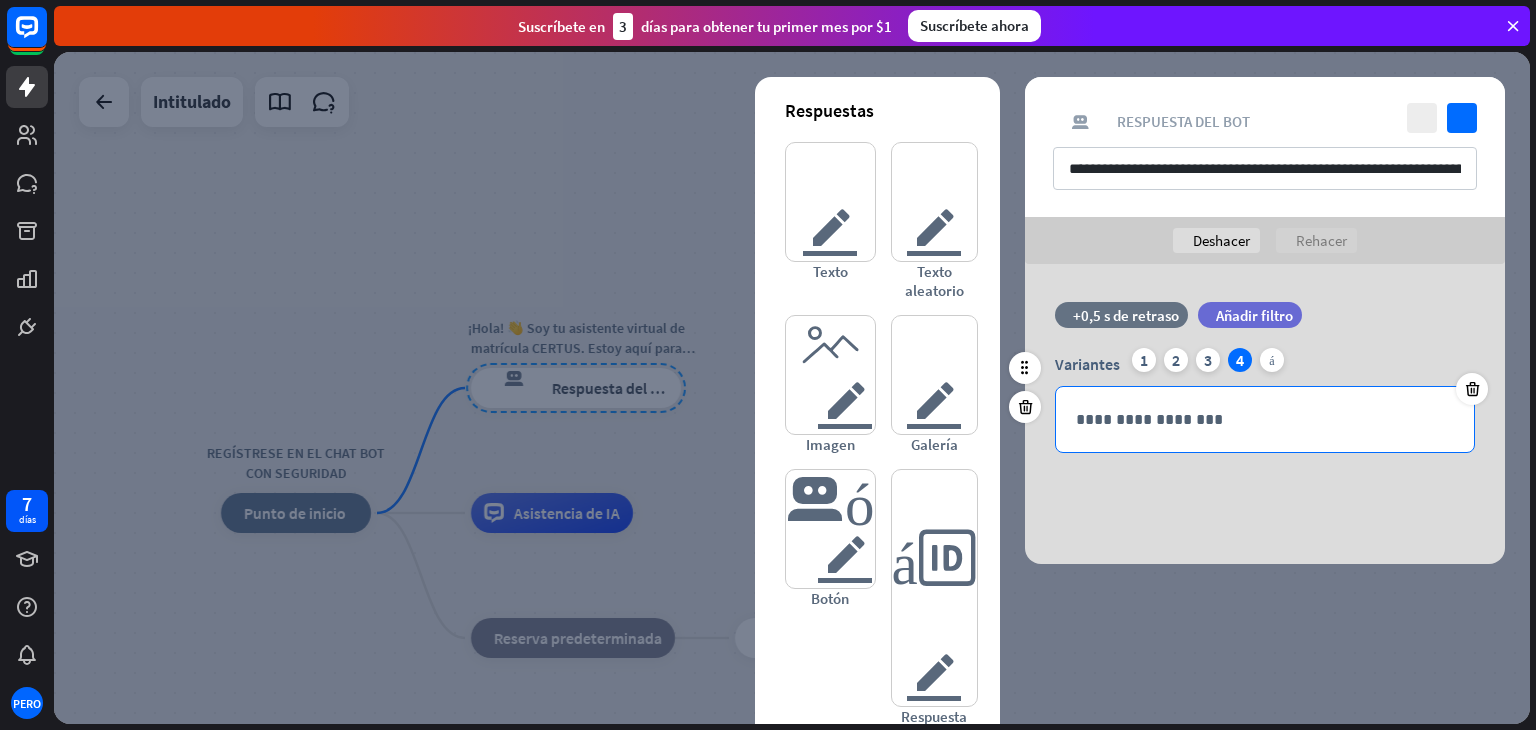 click on "**********" at bounding box center (1265, 419) 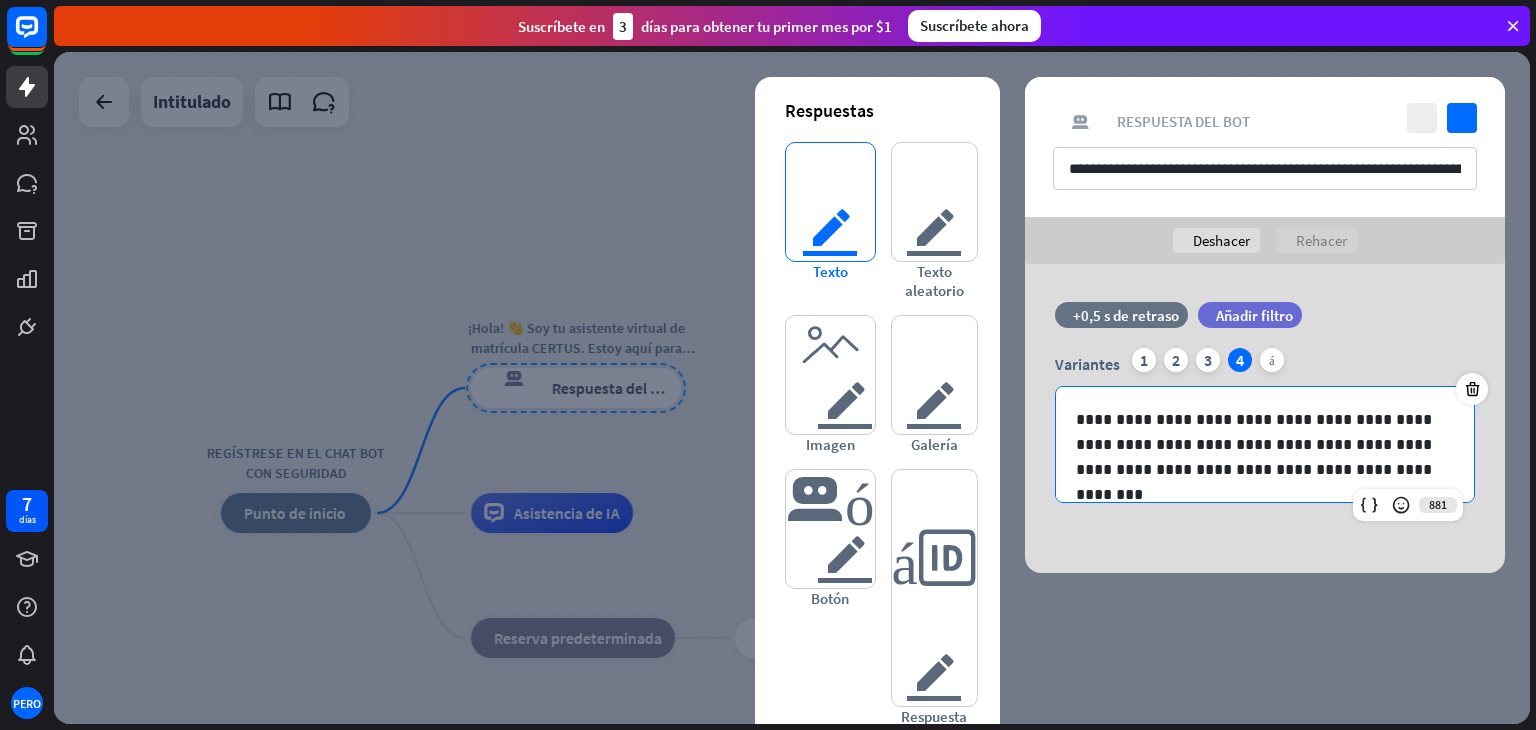 click on "texto del editor" at bounding box center [830, 202] 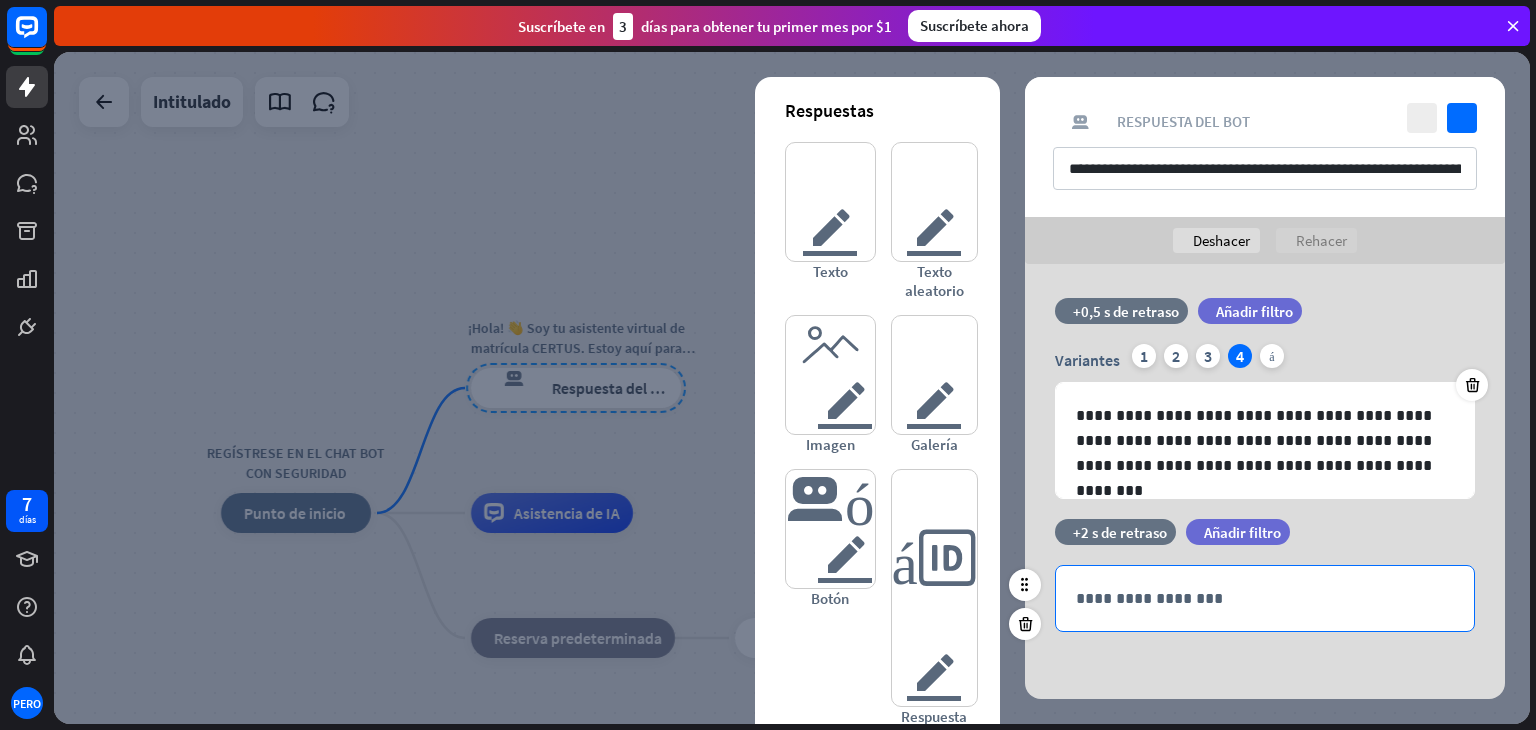scroll, scrollTop: 6, scrollLeft: 0, axis: vertical 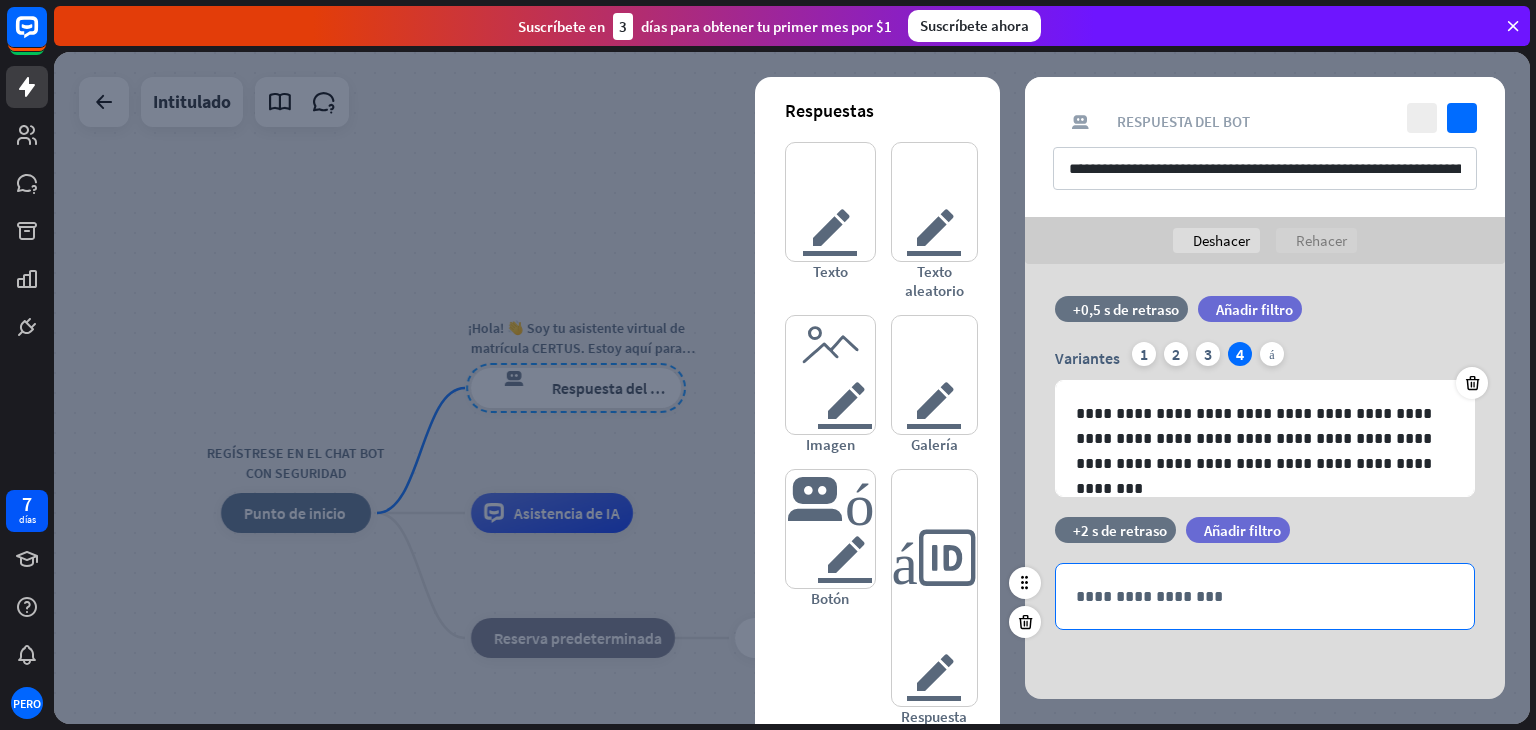 click on "**********" at bounding box center (1265, 596) 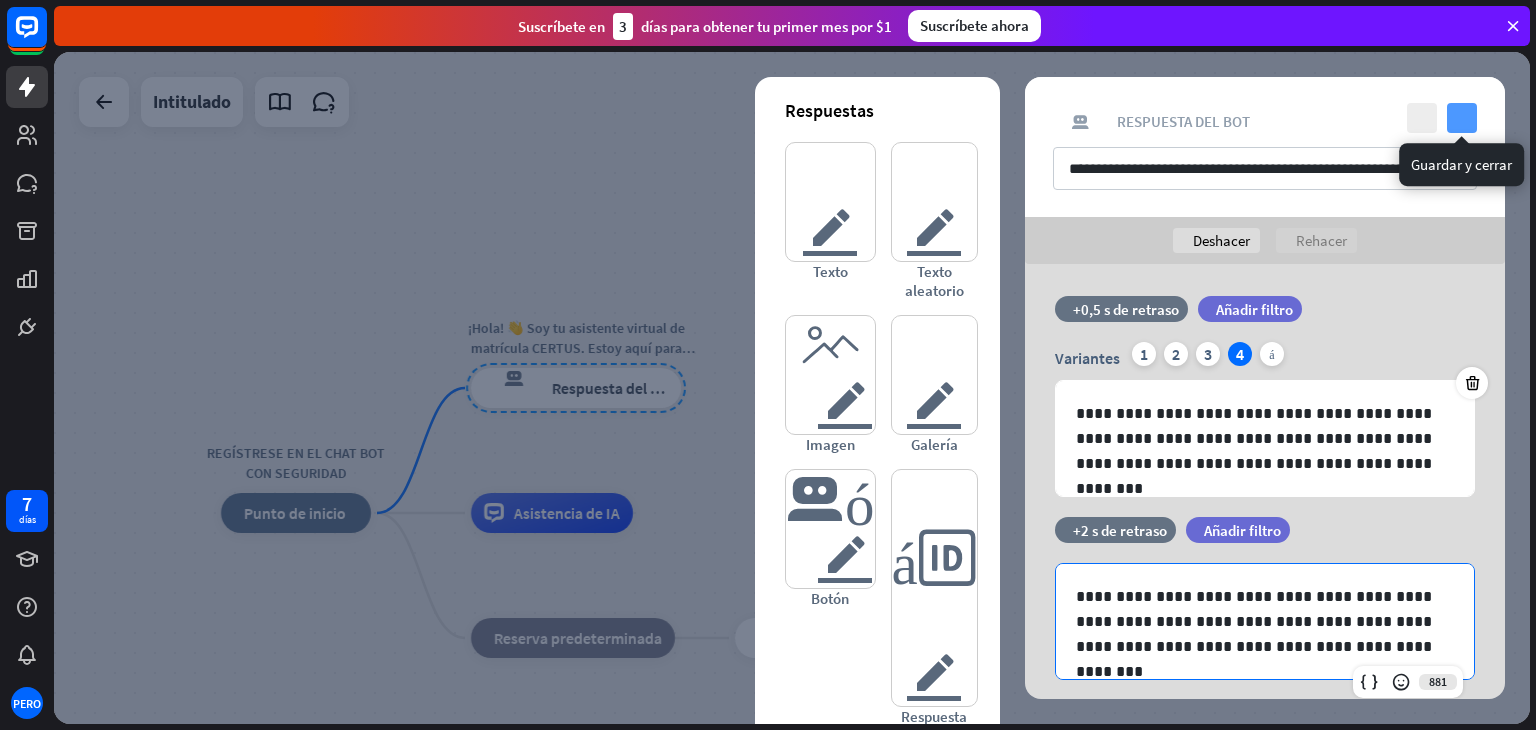 click on "controlar" at bounding box center [1462, 118] 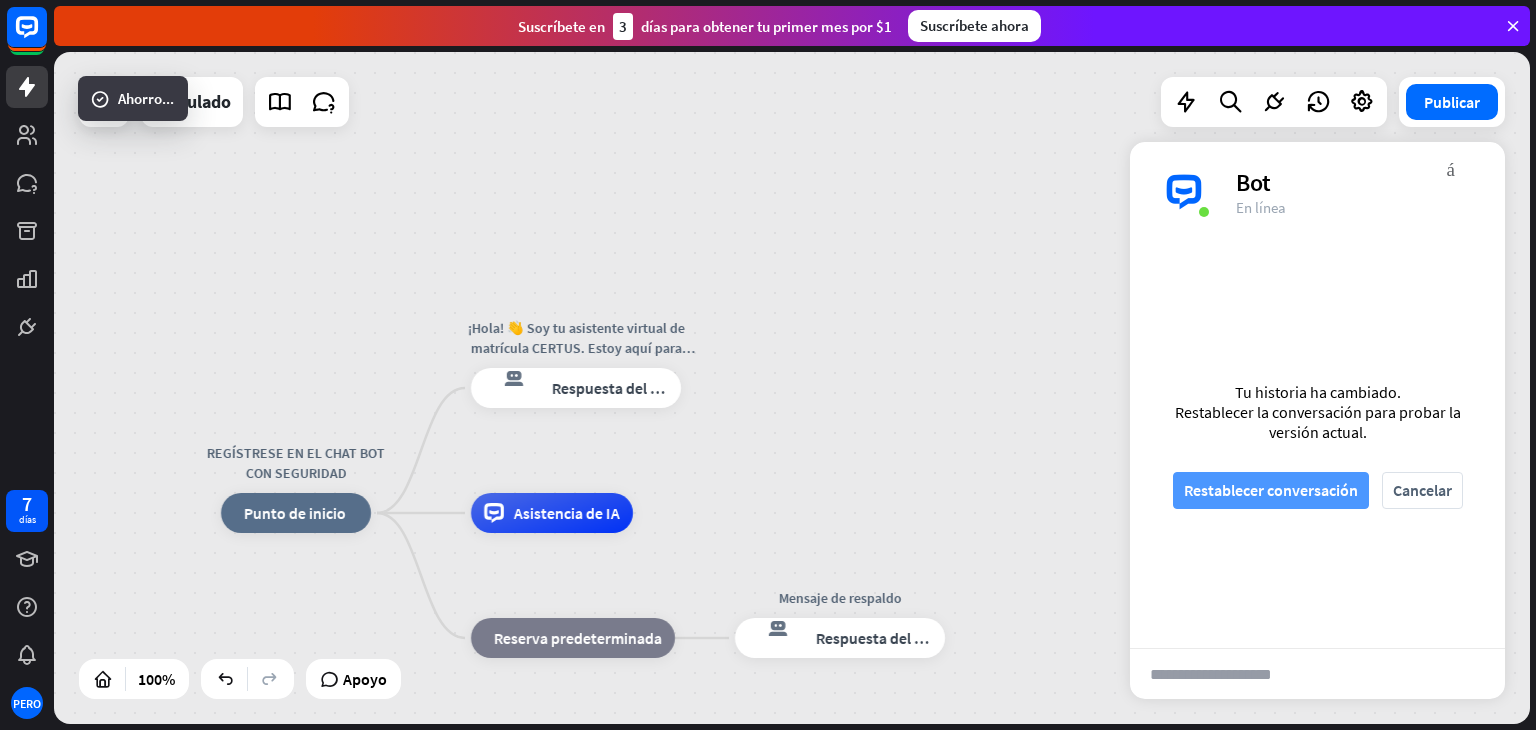 click on "Restablecer conversación" at bounding box center [1271, 490] 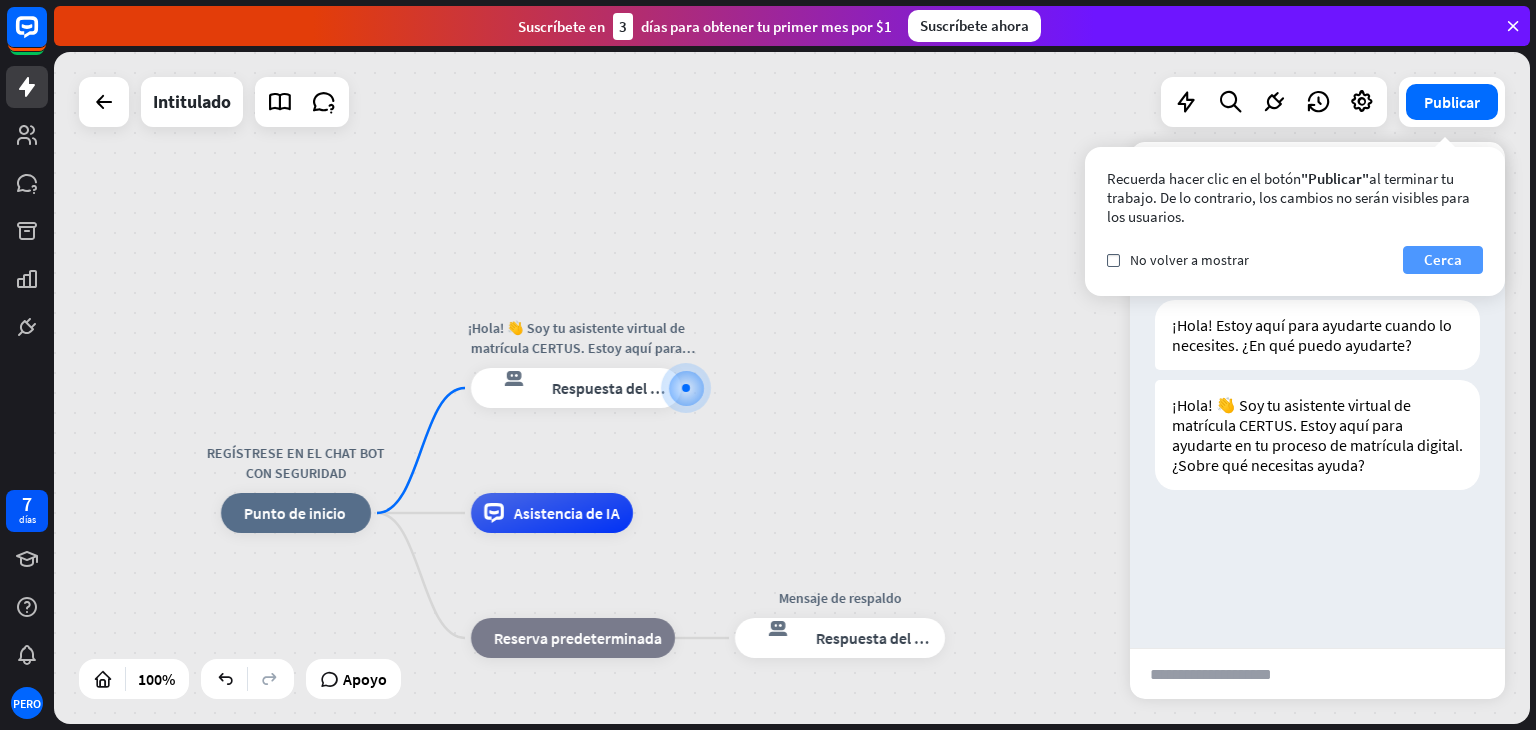 click on "Cerca" at bounding box center [1443, 260] 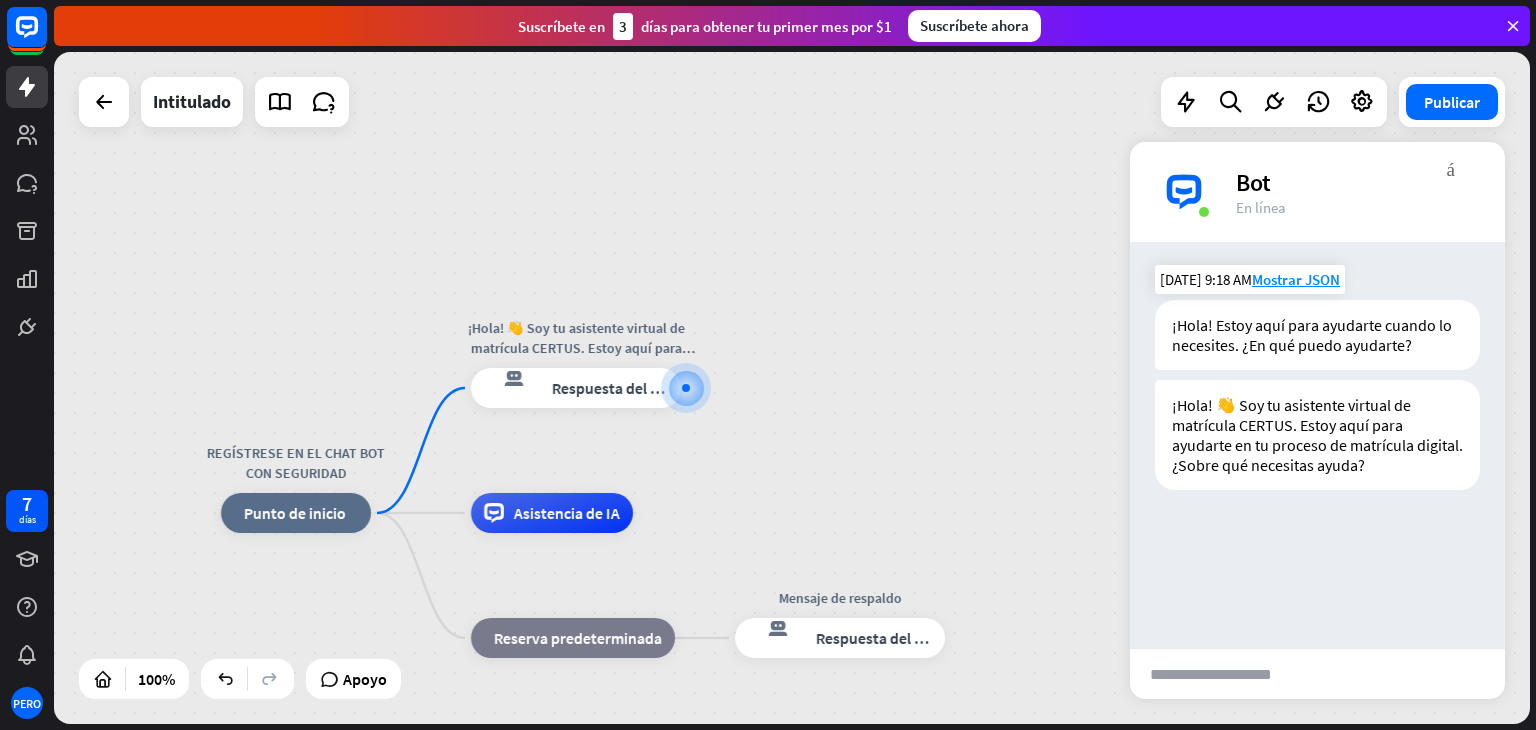 click on "¡Hola! Estoy aquí para ayudarte cuando lo necesites. ¿En qué puedo ayudarte?" at bounding box center (1313, 335) 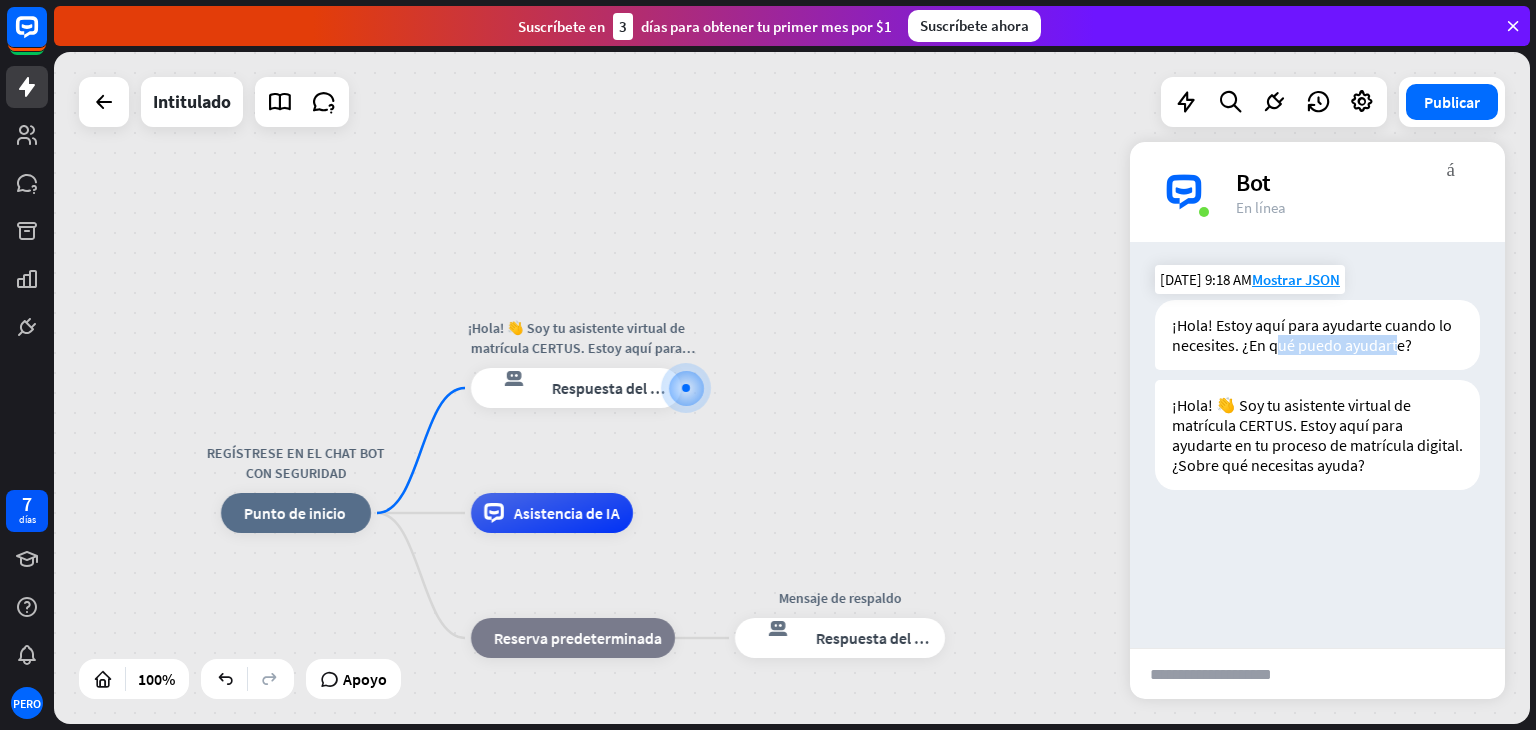 drag, startPoint x: 1393, startPoint y: 347, endPoint x: 1276, endPoint y: 359, distance: 117.61378 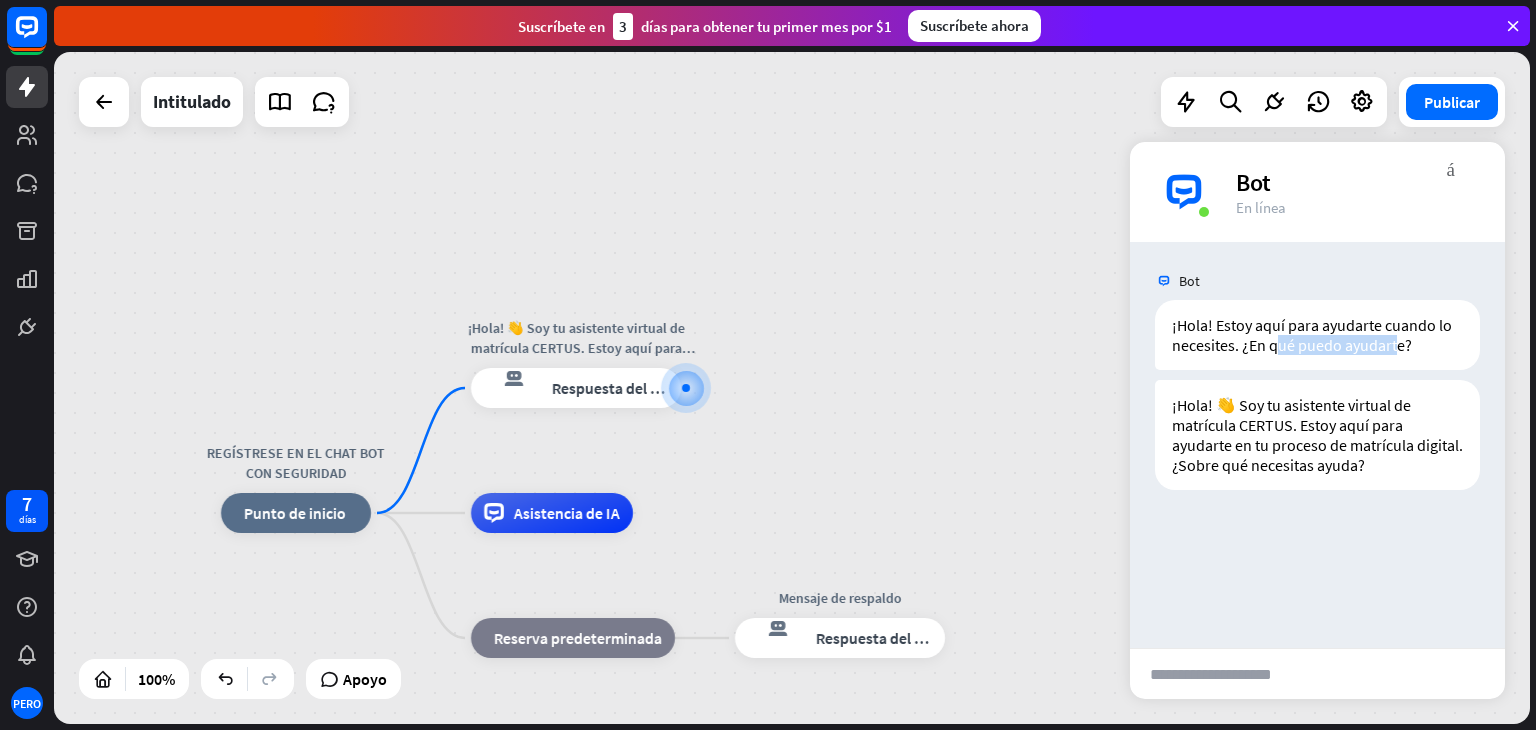 click on "REGÍSTRESE EN EL CHAT BOT CON SEGURIDAD   inicio_2   Punto de inicio                 ¡Hola! 👋 Soy tu asistente virtual de matrícula CERTUS. Estoy aquí para ayudarte en tu proceso de matrícula digital. ¿Sobre qué   respuesta del bot de bloqueo   Respuesta del bot                         Asistencia de IA                   bloque_de_retroceso   Reserva predeterminada                 Mensaje de respaldo   respuesta del bot de bloqueo   Respuesta del bot" at bounding box center (792, 388) 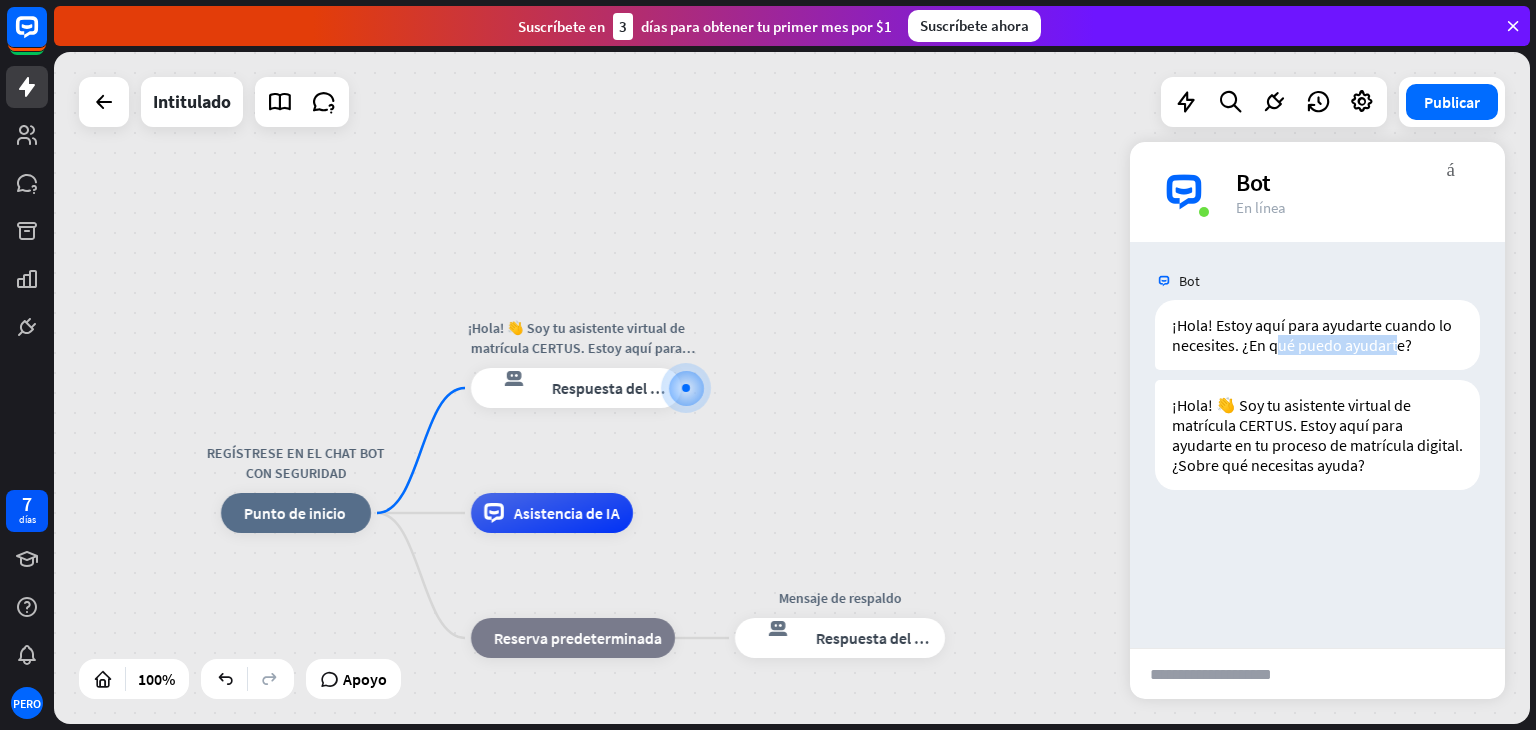 click on "REGÍSTRESE EN EL CHAT BOT CON SEGURIDAD   inicio_2   Punto de inicio                 ¡Hola! 👋 Soy tu asistente virtual de matrícula CERTUS. Estoy aquí para ayudarte en tu proceso de matrícula digital. ¿Sobre qué   respuesta del bot de bloqueo   Respuesta del bot                         Asistencia de IA                   bloque_de_retroceso   Reserva predeterminada                 Mensaje de respaldo   respuesta del bot de bloqueo   Respuesta del bot" at bounding box center [792, 388] 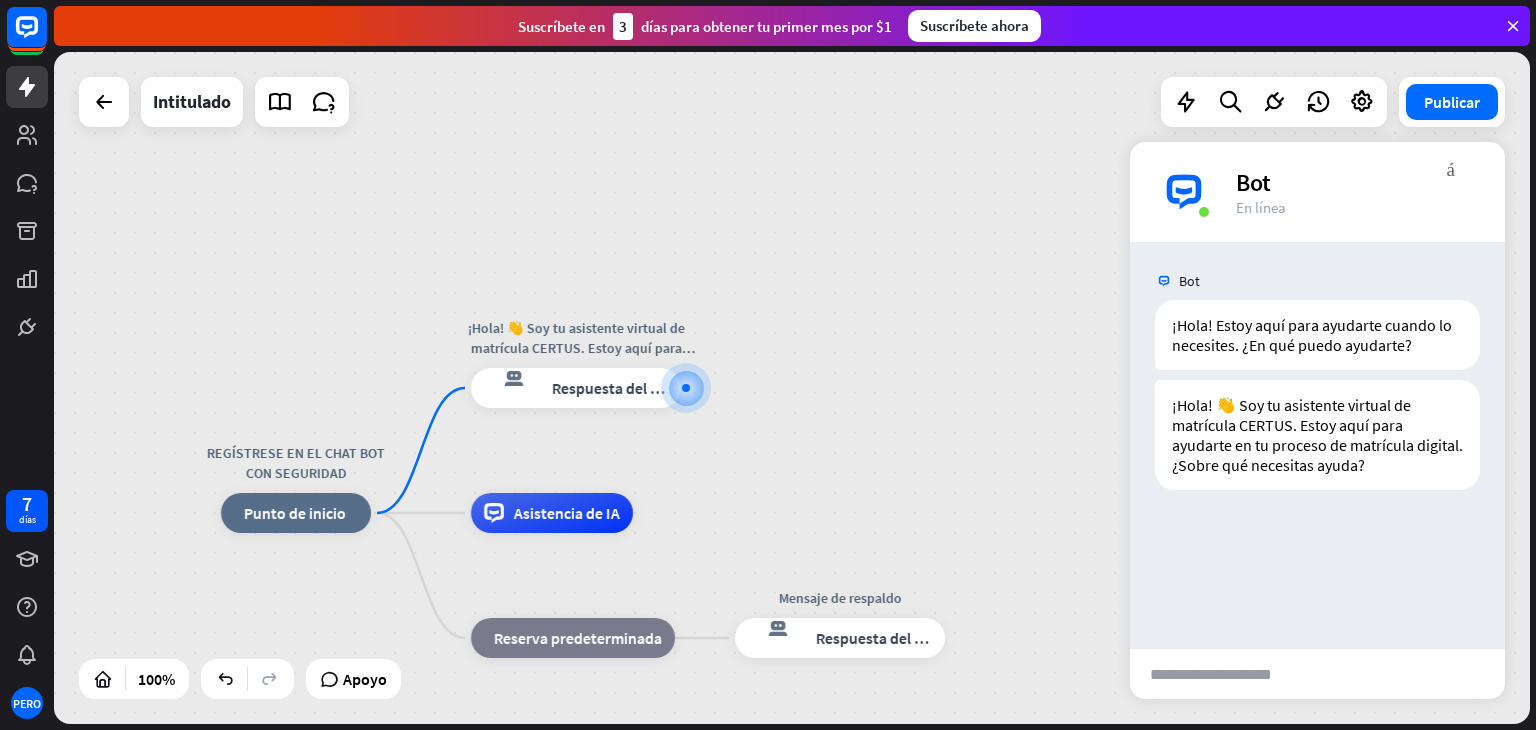 click on "Bot" at bounding box center [1358, 182] 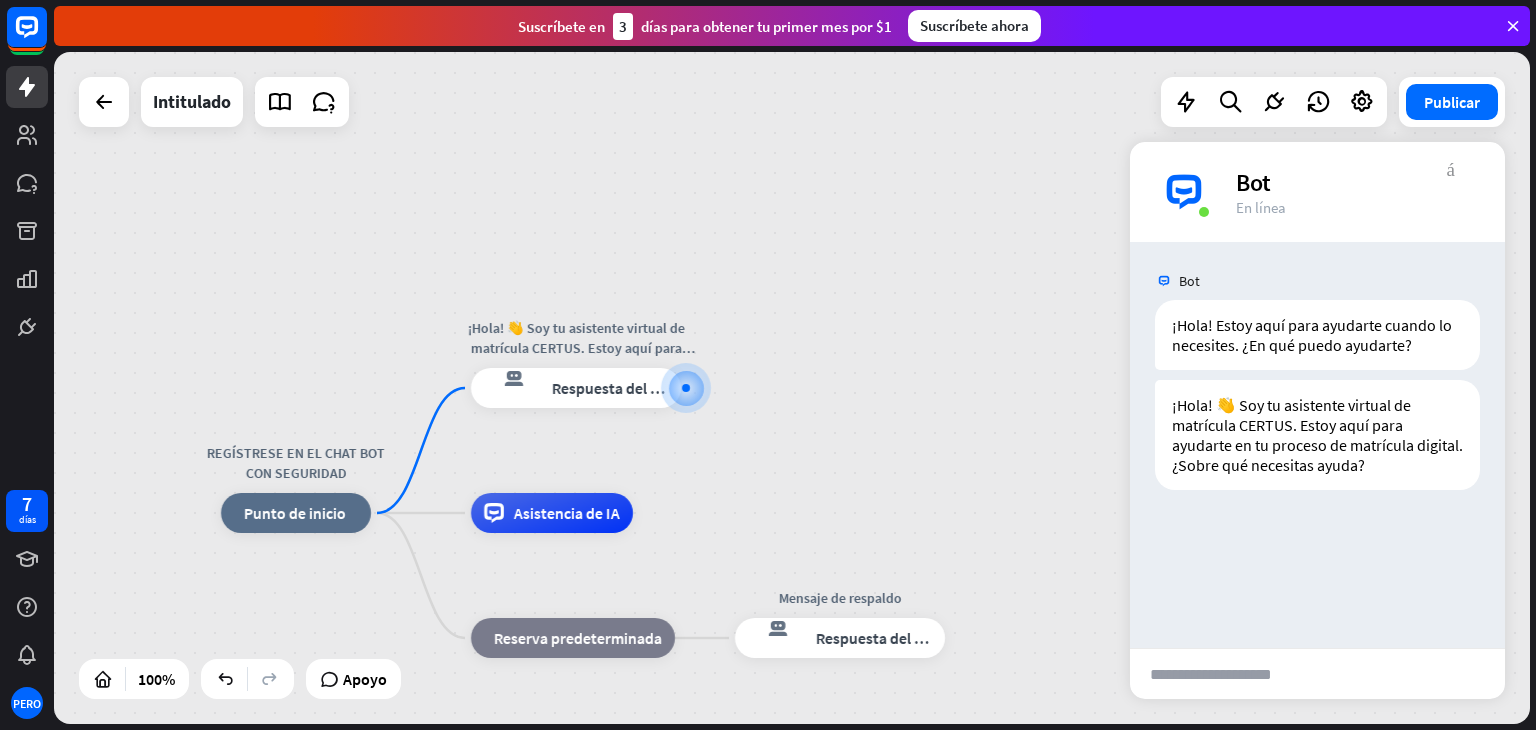 click on "más_vert" at bounding box center (1451, 167) 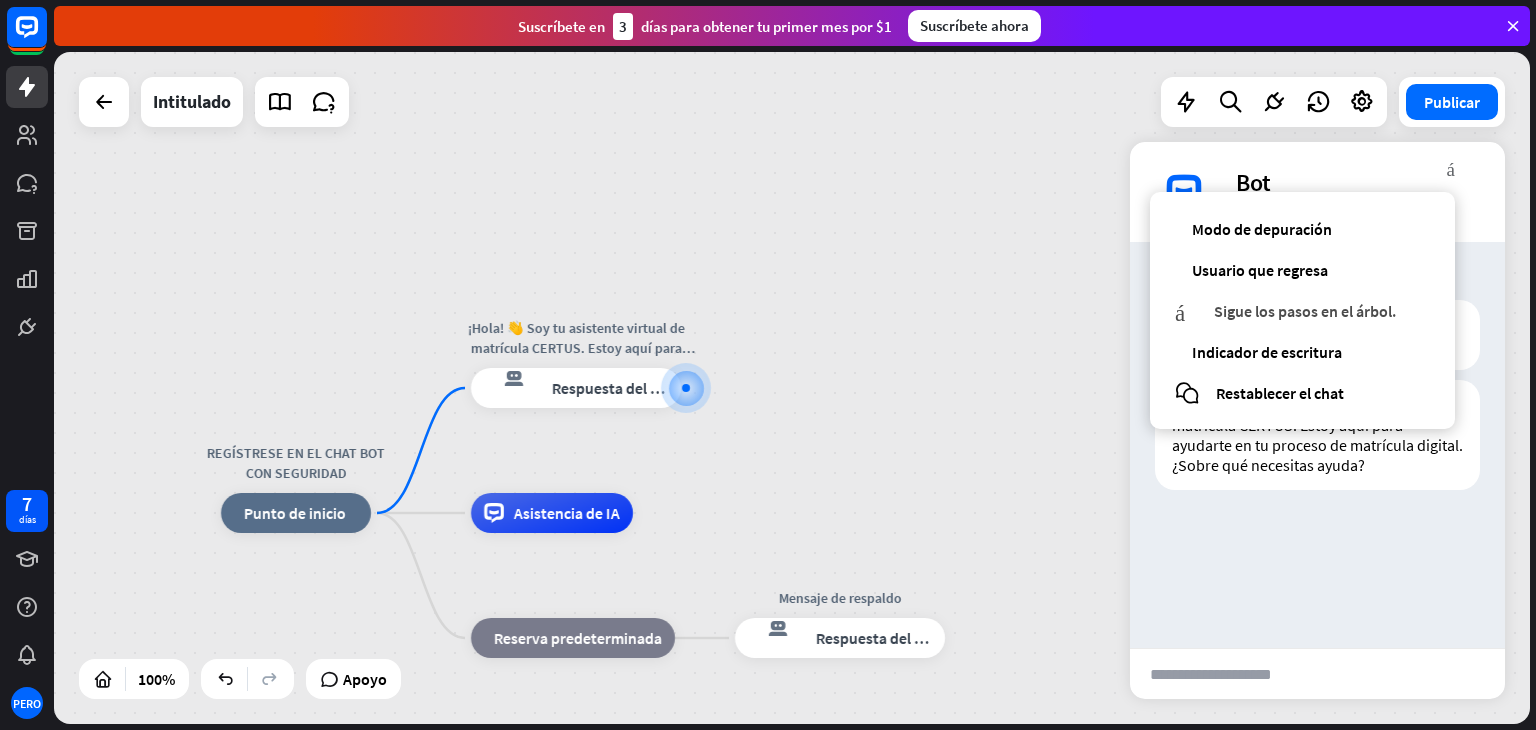click on "Sigue los pasos en el árbol." at bounding box center [1305, 311] 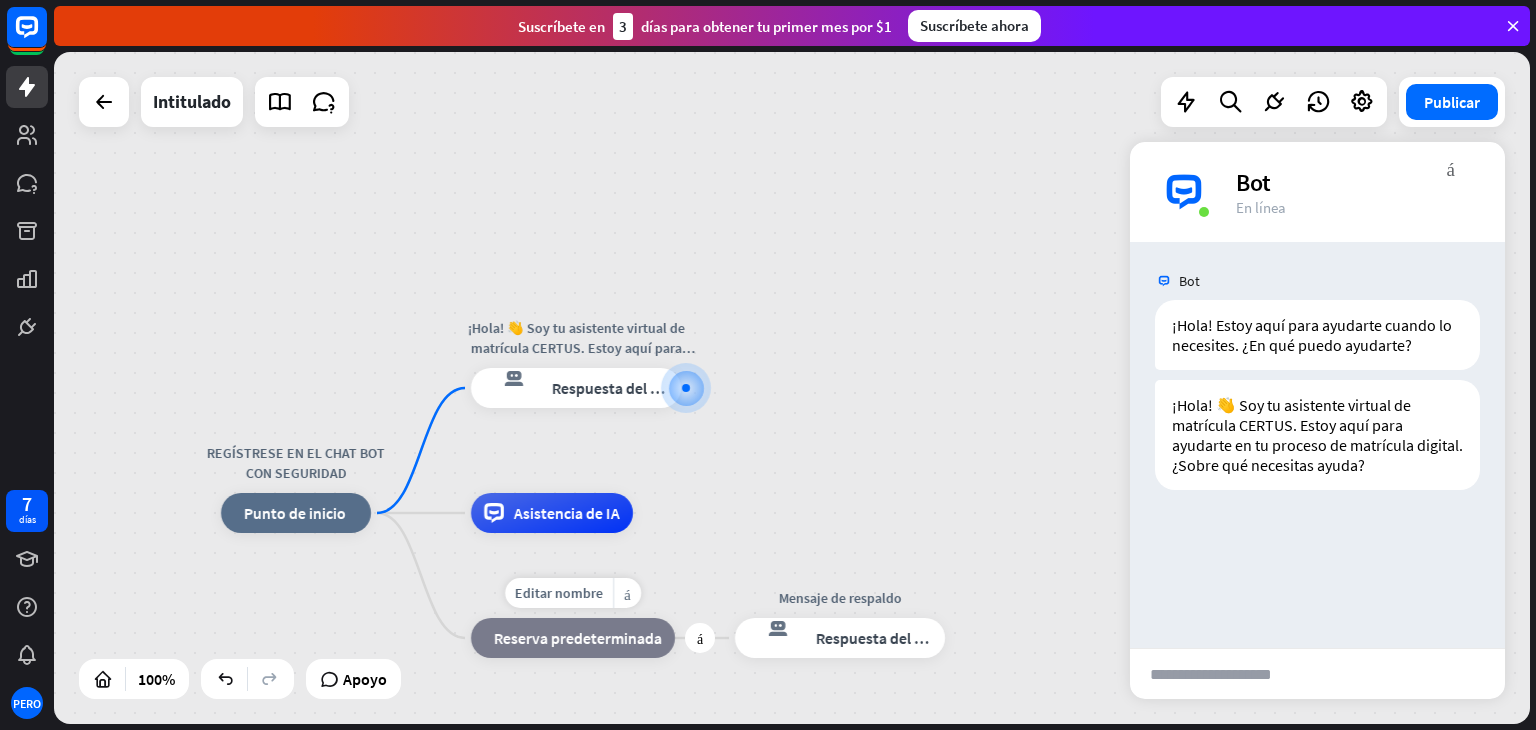 click on "Reserva predeterminada" at bounding box center (578, 638) 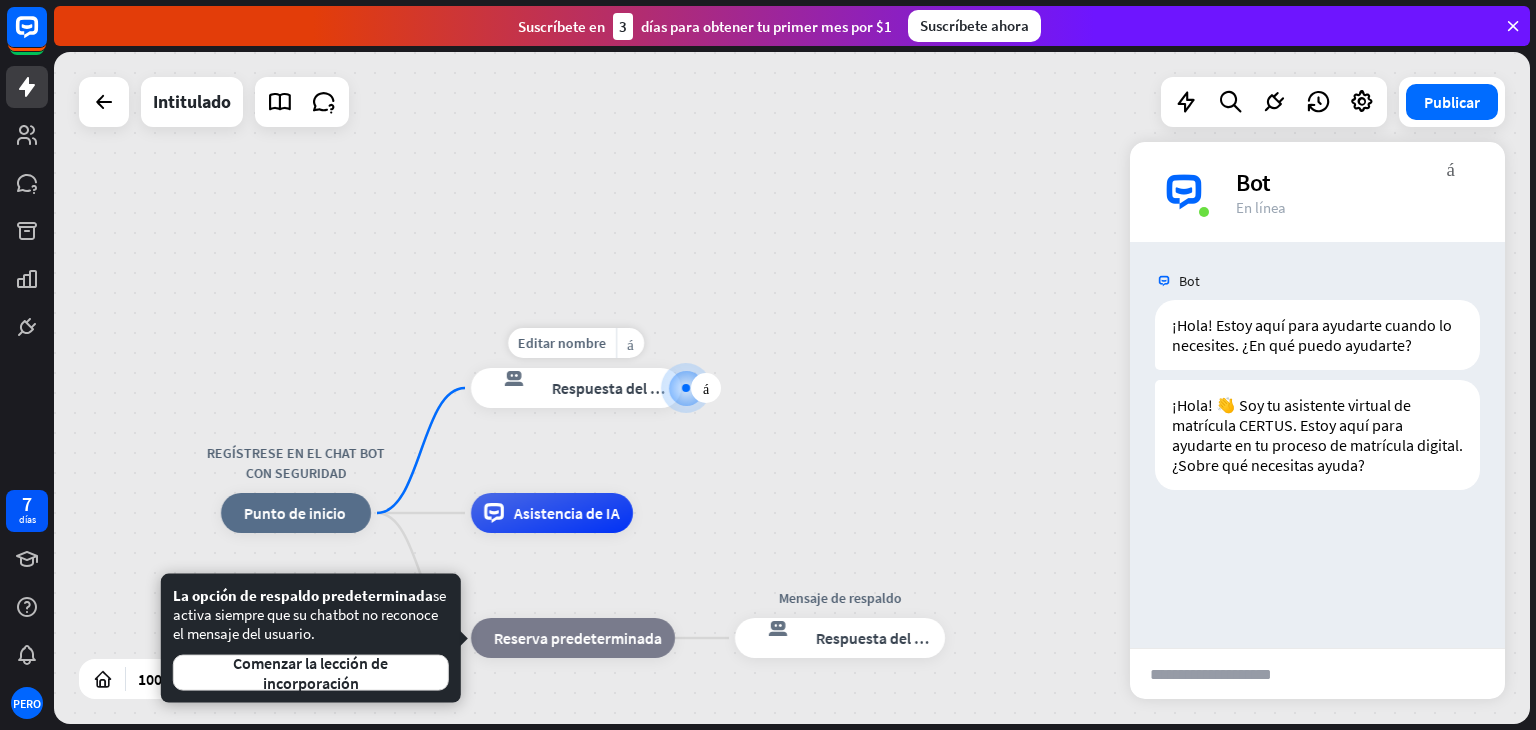 click on "Respuesta del bot" at bounding box center [612, 388] 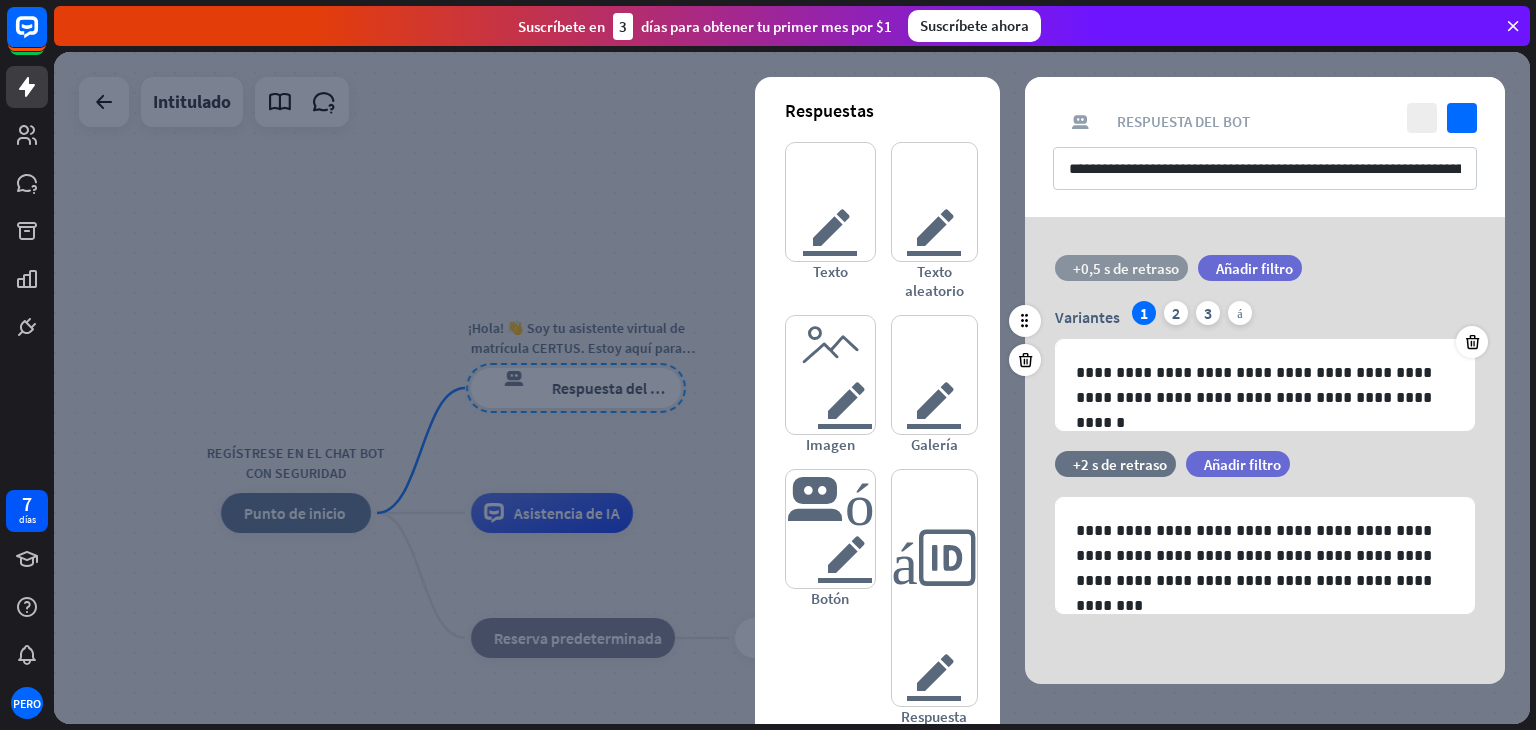 click on "+0,5 s de retraso" at bounding box center [1126, 268] 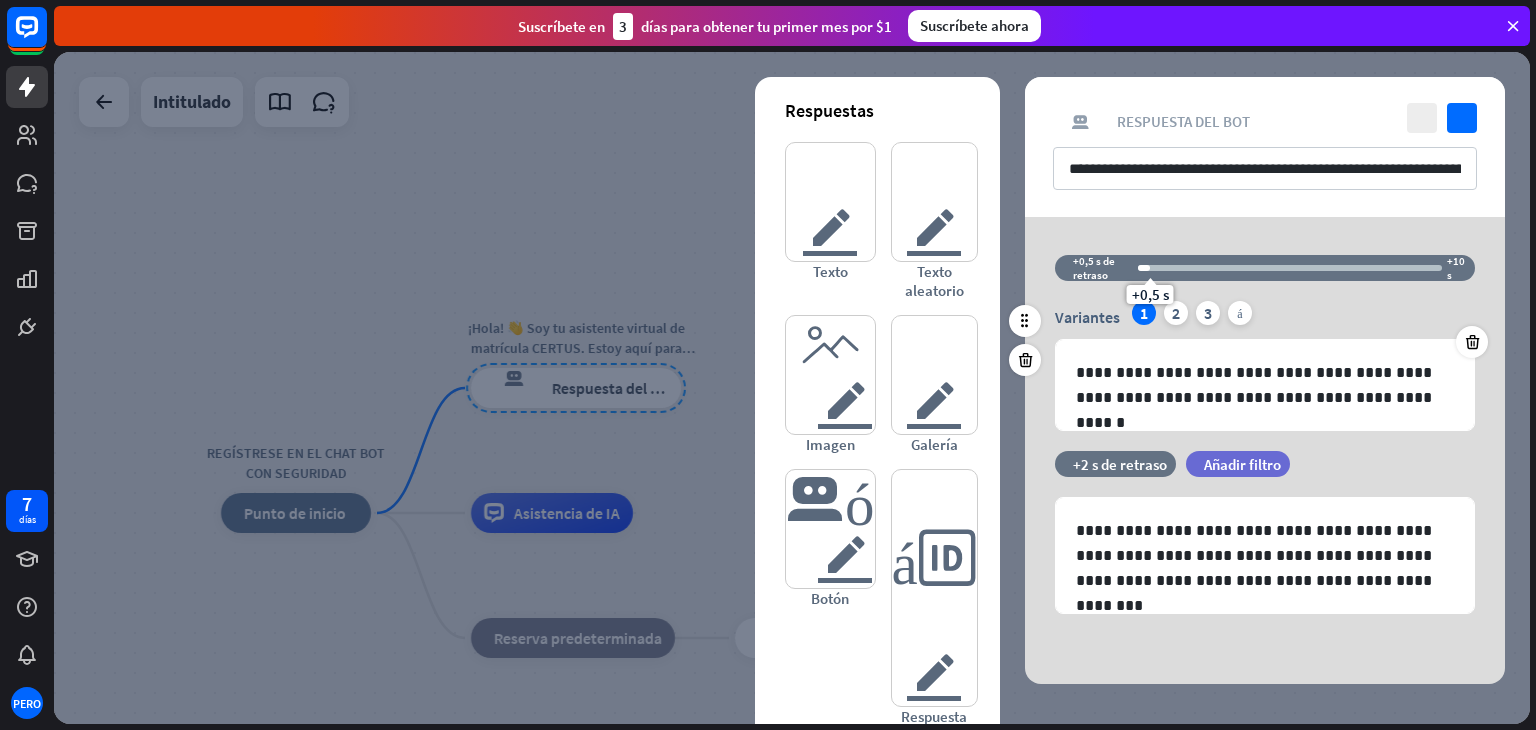 click on "Variantes
1
2
3
más" at bounding box center (1265, 317) 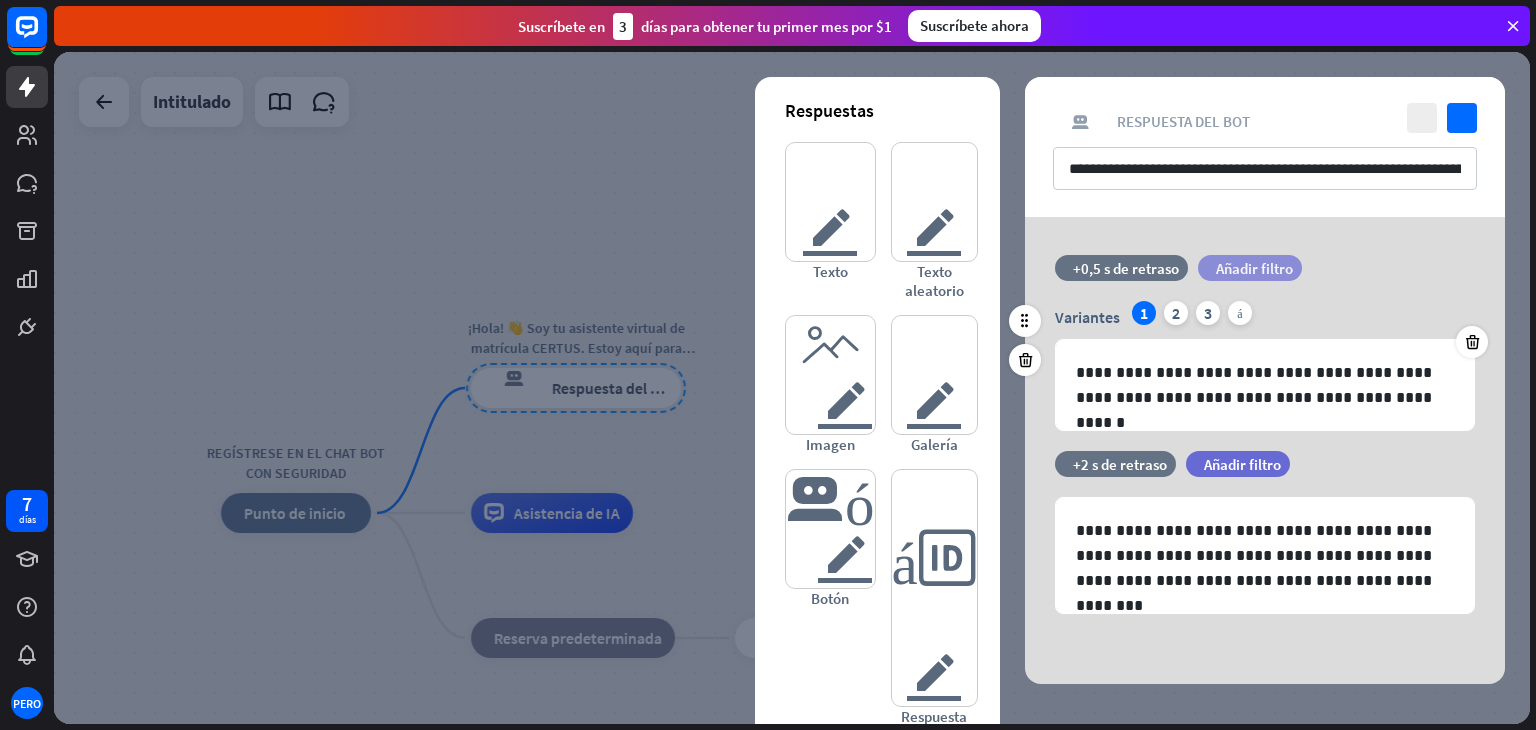 click on "Añadir filtro" at bounding box center (1254, 268) 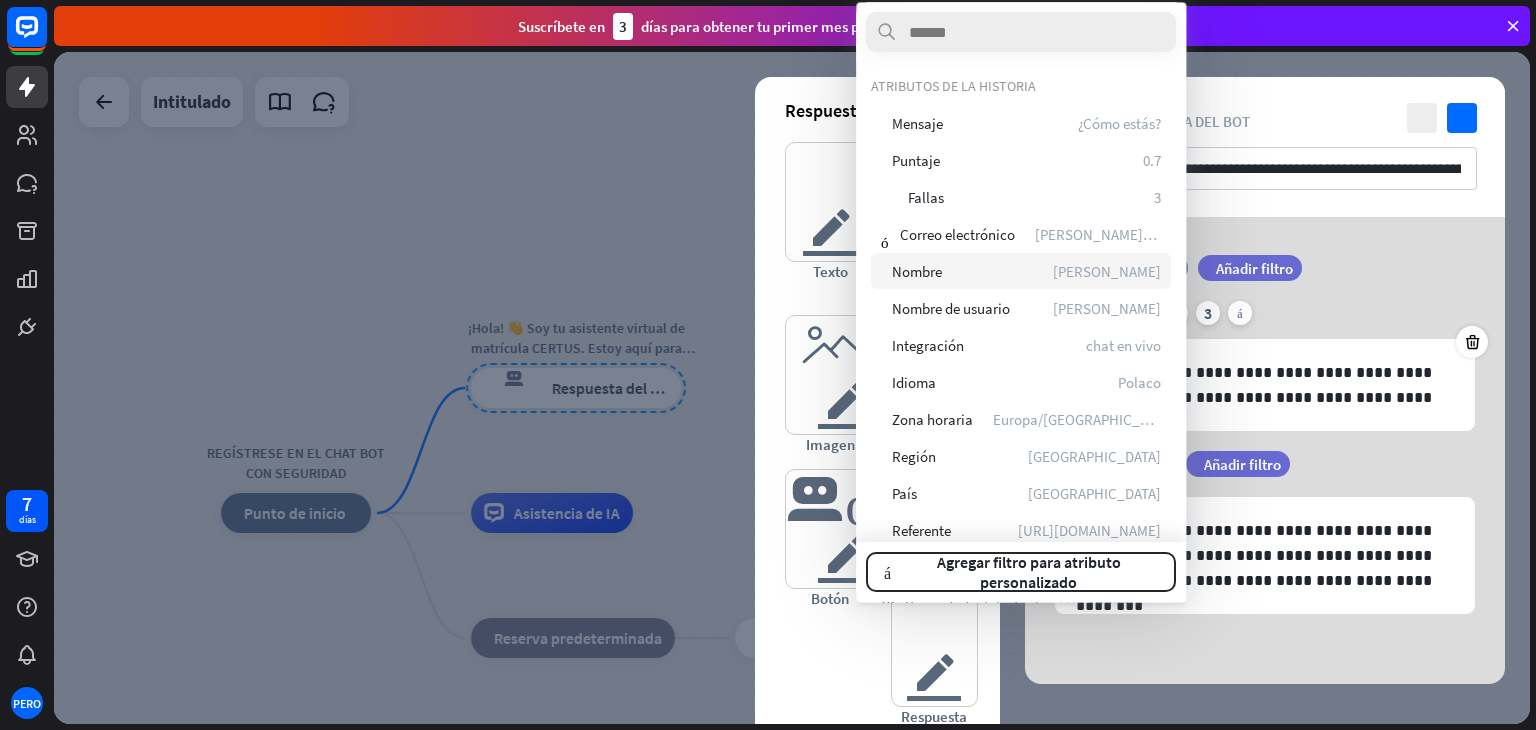click on "[PERSON_NAME]" at bounding box center (1107, 271) 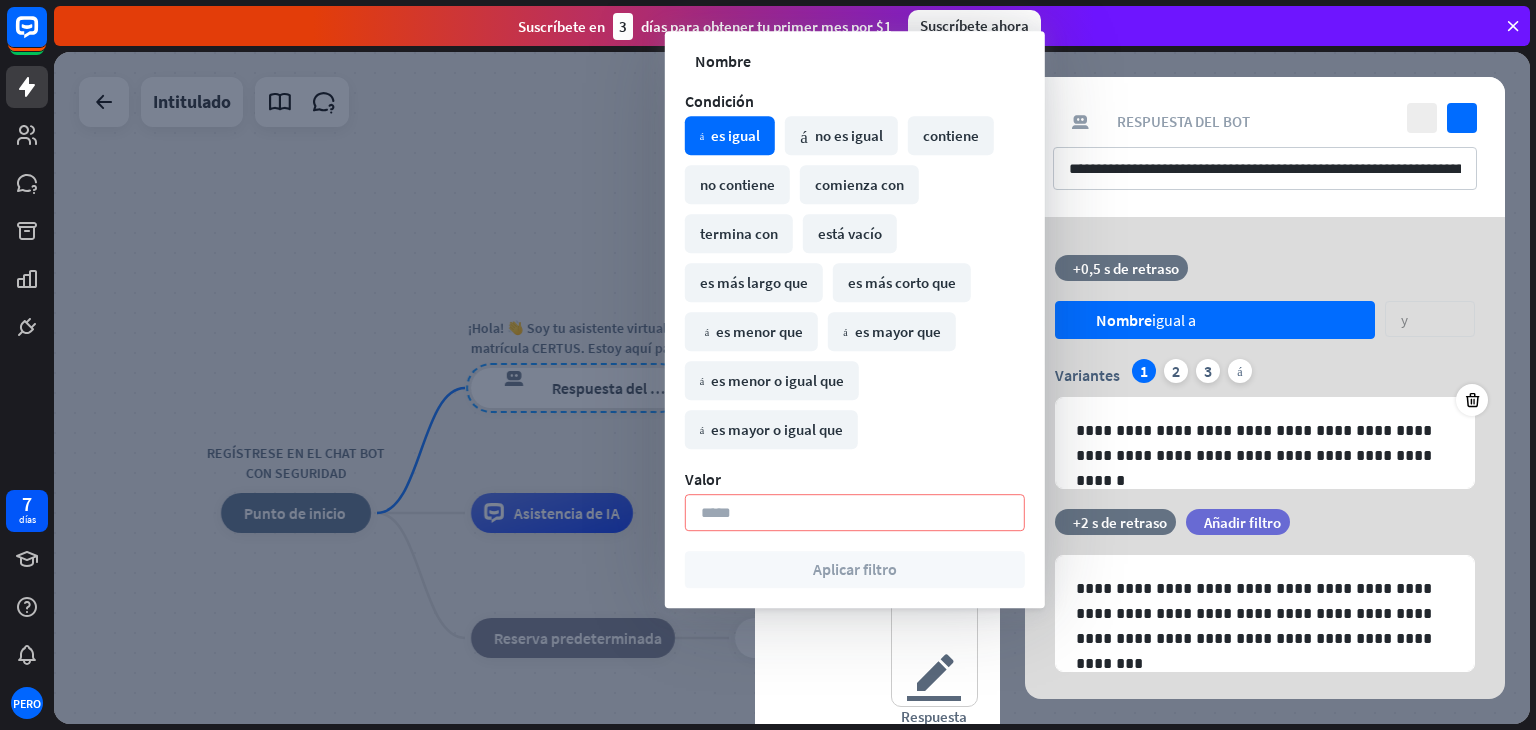 click on "tiempo   +0,5 s de retraso          usuario   Nombre
igual a
y
flecha_abajo" at bounding box center (1265, 307) 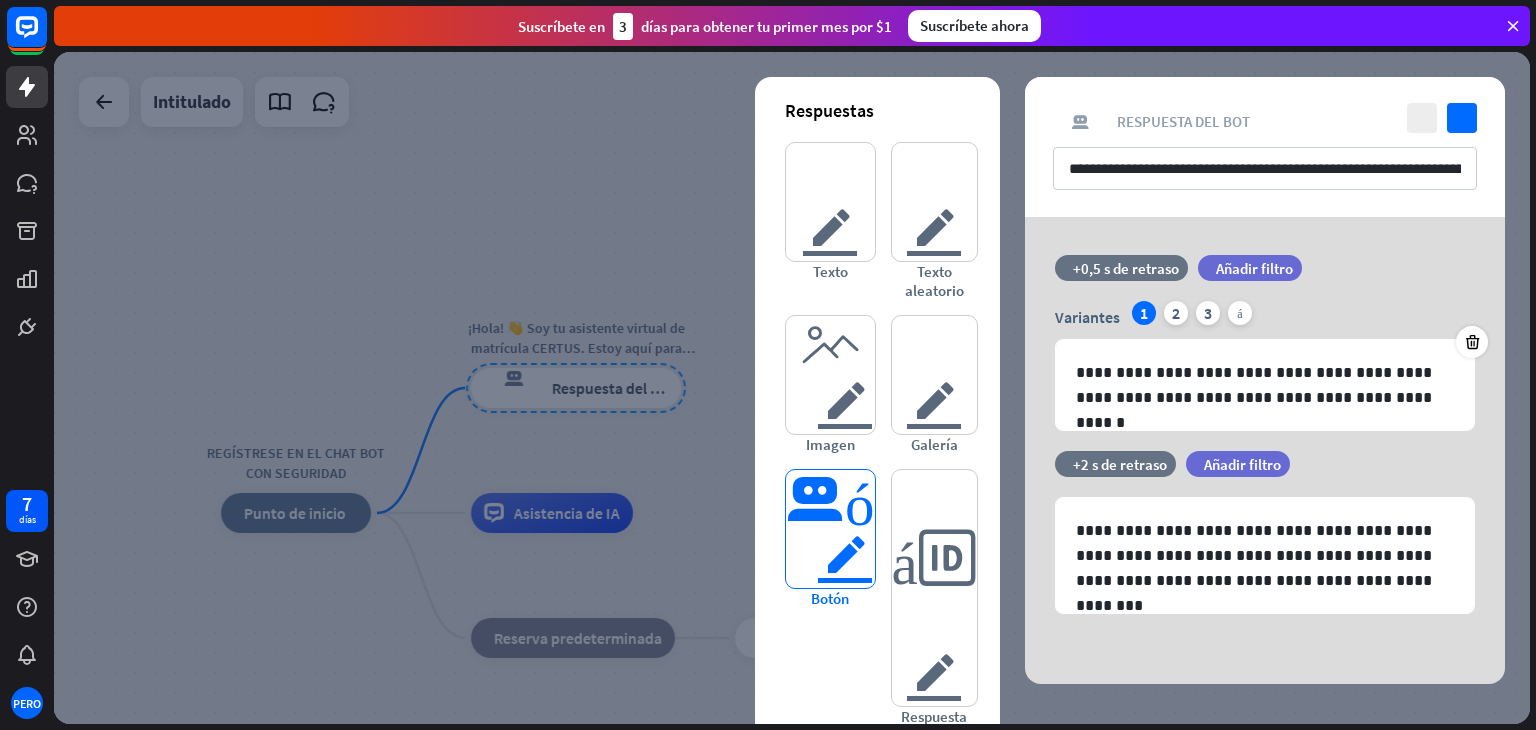 click on "botón del editor" at bounding box center (830, 529) 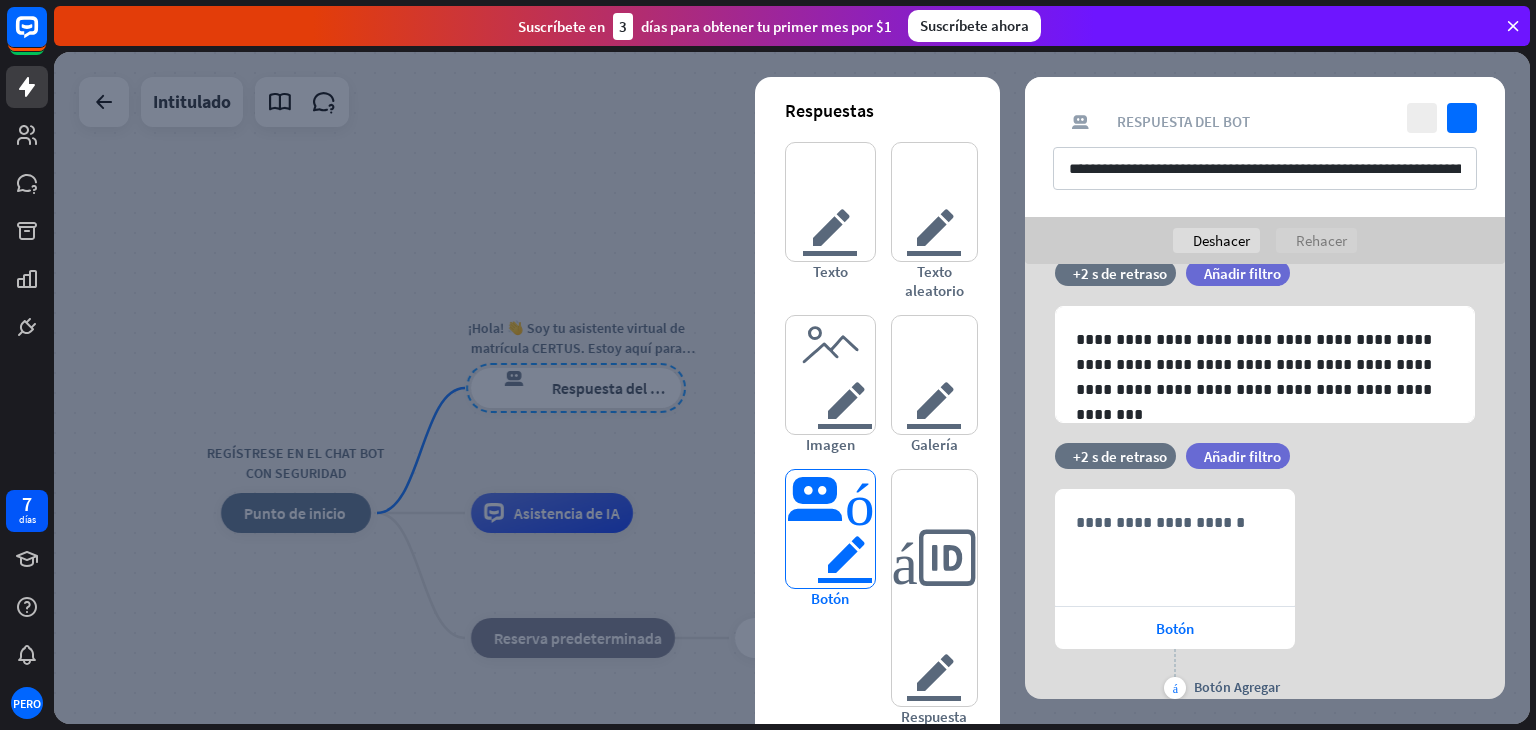scroll, scrollTop: 312, scrollLeft: 0, axis: vertical 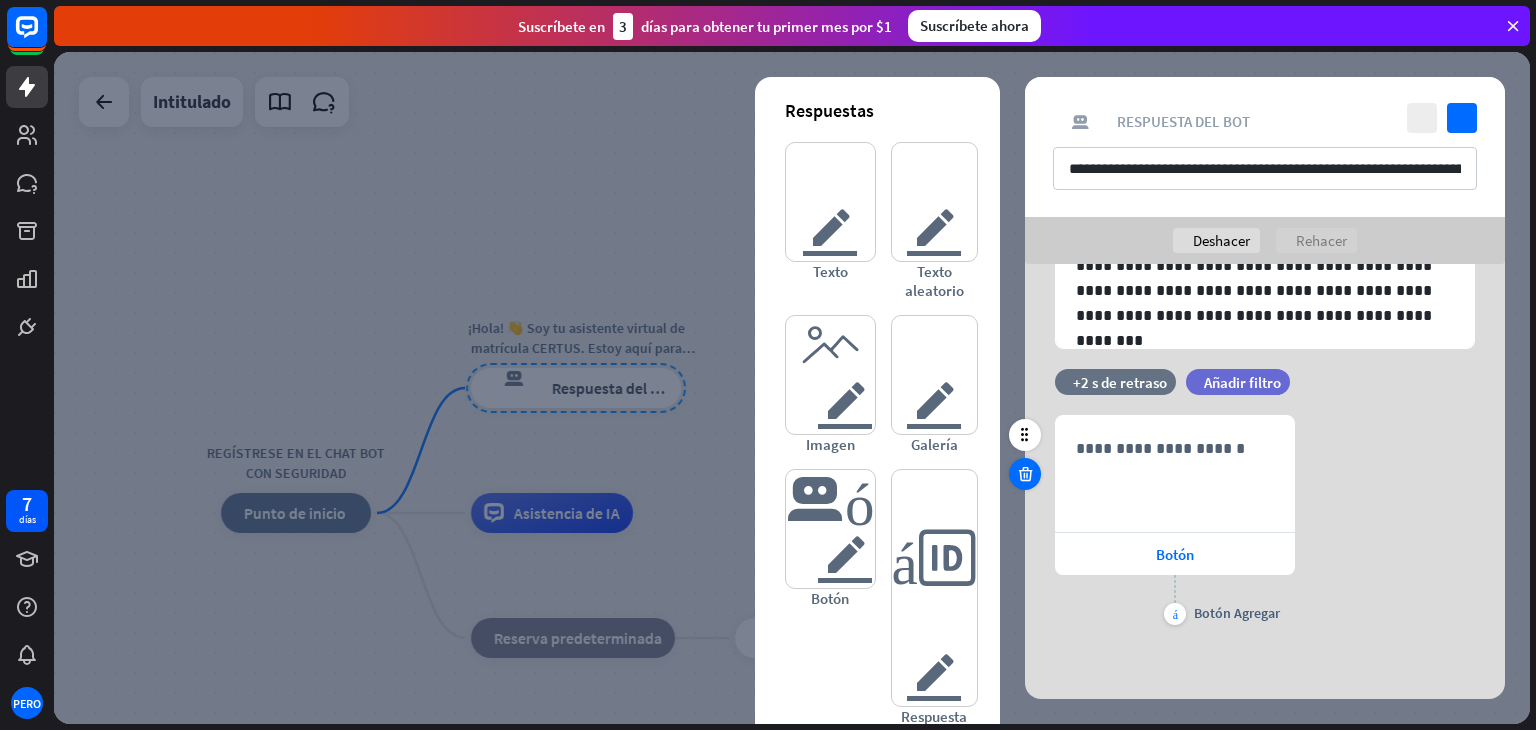 click at bounding box center (1025, 474) 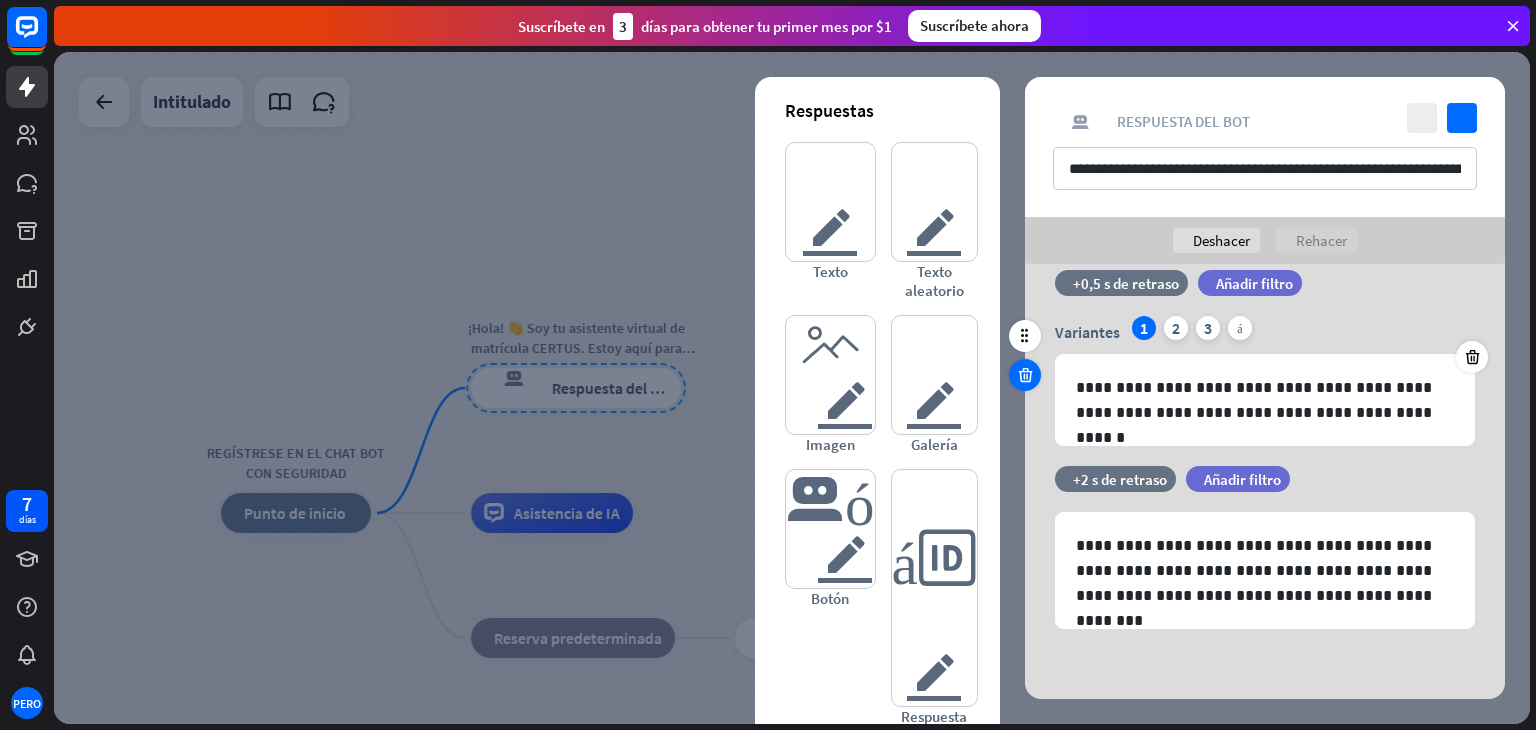 click at bounding box center (1025, 375) 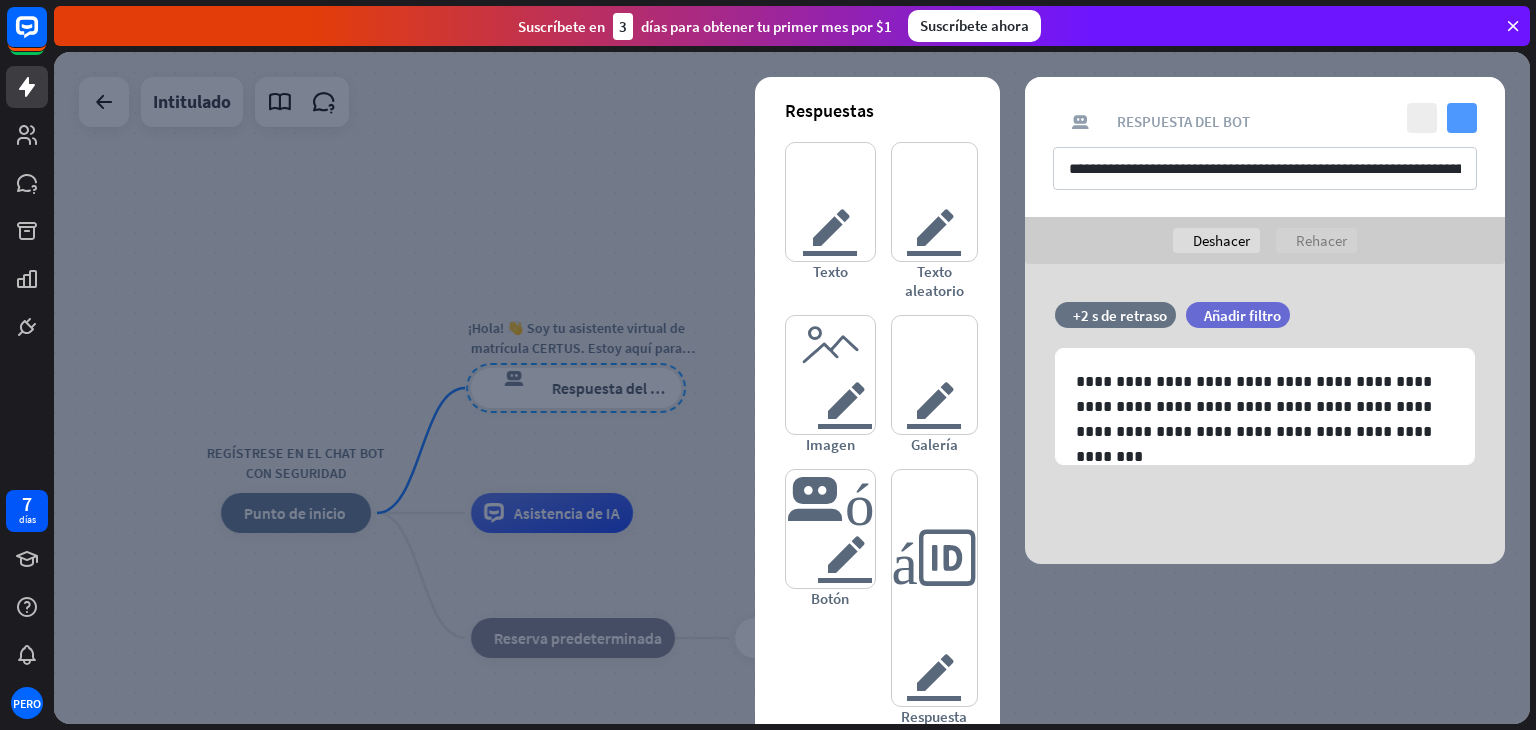 click on "controlar" at bounding box center [1462, 118] 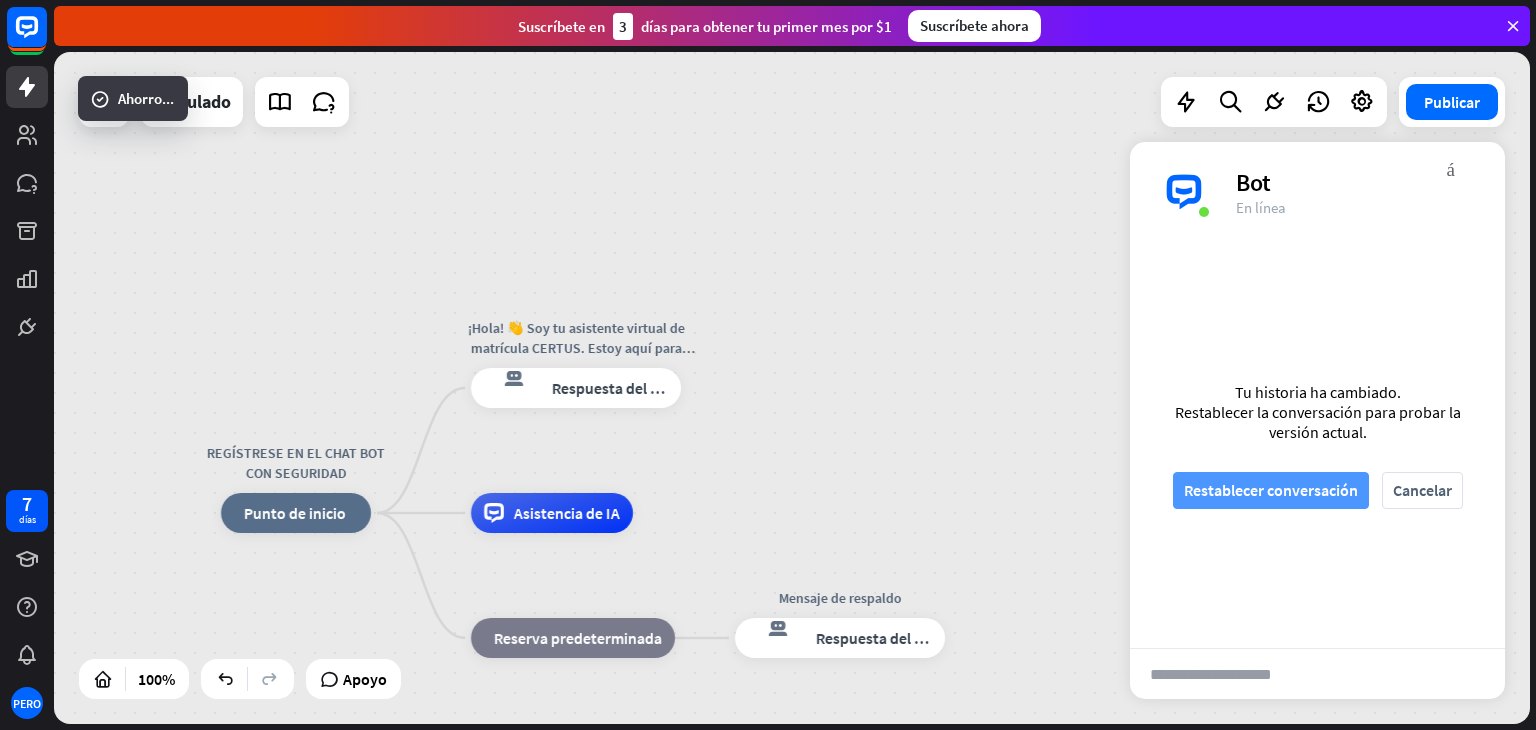click on "Restablecer conversación" at bounding box center (1271, 490) 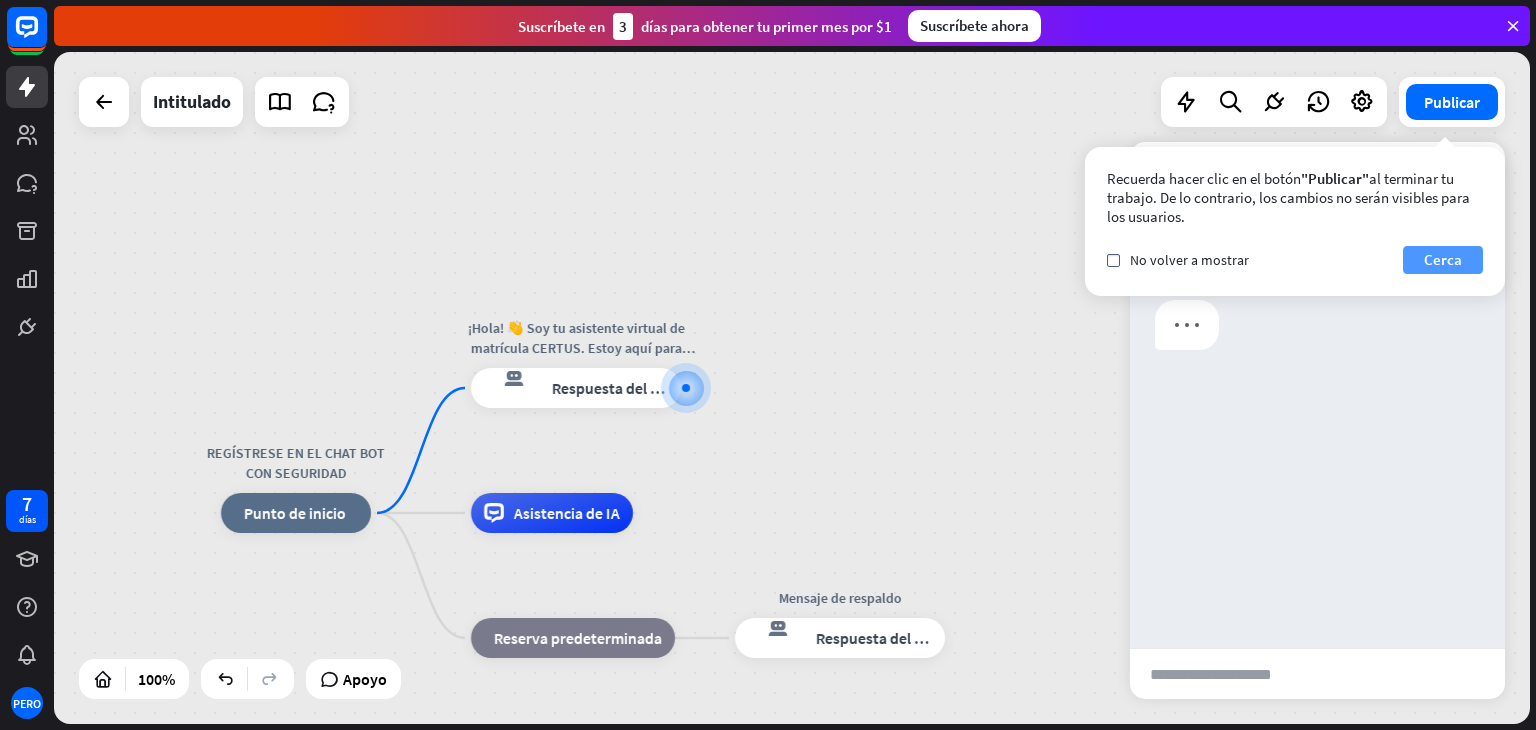 click on "Cerca" at bounding box center [1443, 259] 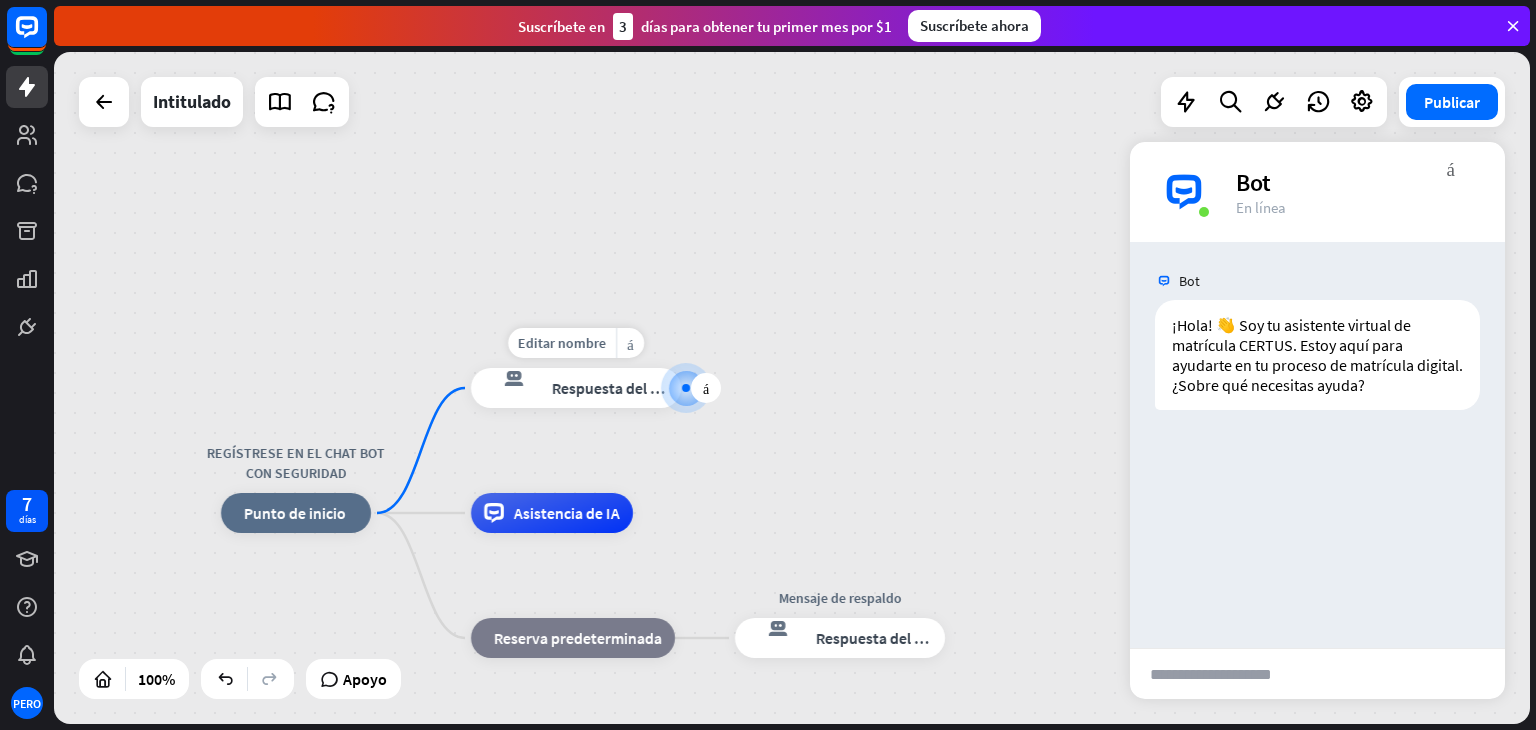 click at bounding box center [686, 388] 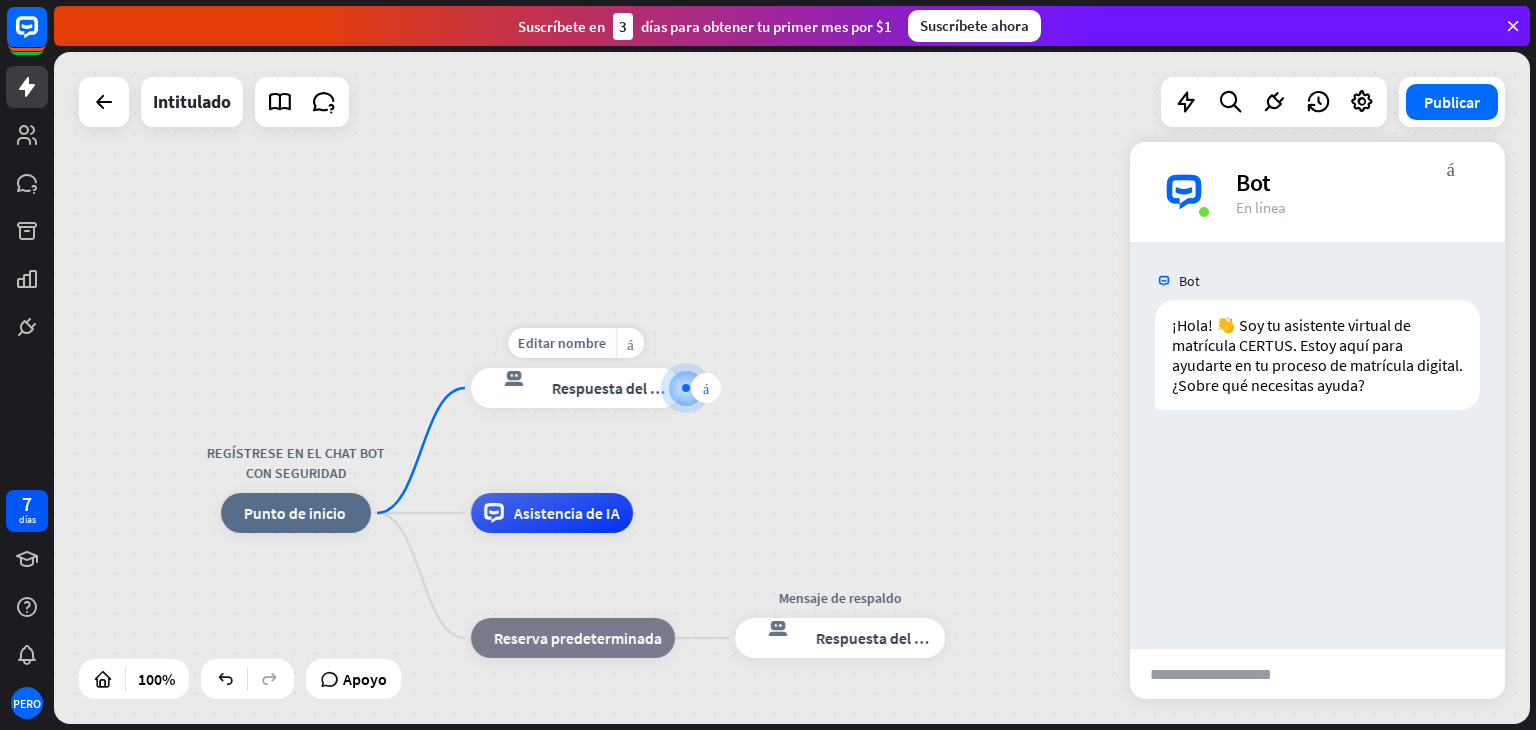 click on "más" at bounding box center (706, 388) 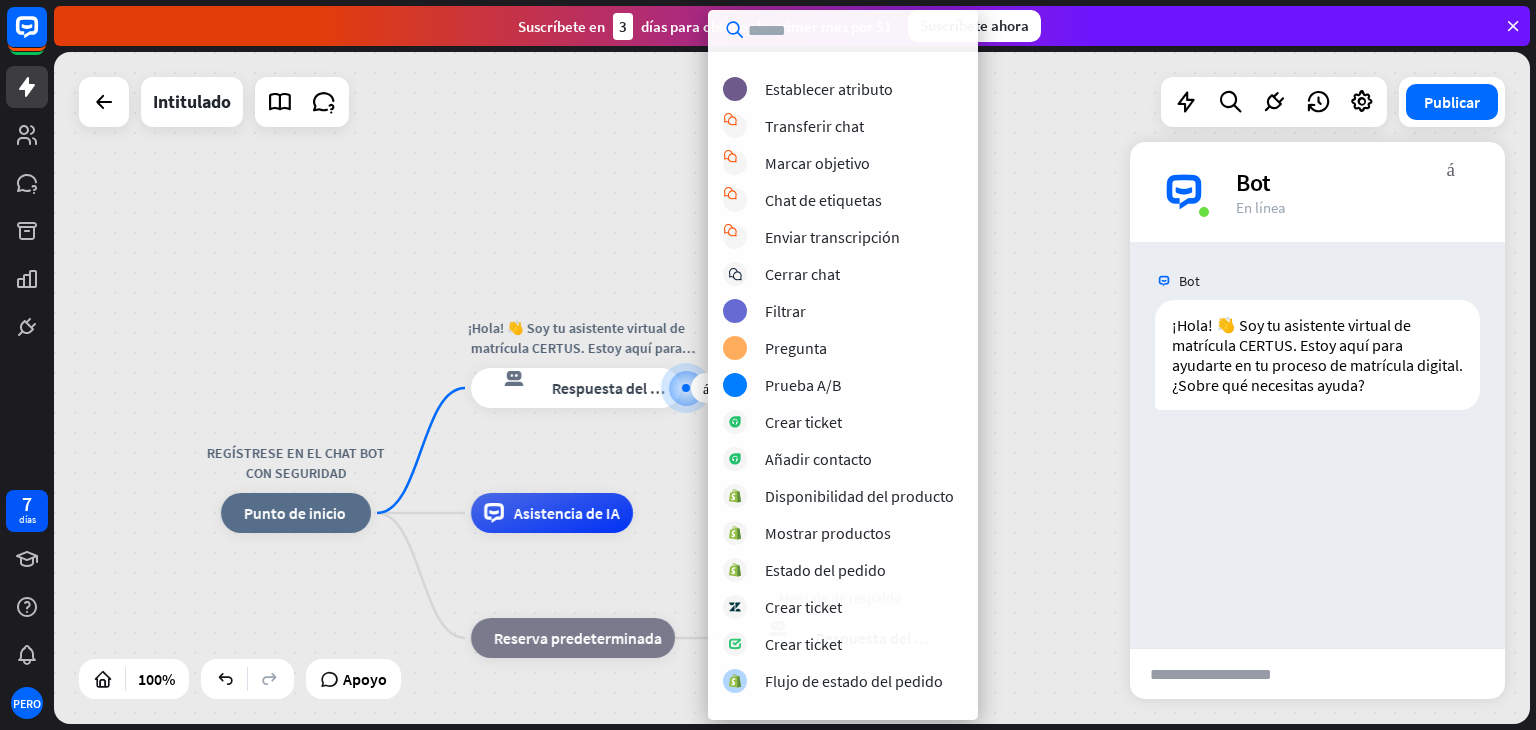 scroll, scrollTop: 457, scrollLeft: 0, axis: vertical 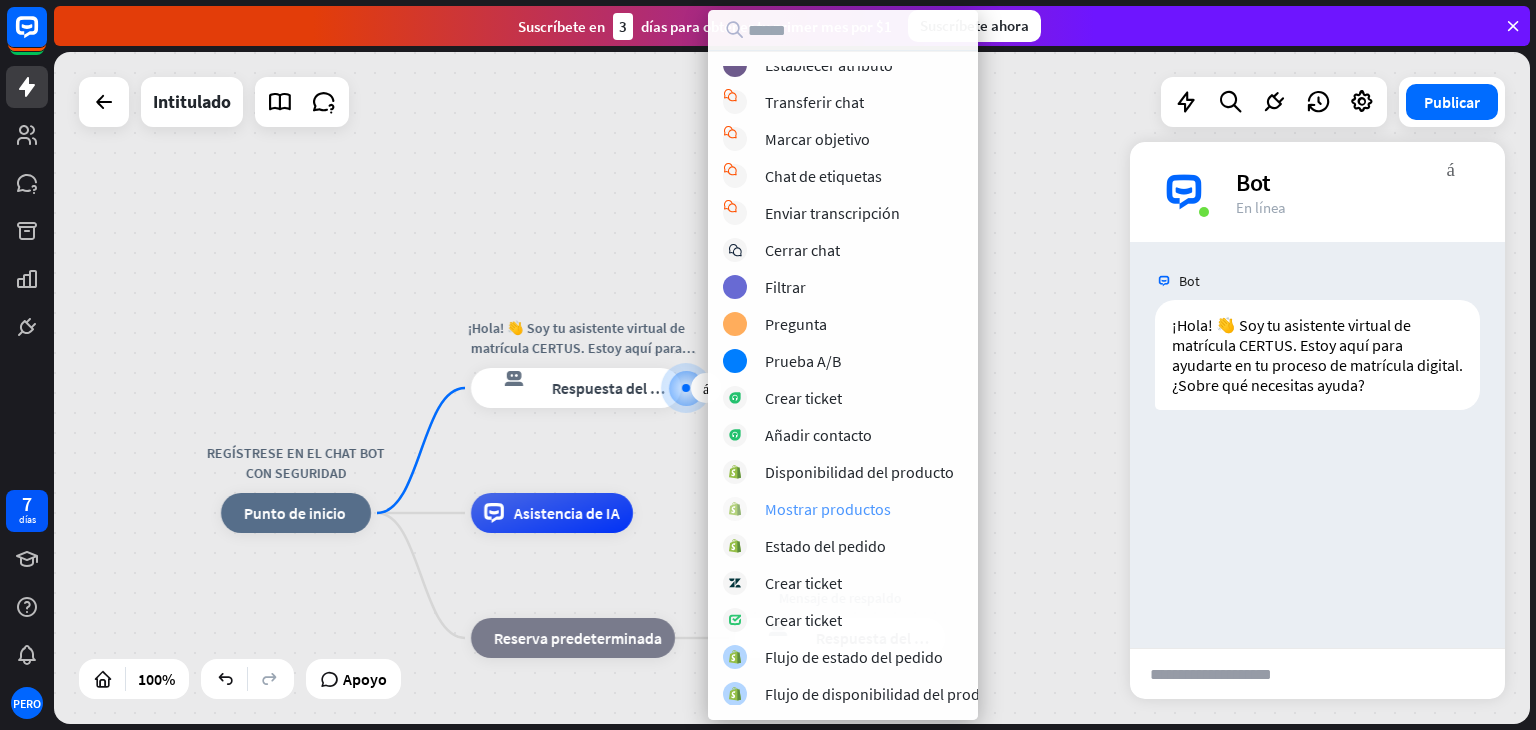 click on "Mostrar productos" at bounding box center (828, 509) 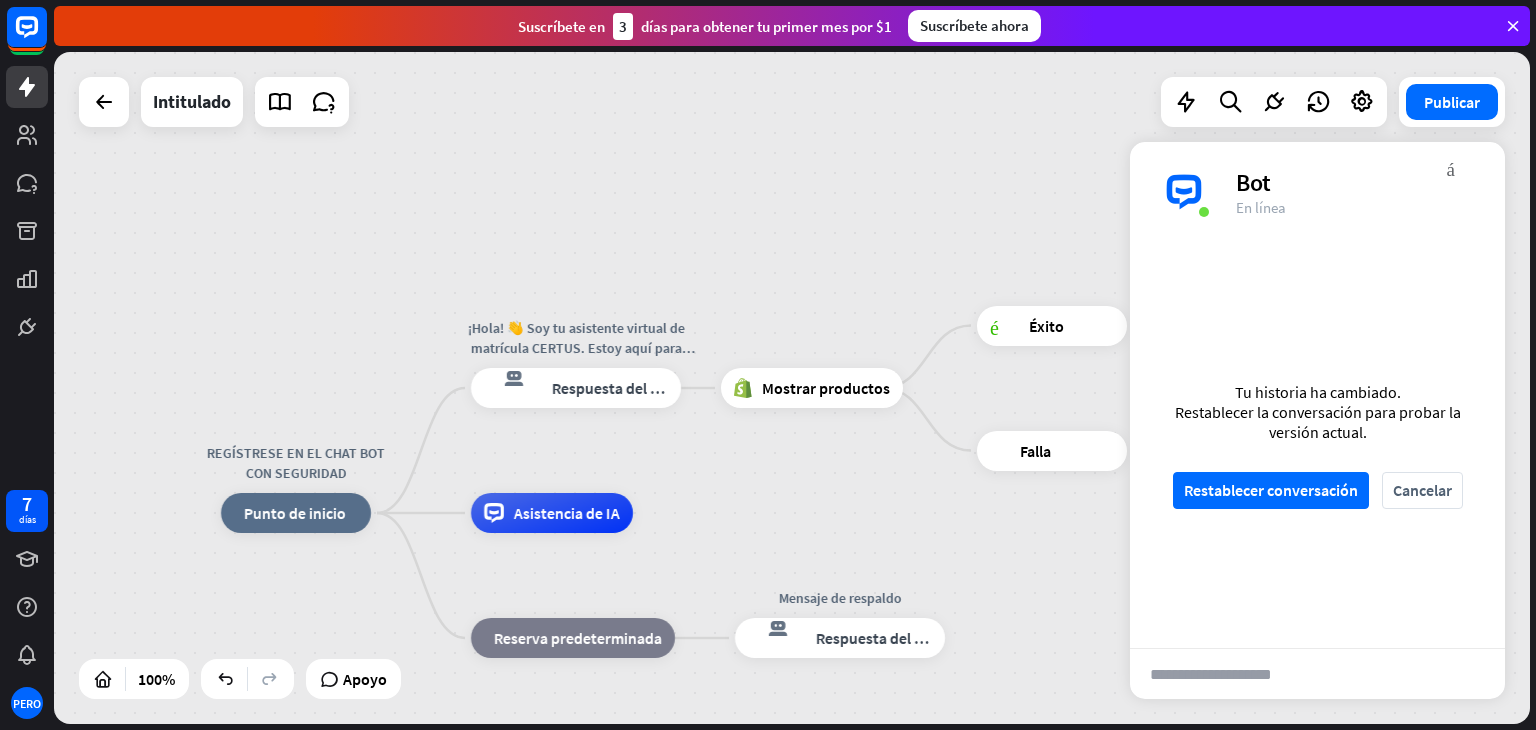 click on "REGÍSTRESE EN EL CHAT BOT CON SEGURIDAD   inicio_2   Punto de inicio                 ¡Hola! 👋 Soy tu asistente virtual de matrícula CERTUS. Estoy aquí para ayudarte en tu proceso de matrícula digital. ¿Sobre qué   respuesta del bot de bloqueo   Respuesta del bot                     Mostrar productos                   éxito del bloque   Éxito                   fallo de bloque   Falla                     Asistencia de IA                   bloque_de_retroceso   Reserva predeterminada                 Mensaje de respaldo   respuesta del bot de bloqueo   Respuesta del bot" at bounding box center (792, 388) 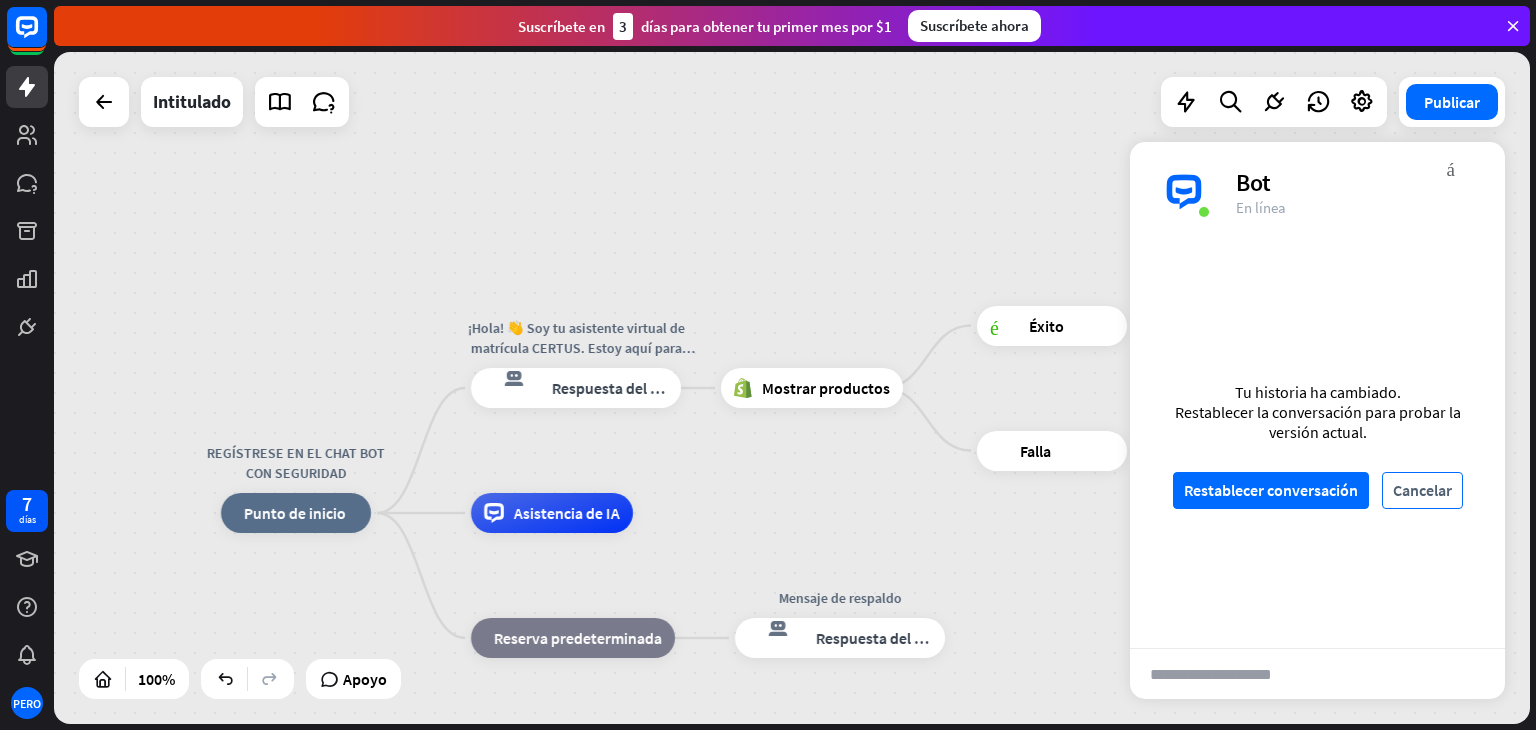 click on "Cancelar" at bounding box center [1422, 490] 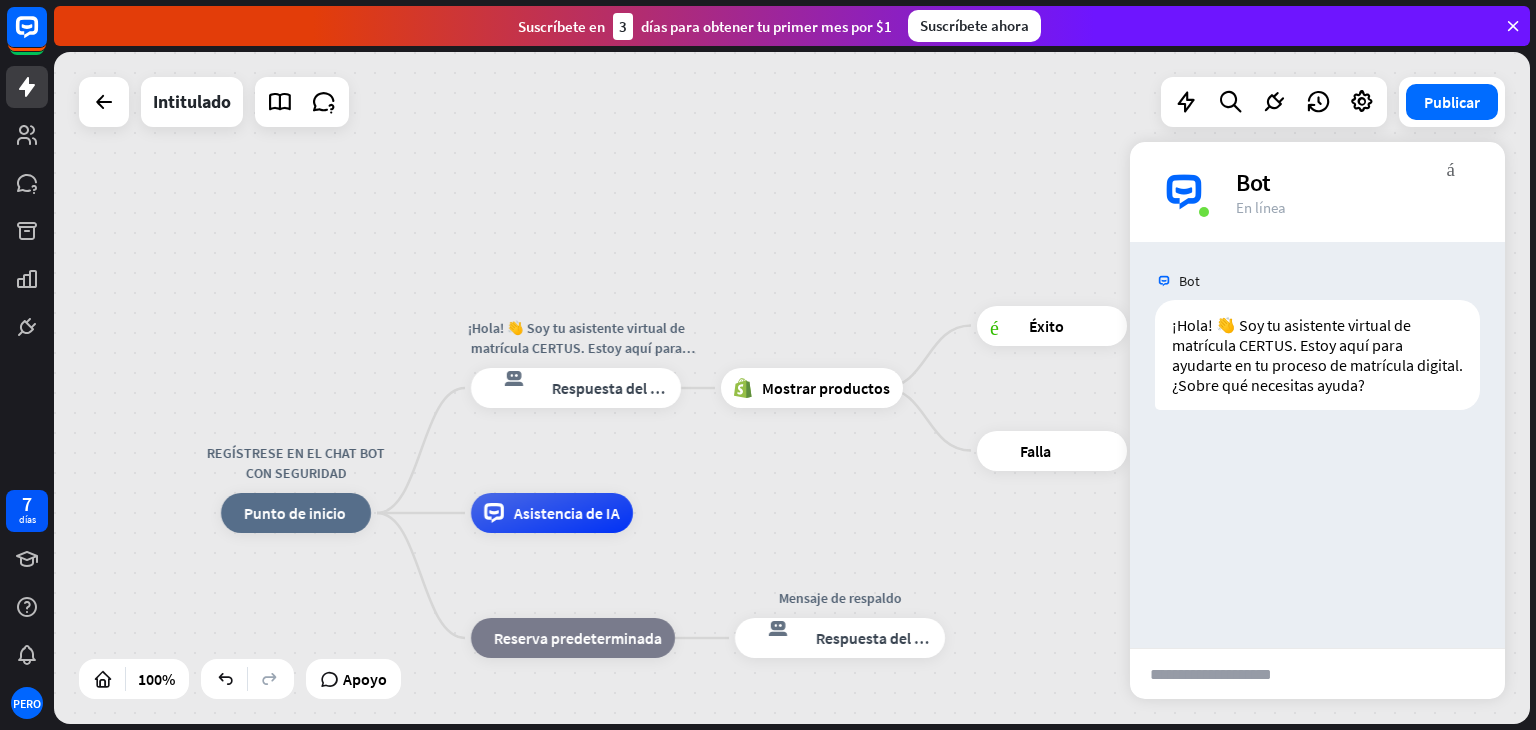 click on "Bot" at bounding box center (1253, 182) 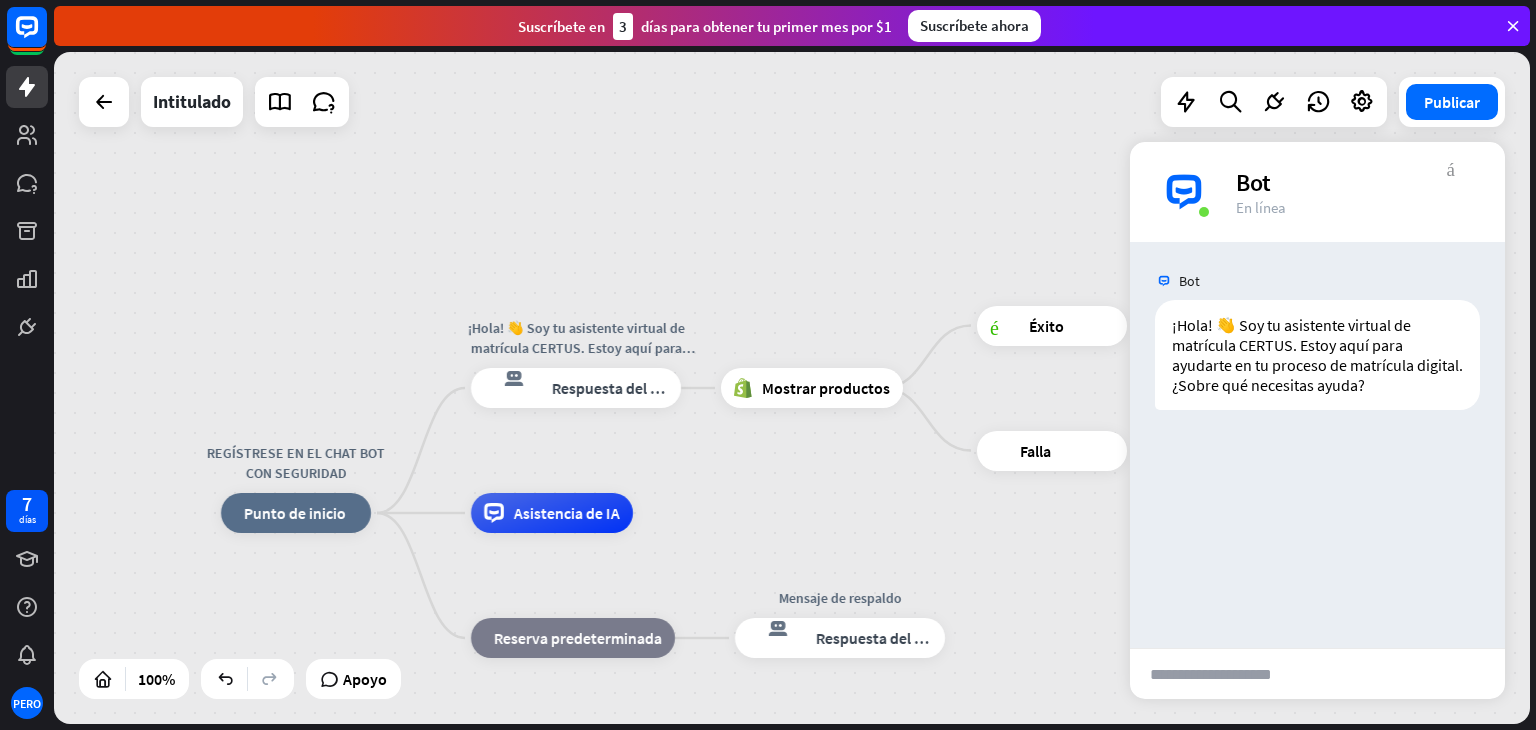 click on "más_vert" at bounding box center (1451, 167) 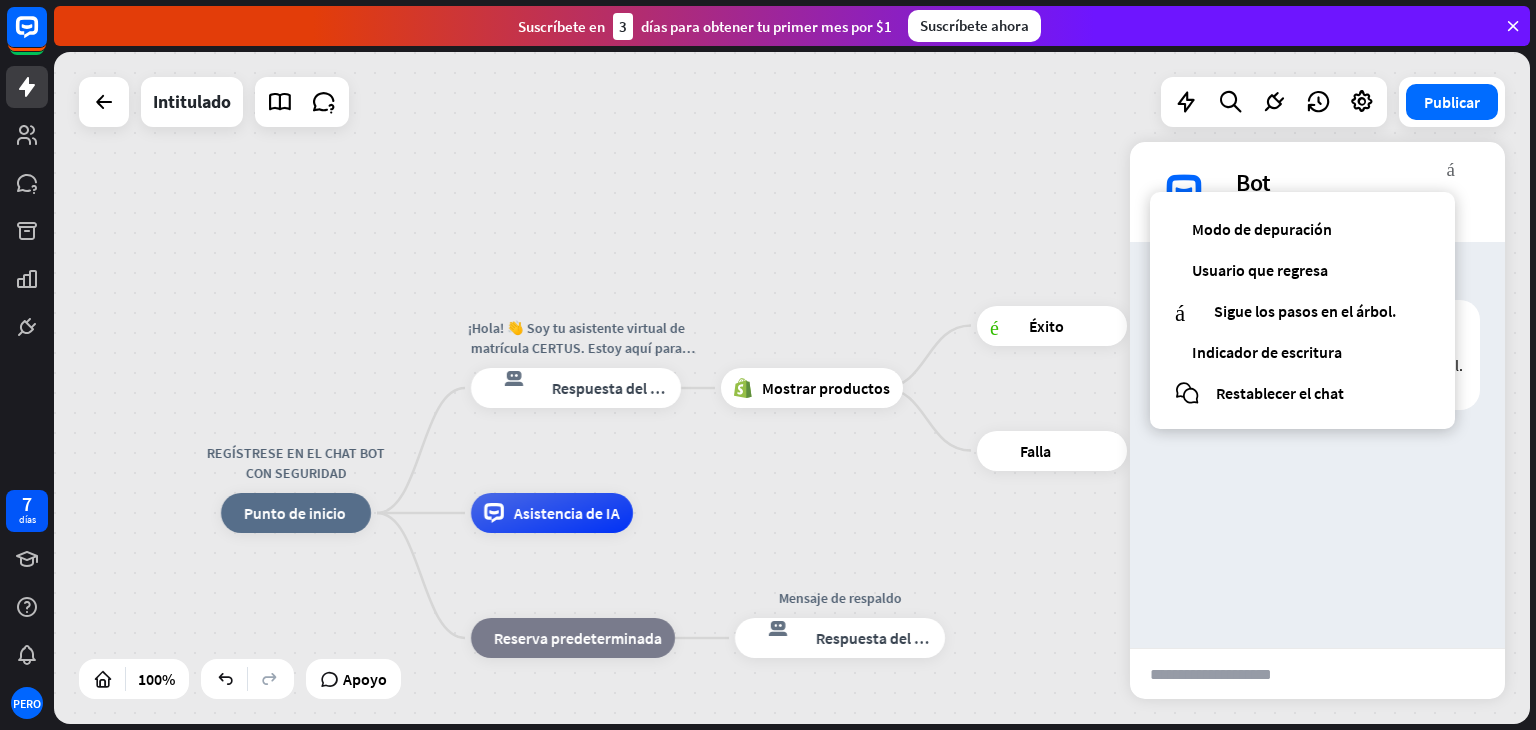 click on "REGÍSTRESE EN EL CHAT BOT CON SEGURIDAD   inicio_2   Punto de inicio                 ¡Hola! 👋 Soy tu asistente virtual de matrícula CERTUS. Estoy aquí para ayudarte en tu proceso de matrícula digital. ¿Sobre qué   respuesta del bot de bloqueo   Respuesta del bot                     Mostrar productos                   éxito del bloque   Éxito                   fallo de bloque   Falla                     Asistencia de IA                   bloque_de_retroceso   Reserva predeterminada                 Mensaje de respaldo   respuesta del bot de bloqueo   Respuesta del bot" at bounding box center [792, 388] 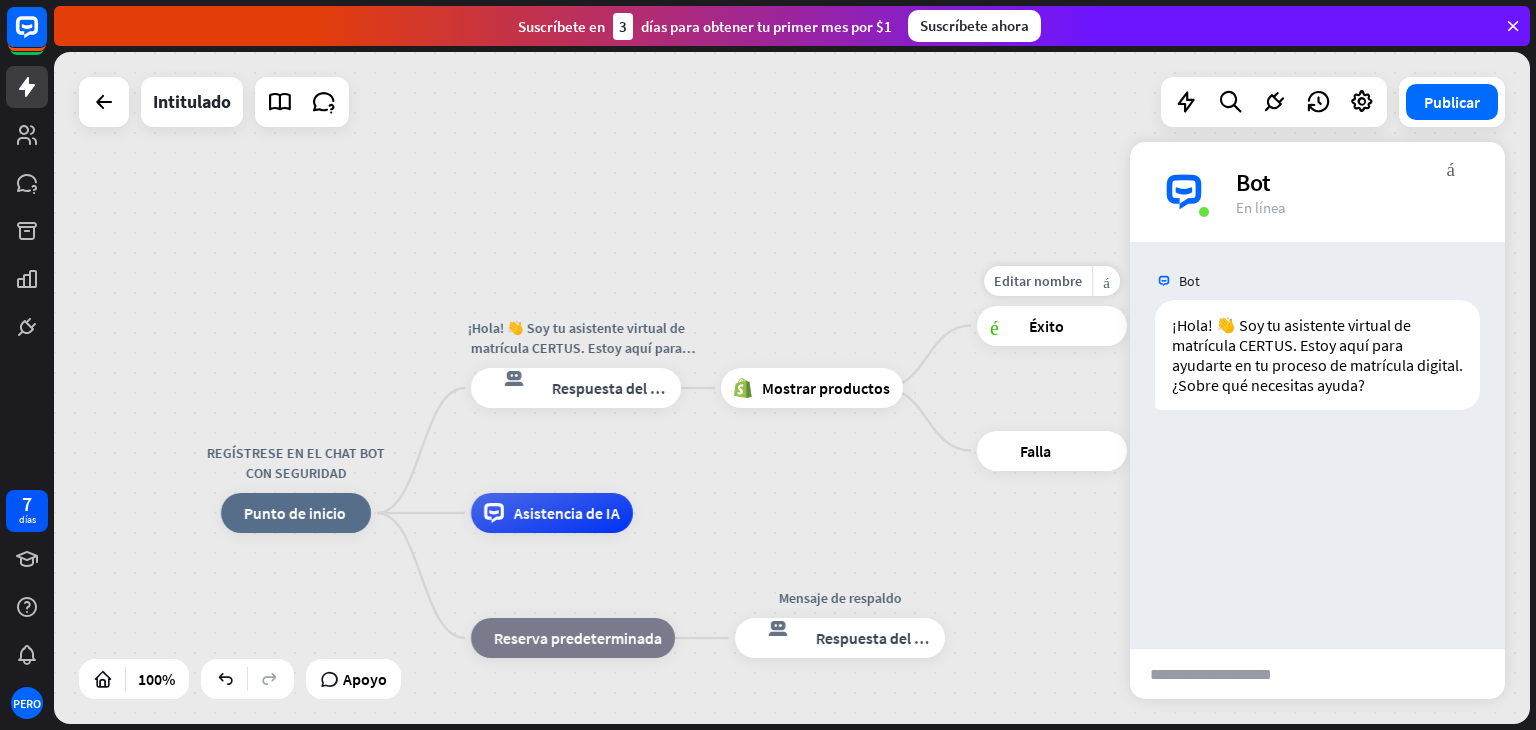 click on "éxito del bloque   Éxito" at bounding box center (1052, 326) 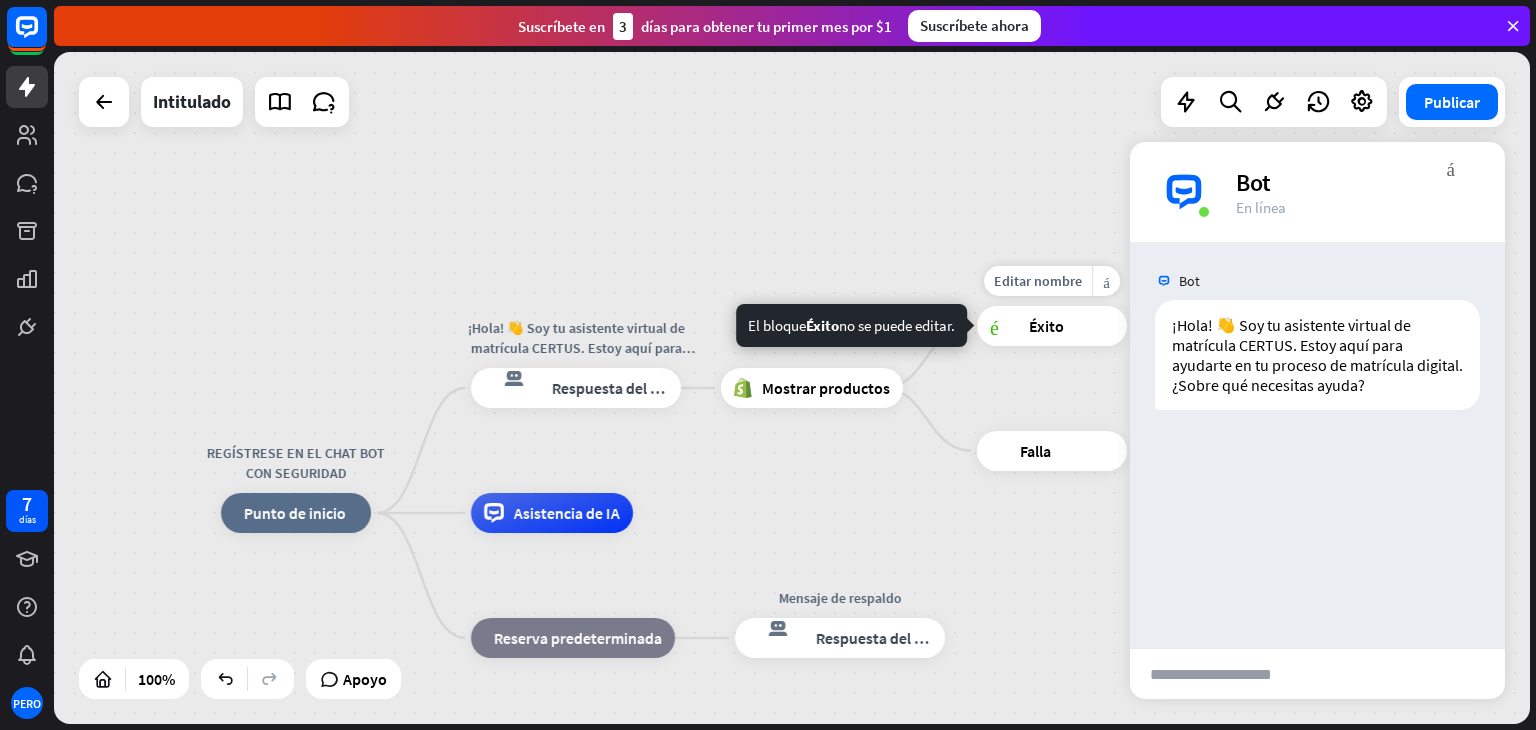 click on "Éxito" at bounding box center (1046, 326) 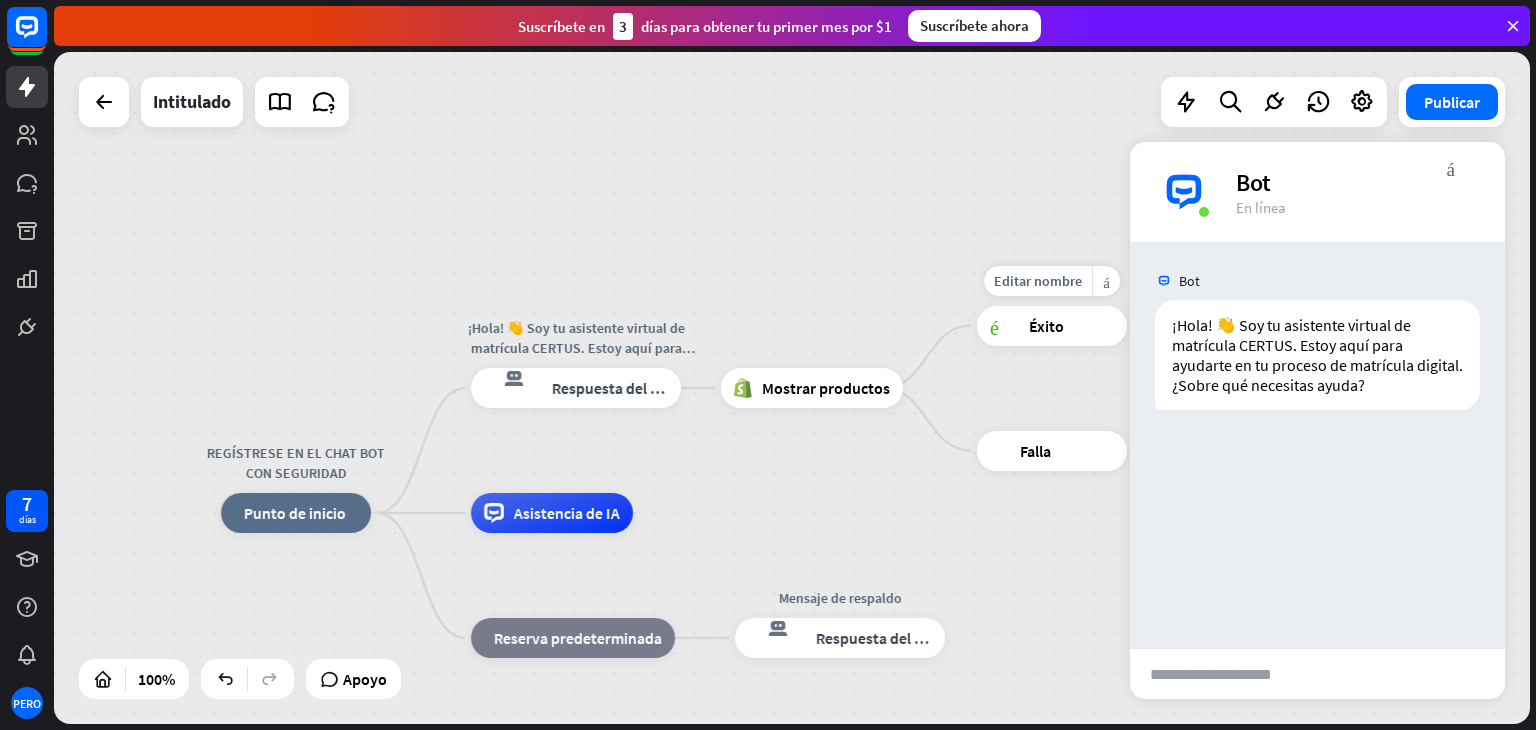 click on "Éxito" at bounding box center (1046, 326) 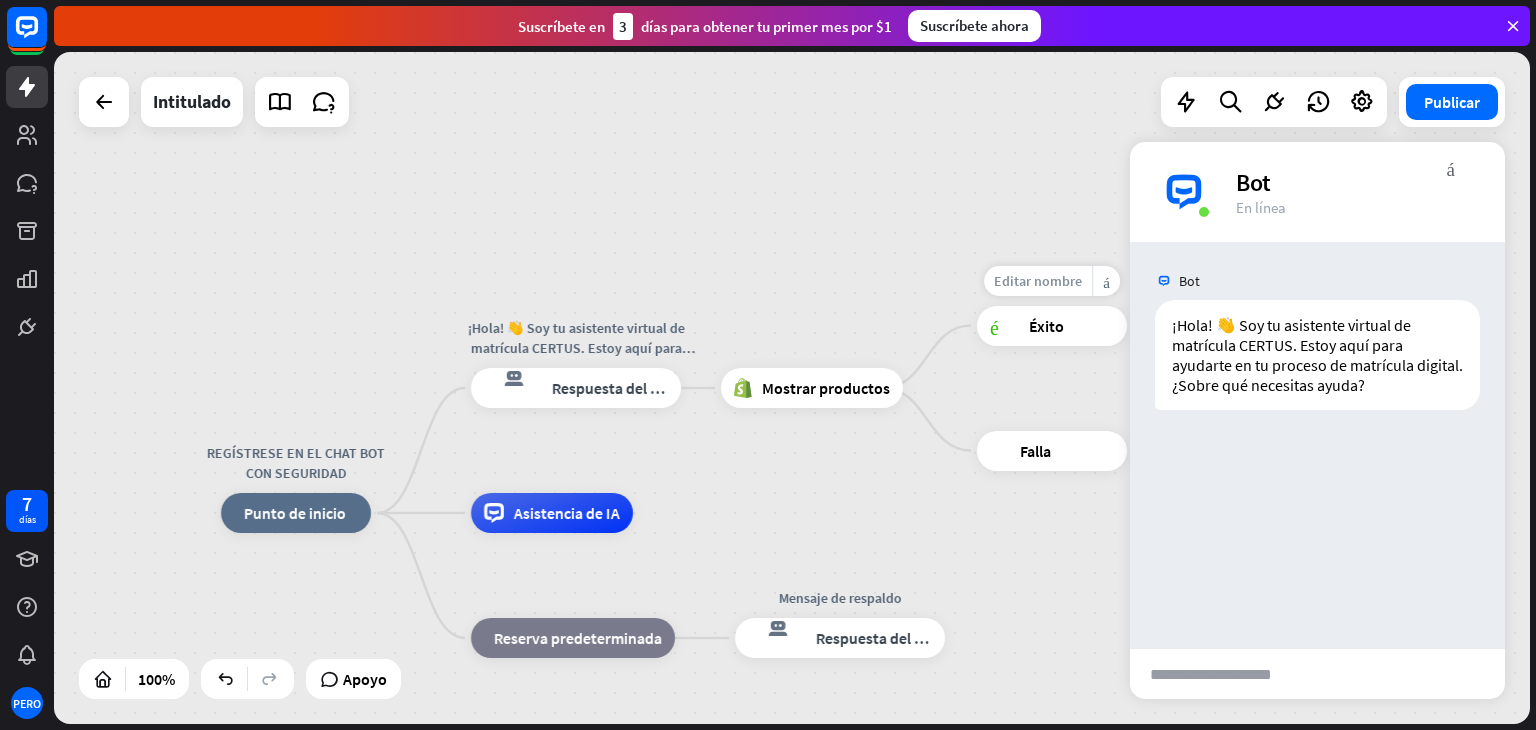 click on "Editar nombre" at bounding box center (1038, 281) 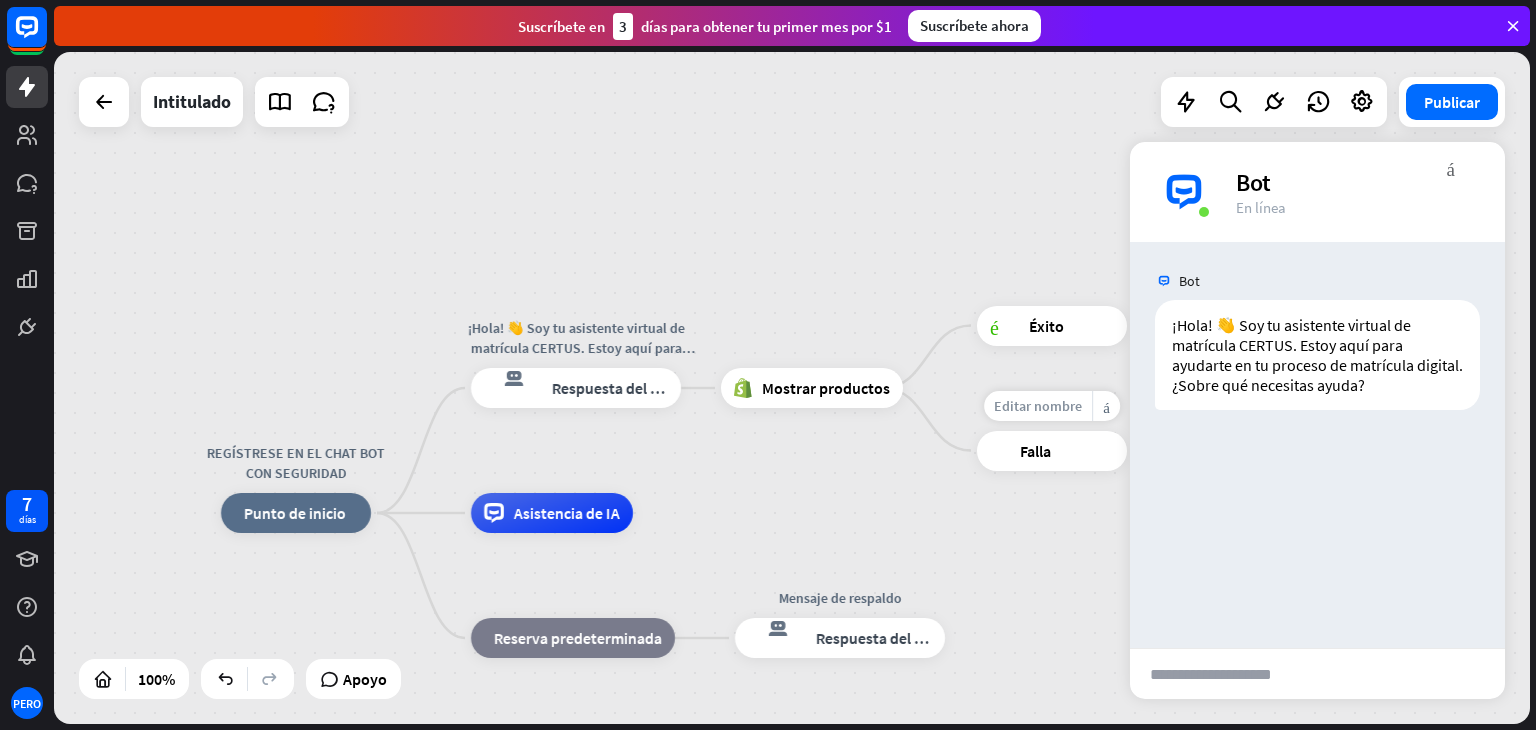 click on "Editar nombre" at bounding box center [1038, 406] 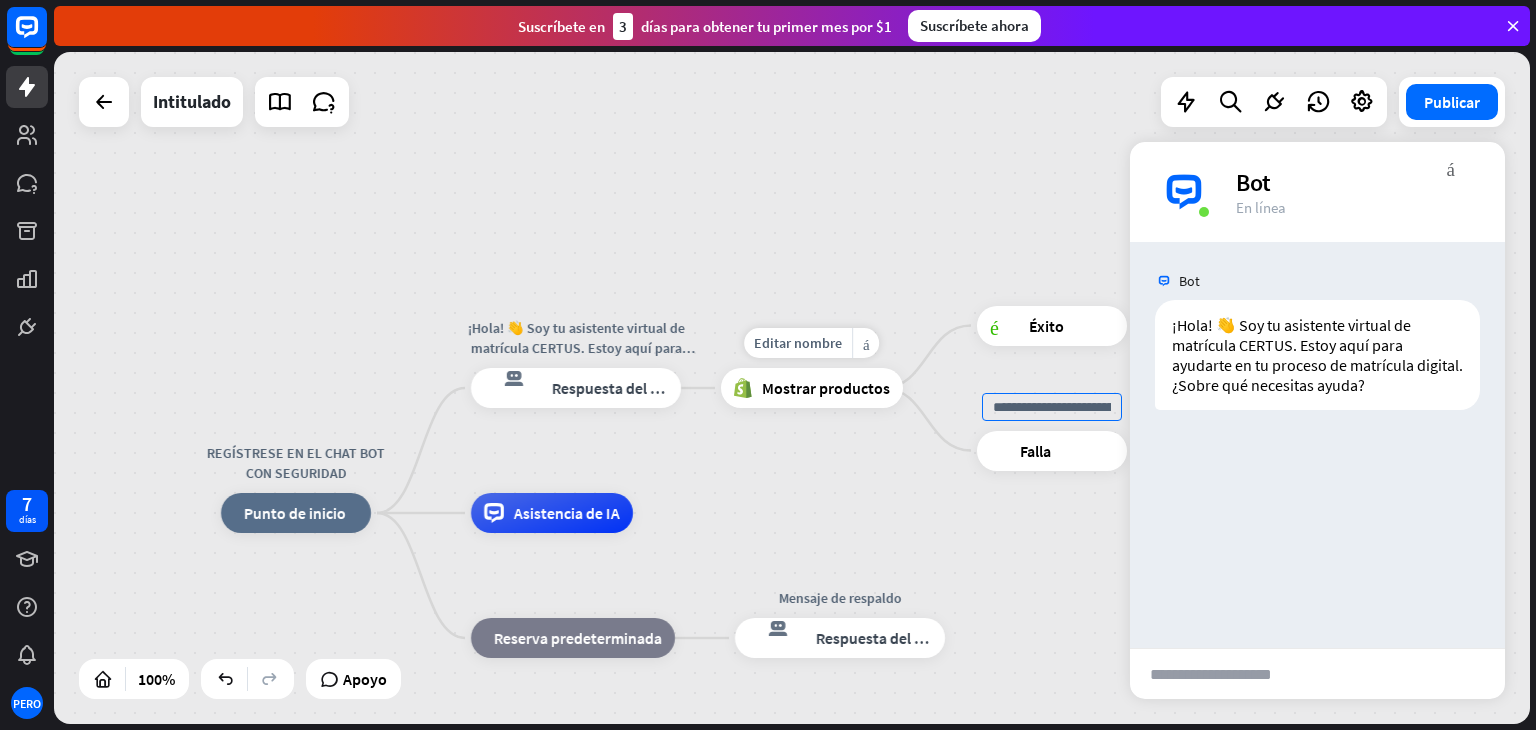click on "Mostrar productos" at bounding box center [826, 388] 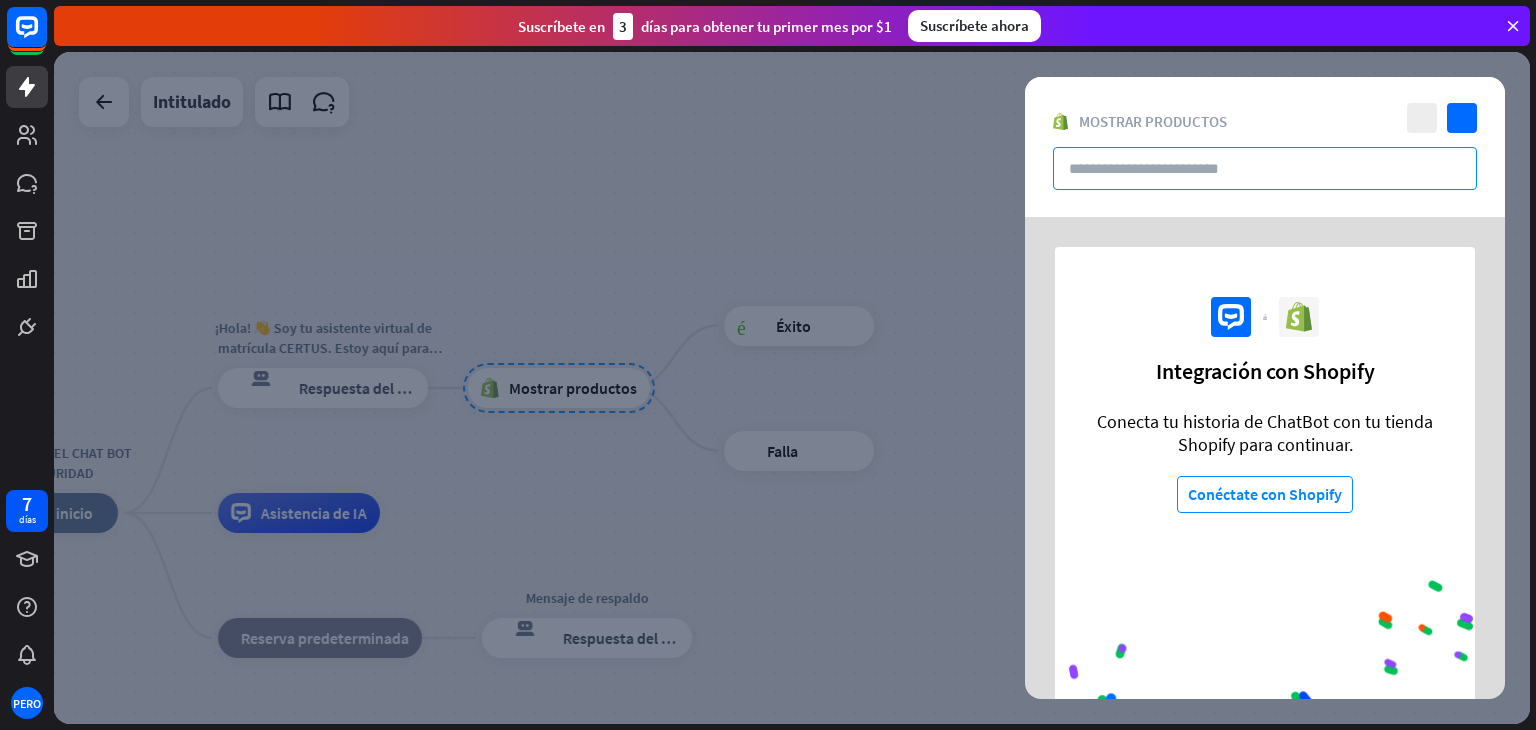 click at bounding box center (1265, 168) 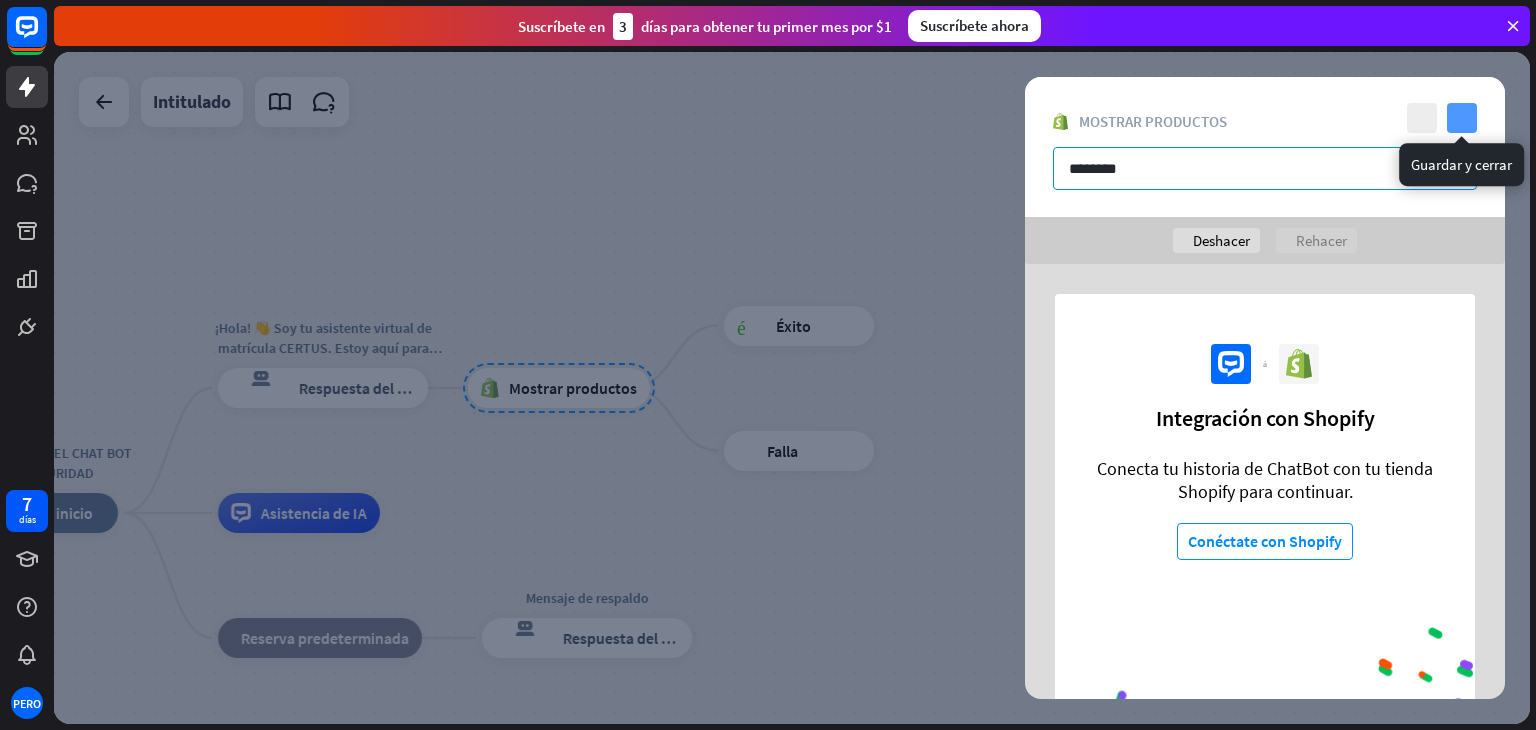 type on "********" 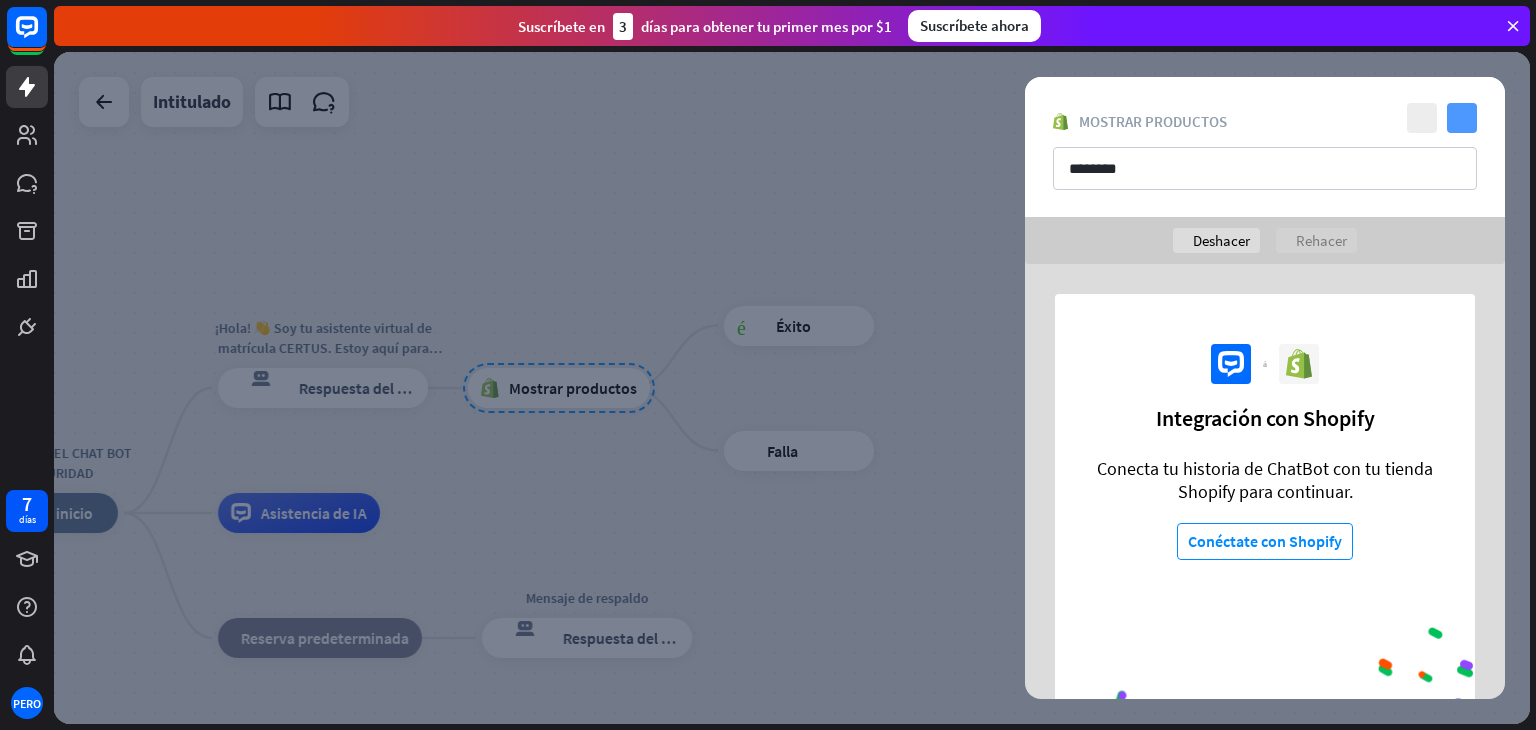 click on "controlar" at bounding box center [1462, 118] 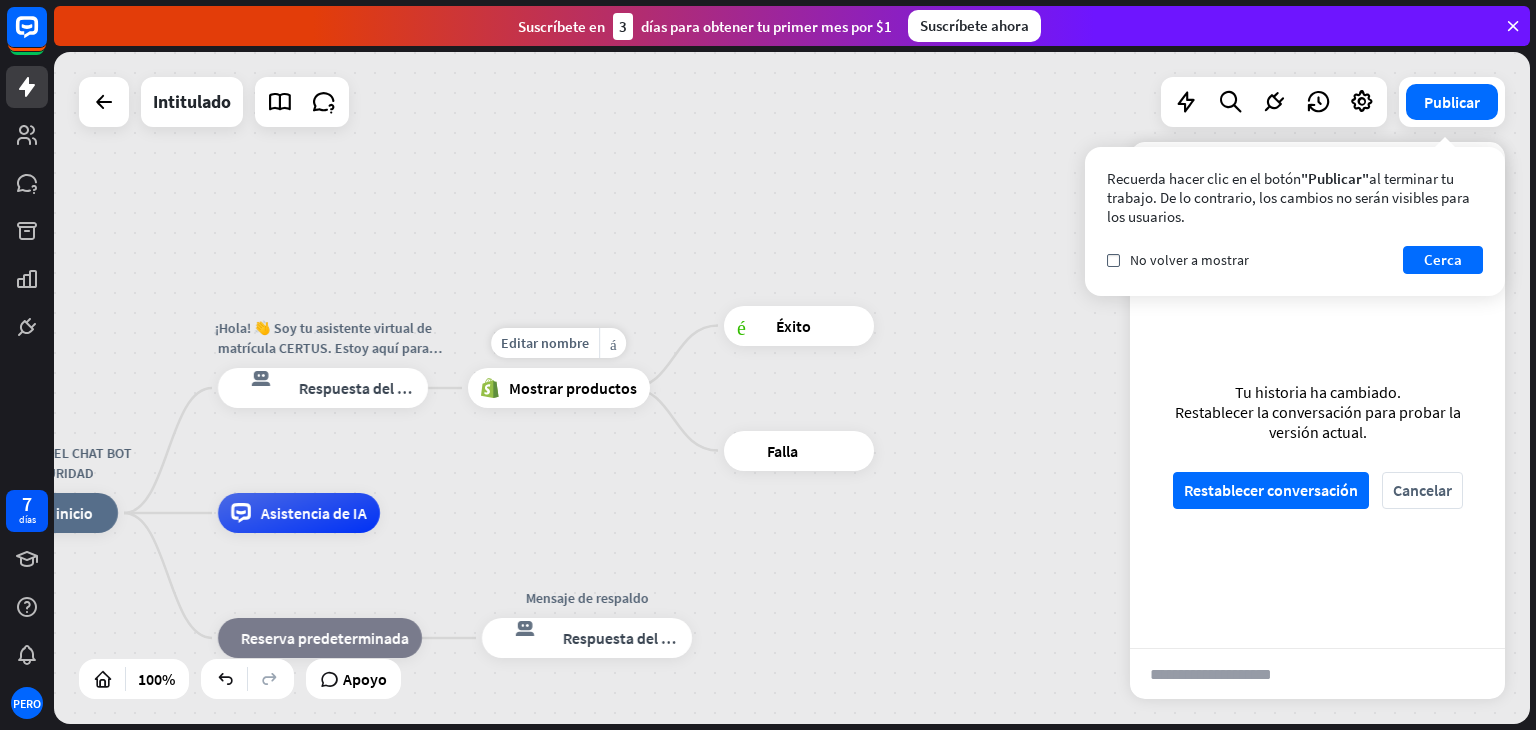 click on "Mostrar productos" at bounding box center (573, 388) 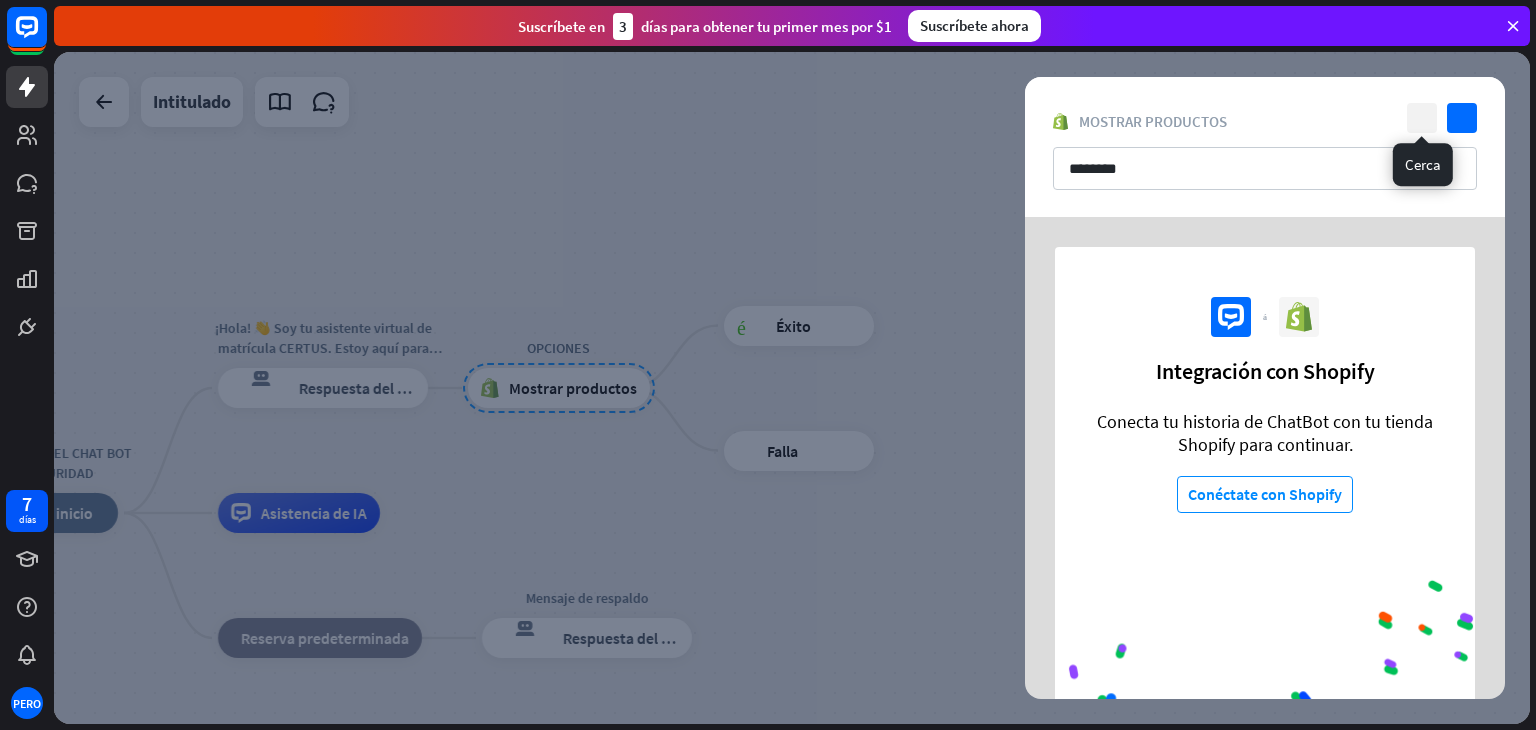 click on "cerca" at bounding box center (1422, 118) 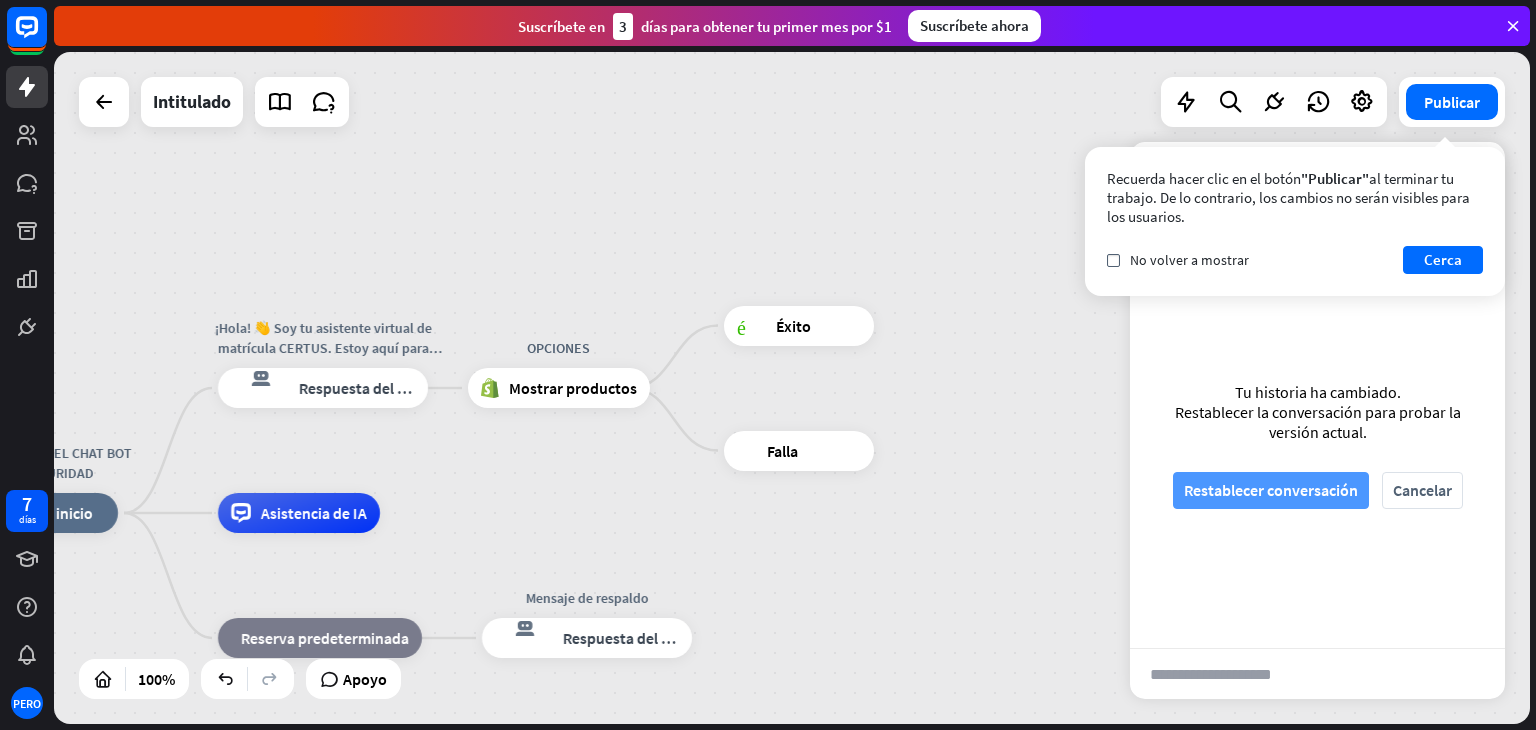 click on "Restablecer conversación" at bounding box center [1271, 490] 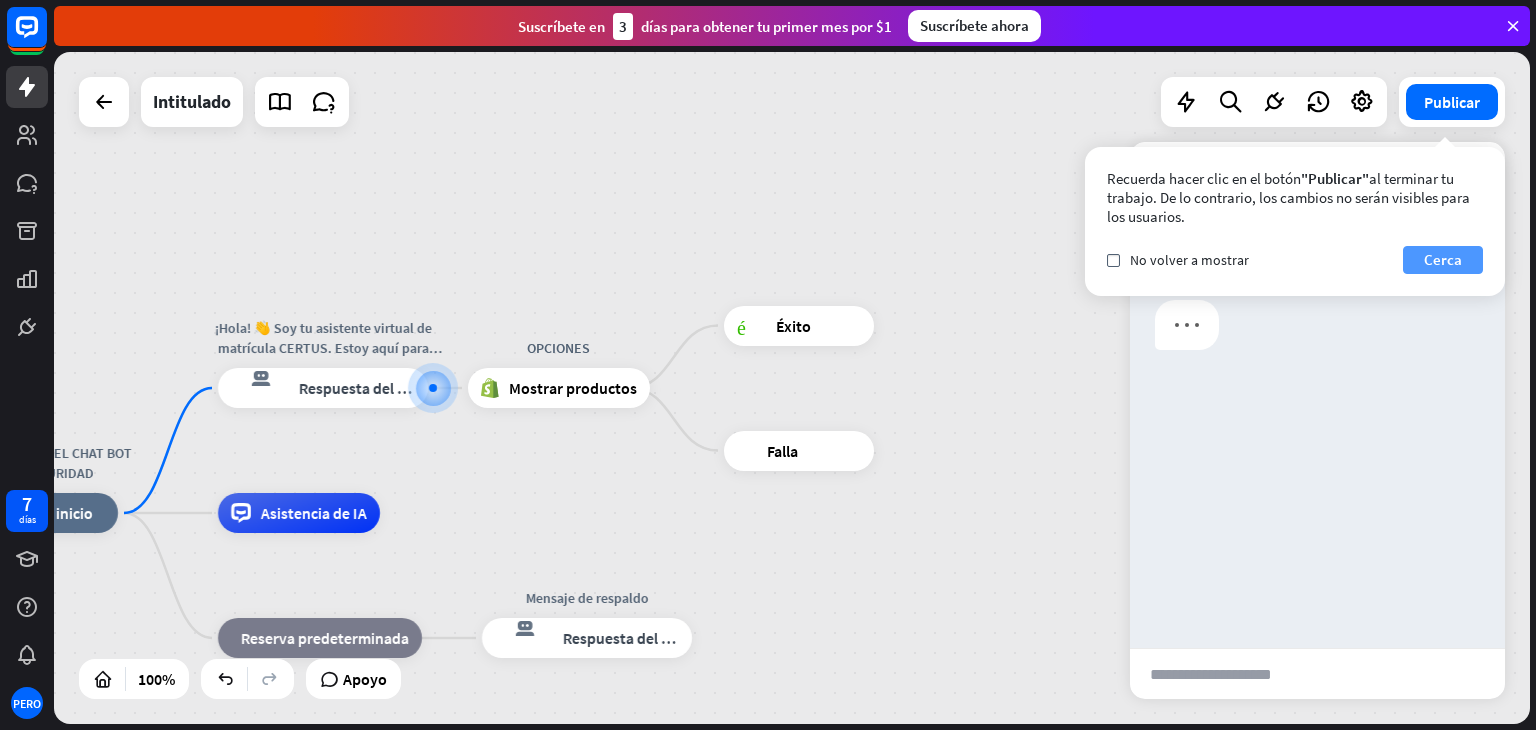 click on "Cerca" at bounding box center (1443, 259) 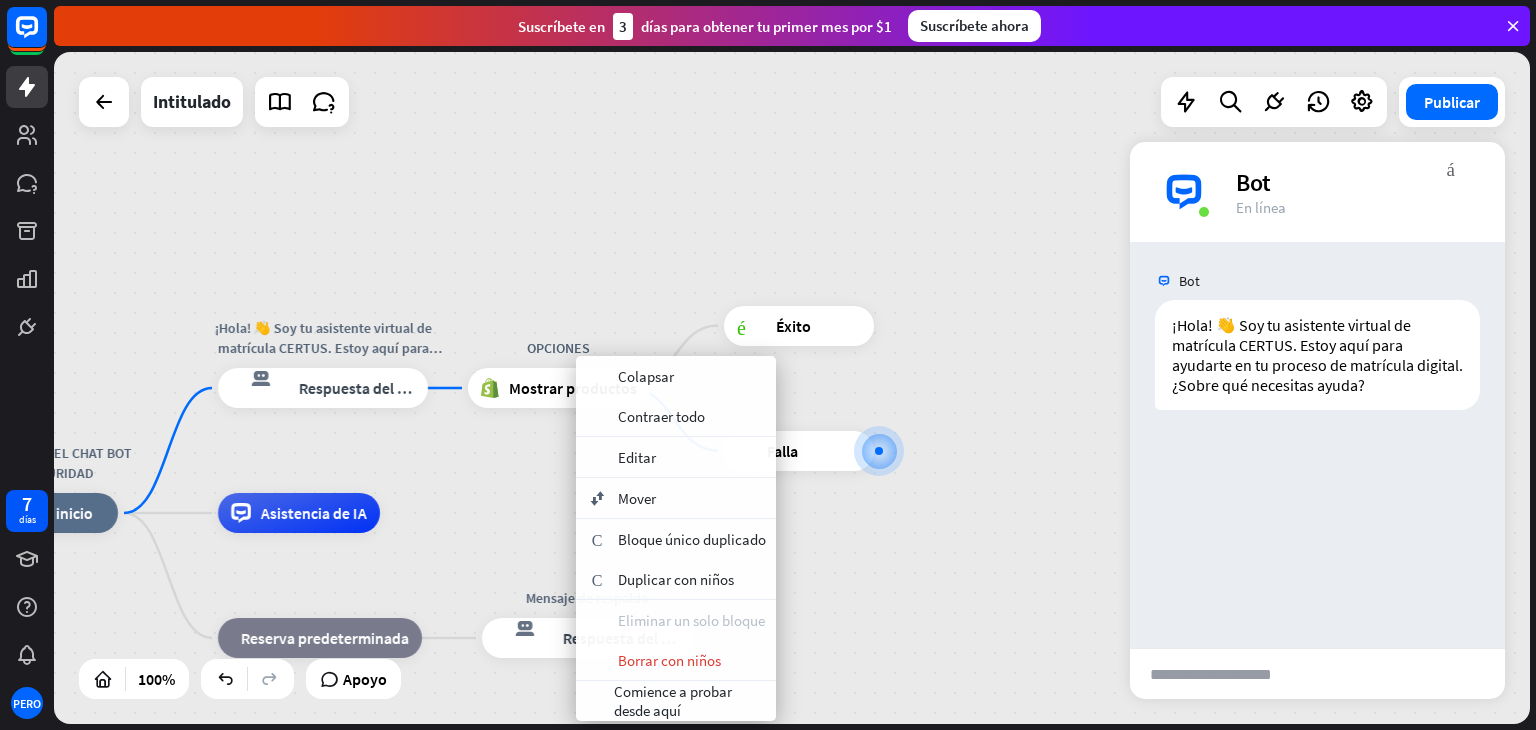 drag, startPoint x: 667, startPoint y: 661, endPoint x: 694, endPoint y: 619, distance: 49.92995 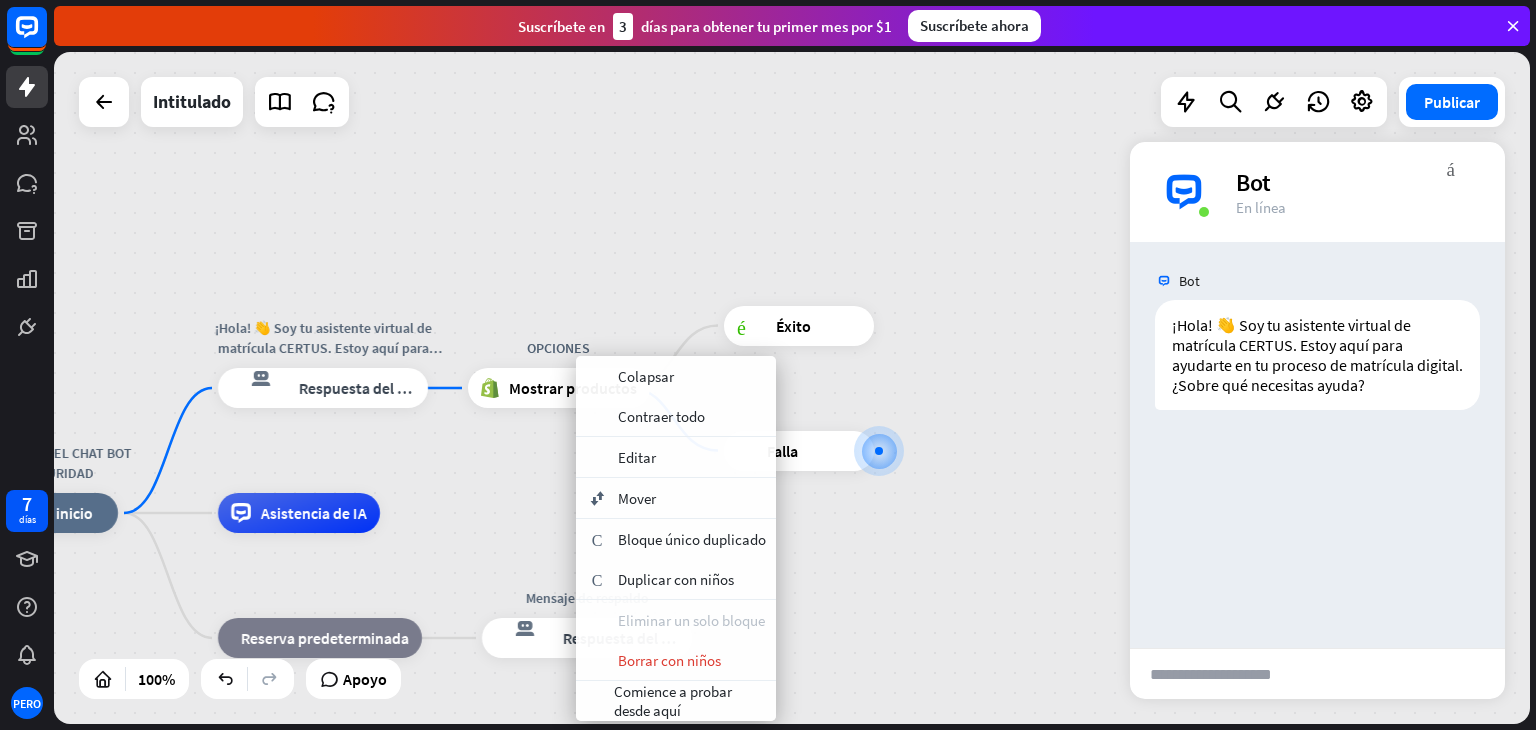click on "basura   Eliminar un solo bloque basura   Borrar con niños" at bounding box center (676, 640) 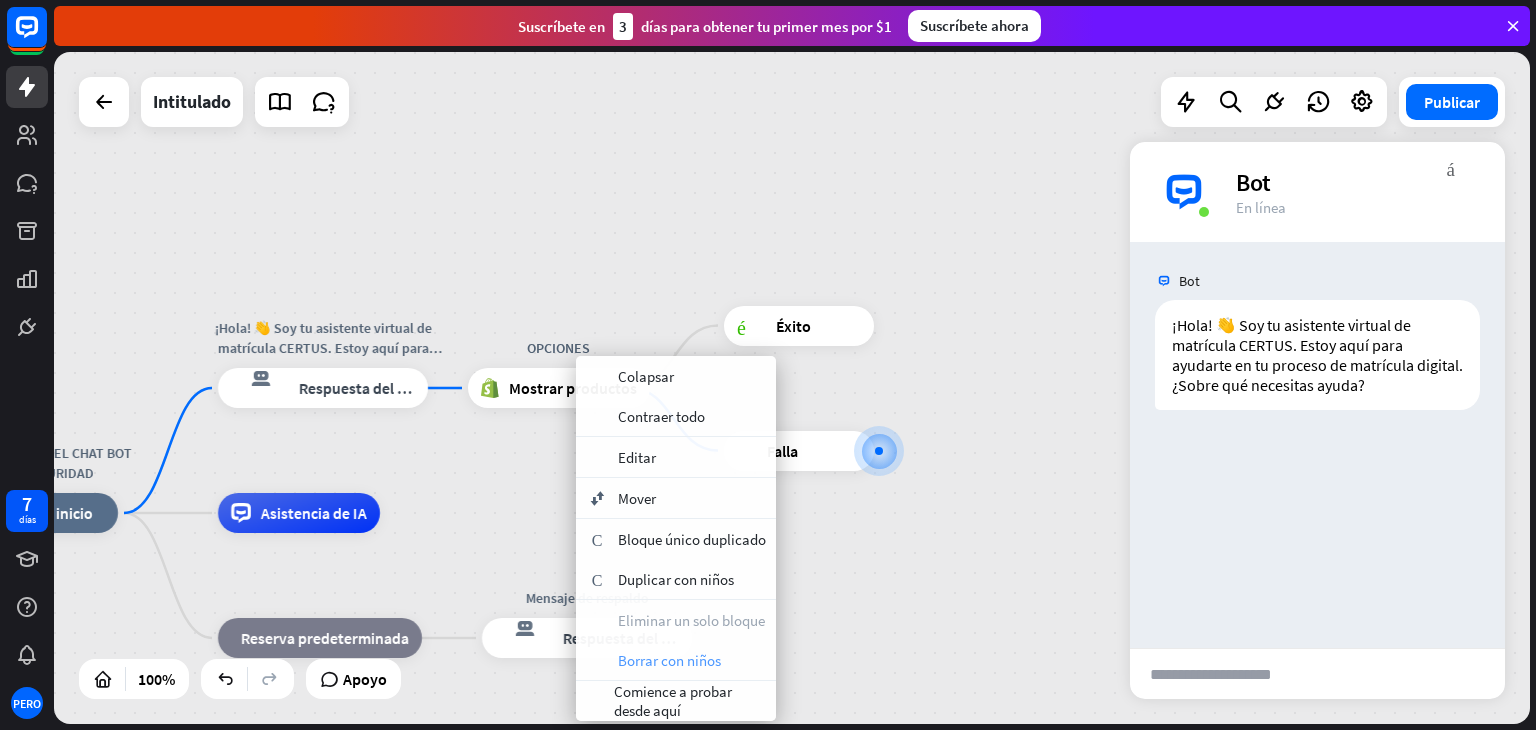 click on "Borrar con niños" at bounding box center (669, 660) 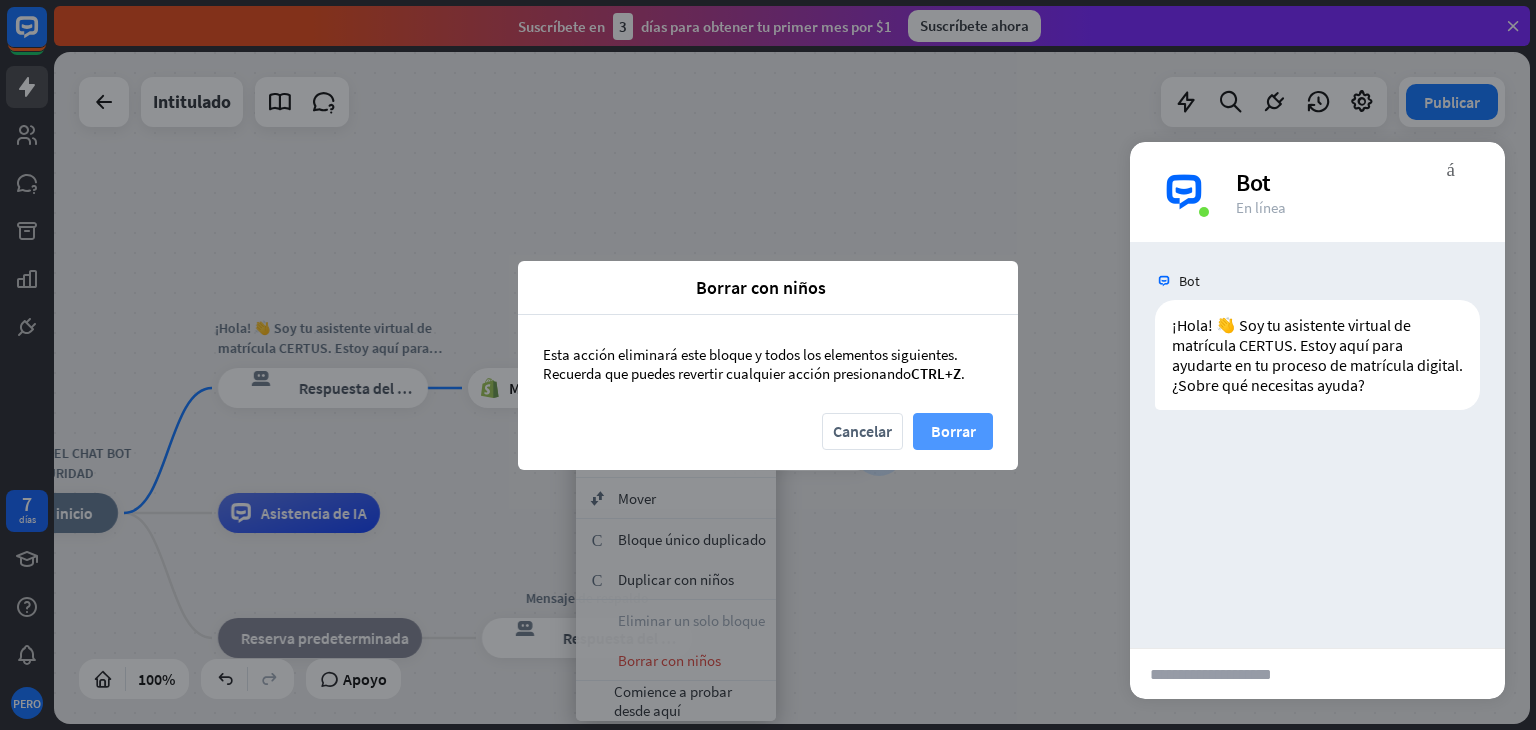 click on "Borrar" at bounding box center (953, 431) 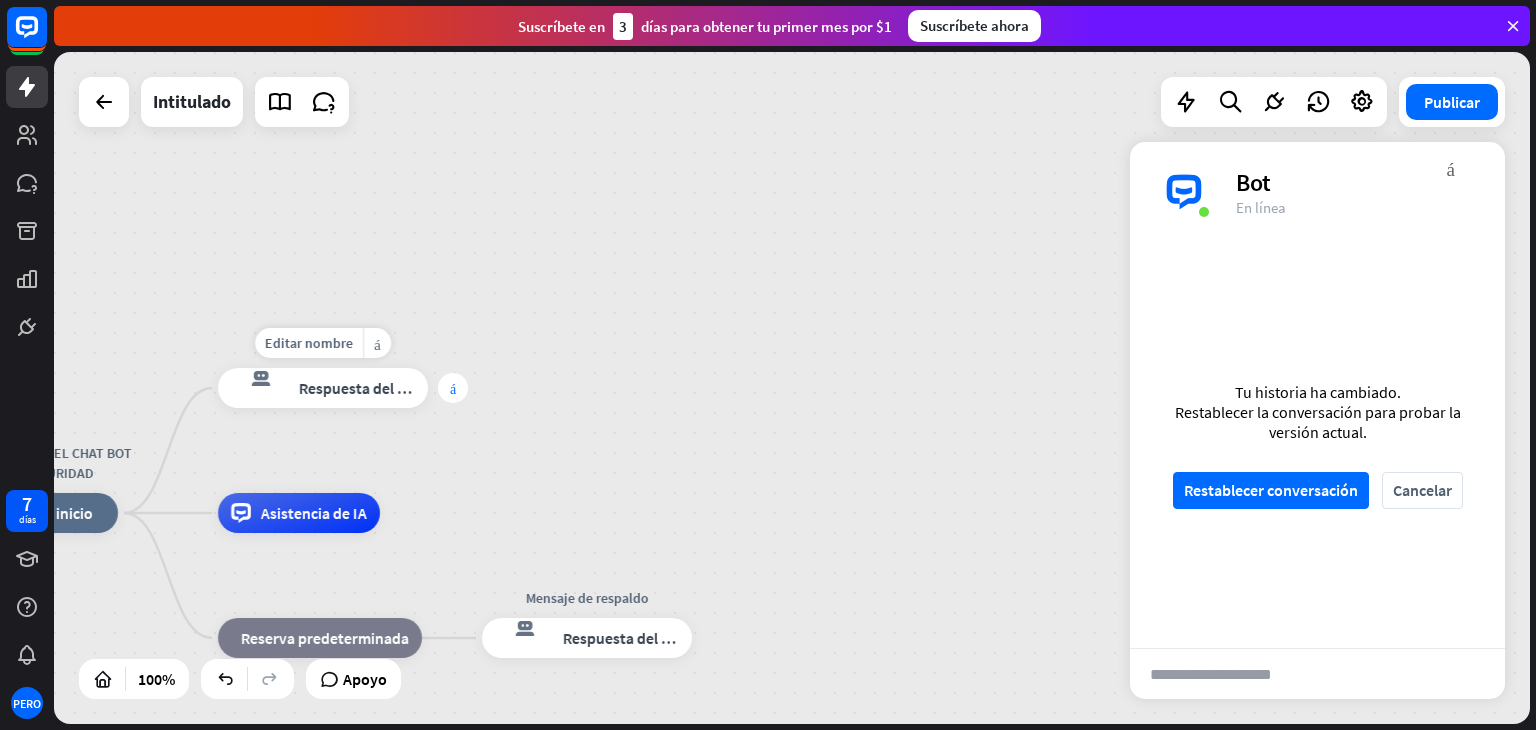 click on "más" at bounding box center [453, 388] 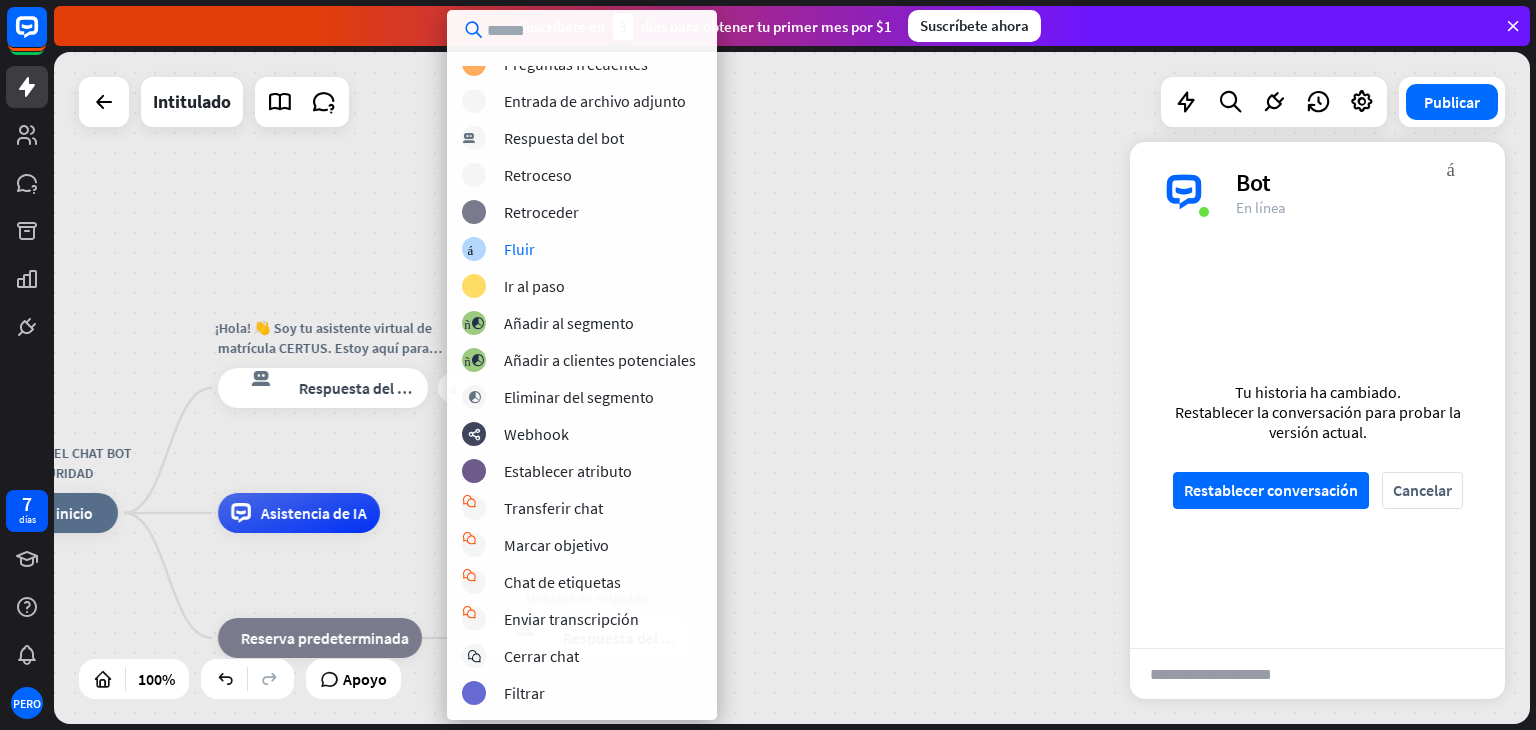 scroll, scrollTop: 0, scrollLeft: 0, axis: both 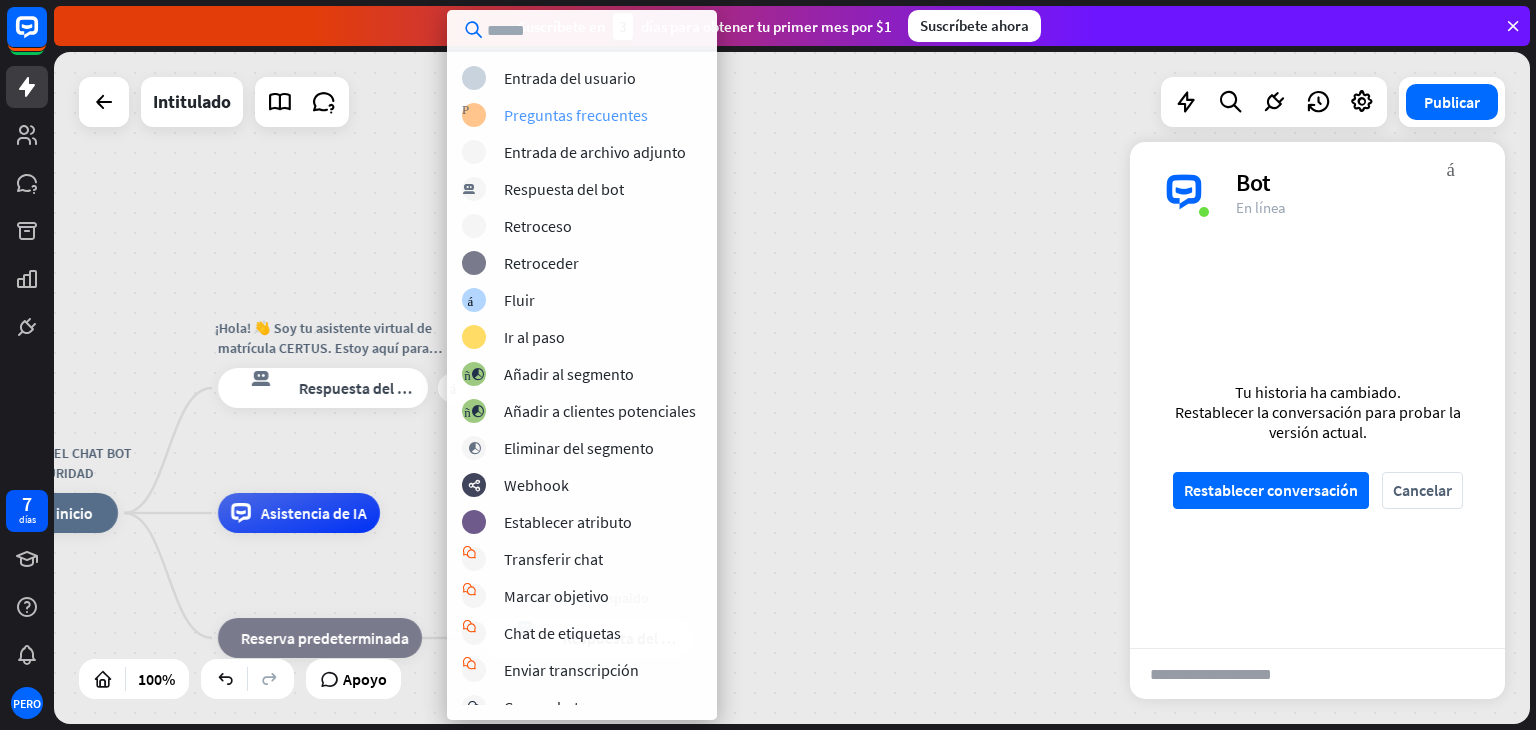 click on "Preguntas frecuentes" at bounding box center (576, 115) 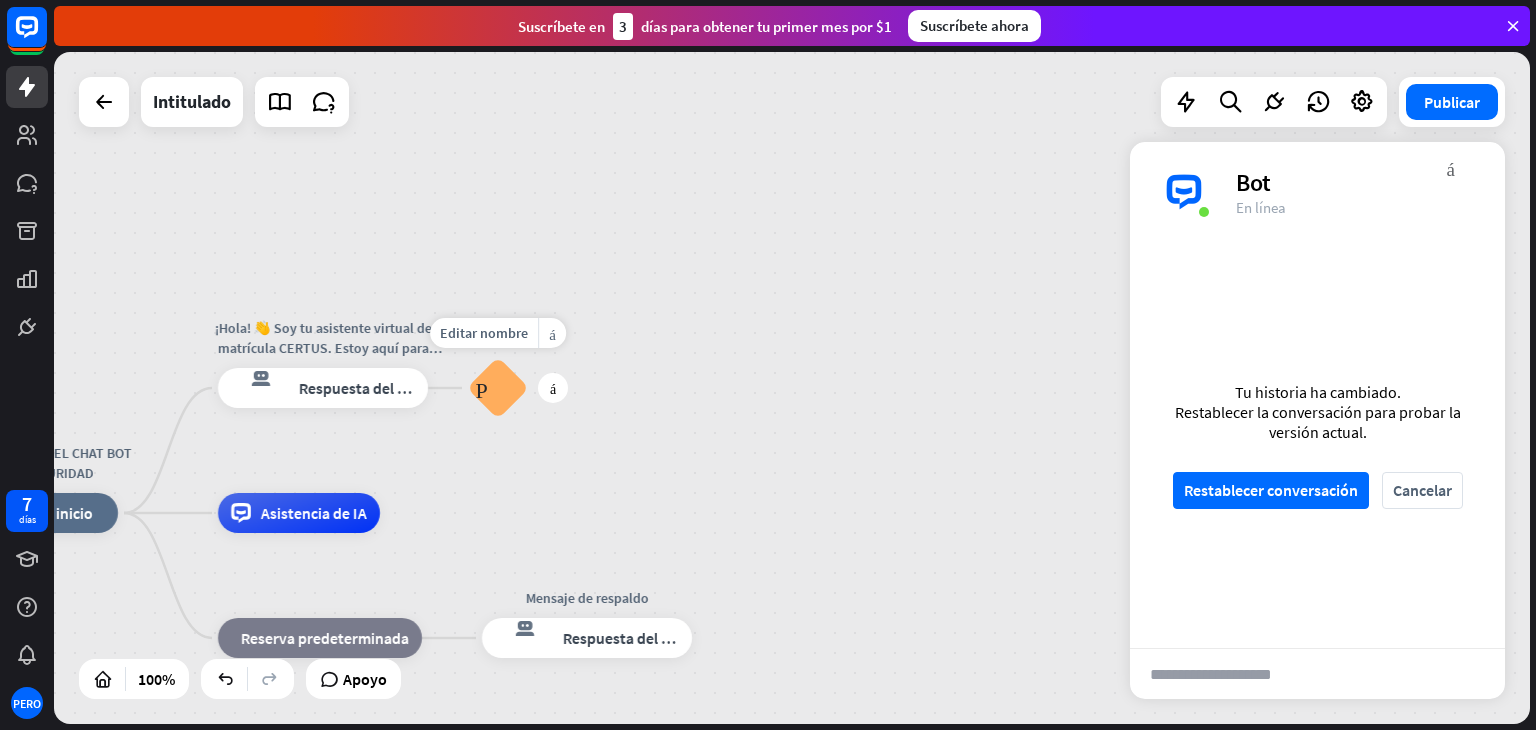 click on "Preguntas frecuentes sobre bloques" at bounding box center (497, 388) 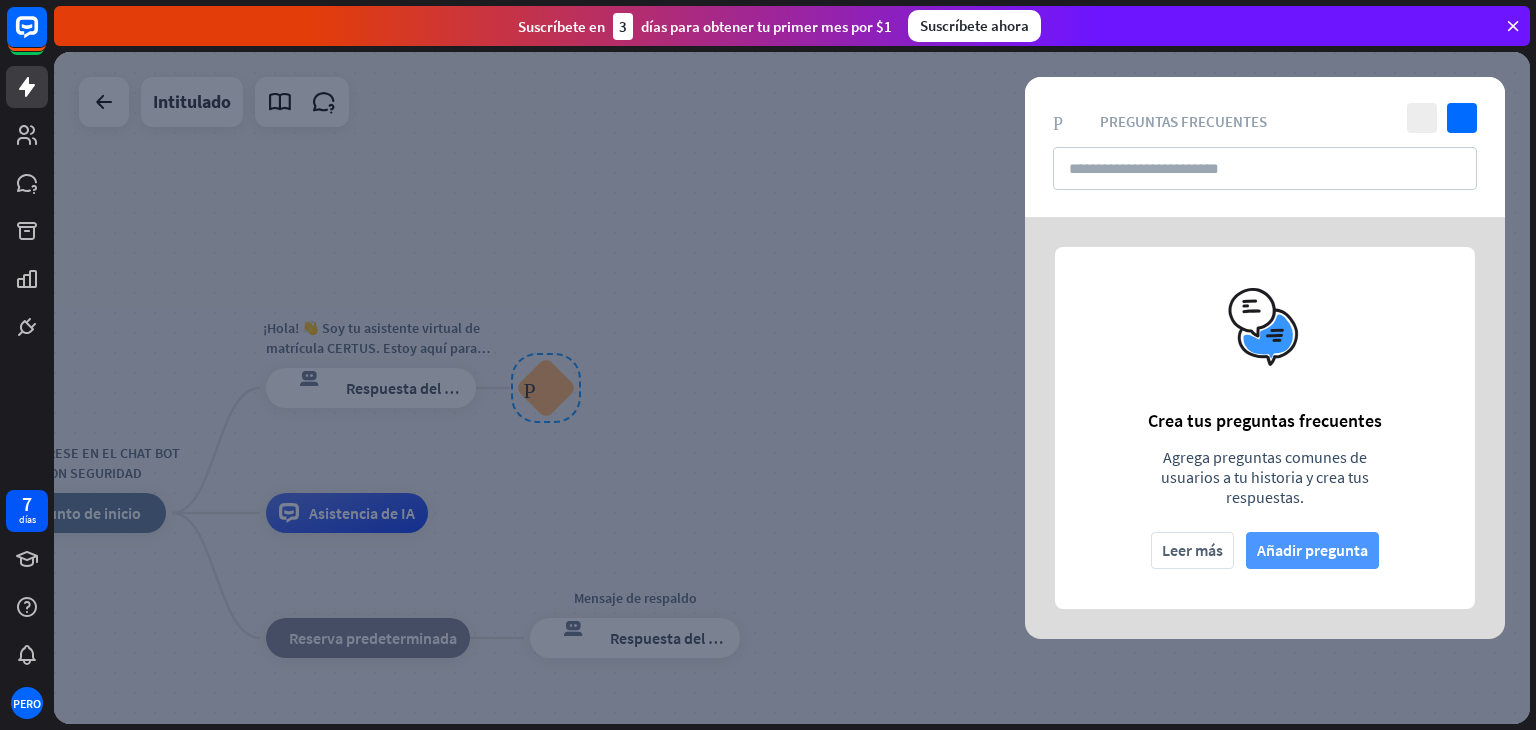 click on "Añadir pregunta" at bounding box center (1312, 550) 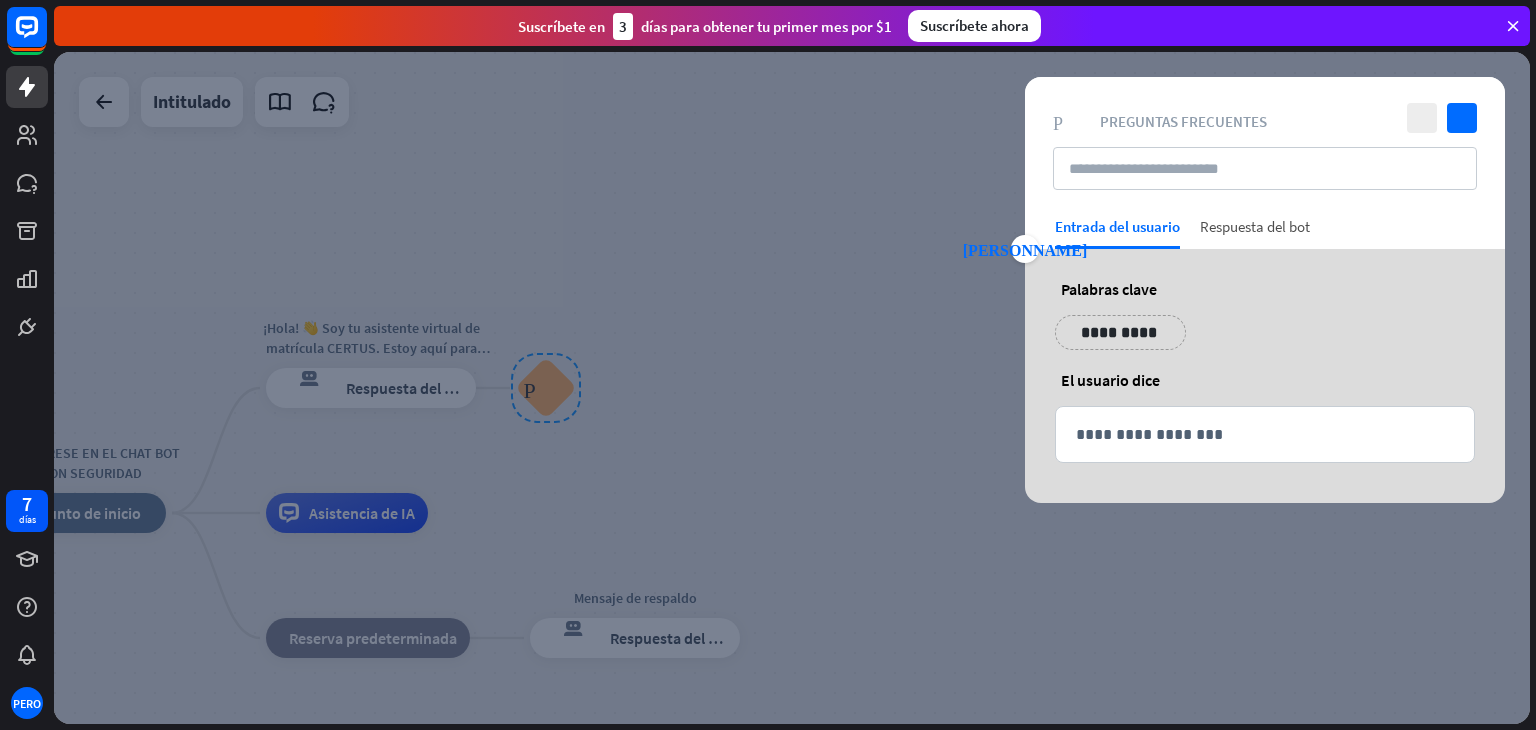 click on "Respuesta del bot" at bounding box center (1255, 226) 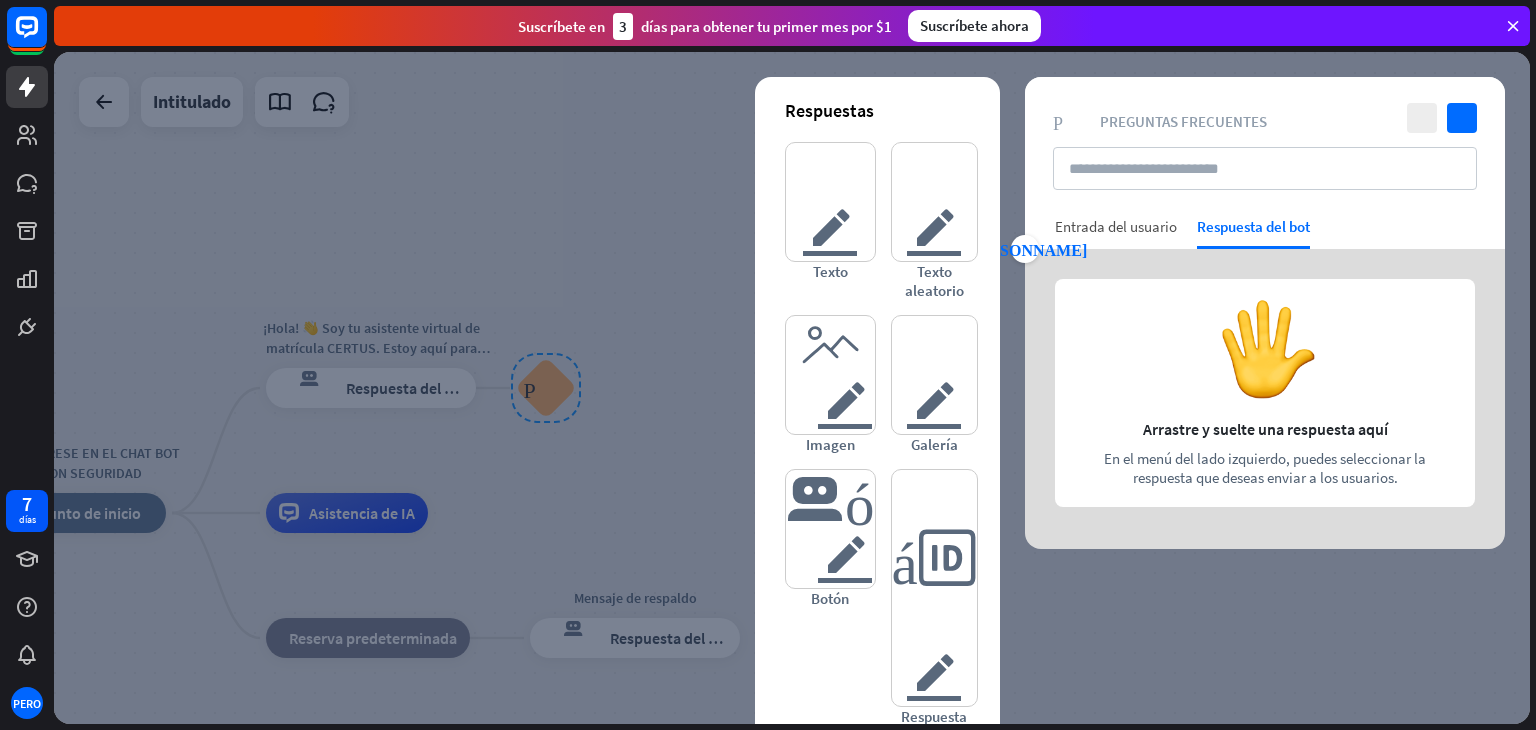 click on "Entrada del usuario" at bounding box center [1116, 226] 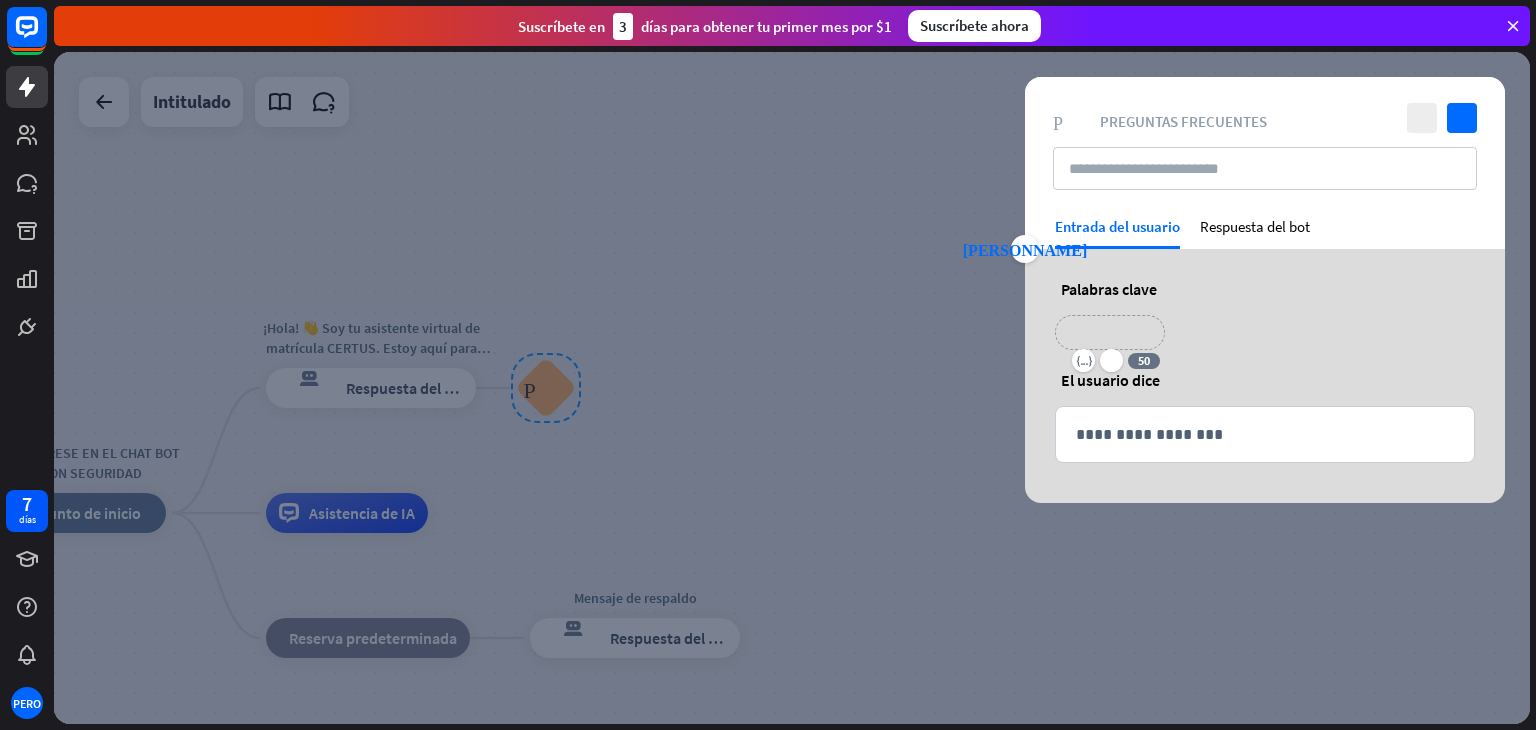 click on "**********" at bounding box center [1110, 332] 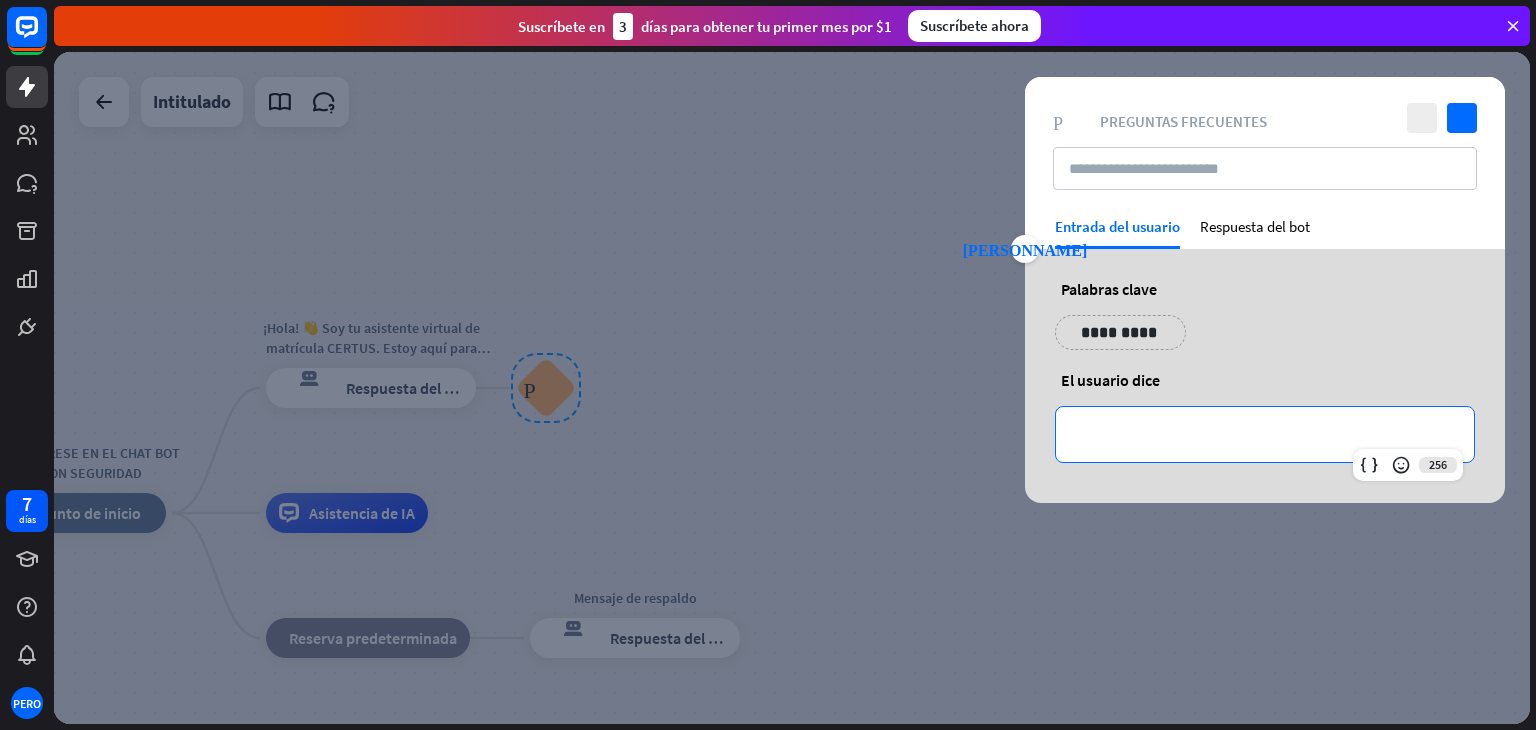 click on "**********" at bounding box center (1265, 434) 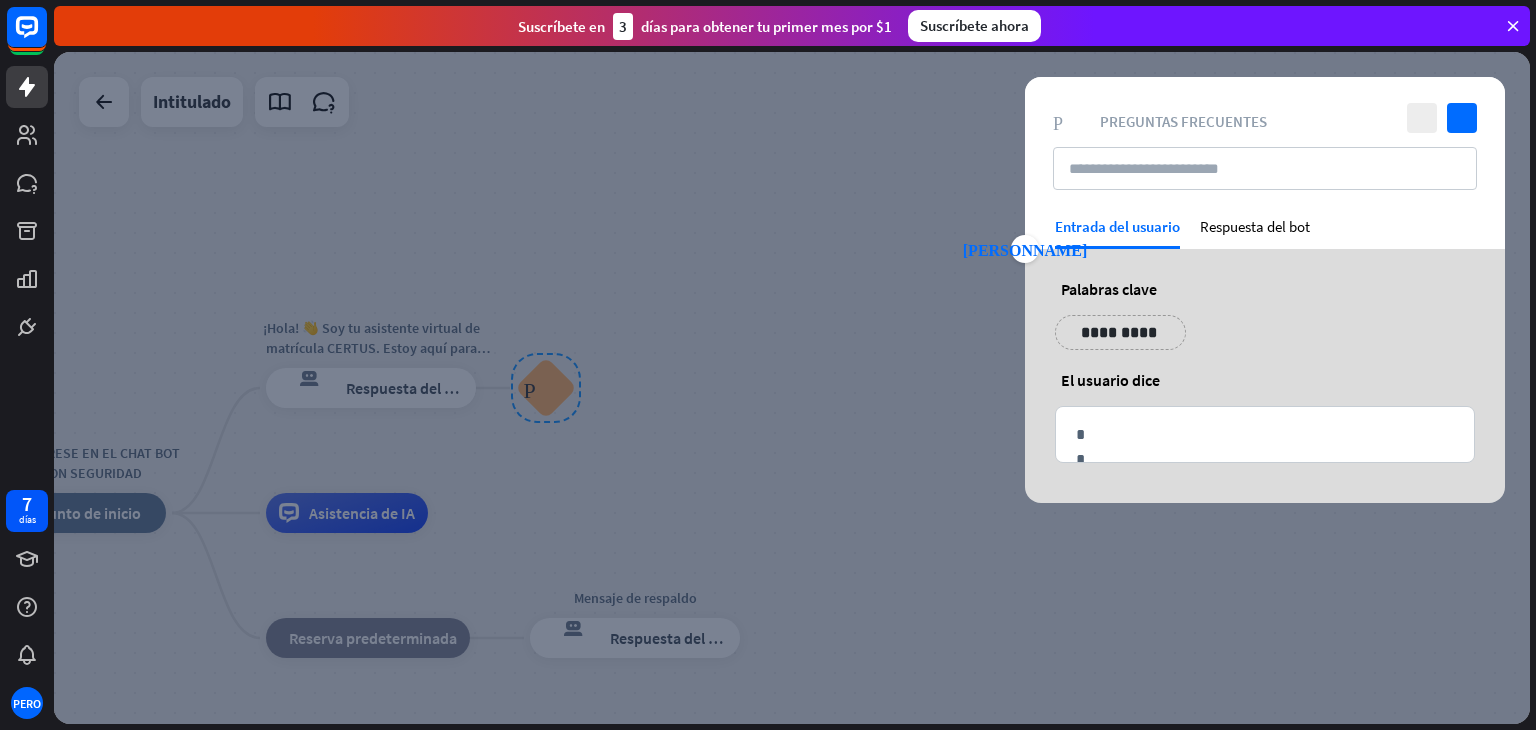 click on "cerca
controlar
Preguntas frecuentes sobre bloques   Preguntas frecuentes" at bounding box center (1265, 147) 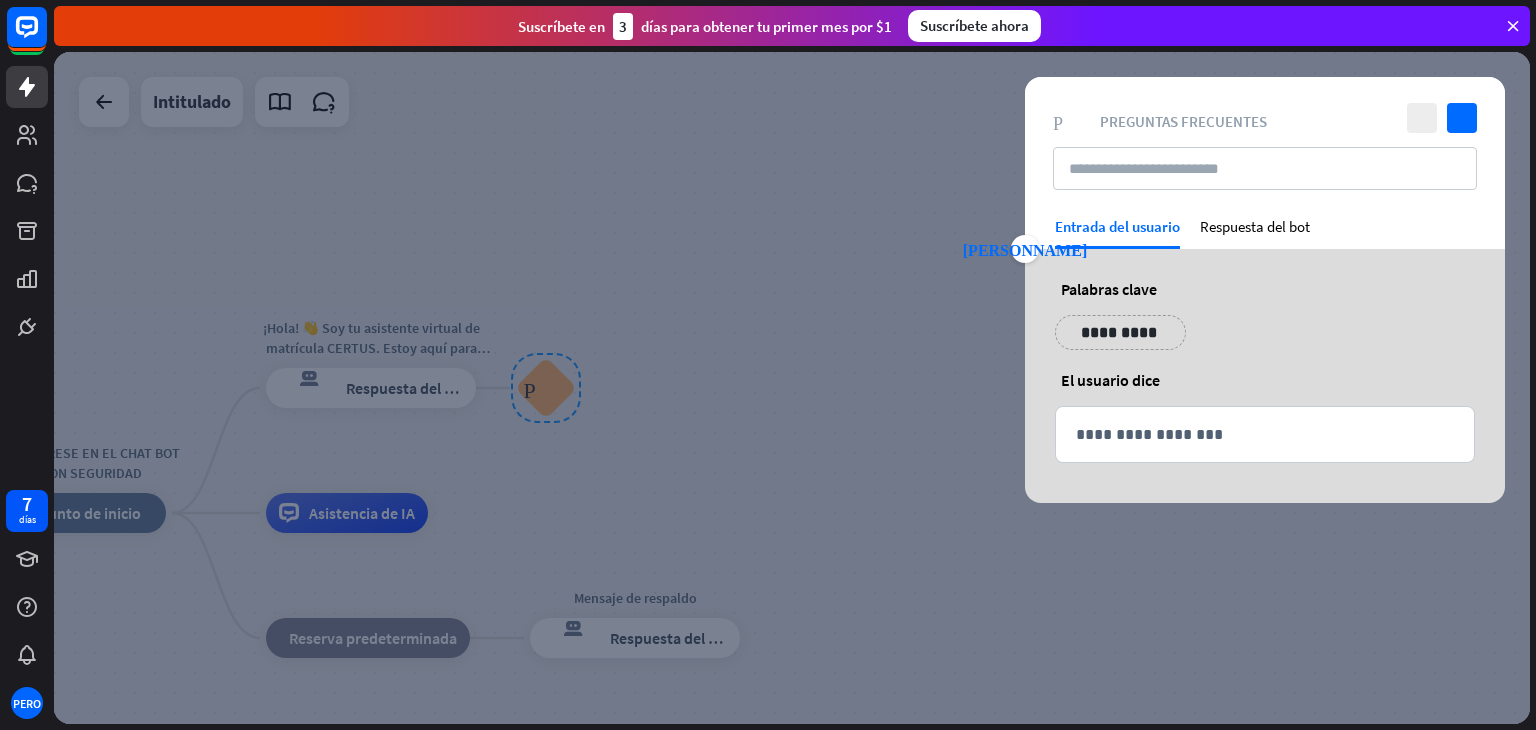 click on "cerca
controlar
Preguntas frecuentes sobre bloques   Preguntas frecuentes" at bounding box center [1265, 147] 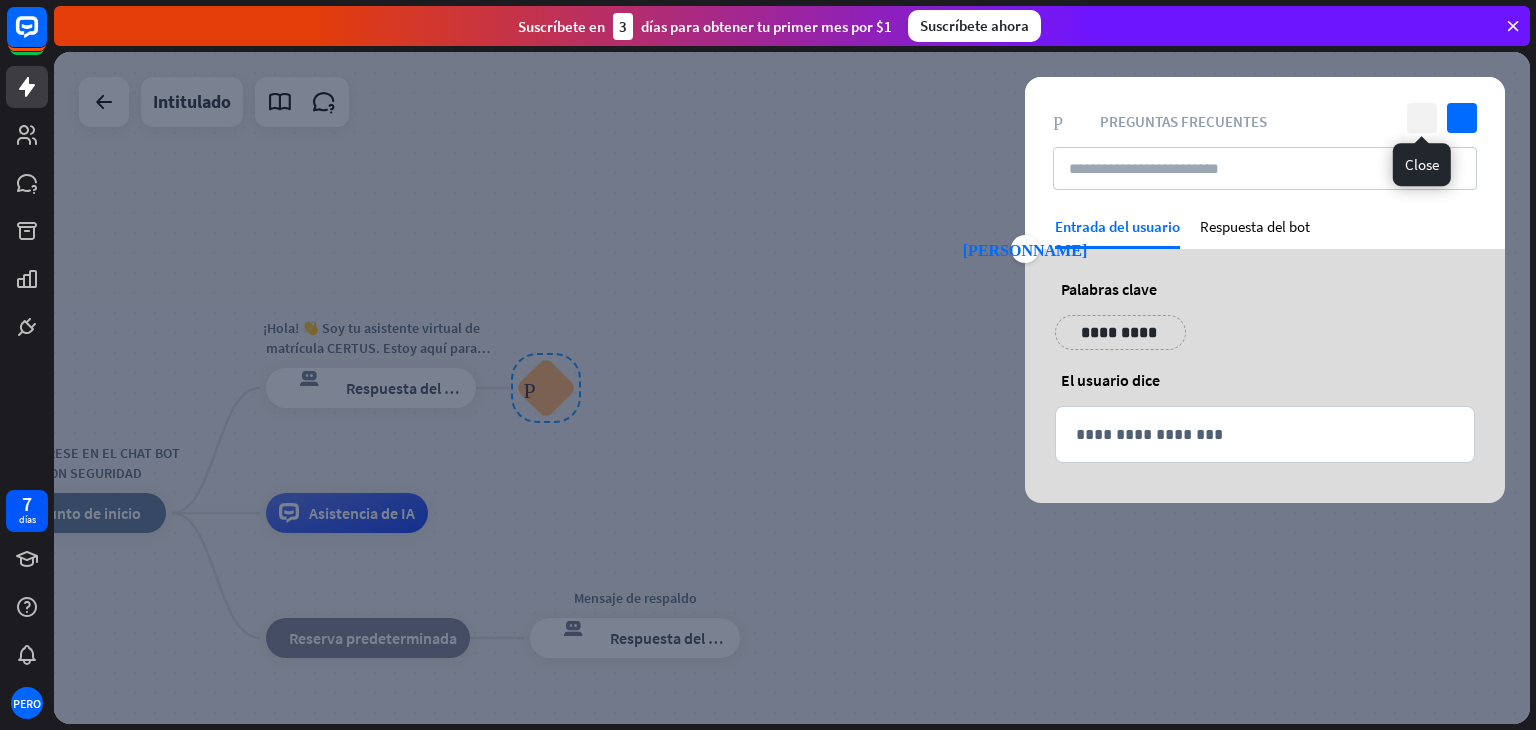 click on "cerca" at bounding box center [1422, 118] 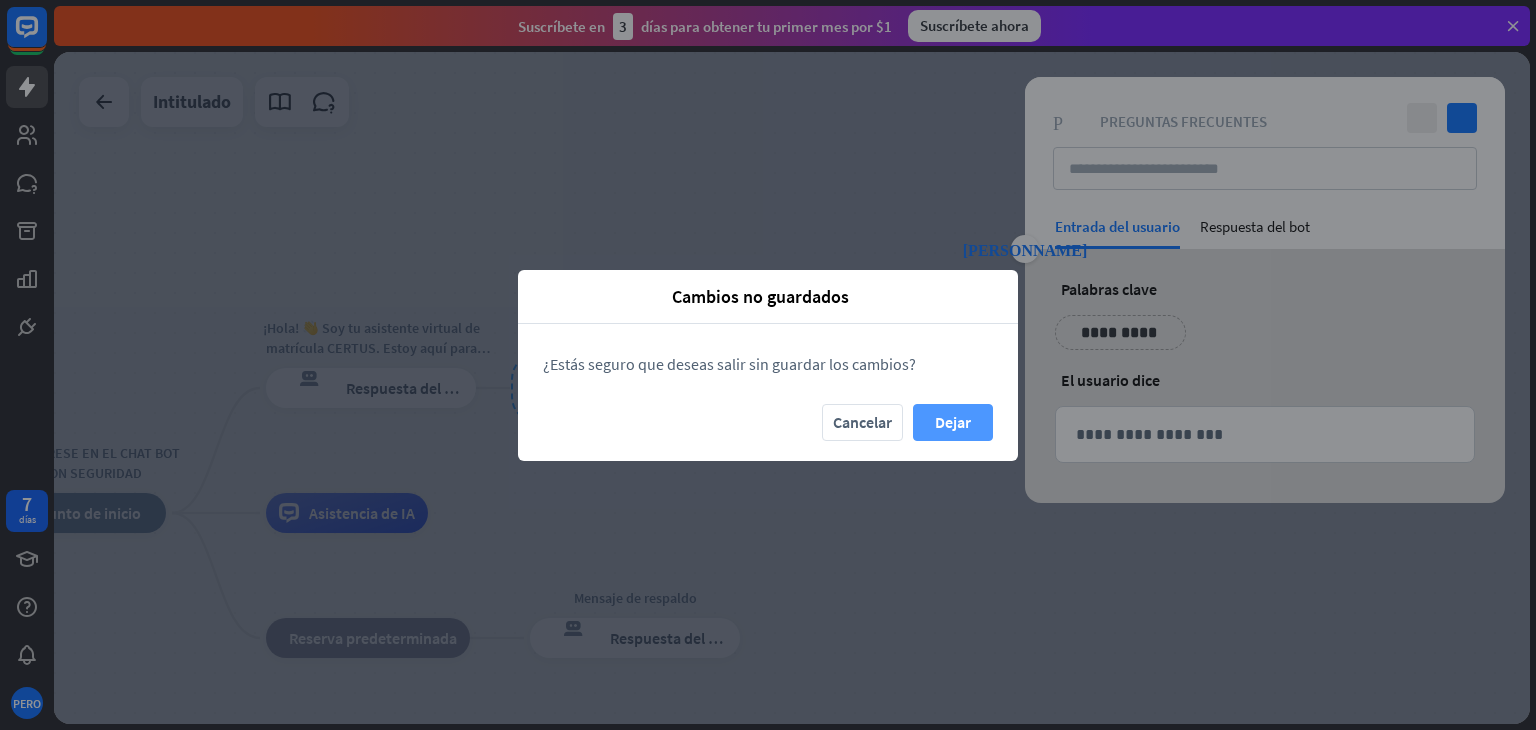 click on "Dejar" at bounding box center [953, 422] 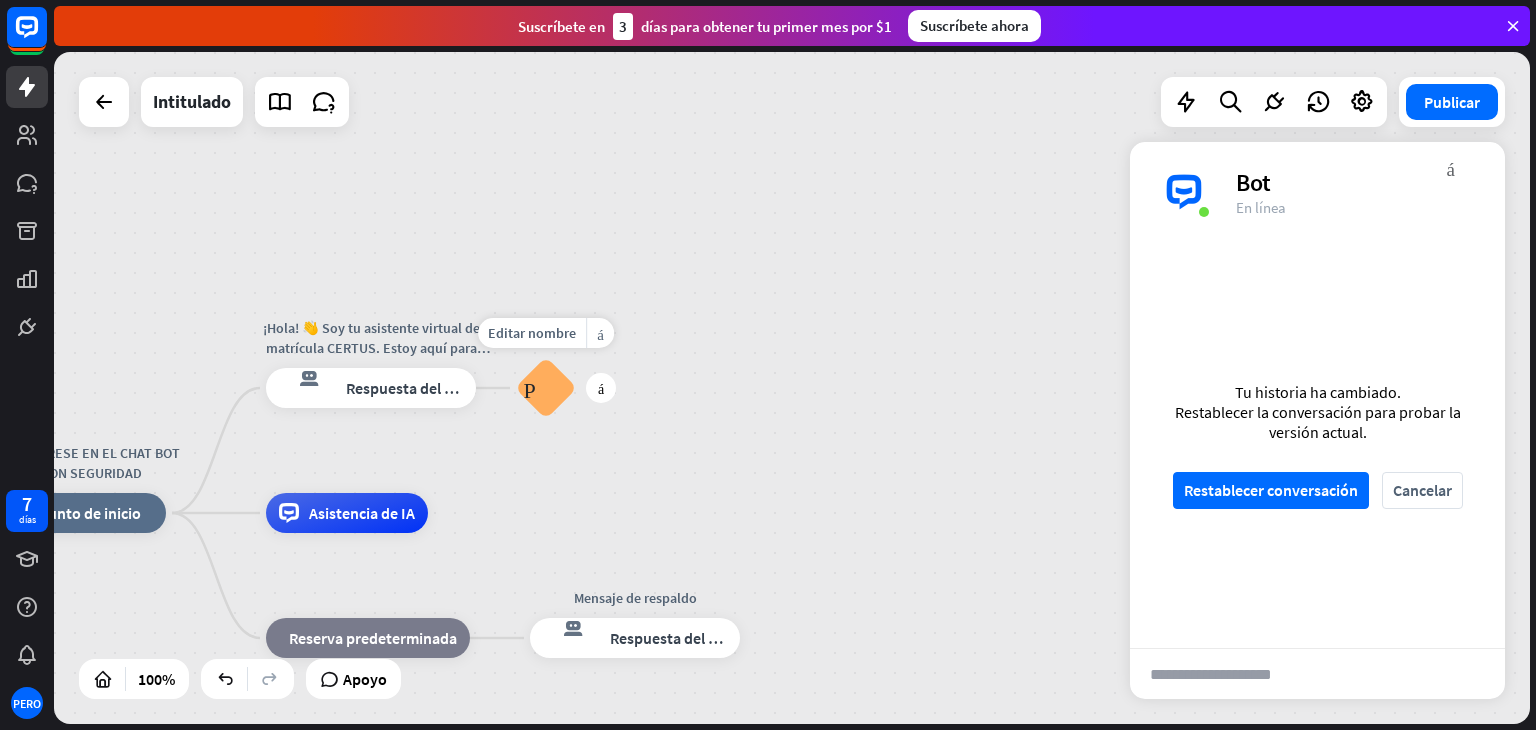 click on "Preguntas frecuentes sobre bloques" at bounding box center (545, 388) 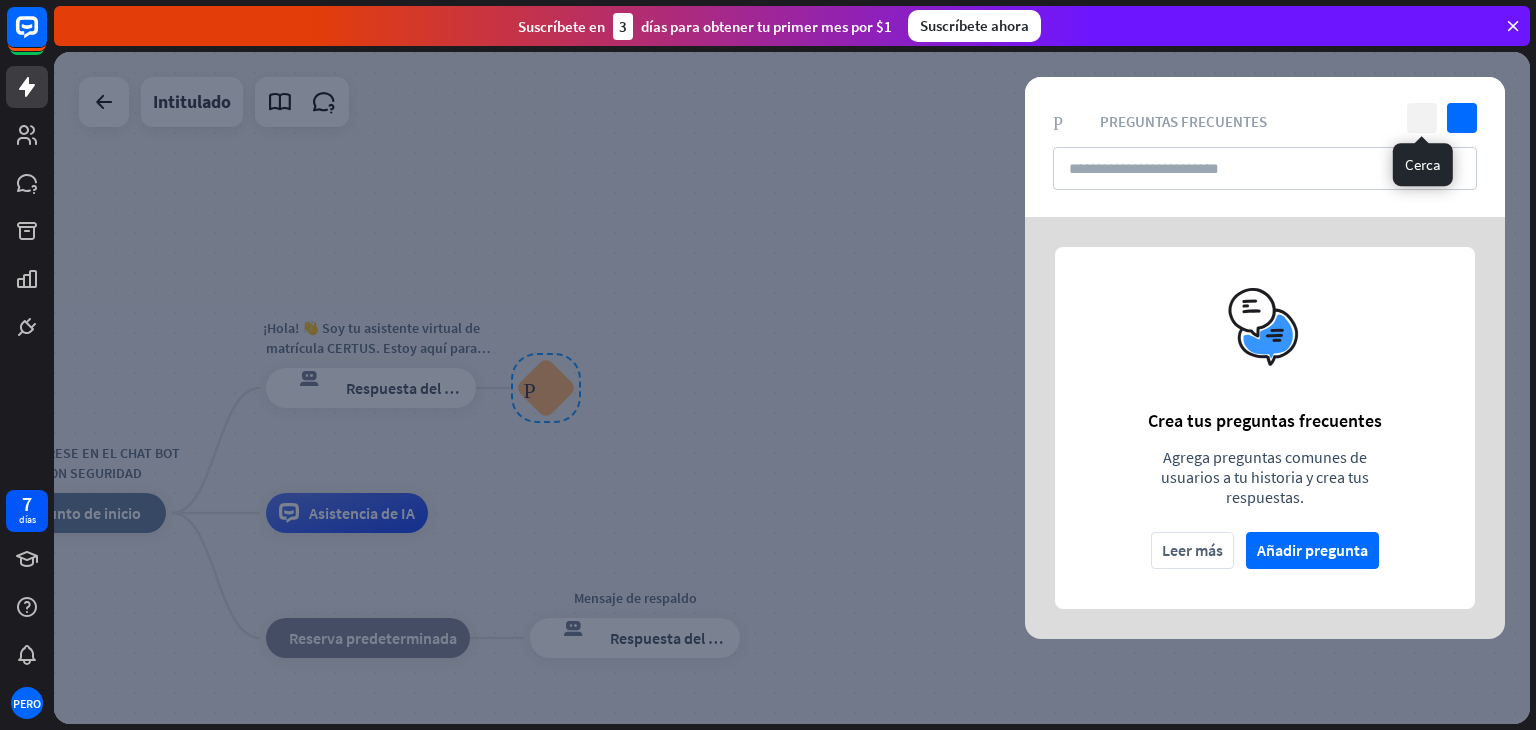 click on "cerca" at bounding box center (1422, 118) 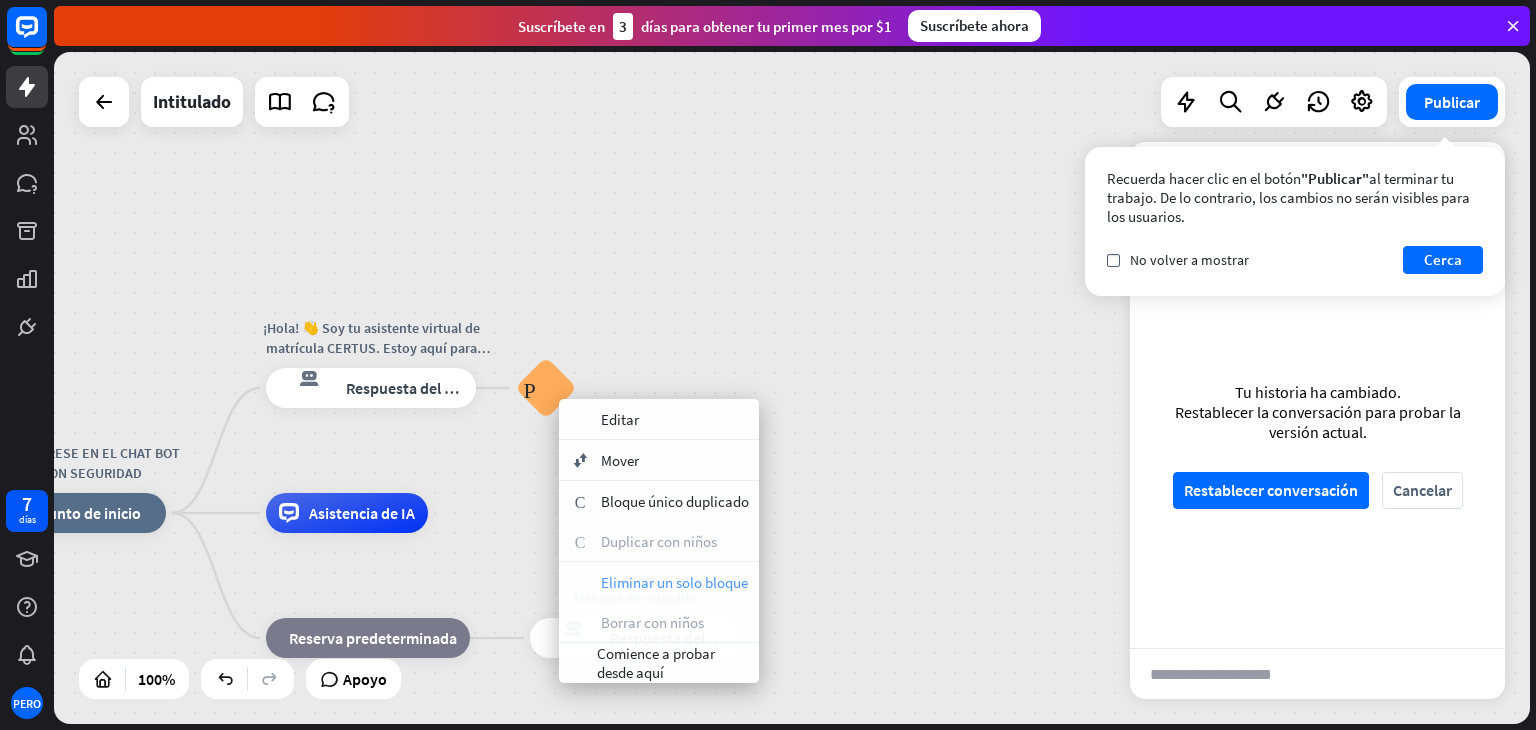 click on "Eliminar un solo bloque" at bounding box center (674, 582) 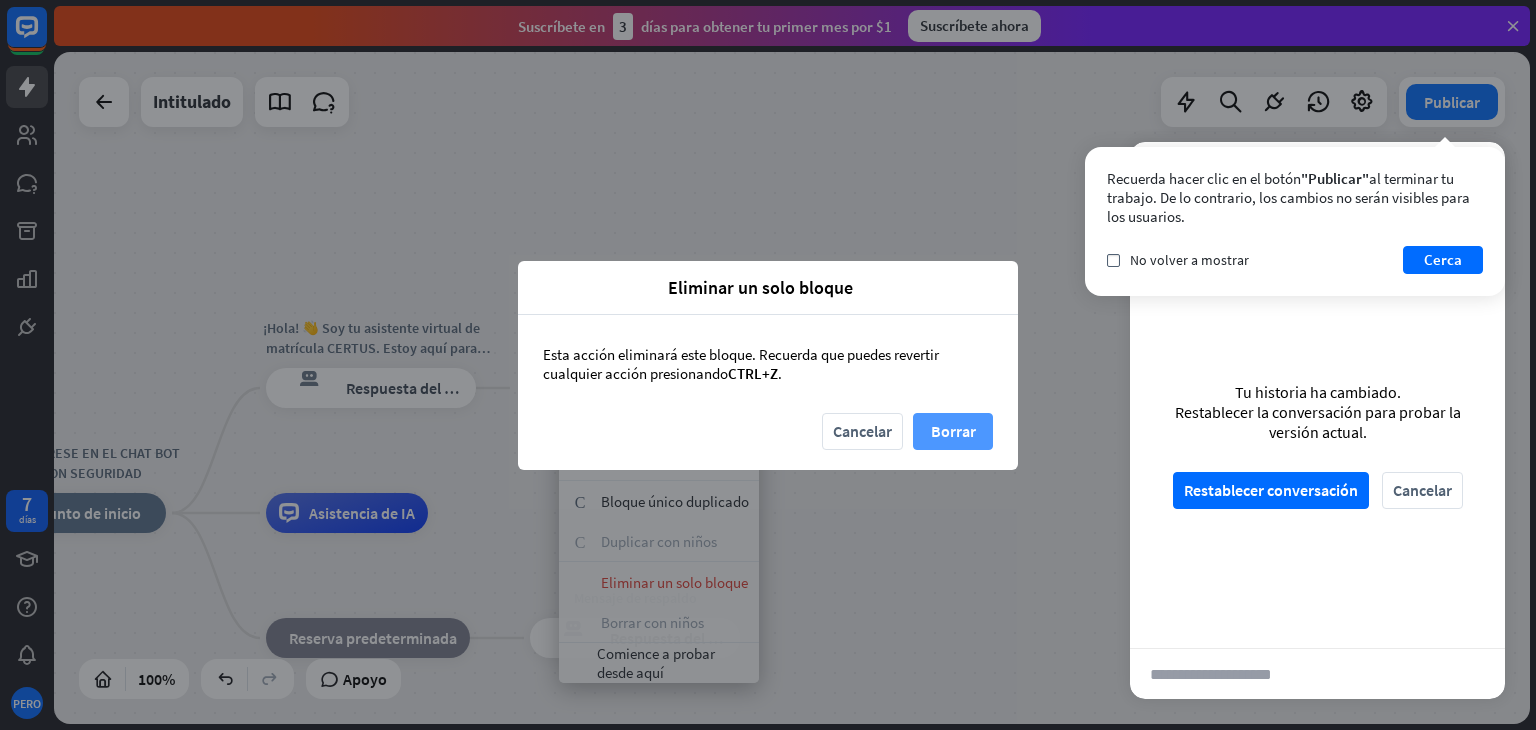 click on "Borrar" at bounding box center [953, 431] 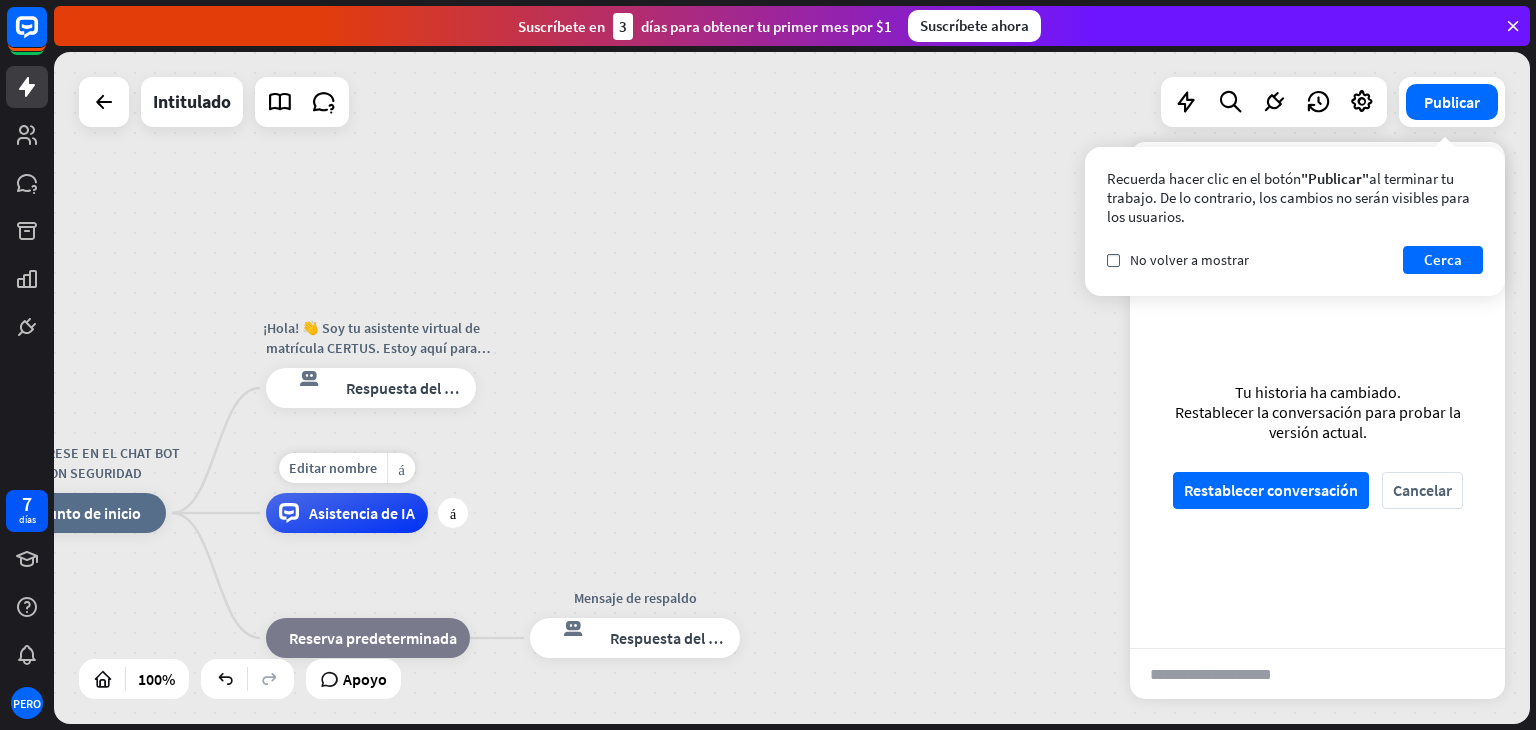 click on "Asistencia de IA" at bounding box center (362, 513) 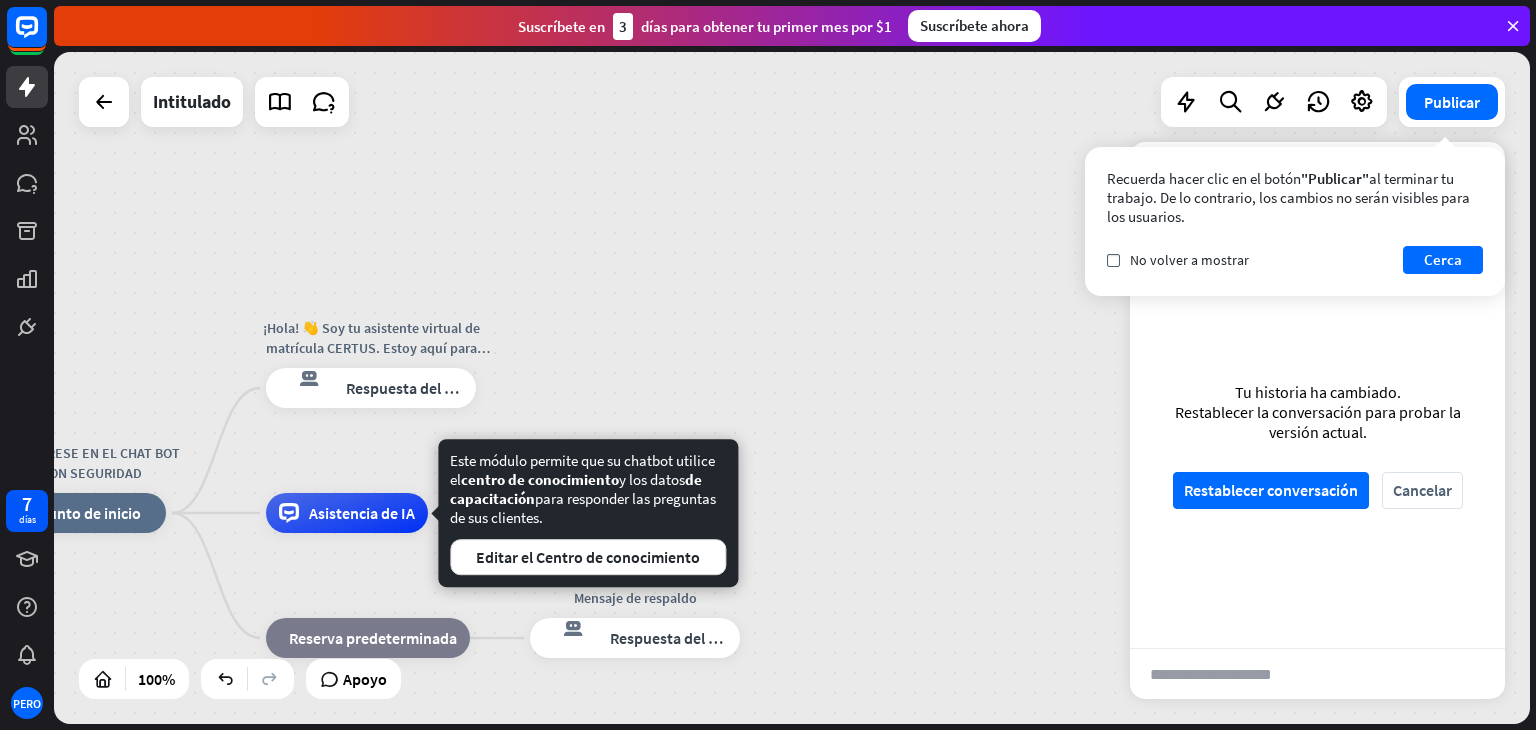 click on "REGÍSTRESE EN EL CHAT BOT CON SEGURIDAD   inicio_2   Punto de inicio       Editar nombre   más_amarillo           ¡Hola! 👋 Soy tu asistente virtual de matrícula CERTUS. Estoy aquí para ayudarte en tu proceso de matrícula digital. ¿Sobre qué   respuesta del bot de bloqueo   Respuesta del bot                     Asistencia de IA                   bloque_de_retroceso   Reserva predeterminada                 Mensaje de respaldo   respuesta del bot de bloqueo   Respuesta del bot" at bounding box center [792, 388] 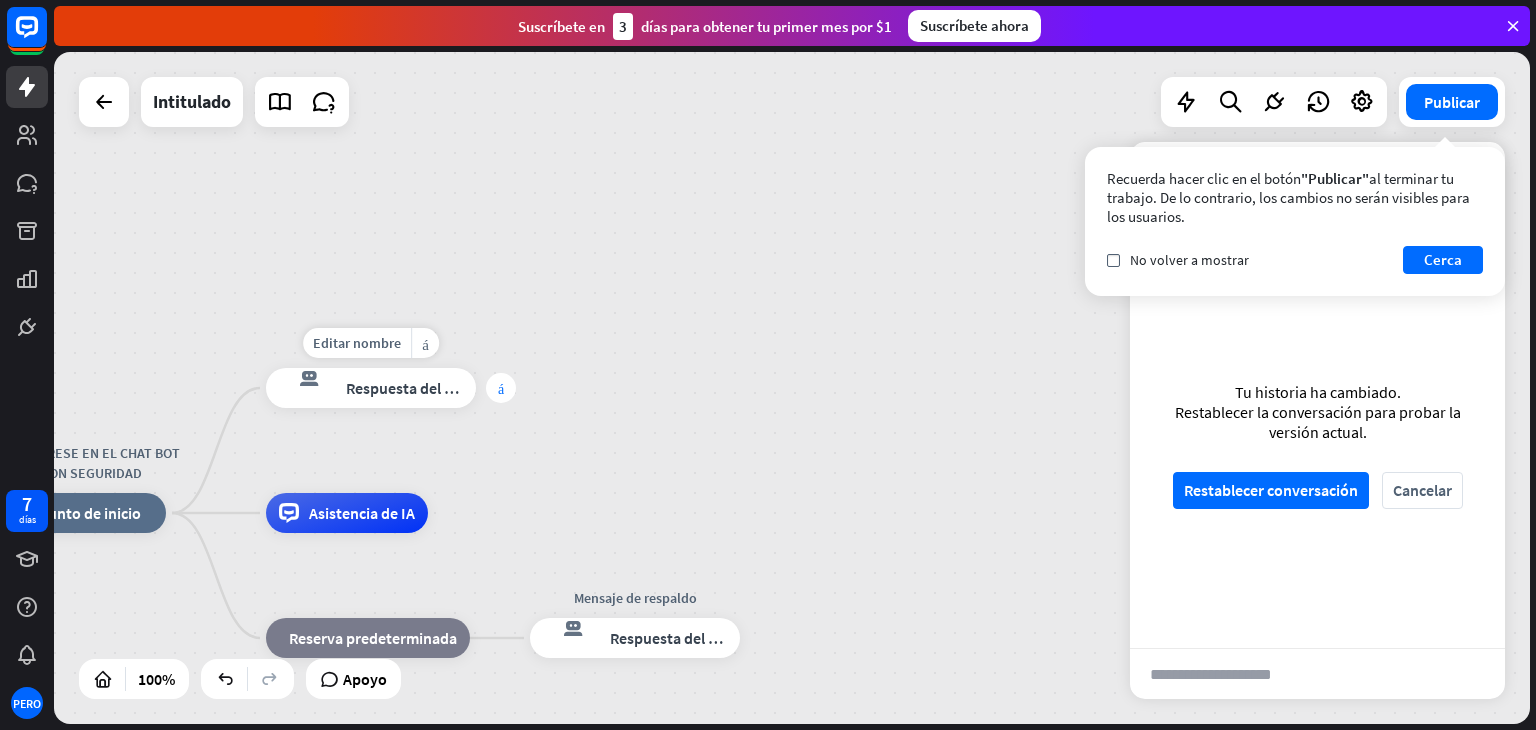 click on "más" at bounding box center [501, 388] 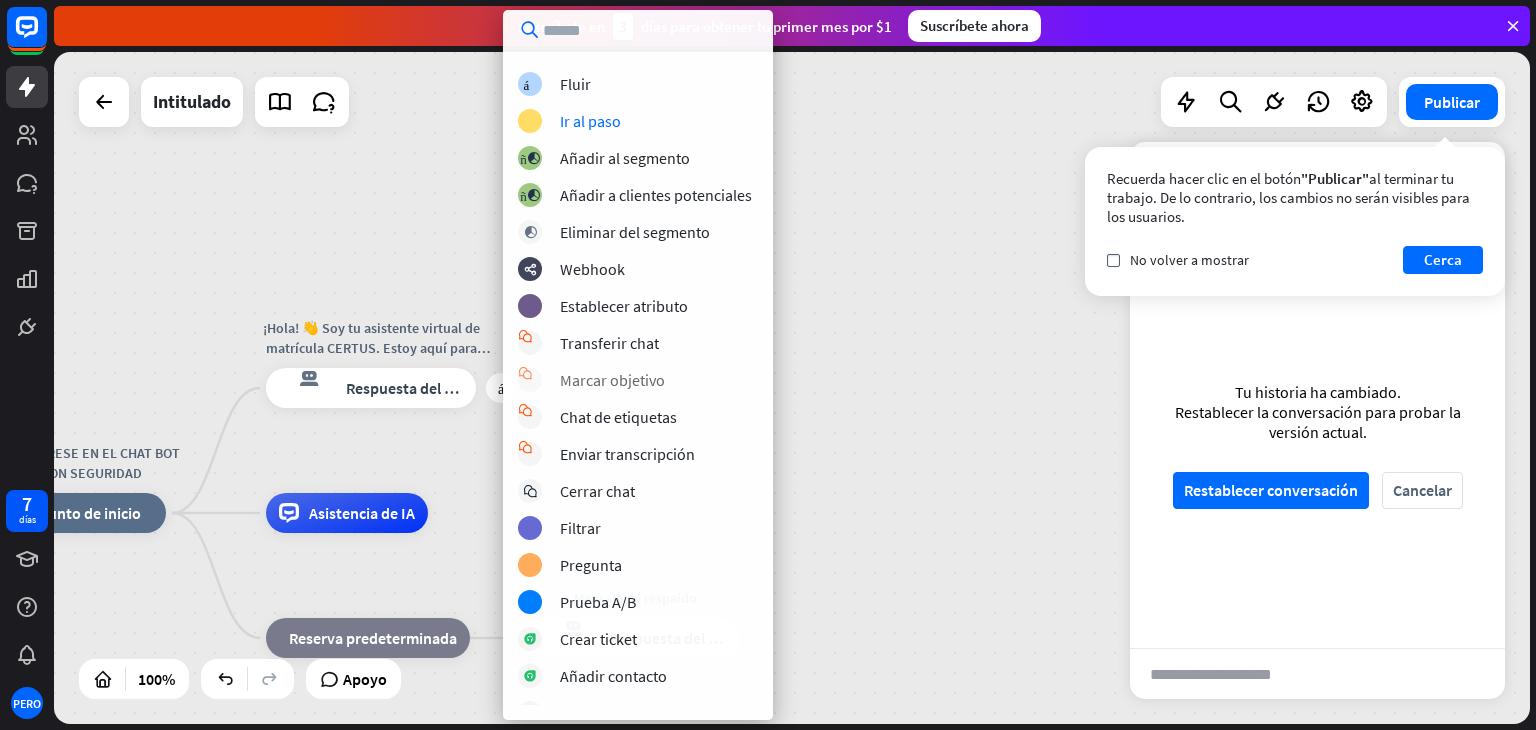 scroll, scrollTop: 218, scrollLeft: 0, axis: vertical 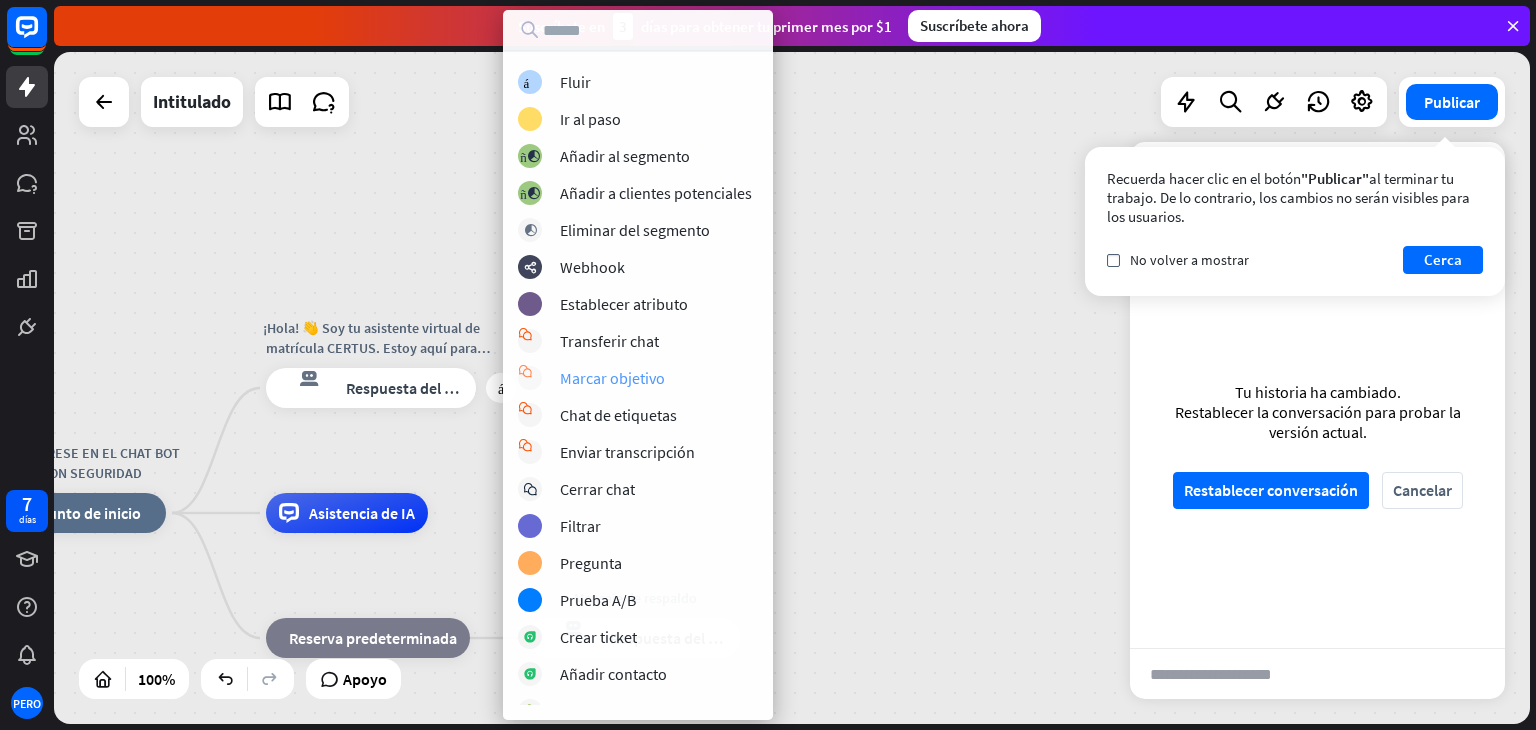 click on "Marcar objetivo" at bounding box center (612, 378) 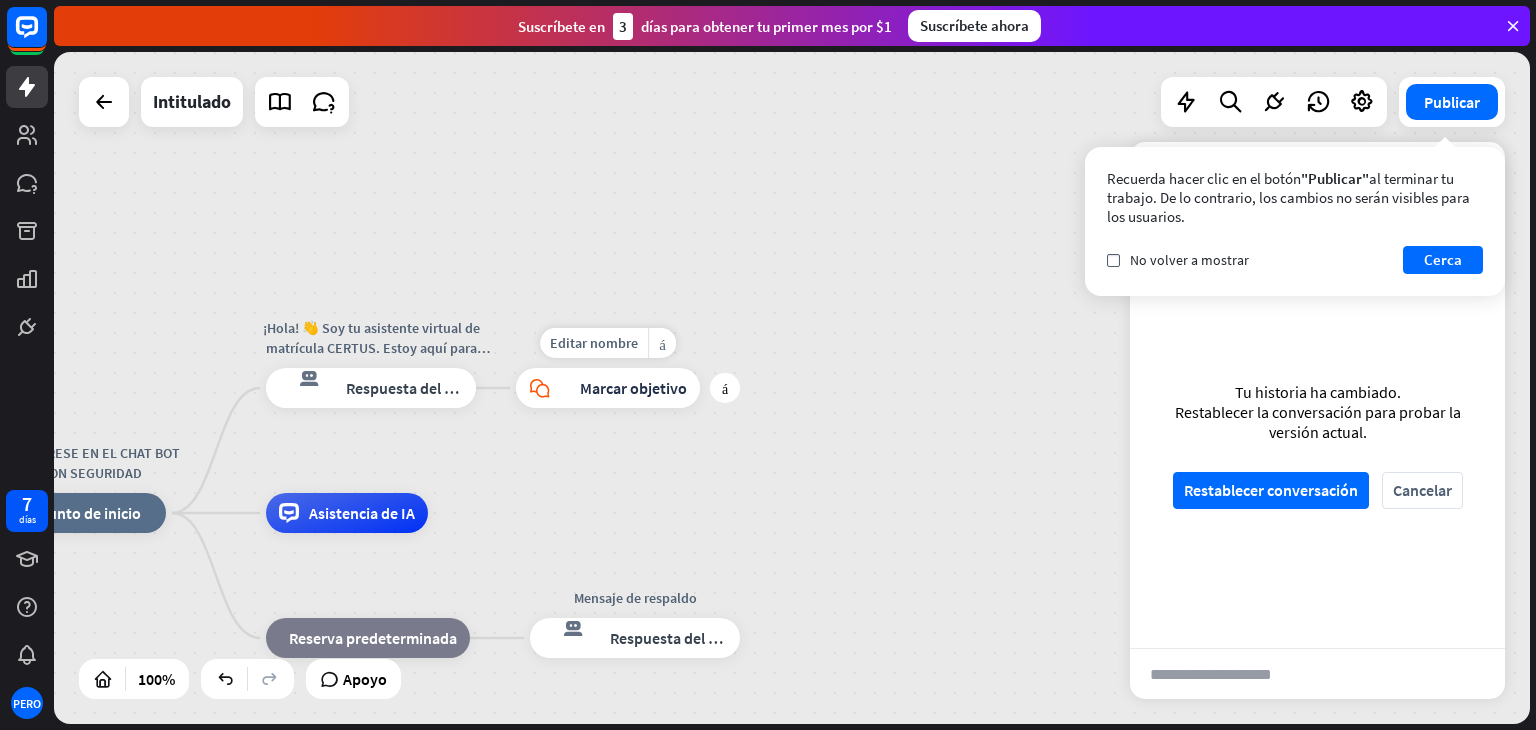 click on "Marcar objetivo" at bounding box center (633, 388) 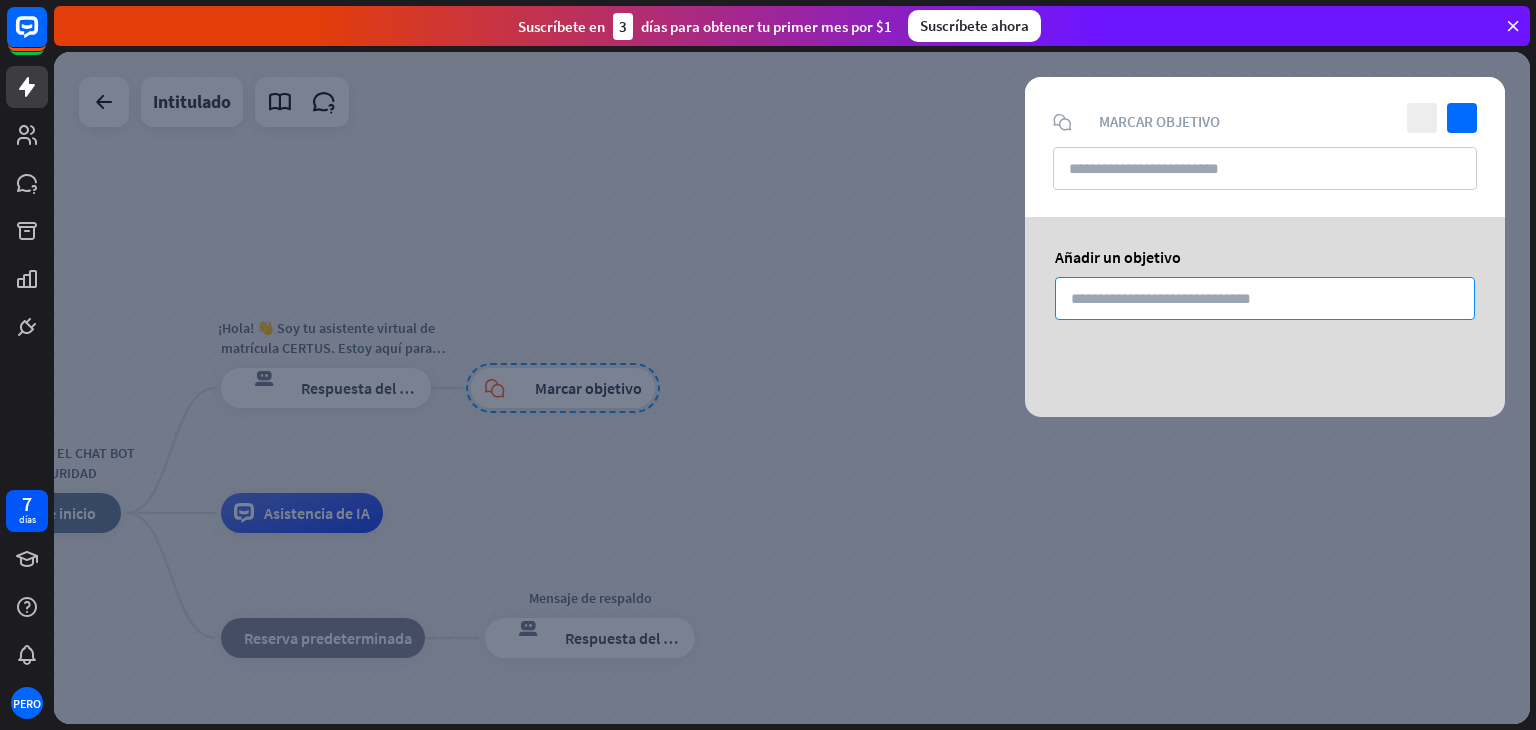 click at bounding box center (1265, 298) 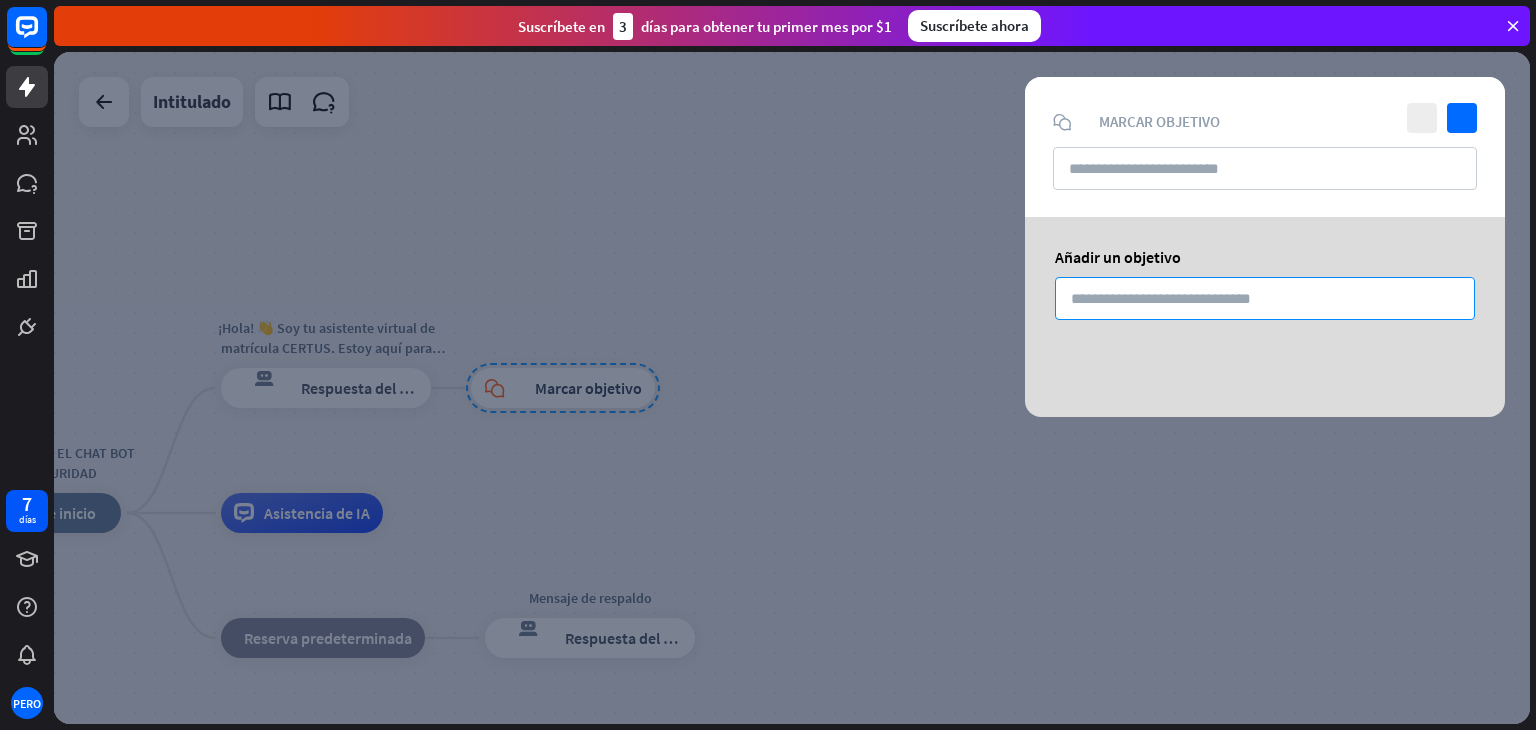 click at bounding box center (1265, 298) 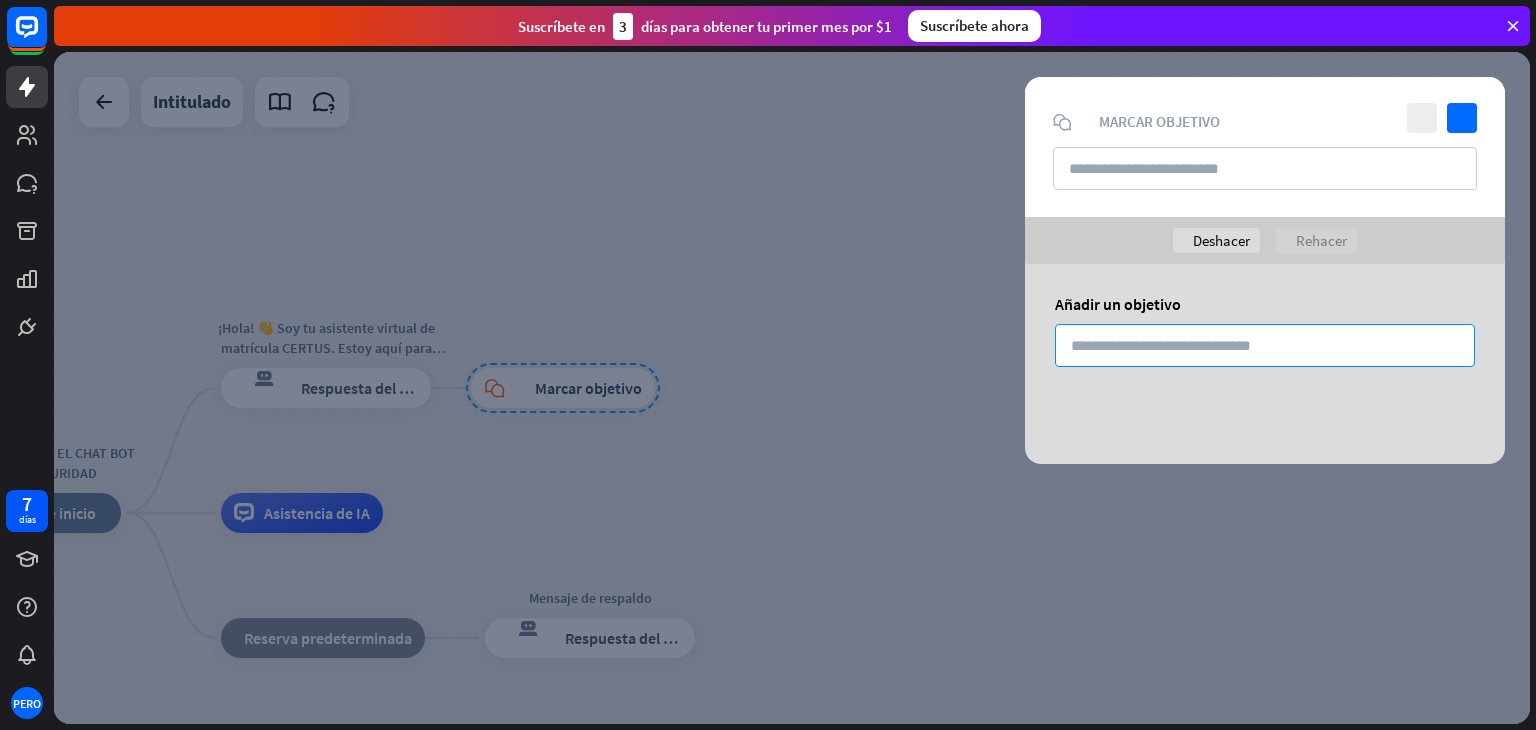 click at bounding box center (1265, 345) 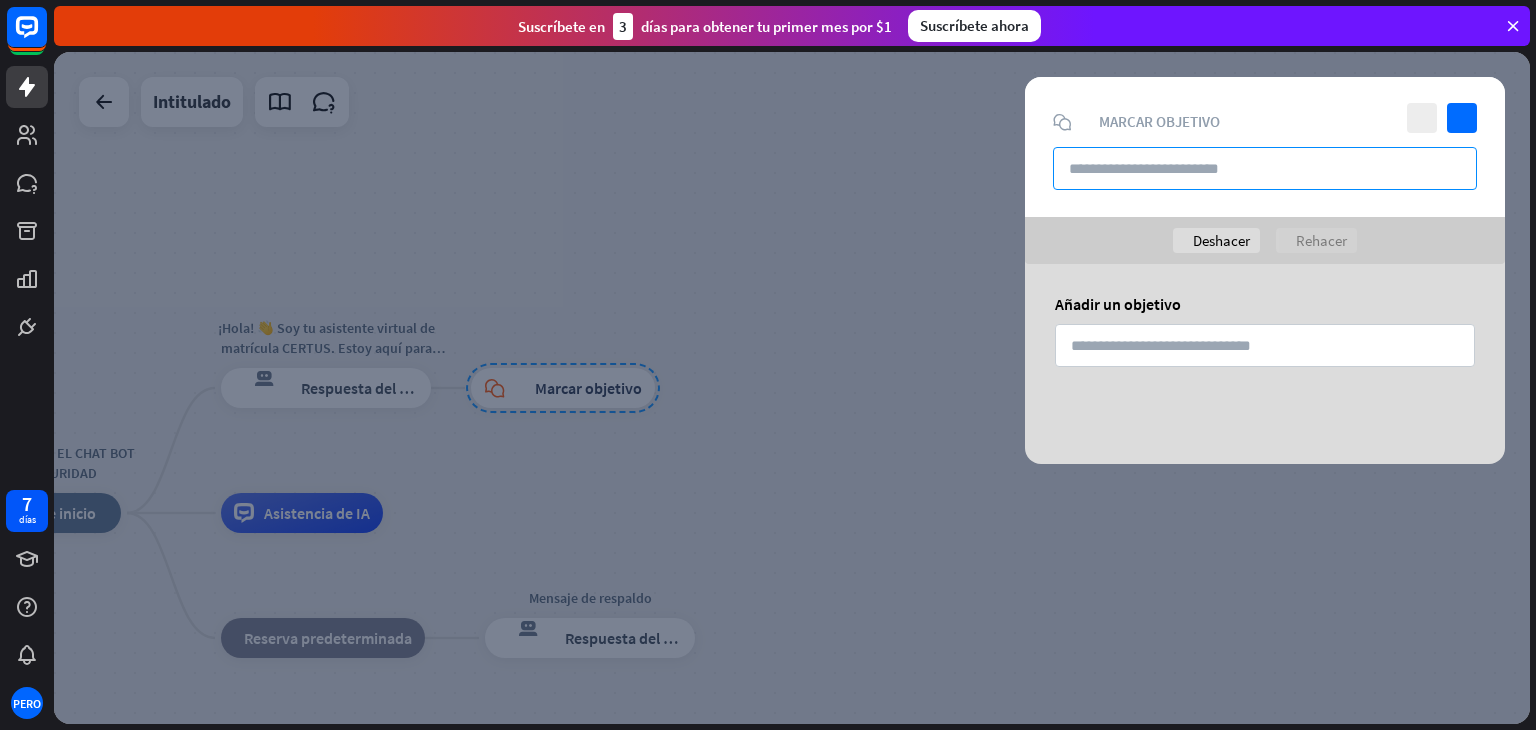click at bounding box center (1265, 168) 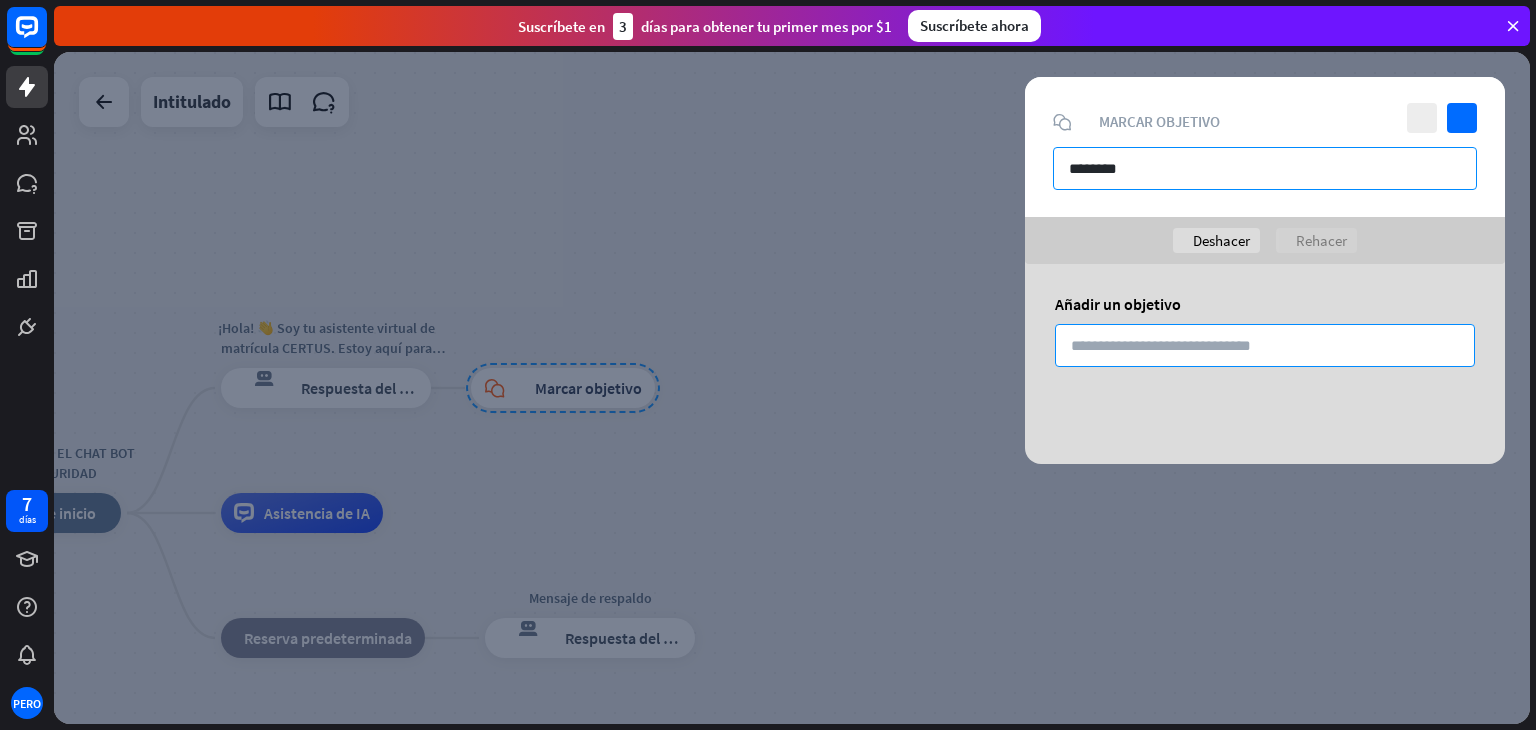 type on "********" 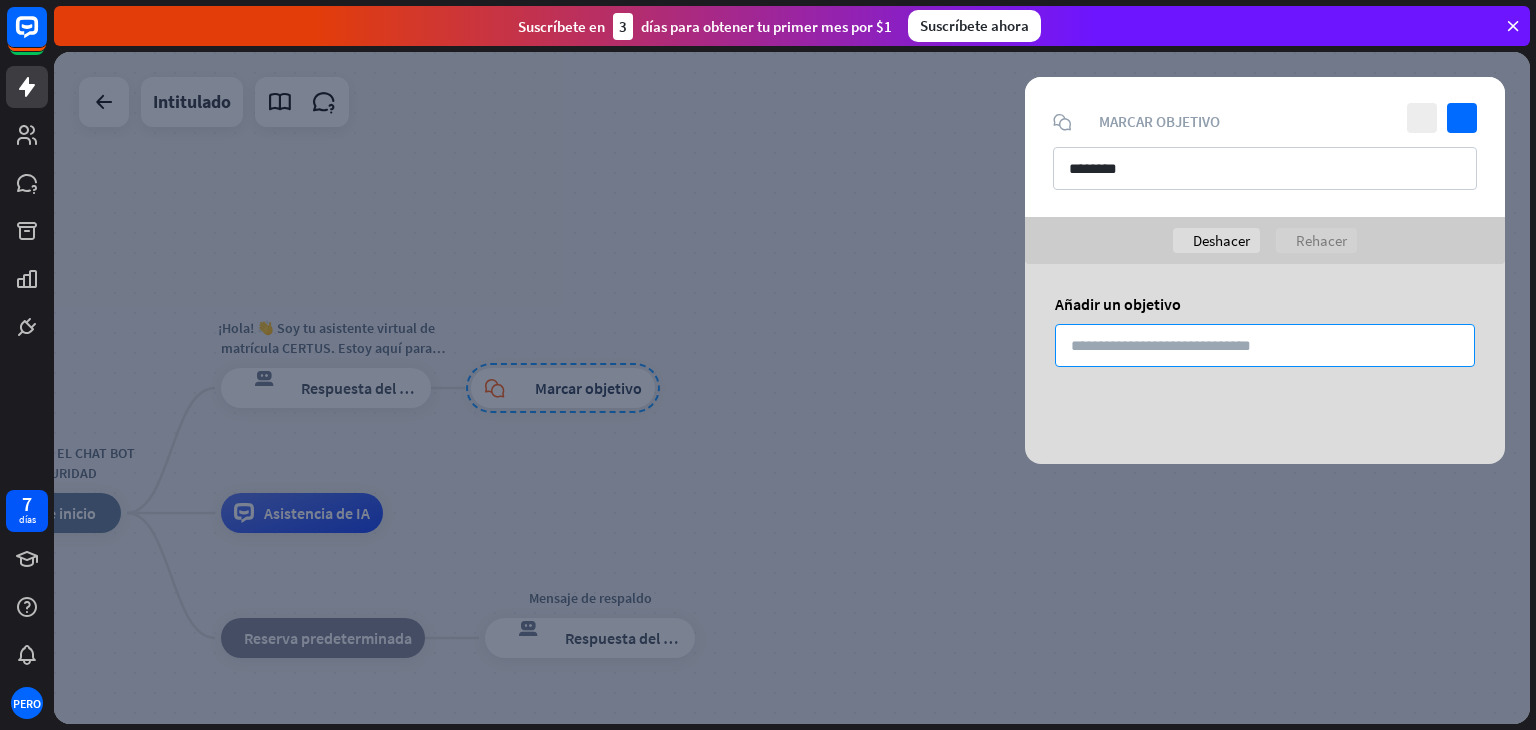 click at bounding box center [1265, 345] 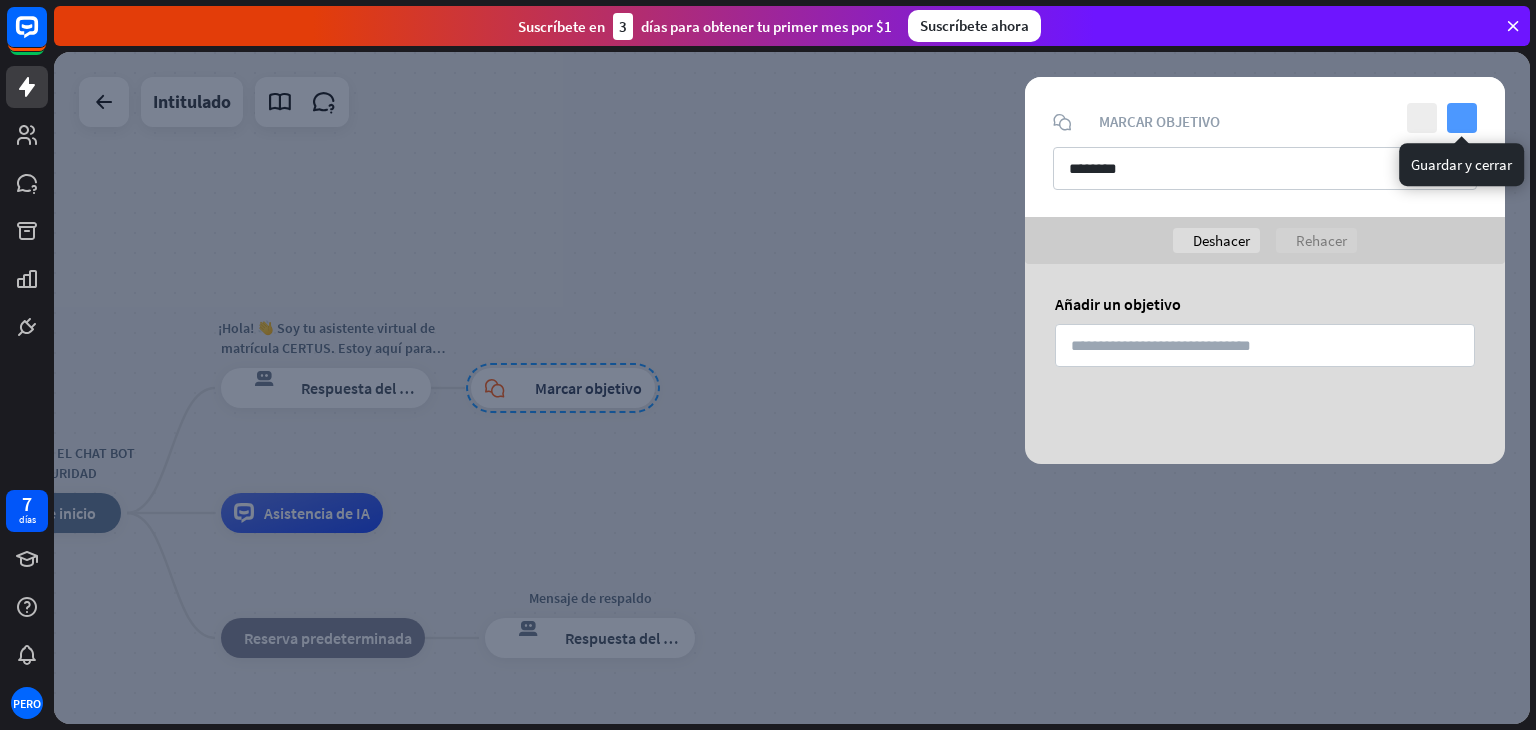 click on "controlar" at bounding box center (1462, 118) 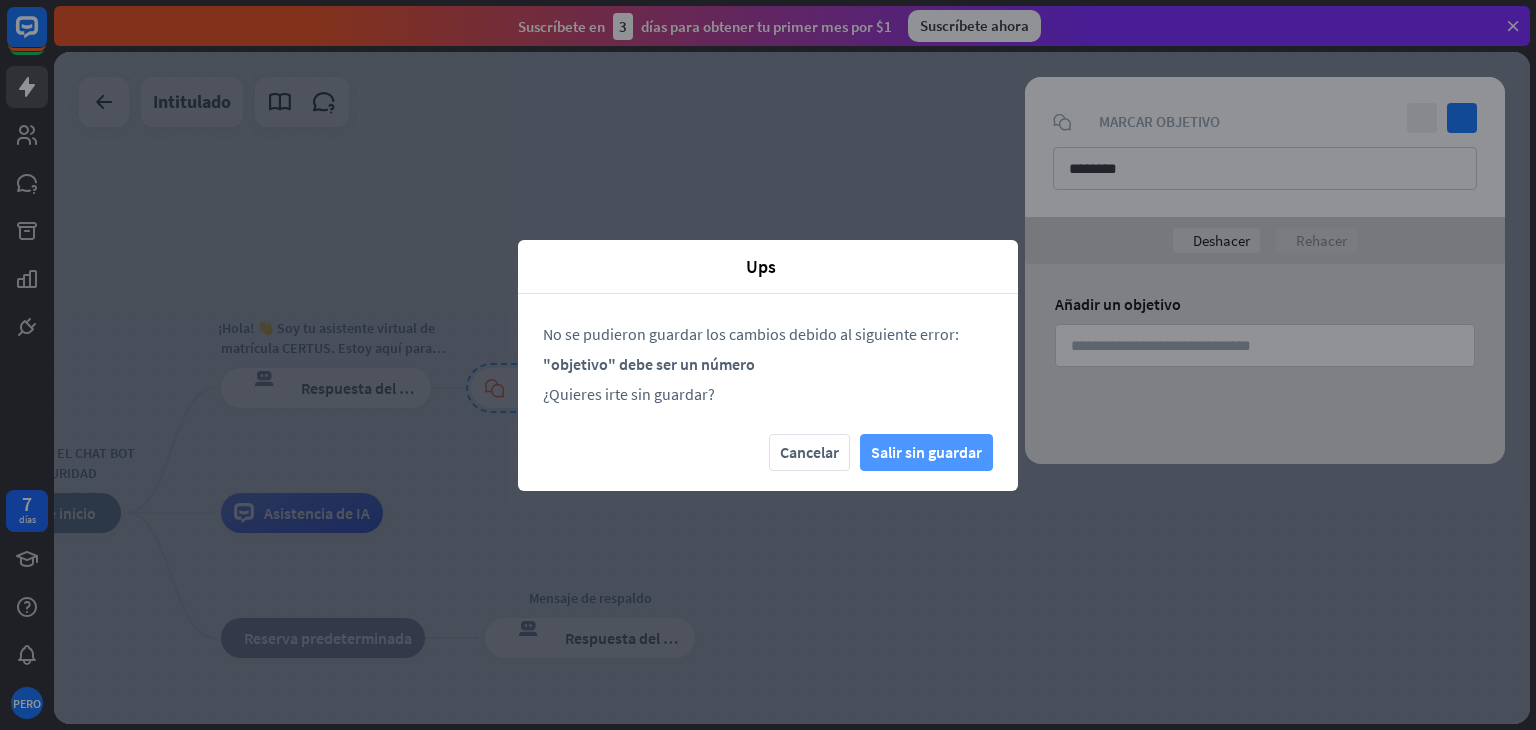 click on "Salir sin guardar" at bounding box center (926, 452) 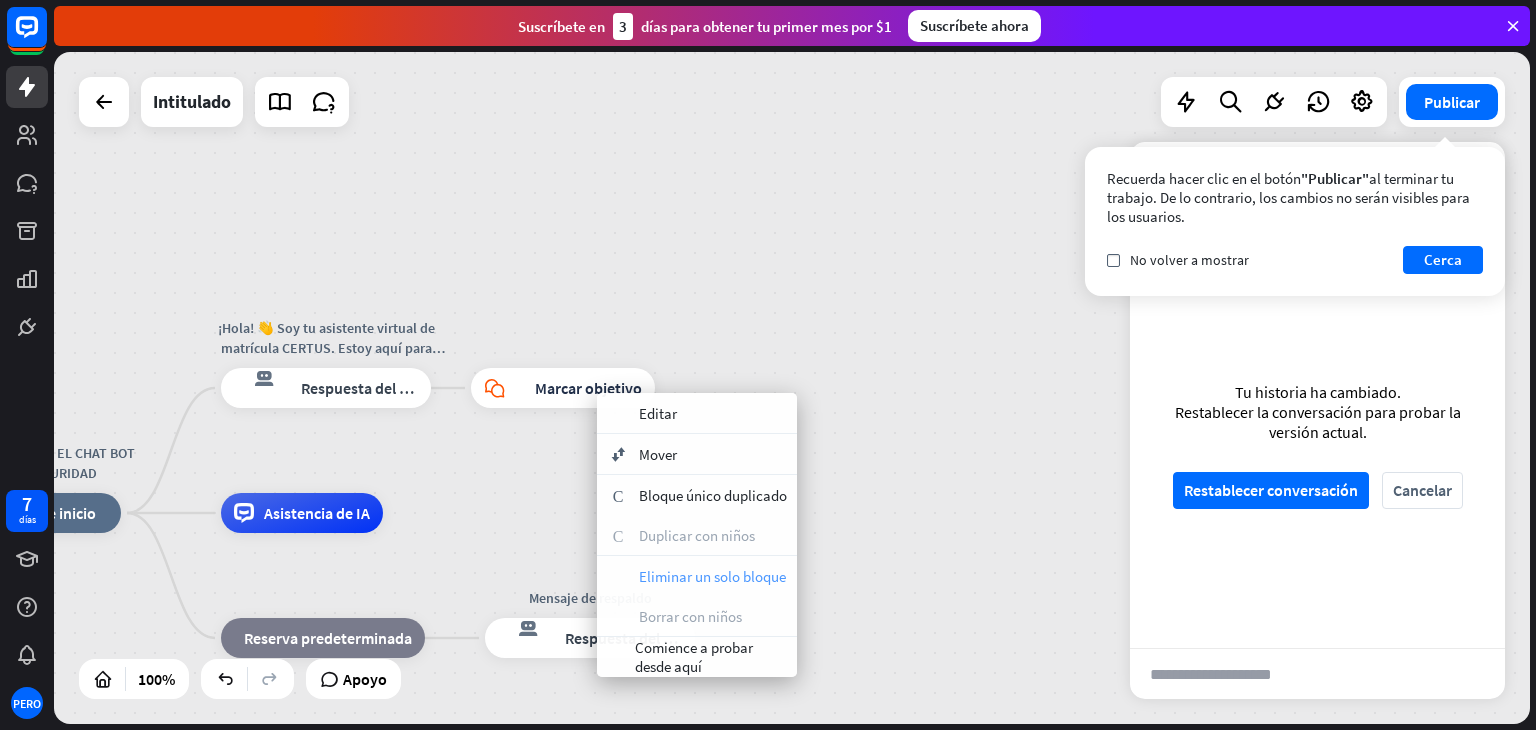 click on "Eliminar un solo bloque" at bounding box center (712, 576) 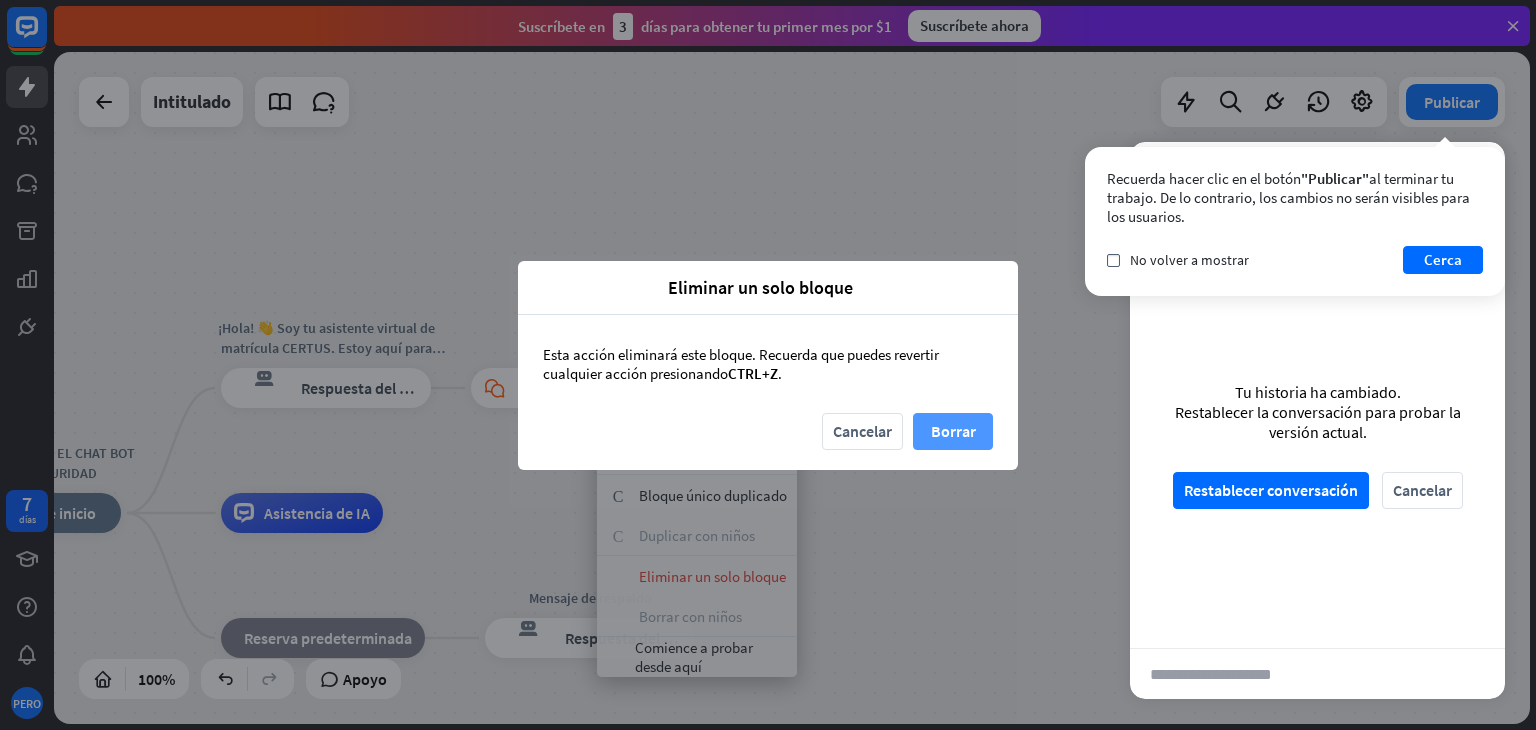 click on "Borrar" at bounding box center [953, 431] 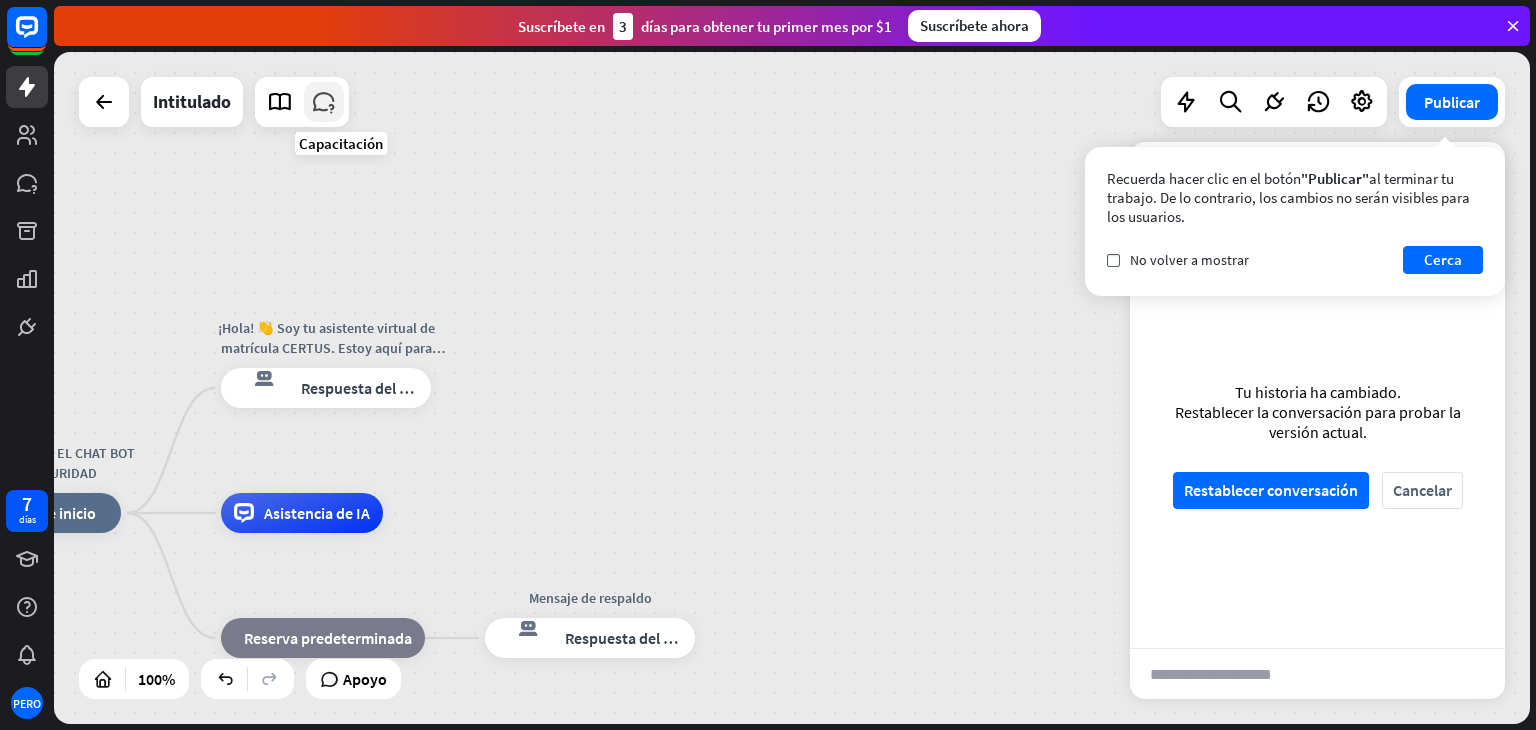 click at bounding box center [324, 102] 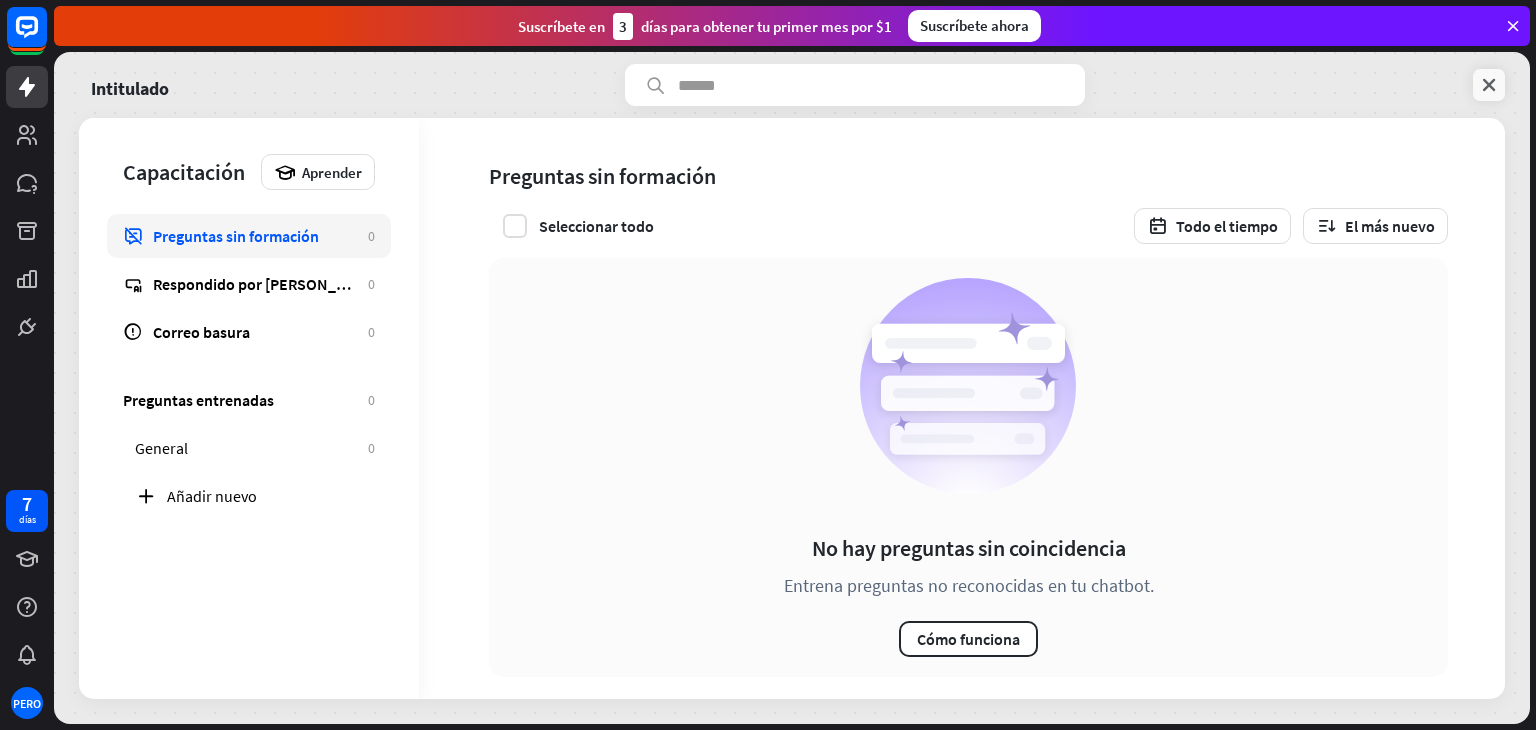 click at bounding box center [1489, 85] 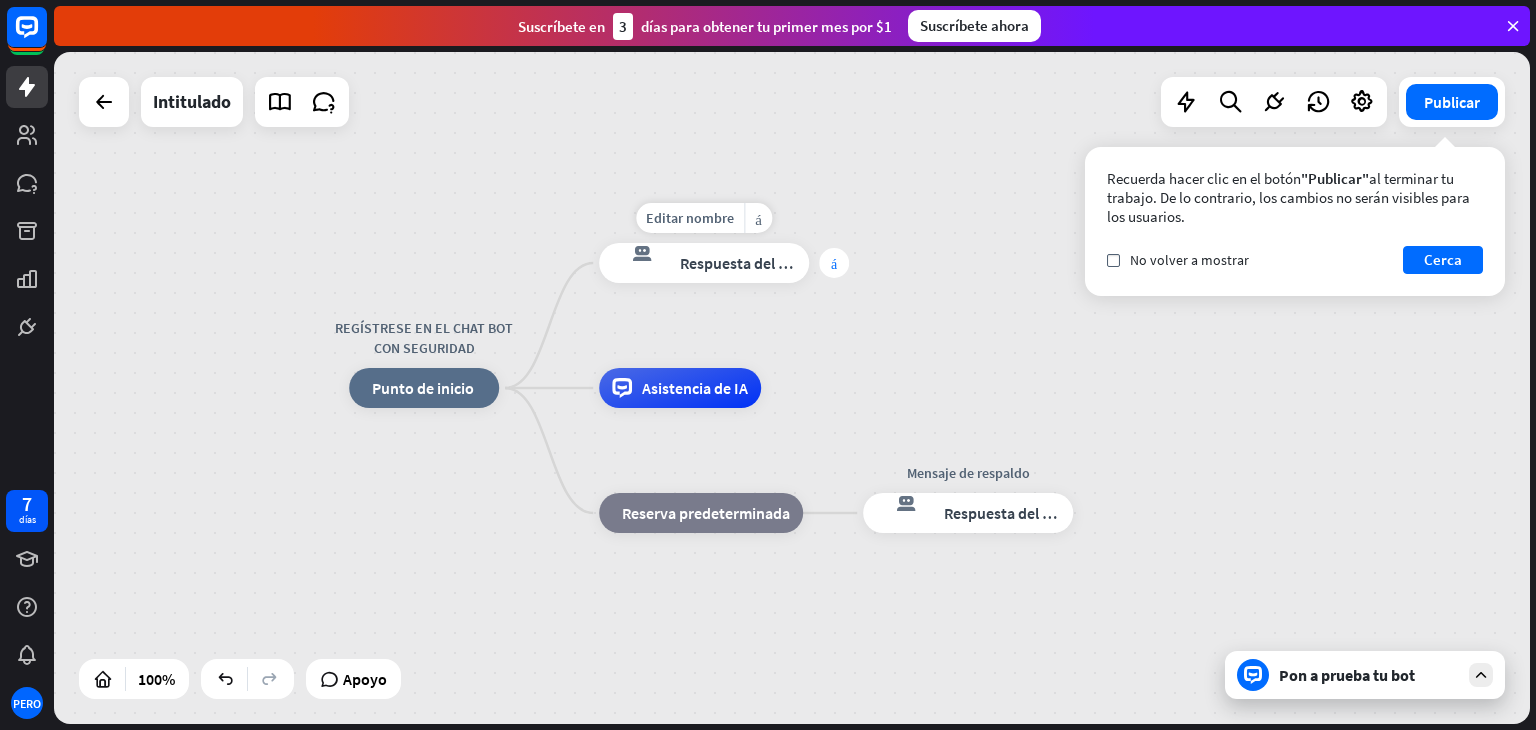 click on "más" at bounding box center (834, 263) 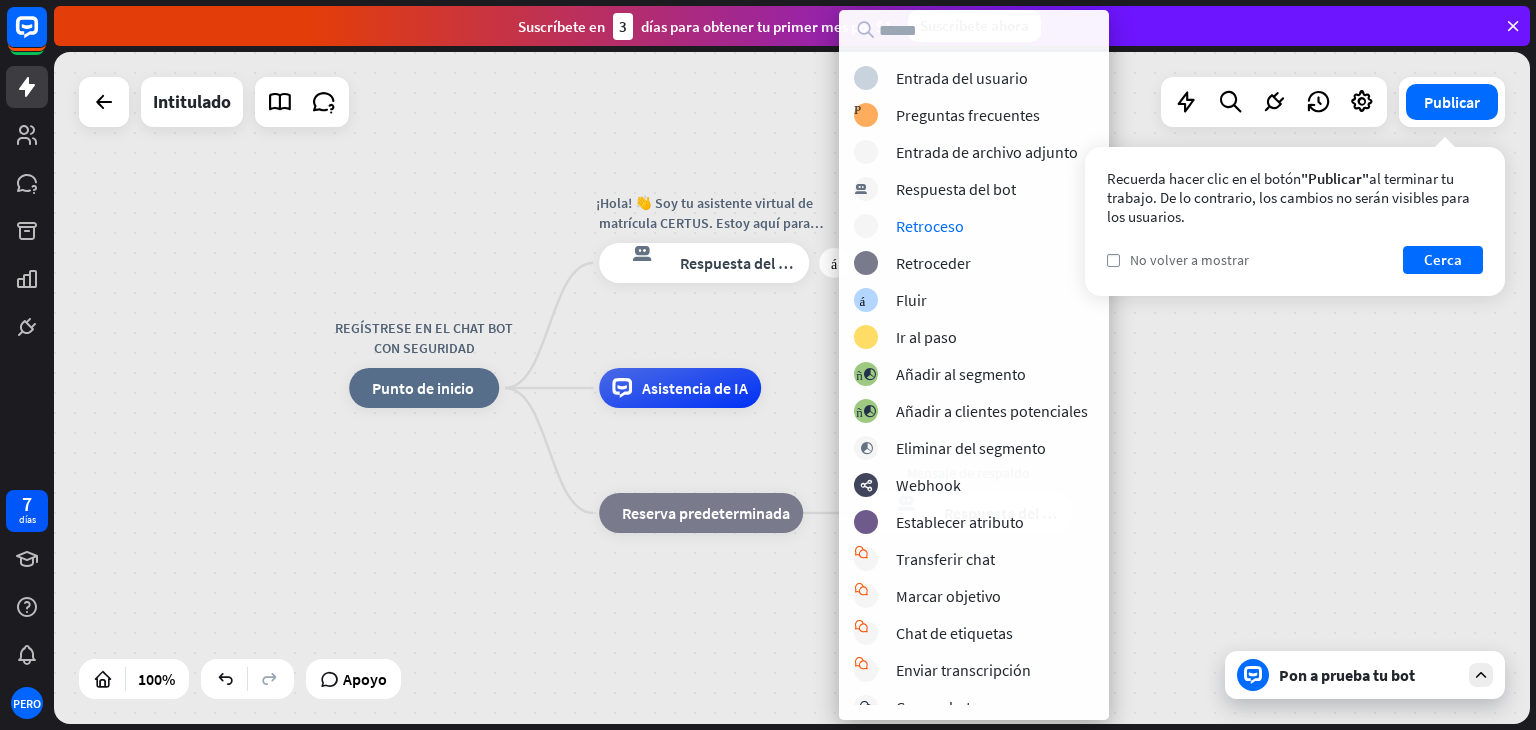 click on "controlar   No volver a mostrar" at bounding box center (1178, 260) 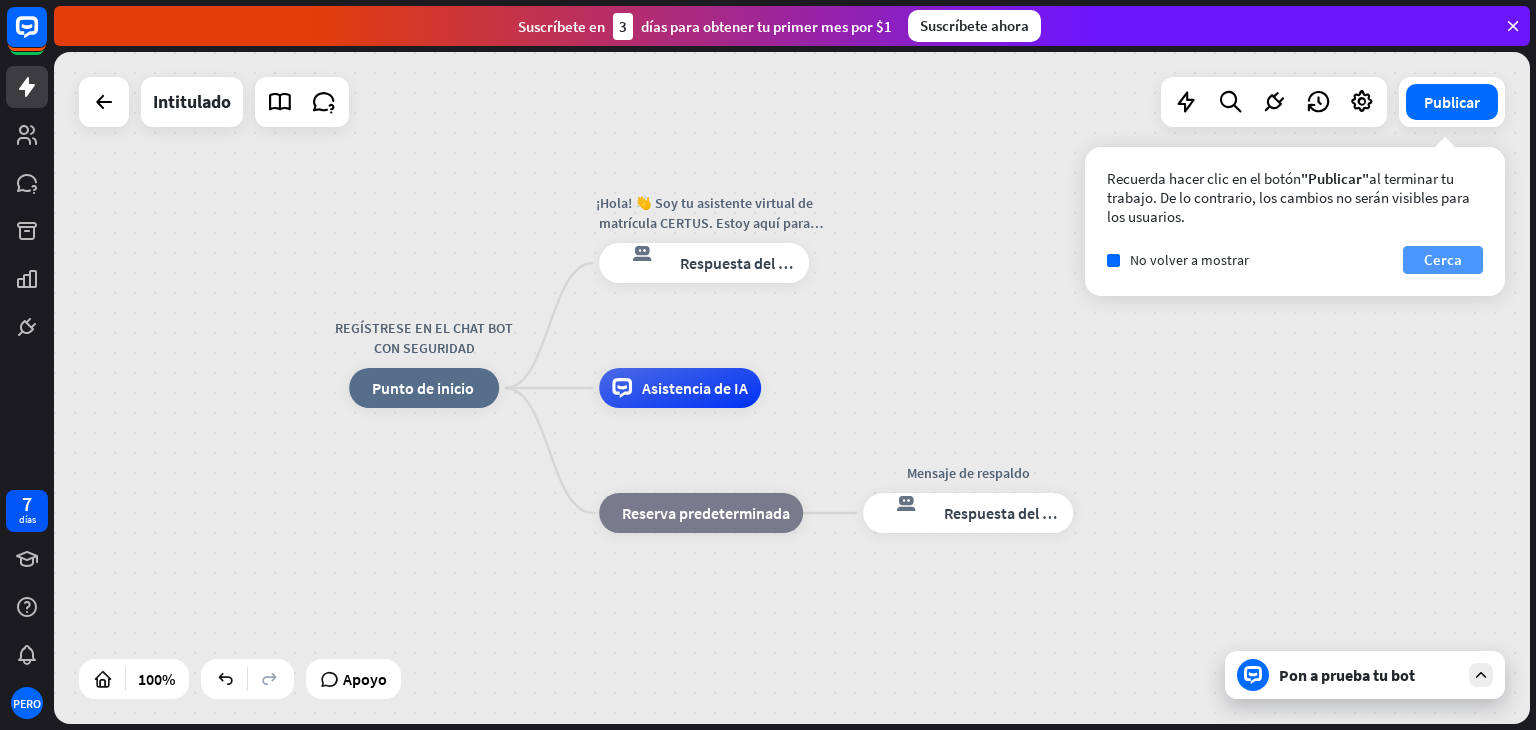 click on "Cerca" at bounding box center [1443, 260] 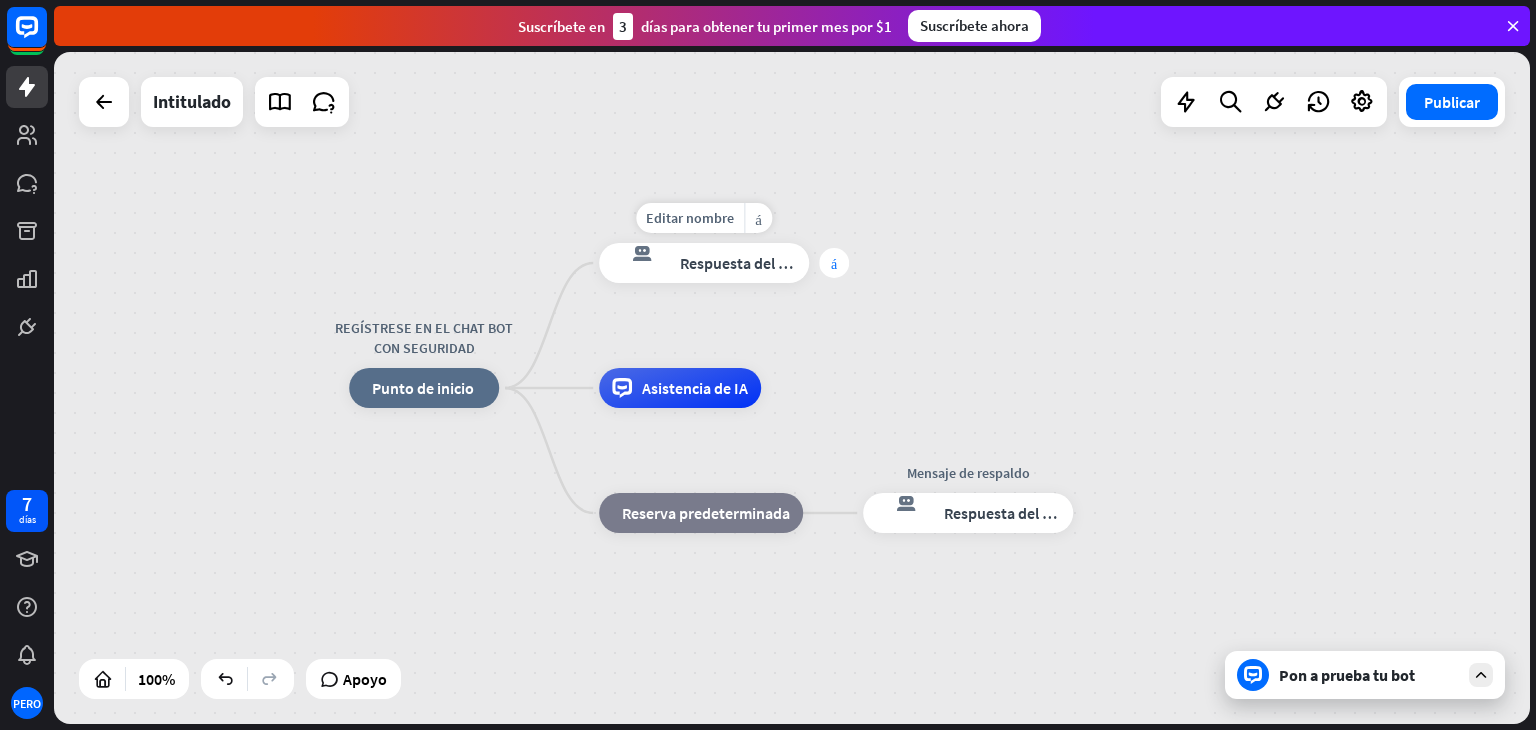 click on "más" at bounding box center (834, 263) 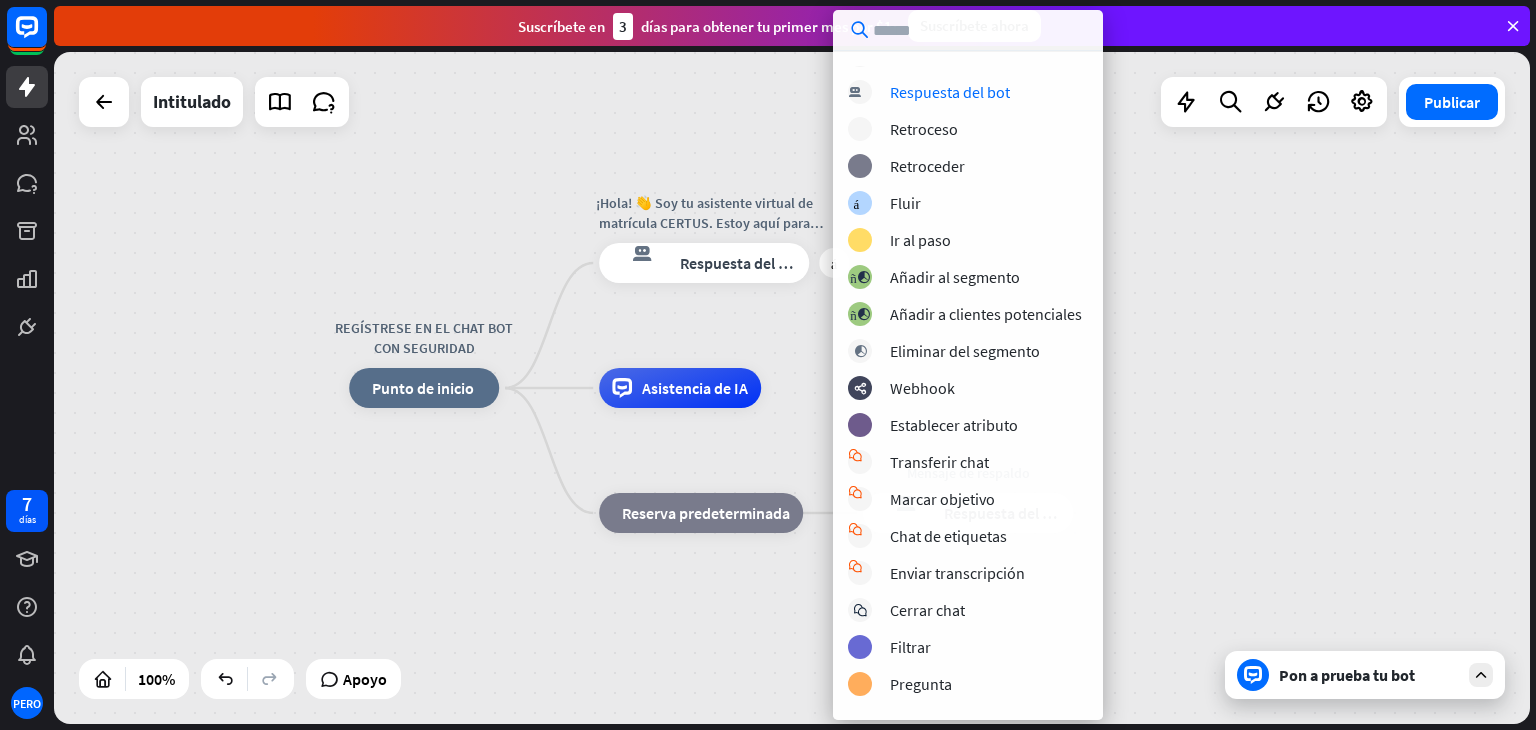 scroll, scrollTop: 101, scrollLeft: 0, axis: vertical 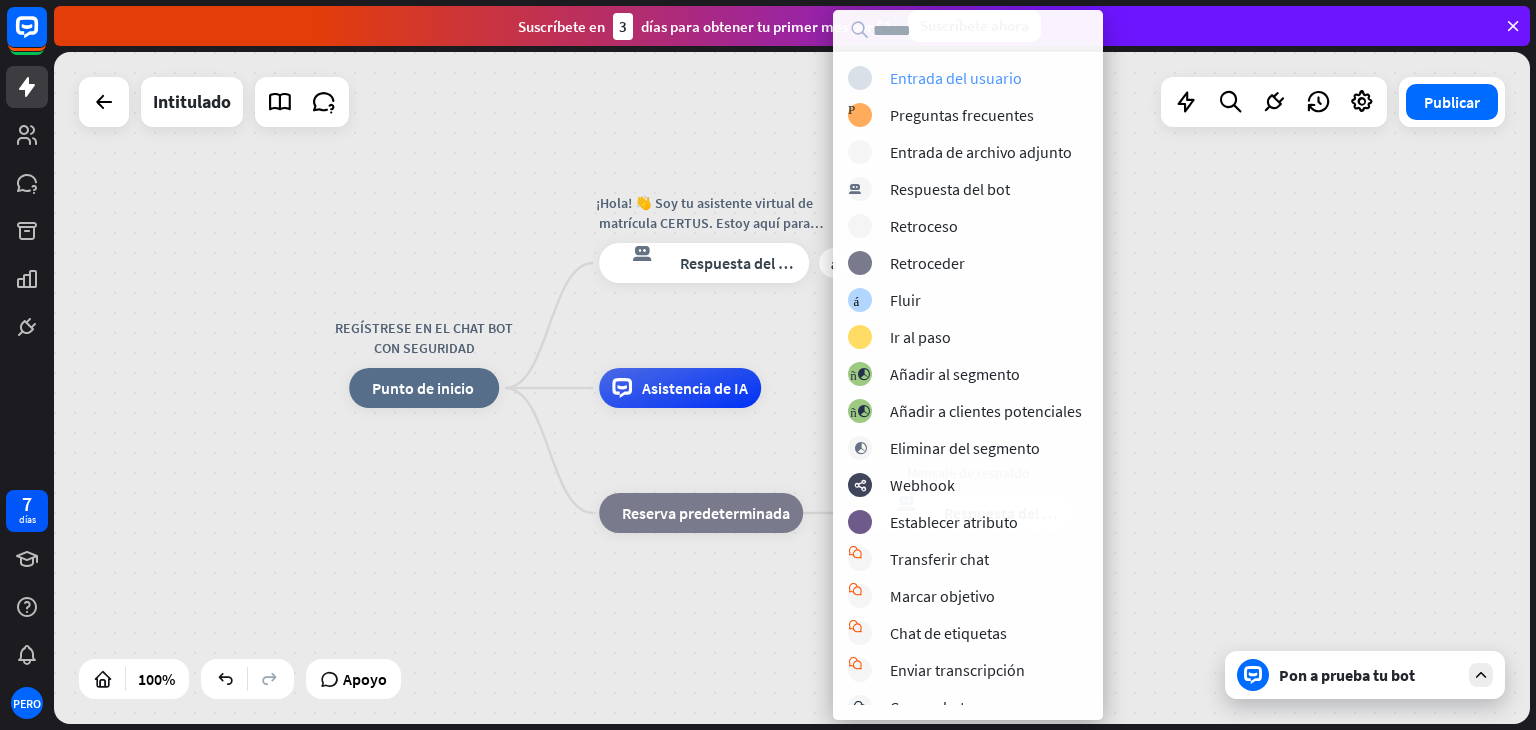 click on "Entrada del usuario" at bounding box center (956, 78) 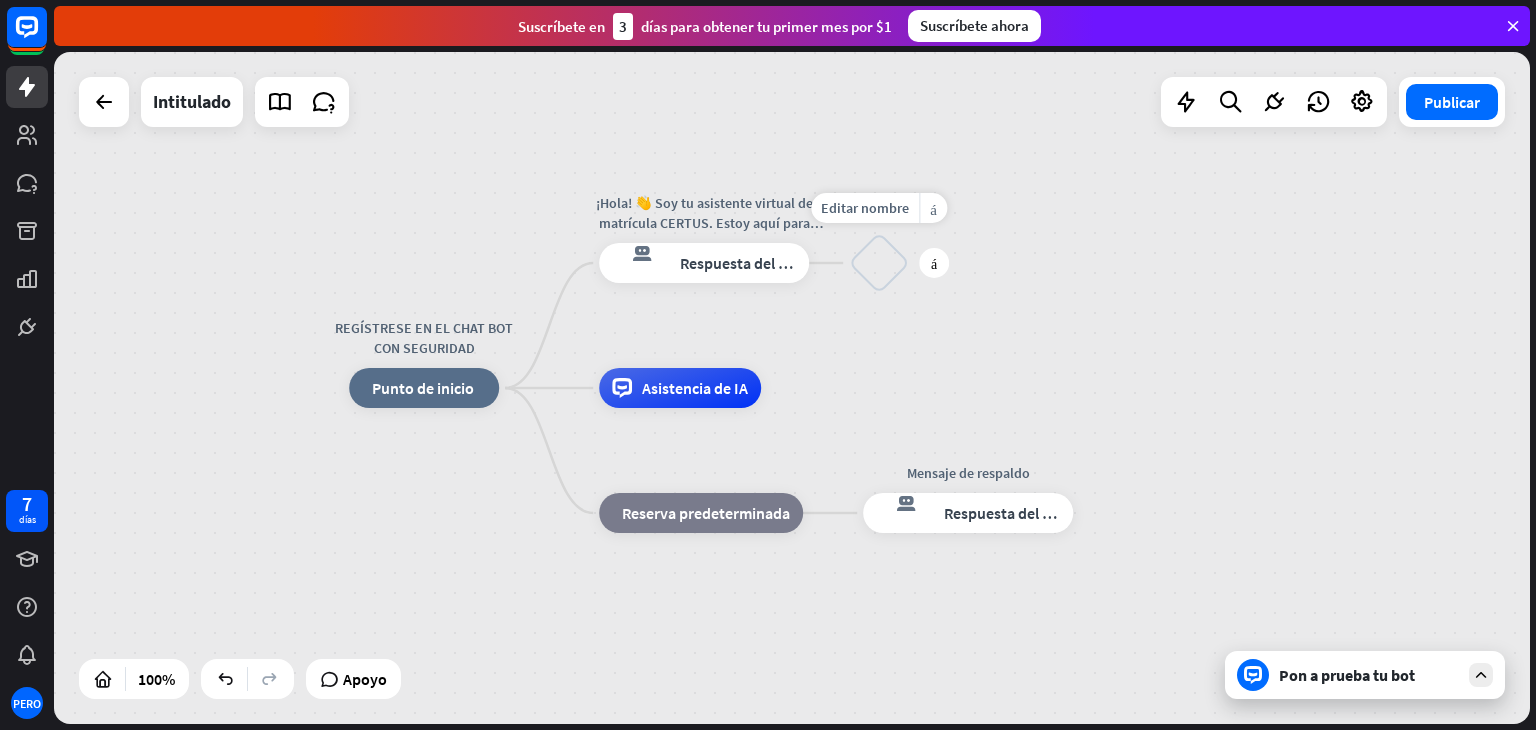 click on "bloquear_entrada_de_usuario" at bounding box center [879, 263] 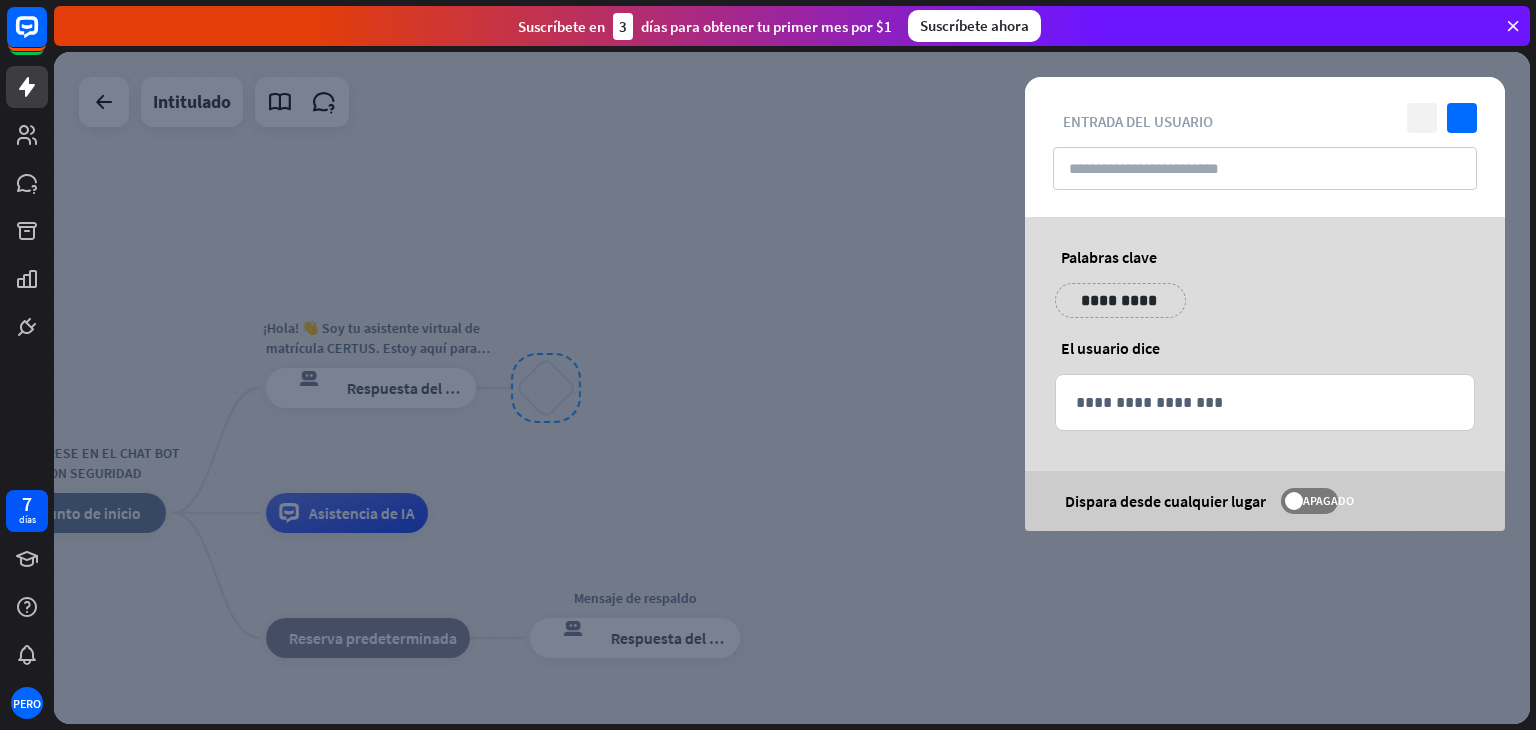 click on "cerca" at bounding box center [1422, 118] 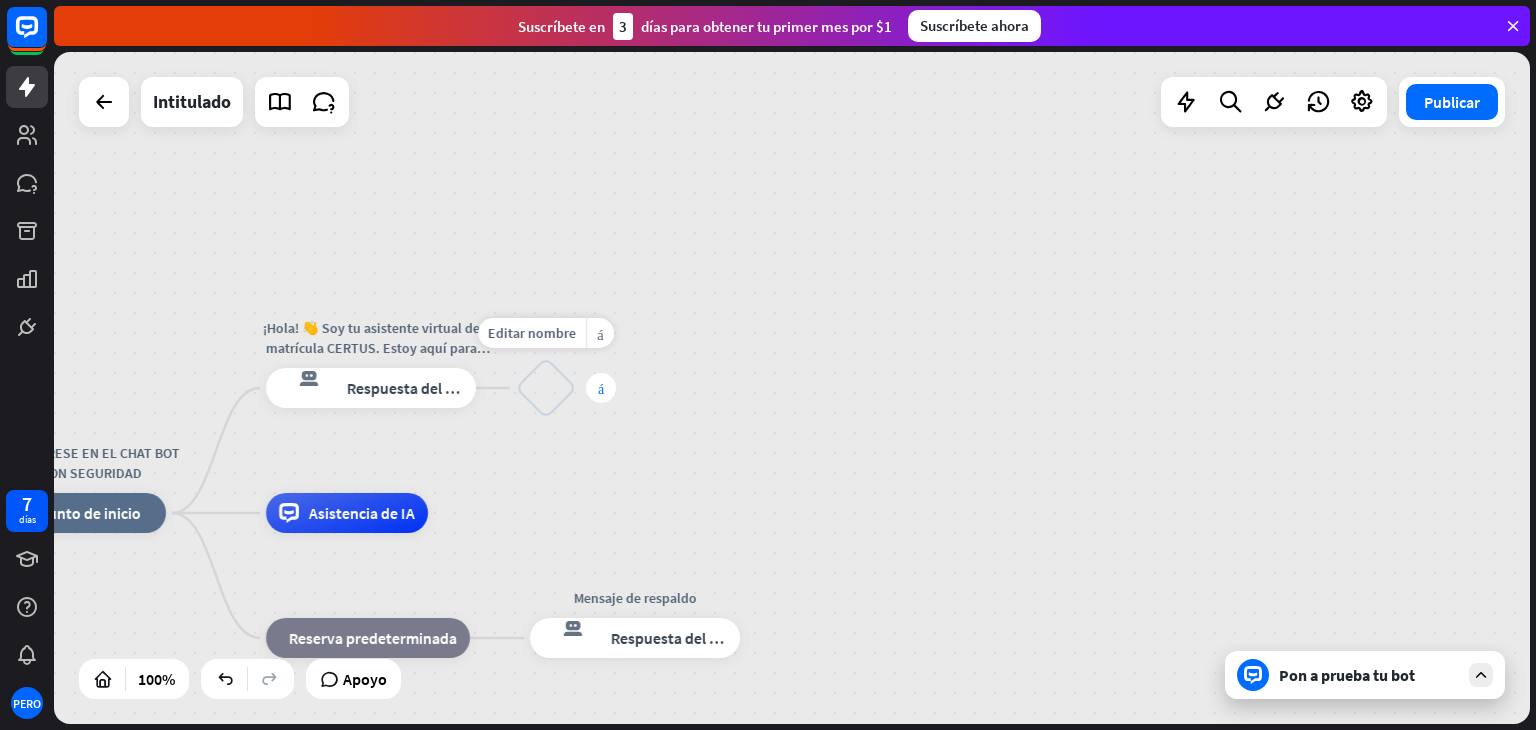 click on "más" at bounding box center (601, 388) 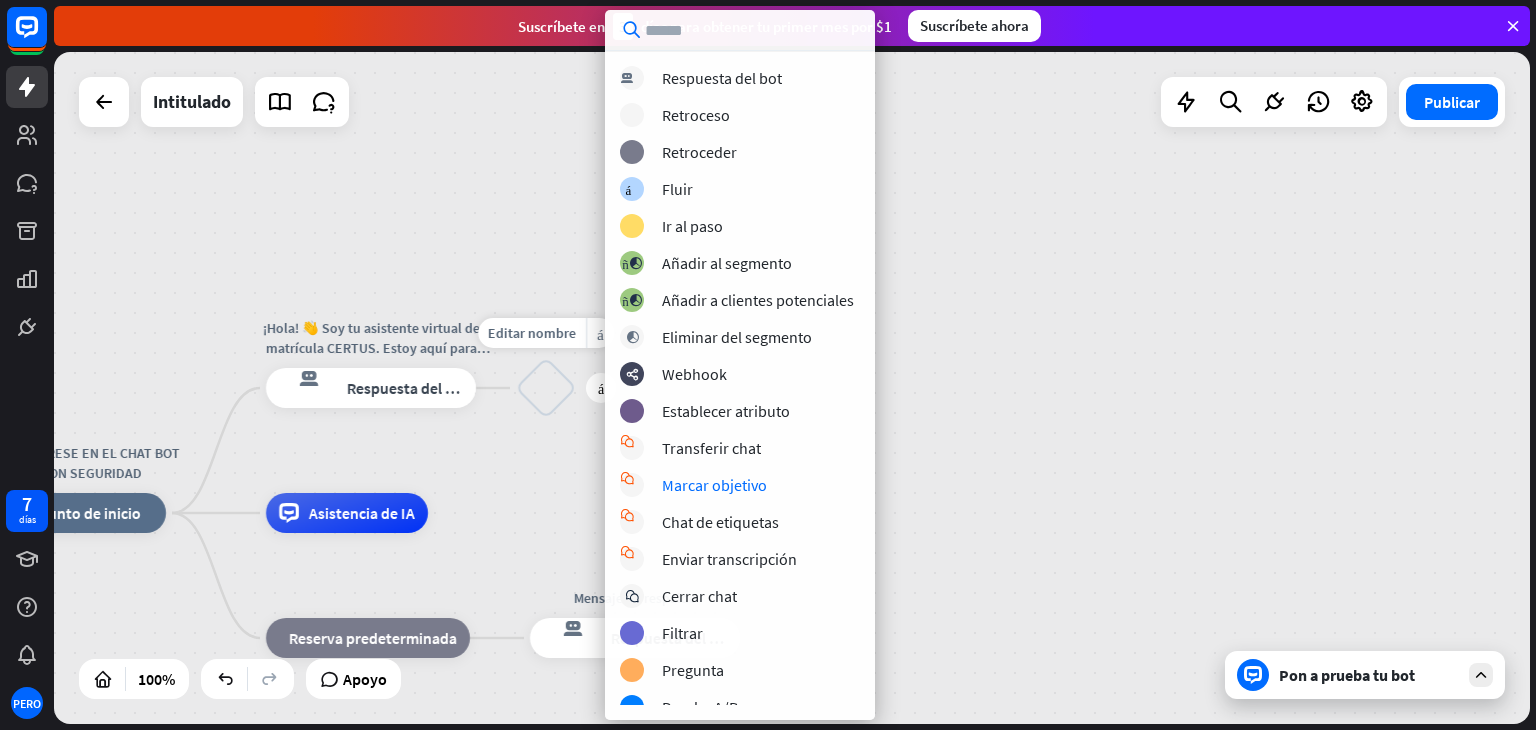click on "bloquear_entrada_de_usuario" at bounding box center (546, 388) 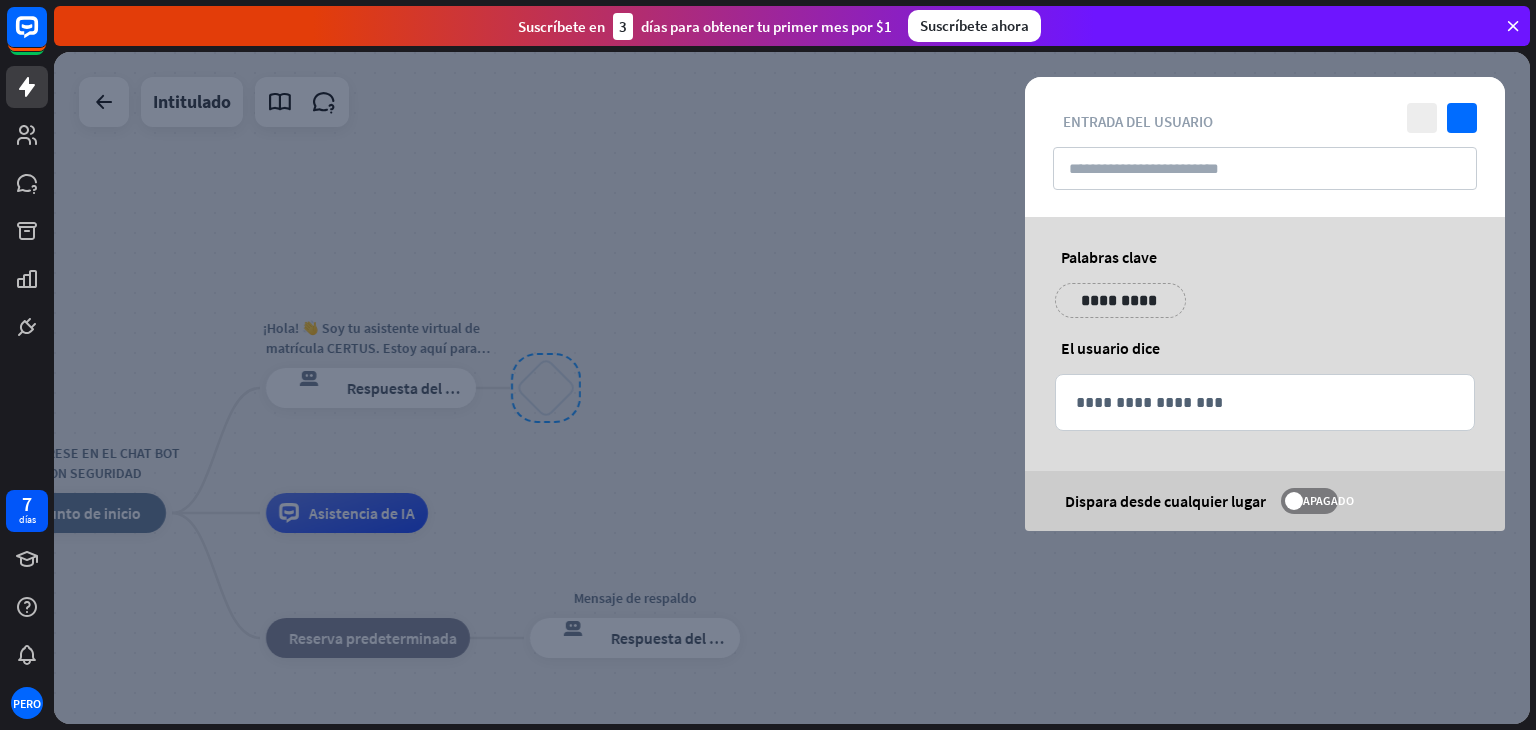 drag, startPoint x: 556, startPoint y: 393, endPoint x: 599, endPoint y: 517, distance: 131.24405 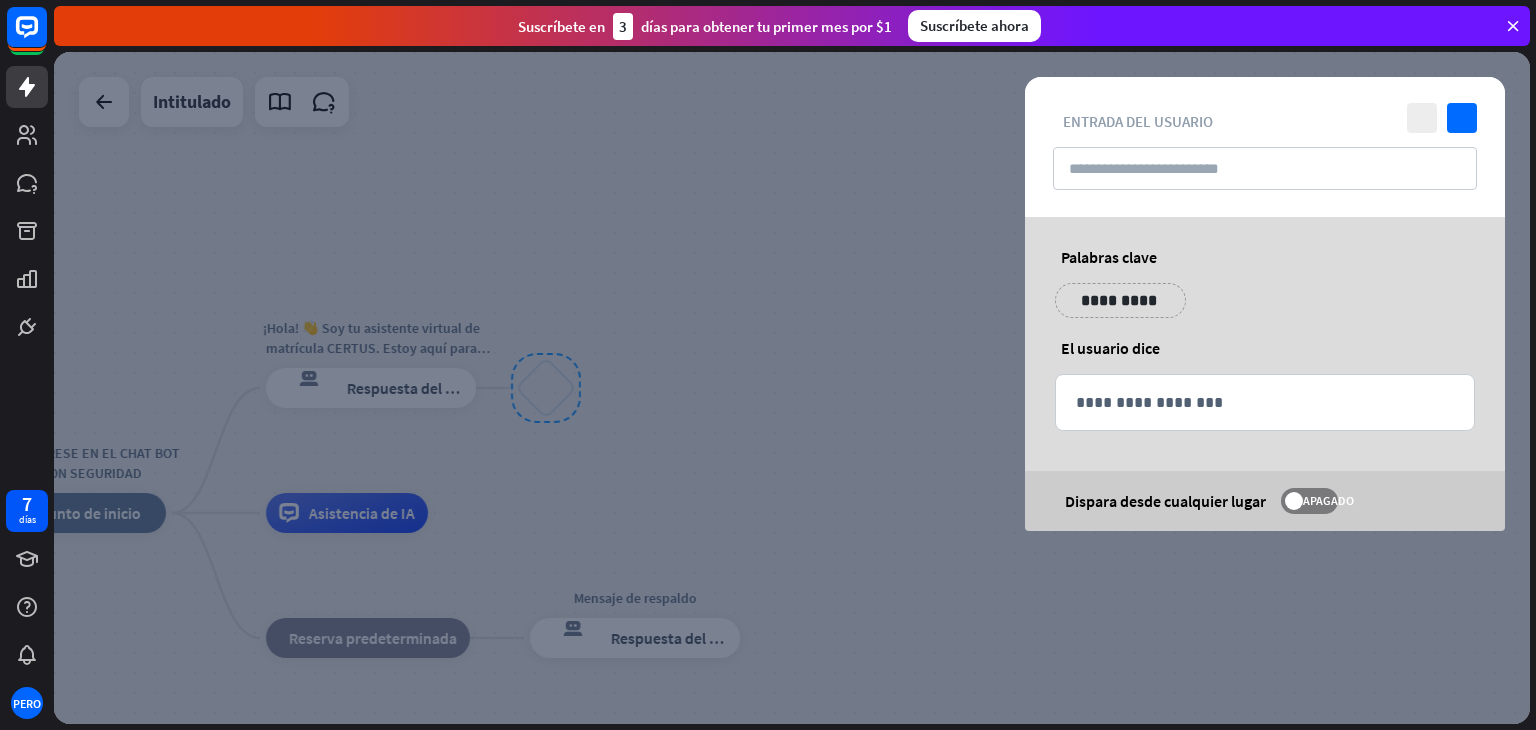 click at bounding box center [792, 388] 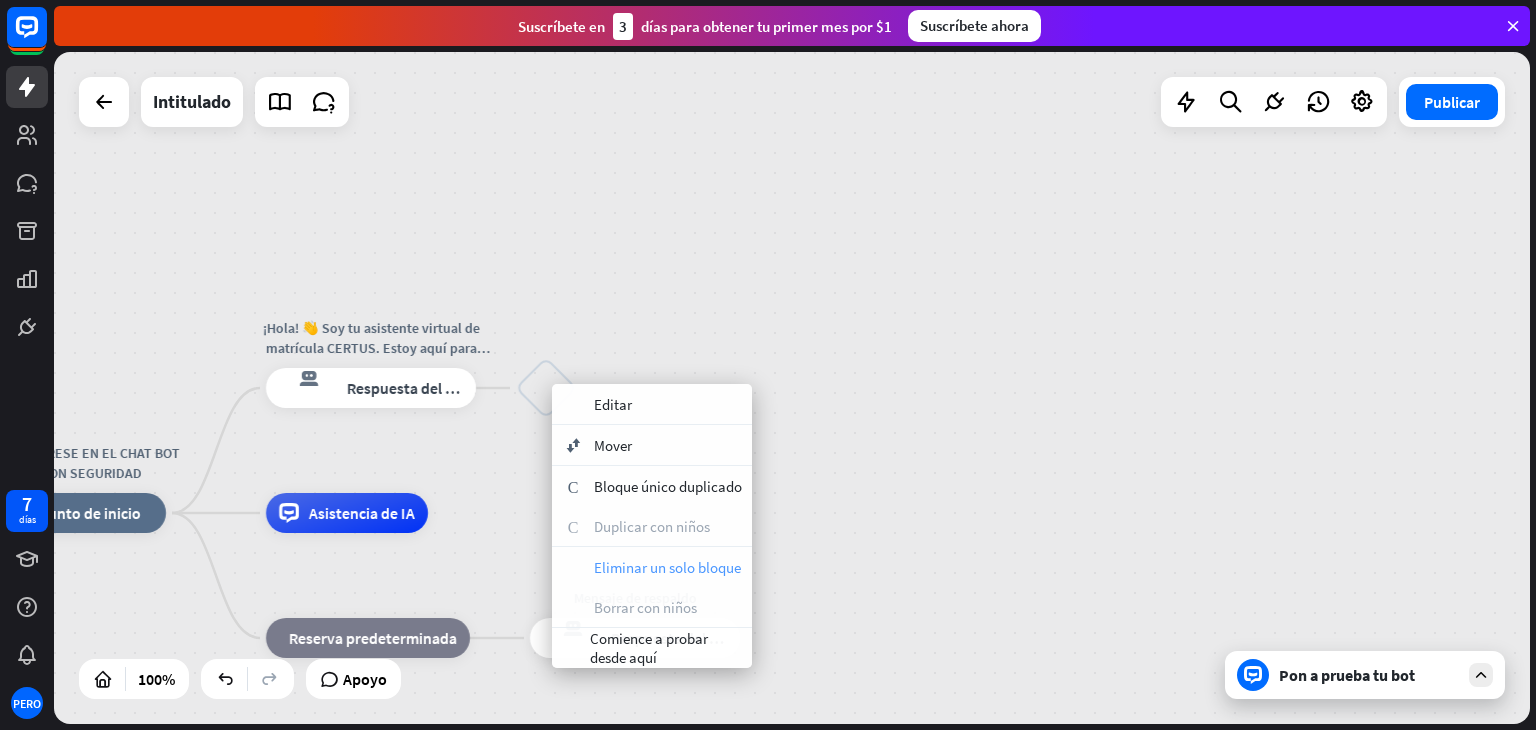 click on "Eliminar un solo bloque" at bounding box center (667, 567) 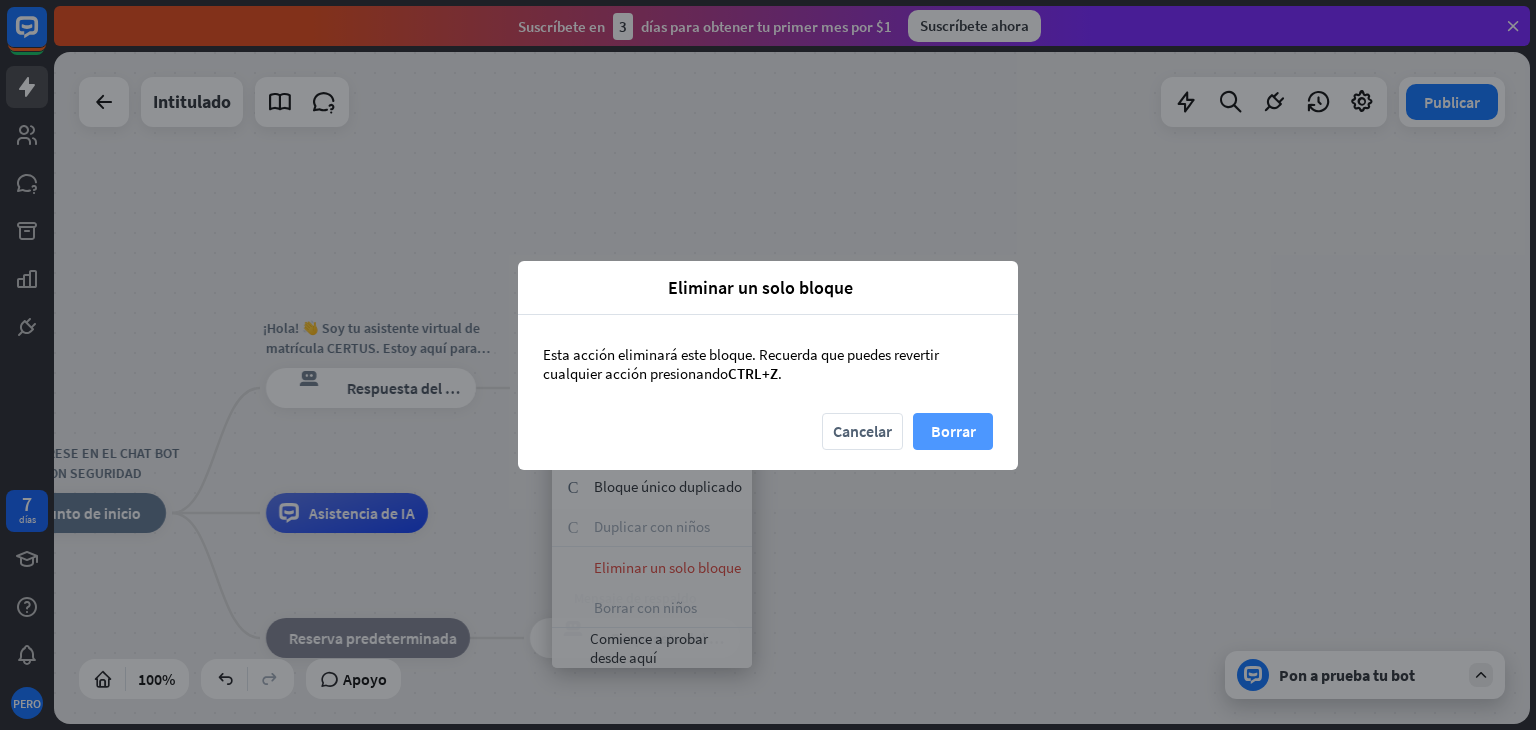click on "Borrar" at bounding box center [953, 431] 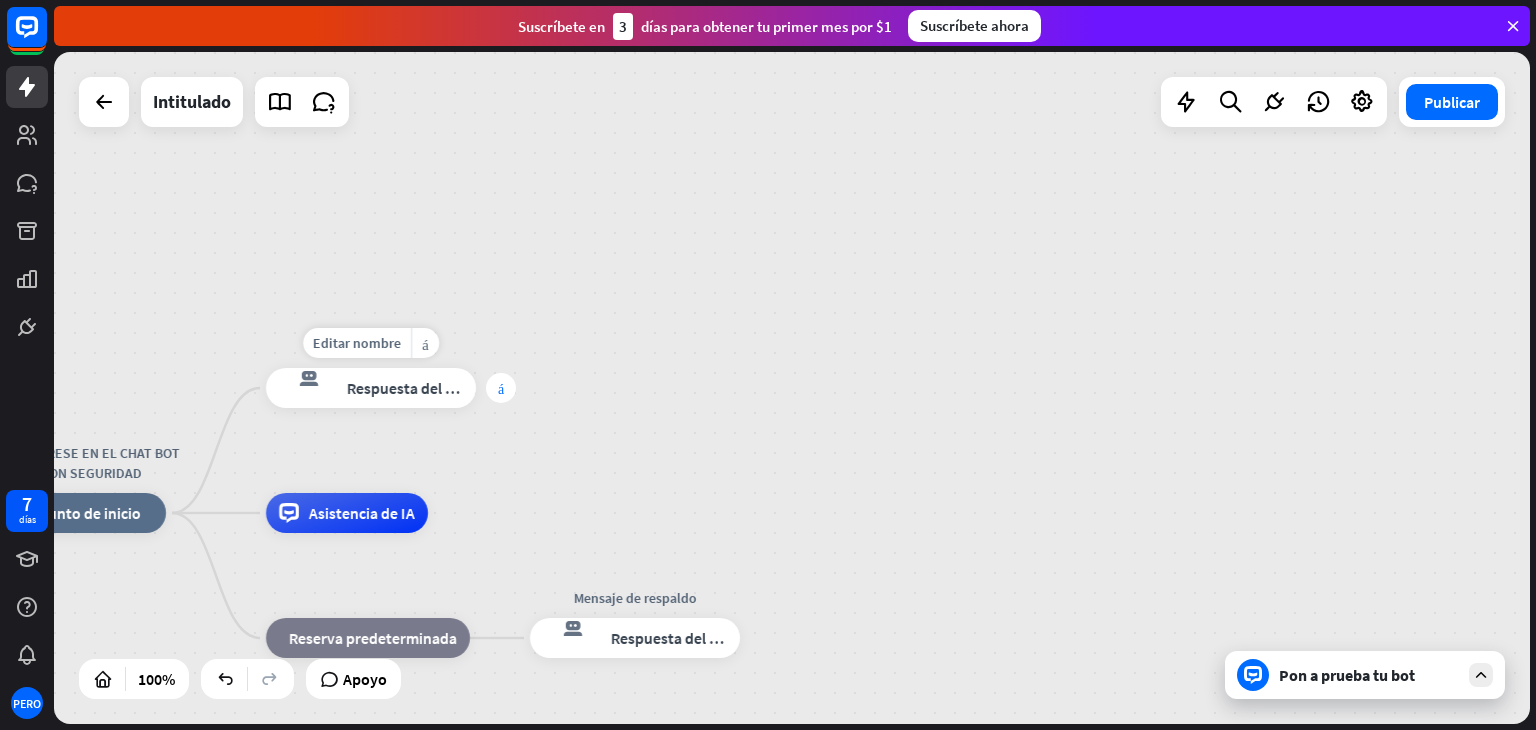 click on "más" at bounding box center [501, 388] 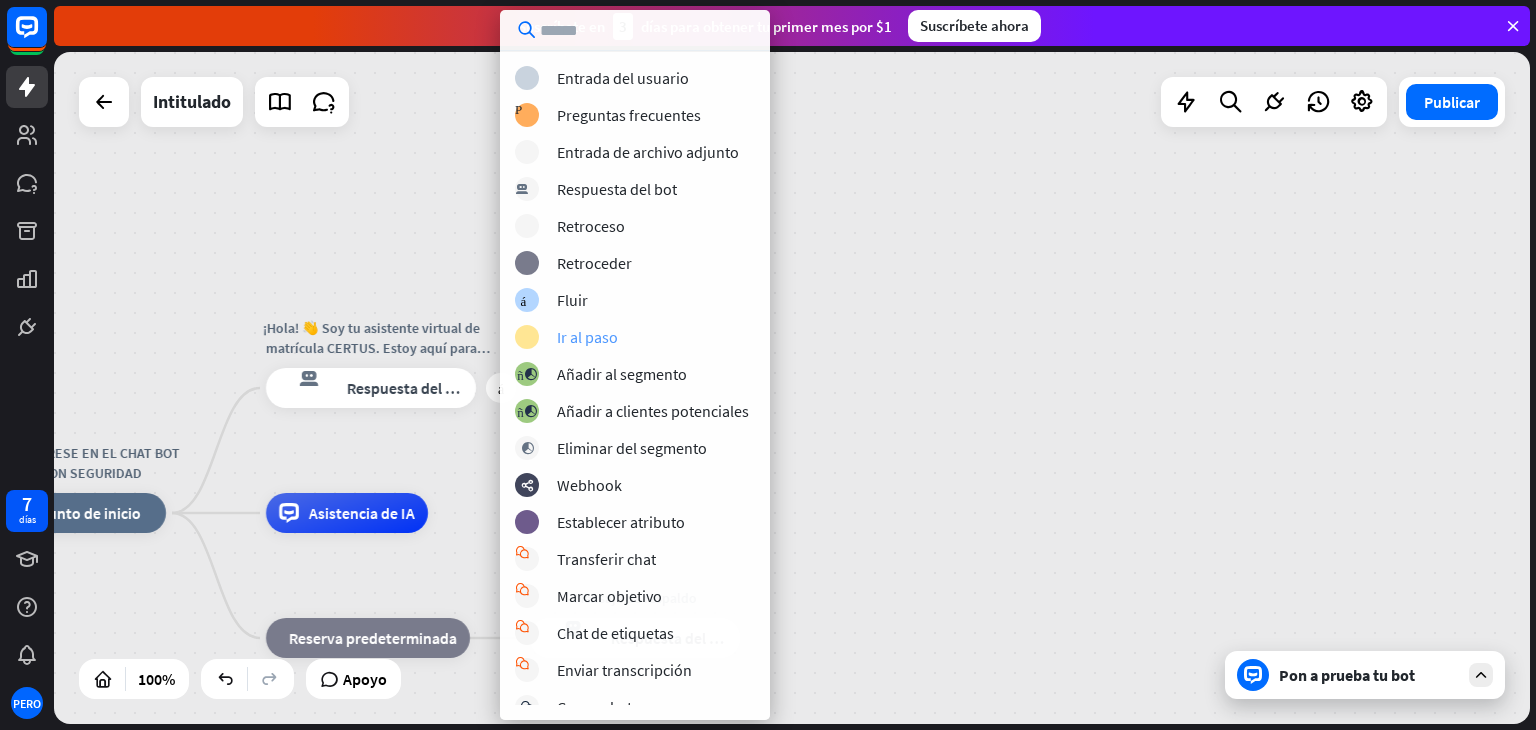 click on "bloque_ir a
Ir al paso" at bounding box center [658, 337] 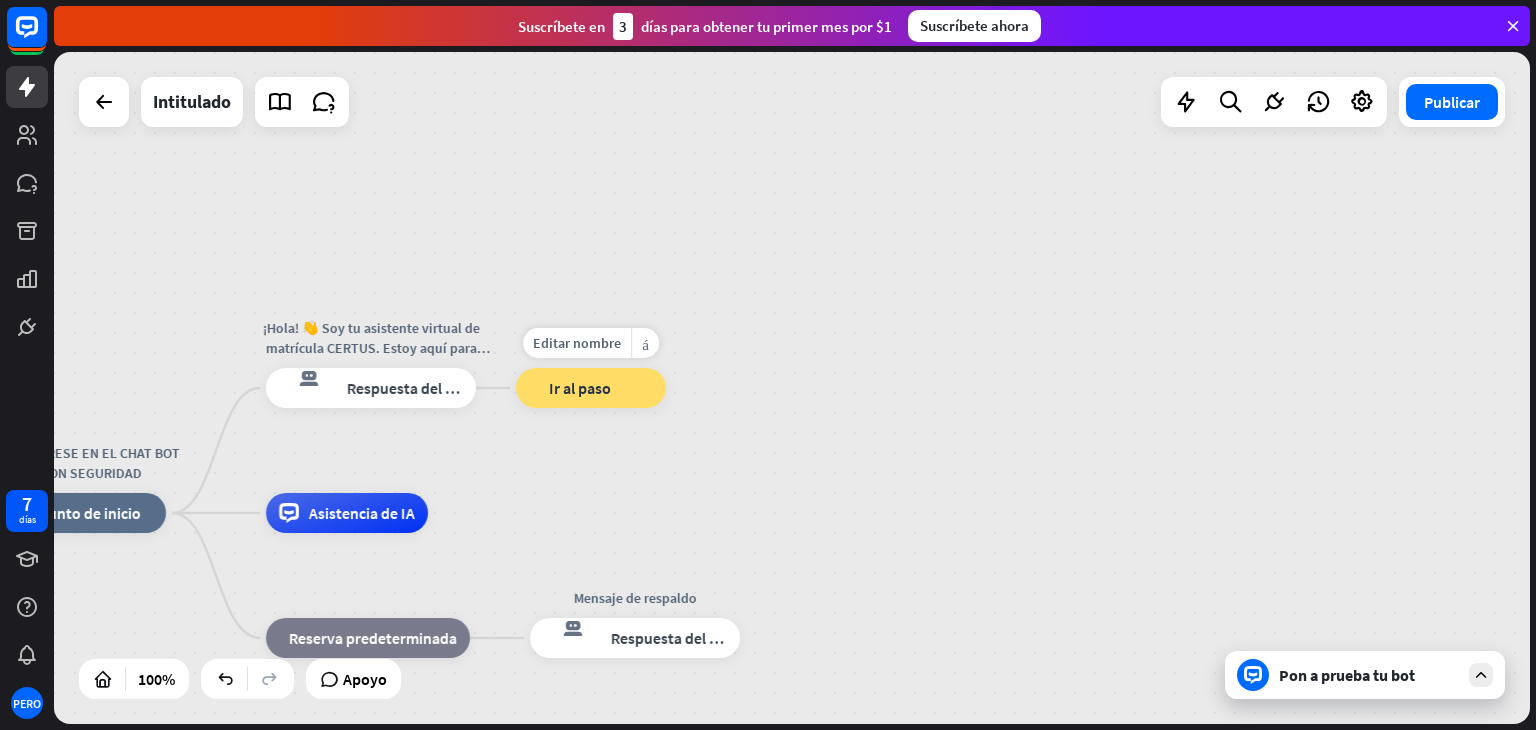 click on "Ir al paso" at bounding box center [580, 388] 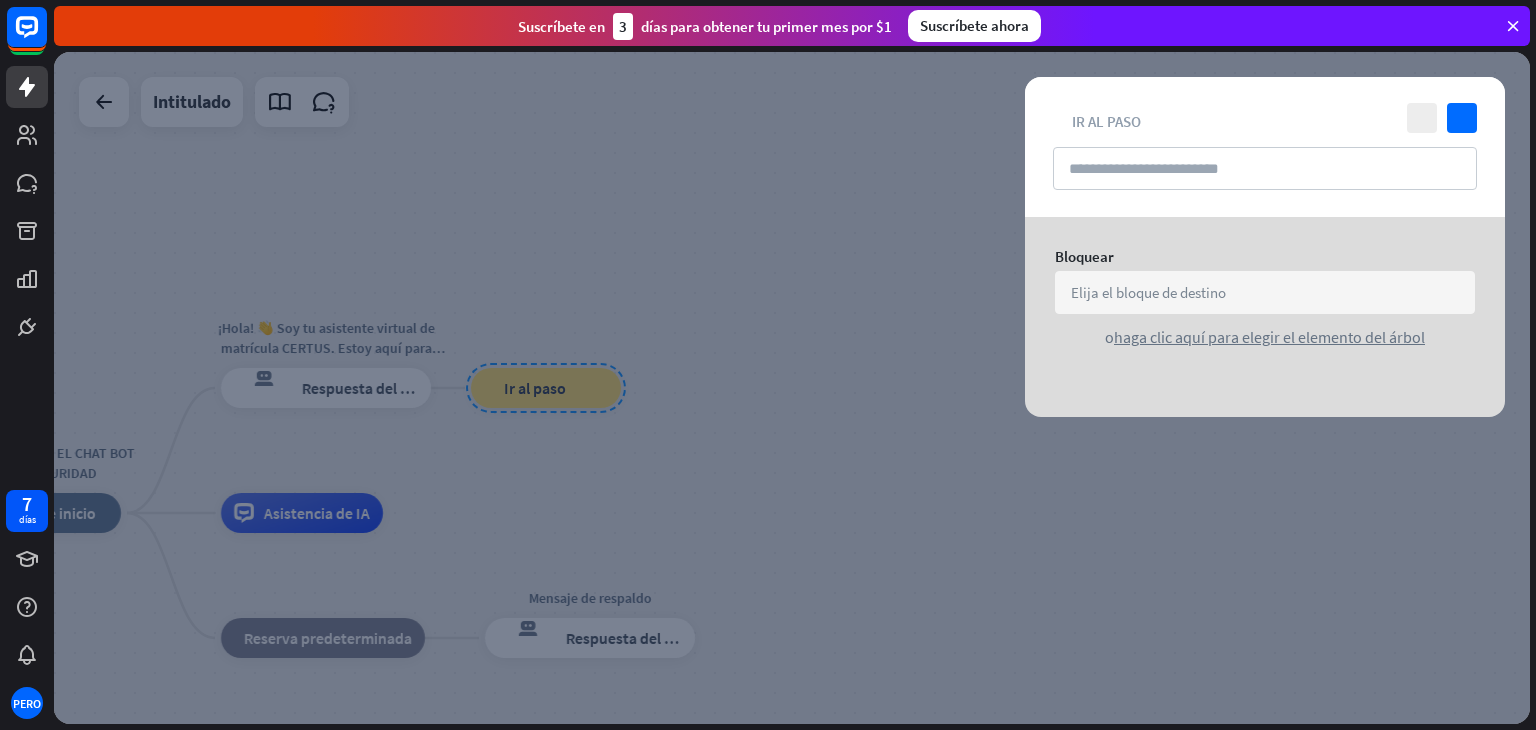 click on "Elija el bloque de destino
flecha_abajo" at bounding box center [1265, 292] 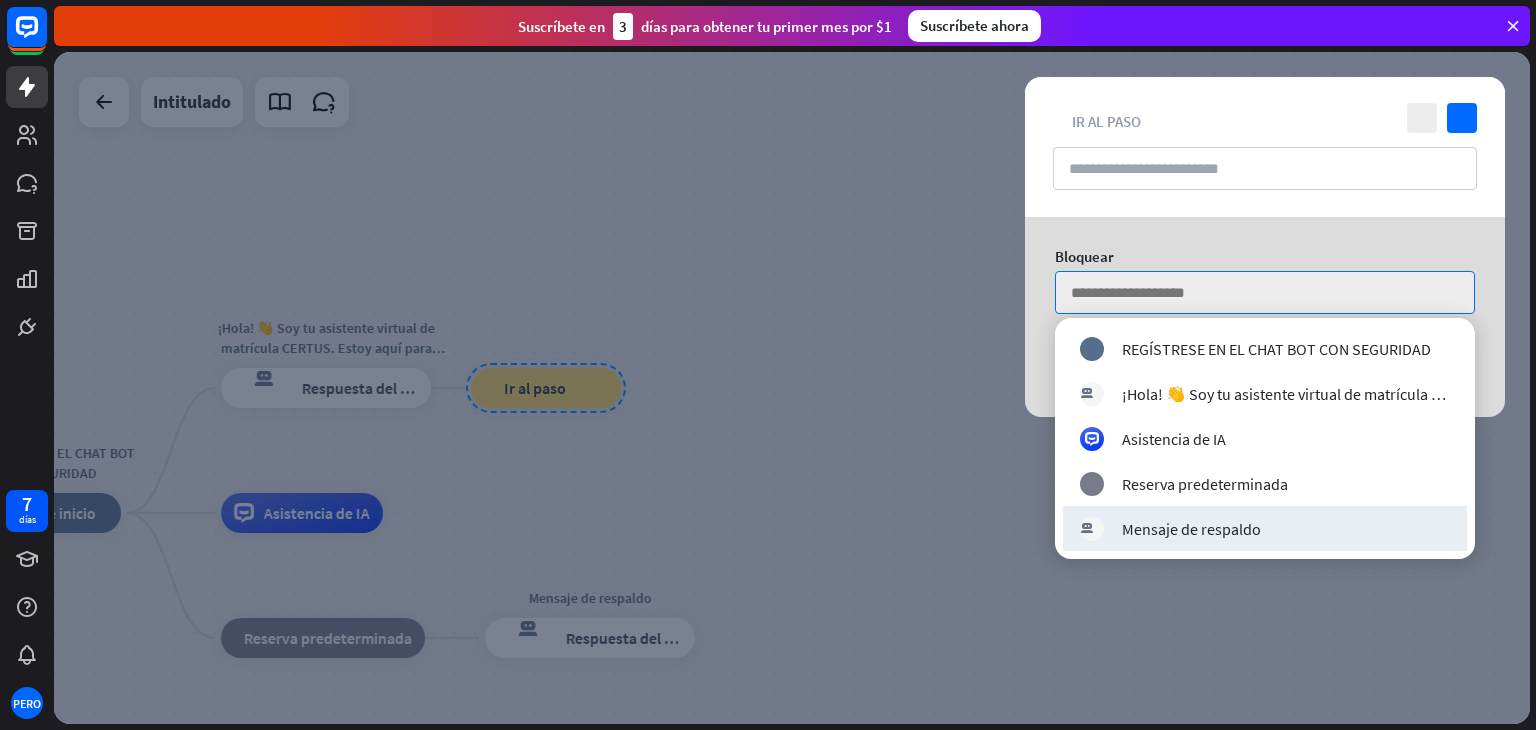 click at bounding box center [792, 388] 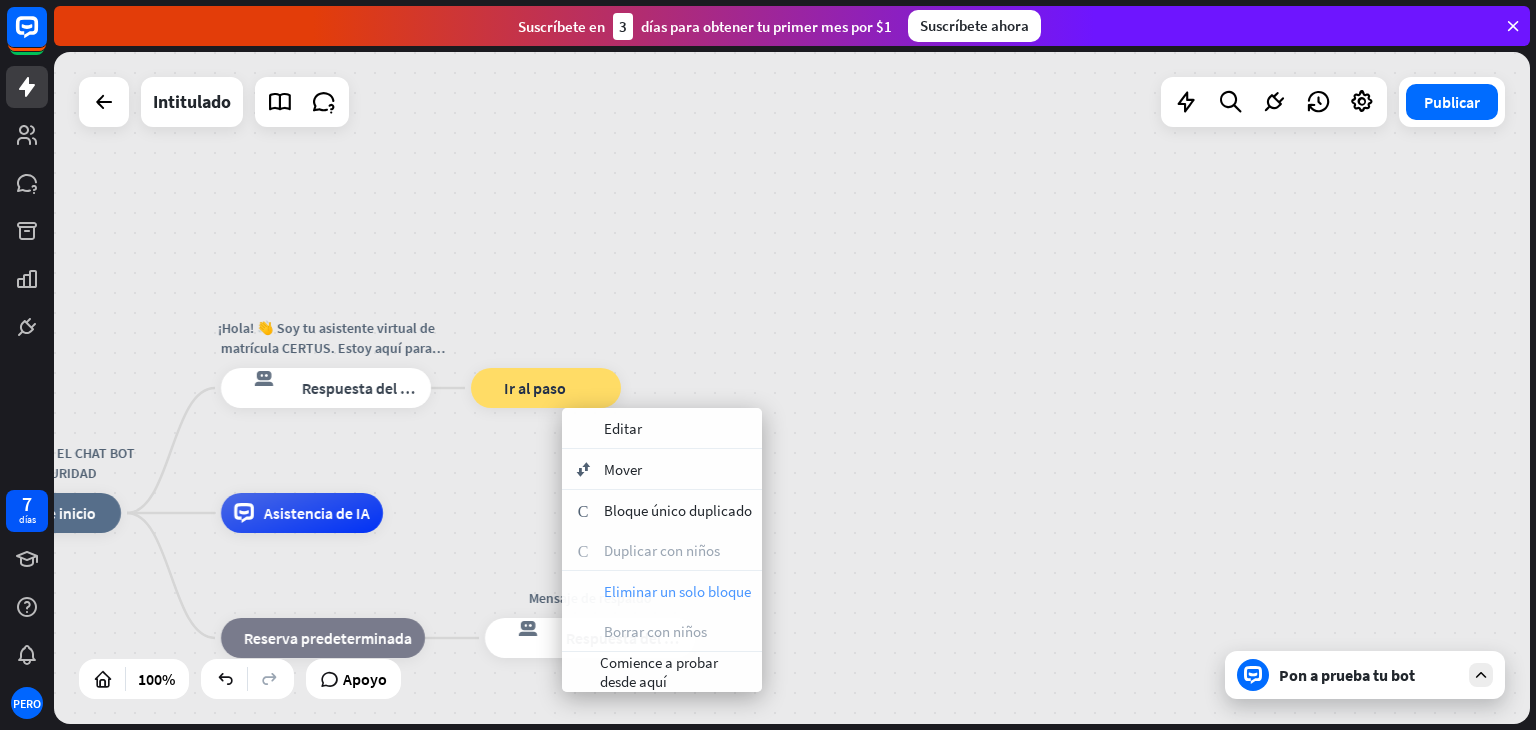 click on "Eliminar un solo bloque" at bounding box center [677, 591] 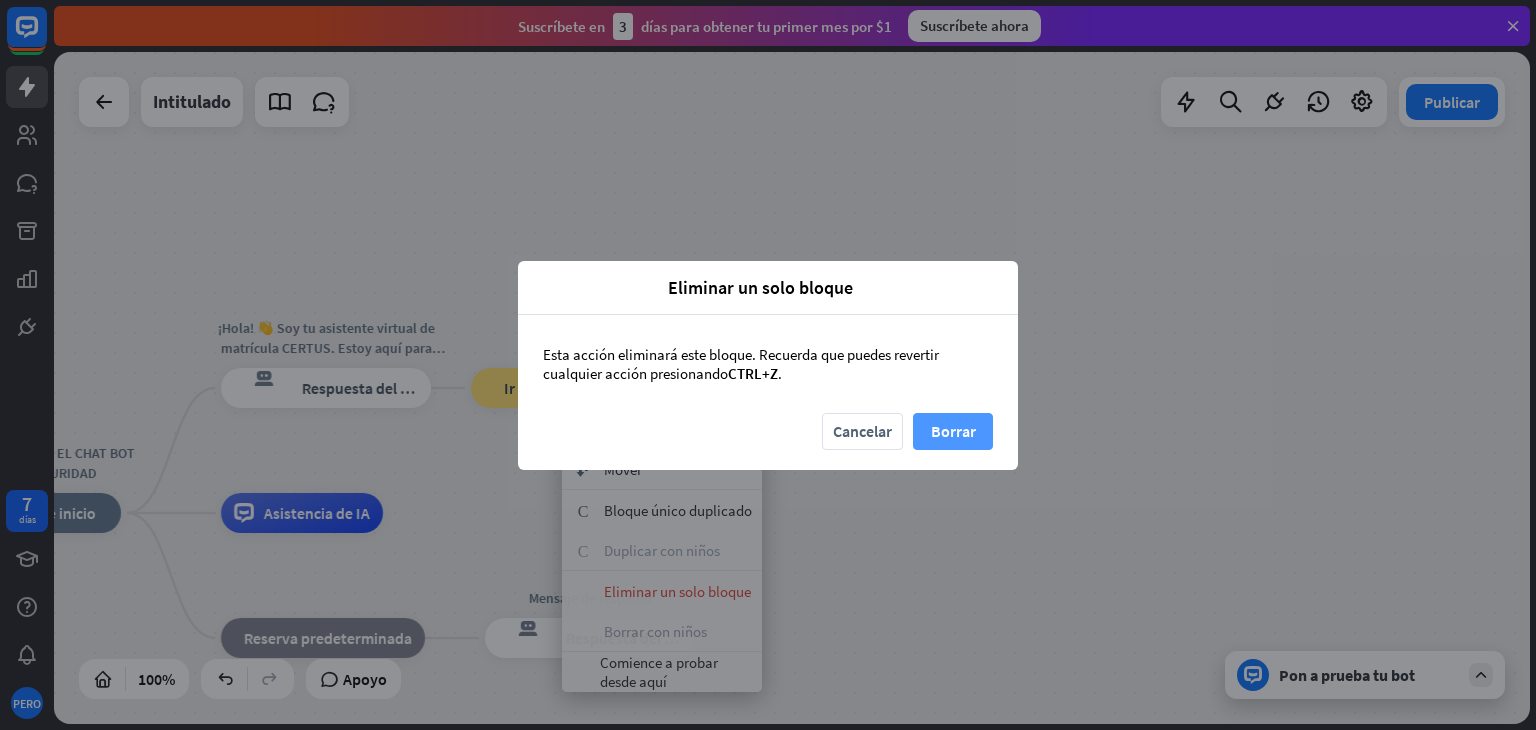 click on "Borrar" at bounding box center (953, 431) 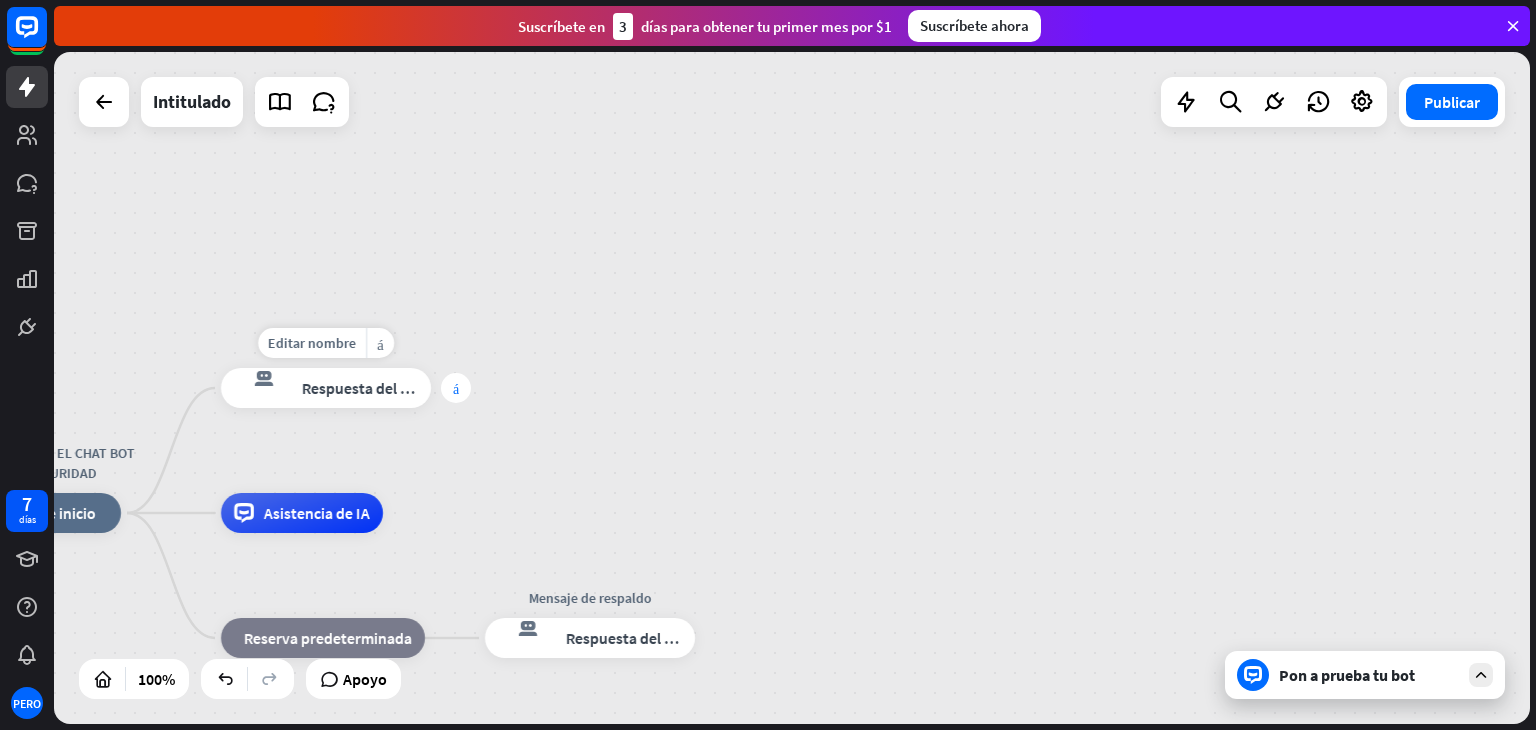 click on "más" at bounding box center (456, 388) 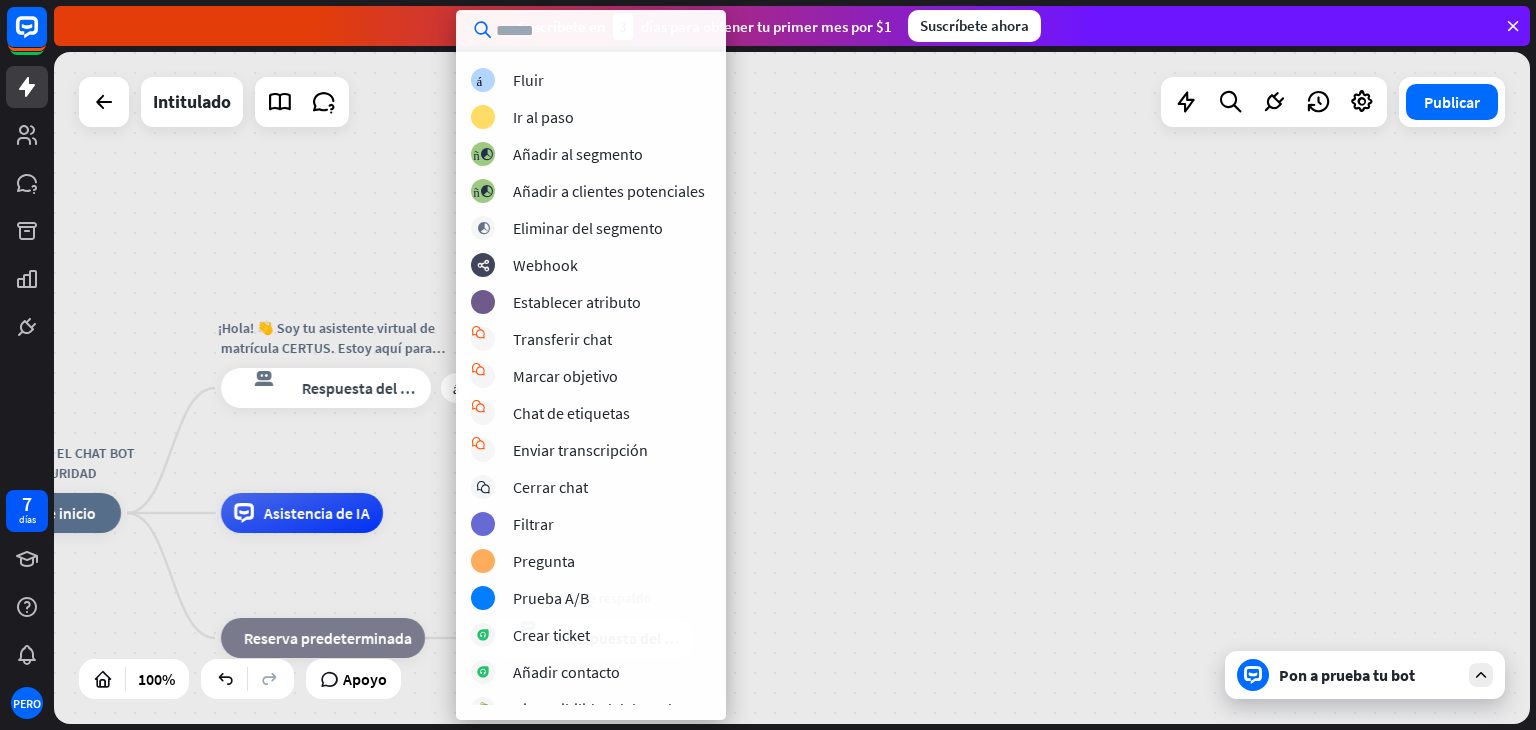 scroll, scrollTop: 228, scrollLeft: 0, axis: vertical 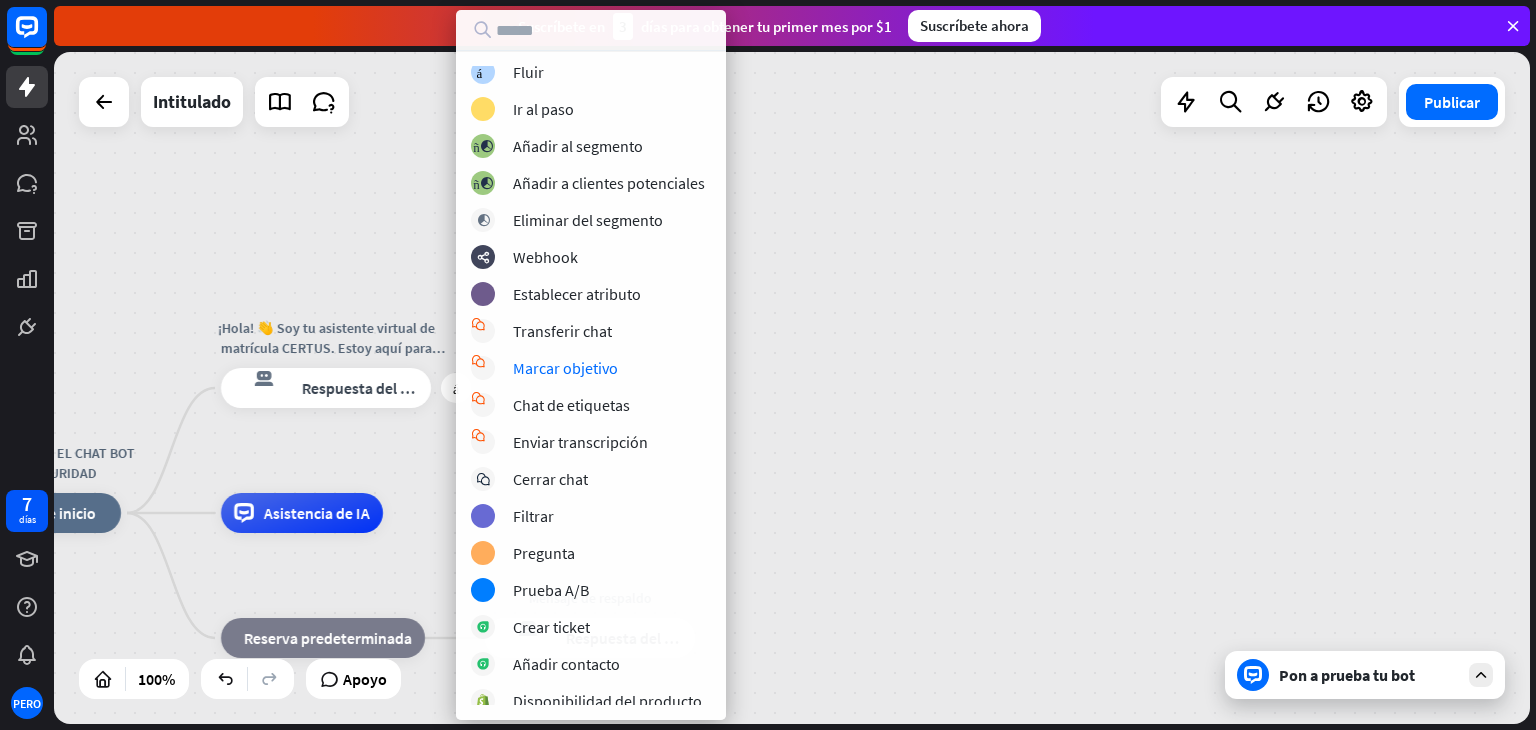 drag, startPoint x: 618, startPoint y: 361, endPoint x: 556, endPoint y: 602, distance: 248.84734 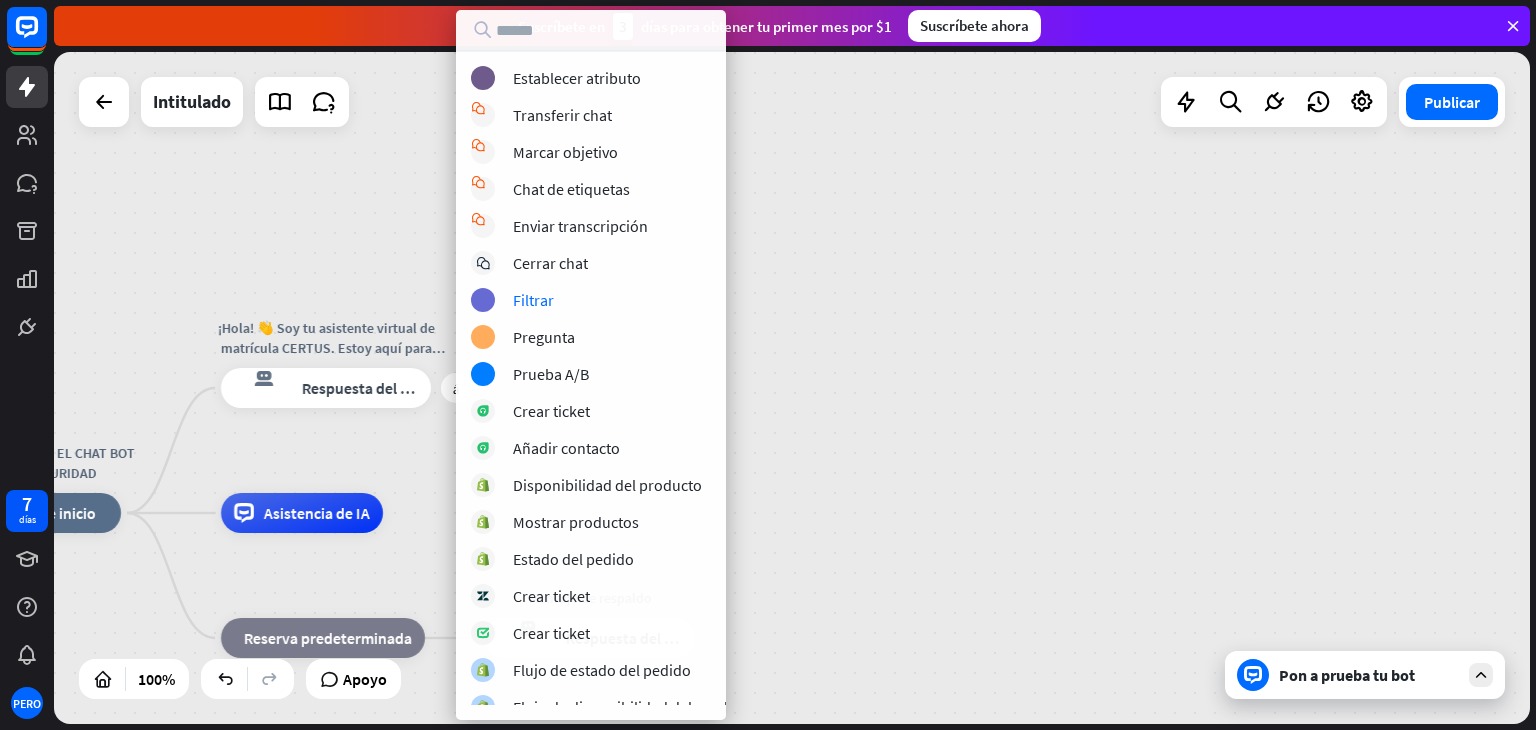 scroll, scrollTop: 457, scrollLeft: 0, axis: vertical 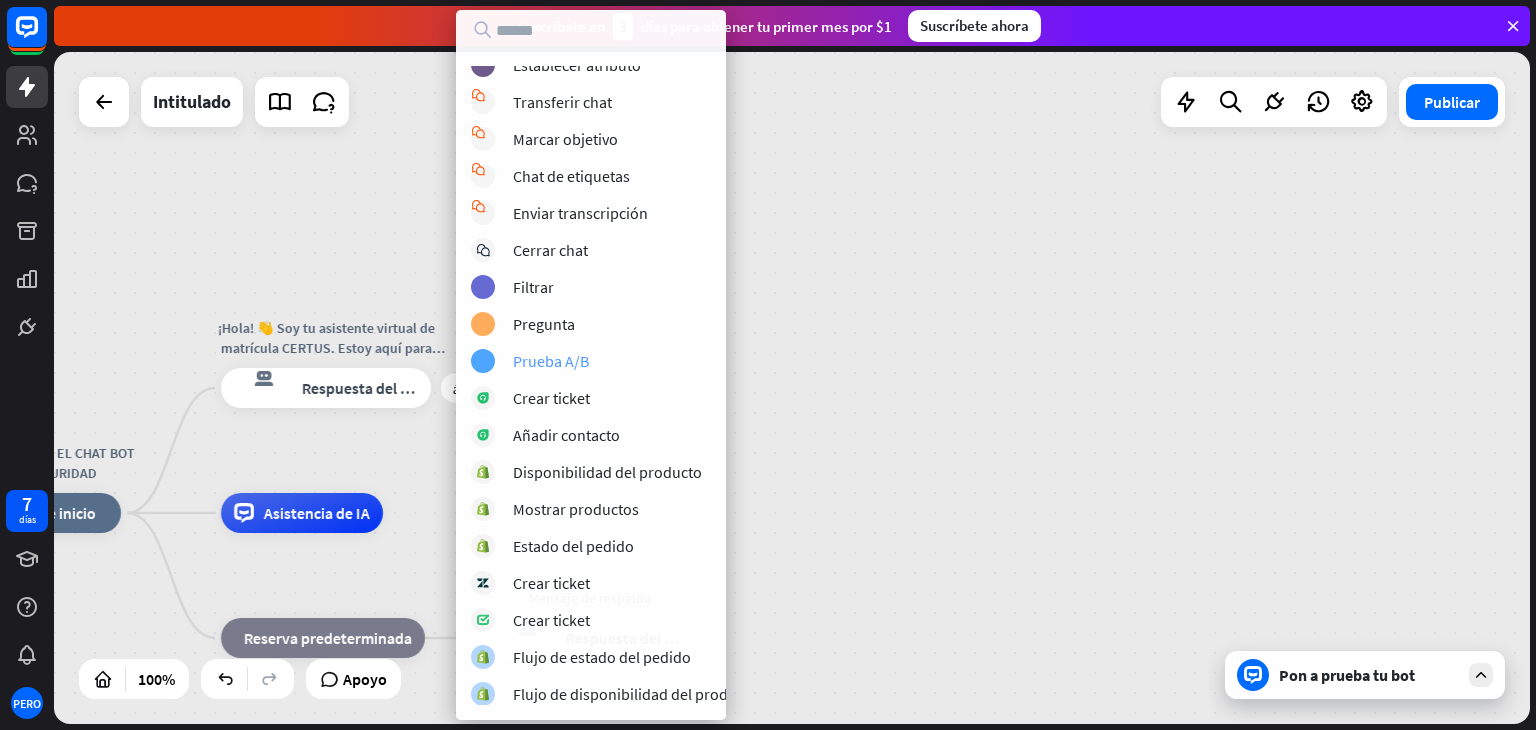 click on "Prueba A/B" at bounding box center [551, 361] 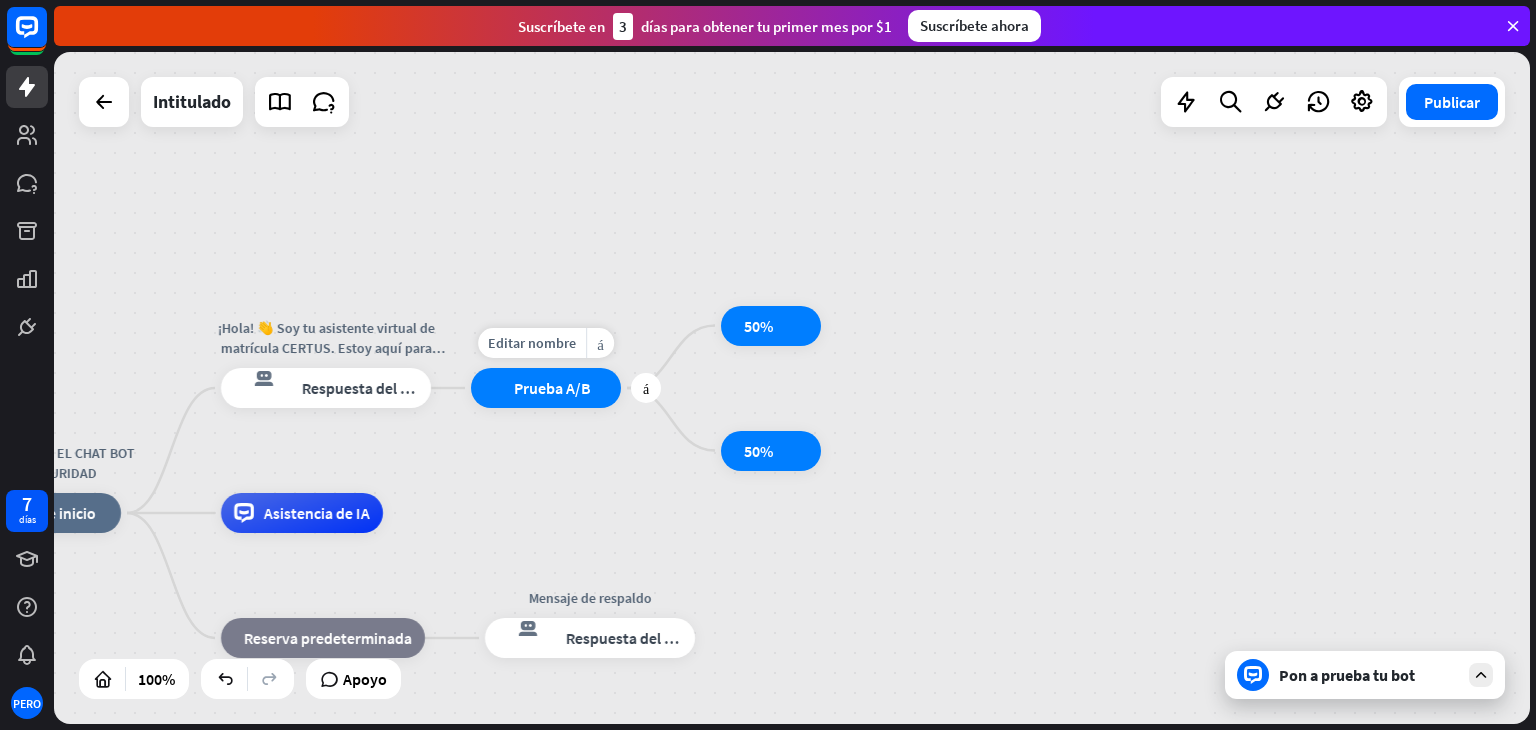 click on "Prueba A/B" at bounding box center (552, 388) 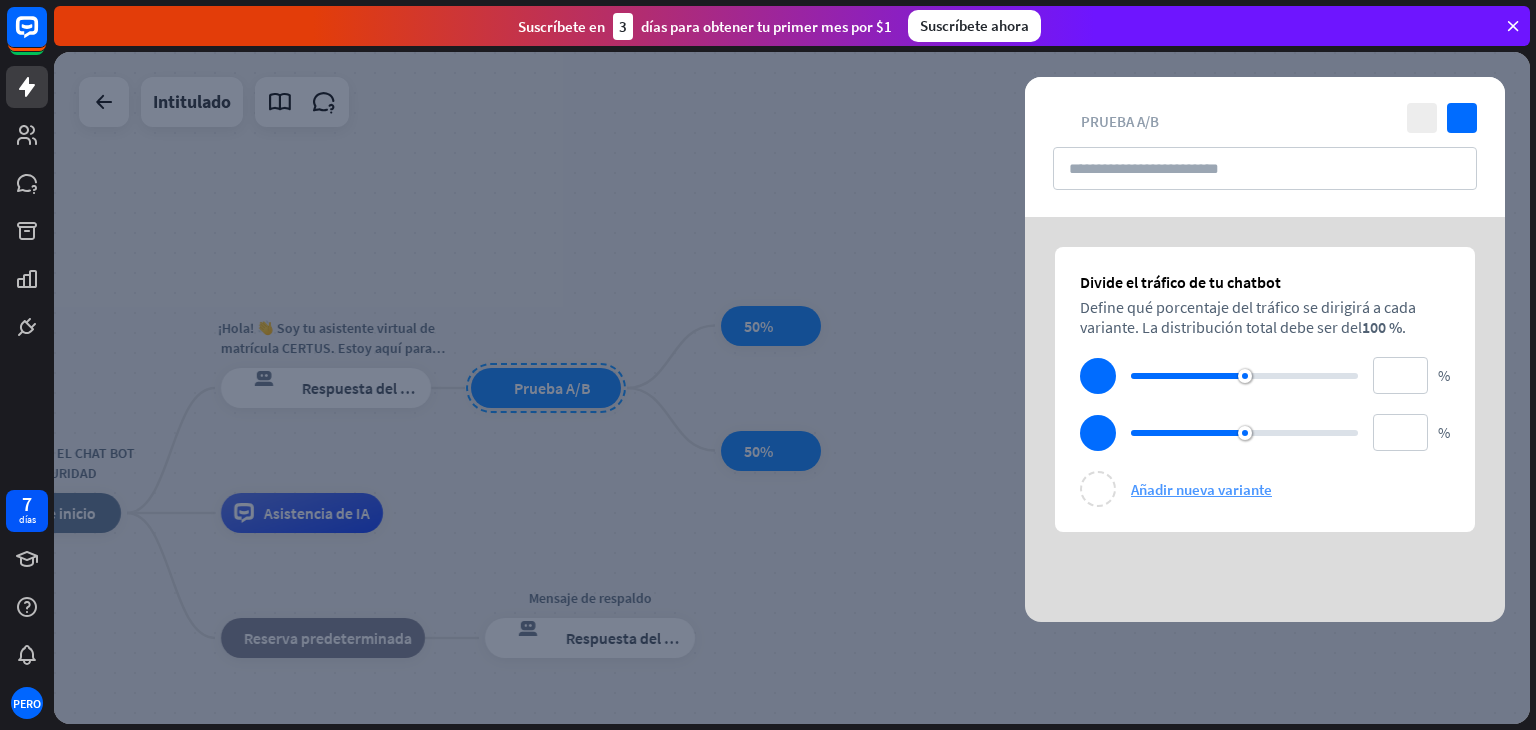 click on "Añadir nueva variante" at bounding box center (1201, 489) 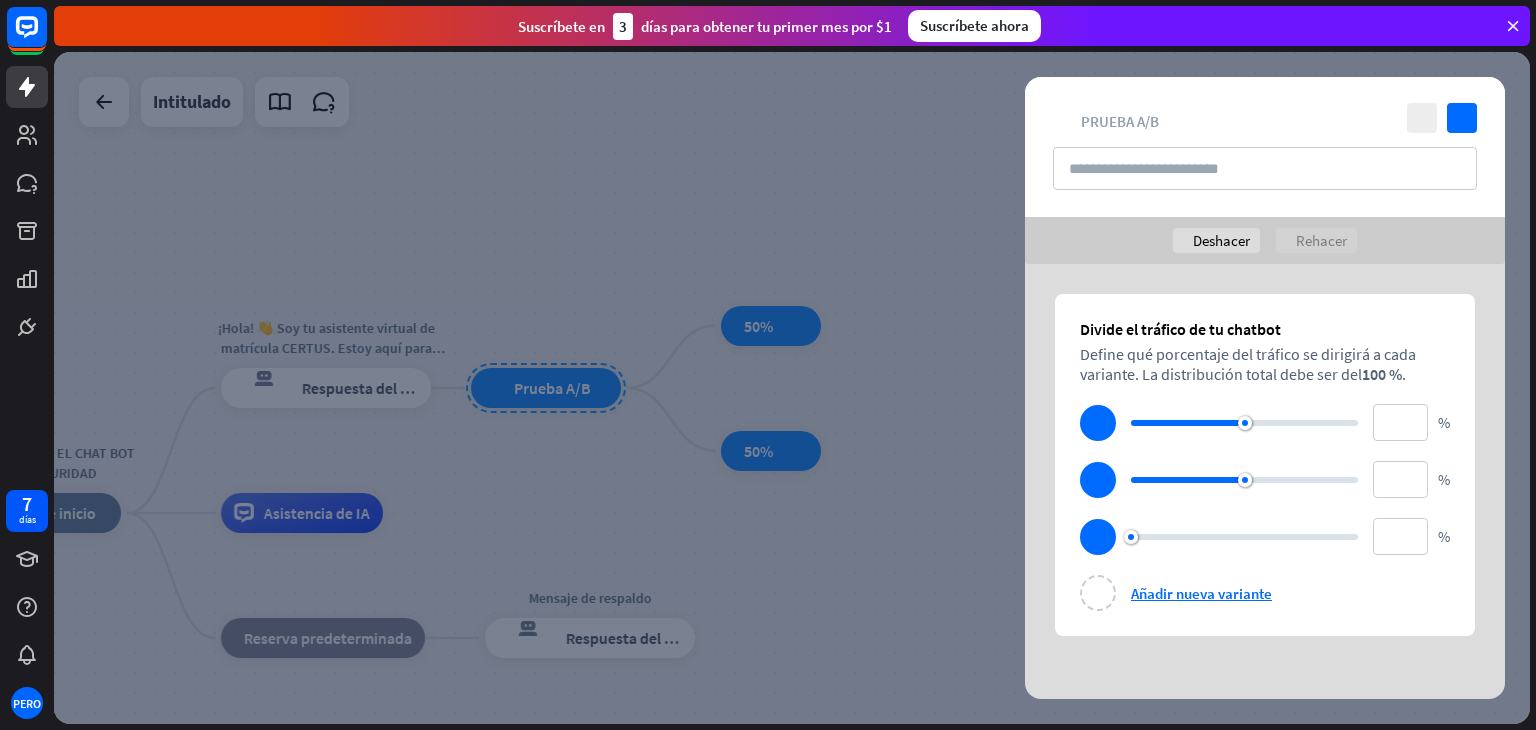 click on "prueba_a" at bounding box center (1098, 423) 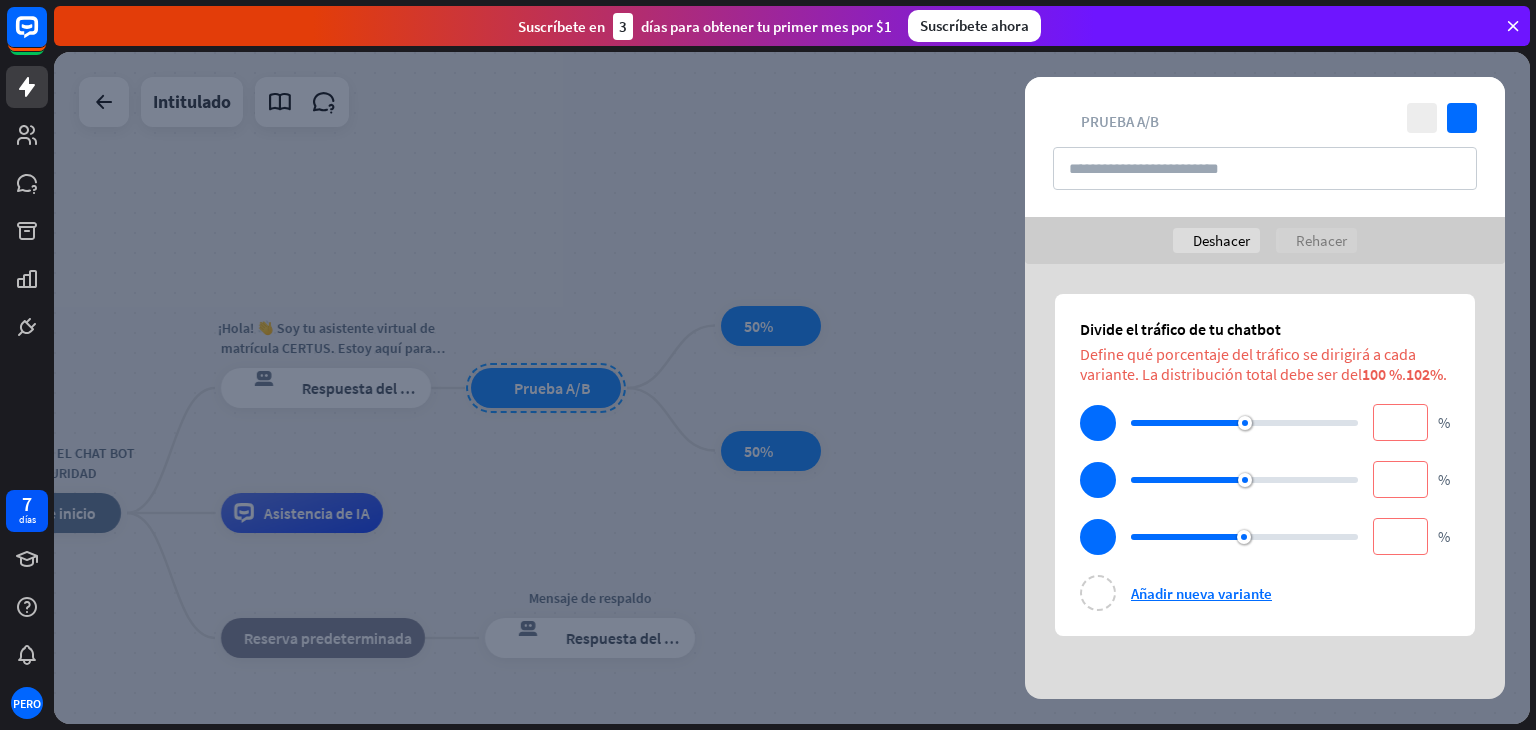 type on "**" 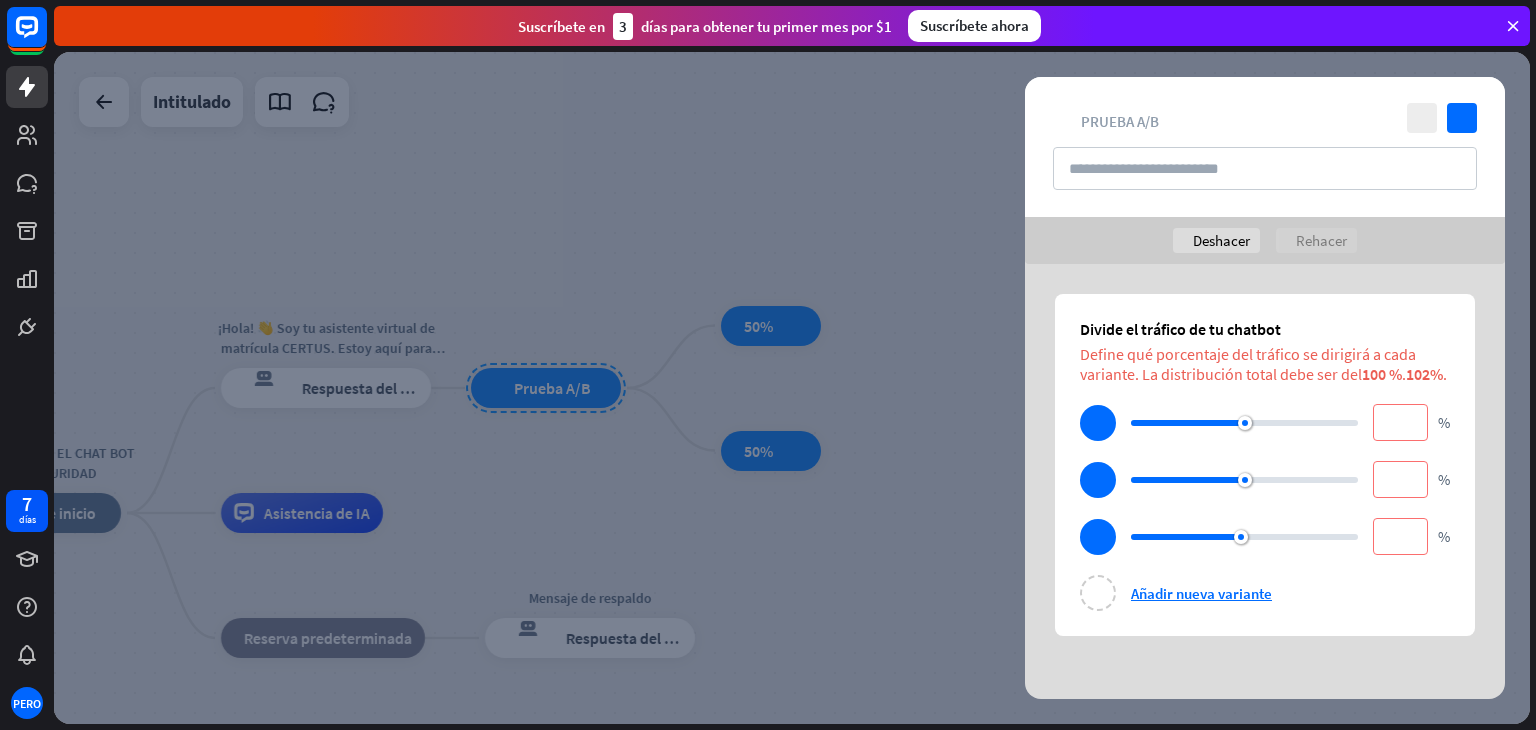 drag, startPoint x: 1134, startPoint y: 541, endPoint x: 1241, endPoint y: 548, distance: 107.22873 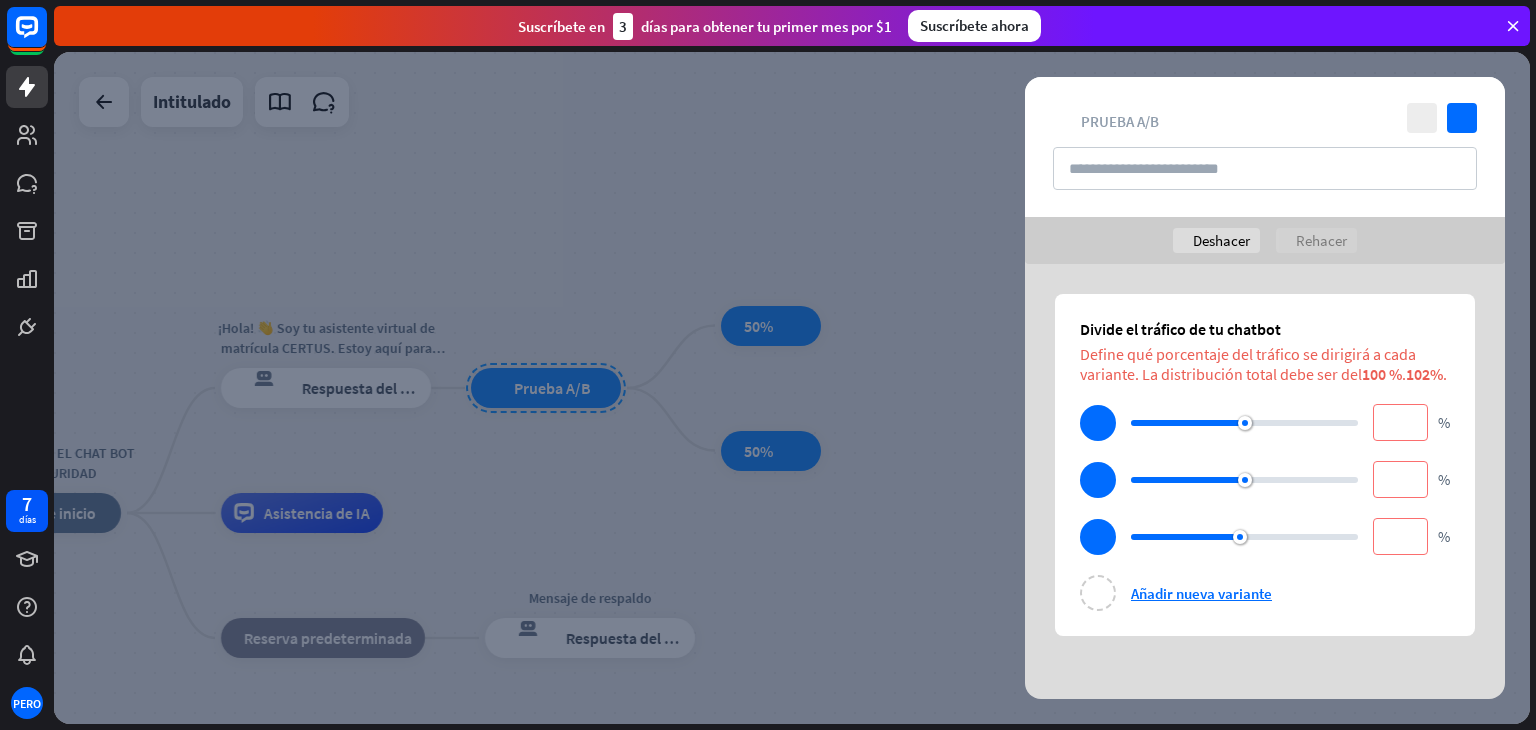 click on "cerca
controlar
pruebas de bloque_ab   Prueba A/B" at bounding box center [1265, 147] 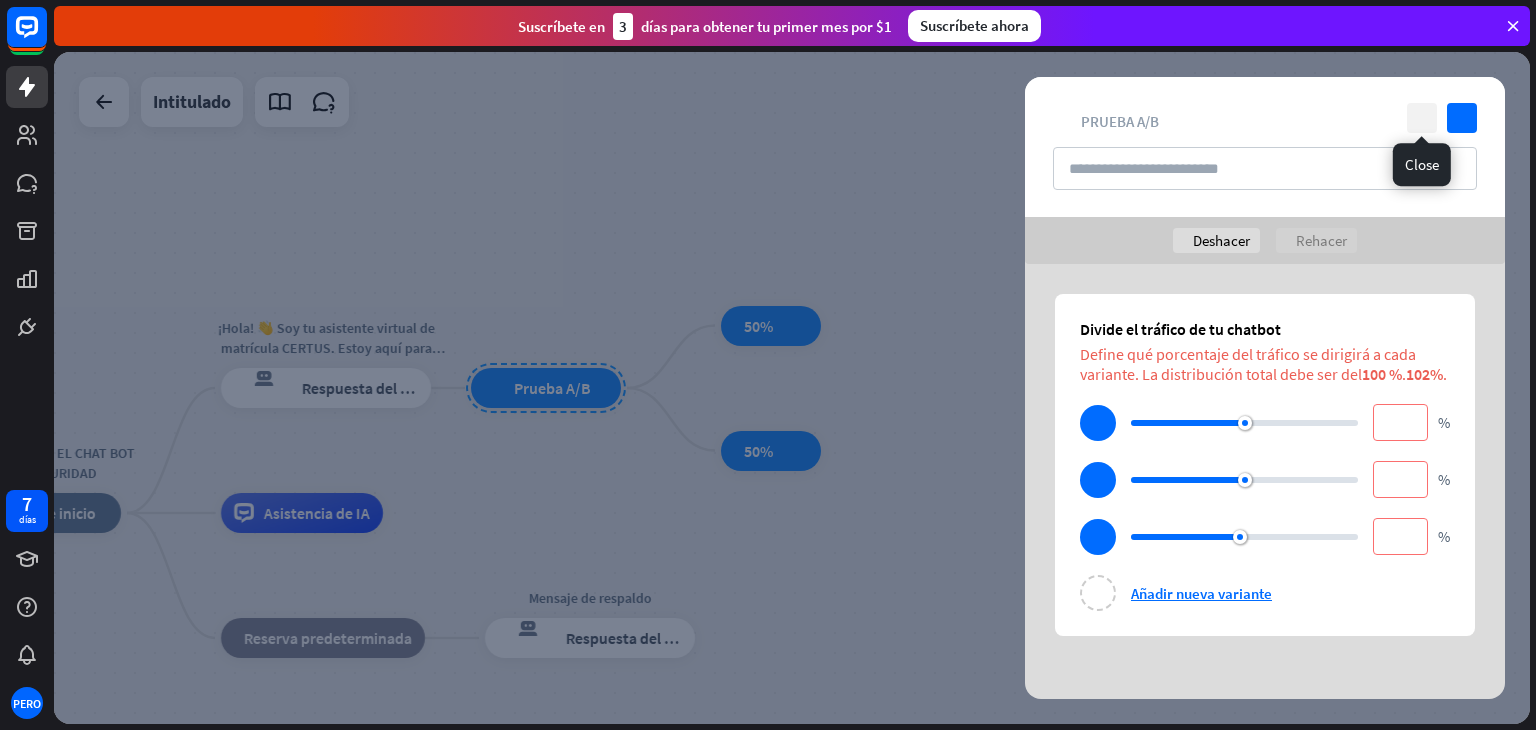 click on "cerca" at bounding box center (1422, 118) 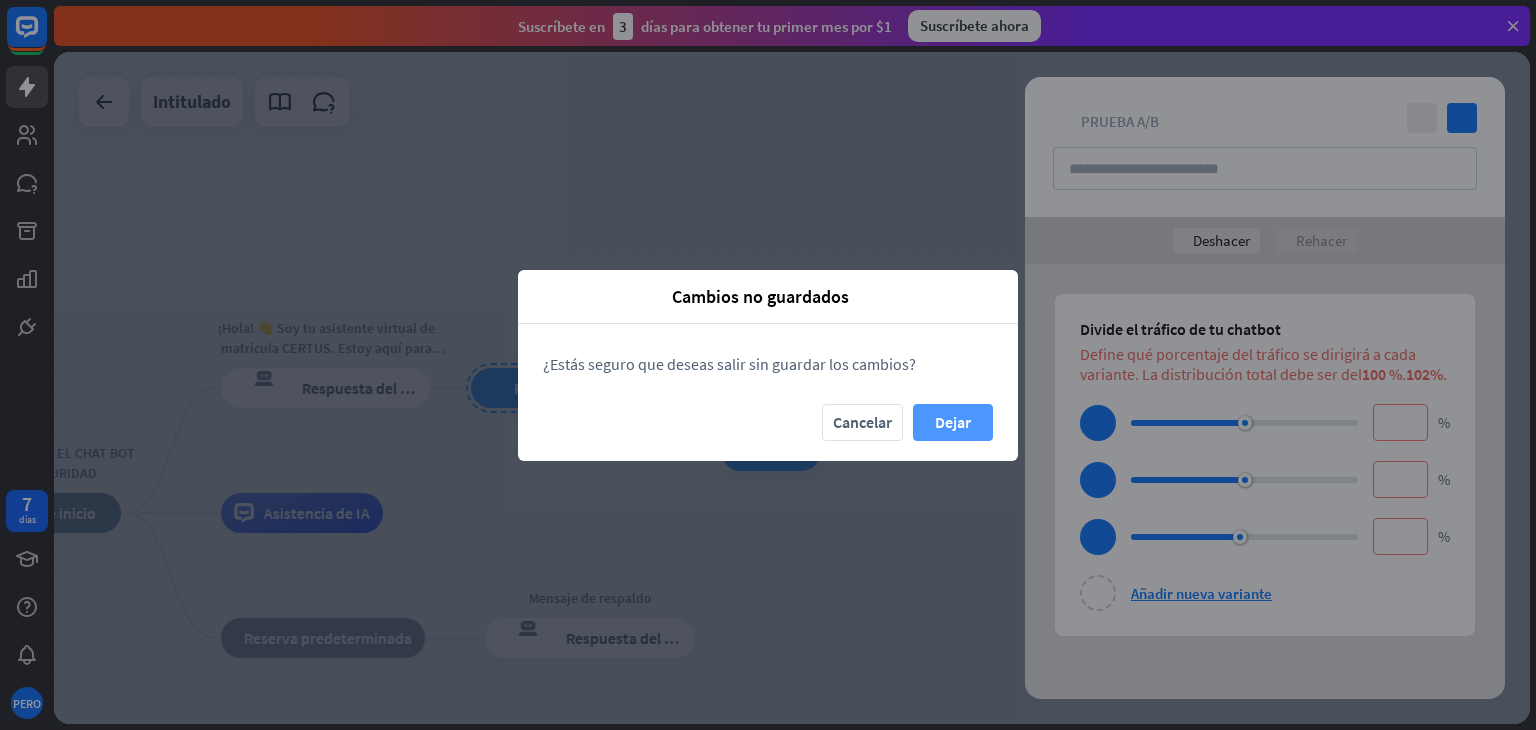 click on "Dejar" at bounding box center (953, 422) 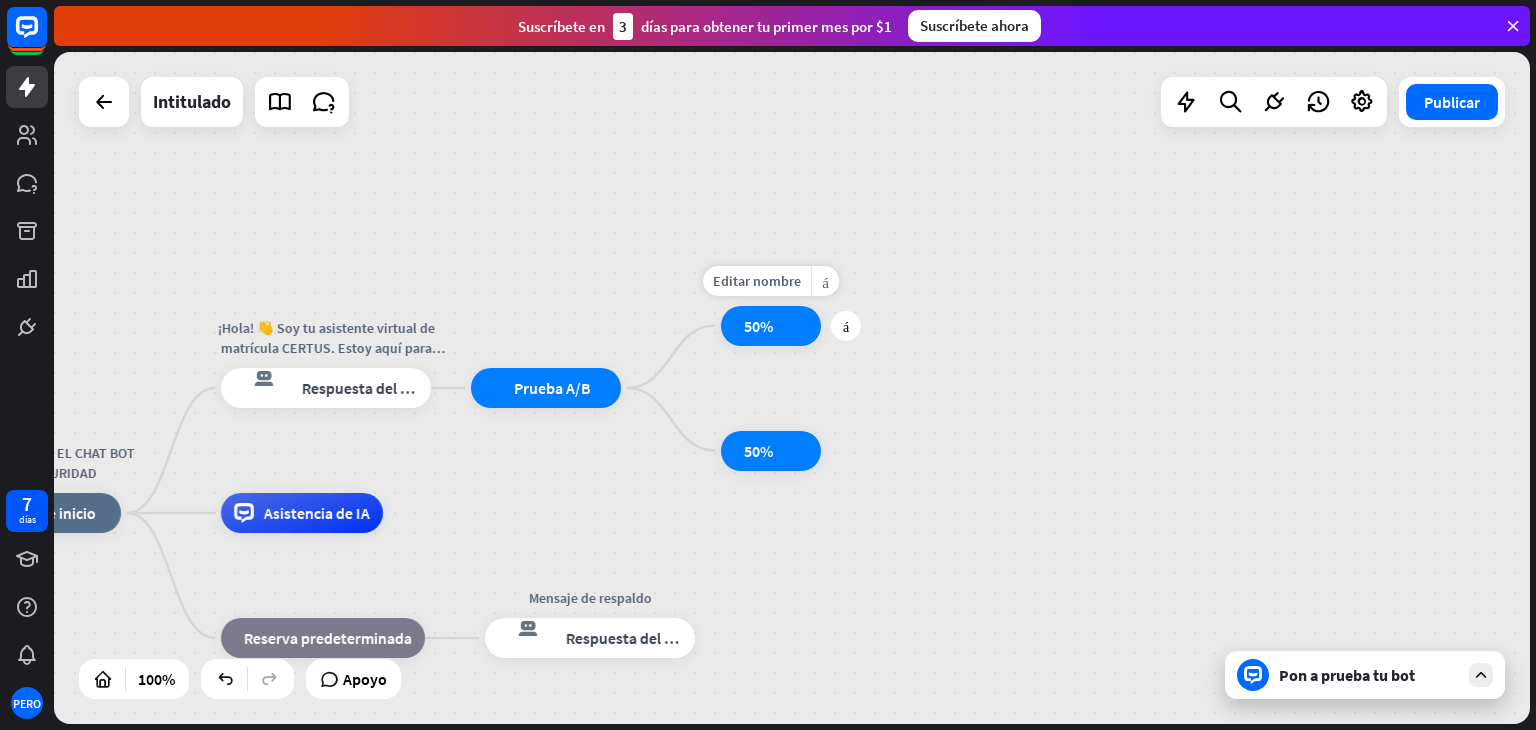 click on "prueba_a   50%" at bounding box center [771, 326] 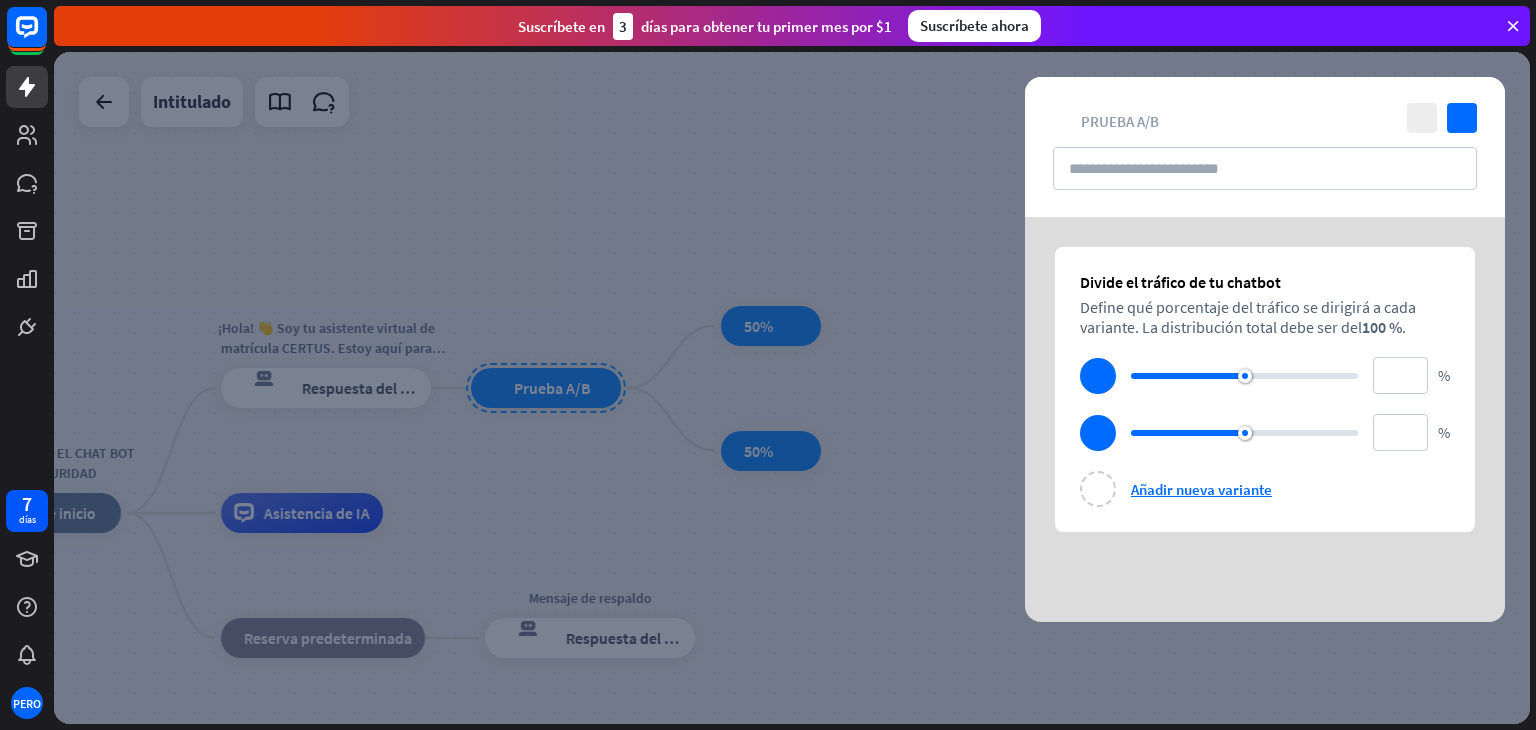 click on "prueba_a" at bounding box center [1098, 376] 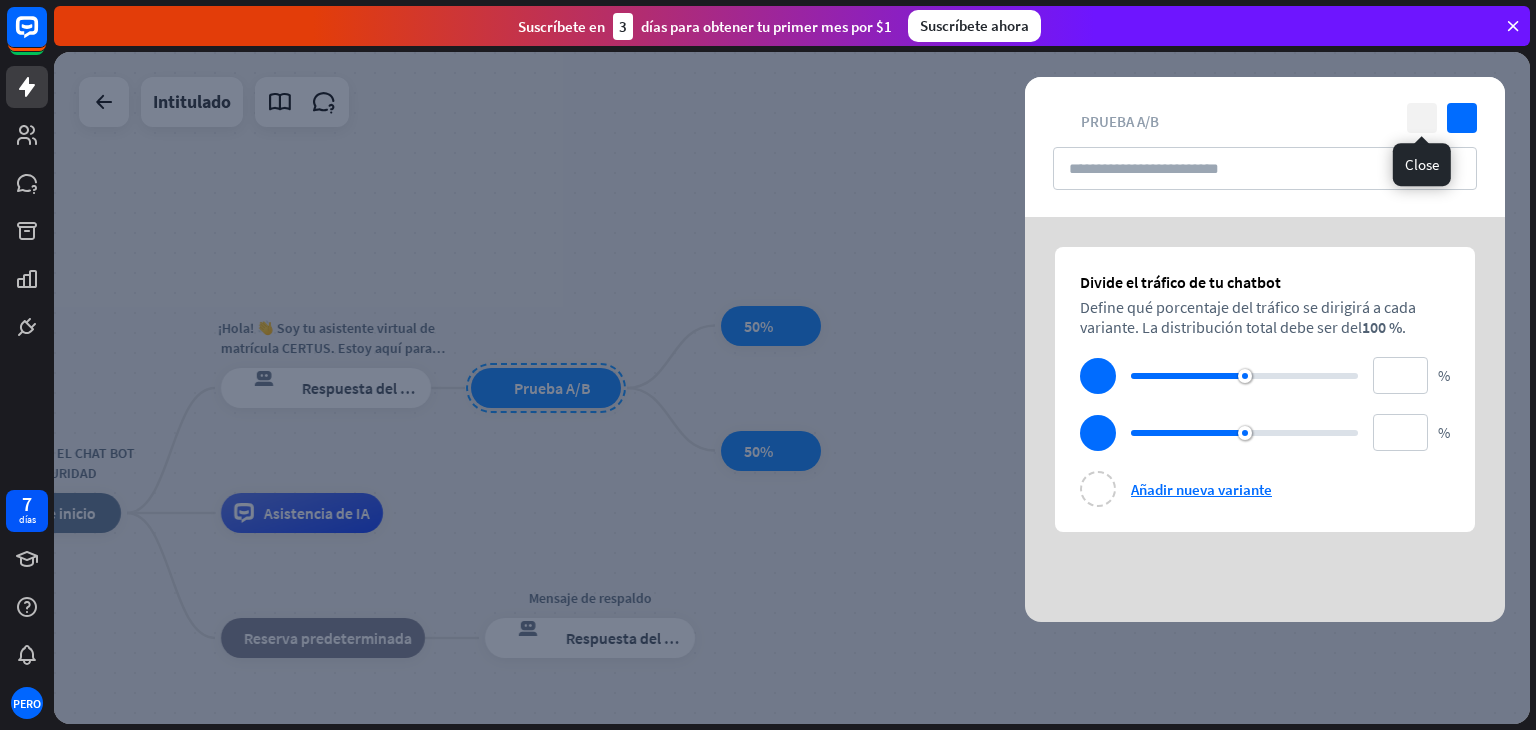 click on "cerca" at bounding box center [1422, 118] 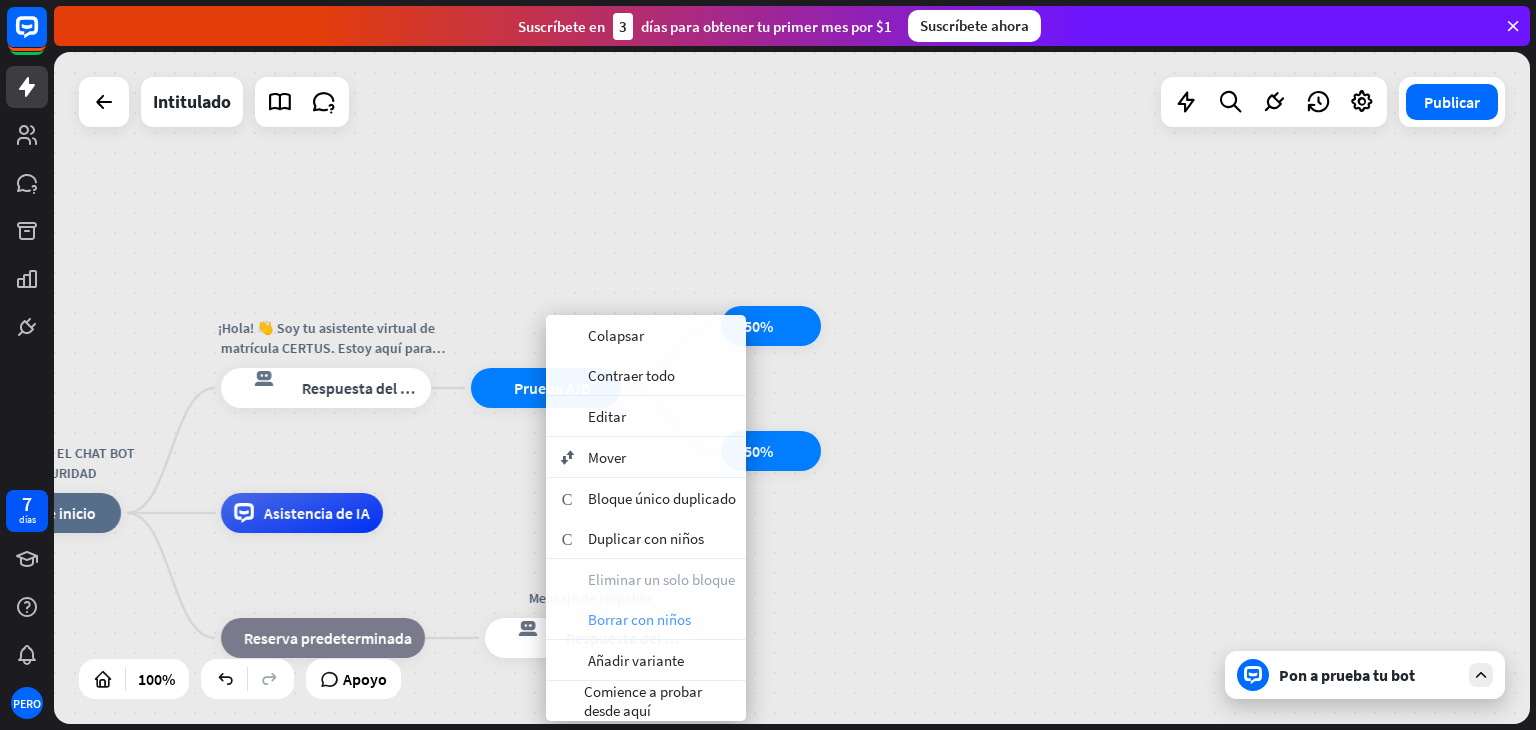 click on "Borrar con niños" at bounding box center [639, 619] 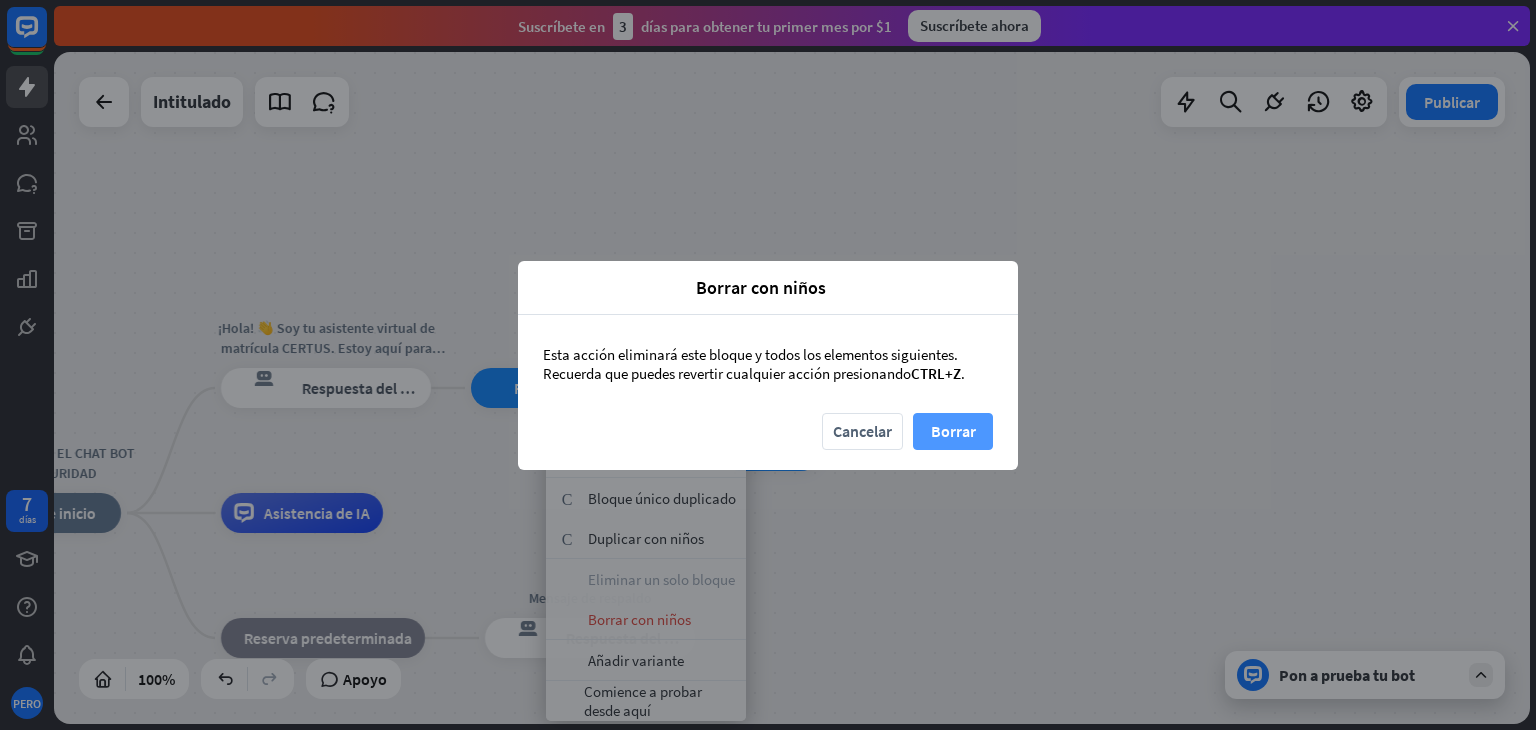 click on "Borrar" at bounding box center (953, 431) 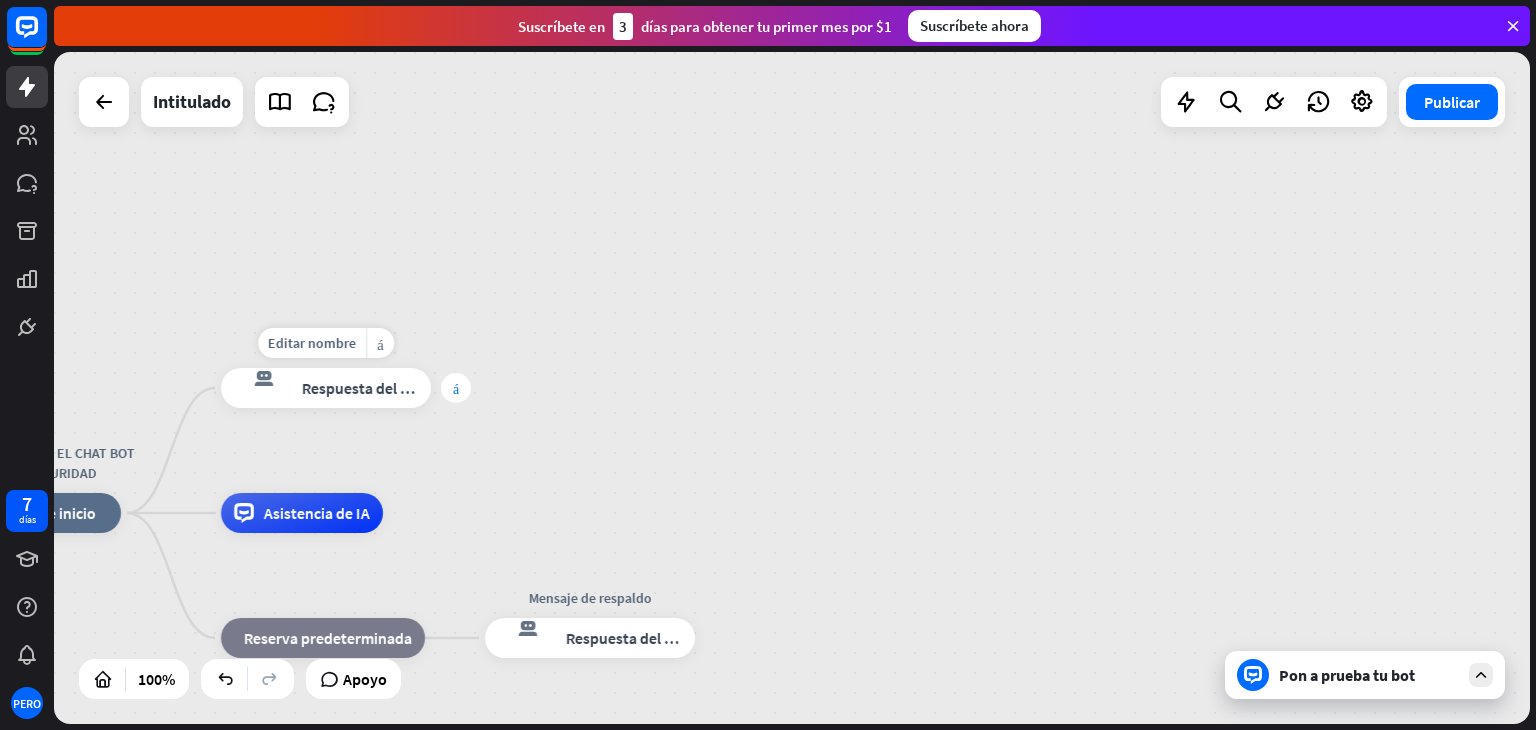 click on "más" at bounding box center (456, 388) 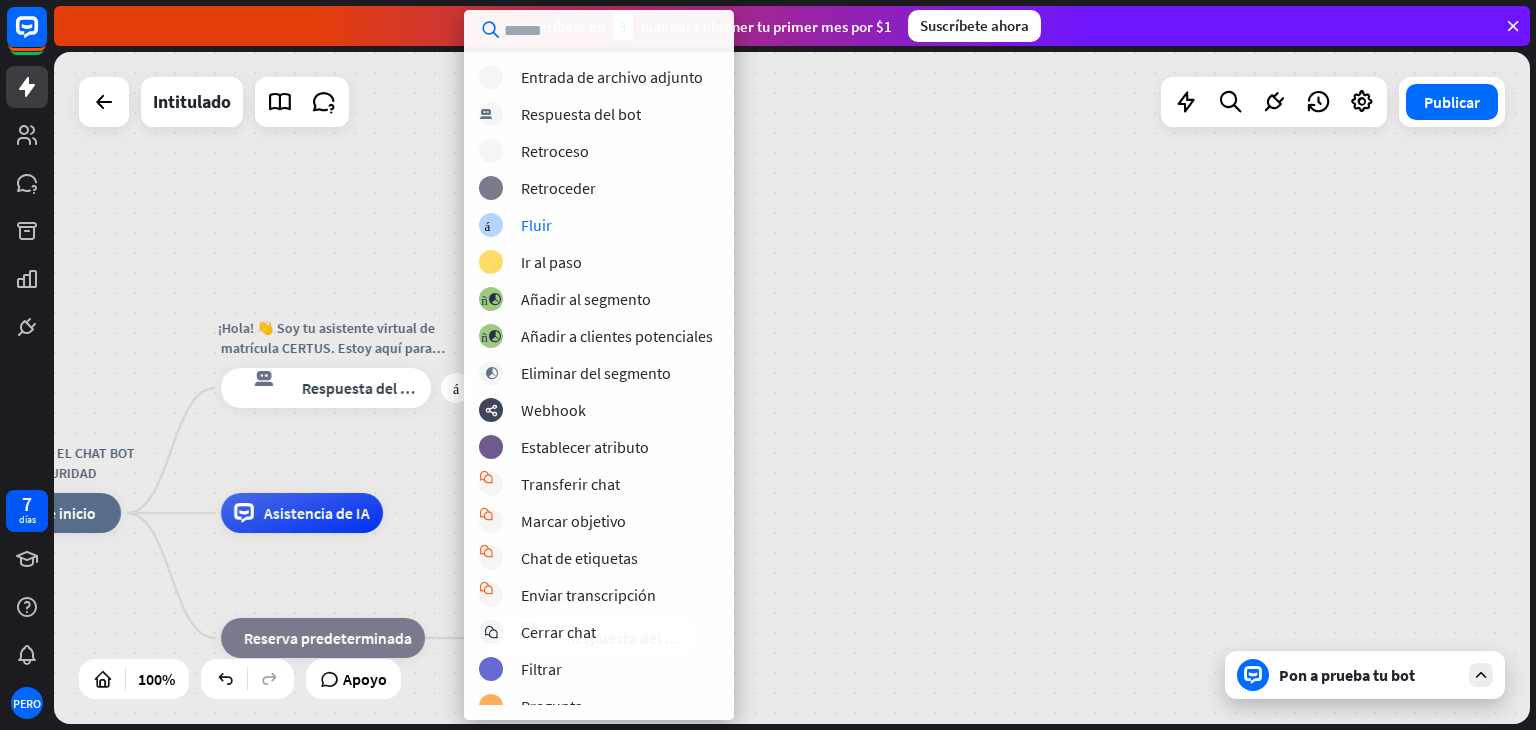 scroll, scrollTop: 0, scrollLeft: 0, axis: both 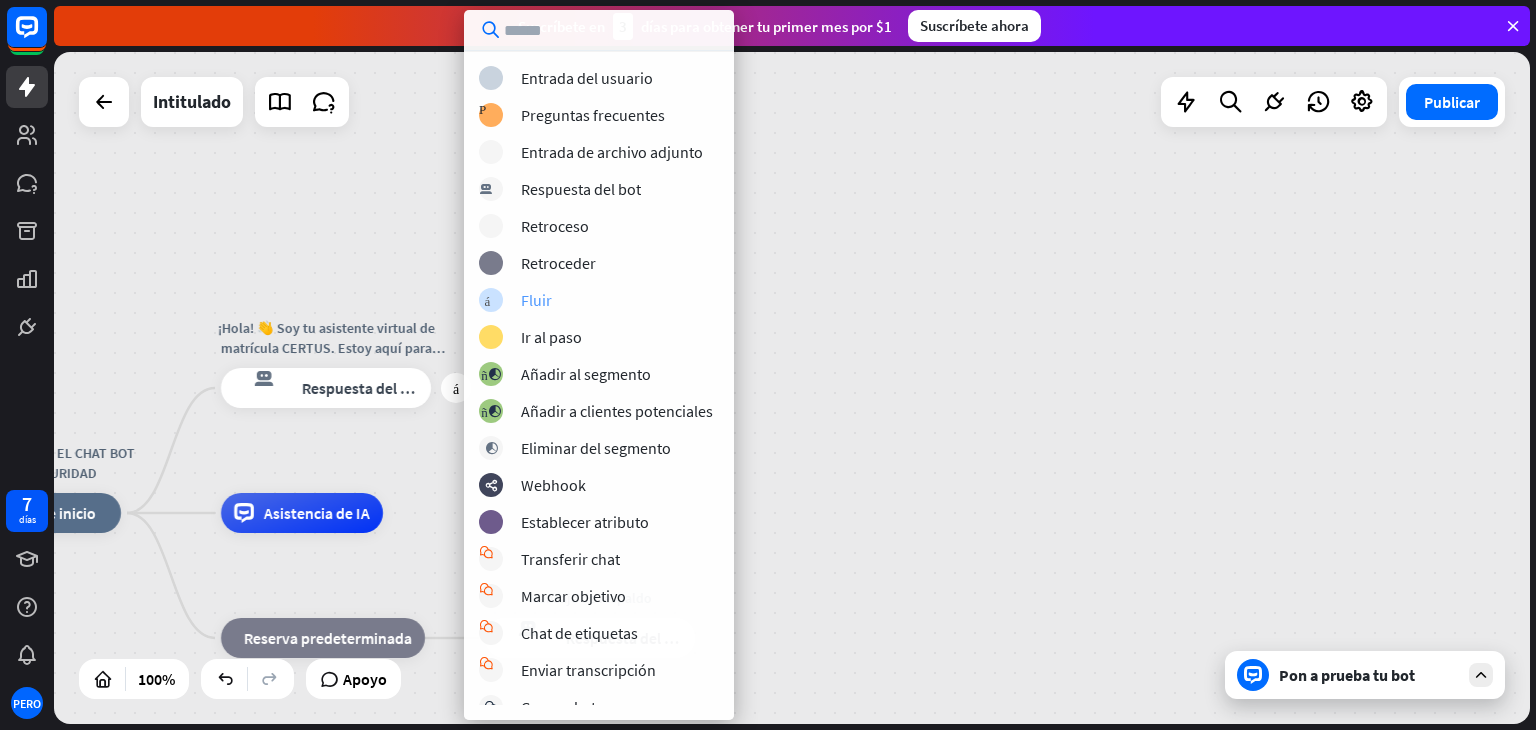 click on "árbol constructor
Fluir" at bounding box center (622, 300) 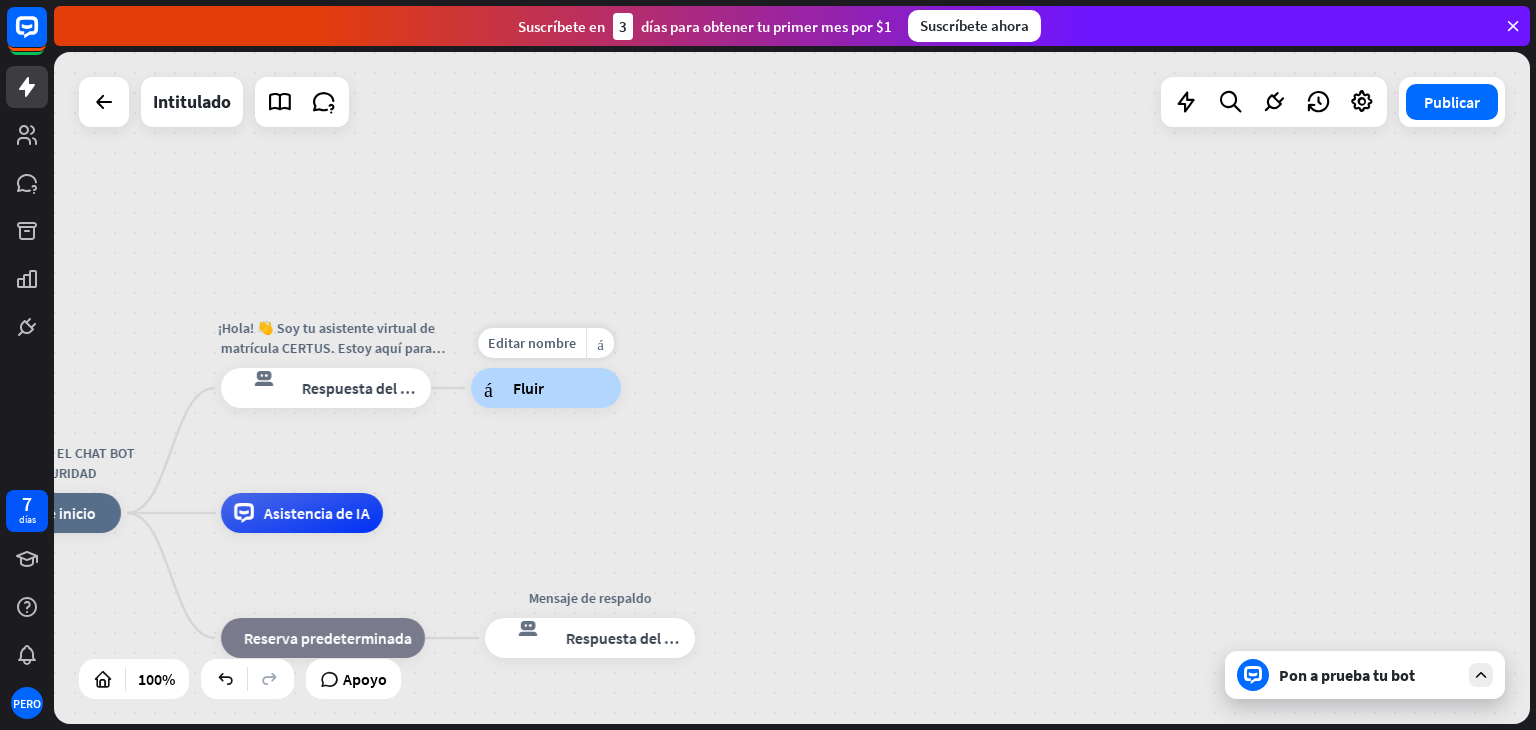 click on "árbol constructor   Fluir" at bounding box center (546, 388) 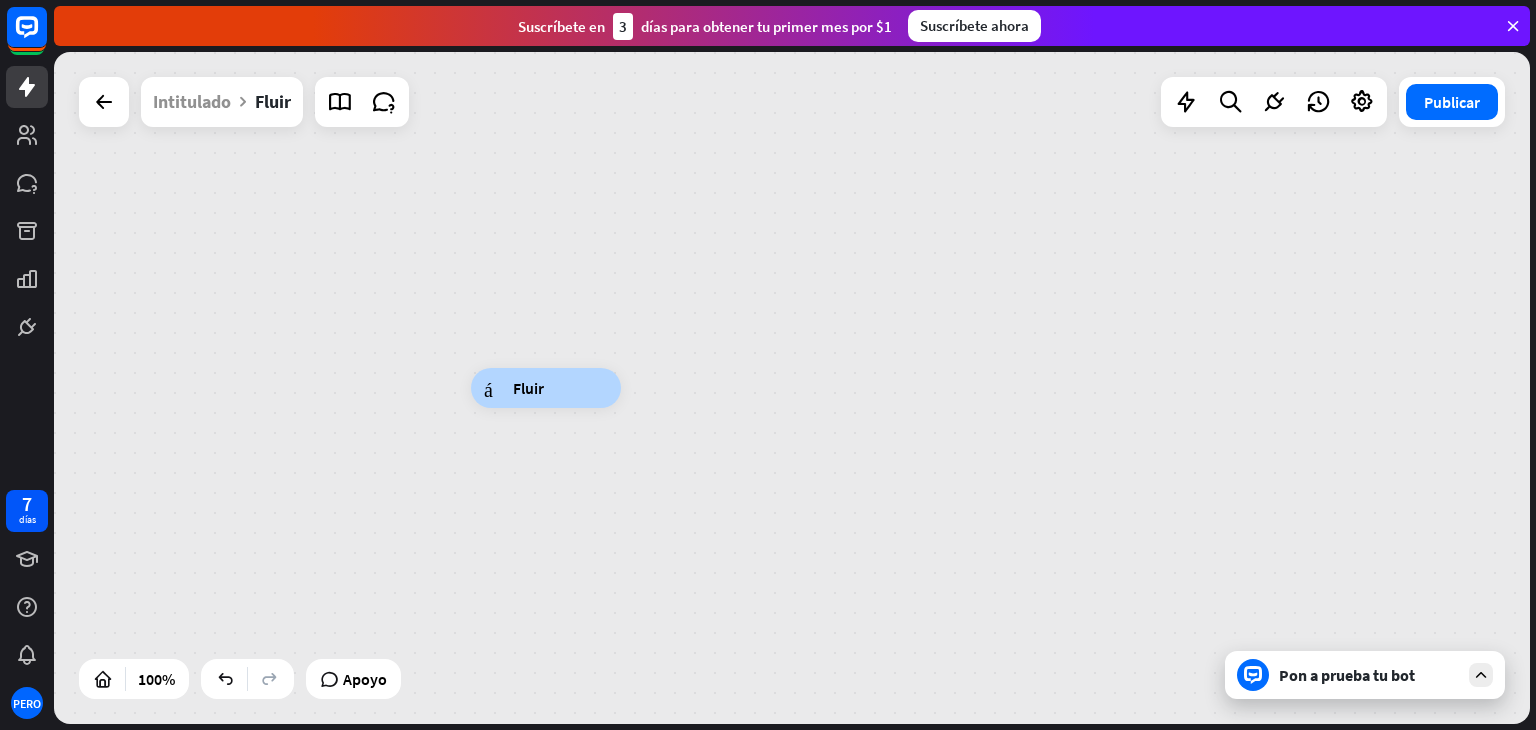 click on "Editar nombre   más_amarillo             árbol constructor   Fluir" at bounding box center [792, 388] 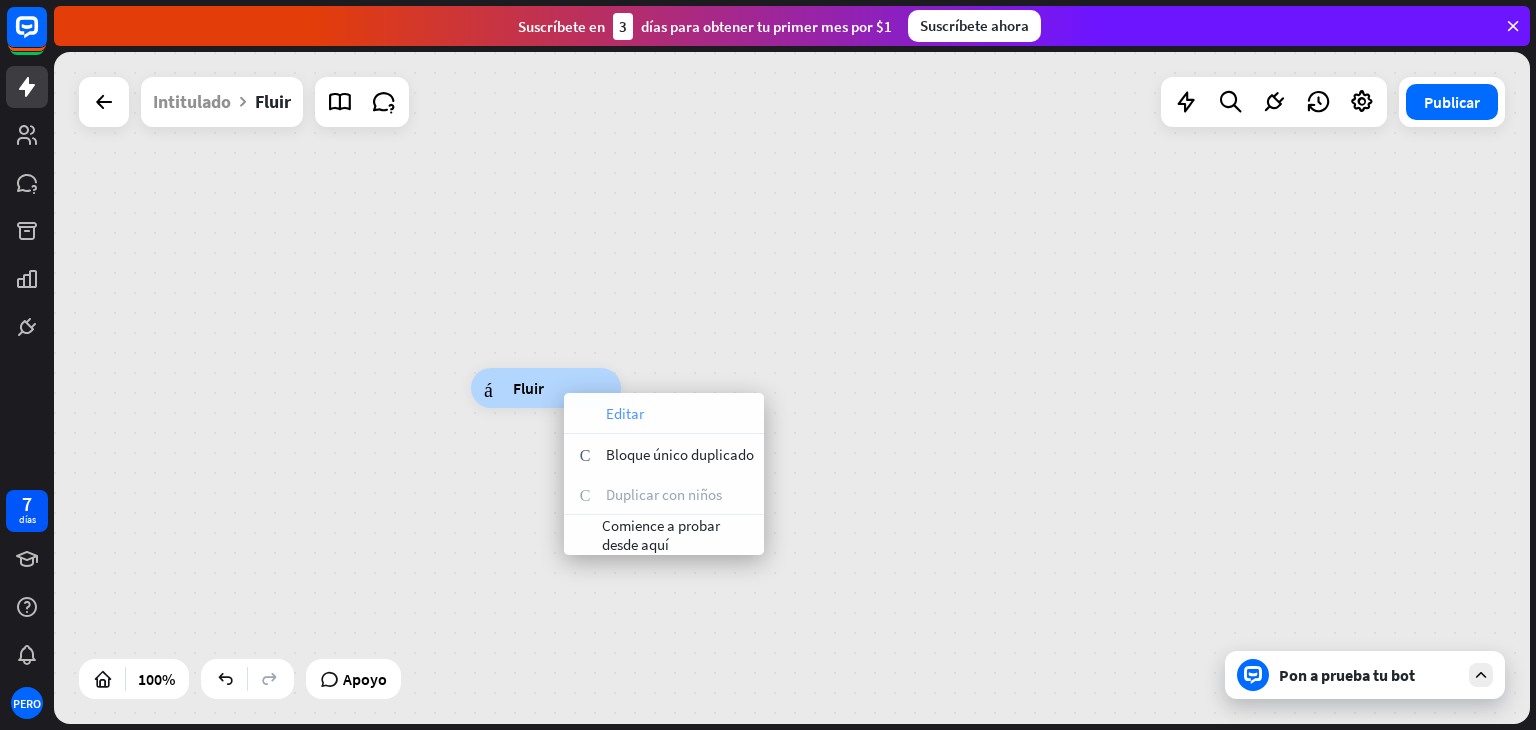 click on "apariencia   Editar" at bounding box center [664, 413] 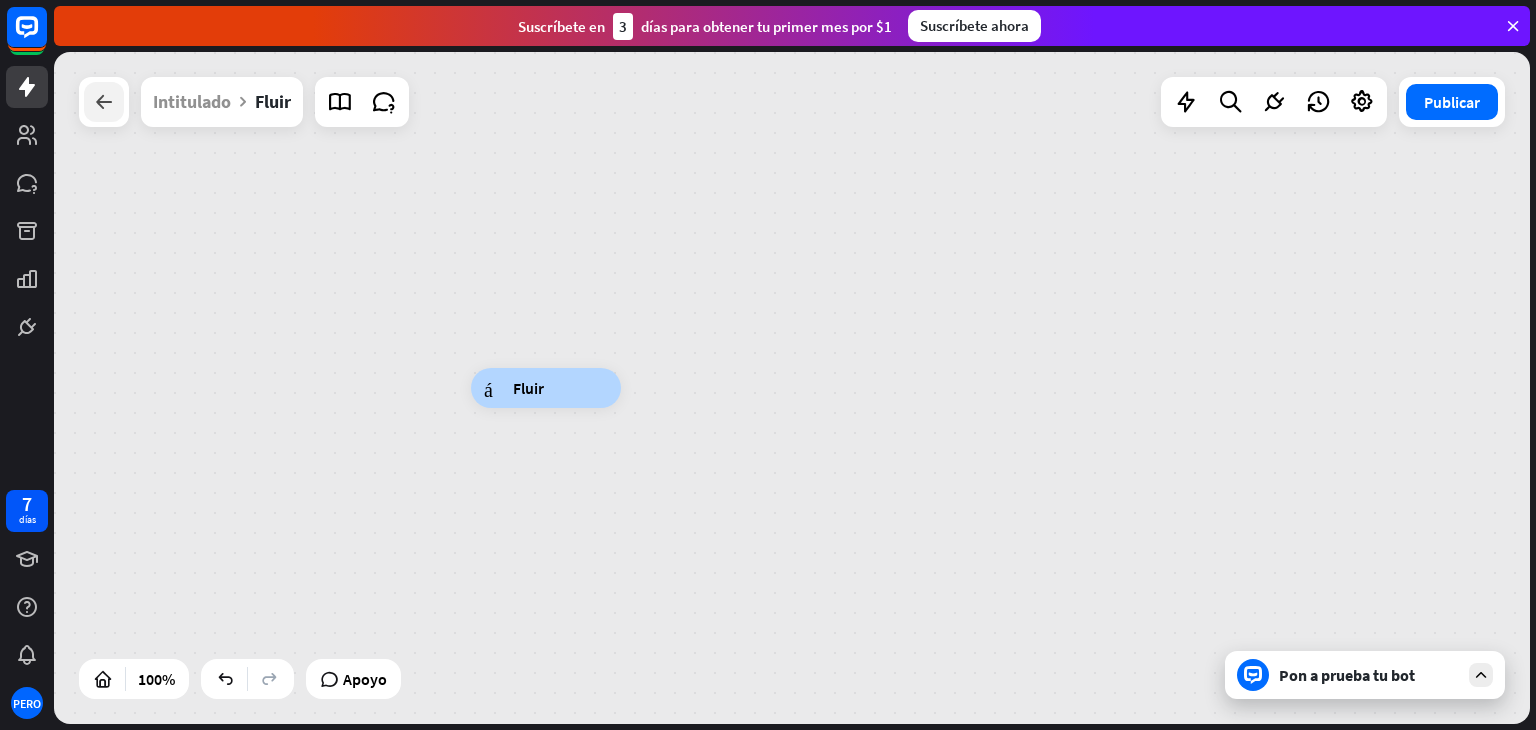 click at bounding box center [104, 102] 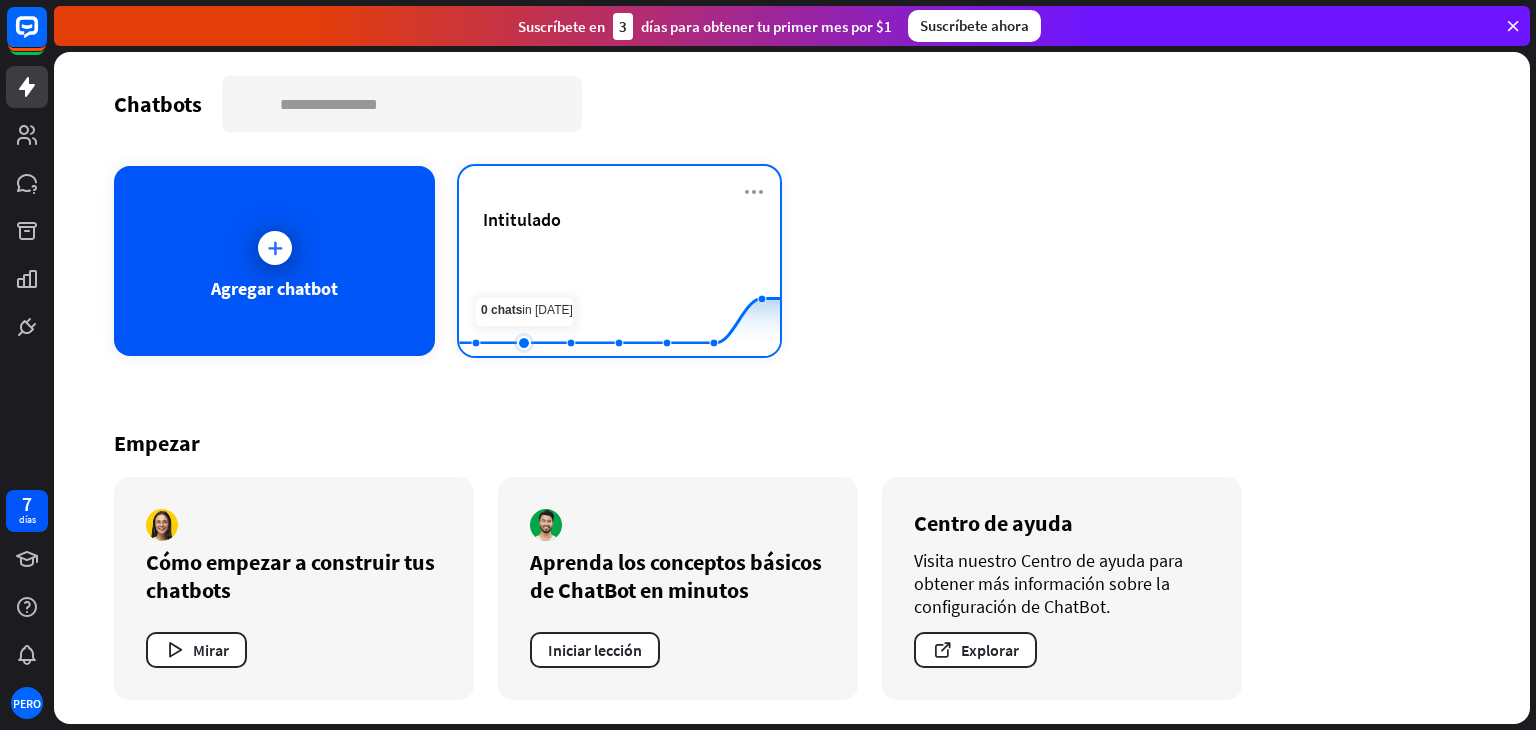 click 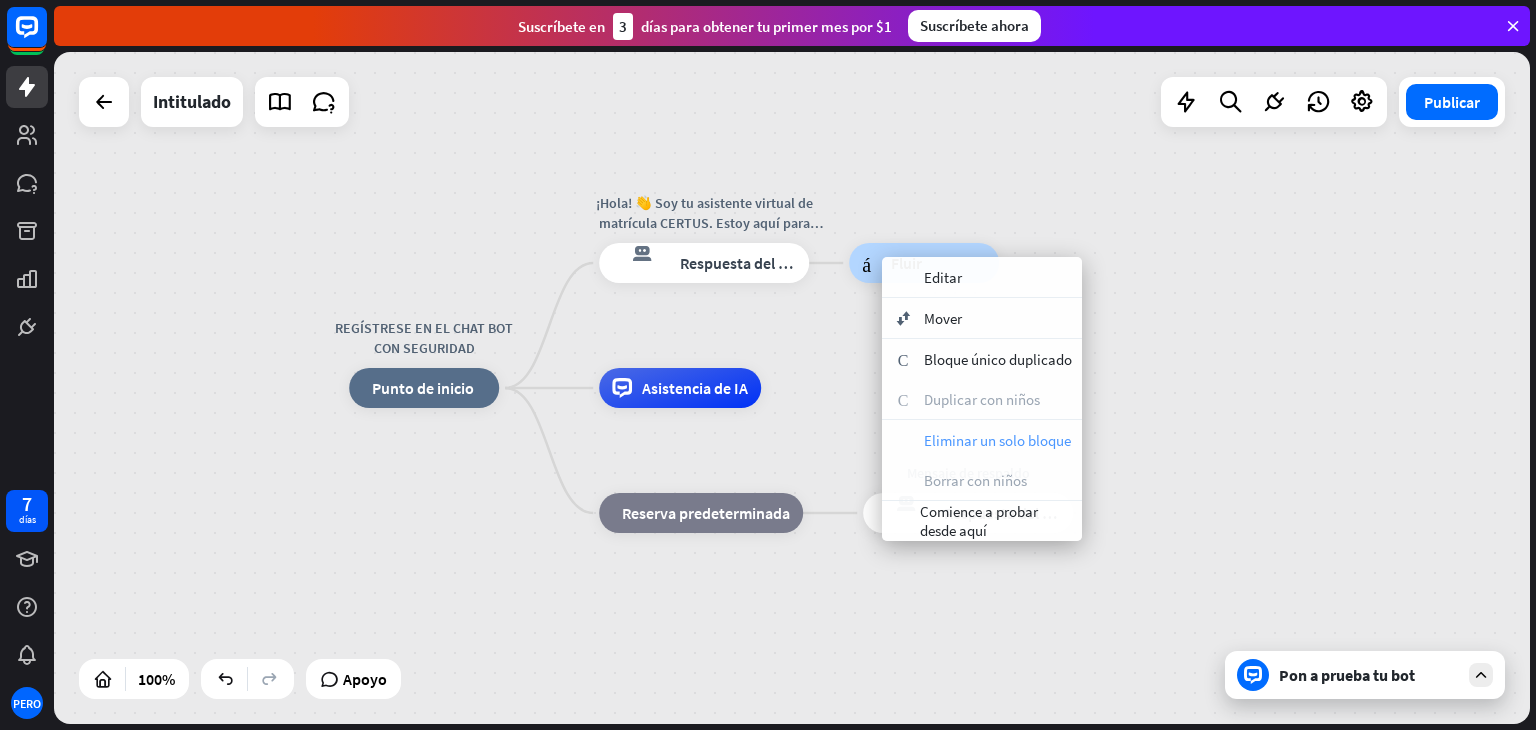 click on "Eliminar un solo bloque" at bounding box center (997, 440) 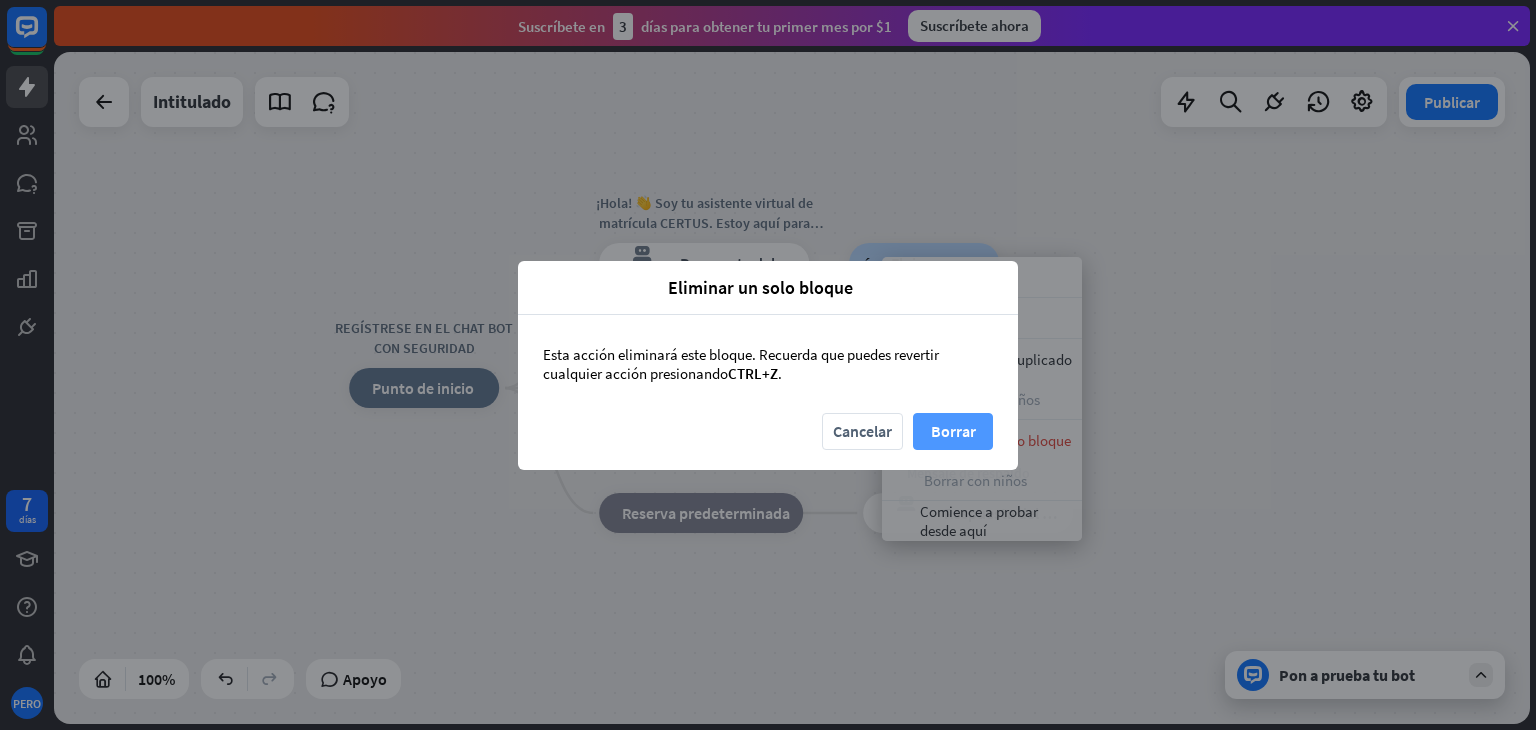 click on "Borrar" at bounding box center [953, 431] 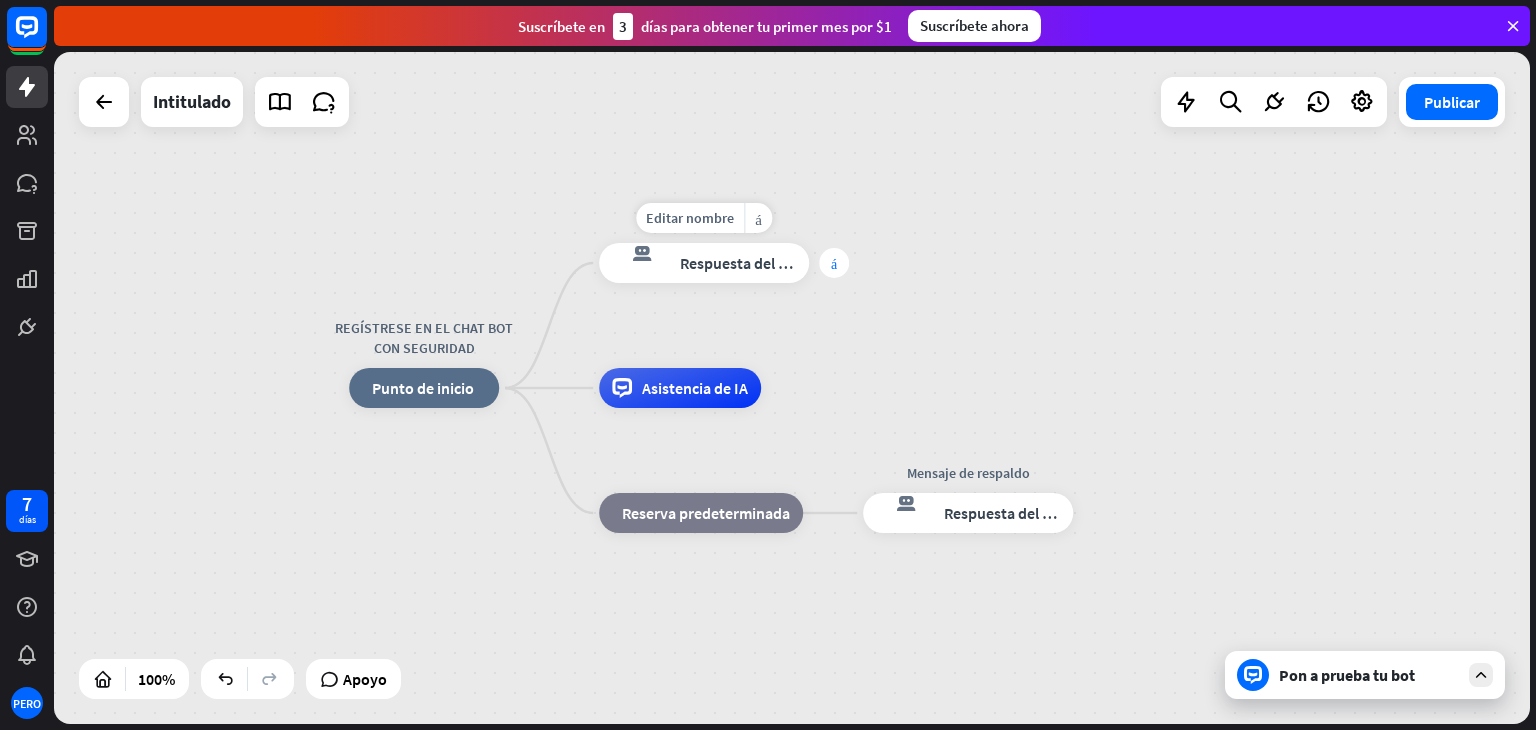 click on "más" at bounding box center (834, 263) 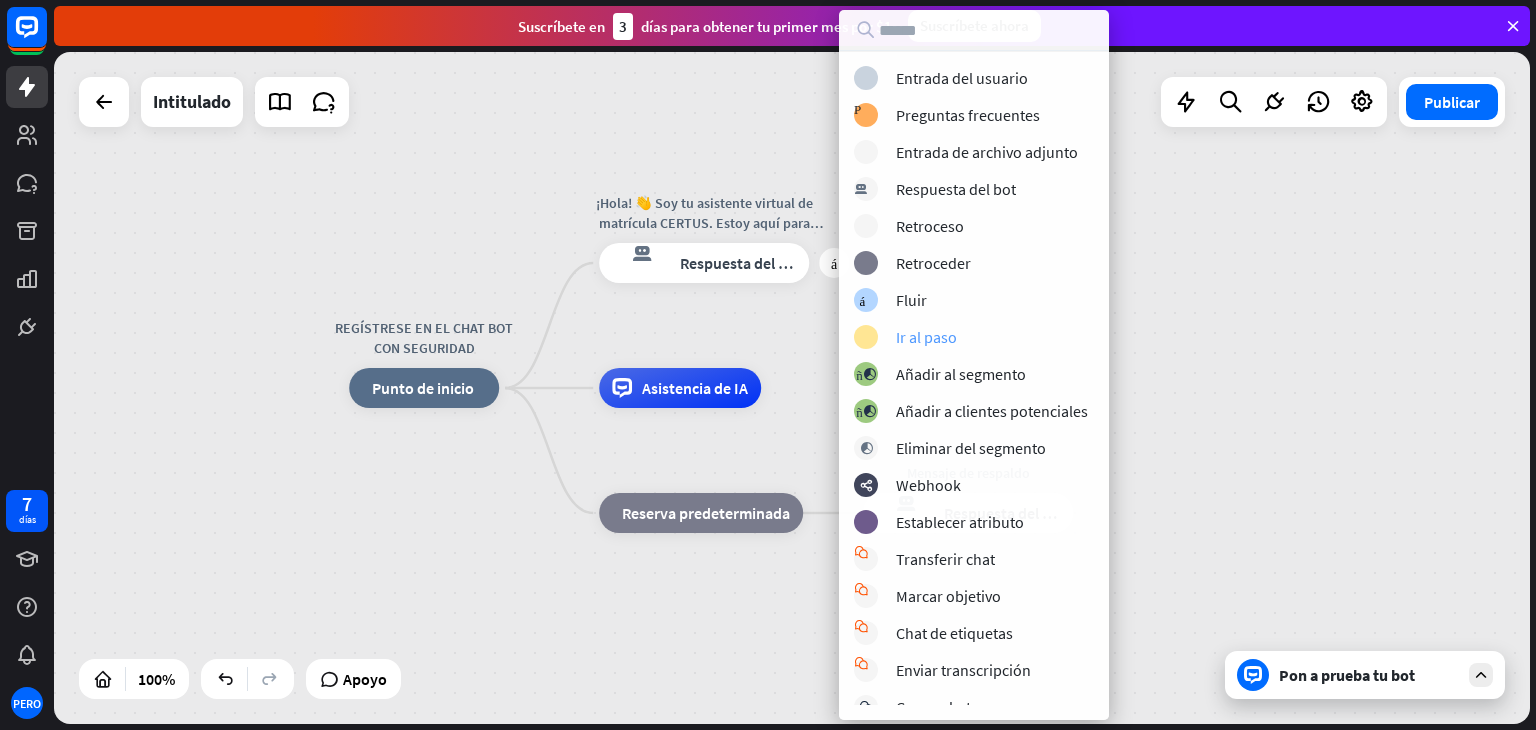 click on "bloque_ir a
Ir al paso" at bounding box center [997, 337] 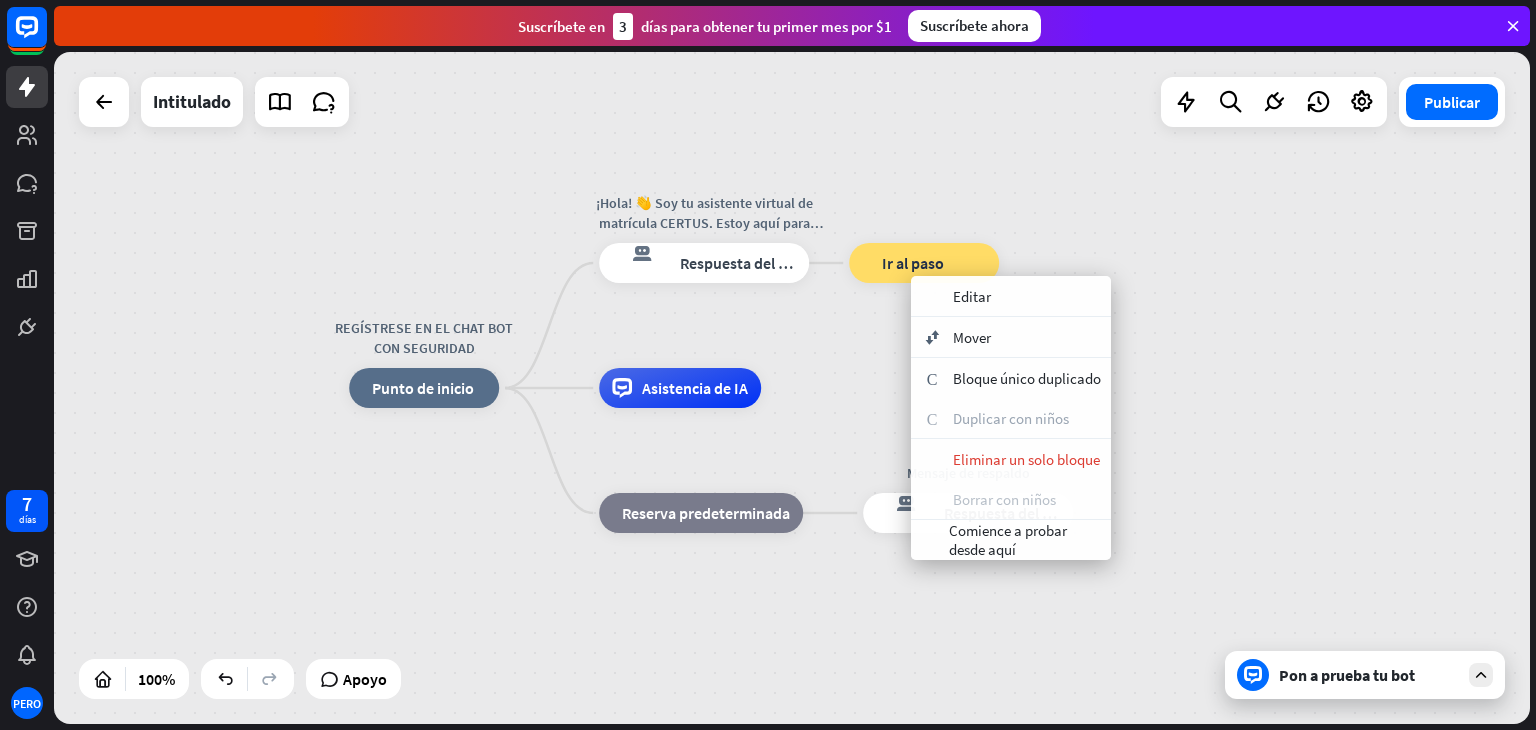 click on "Borrar con niños" at bounding box center (1004, 499) 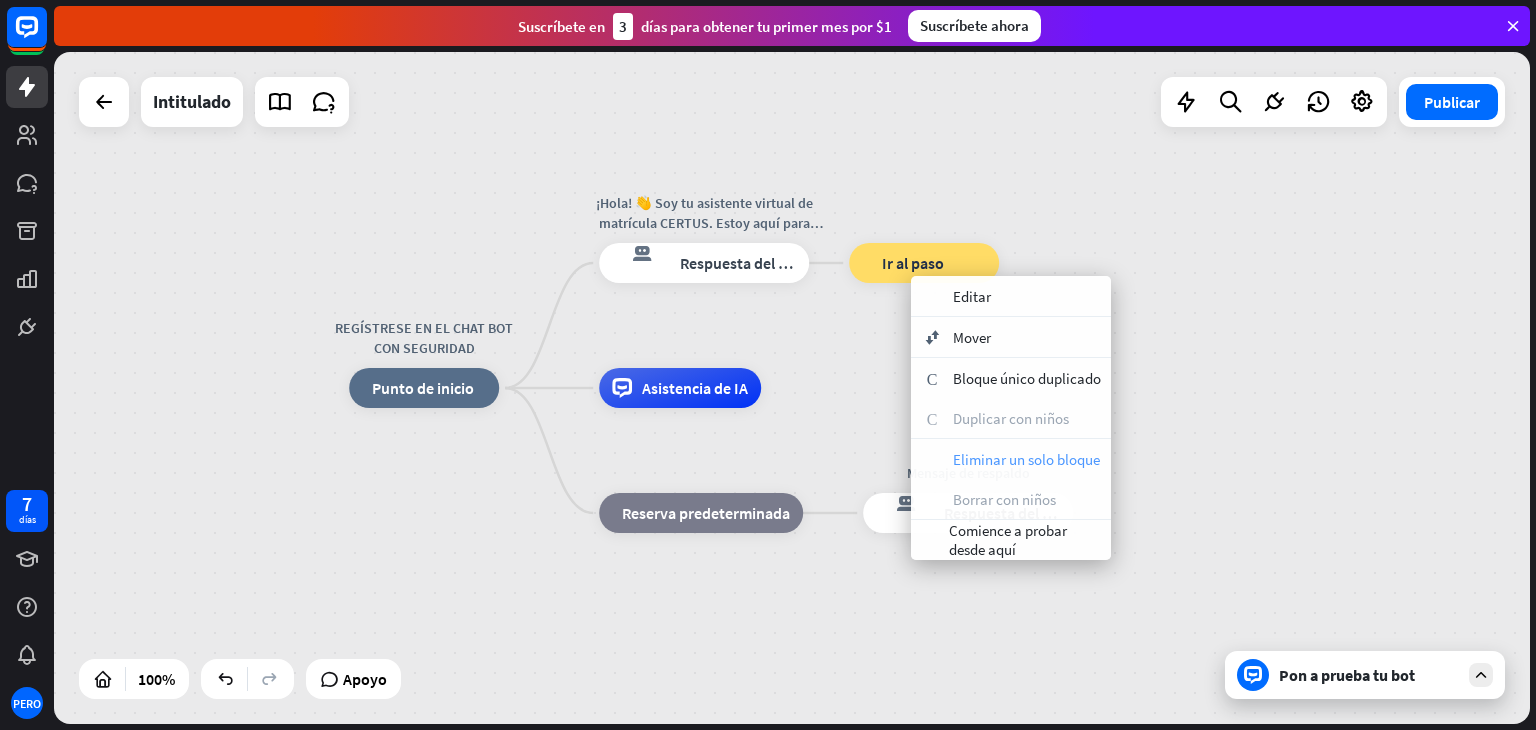click on "basura   Eliminar un solo bloque" at bounding box center [1011, 459] 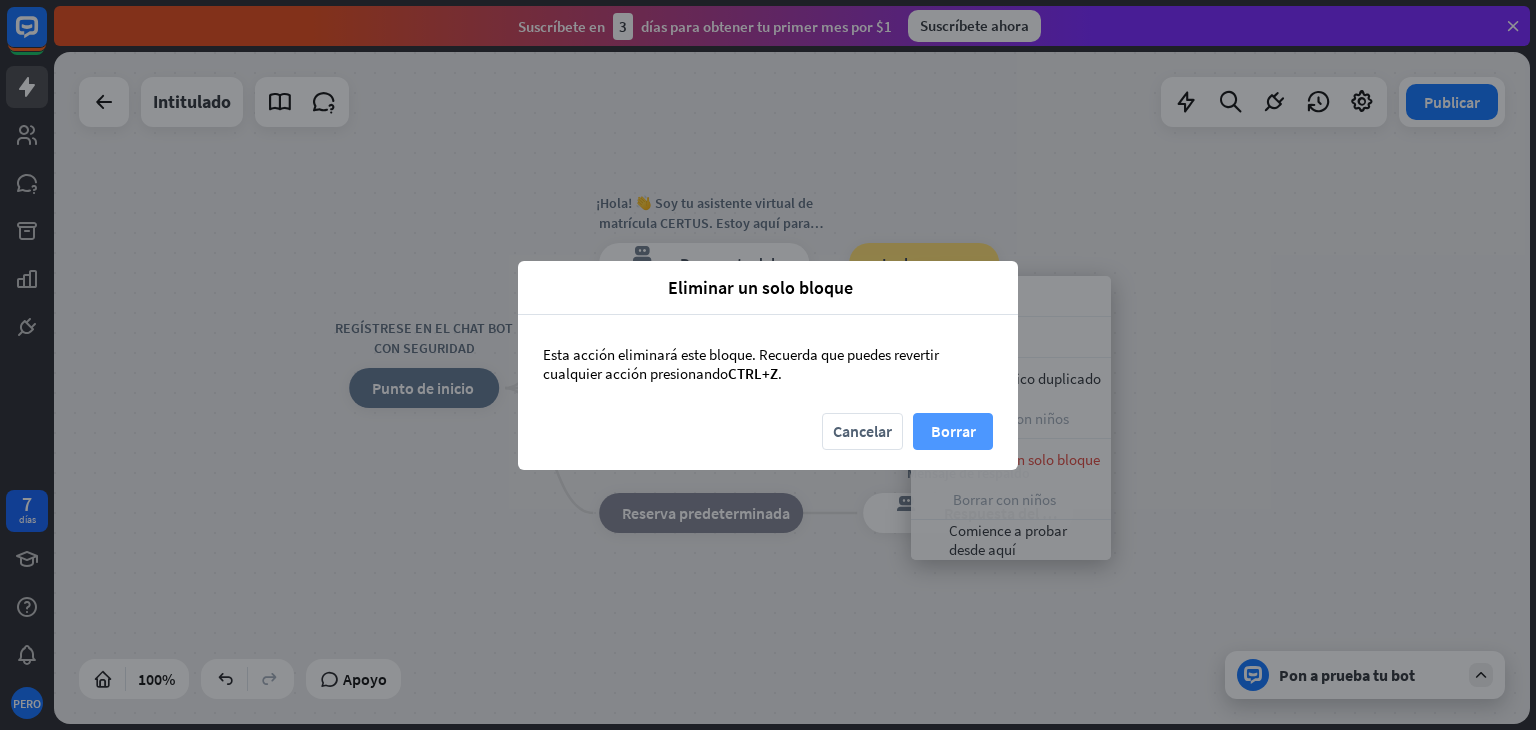 click on "Borrar" at bounding box center [953, 431] 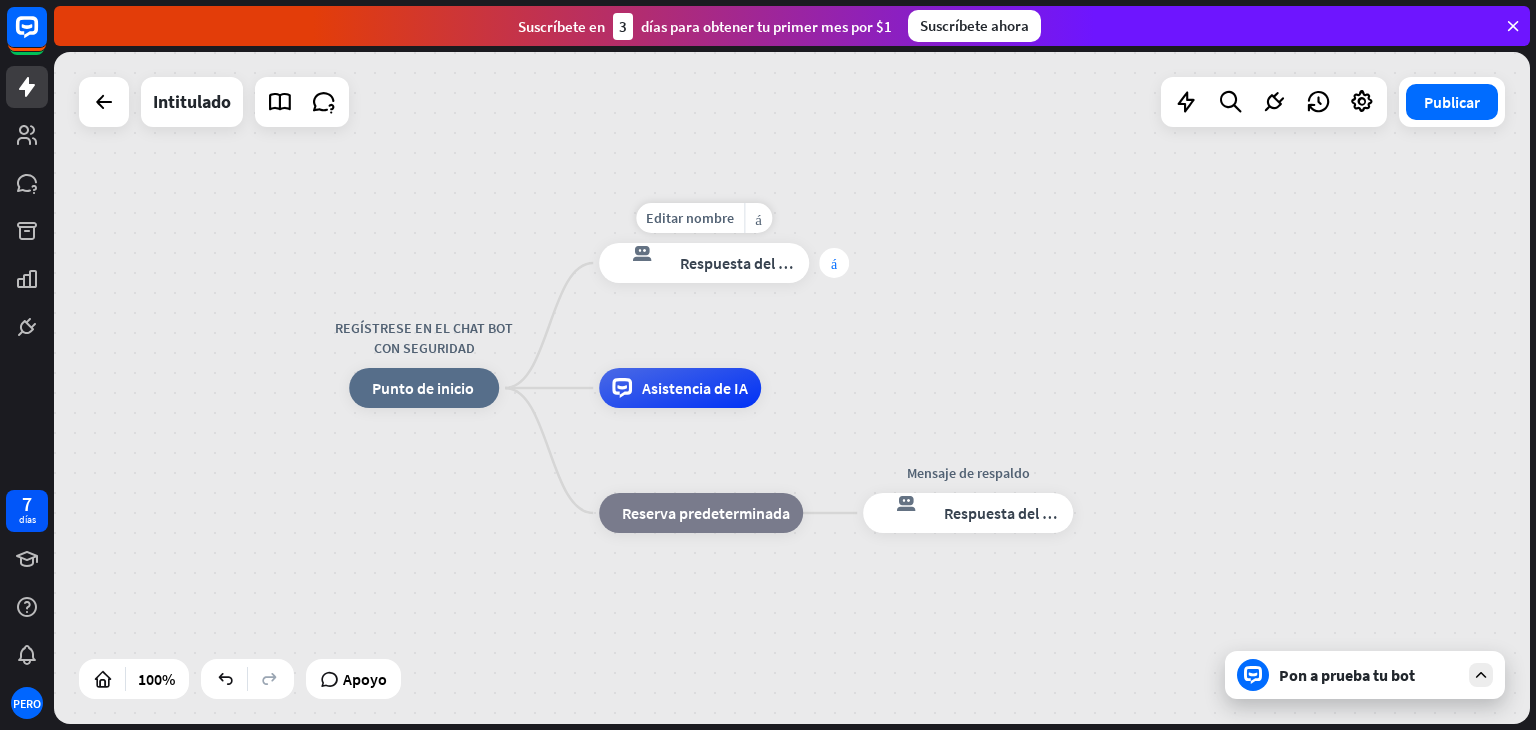 click on "más" at bounding box center (834, 263) 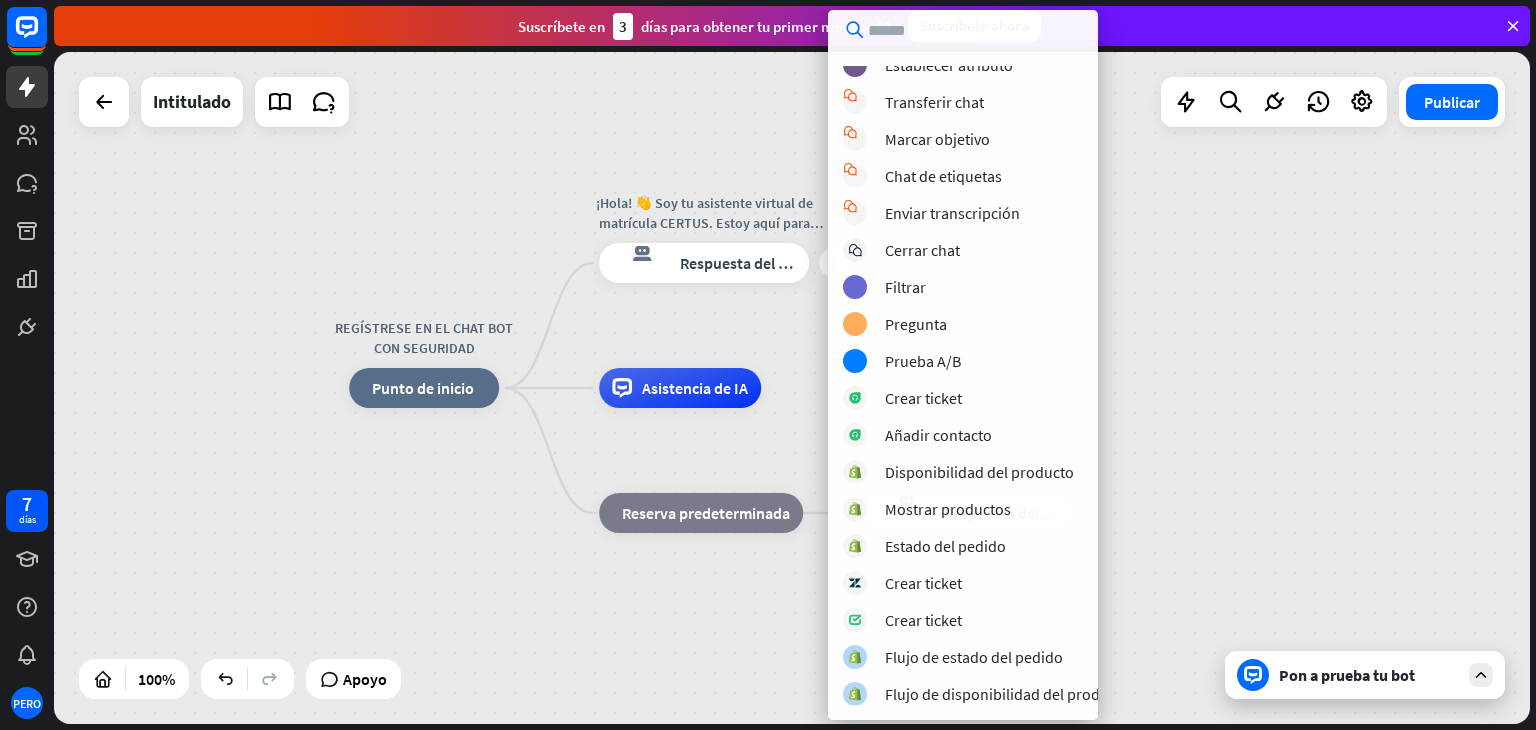 scroll, scrollTop: 0, scrollLeft: 0, axis: both 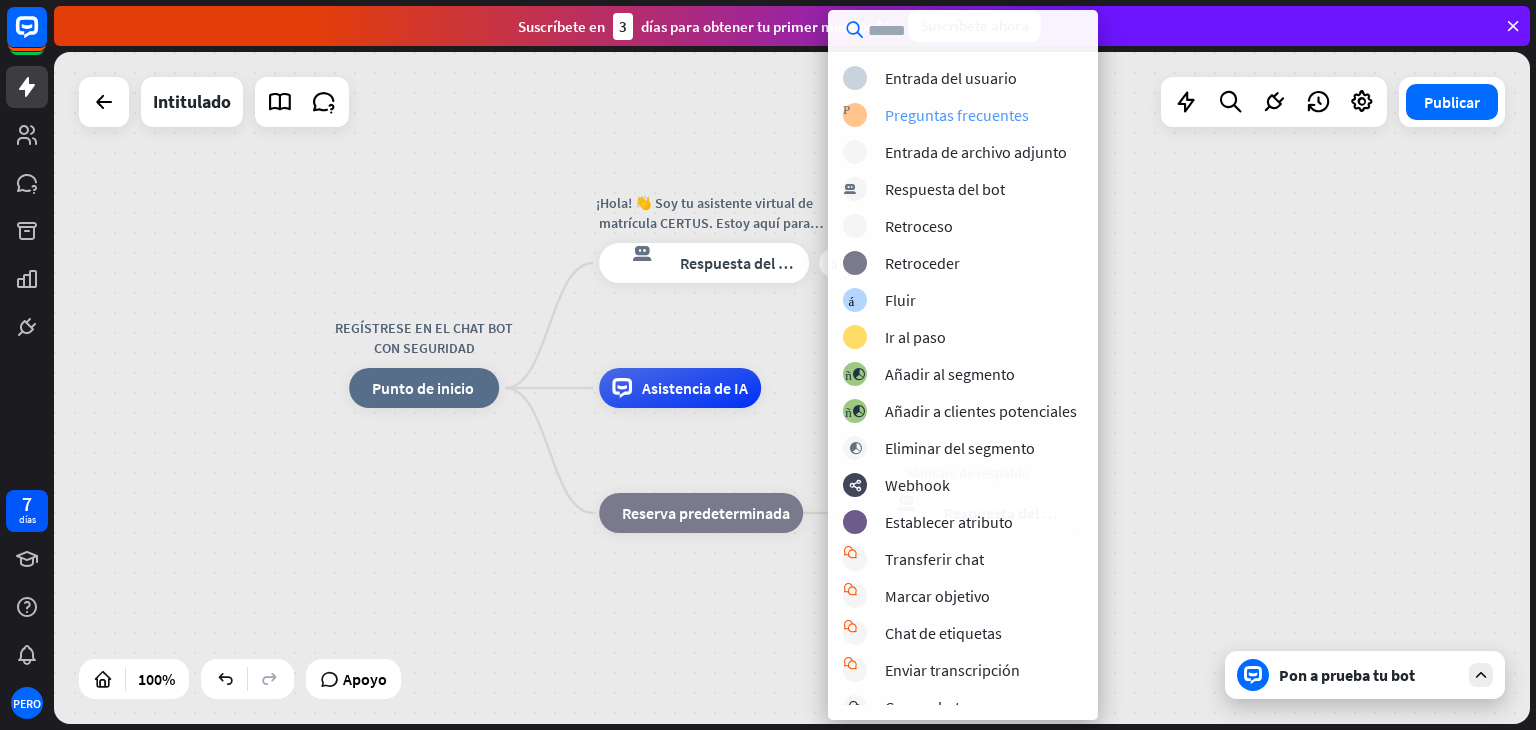 click on "Preguntas frecuentes" at bounding box center [957, 115] 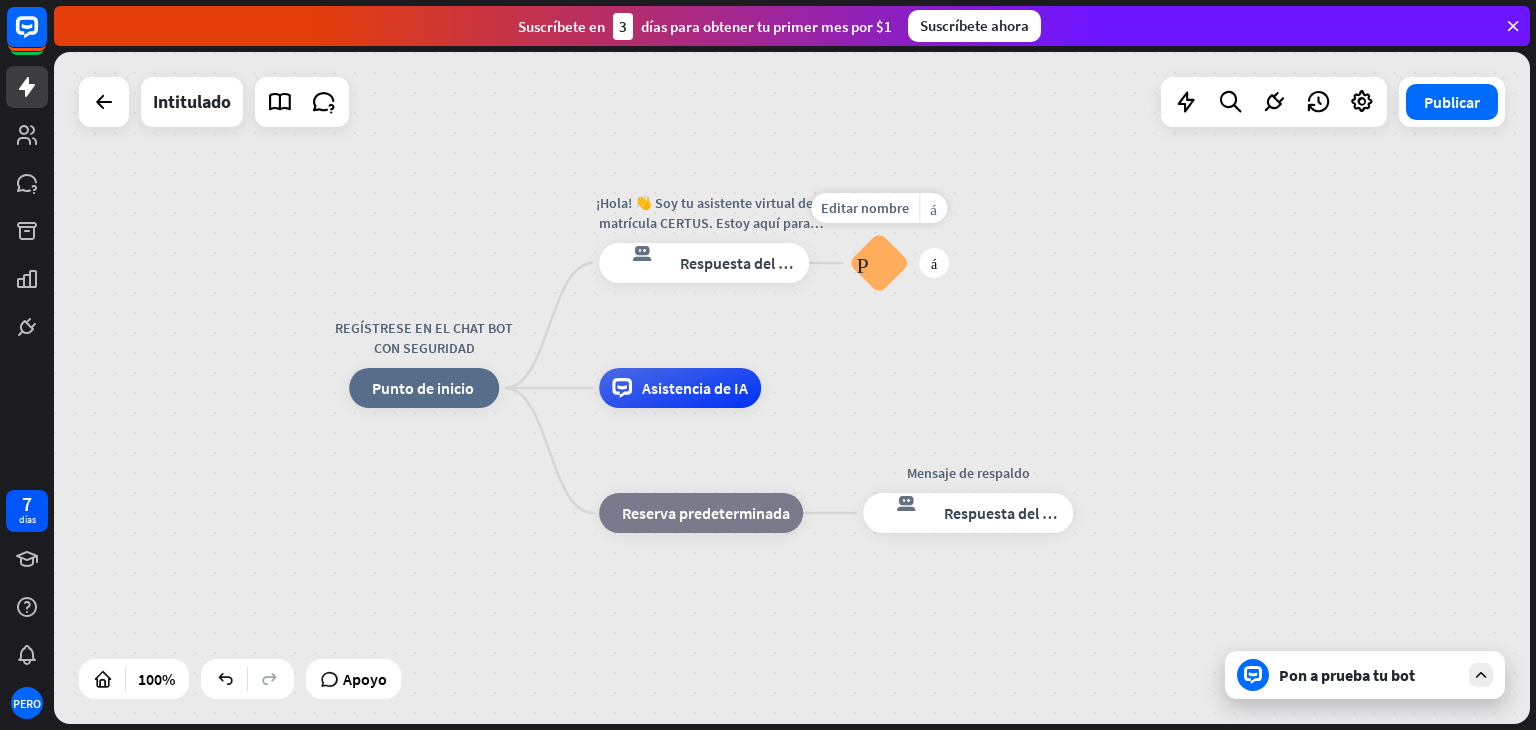 click on "Preguntas frecuentes sobre bloques" at bounding box center (879, 263) 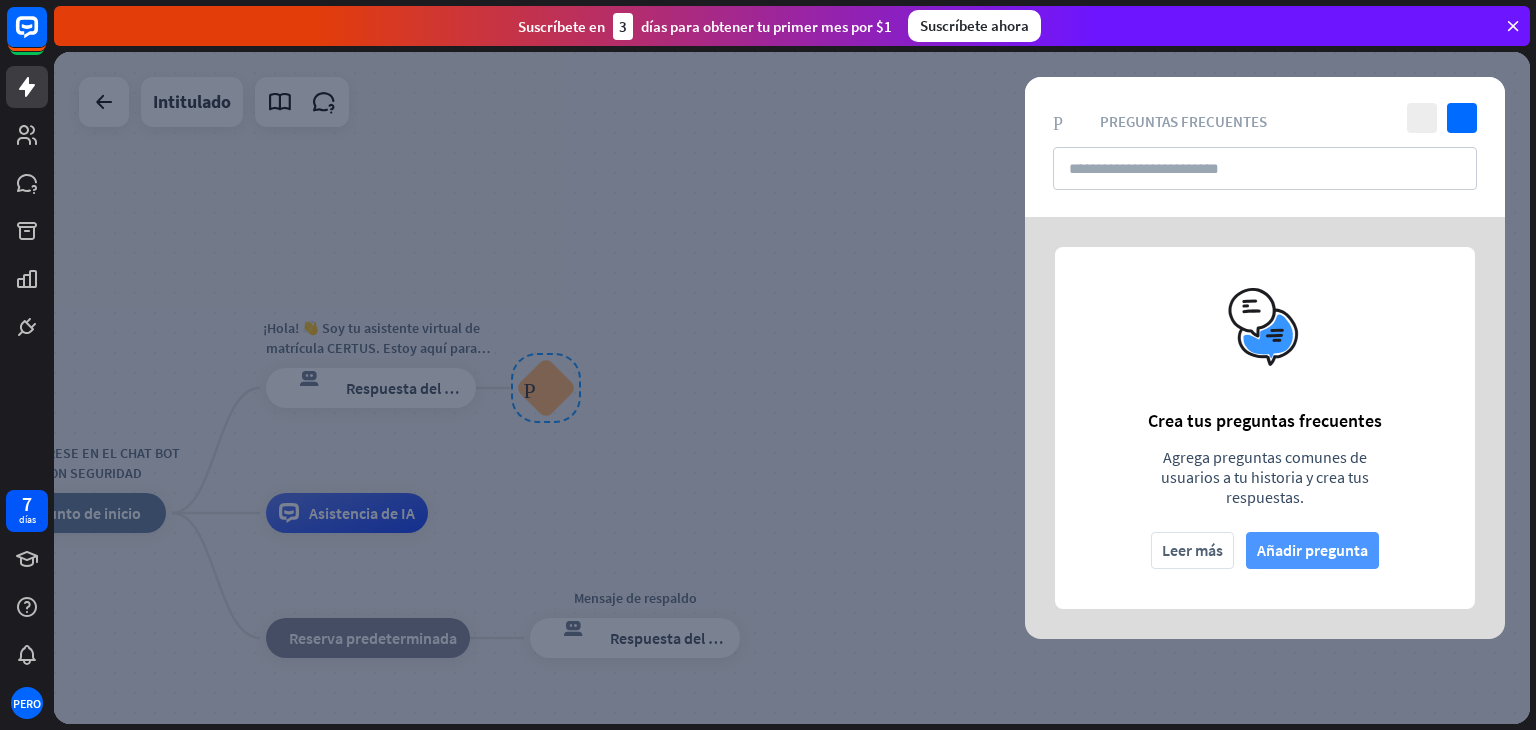click on "Añadir pregunta" at bounding box center (1312, 550) 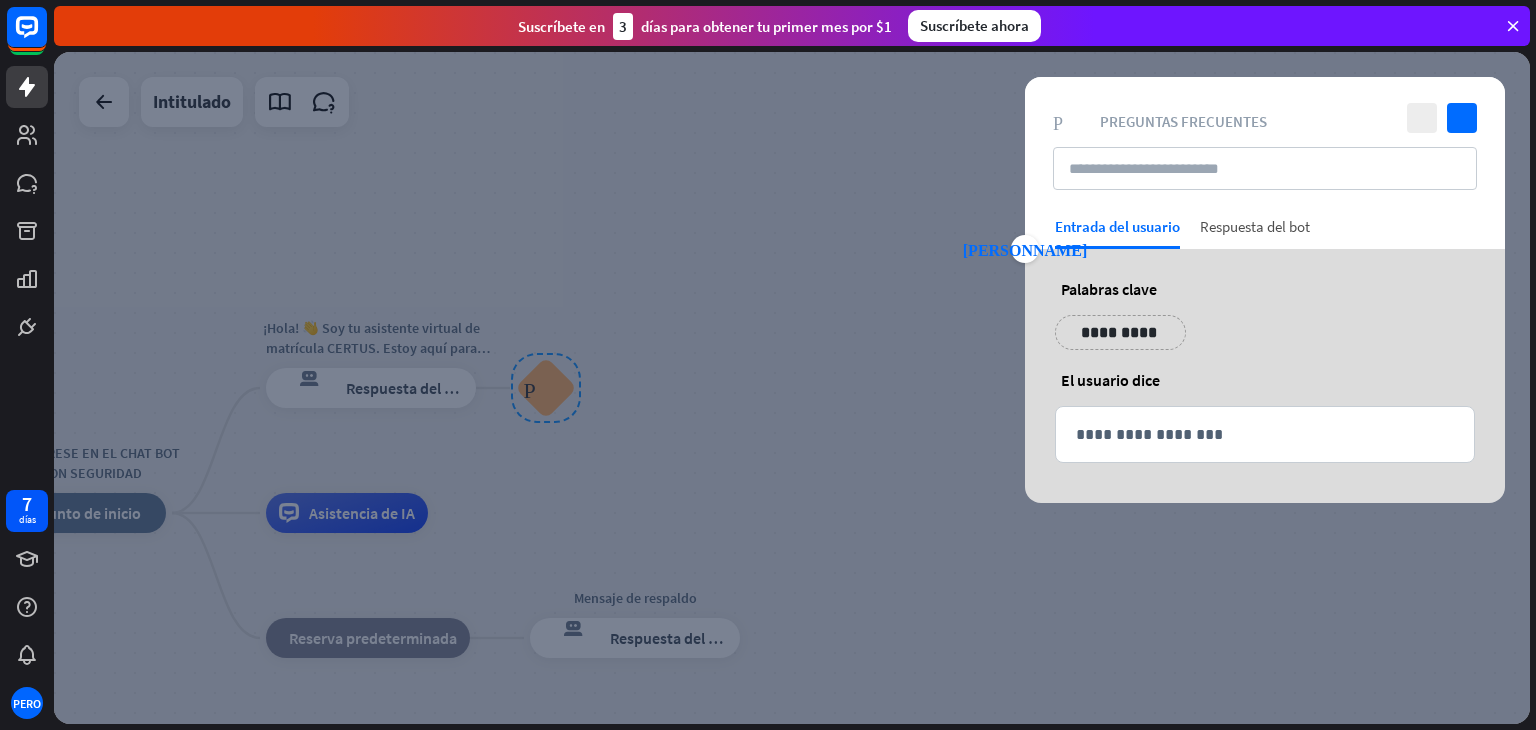 click on "Respuesta del bot" at bounding box center [1255, 226] 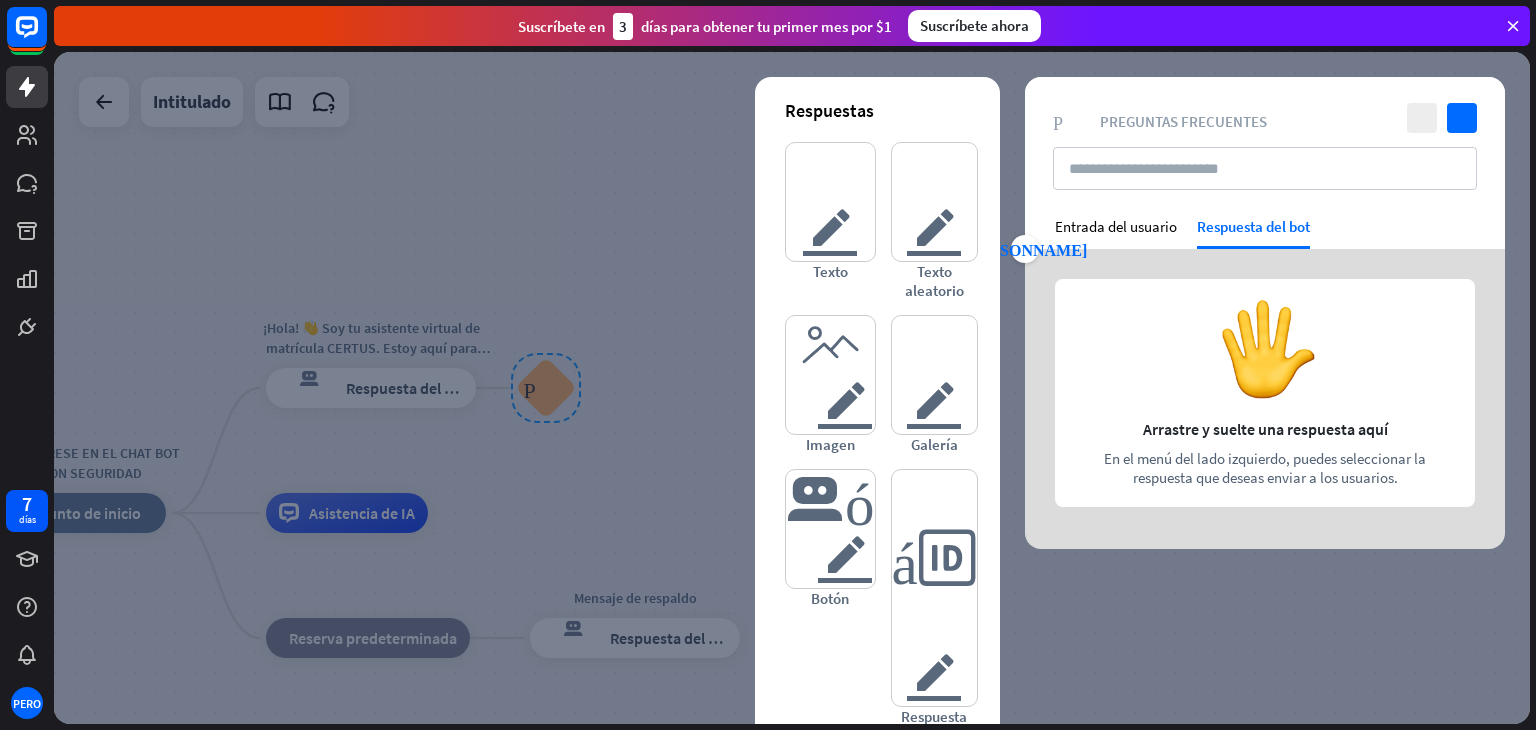 click at bounding box center [1265, 399] 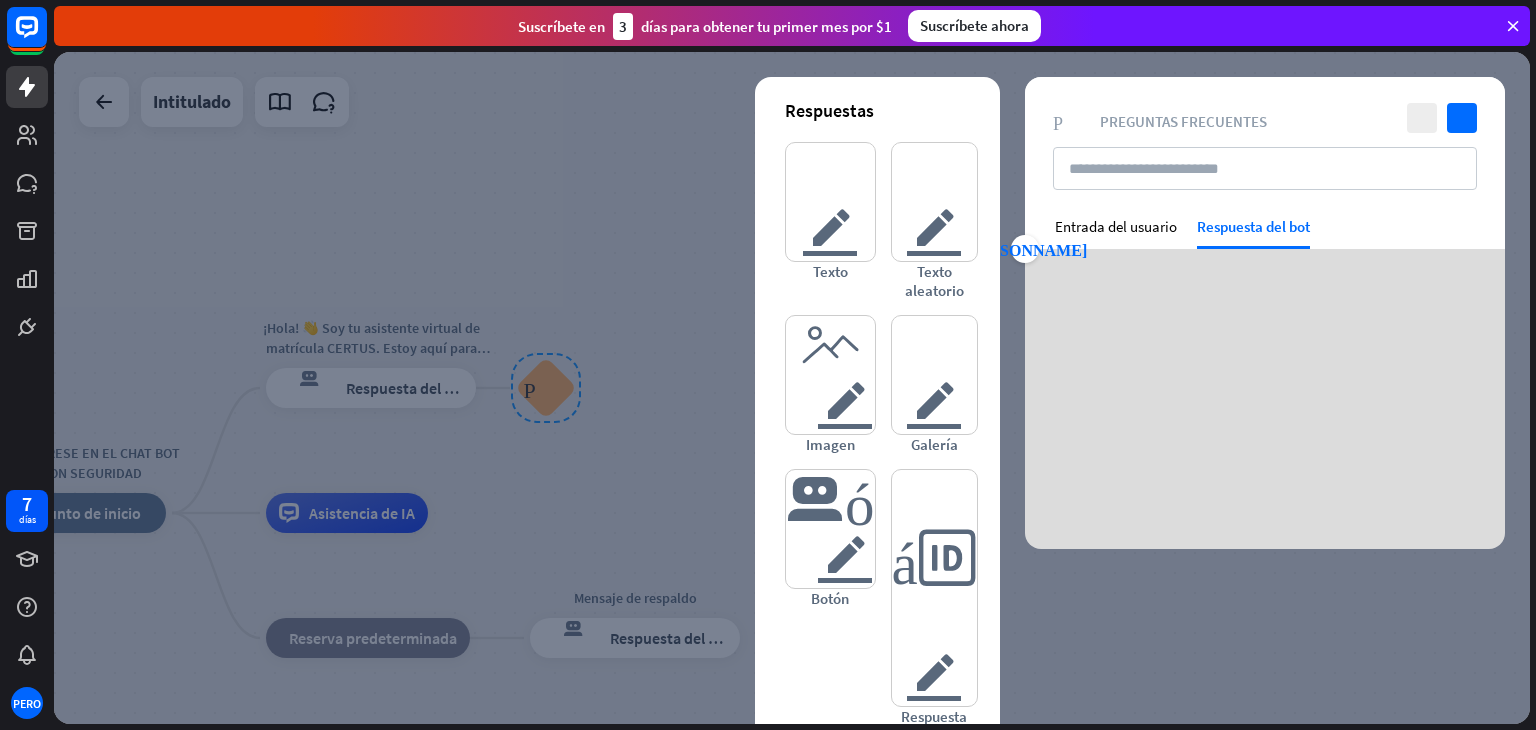 click at bounding box center (1265, 399) 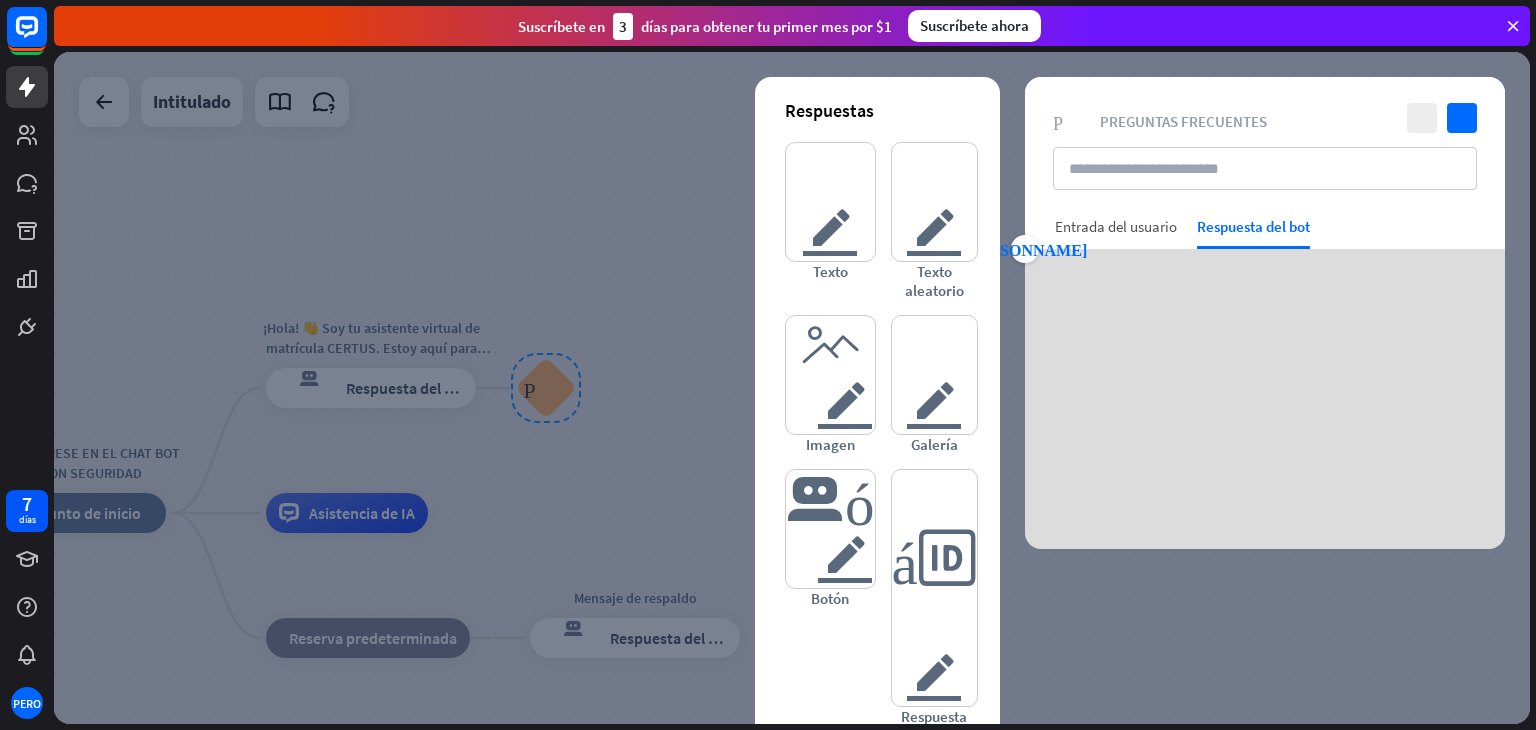 click on "Entrada del usuario" at bounding box center [1116, 226] 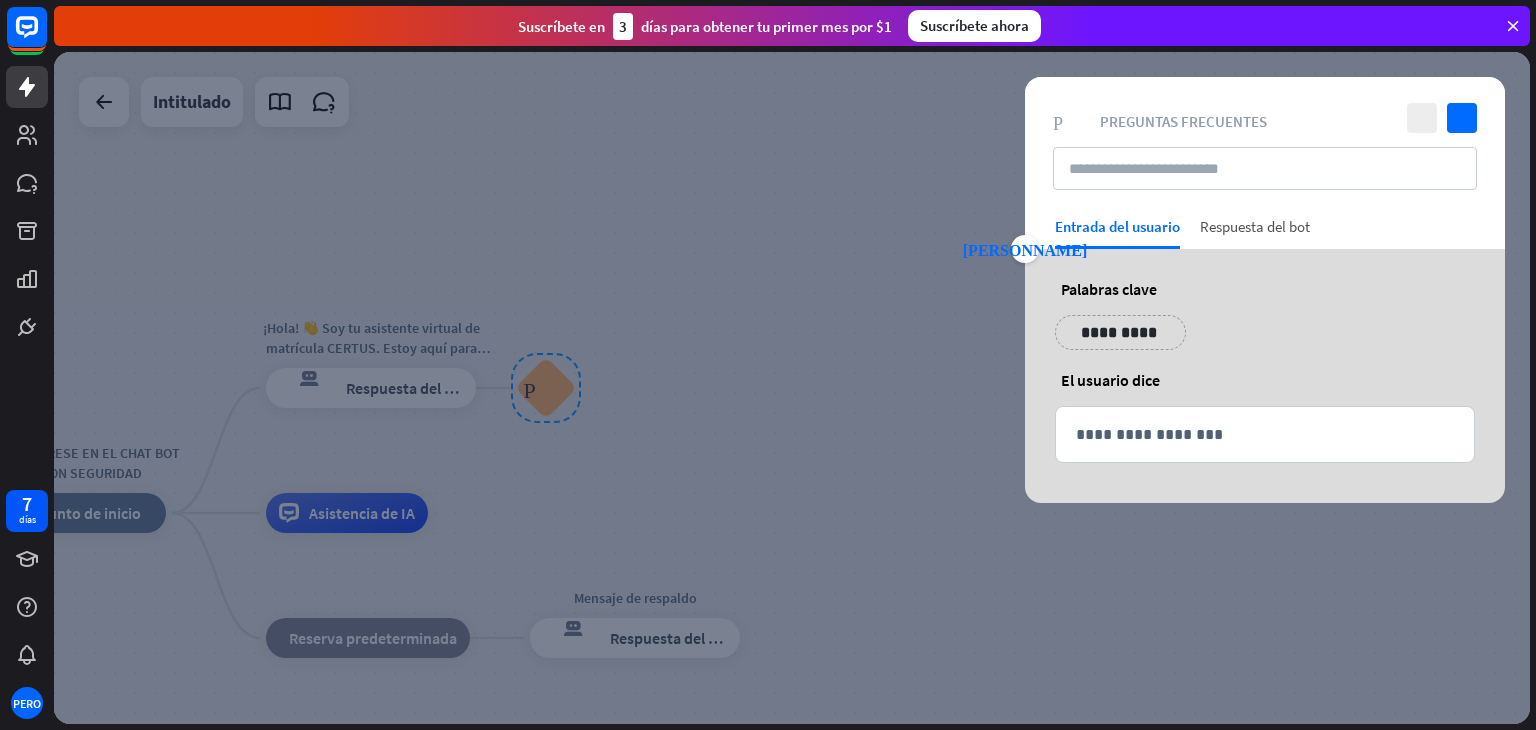 click on "Respuesta del bot" at bounding box center (1255, 226) 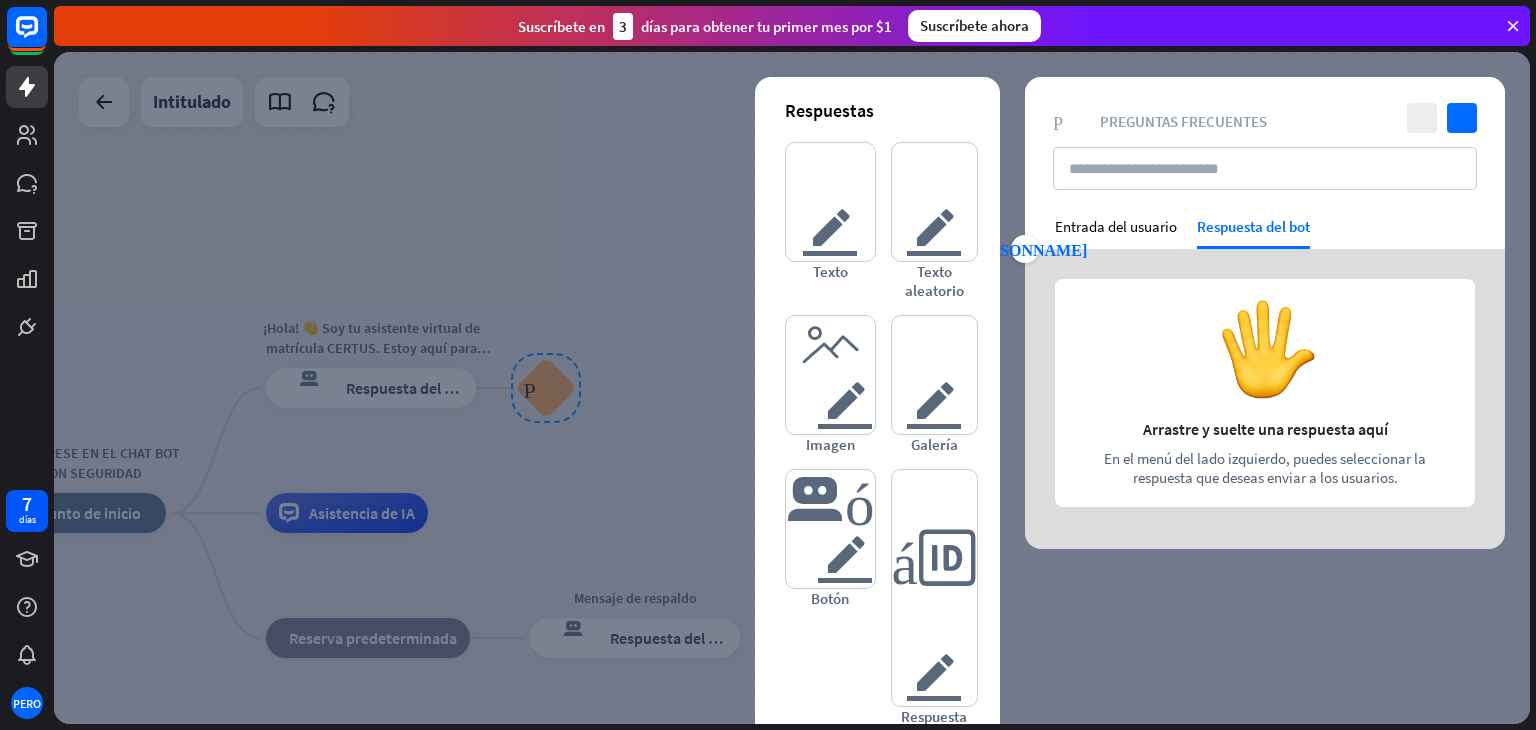 click at bounding box center [1265, 399] 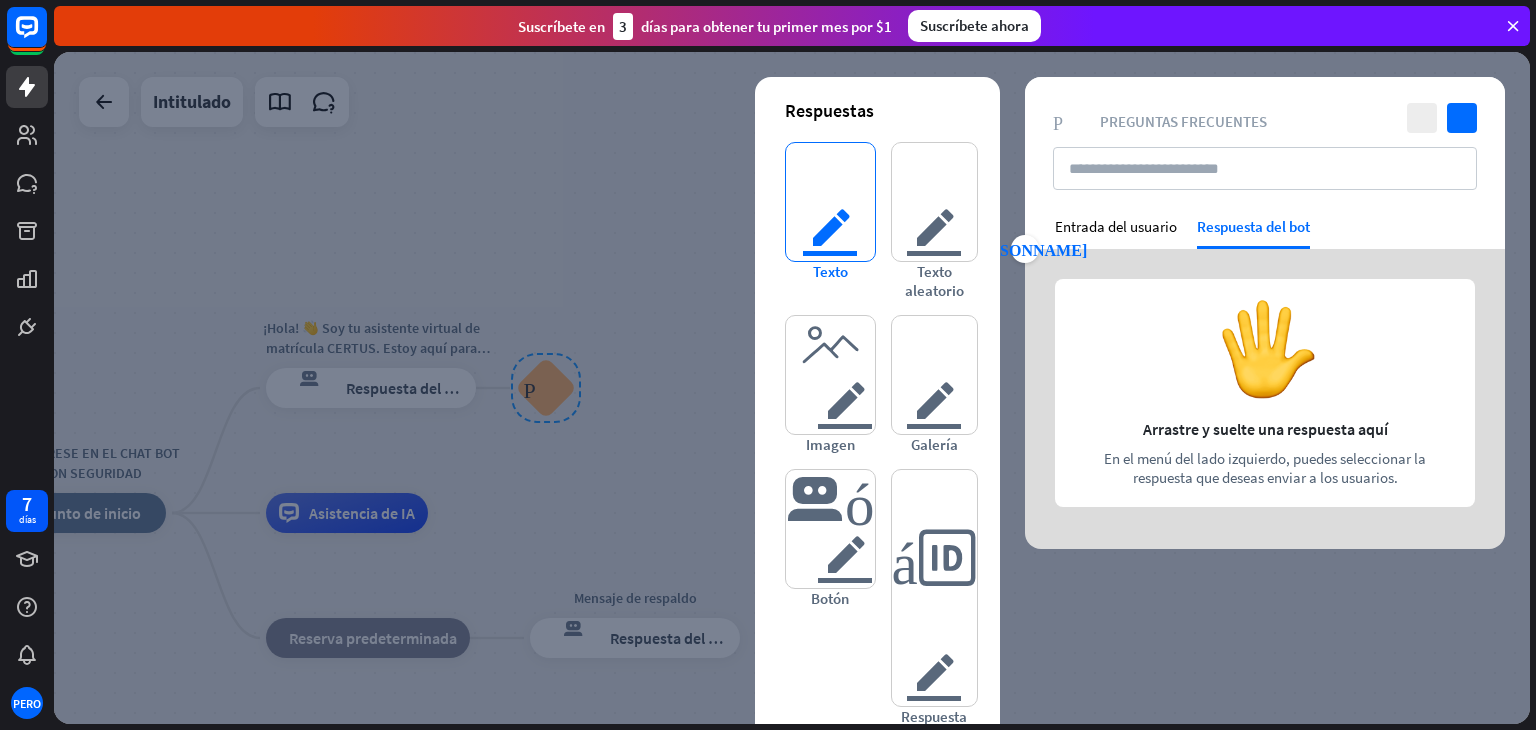 click on "texto del editor" at bounding box center (830, 202) 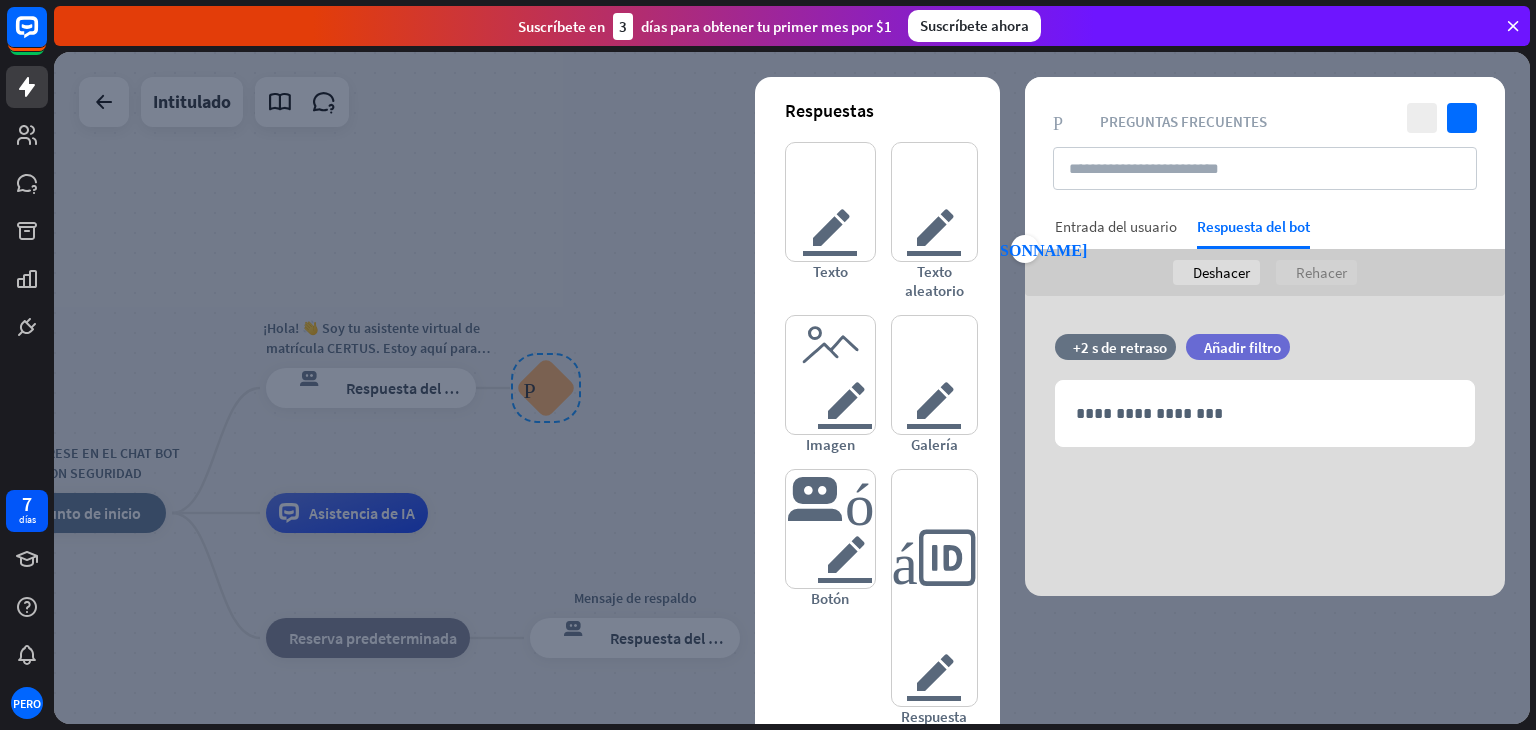 click on "Entrada del usuario" at bounding box center (1116, 226) 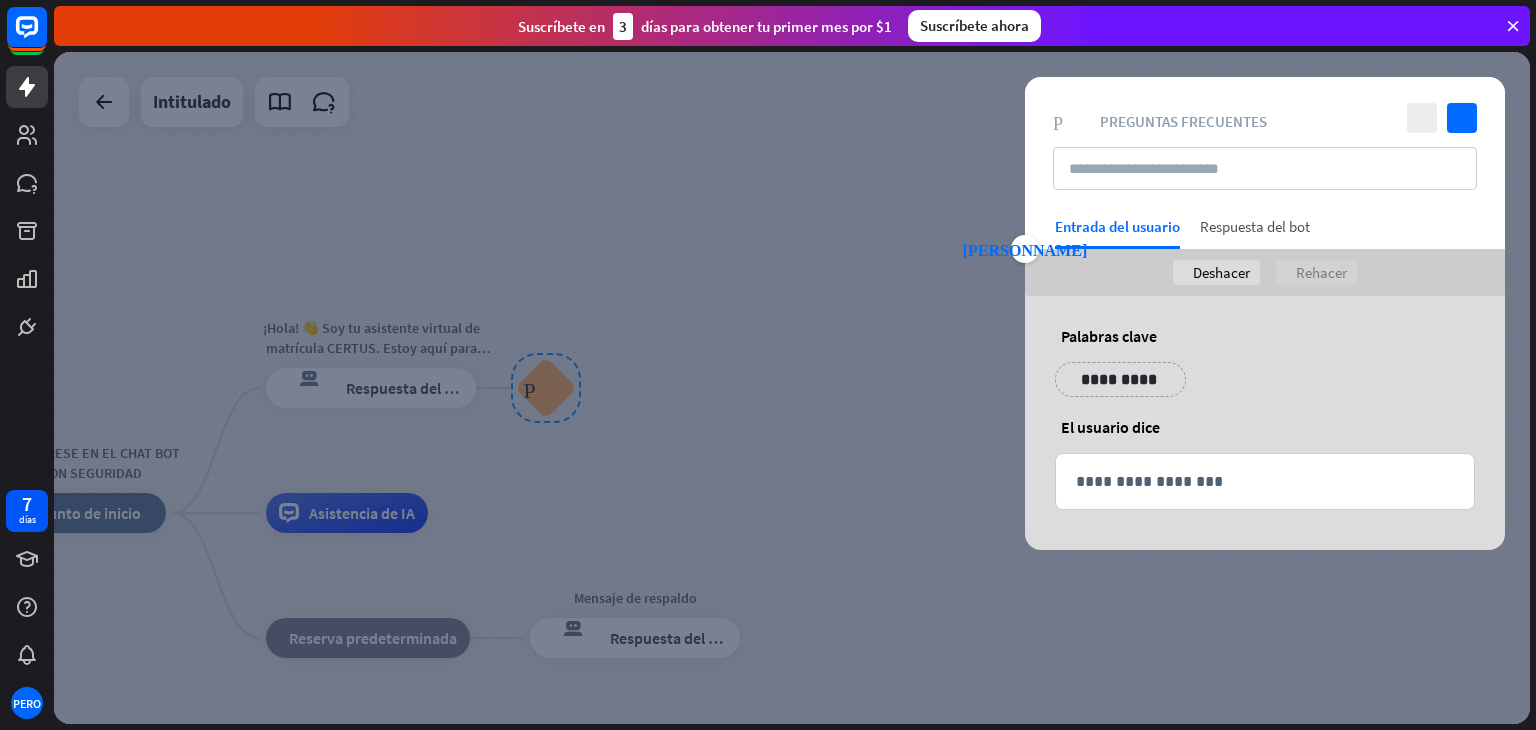 click on "Respuesta del bot" at bounding box center [1255, 233] 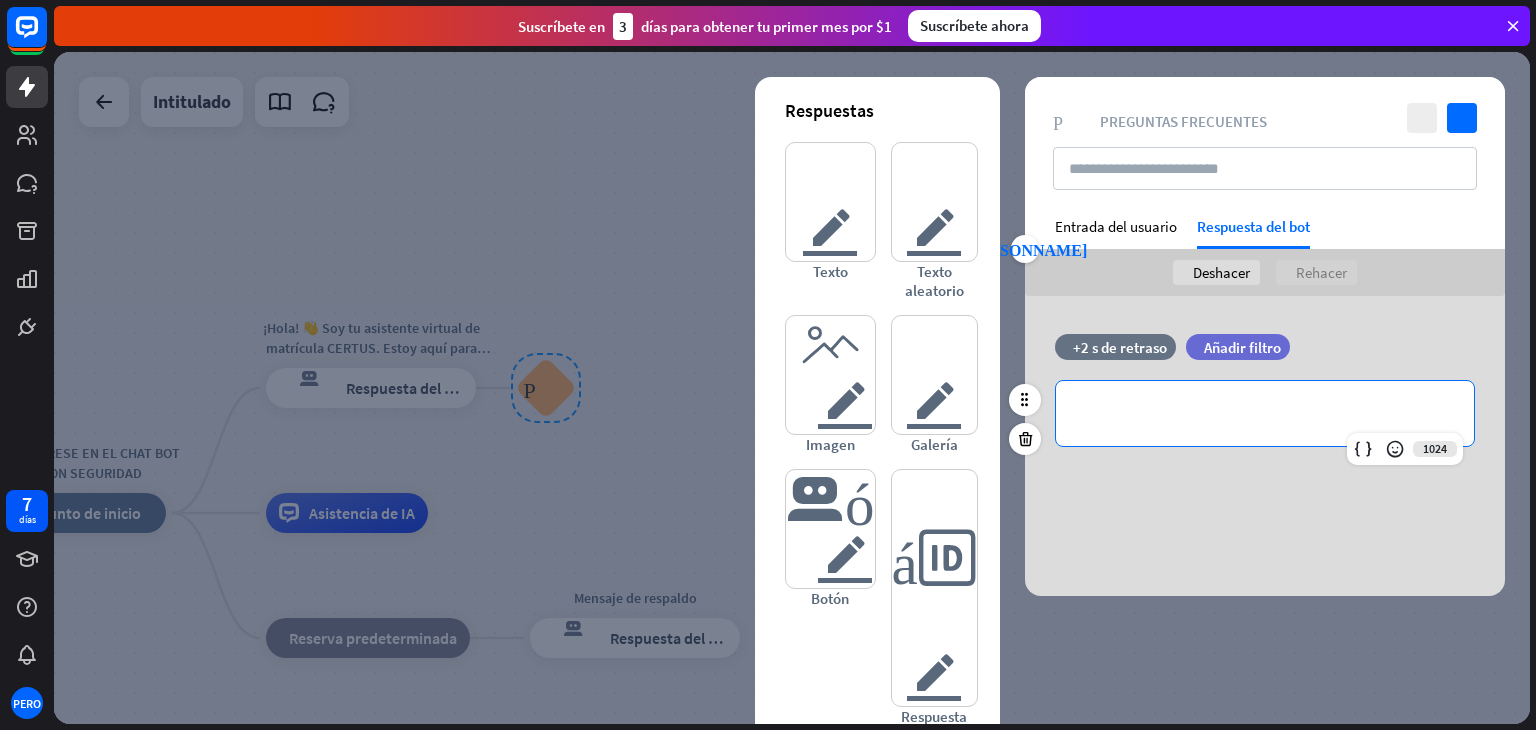 click on "**********" at bounding box center (1265, 413) 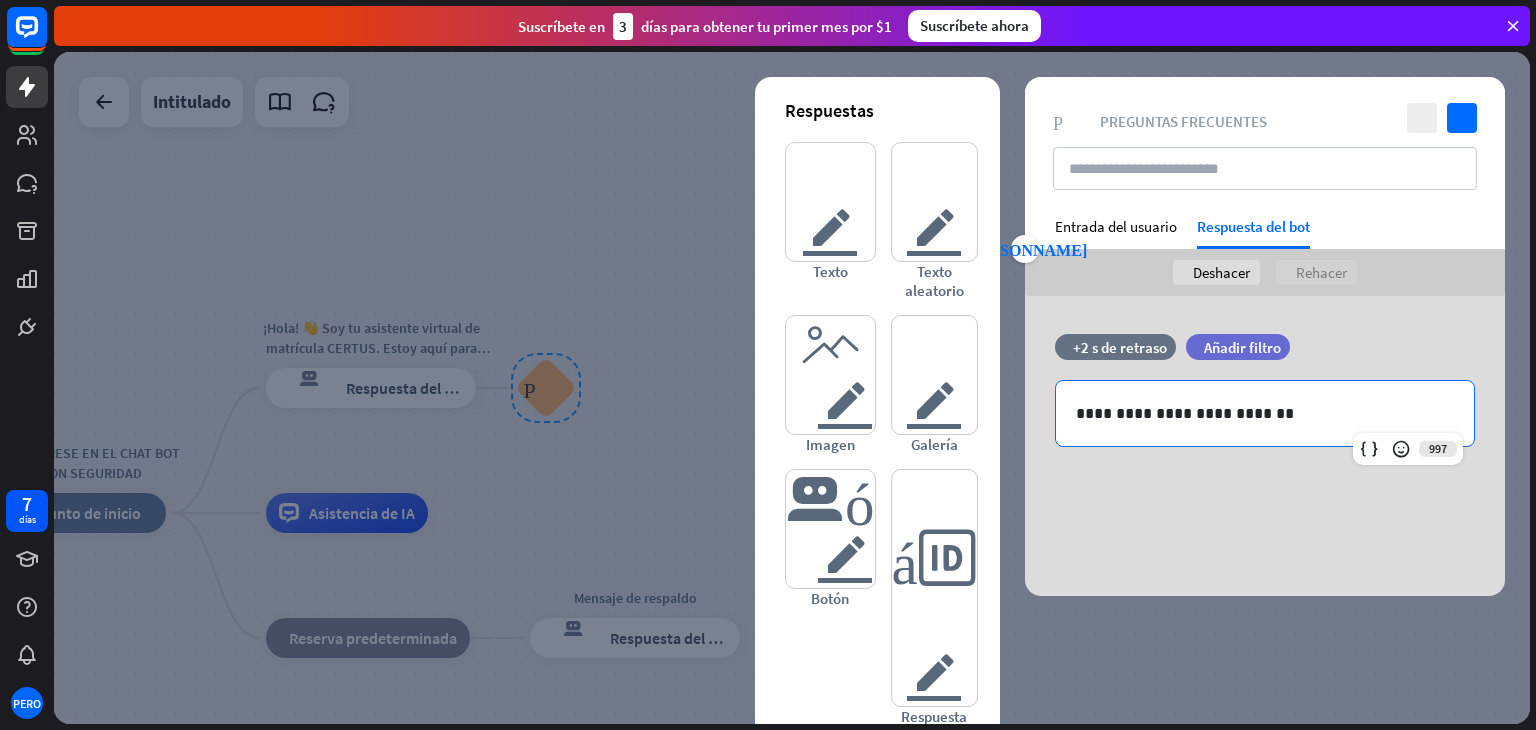 click on "**********" at bounding box center [1265, 446] 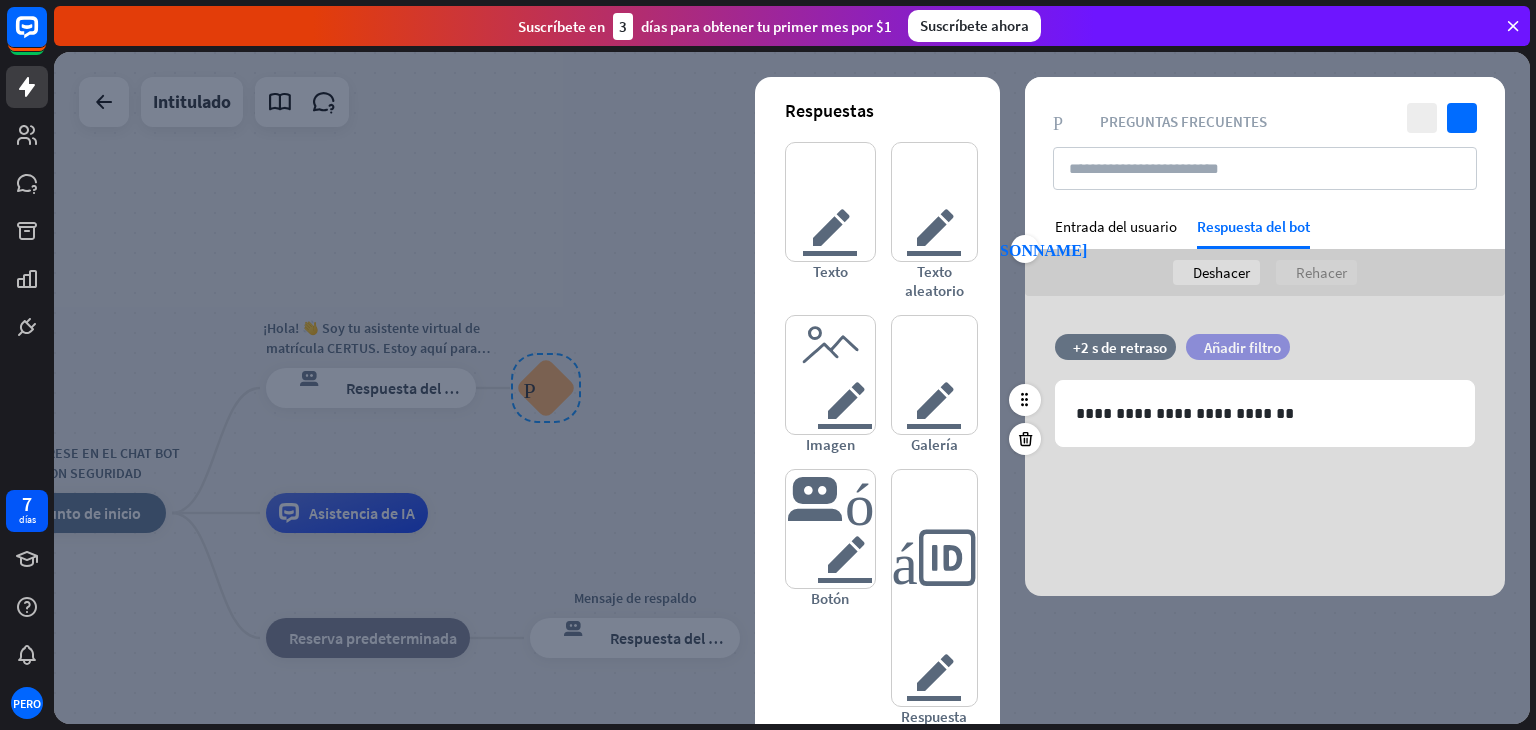 click on "Añadir filtro" at bounding box center [1242, 347] 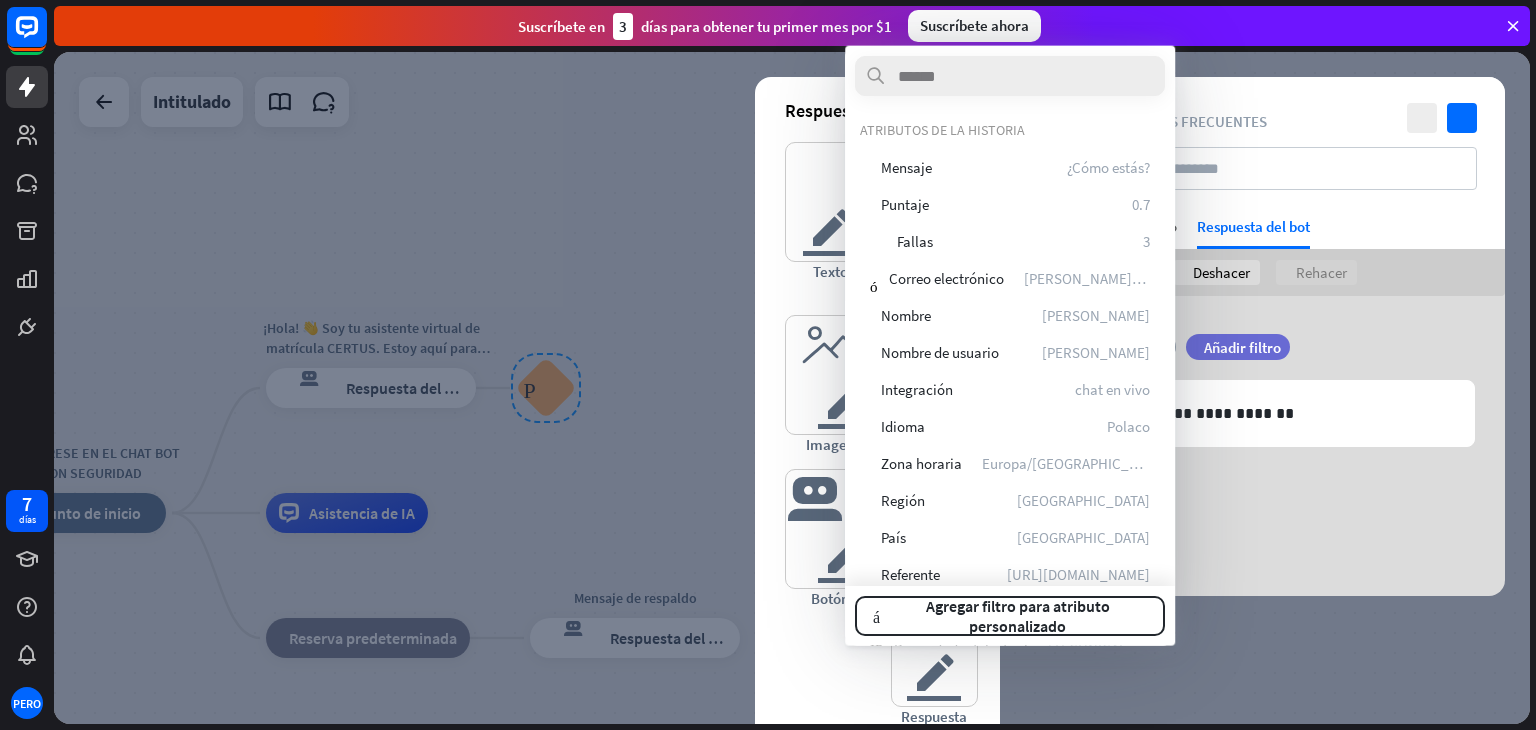 click on "**********" at bounding box center (1265, 446) 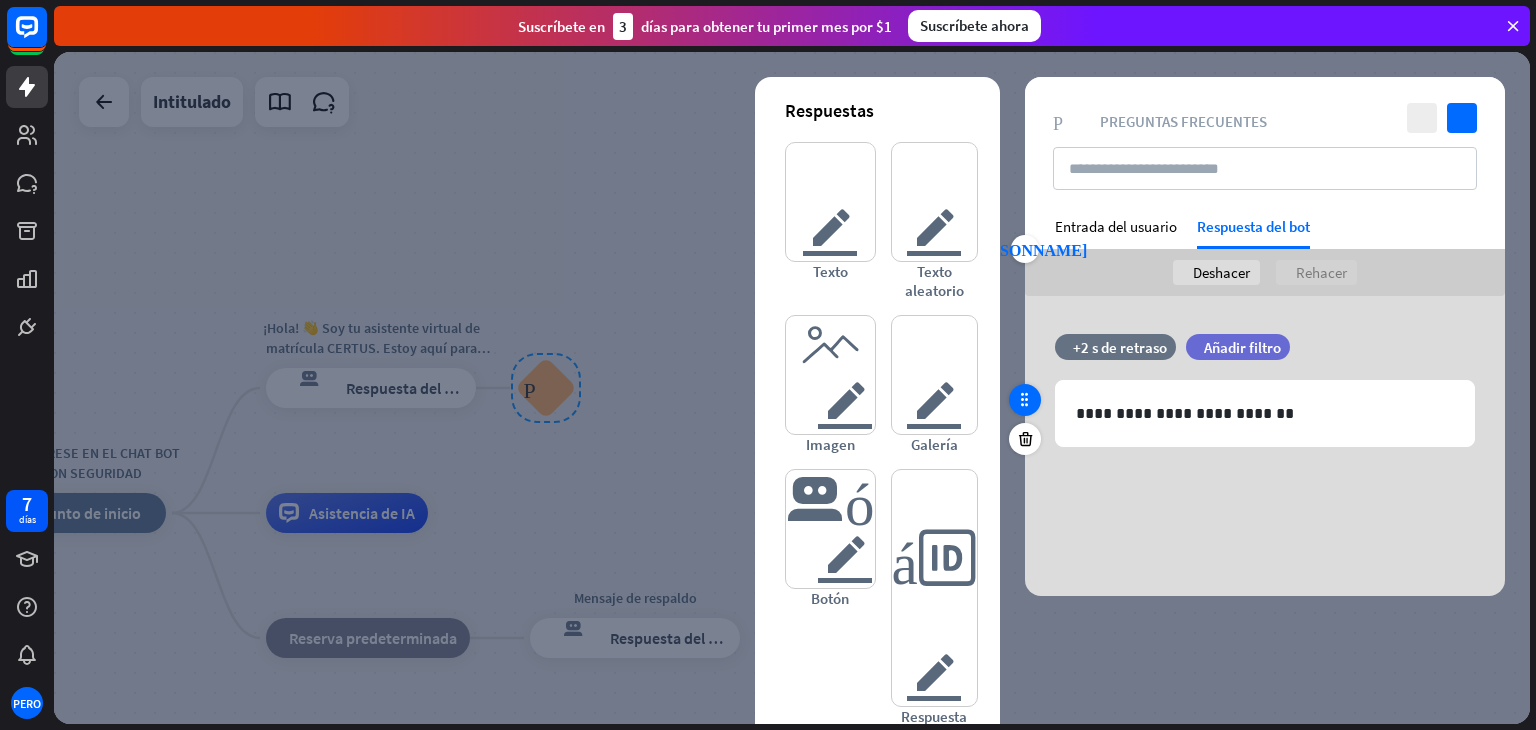 click at bounding box center (1025, 400) 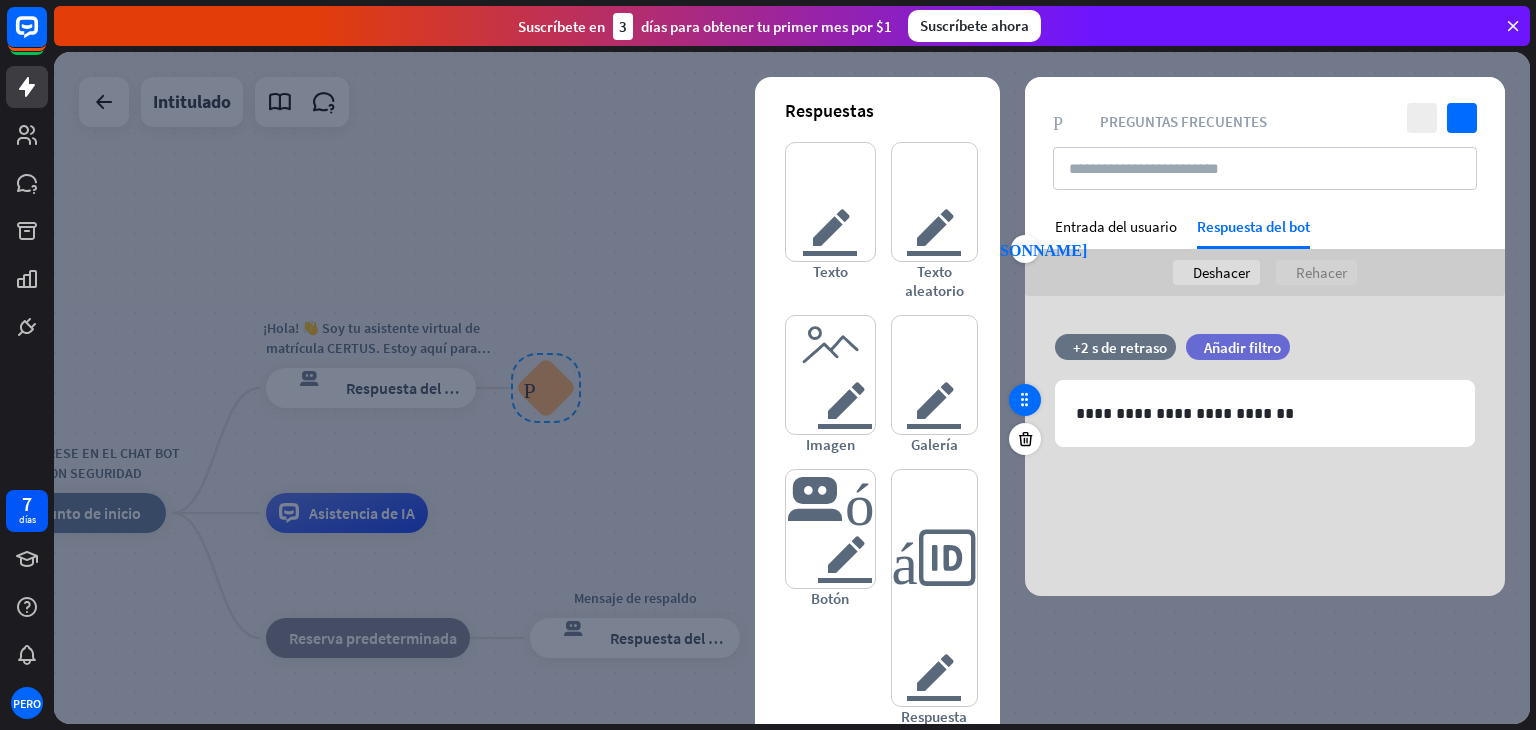 click at bounding box center (1025, 400) 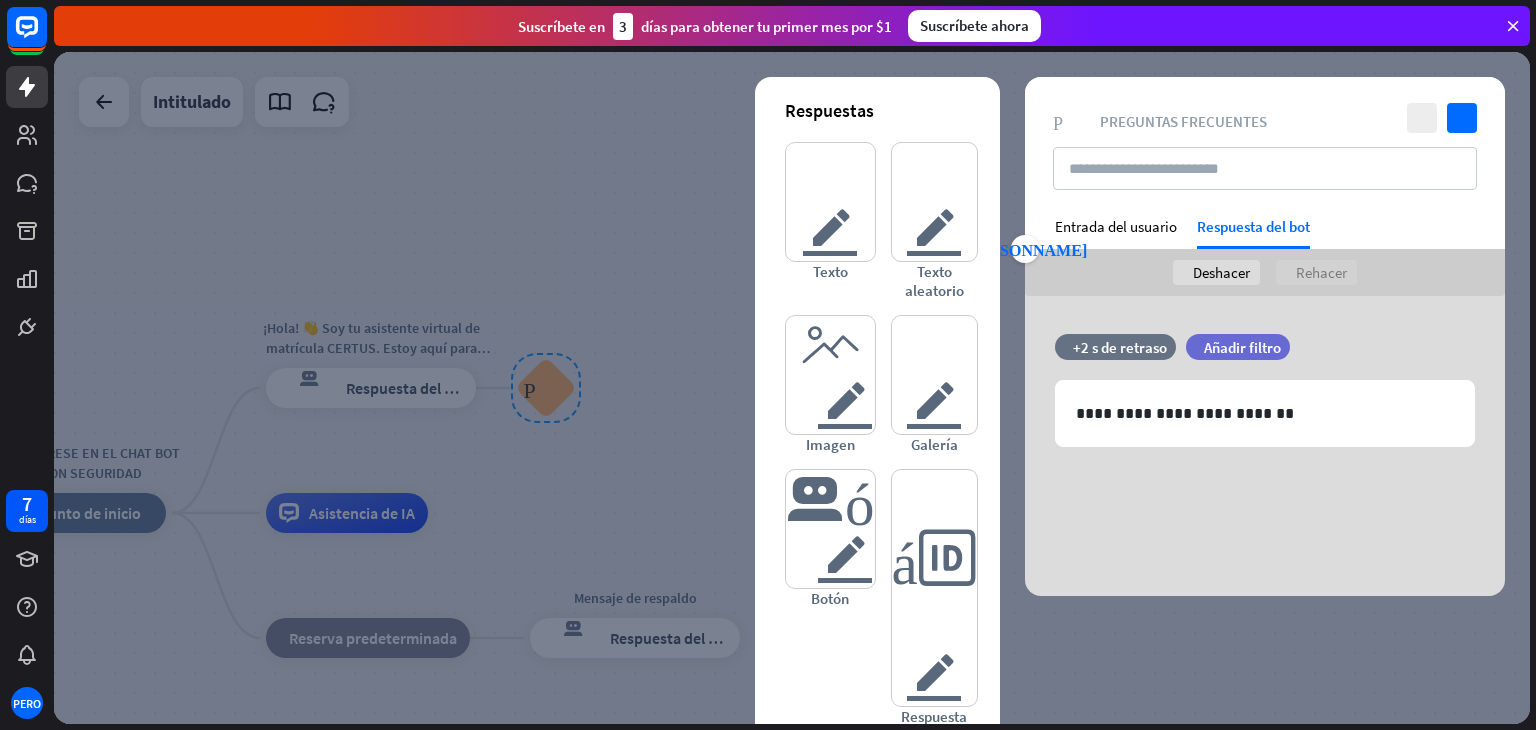 click on "**********" at bounding box center (1265, 446) 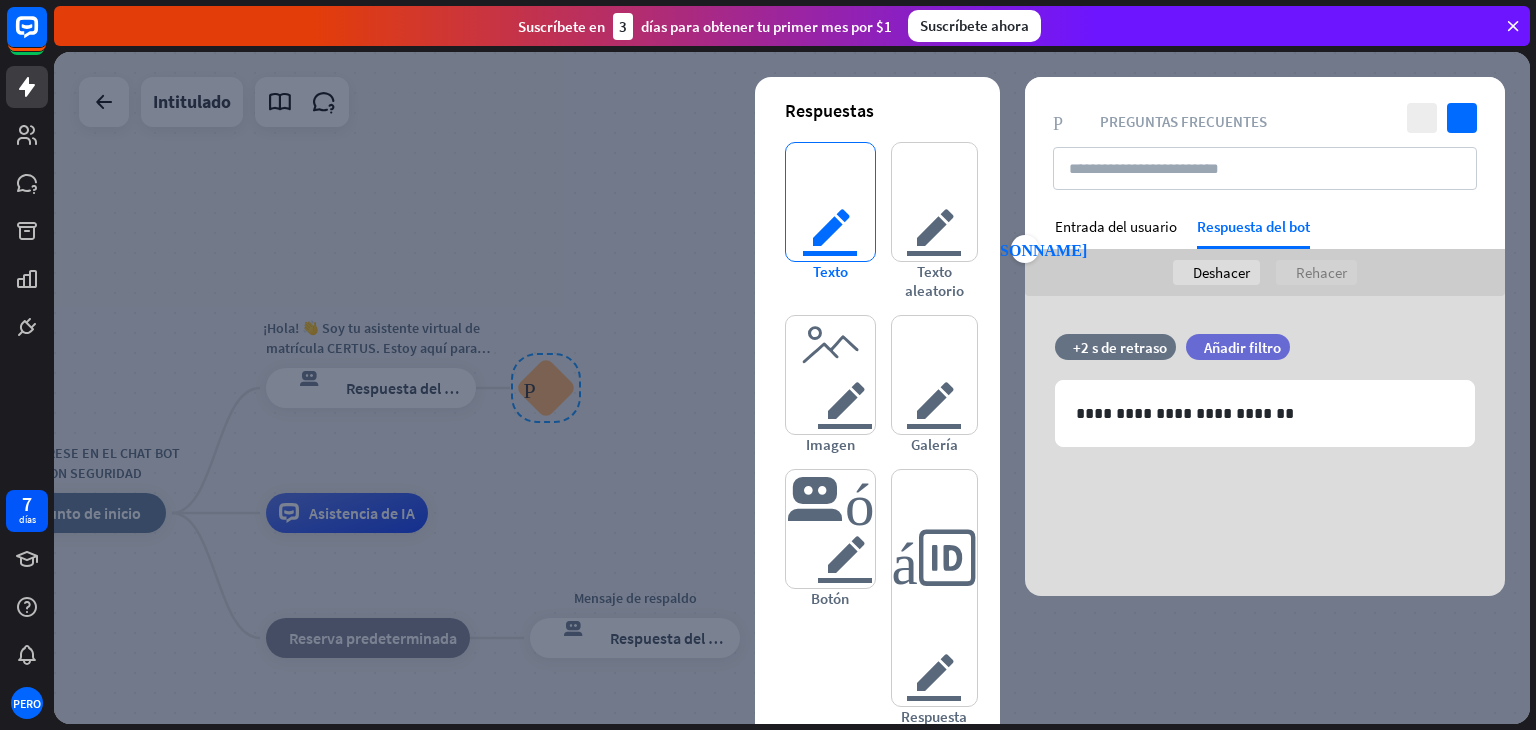 click on "texto del editor" at bounding box center [830, 202] 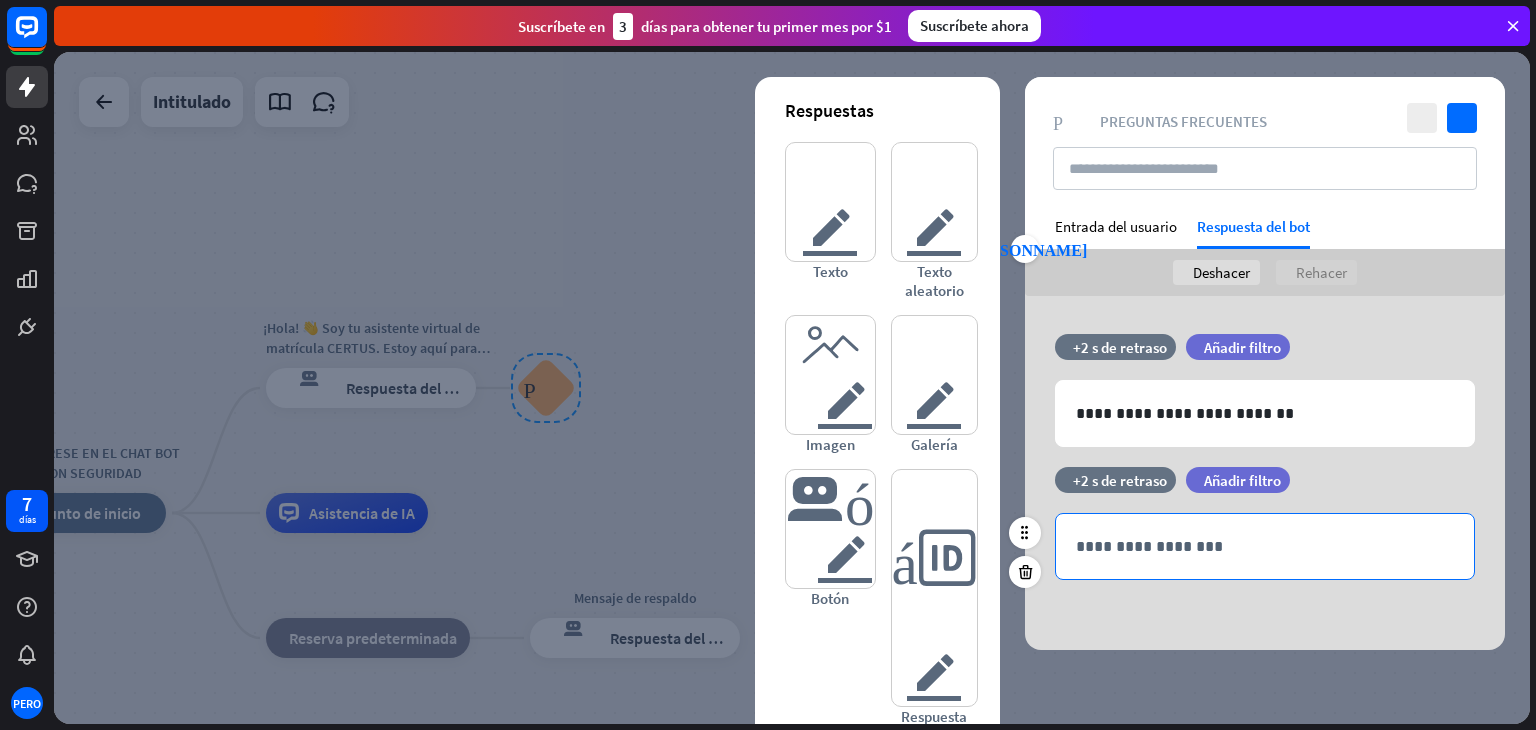 click on "**********" at bounding box center [1265, 546] 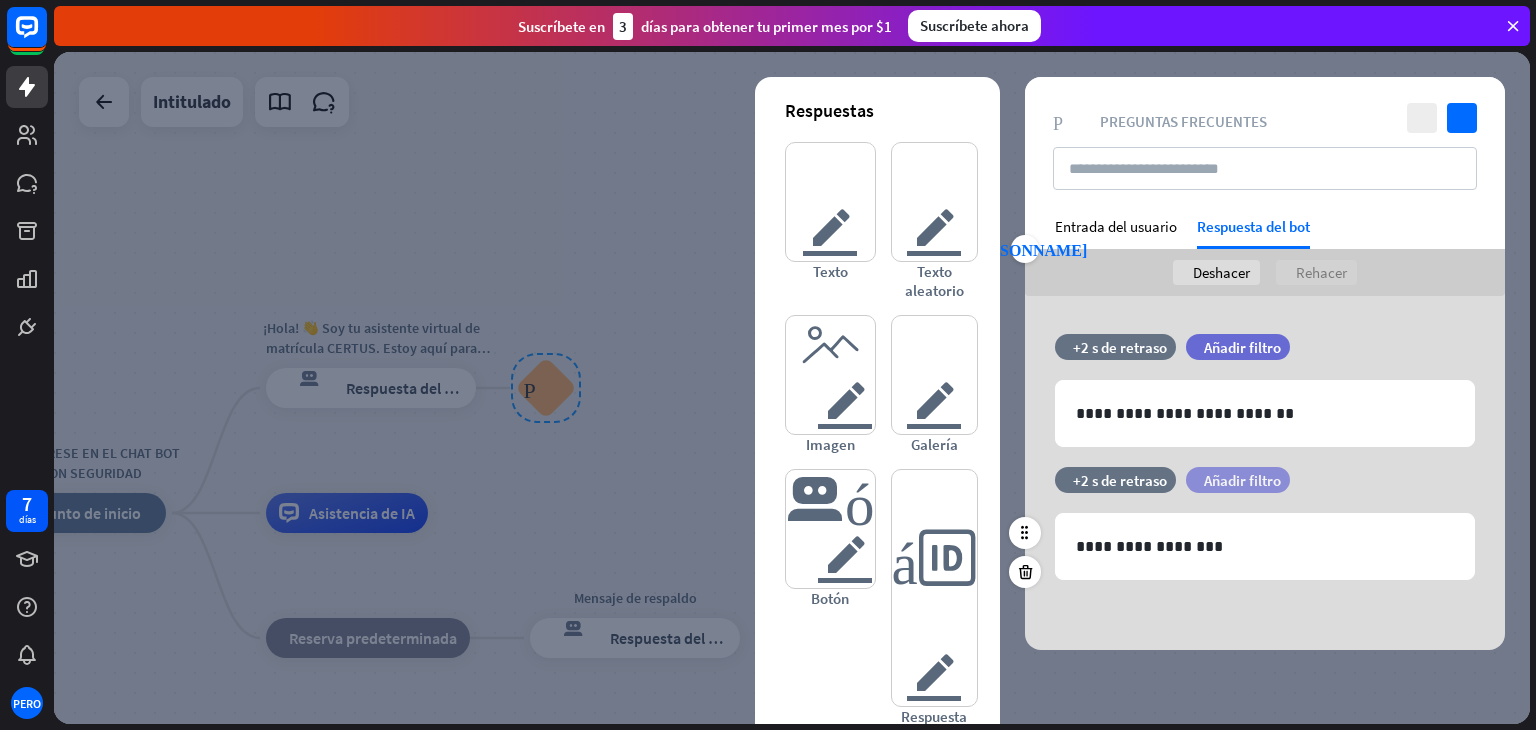 click on "Añadir filtro" at bounding box center [1242, 480] 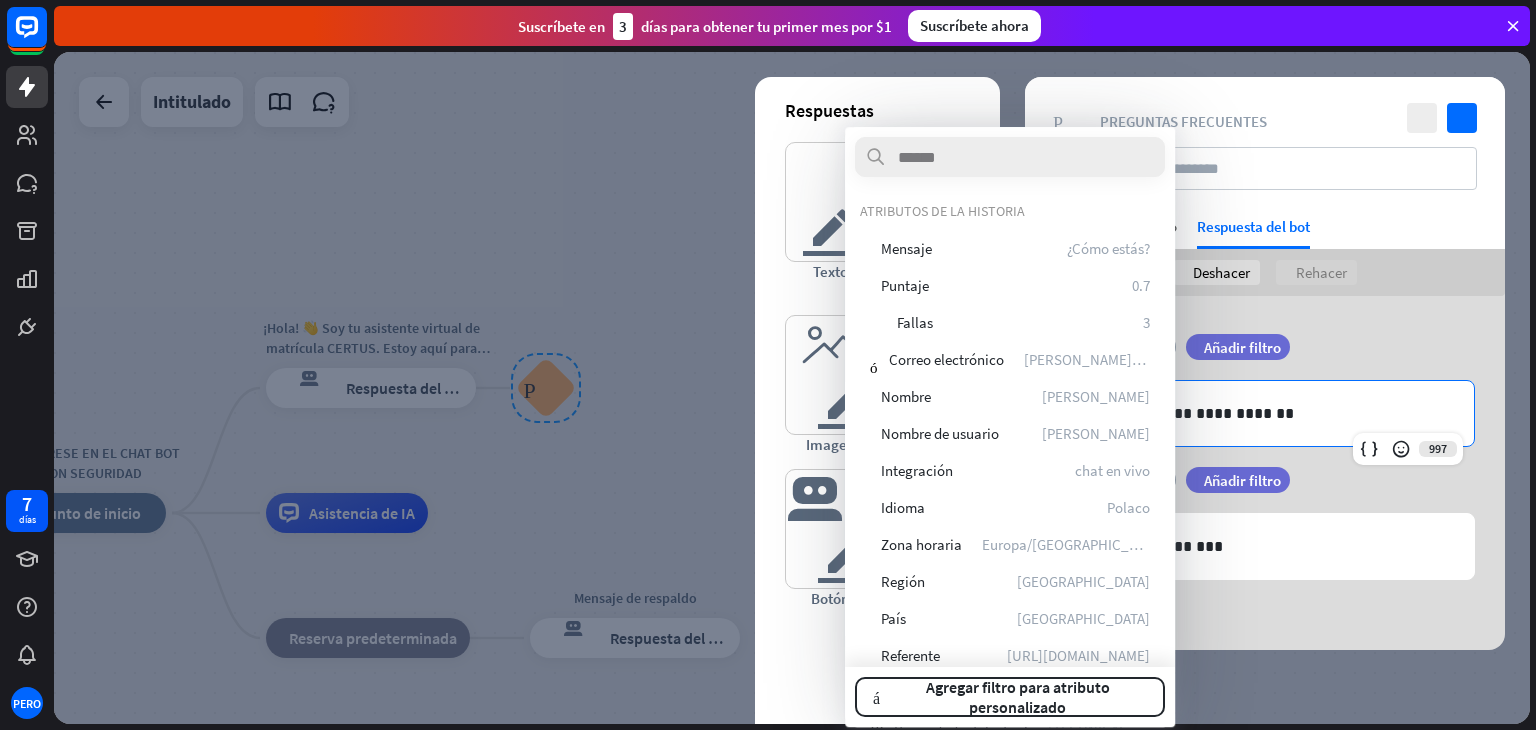 click on "**********" at bounding box center (1265, 413) 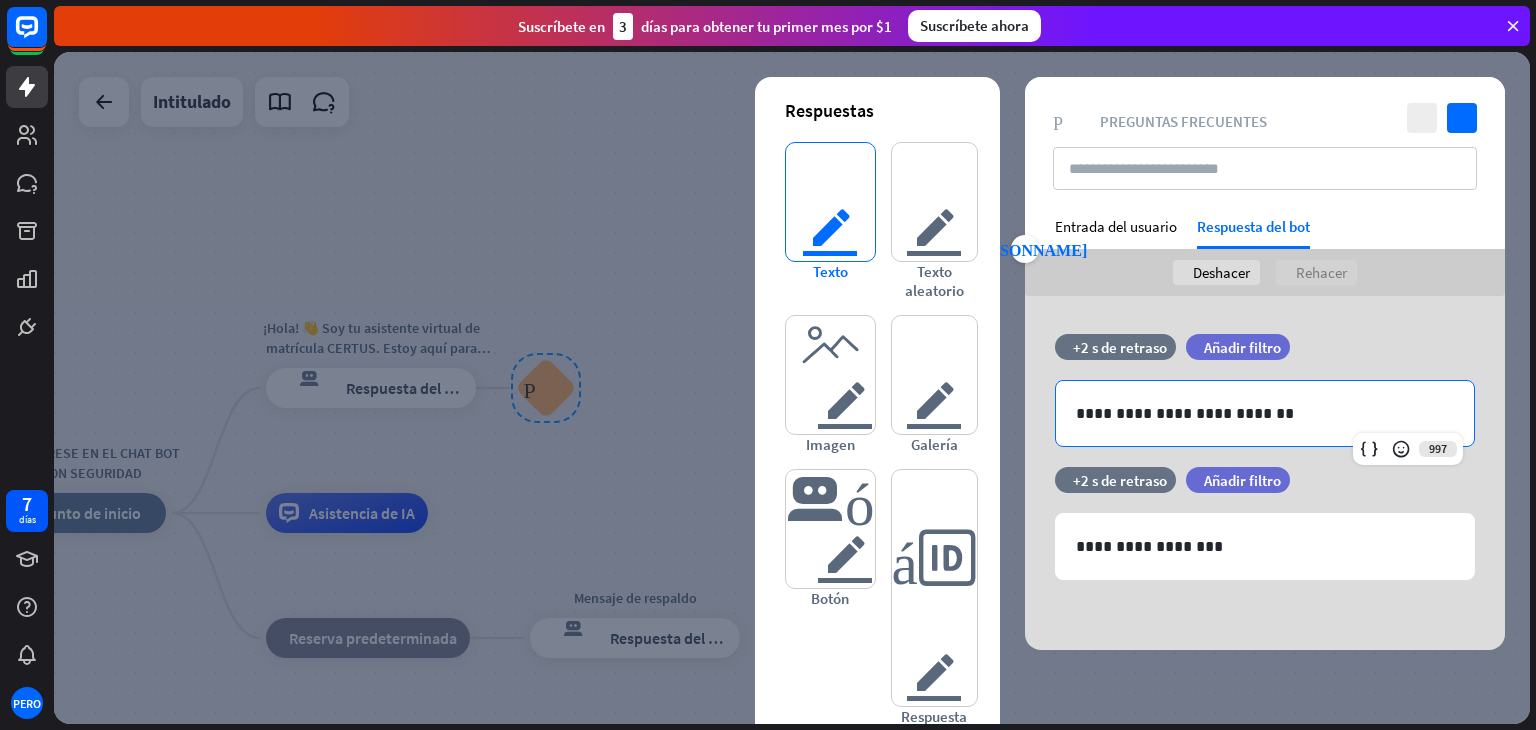 click on "texto del editor" at bounding box center (830, 202) 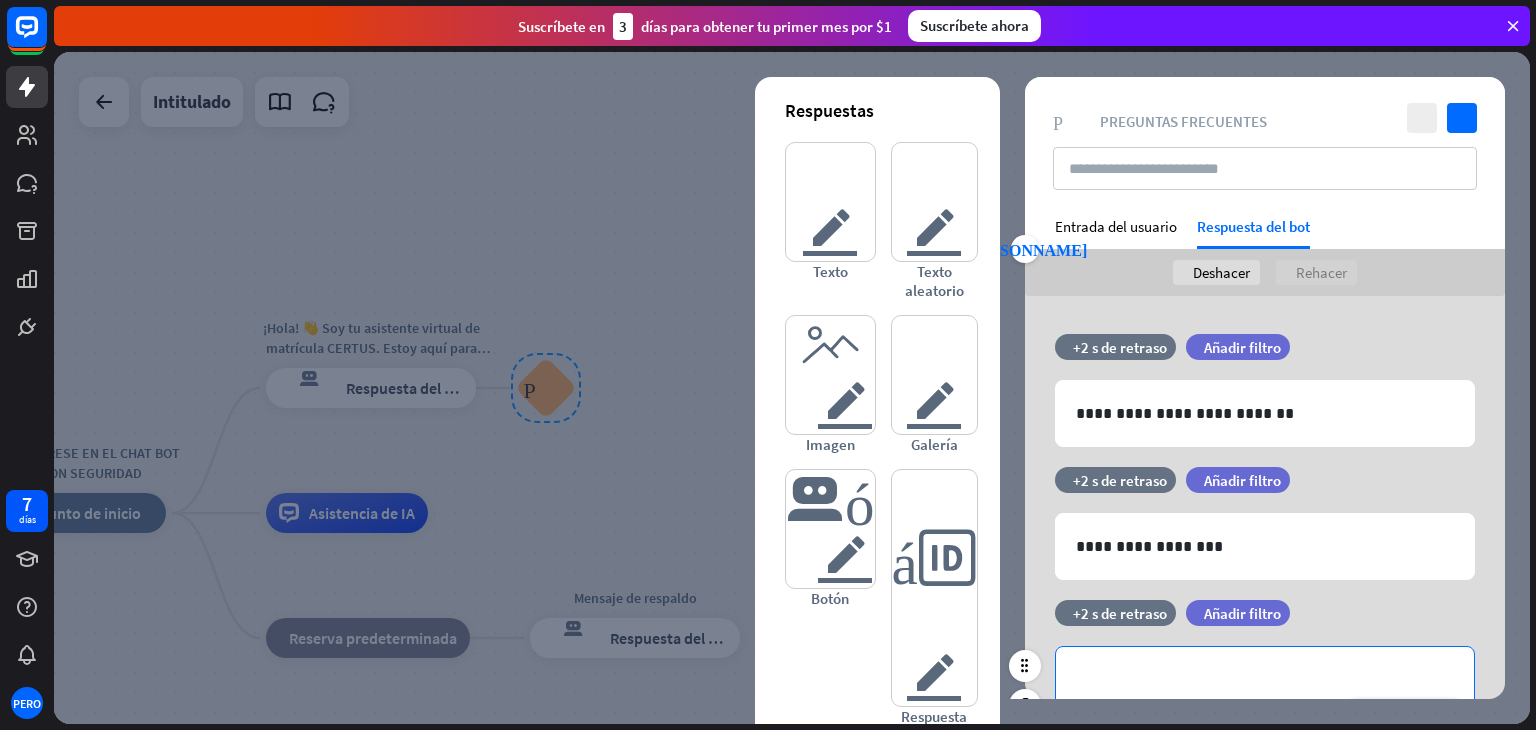 click on "**********" at bounding box center (1265, 679) 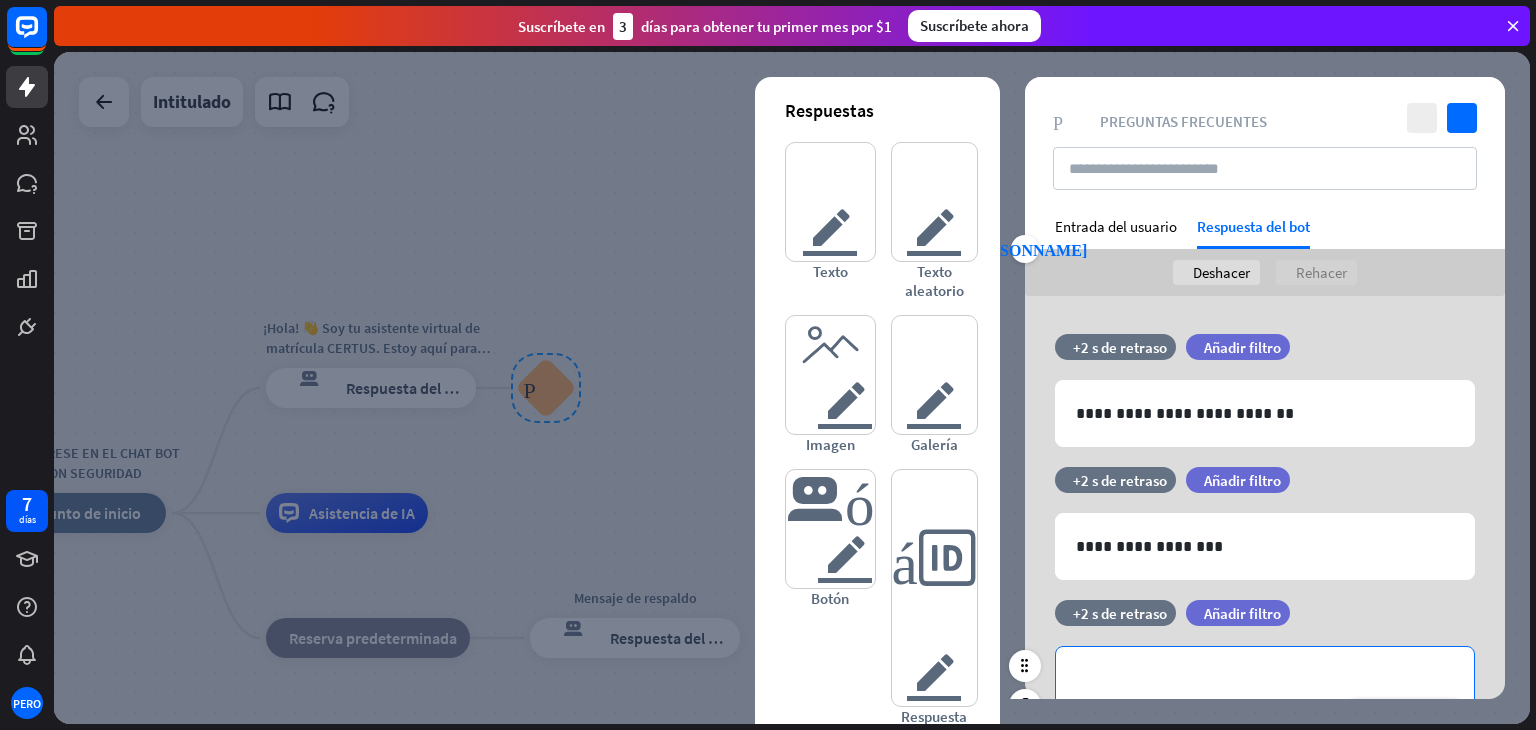 click on "**********" at bounding box center [1265, 679] 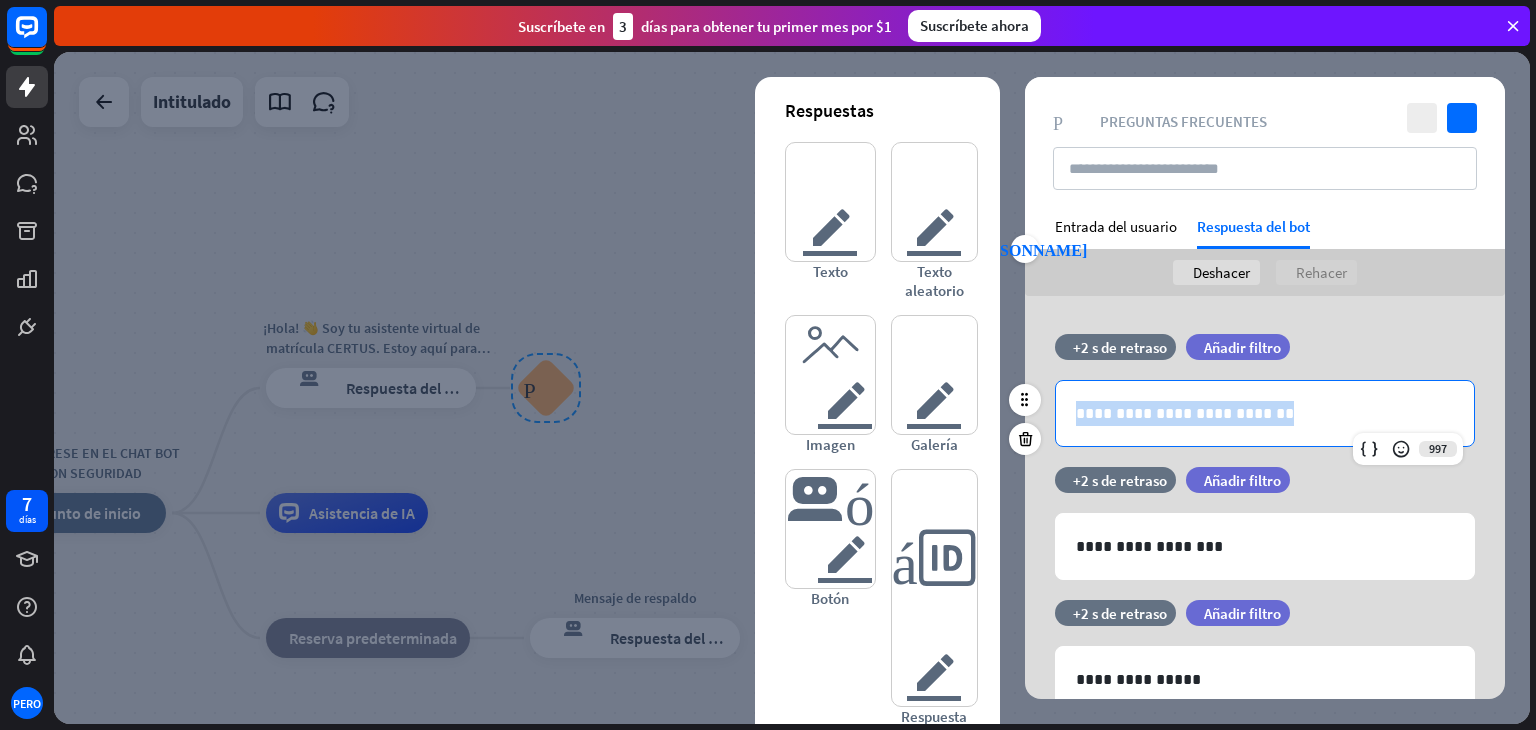drag, startPoint x: 1069, startPoint y: 407, endPoint x: 1313, endPoint y: 415, distance: 244.13112 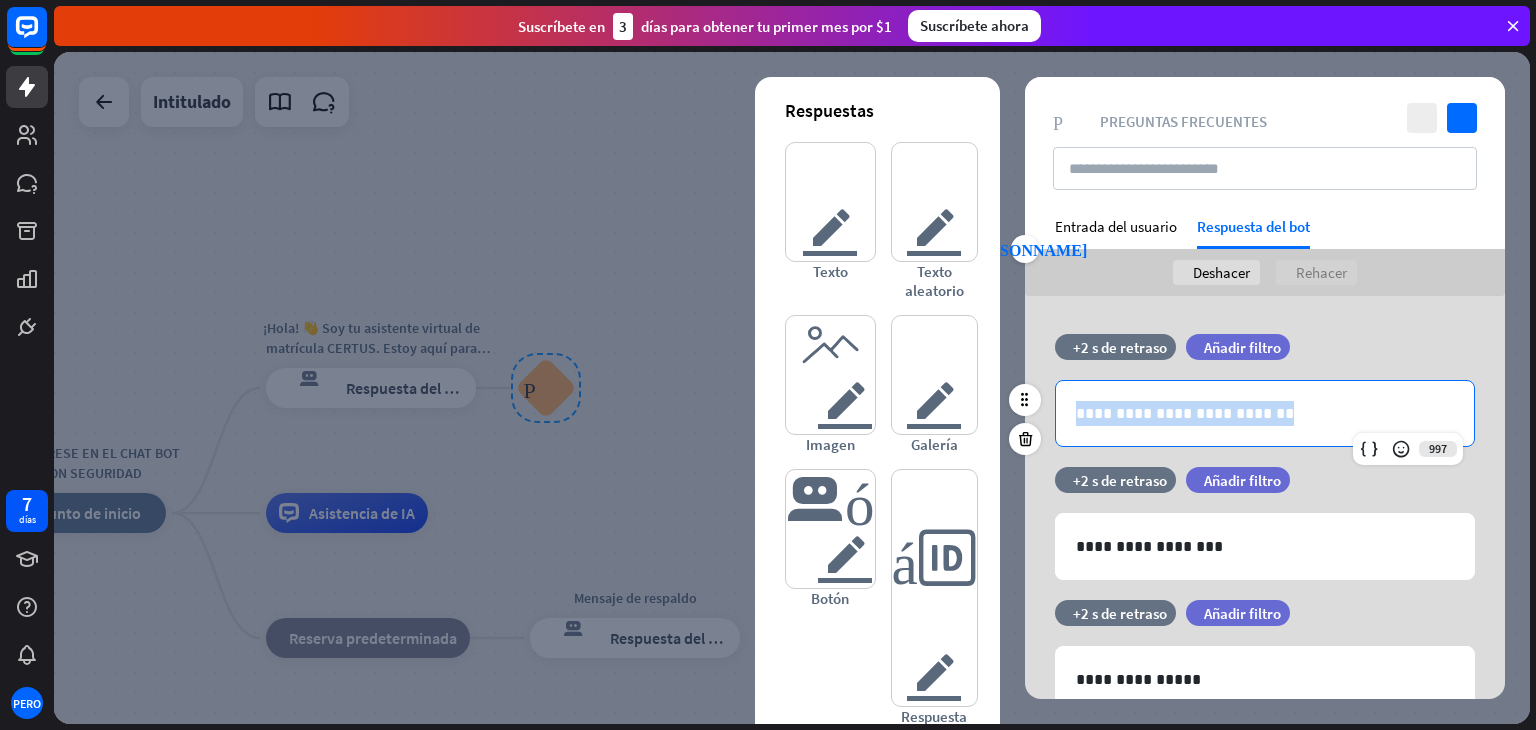 click on "**********" at bounding box center [1265, 413] 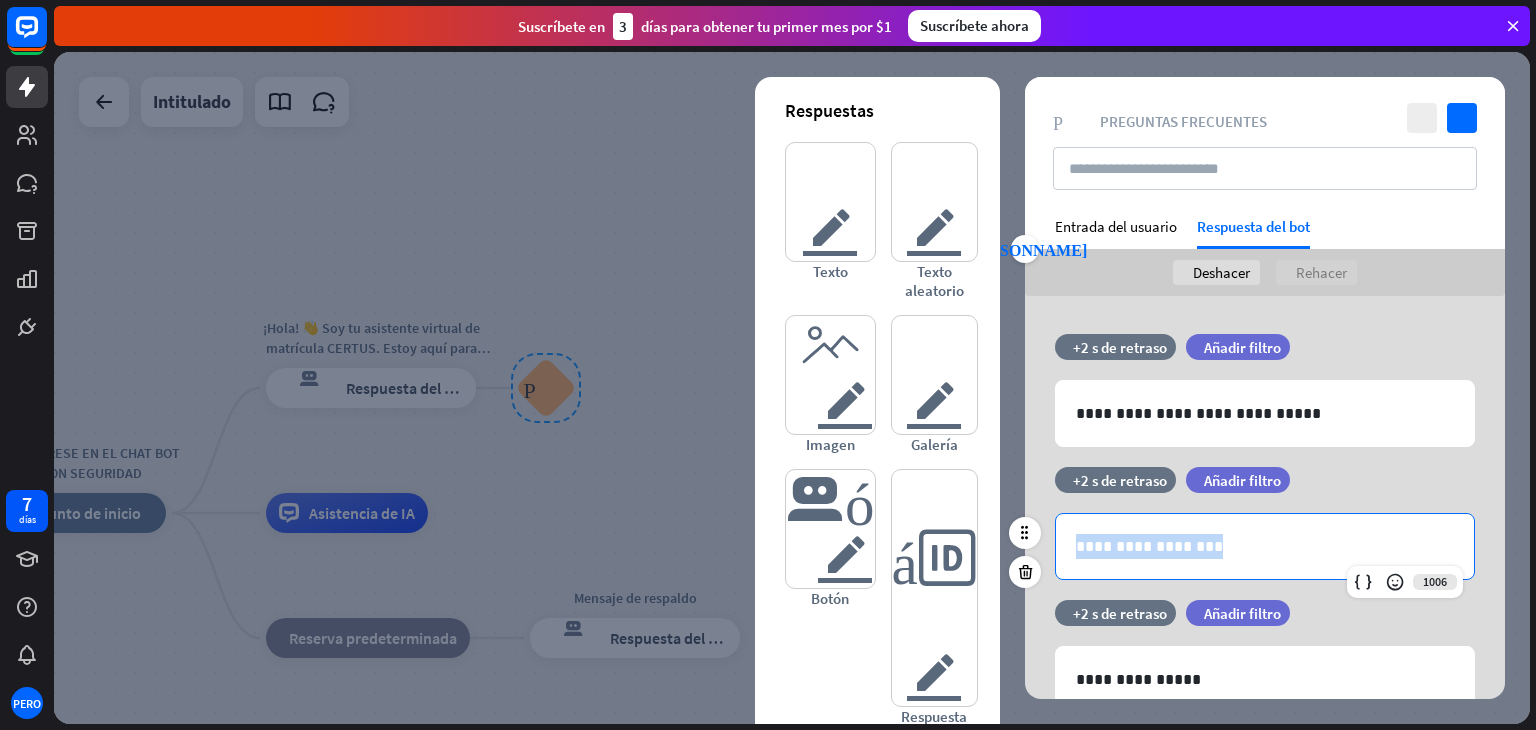 drag, startPoint x: 1069, startPoint y: 550, endPoint x: 1232, endPoint y: 555, distance: 163.07668 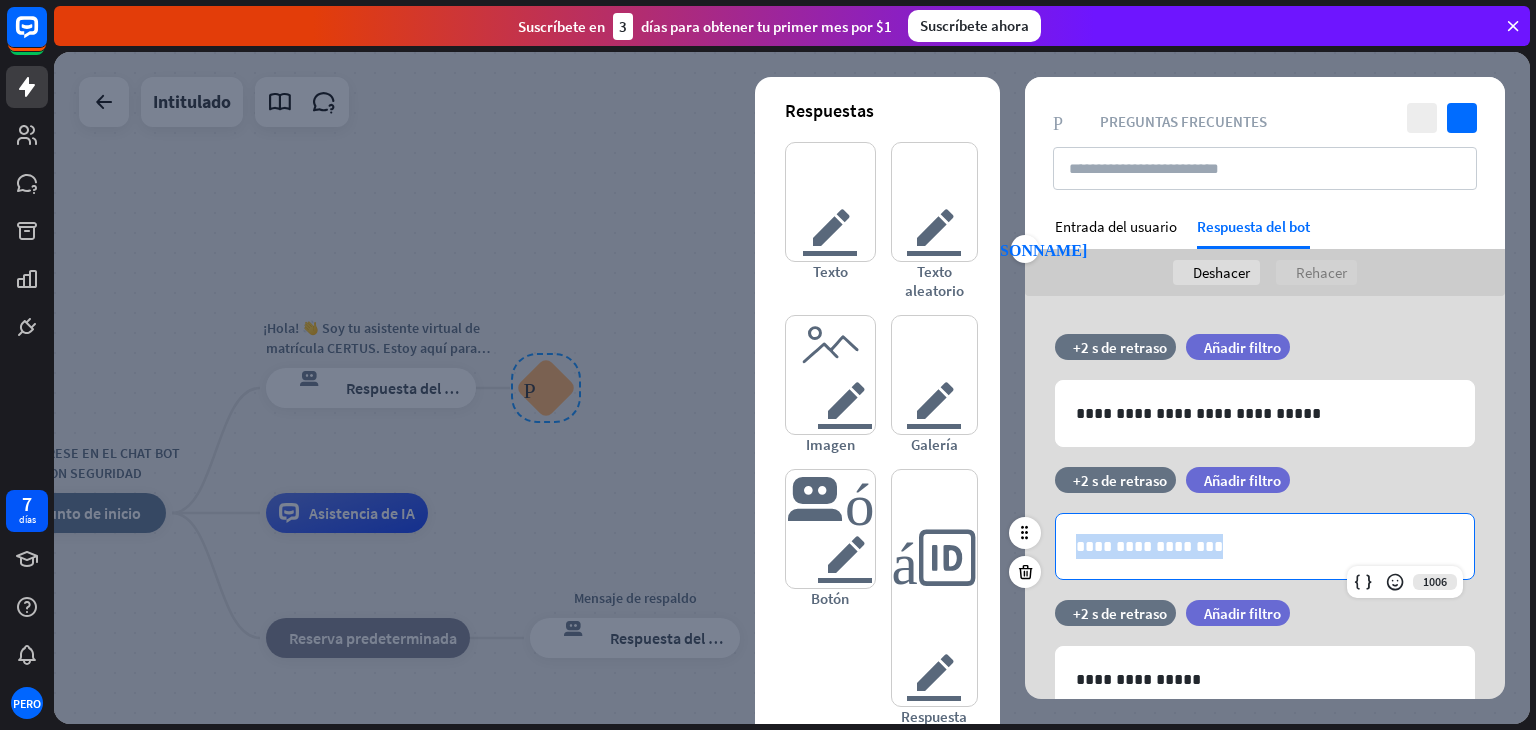 click on "**********" at bounding box center (1265, 546) 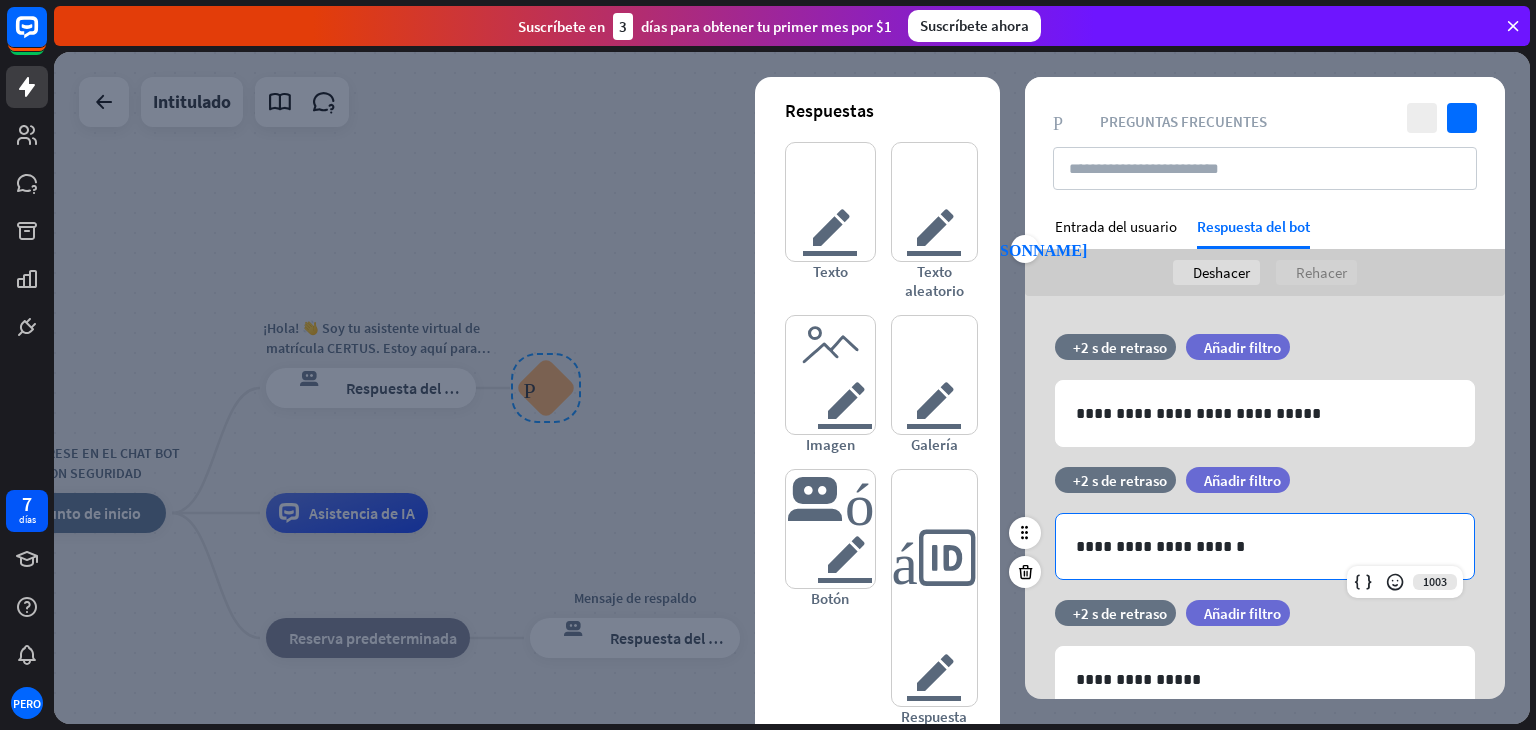 click on "**********" at bounding box center [1265, 546] 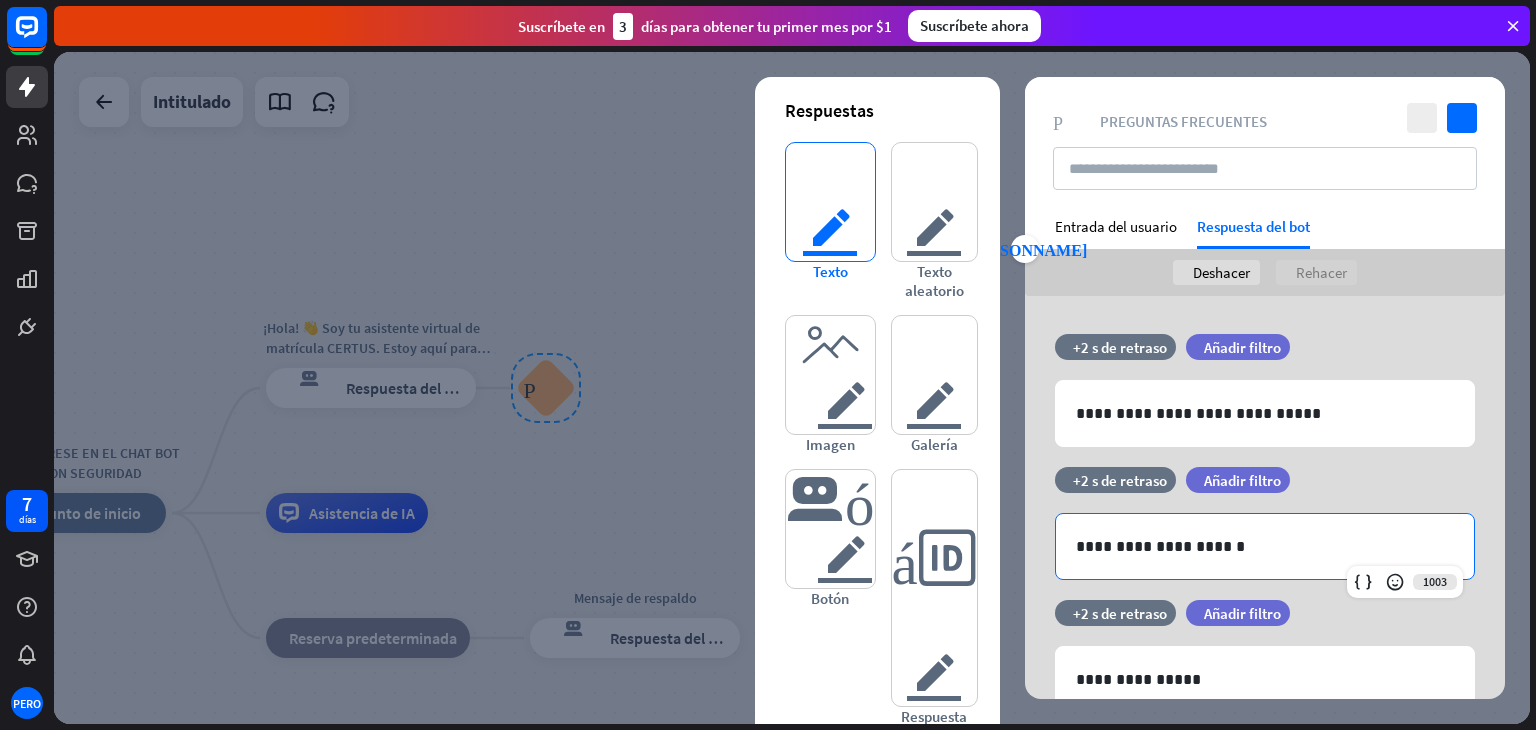 click on "texto del editor" at bounding box center (830, 202) 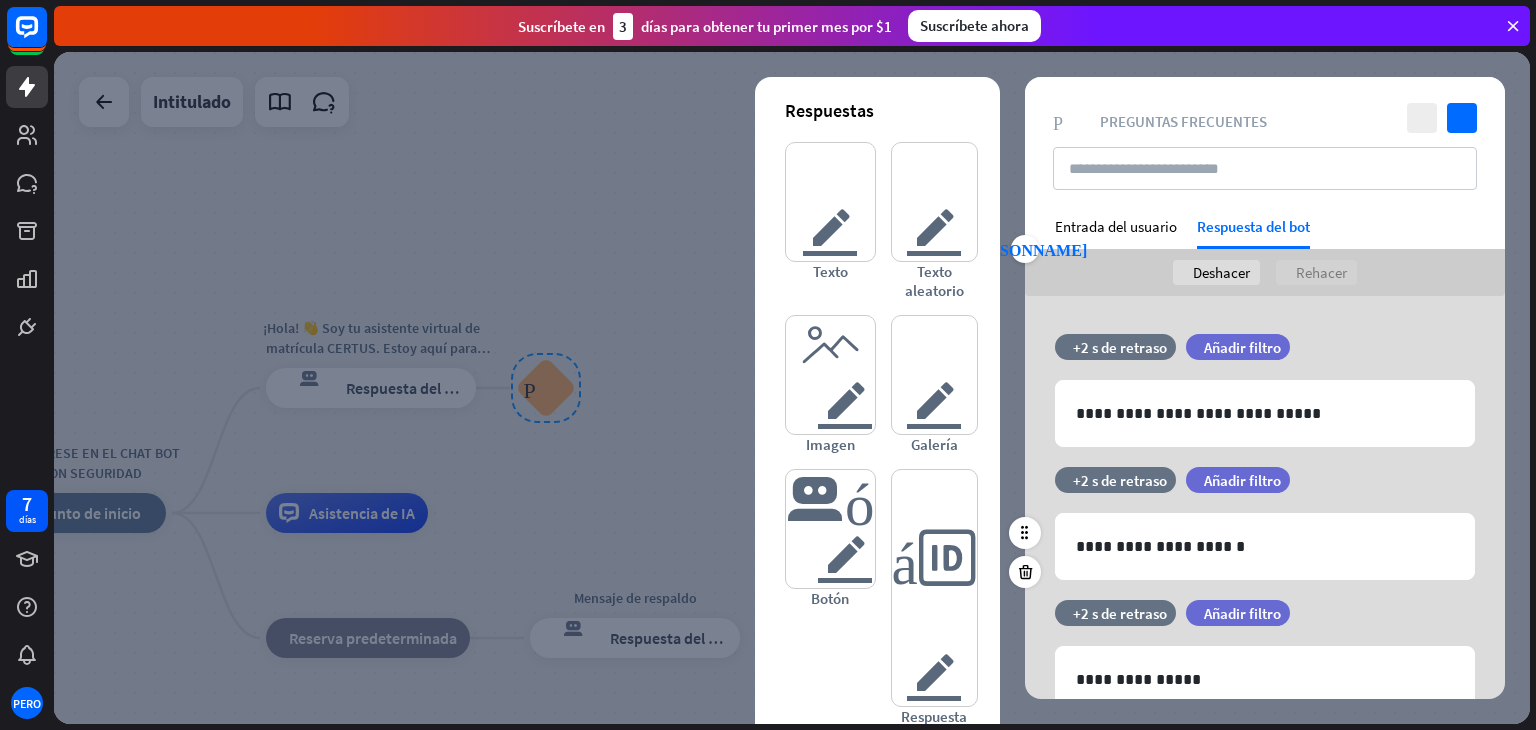click on "tiempo   +2 s de retraso          filtrar   Añadir filtro" at bounding box center (1265, 490) 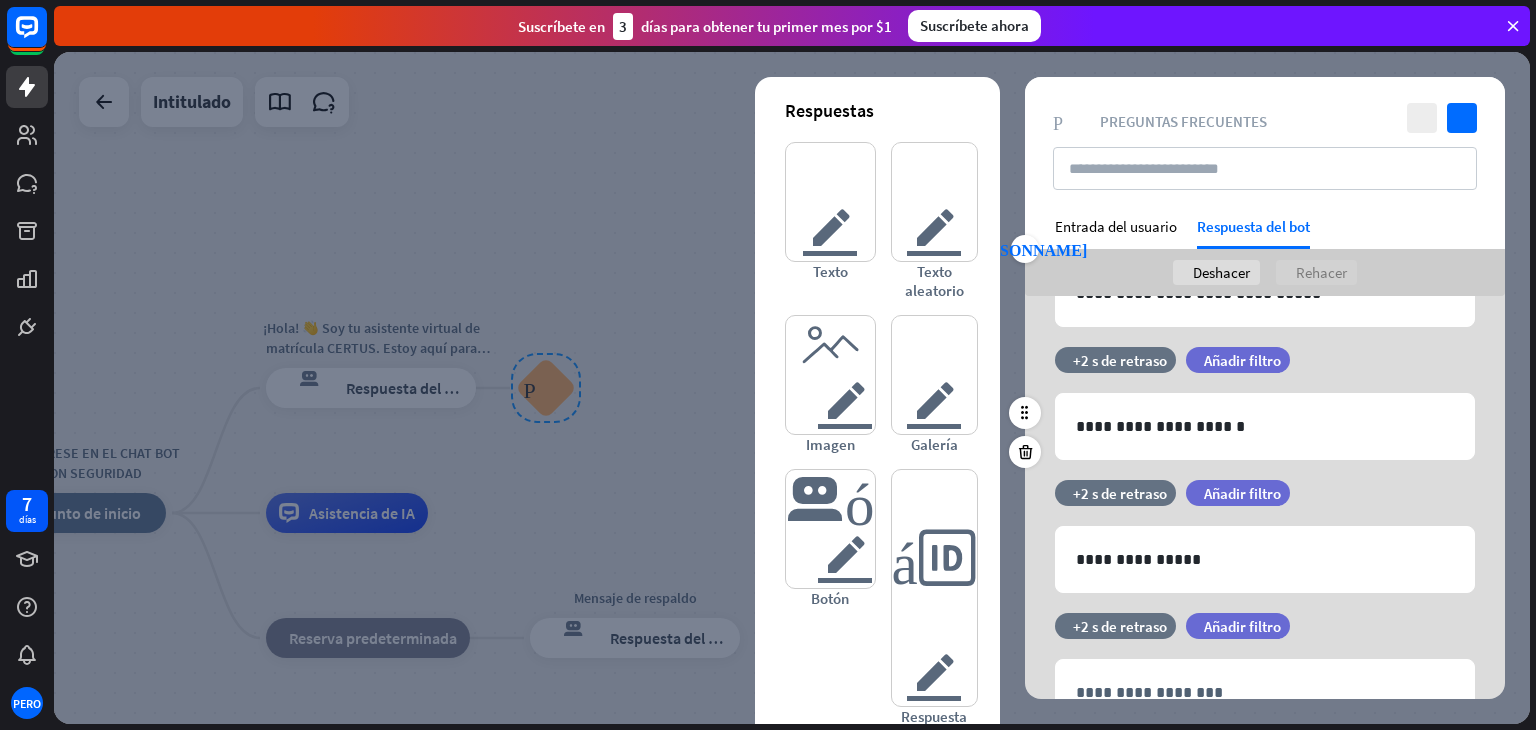 scroll, scrollTop: 214, scrollLeft: 0, axis: vertical 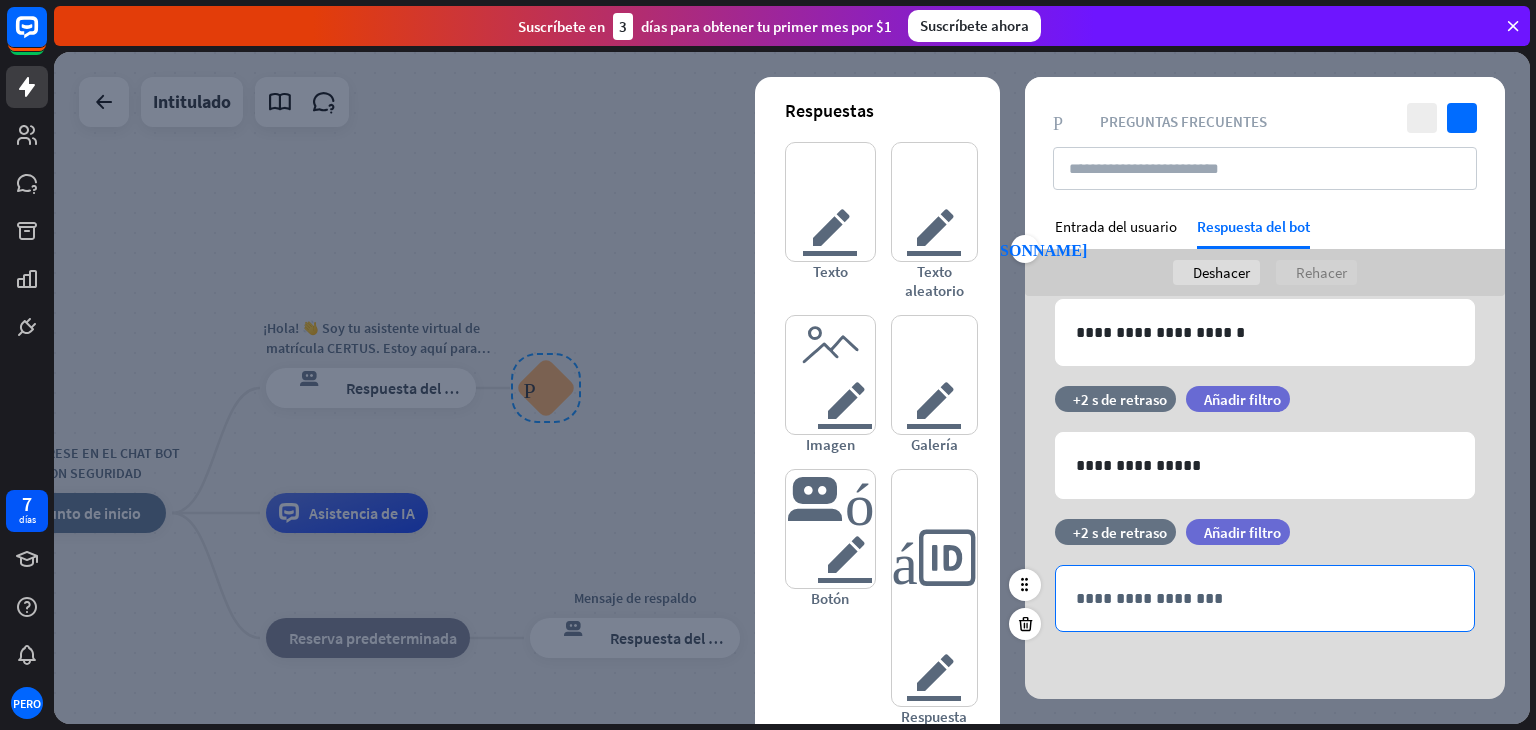 click on "**********" at bounding box center (1265, 598) 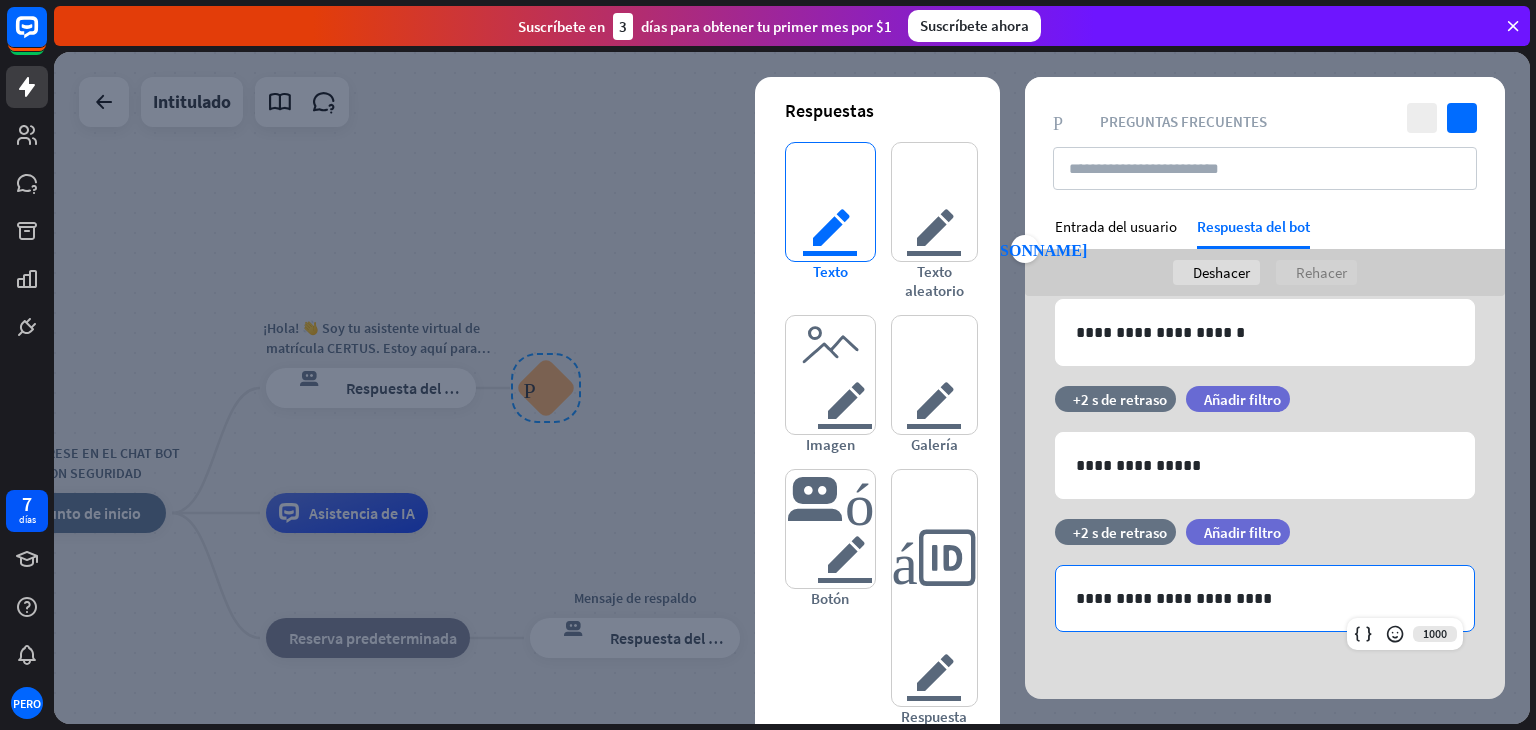click on "texto del editor" at bounding box center [830, 202] 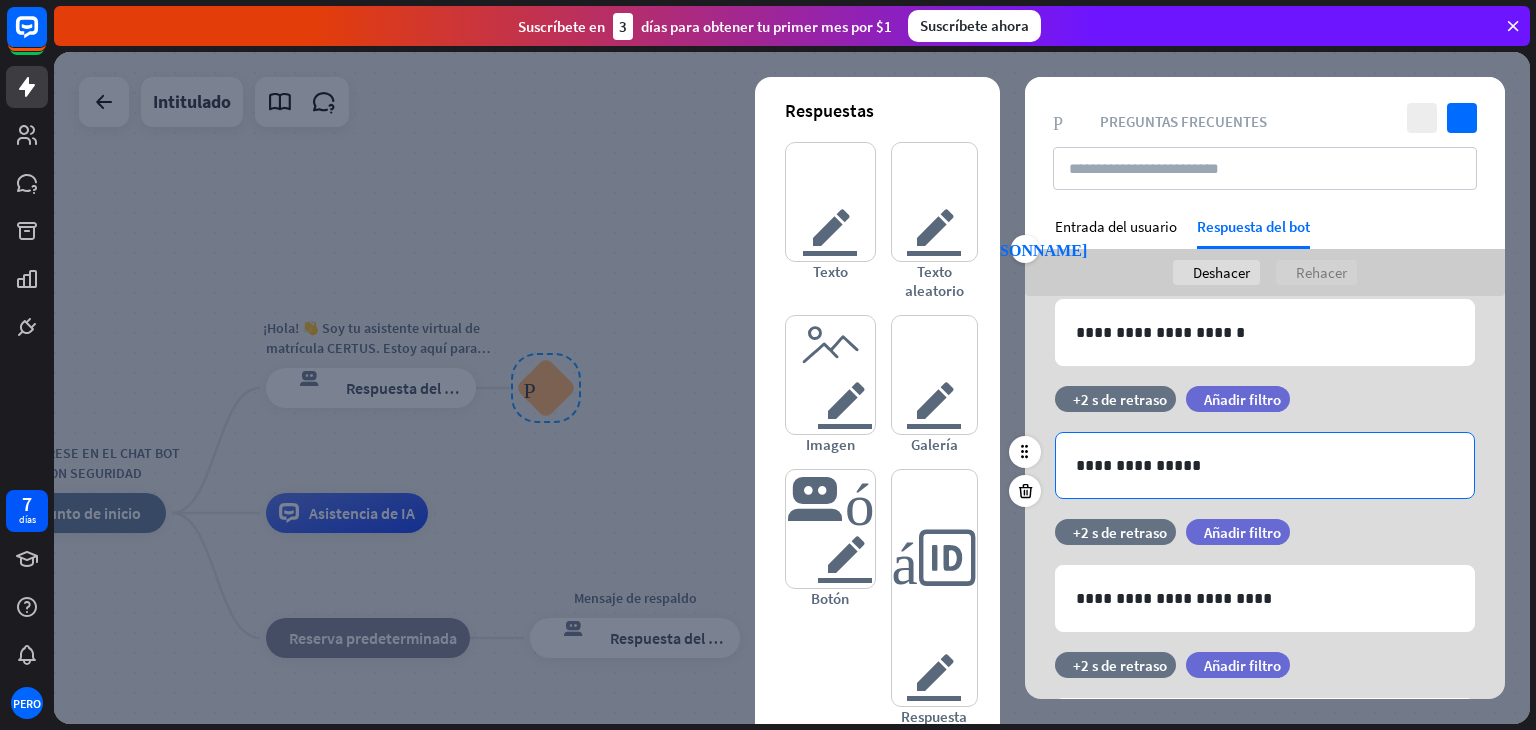 click on "**********" at bounding box center [1265, 465] 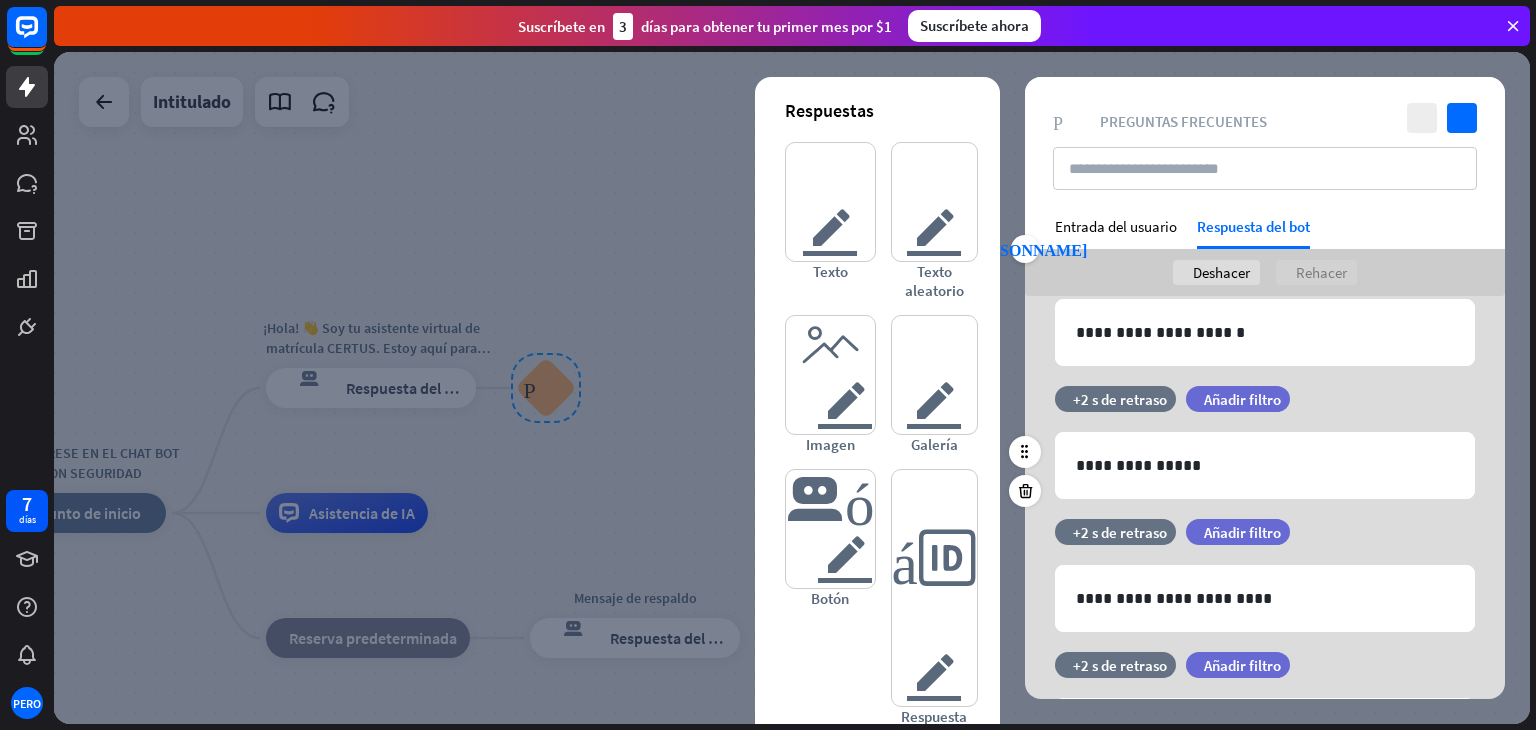 click on "**********" at bounding box center [1265, 465] 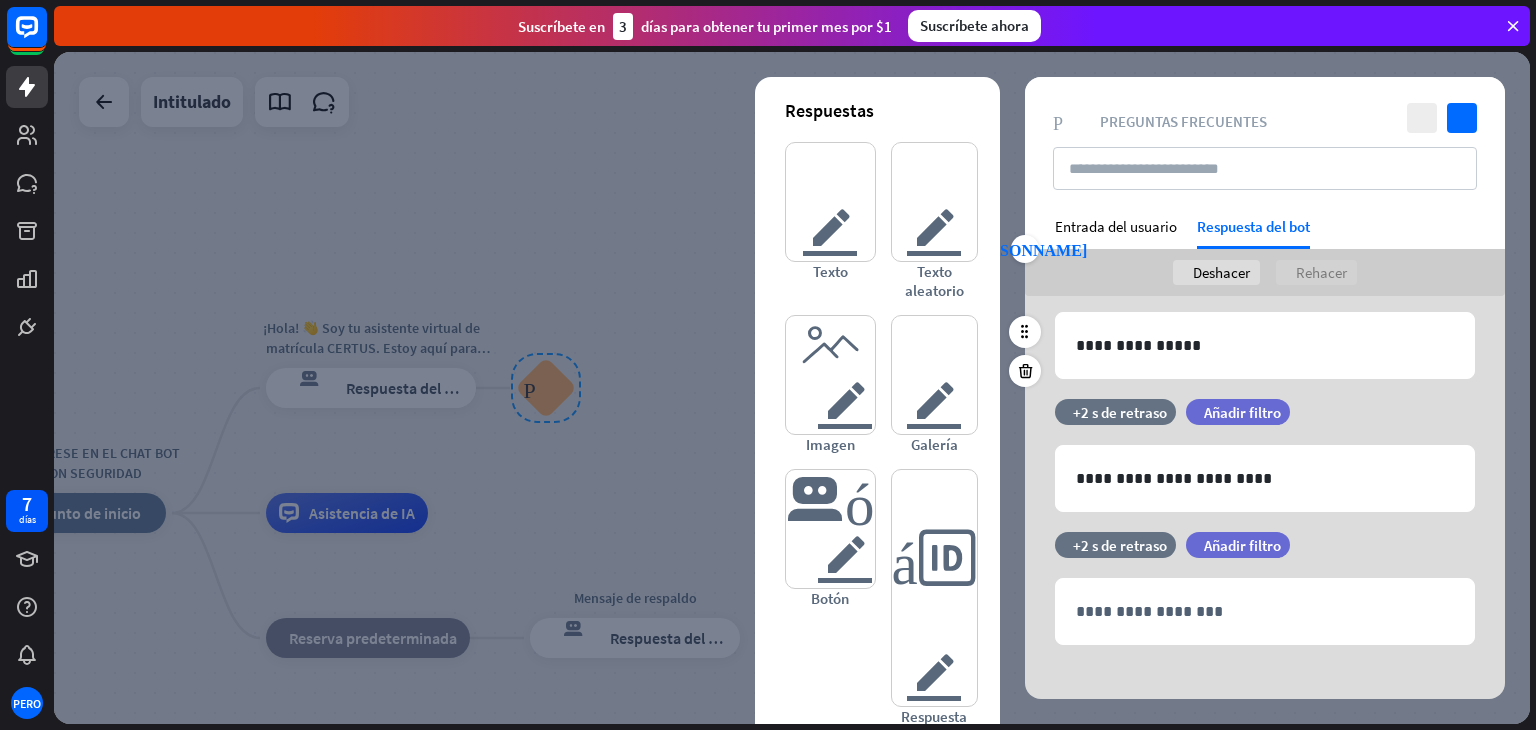 scroll, scrollTop: 347, scrollLeft: 0, axis: vertical 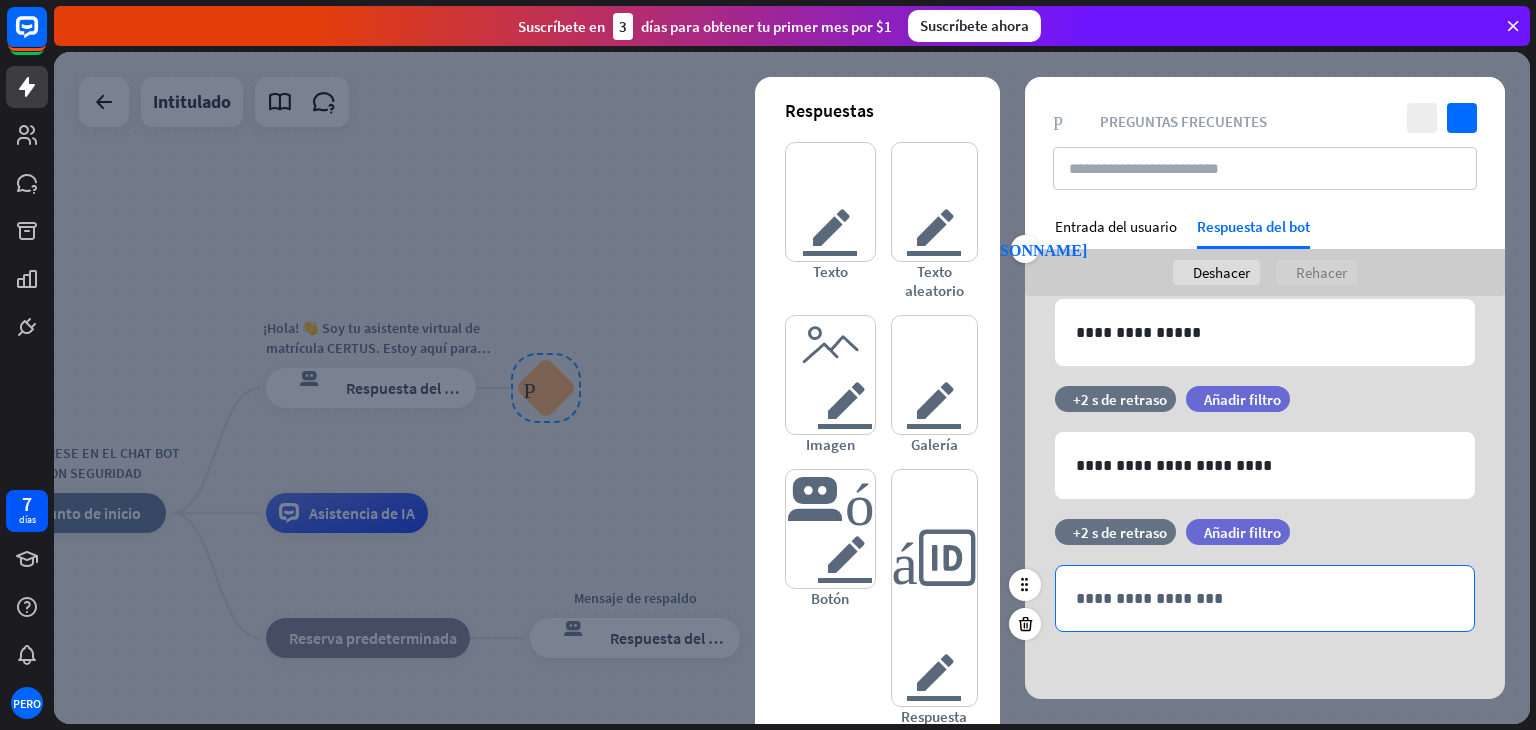 click on "**********" at bounding box center [1265, 598] 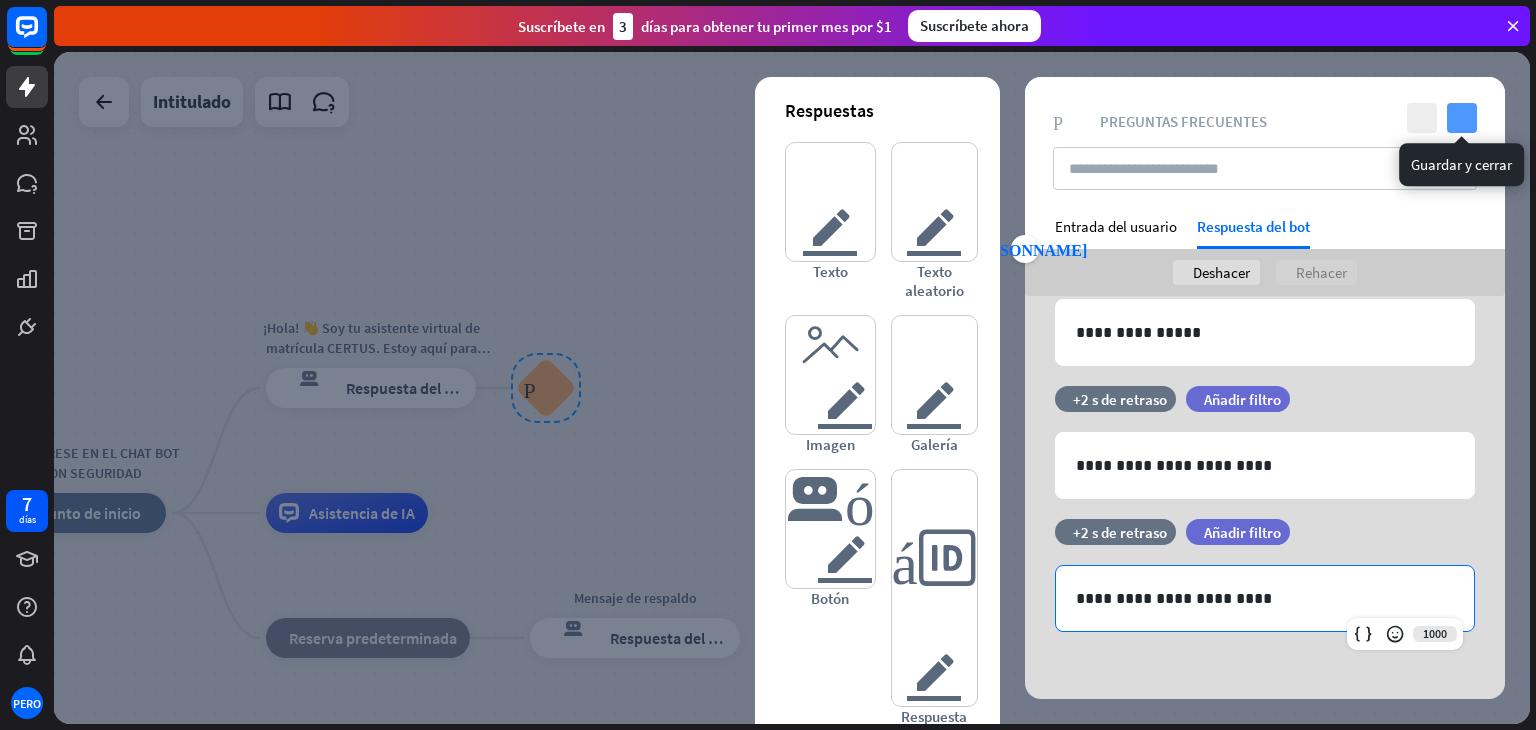 click on "controlar" at bounding box center (1462, 118) 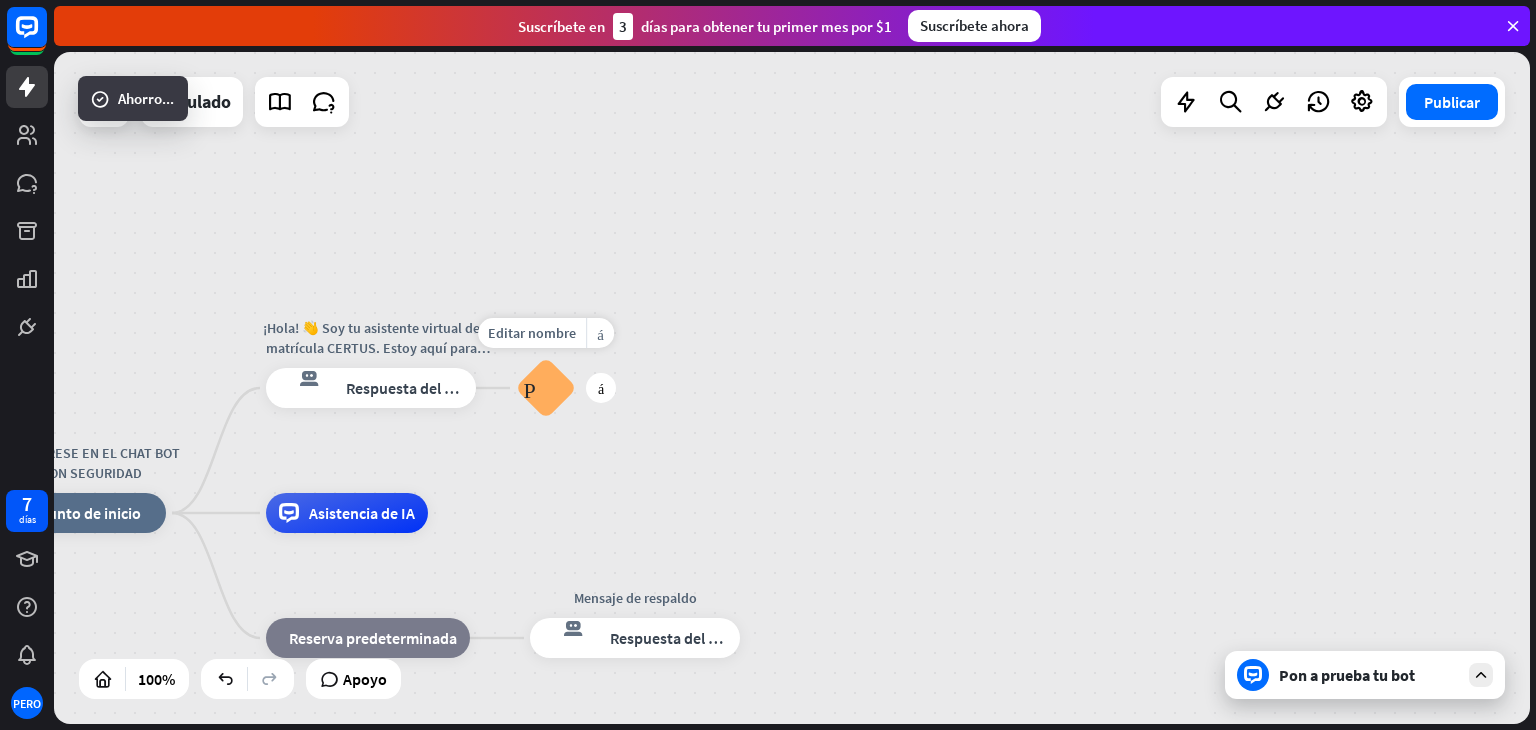 click on "Preguntas frecuentes sobre bloques" at bounding box center [545, 388] 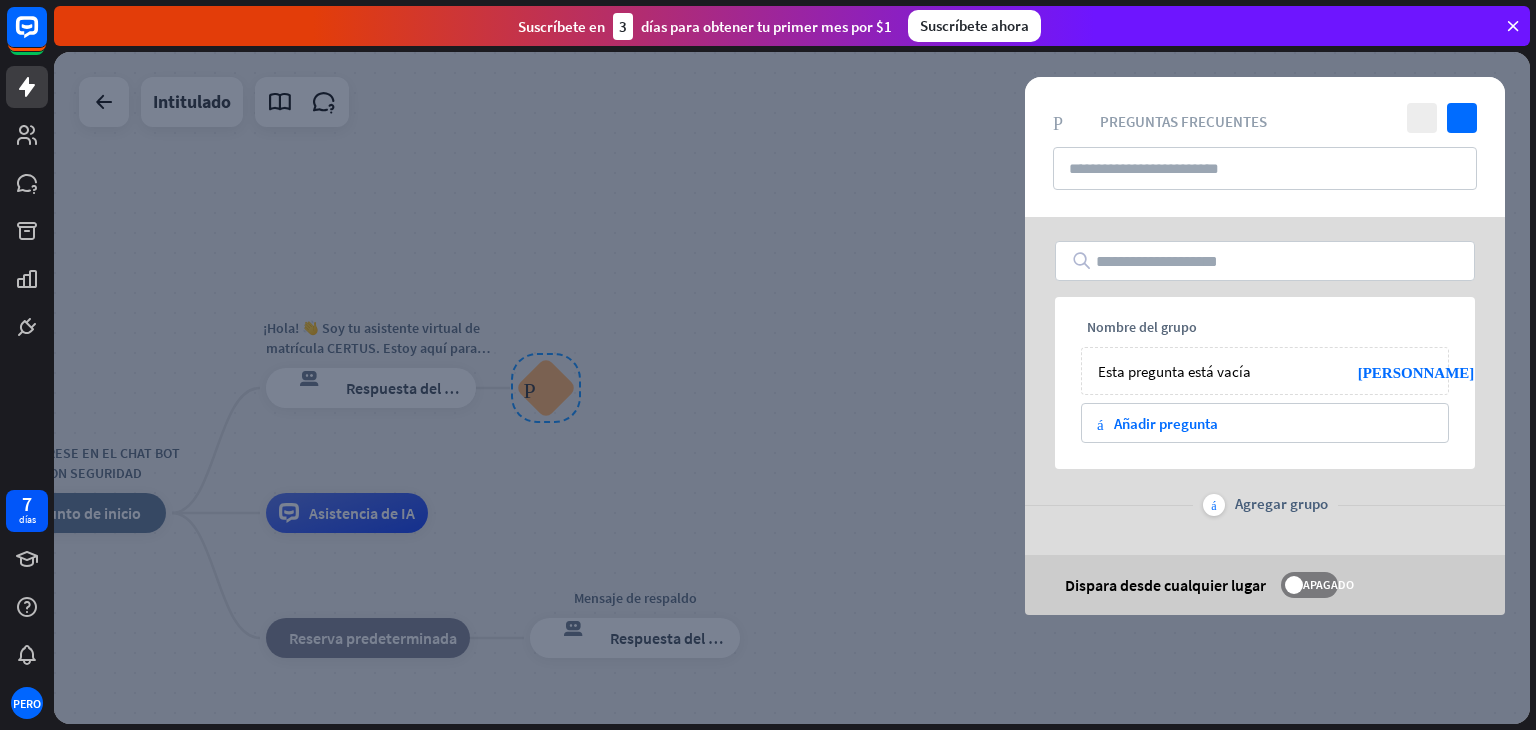 click at bounding box center (792, 388) 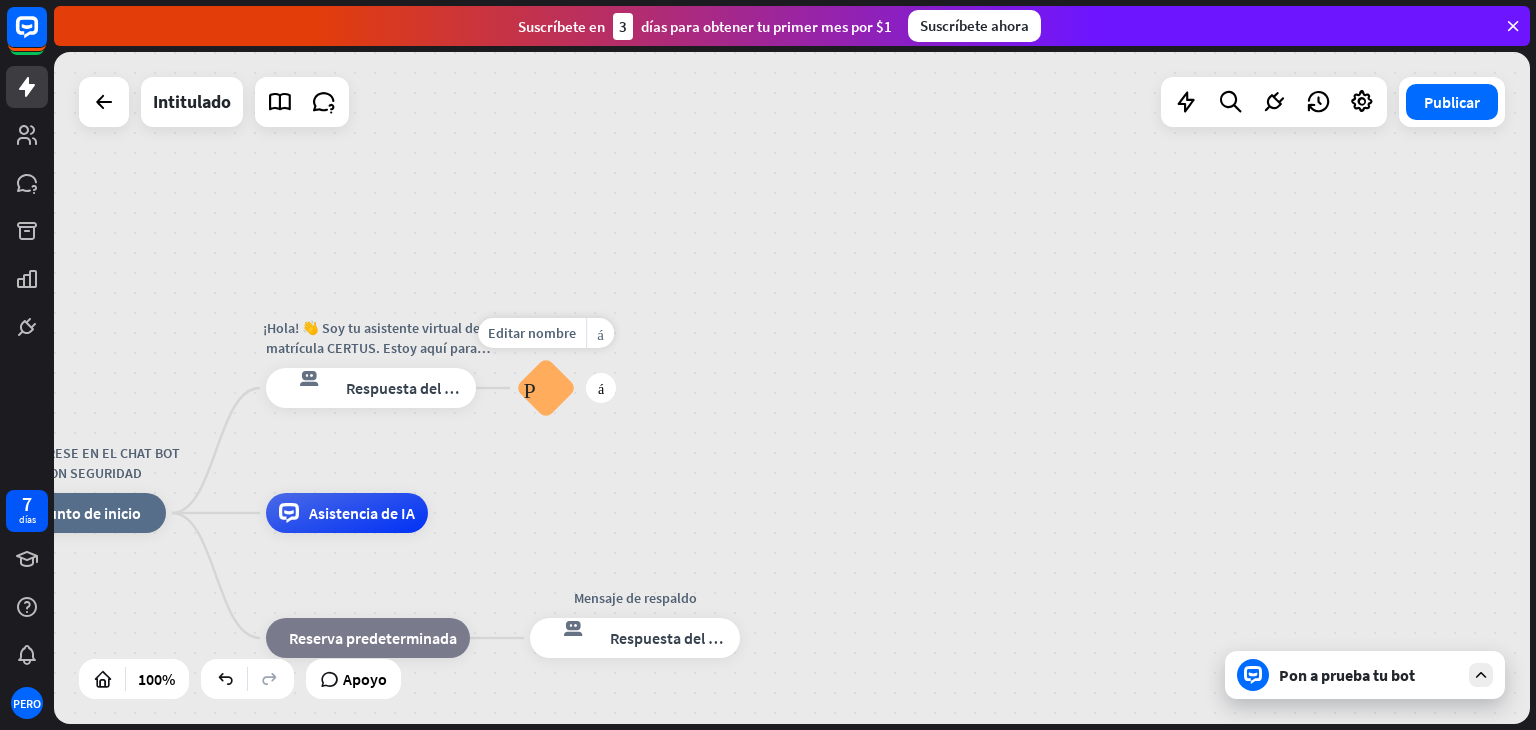 click on "Preguntas frecuentes sobre bloques" at bounding box center [546, 388] 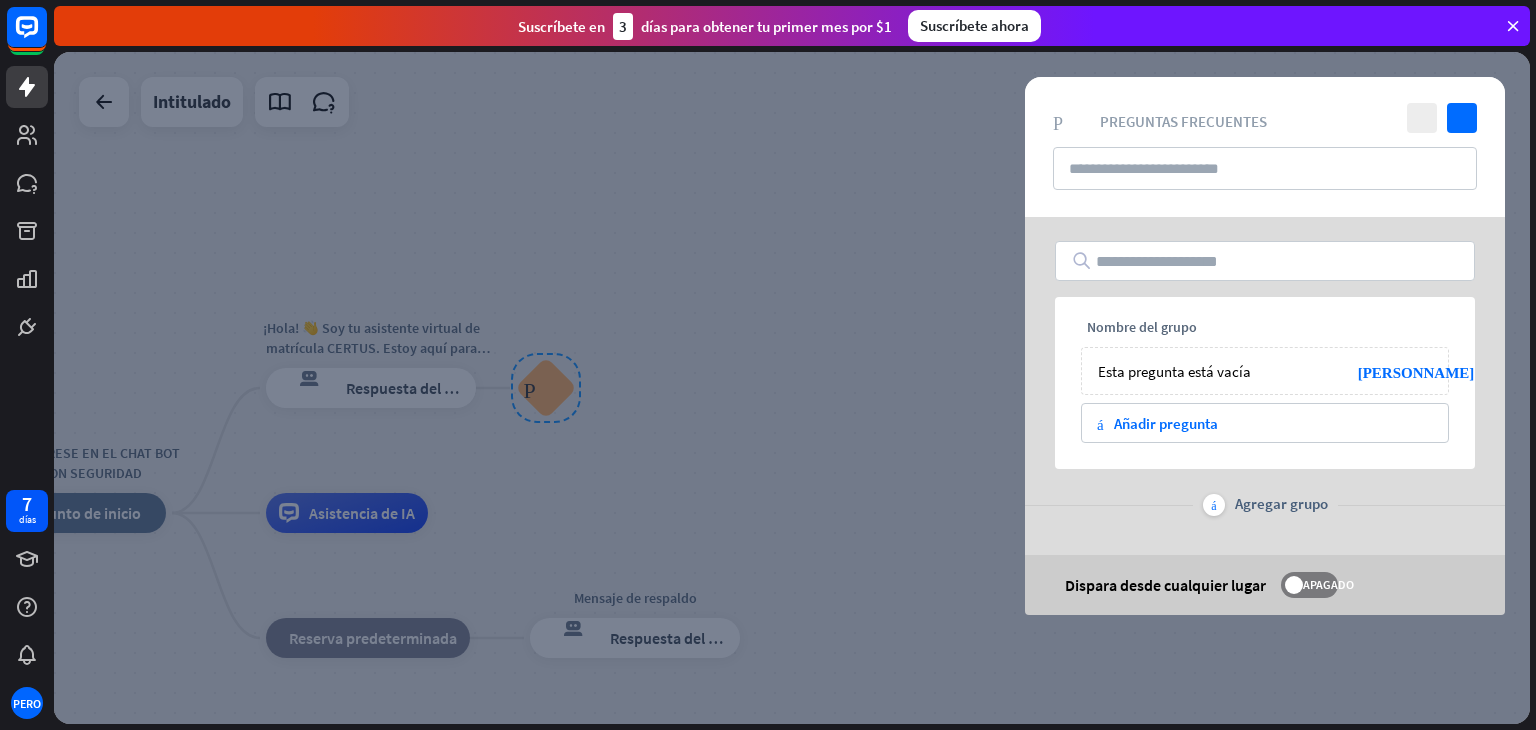 click at bounding box center (1265, 261) 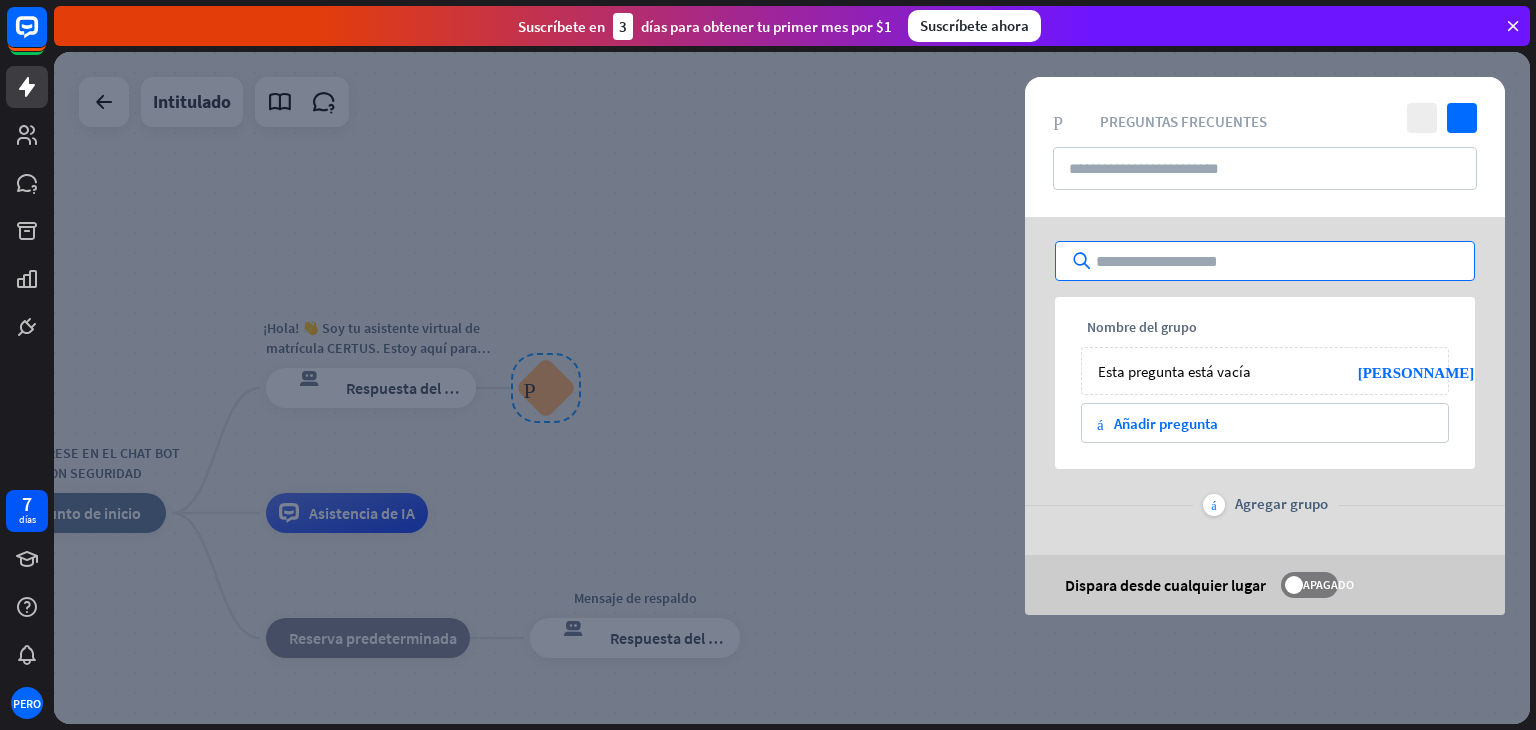 paste on "**********" 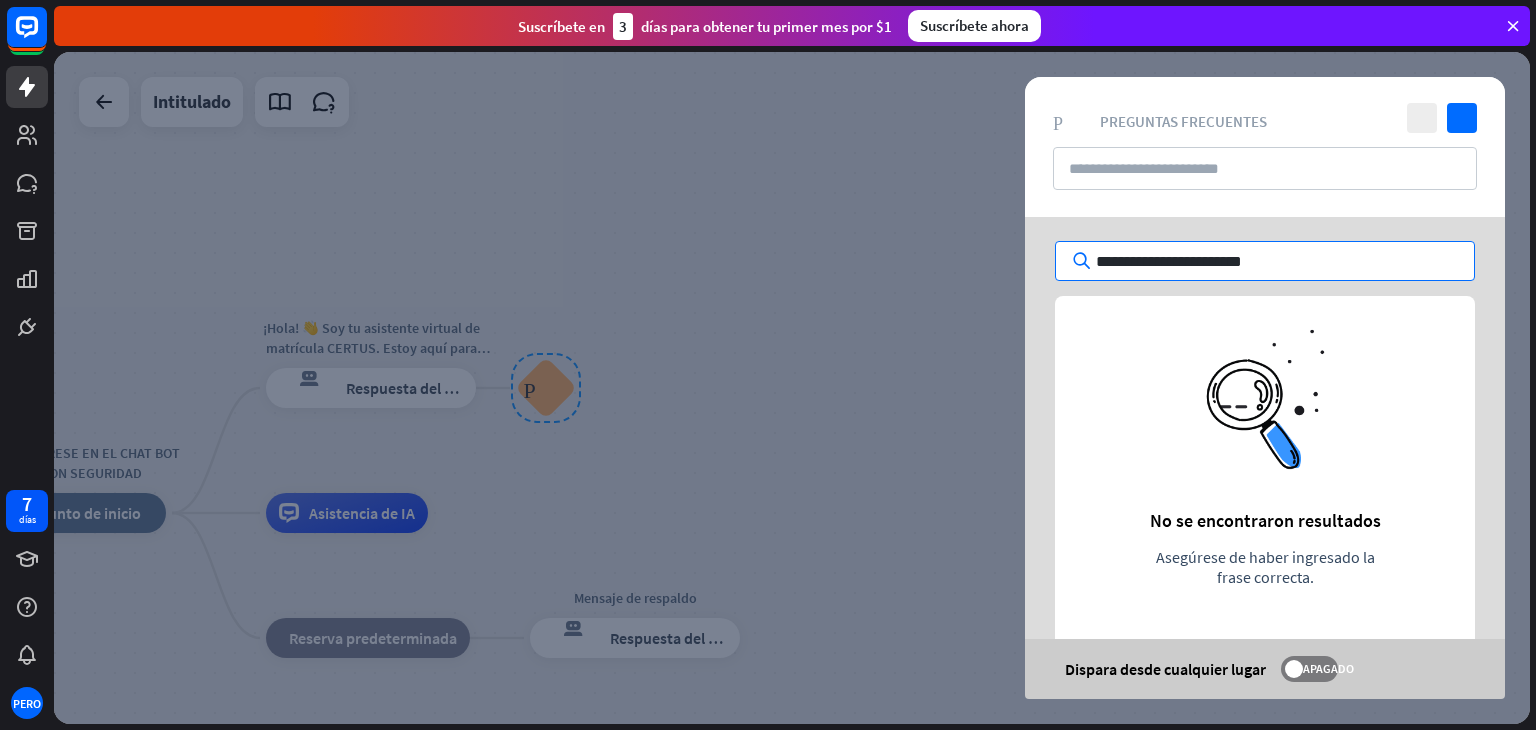 type on "**********" 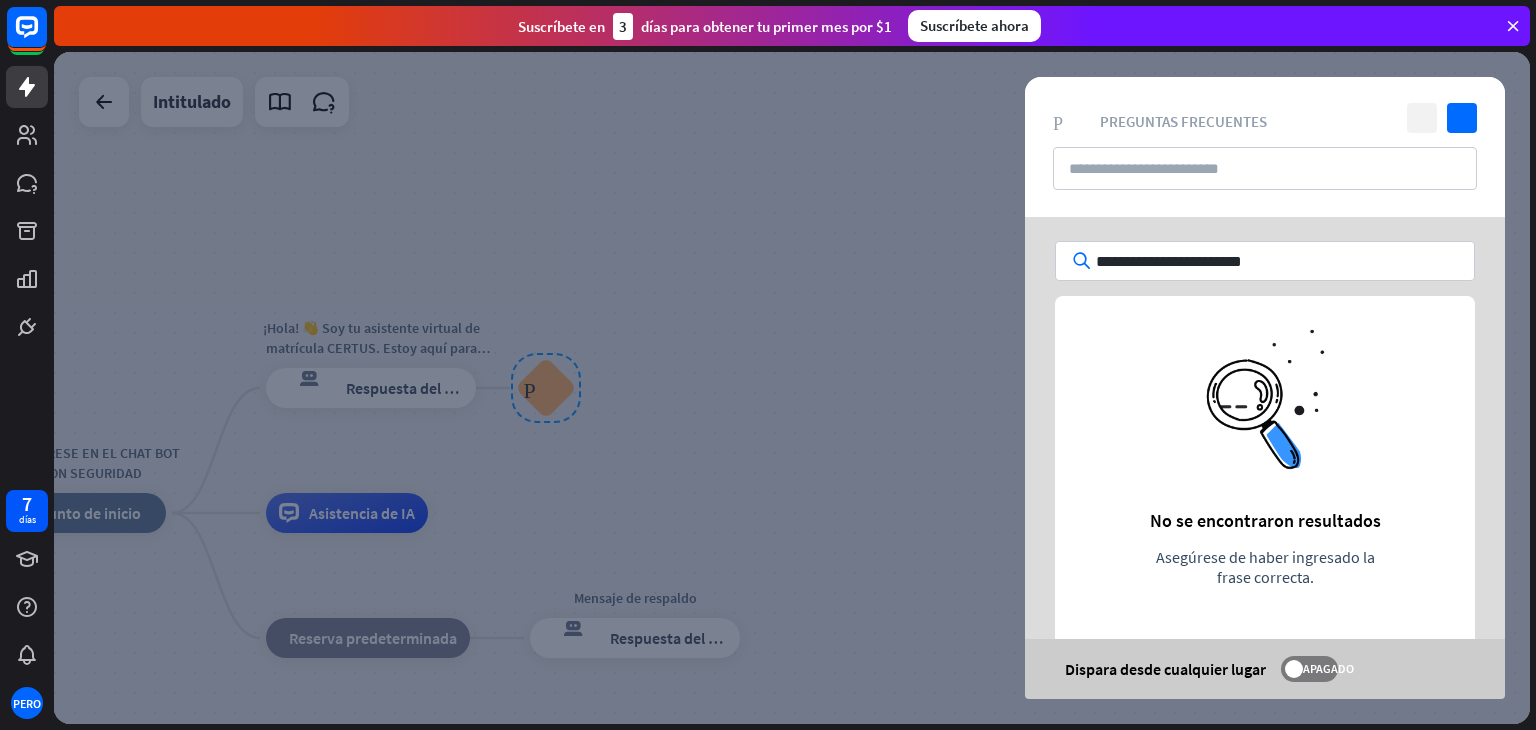 click on "cerca" at bounding box center [1422, 118] 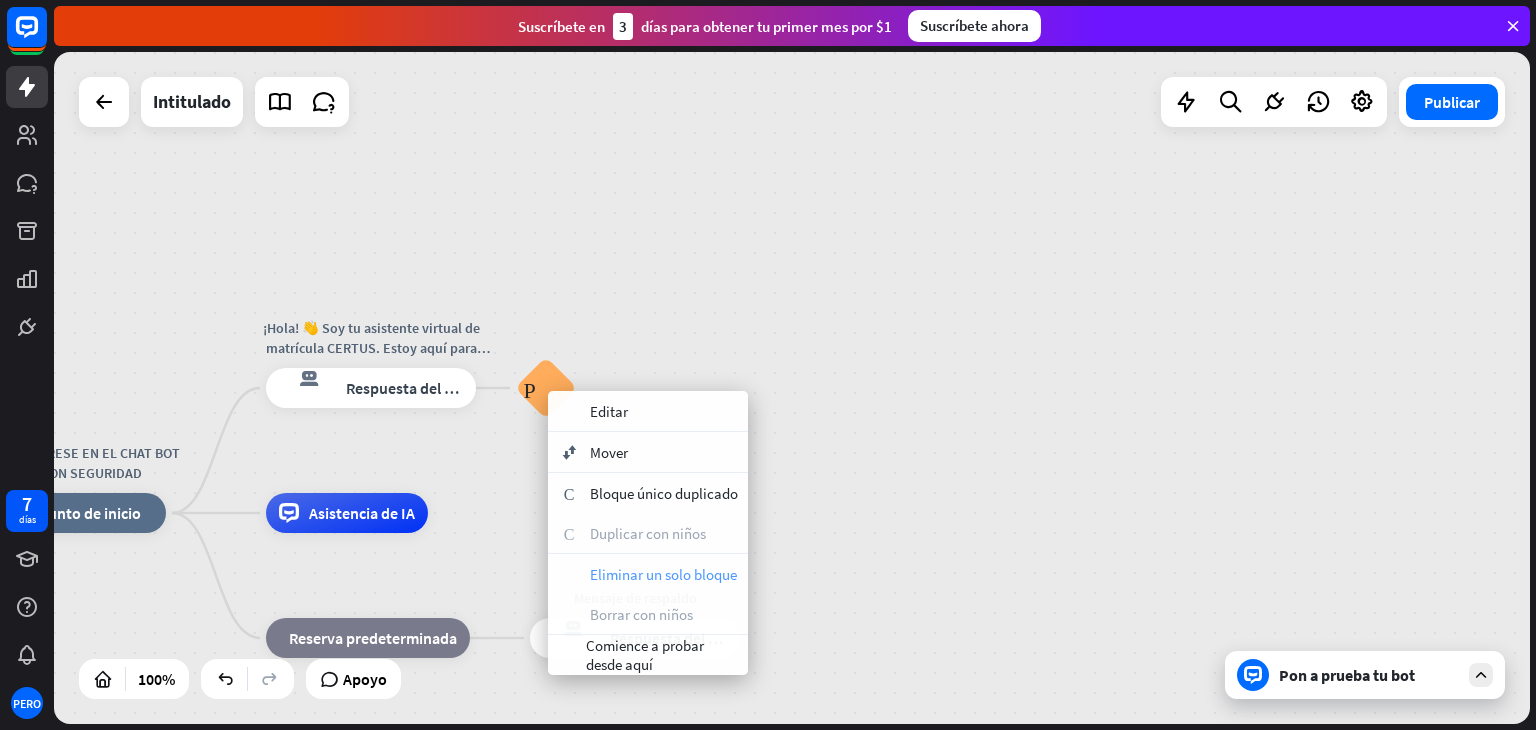 click on "Eliminar un solo bloque" at bounding box center [663, 574] 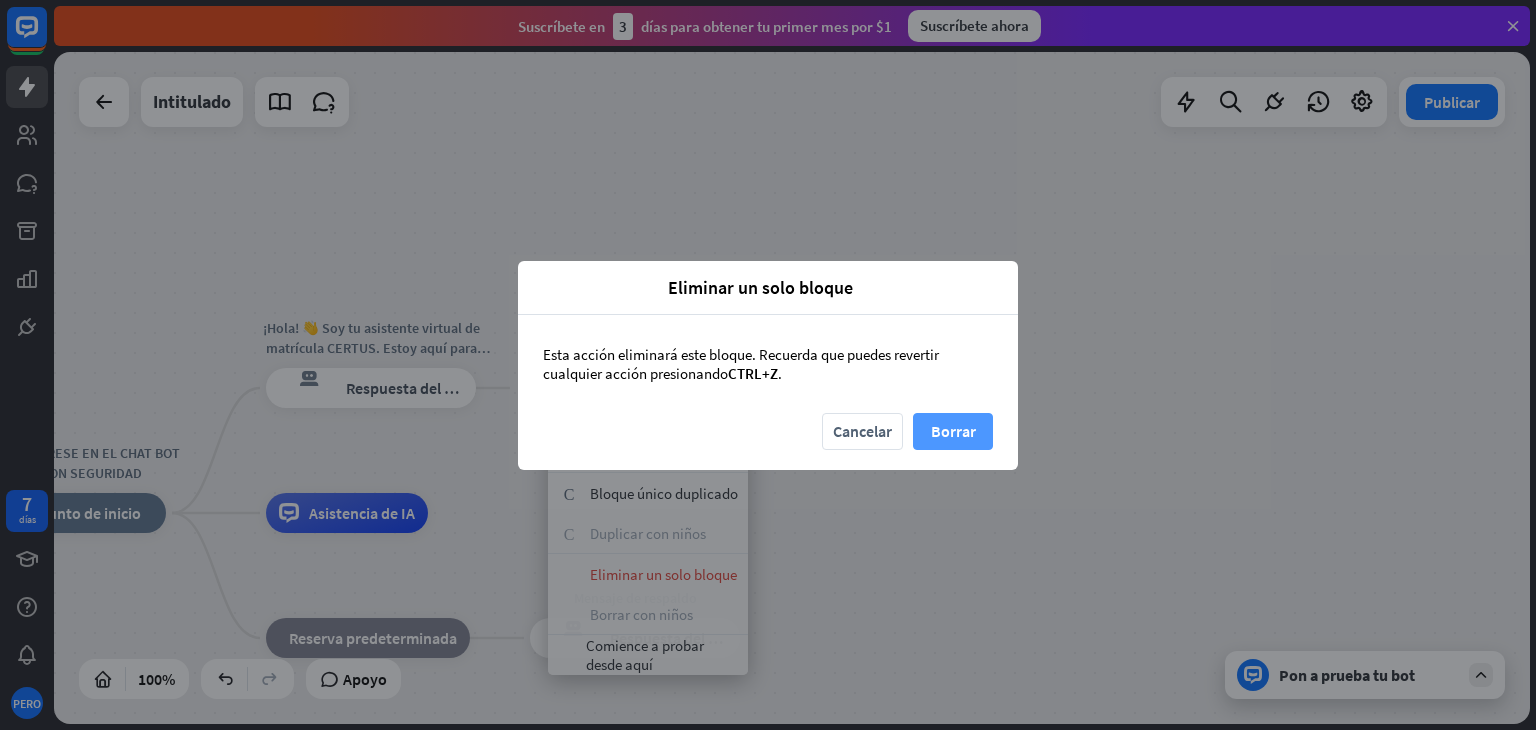 click on "Borrar" at bounding box center [953, 431] 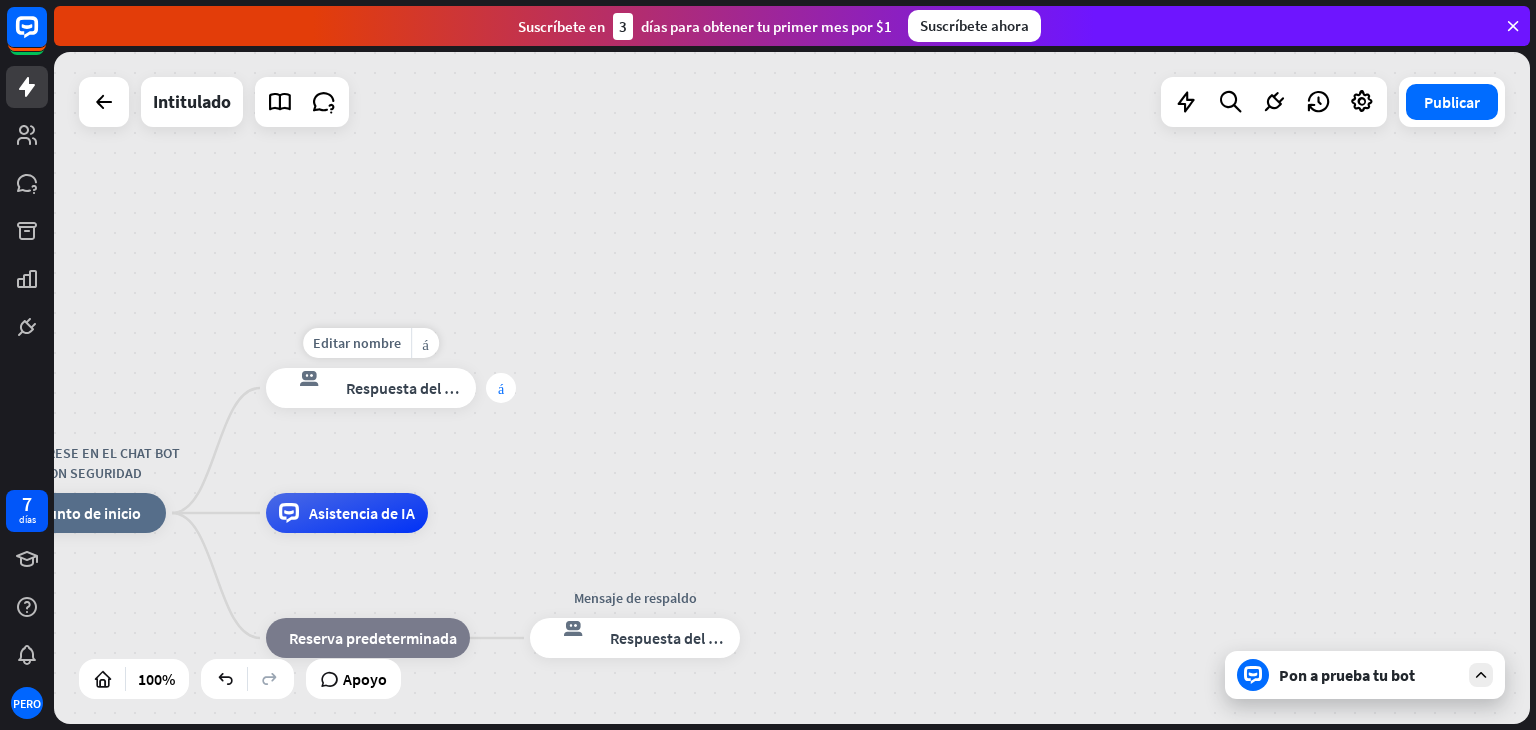 click on "más" at bounding box center [501, 388] 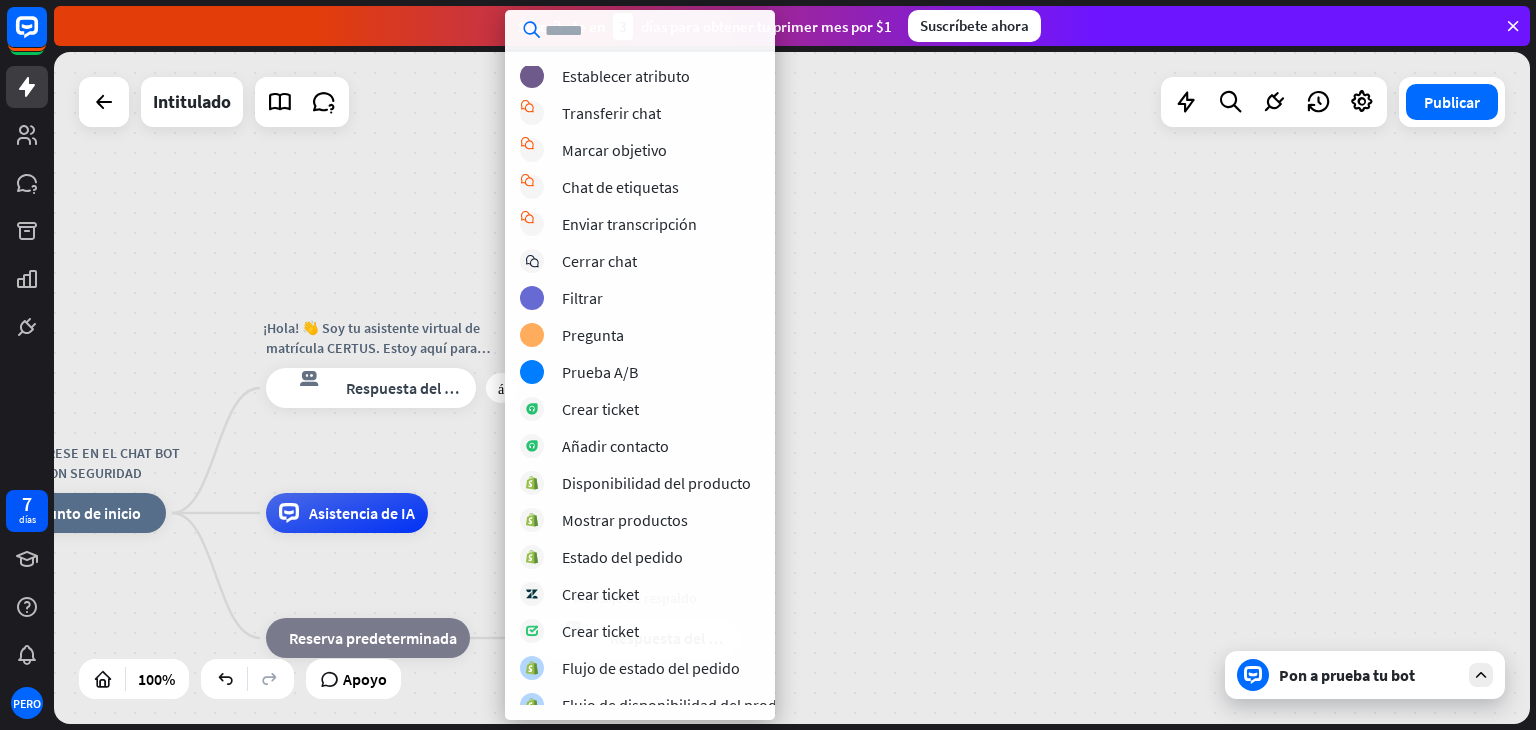 scroll, scrollTop: 457, scrollLeft: 0, axis: vertical 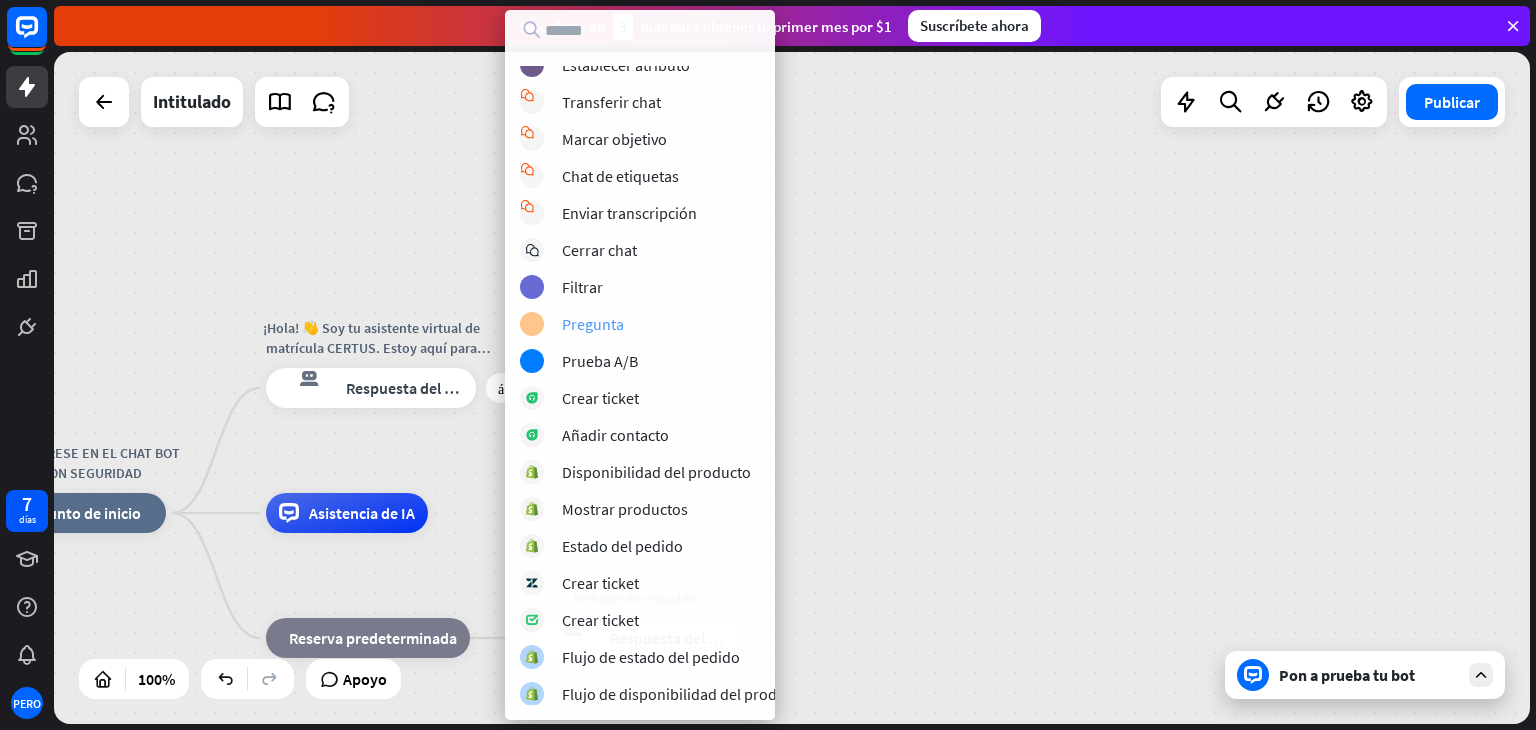 click on "Pregunta" at bounding box center (593, 324) 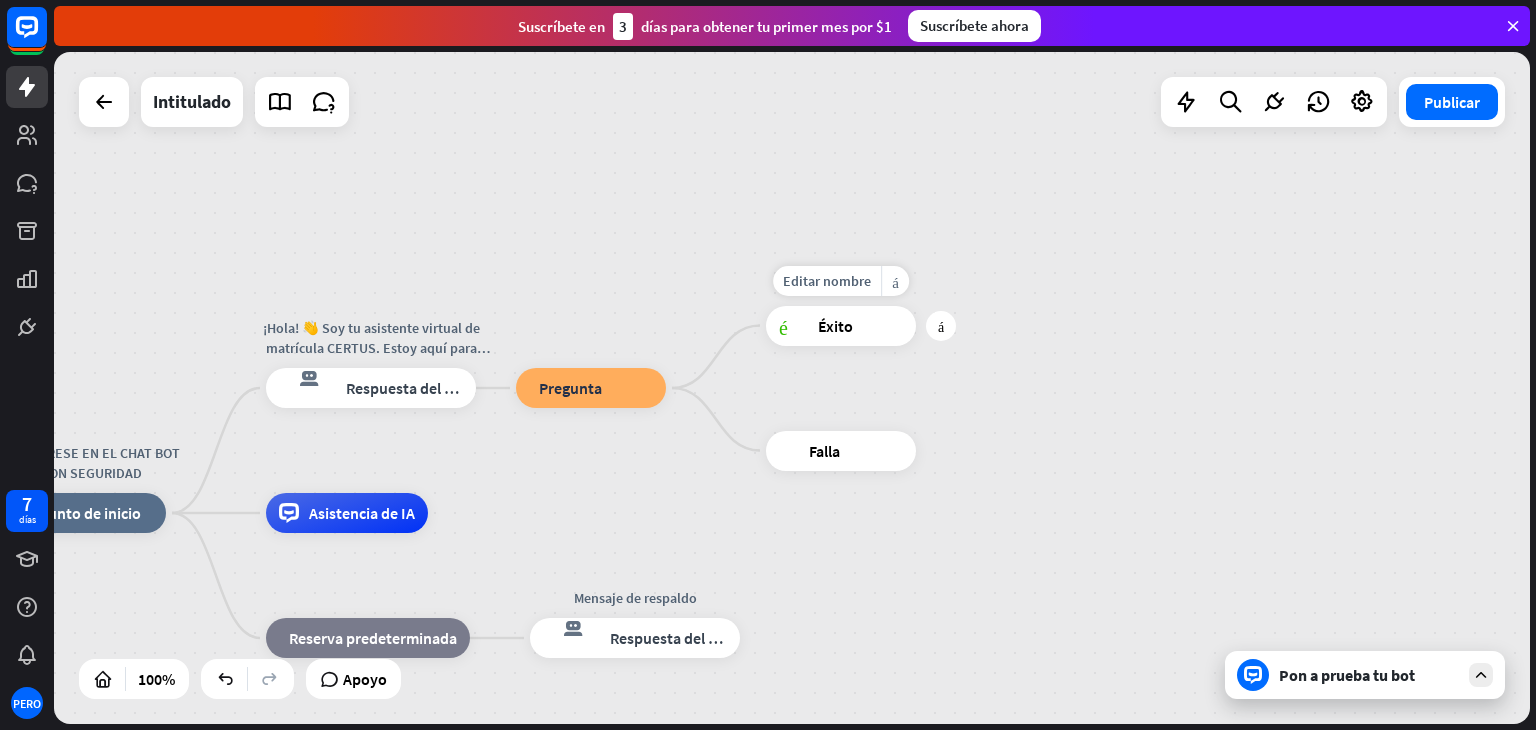click on "éxito del bloque" at bounding box center [793, 326] 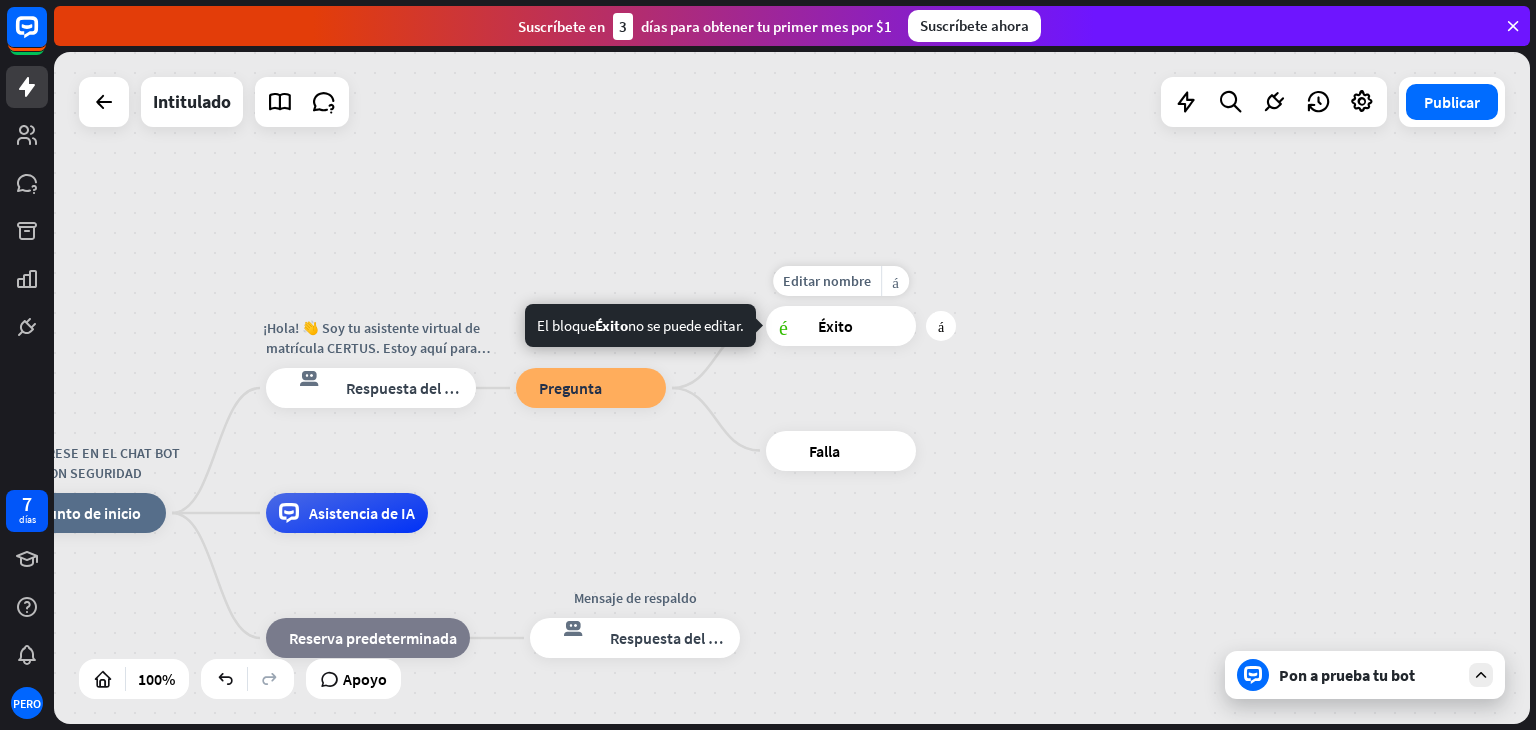 click on "éxito del bloque" at bounding box center (793, 326) 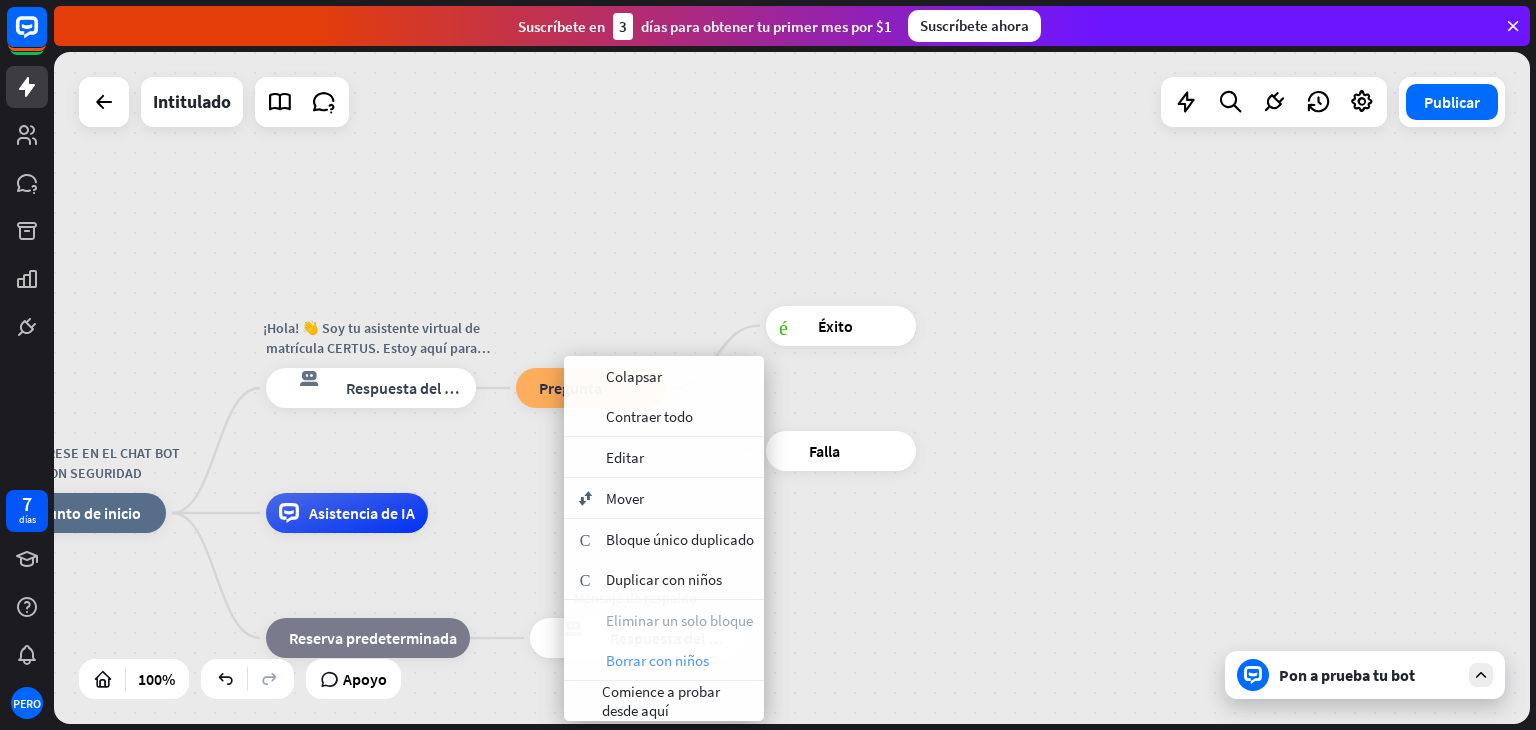 click on "Borrar con niños" at bounding box center (657, 660) 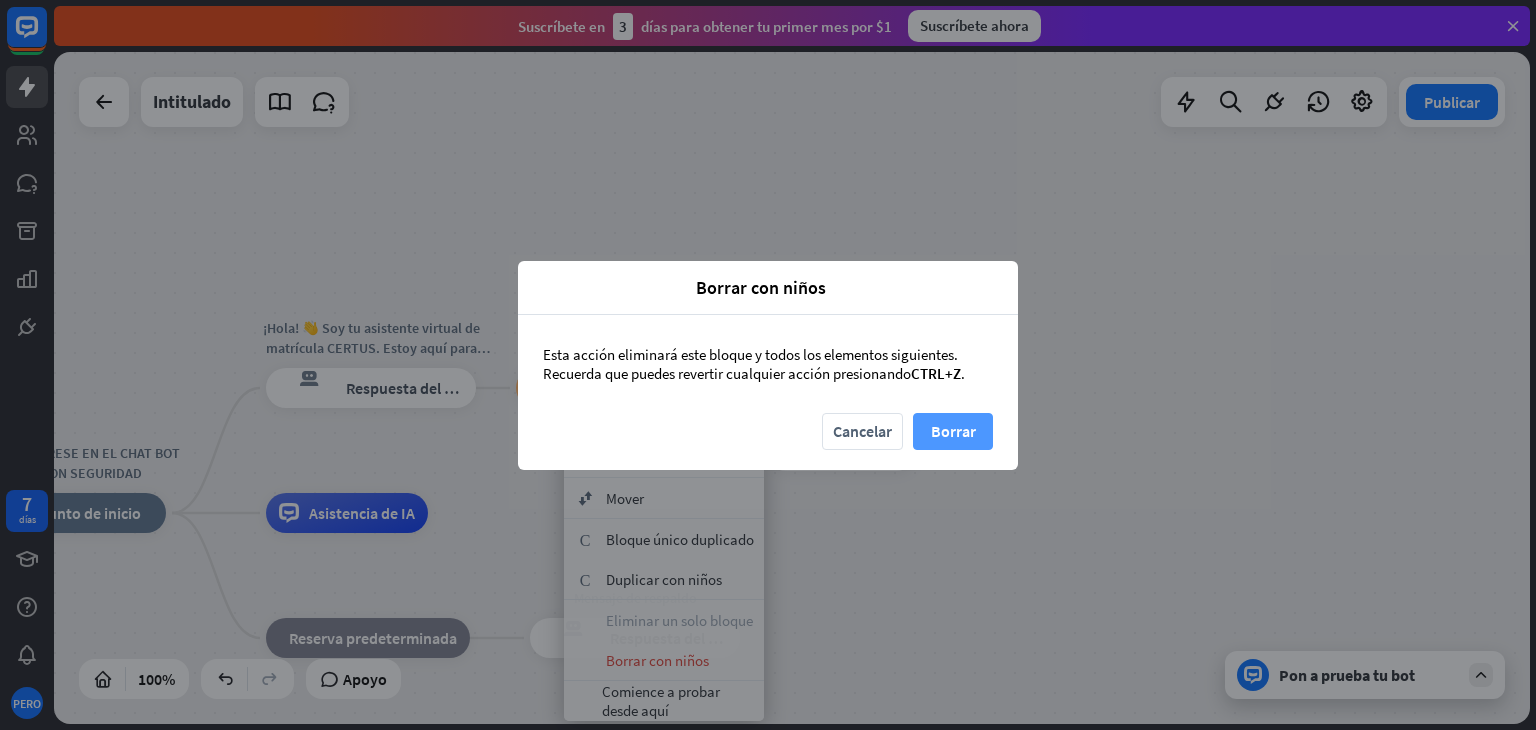 click on "Borrar" at bounding box center (953, 431) 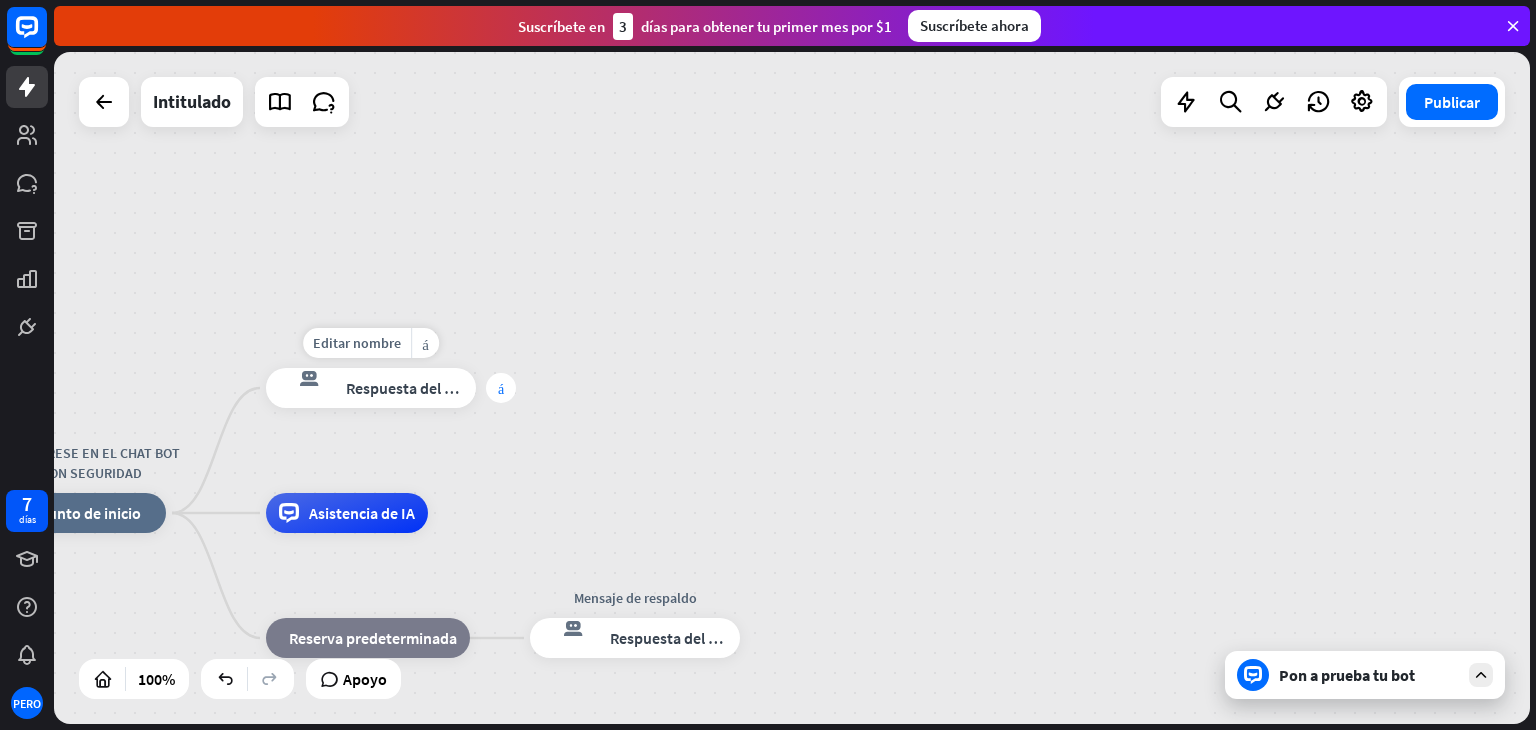 click on "más" at bounding box center (501, 388) 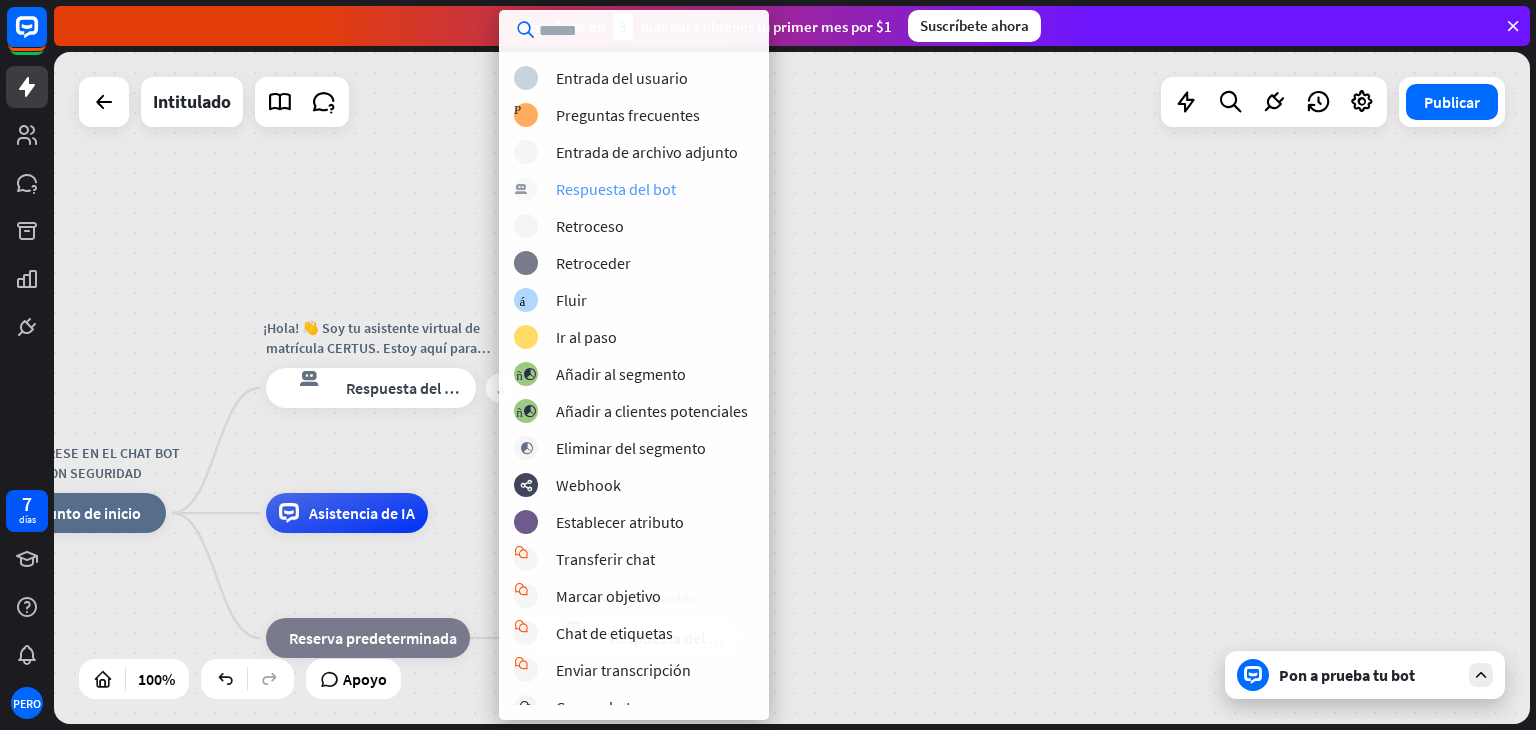 click on "respuesta del bot de bloqueo
Respuesta del bot" at bounding box center [657, 189] 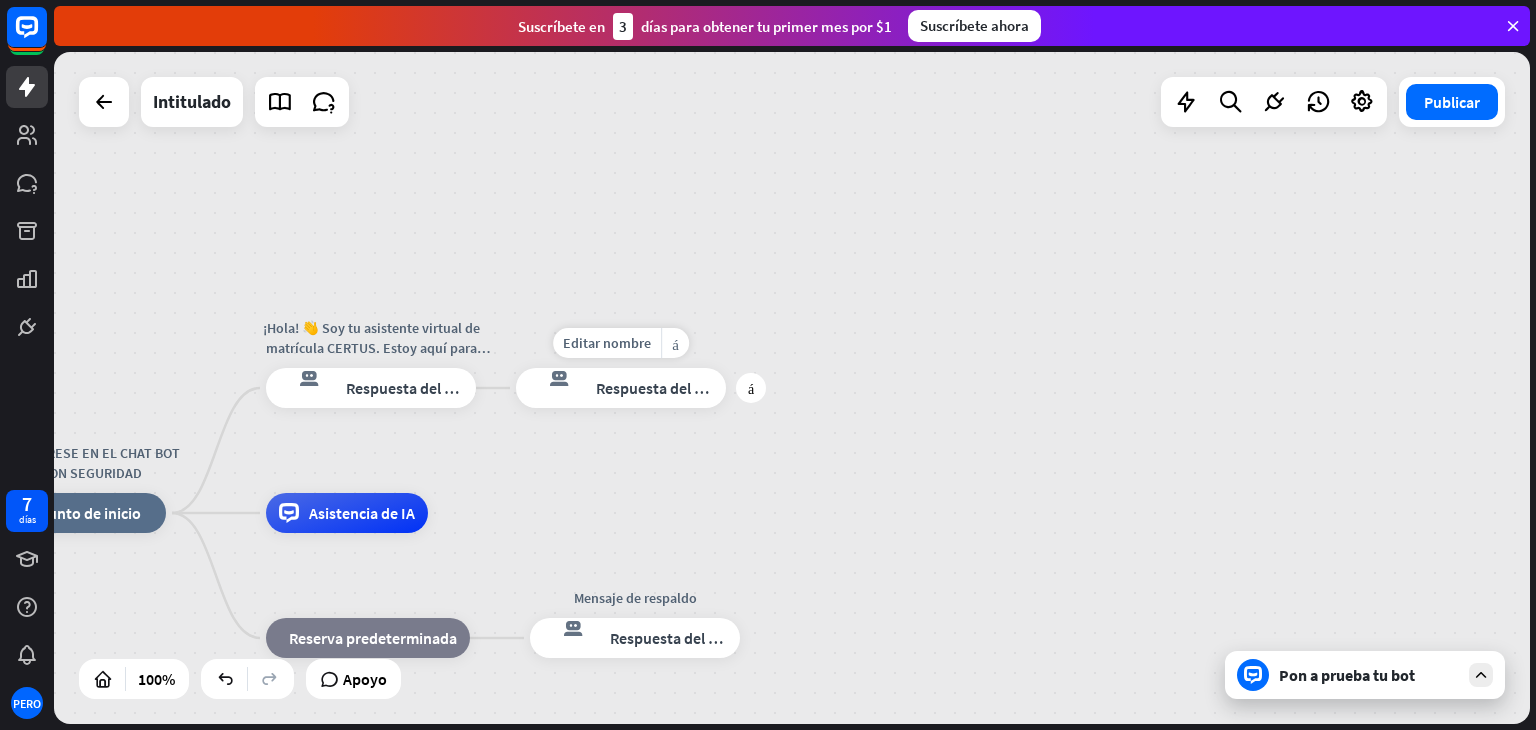 click on "respuesta del bot de bloqueo" at bounding box center (557, 388) 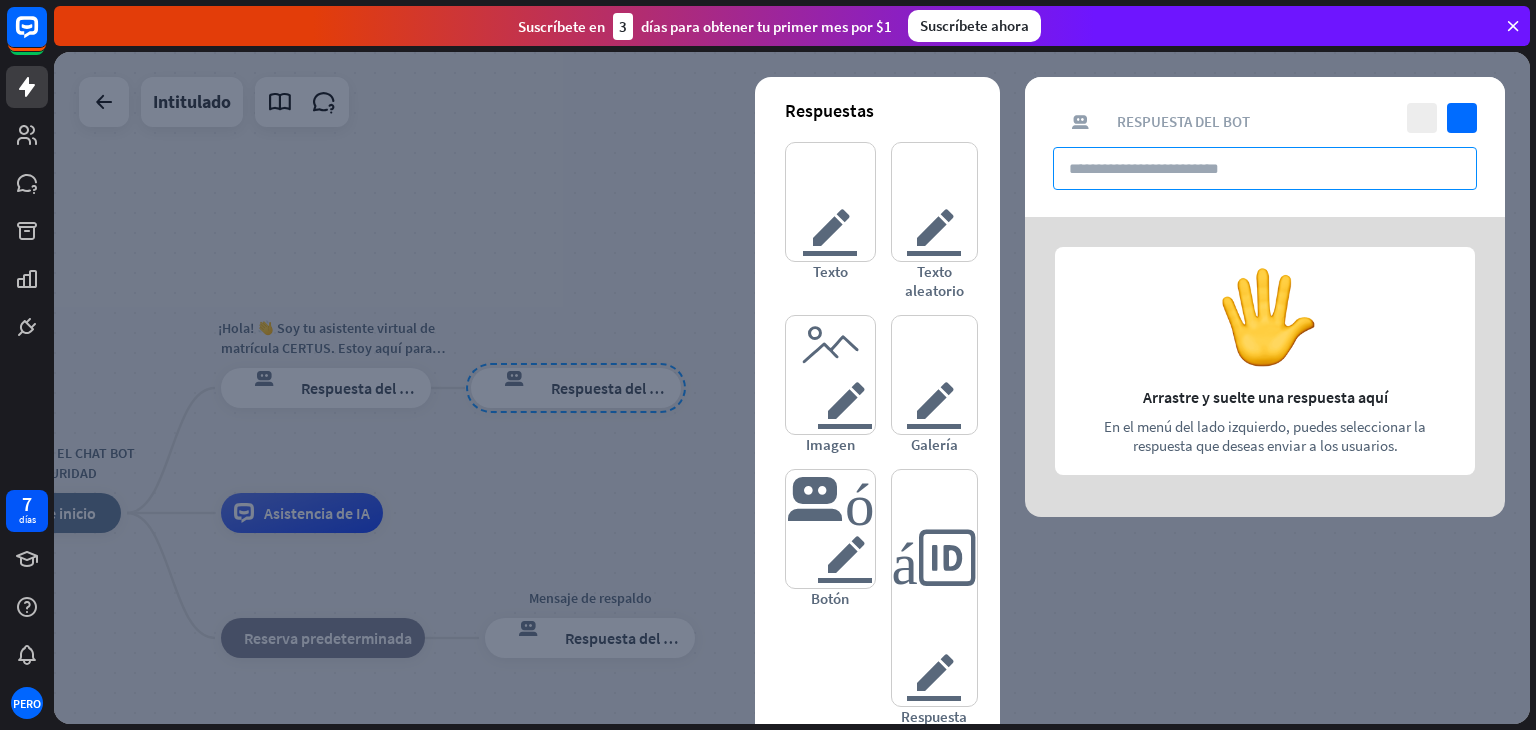 click at bounding box center (1265, 168) 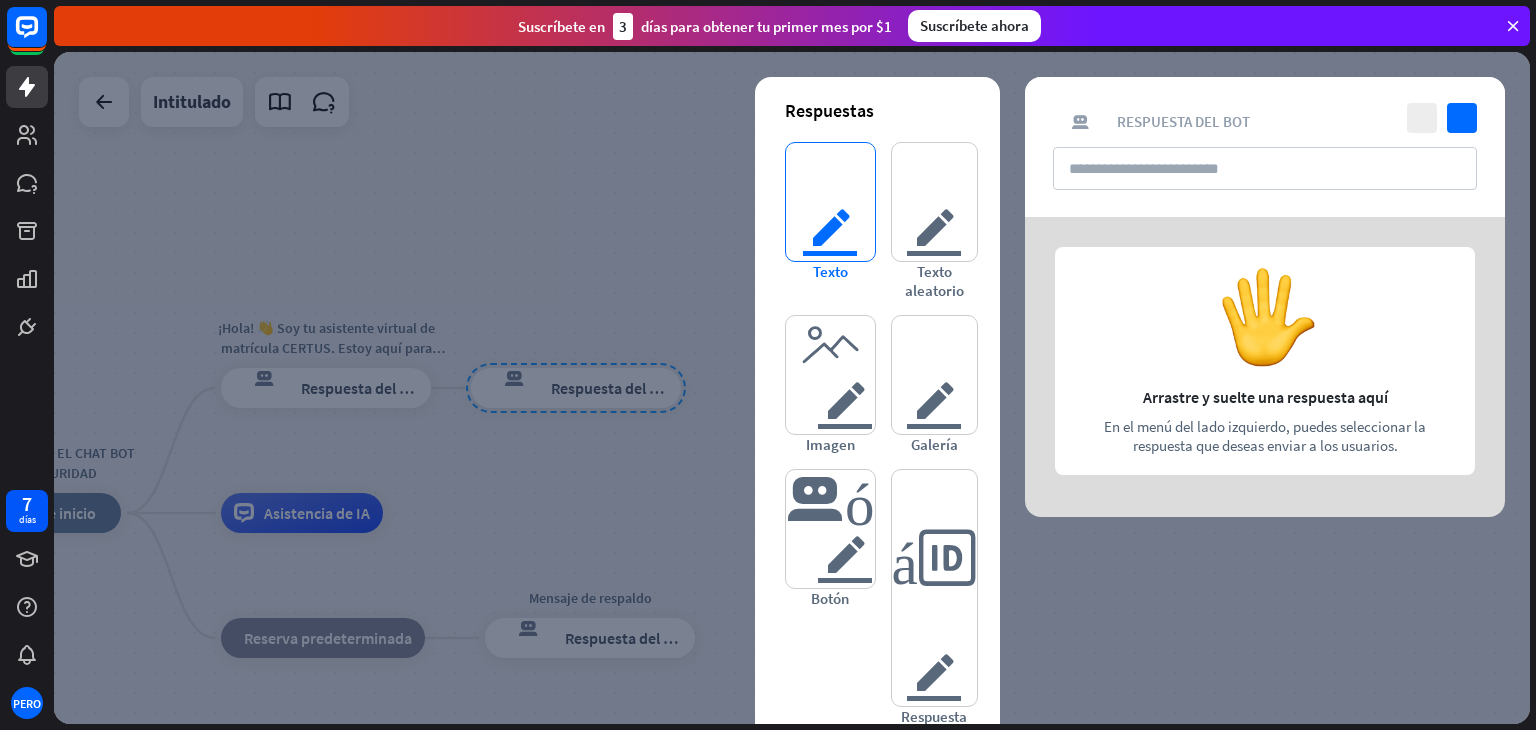 click on "texto del editor" at bounding box center [830, 202] 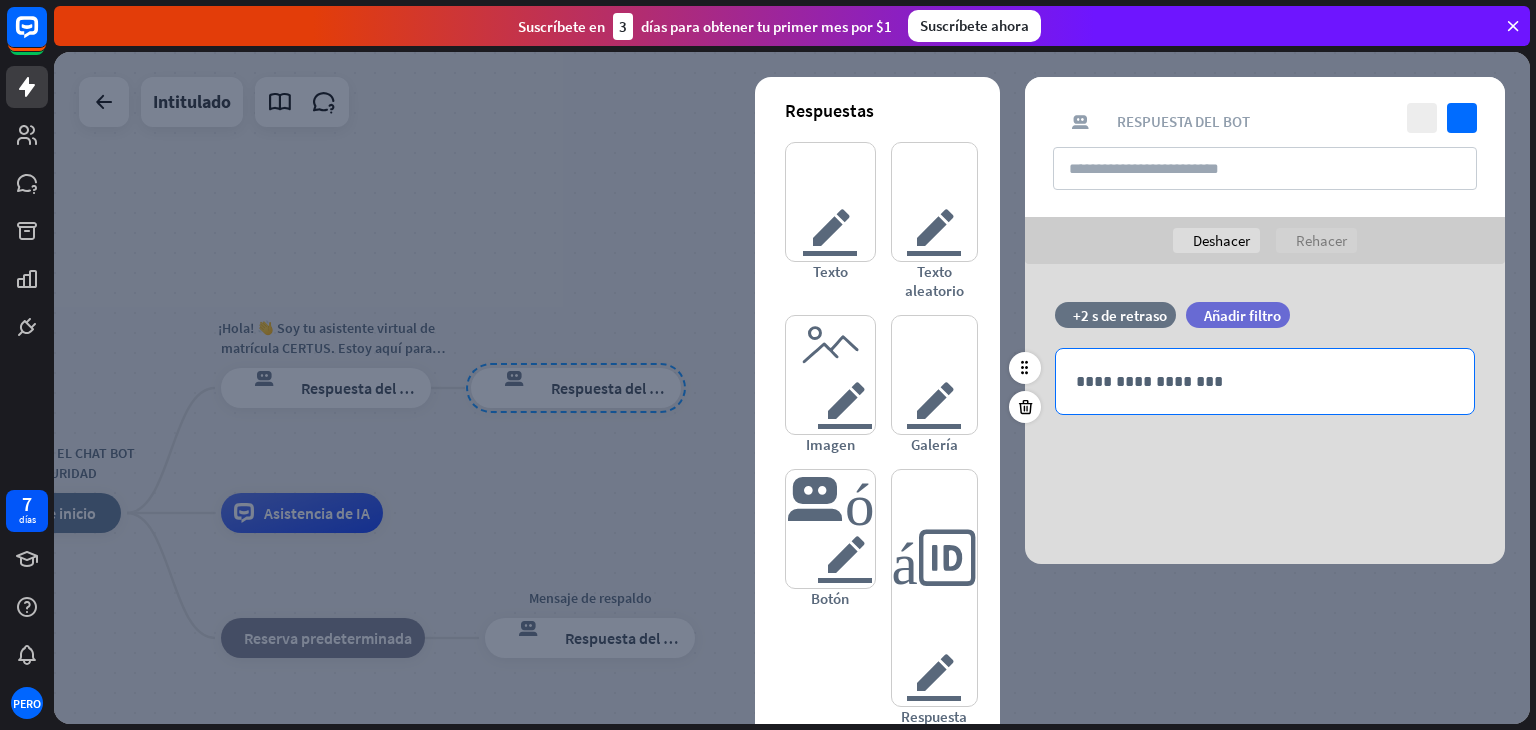 click on "**********" at bounding box center [1265, 381] 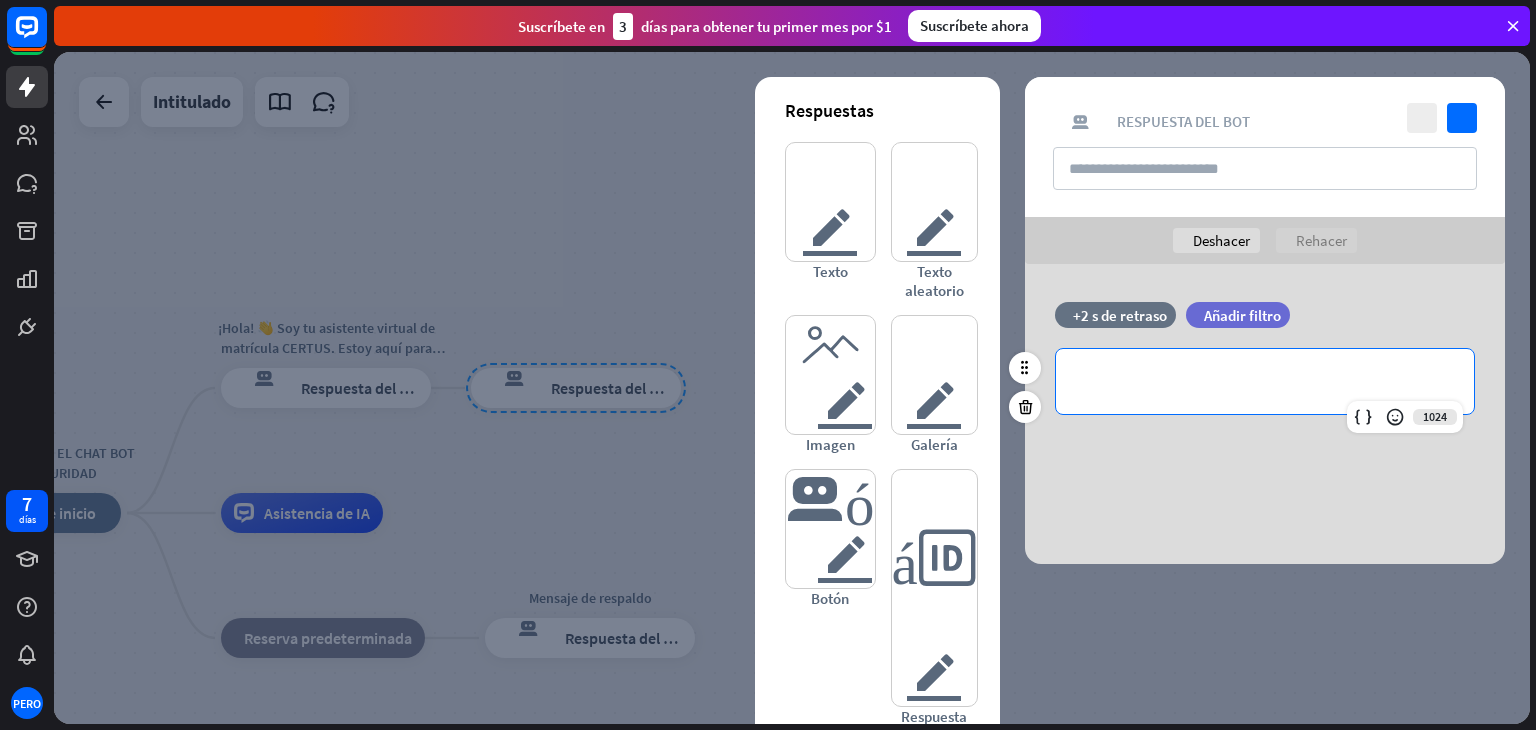 click on "**********" at bounding box center [1265, 381] 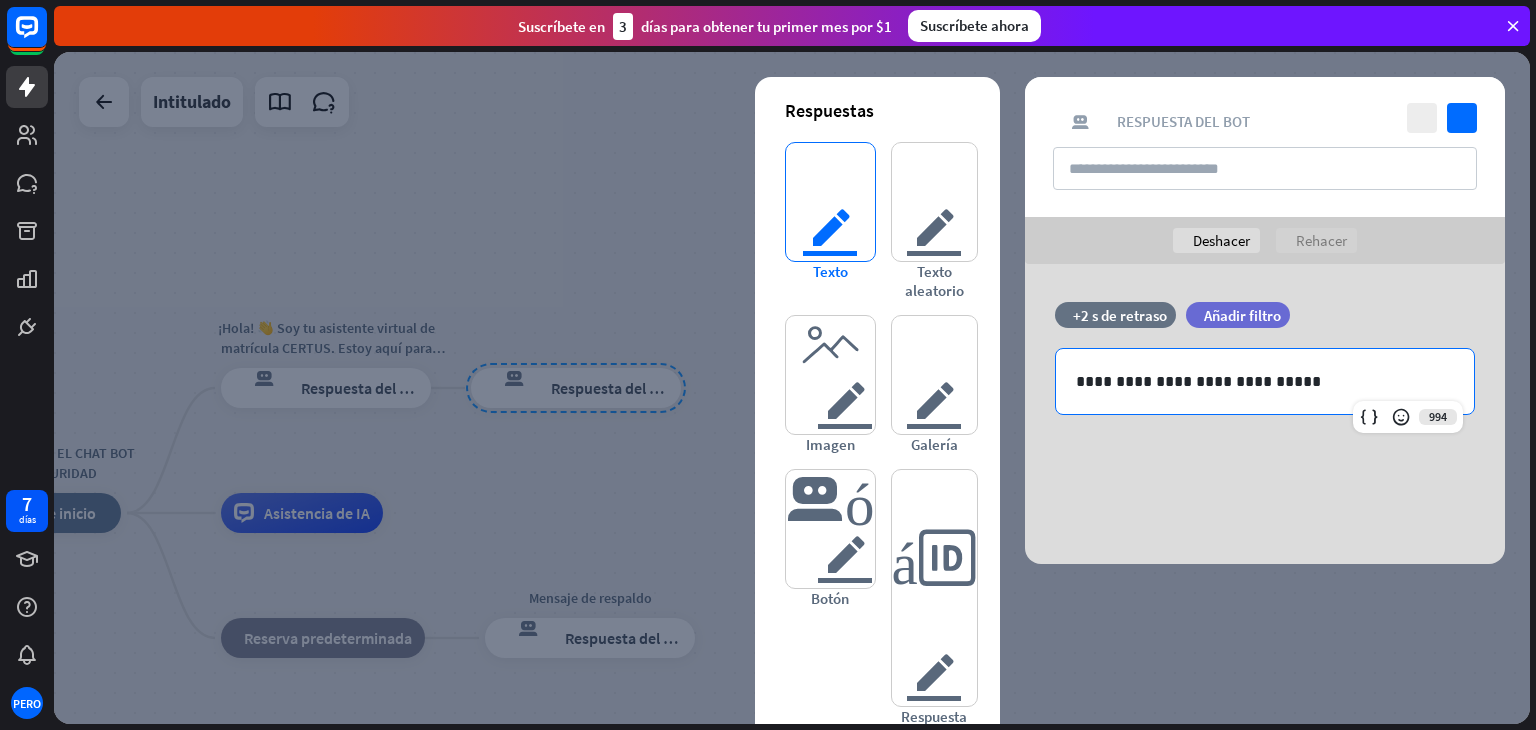 click on "texto del editor" at bounding box center (830, 202) 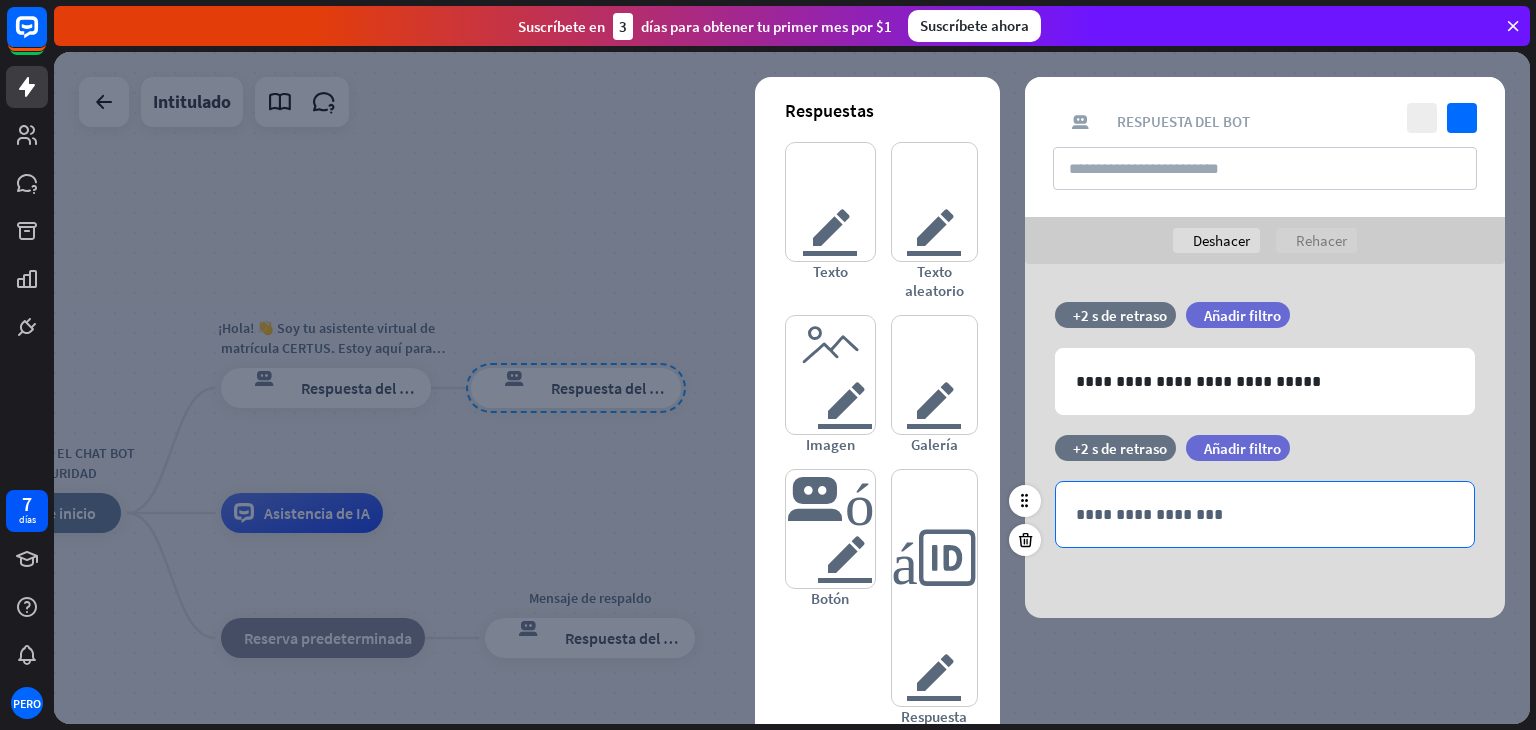 click on "**********" at bounding box center (1265, 514) 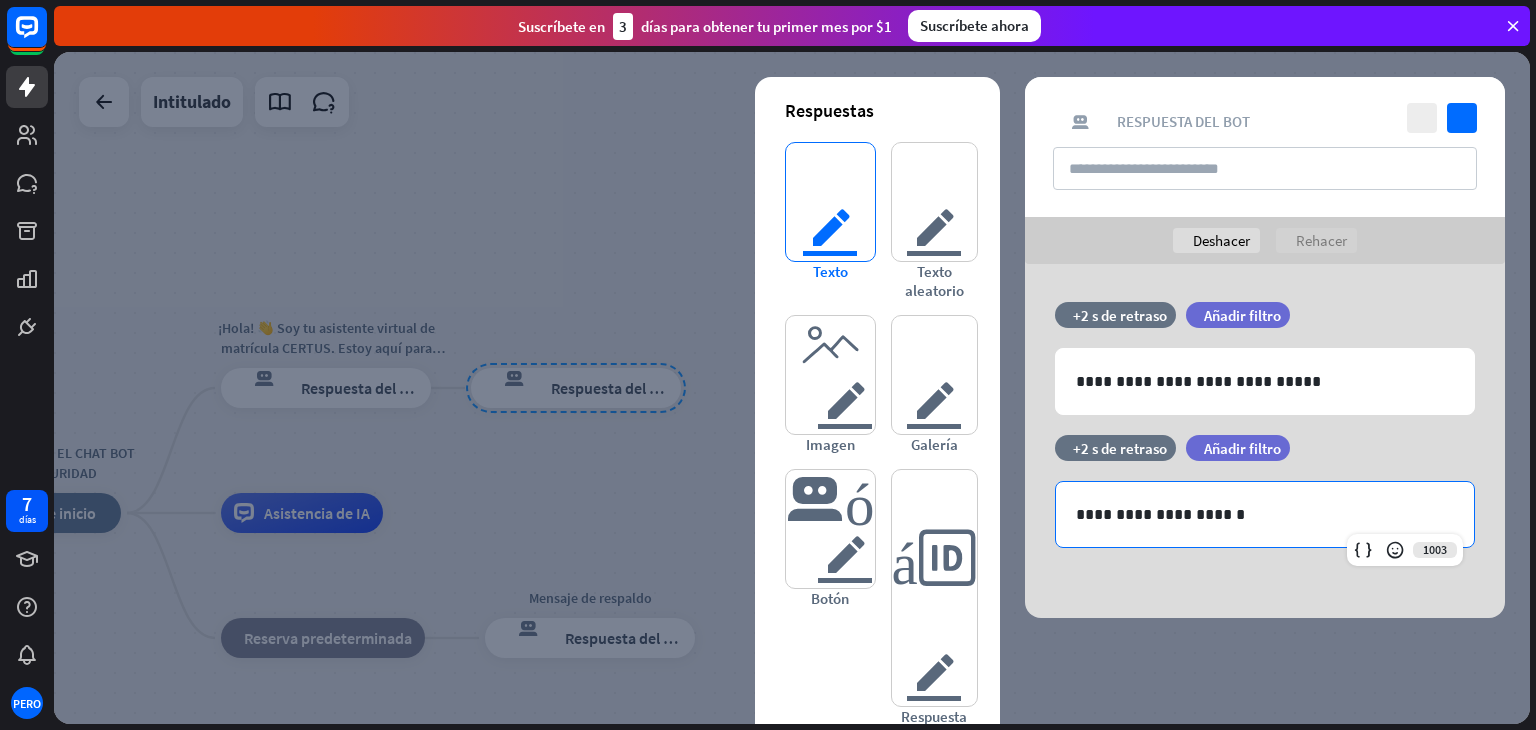 click on "texto del editor" at bounding box center [830, 202] 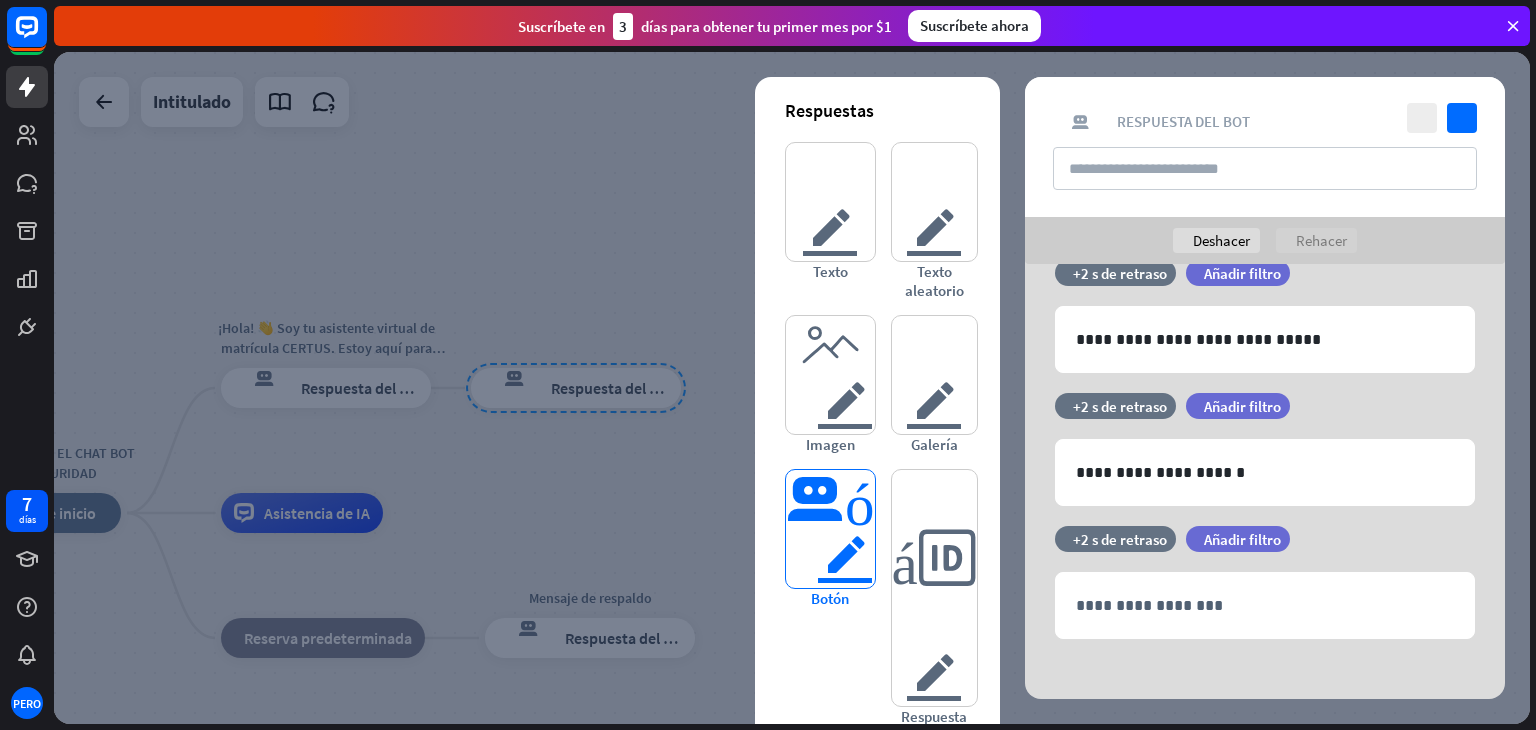 scroll, scrollTop: 51, scrollLeft: 0, axis: vertical 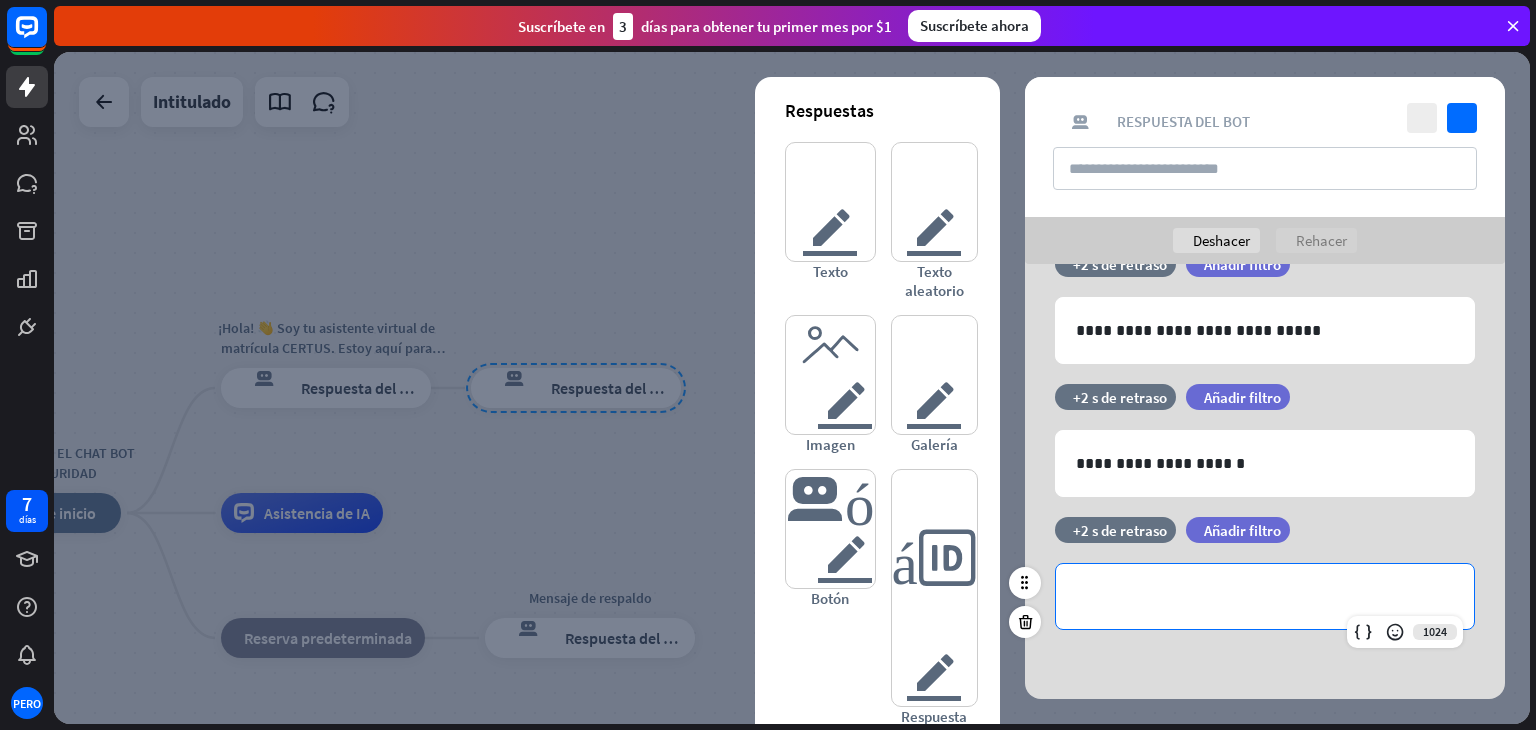 click on "**********" at bounding box center [1265, 596] 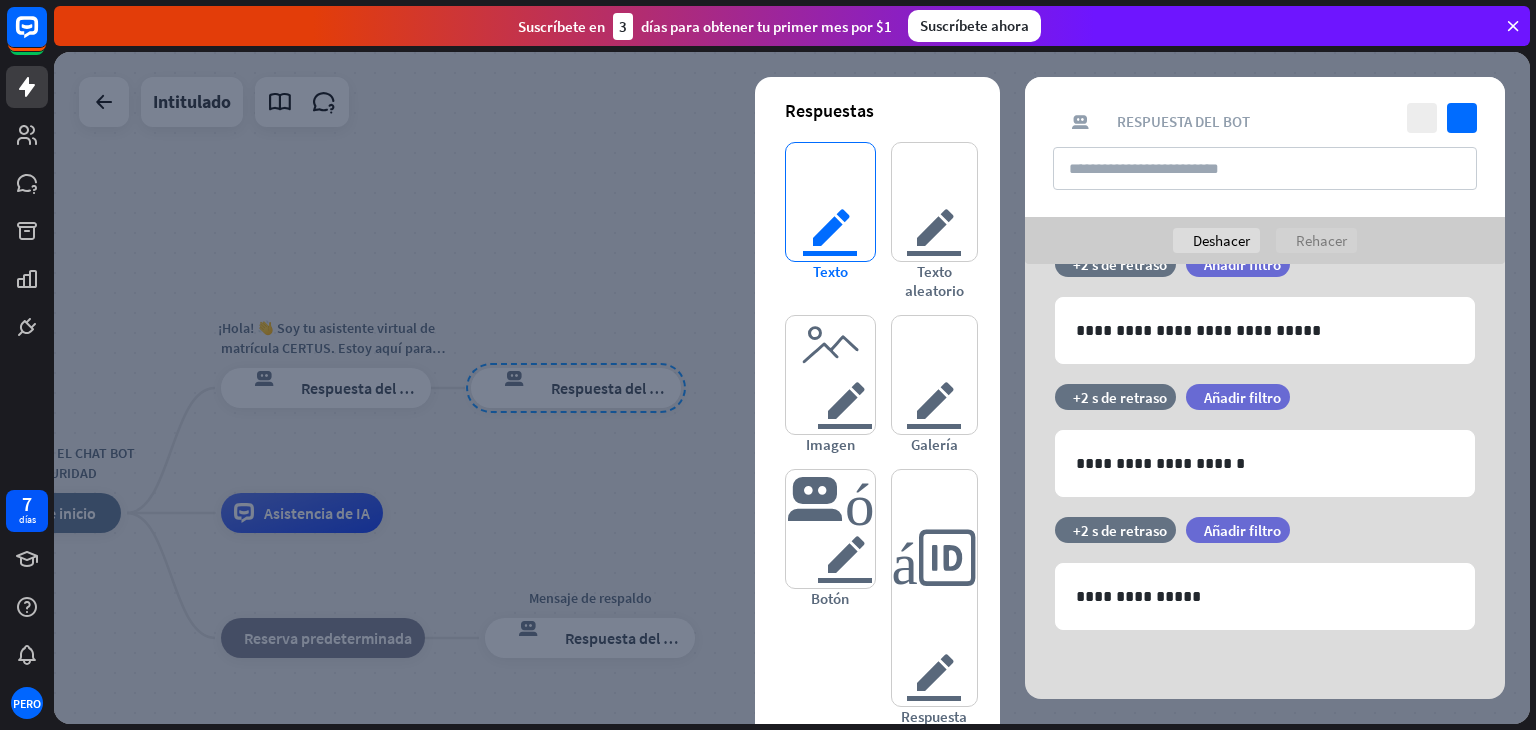 click on "texto del editor" at bounding box center (830, 202) 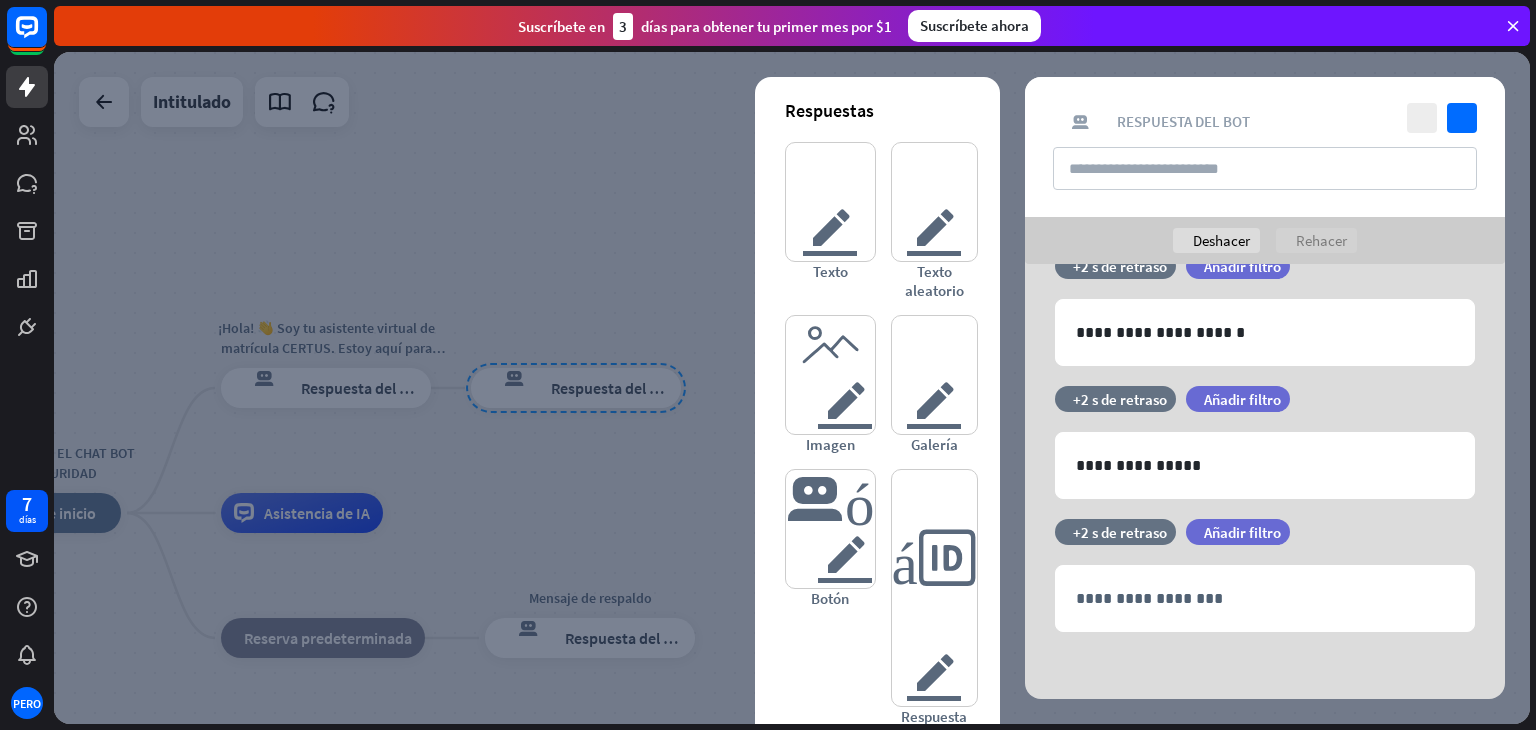 scroll, scrollTop: 183, scrollLeft: 0, axis: vertical 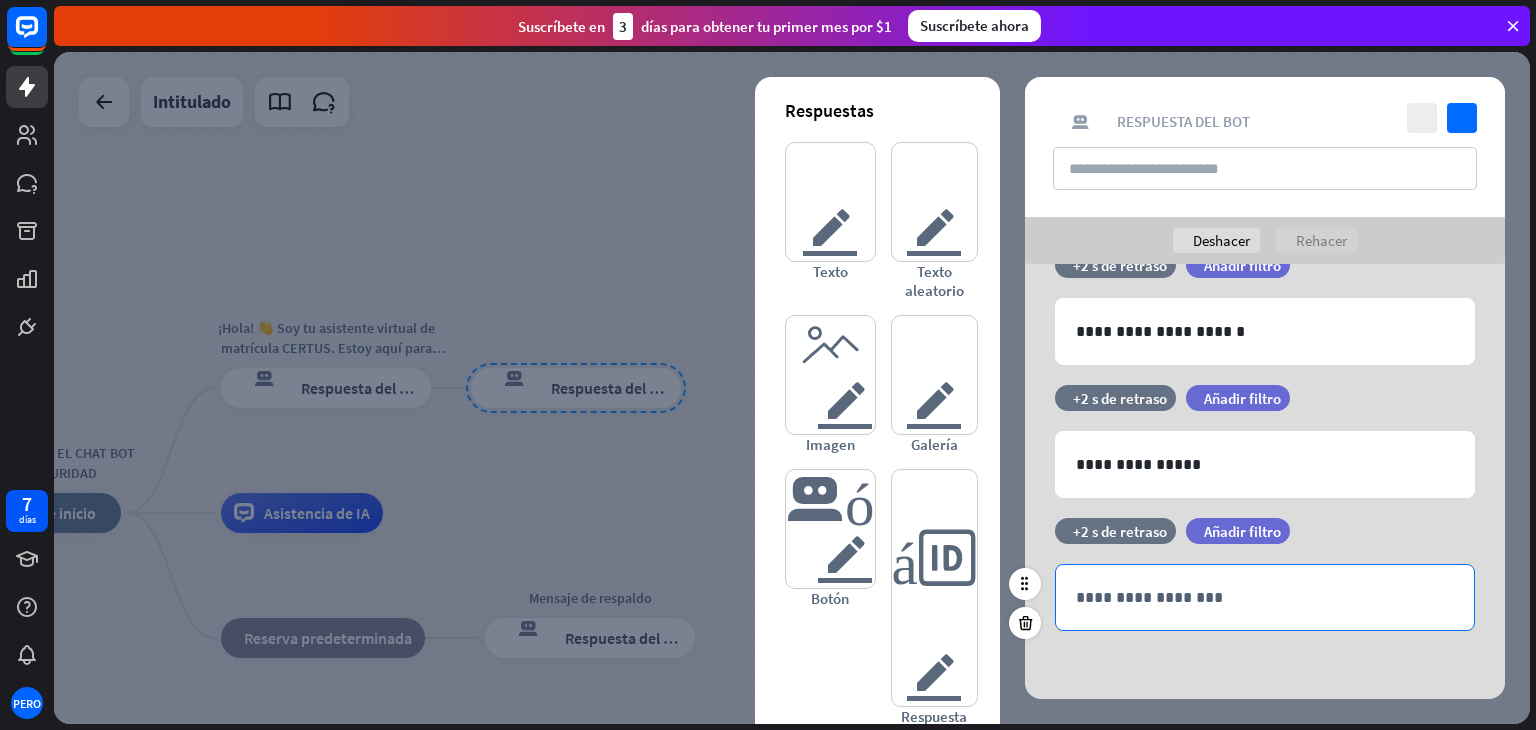 click on "**********" at bounding box center (1265, 597) 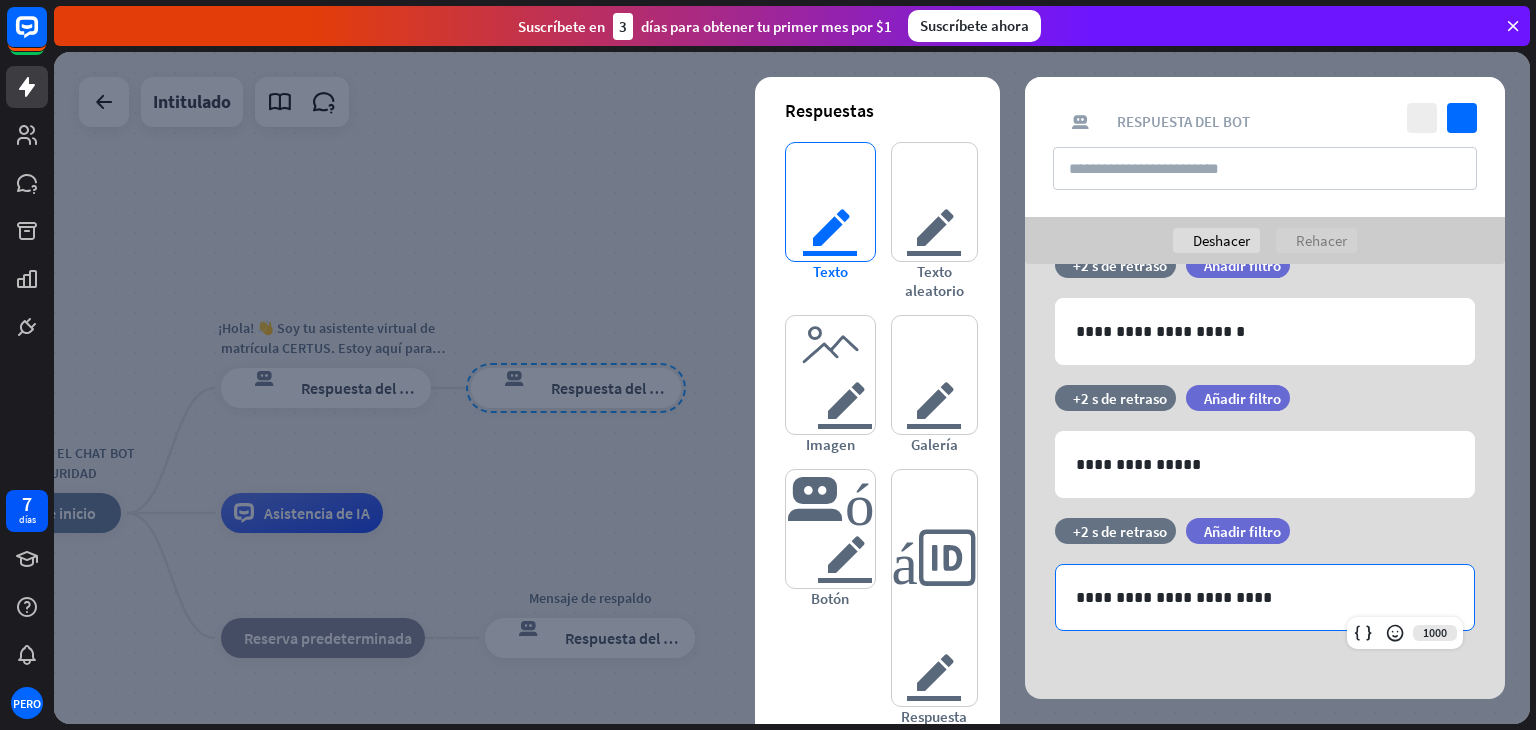 click on "texto del editor" at bounding box center (830, 202) 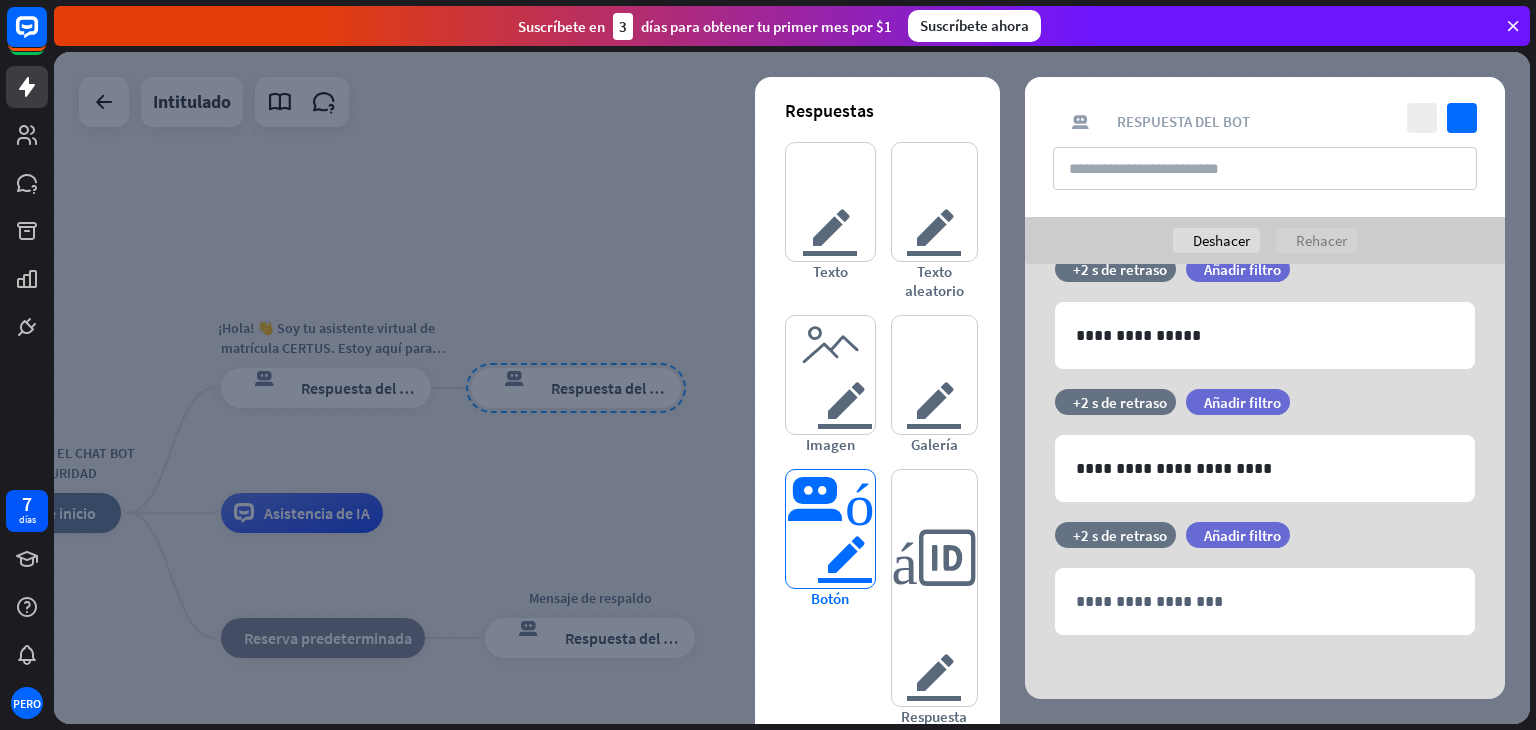 scroll, scrollTop: 316, scrollLeft: 0, axis: vertical 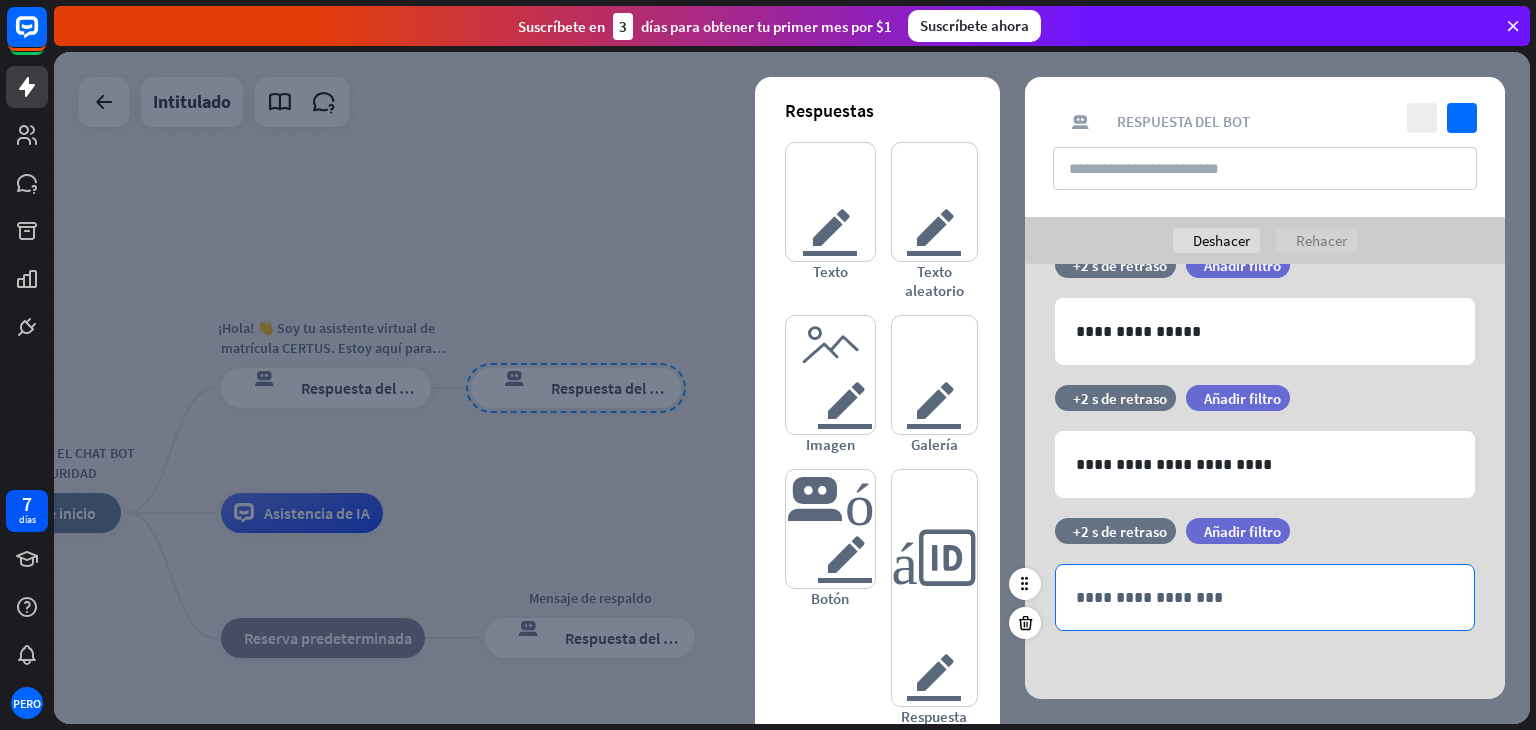 click on "**********" at bounding box center [1265, 597] 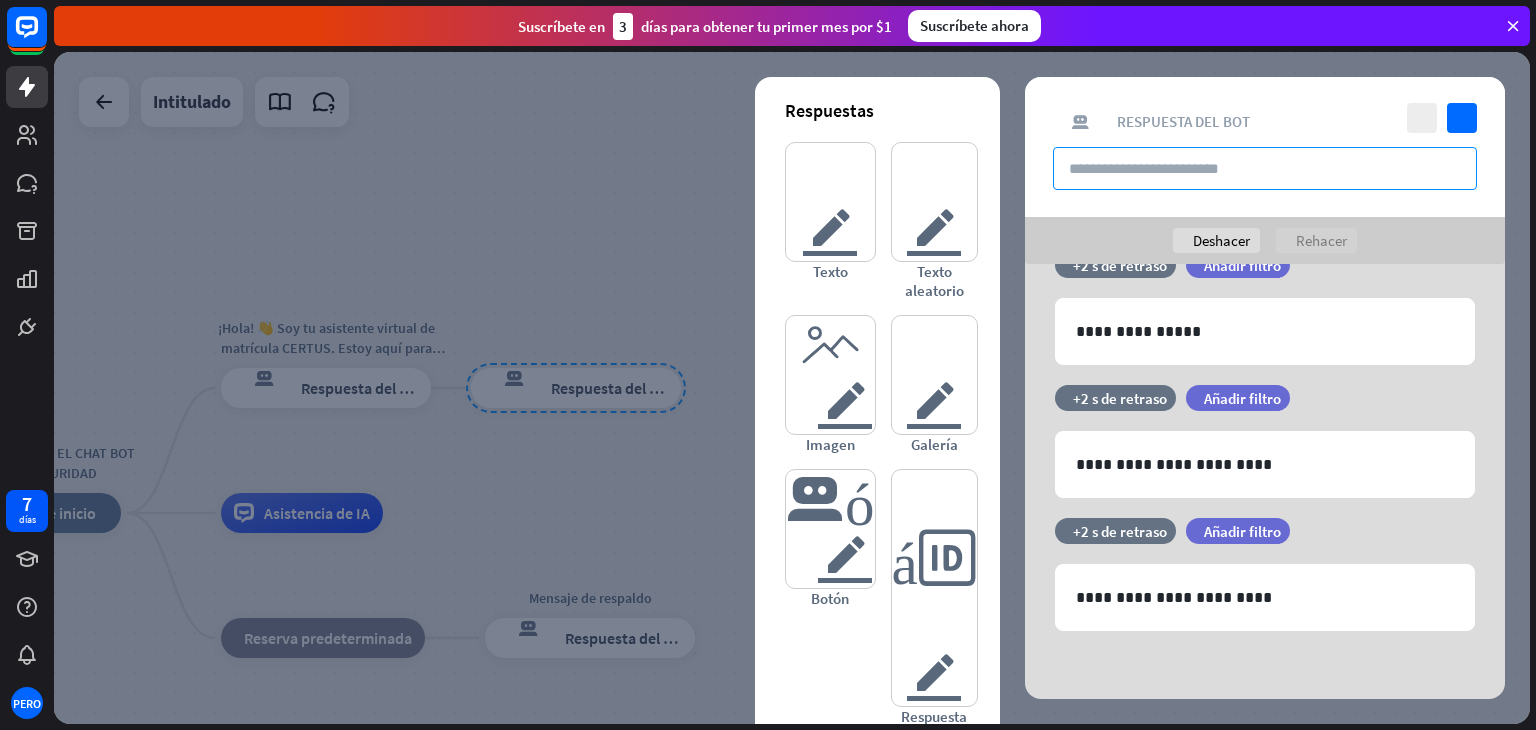click at bounding box center (1265, 168) 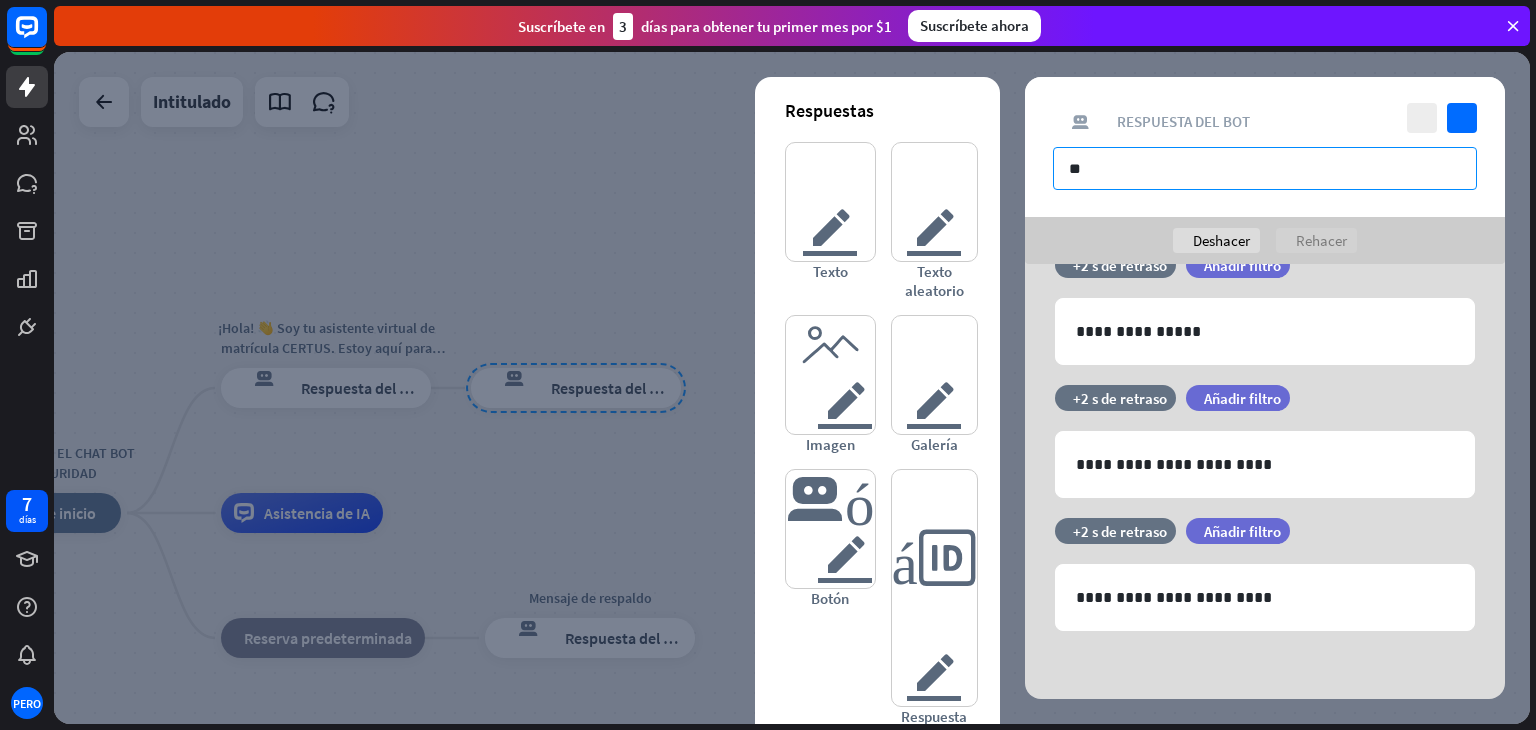 type on "*" 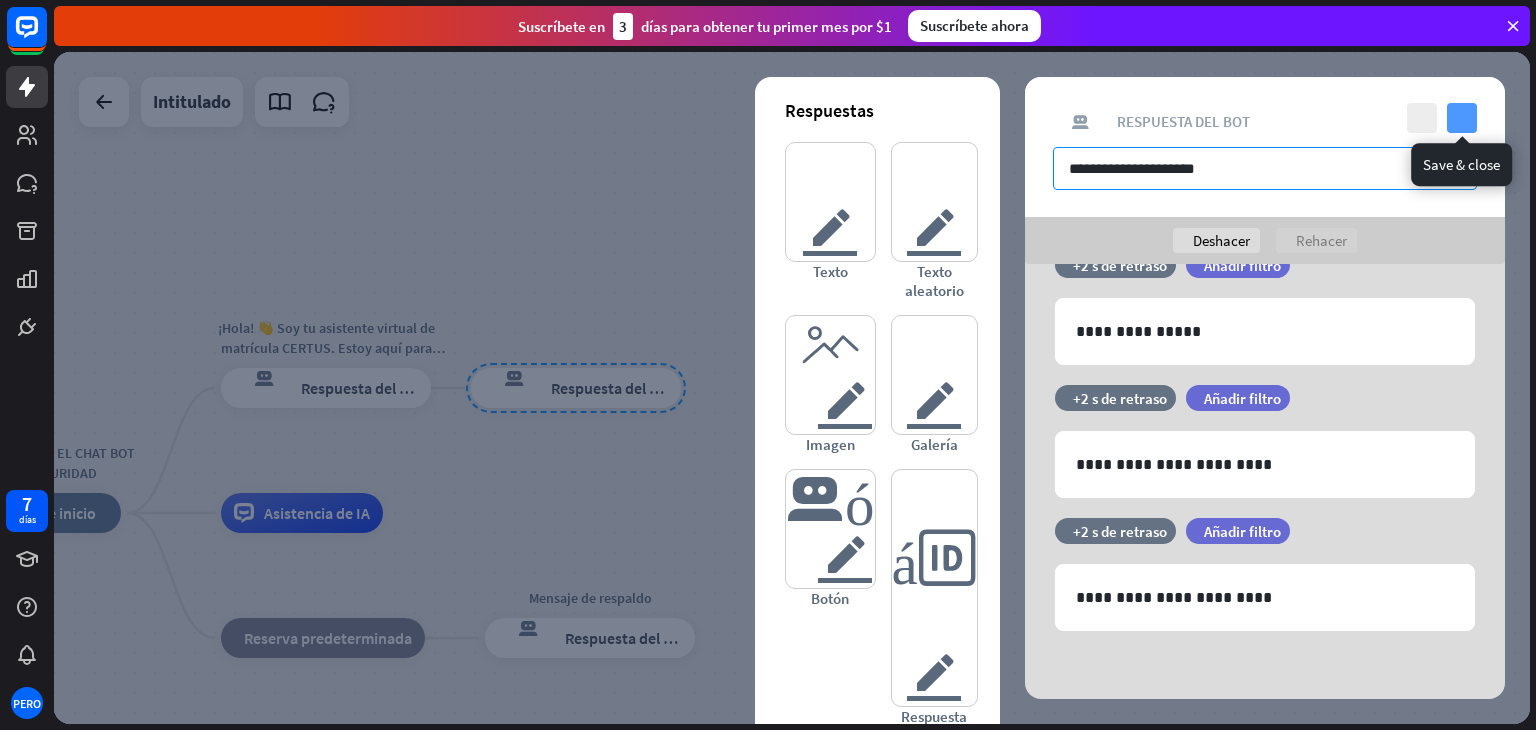 type on "**********" 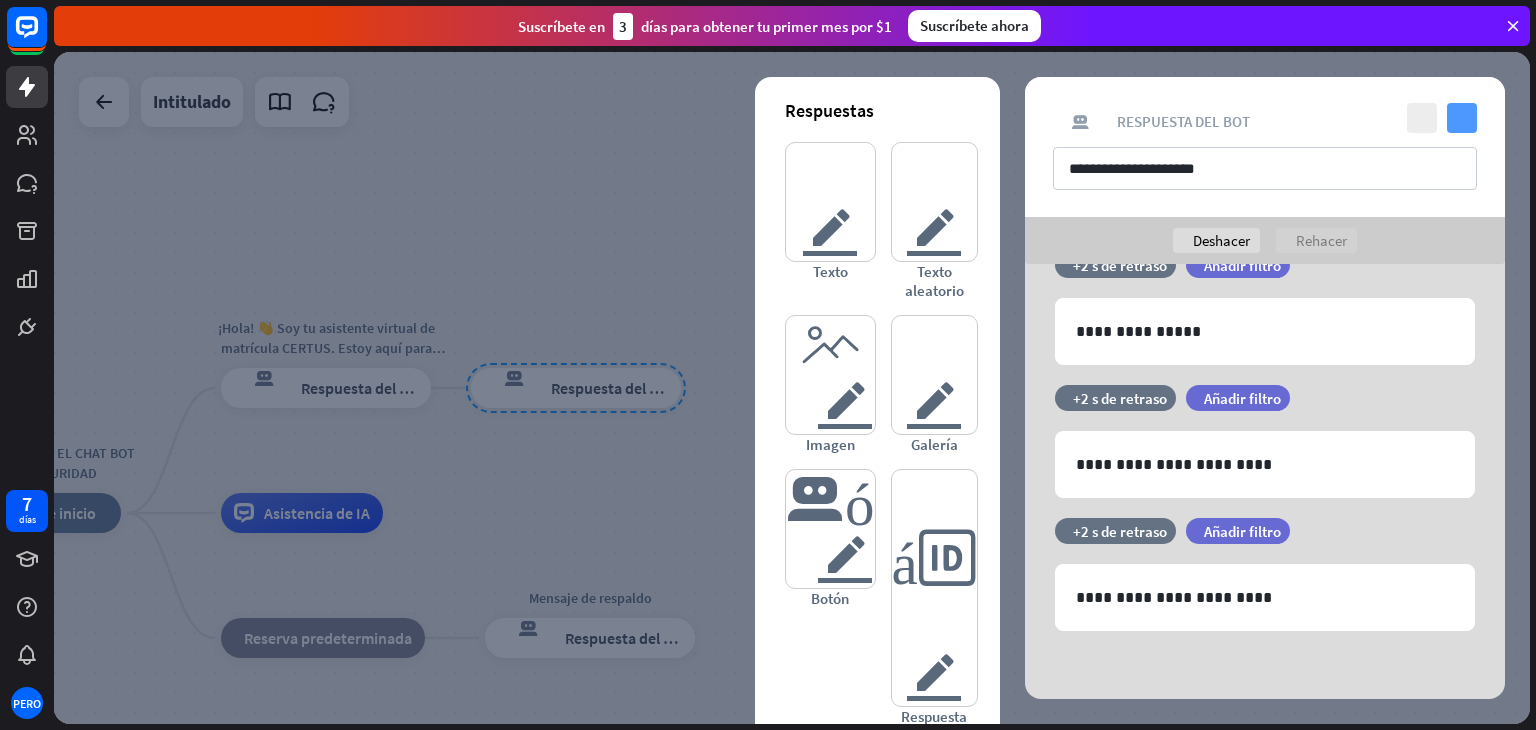 click on "controlar" at bounding box center (1462, 118) 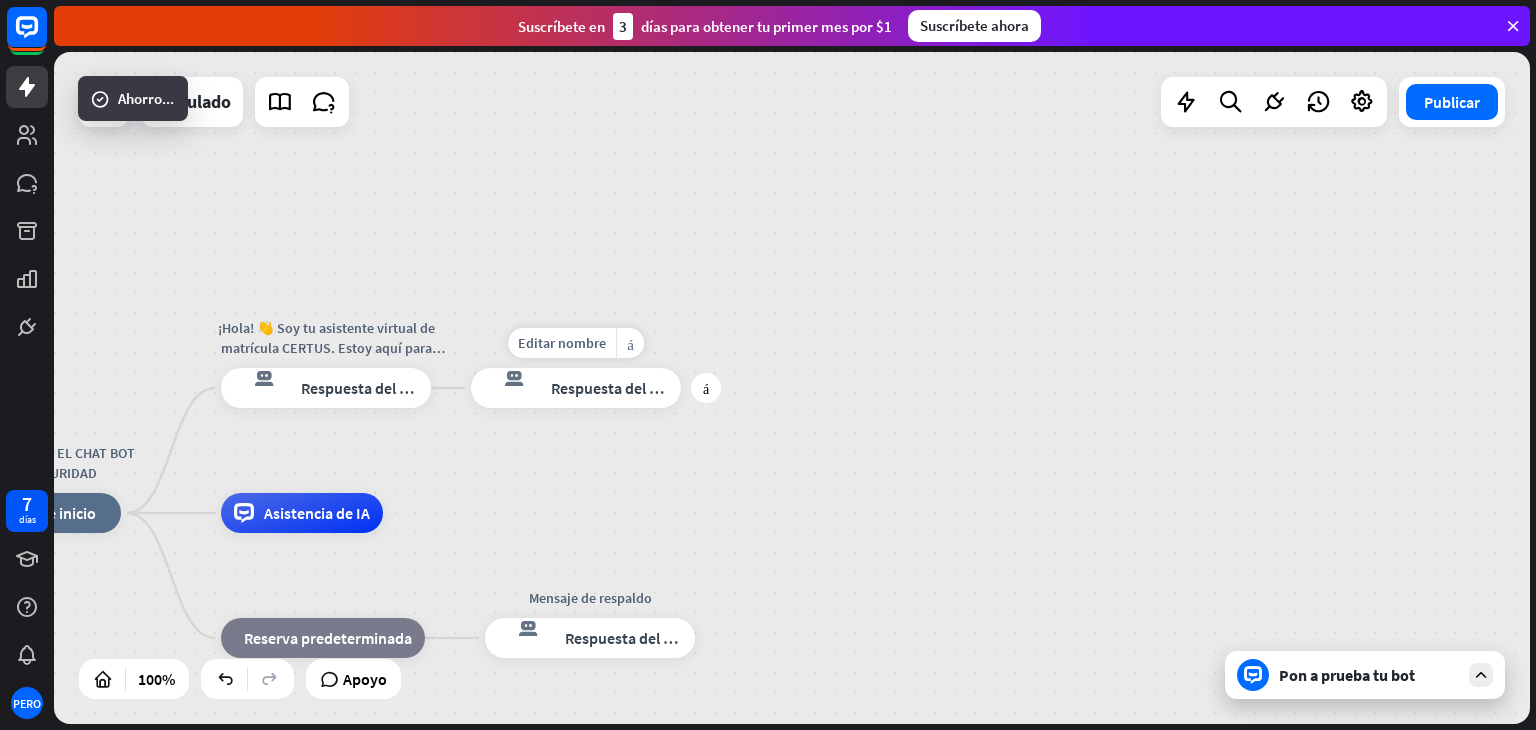 click on "Respuesta del bot" at bounding box center (612, 388) 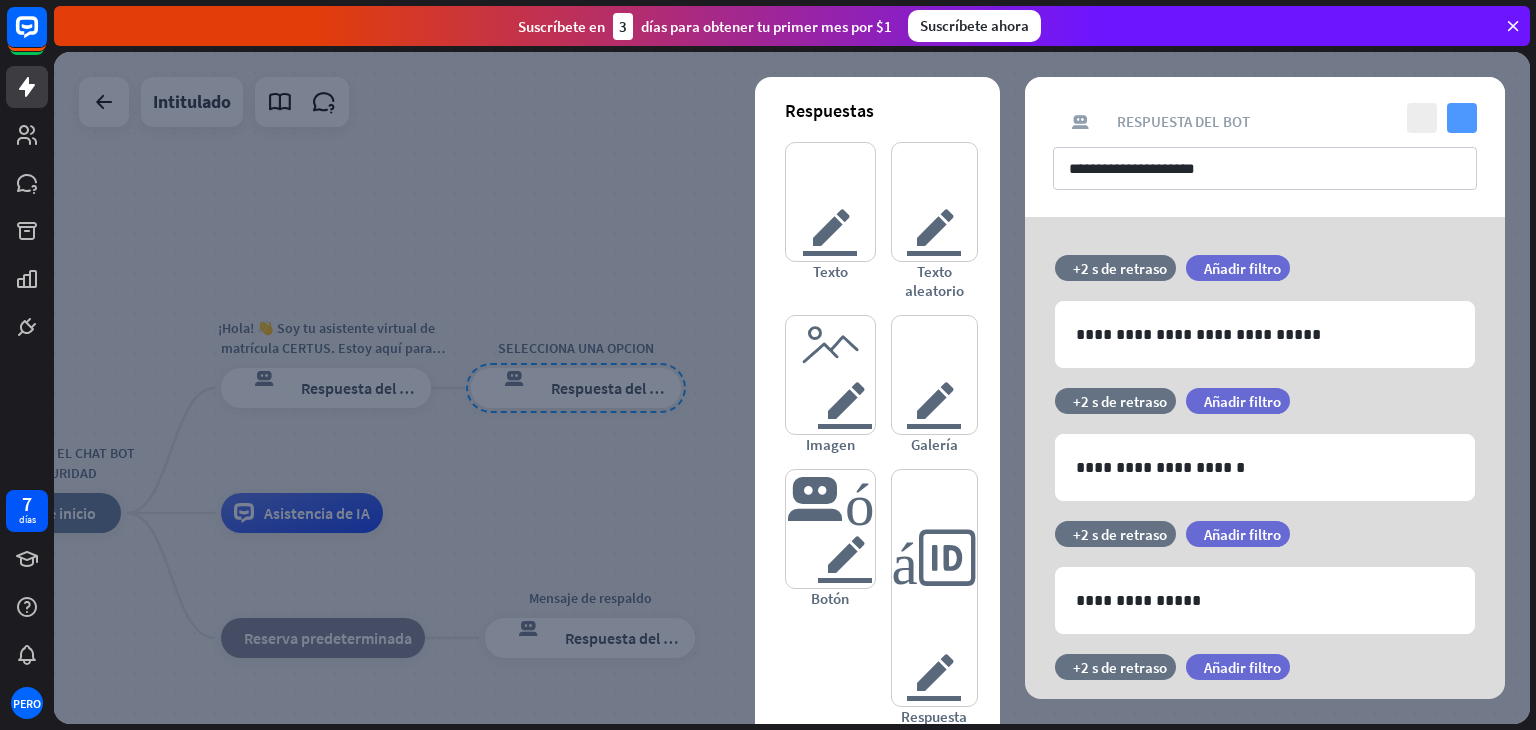 click on "controlar" at bounding box center [1462, 118] 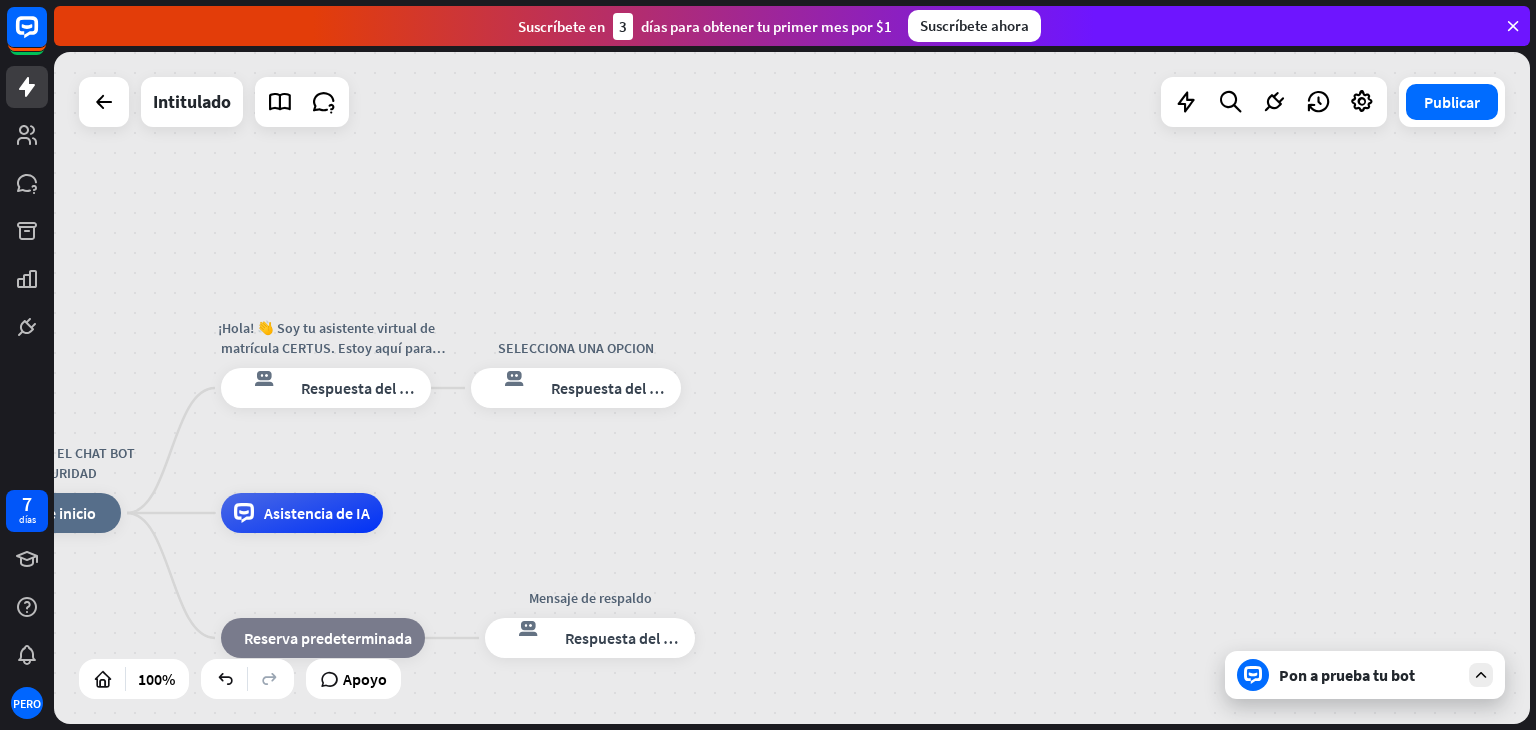 click on "Pon a prueba tu bot" at bounding box center [1347, 675] 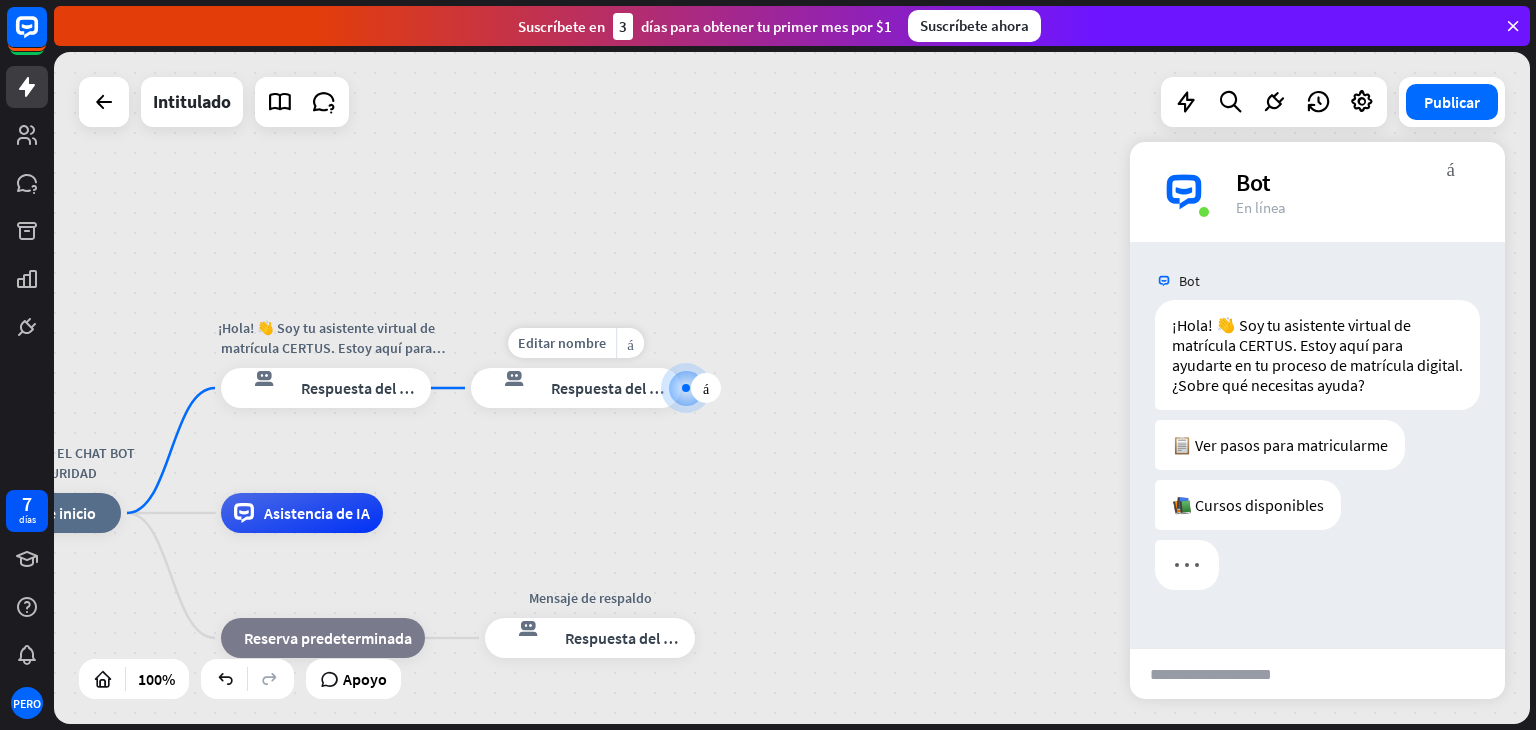 click on "Respuesta del bot" at bounding box center (612, 388) 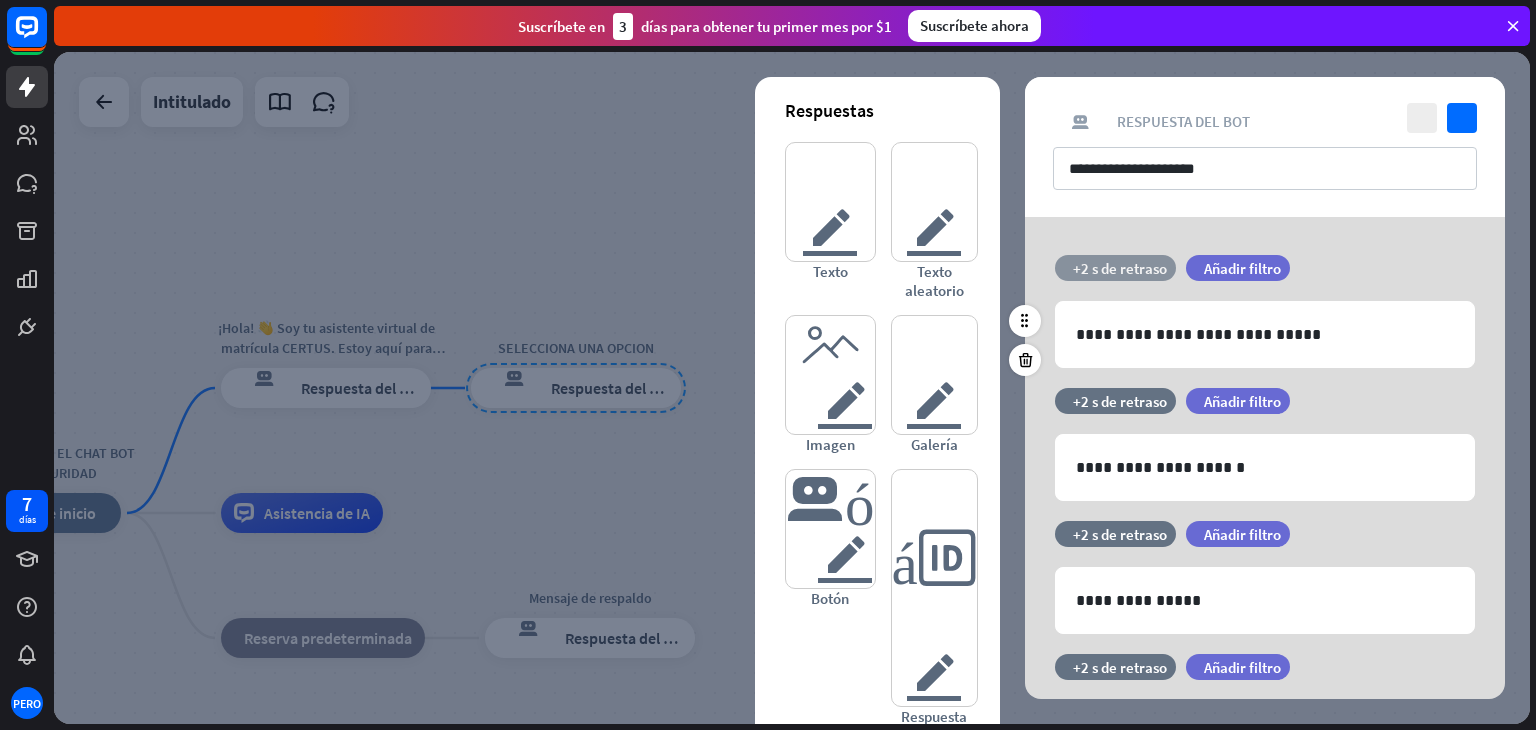 click on "+2 s de retraso" at bounding box center [1120, 268] 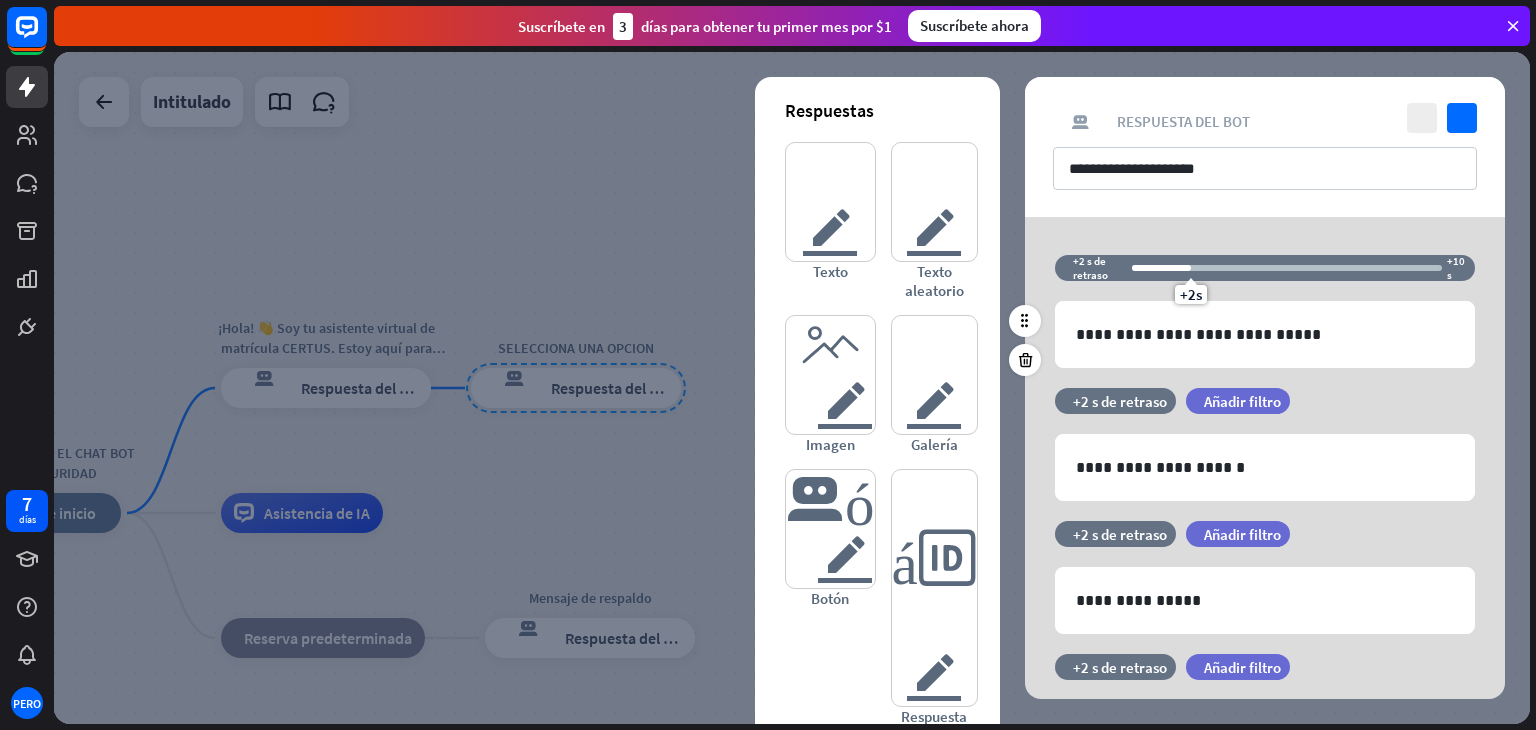 drag, startPoint x: 1180, startPoint y: 265, endPoint x: 1119, endPoint y: 268, distance: 61.073727 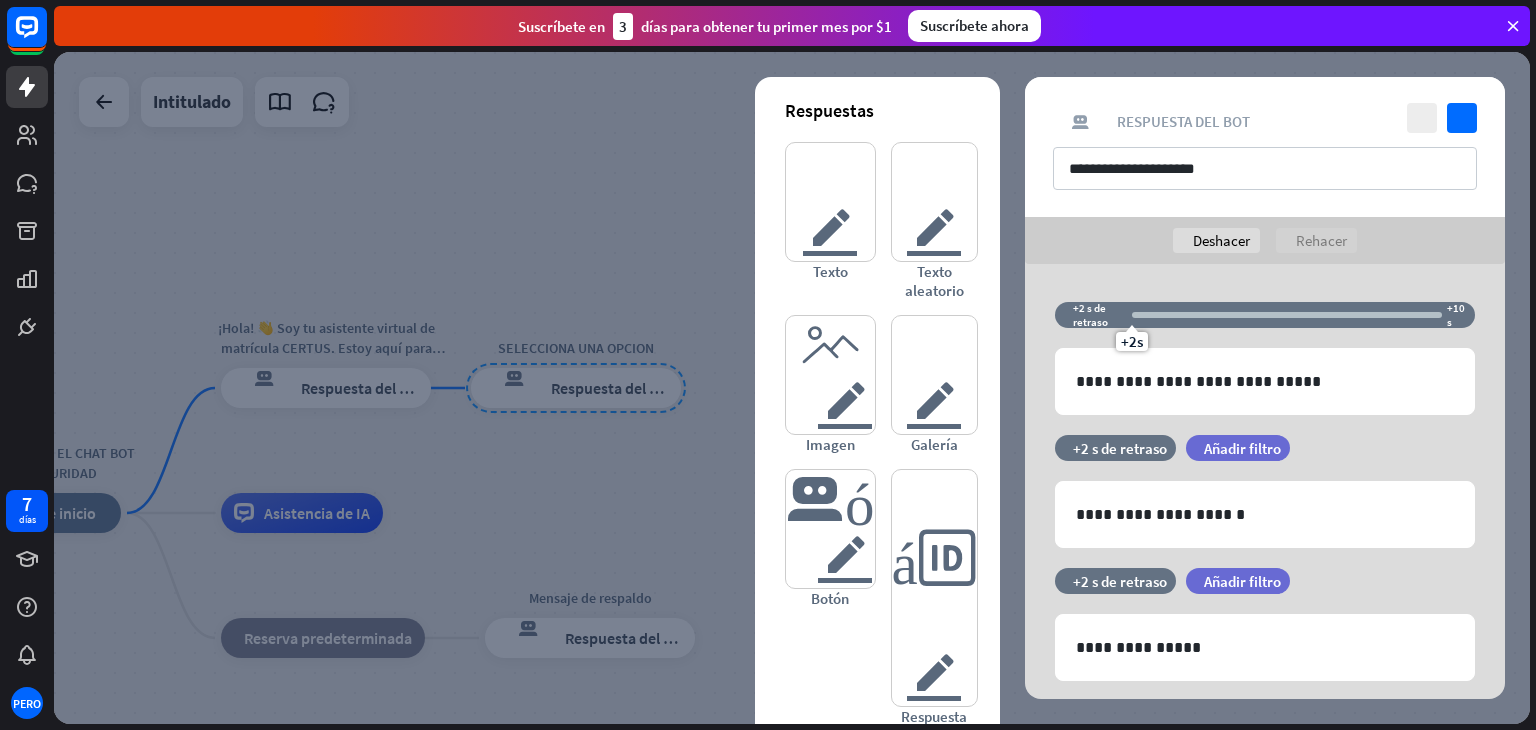 drag, startPoint x: 1190, startPoint y: 292, endPoint x: 1123, endPoint y: 298, distance: 67.26812 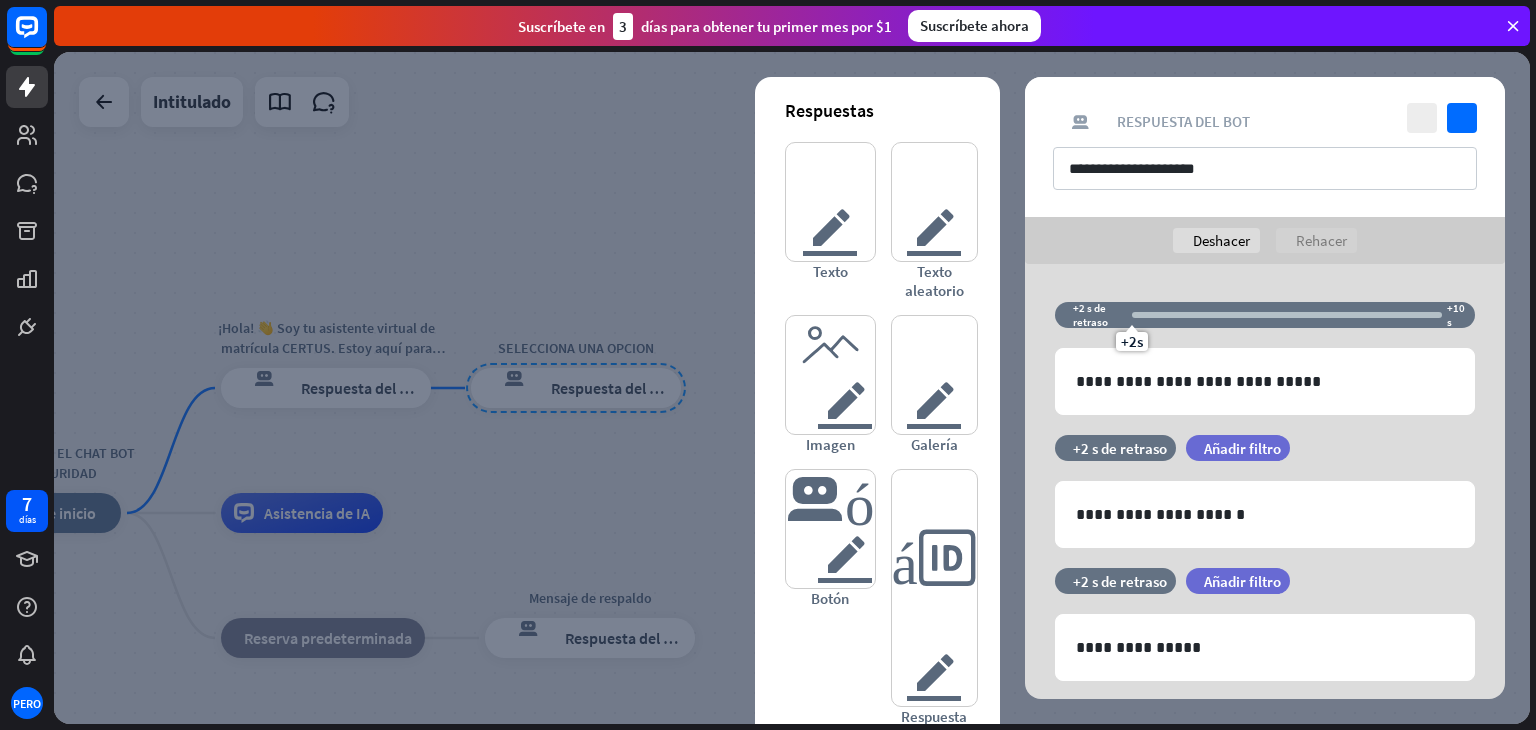 click on "**********" at bounding box center [1265, 640] 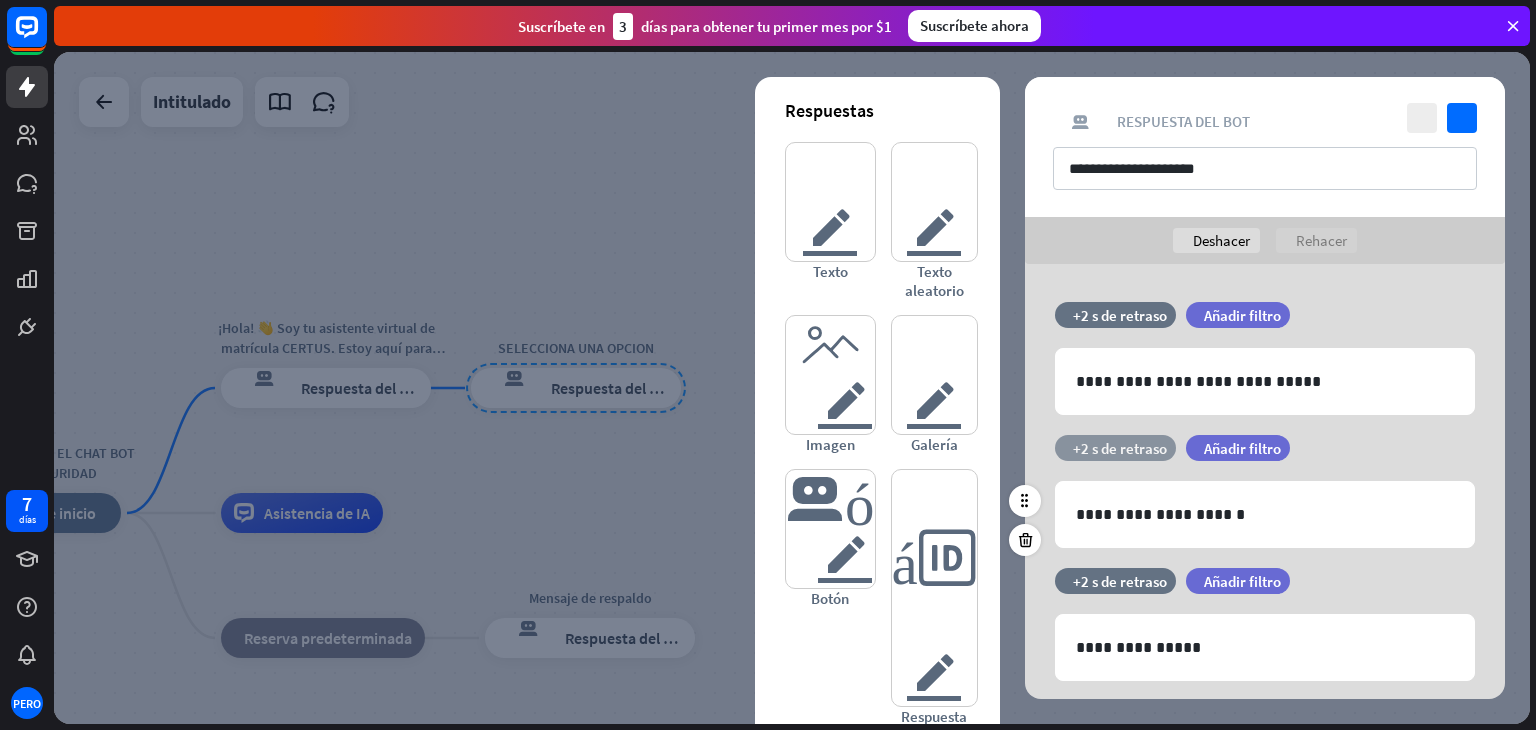 click on "+2 s de retraso" at bounding box center [1120, 448] 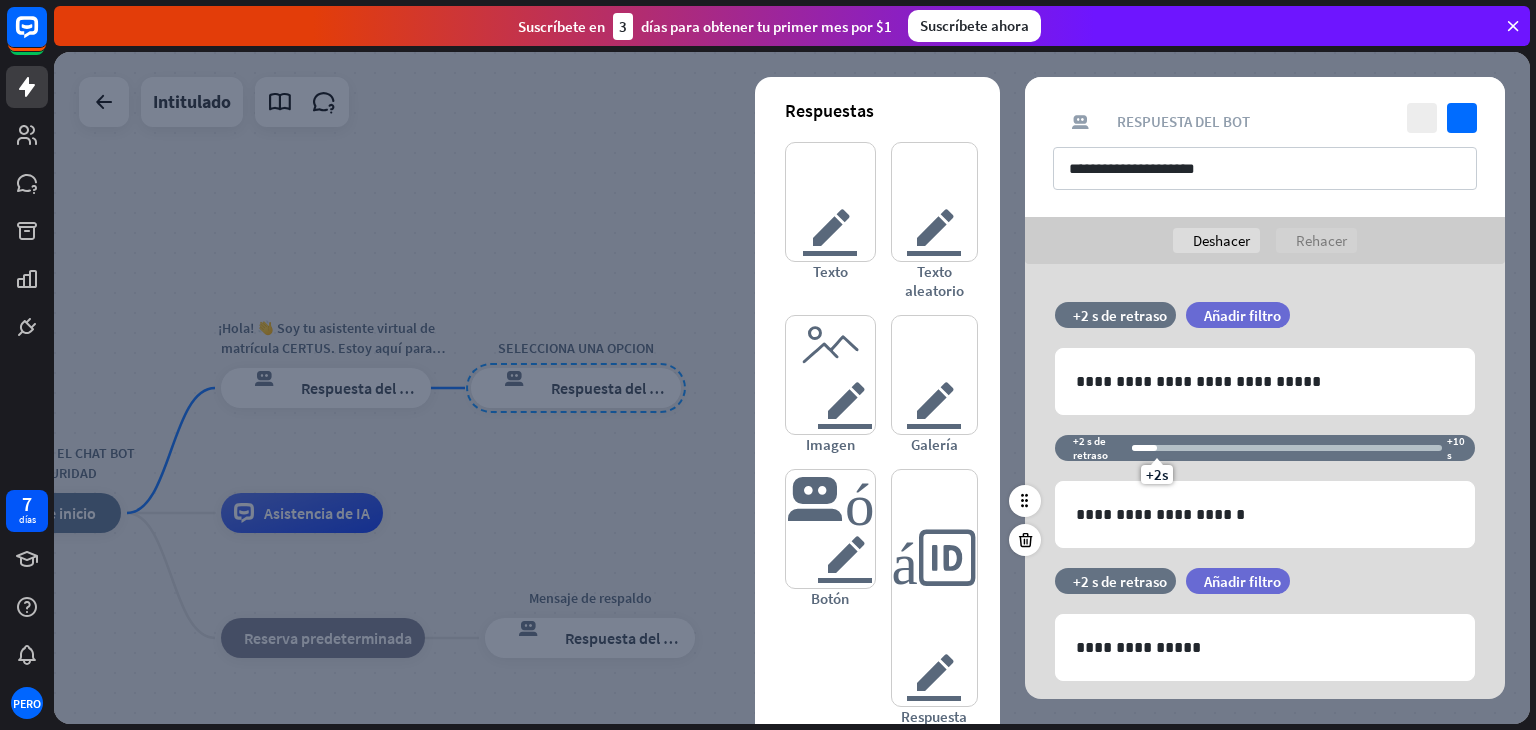 drag, startPoint x: 1191, startPoint y: 472, endPoint x: 1144, endPoint y: 473, distance: 47.010635 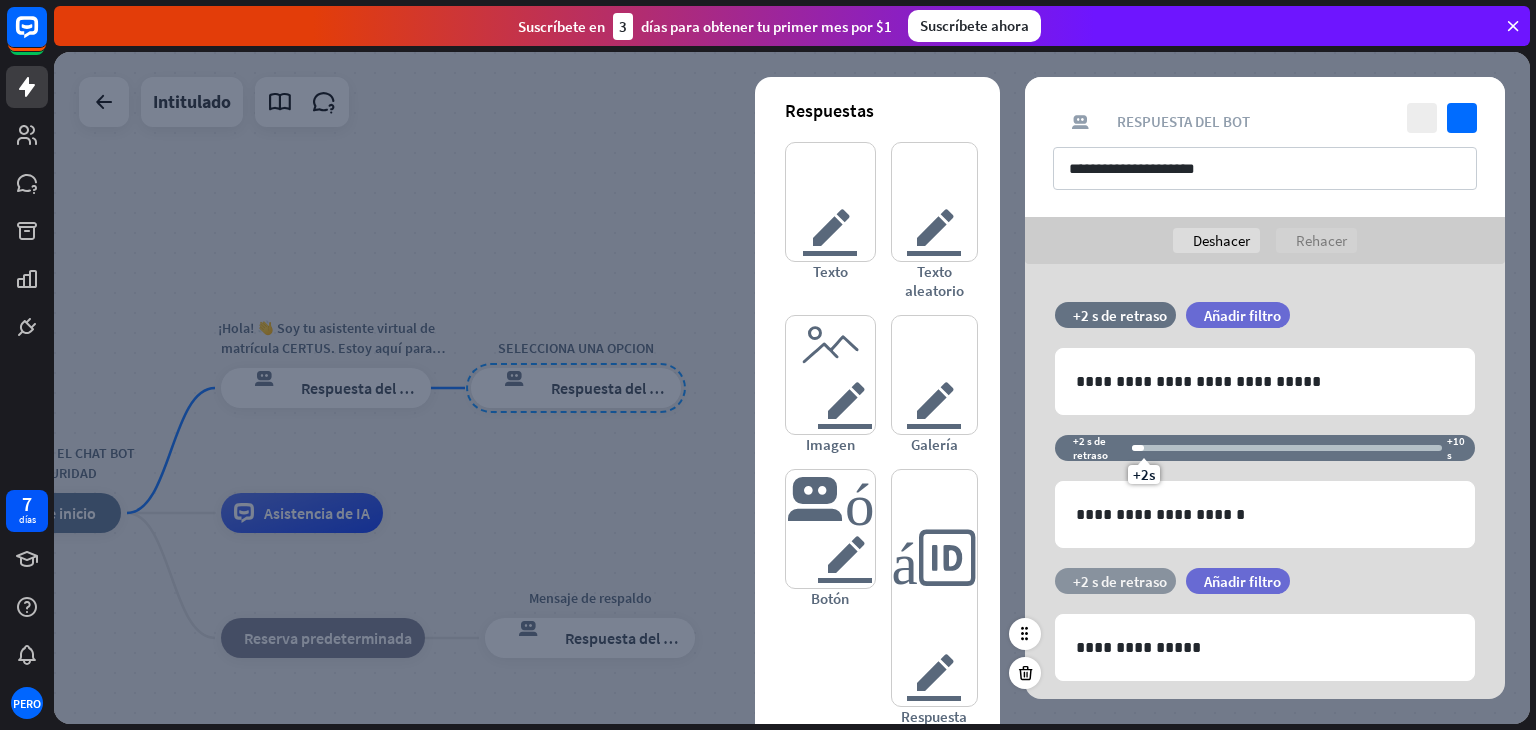 click on "+2 s de retraso" at bounding box center (1120, 581) 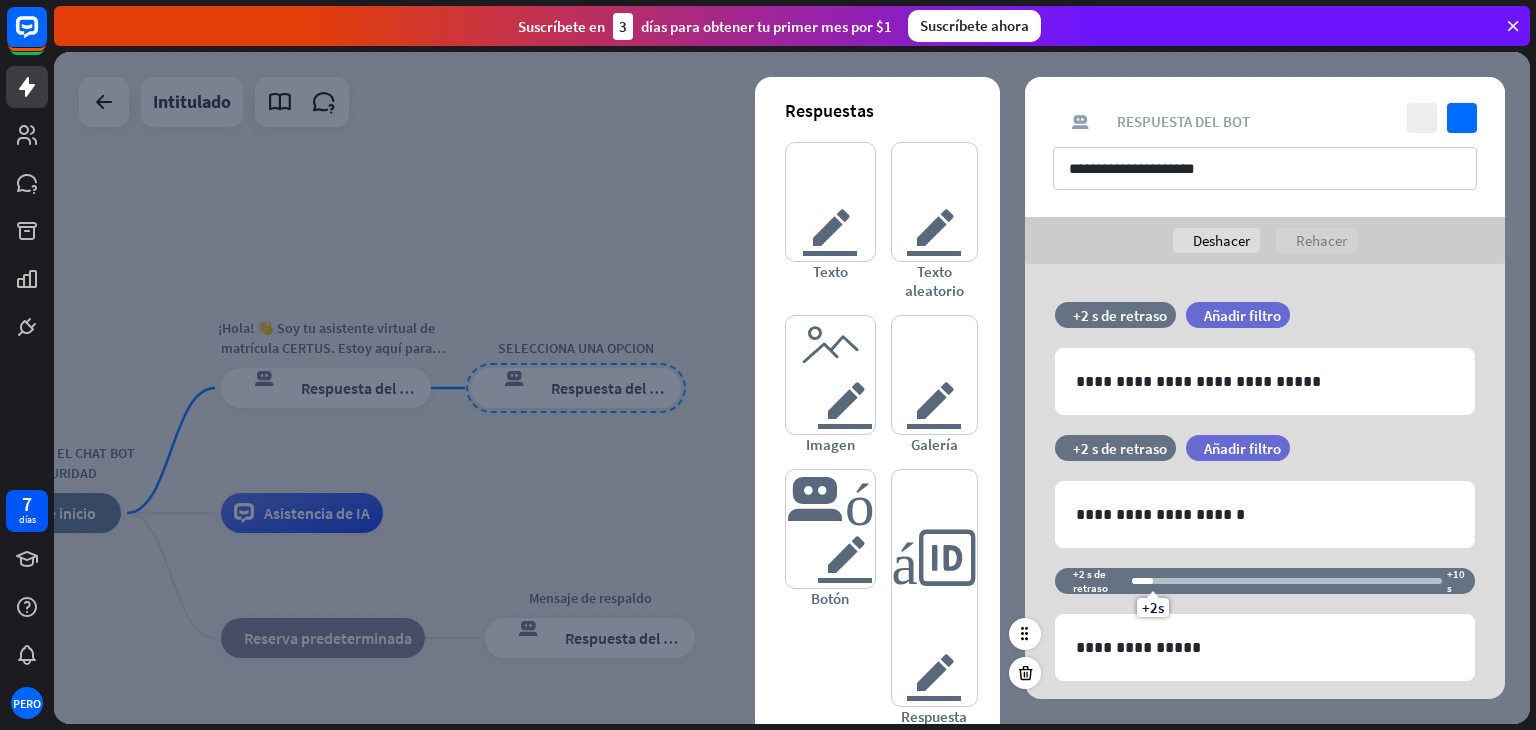 drag, startPoint x: 1189, startPoint y: 610, endPoint x: 1152, endPoint y: 606, distance: 37.215588 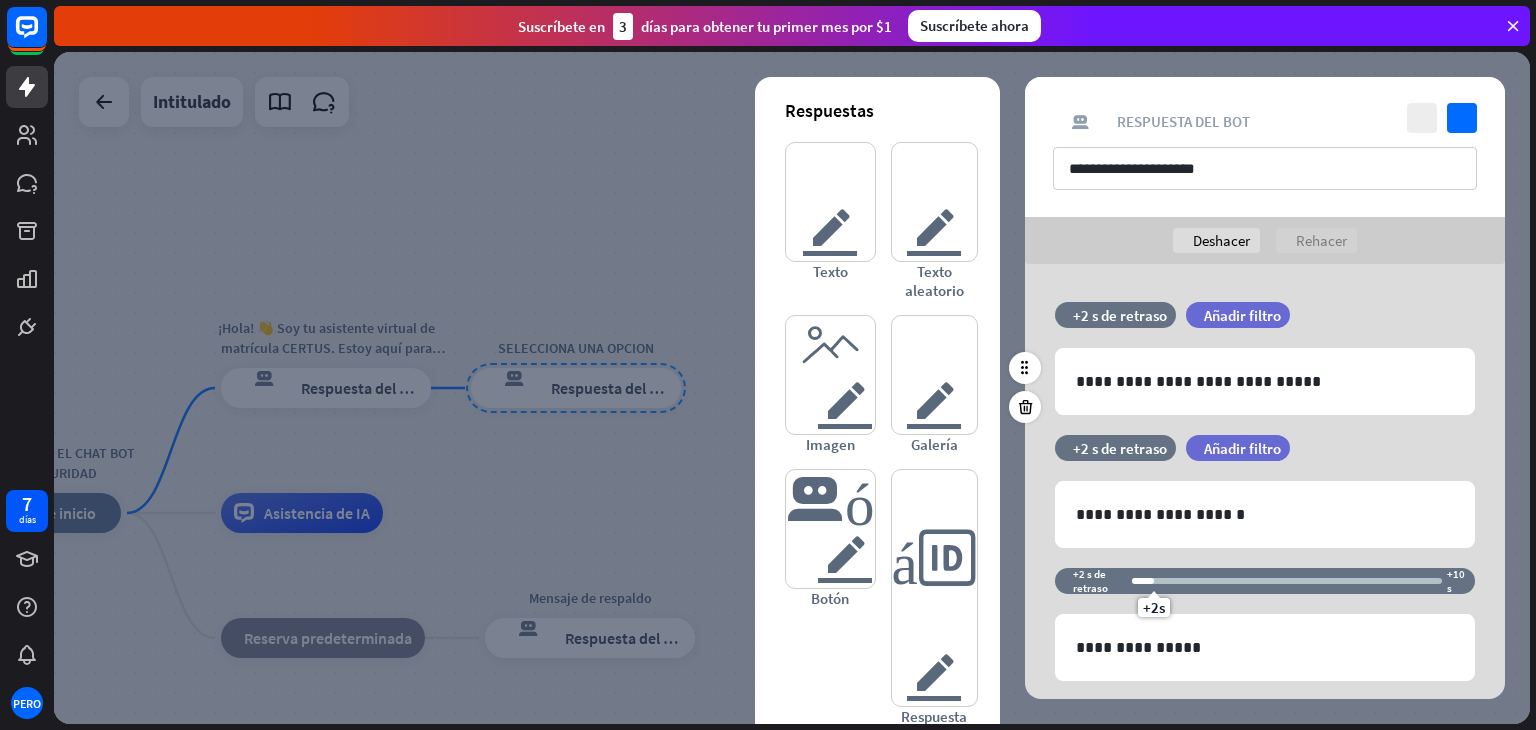 click on "**********" at bounding box center [1265, 368] 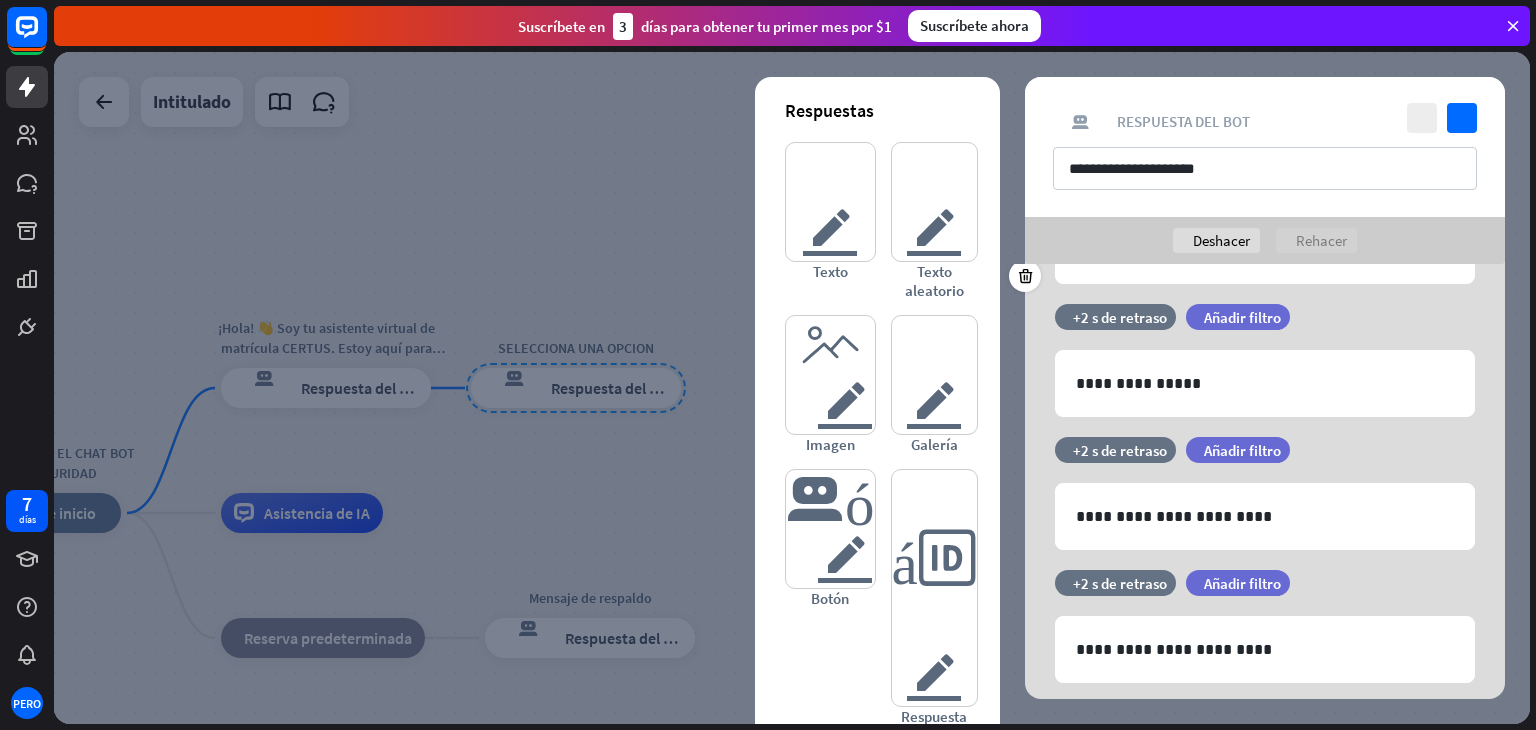 scroll, scrollTop: 316, scrollLeft: 0, axis: vertical 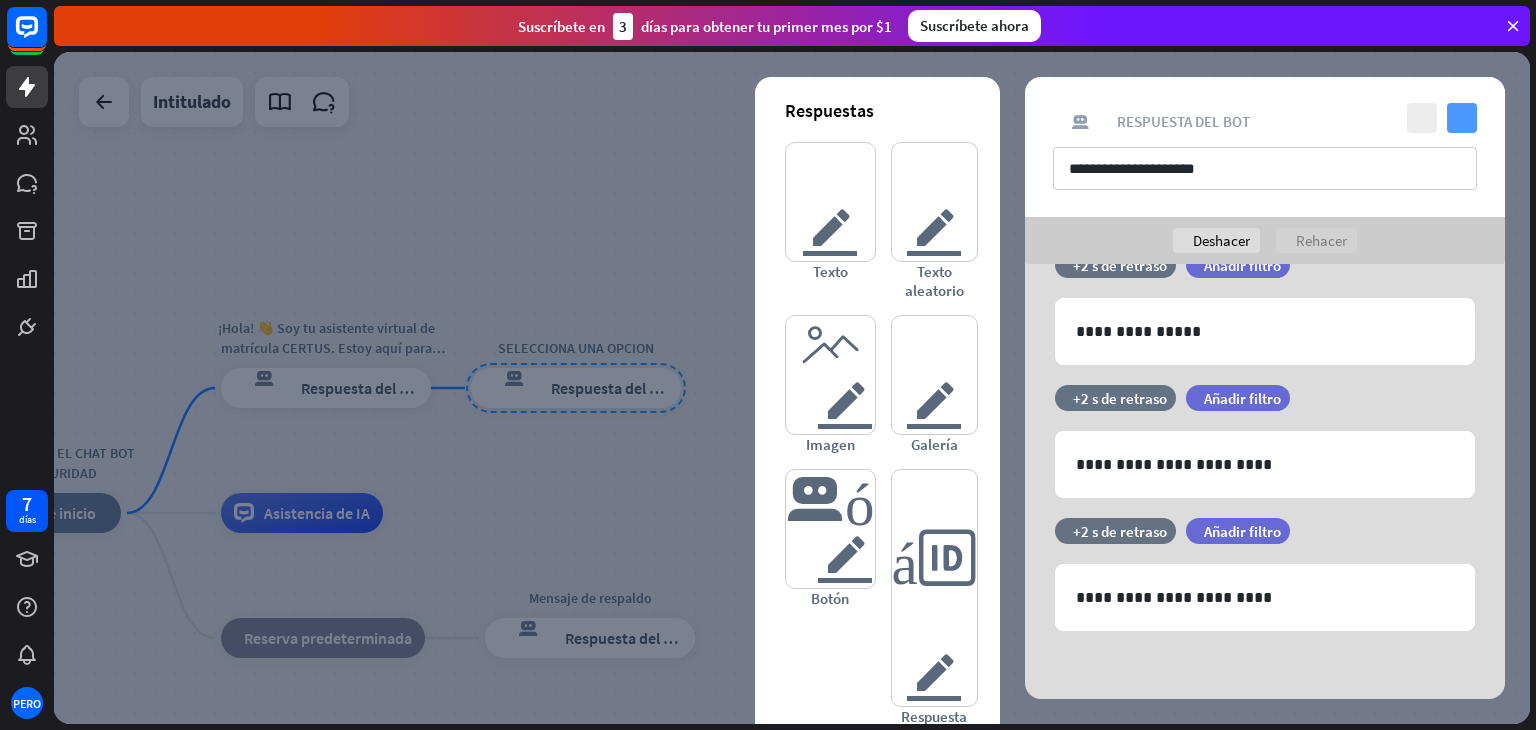 click on "controlar" at bounding box center (1462, 118) 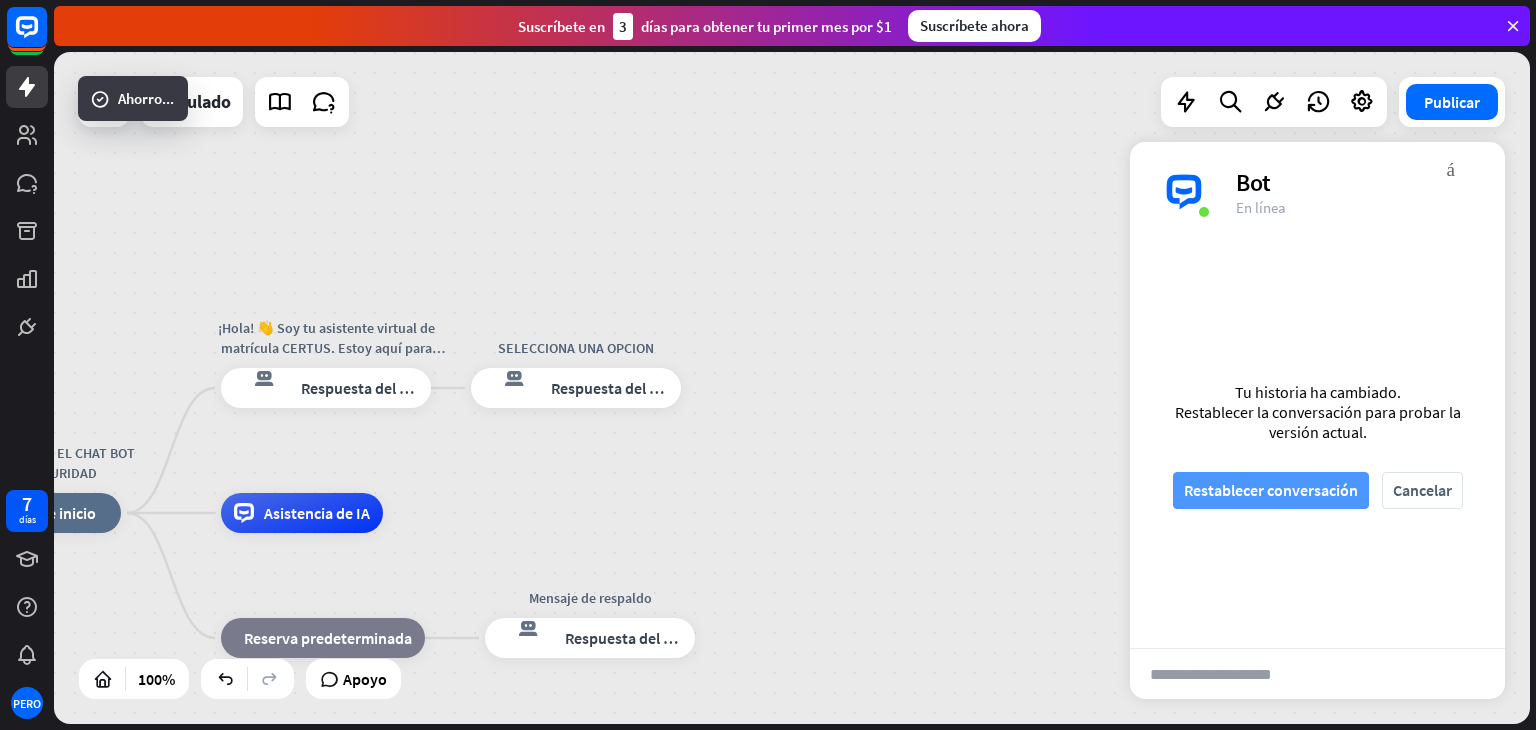 click on "Restablecer conversación" at bounding box center (1271, 490) 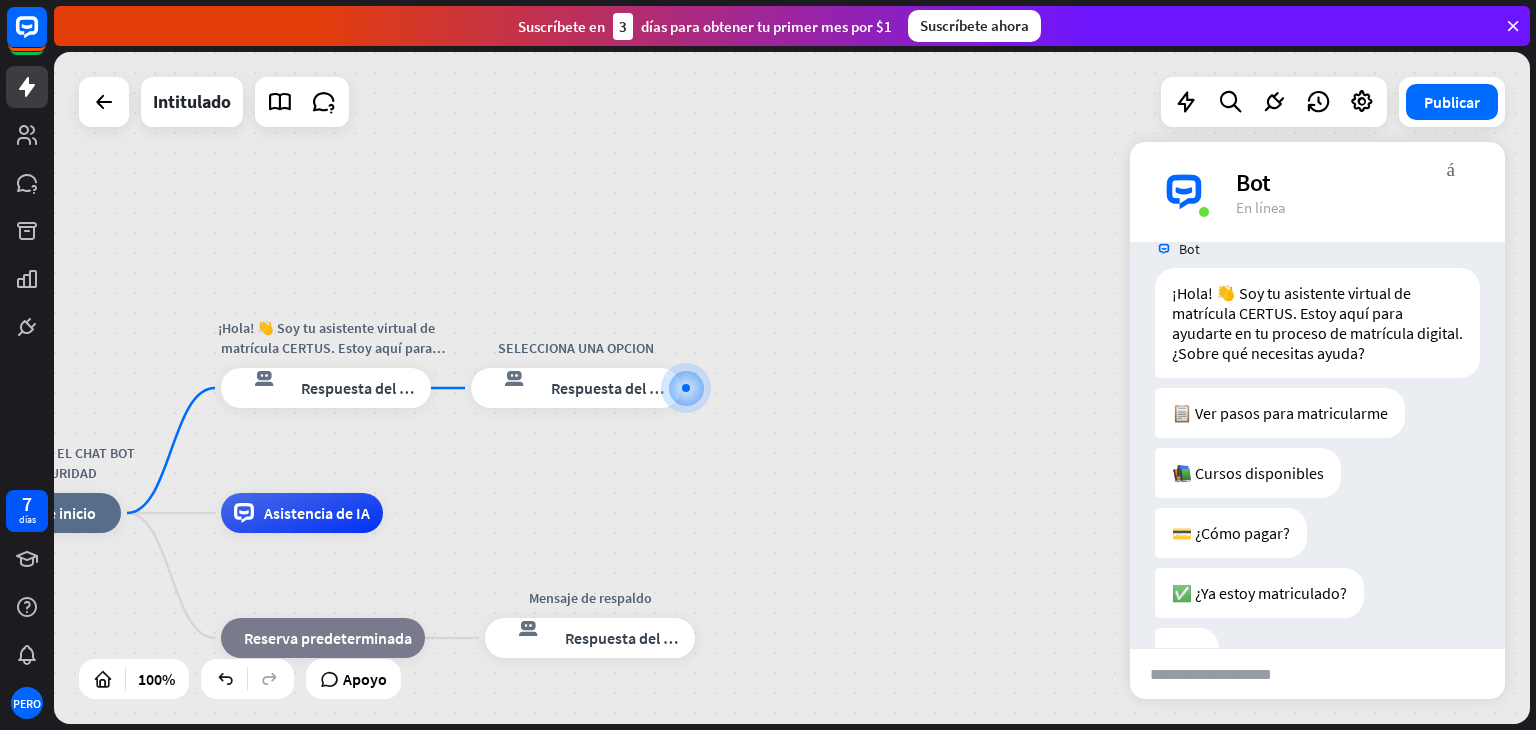 scroll, scrollTop: 92, scrollLeft: 0, axis: vertical 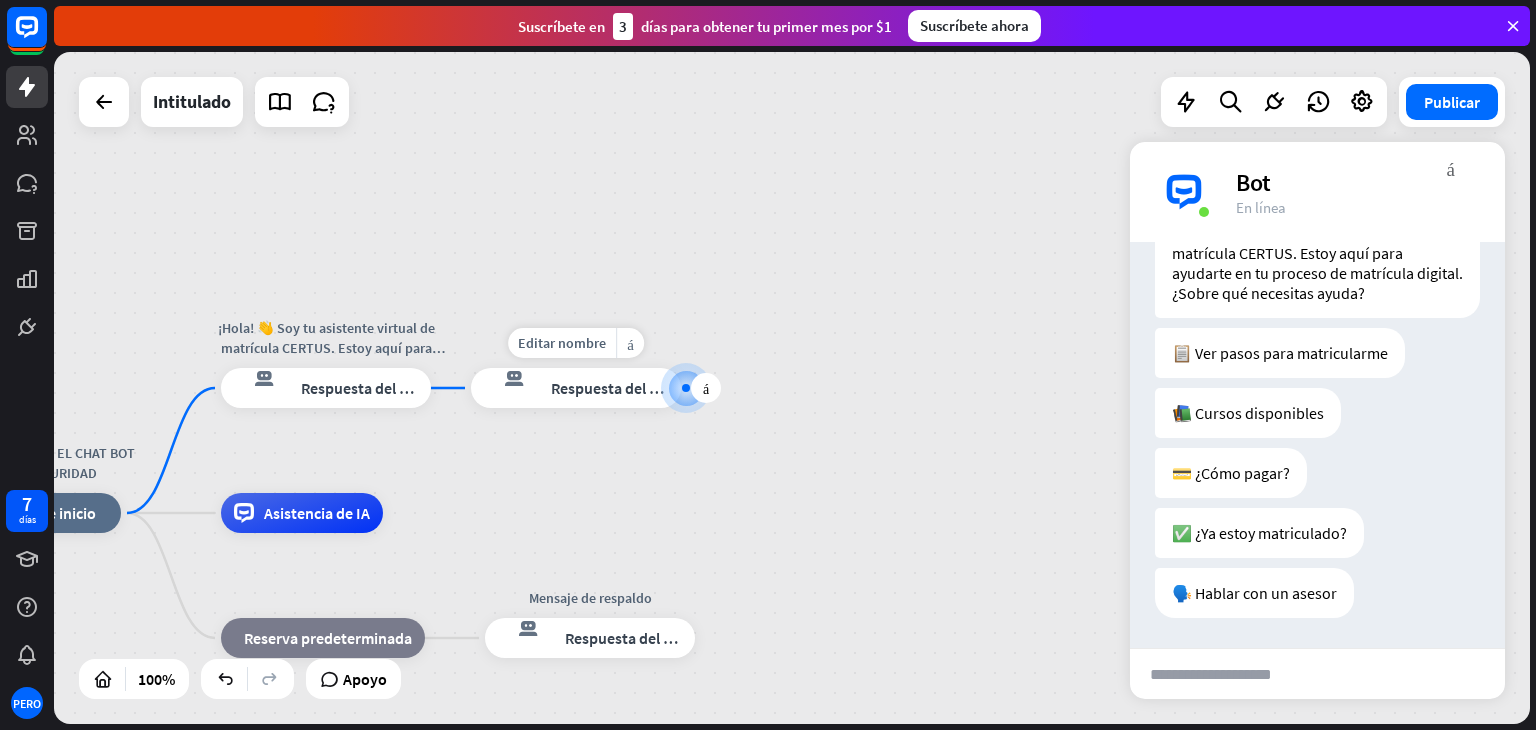 click on "Respuesta del bot" at bounding box center (612, 388) 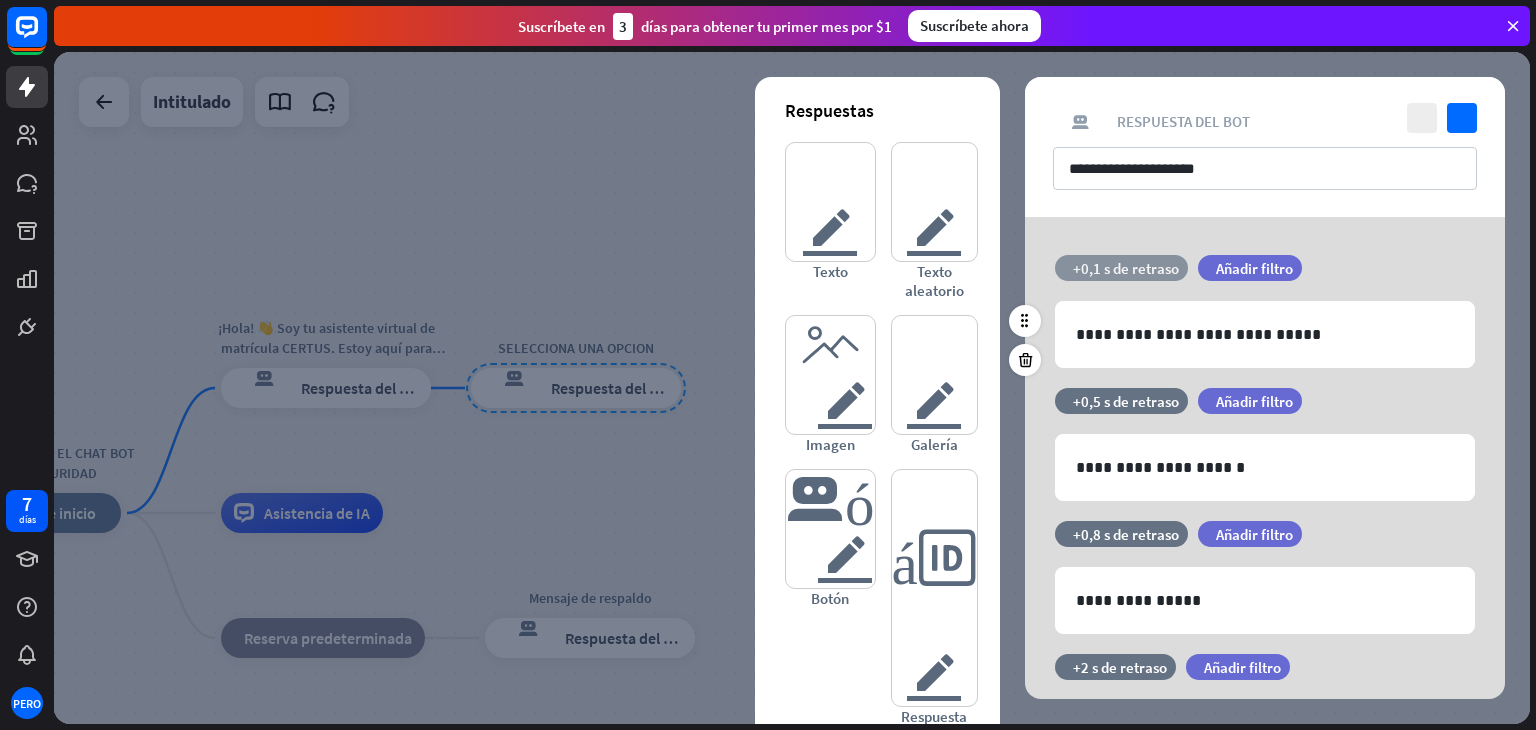 click on "+0,1 s de retraso" at bounding box center (1126, 268) 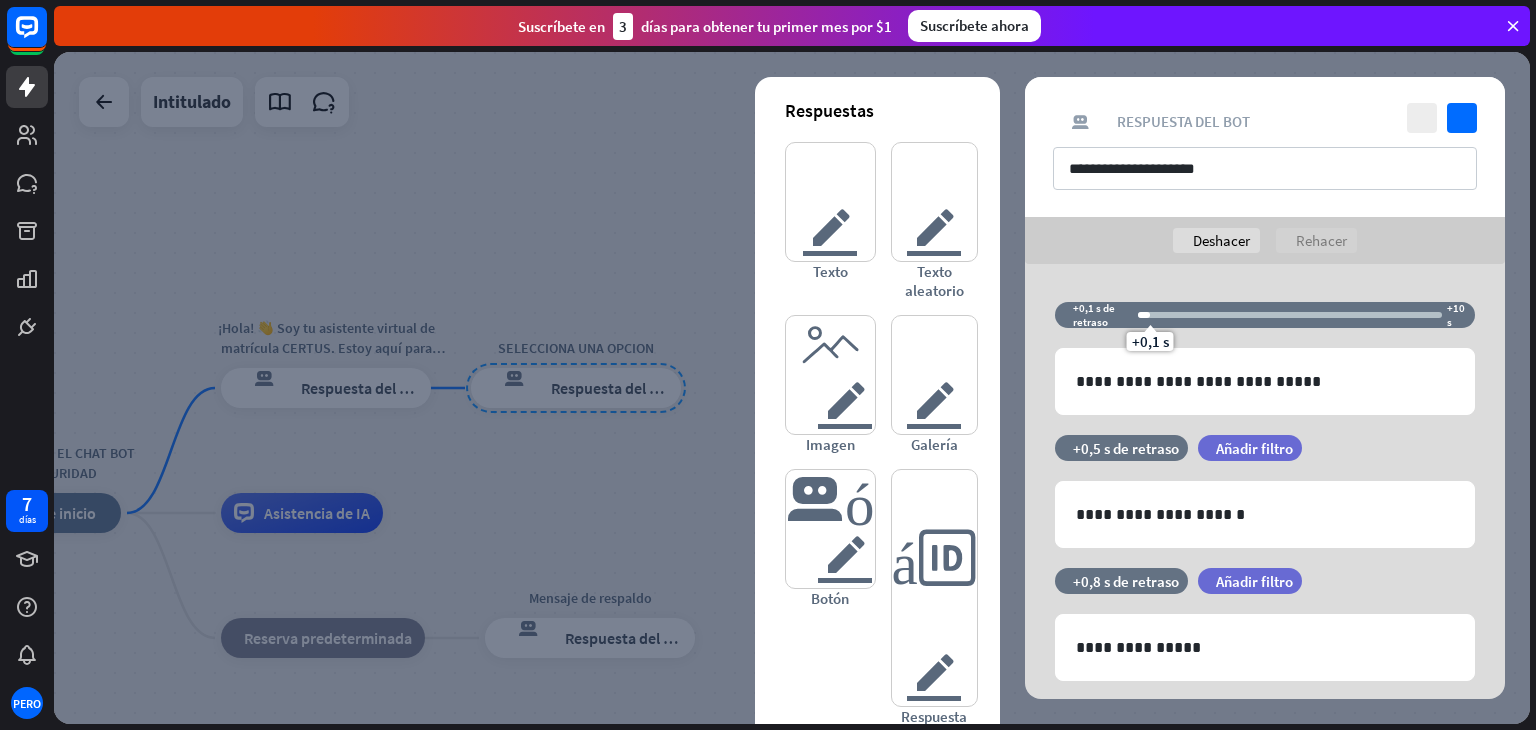 click on "**********" at bounding box center (1265, 640) 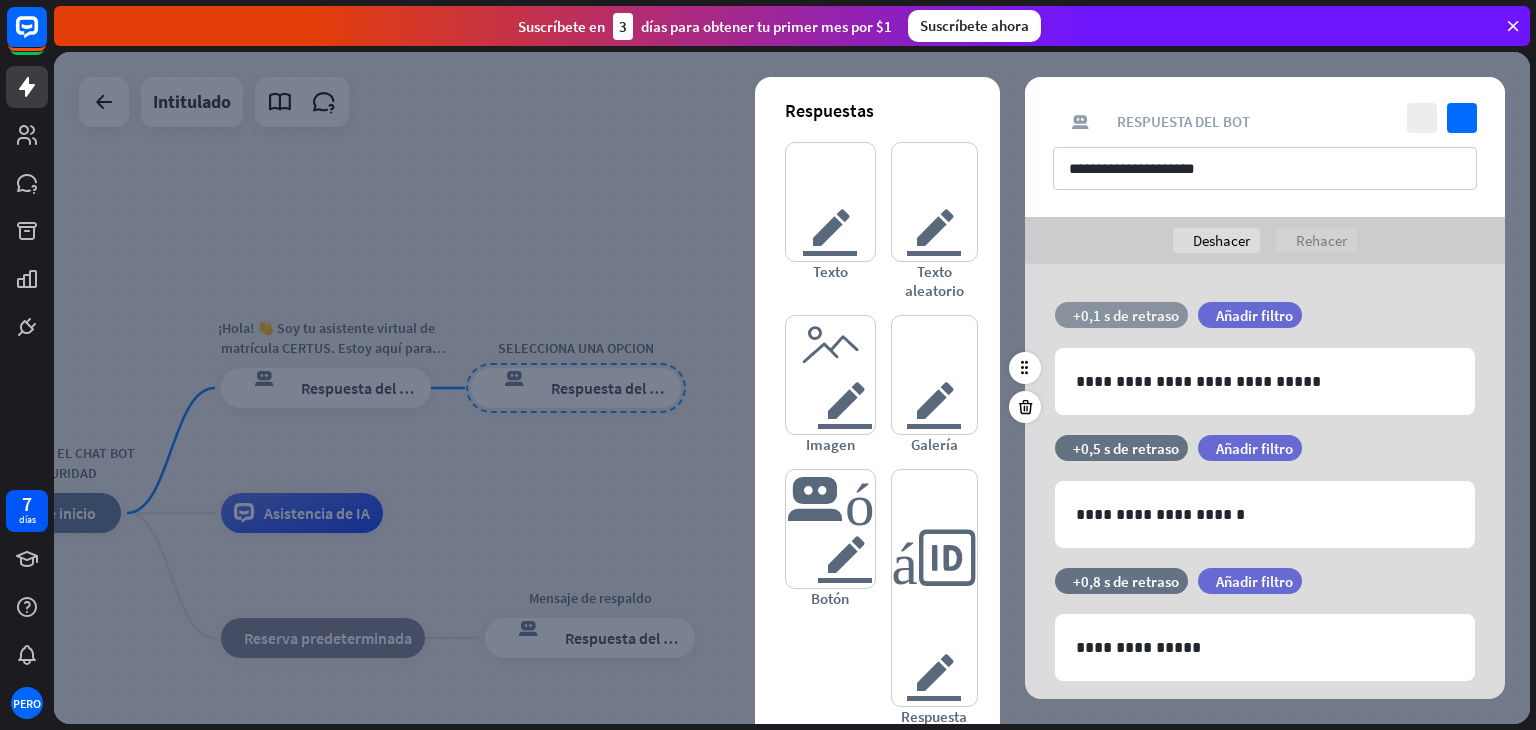 click on "+0,1 s de retraso" at bounding box center [1126, 315] 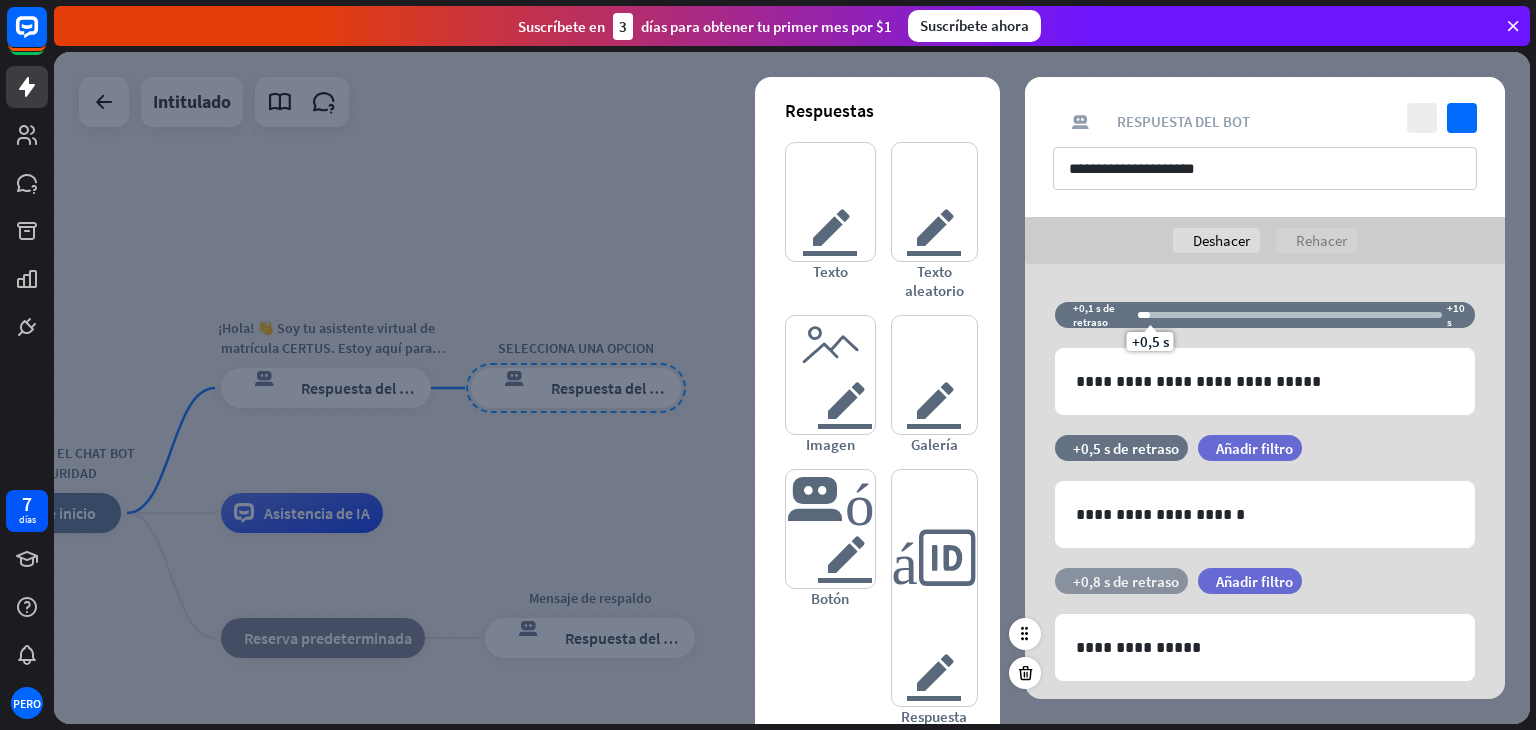 click on "+0,8 s de retraso" at bounding box center (1126, 581) 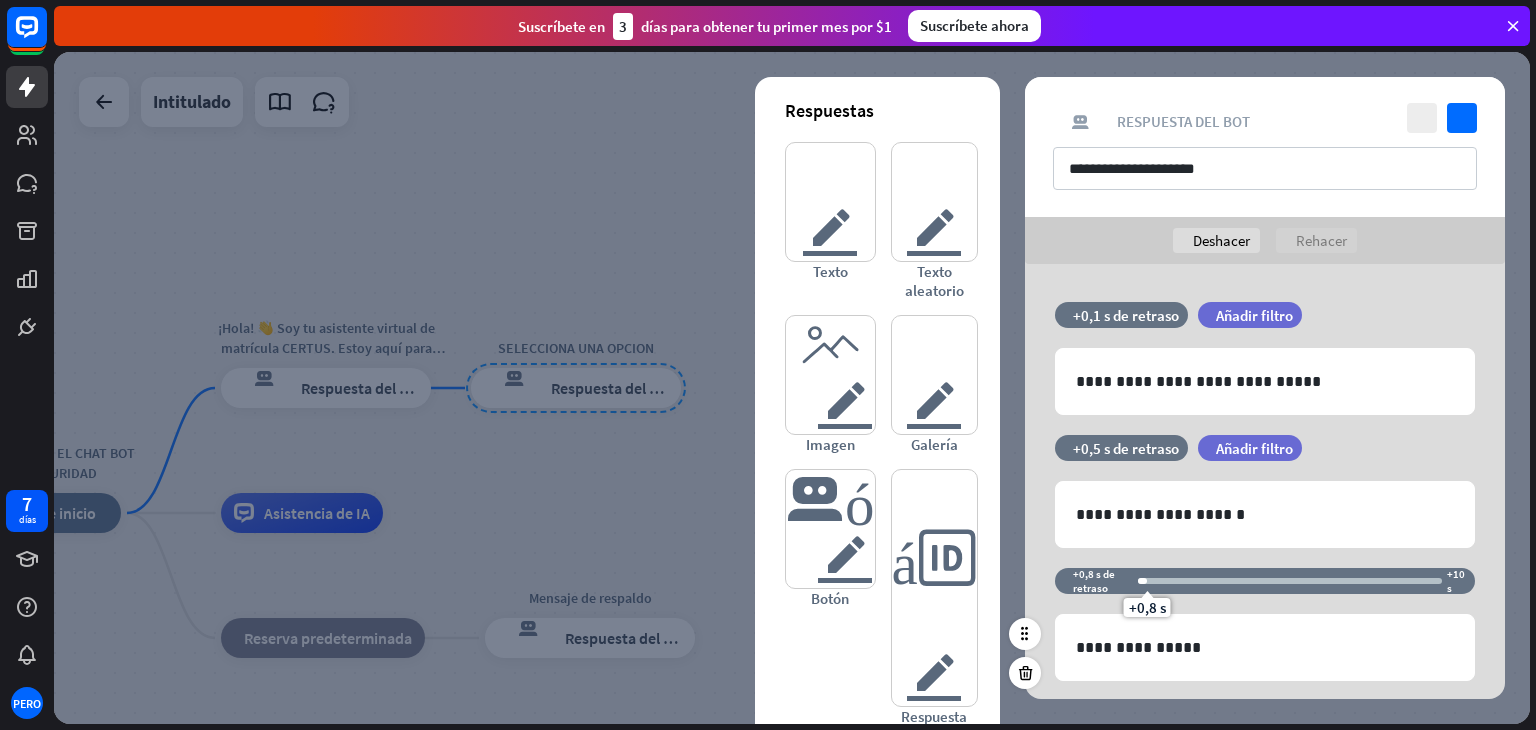 drag, startPoint x: 1160, startPoint y: 609, endPoint x: 1146, endPoint y: 613, distance: 14.56022 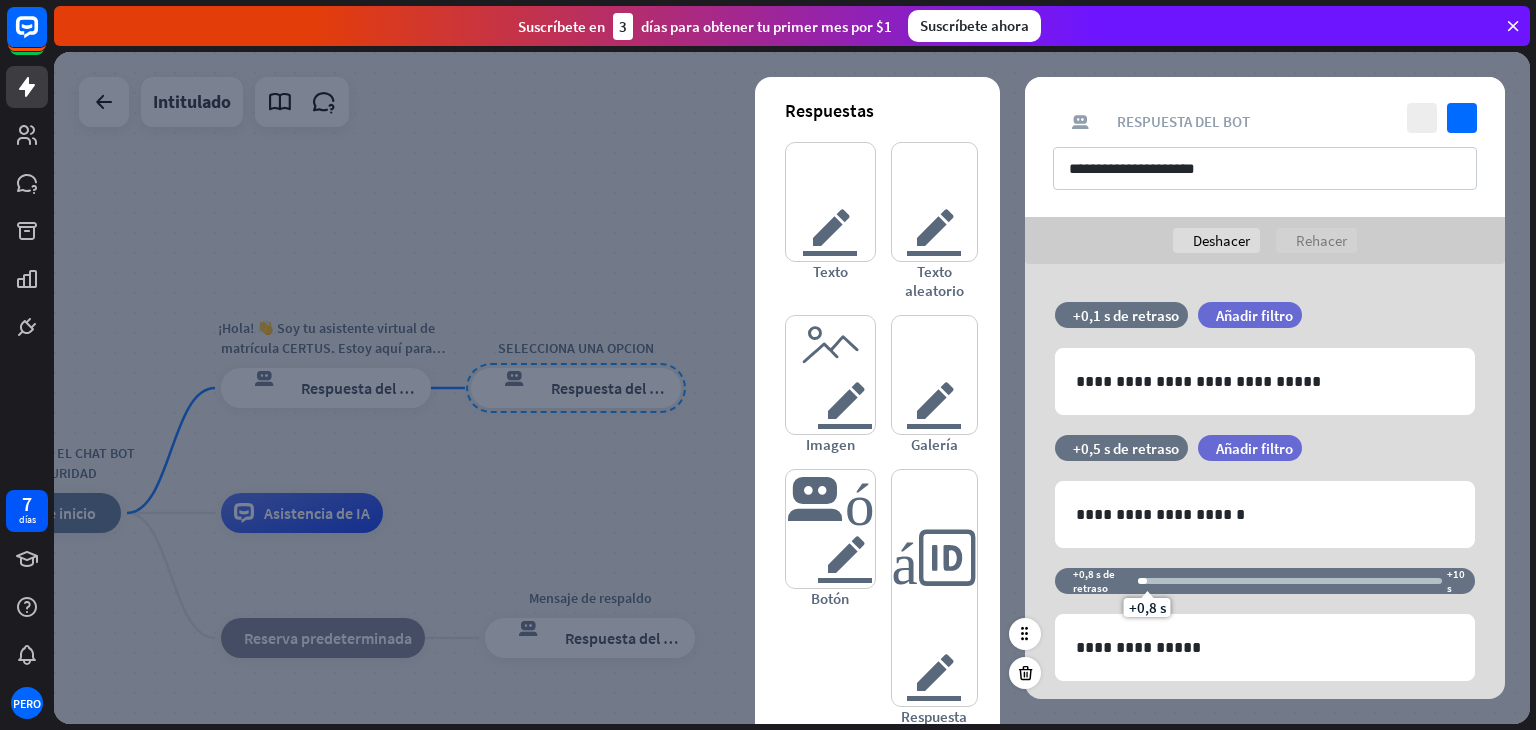 click on "+0,8 s" at bounding box center [1147, 607] 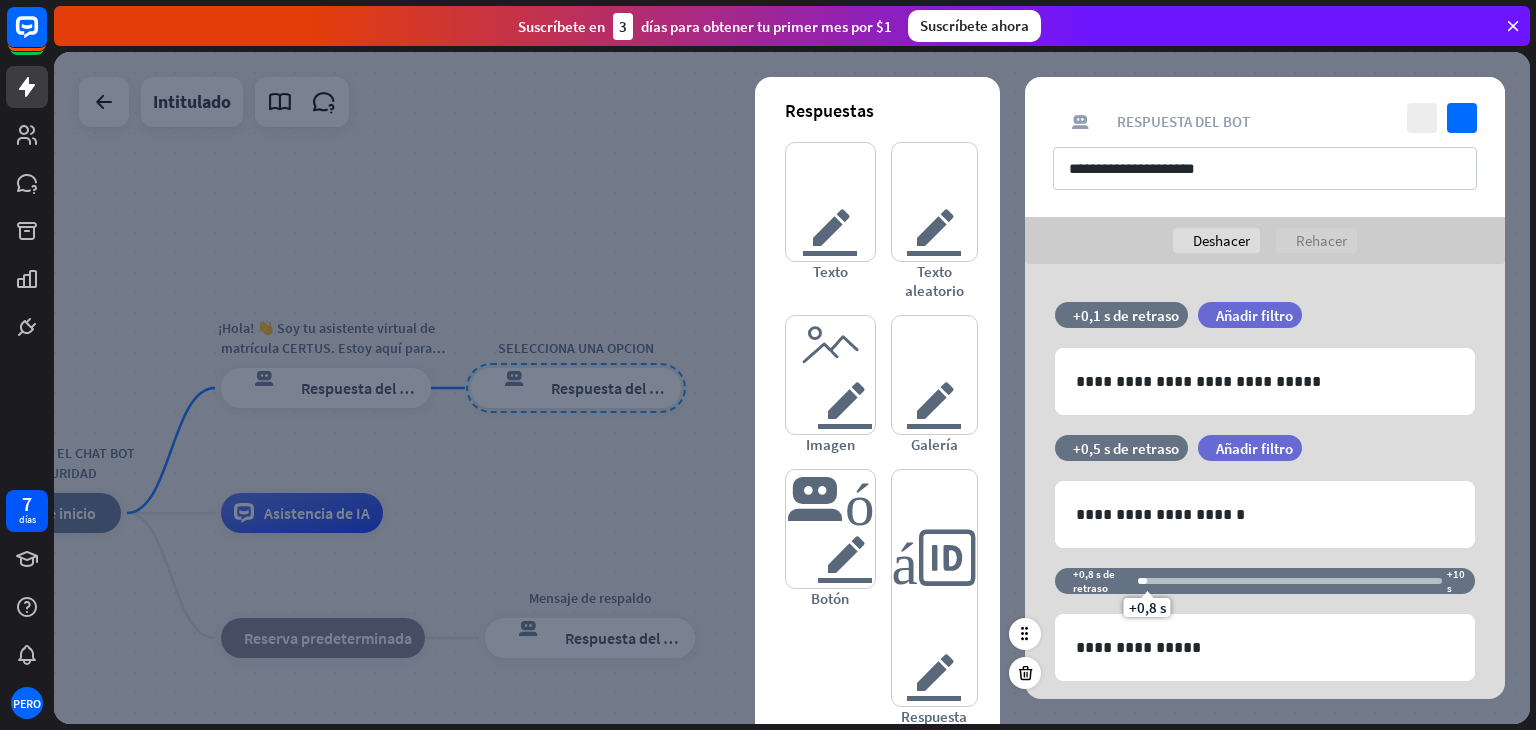 click on "tiempo   +0,8 s de retraso   +0,8 s   +10 s" at bounding box center (1265, 591) 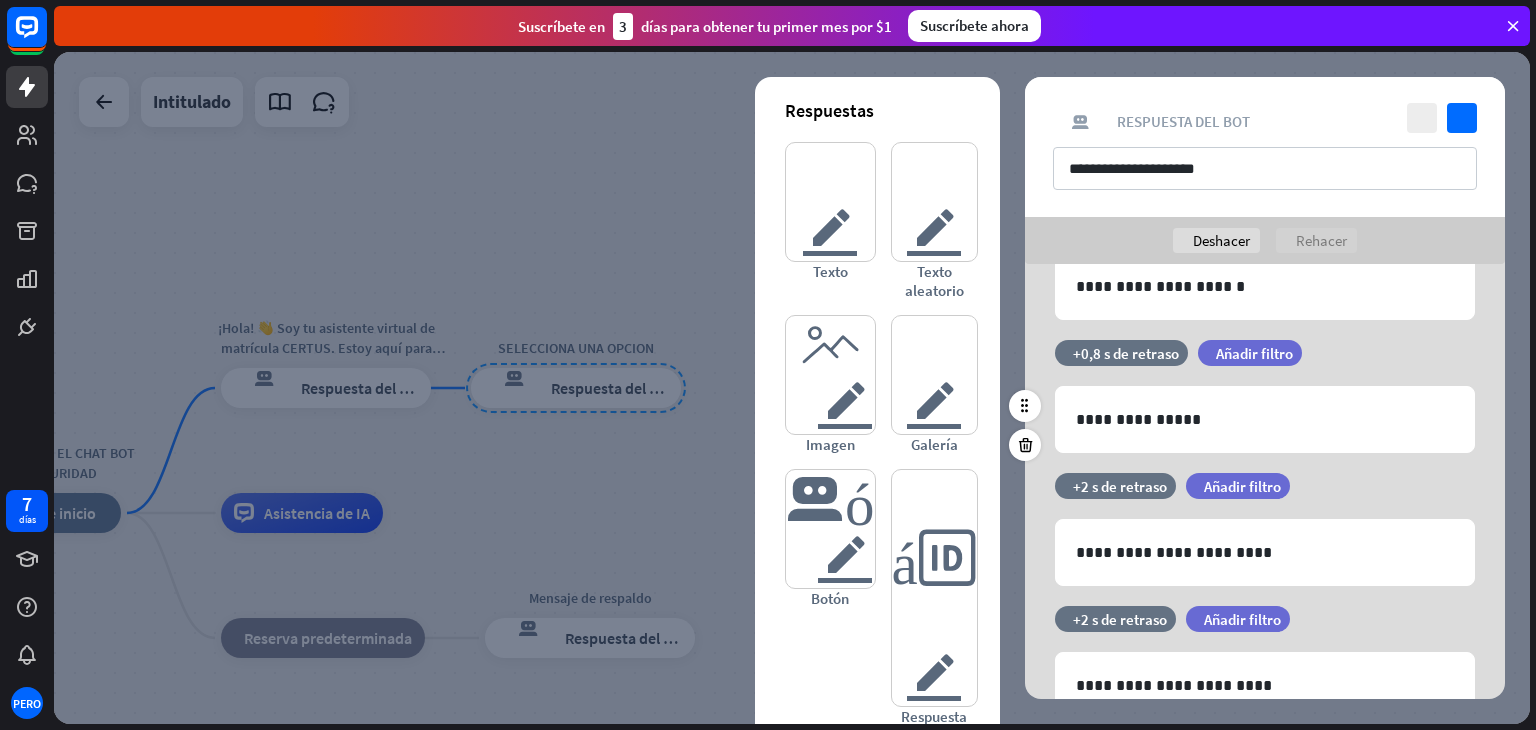 scroll, scrollTop: 196, scrollLeft: 0, axis: vertical 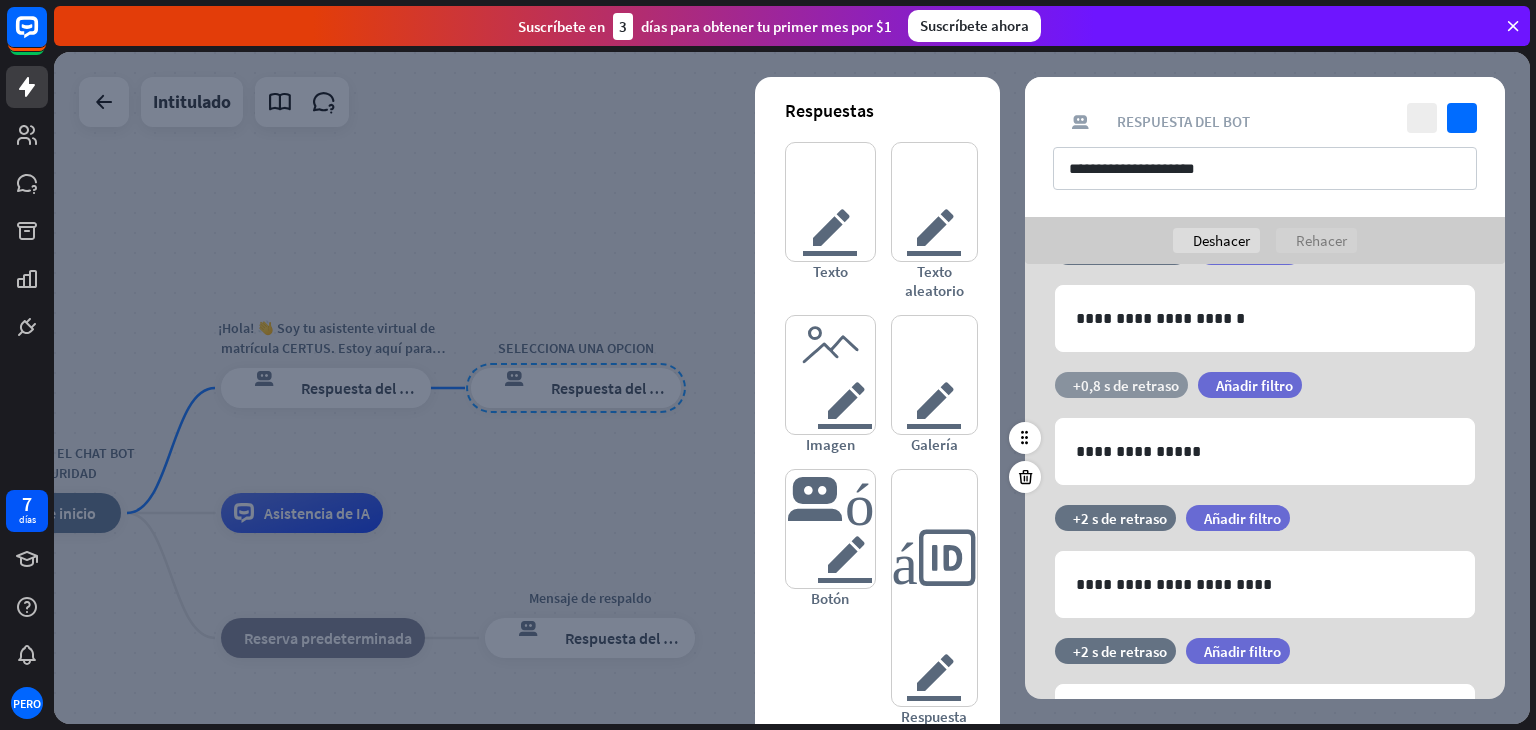 click on "+0,8 s de retraso" at bounding box center [1126, 385] 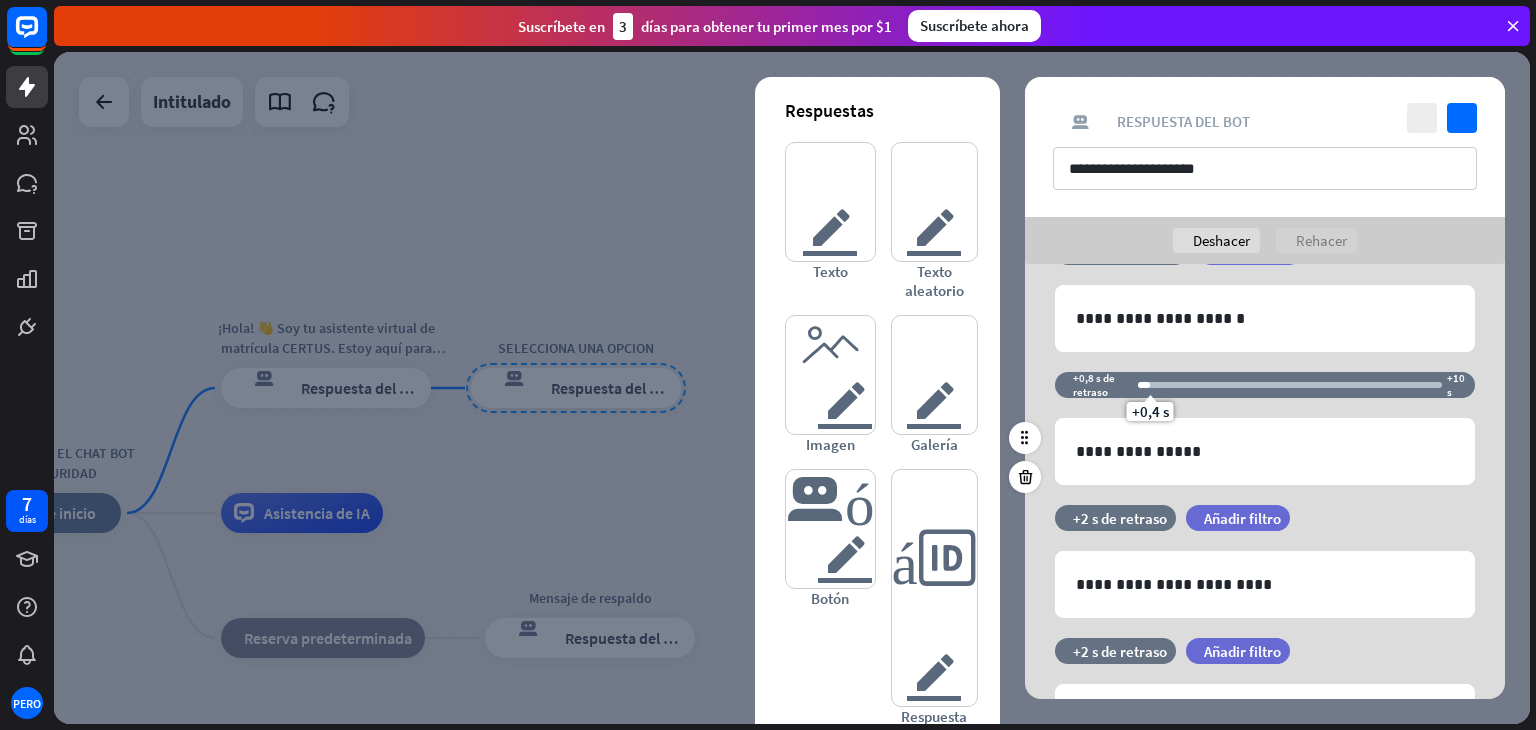 click on "+0,4 s" at bounding box center [1150, 411] 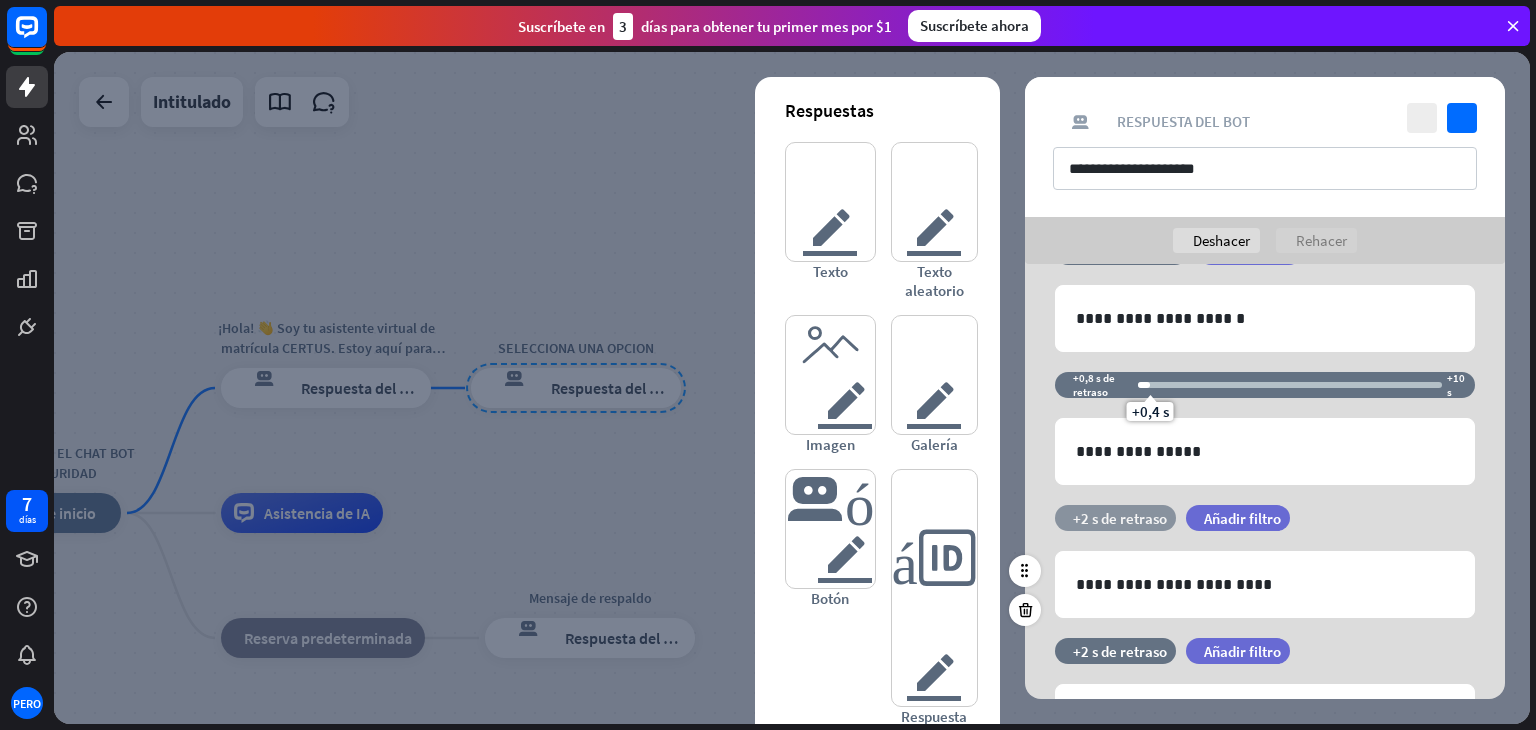 click on "+2 s de retraso" at bounding box center [1120, 518] 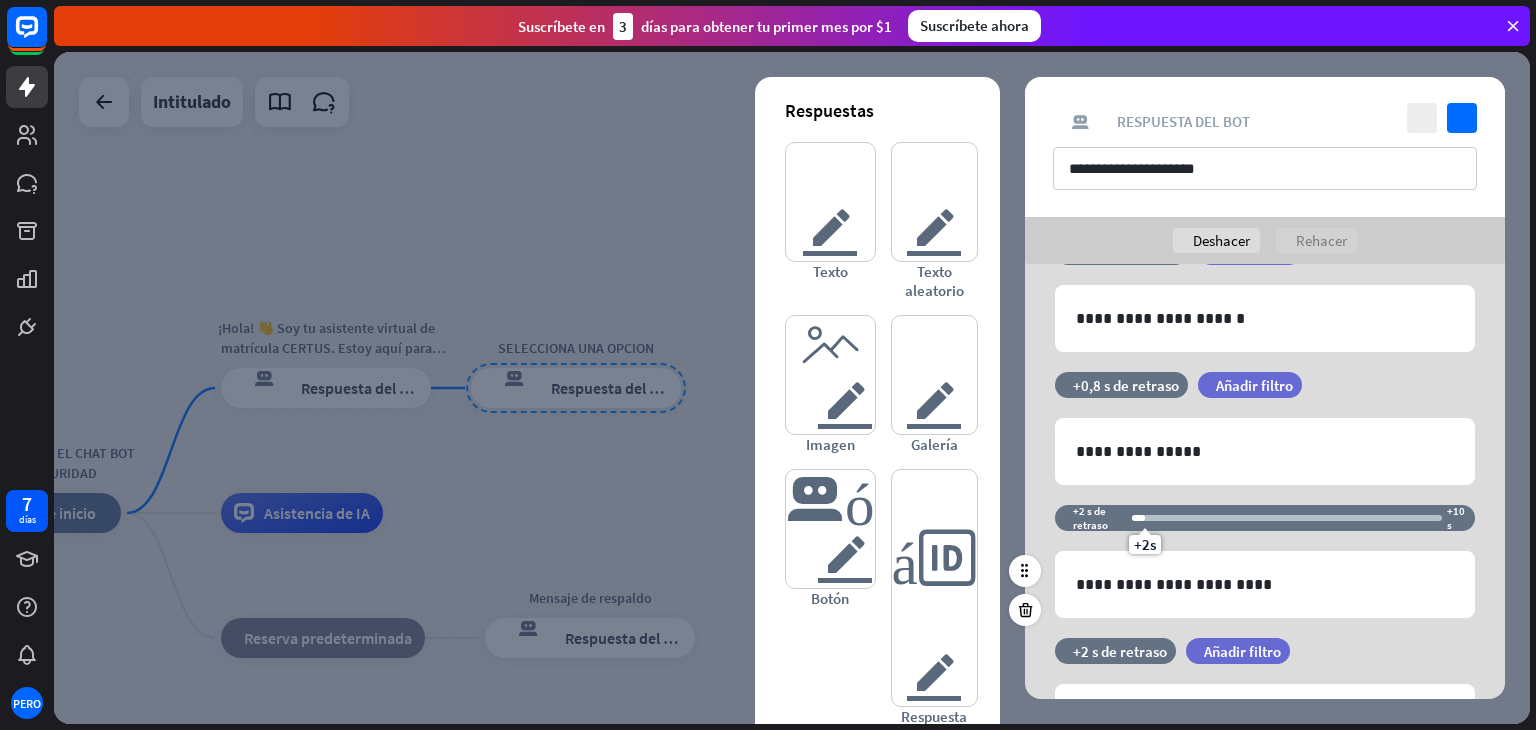 drag, startPoint x: 1188, startPoint y: 537, endPoint x: 1144, endPoint y: 532, distance: 44.28318 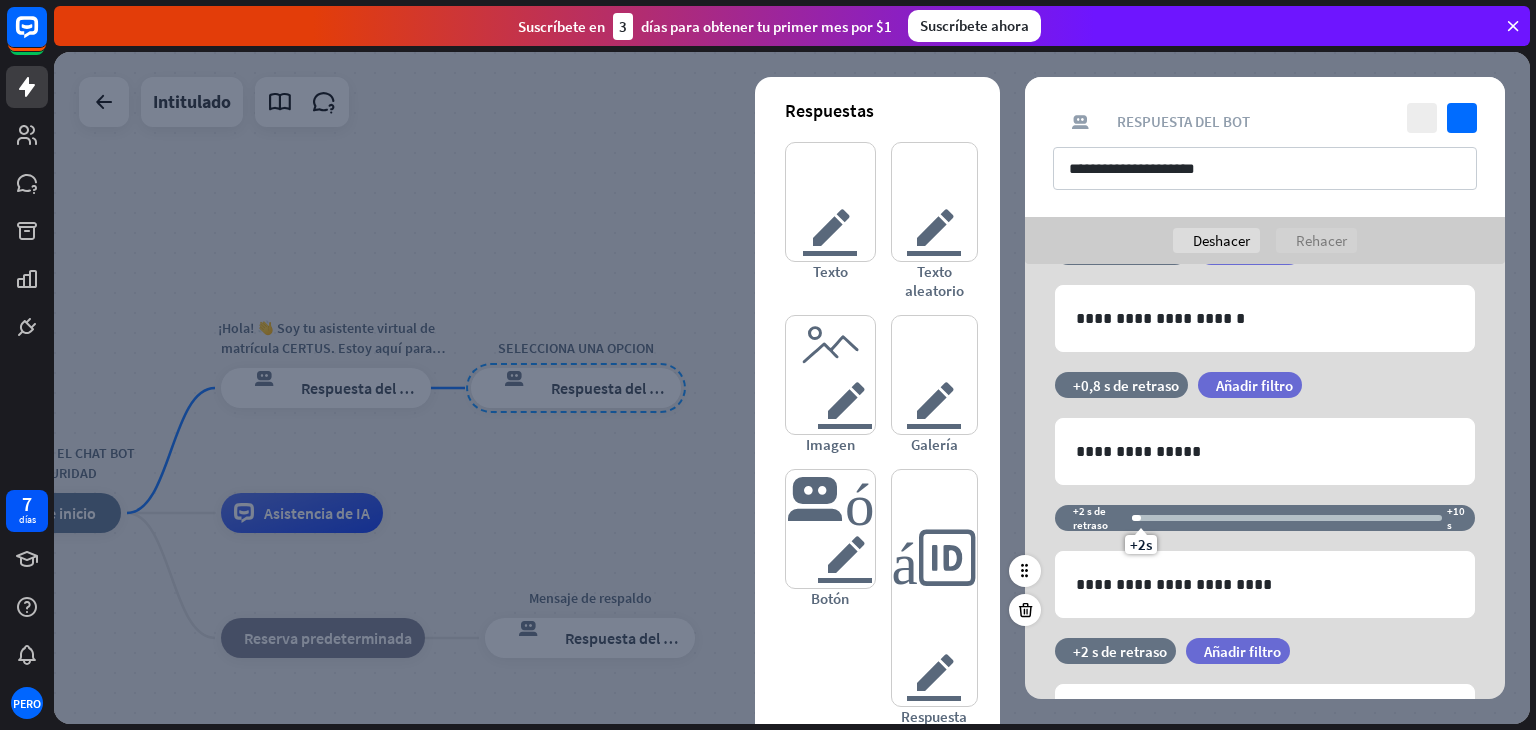 click on "+2s" at bounding box center [1141, 544] 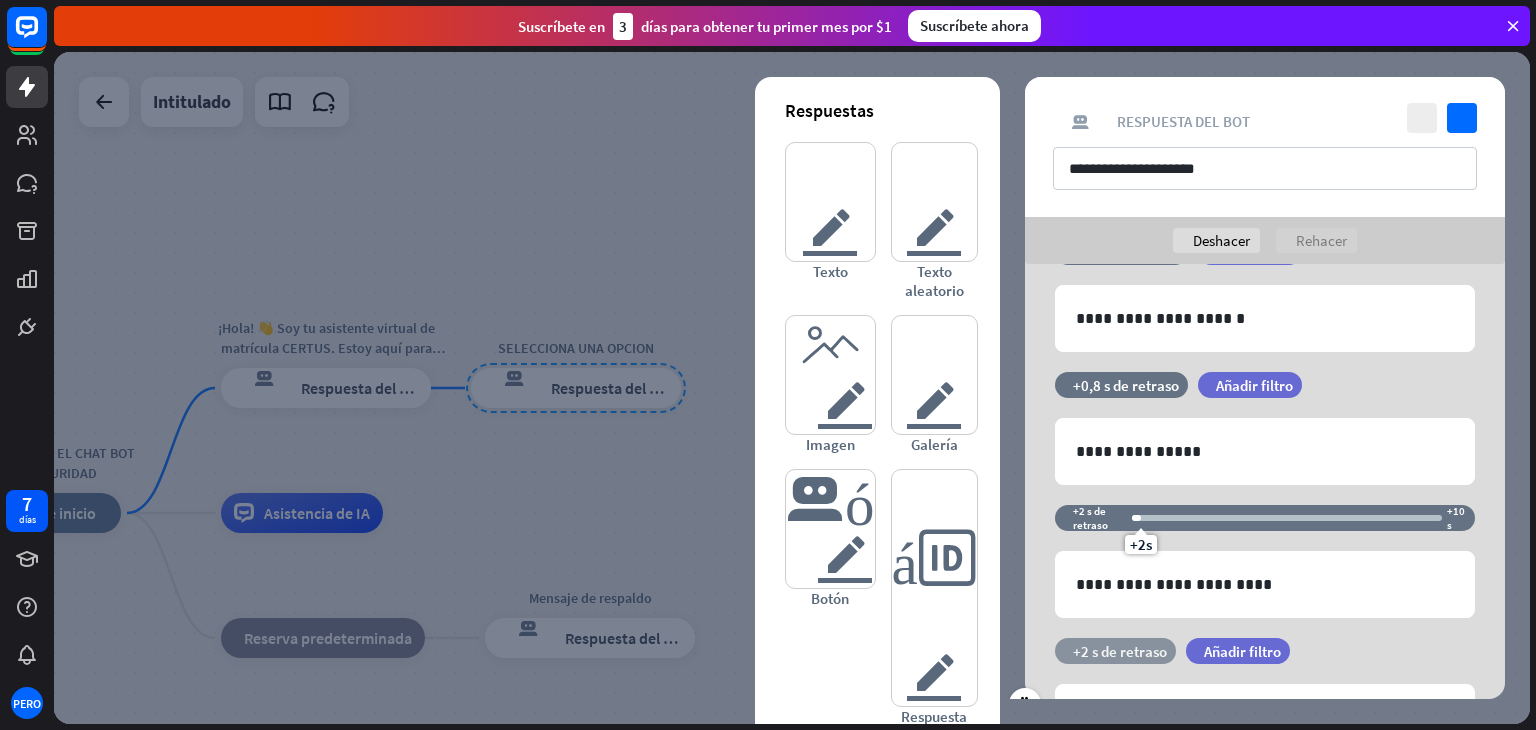click on "+2 s de retraso" at bounding box center (1120, 651) 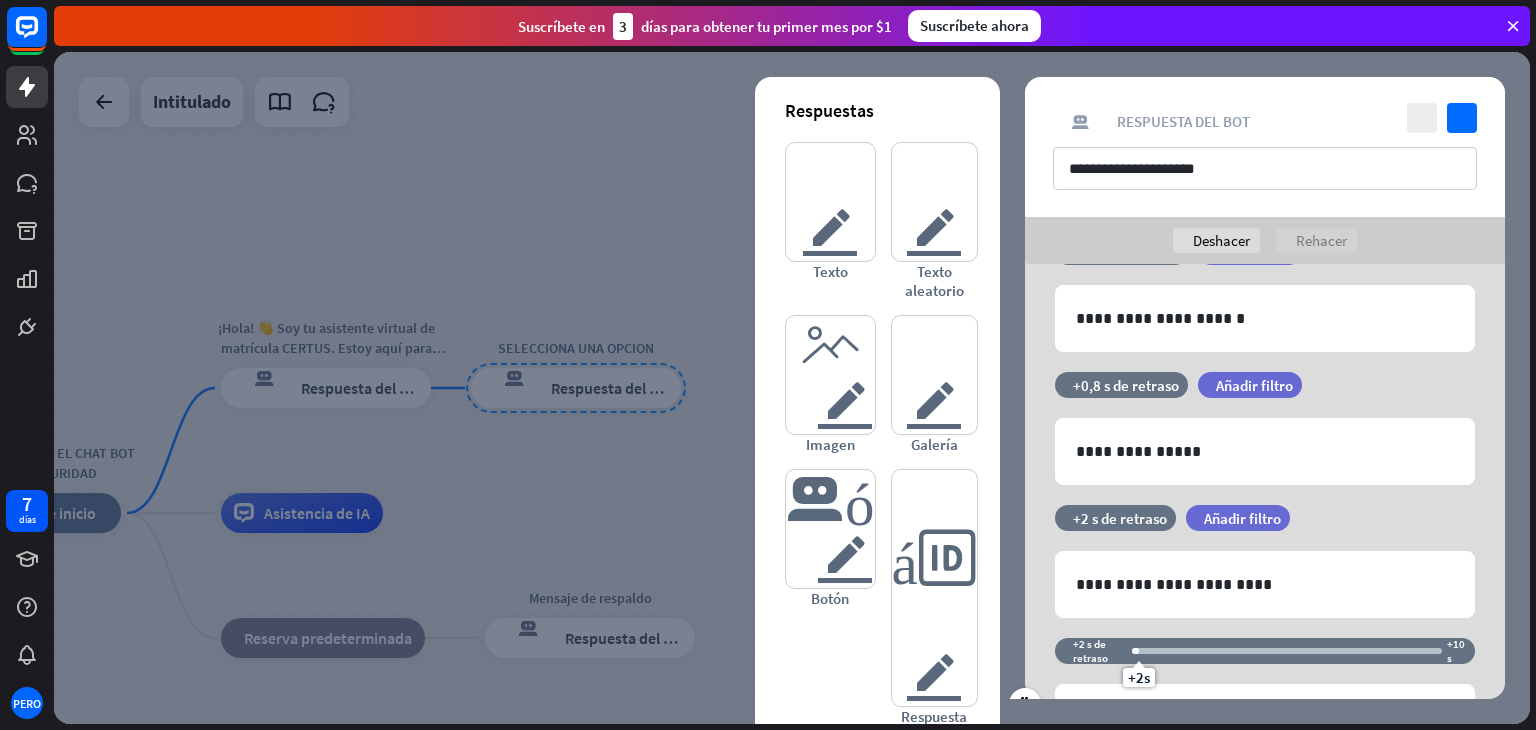 drag, startPoint x: 1184, startPoint y: 678, endPoint x: 1138, endPoint y: 665, distance: 47.801674 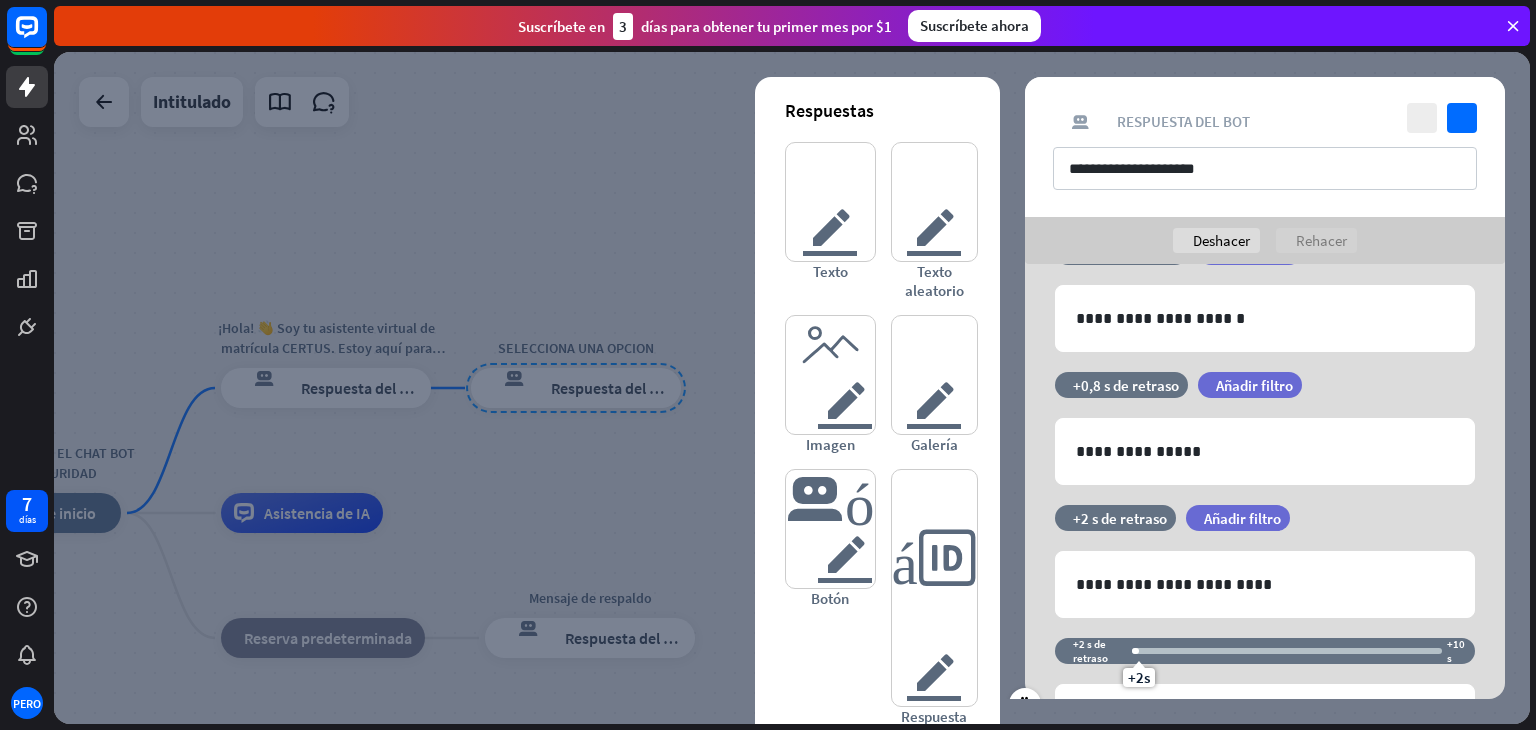 click on "+2s" at bounding box center [1139, 677] 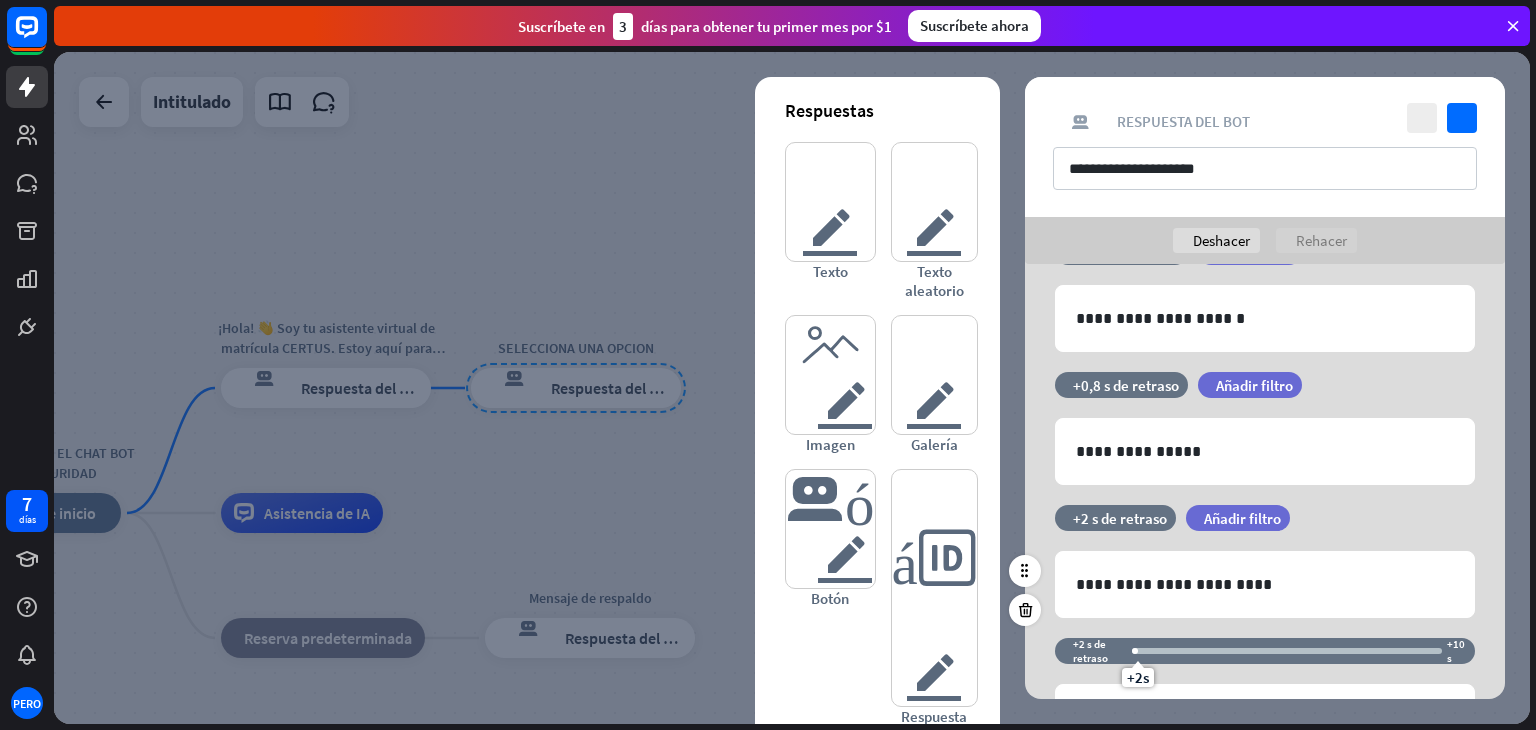 click at bounding box center [1025, 590] 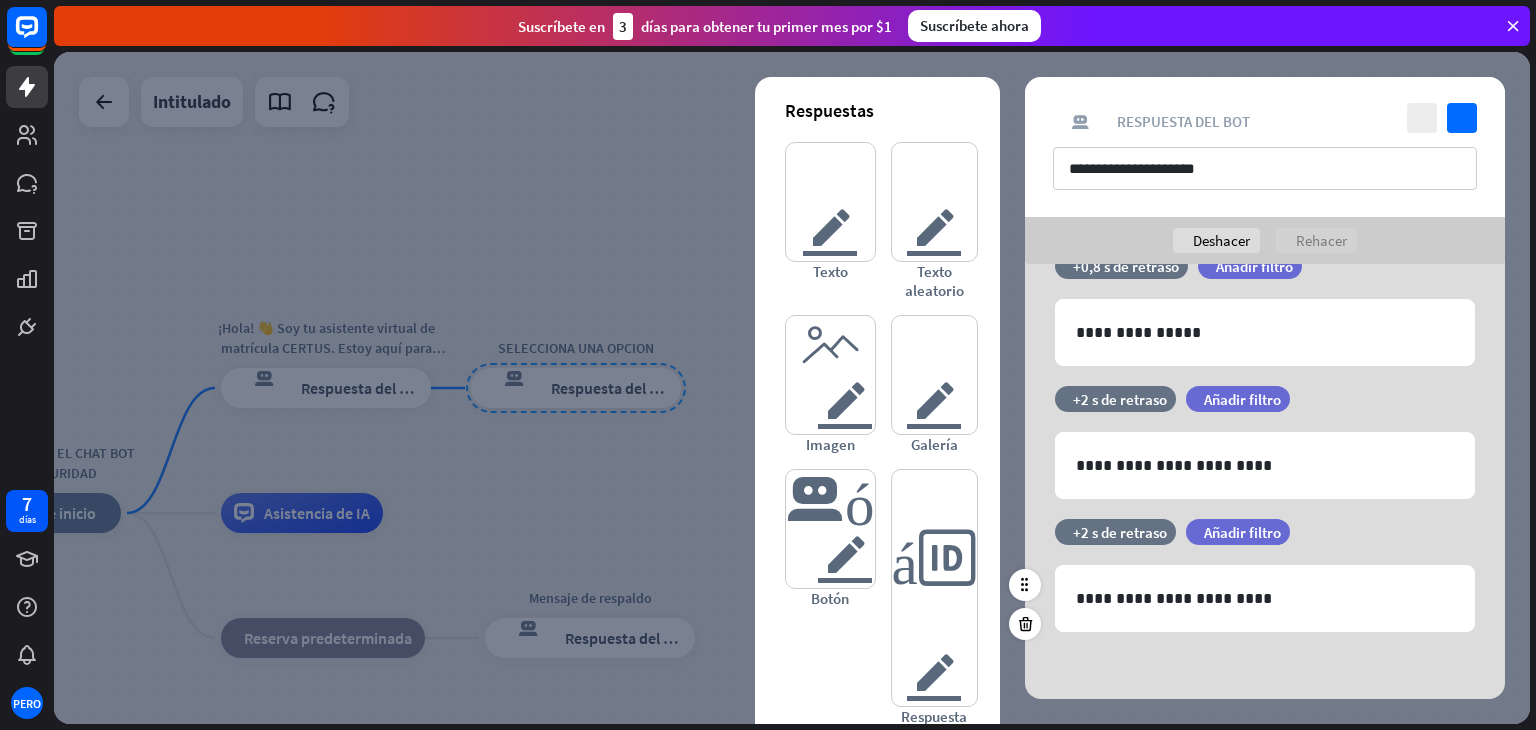 scroll, scrollTop: 316, scrollLeft: 0, axis: vertical 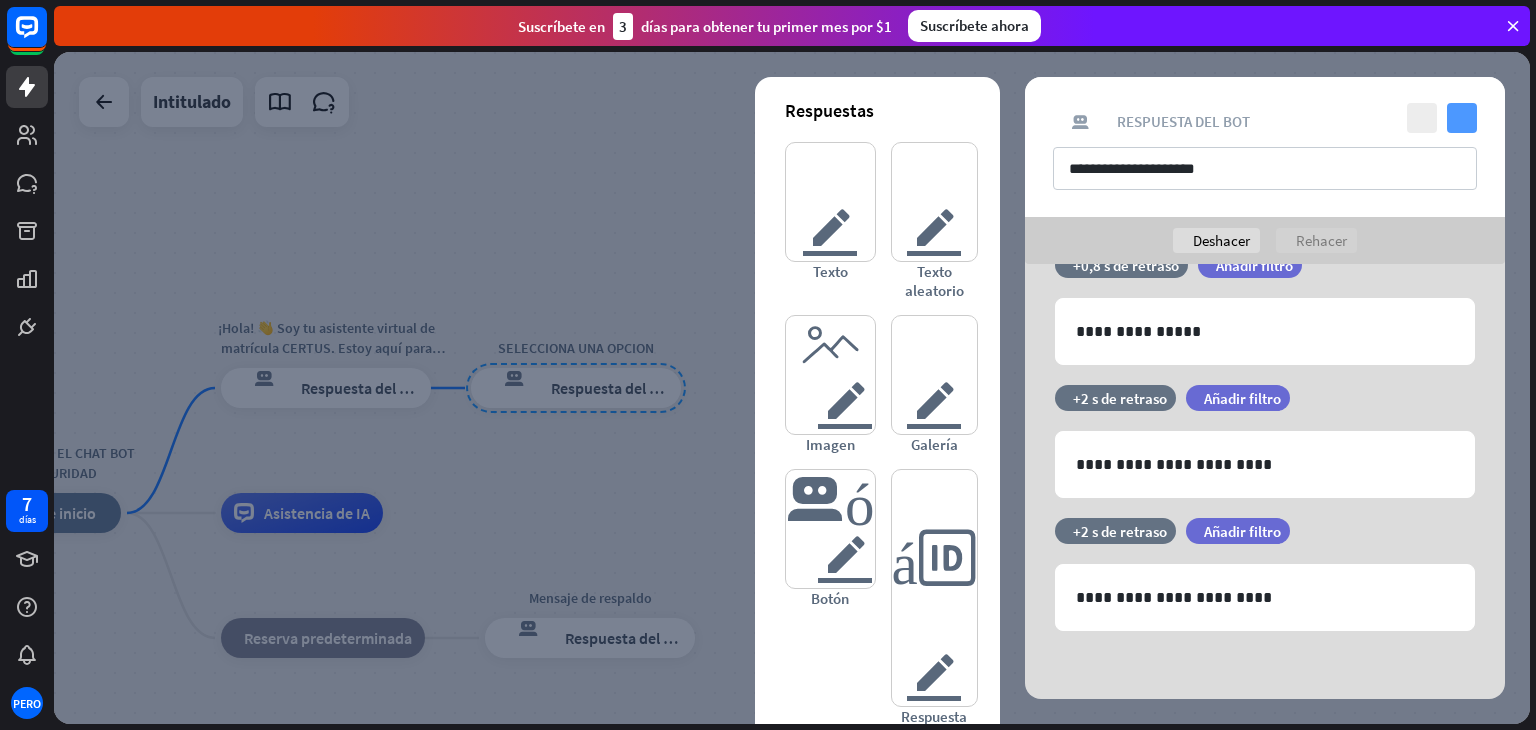 click on "controlar" at bounding box center [1462, 118] 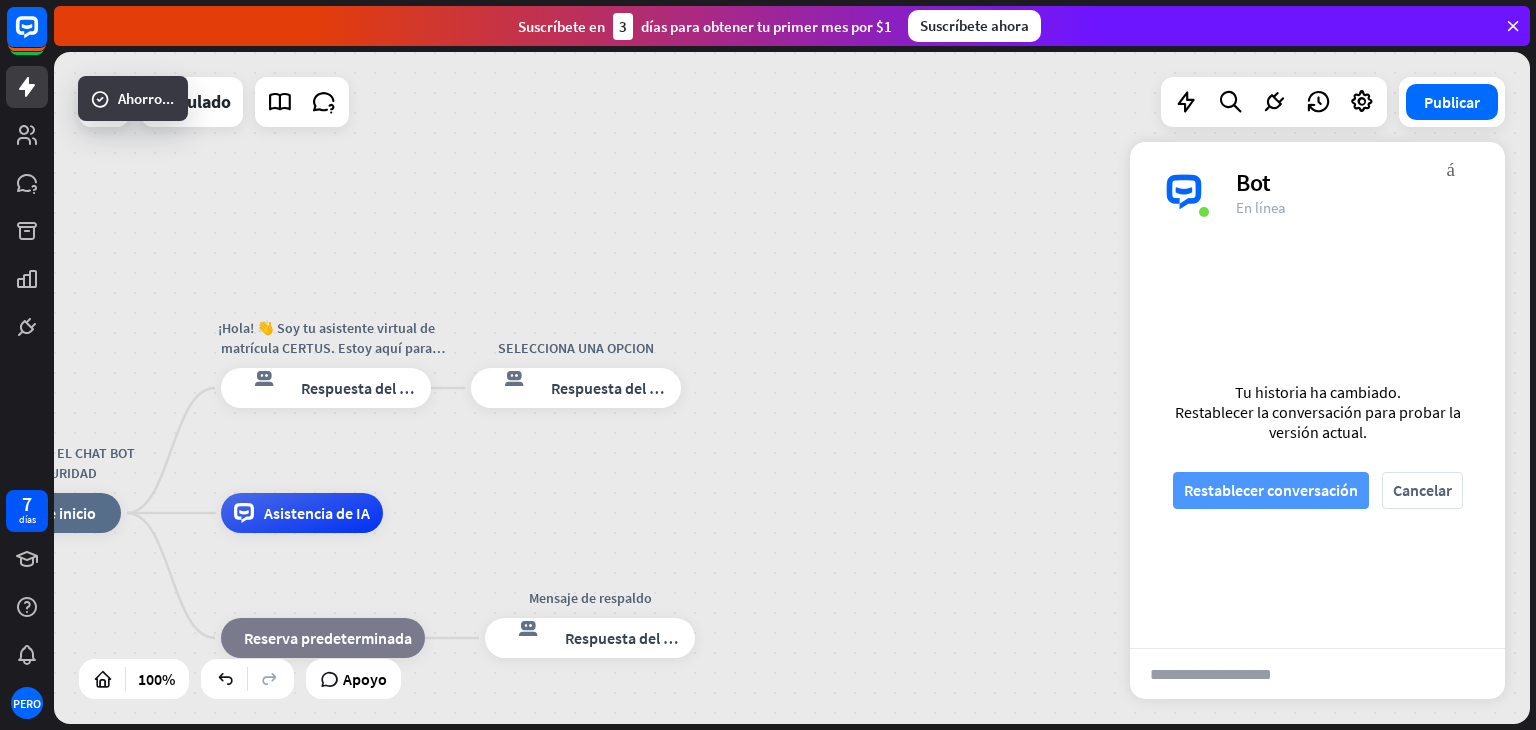 click on "Restablecer conversación" at bounding box center [1271, 490] 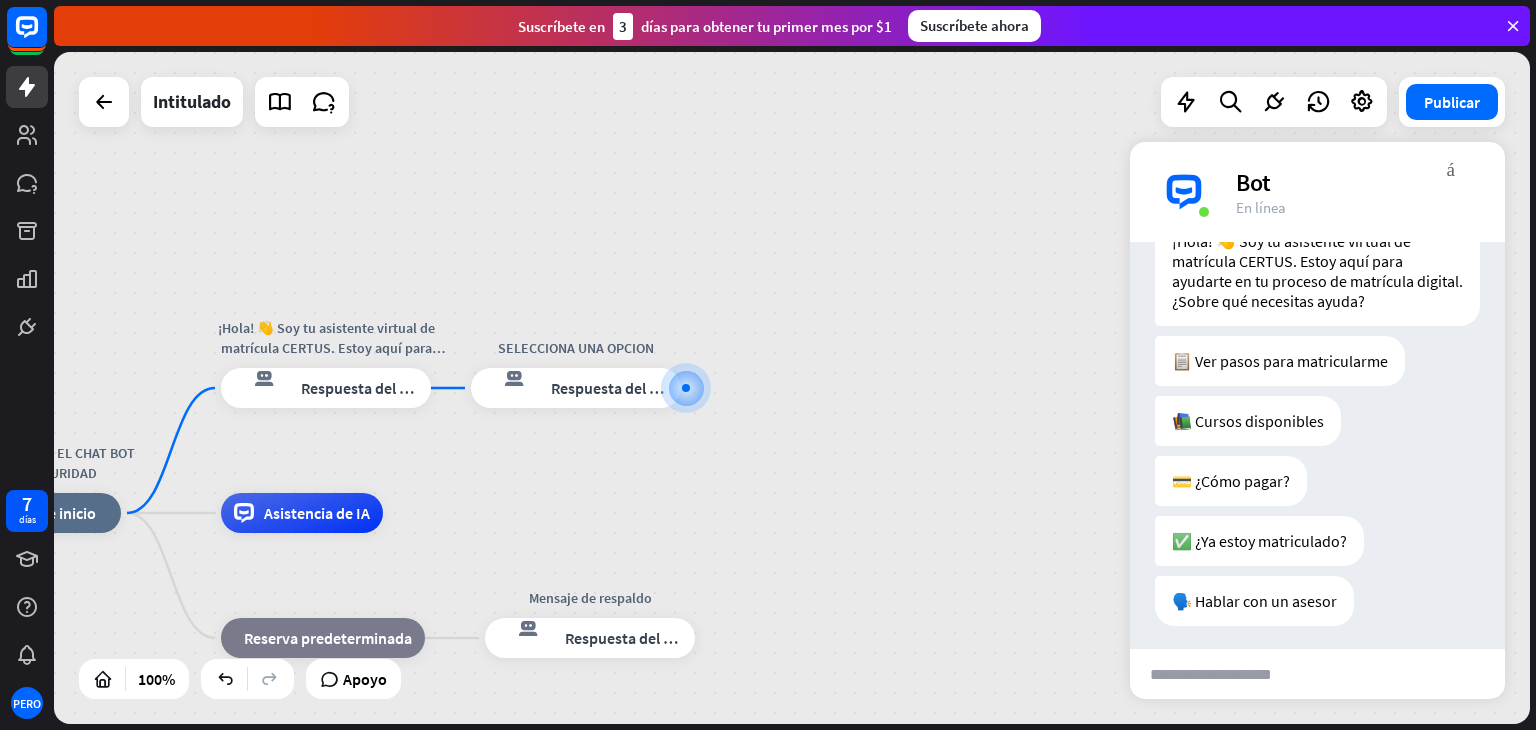 scroll, scrollTop: 92, scrollLeft: 0, axis: vertical 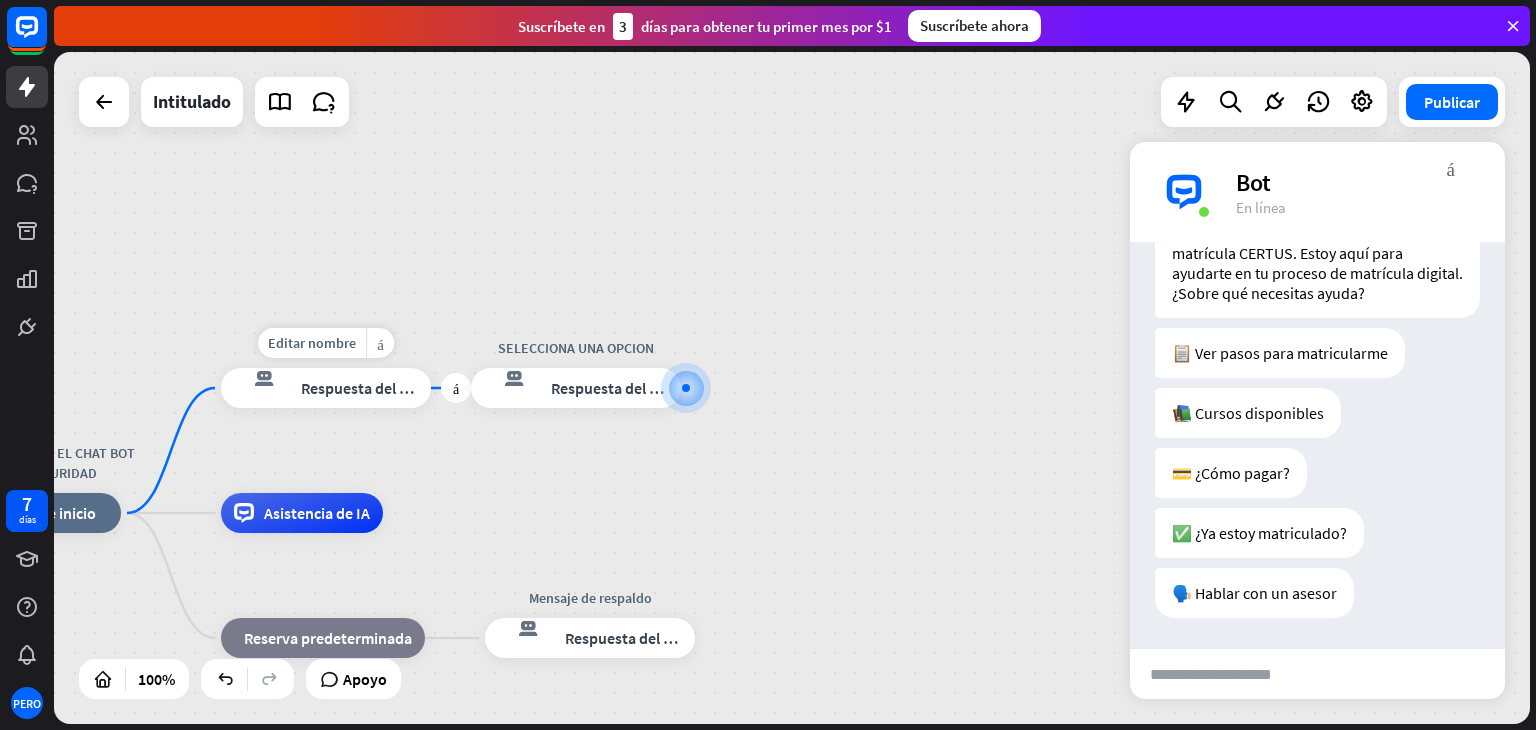 click on "Respuesta del bot" at bounding box center [362, 388] 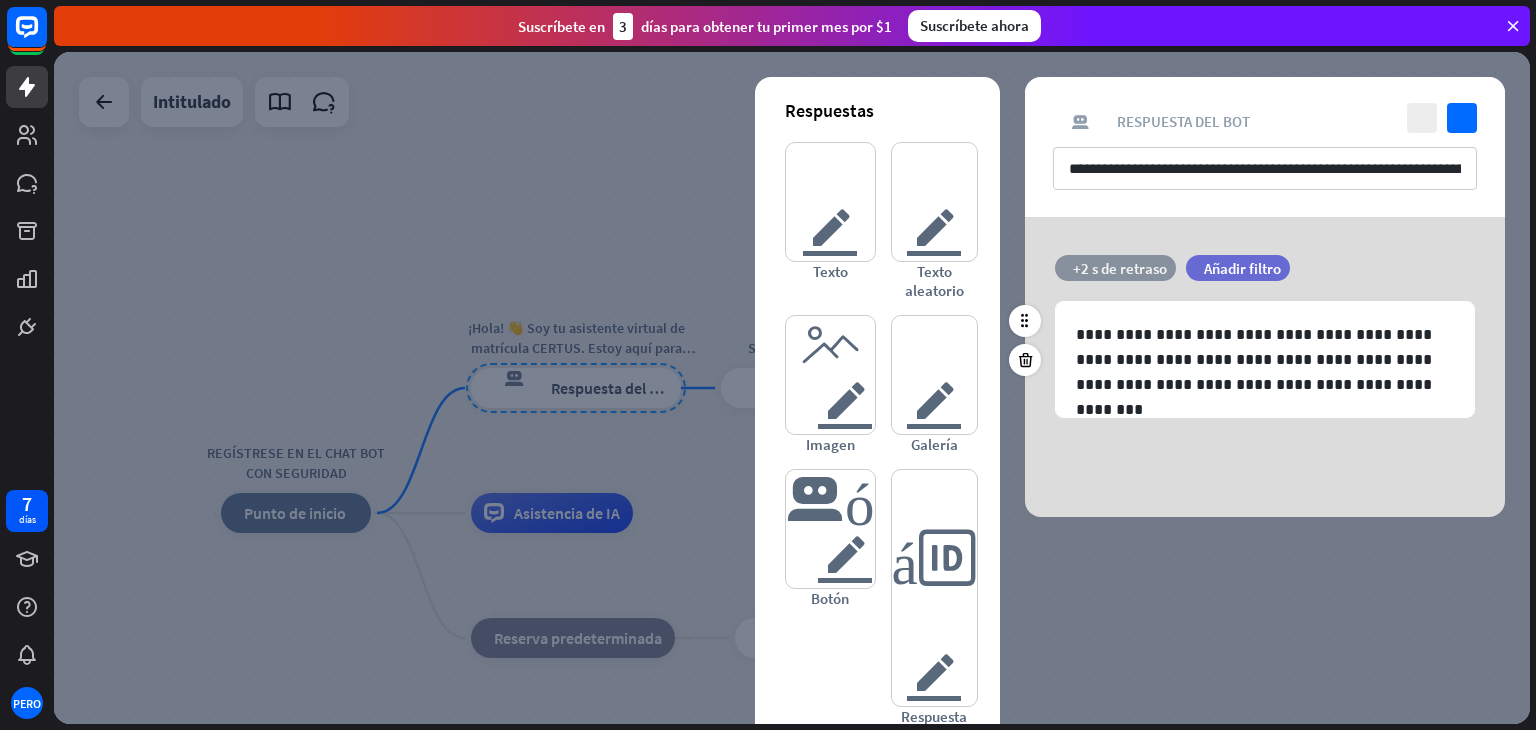 click on "+2 s de retraso" at bounding box center [1120, 268] 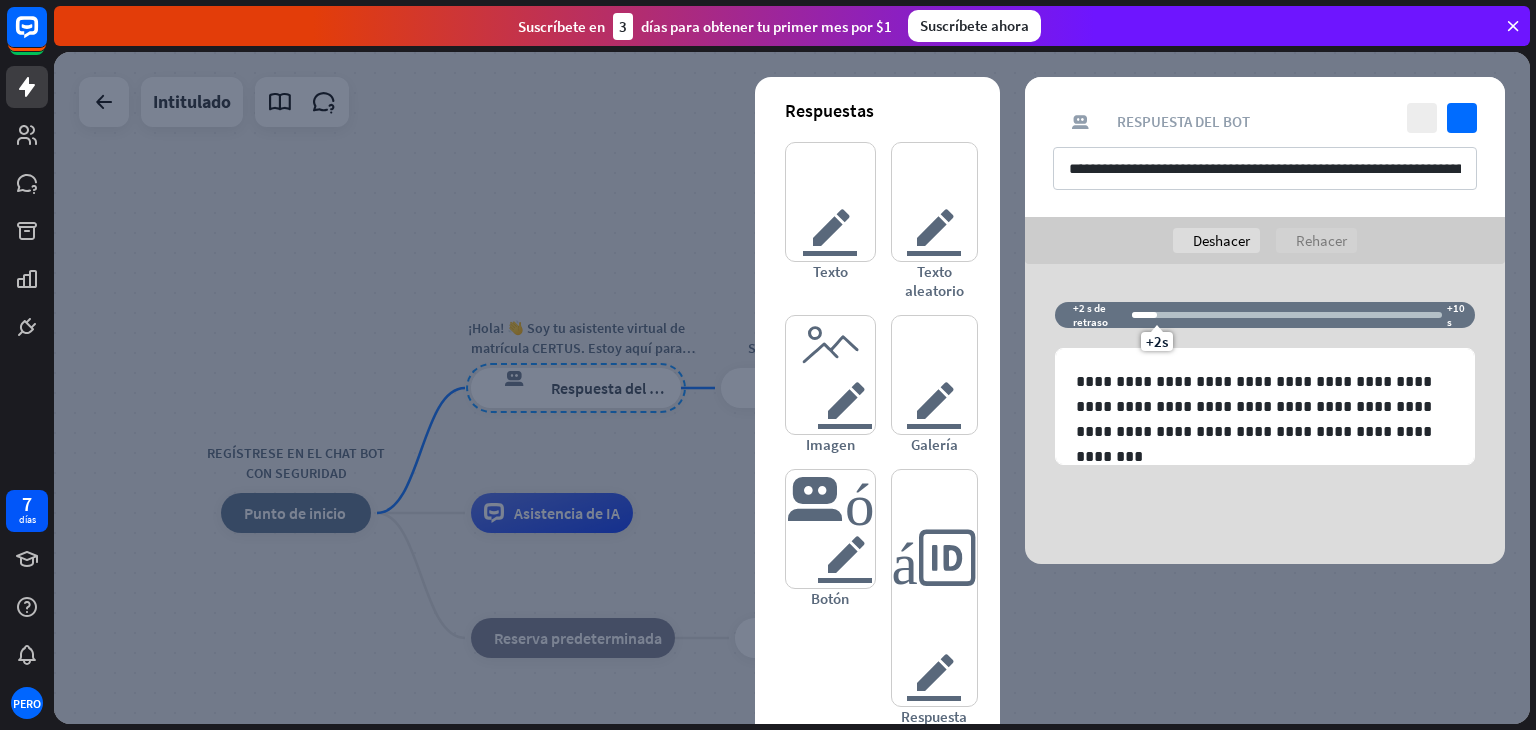 drag, startPoint x: 1199, startPoint y: 289, endPoint x: 1153, endPoint y: 289, distance: 46 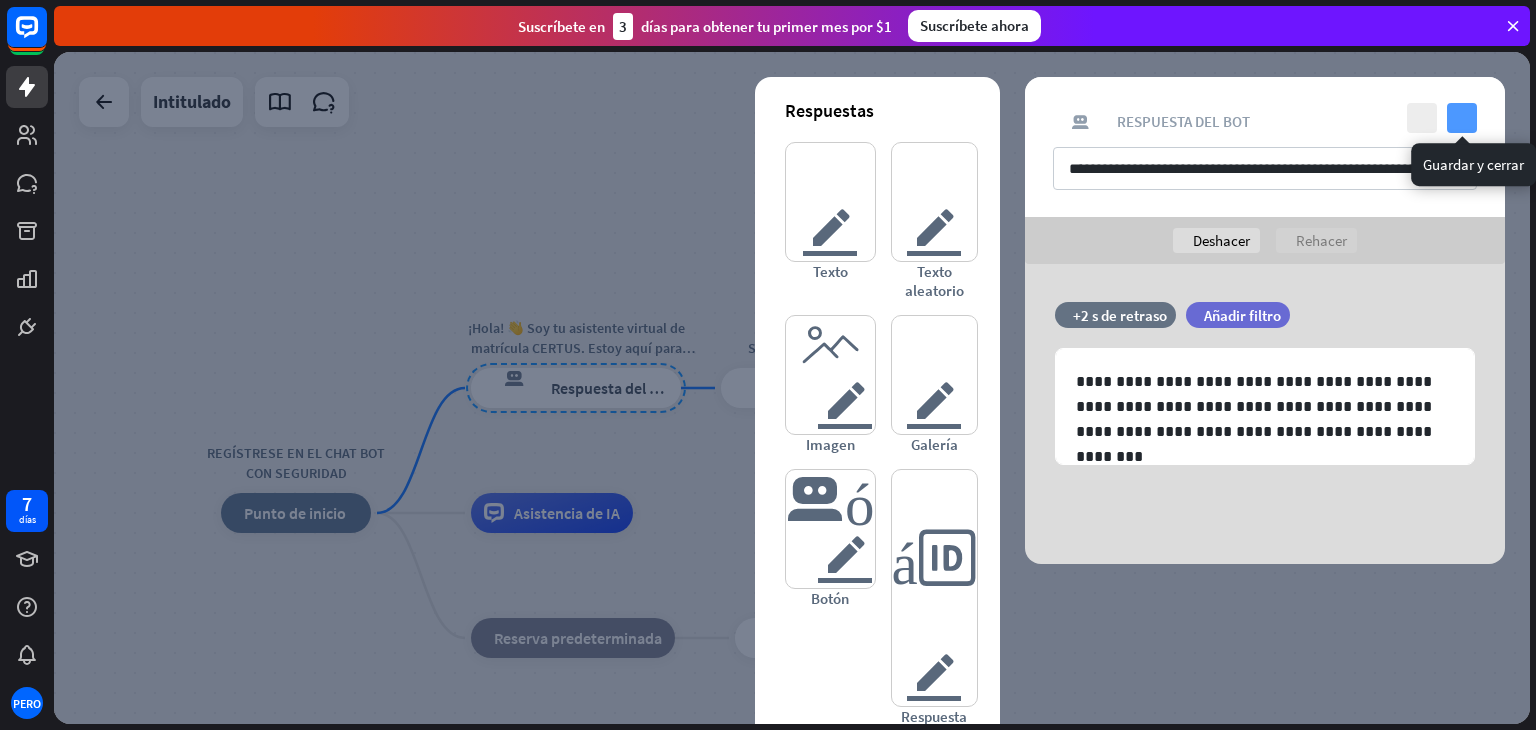 click on "controlar" at bounding box center (1462, 118) 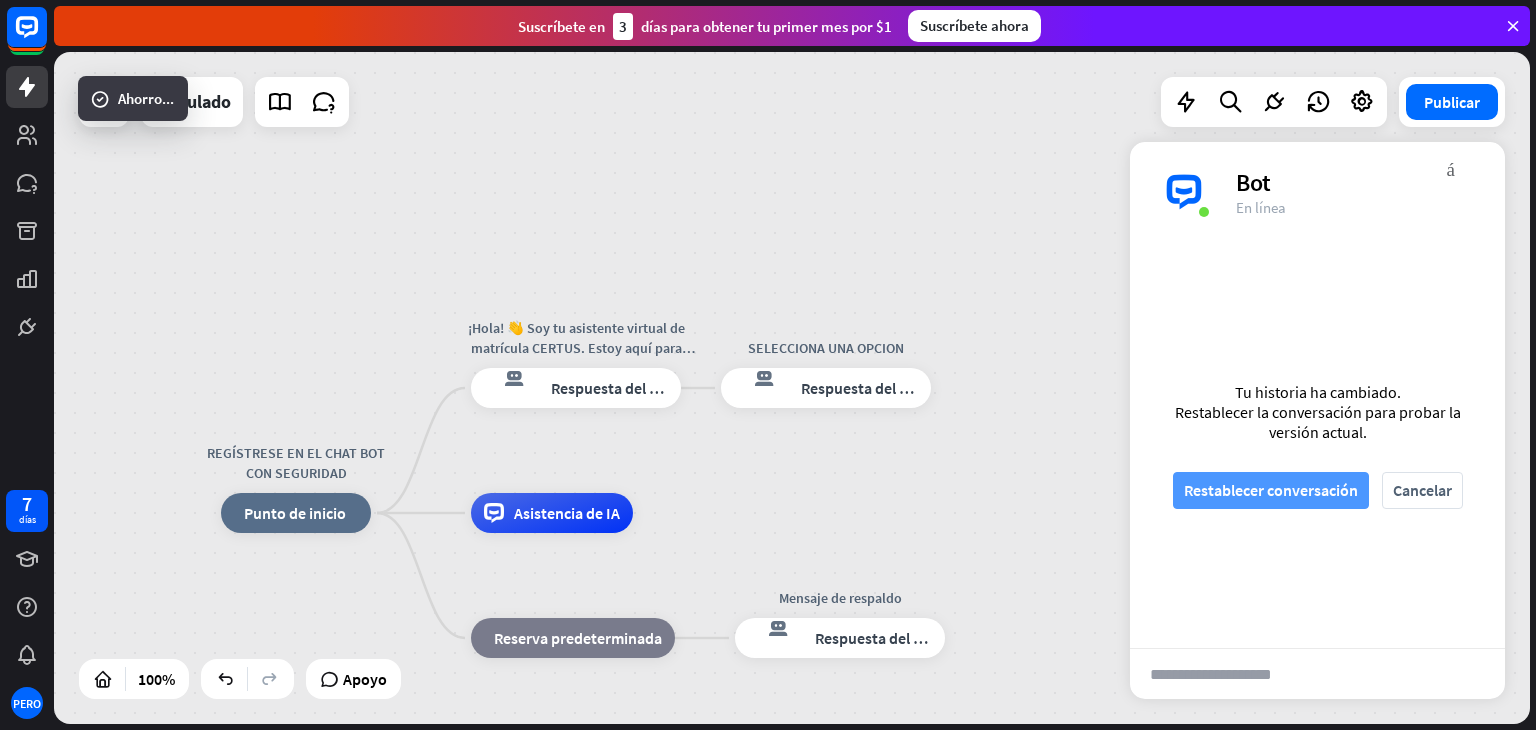 click on "Restablecer conversación" at bounding box center [1271, 490] 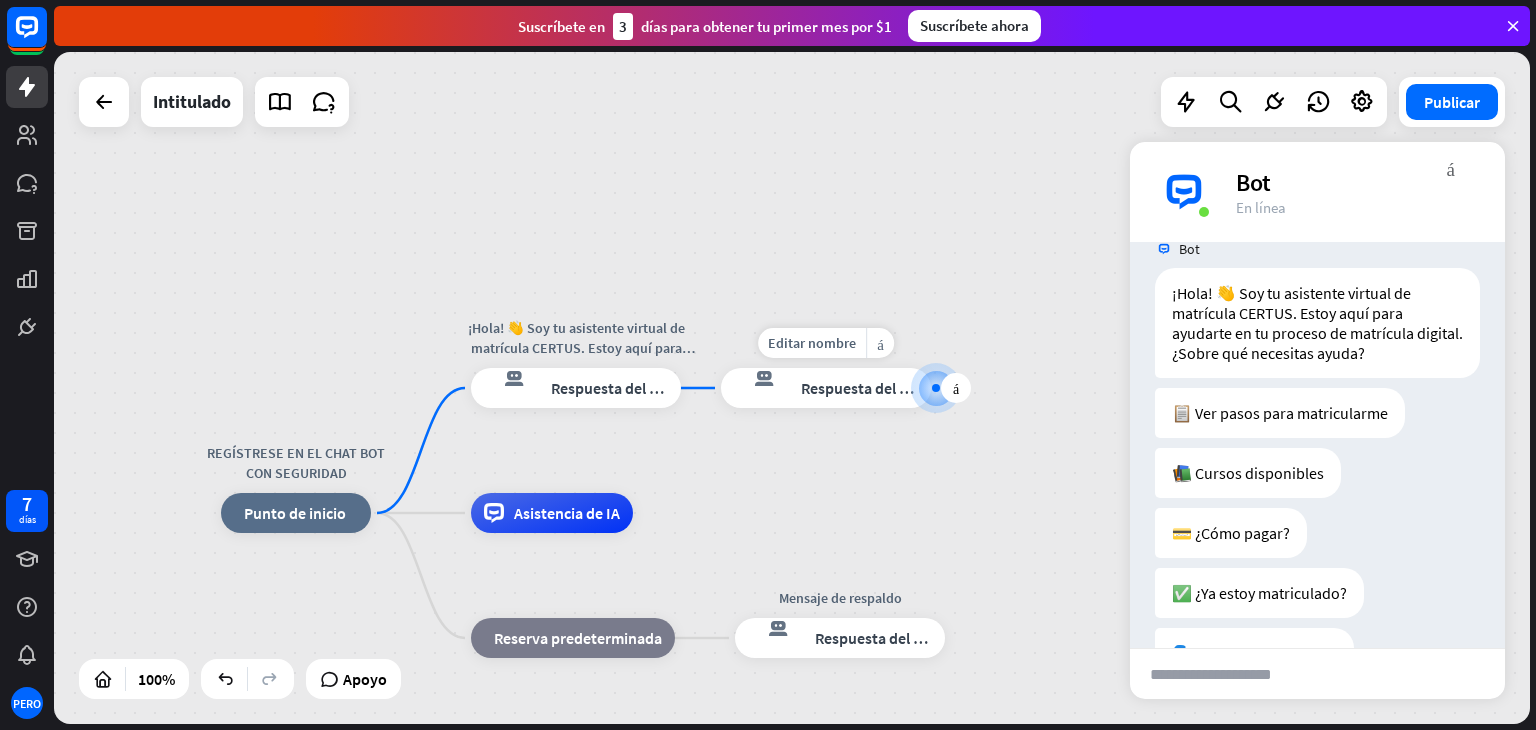 scroll, scrollTop: 92, scrollLeft: 0, axis: vertical 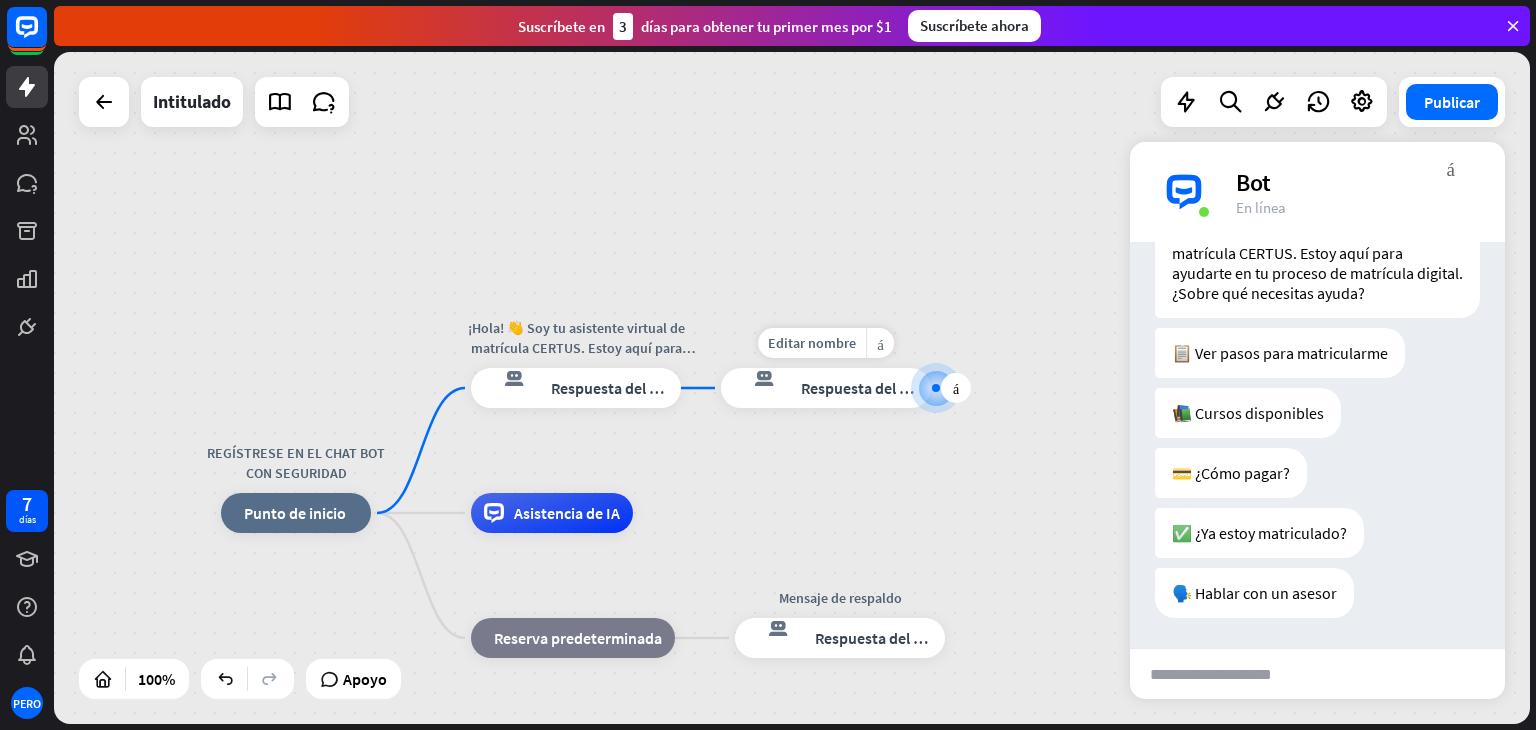 click at bounding box center (936, 388) 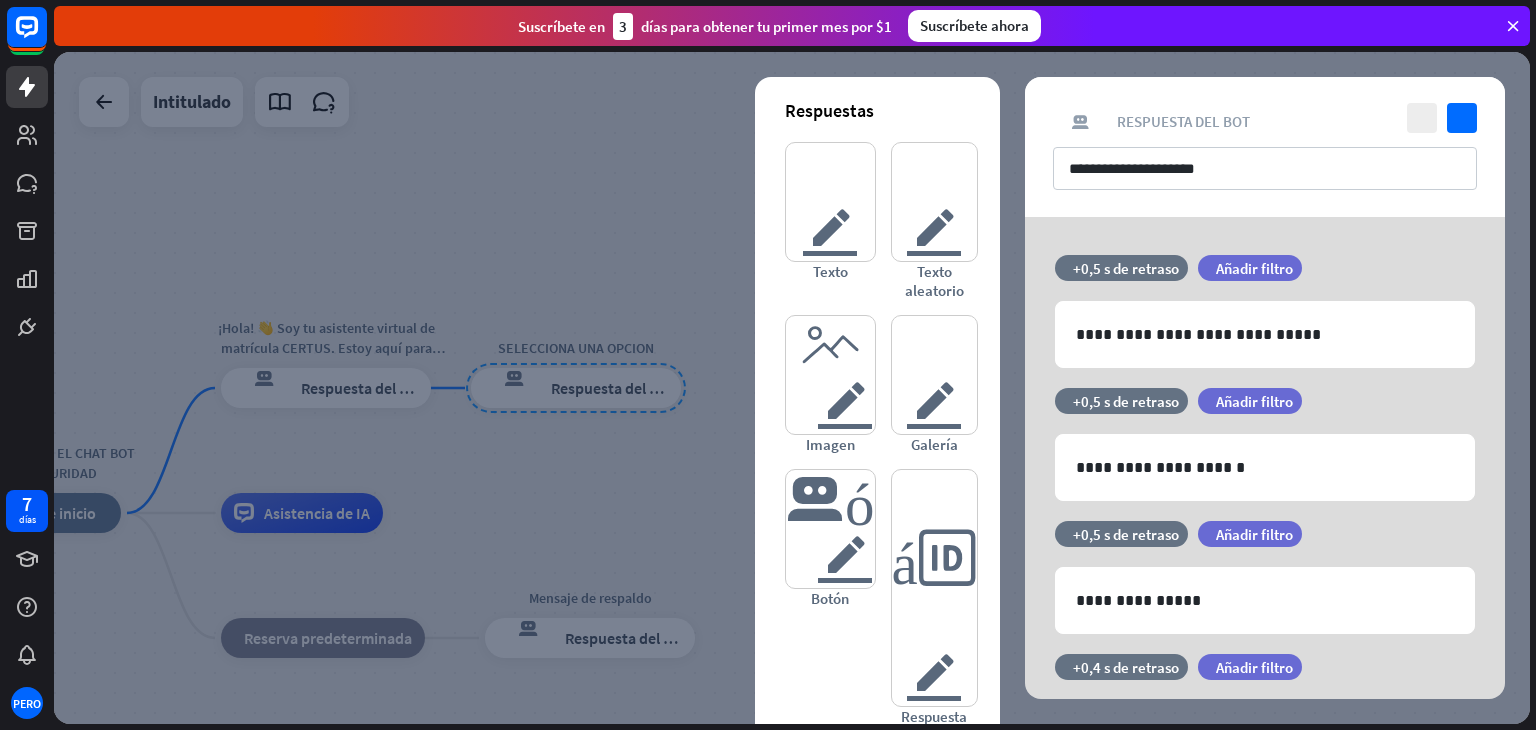 drag, startPoint x: 877, startPoint y: 395, endPoint x: 670, endPoint y: 276, distance: 238.76767 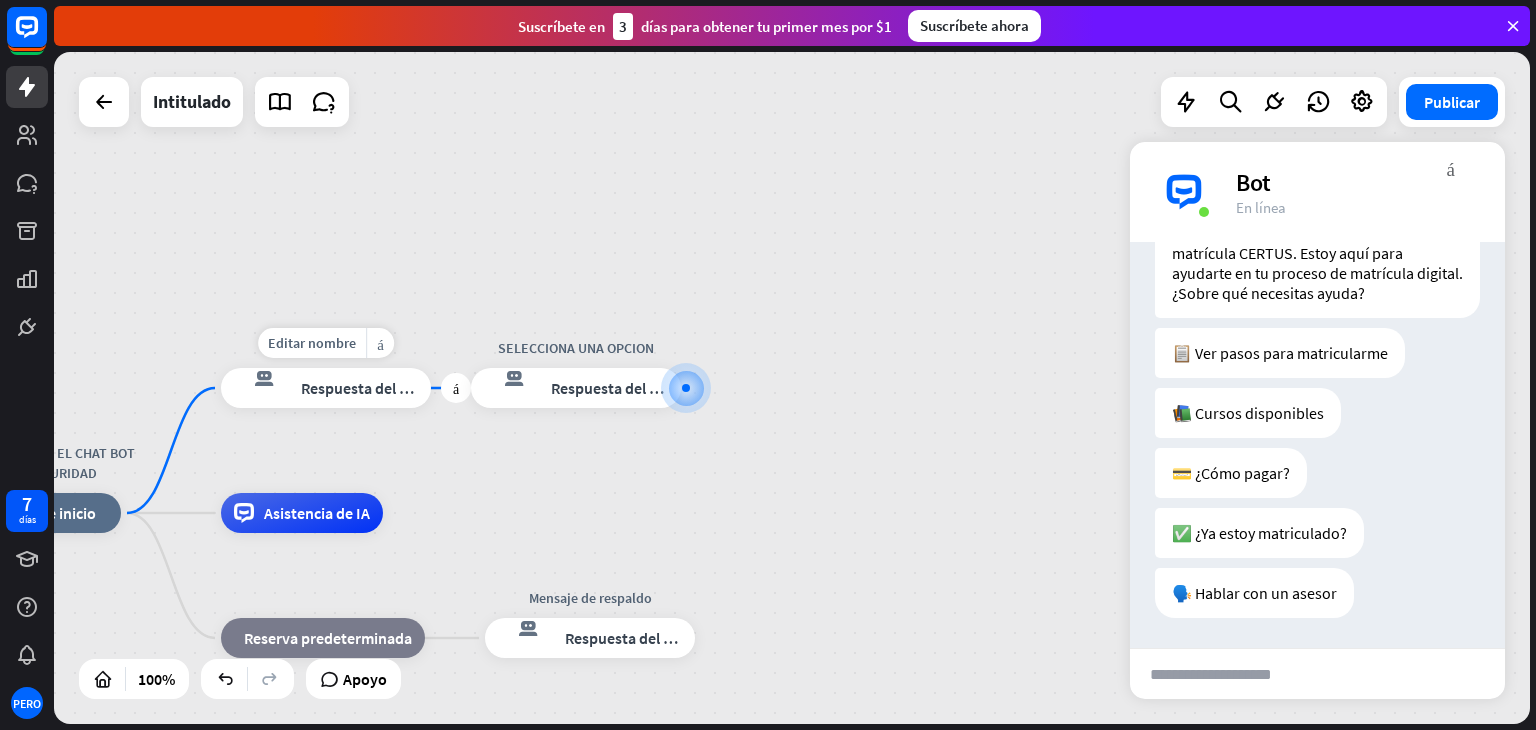 click on "respuesta del bot de bloqueo   Respuesta del bot" at bounding box center [326, 388] 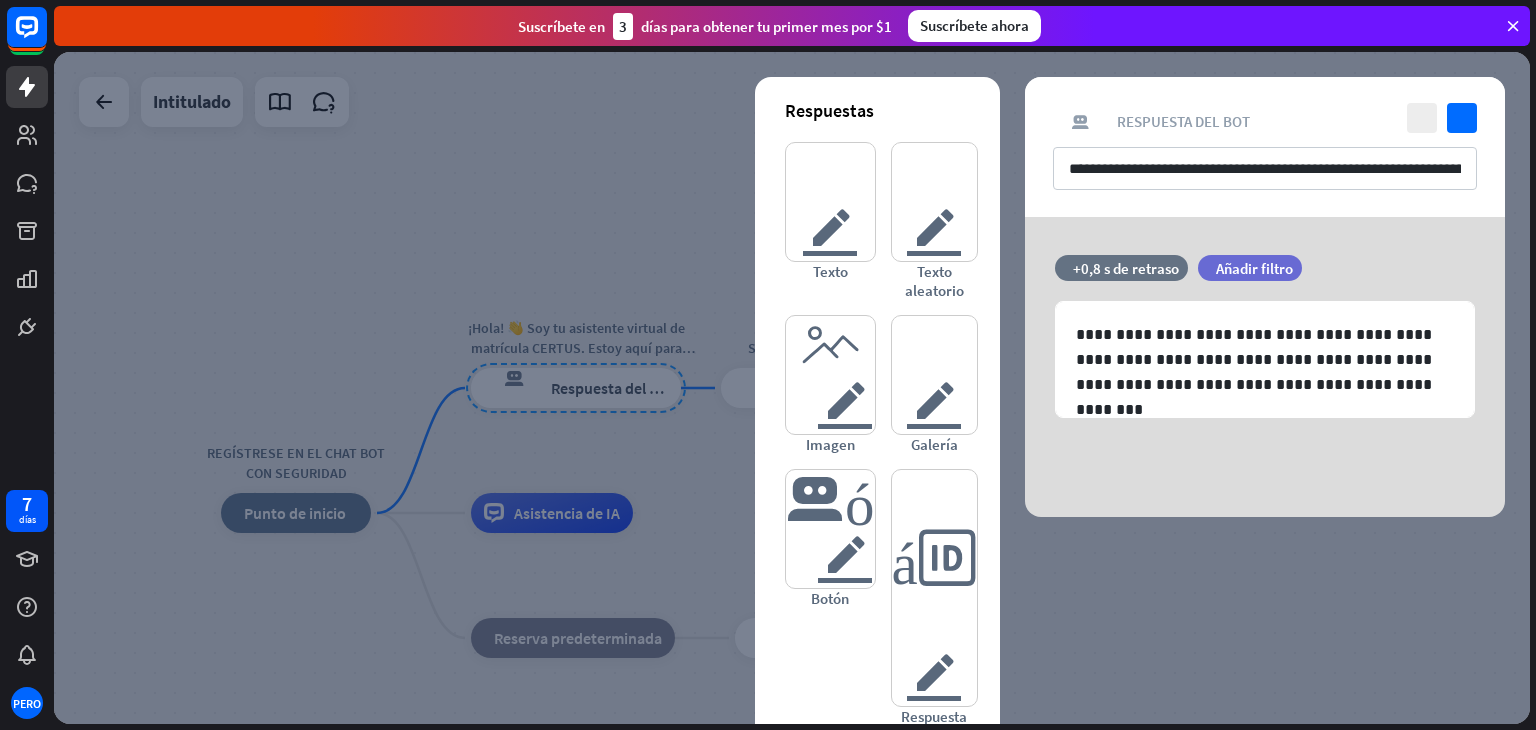 click at bounding box center (792, 388) 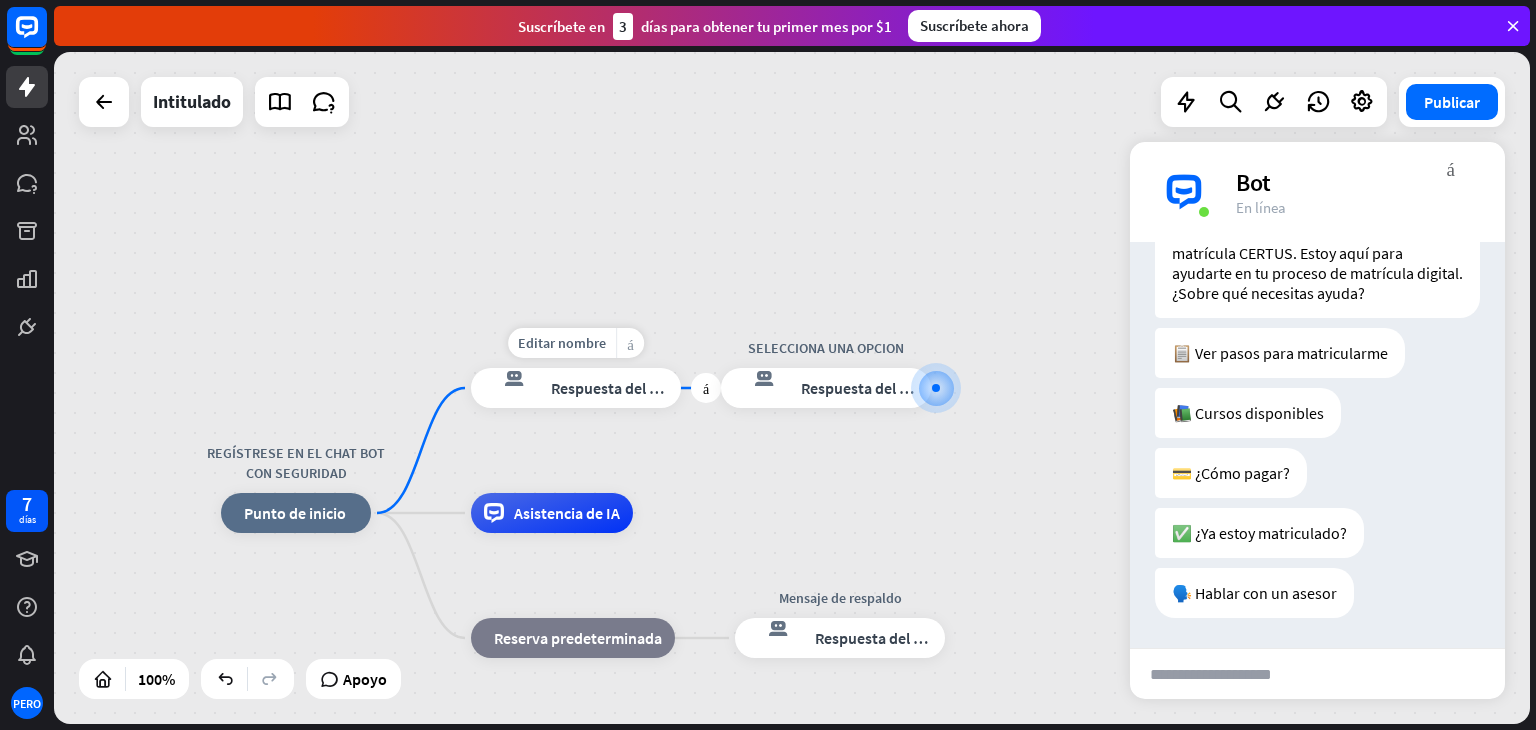 click on "más_amarillo" at bounding box center (630, 343) 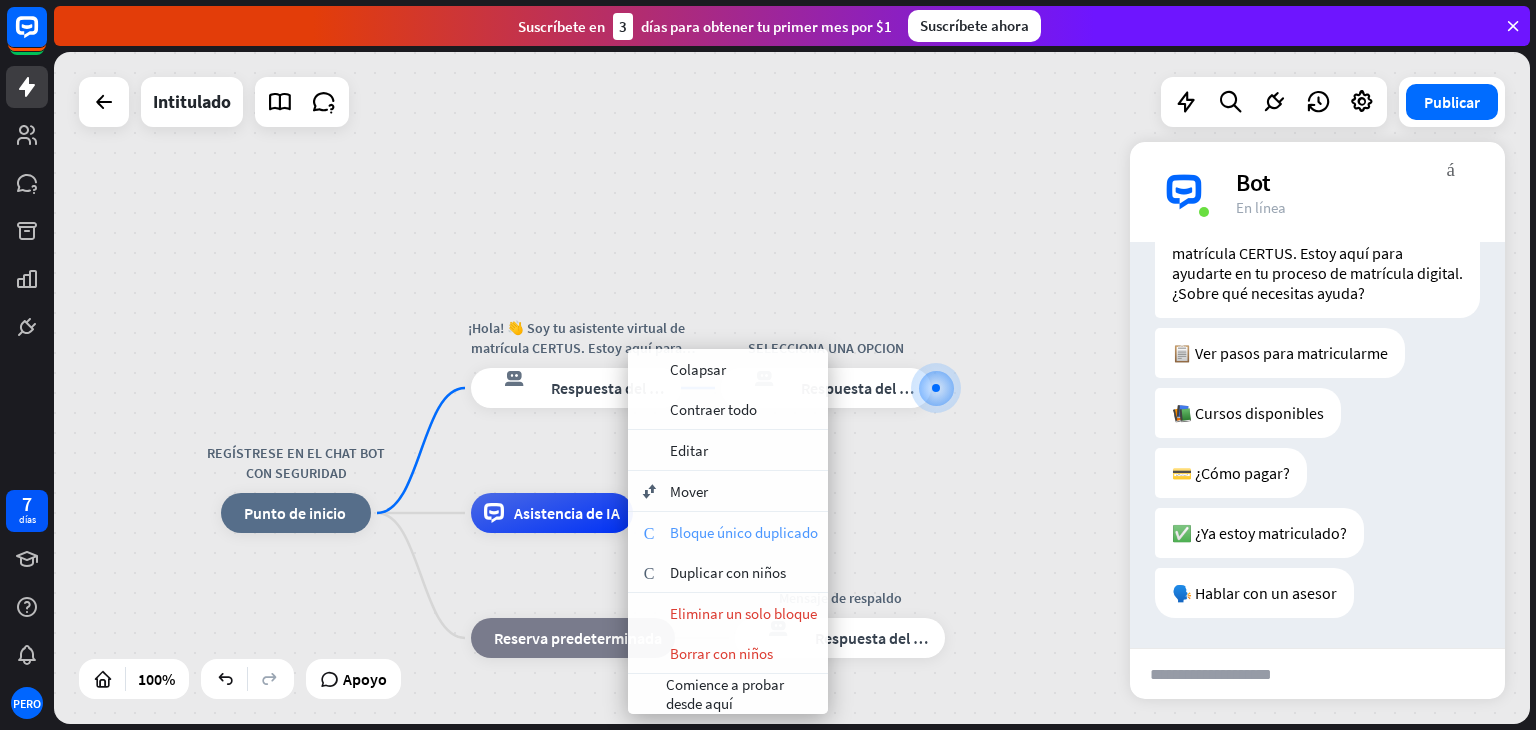click on "Bloque único duplicado" at bounding box center (744, 532) 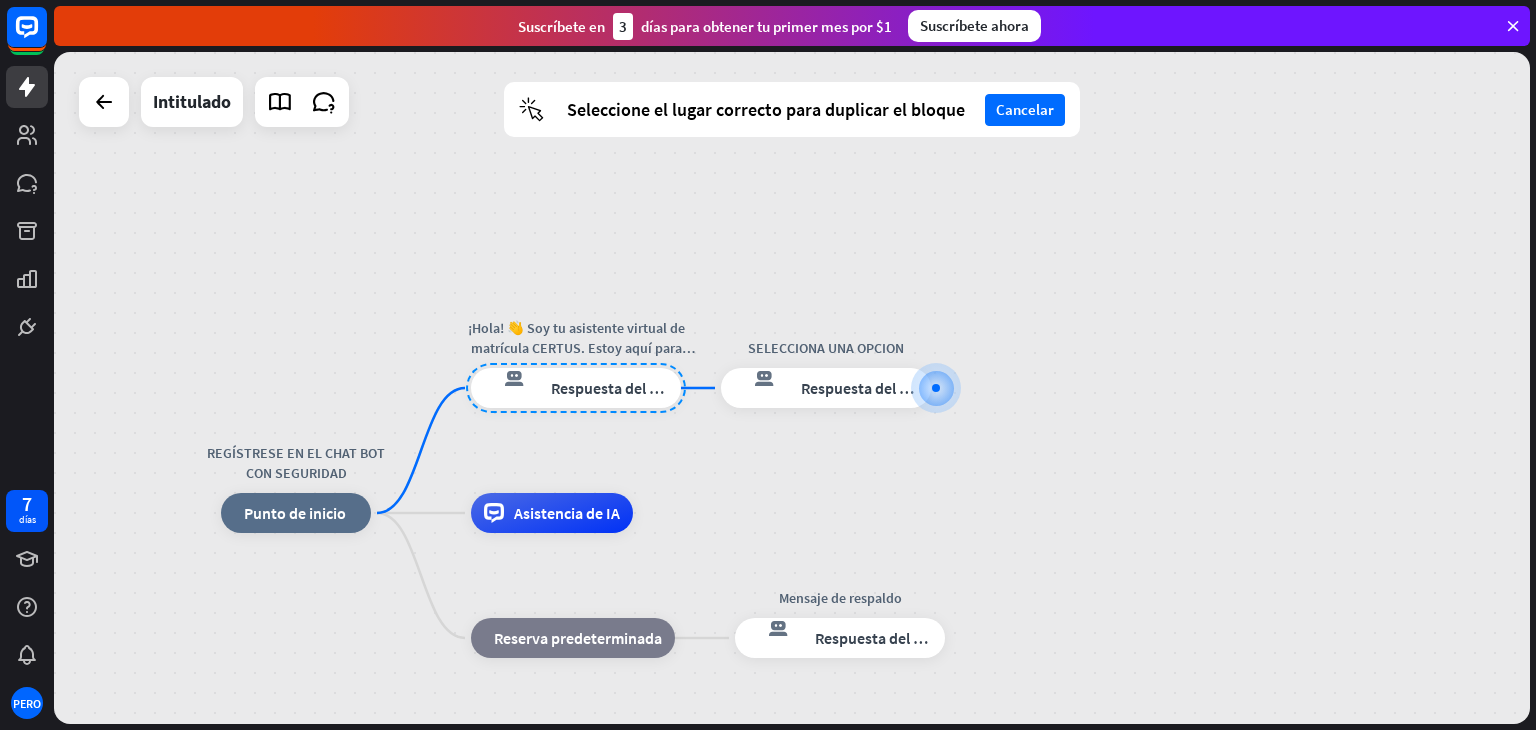 click on "REGÍSTRESE EN EL CHAT BOT CON SEGURIDAD   inicio_2   Punto de inicio                 ¡Hola! 👋 Soy tu asistente virtual de matrícula CERTUS. Estoy aquí para ayudarte en tu proceso de matrícula digital. ¿Sobre qué   respuesta del bot de bloqueo   Respuesta del bot                 SELECCIONA UNA OPCION   respuesta del bot de bloqueo   Respuesta del bot                         Asistencia de IA                   bloque_de_retroceso   Reserva predeterminada                 Mensaje de respaldo   respuesta del bot de bloqueo   Respuesta del bot" at bounding box center [792, 388] 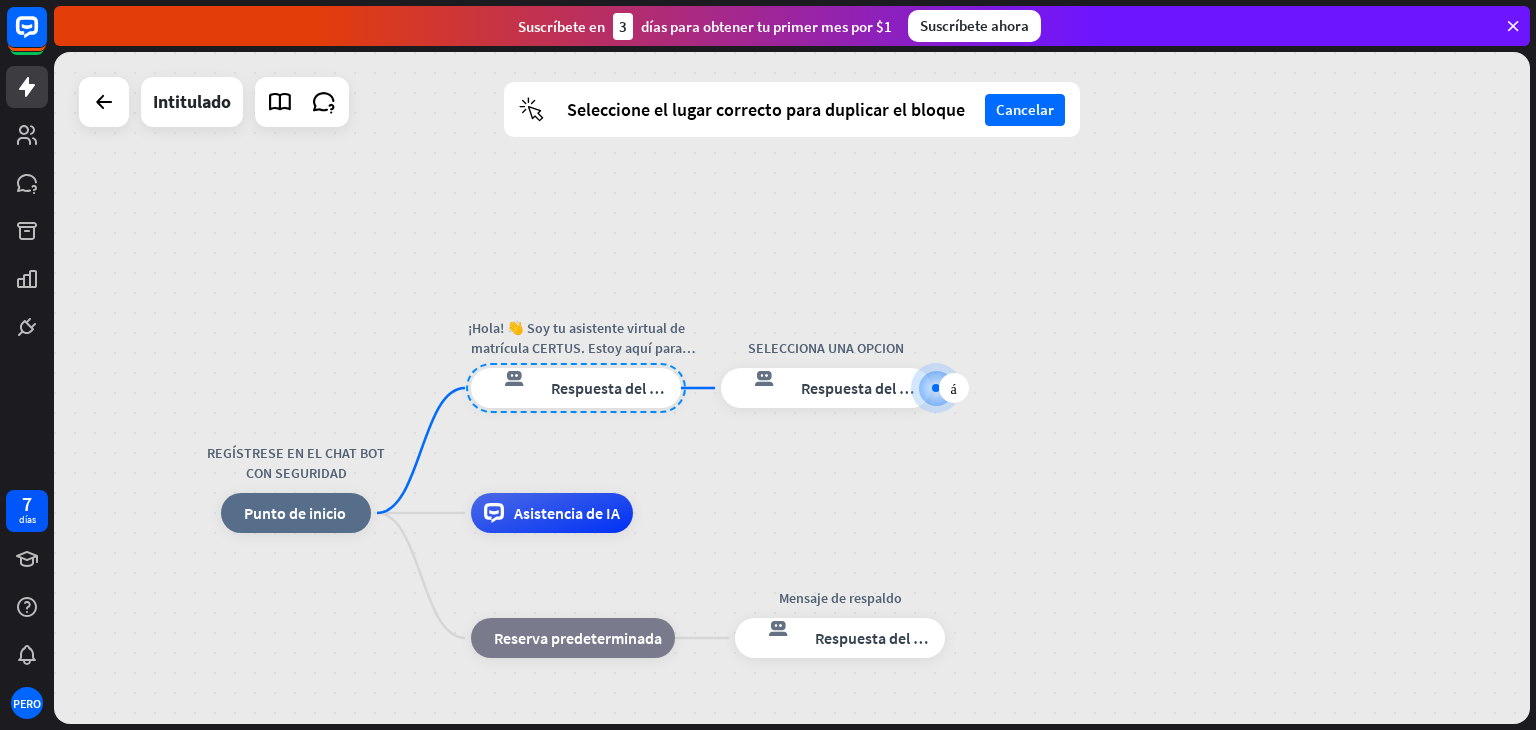 click on "más     SELECCIONA UNA OPCION   respuesta del bot de bloqueo   Respuesta del bot" at bounding box center [826, 388] 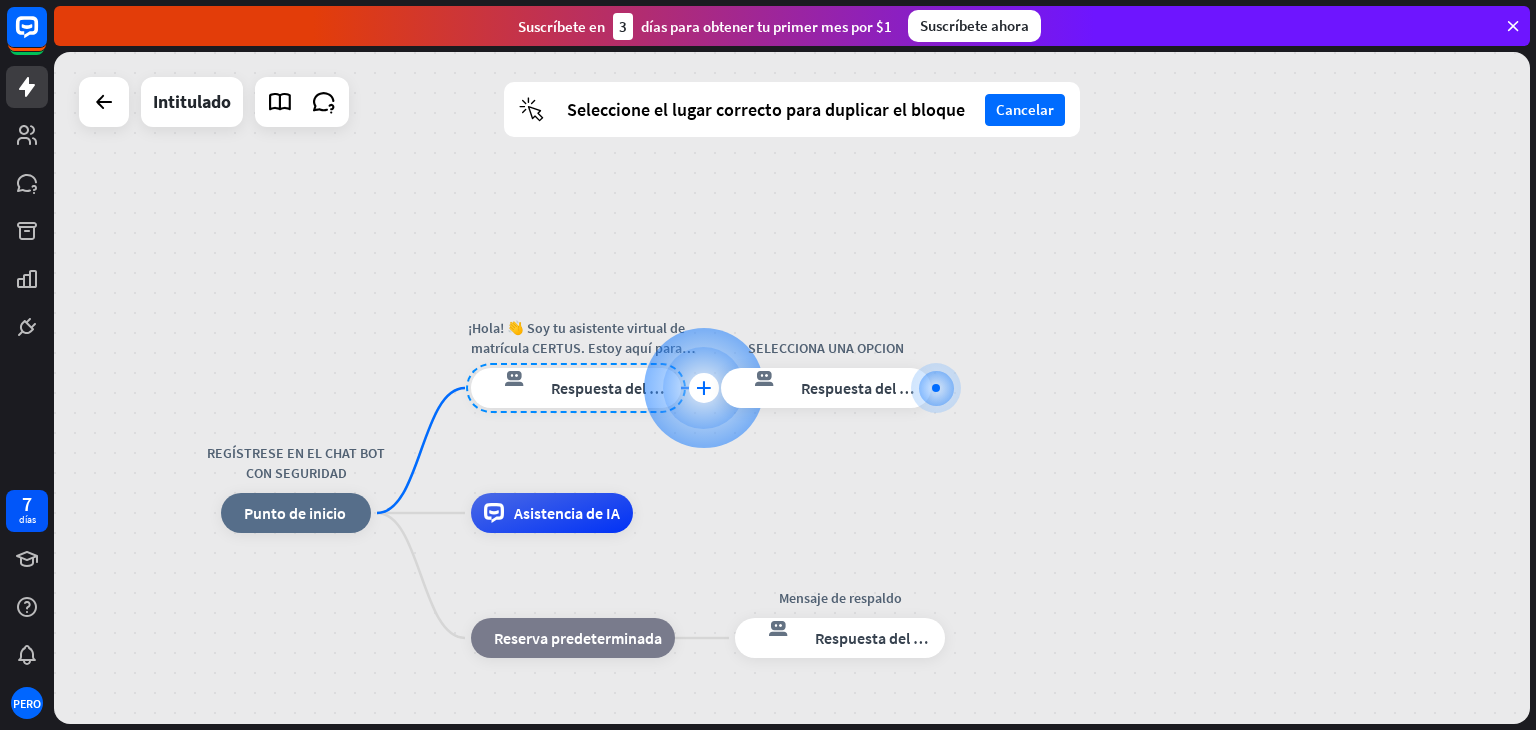 click at bounding box center (704, 388) 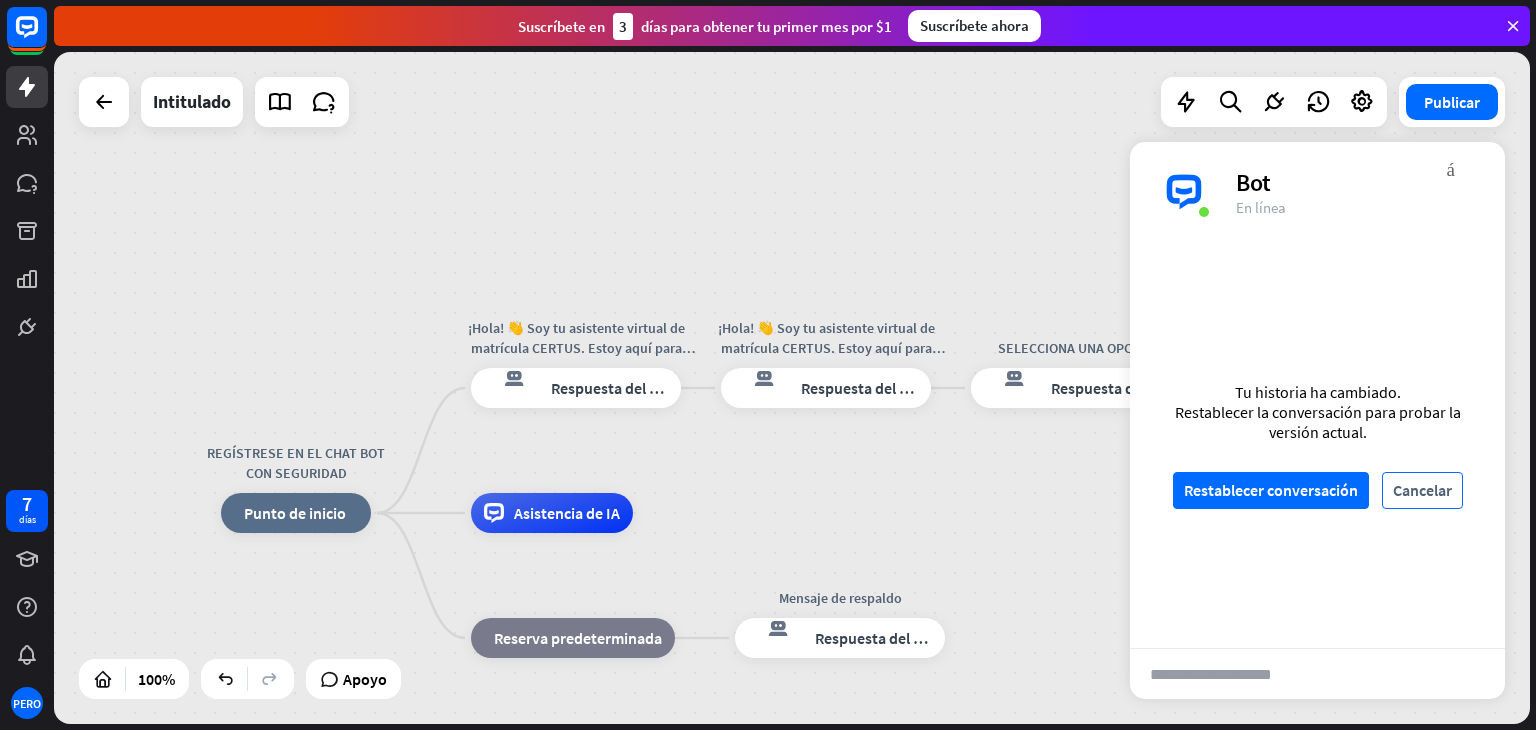 click on "Cancelar" at bounding box center [1422, 490] 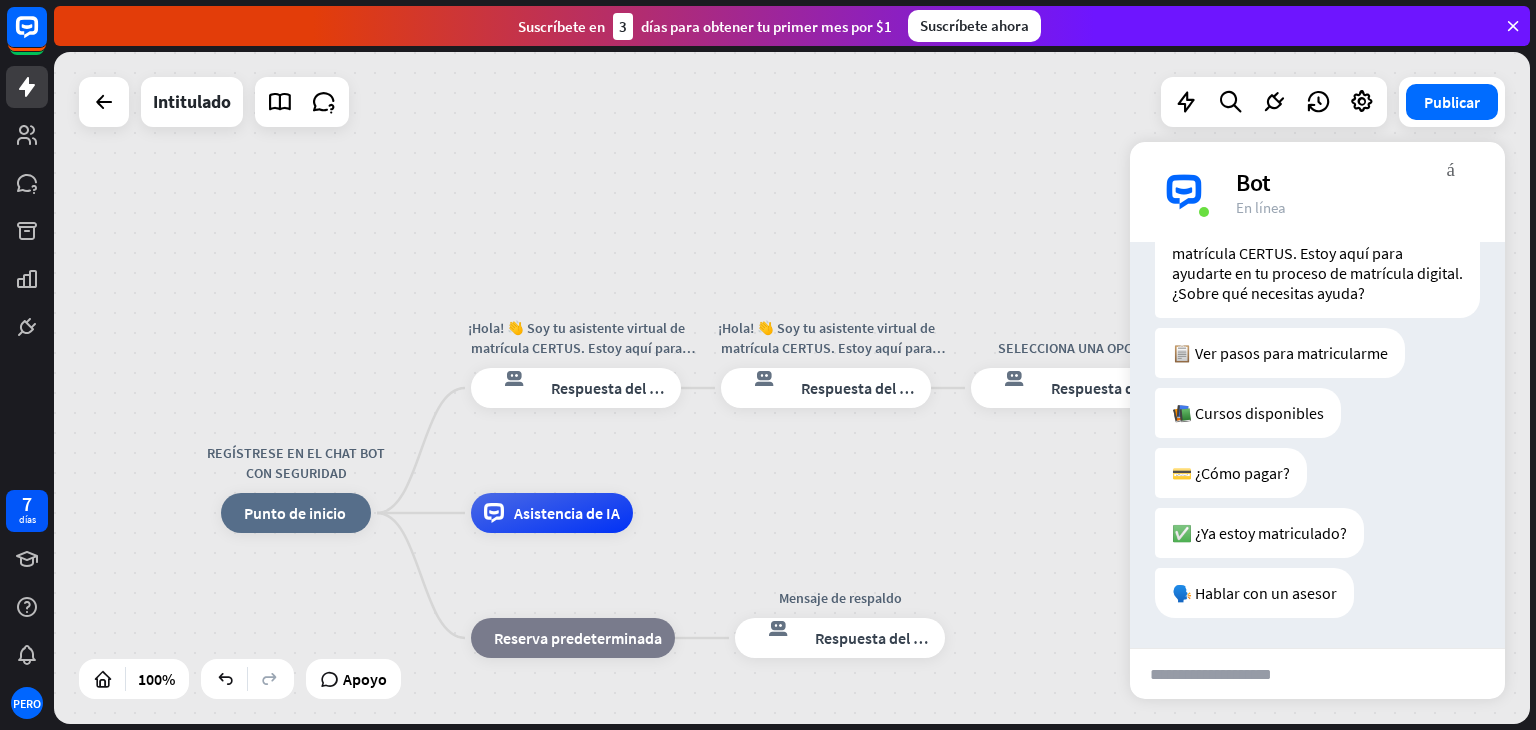 click on "REGÍSTRESE EN EL CHAT BOT CON SEGURIDAD   inicio_2   Punto de inicio                 ¡Hola! 👋 Soy tu asistente virtual de matrícula CERTUS. Estoy aquí para ayudarte en tu proceso de matrícula digital. ¿Sobre qué   respuesta del bot de bloqueo   Respuesta del bot                 ¡Hola! 👋 Soy tu asistente virtual de matrícula CERTUS. Estoy aquí para ayudarte en tu proceso de matrícula digital. ¿Sobre qué   respuesta del bot de bloqueo   Respuesta del bot                 SELECCIONA UNA OPCION   respuesta del bot de bloqueo   Respuesta del bot                     Asistencia de IA                   bloque_de_retroceso   Reserva predeterminada                 Mensaje de respaldo   respuesta del bot de bloqueo   Respuesta del bot" at bounding box center [792, 388] 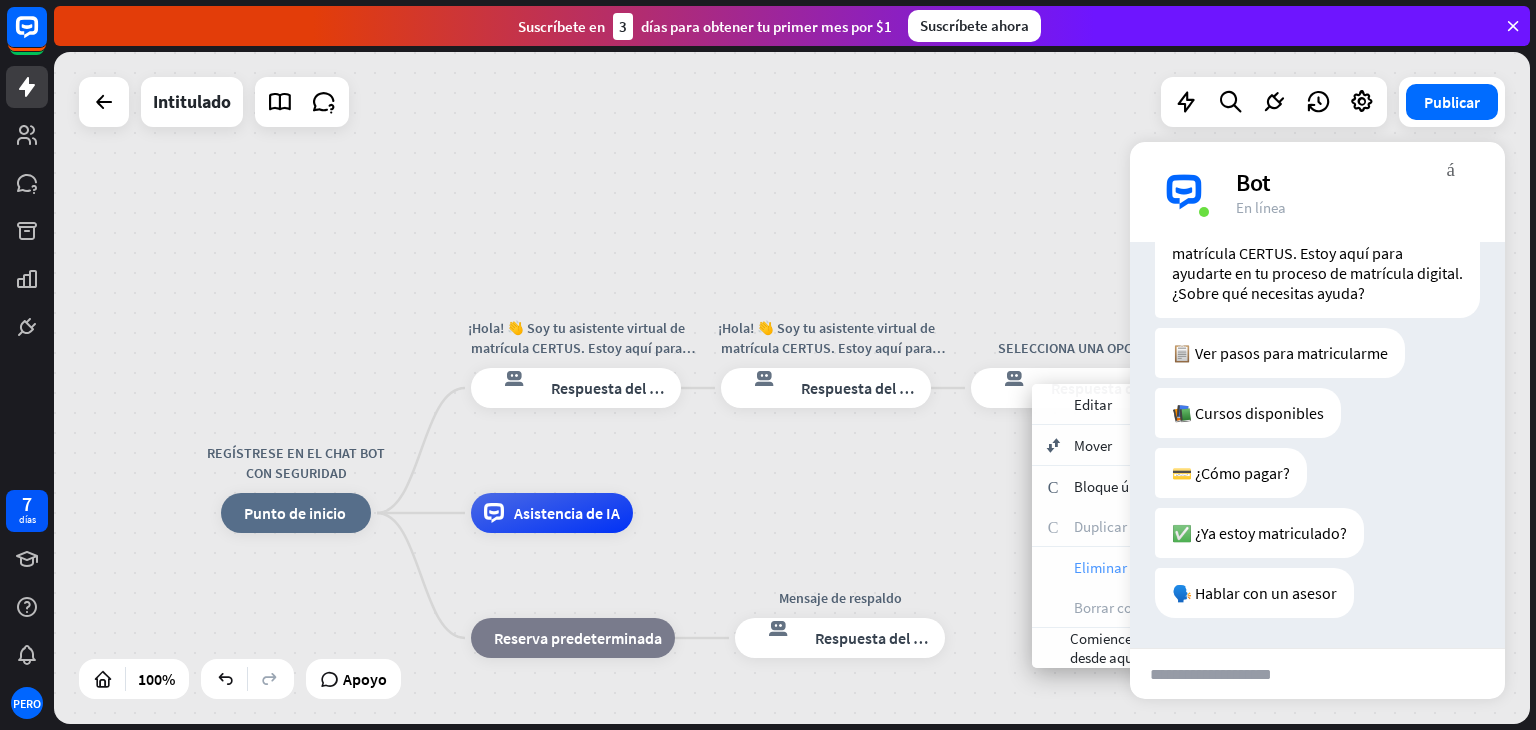 click on "Eliminar un solo bloque" at bounding box center [1147, 567] 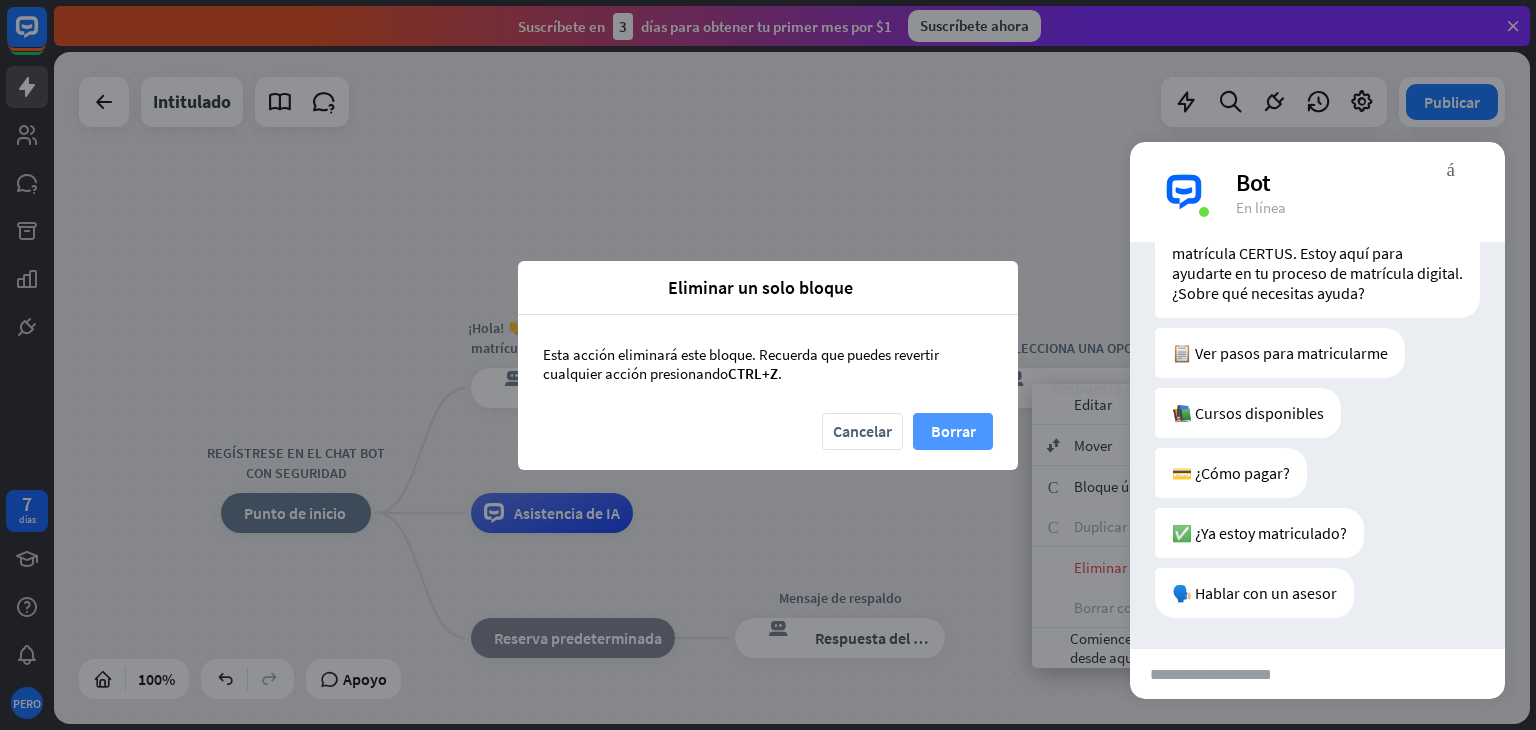 click on "Borrar" at bounding box center [953, 431] 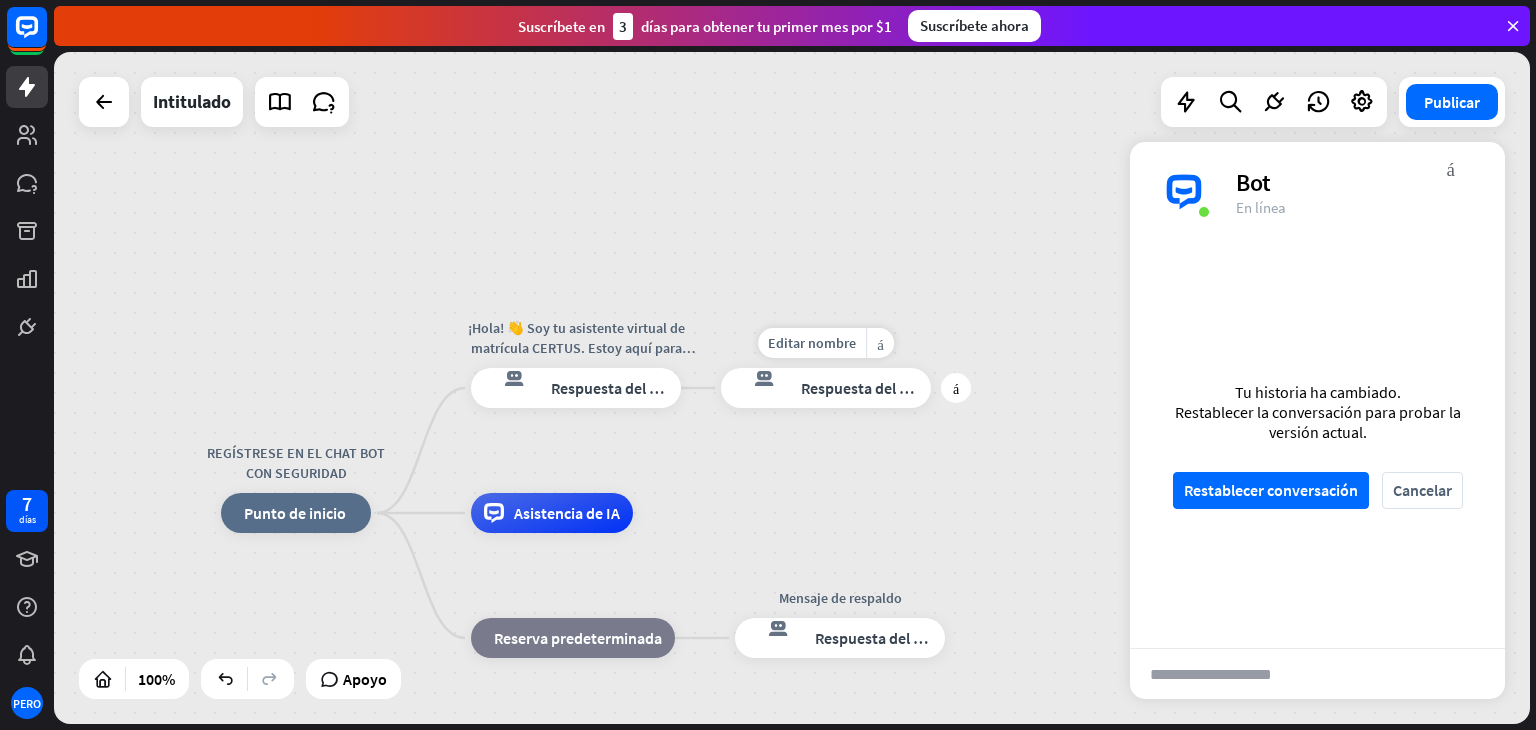 click on "Respuesta del bot" at bounding box center [862, 388] 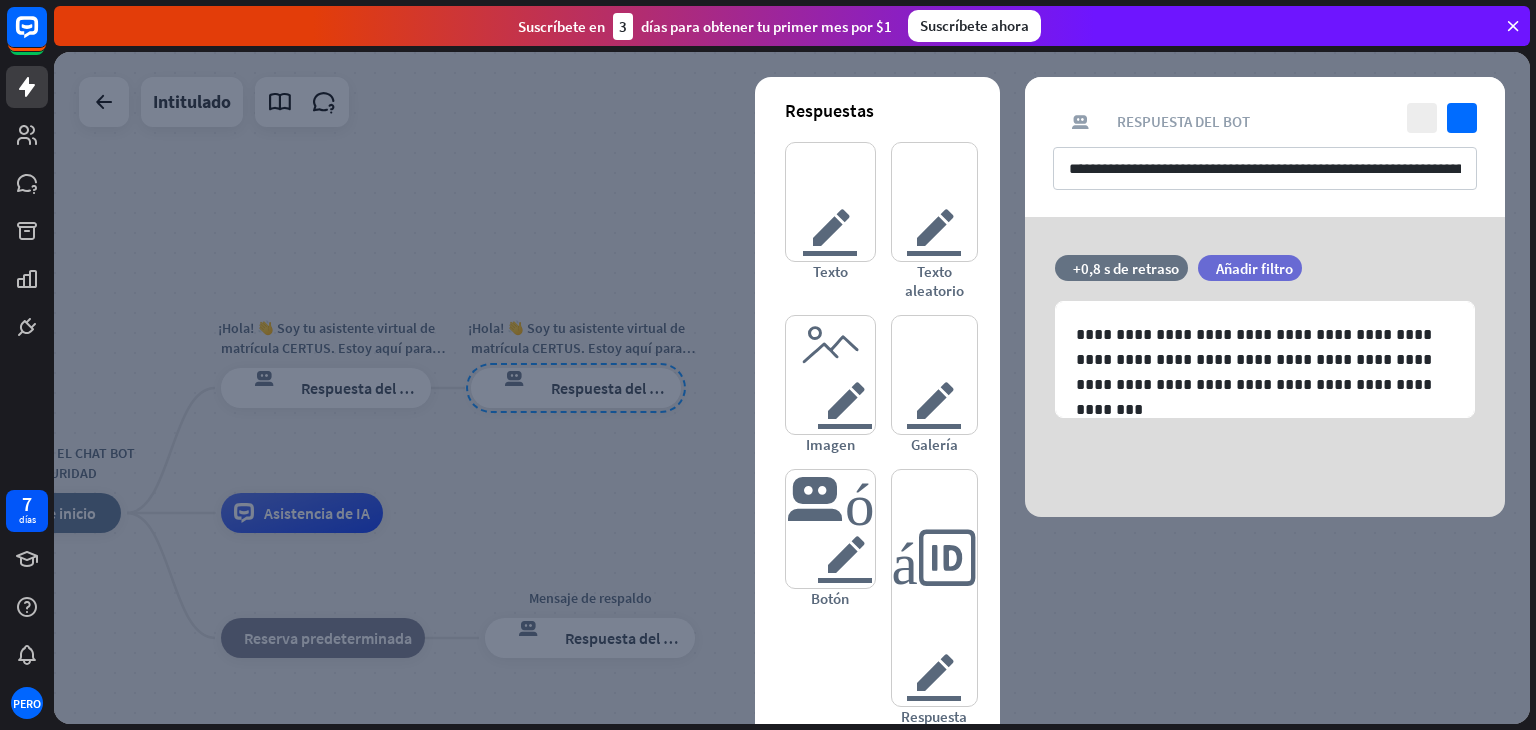 drag, startPoint x: 843, startPoint y: 384, endPoint x: 1049, endPoint y: 561, distance: 271.59714 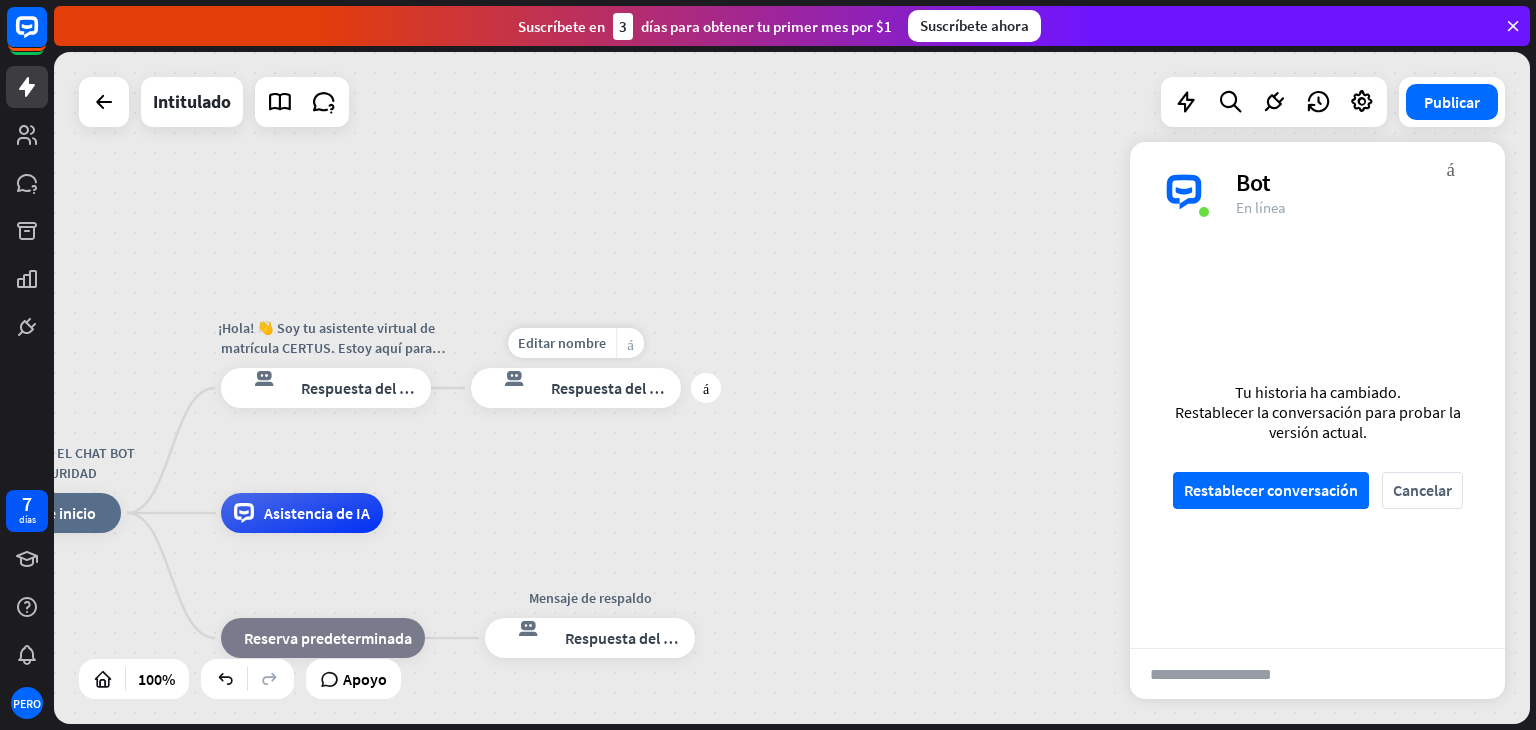click on "más_amarillo" at bounding box center (630, 343) 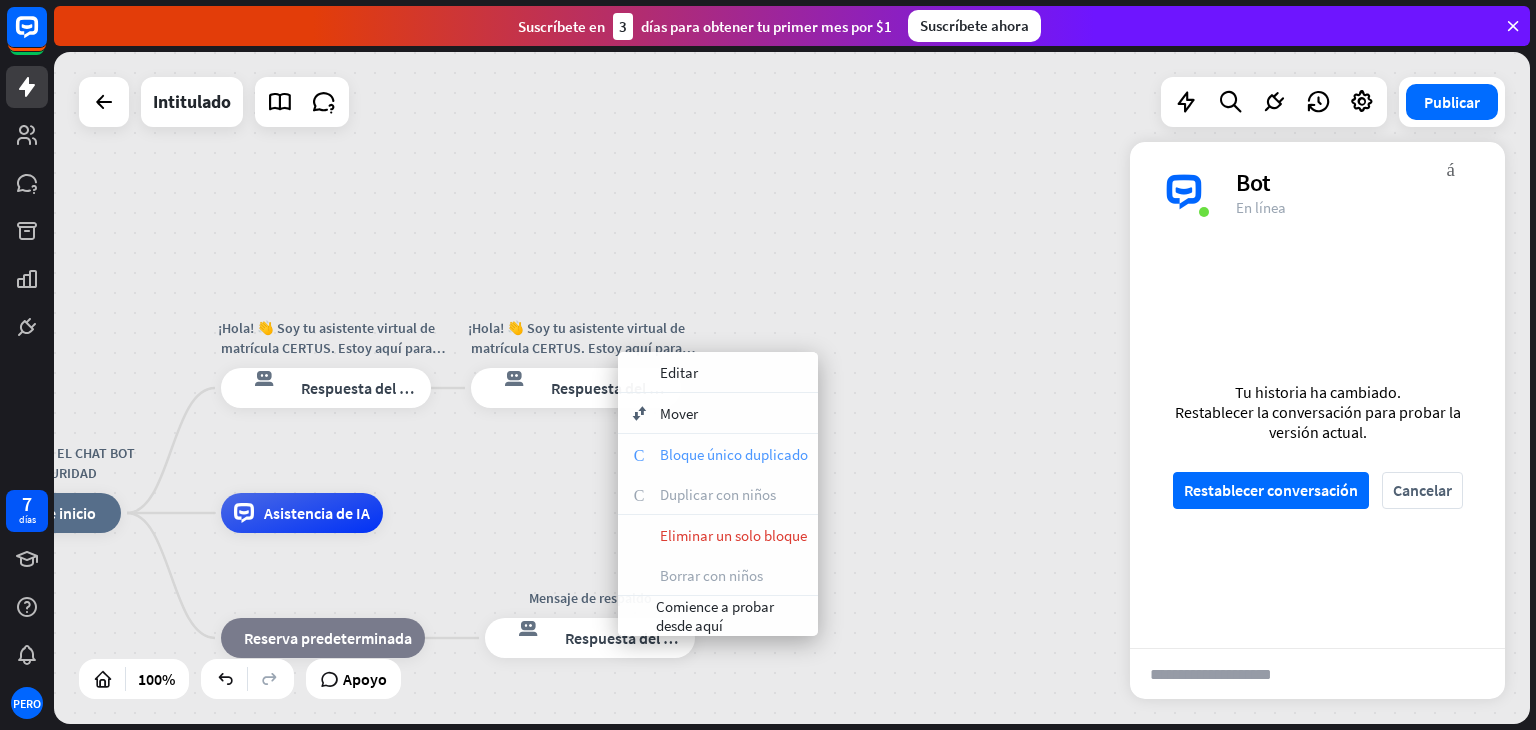 click on "Bloque único duplicado" at bounding box center [734, 454] 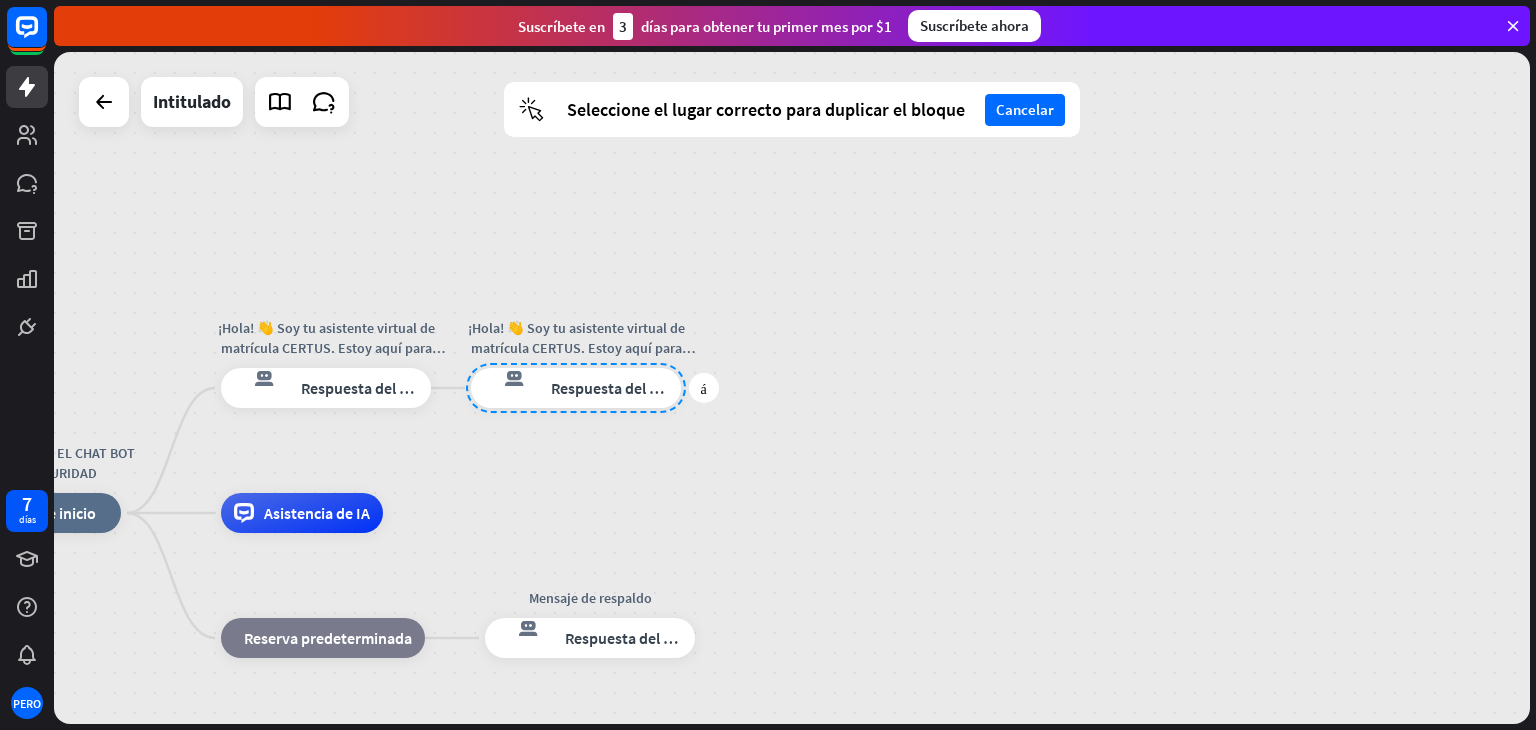 click at bounding box center (576, 388) 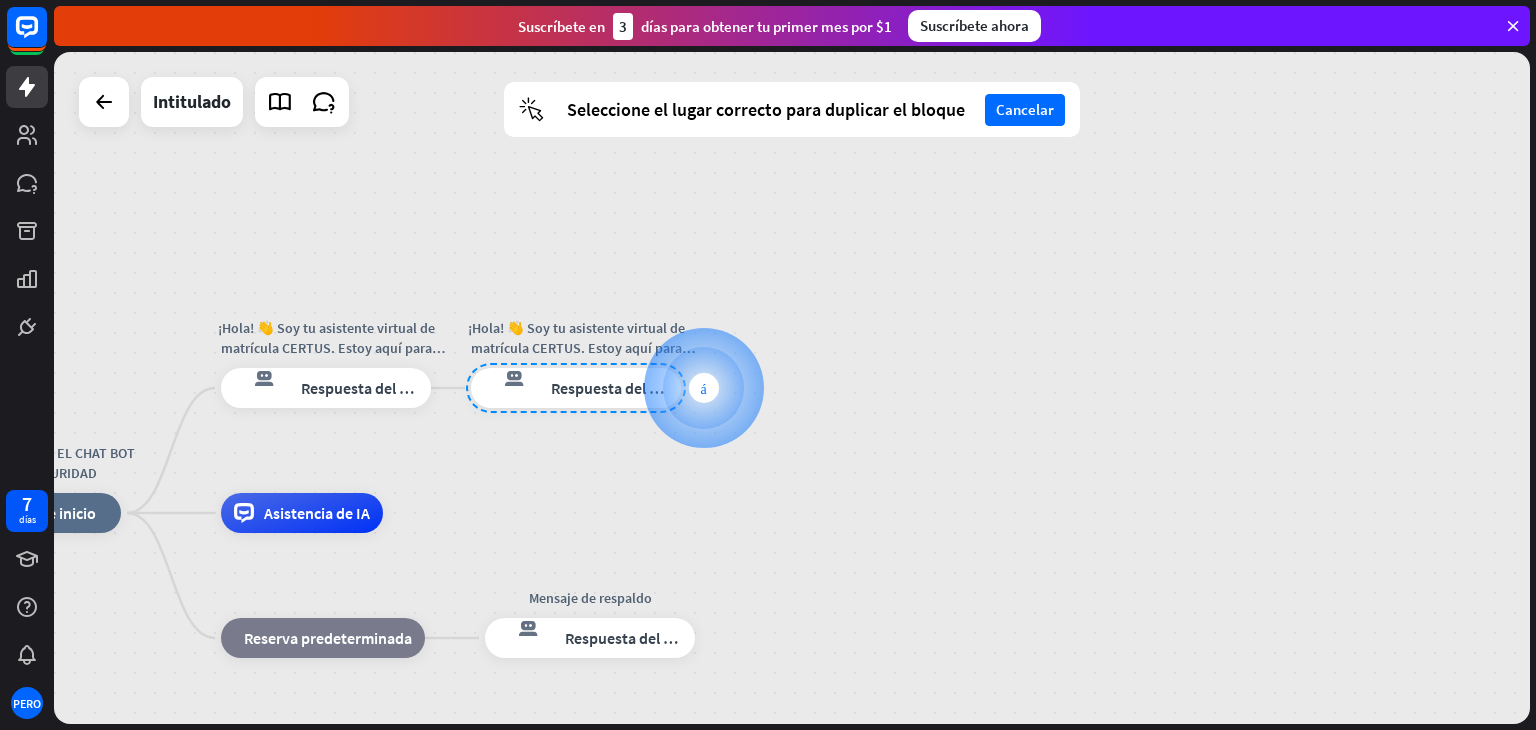 click on "más" at bounding box center [703, 388] 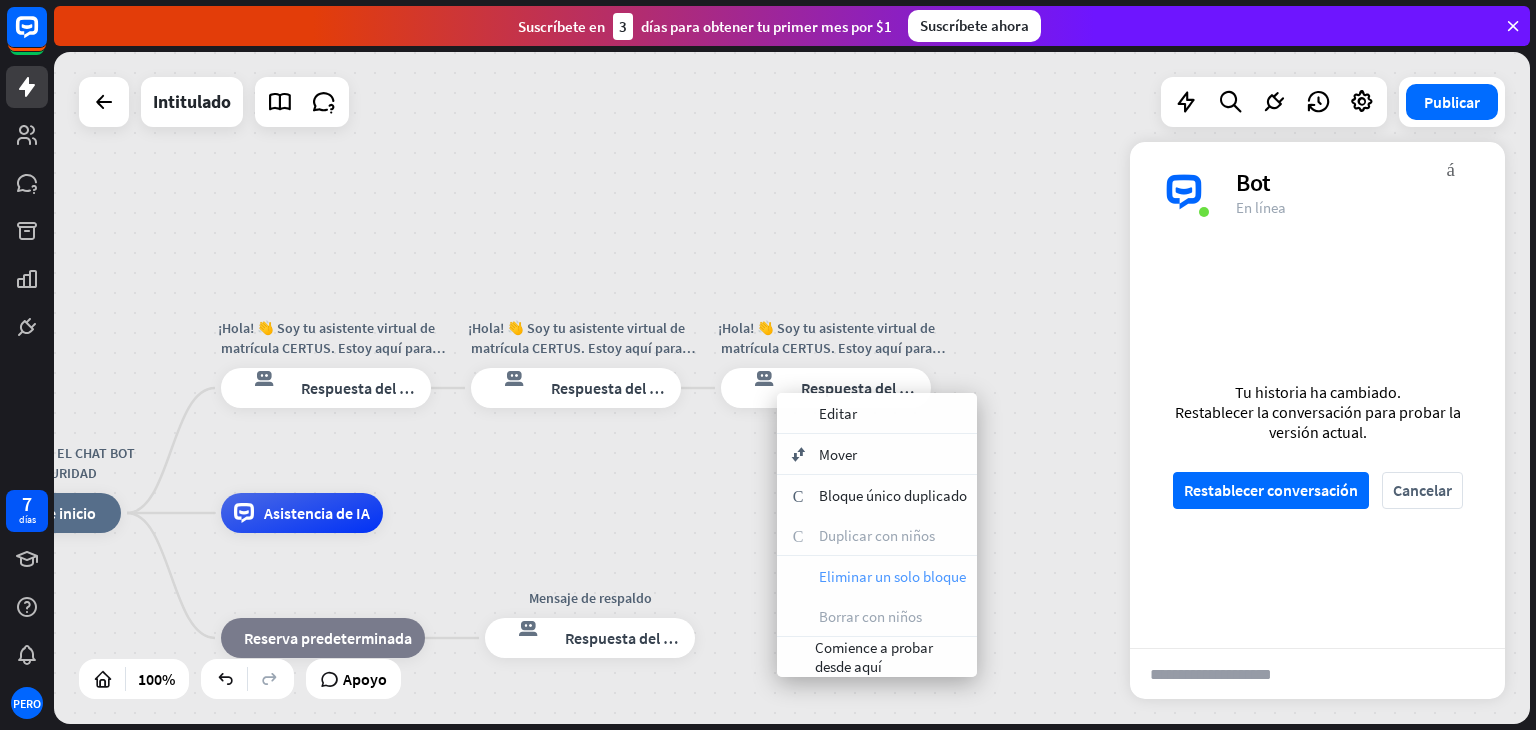 click on "Eliminar un solo bloque" at bounding box center (892, 576) 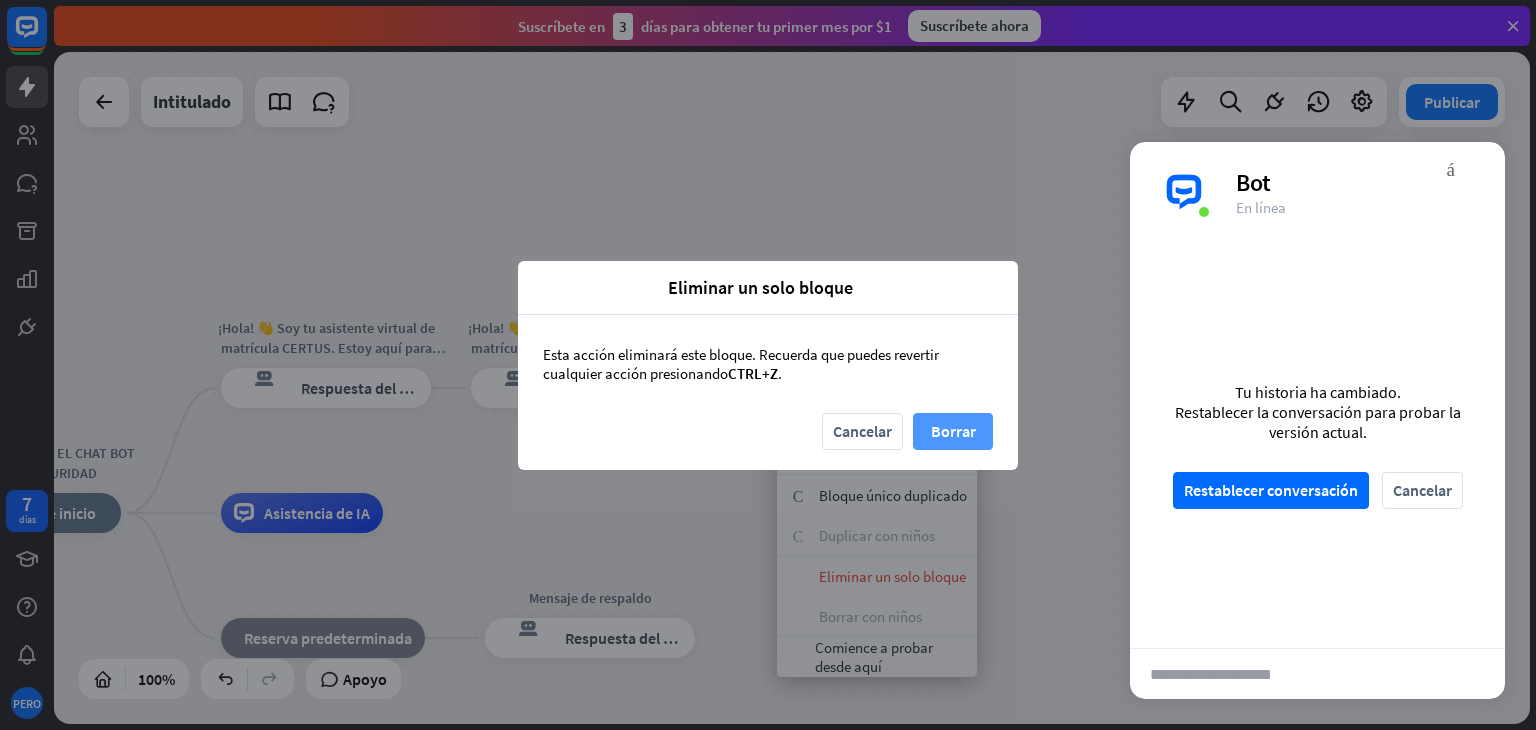 click on "Borrar" at bounding box center (953, 431) 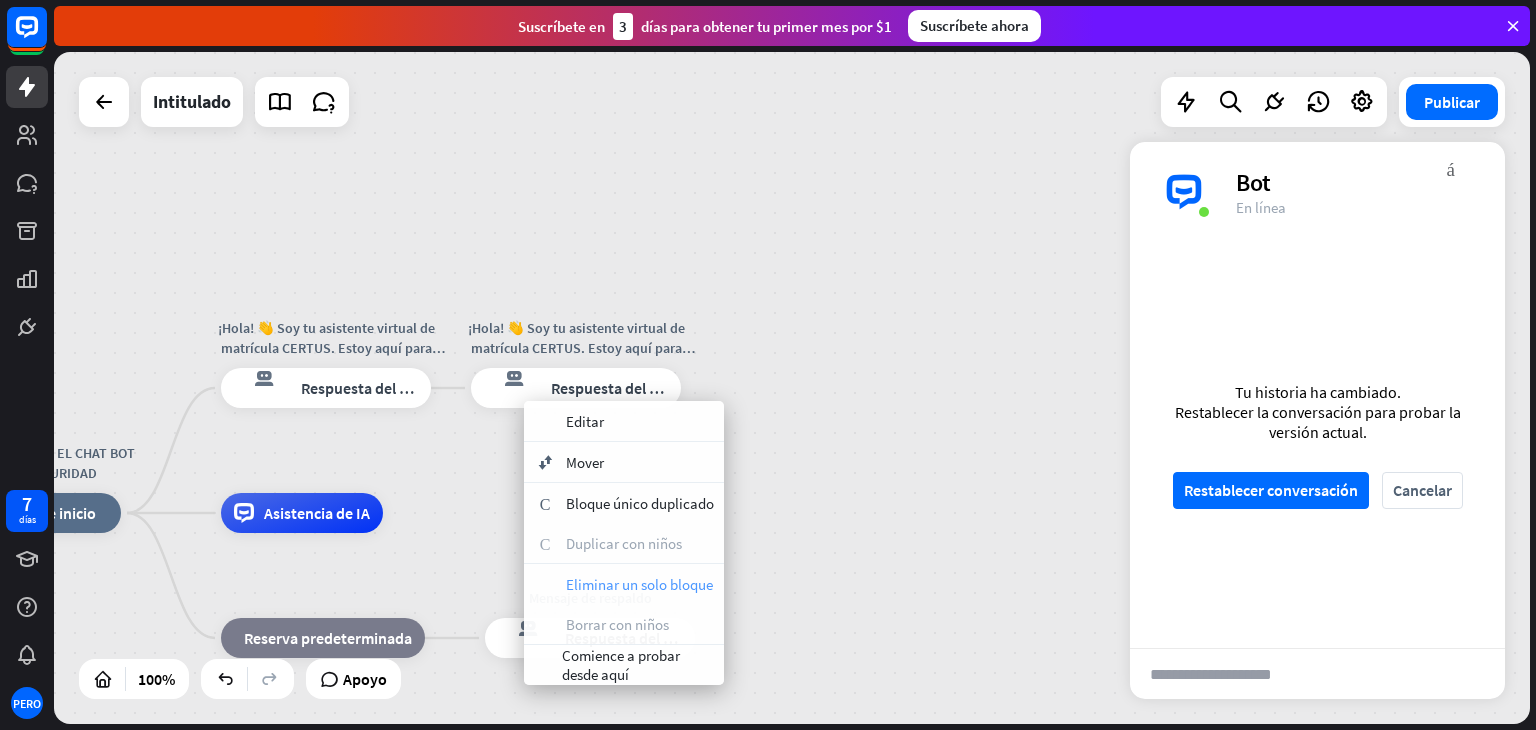 click on "Eliminar un solo bloque" at bounding box center [639, 584] 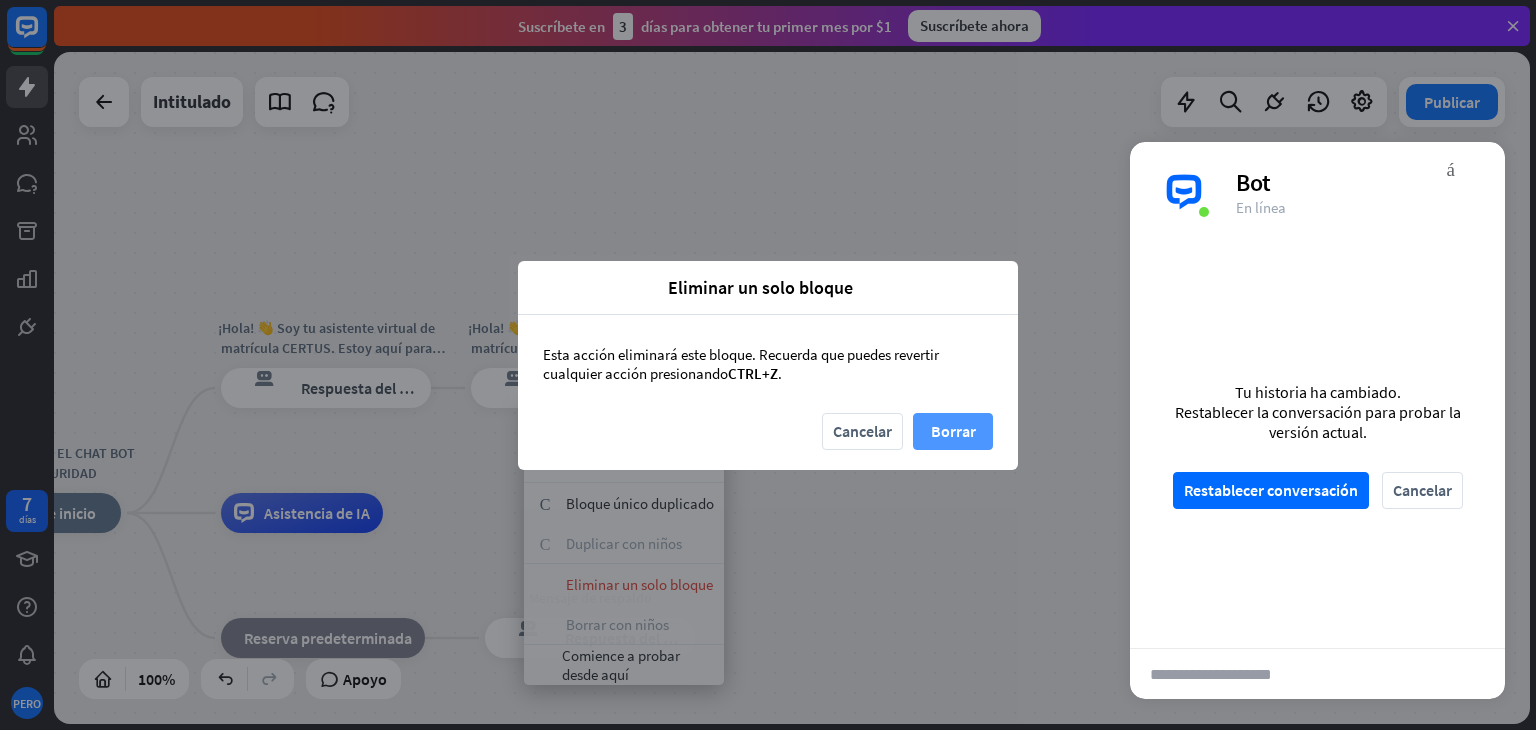 click on "Borrar" at bounding box center (953, 431) 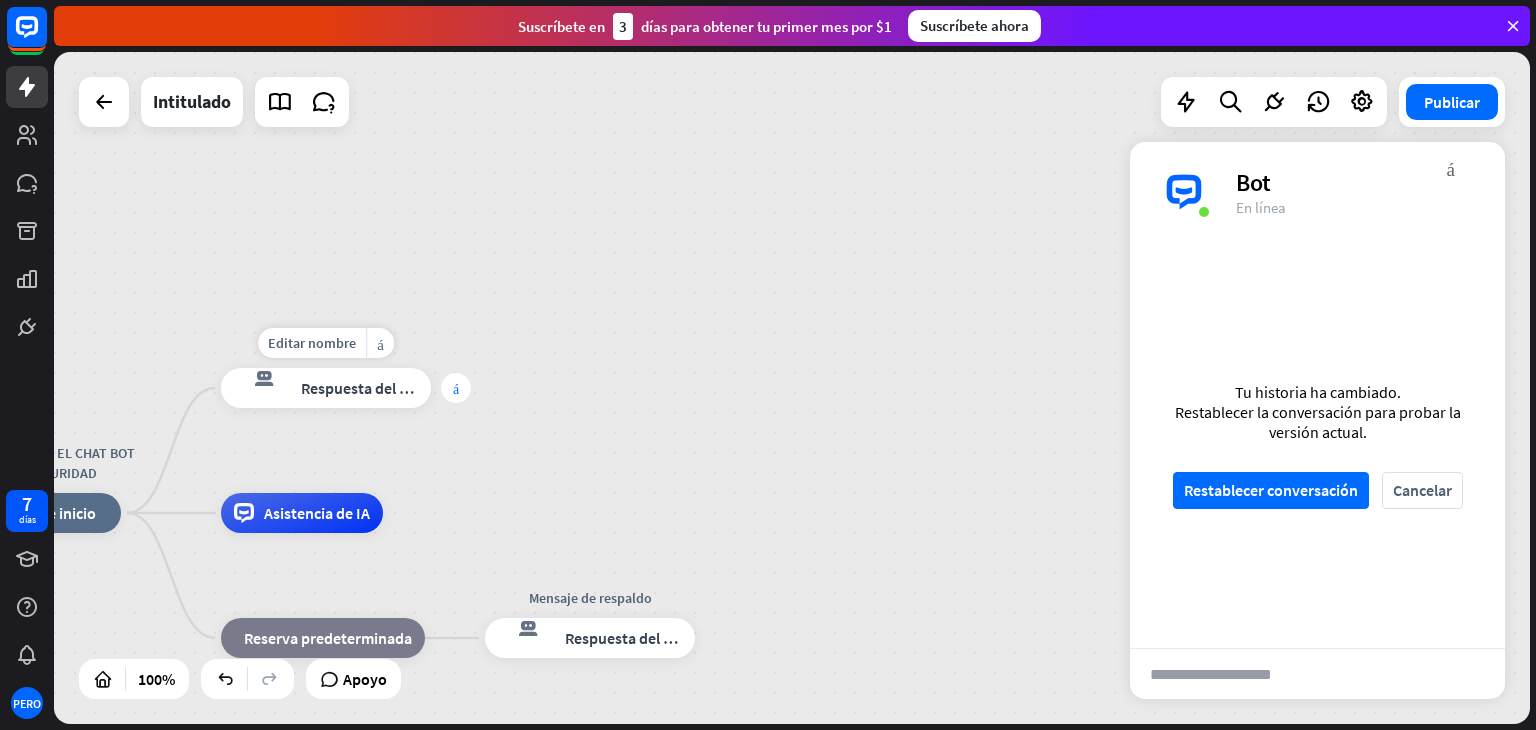 click on "más" at bounding box center [456, 388] 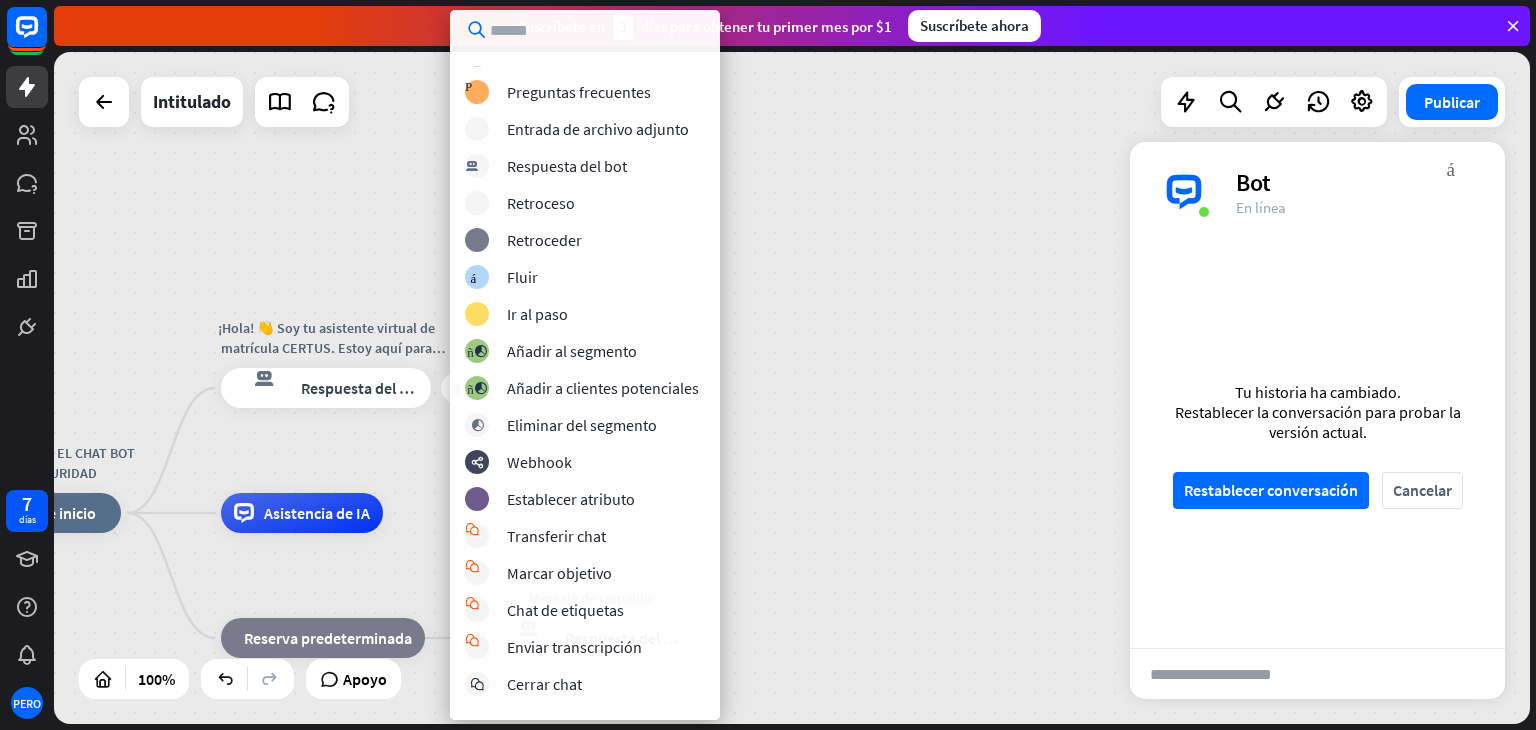 scroll, scrollTop: 0, scrollLeft: 0, axis: both 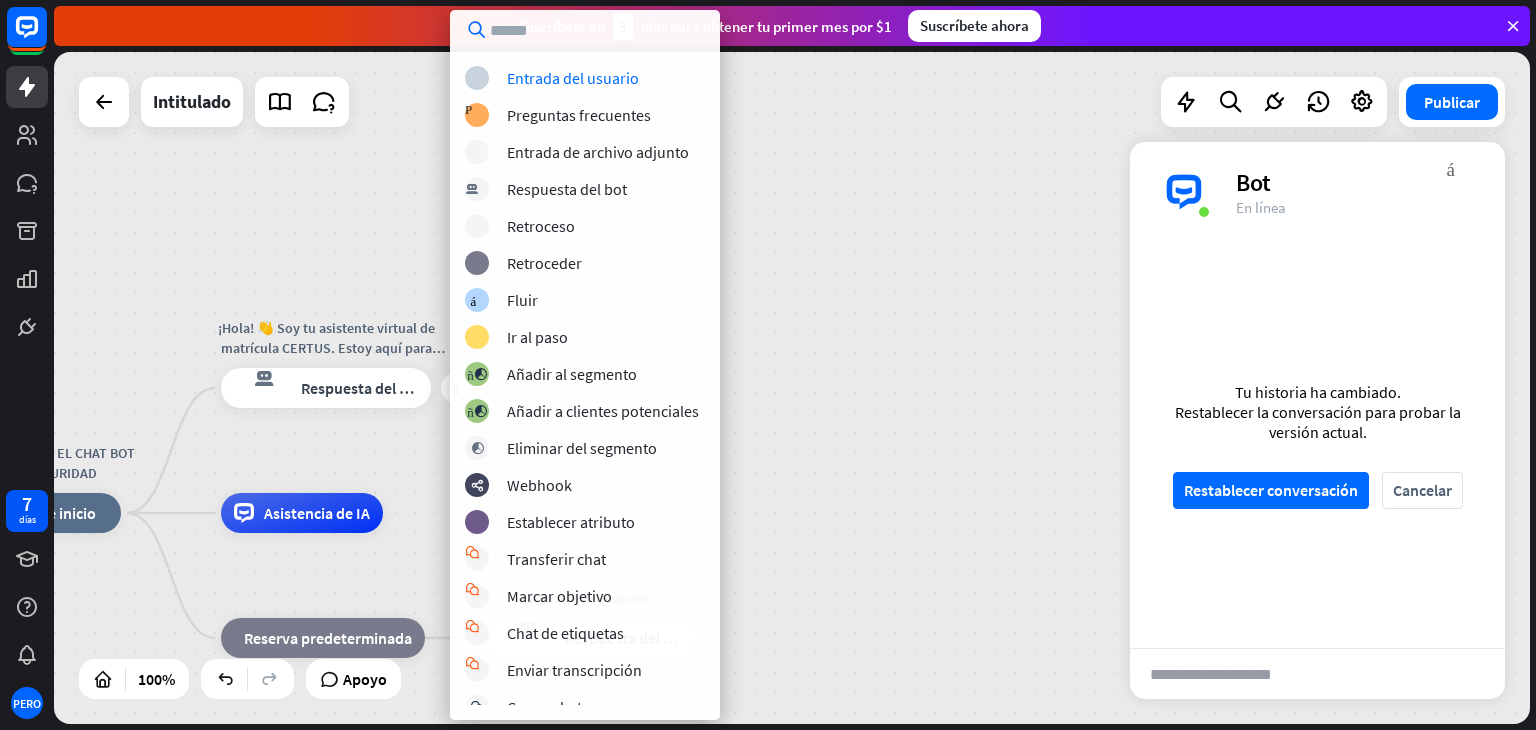 click at bounding box center (585, 30) 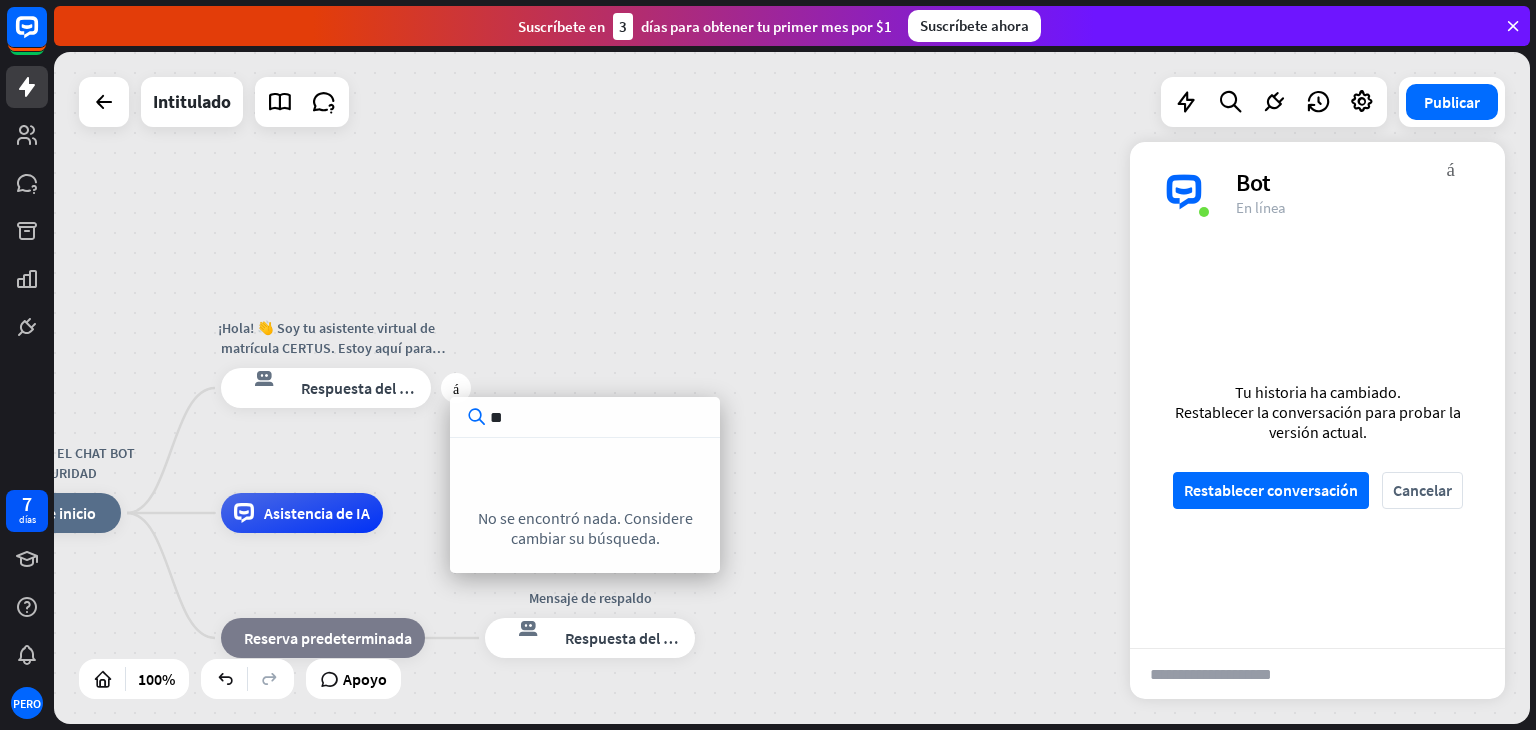 type on "*" 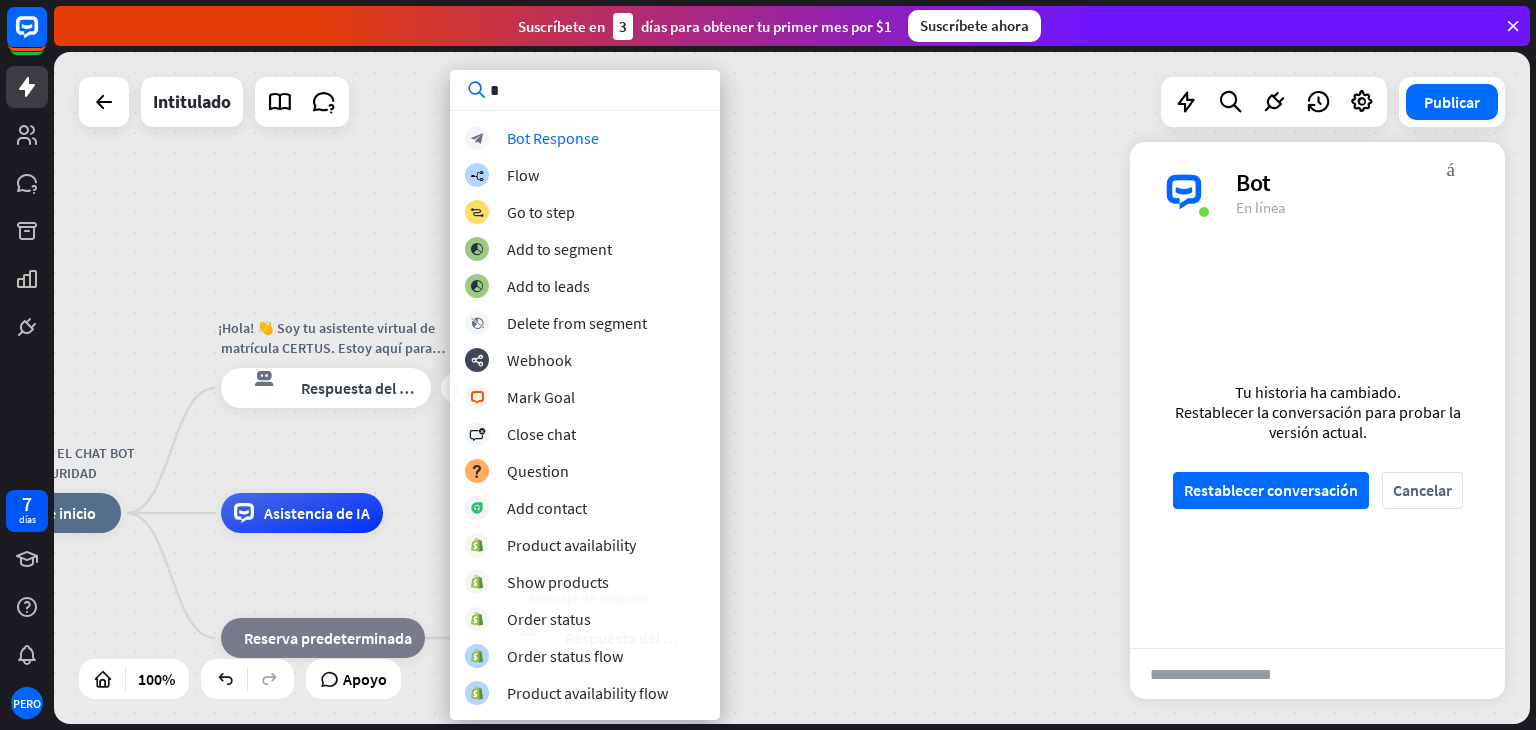 type 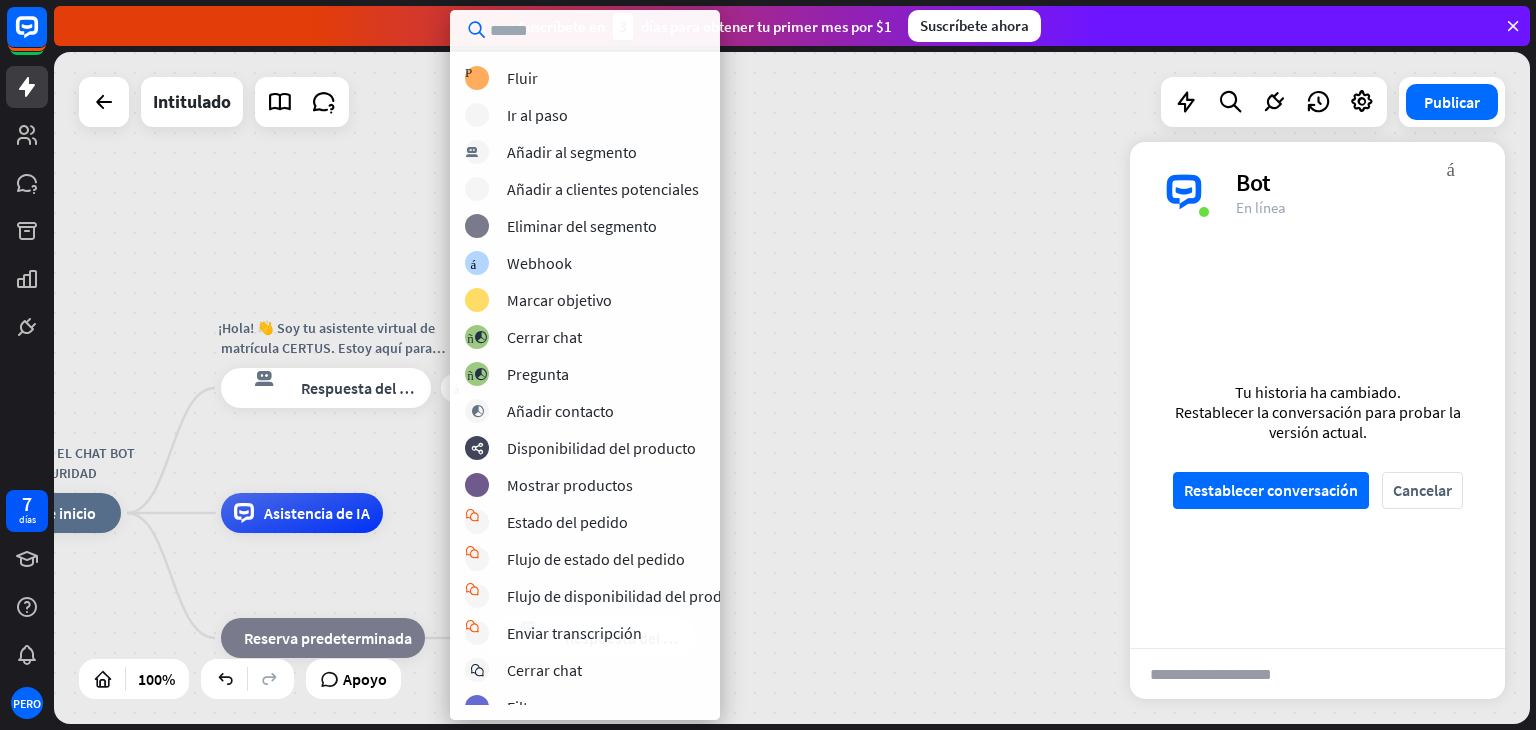 scroll, scrollTop: 0, scrollLeft: 0, axis: both 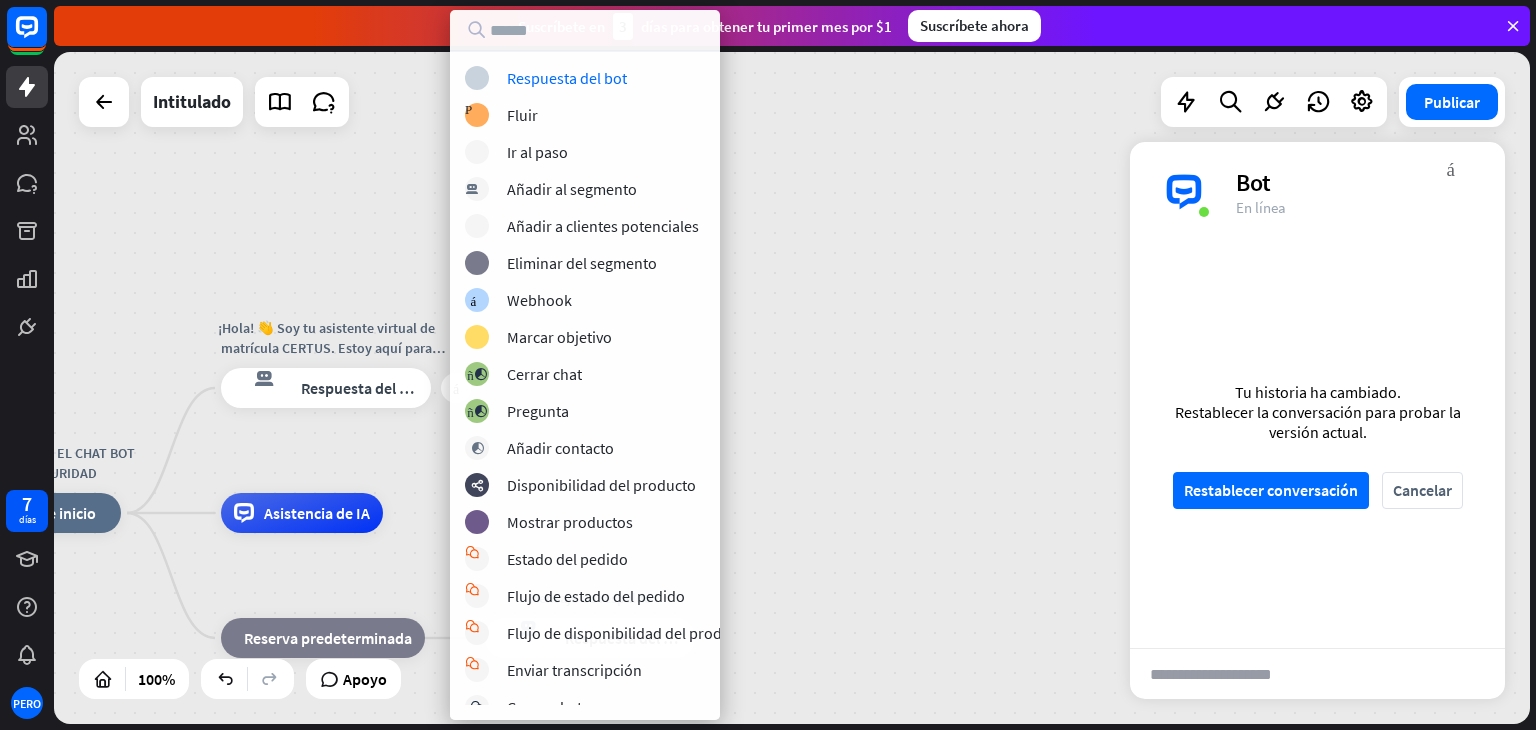 click on "REGÍSTRESE EN EL CHAT BOT CON SEGURIDAD   inicio_2   Punto de inicio               más   ¡Hola! 👋 Soy tu asistente virtual de matrícula CERTUS. Estoy aquí para ayudarte en tu proceso de matrícula digital. ¿Sobre qué   respuesta del bot de bloqueo   Respuesta del bot                     Asistencia de IA                   bloque_de_retroceso   Reserva predeterminada                 Mensaje de respaldo   respuesta del bot de bloqueo   Respuesta del bot" at bounding box center (792, 388) 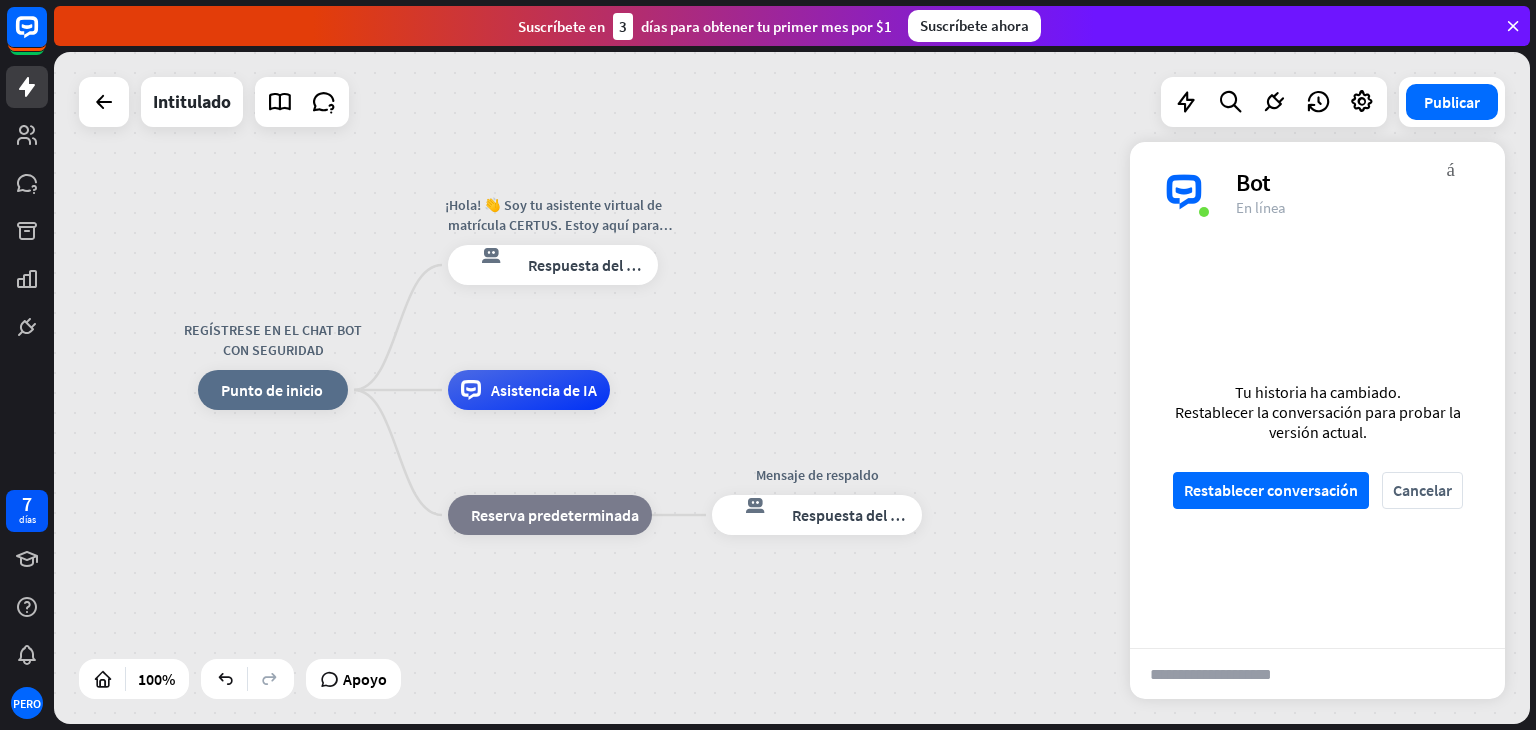 drag, startPoint x: 733, startPoint y: 518, endPoint x: 960, endPoint y: 395, distance: 258.1821 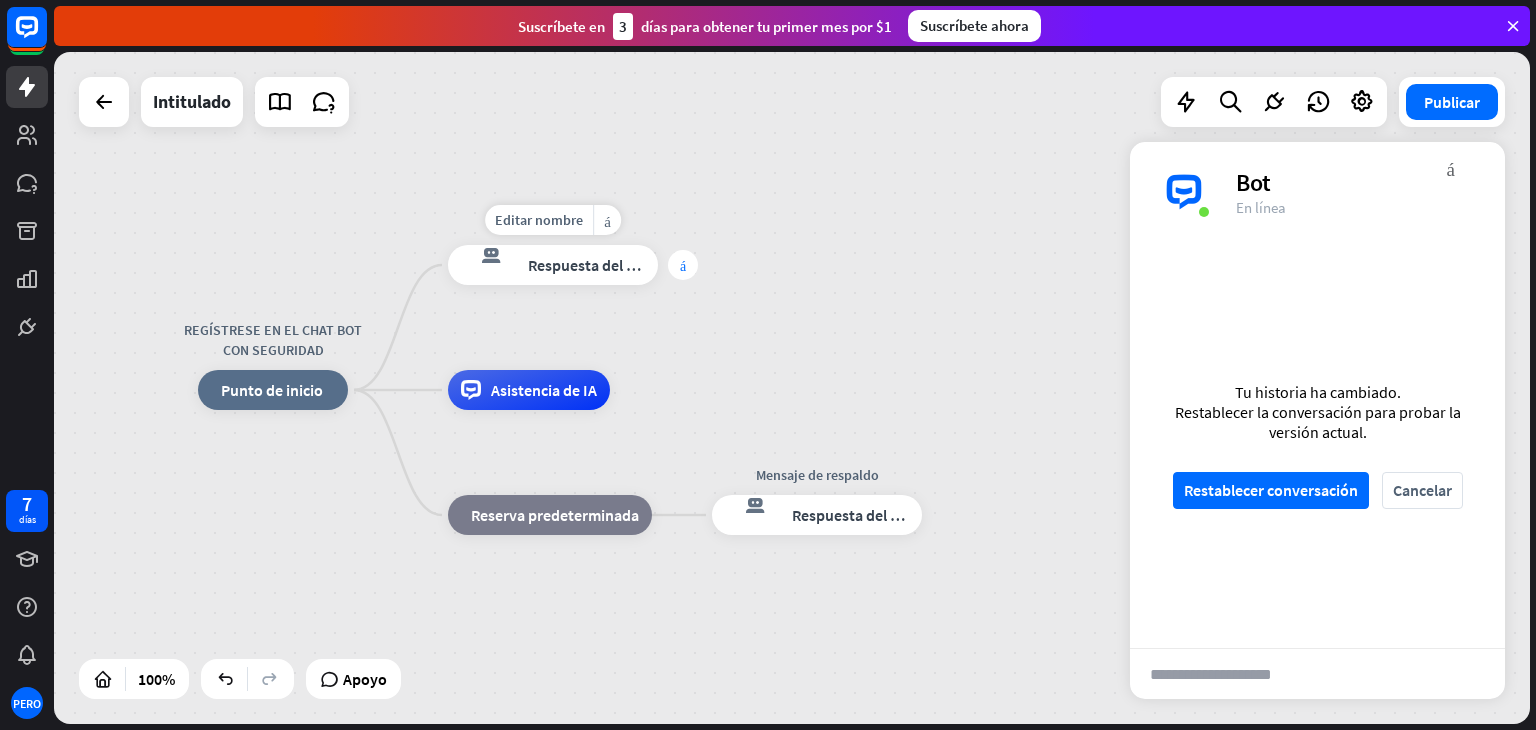 click on "más" at bounding box center (683, 265) 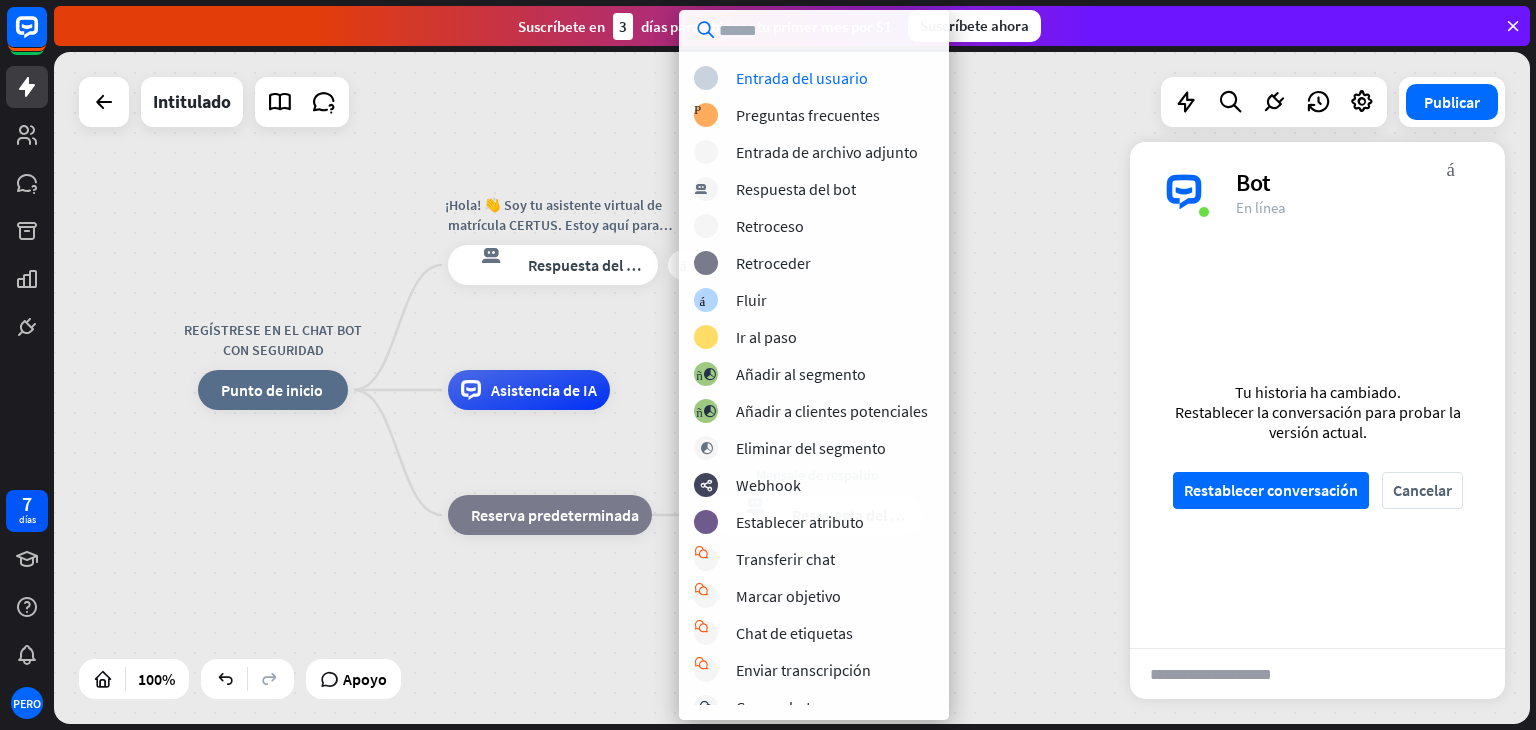 scroll, scrollTop: 13, scrollLeft: 0, axis: vertical 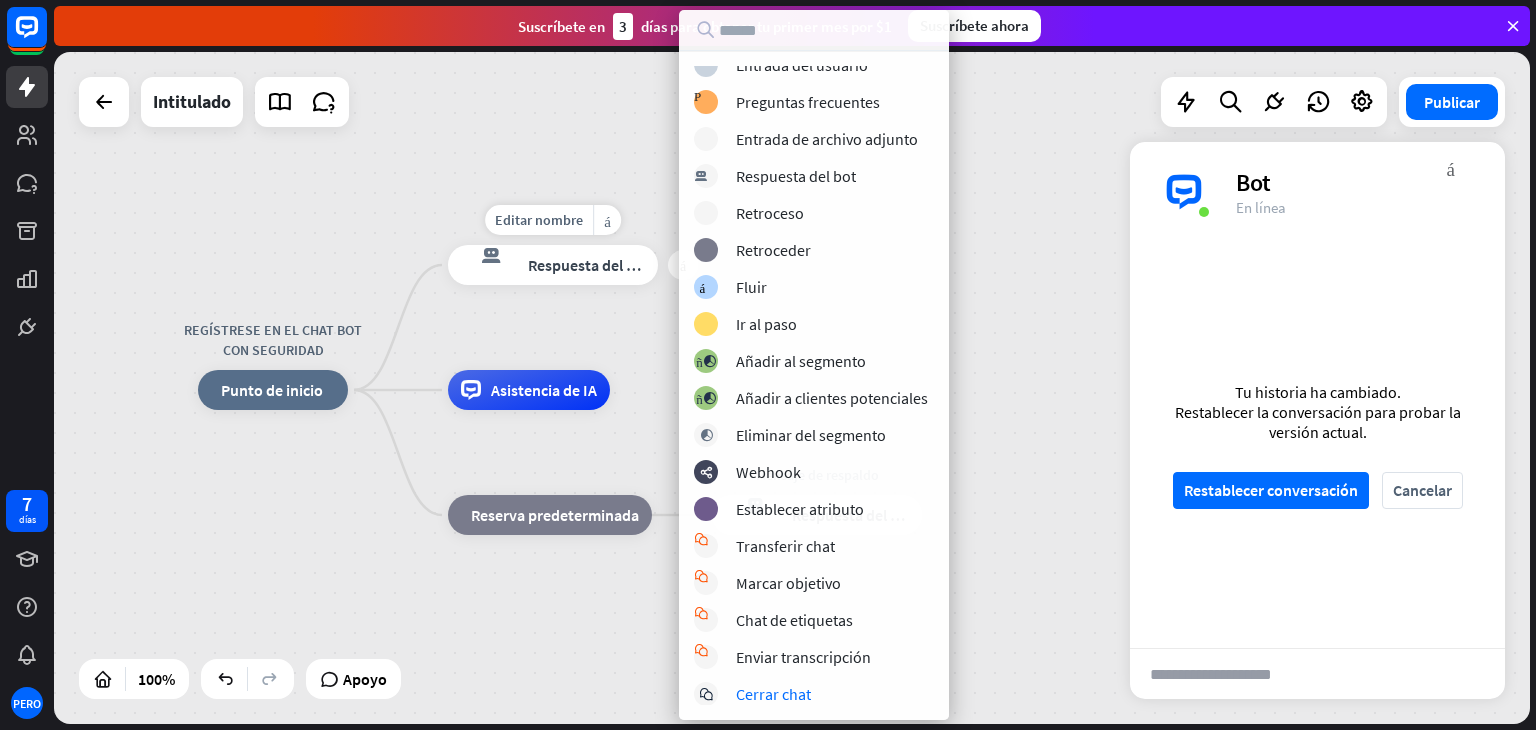 click on "Editar nombre   más_amarillo         más     respuesta del bot de bloqueo   Respuesta del bot" at bounding box center [553, 265] 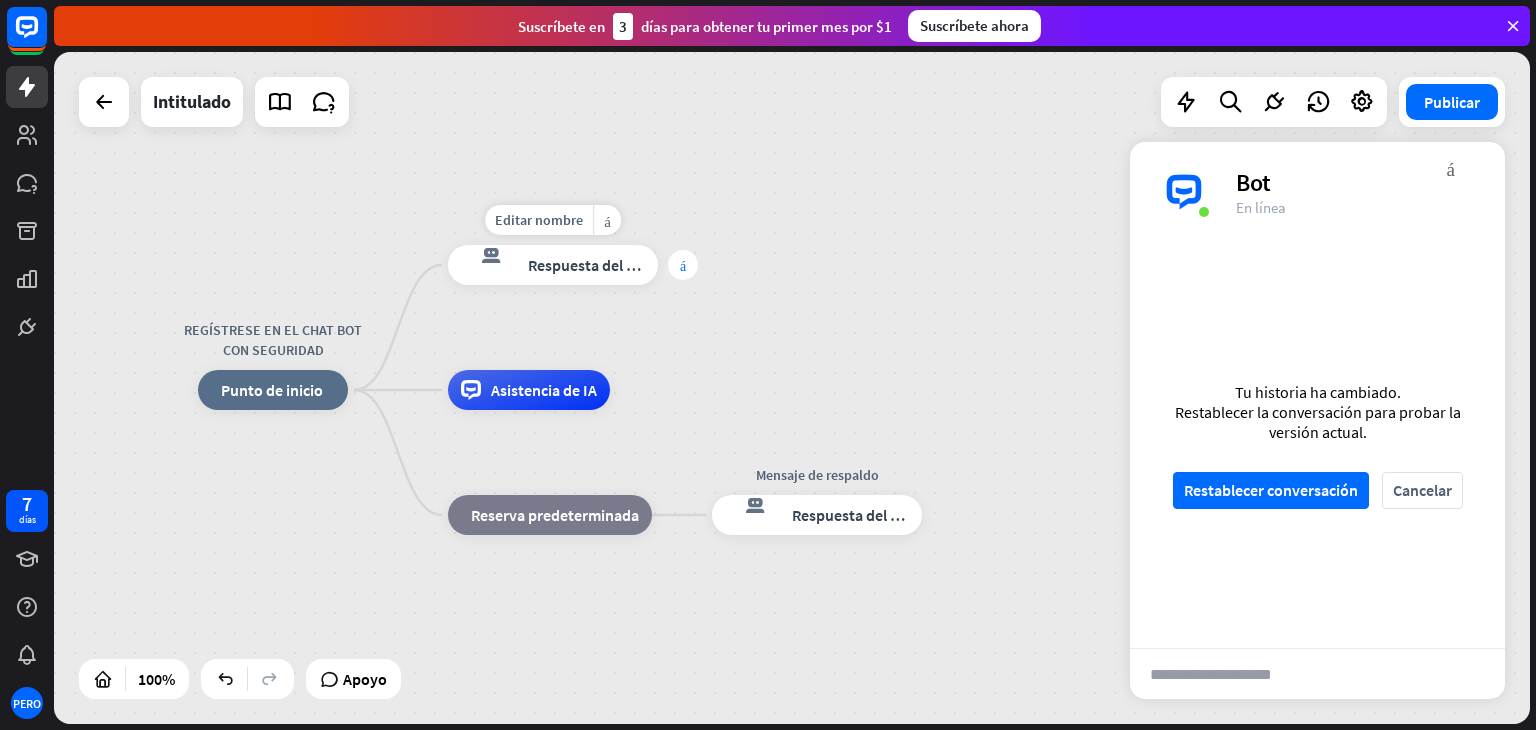 click on "más" at bounding box center (683, 265) 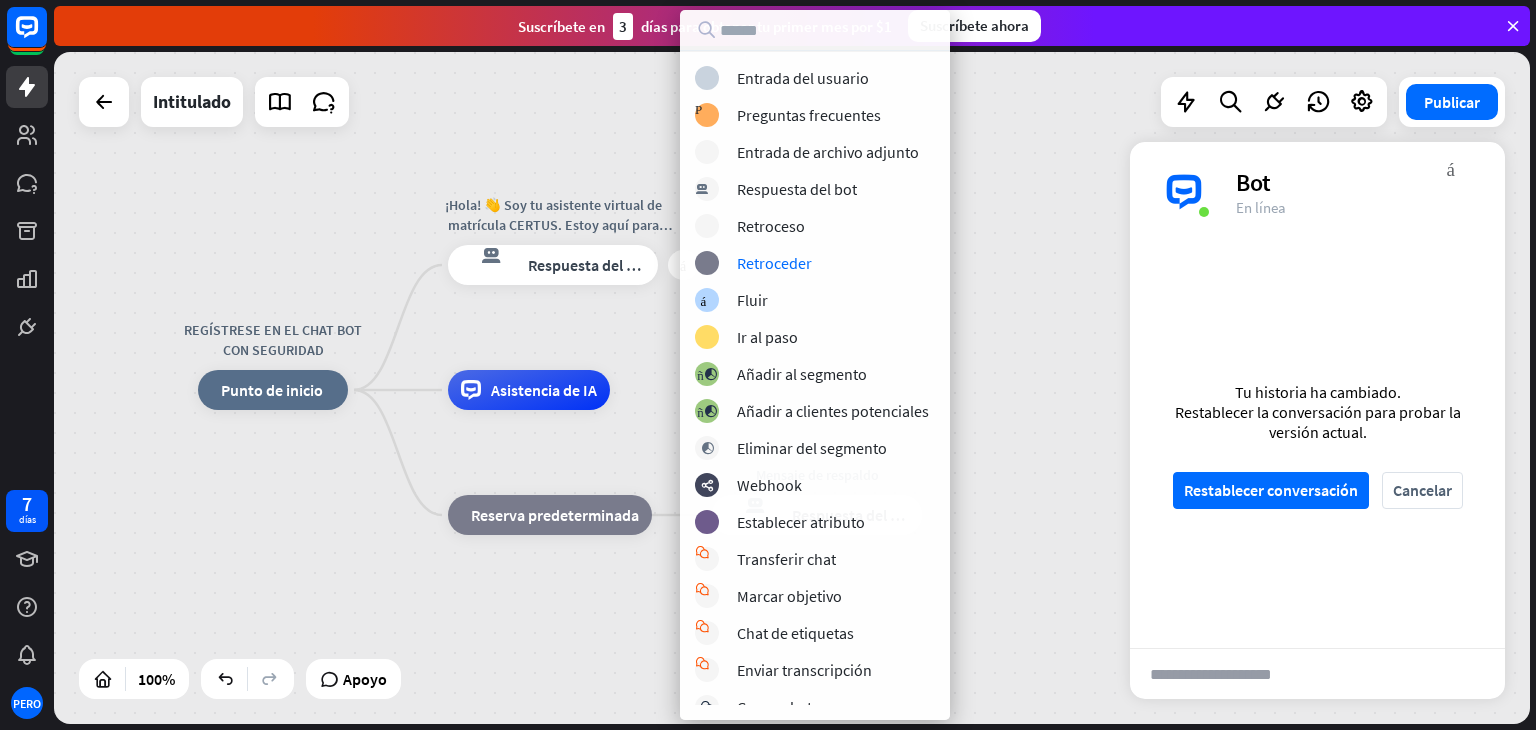 click on "REGÍSTRESE EN EL CHAT BOT CON SEGURIDAD   inicio_2   Punto de inicio               más   ¡Hola! 👋 Soy tu asistente virtual de matrícula CERTUS. Estoy aquí para ayudarte en tu proceso de matrícula digital. ¿Sobre qué   respuesta del bot de bloqueo   Respuesta del bot                     Asistencia de IA                   bloque_de_retroceso   Reserva predeterminada                 Mensaje de respaldo   respuesta del bot de bloqueo   Respuesta del bot" at bounding box center (792, 388) 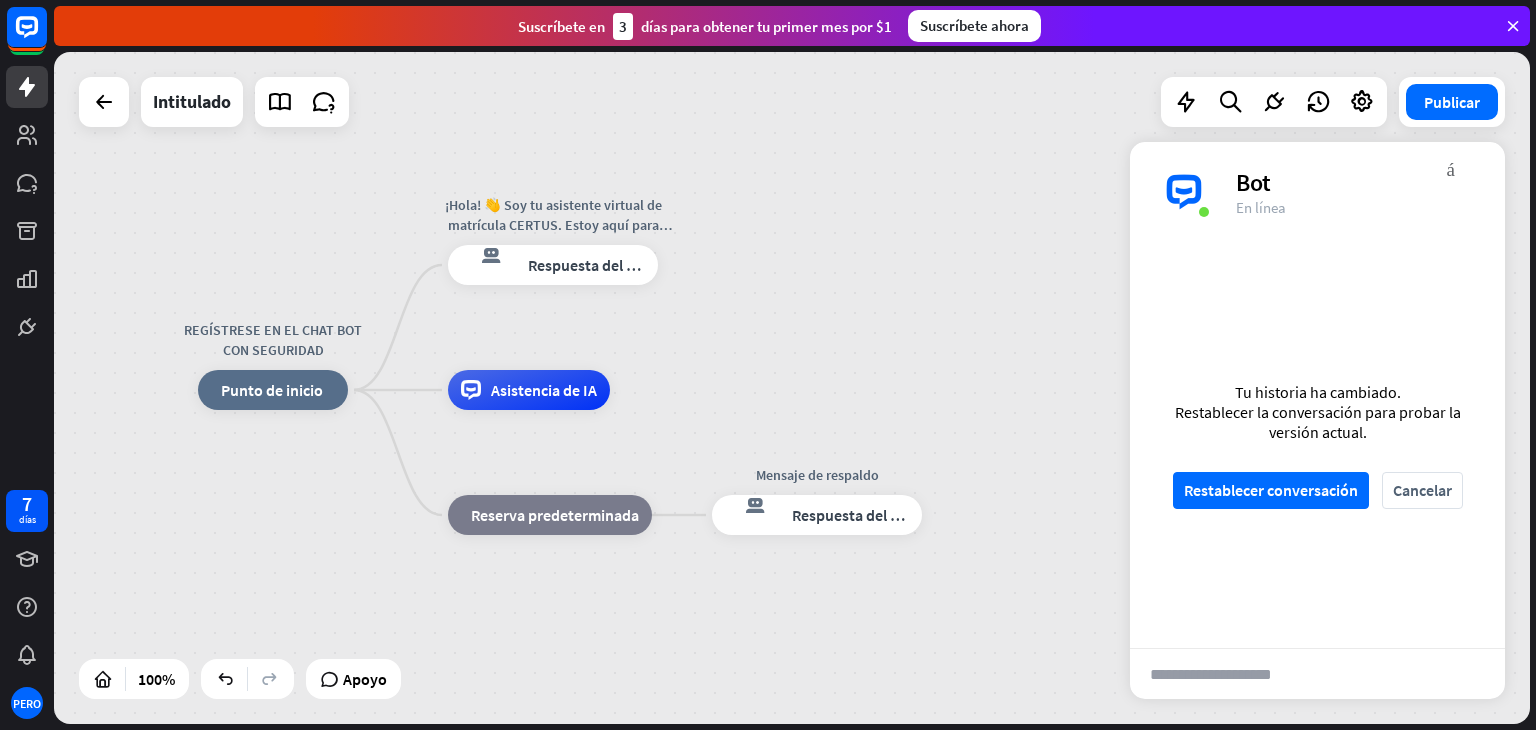click on "REGÍSTRESE EN EL CHAT BOT CON SEGURIDAD   inicio_2   Punto de inicio                 ¡Hola! 👋 Soy tu asistente virtual de matrícula CERTUS. Estoy aquí para ayudarte en tu proceso de matrícula digital. ¿Sobre qué   respuesta del bot de bloqueo   Respuesta del bot                     Asistencia de IA                   bloque_de_retroceso   Reserva predeterminada                 Mensaje de respaldo   respuesta del bot de bloqueo   Respuesta del bot" at bounding box center [792, 388] 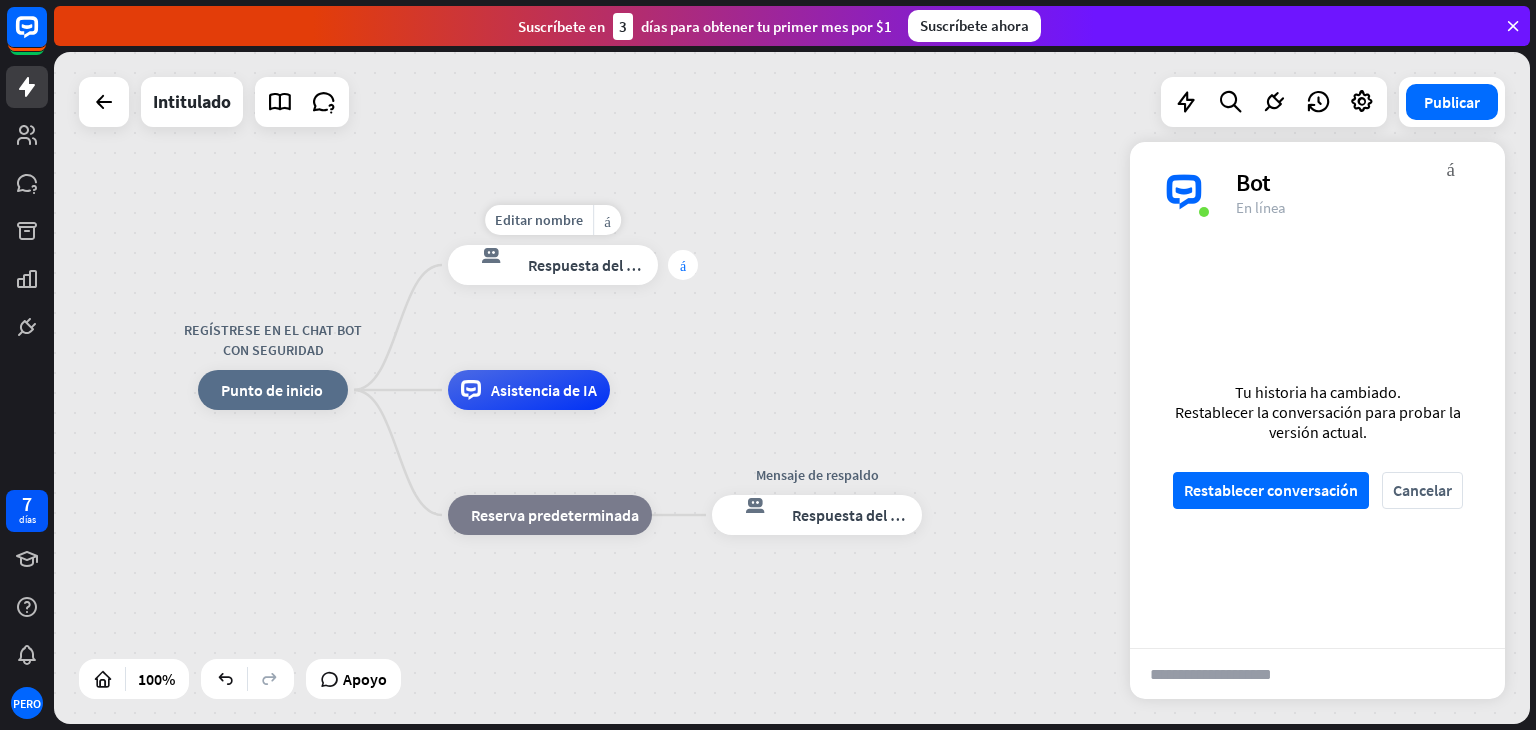 click on "más" at bounding box center (683, 265) 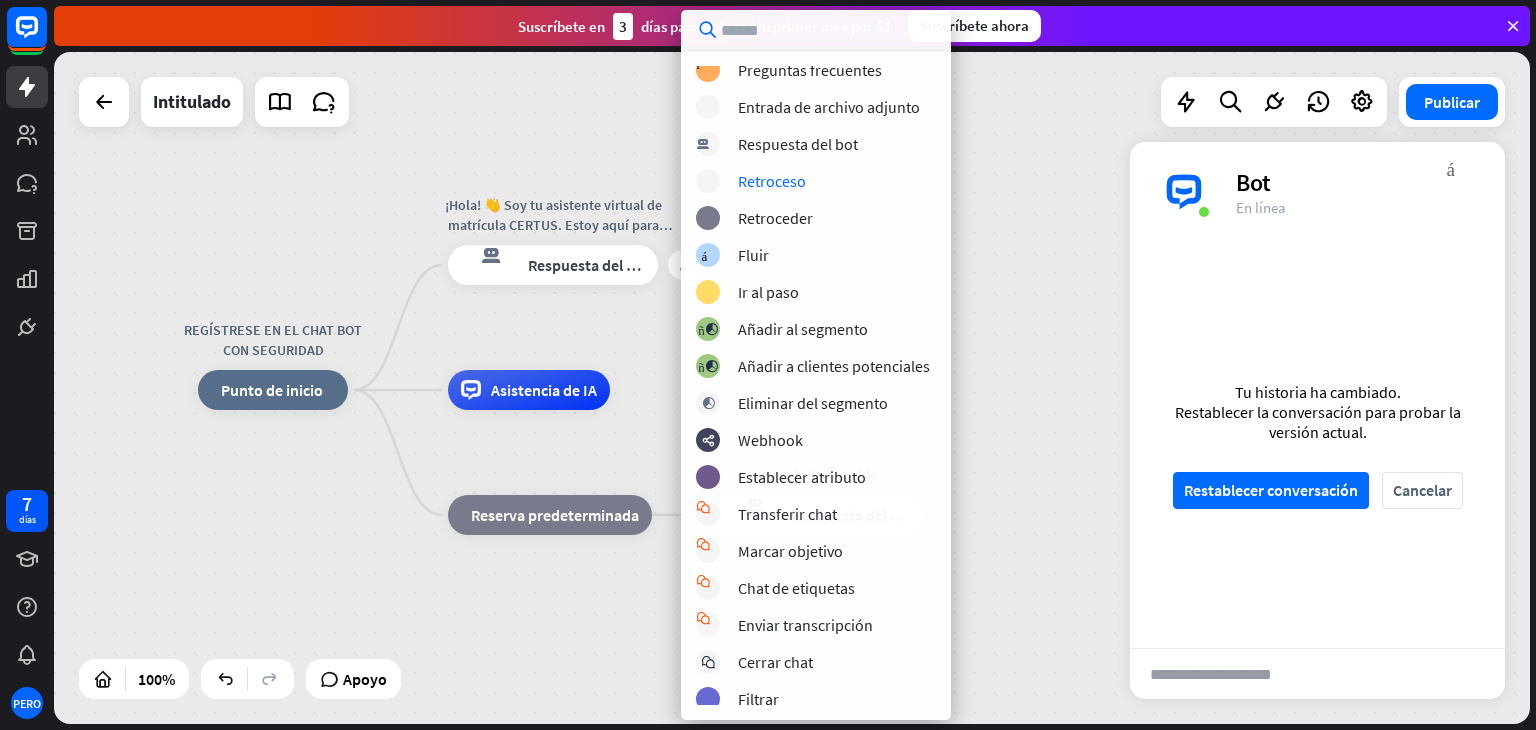 scroll, scrollTop: 0, scrollLeft: 0, axis: both 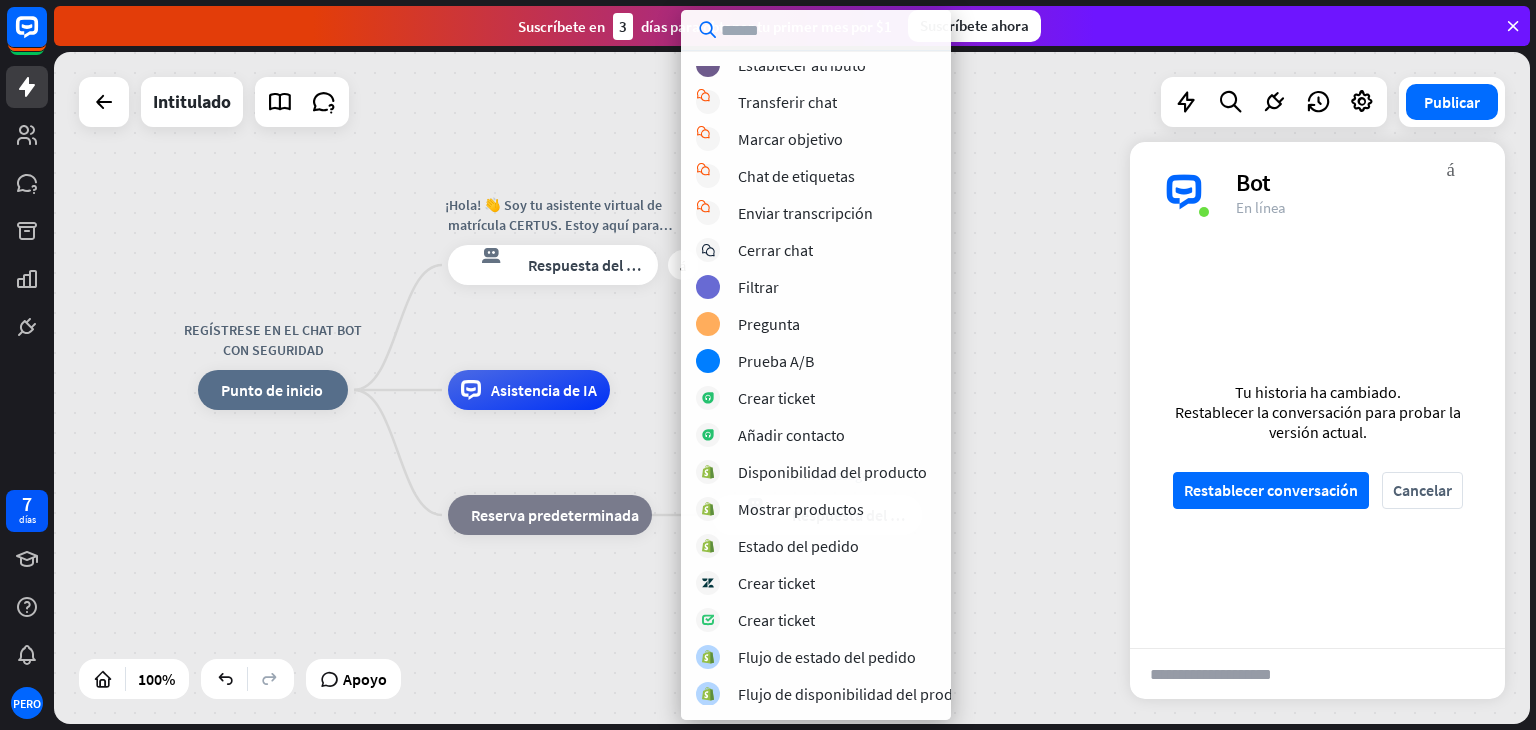 click on "REGÍSTRESE EN EL CHAT BOT CON SEGURIDAD   inicio_2   Punto de inicio               más   ¡Hola! 👋 Soy tu asistente virtual de matrícula CERTUS. Estoy aquí para ayudarte en tu proceso de matrícula digital. ¿Sobre qué   respuesta del bot de bloqueo   Respuesta del bot                     Asistencia de IA                   bloque_de_retroceso   Reserva predeterminada       Editar nombre   más_amarillo           Fallback message   respuesta del bot de bloqueo   Respuesta del bot" at bounding box center [936, 726] 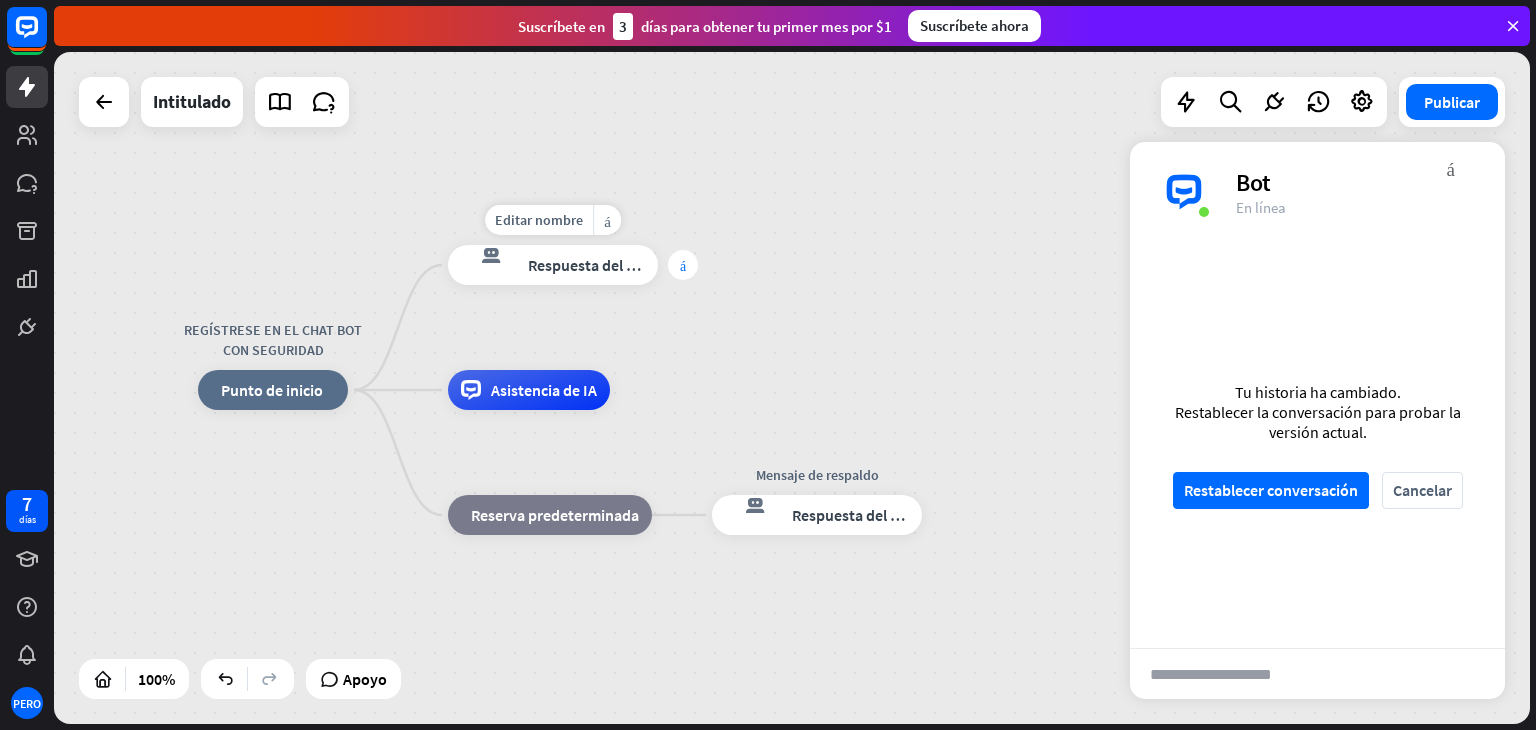 click on "más" at bounding box center [683, 265] 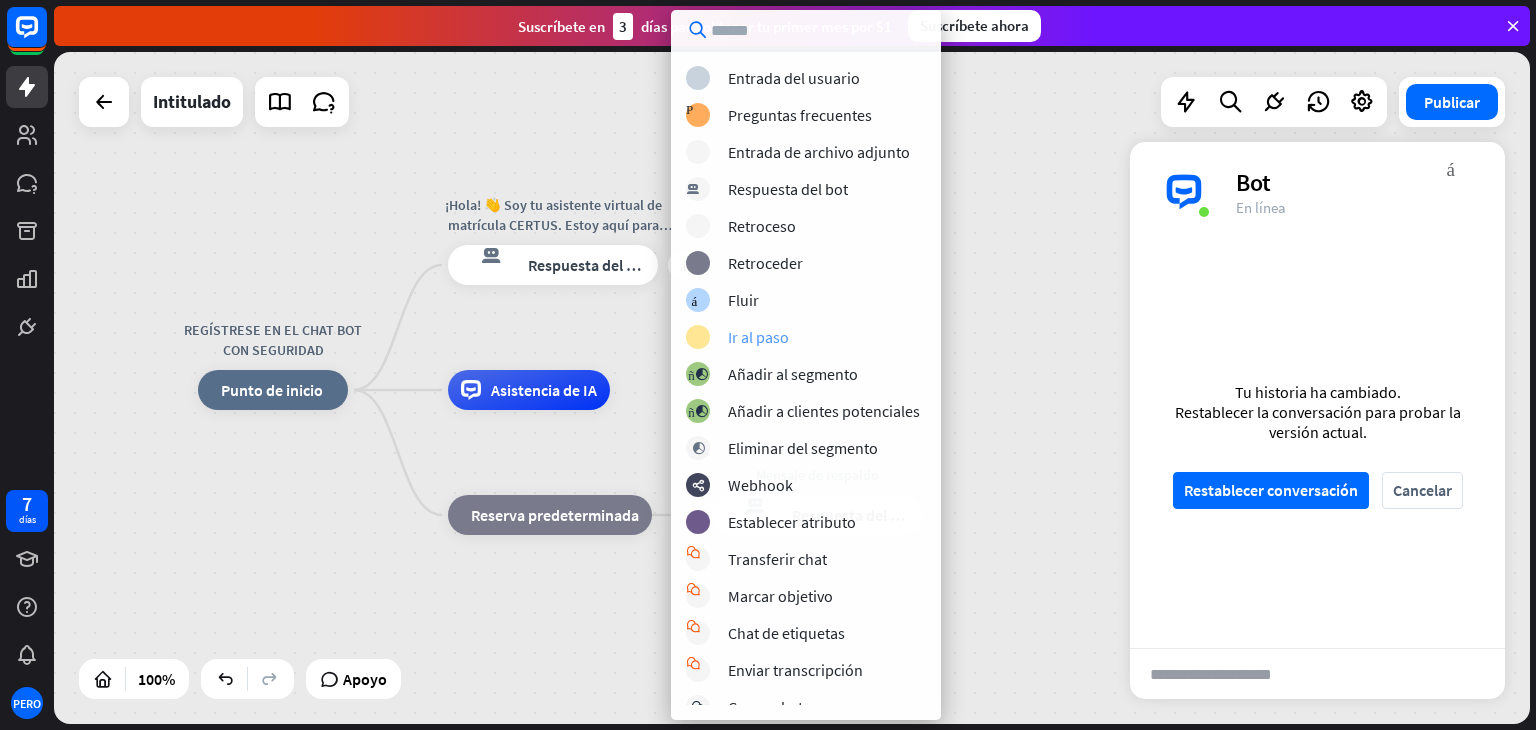 click on "bloque_ir a
Ir al paso" at bounding box center [829, 337] 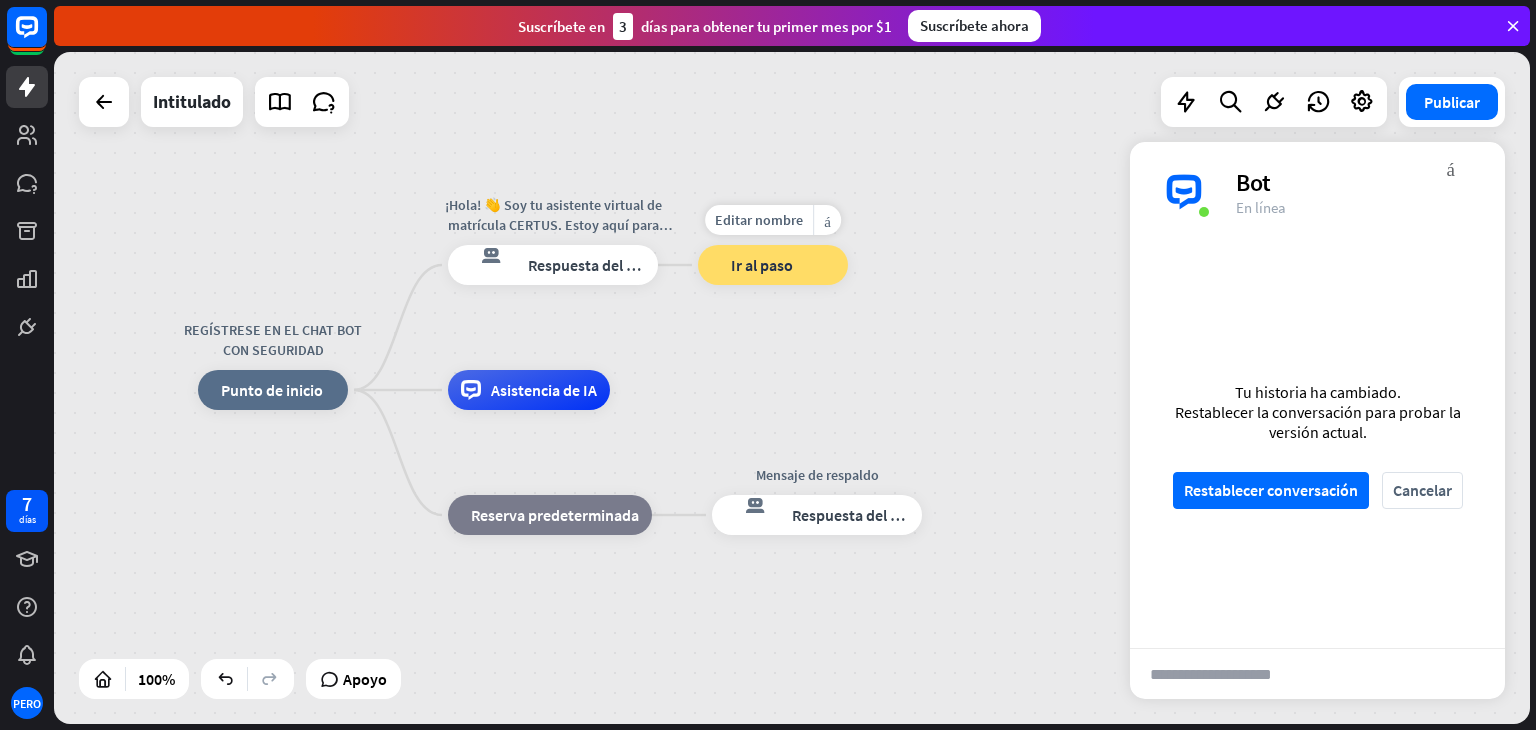 click on "bloque_ir a   Ir al paso" at bounding box center (773, 265) 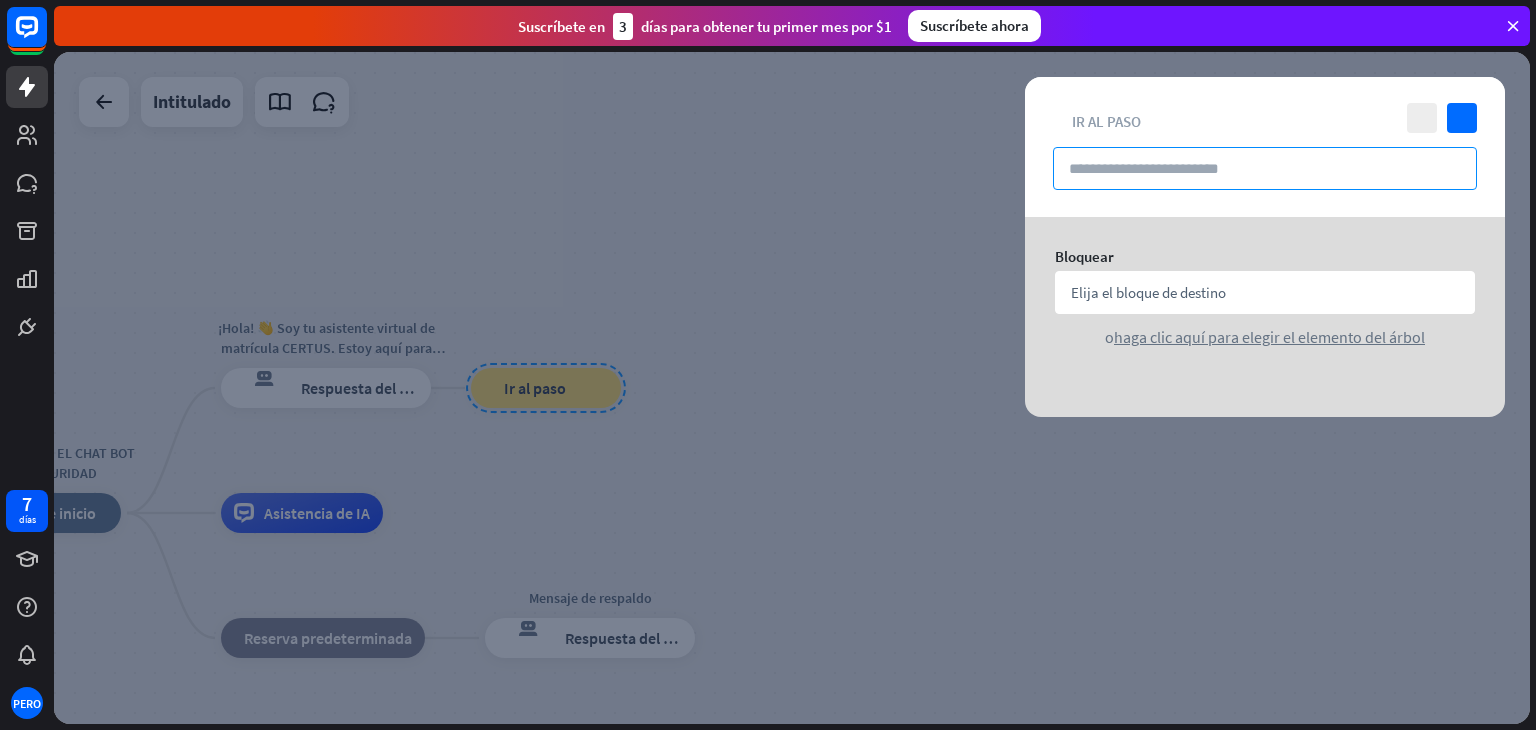 click at bounding box center [1265, 168] 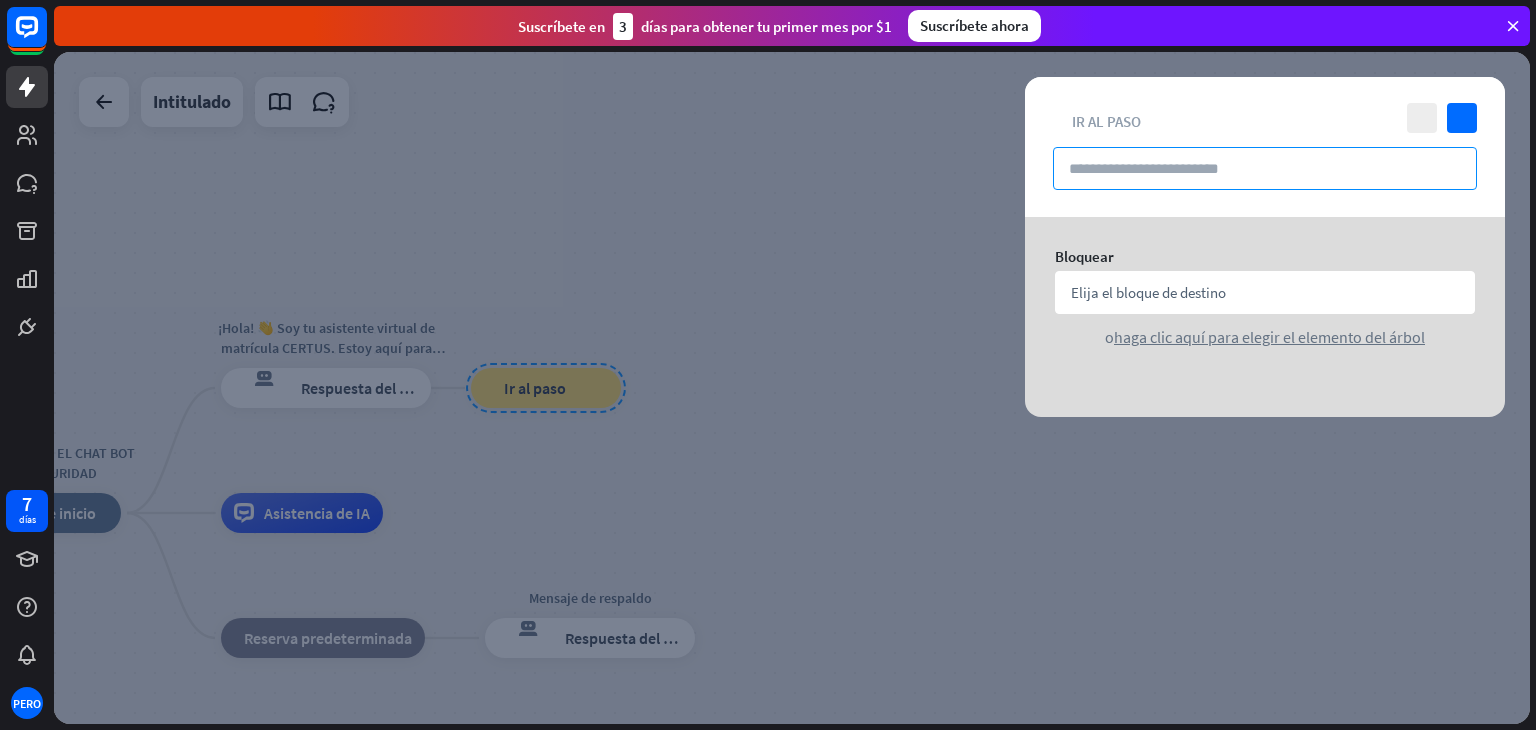 click at bounding box center (1265, 168) 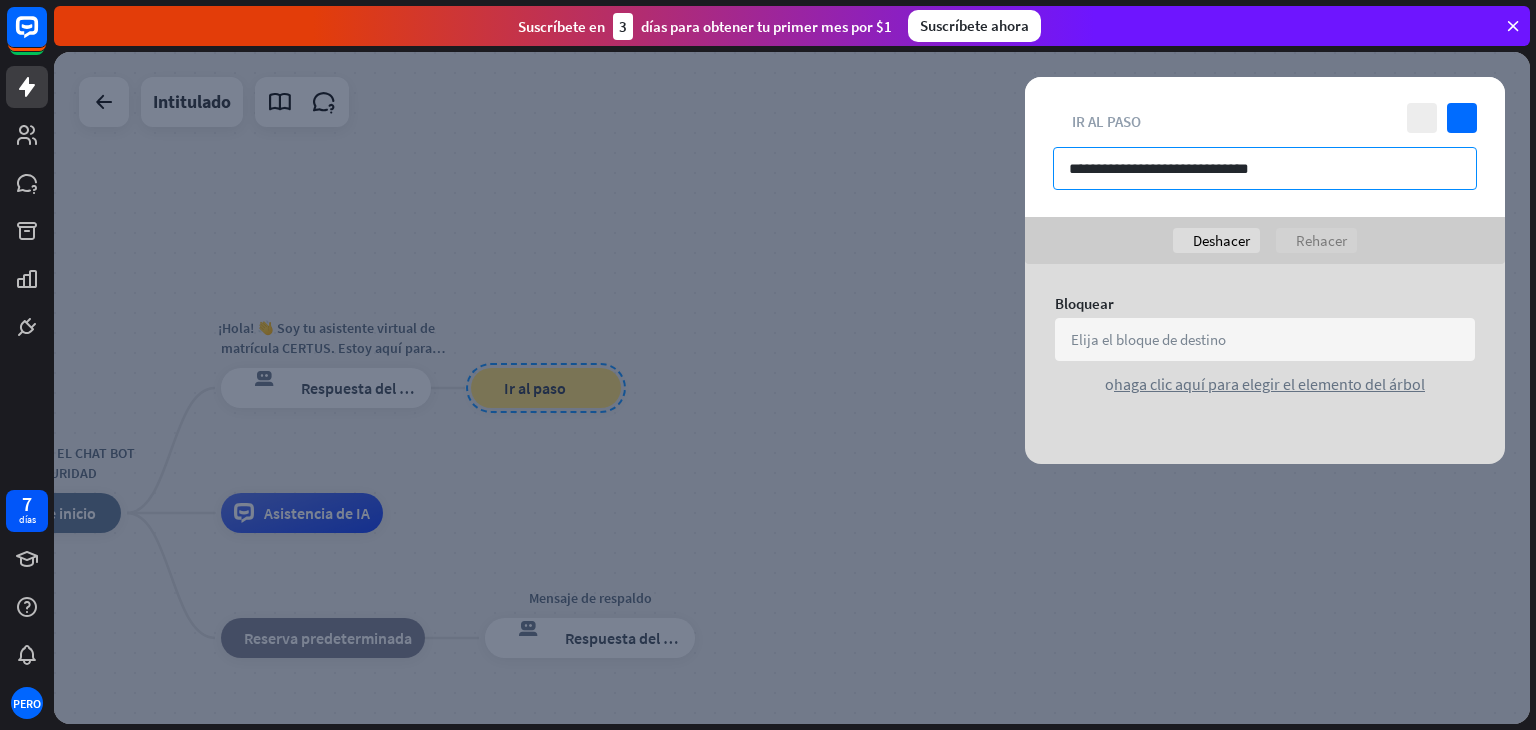 type on "**********" 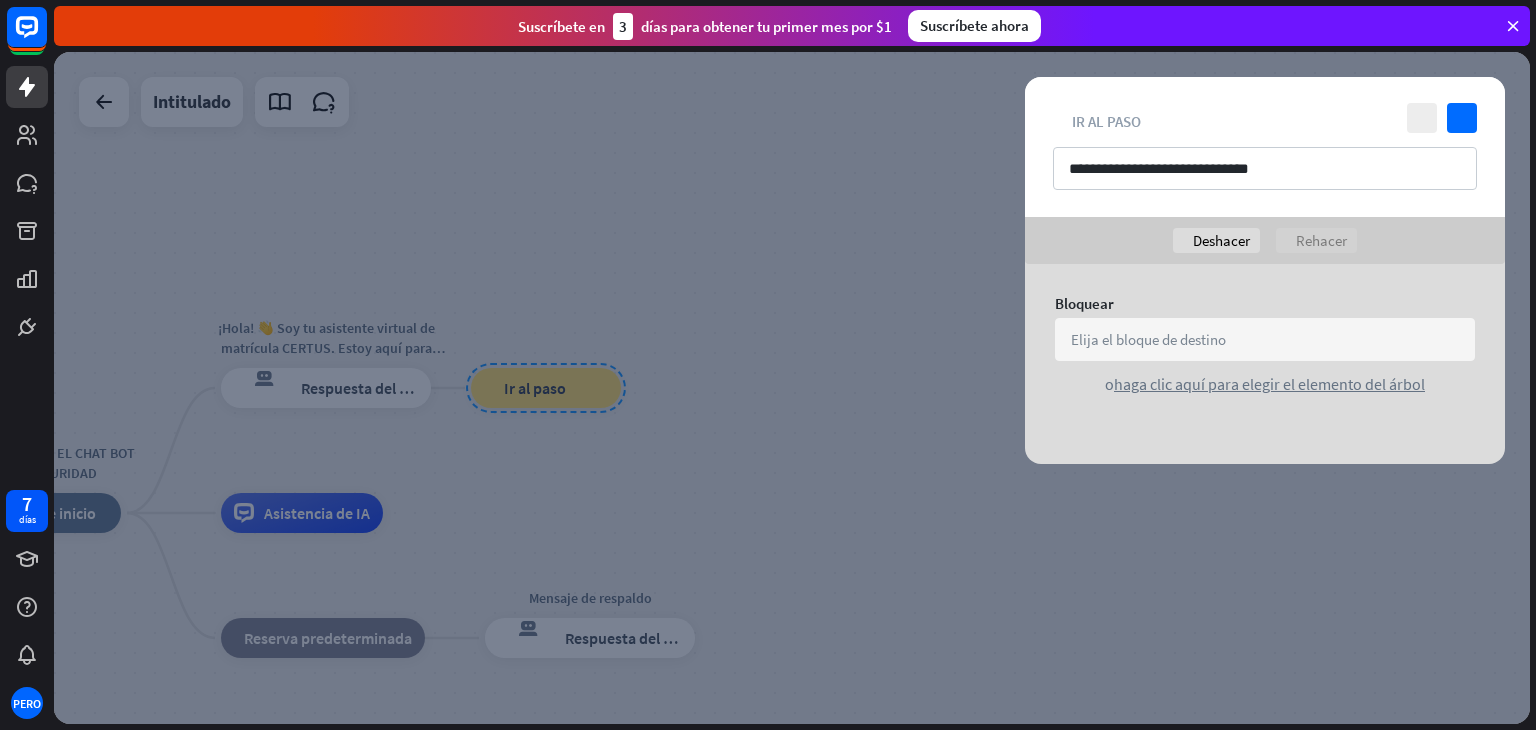 click on "Elija el bloque de destino" at bounding box center (1148, 339) 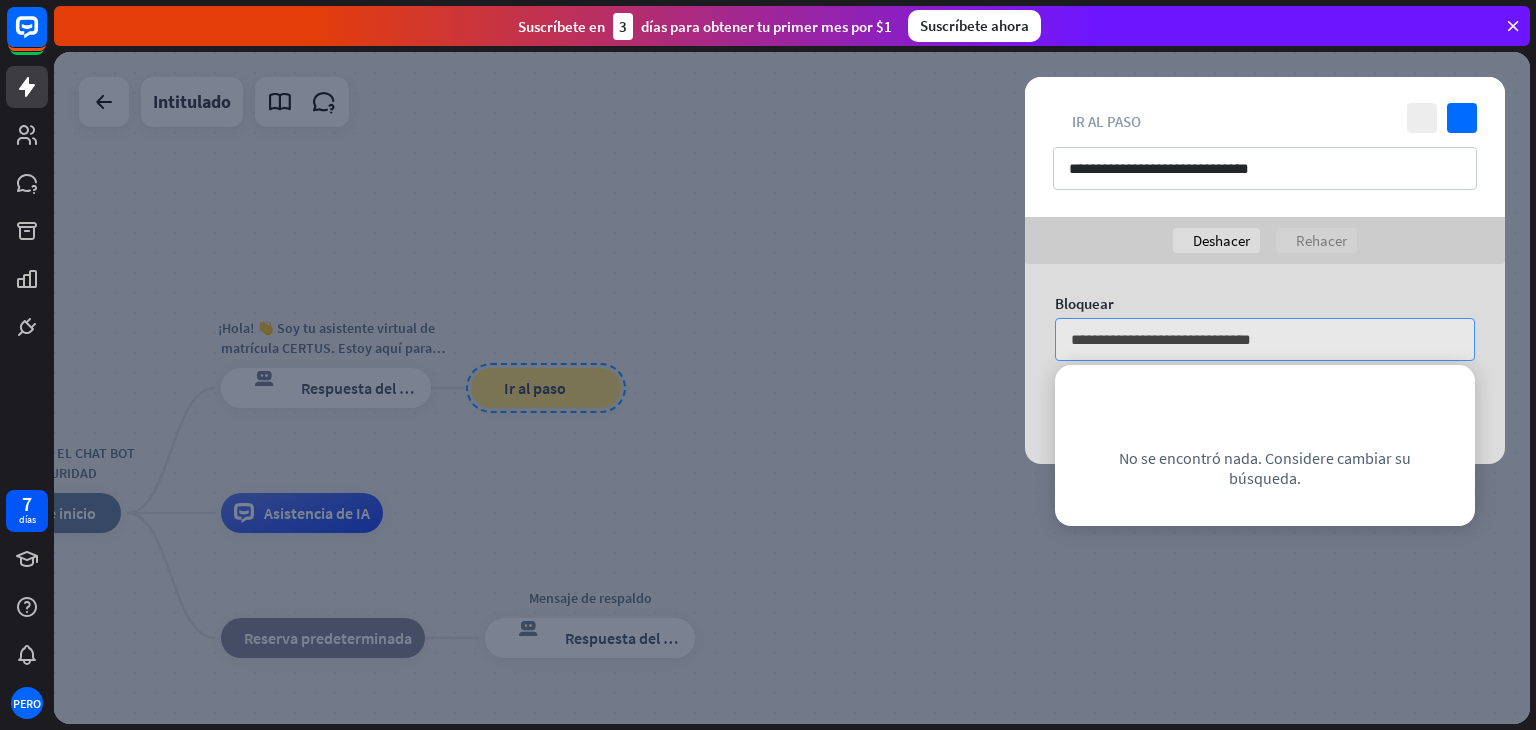 click on "**********" at bounding box center [1260, 339] 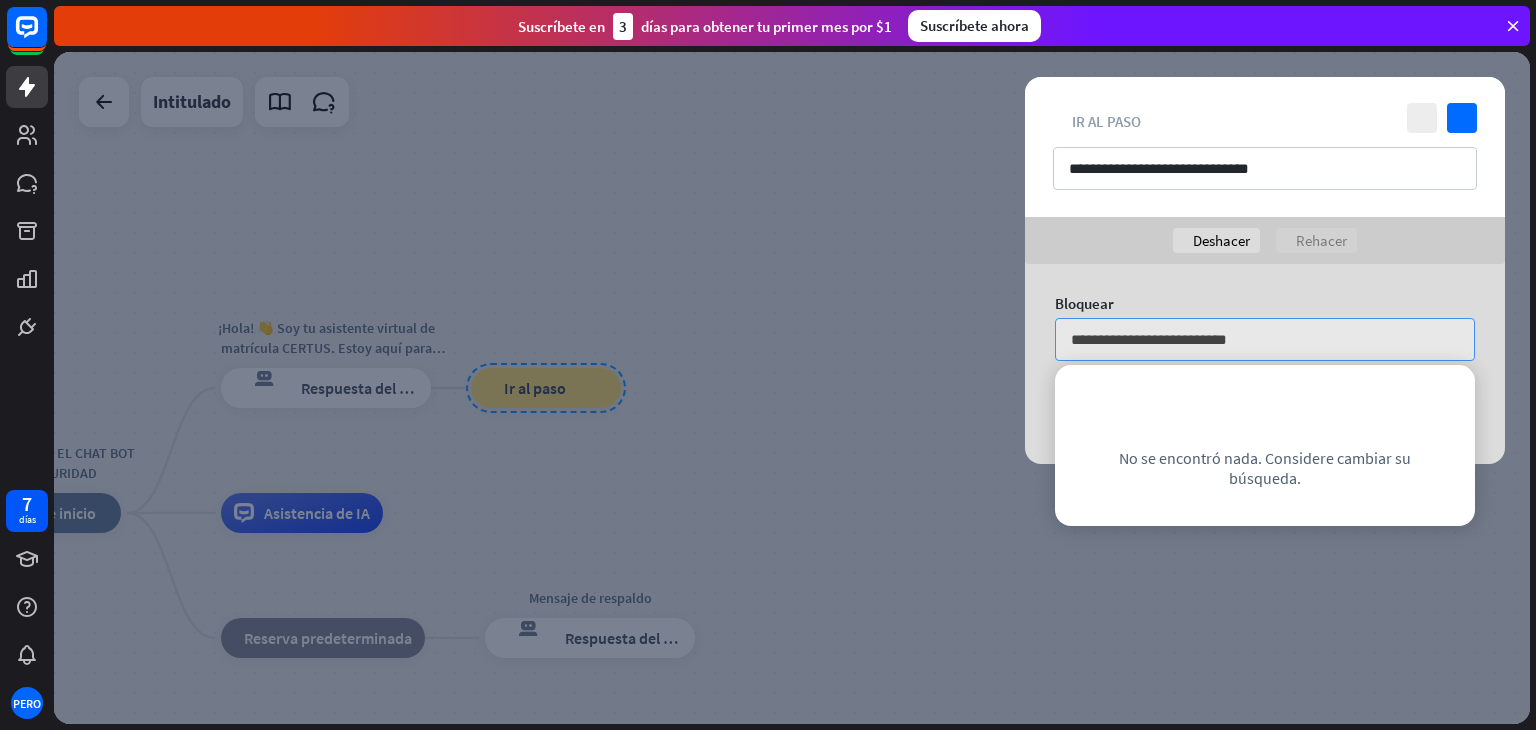 type on "**********" 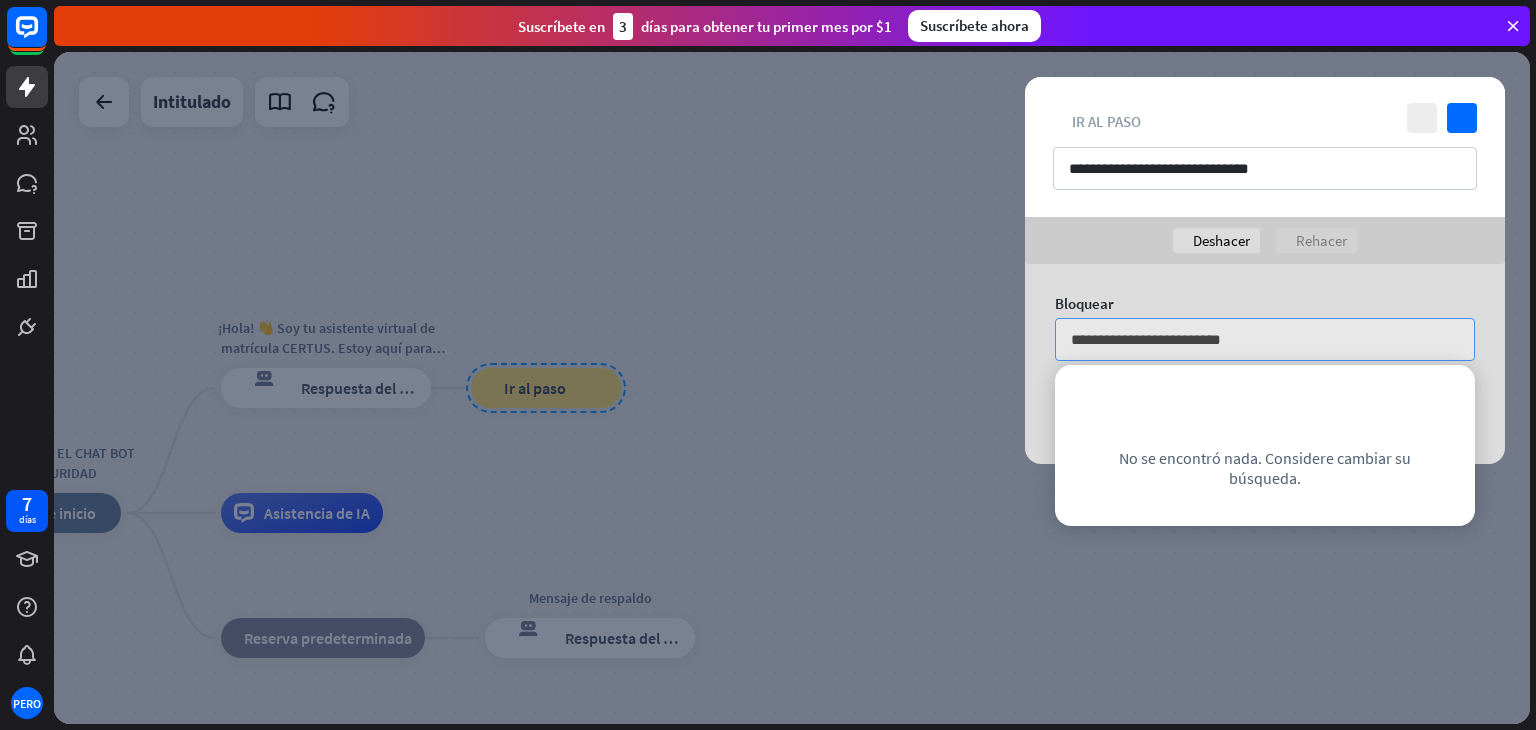 drag, startPoint x: 1263, startPoint y: 341, endPoint x: 1071, endPoint y: 341, distance: 192 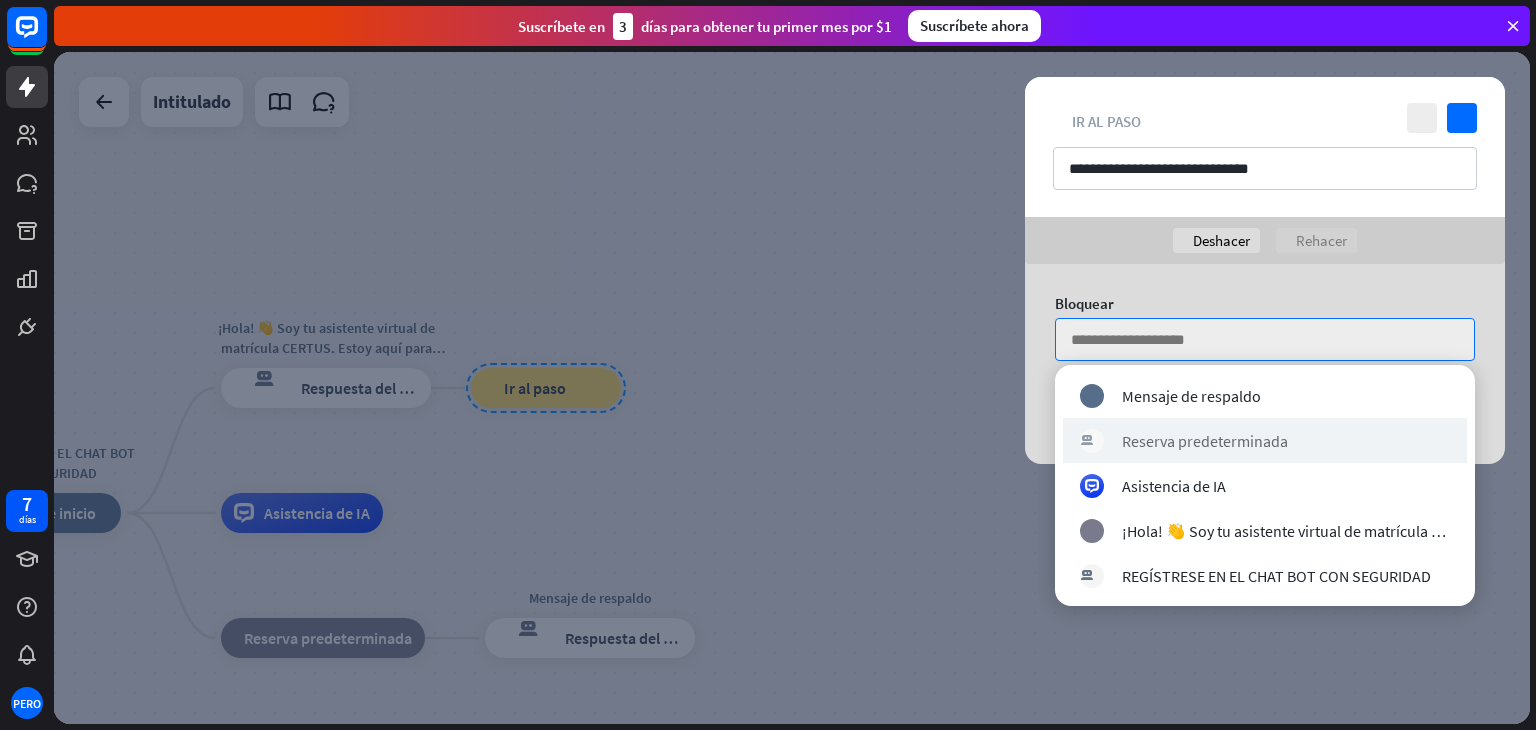 click on "respuesta del bot de bloqueo
Reserva predeterminada" at bounding box center [1265, 440] 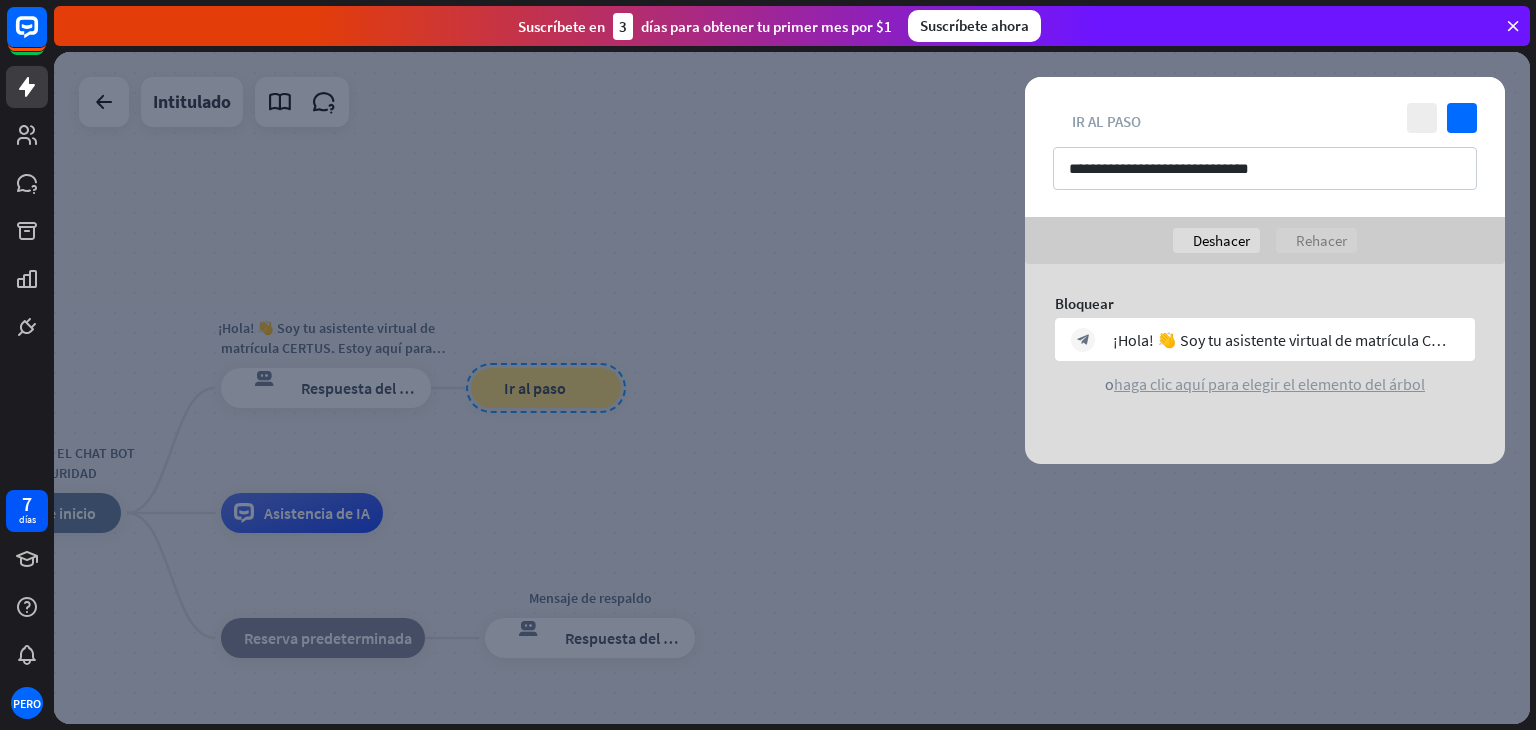 click on "haga clic aquí para elegir el elemento del árbol" at bounding box center (1269, 384) 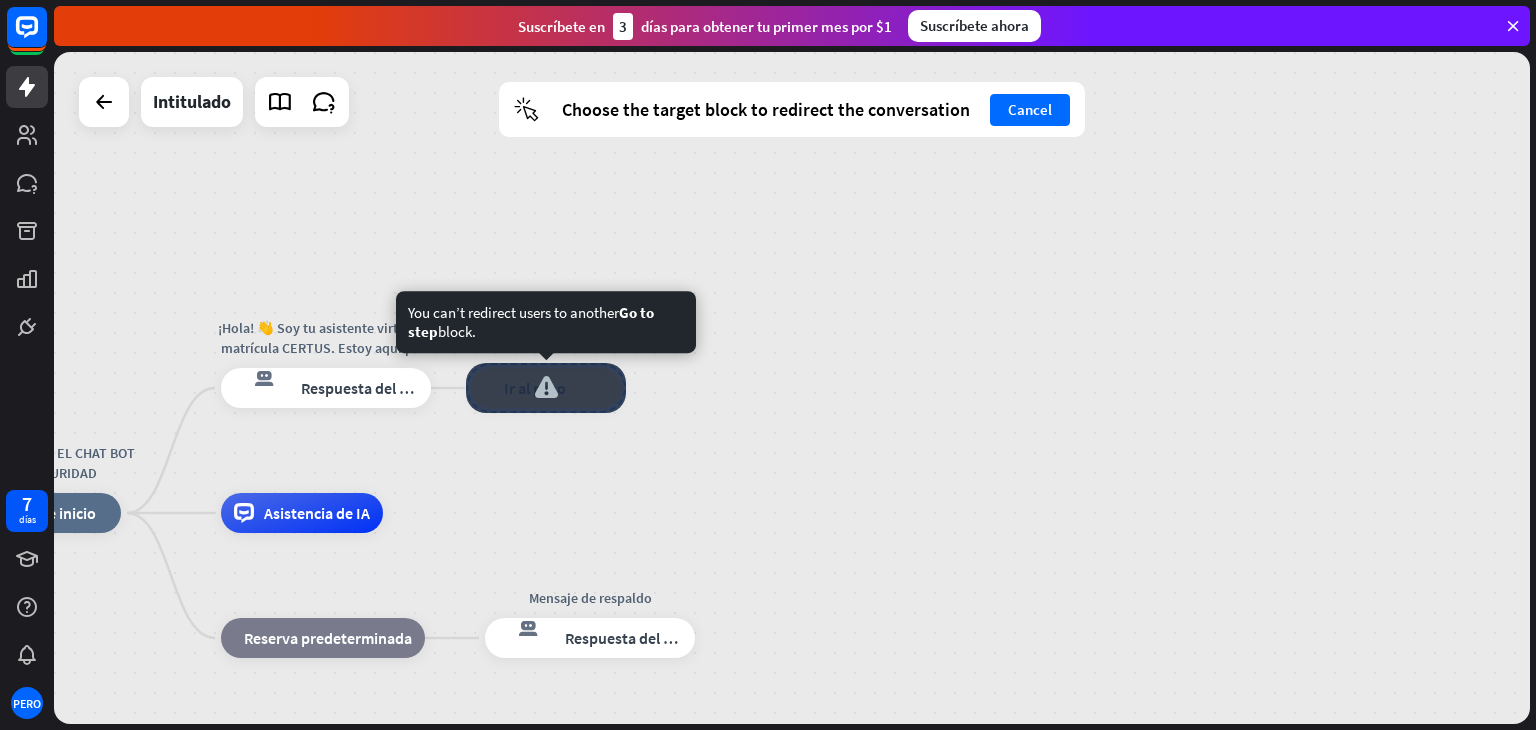 click at bounding box center [546, 388] 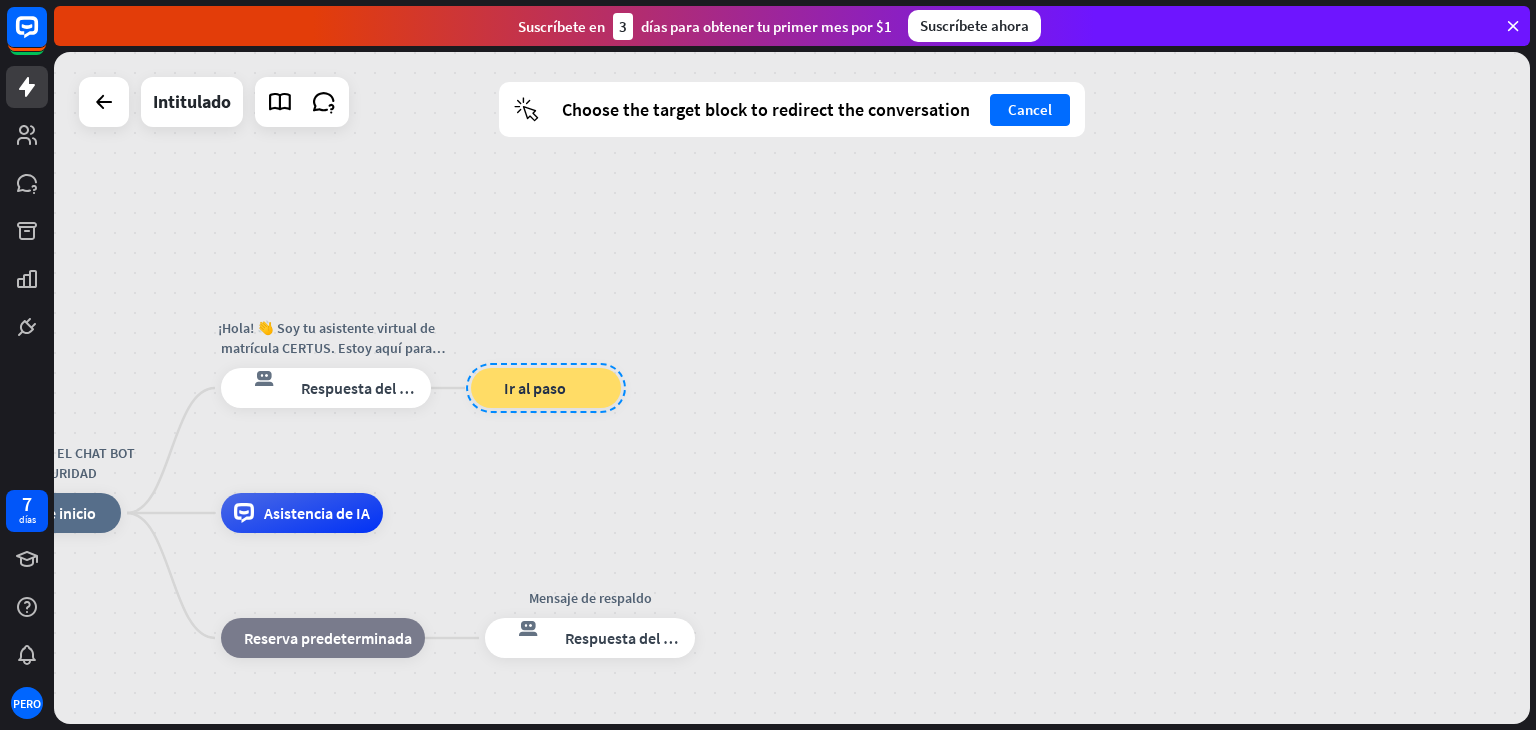click on "REGÍSTRESE EN EL CHAT BOT CON SEGURIDAD   inicio_2   Punto de inicio                 ¡Hola! 👋 Soy tu asistente virtual de matrícula CERTUS. Estoy aquí para ayudarte en tu proceso de matrícula digital. ¿Sobre qué   respuesta del bot de bloqueo   Respuesta del bot                   bloque_ir a   Ir al paso                     Asistencia de IA                   bloque_de_retroceso   Reserva predeterminada                 Mensaje de respaldo   respuesta del bot de bloqueo   Respuesta del bot" at bounding box center [792, 388] 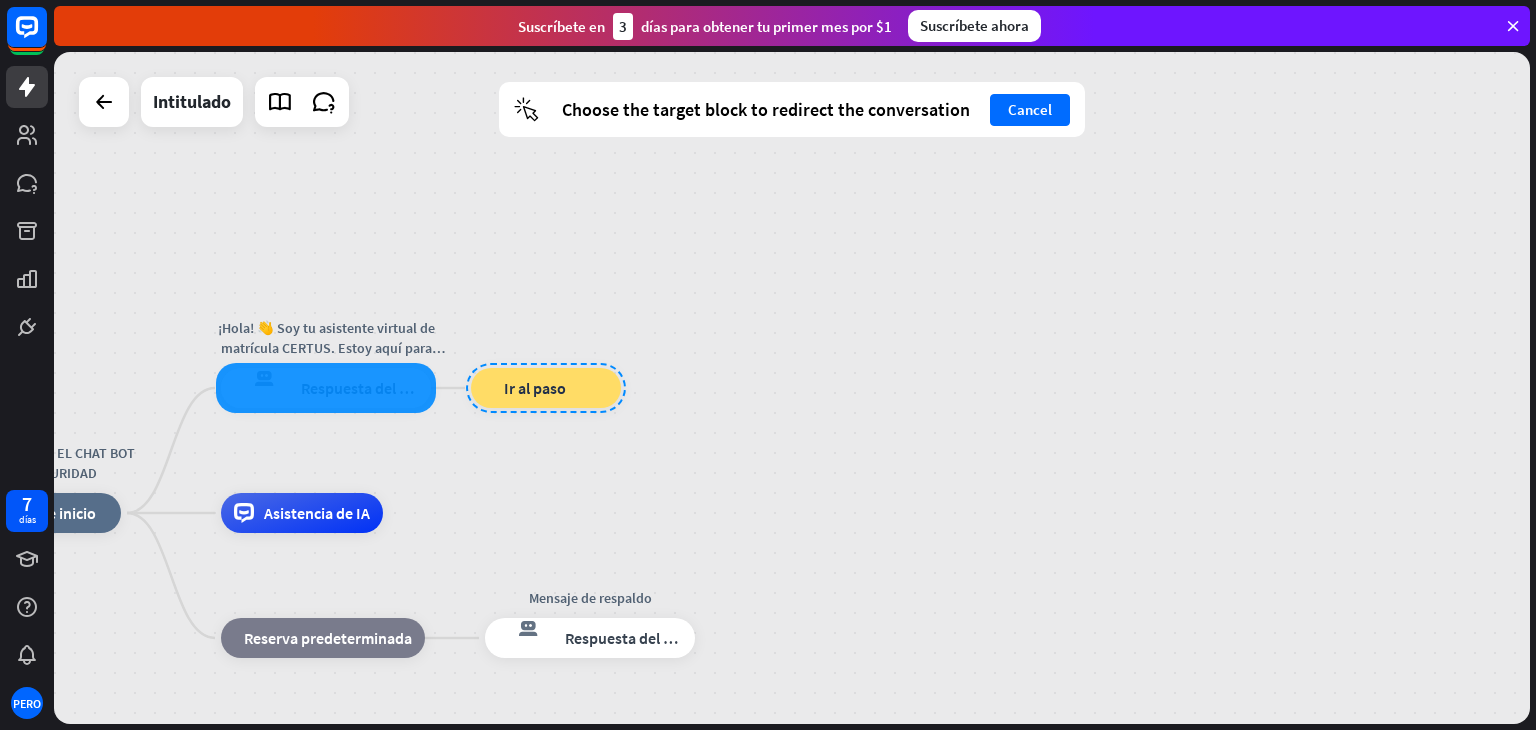 click at bounding box center [326, 388] 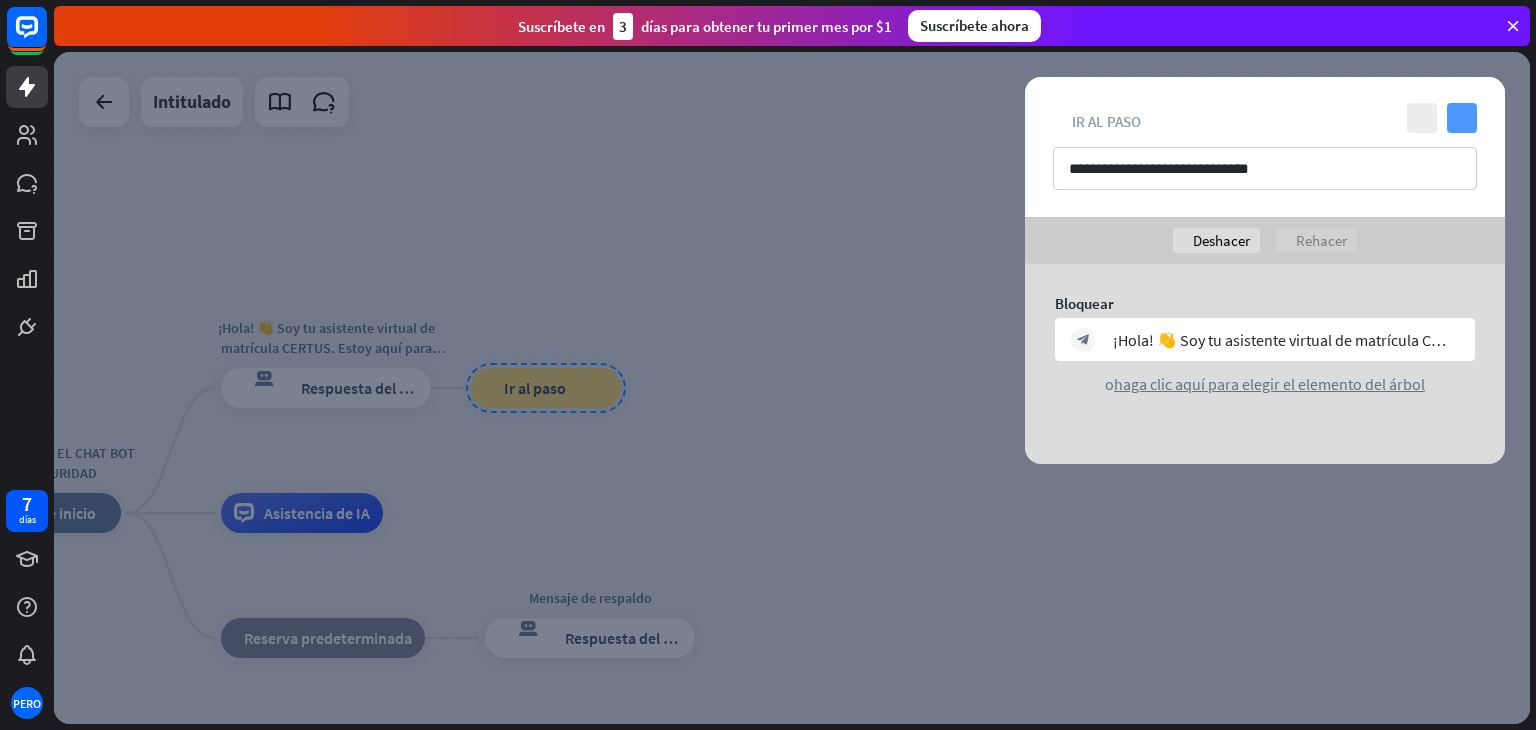 click on "controlar" at bounding box center [1462, 118] 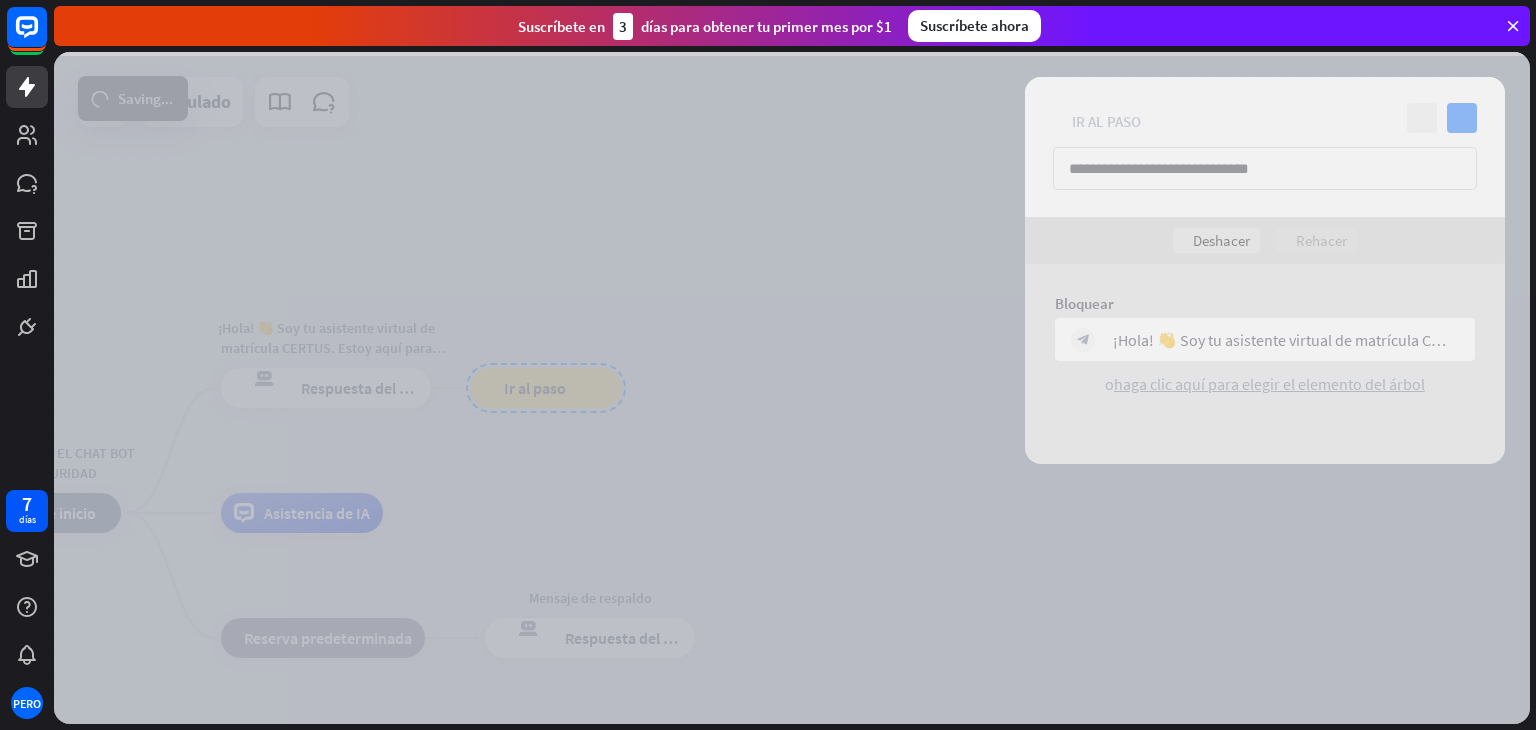 click at bounding box center [792, 388] 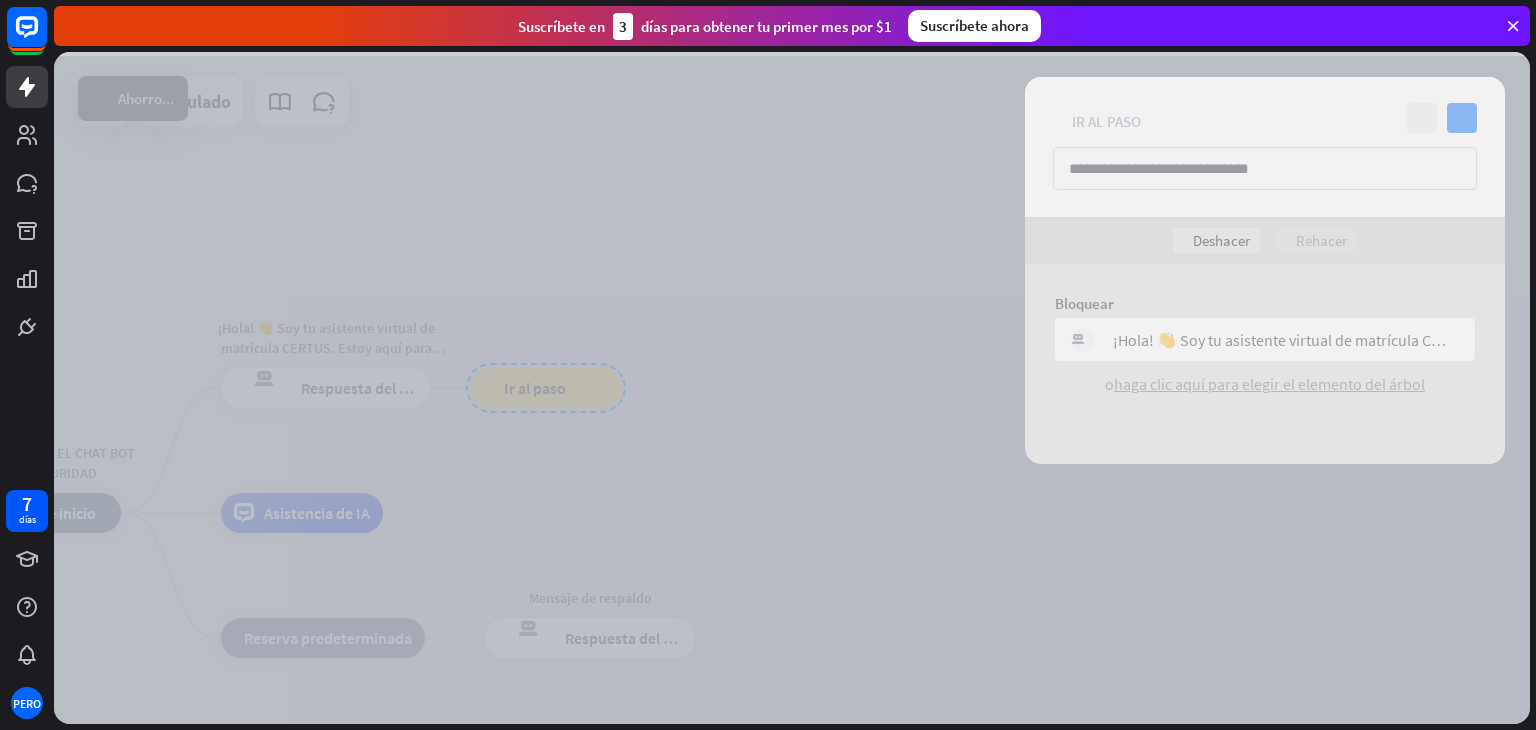 click at bounding box center [1513, 26] 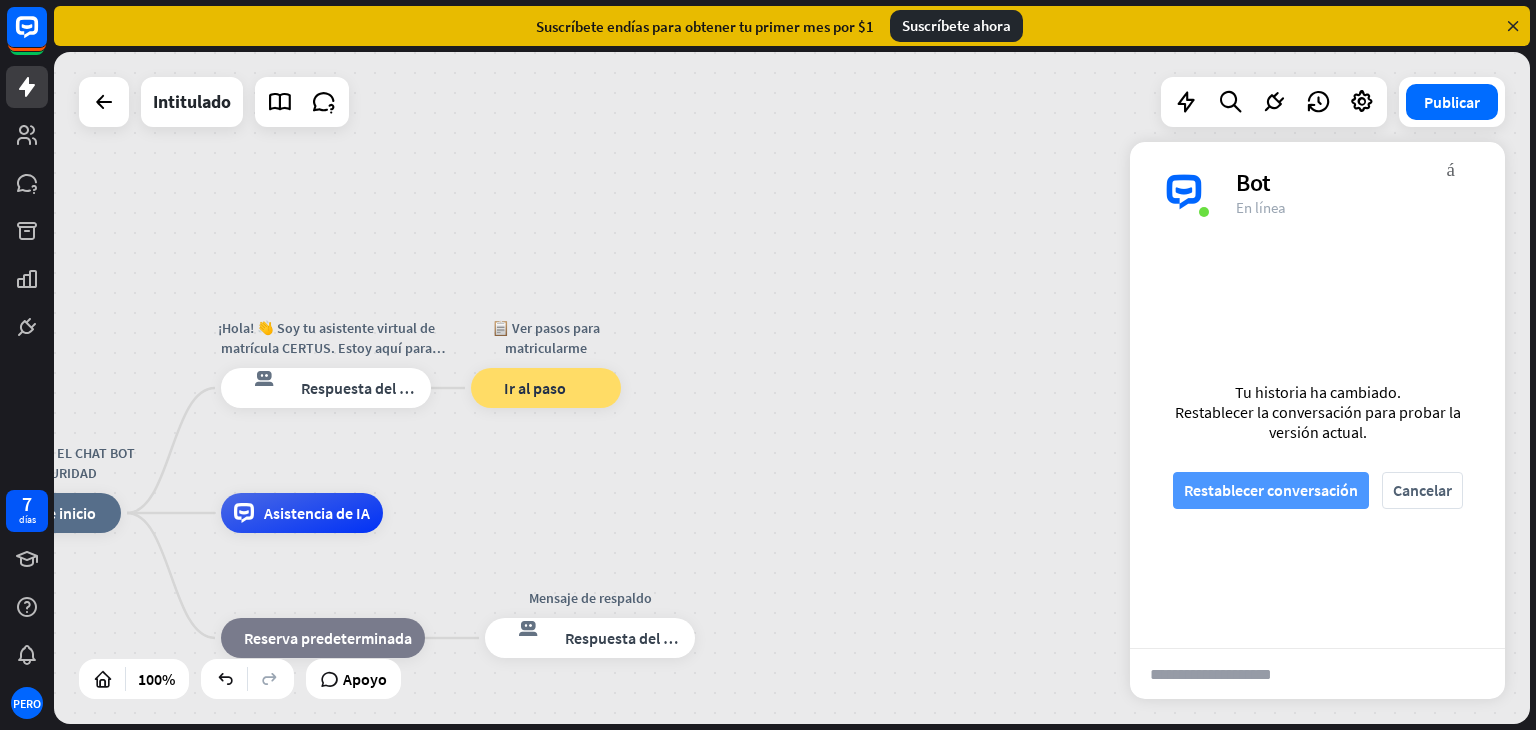 click on "Restablecer conversación" at bounding box center (1271, 490) 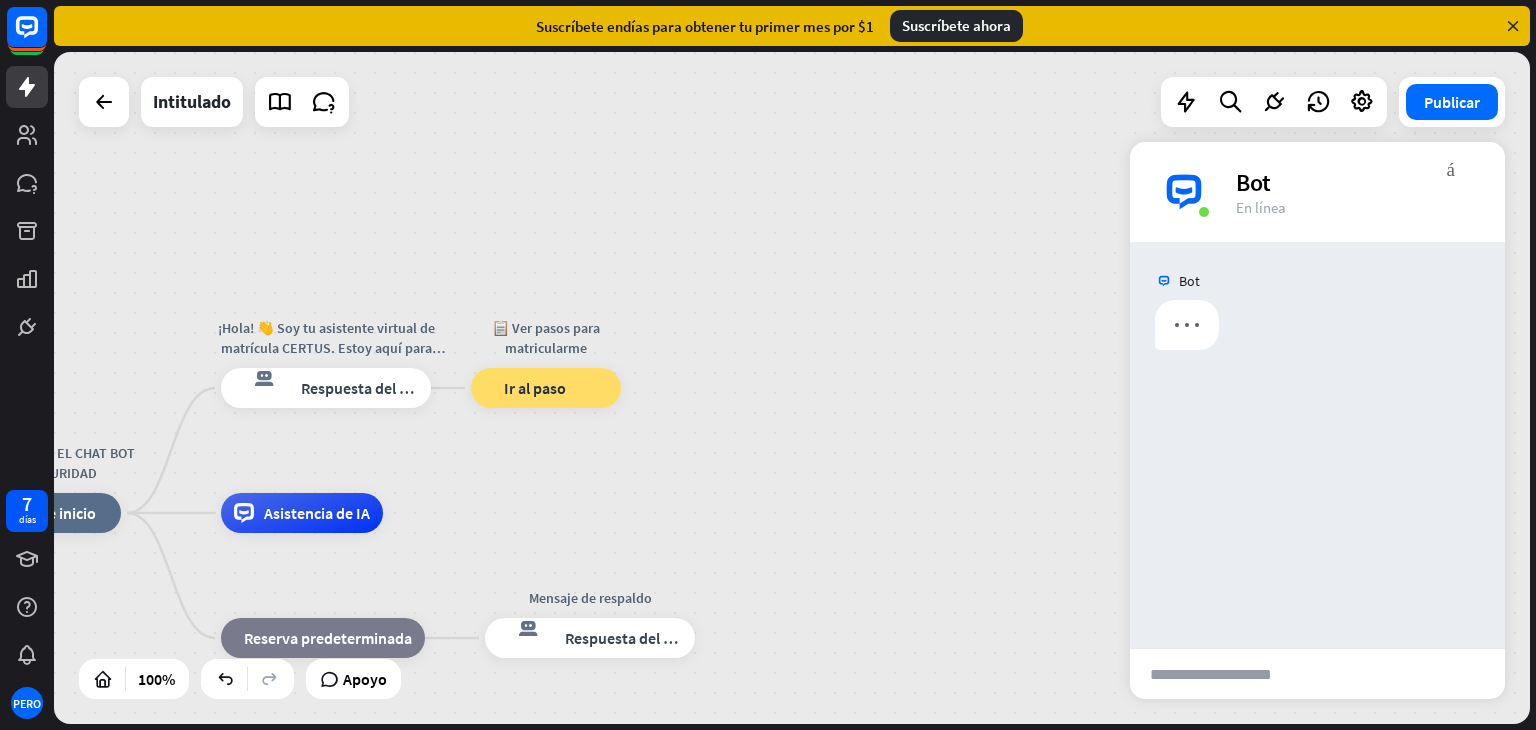 scroll, scrollTop: 0, scrollLeft: 0, axis: both 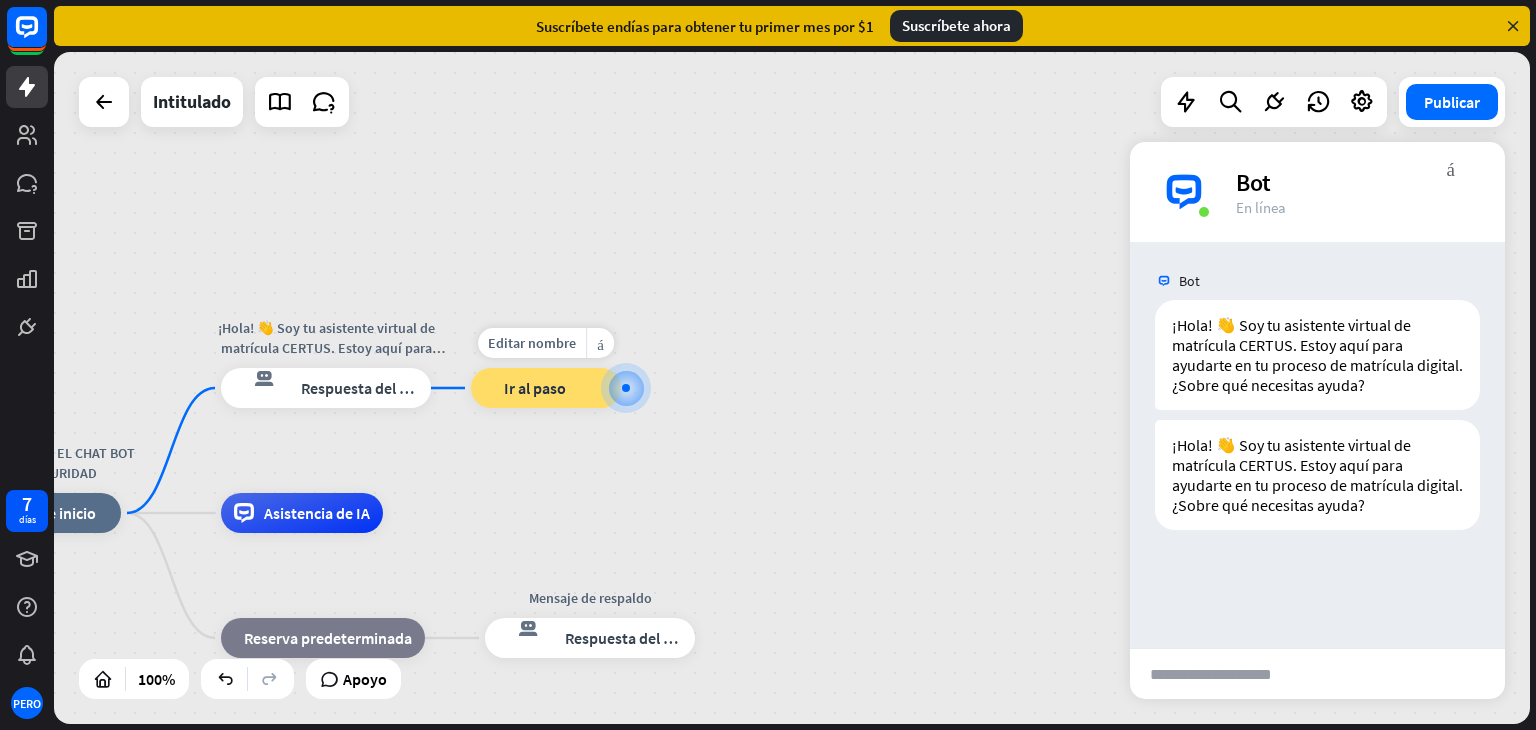 click on "bloque_ir a   Ir al paso" at bounding box center (546, 388) 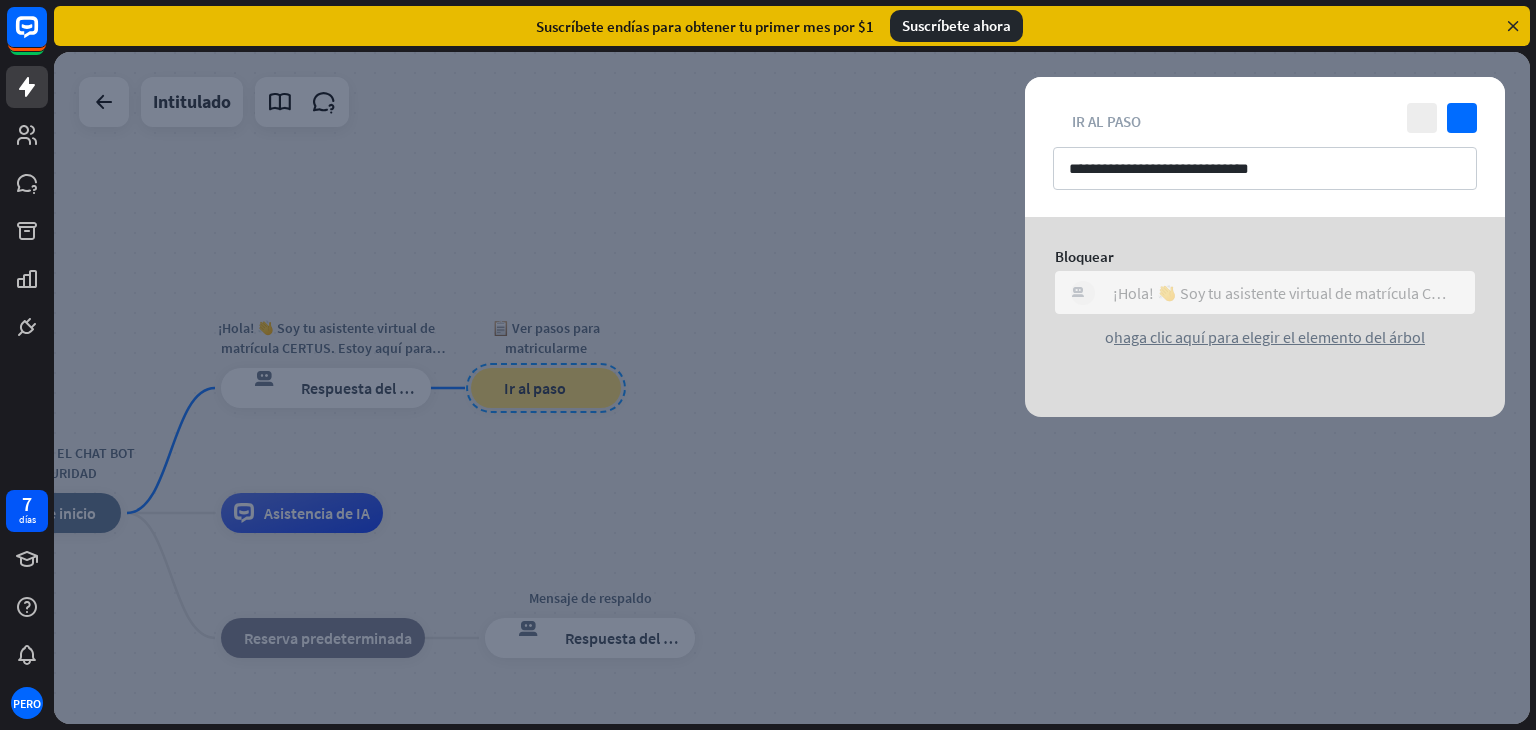 drag, startPoint x: 1112, startPoint y: 289, endPoint x: 1281, endPoint y: 288, distance: 169.00296 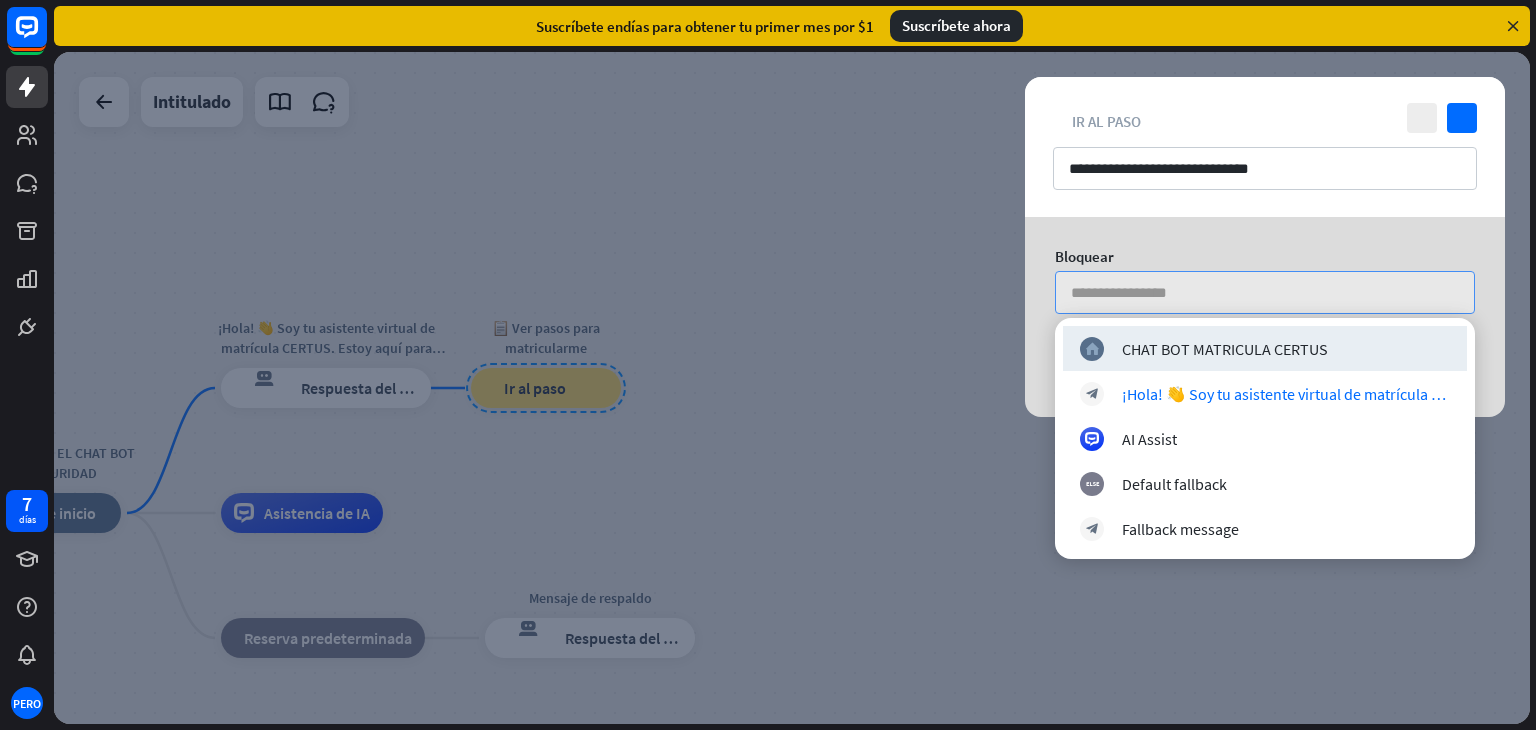 click at bounding box center (1260, 292) 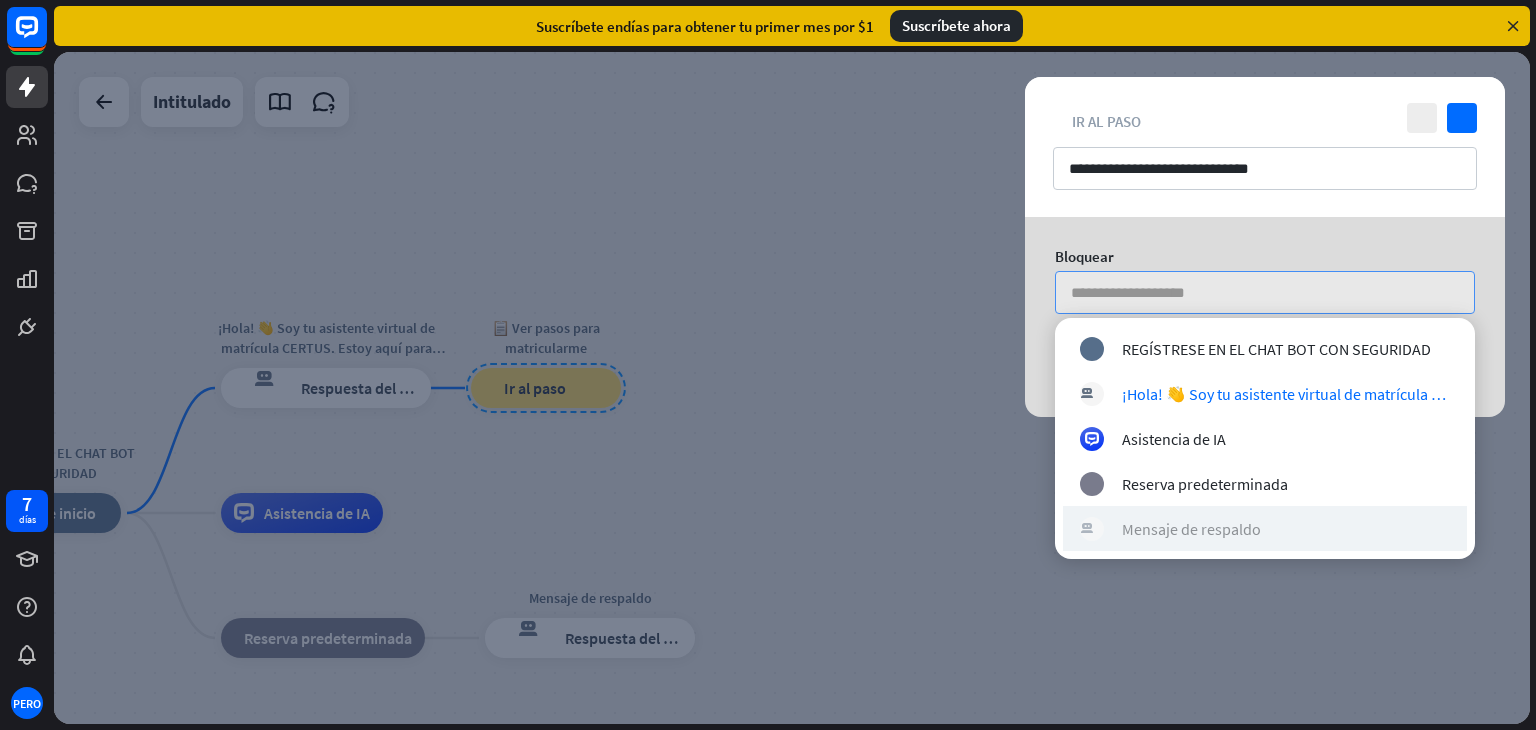 click on "Mensaje de respaldo" at bounding box center (1191, 529) 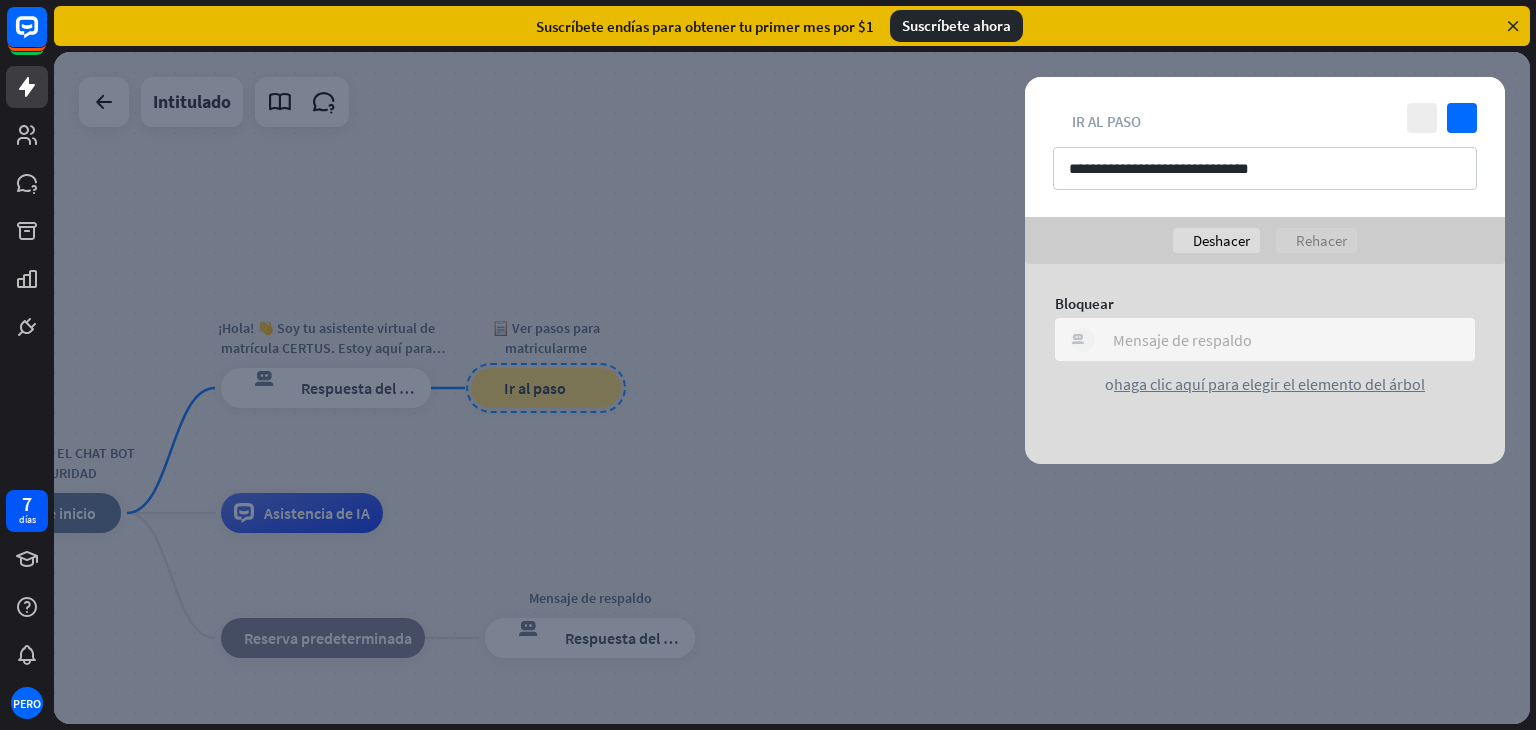 click on "Mensaje de respaldo" at bounding box center (1182, 340) 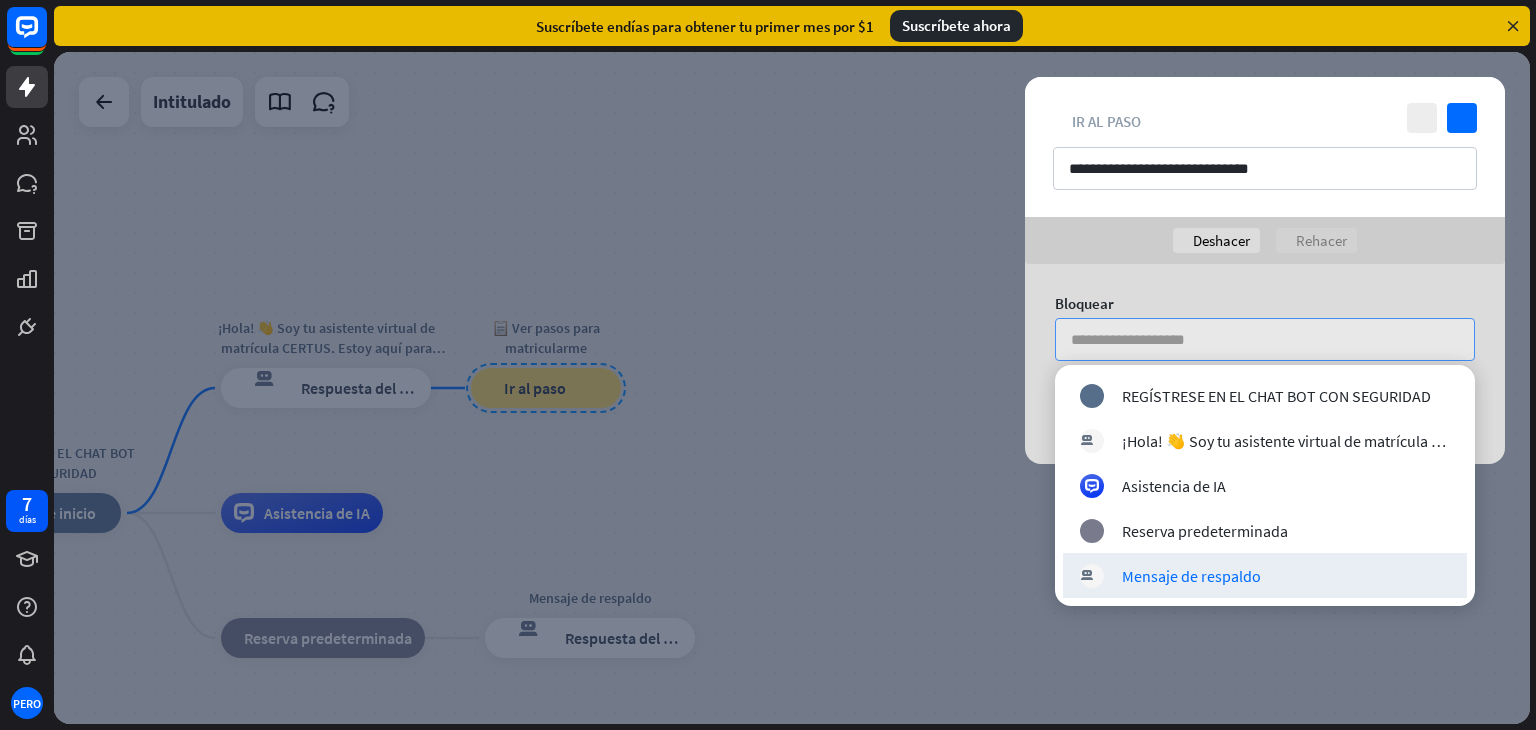 type on "**********" 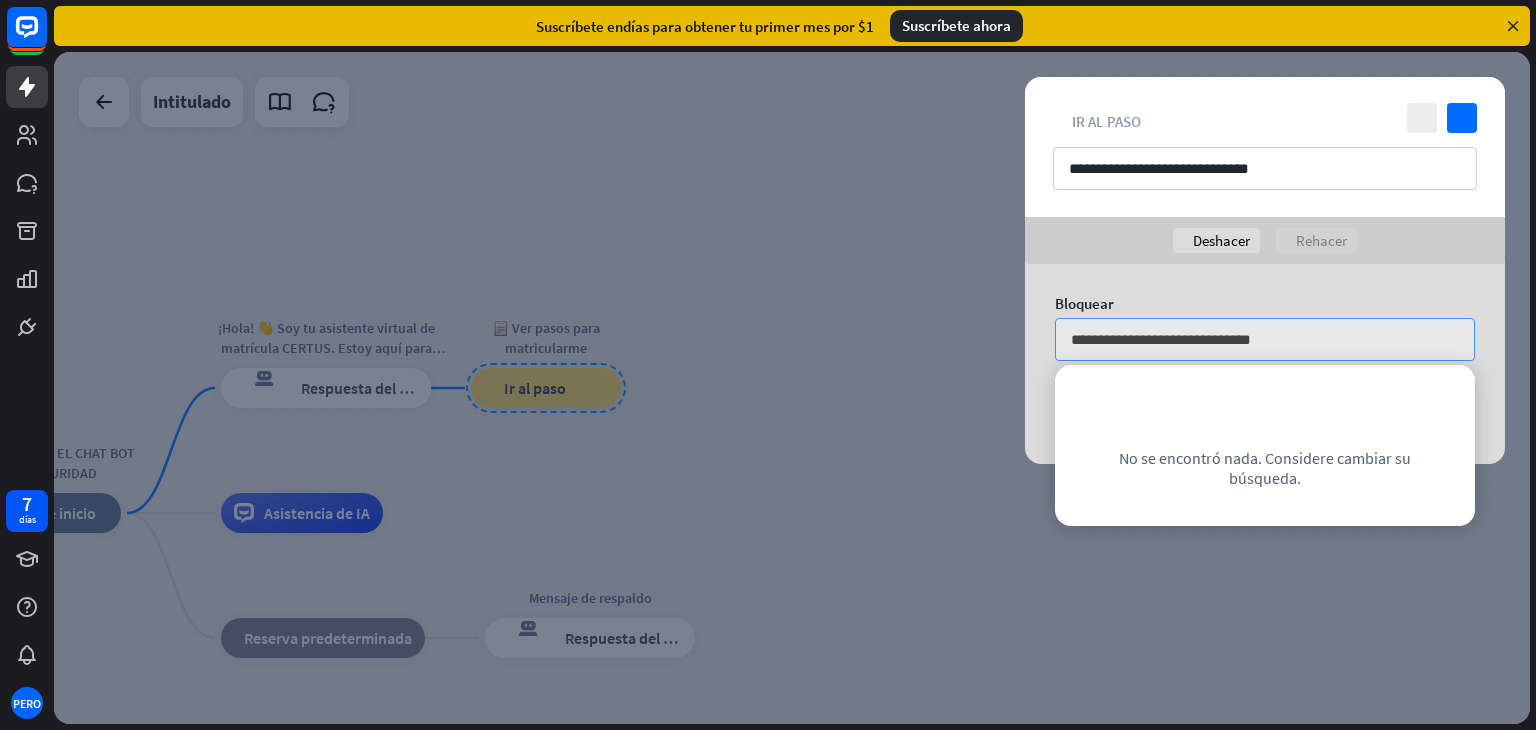drag, startPoint x: 1283, startPoint y: 336, endPoint x: 1032, endPoint y: 331, distance: 251.04979 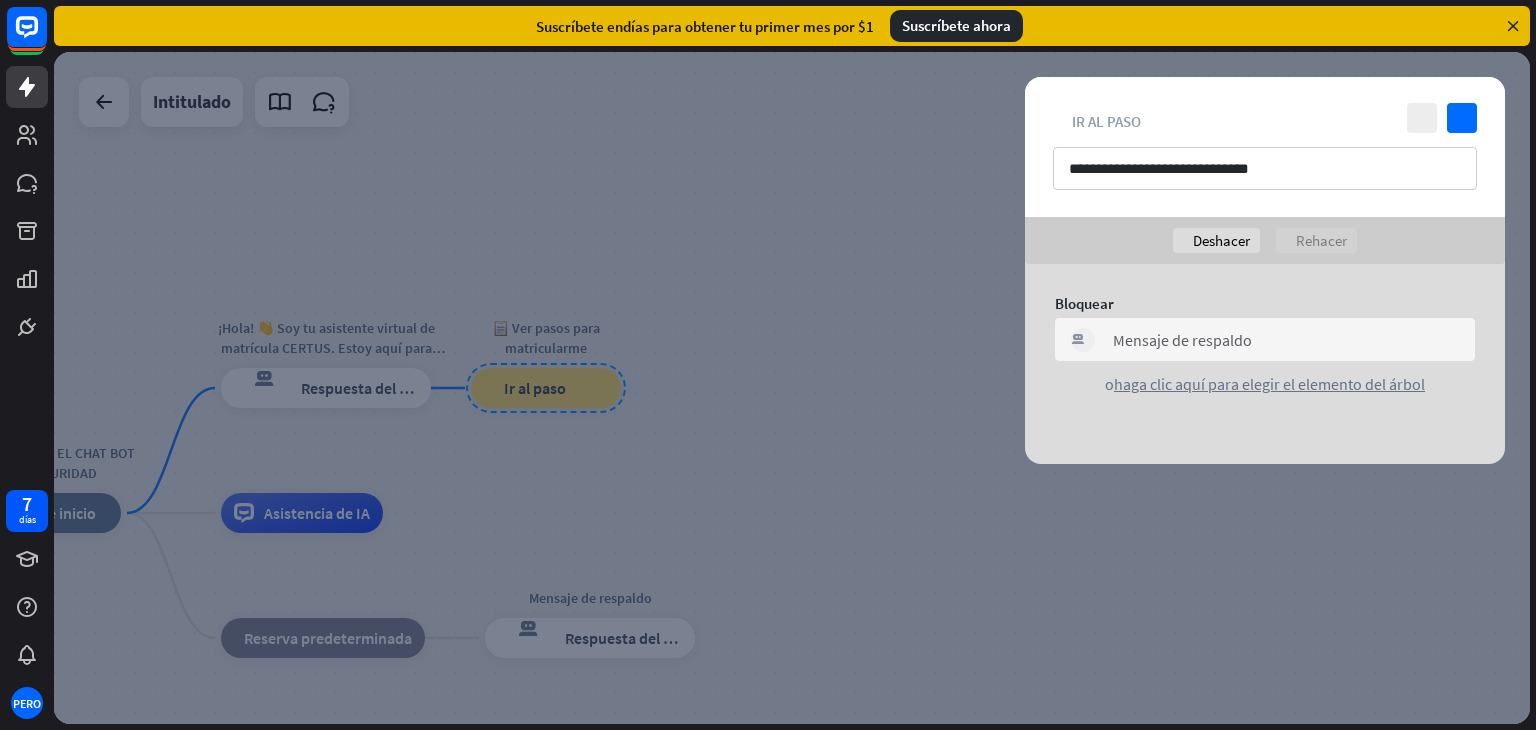 drag, startPoint x: 1204, startPoint y: 289, endPoint x: 1302, endPoint y: 285, distance: 98.0816 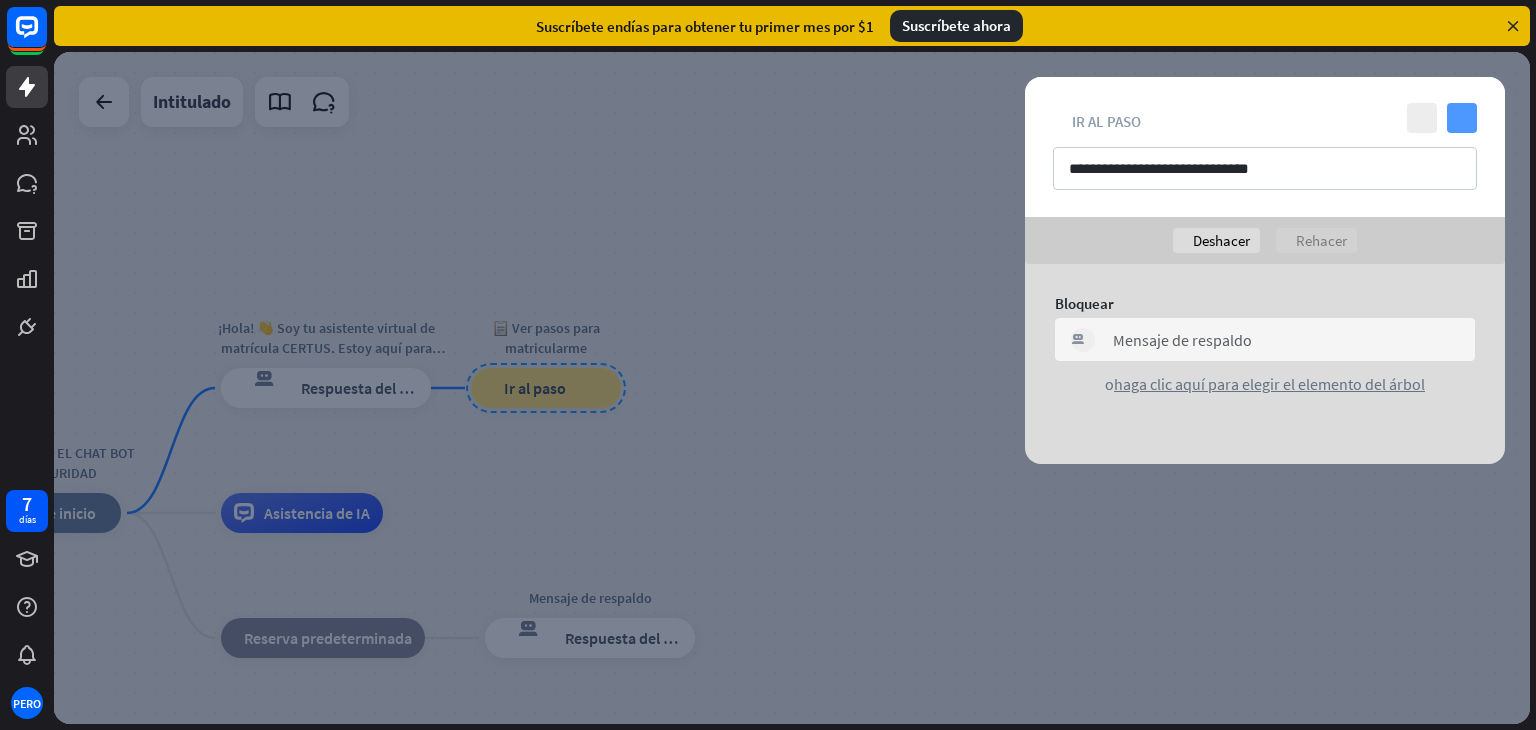 click on "controlar" at bounding box center [1462, 118] 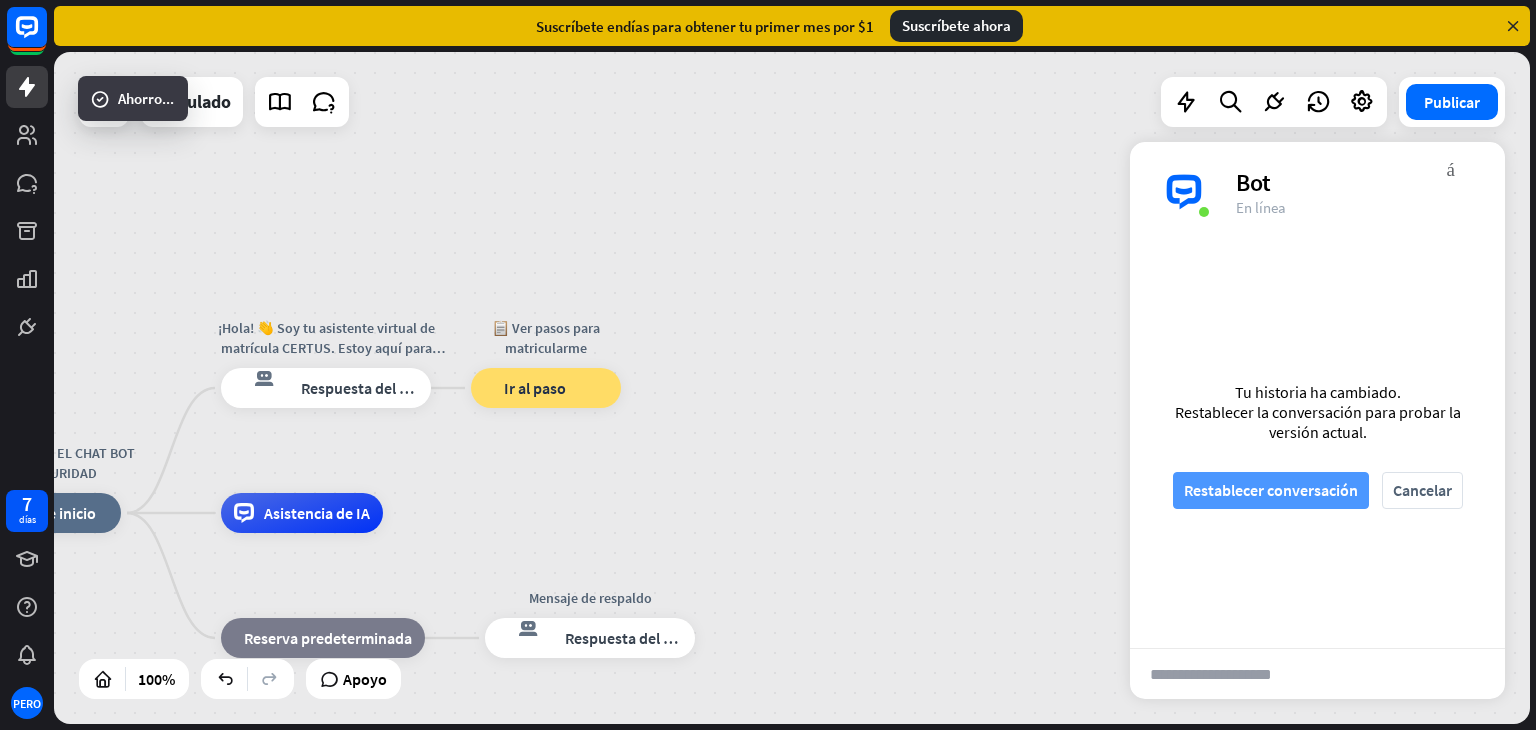 click on "Restablecer conversación" at bounding box center (1271, 490) 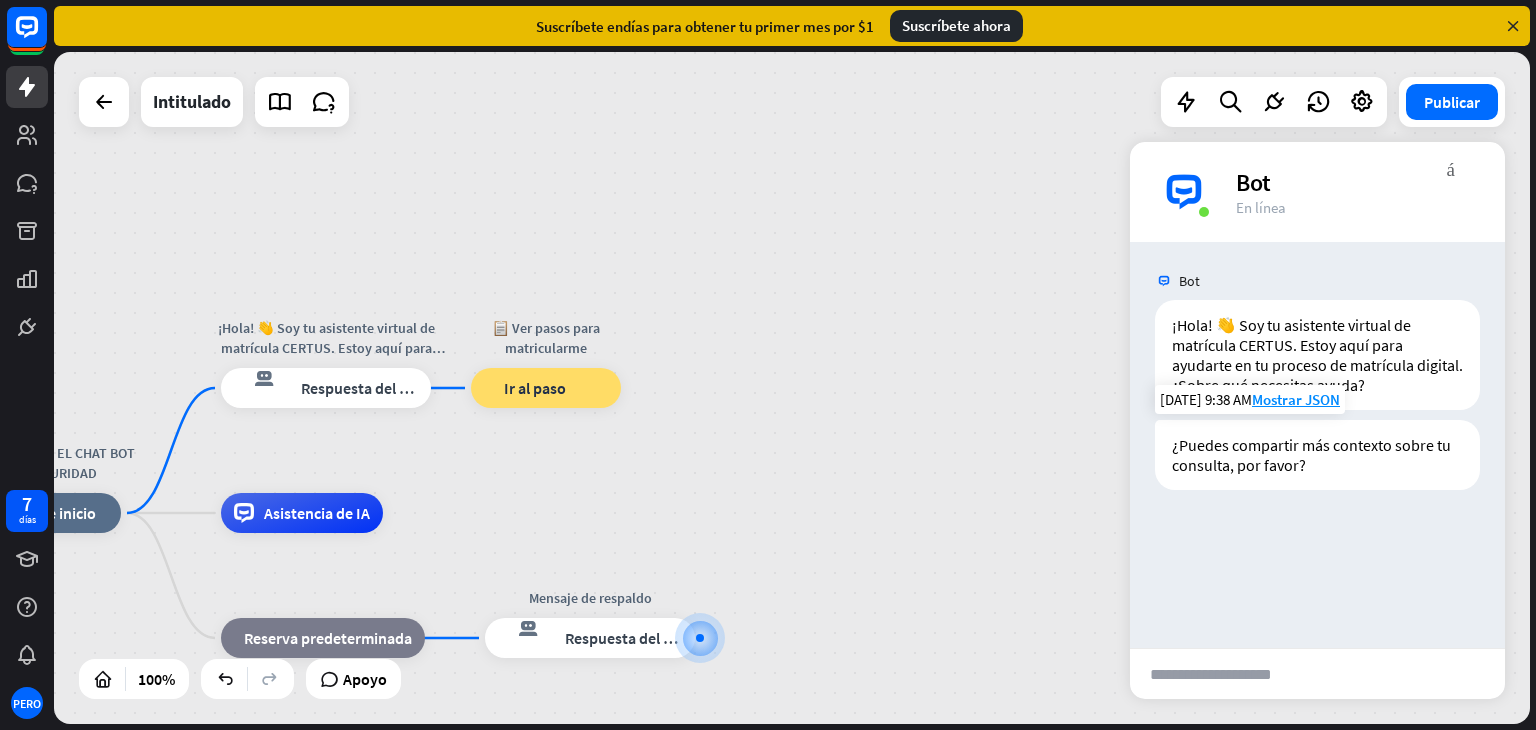 click on "¿Puedes compartir más contexto sobre tu consulta, por favor?" at bounding box center (1313, 455) 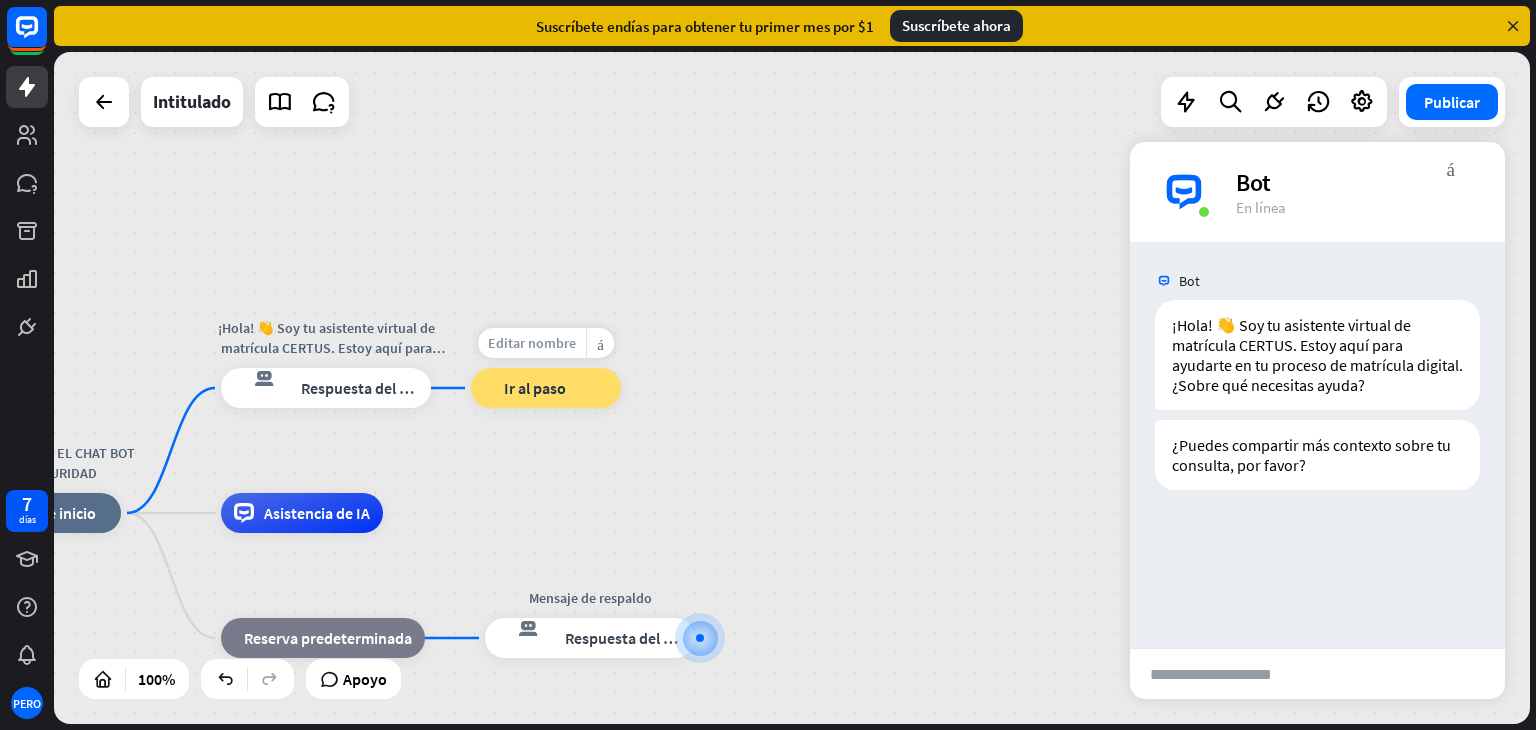 click on "Editar nombre" at bounding box center (532, 343) 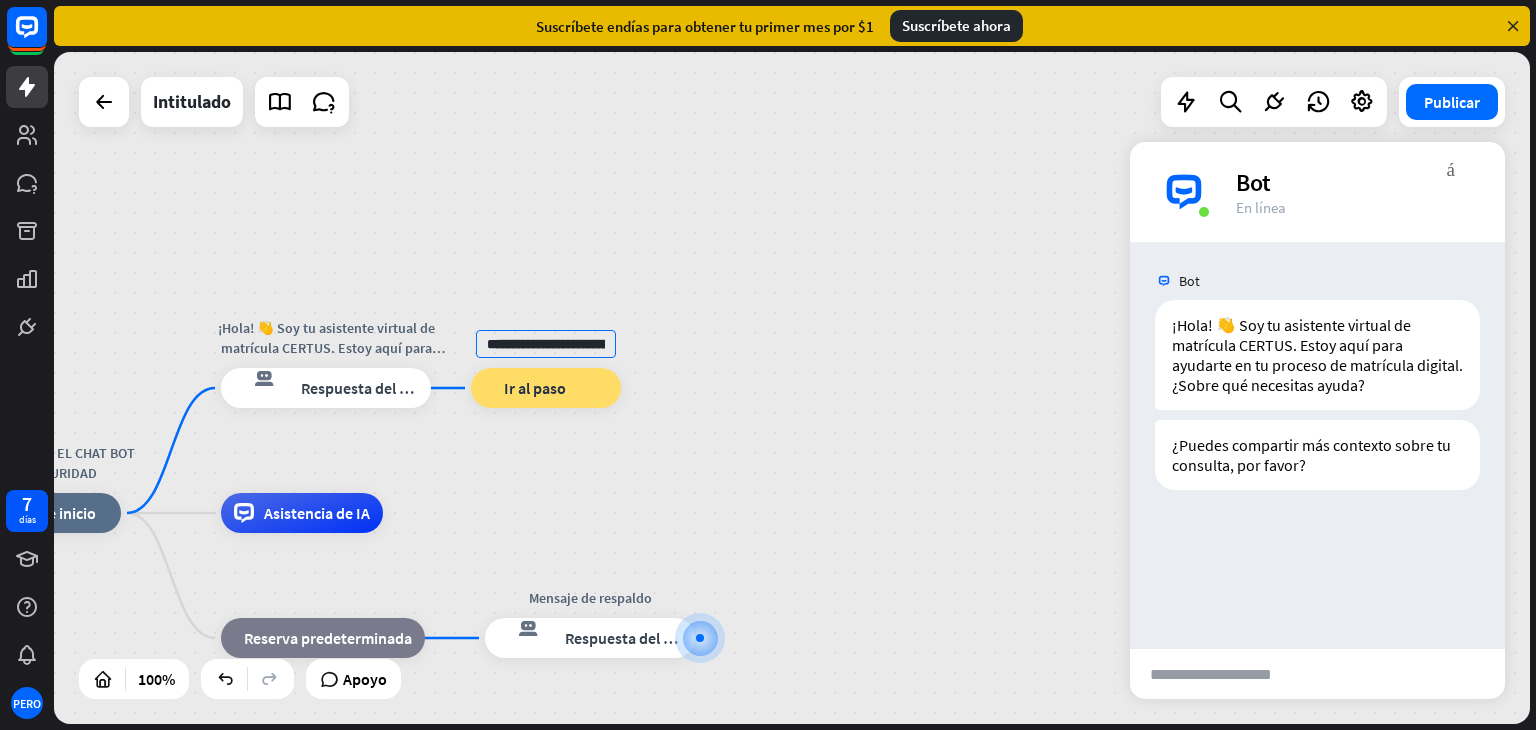 scroll, scrollTop: 0, scrollLeft: 75, axis: horizontal 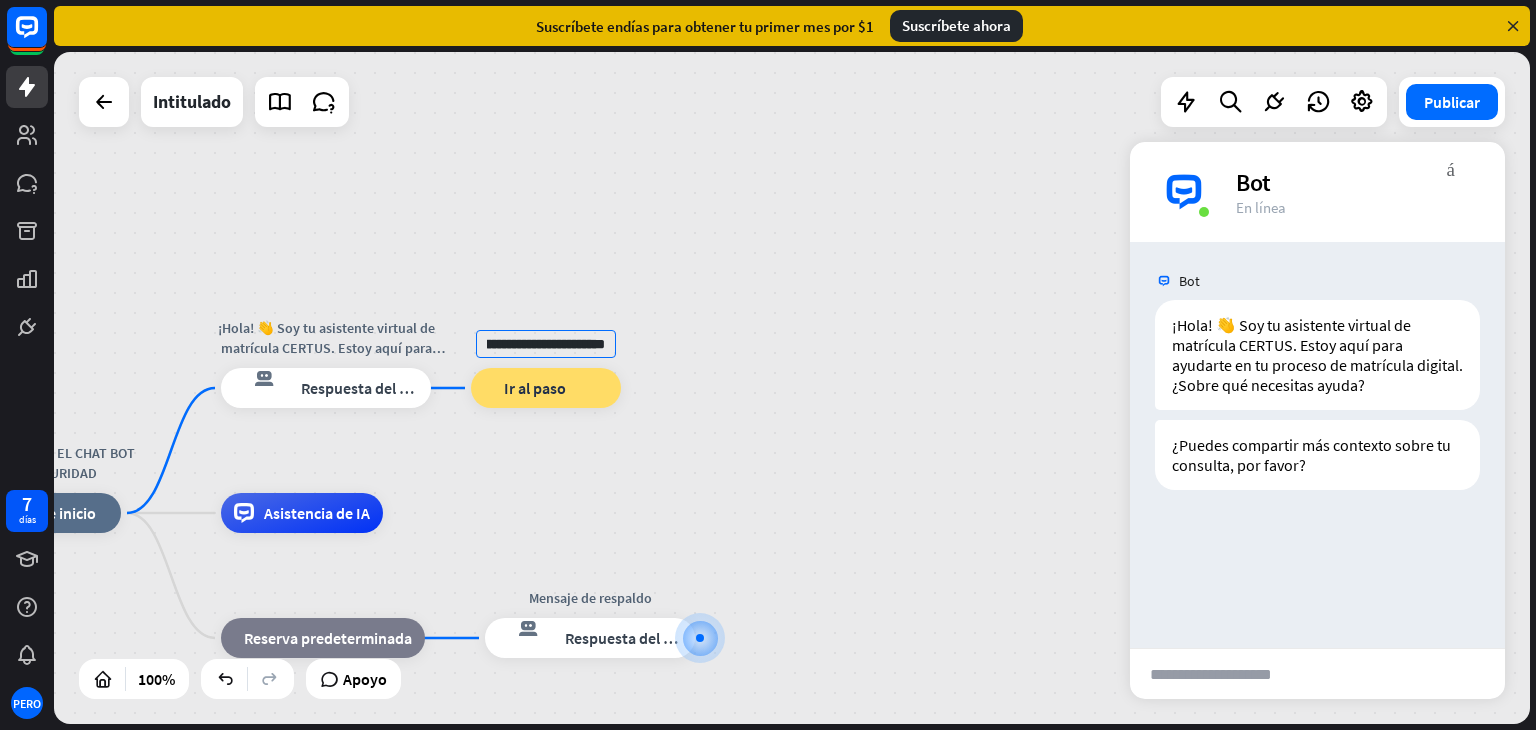 click on "Ir al paso" at bounding box center (535, 388) 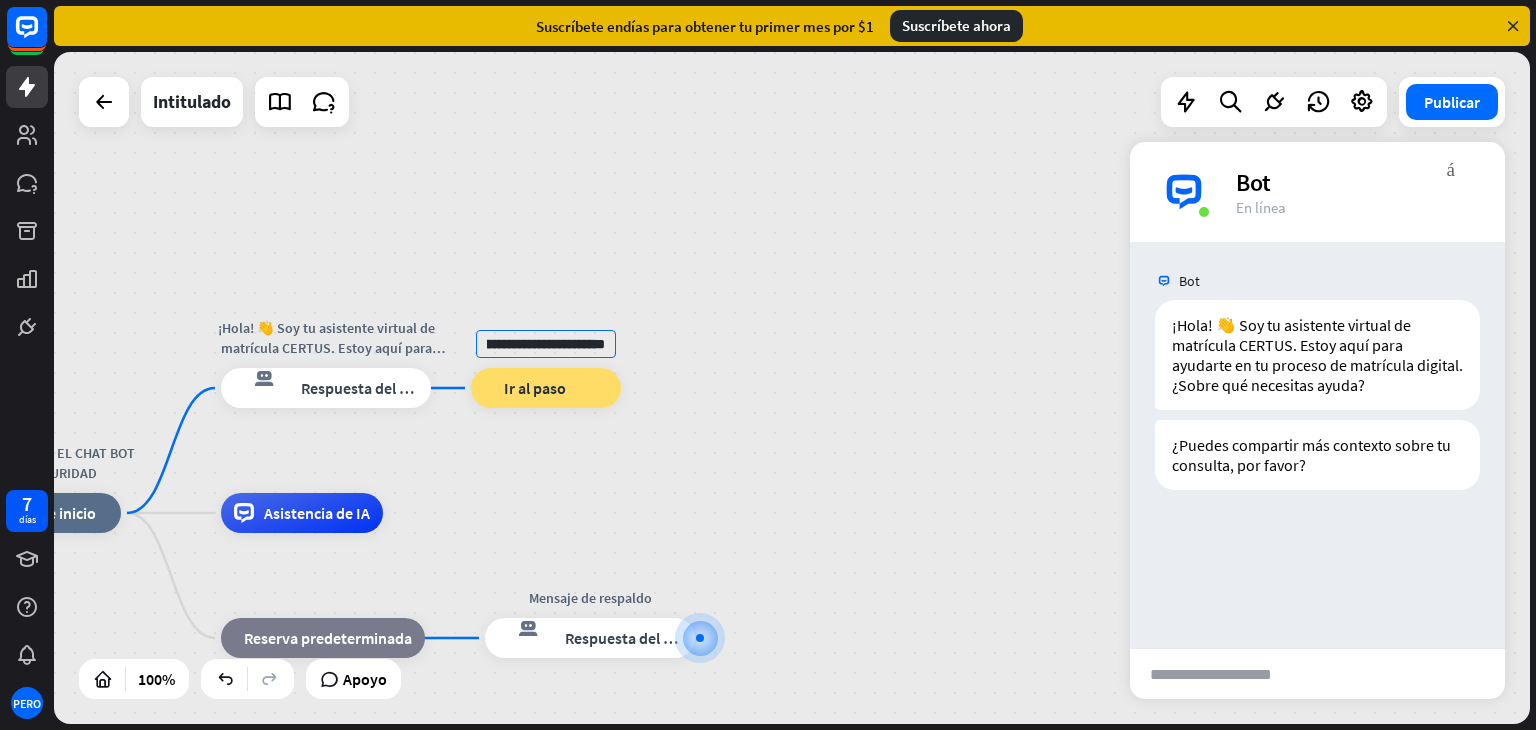 scroll, scrollTop: 0, scrollLeft: 0, axis: both 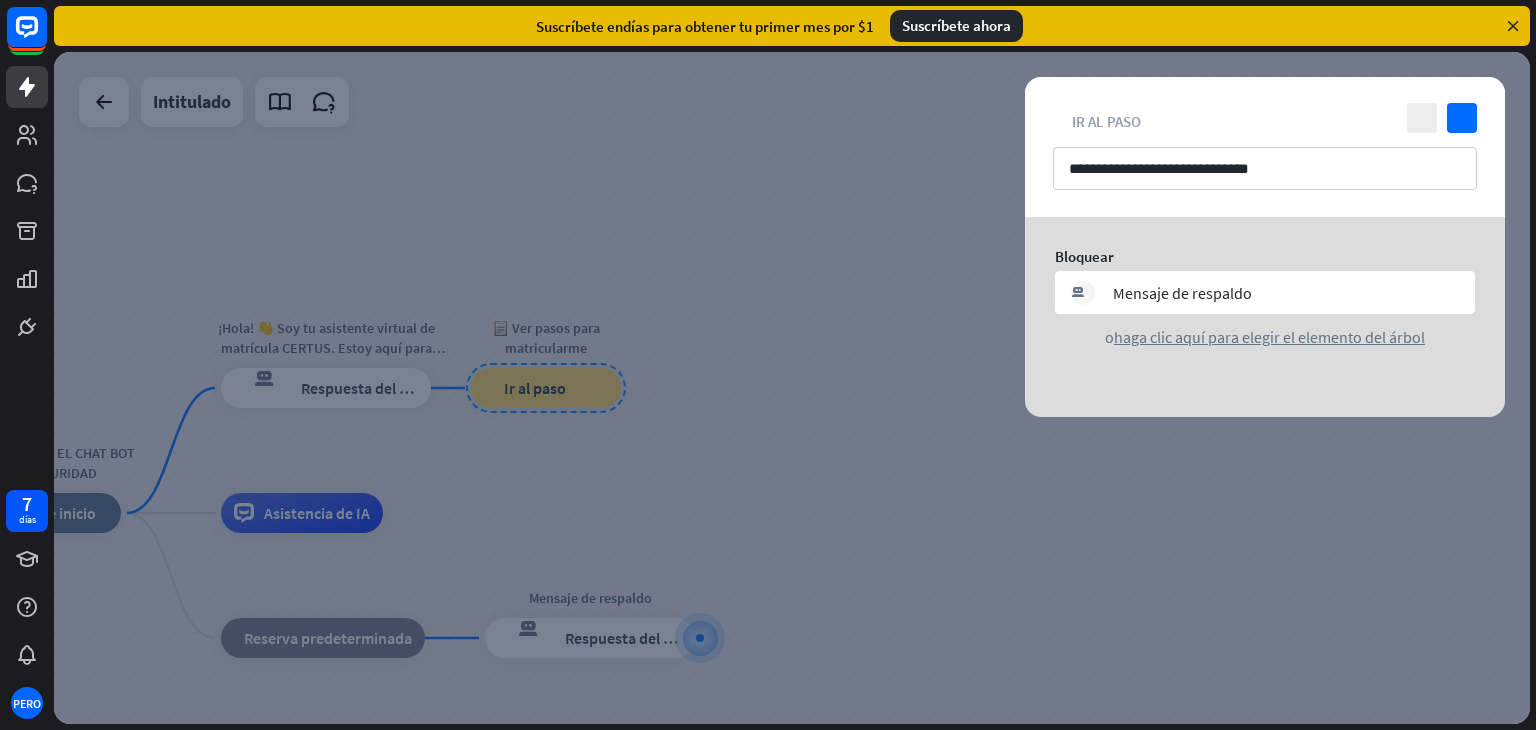 click at bounding box center [792, 388] 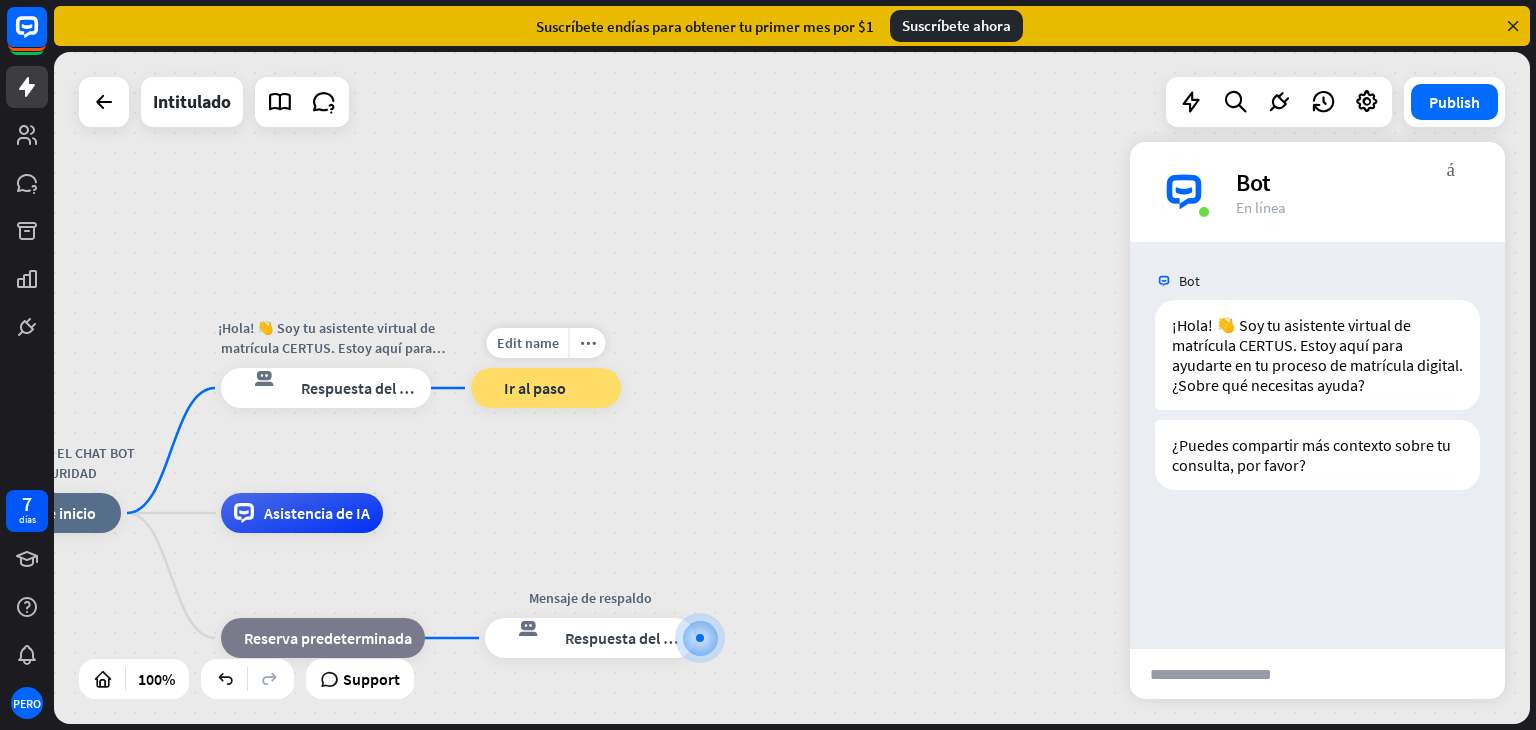 click on "Edit name   more_horiz           📋 Ver pasos para matricularme   bloque_ir a   Ir al paso" at bounding box center (546, 388) 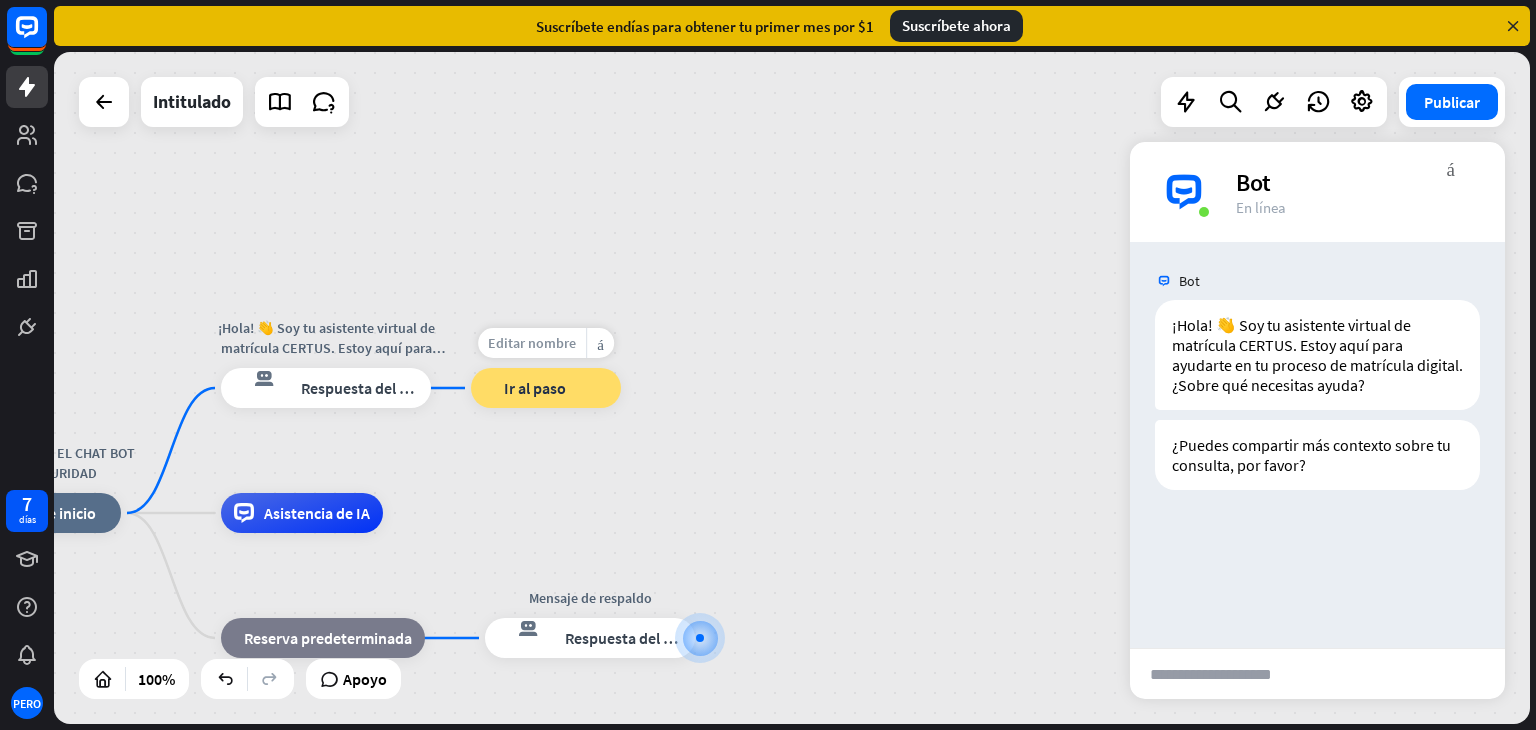 click on "Editar nombre" at bounding box center [532, 343] 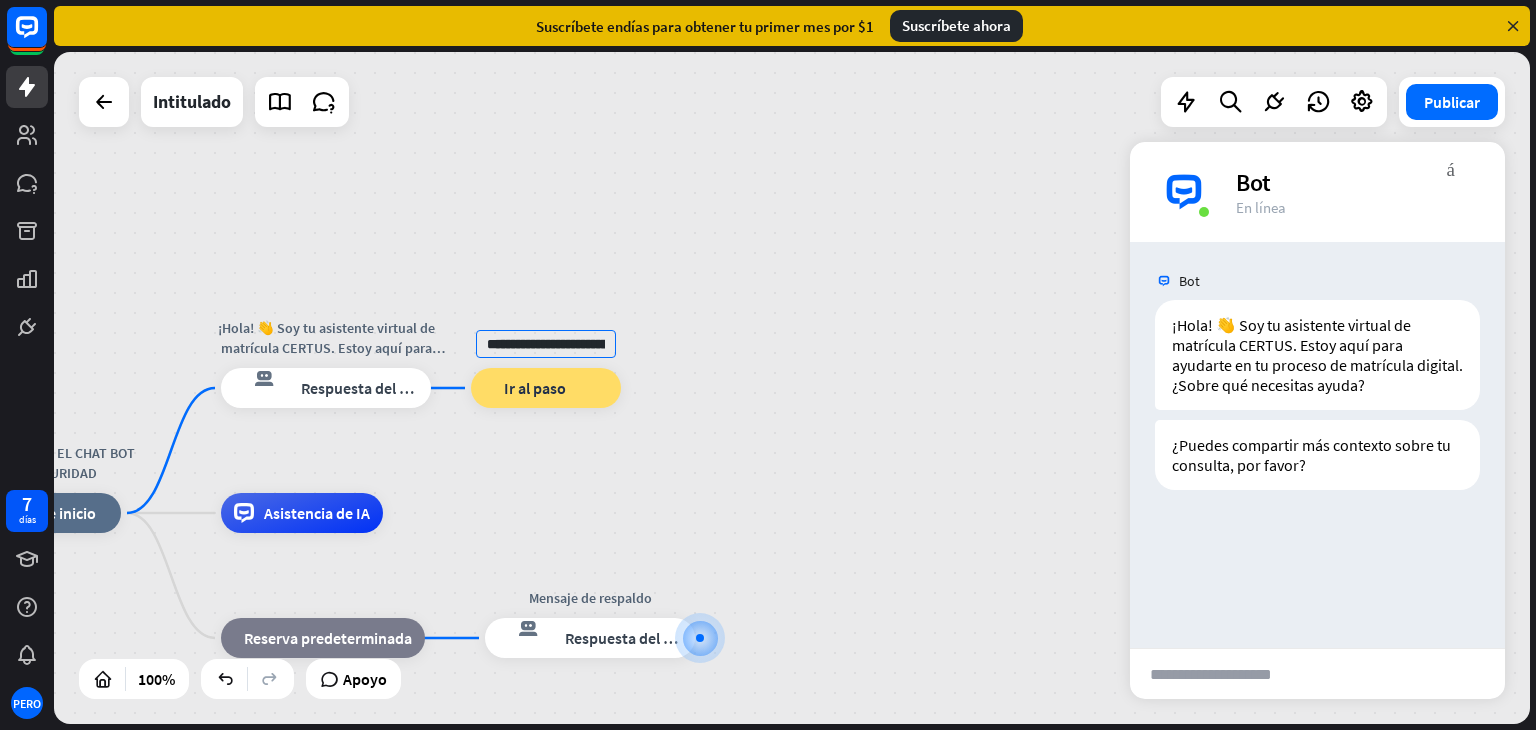 scroll, scrollTop: 0, scrollLeft: 75, axis: horizontal 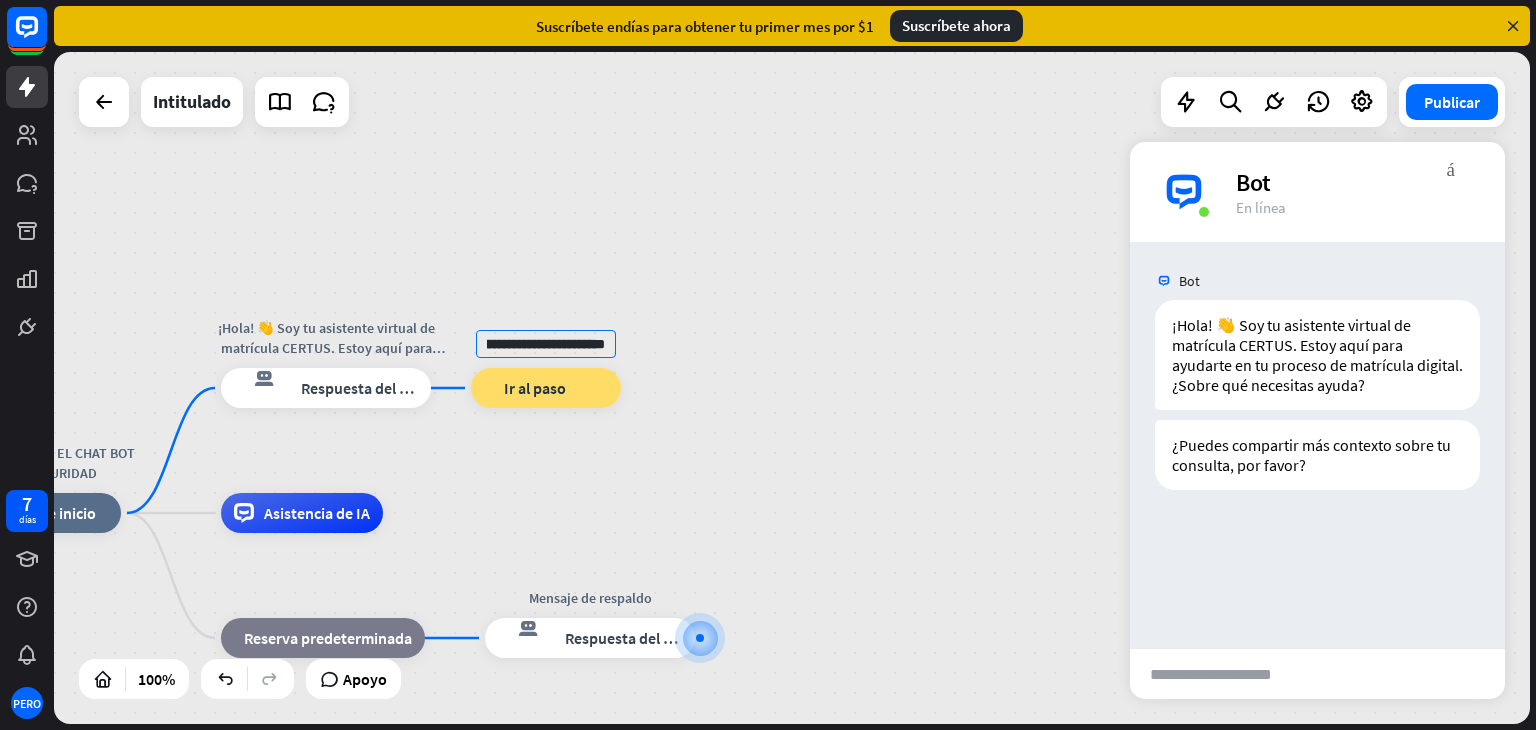 click on "**********" at bounding box center (546, 344) 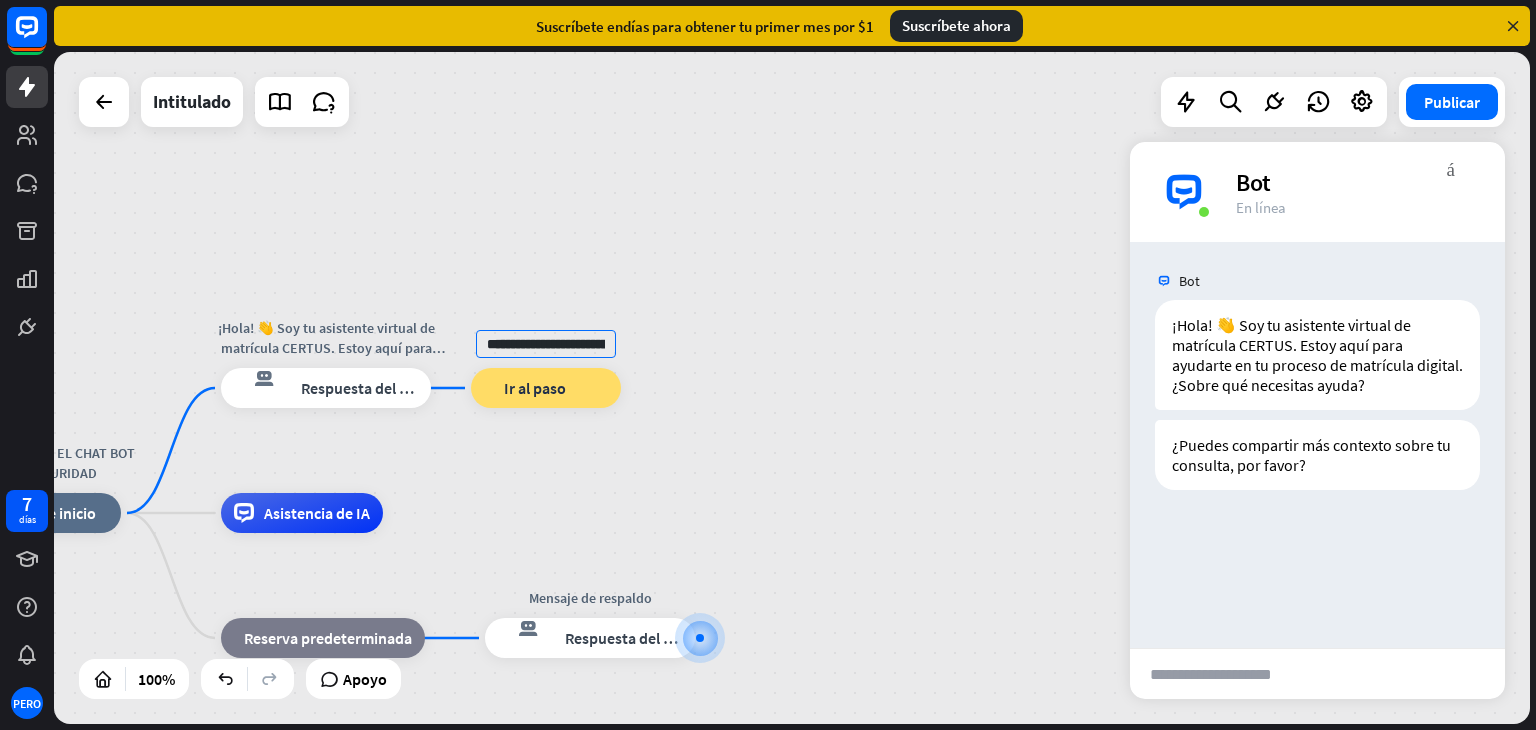 drag, startPoint x: 605, startPoint y: 345, endPoint x: 362, endPoint y: 307, distance: 245.95325 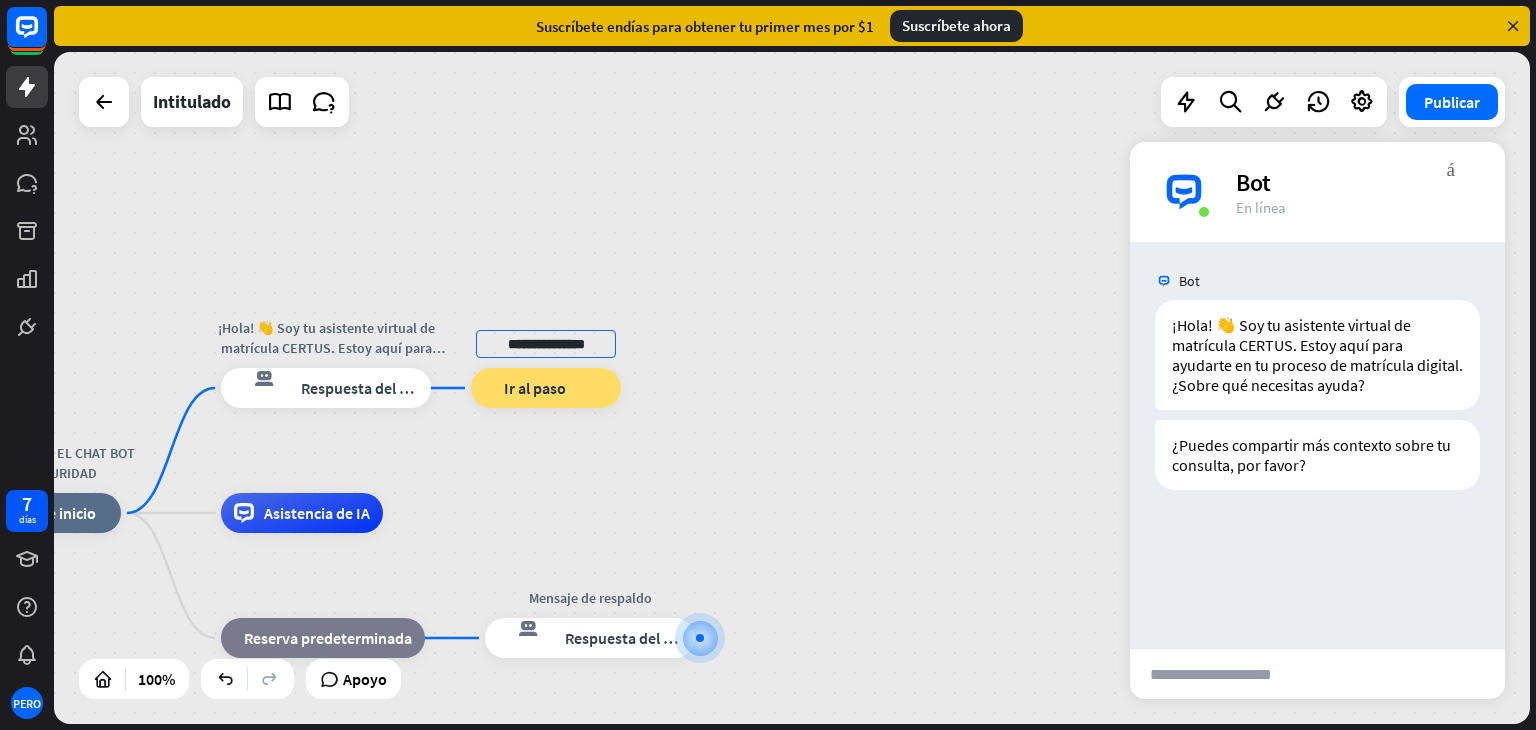 type on "**********" 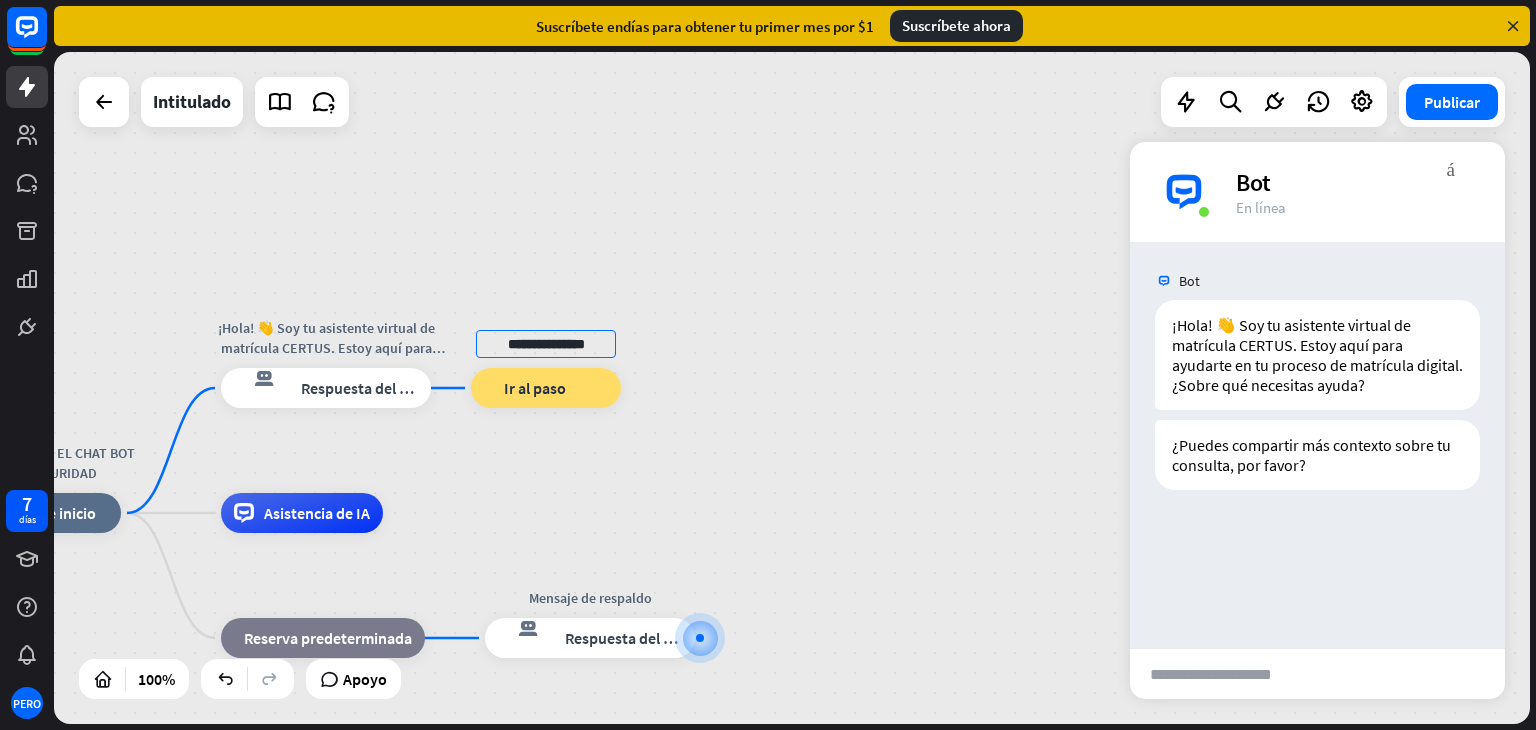 click on "**********" at bounding box center [792, 388] 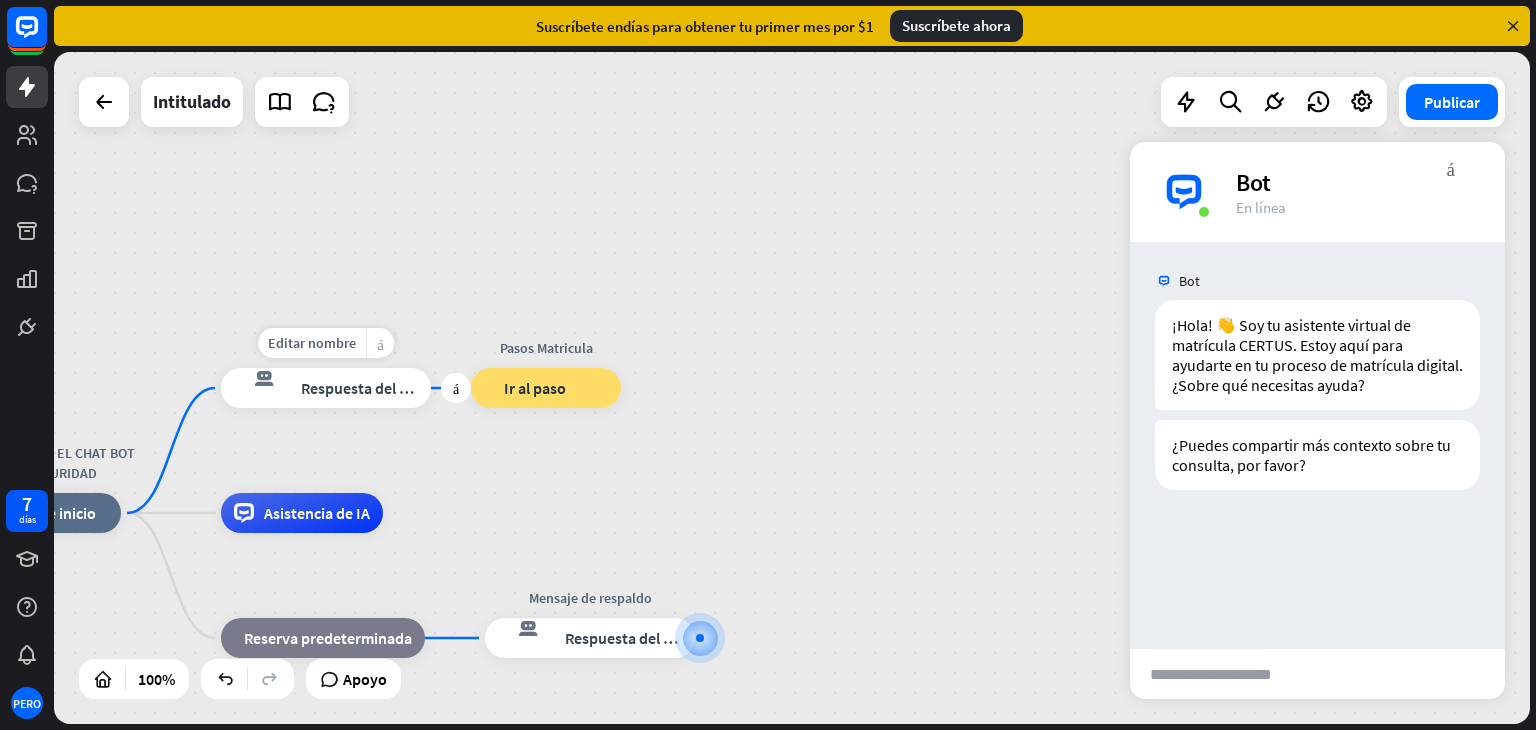 click on "más_amarillo" at bounding box center (380, 343) 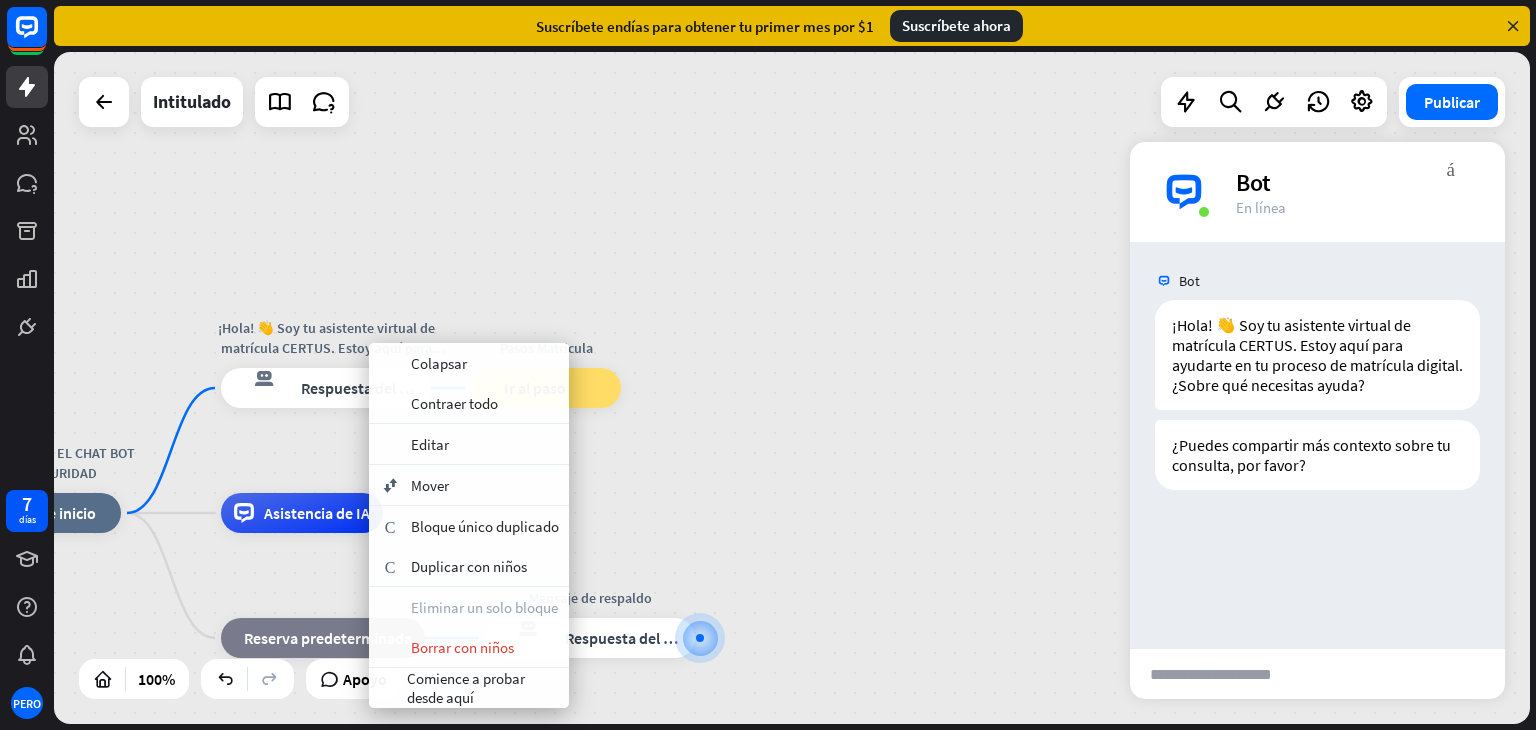 click on "REGÍSTRESE EN EL CHAT BOT CON SEGURIDAD   inicio_2   Punto de inicio                 ¡Hola! 👋 Soy tu asistente virtual de matrícula CERTUS. Estoy aquí para ayudarte en tu proceso de matrícula digital. ¿Sobre qué   respuesta del bot de bloqueo   Respuesta del bot                 Pasos Matricula   bloque_ir a   Ir al paso                     Asistencia de IA                   bloque_de_retroceso   Reserva predeterminada                 Mensaje de respaldo   respuesta del bot de bloqueo   Respuesta del bot" at bounding box center (792, 388) 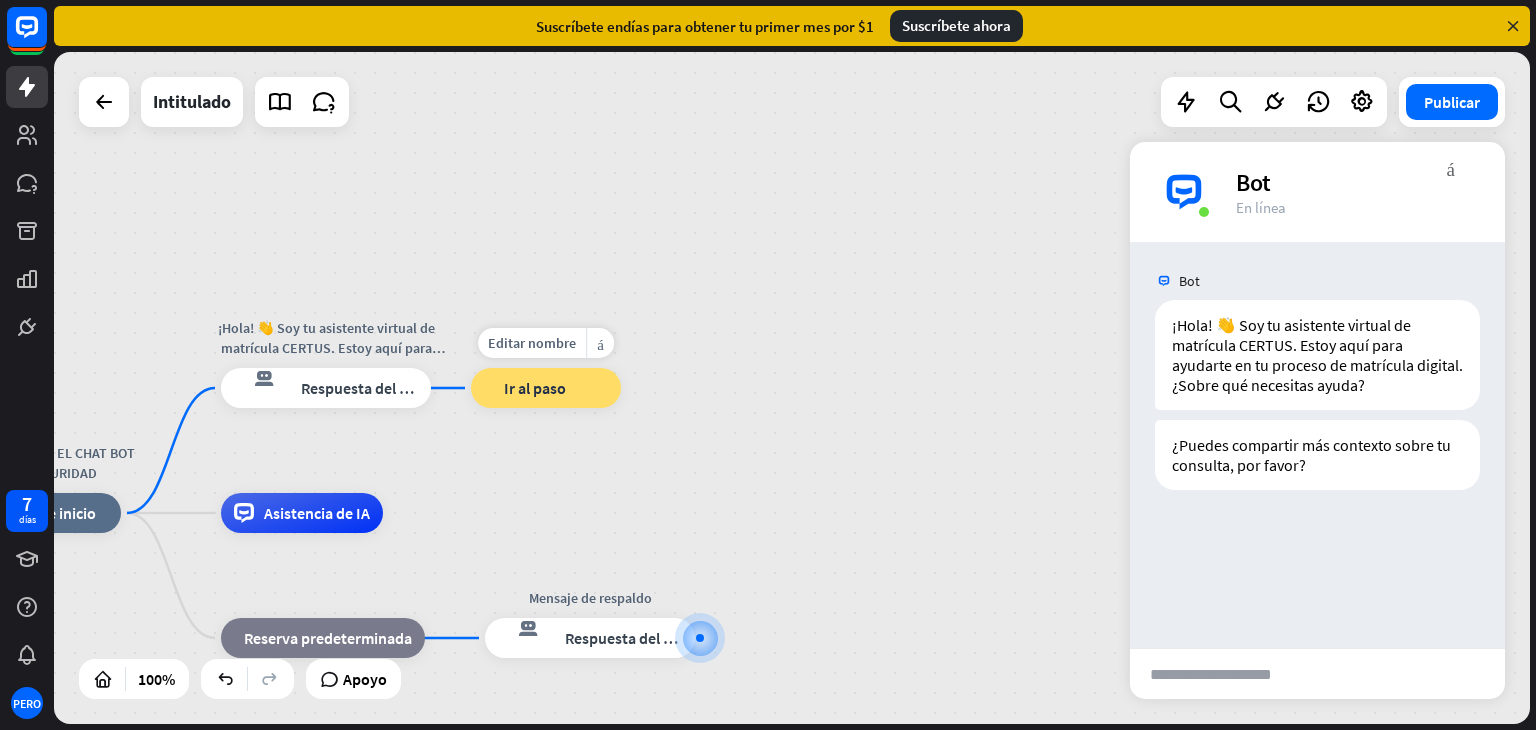 click on "Ir al paso" at bounding box center [535, 388] 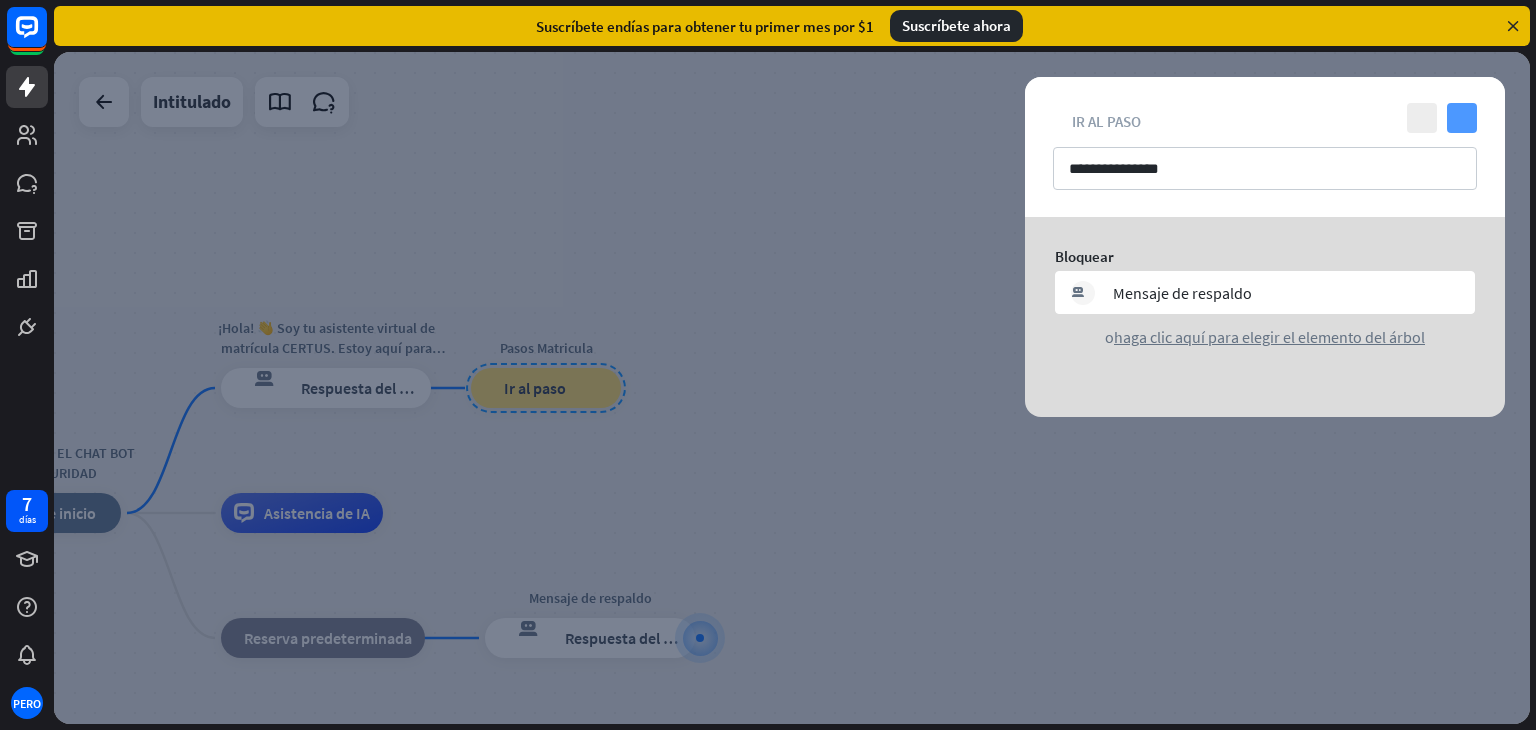 click on "controlar" at bounding box center (1462, 118) 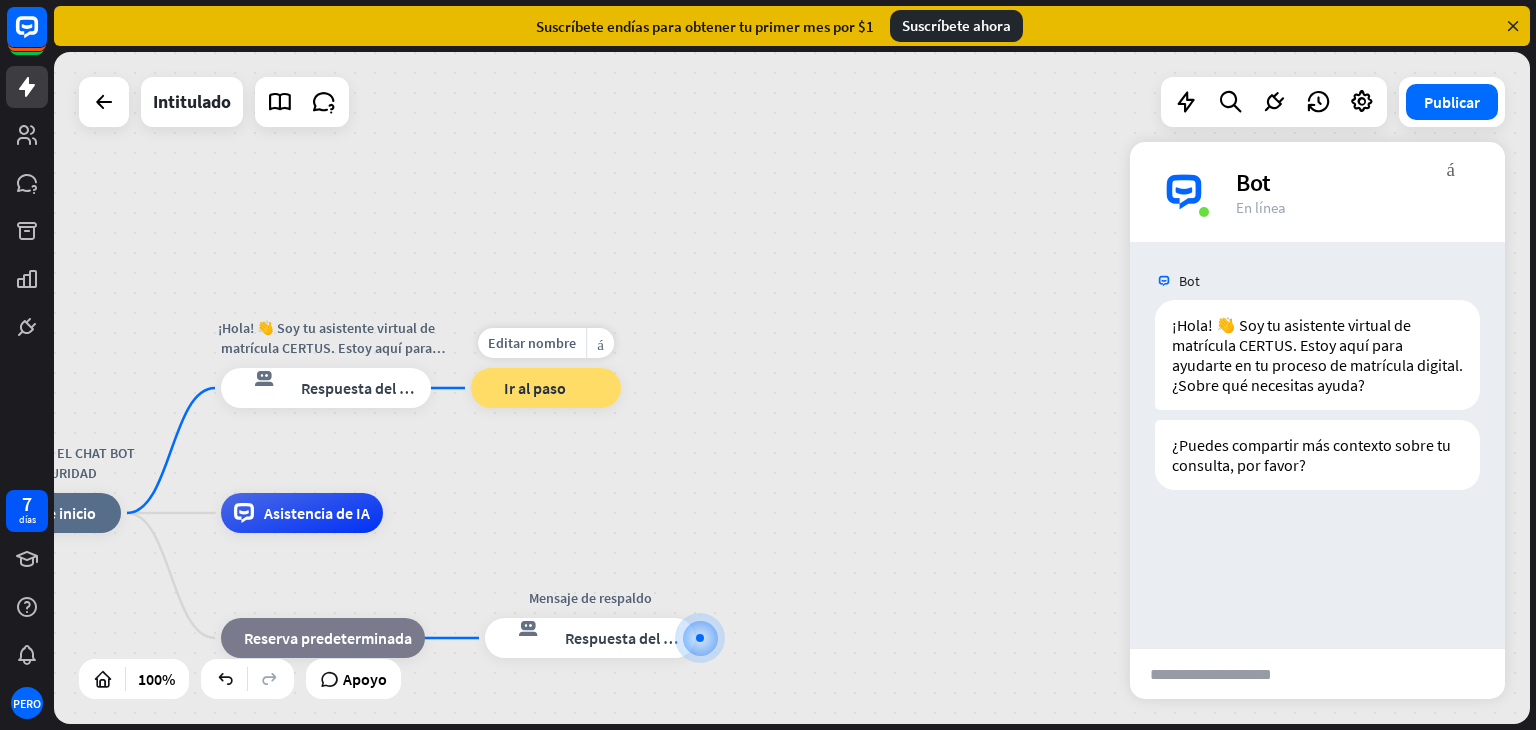 click on "Ir al paso" at bounding box center (535, 388) 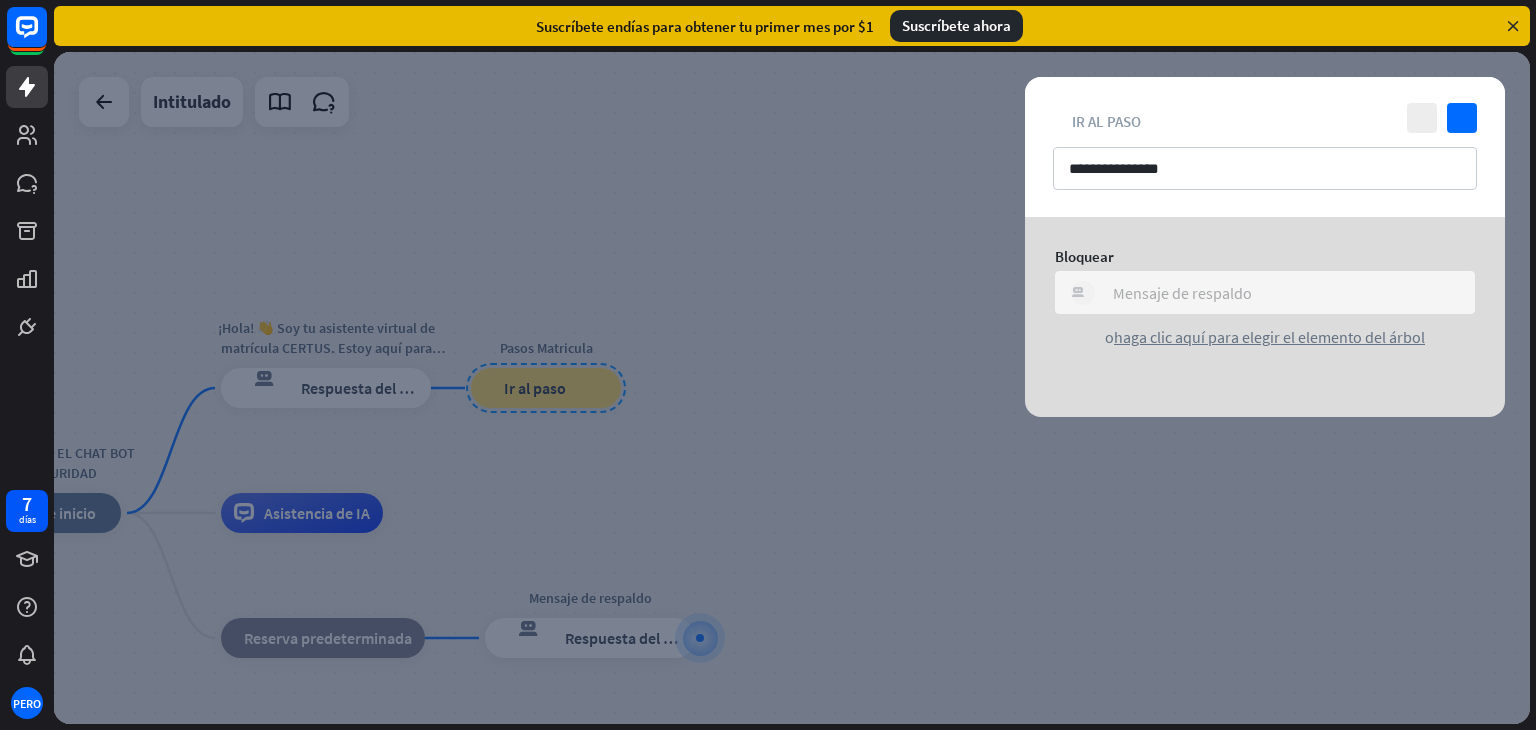 click on "Mensaje de respaldo" at bounding box center [1182, 293] 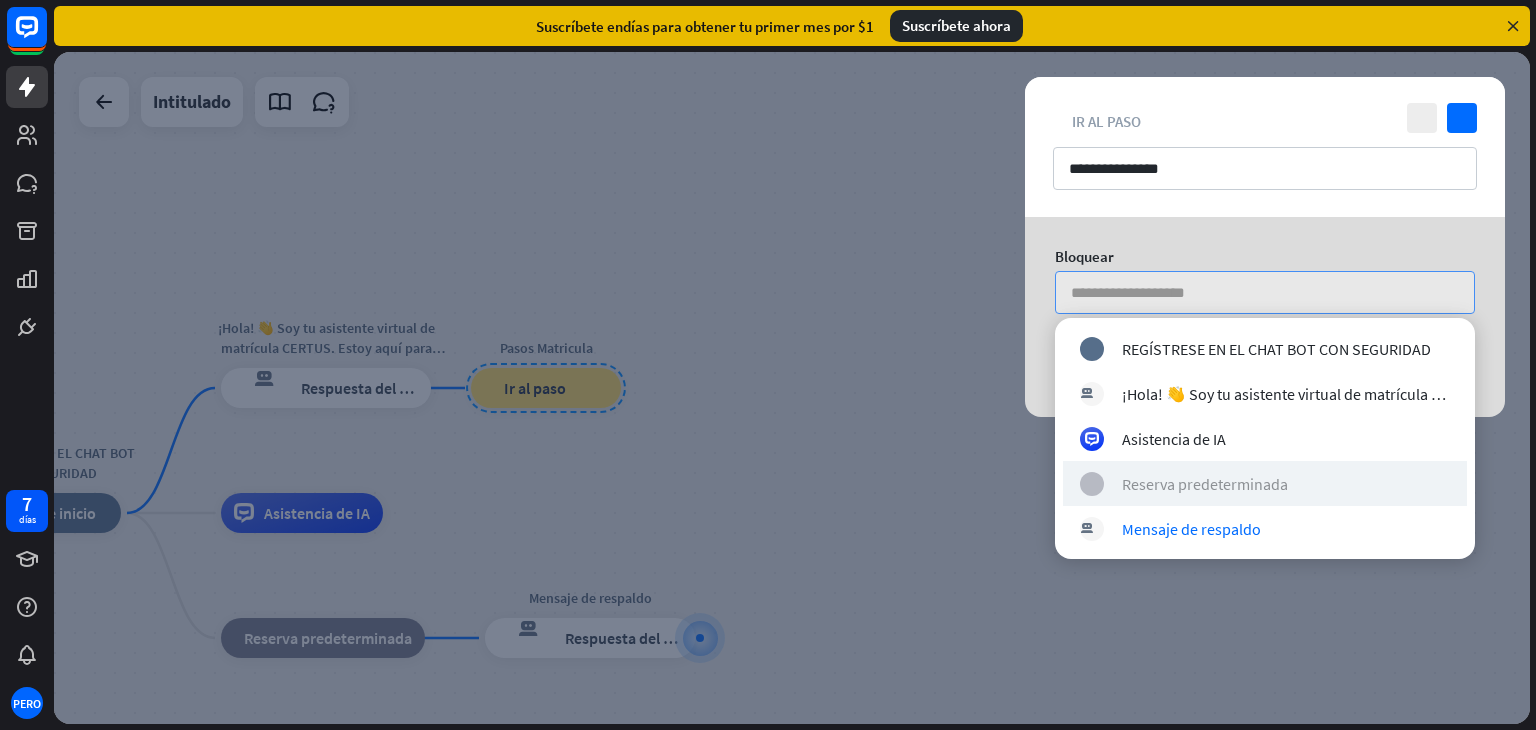 click on "bloque_de_retroceso
Reserva predeterminada" at bounding box center [1265, 484] 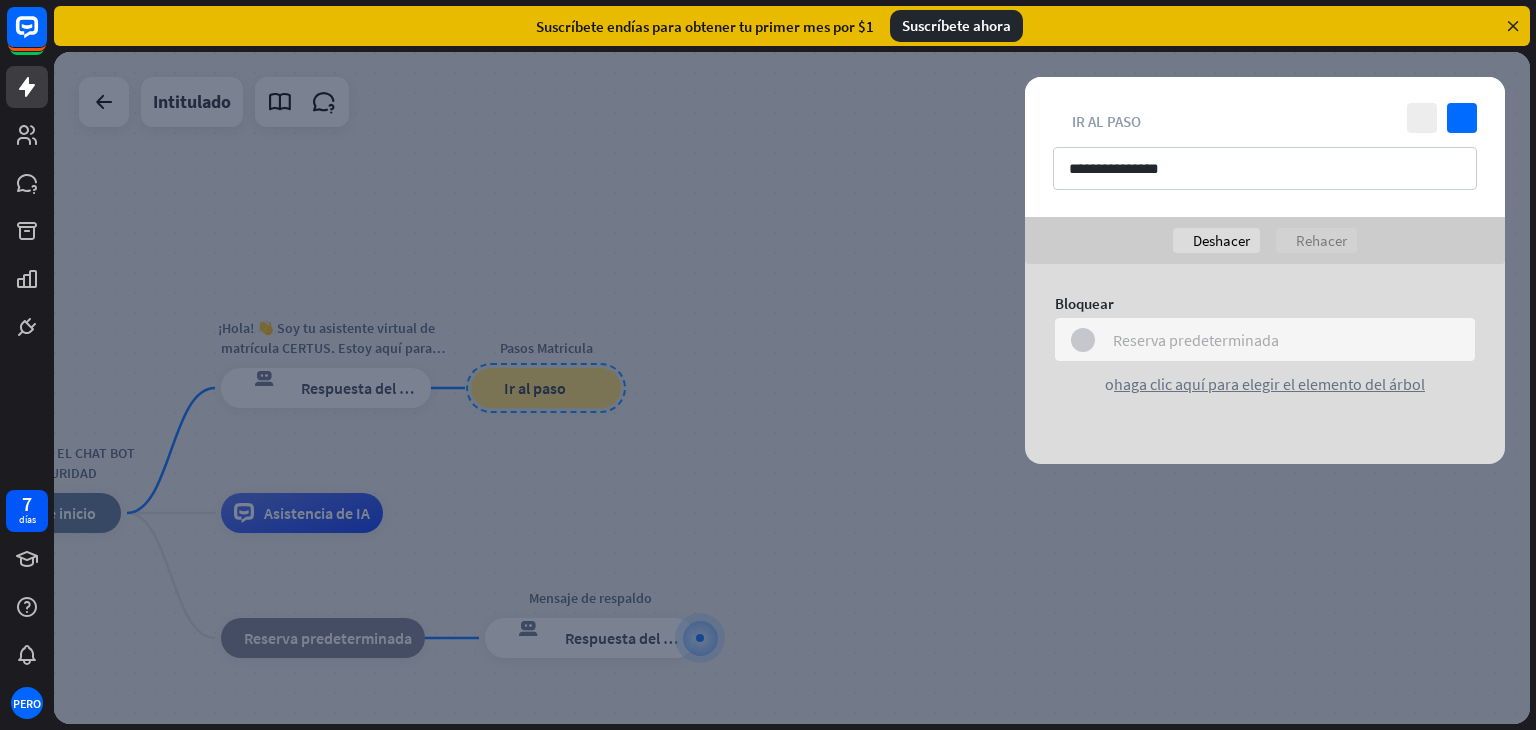 click on "Reserva predeterminada" at bounding box center (1196, 340) 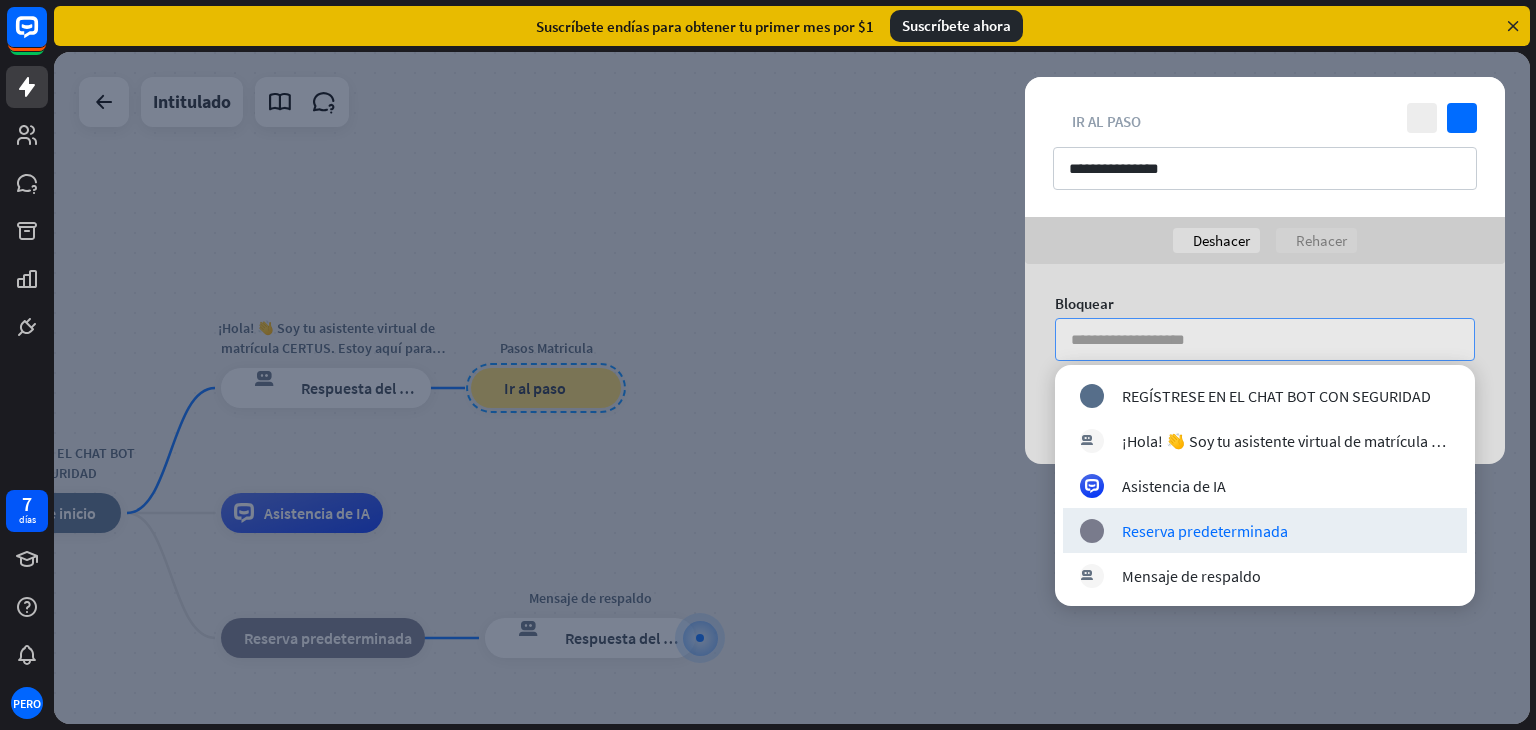 type on "**********" 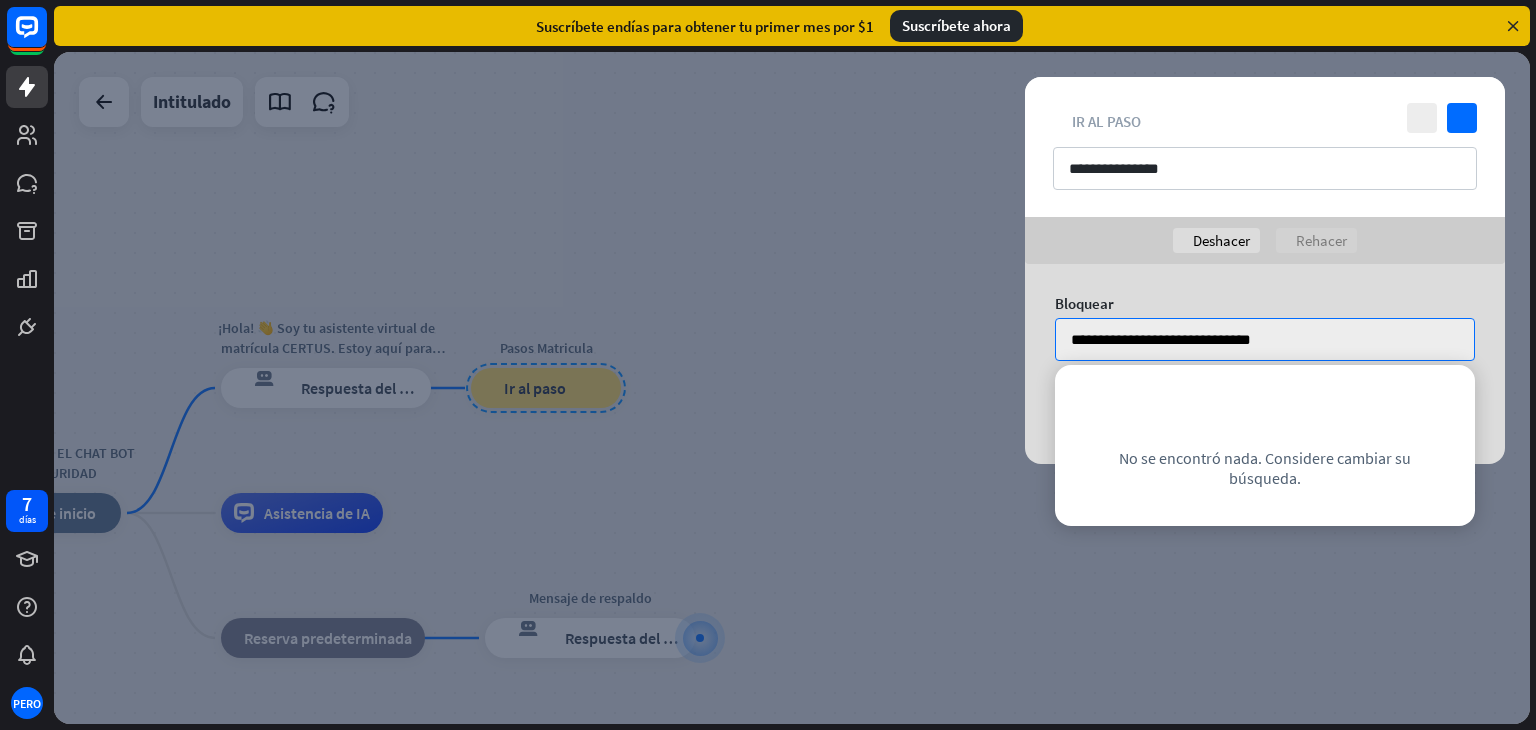 drag, startPoint x: 1303, startPoint y: 345, endPoint x: 1030, endPoint y: 353, distance: 273.1172 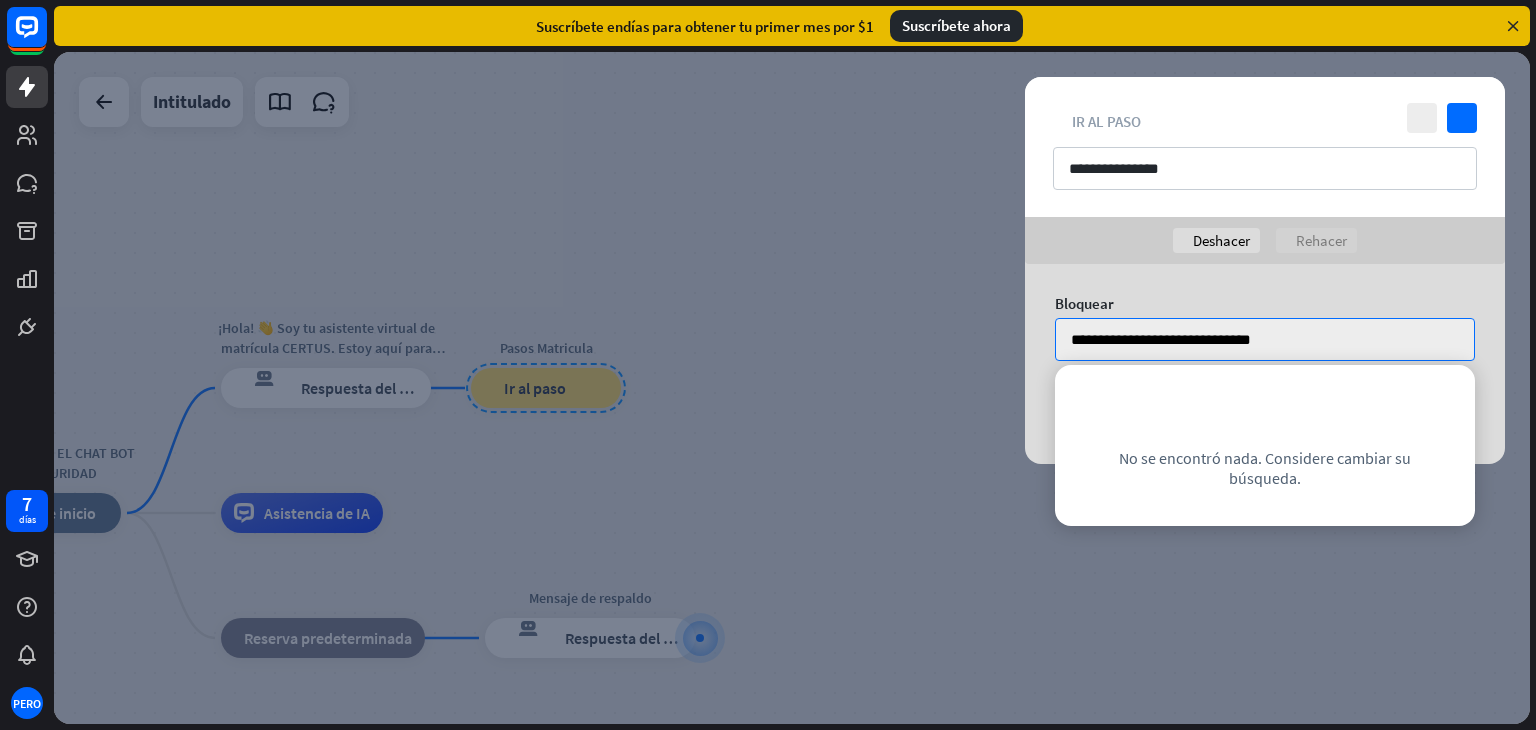 click on "**********" at bounding box center [1265, 344] 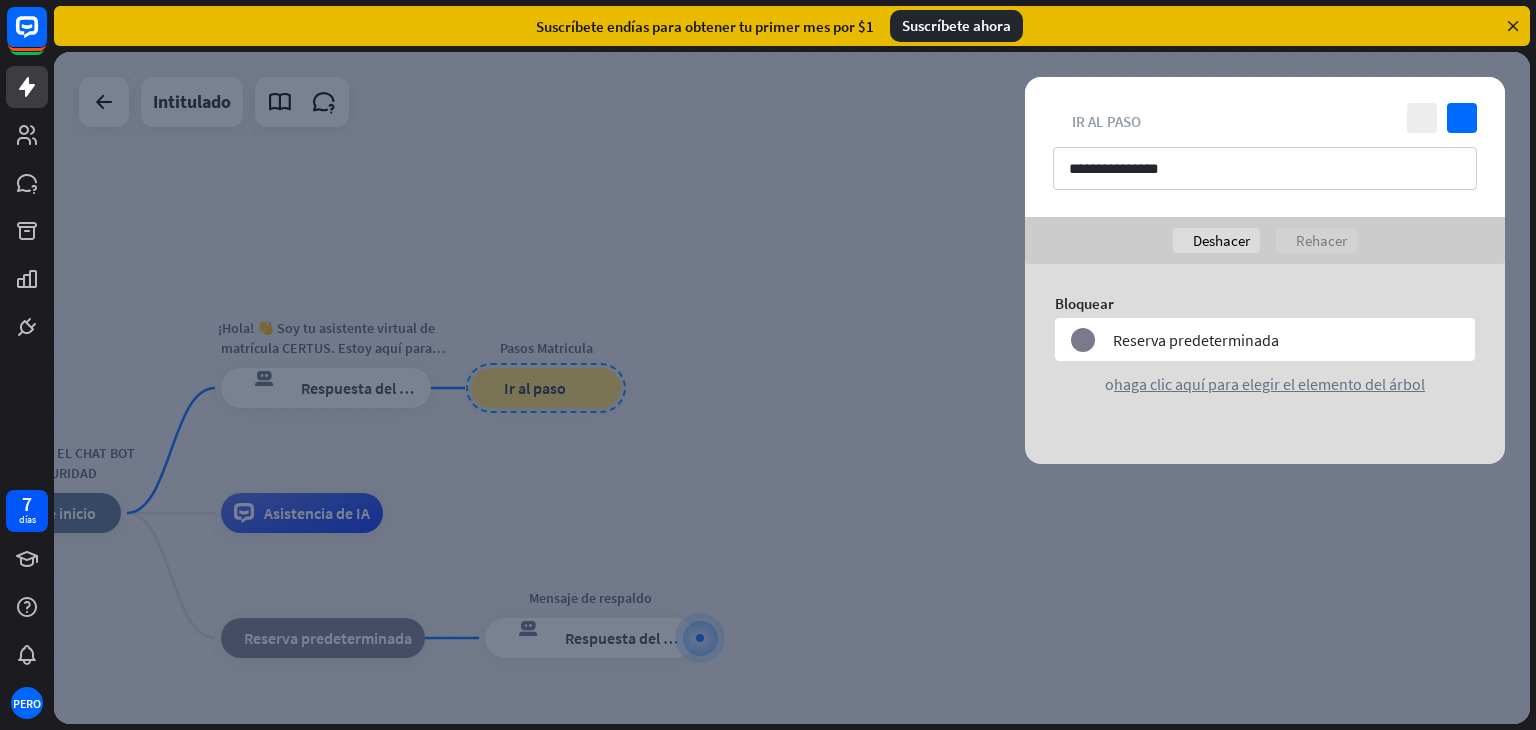 click on "Rehacer" at bounding box center (1321, 240) 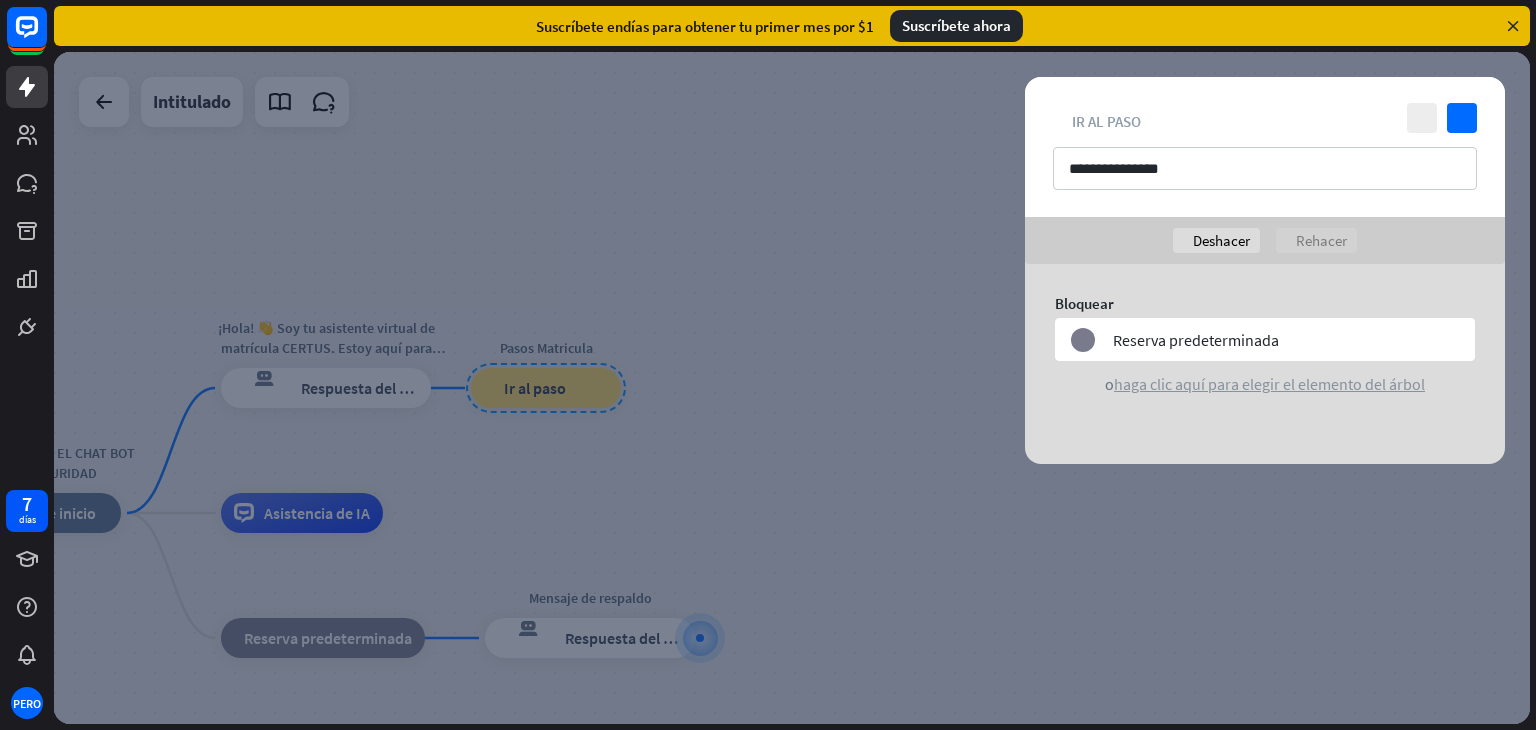 click on "haga clic aquí para elegir el elemento del árbol" at bounding box center (1269, 384) 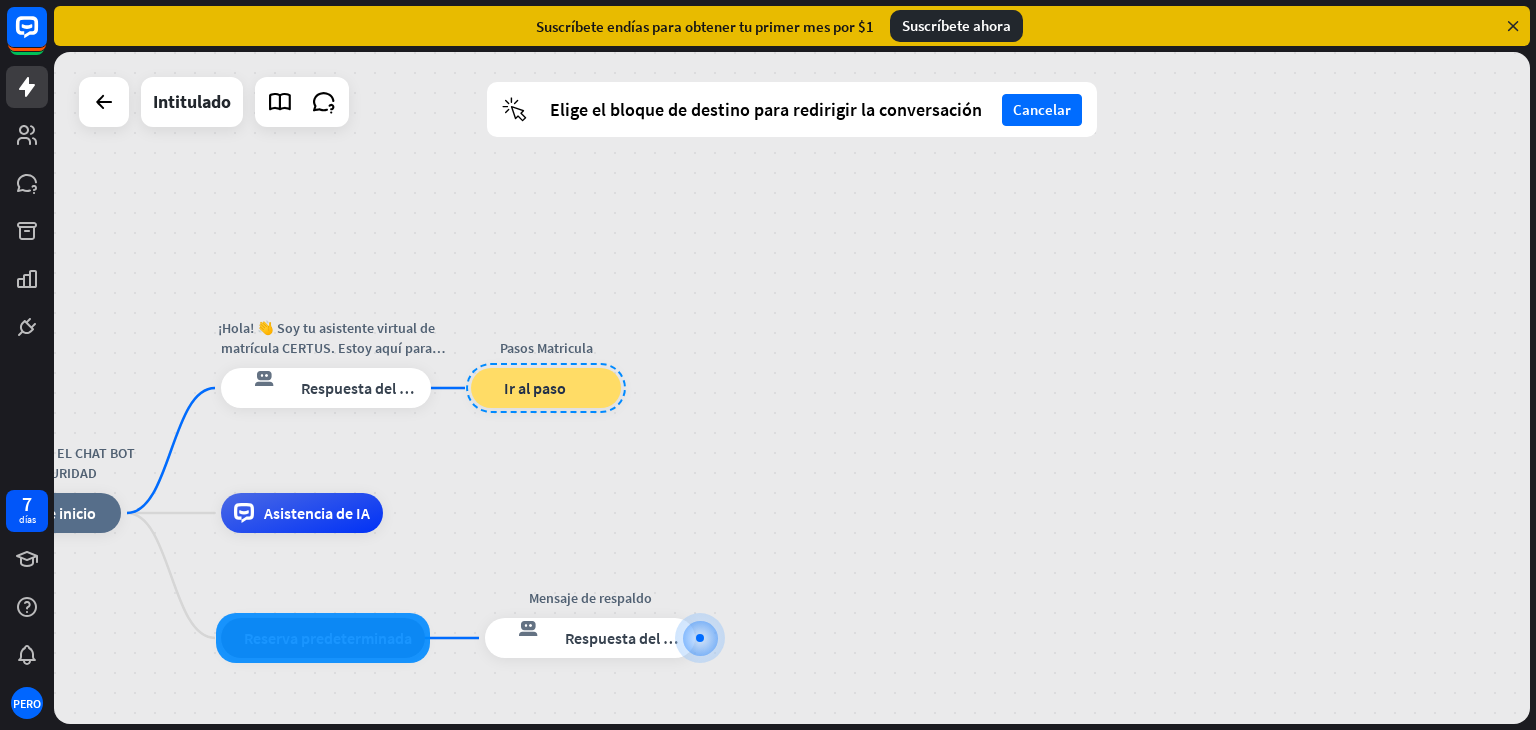 click at bounding box center (323, 638) 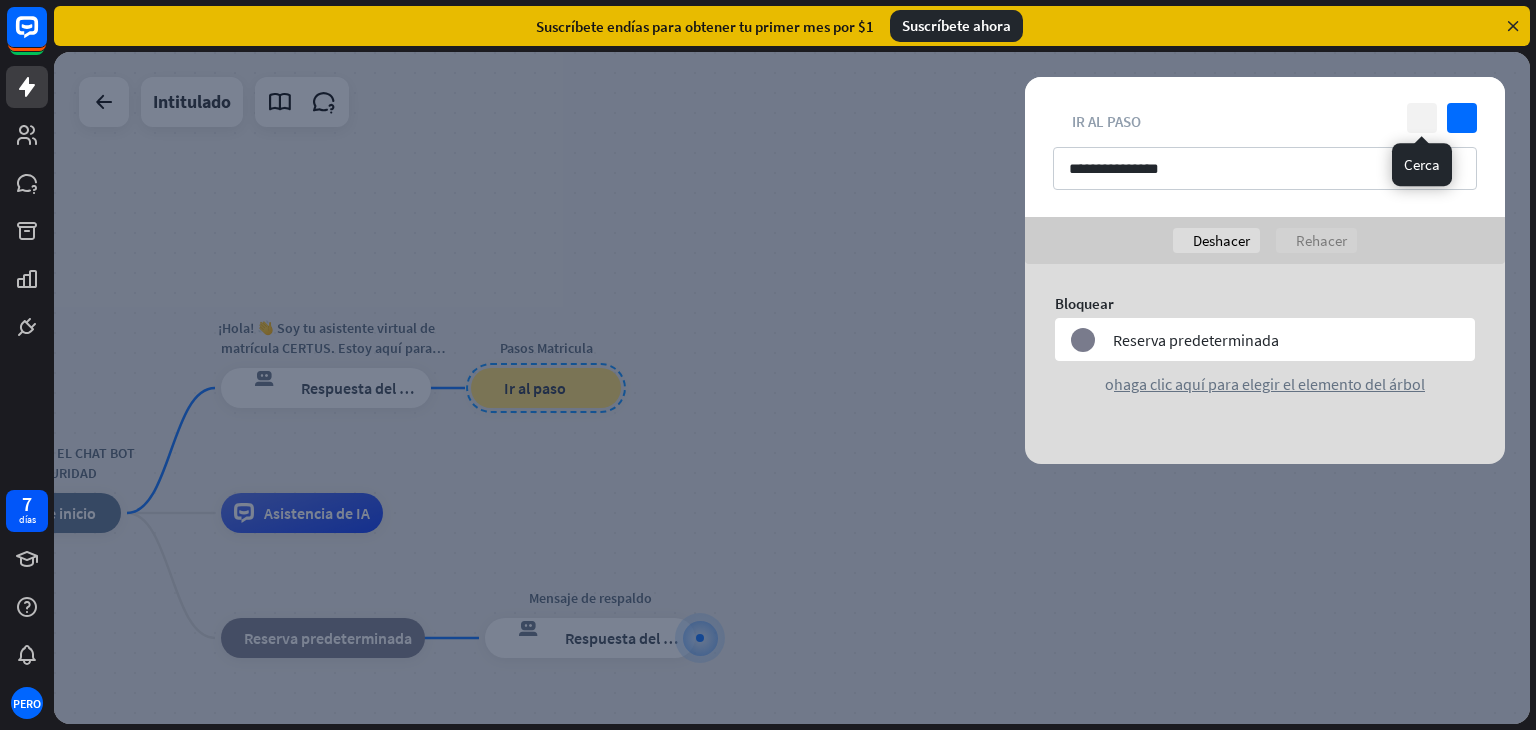 click on "cerca" at bounding box center (1422, 118) 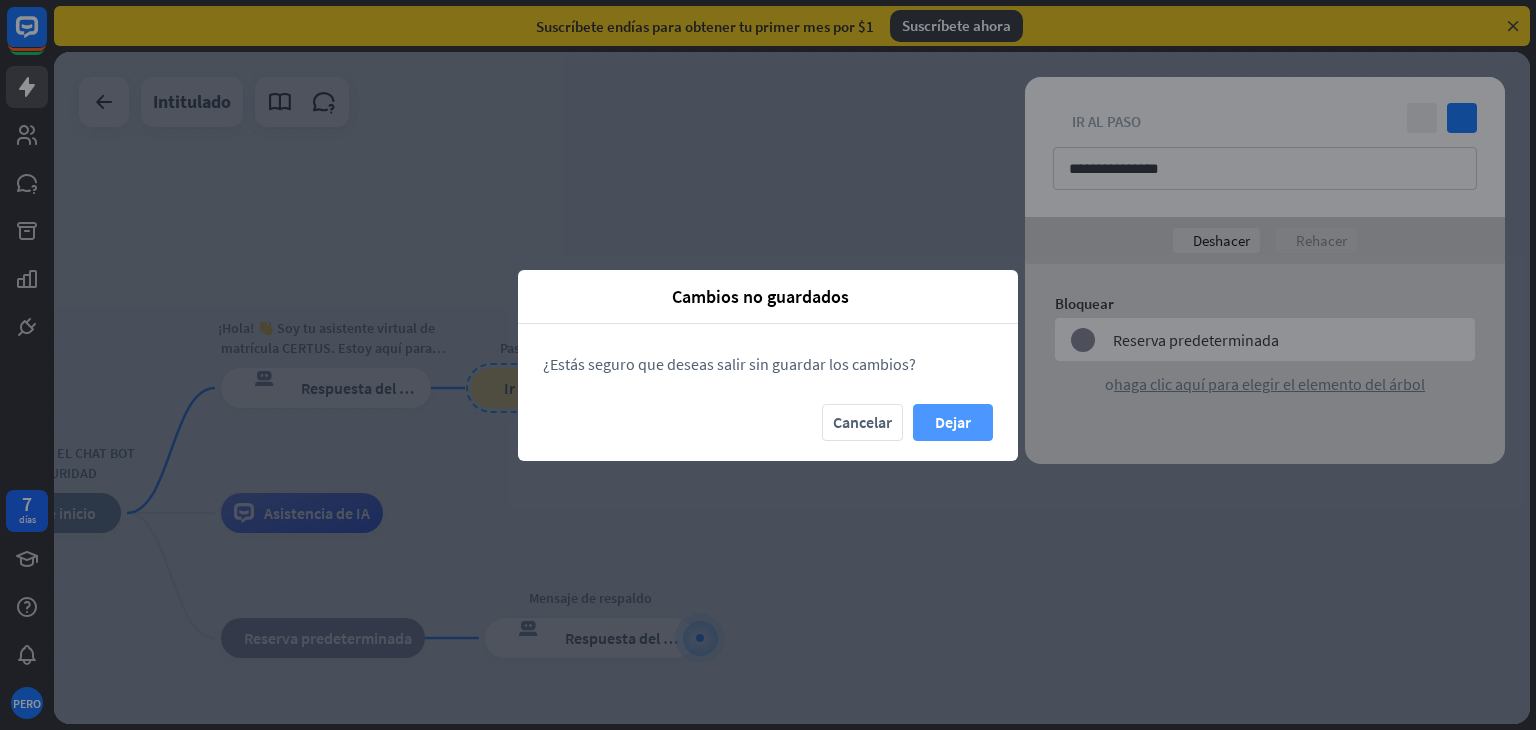 click on "Dejar" at bounding box center (953, 422) 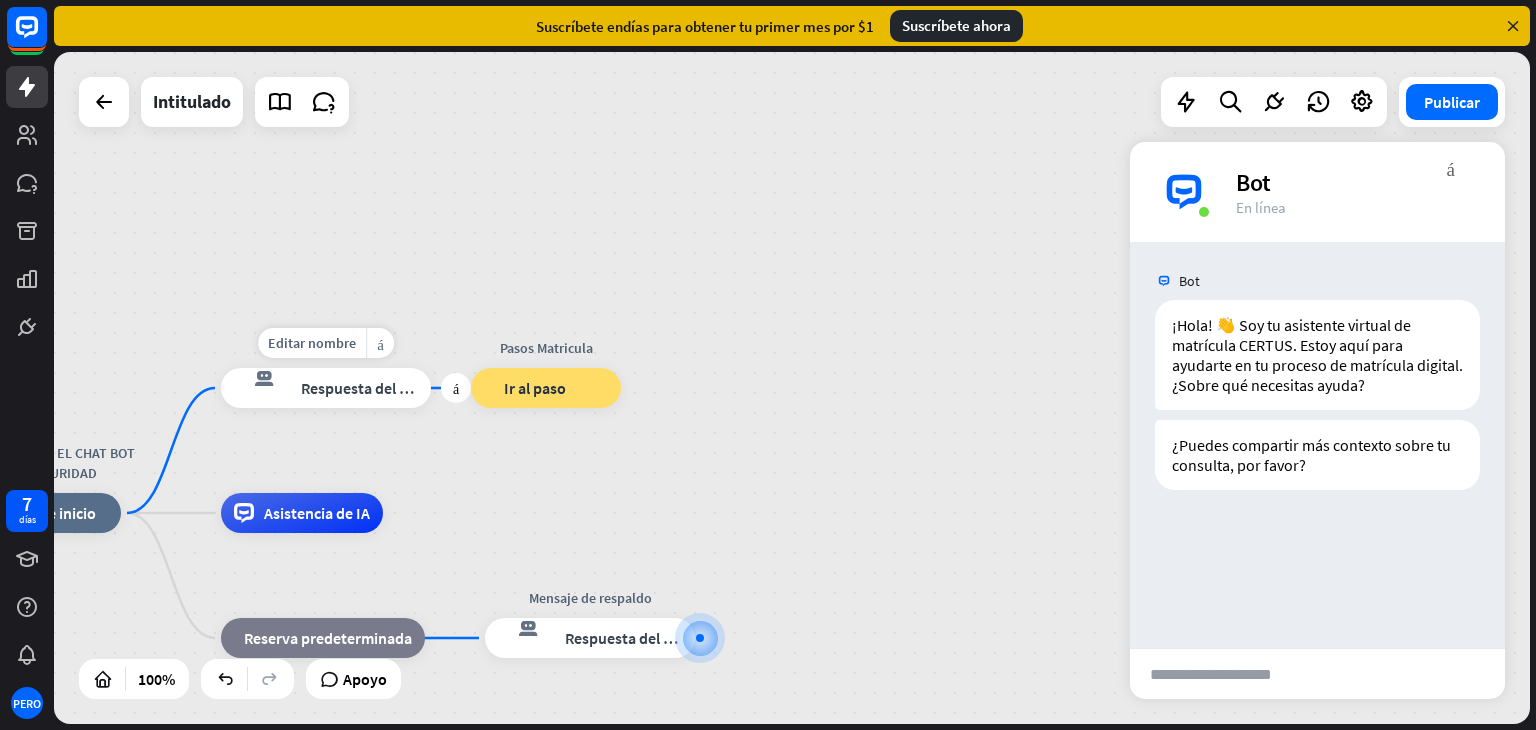 click on "respuesta del bot de bloqueo   Respuesta del bot" at bounding box center [326, 388] 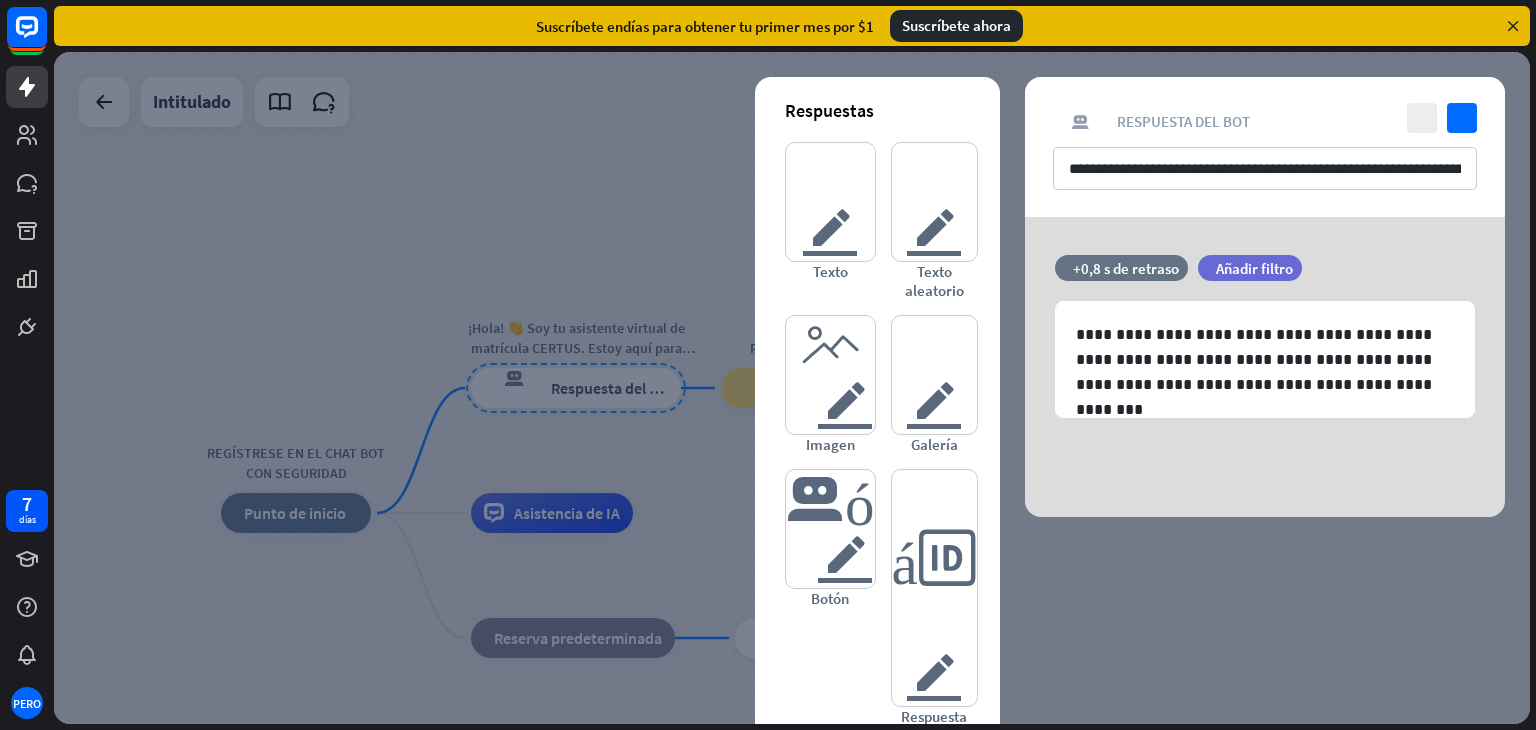 click at bounding box center (792, 388) 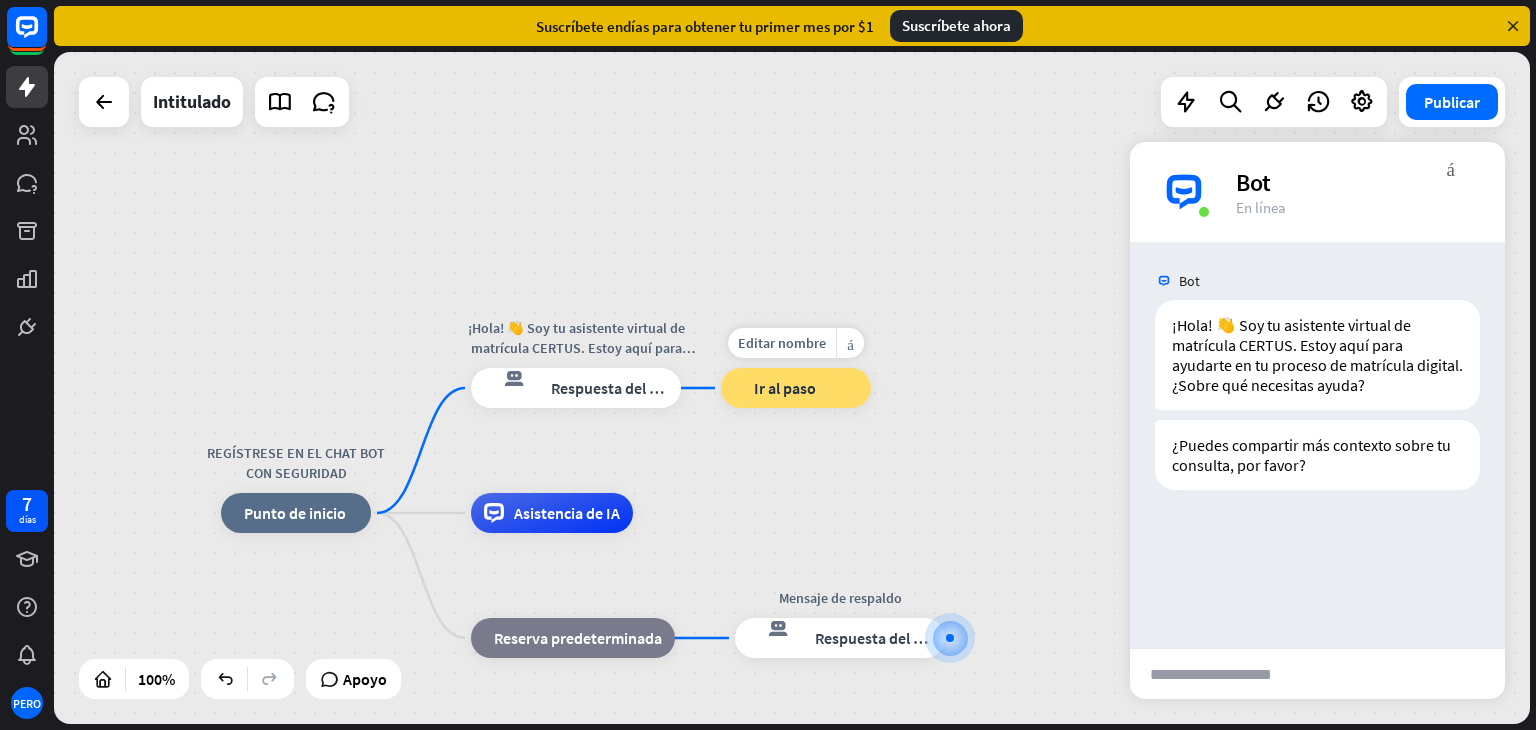 click on "Ir al paso" at bounding box center (785, 388) 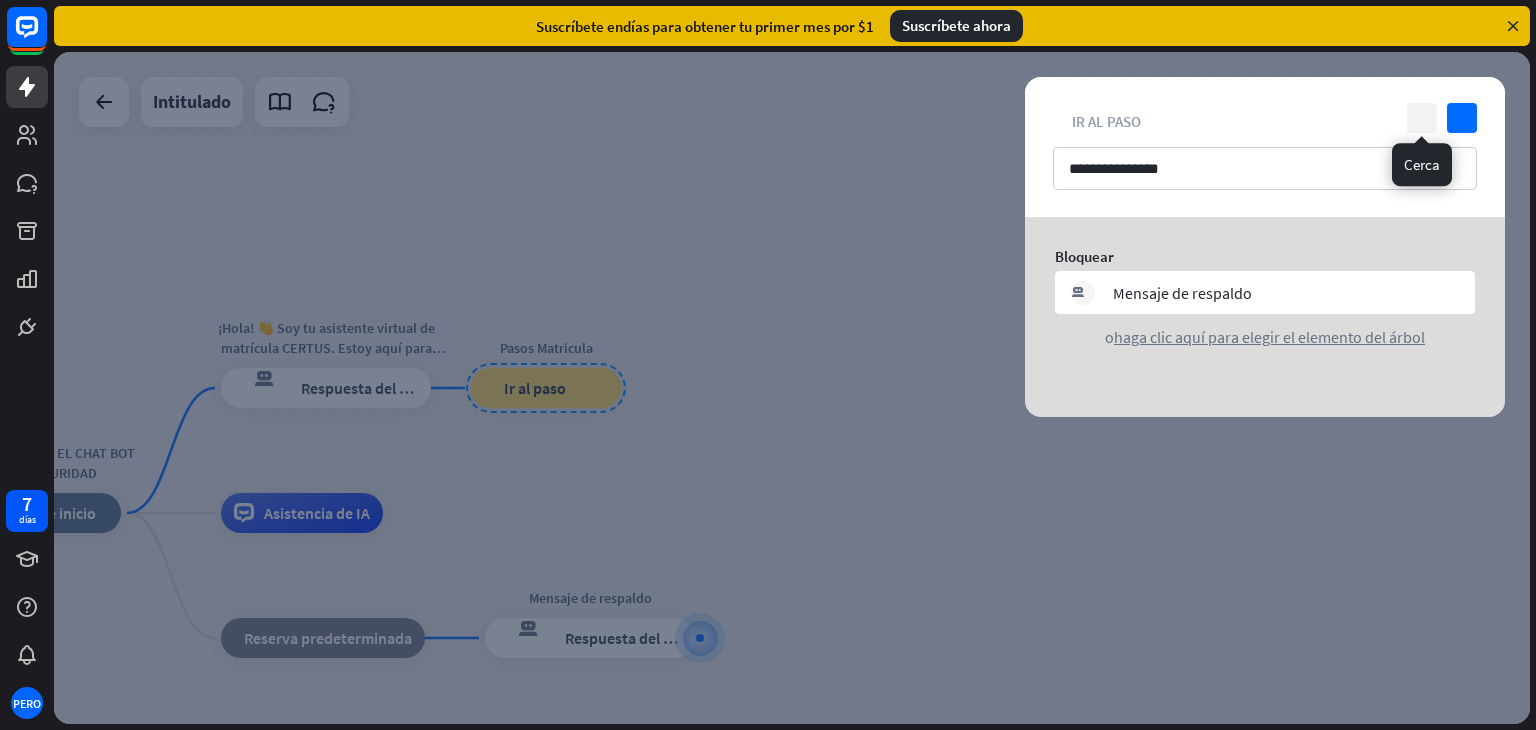 click on "cerca" at bounding box center (1422, 118) 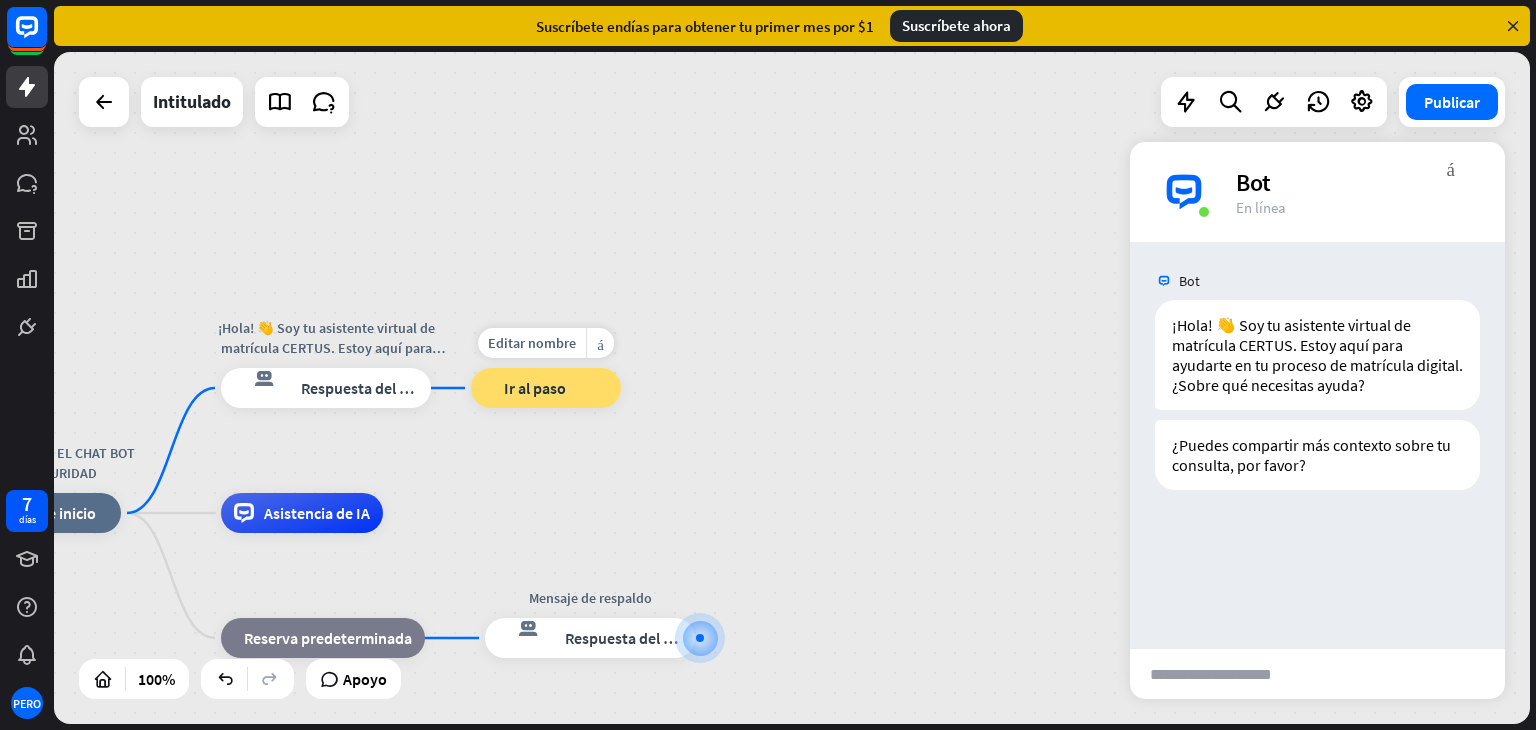 click on "bloque_ir a   Ir al paso" at bounding box center [546, 388] 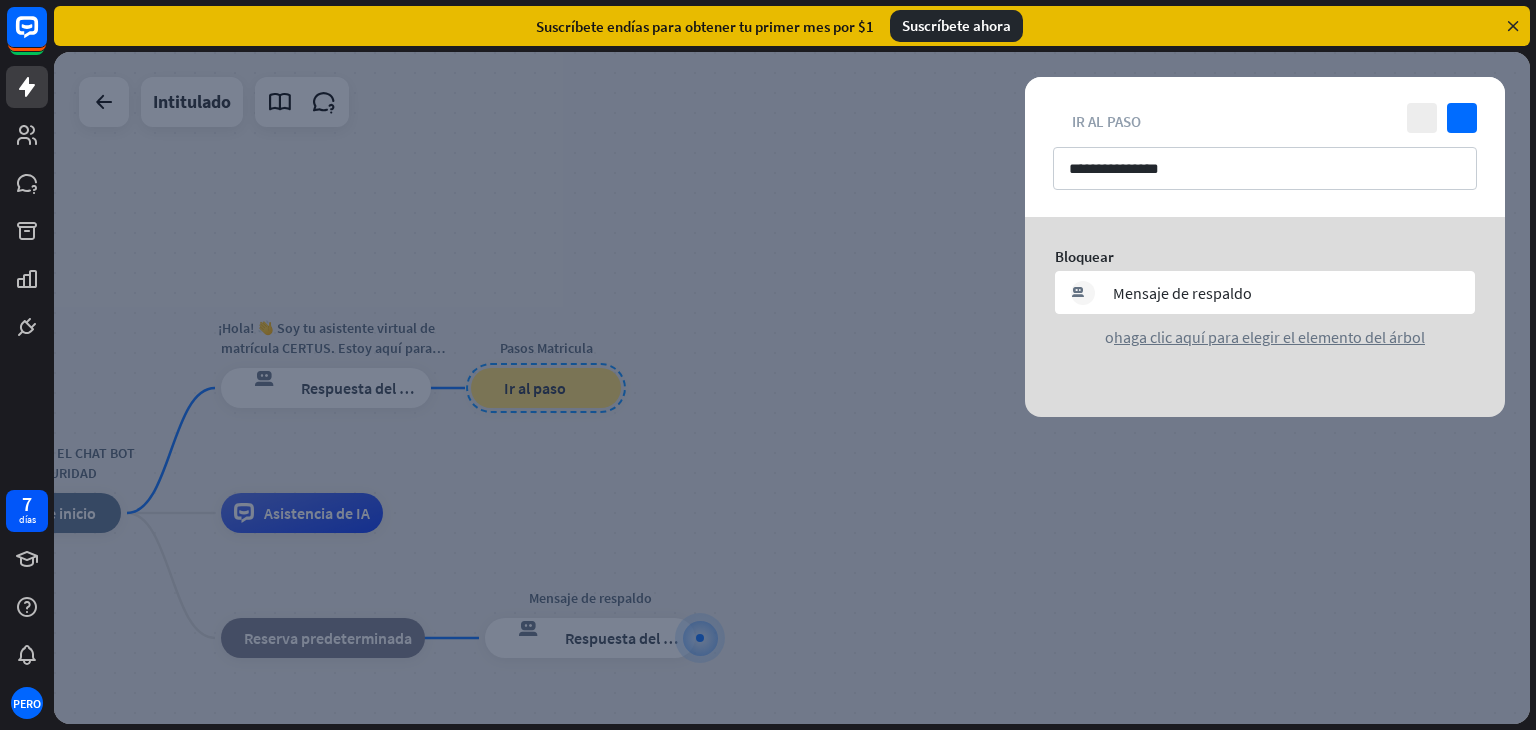 click at bounding box center (792, 388) 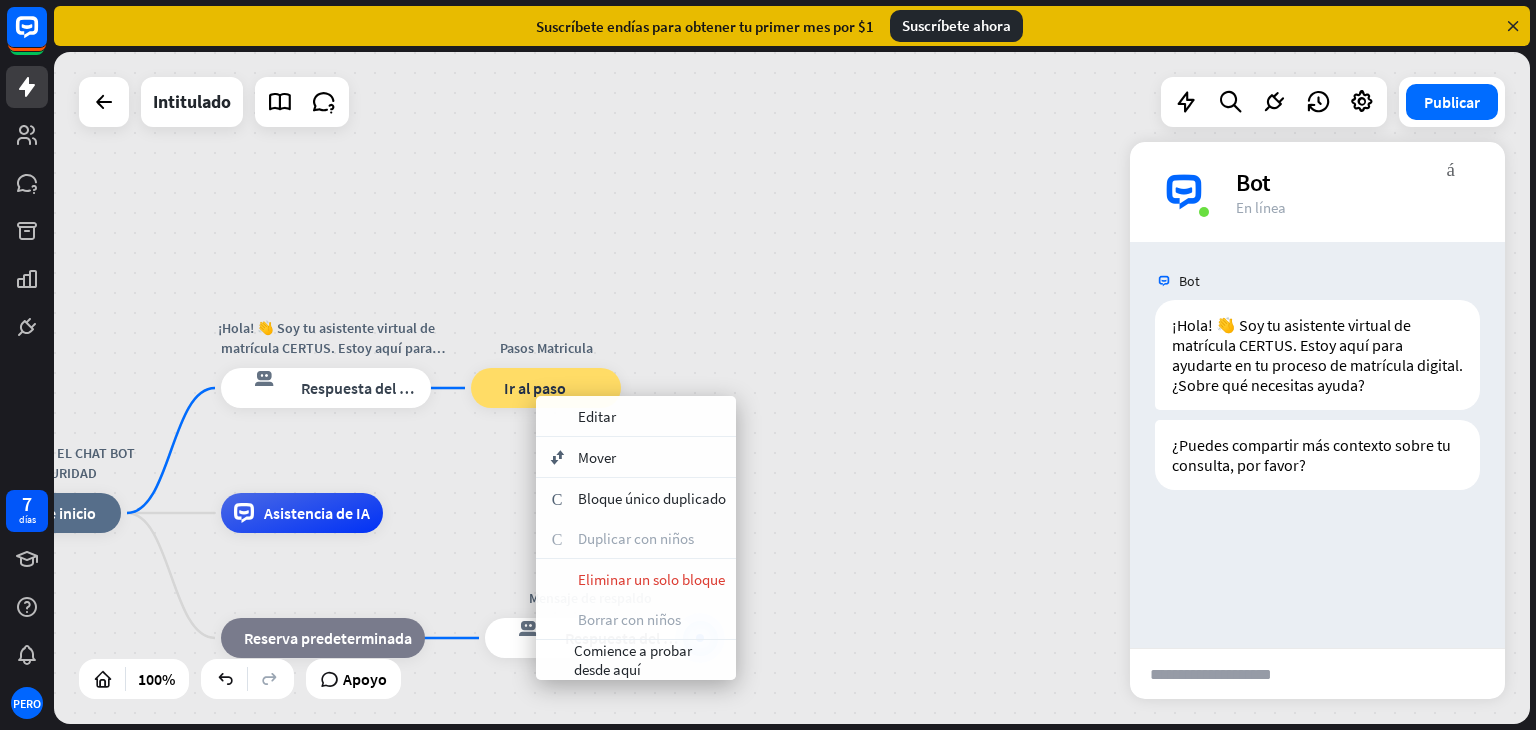 click on "Ir al paso" at bounding box center [535, 388] 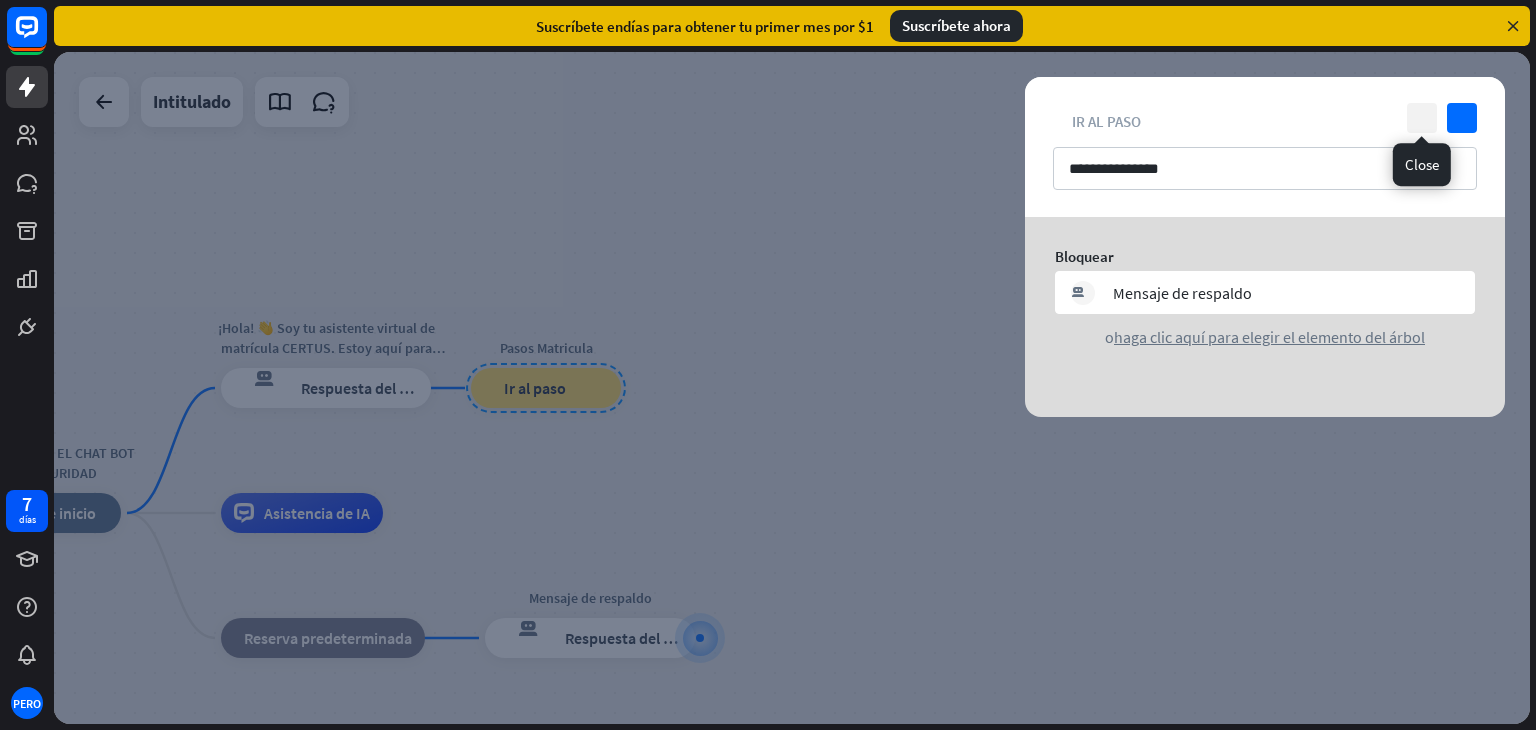 click on "cerca" at bounding box center (1422, 118) 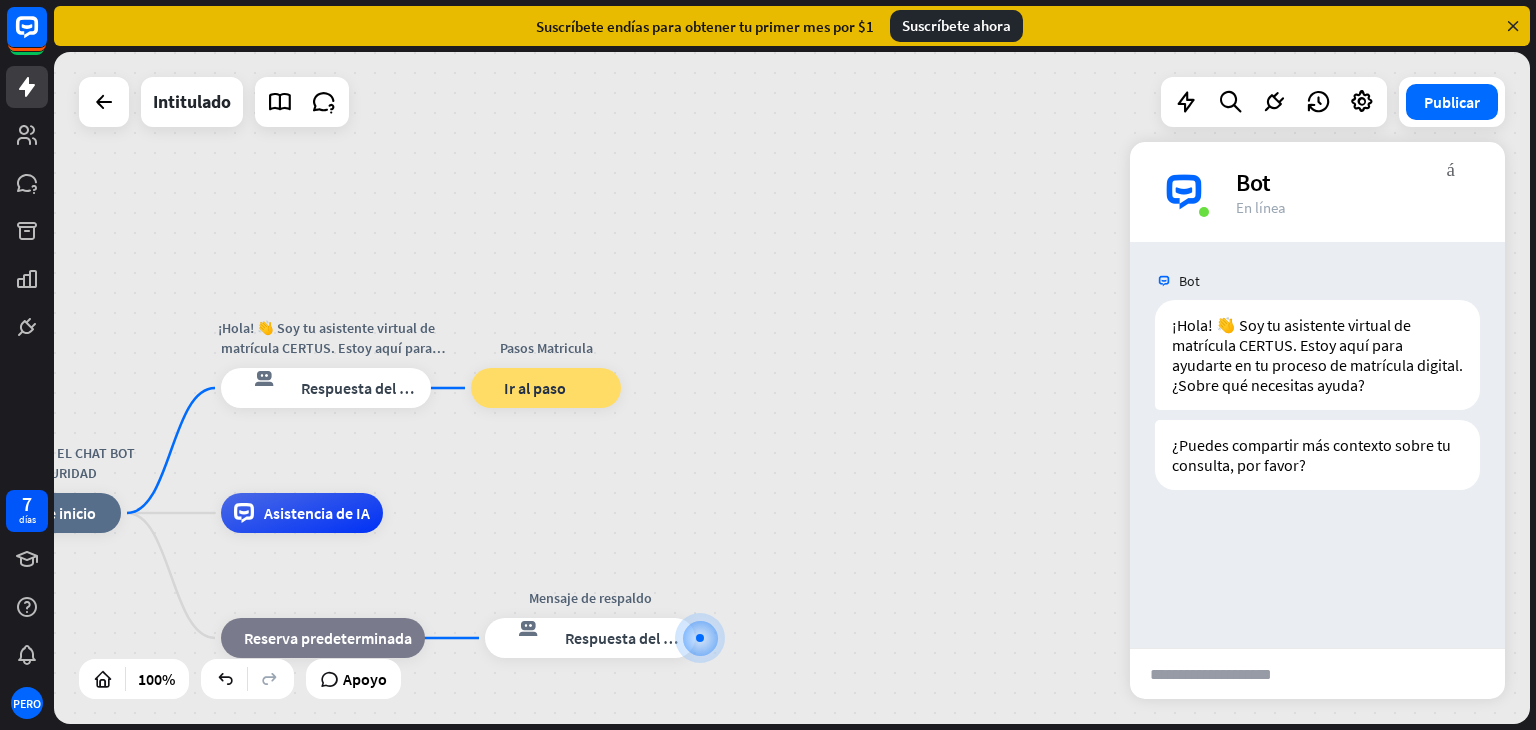 click on "REGÍSTRESE EN EL CHAT BOT CON SEGURIDAD   inicio_2   Punto de inicio                 ¡Hola! 👋 Soy tu asistente virtual de matrícula CERTUS. Estoy aquí para ayudarte en tu proceso de matrícula digital. ¿Sobre qué   respuesta del bot de bloqueo   Respuesta del bot       Editar nombre   más_amarillo           Pasos Matricula   bloque_ir a   Ir al paso                     Asistencia de IA                   bloque_de_retroceso   Reserva predeterminada                 Mensaje de respaldo   respuesta del bot de bloqueo   Respuesta del bot" at bounding box center [792, 388] 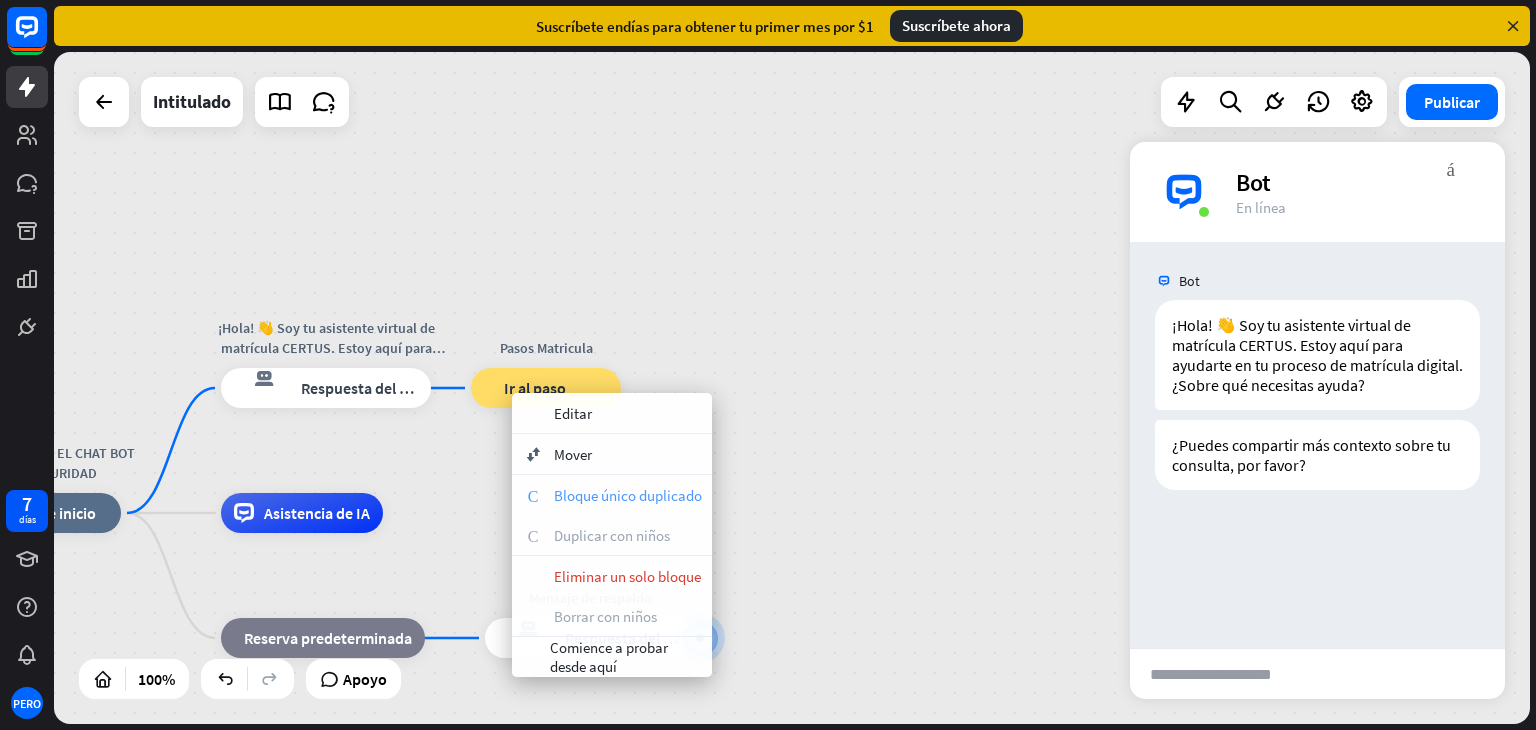 click on "Bloque único duplicado" at bounding box center (628, 495) 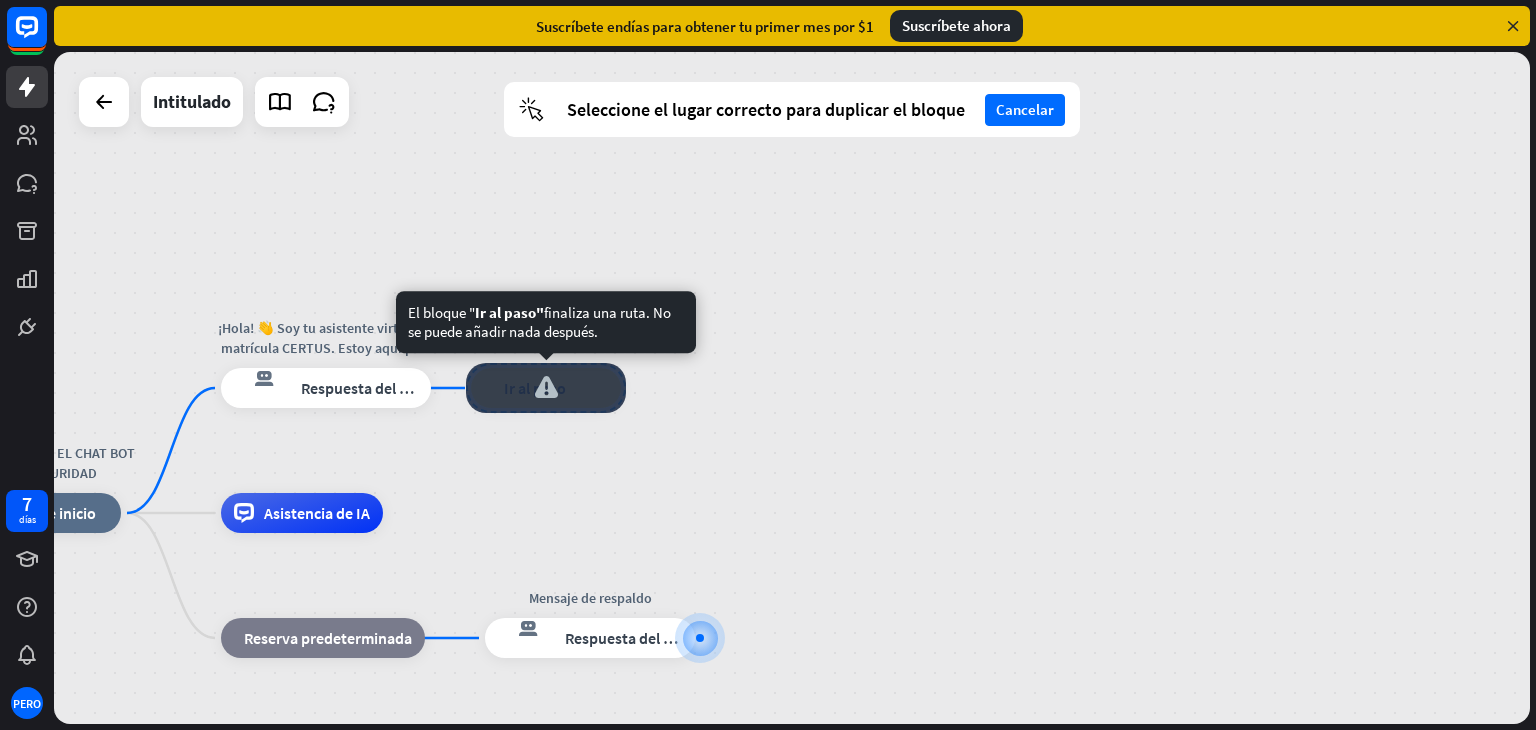 click at bounding box center (546, 388) 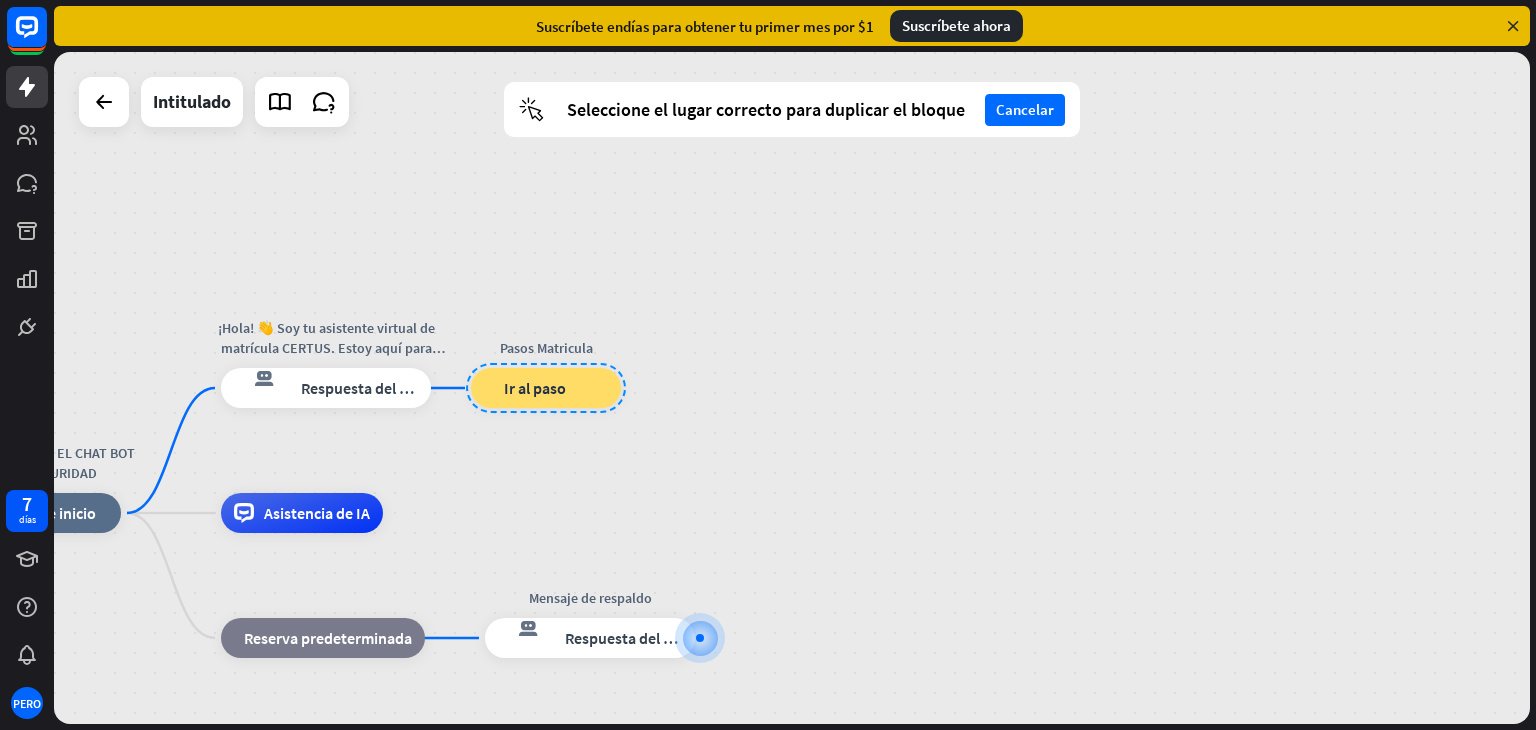 click on "REGÍSTRESE EN EL CHAT BOT CON SEGURIDAD   inicio_2   Punto de inicio                 ¡Hola! 👋 Soy tu asistente virtual de matrícula CERTUS. Estoy aquí para ayudarte en tu proceso de matrícula digital. ¿Sobre qué   respuesta del bot de bloqueo   Respuesta del bot                 Pasos Matricula   bloque_ir a   Ir al paso                     Asistencia de IA                   bloque_de_retroceso   Reserva predeterminada                 Mensaje de respaldo   respuesta del bot de bloqueo   Respuesta del bot" at bounding box center [792, 388] 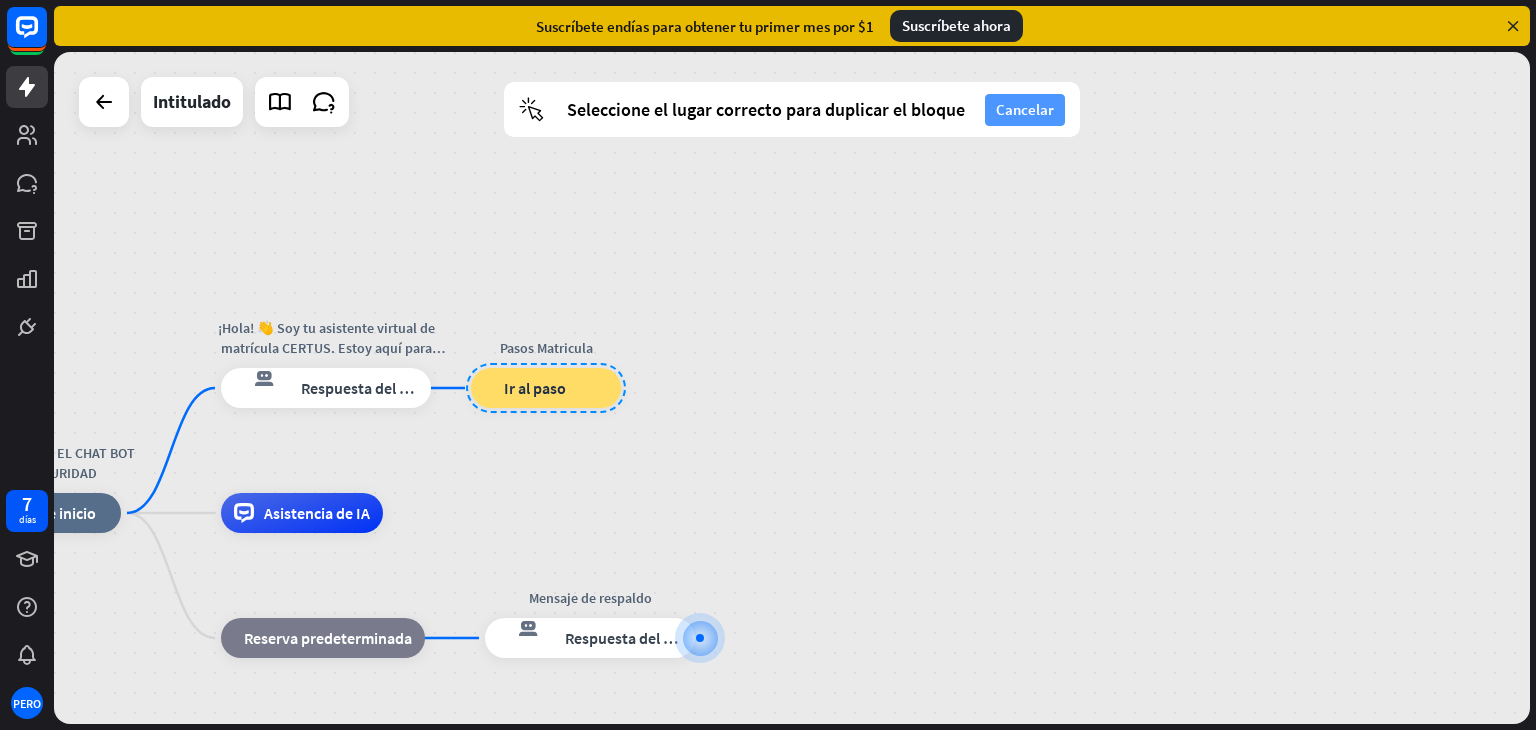 click on "Cancelar" at bounding box center (1025, 109) 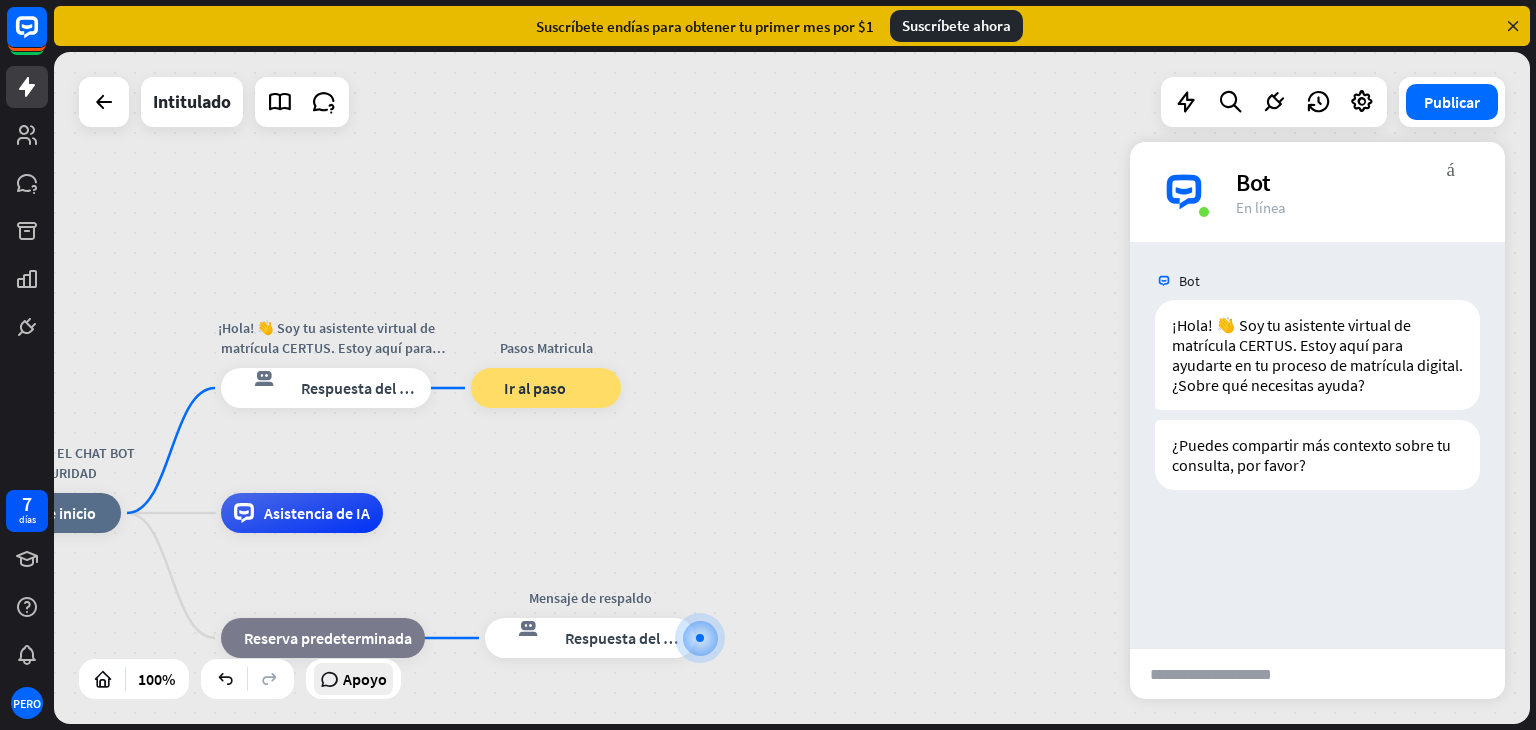 click at bounding box center [329, 679] 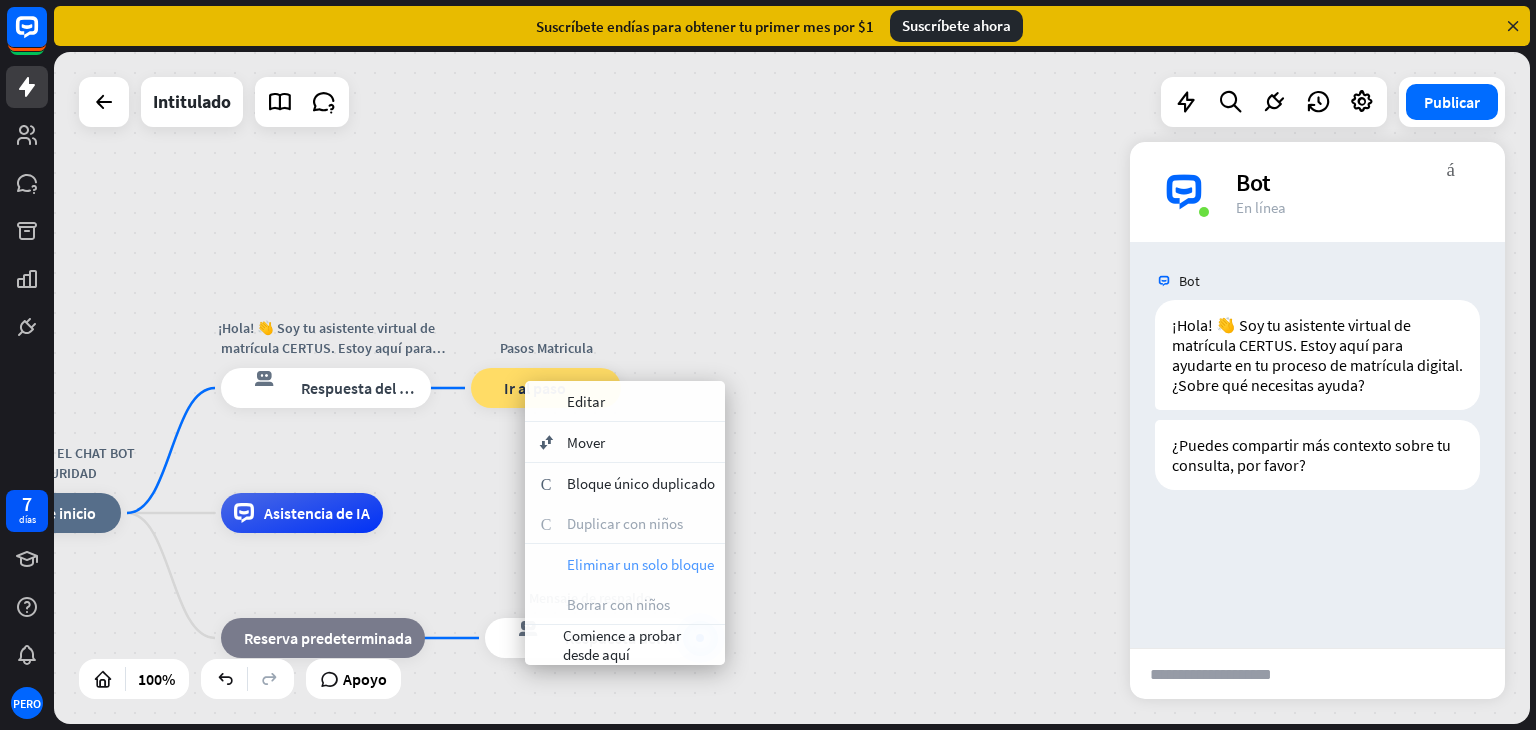 click on "Eliminar un solo bloque" at bounding box center (640, 564) 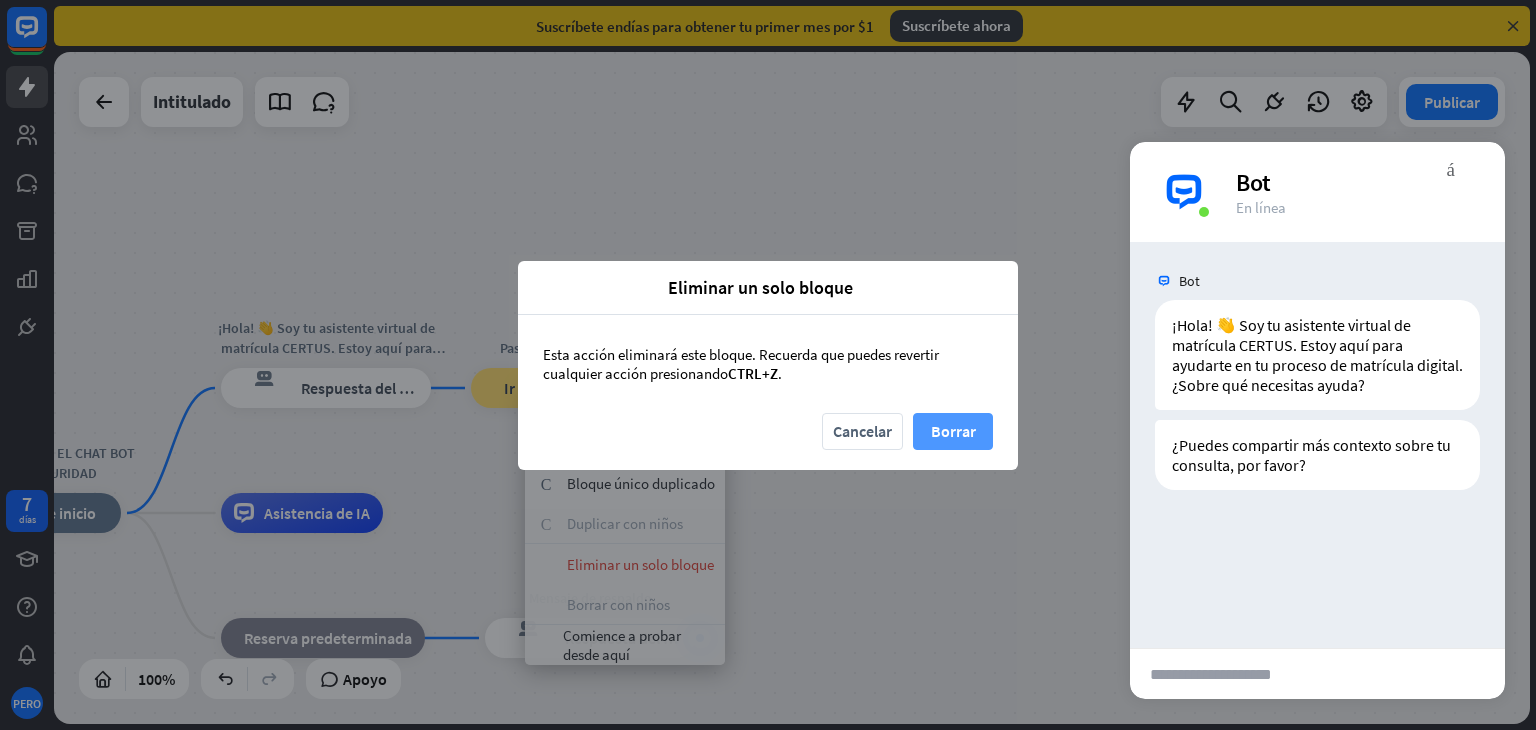 click on "Borrar" at bounding box center (953, 431) 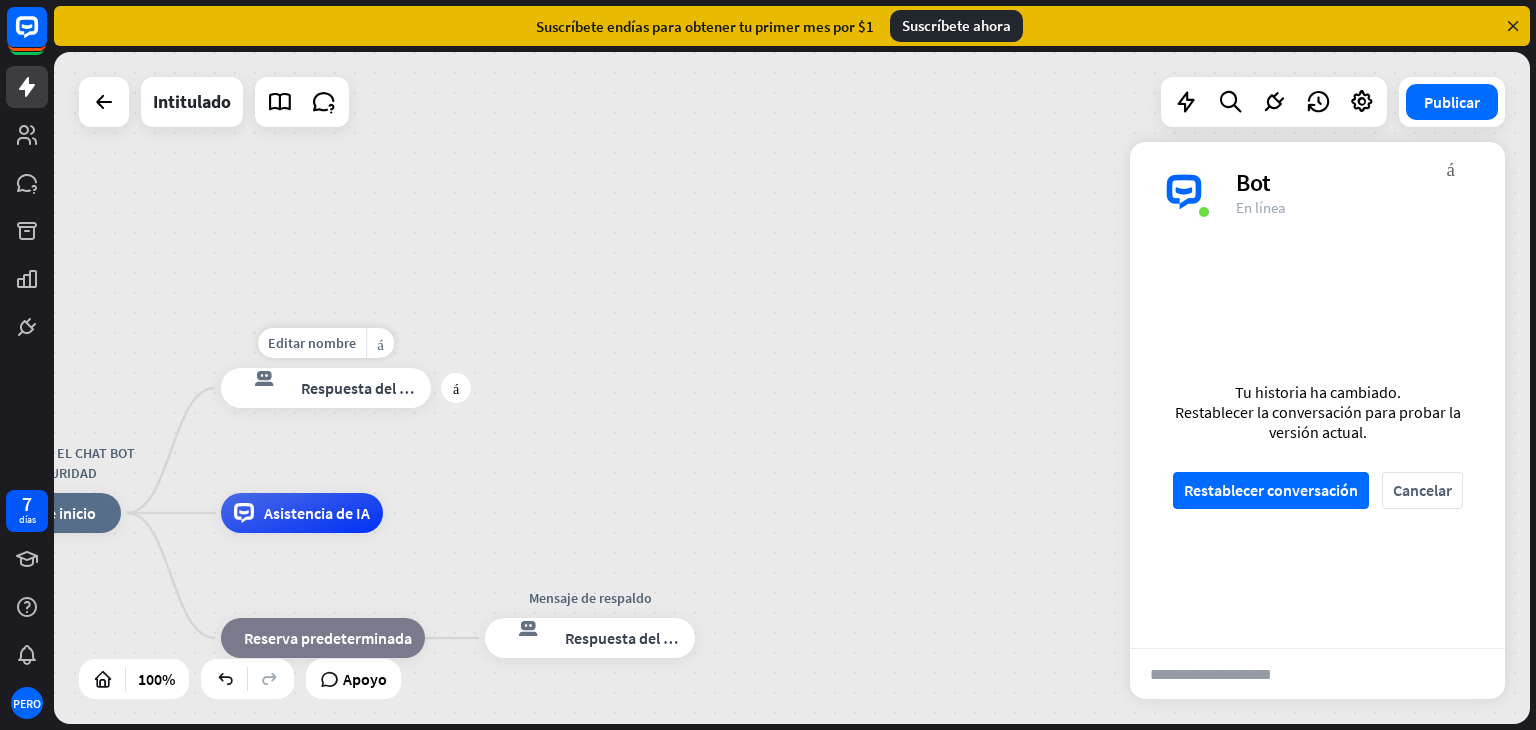 click on "Respuesta del bot" at bounding box center (362, 388) 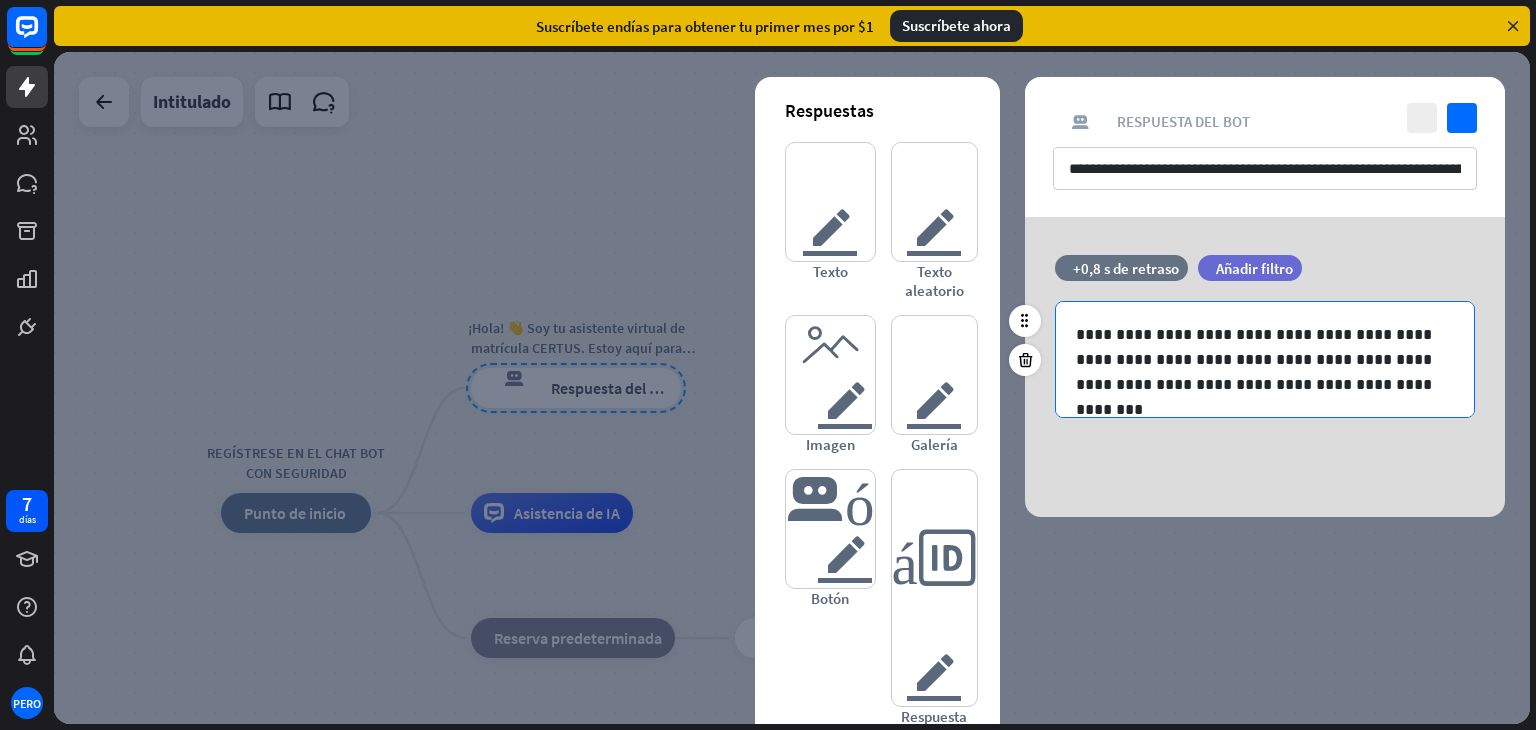 click on "**********" at bounding box center (1265, 359) 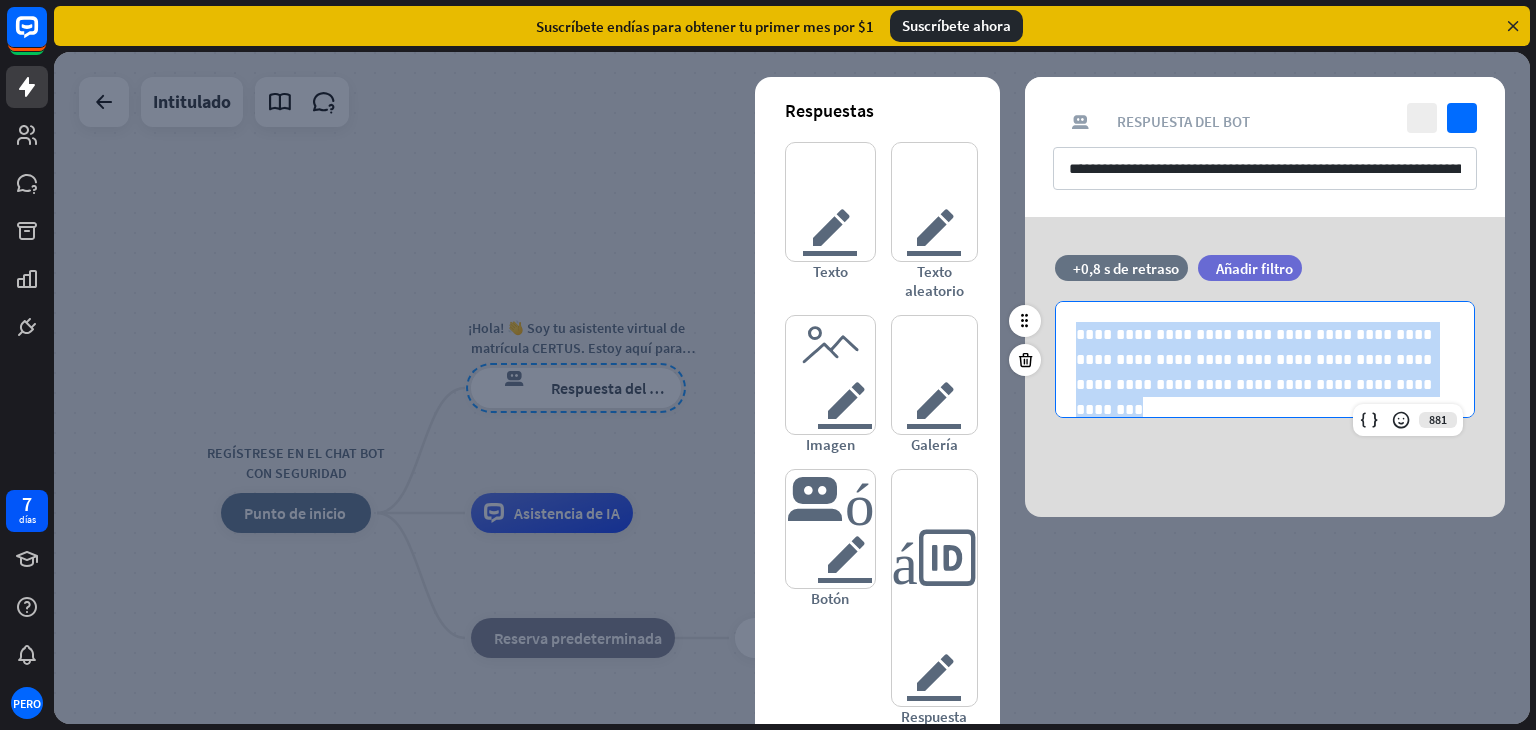 drag, startPoint x: 1065, startPoint y: 331, endPoint x: 1324, endPoint y: 399, distance: 267.7779 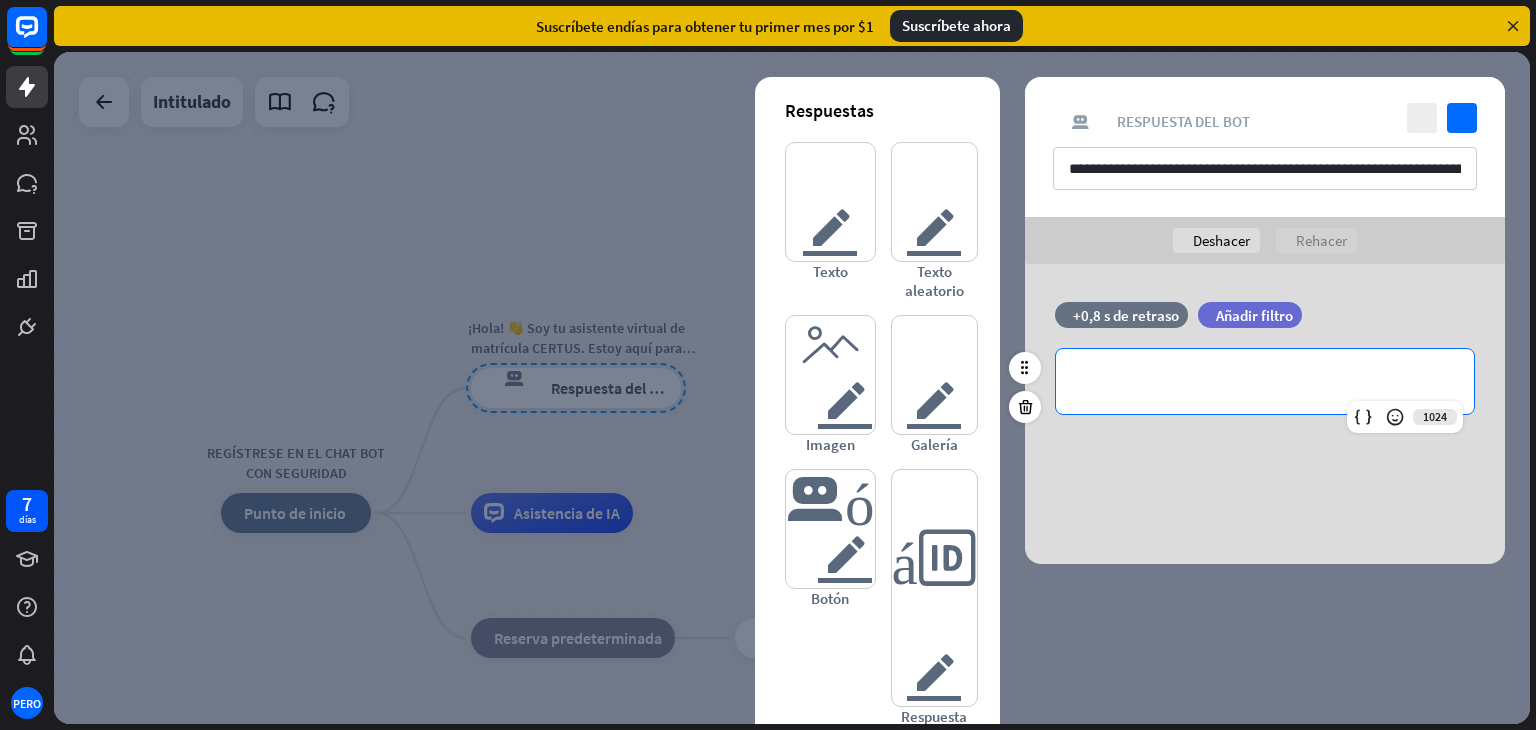 click on "**********" at bounding box center [1265, 381] 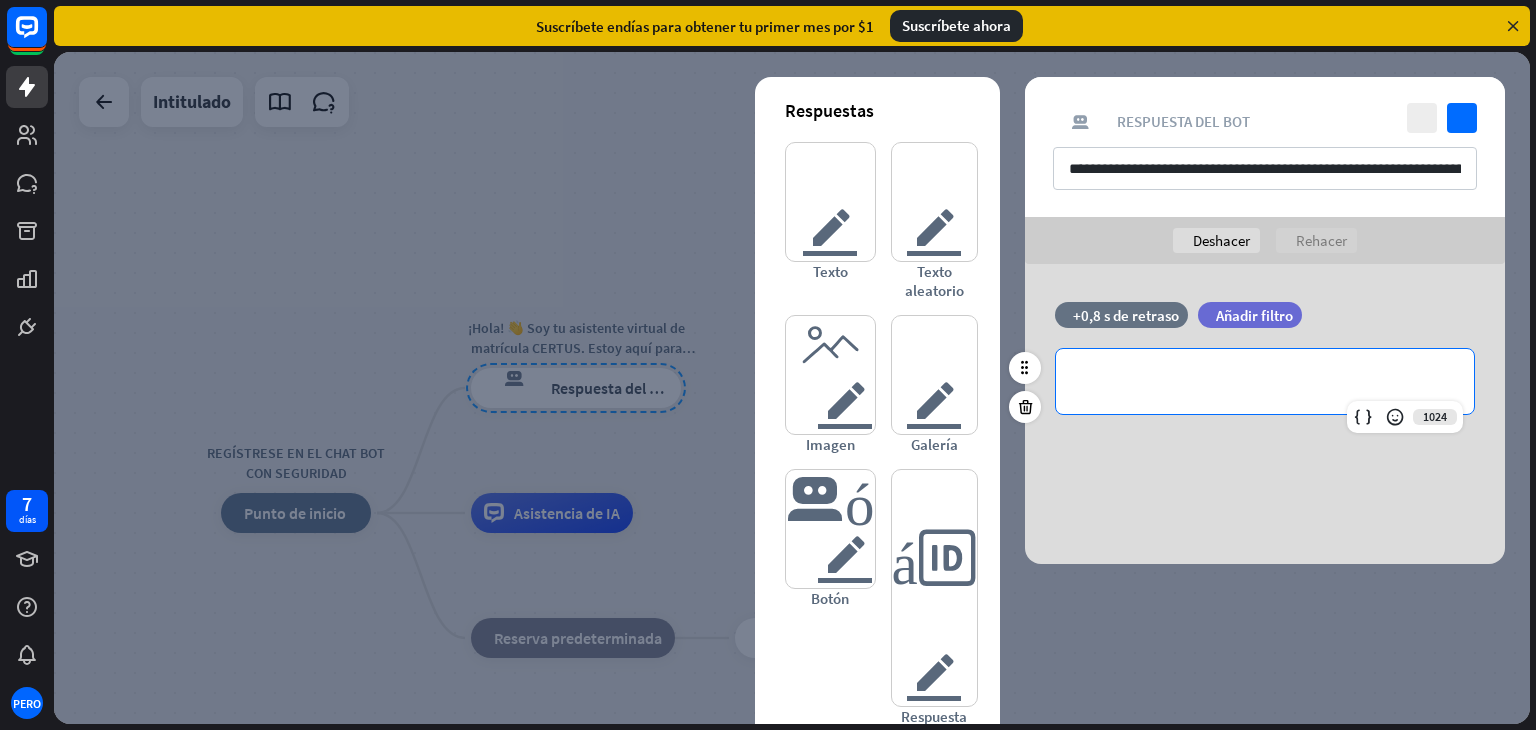 click on "**********" at bounding box center [1265, 381] 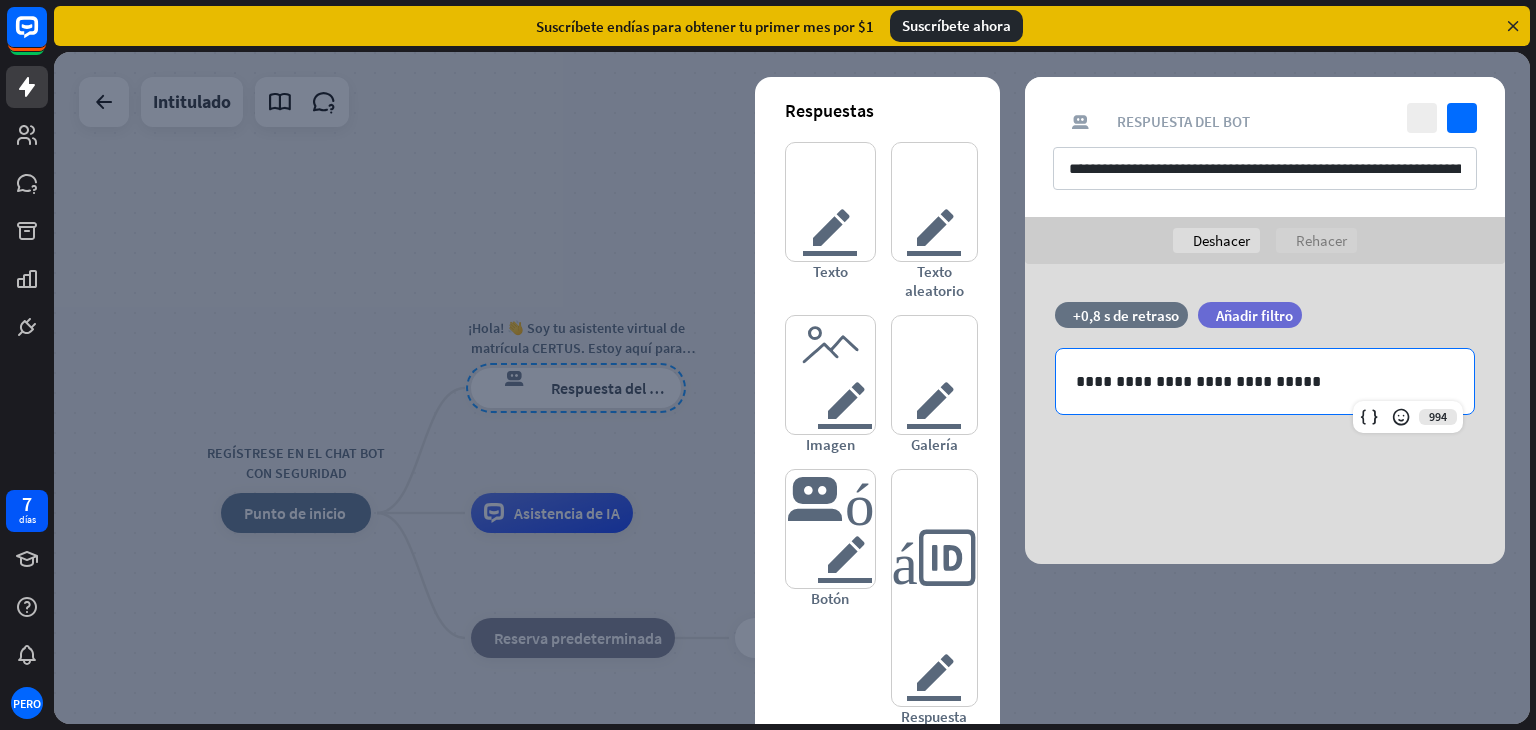 click on "**********" at bounding box center (1265, 414) 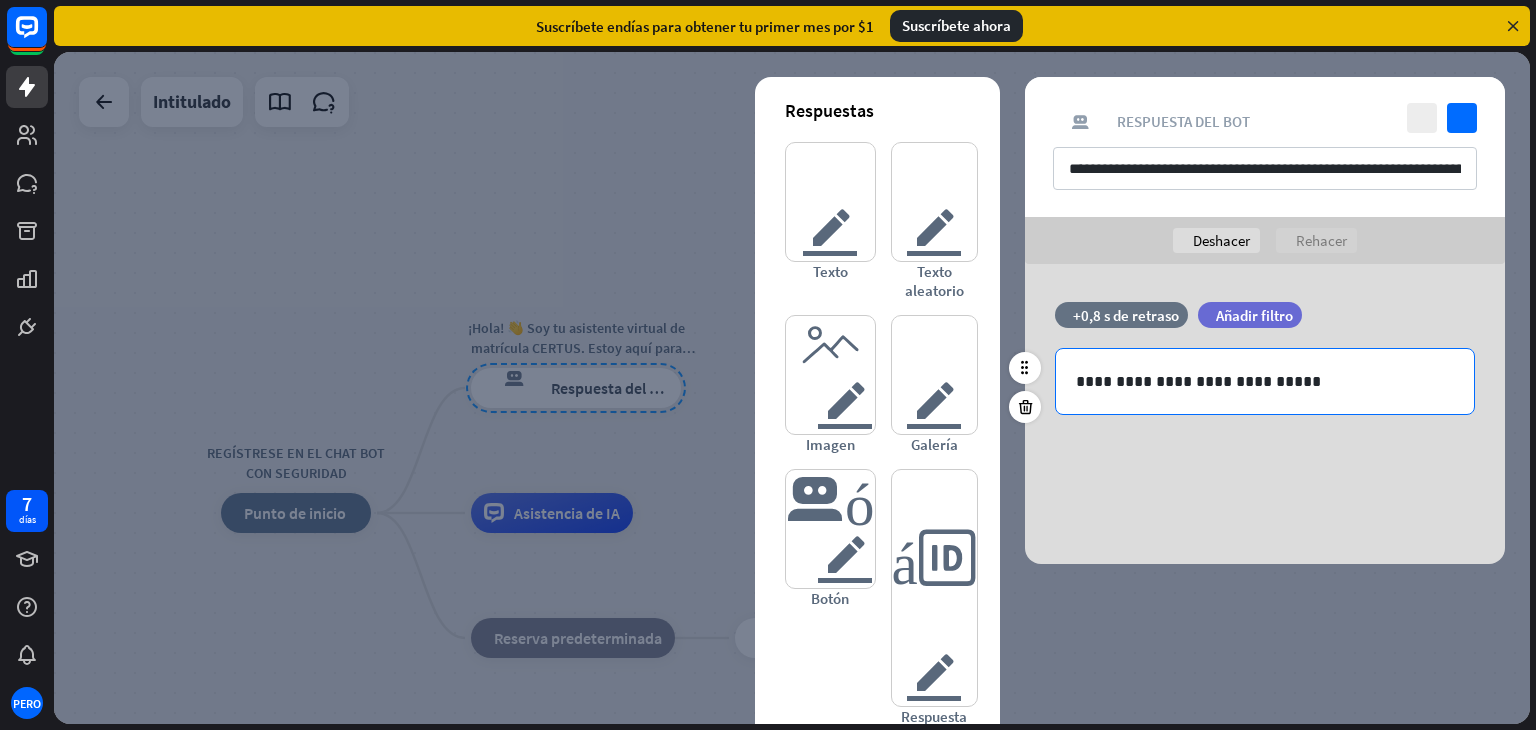 click on "**********" at bounding box center (1265, 381) 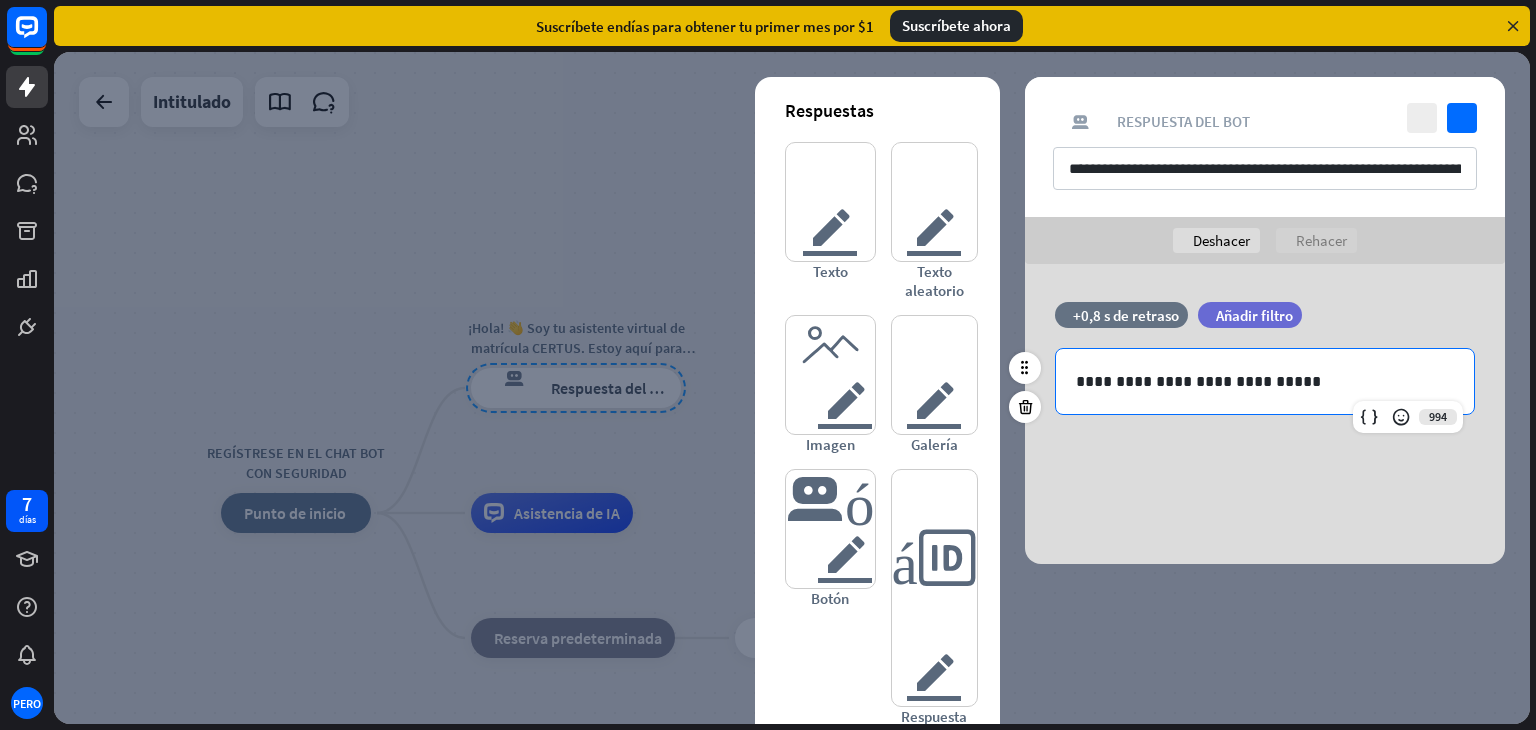 click on "**********" at bounding box center [1265, 381] 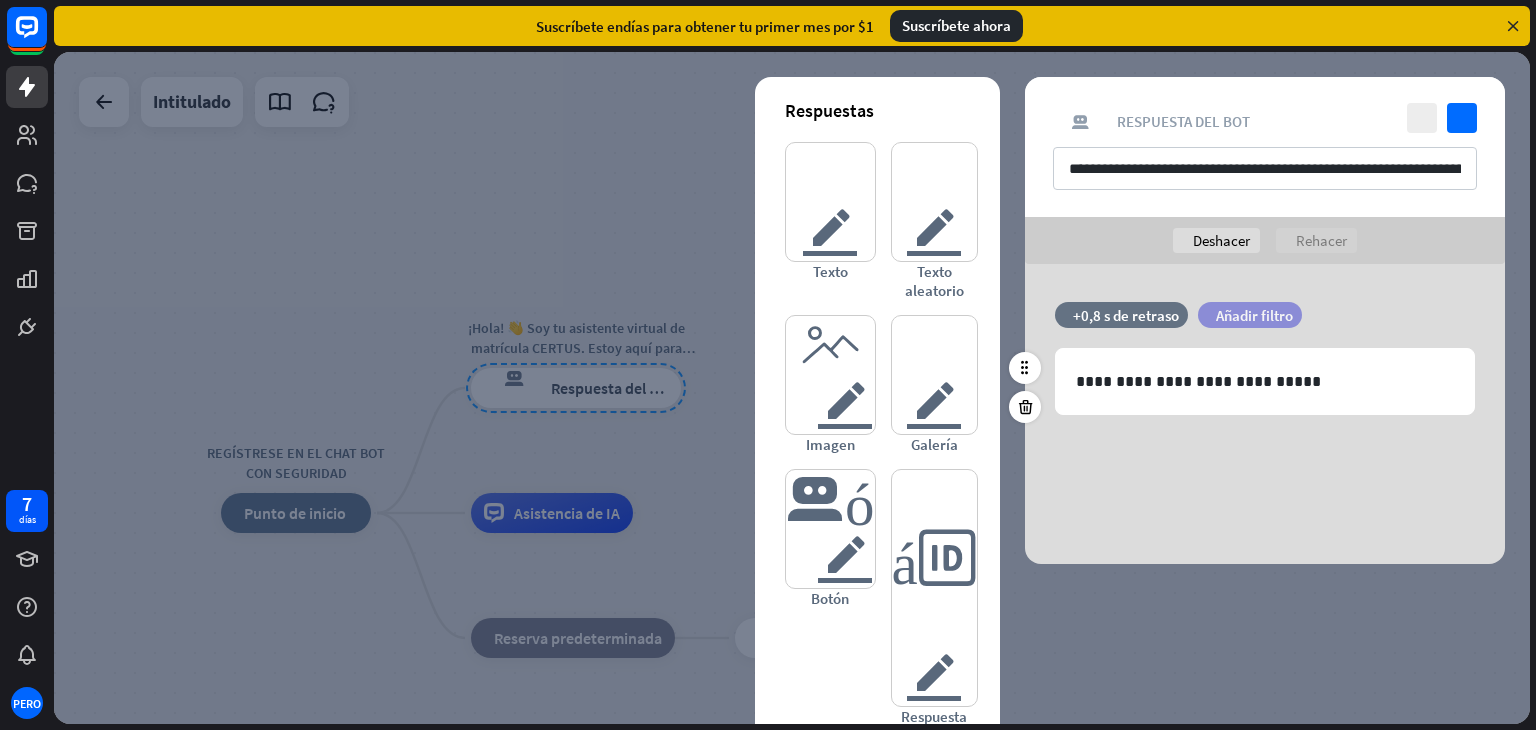 click on "Añadir filtro" at bounding box center (1254, 315) 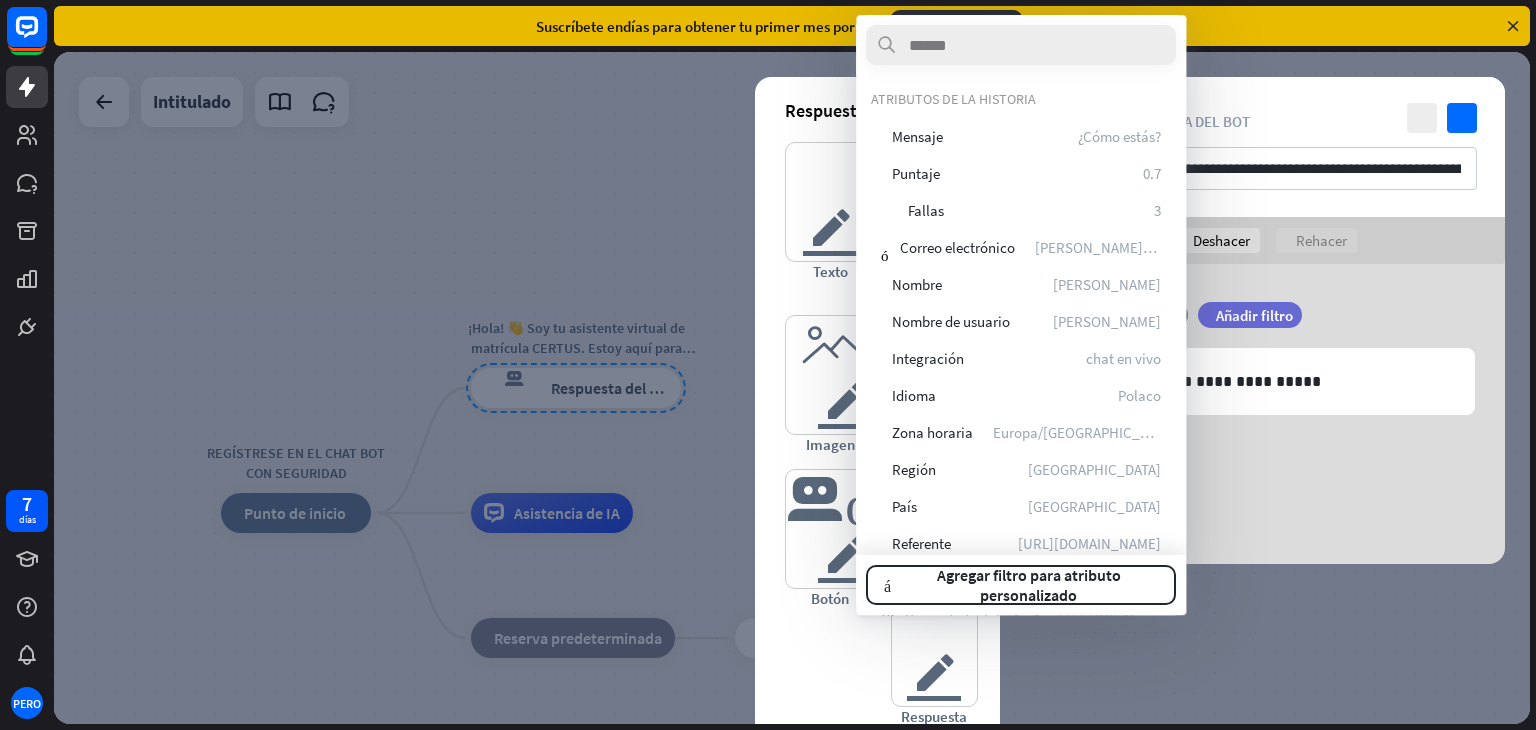 click on "**********" at bounding box center (1265, 368) 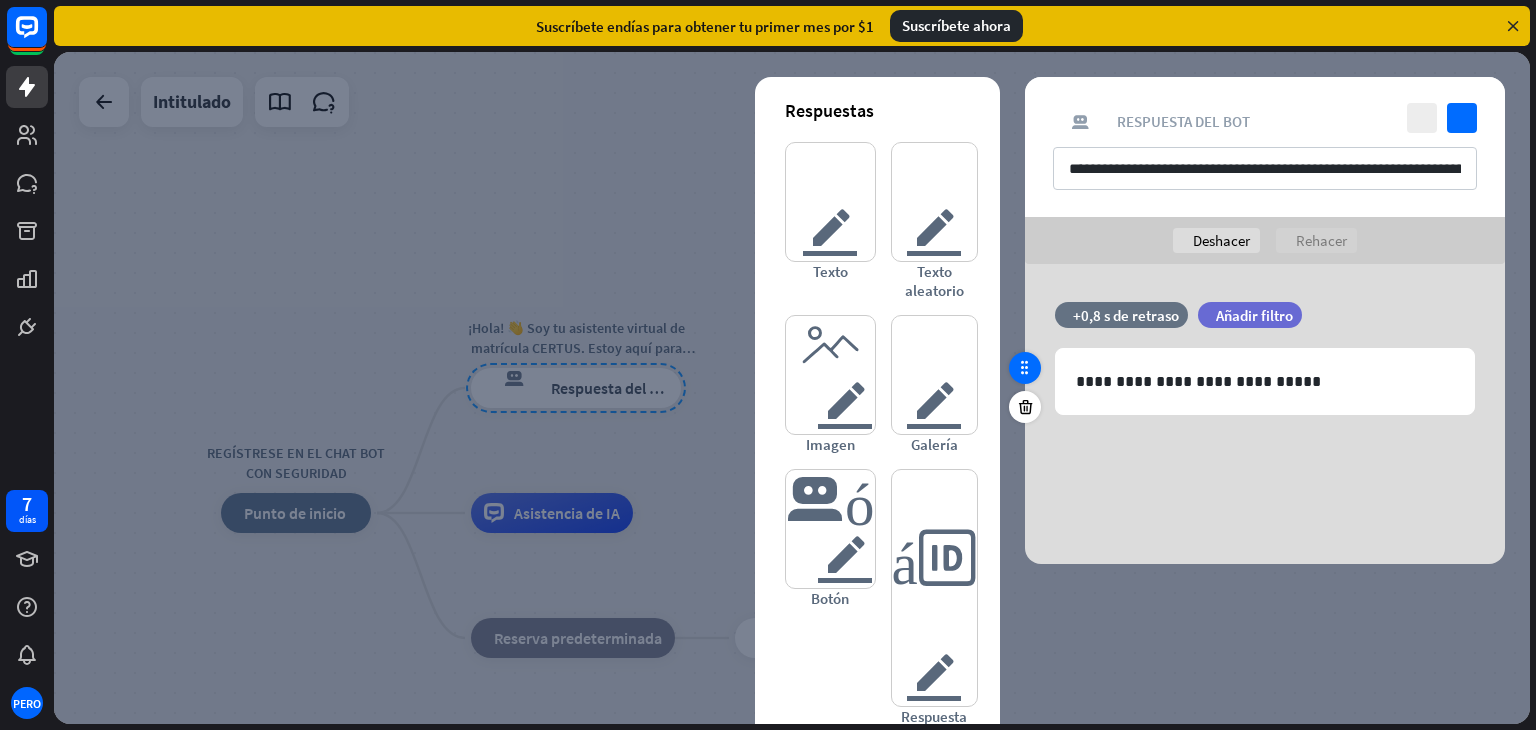 click at bounding box center [1025, 368] 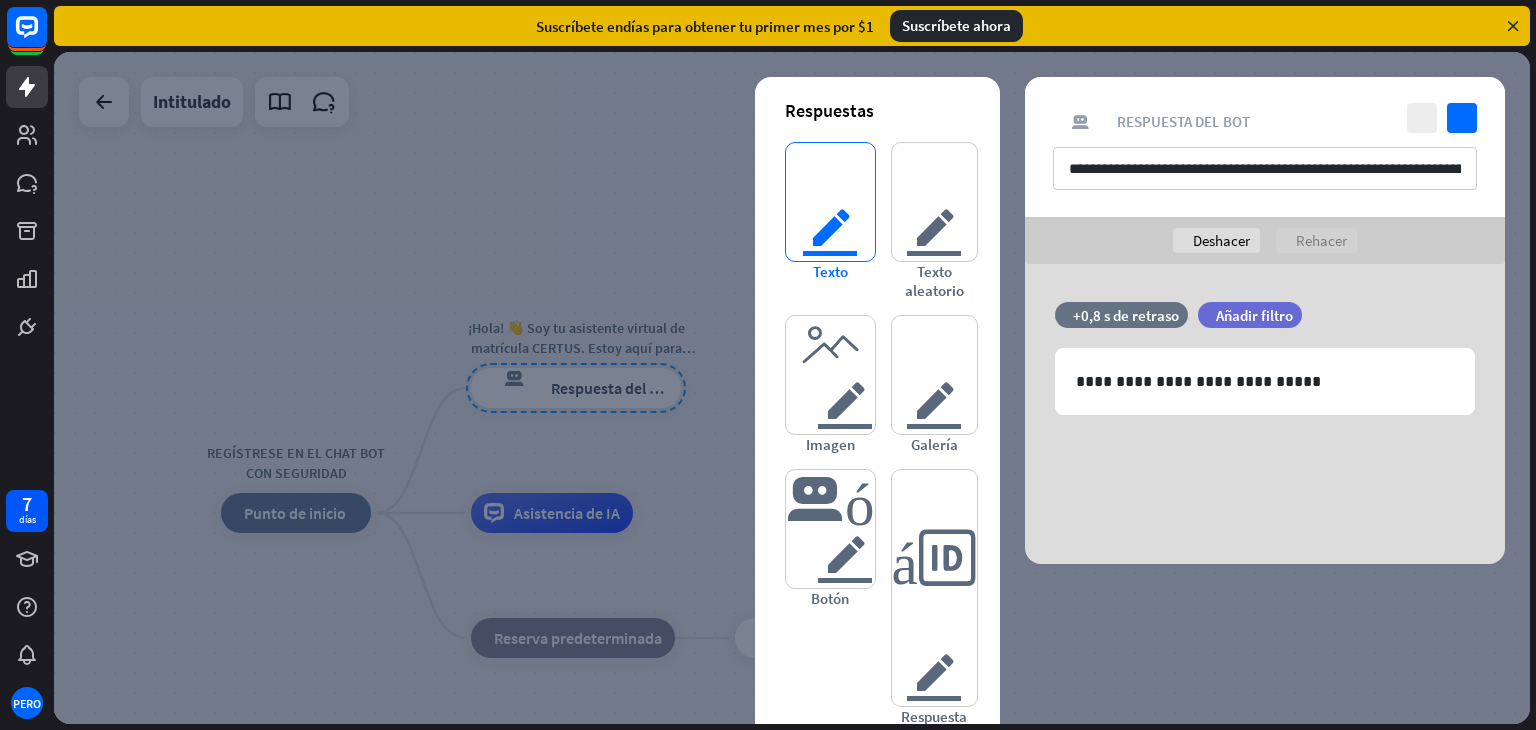 click on "texto del editor" at bounding box center [830, 202] 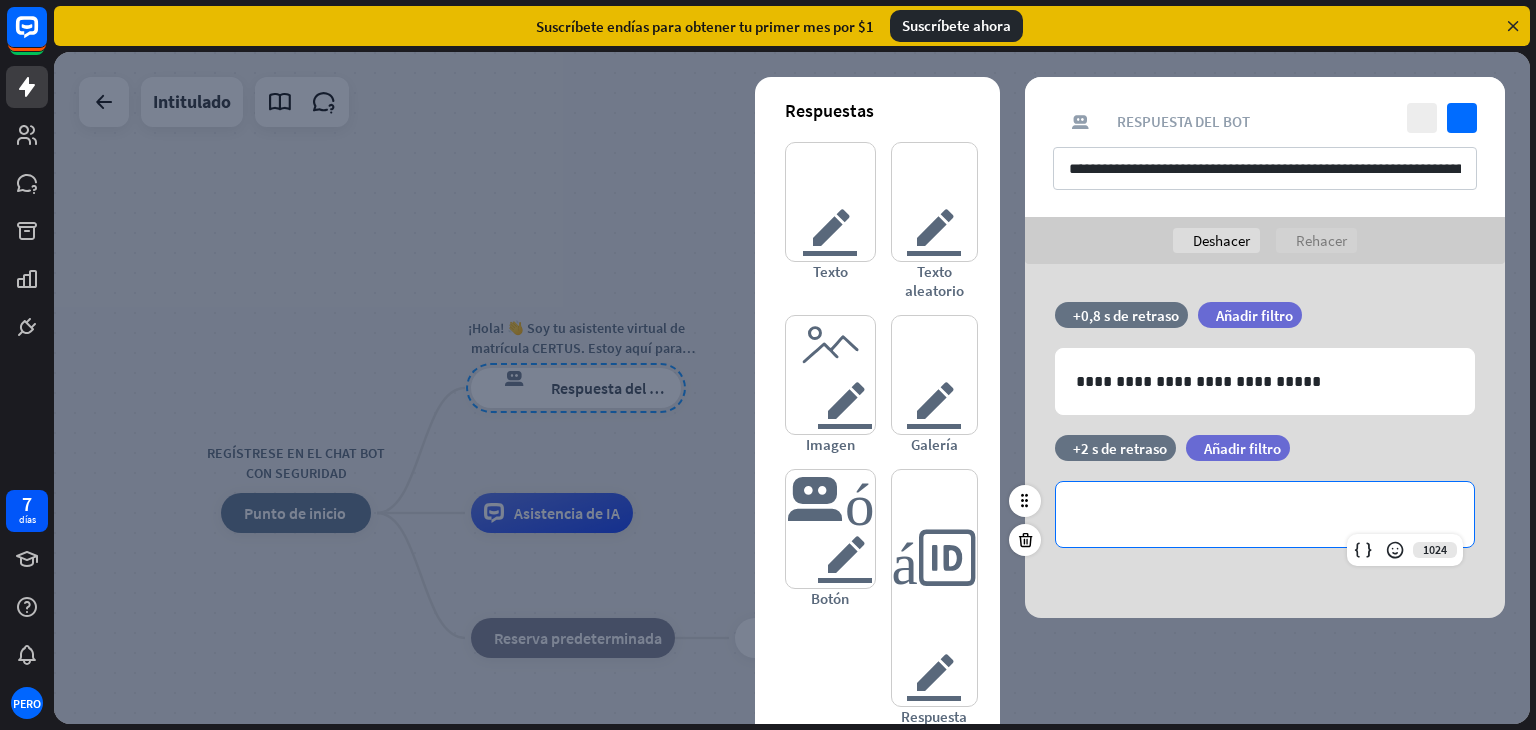 click on "**********" at bounding box center [1265, 514] 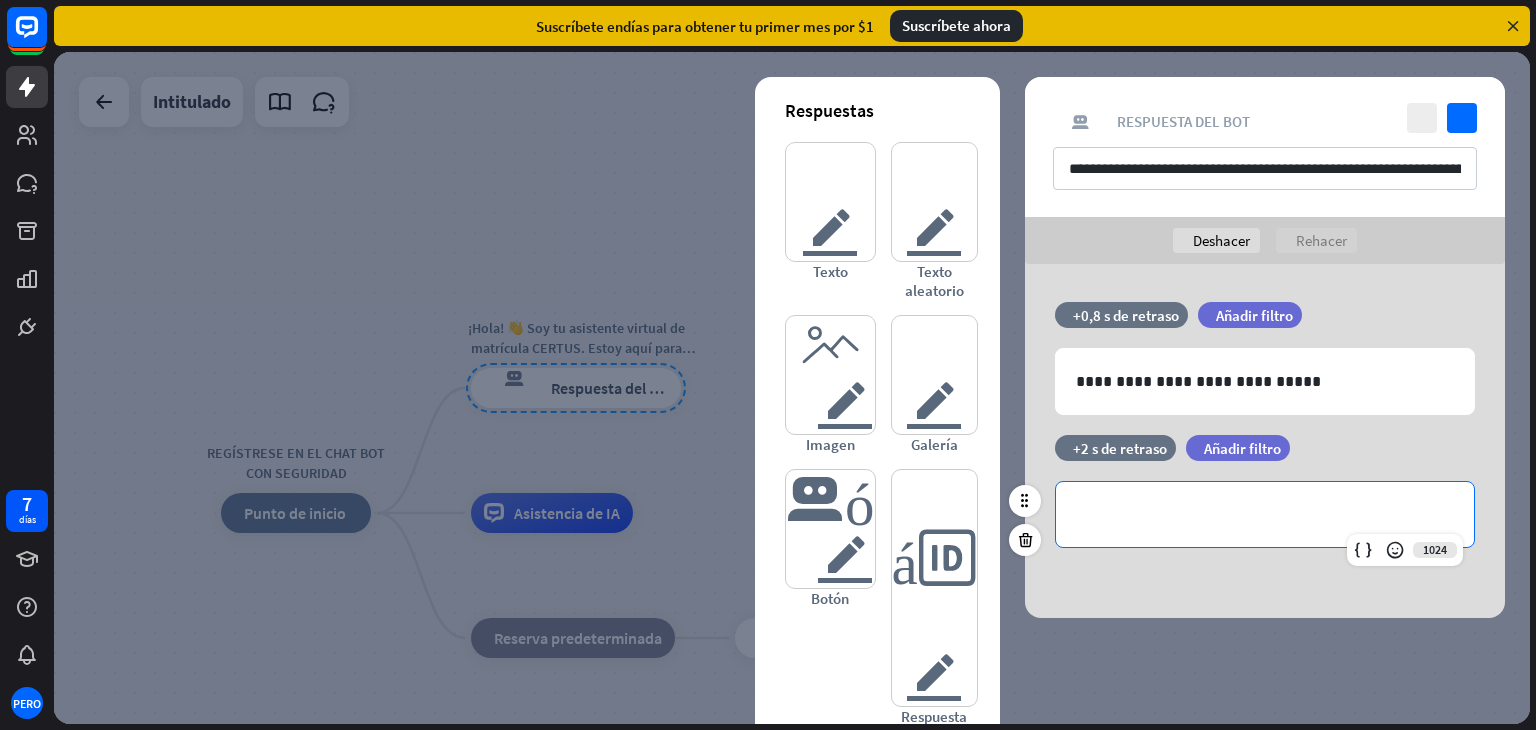 click on "**********" at bounding box center [1265, 514] 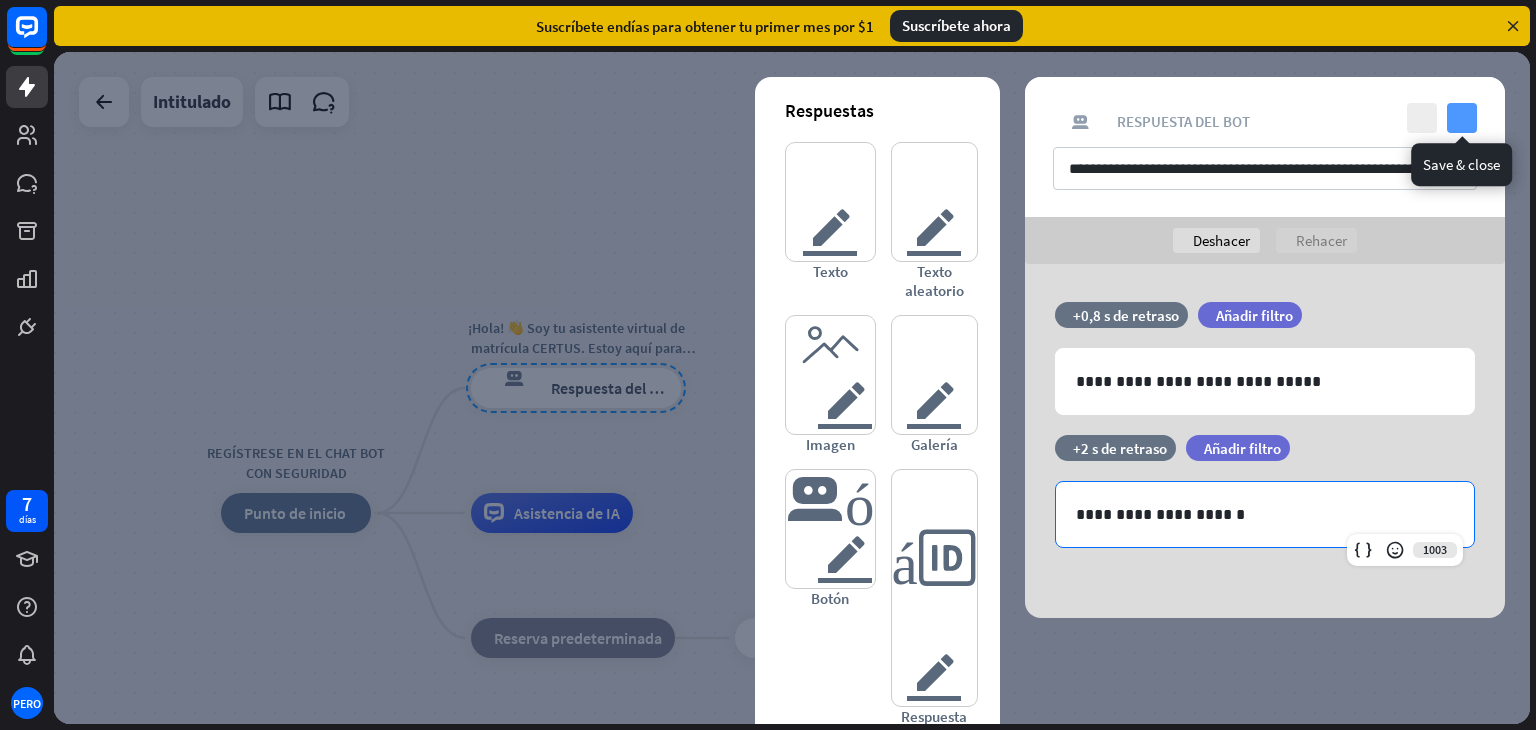 click on "controlar" at bounding box center [1462, 118] 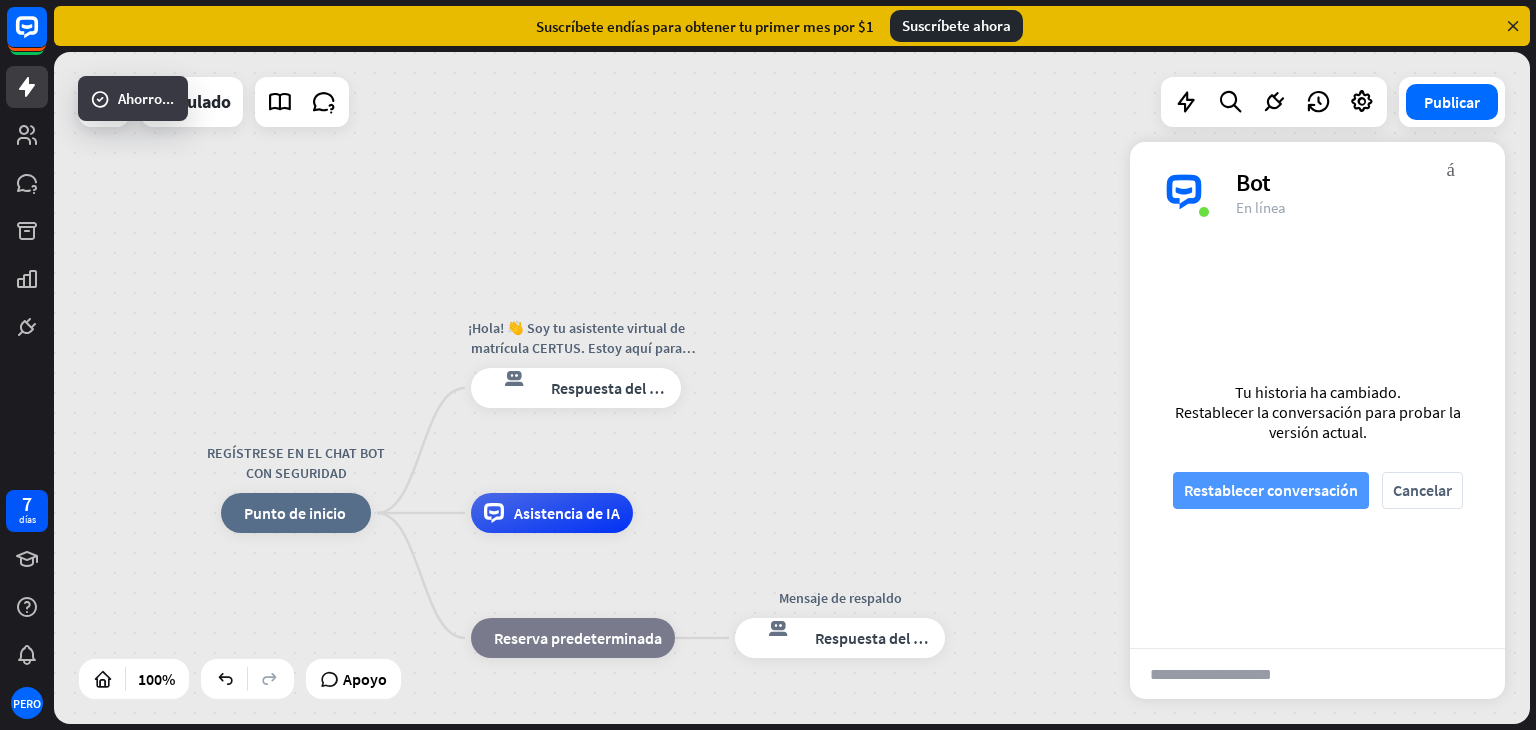 click on "Restablecer conversación" at bounding box center [1271, 490] 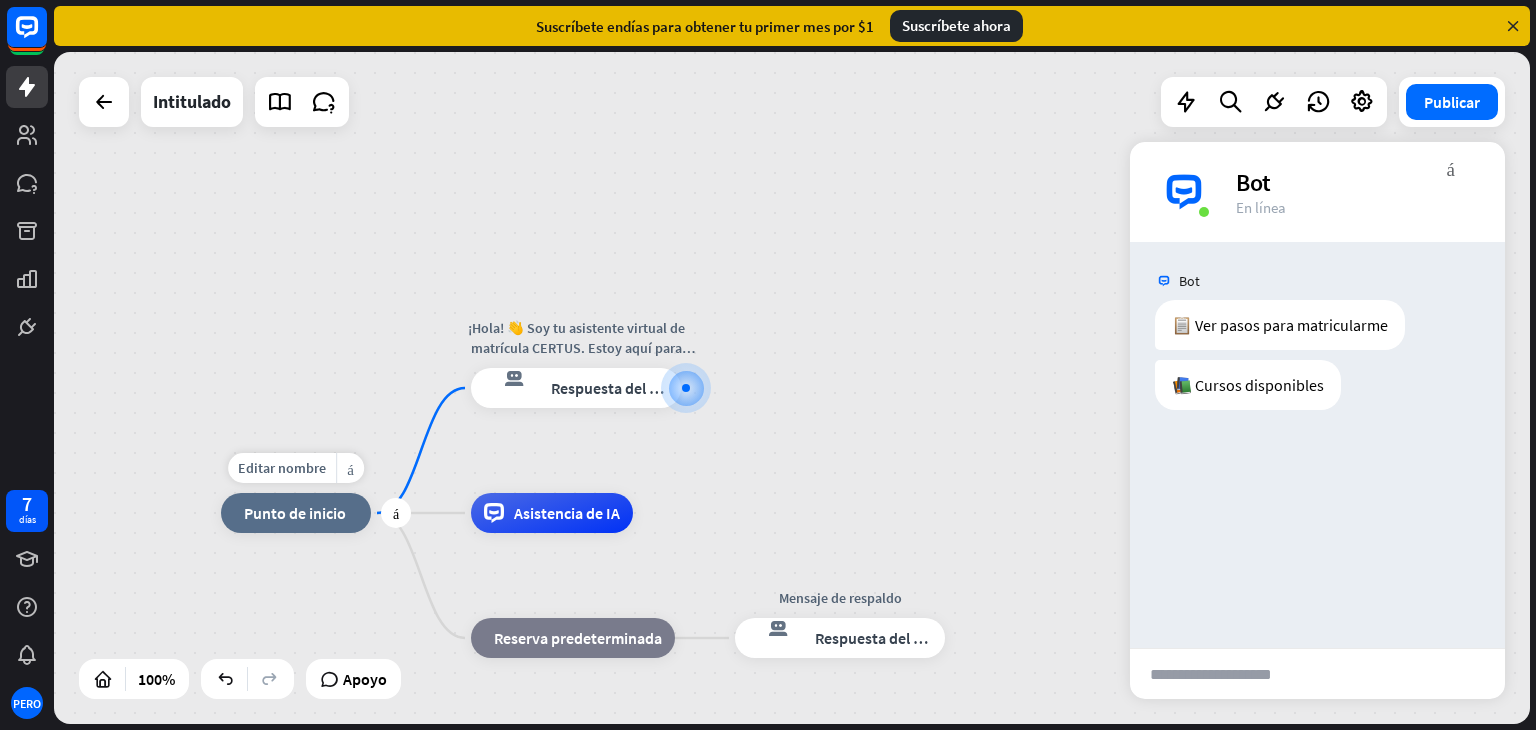 click on "inicio_2   Punto de inicio" at bounding box center (296, 513) 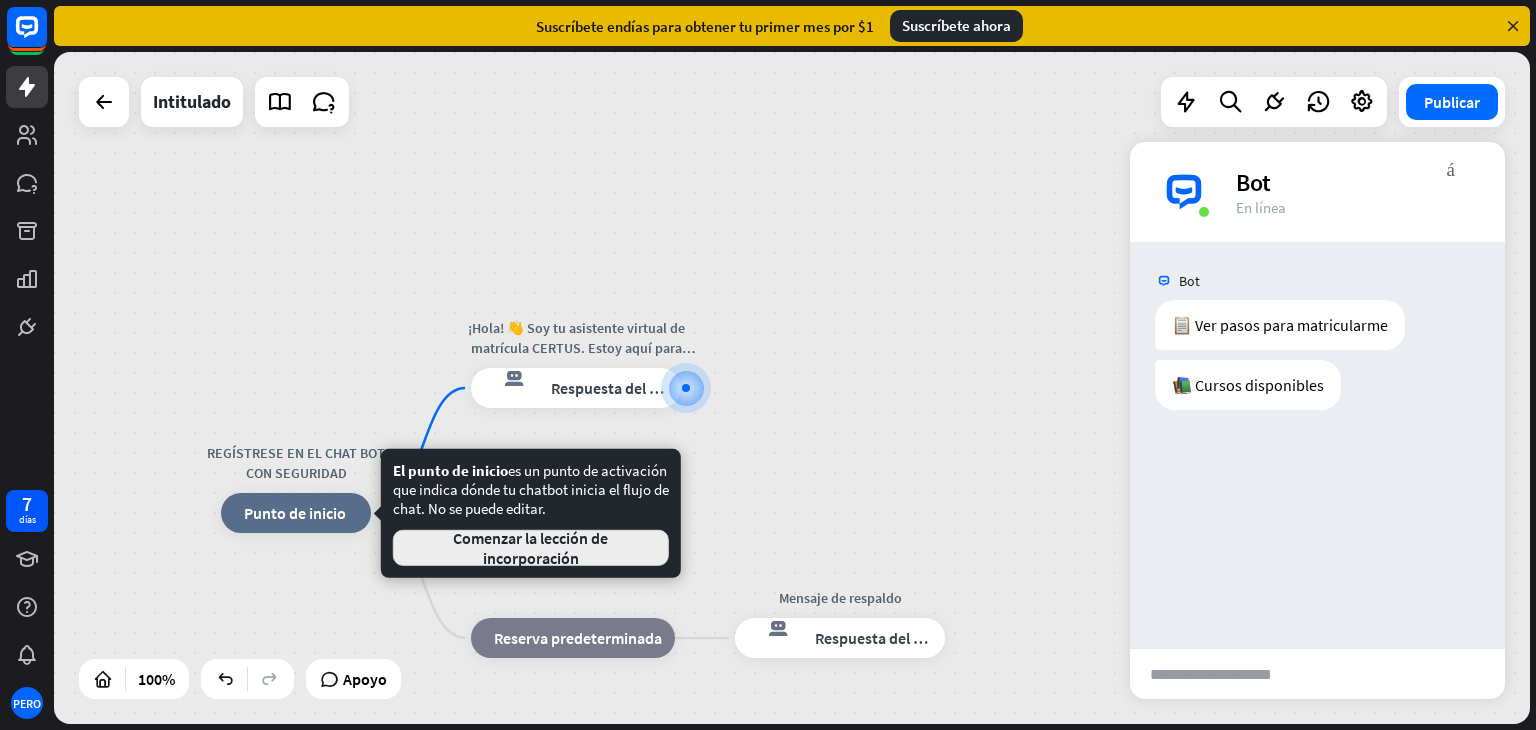 click on "Comenzar la lección de incorporación" at bounding box center [531, 548] 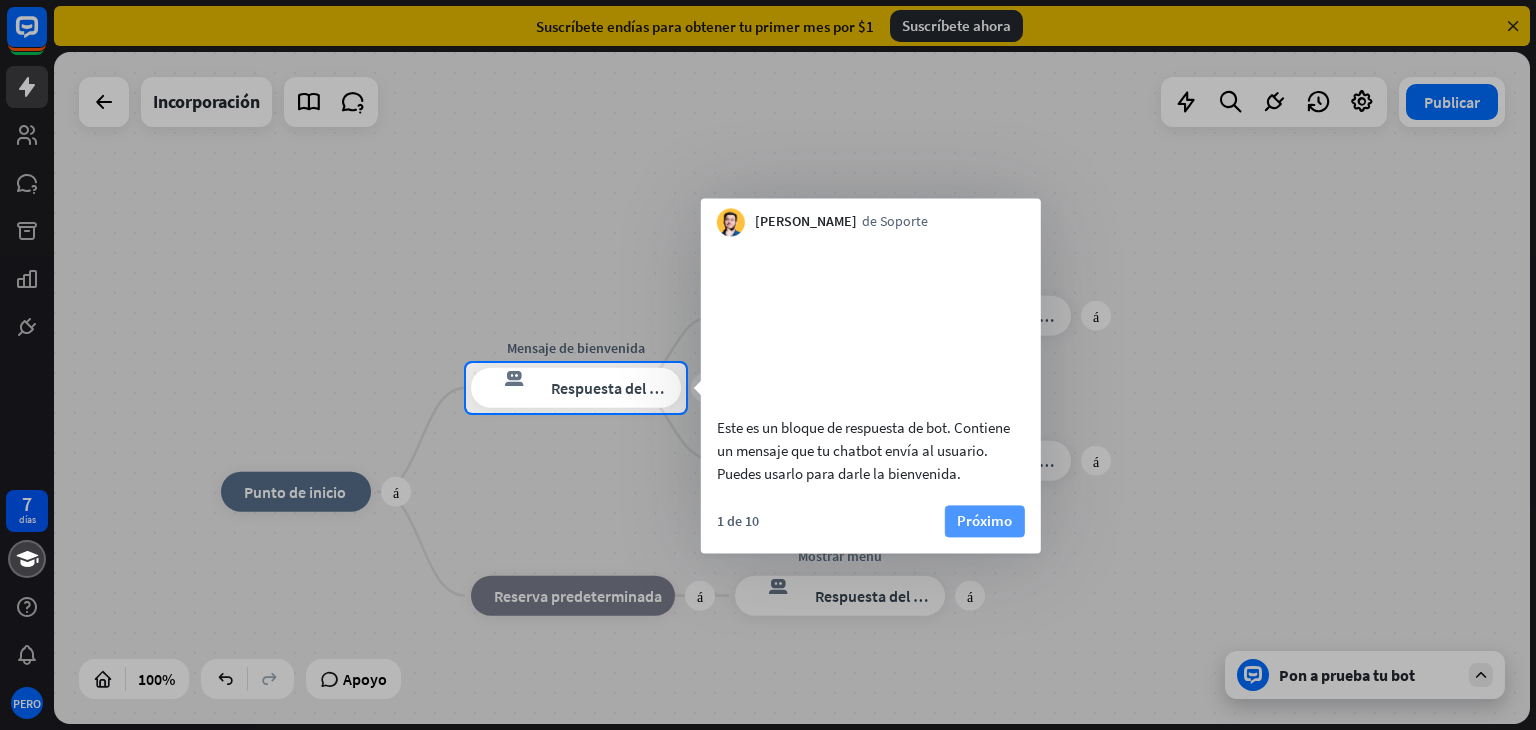 click on "Próximo" at bounding box center (984, 520) 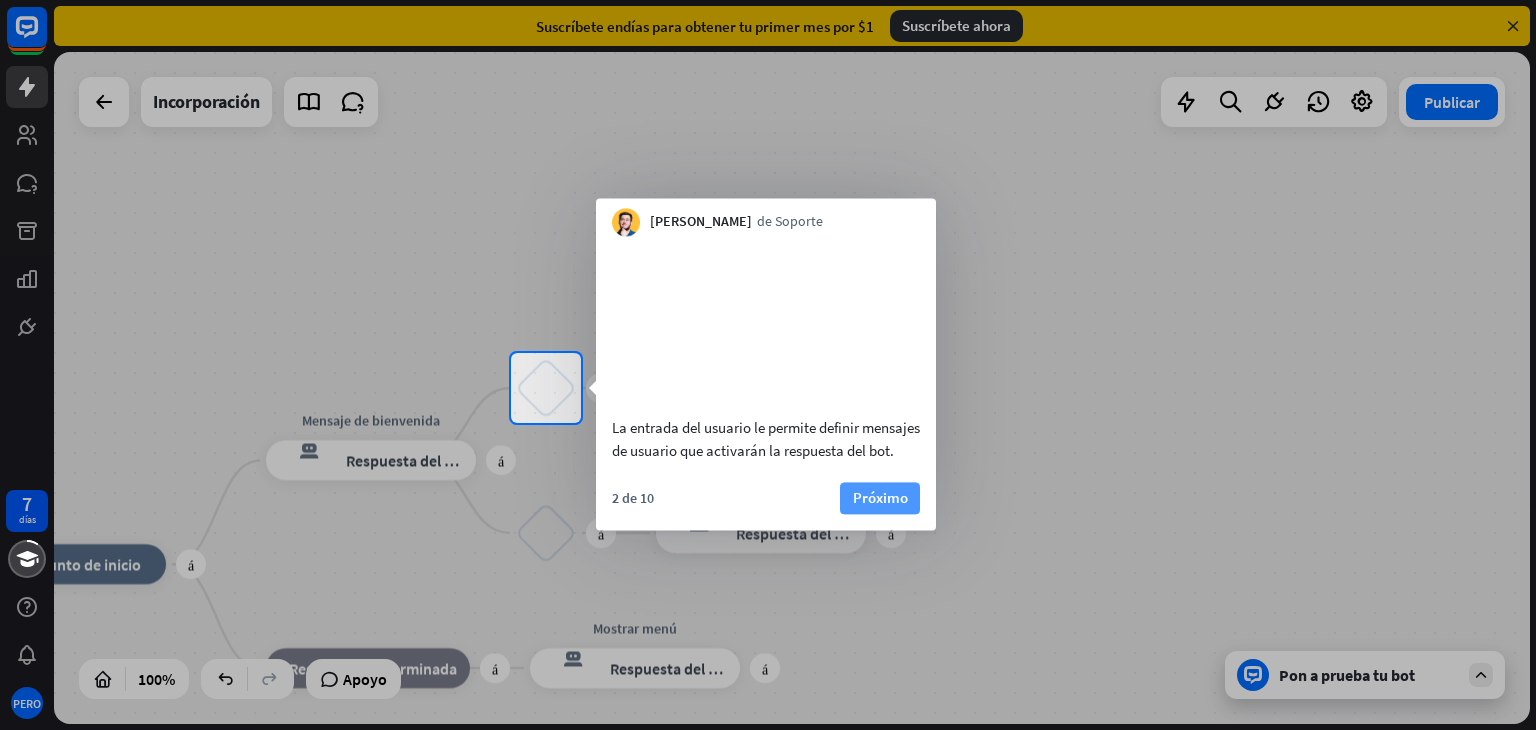 click on "Próximo" at bounding box center [880, 497] 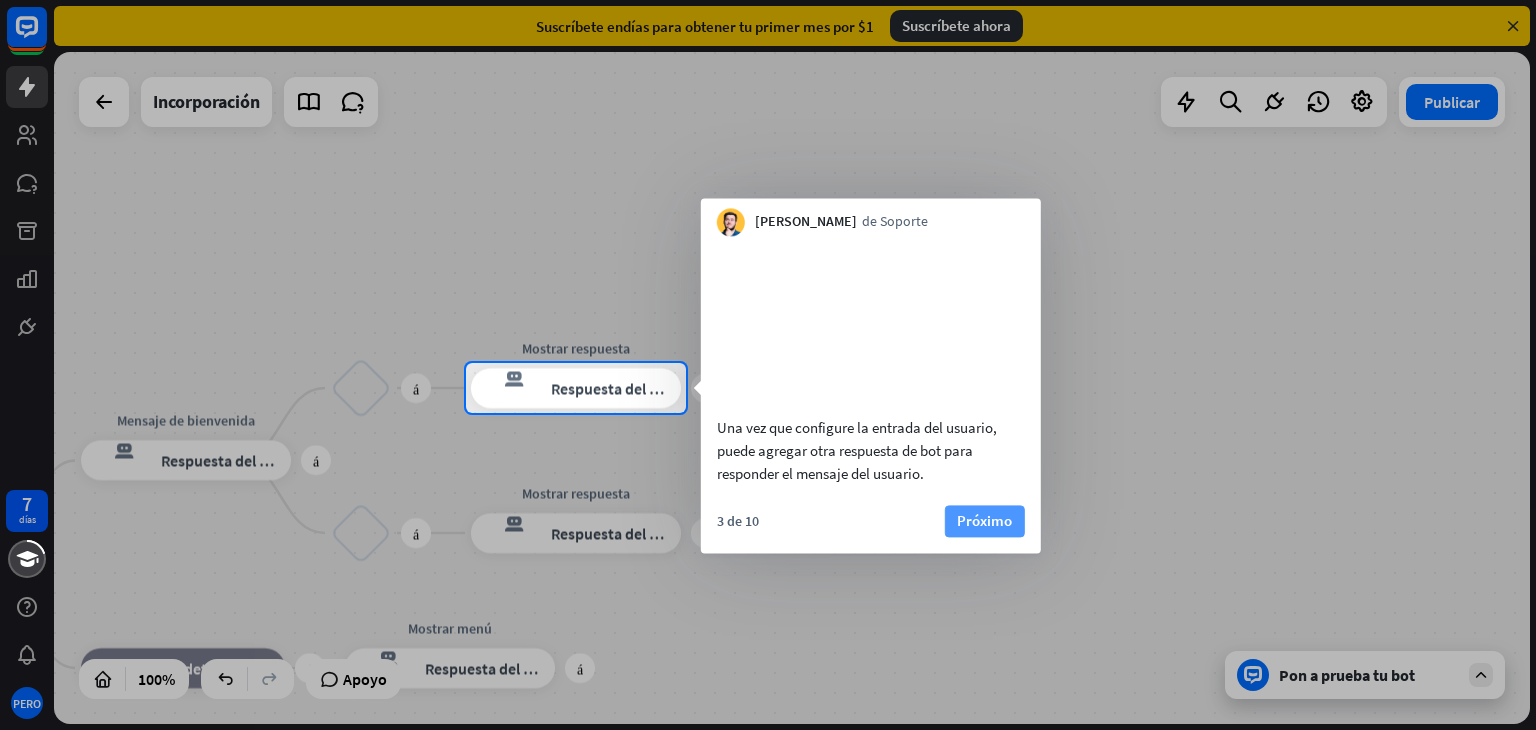 click on "Próximo" at bounding box center (984, 520) 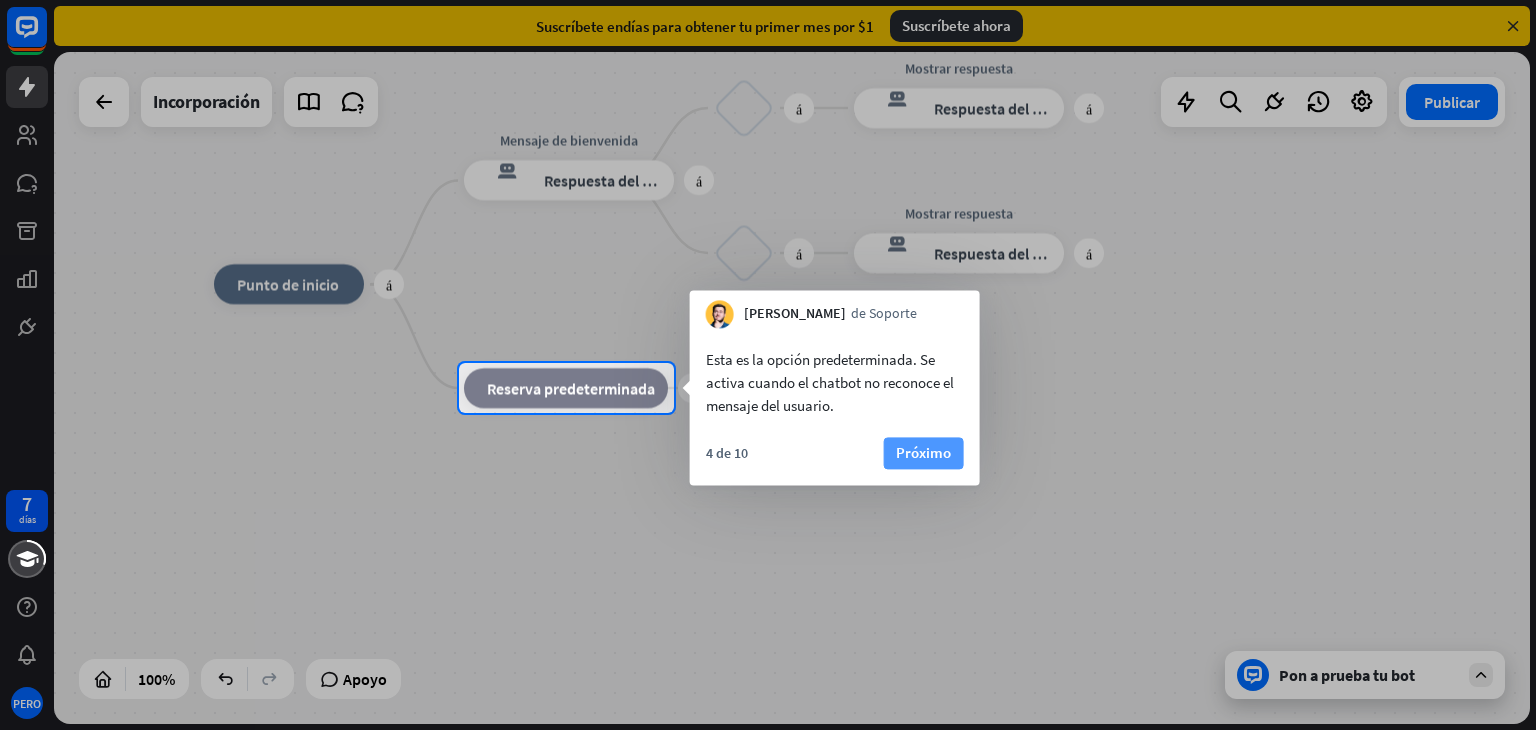 click on "Próximo" at bounding box center [923, 452] 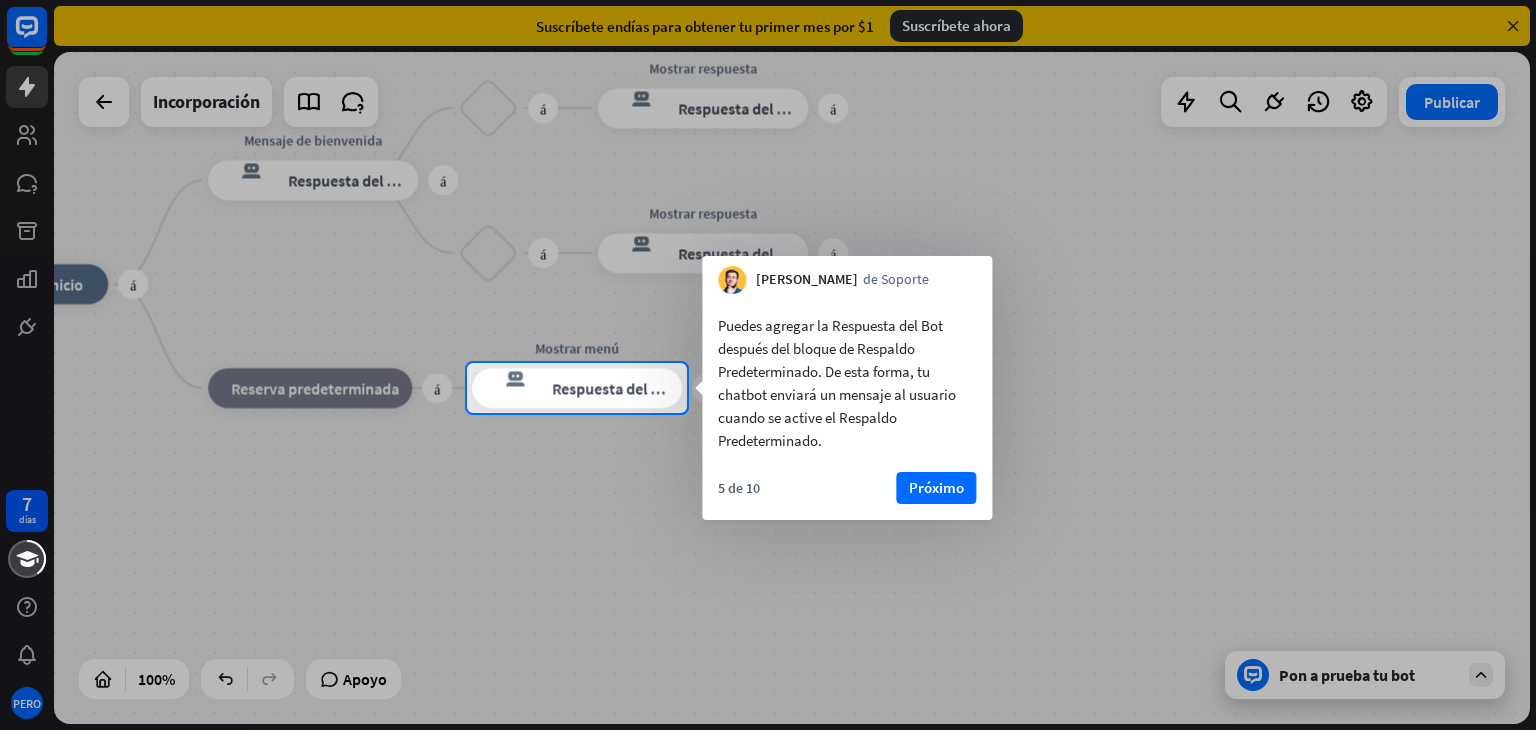 click at bounding box center [768, 181] 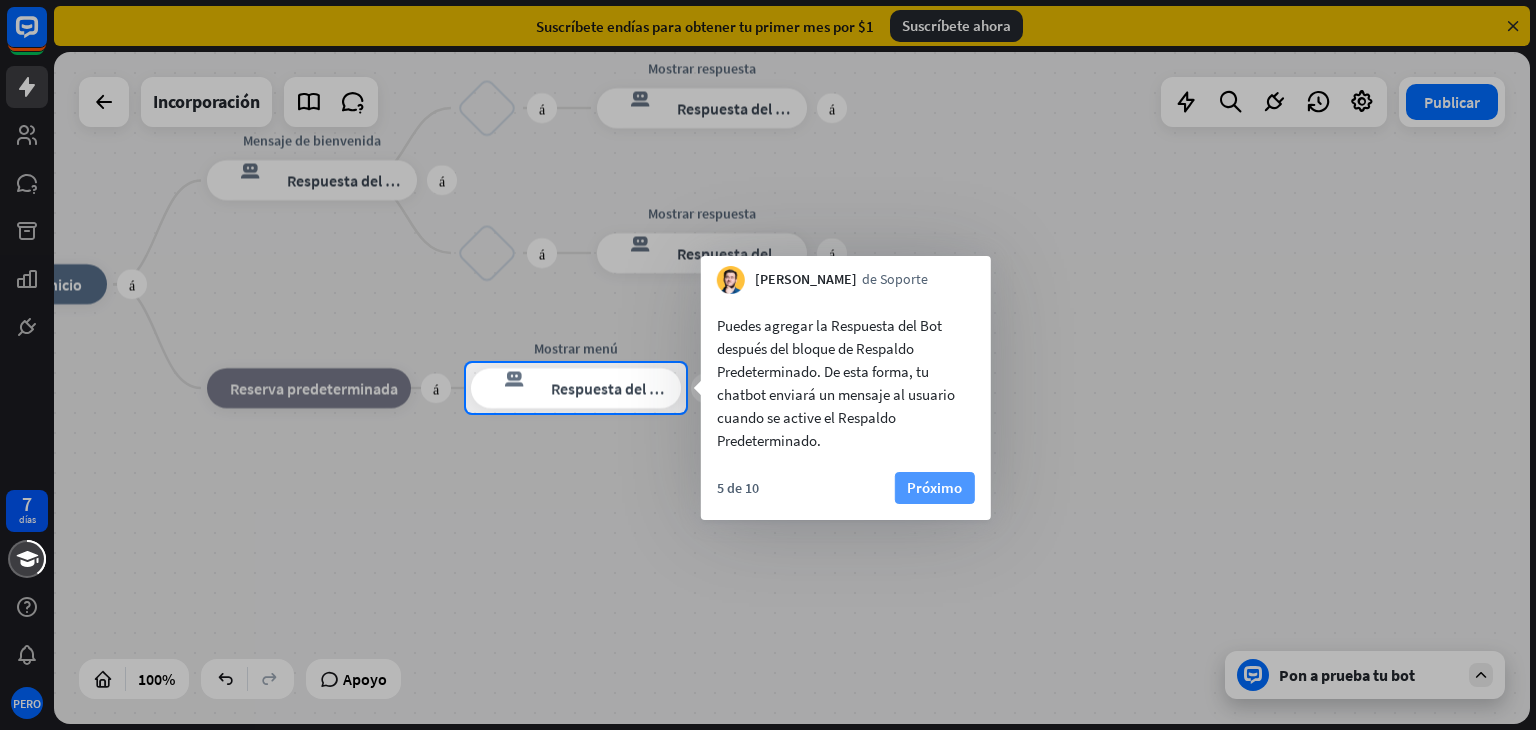 click on "Próximo" at bounding box center [935, 488] 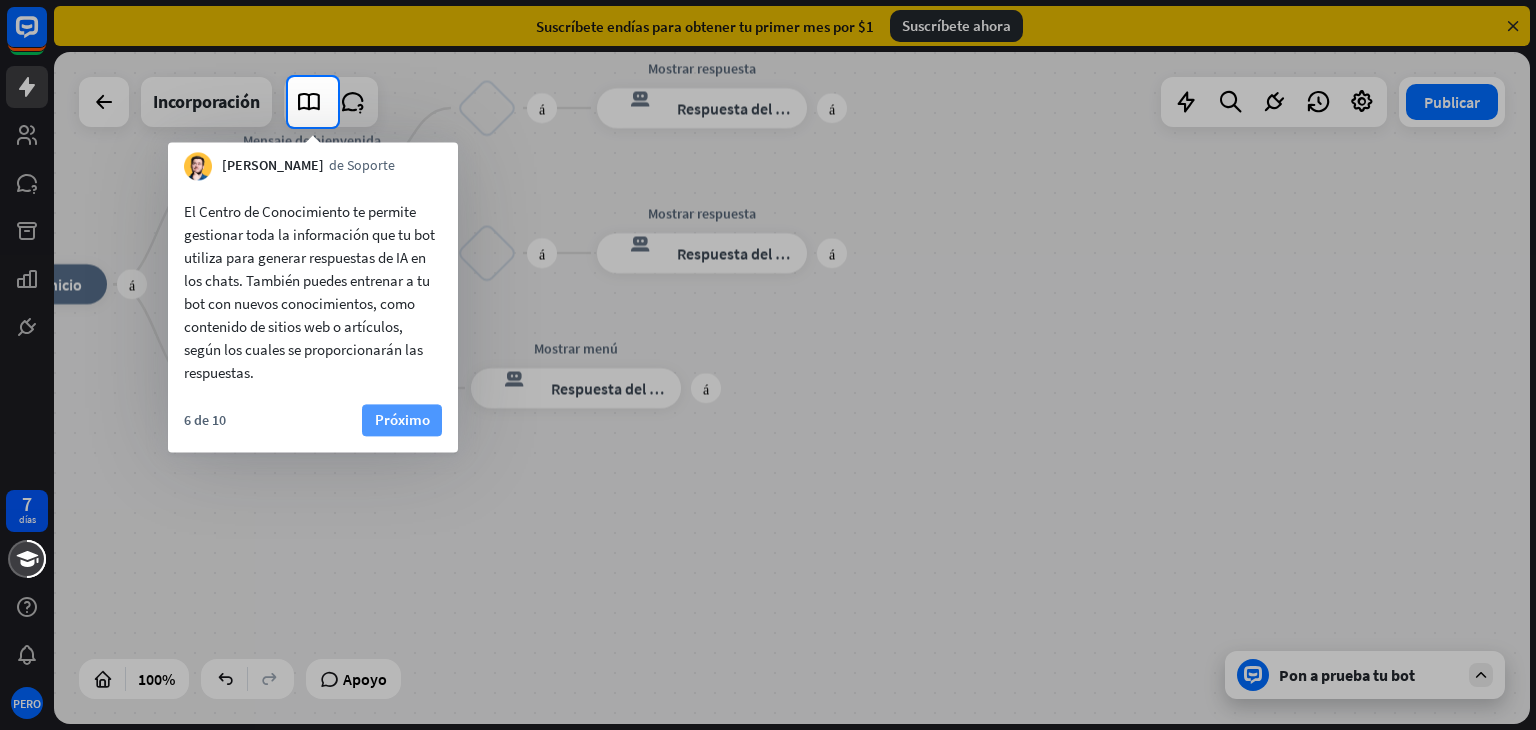 click on "Próximo" at bounding box center [402, 419] 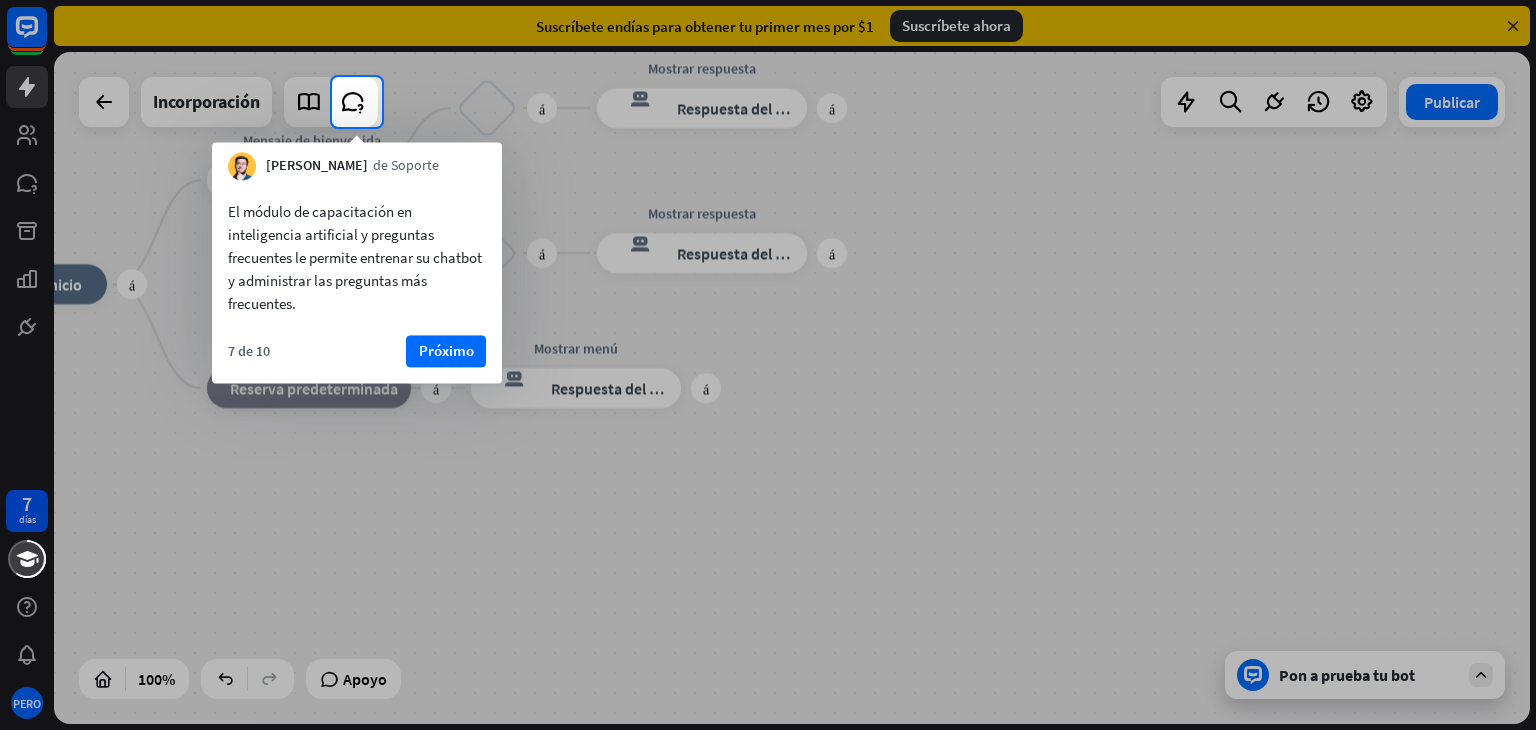 click on "El módulo de capacitación en inteligencia artificial y preguntas frecuentes le permite entrenar su chatbot y administrar las preguntas más frecuentes.
7 de 10
Próximo" at bounding box center (357, 281) 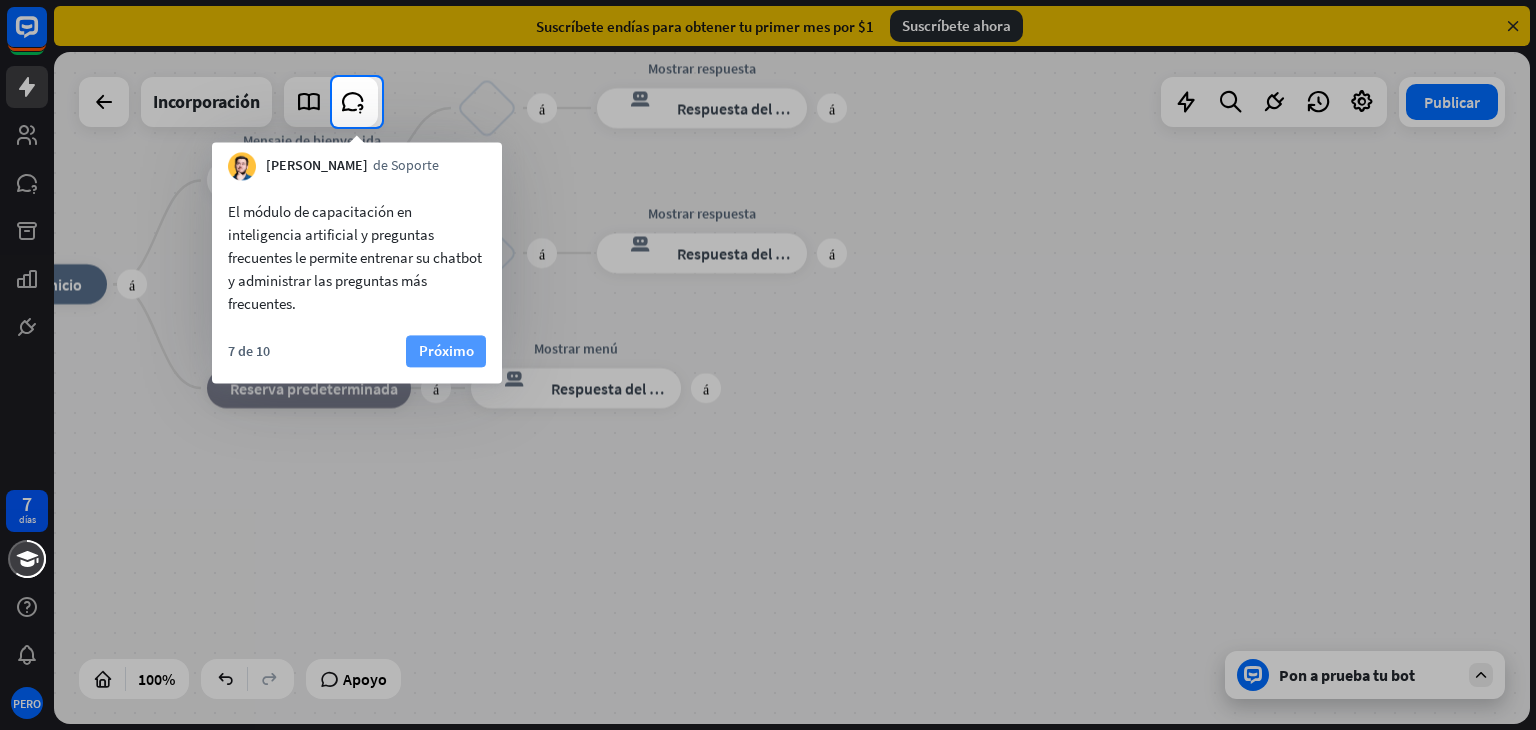 click on "Próximo" at bounding box center (446, 350) 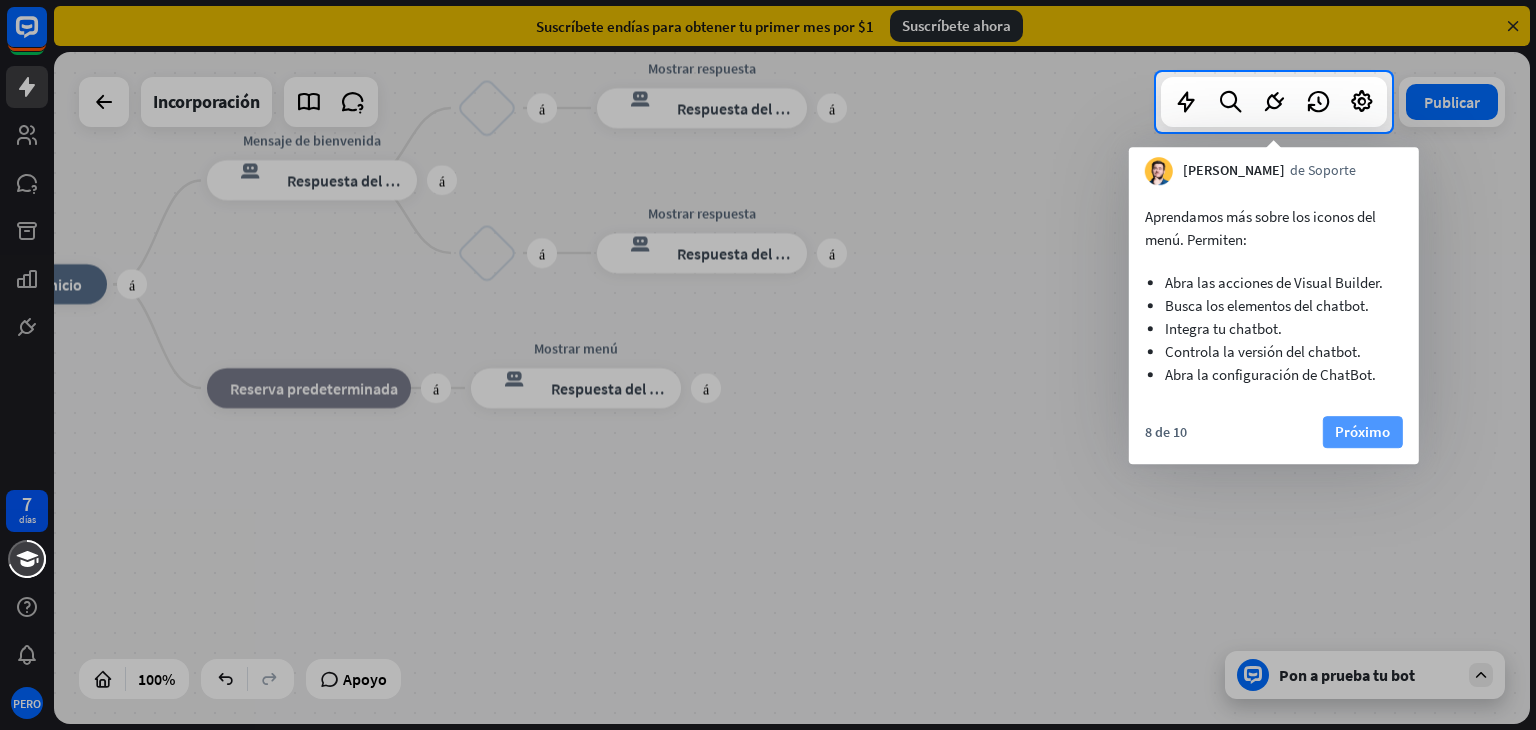 click on "Próximo" at bounding box center (1362, 431) 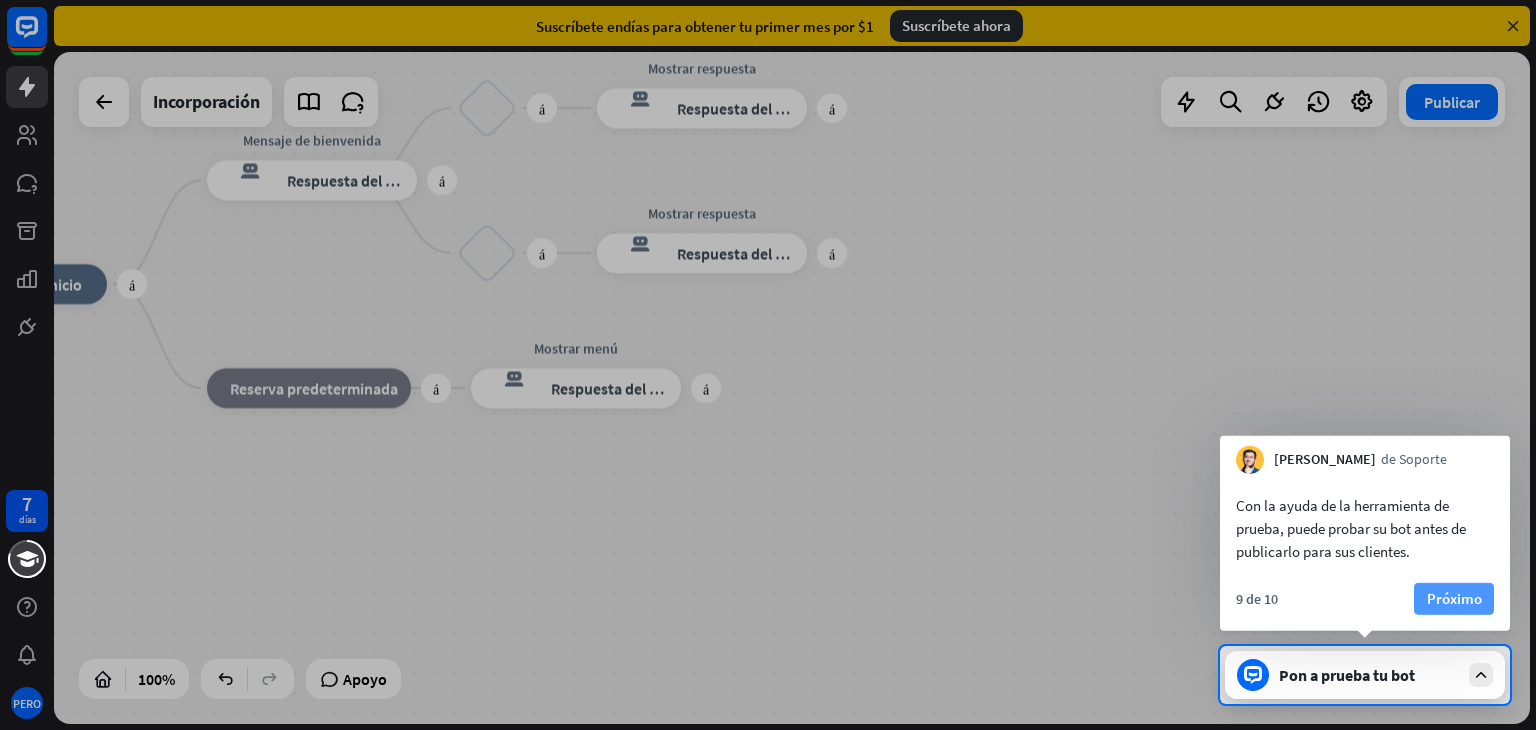 click on "Próximo" at bounding box center (1454, 599) 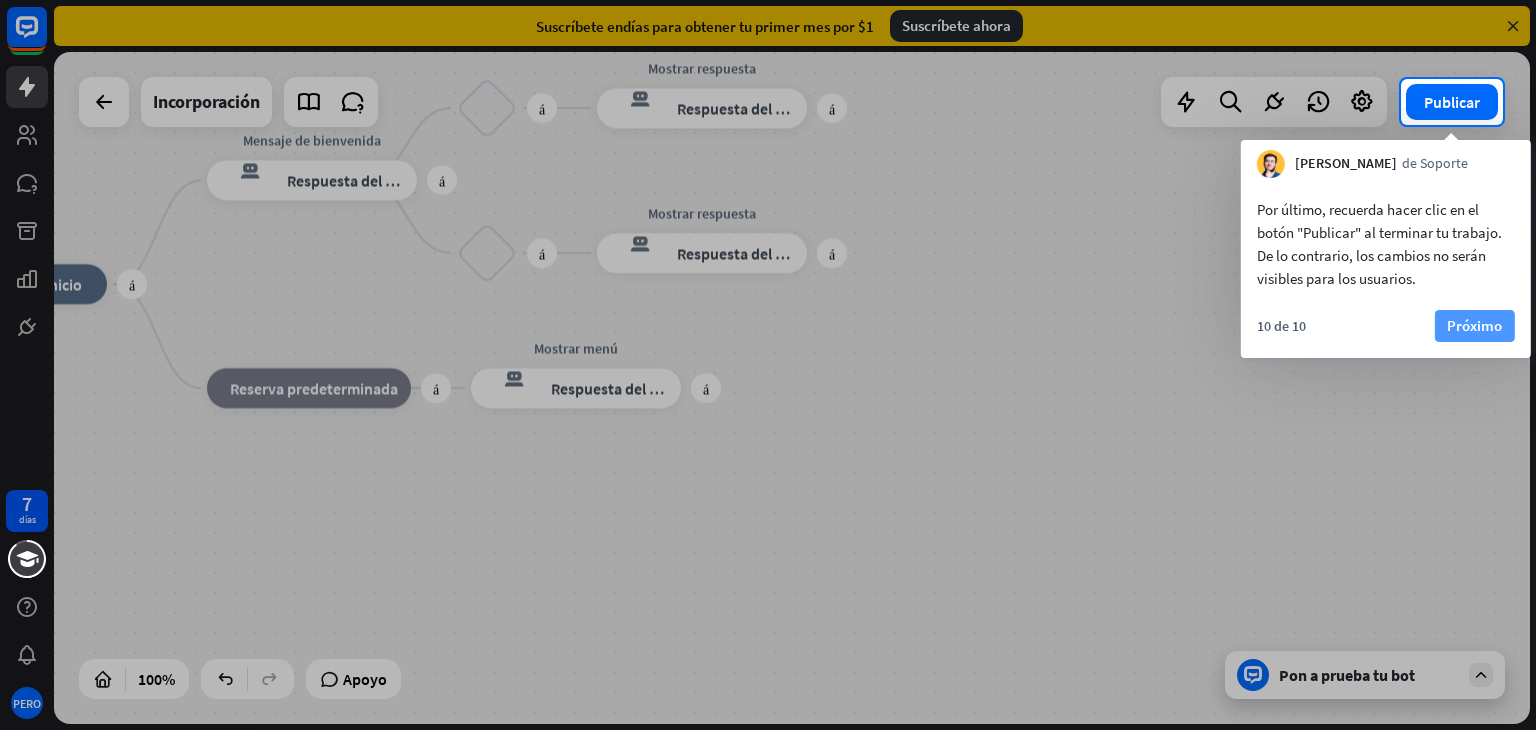 click on "Próximo" at bounding box center (1474, 325) 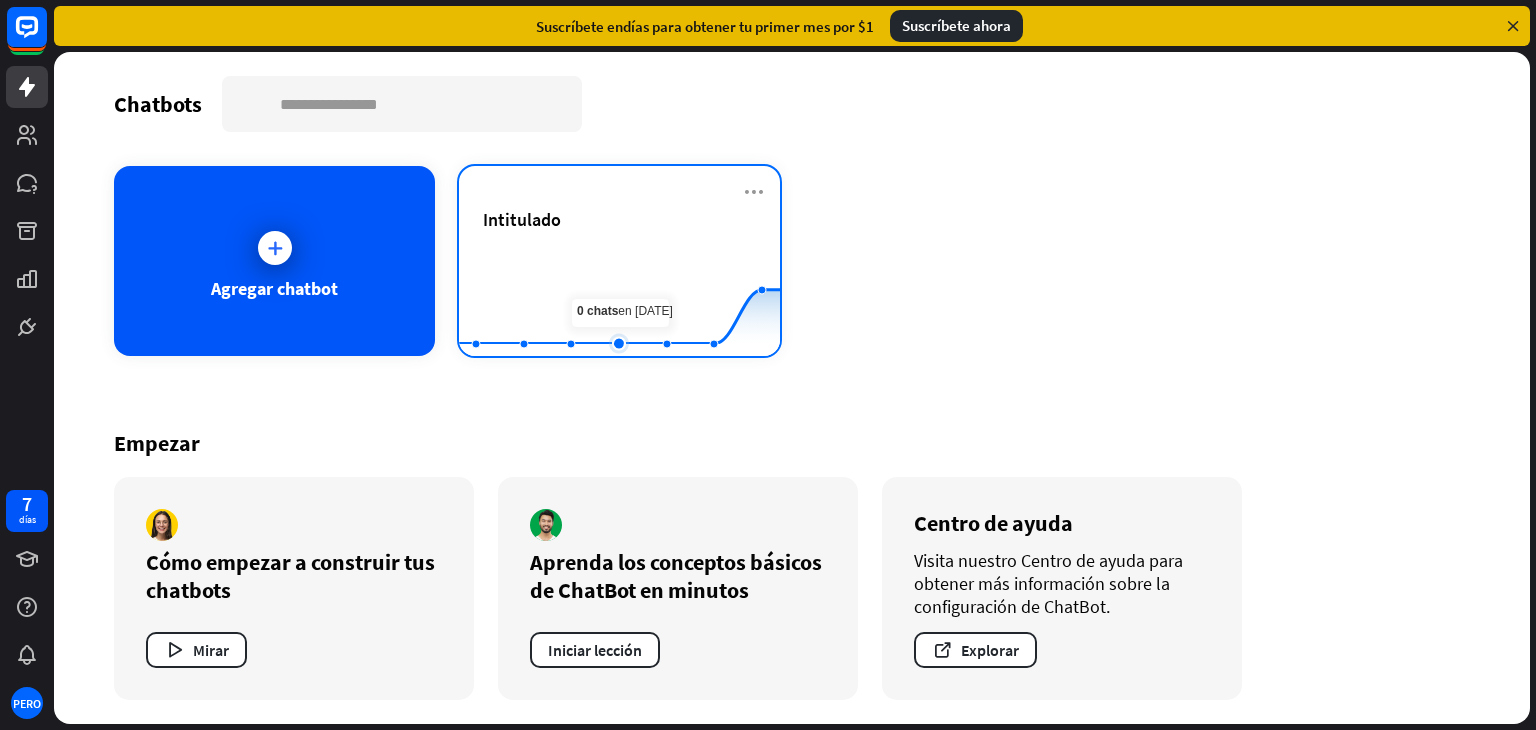 click 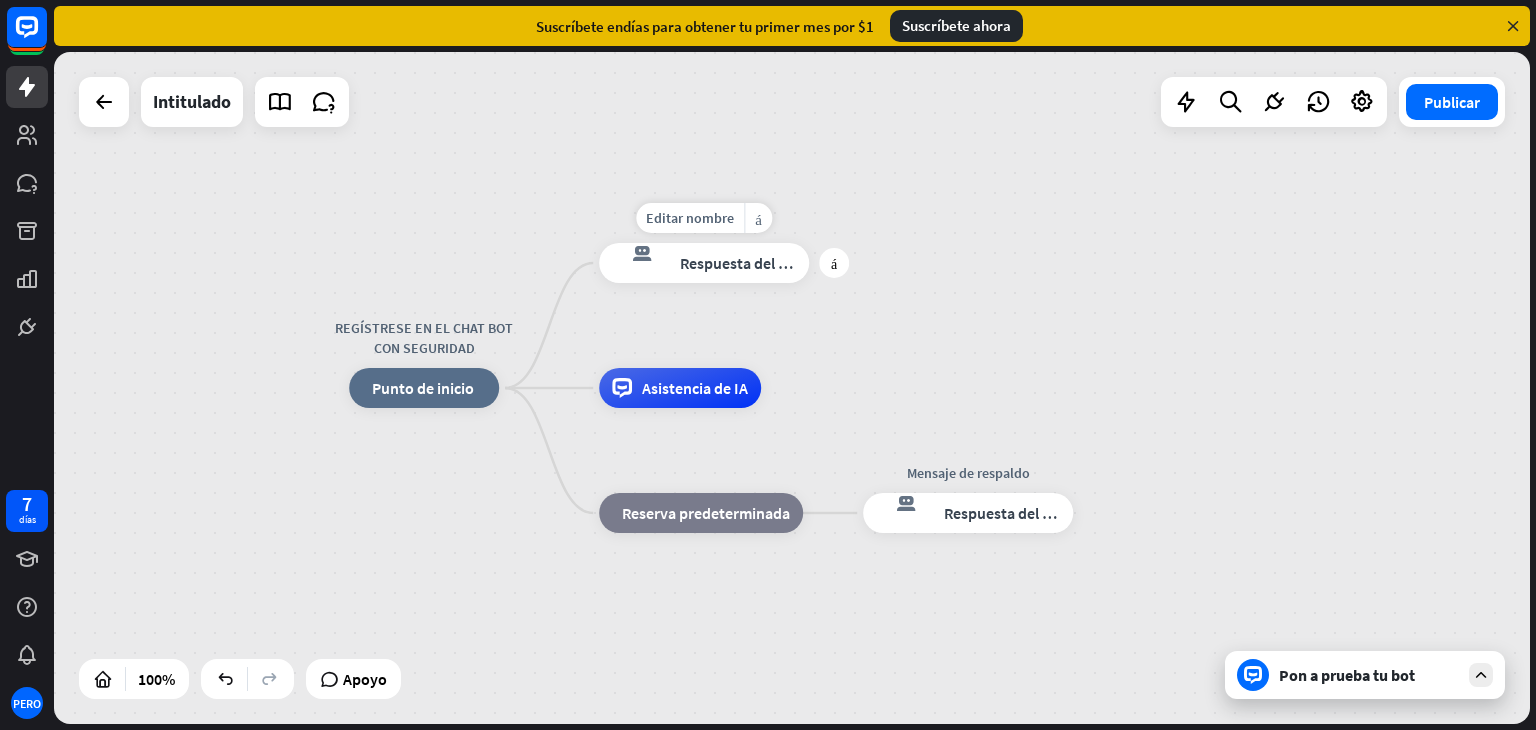 click on "Respuesta del bot" at bounding box center (741, 263) 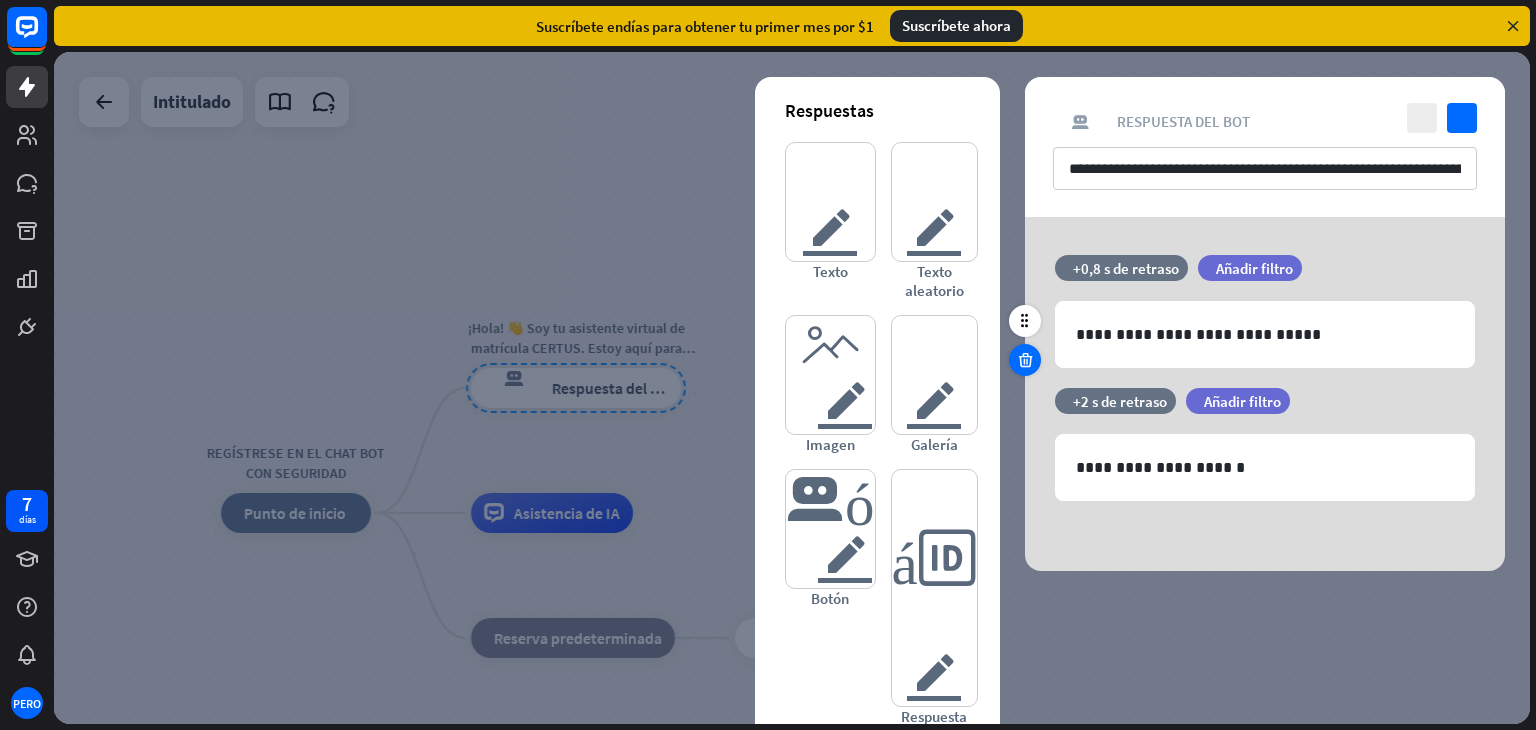 click at bounding box center (1025, 360) 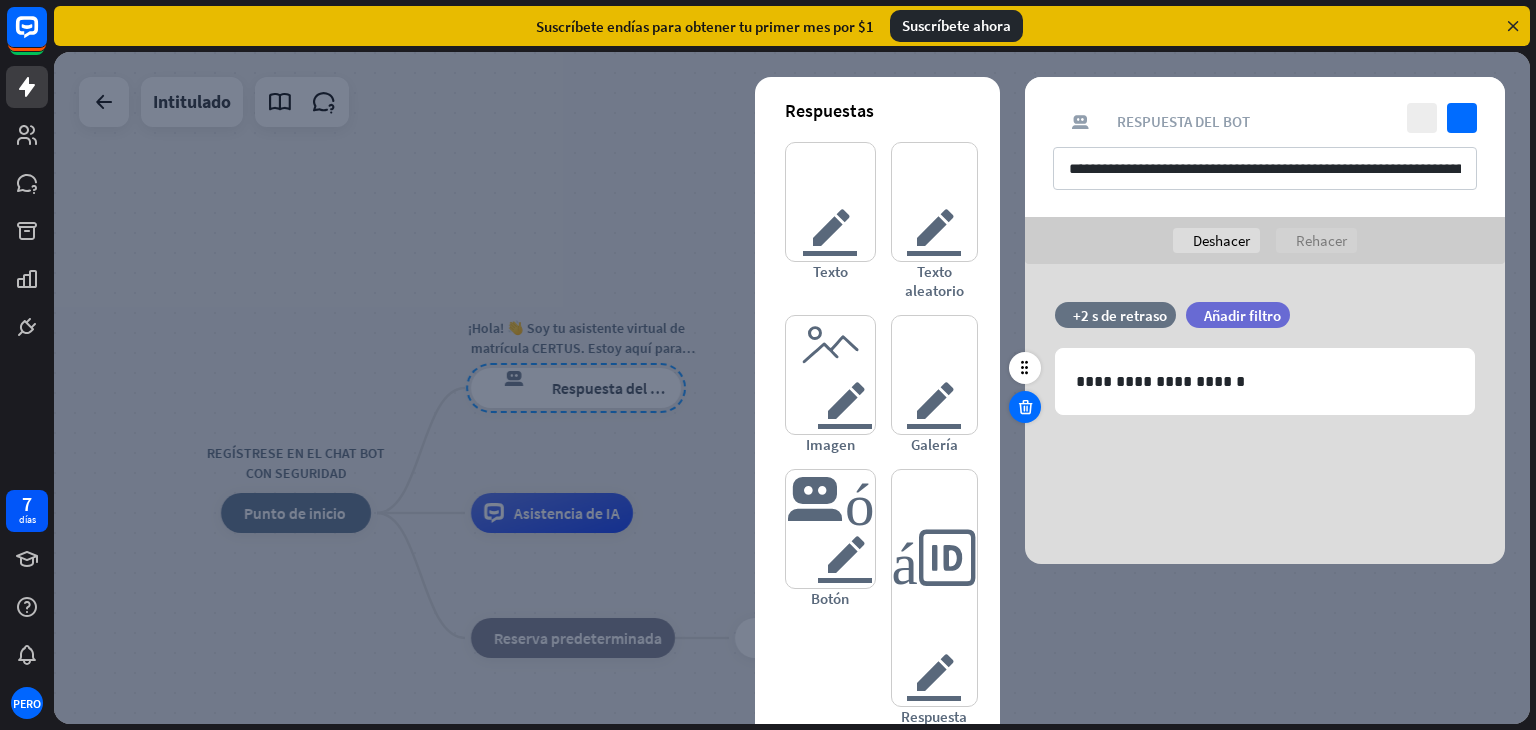 click at bounding box center (1025, 407) 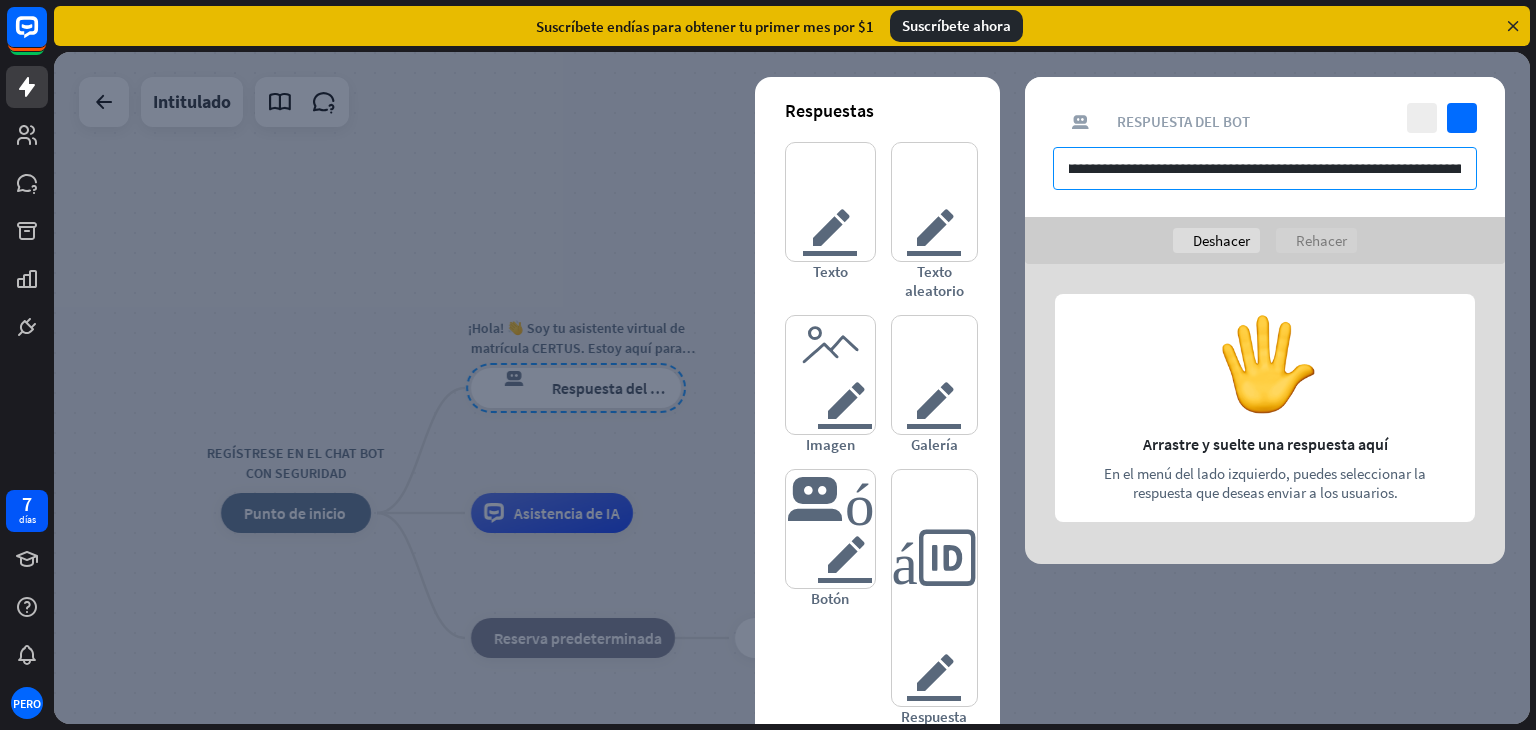 scroll, scrollTop: 0, scrollLeft: 399, axis: horizontal 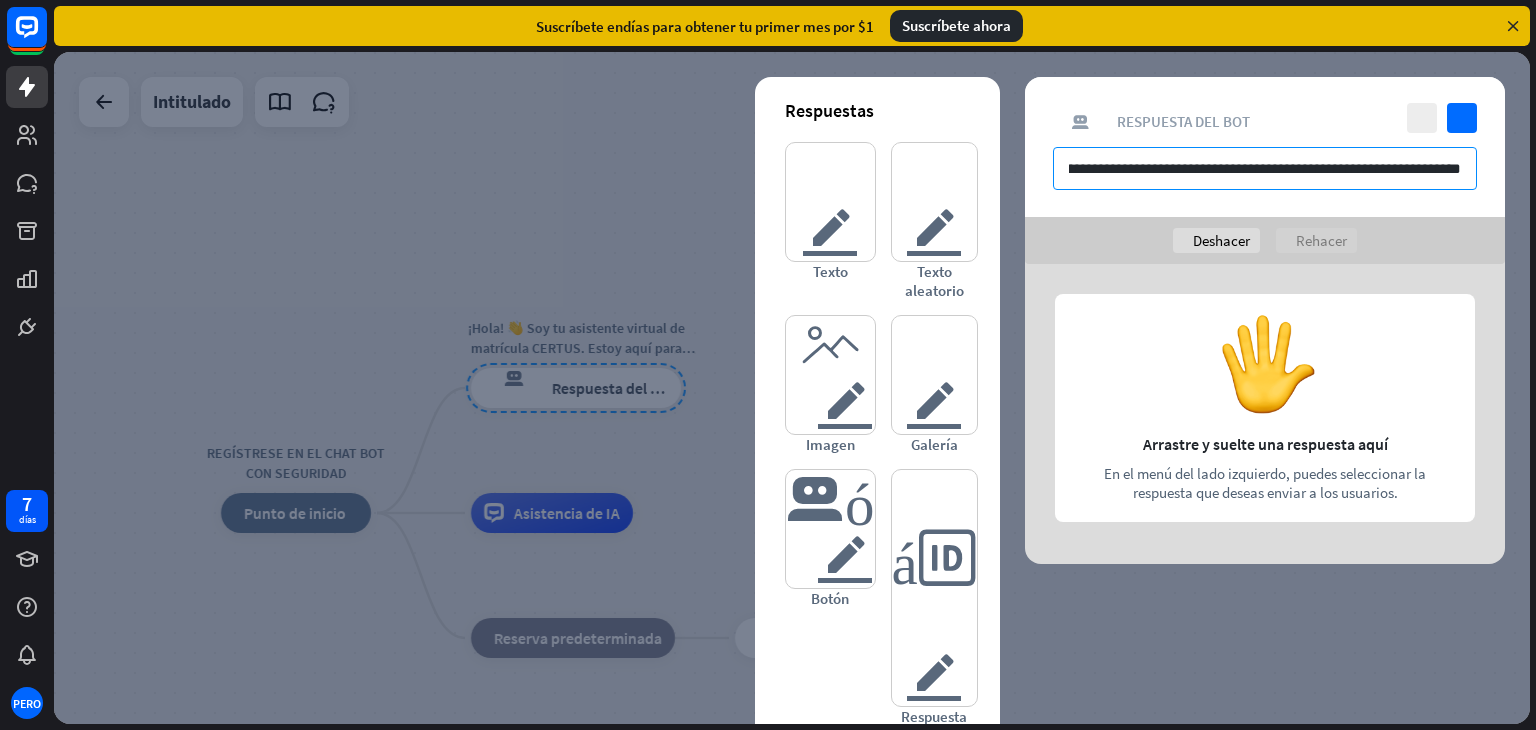 drag, startPoint x: 1064, startPoint y: 172, endPoint x: 1524, endPoint y: 169, distance: 460.0098 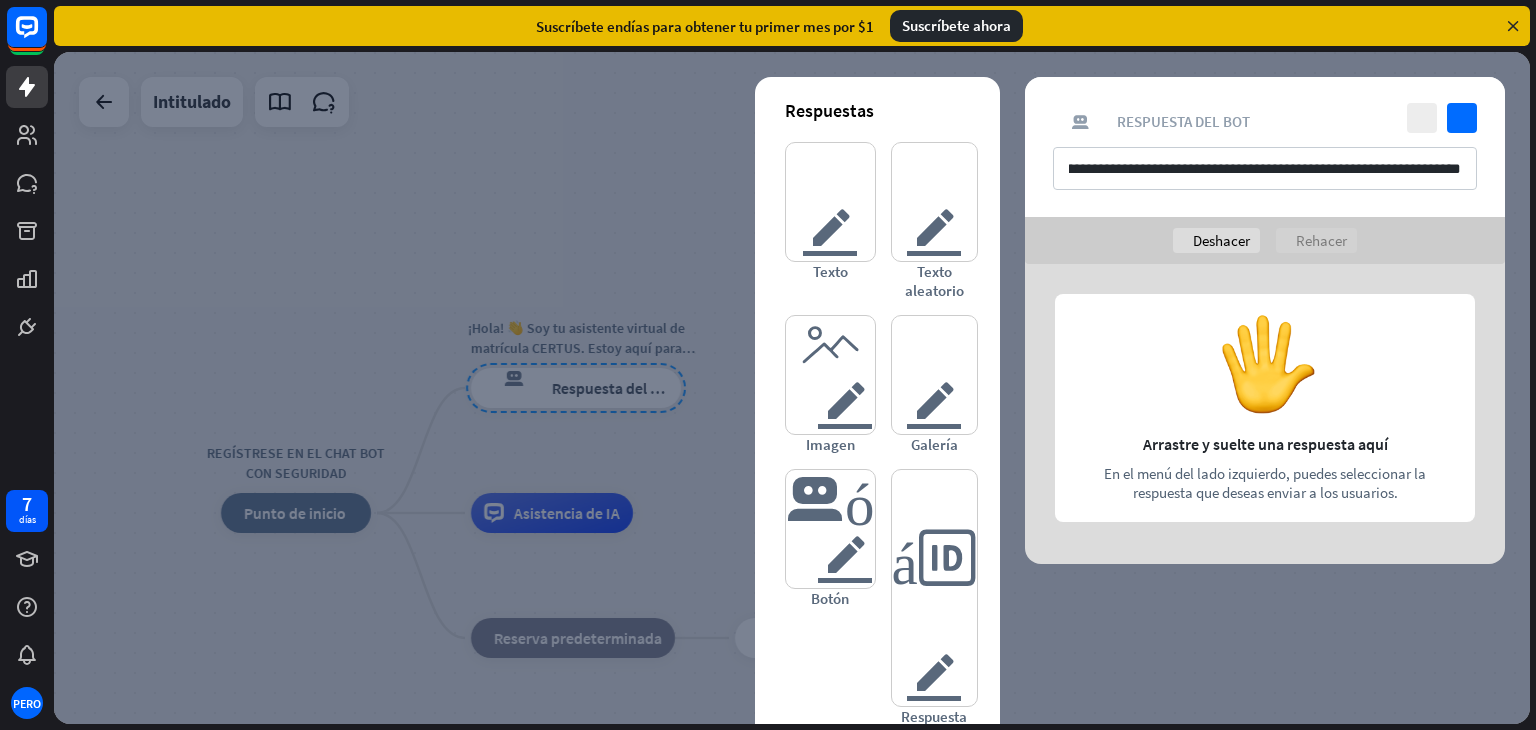 scroll, scrollTop: 0, scrollLeft: 0, axis: both 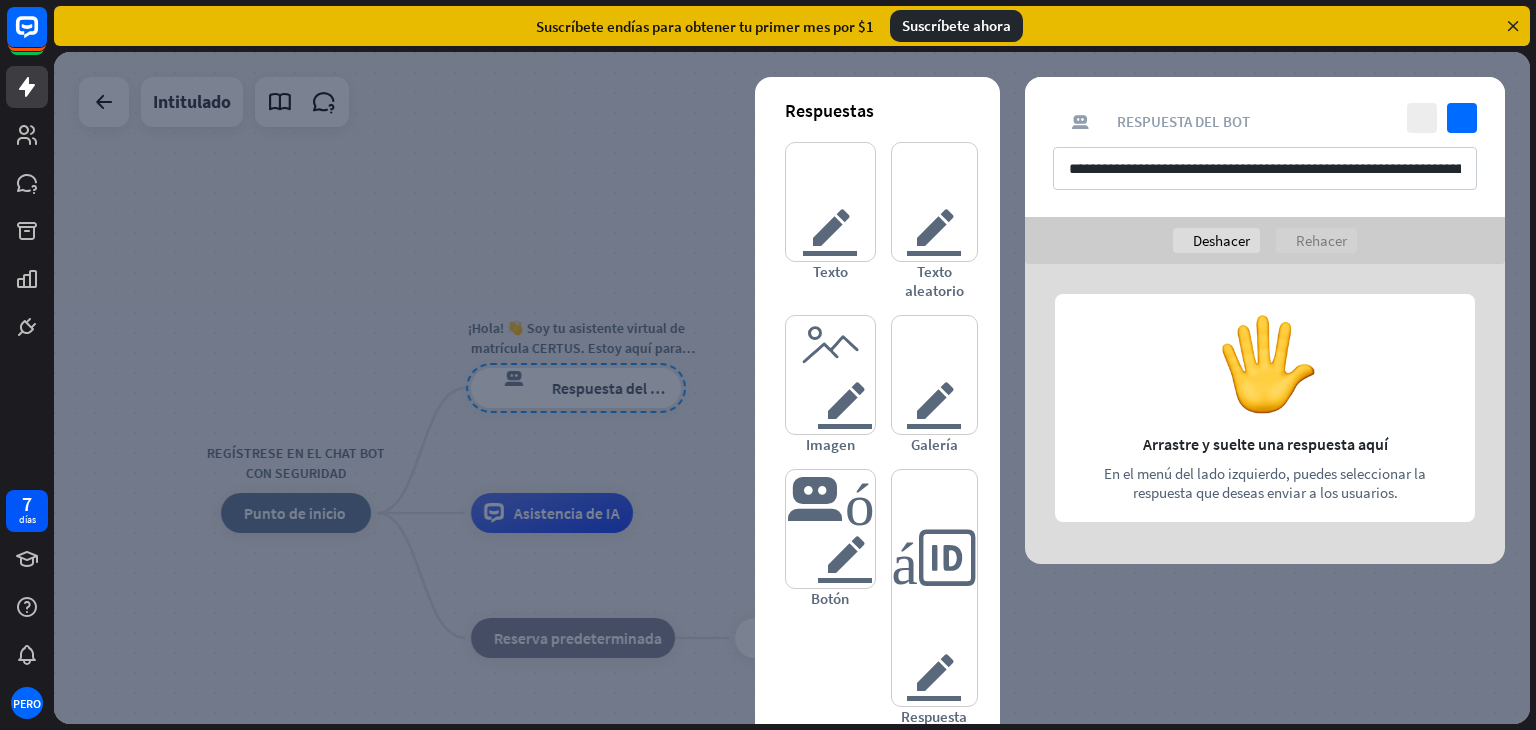 click at bounding box center [1265, 414] 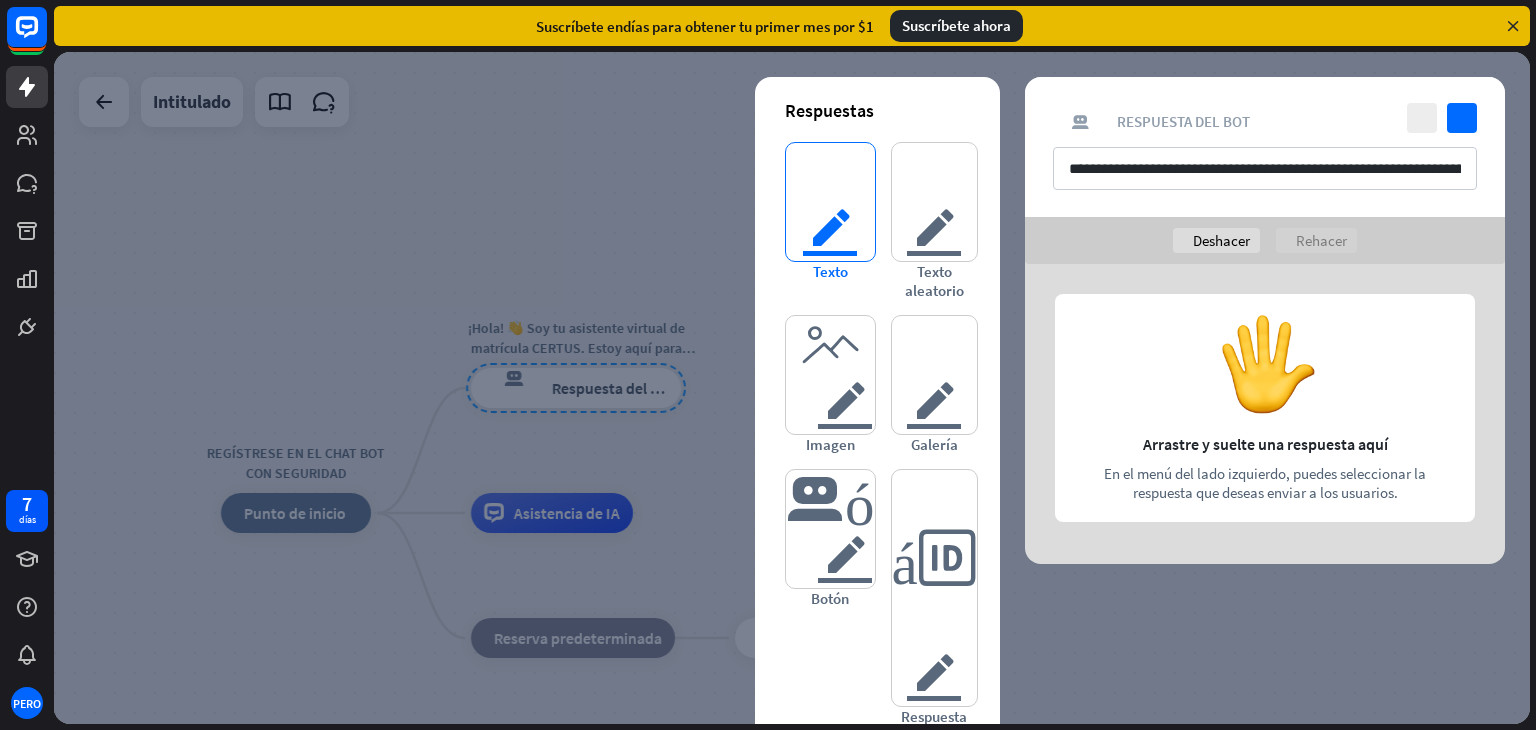 click on "texto del editor" at bounding box center [830, 202] 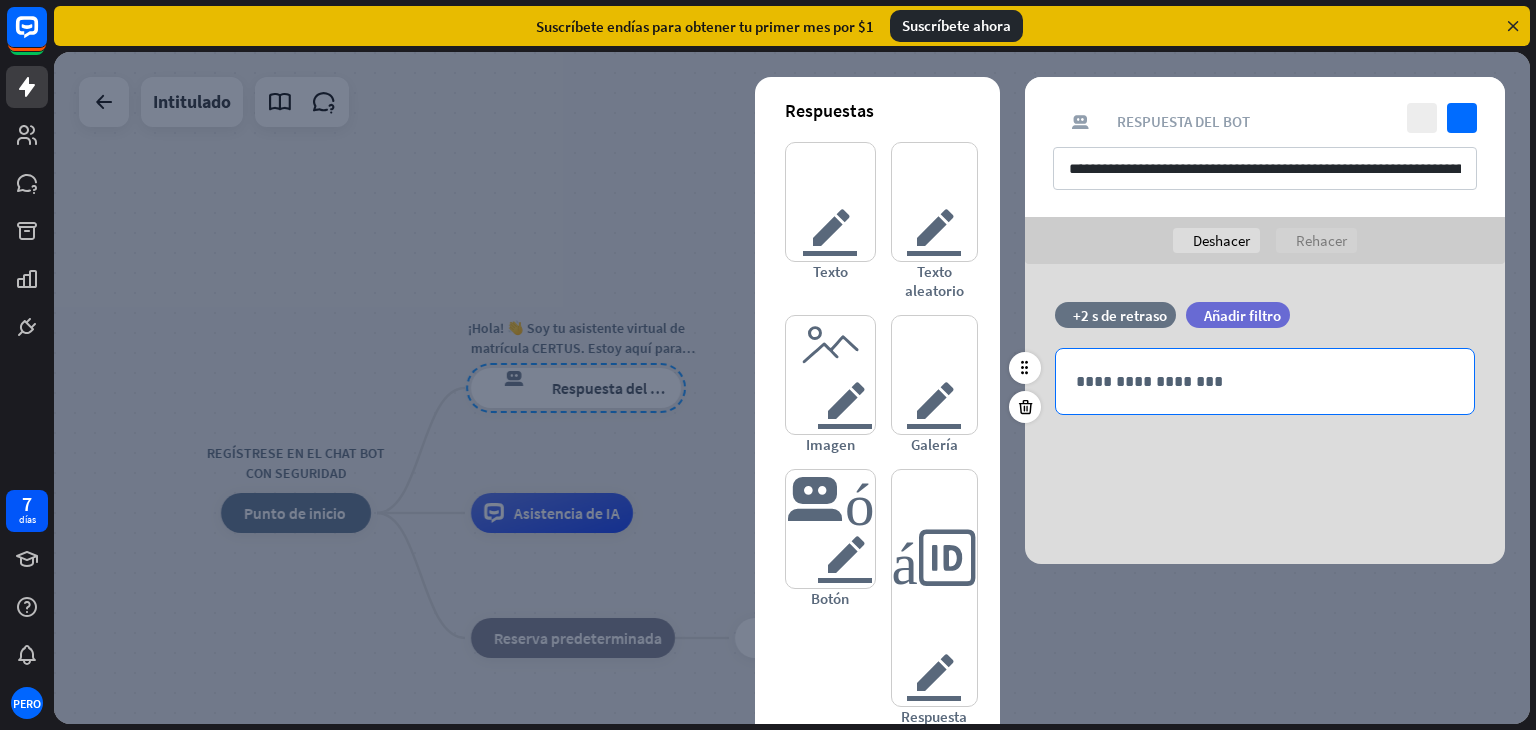 click on "**********" at bounding box center [1265, 381] 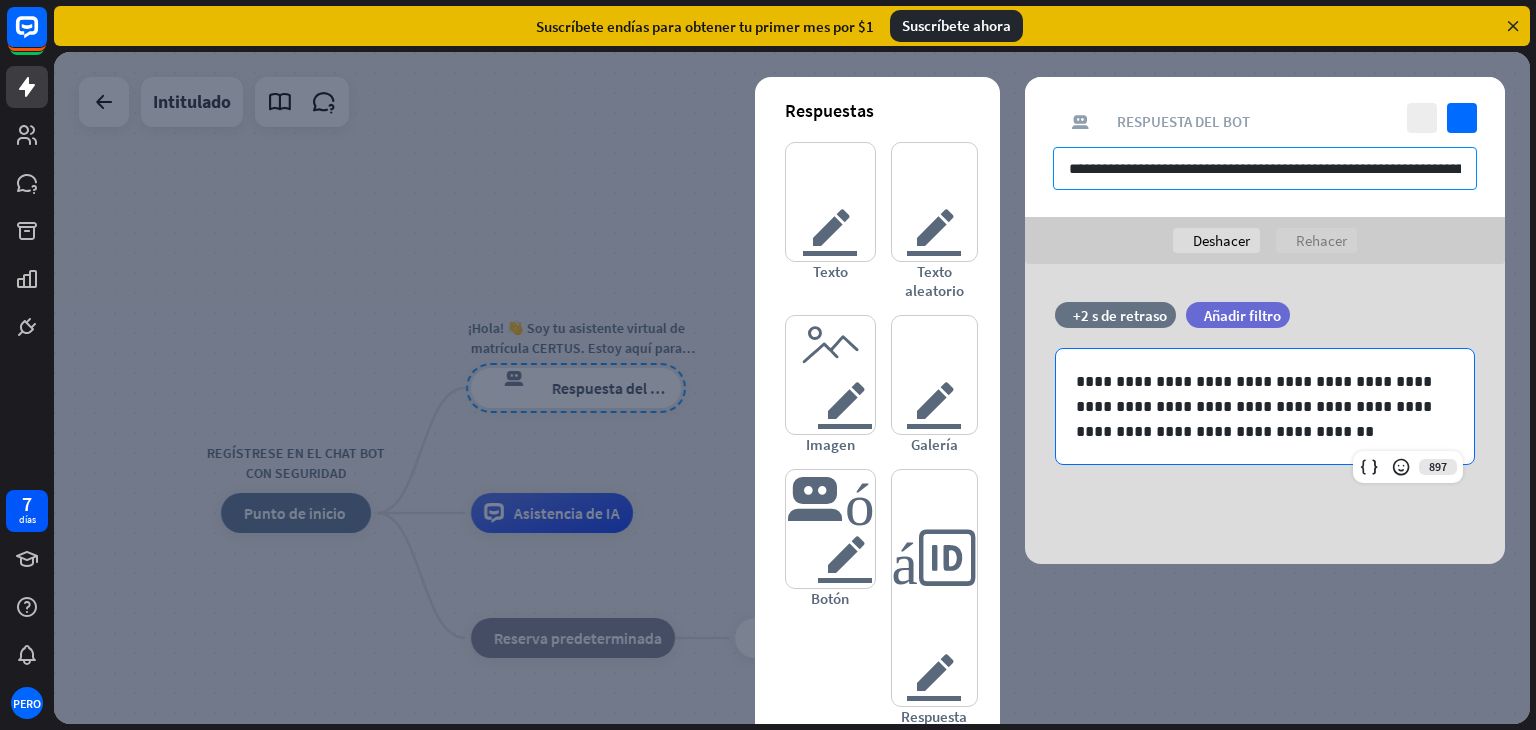 click on "**********" at bounding box center (1265, 168) 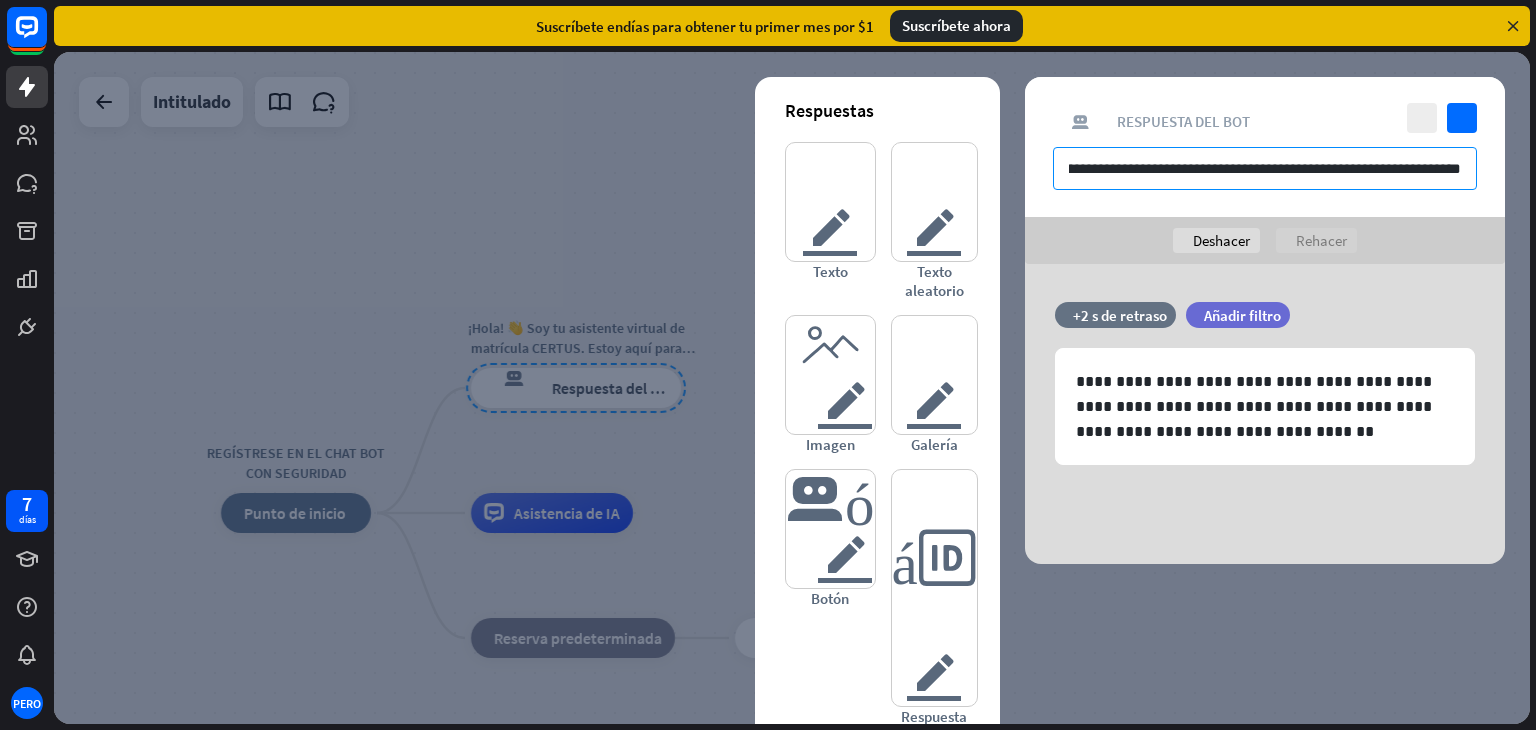 scroll, scrollTop: 0, scrollLeft: 399, axis: horizontal 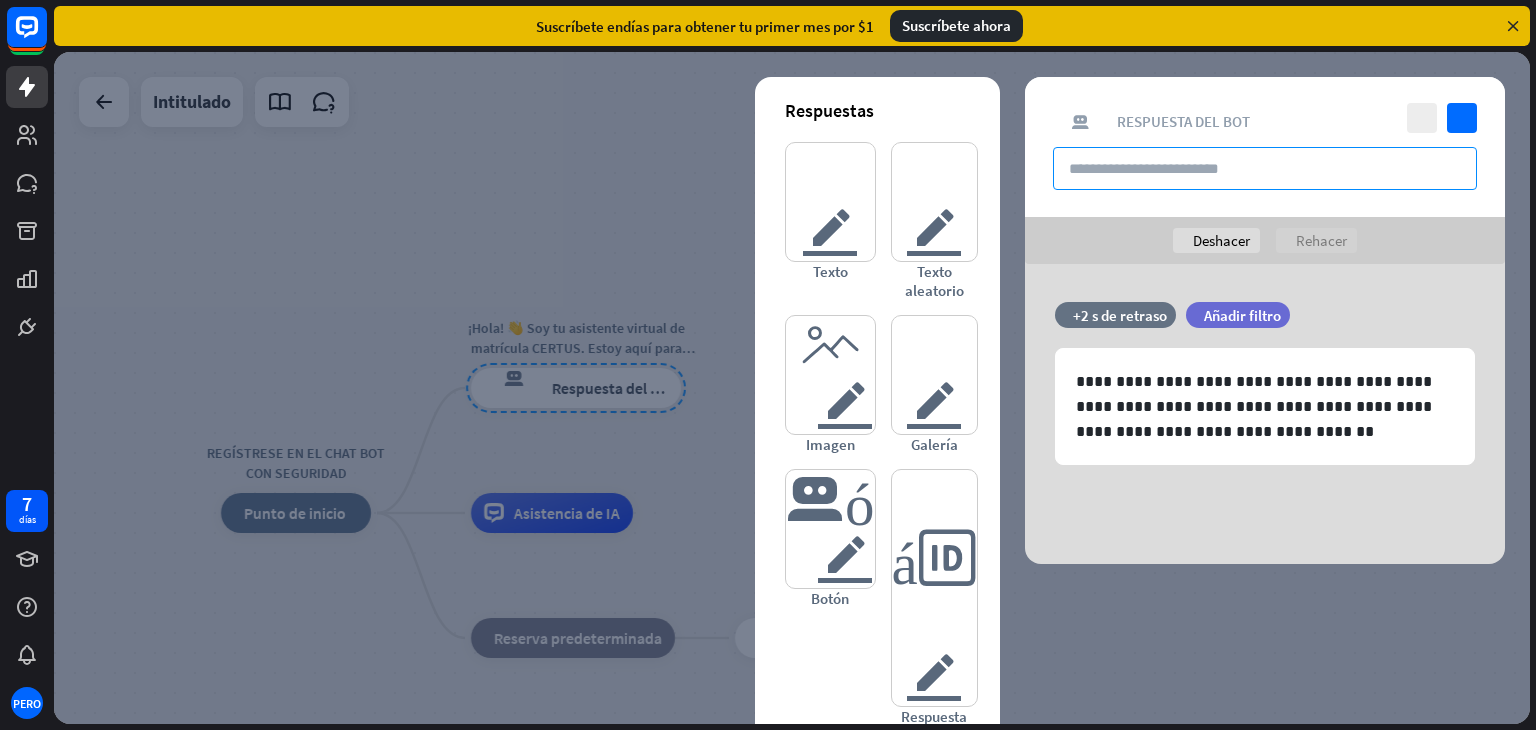 click at bounding box center (1265, 168) 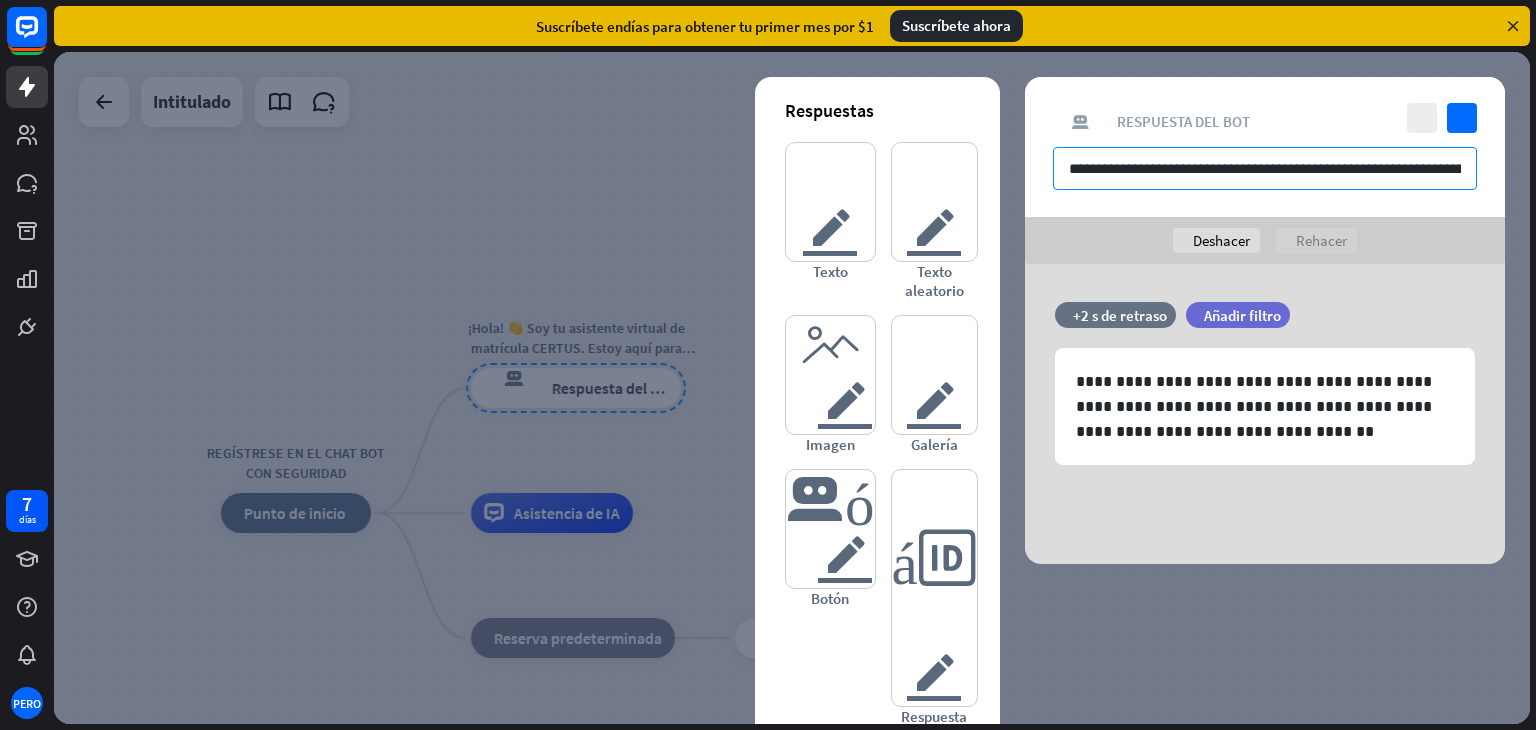 scroll, scrollTop: 0, scrollLeft: 402, axis: horizontal 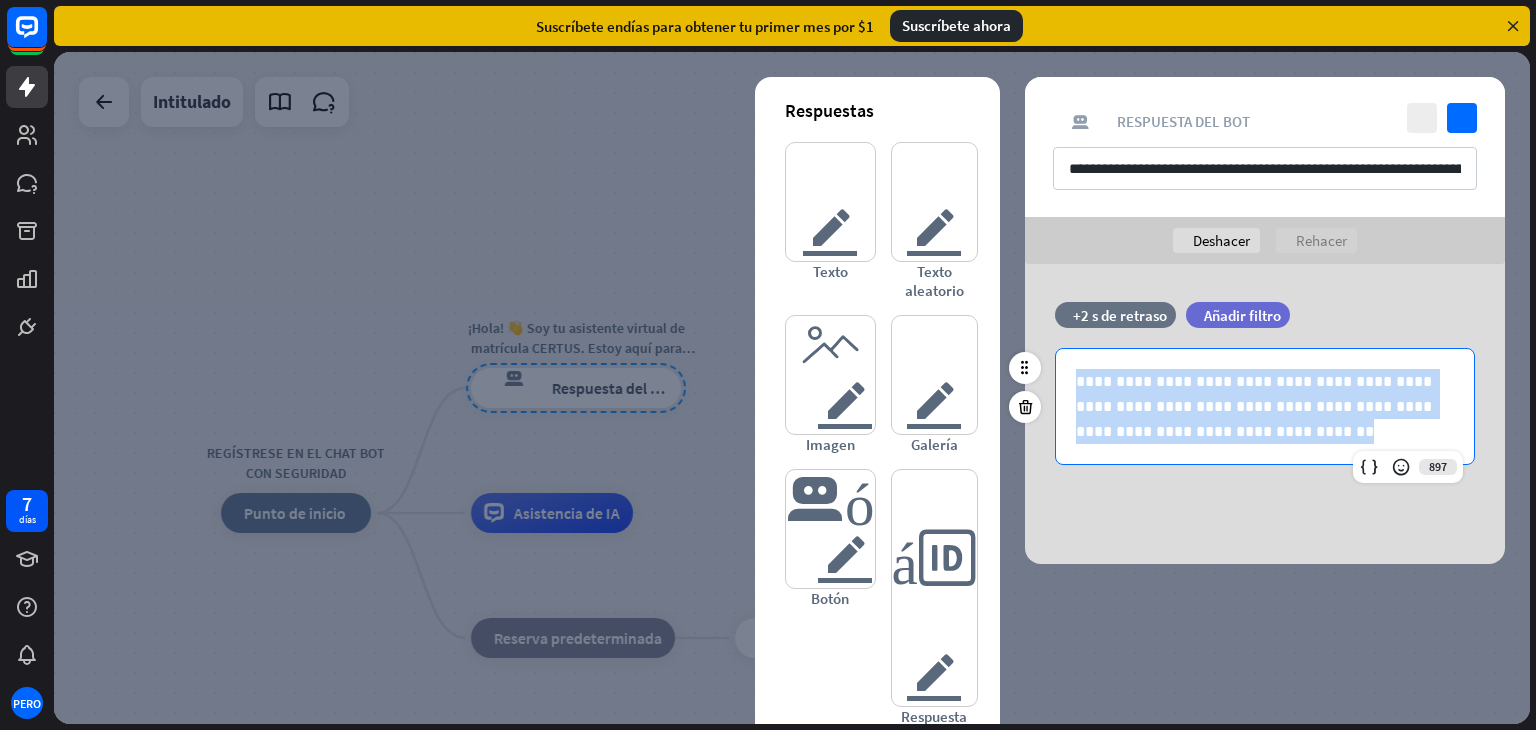 drag, startPoint x: 1224, startPoint y: 437, endPoint x: 1058, endPoint y: 349, distance: 187.88295 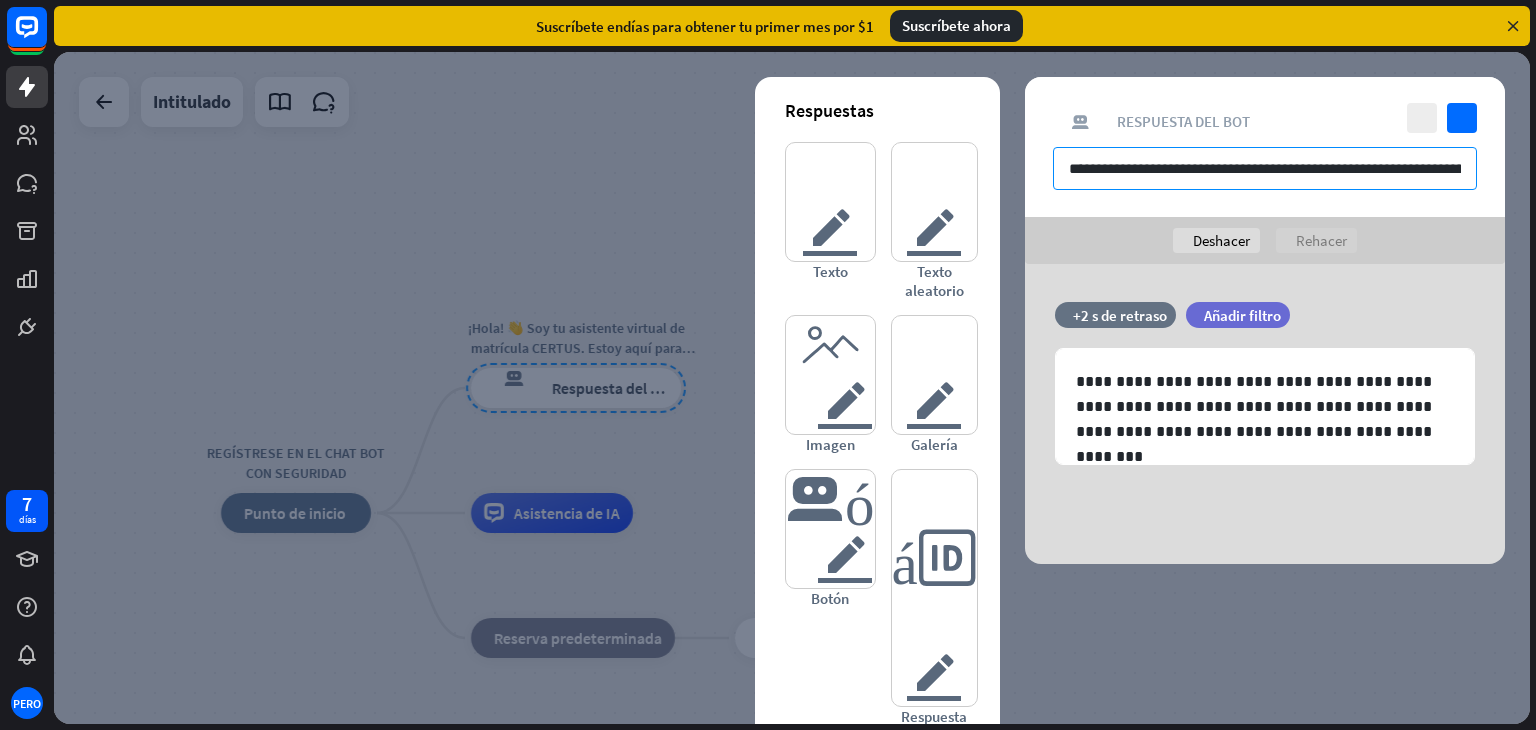 drag, startPoint x: 1071, startPoint y: 166, endPoint x: 1439, endPoint y: 153, distance: 368.22955 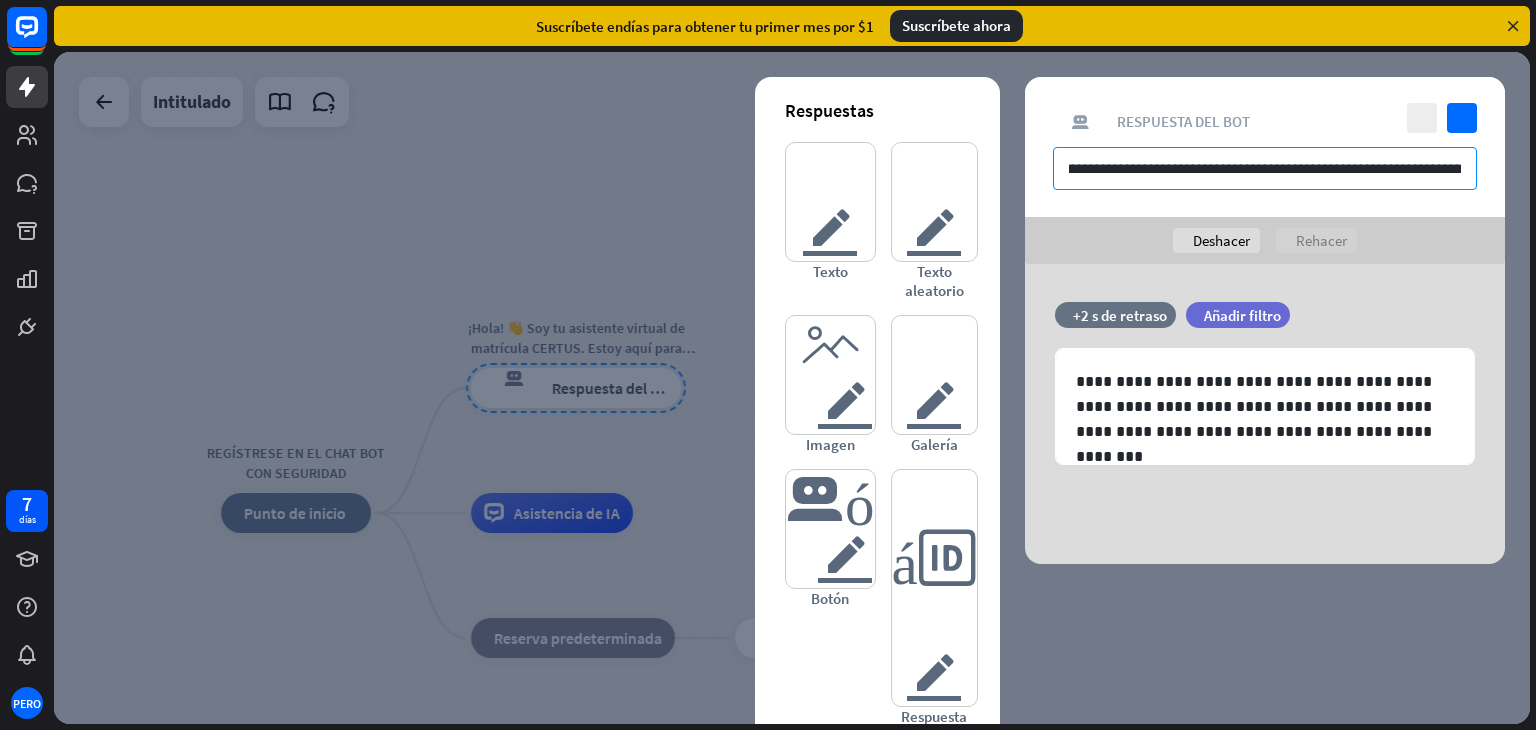 scroll, scrollTop: 0, scrollLeft: 402, axis: horizontal 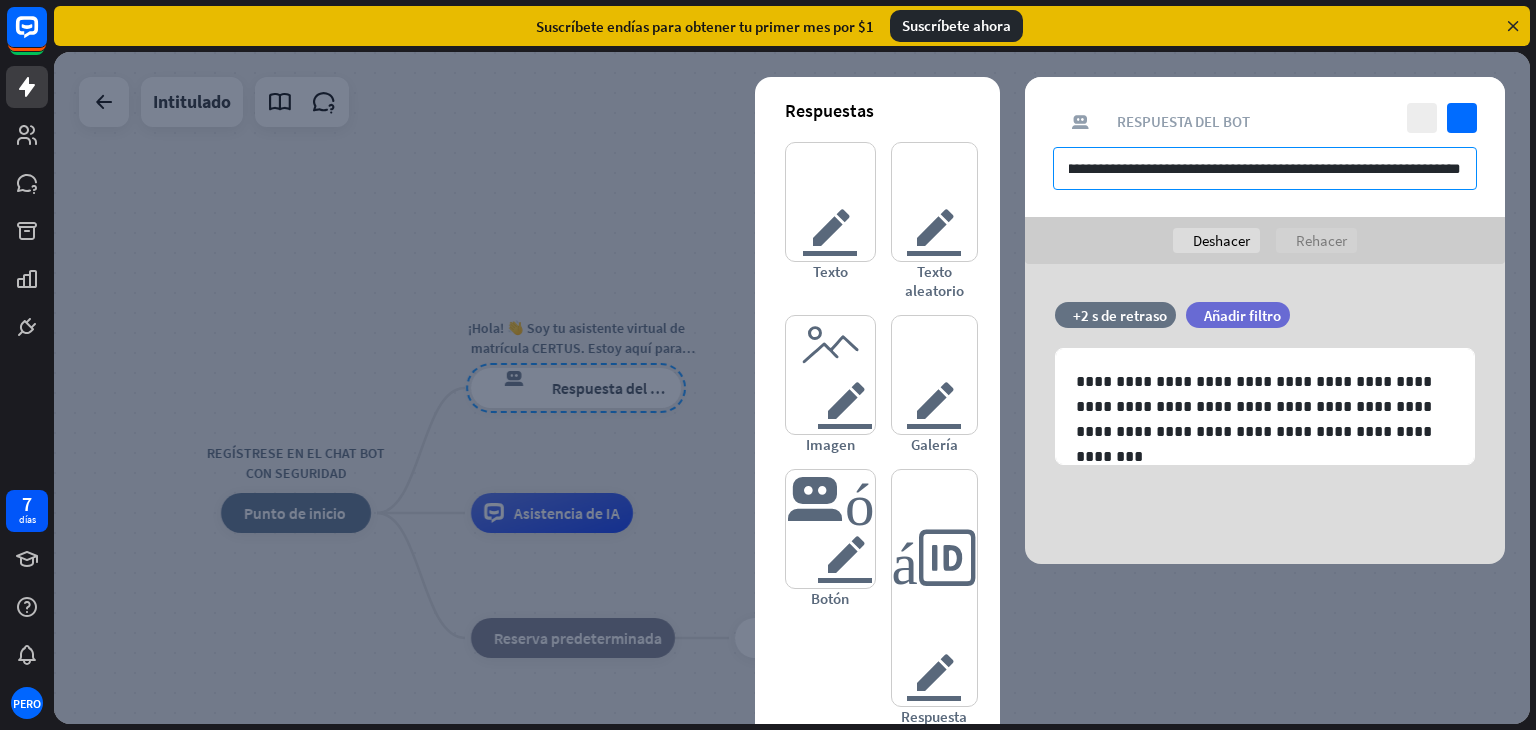 drag, startPoint x: 1068, startPoint y: 168, endPoint x: 1534, endPoint y: 171, distance: 466.00964 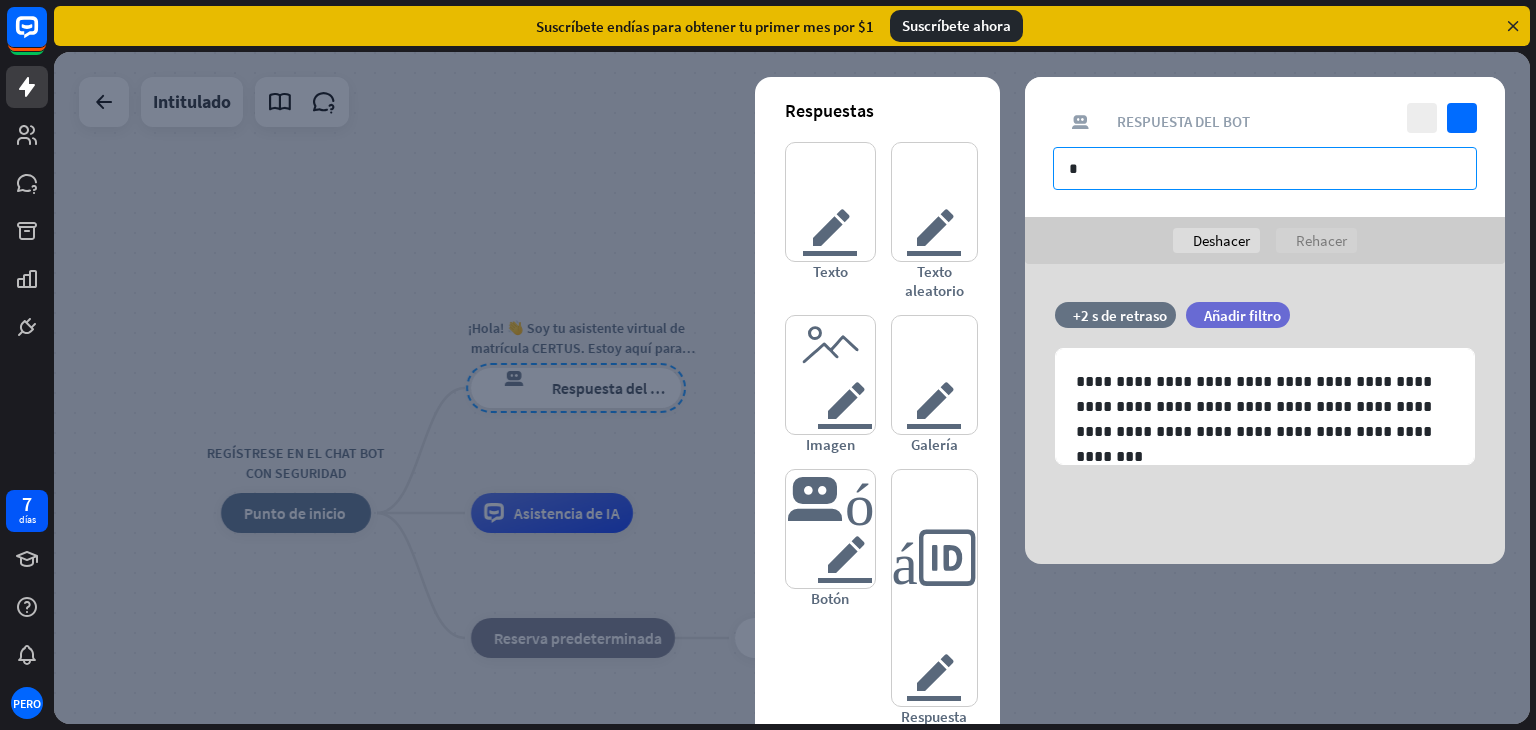 scroll, scrollTop: 0, scrollLeft: 0, axis: both 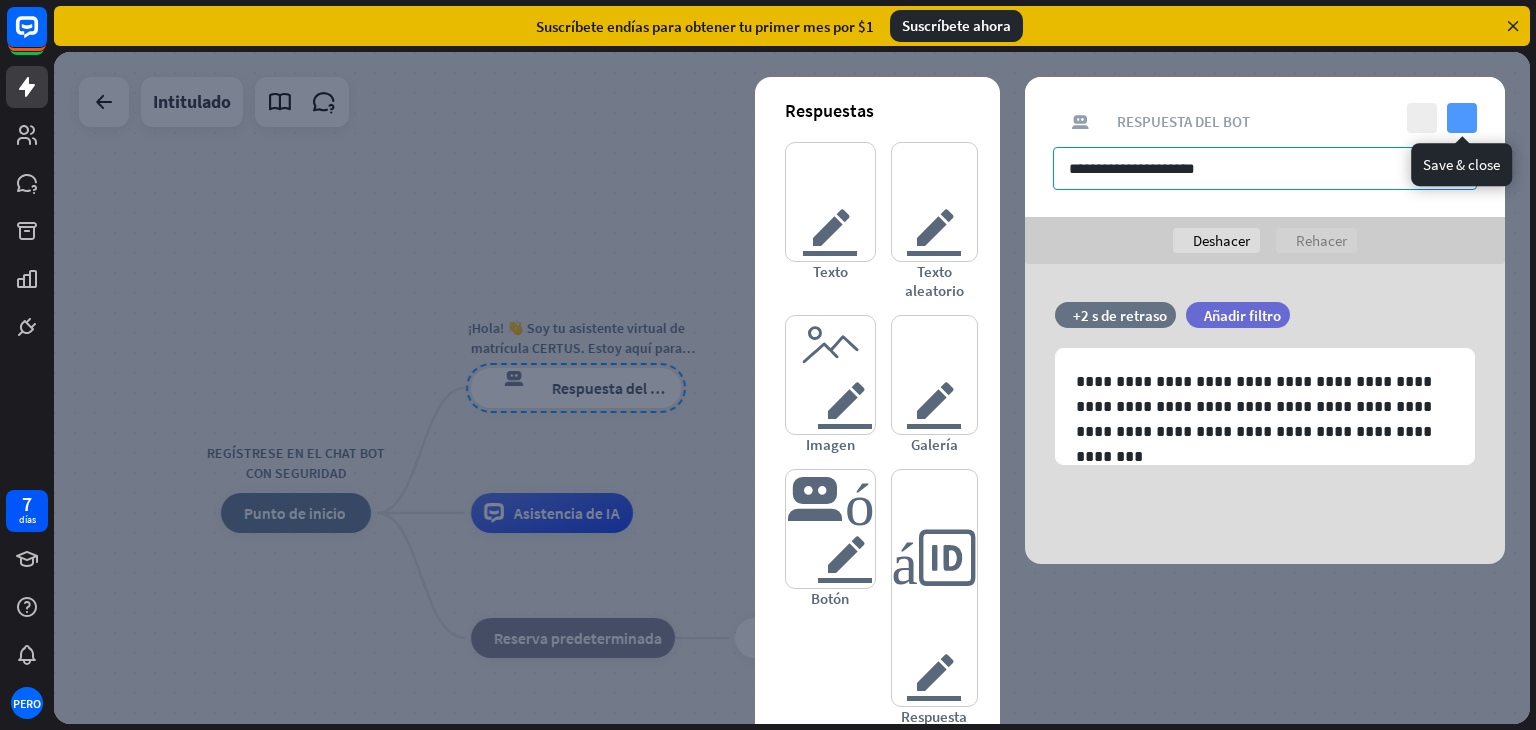 type on "**********" 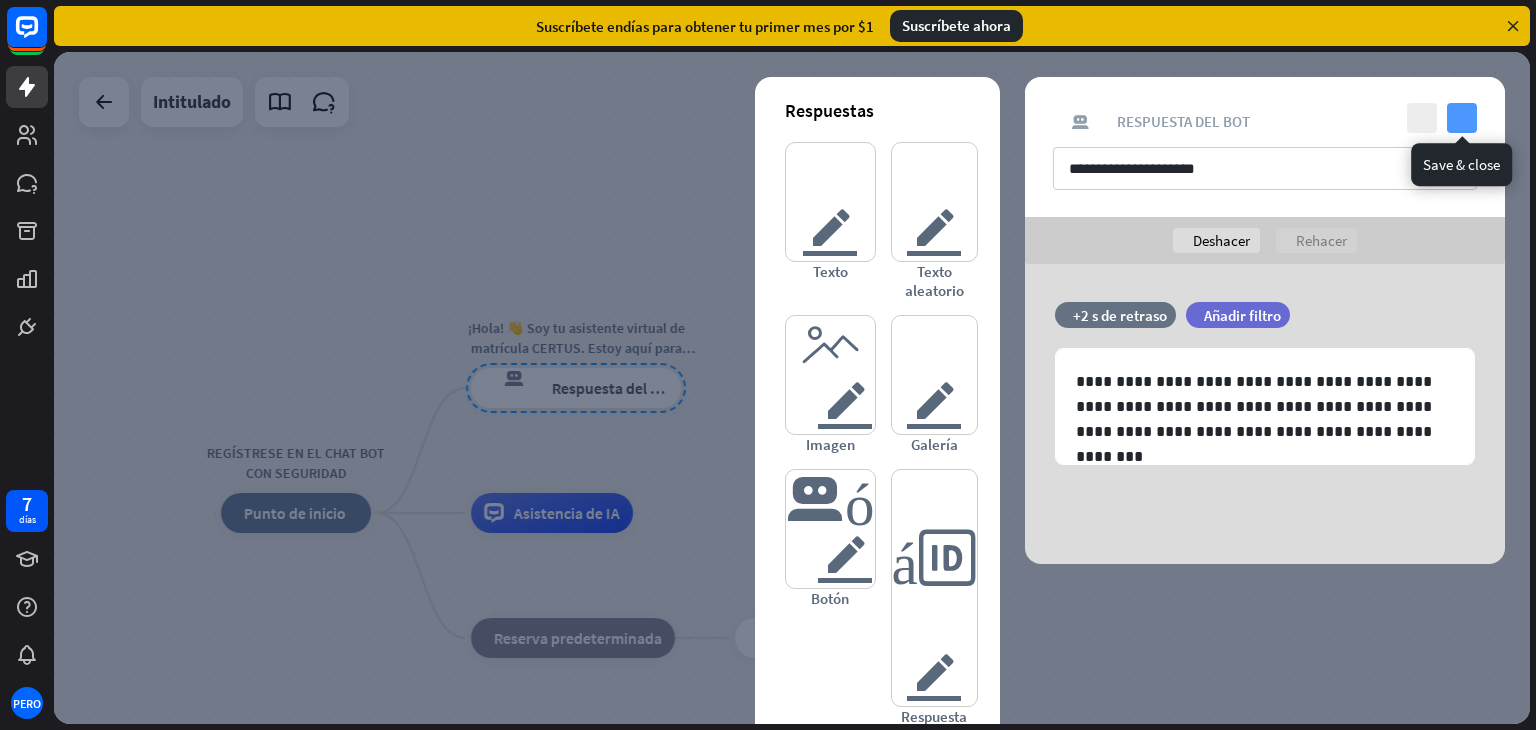click on "controlar" at bounding box center (1462, 118) 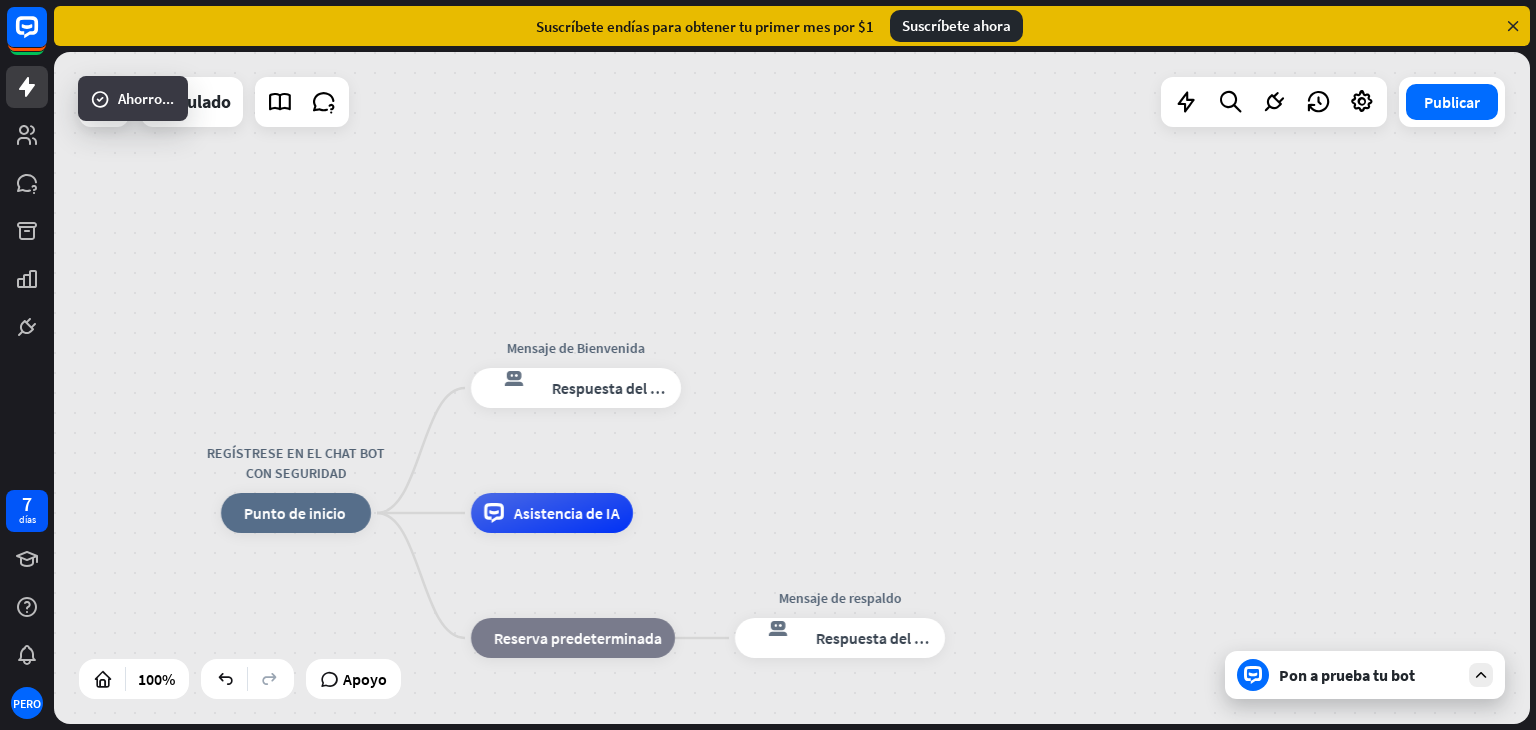 click on "Pon a prueba tu bot" at bounding box center [1365, 675] 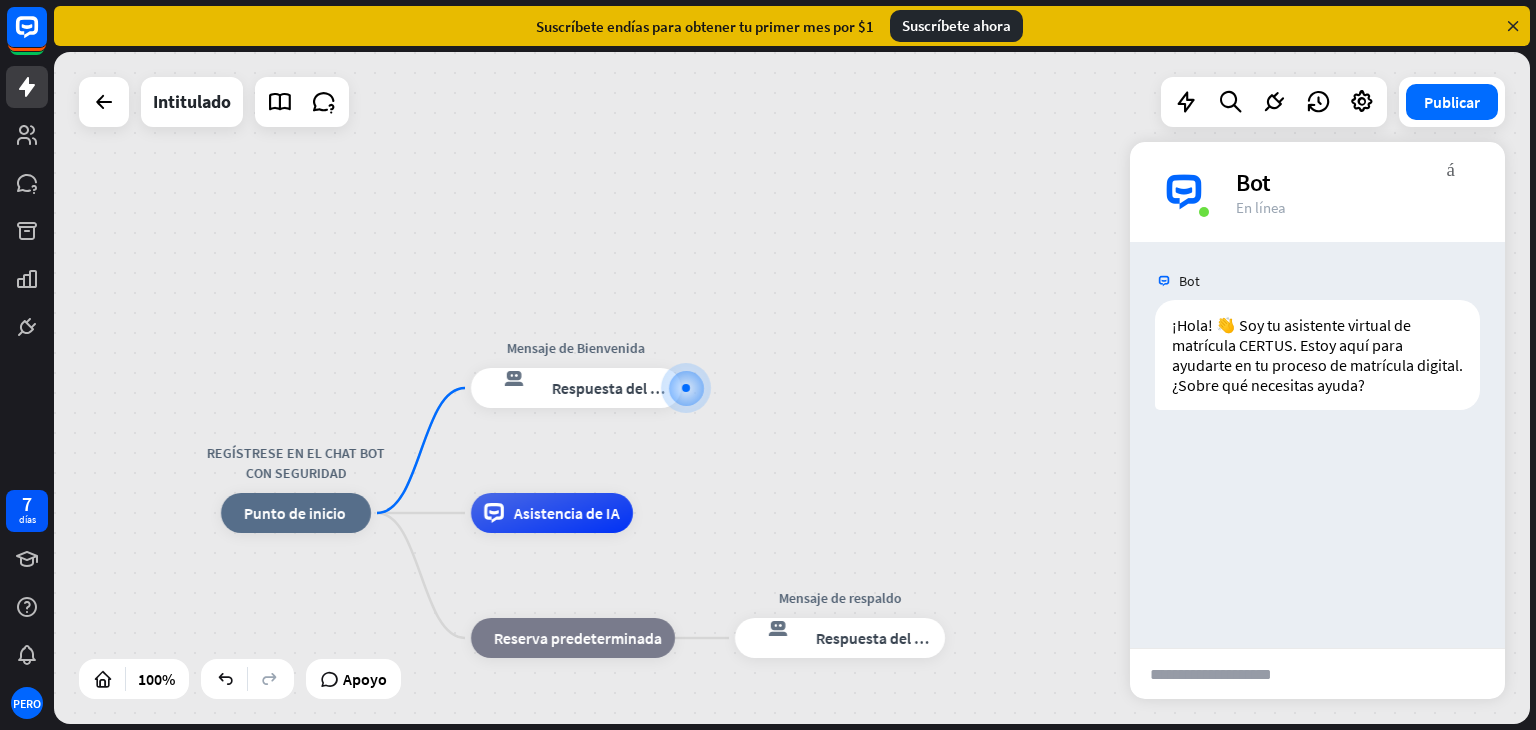 click on "REGÍSTRESE EN EL CHAT BOT CON SEGURIDAD   inicio_2   Punto de inicio                 Mensaje de Bienvenida   respuesta del bot de bloqueo   Respuesta del bot                         Asistencia de IA                   bloque_de_retroceso   Reserva predeterminada                 Mensaje de respaldo   respuesta del bot de bloqueo   Respuesta del bot" at bounding box center [792, 388] 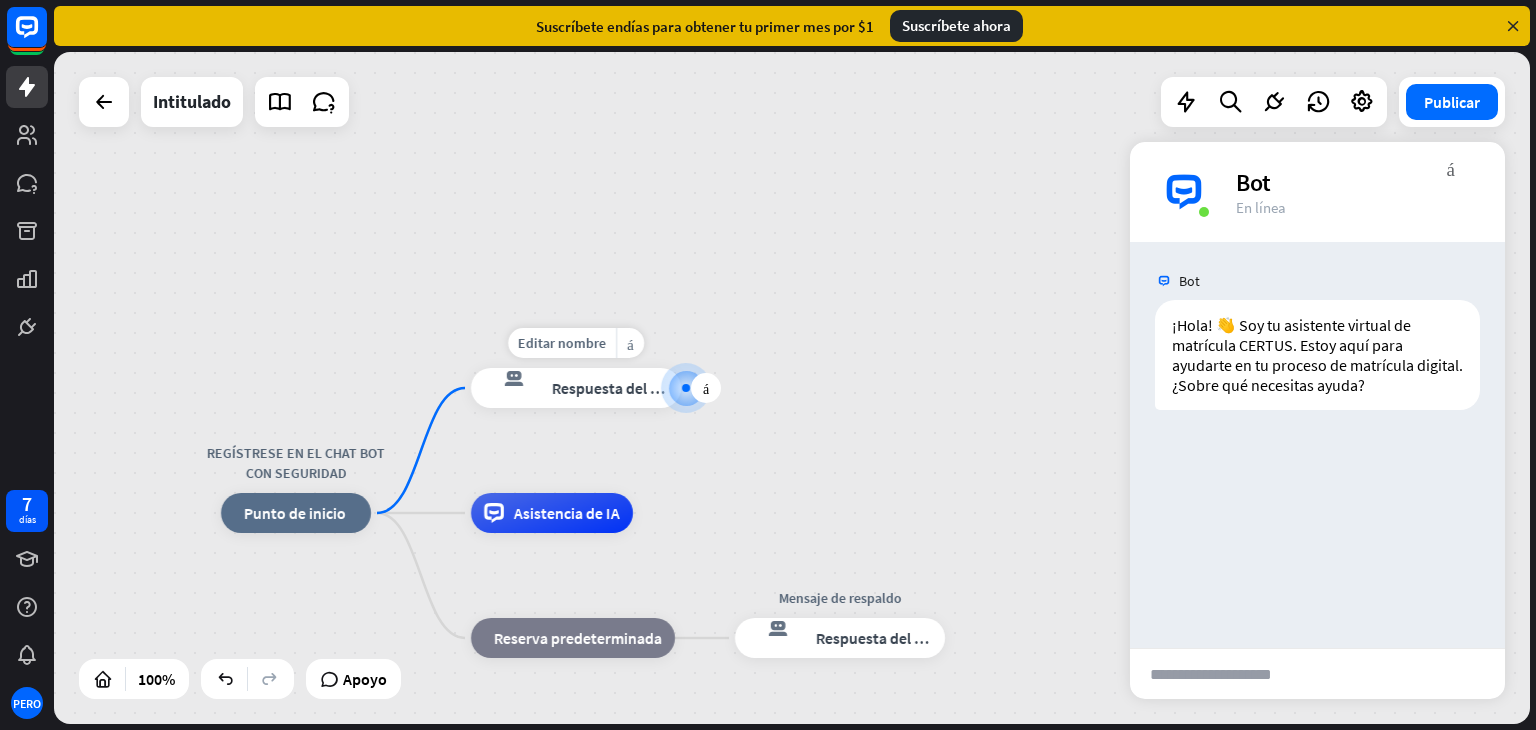 click at bounding box center [686, 388] 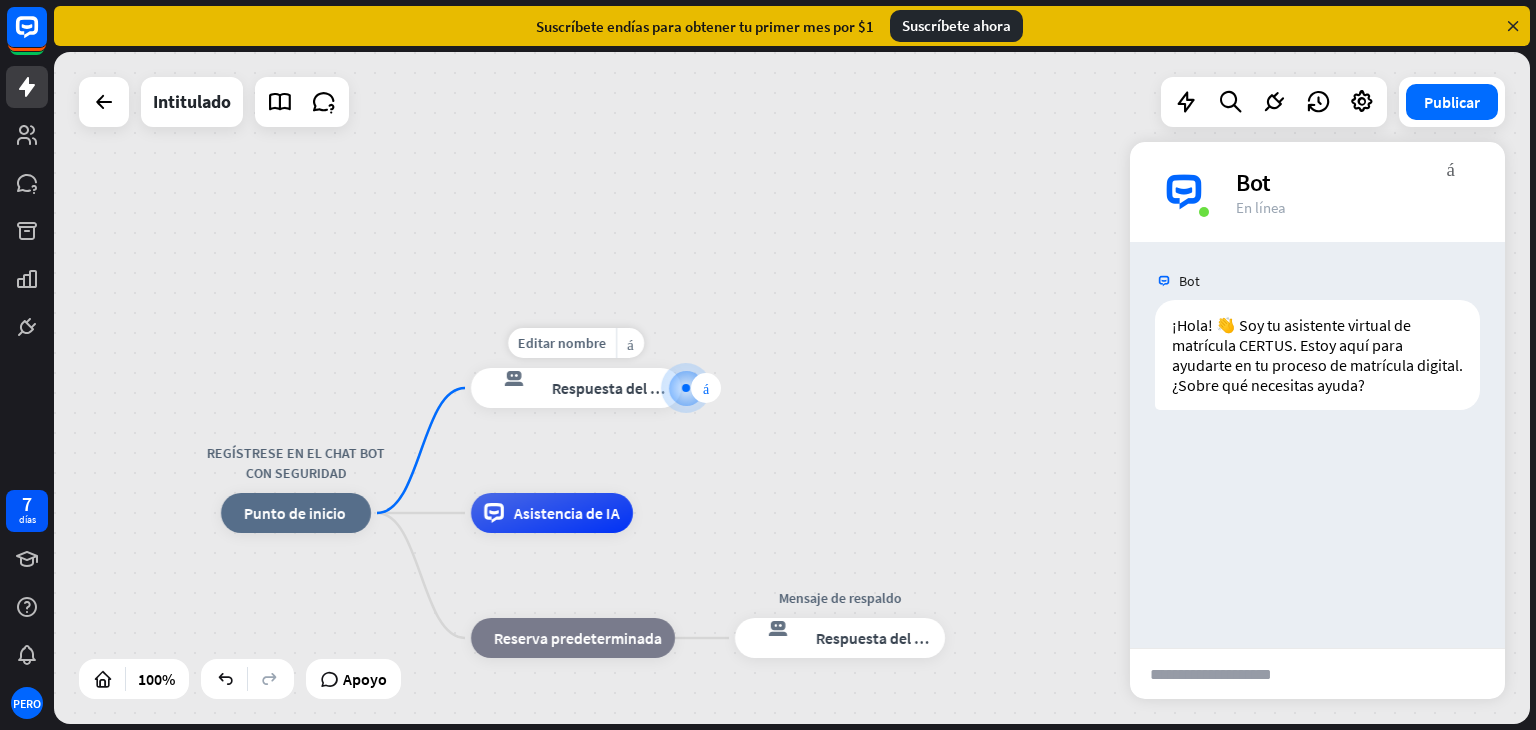 click on "más" at bounding box center (706, 388) 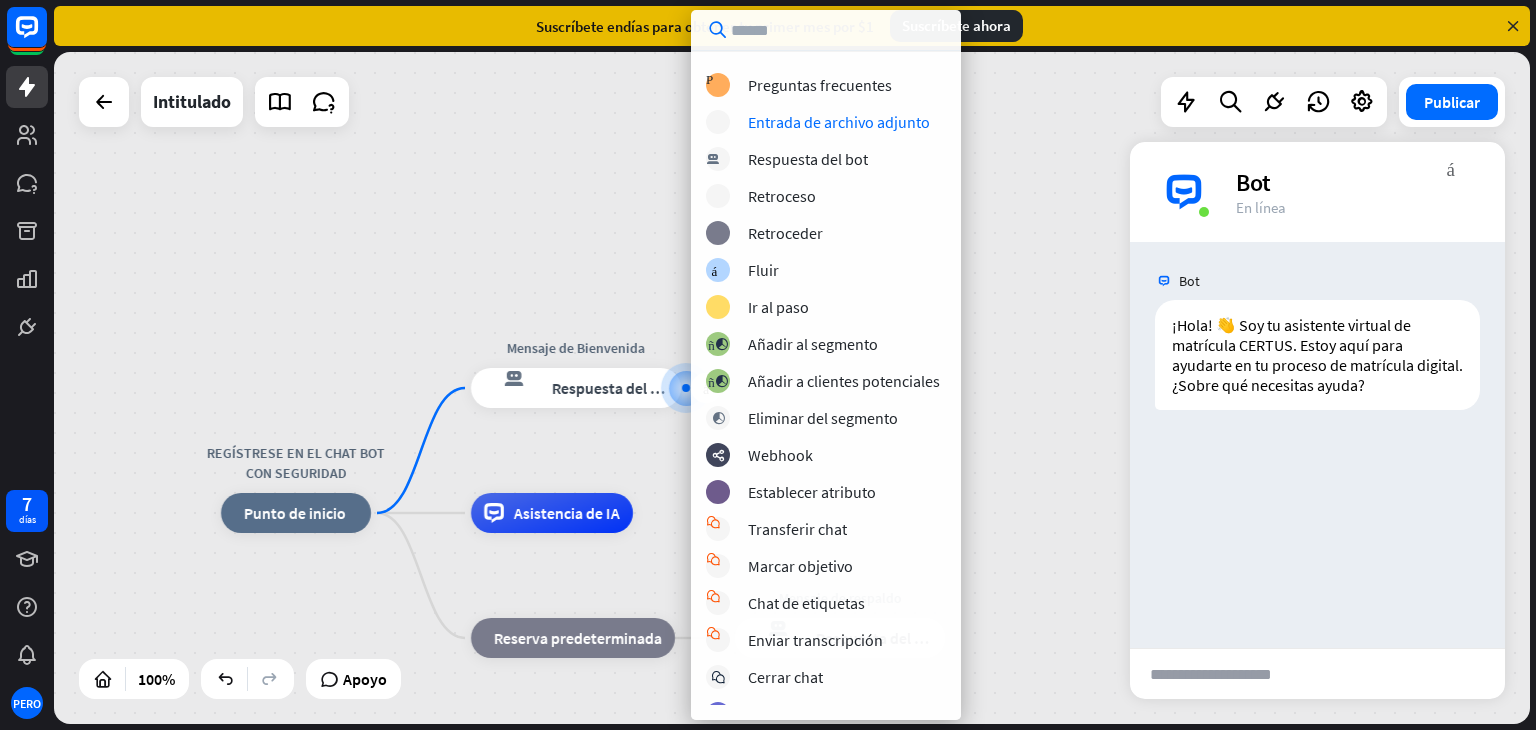 scroll, scrollTop: 0, scrollLeft: 0, axis: both 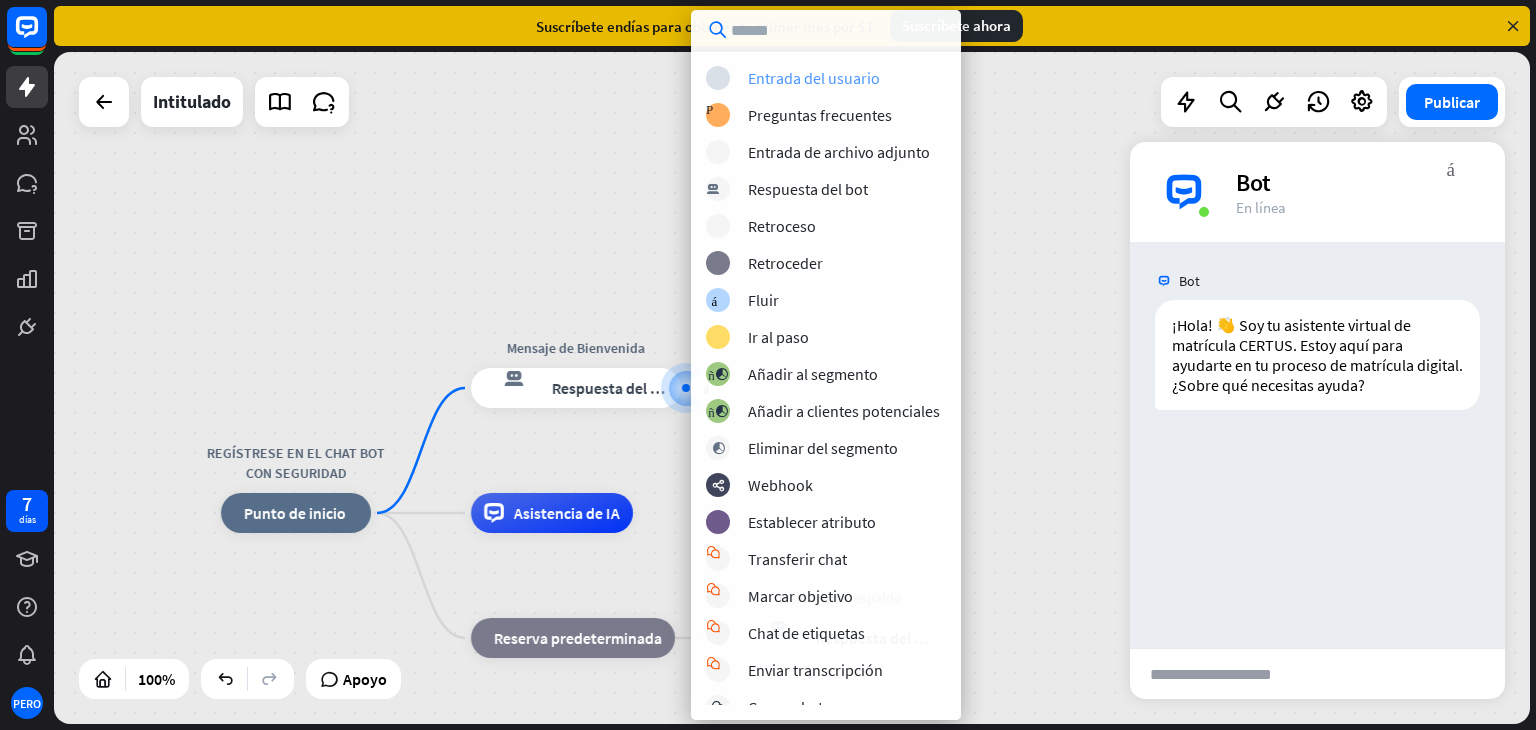 click on "Entrada del usuario" at bounding box center (814, 78) 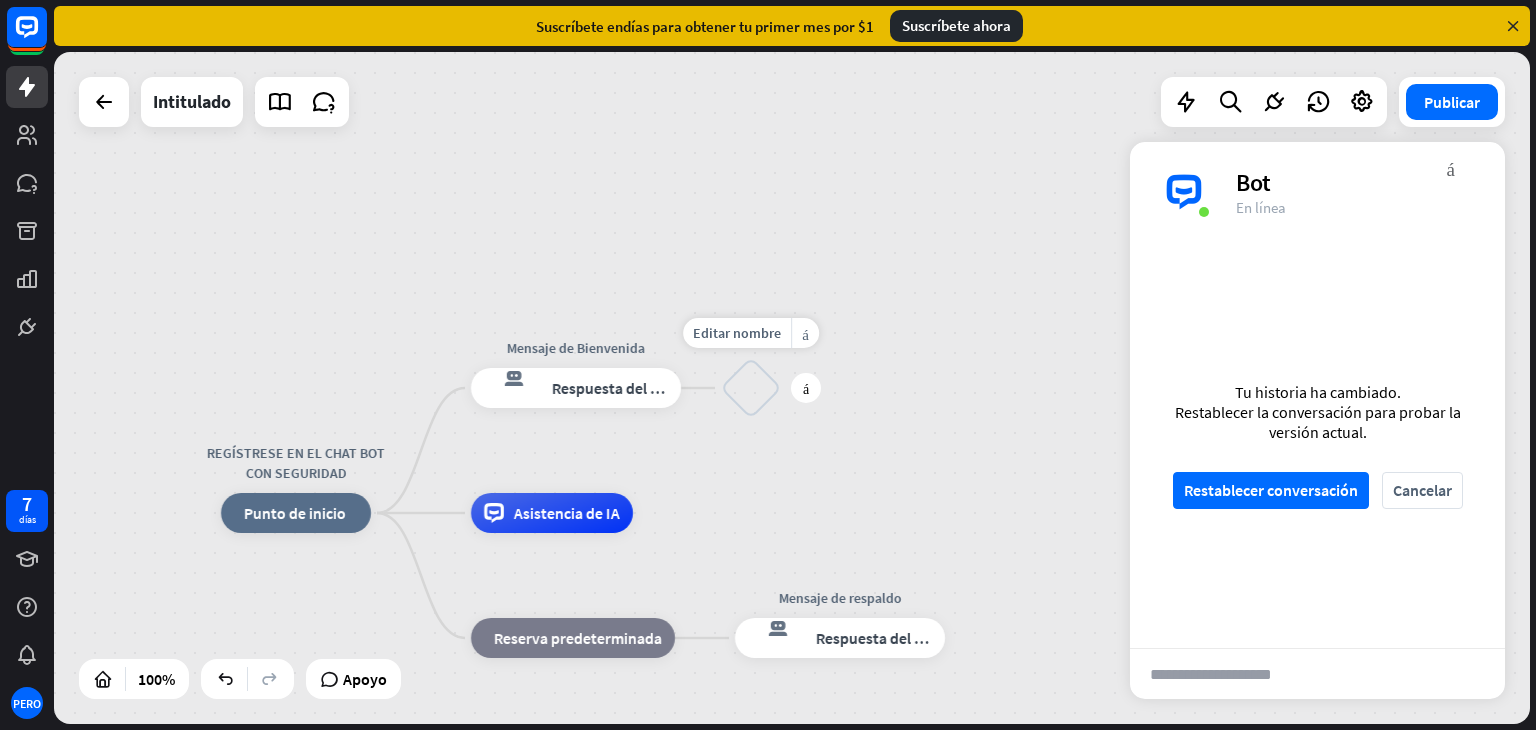 click on "bloquear_entrada_de_usuario" at bounding box center [751, 388] 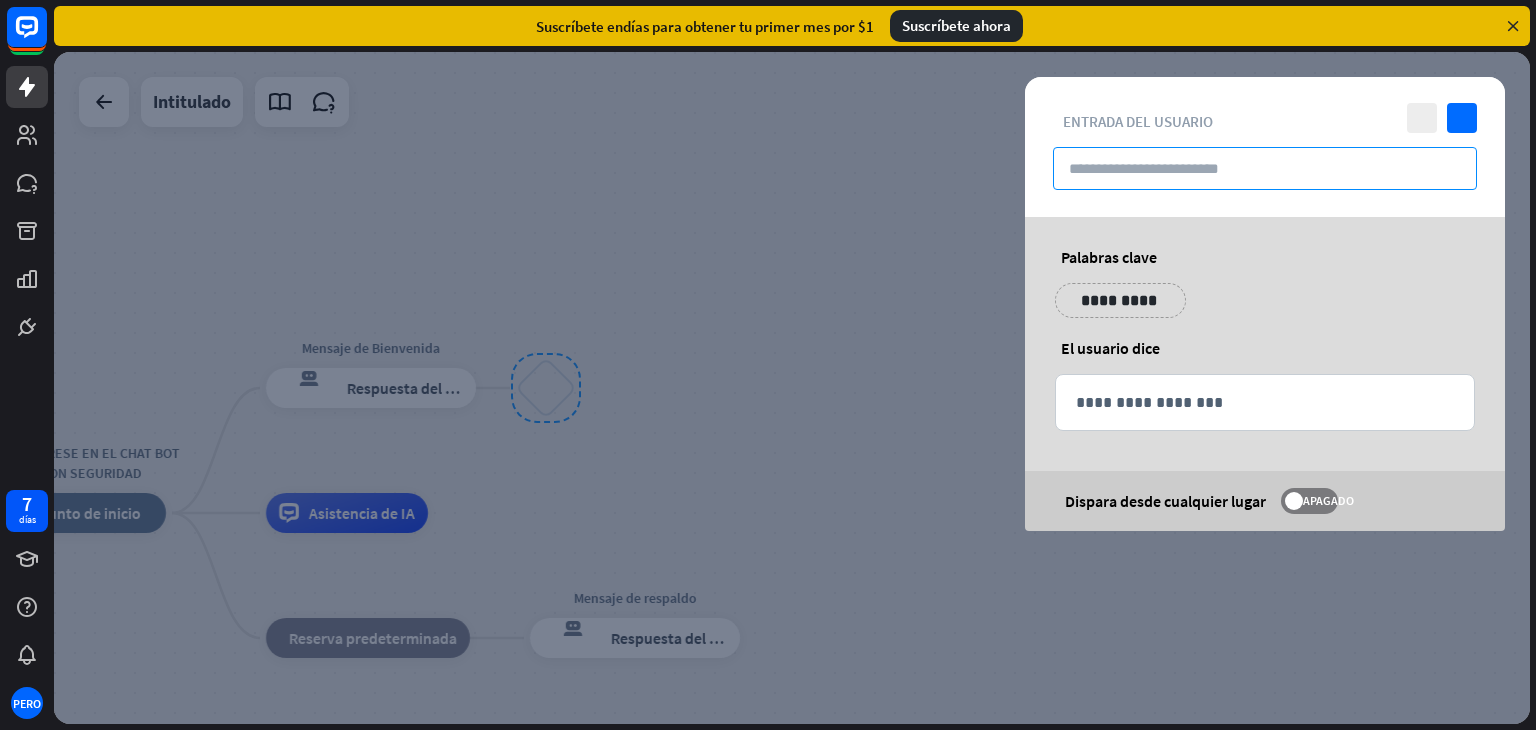 click at bounding box center (1265, 168) 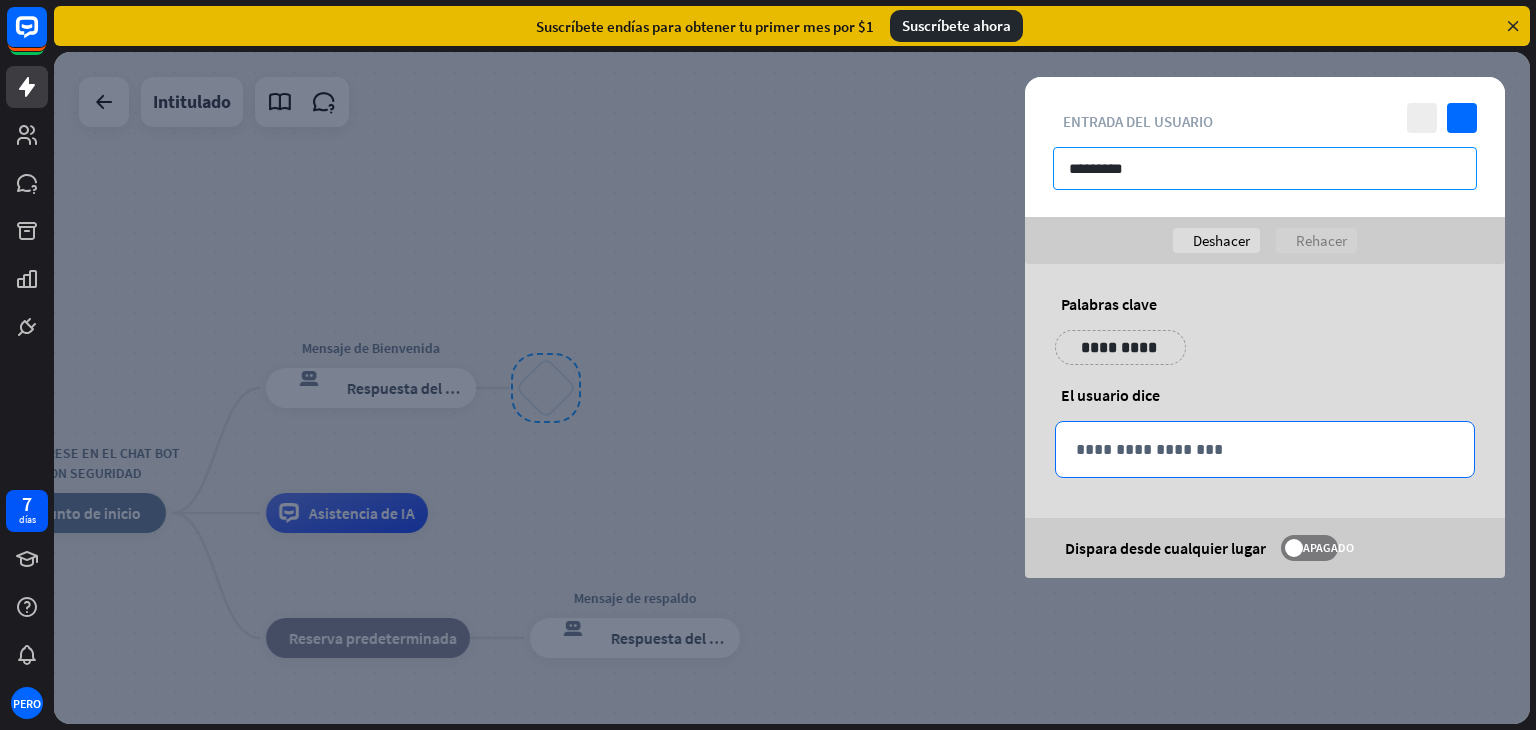 type on "*********" 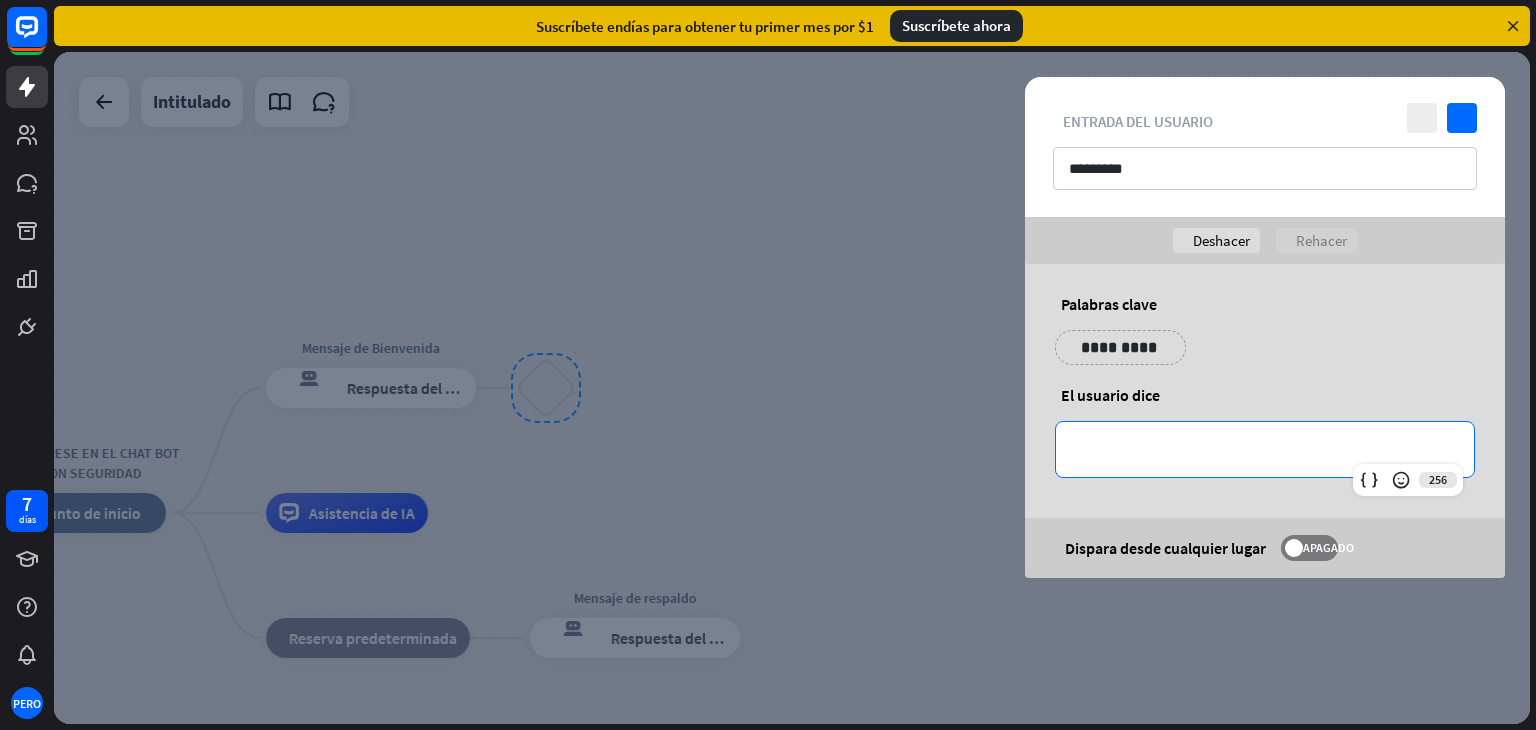 click on "**********" at bounding box center [1265, 449] 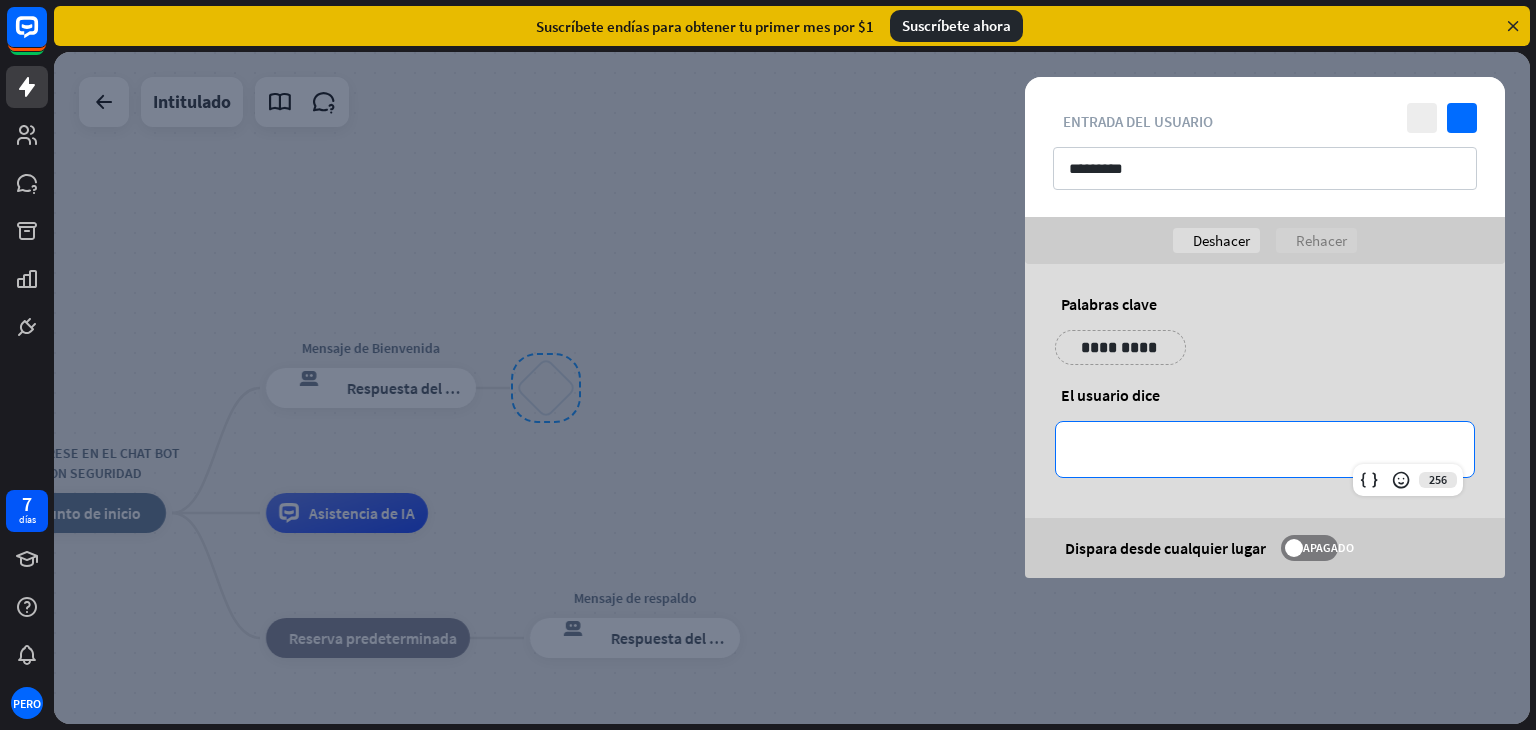 type 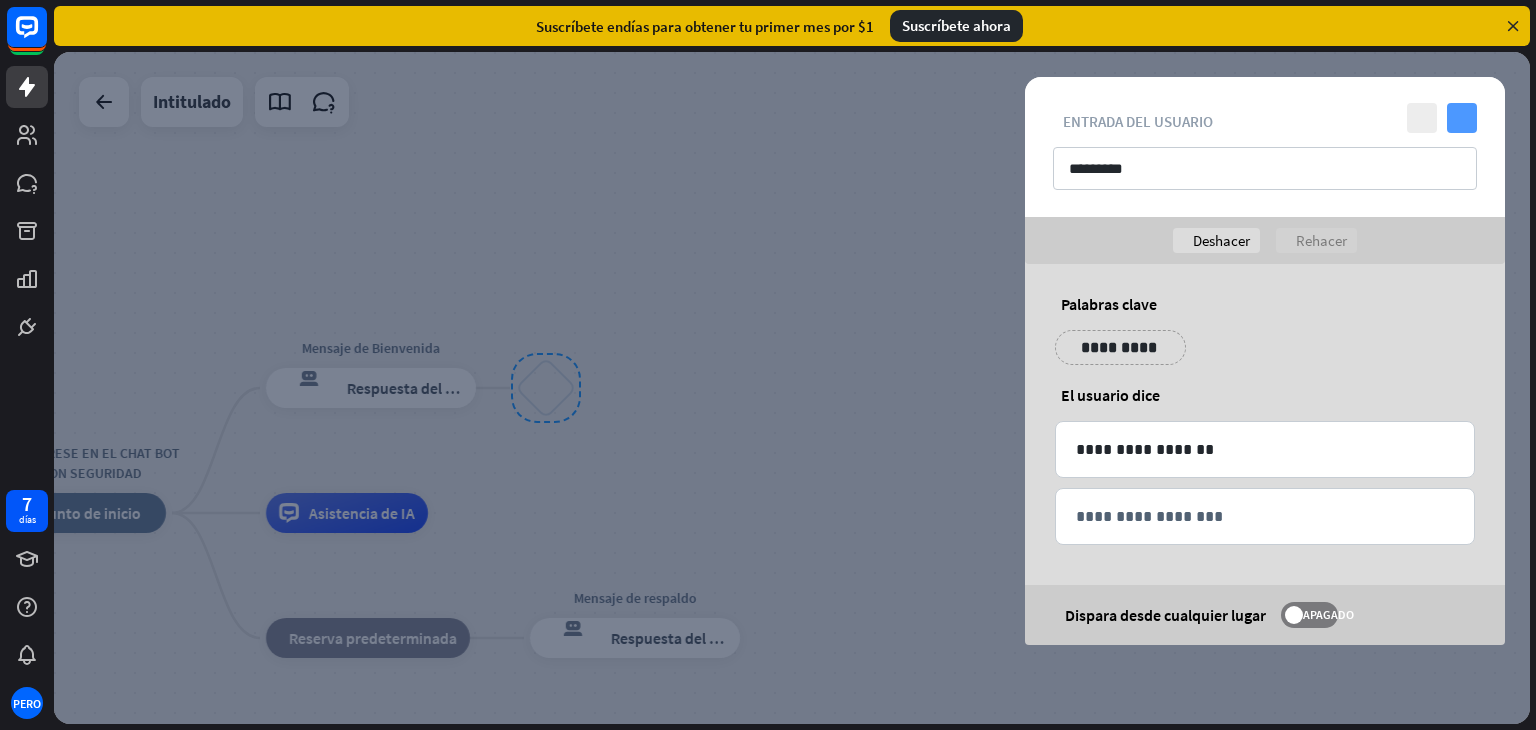 click on "controlar" at bounding box center (1462, 118) 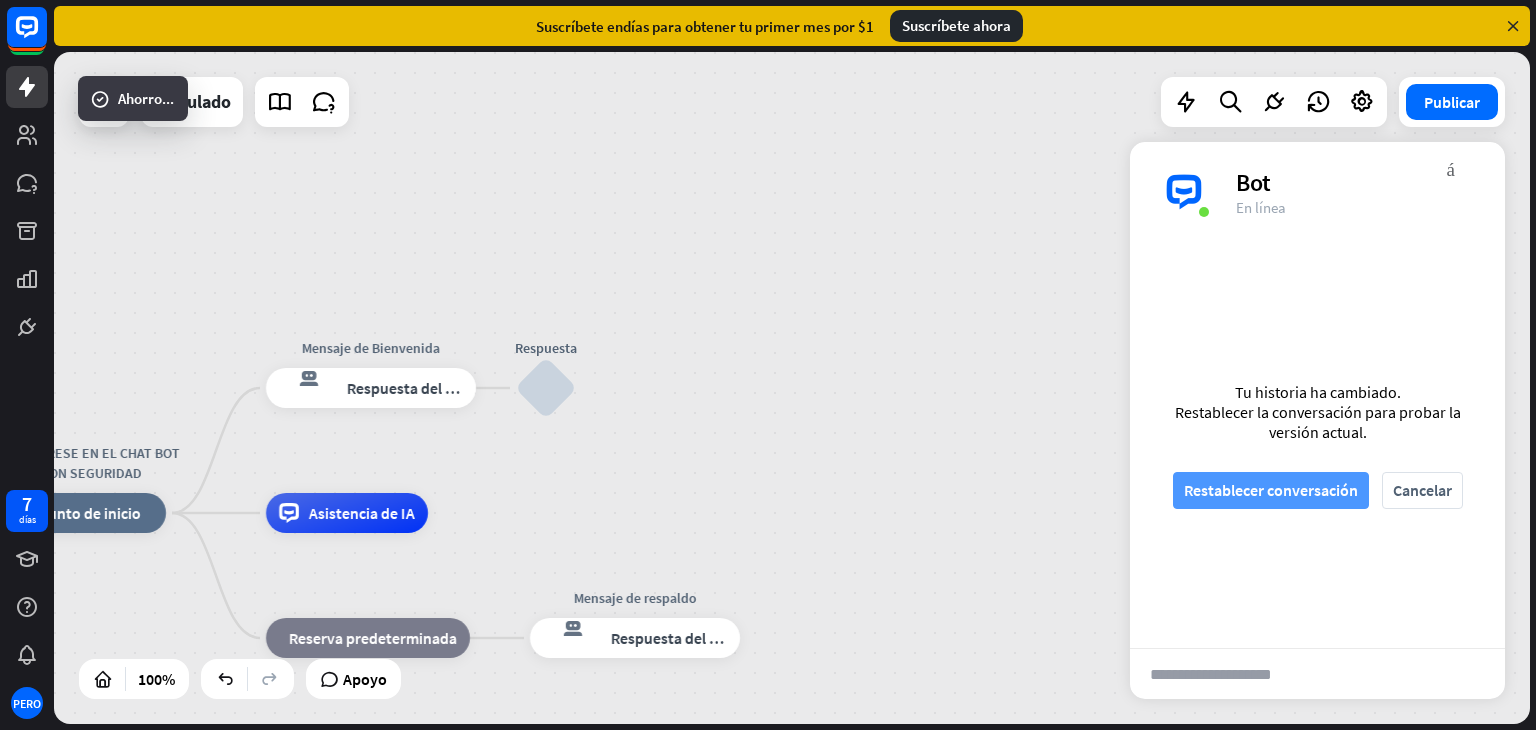 click on "Restablecer conversación" at bounding box center (1271, 490) 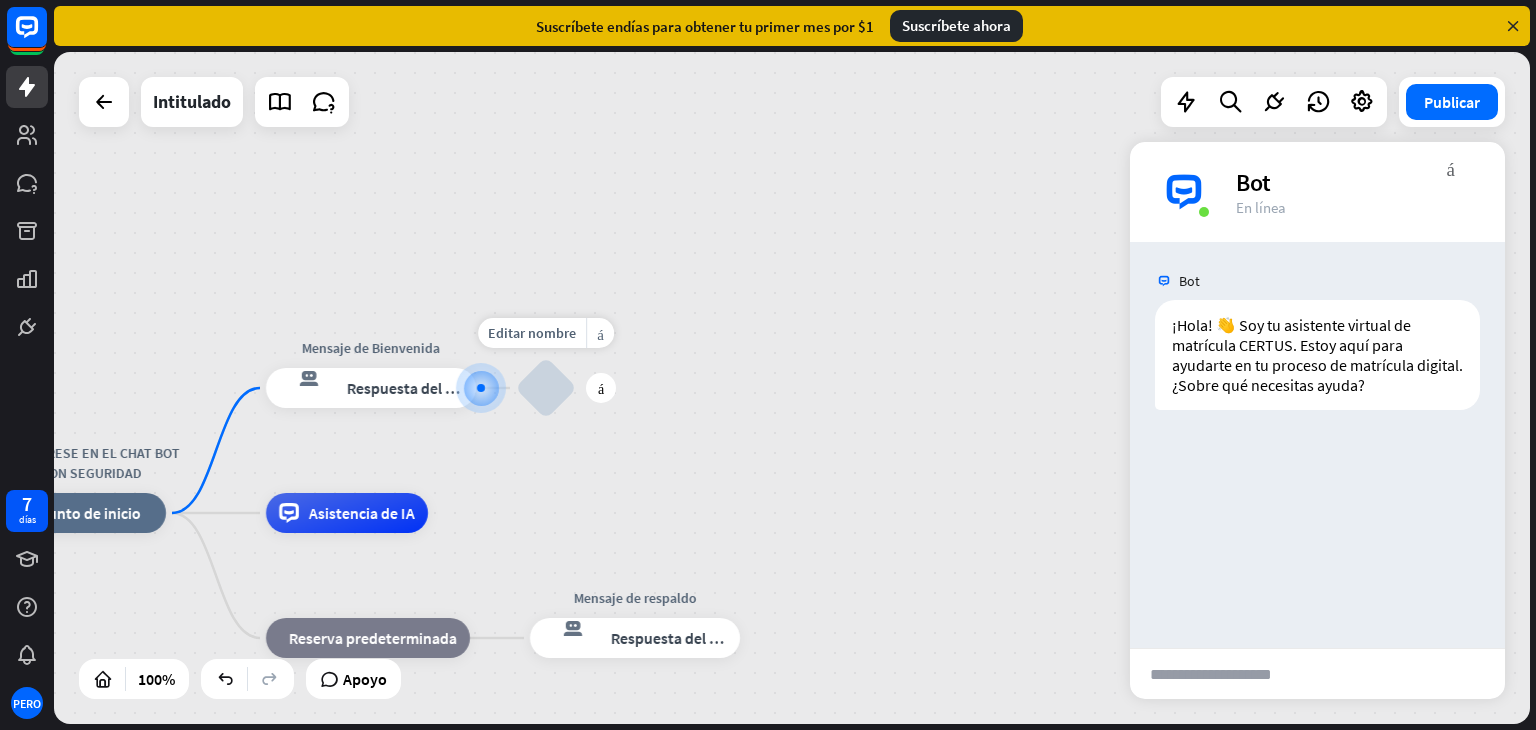 click on "bloquear_entrada_de_usuario" at bounding box center [546, 388] 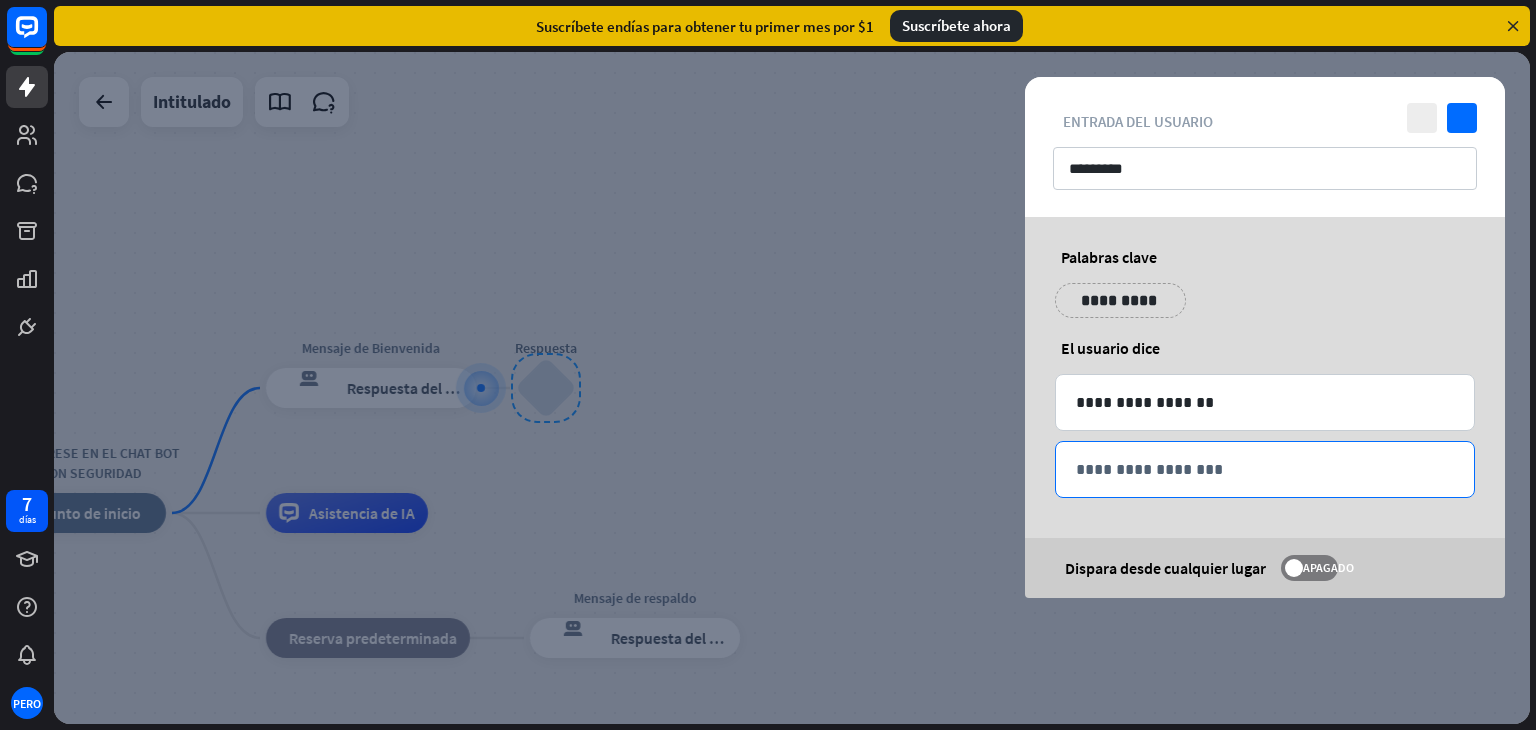 click on "**********" at bounding box center [1265, 469] 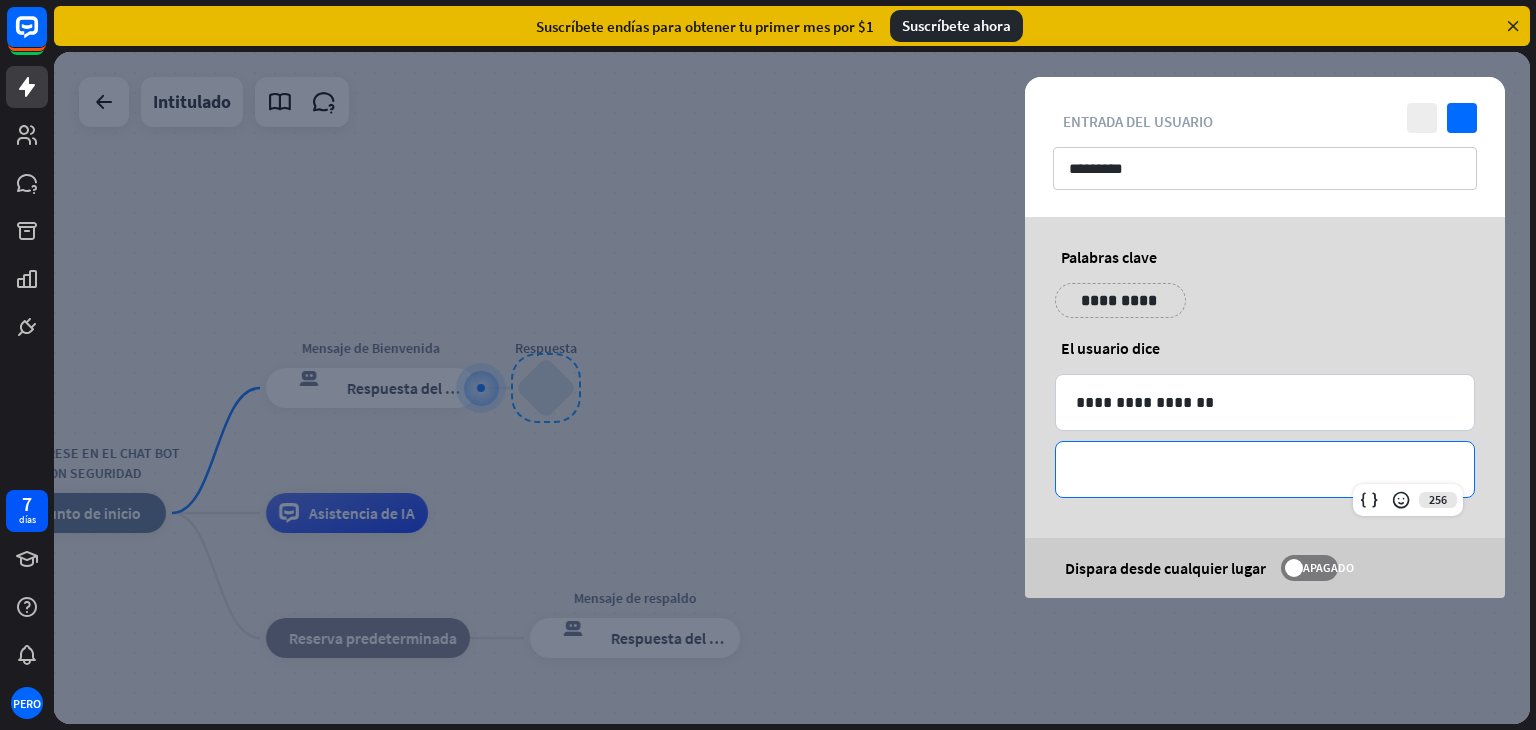 type 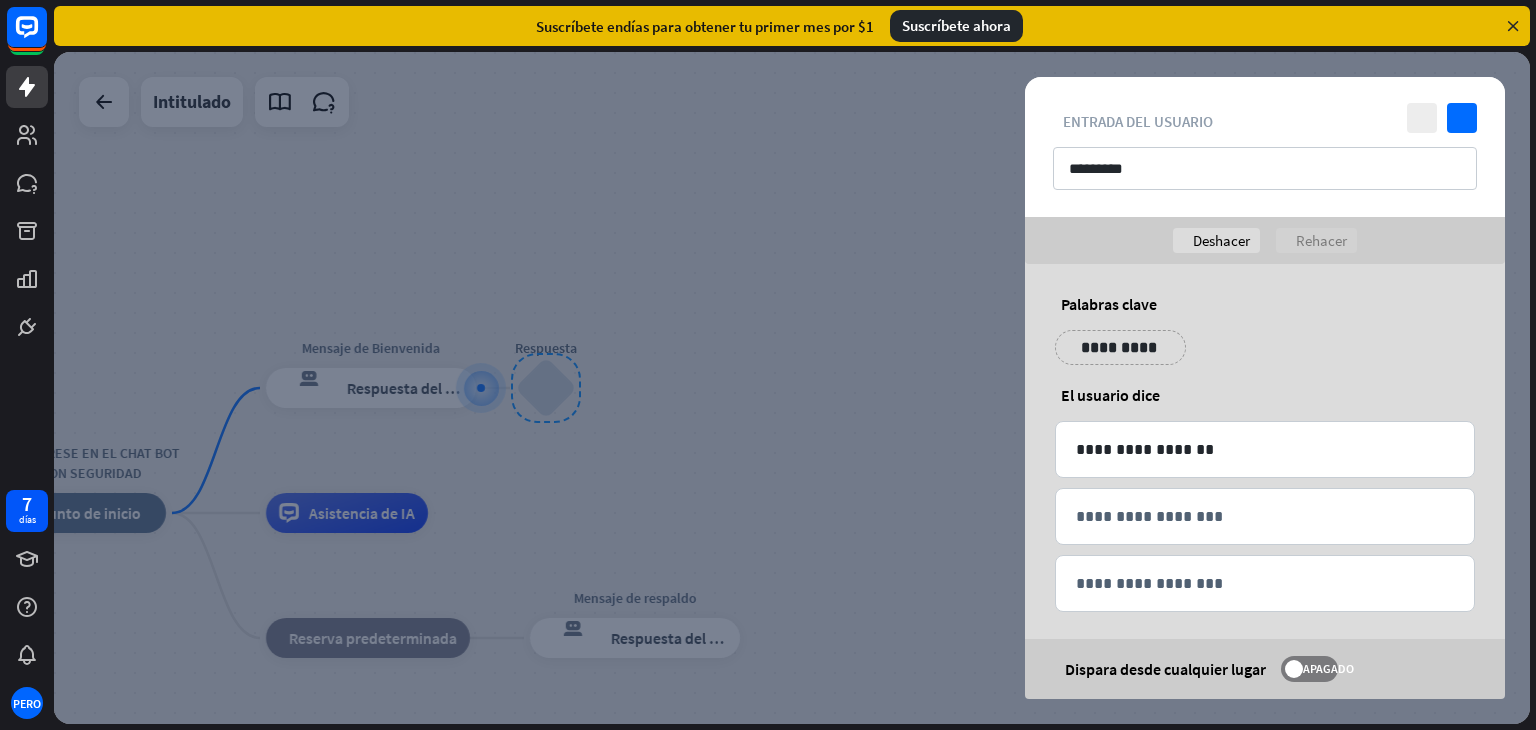 click on "**********" at bounding box center [1265, 481] 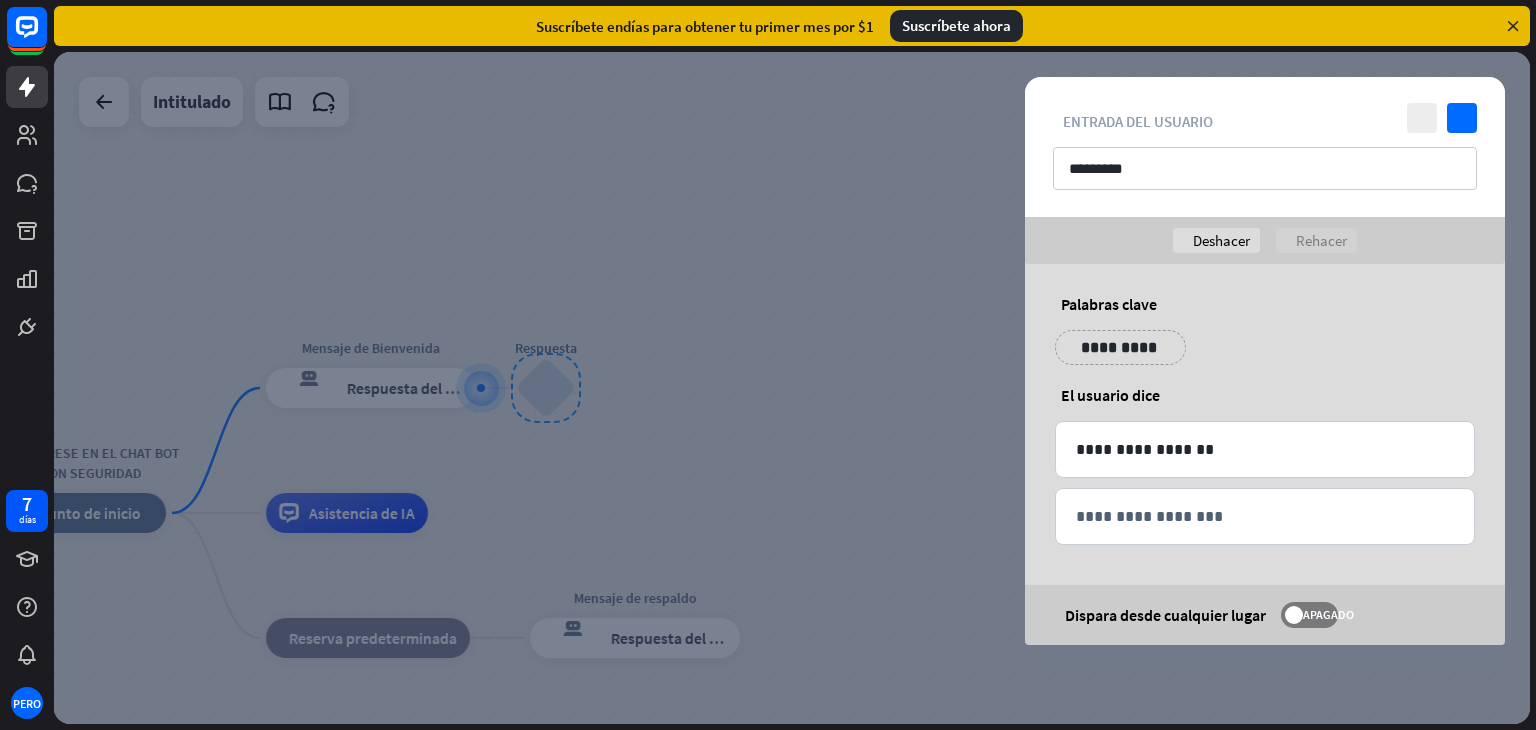 click on "**********" at bounding box center (1265, 454) 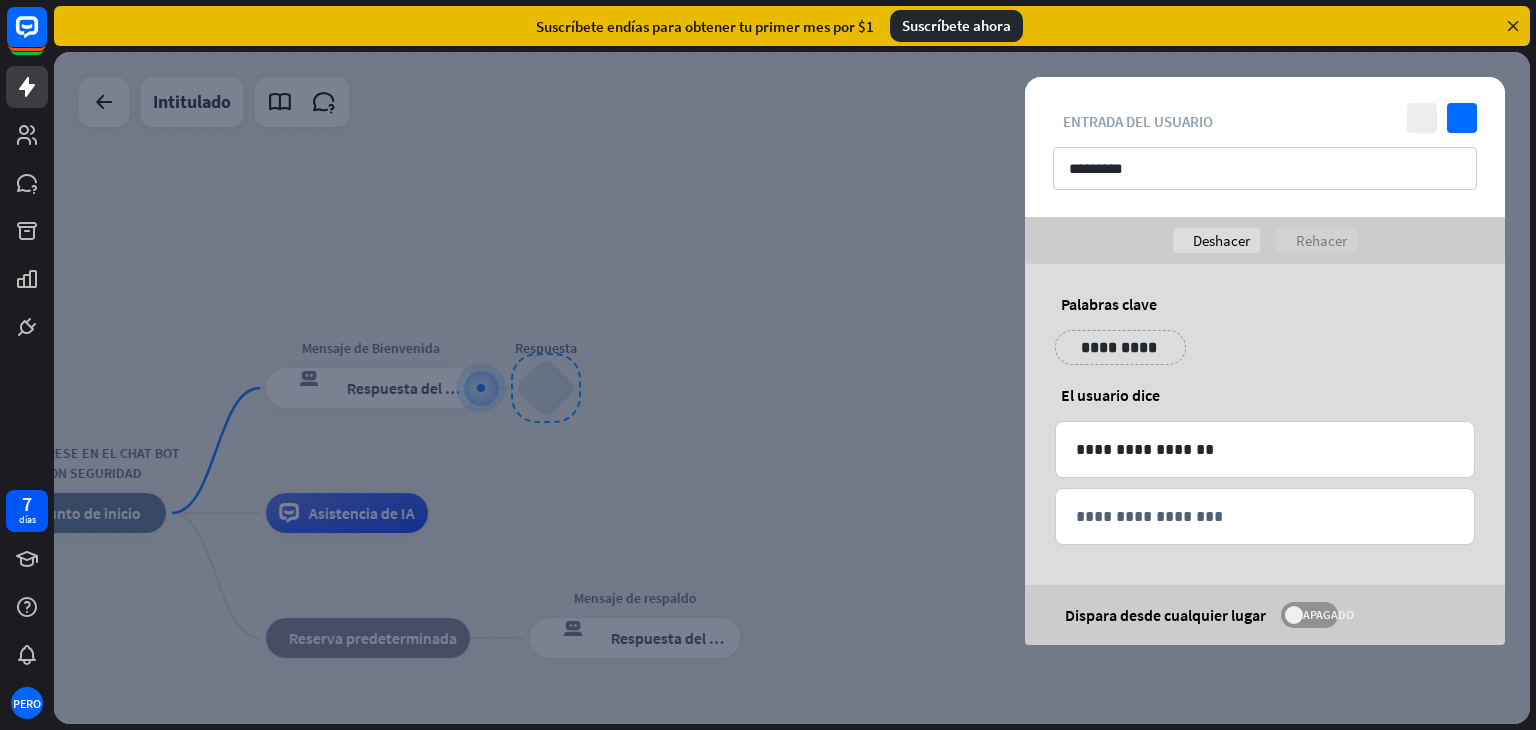 click on "APAGADO" at bounding box center [1328, 614] 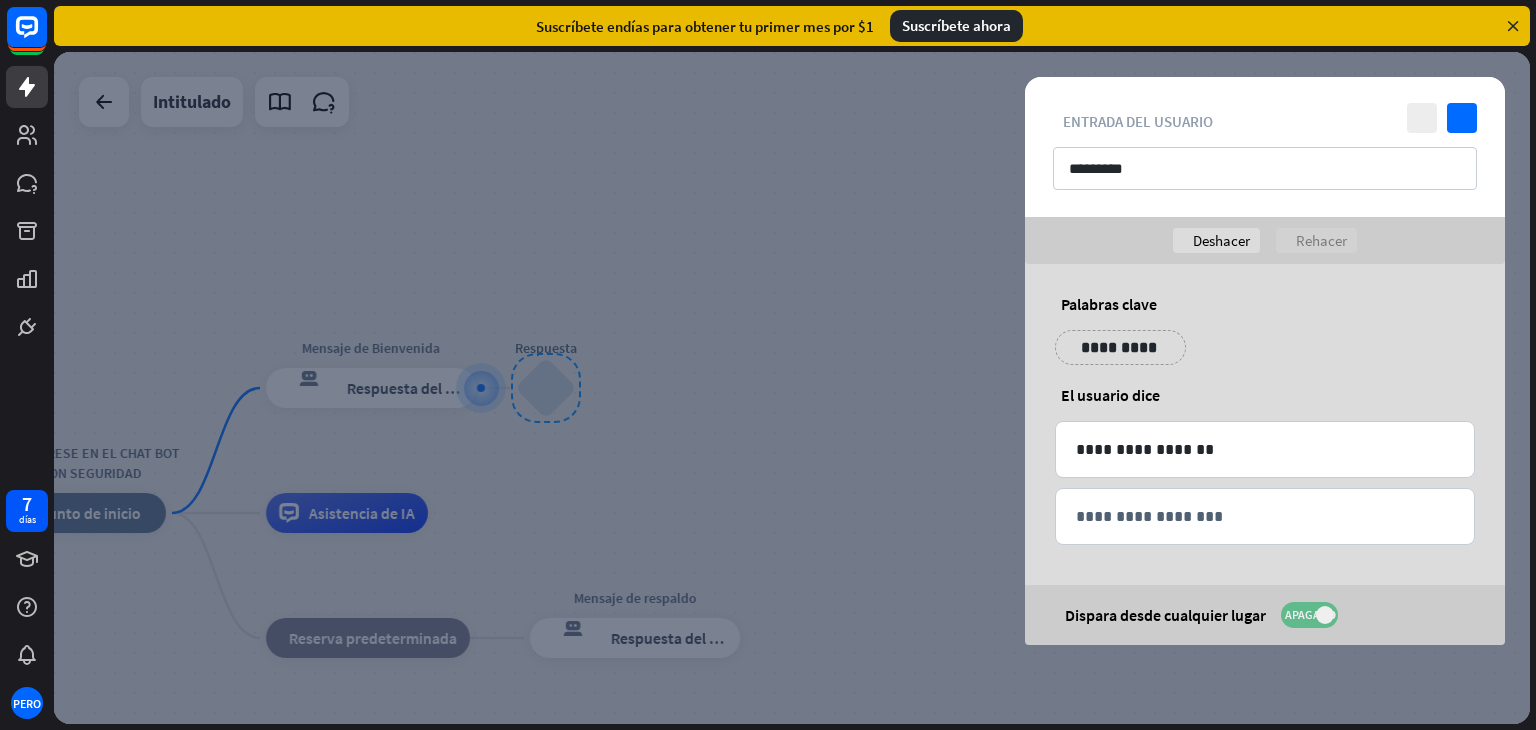 click on "APAGADO" at bounding box center [1310, 614] 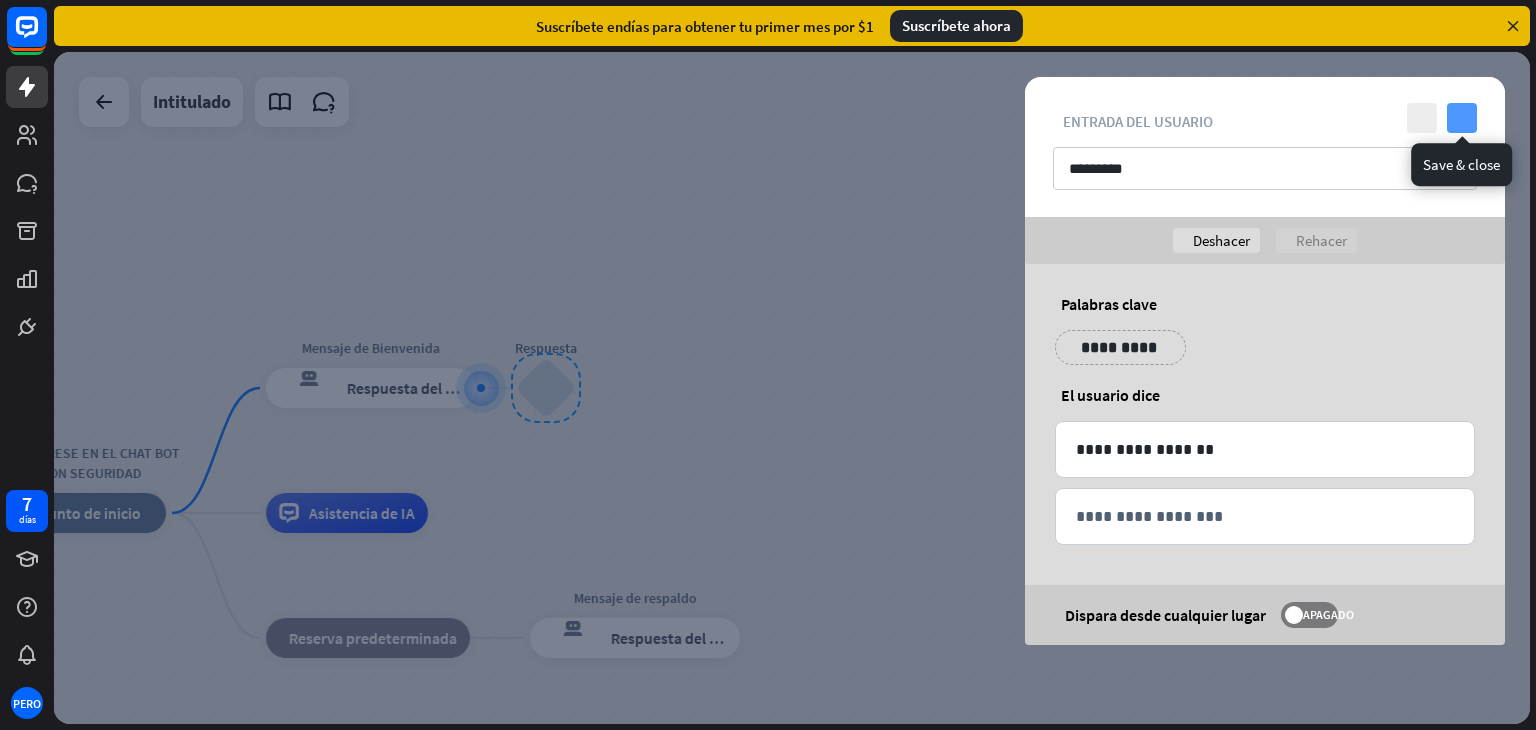 click on "controlar" at bounding box center [1462, 118] 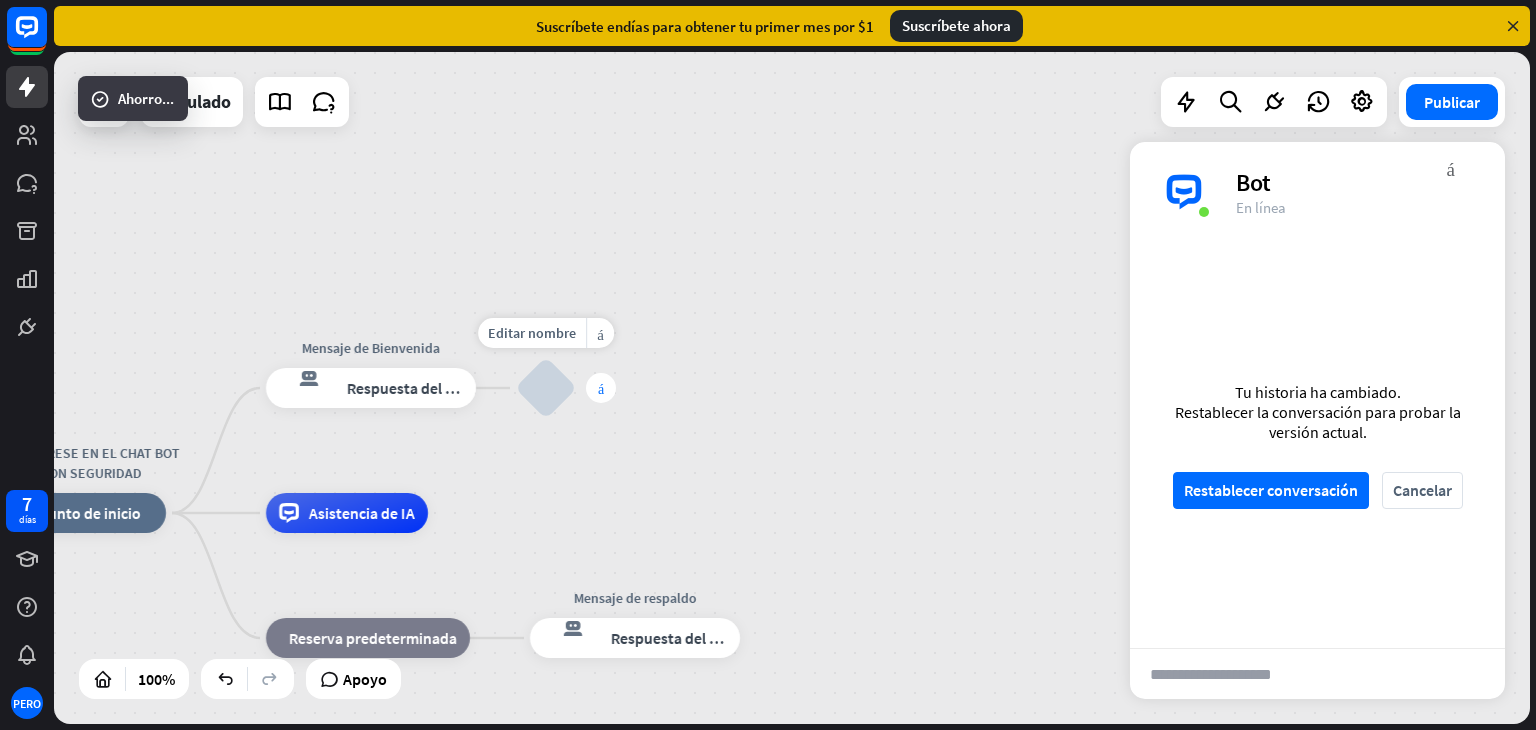 click on "más" at bounding box center (601, 388) 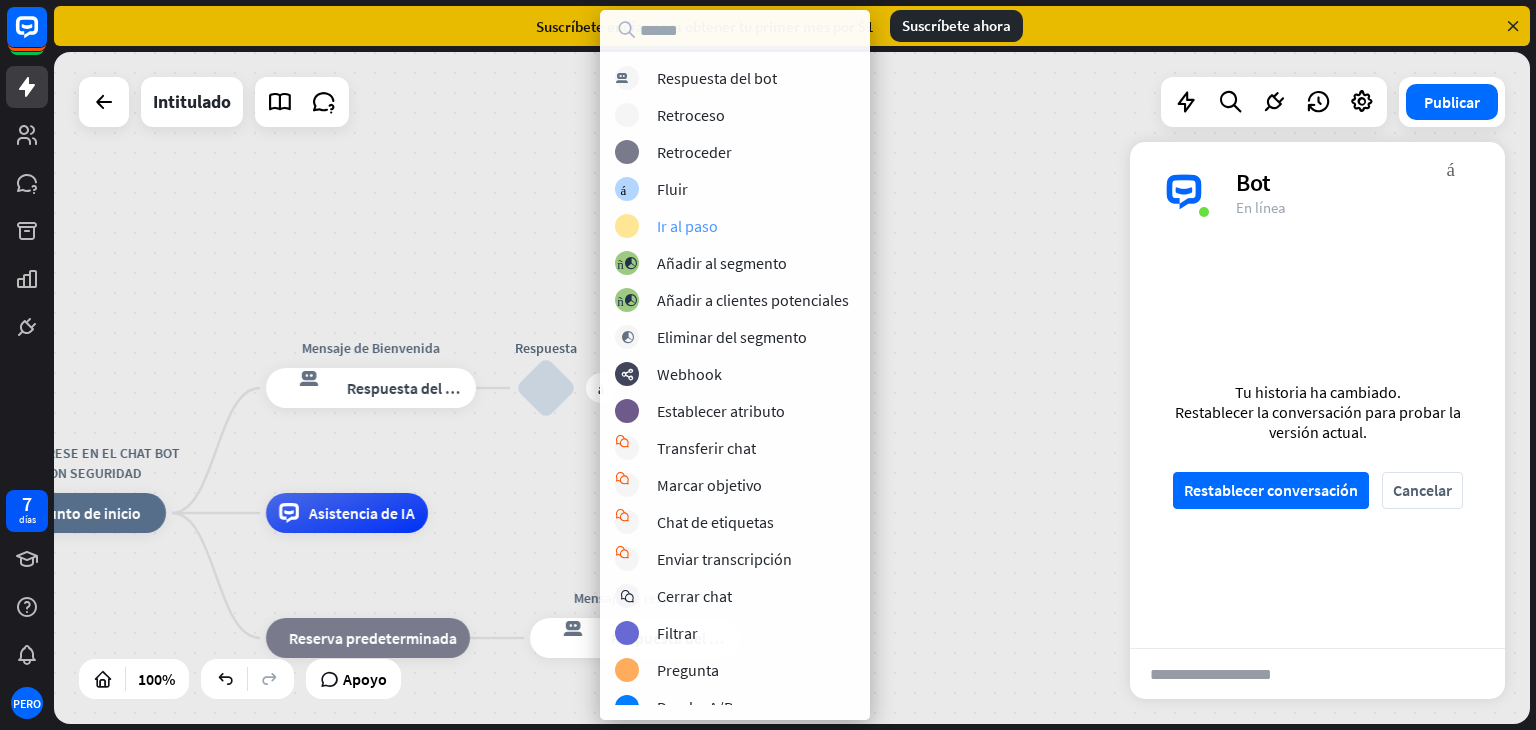 click on "bloque_ir a
Ir al paso" at bounding box center [758, 226] 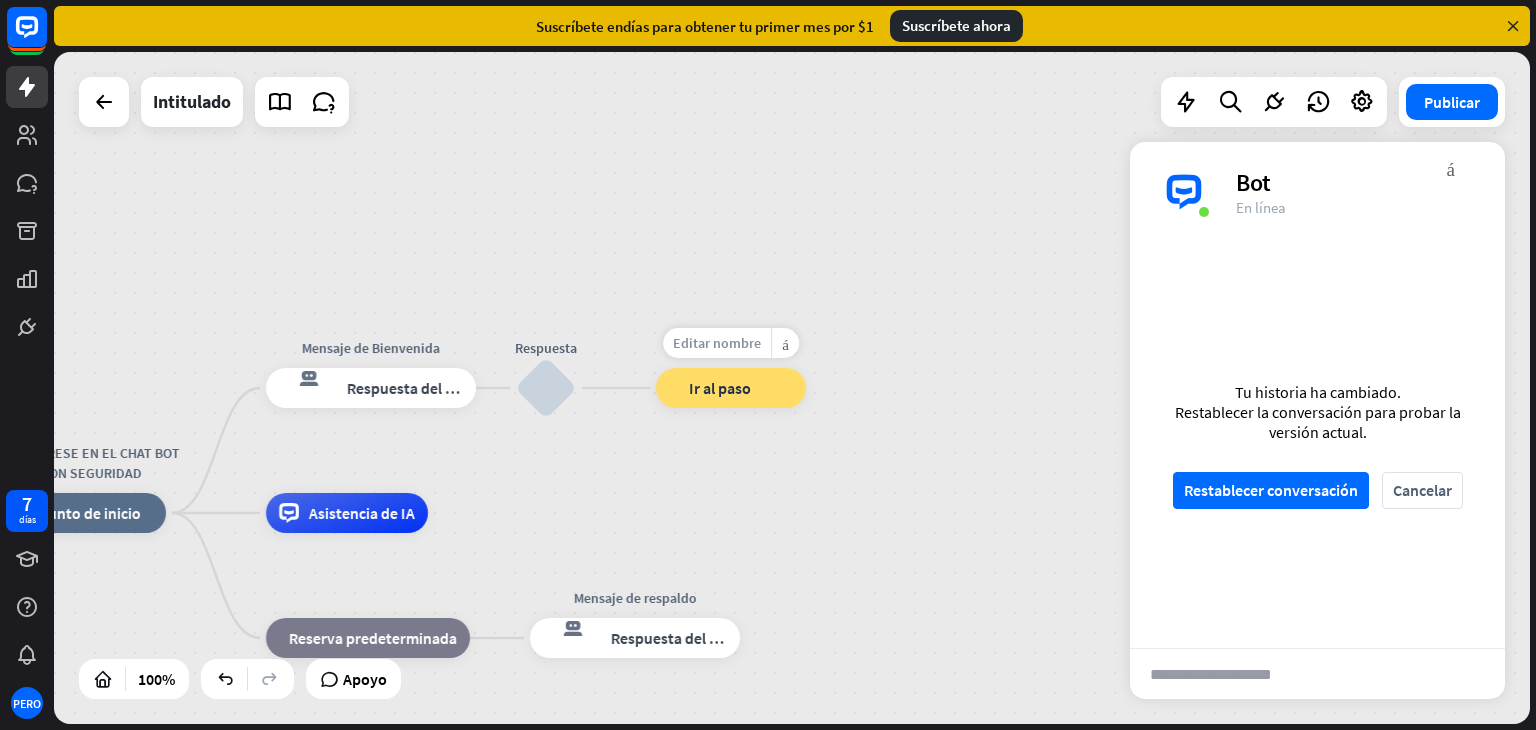 click on "Editar nombre" at bounding box center [717, 343] 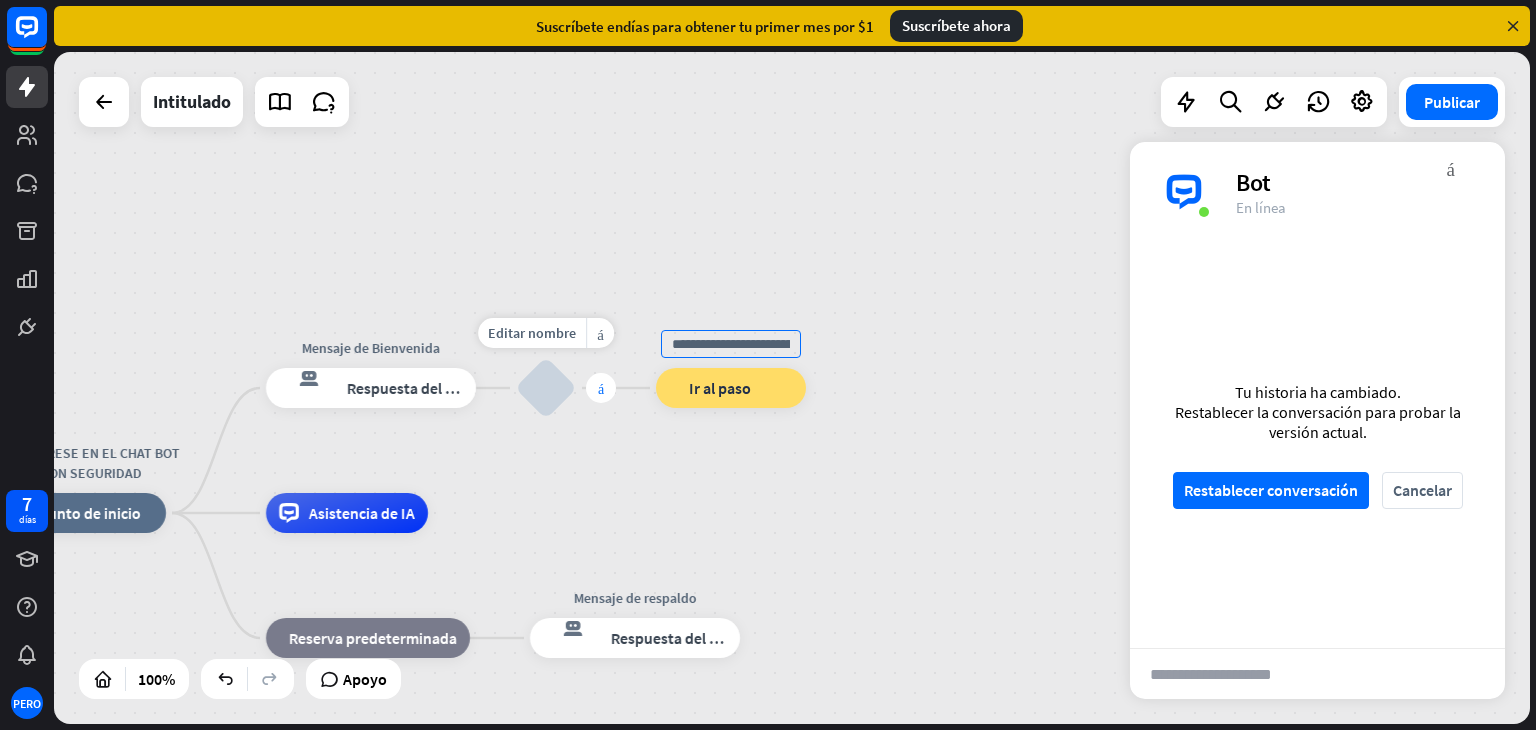 click on "más" at bounding box center (601, 388) 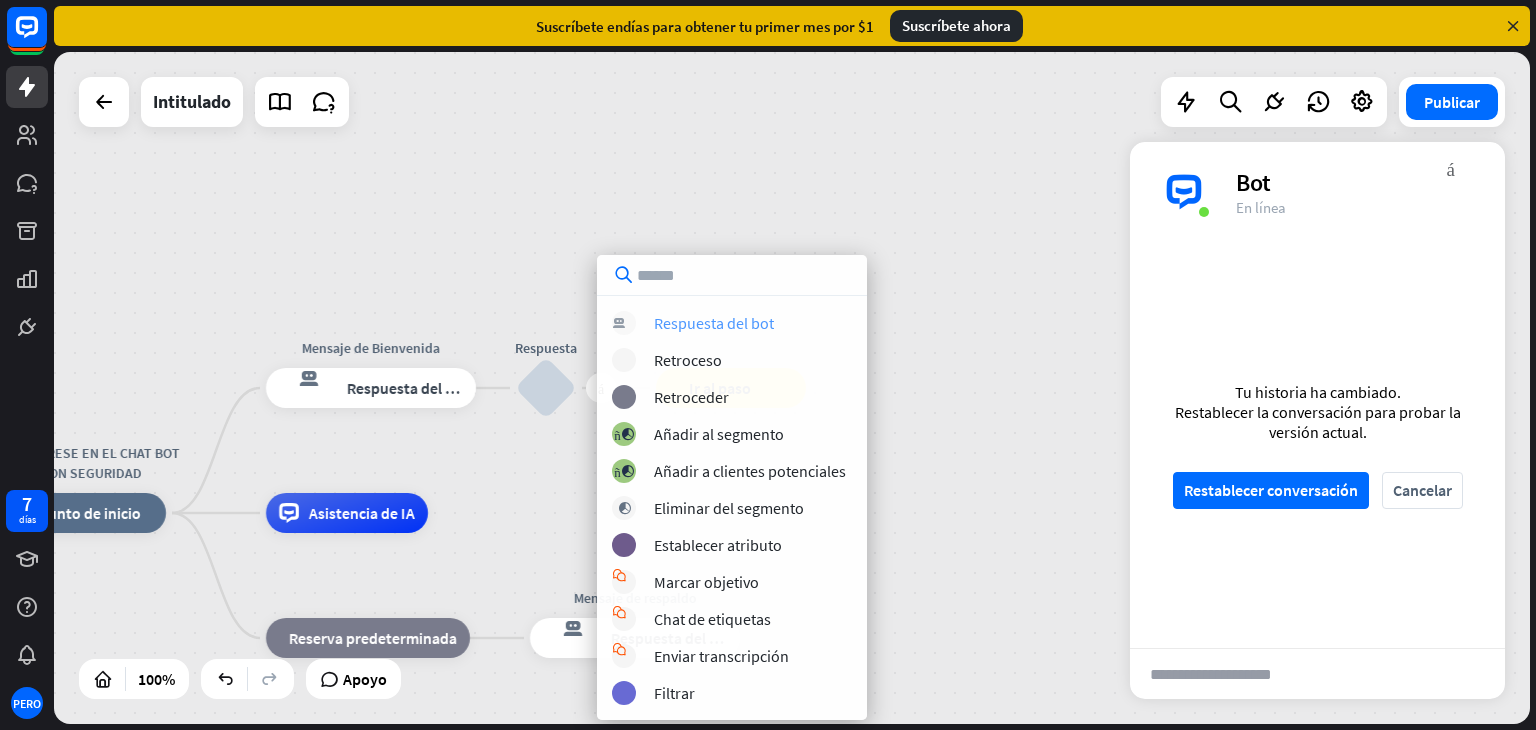 click on "Respuesta del bot" at bounding box center (714, 323) 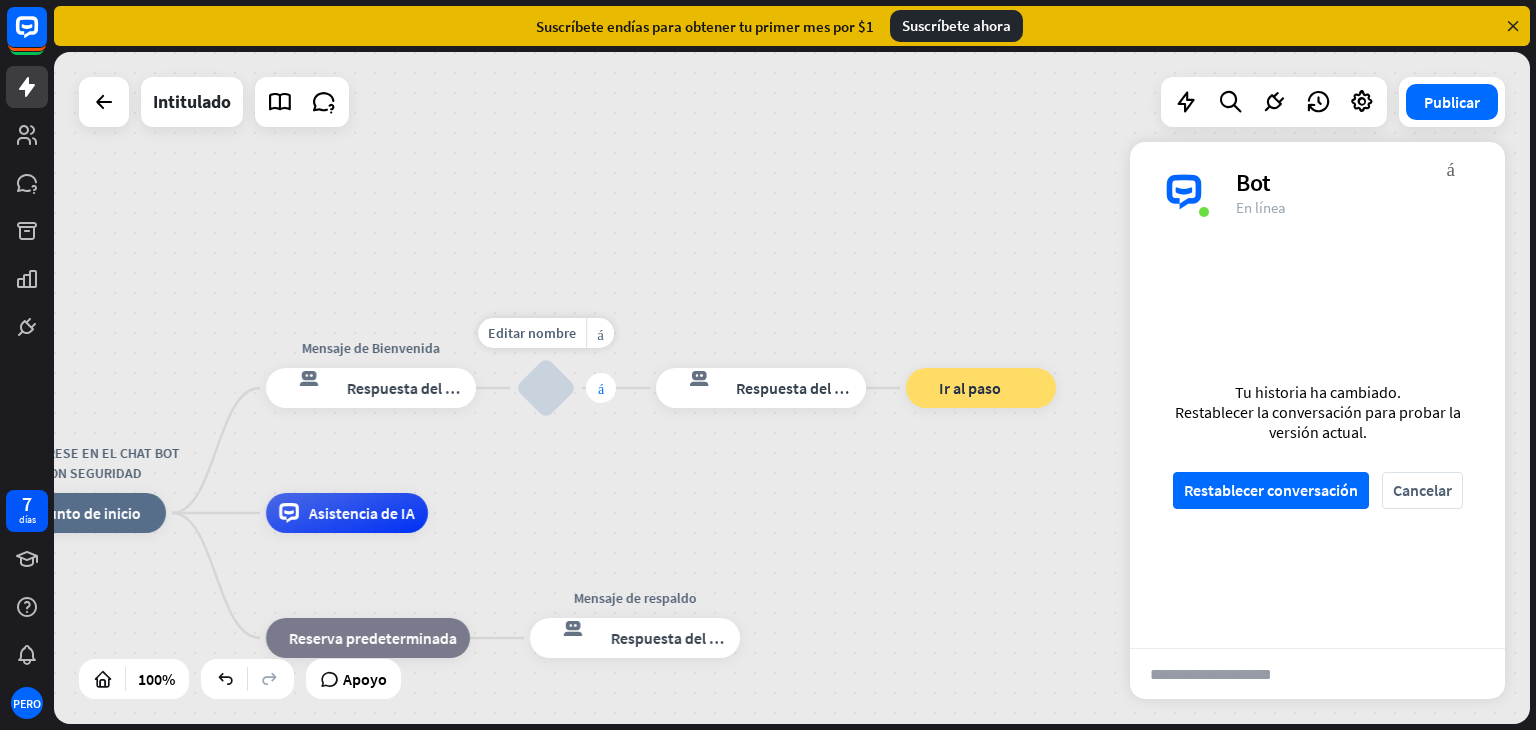 click on "más" at bounding box center [601, 388] 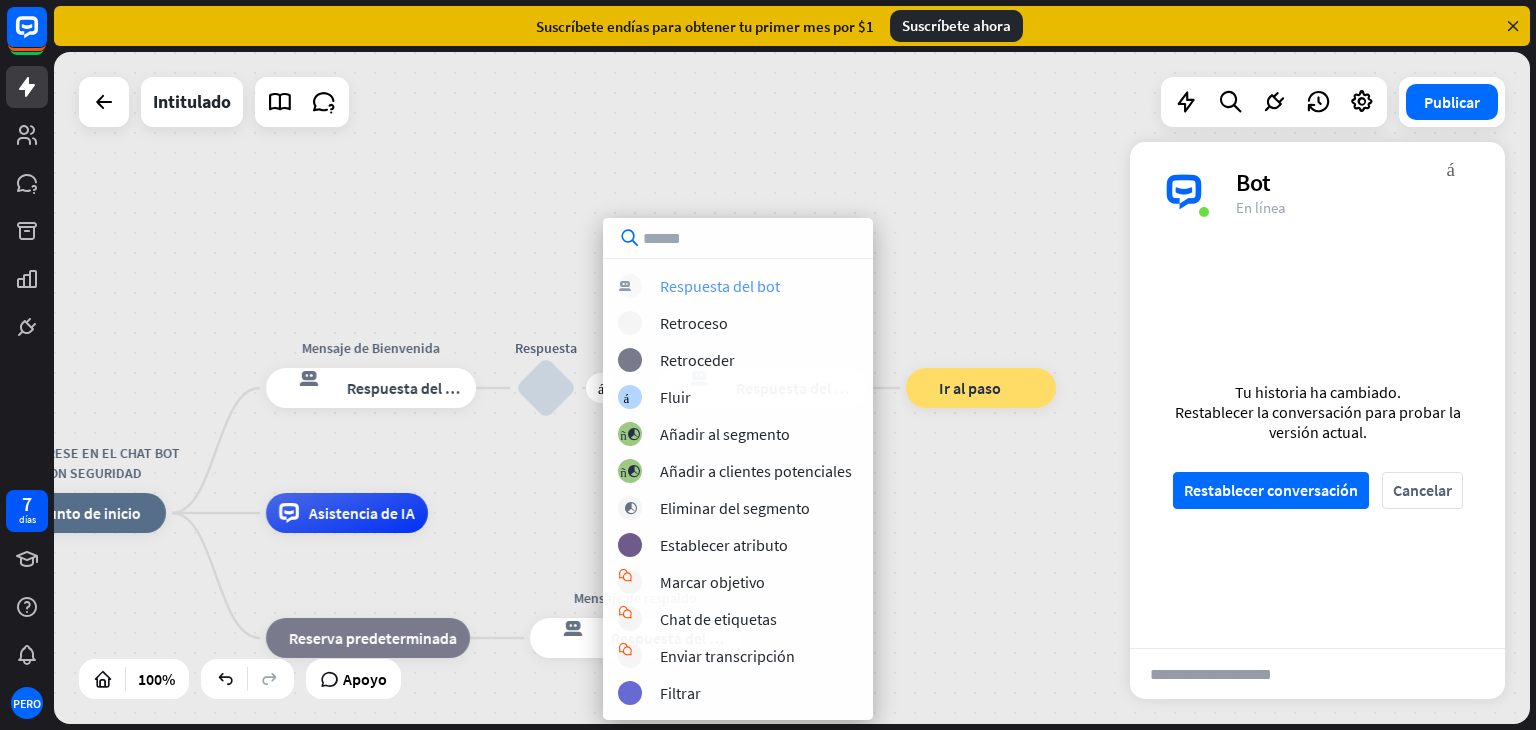 click on "Respuesta del bot" at bounding box center (720, 286) 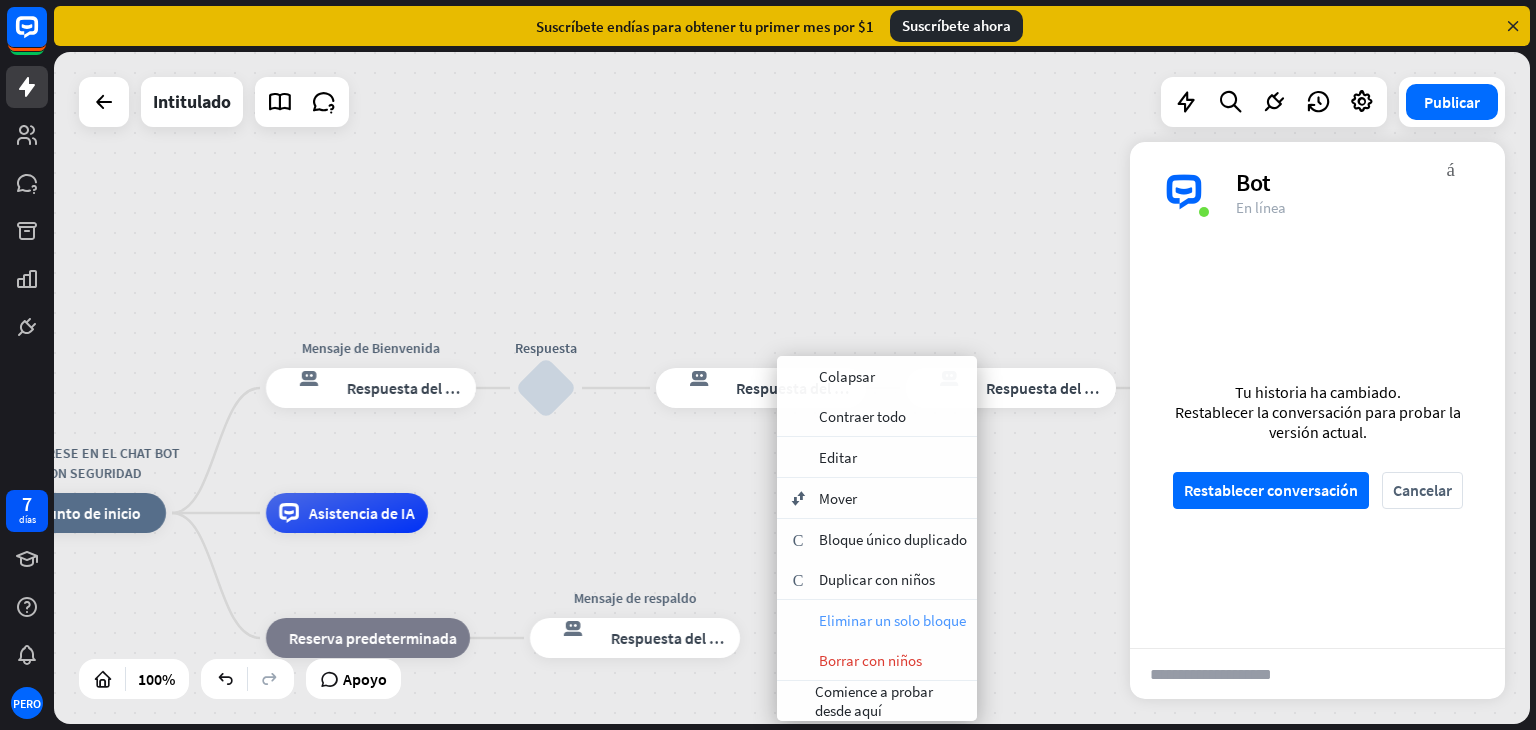 click on "Eliminar un solo bloque" at bounding box center [892, 620] 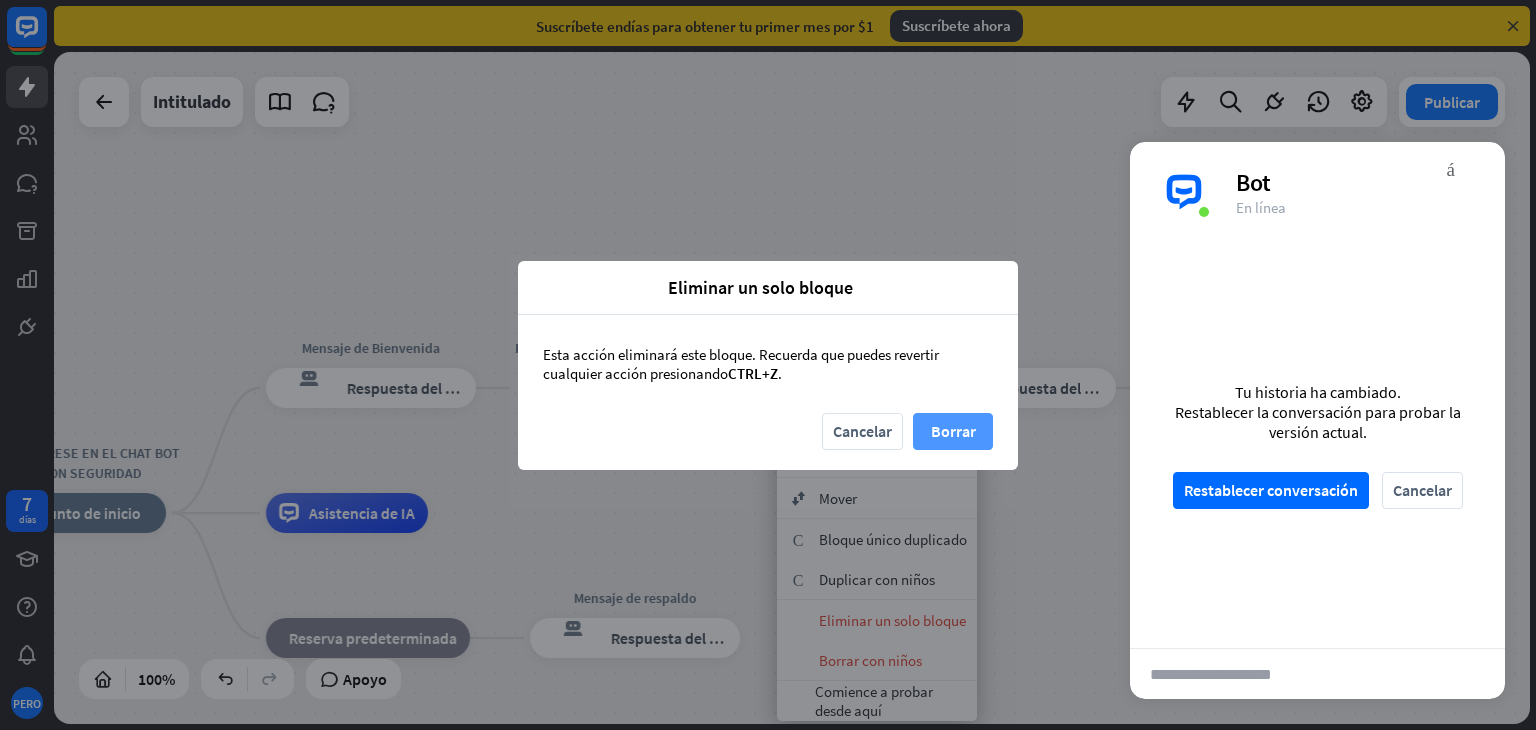 click on "Borrar" at bounding box center (953, 431) 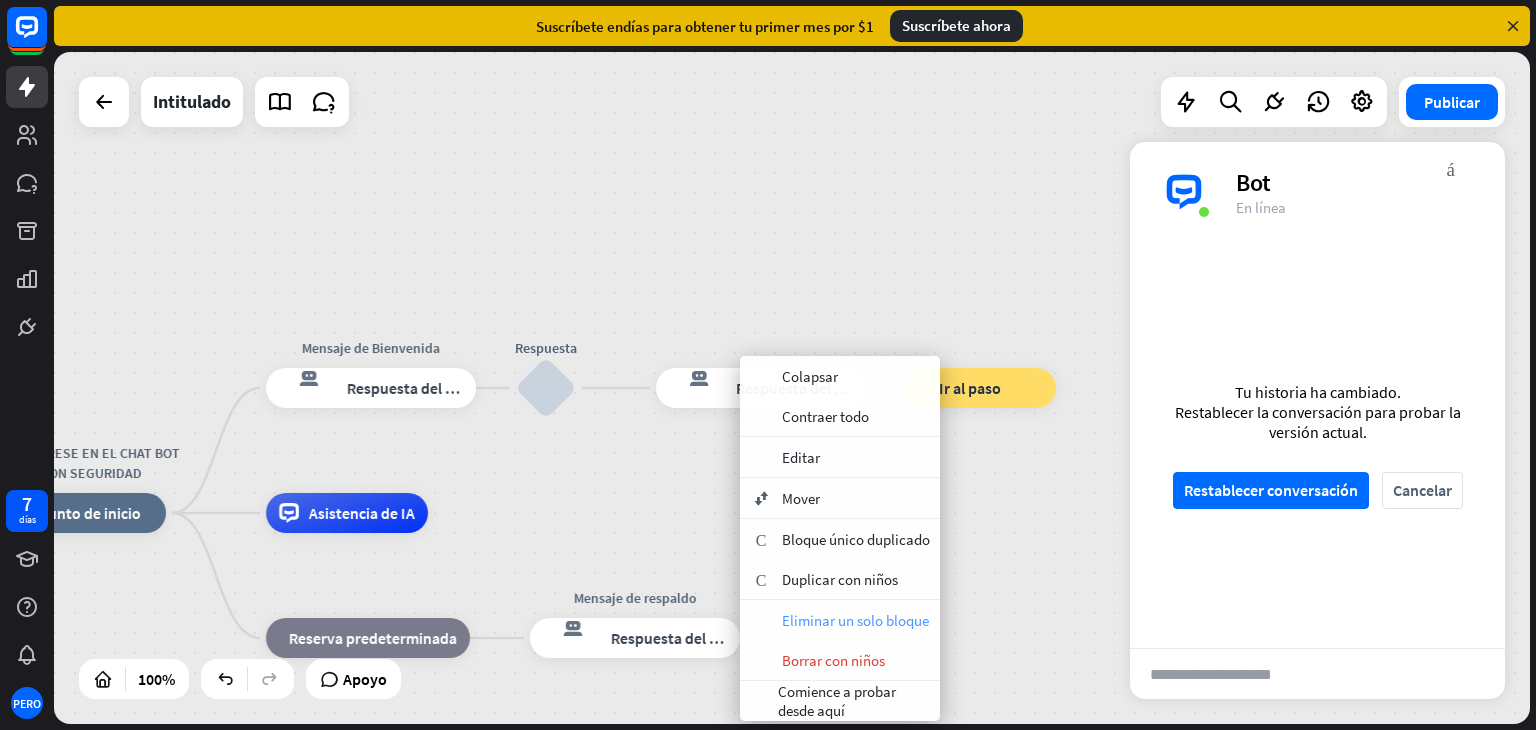 click on "Eliminar un solo bloque" at bounding box center [855, 620] 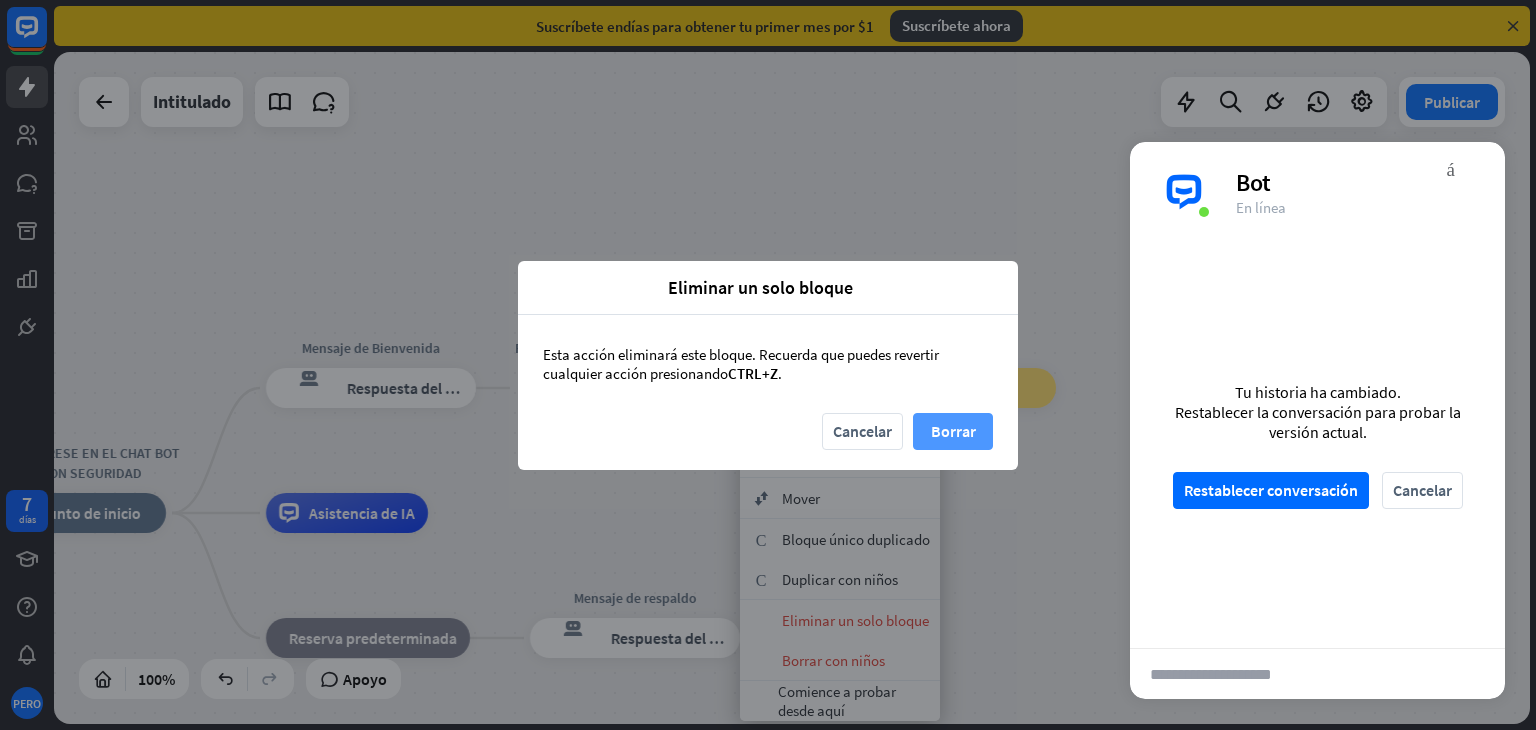 click on "Borrar" at bounding box center [953, 431] 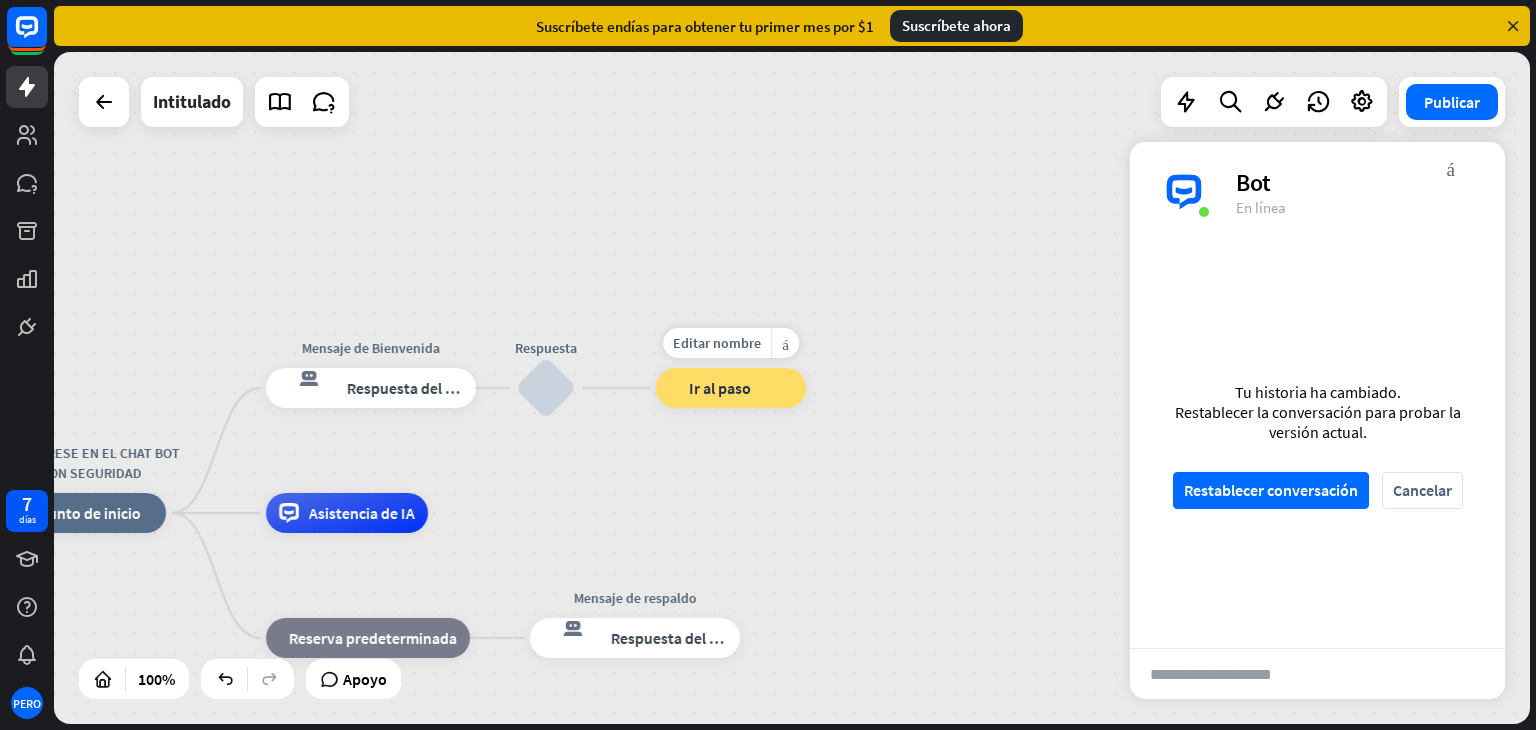click on "Ir al paso" at bounding box center (720, 388) 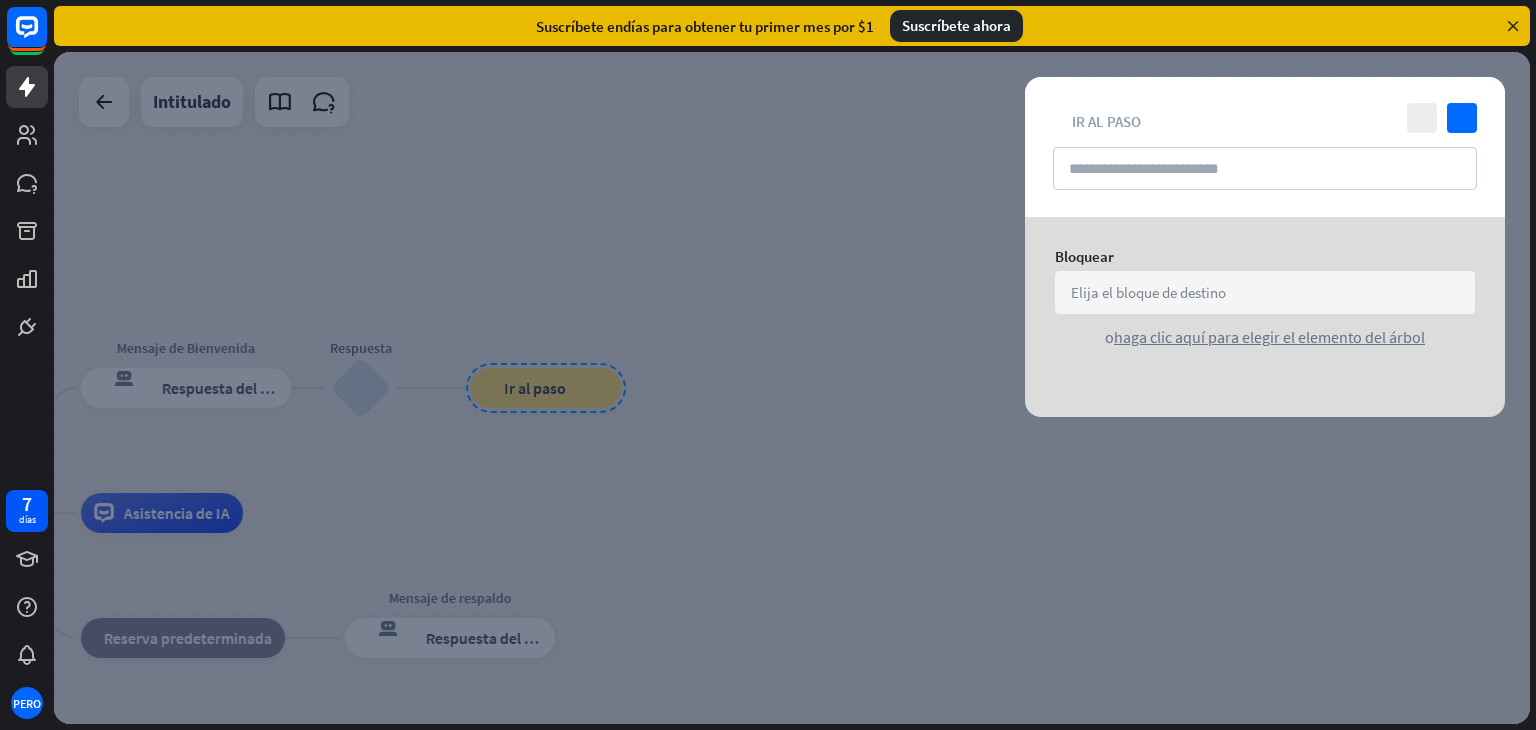 click on "Elija el bloque de destino
flecha_abajo" at bounding box center [1265, 292] 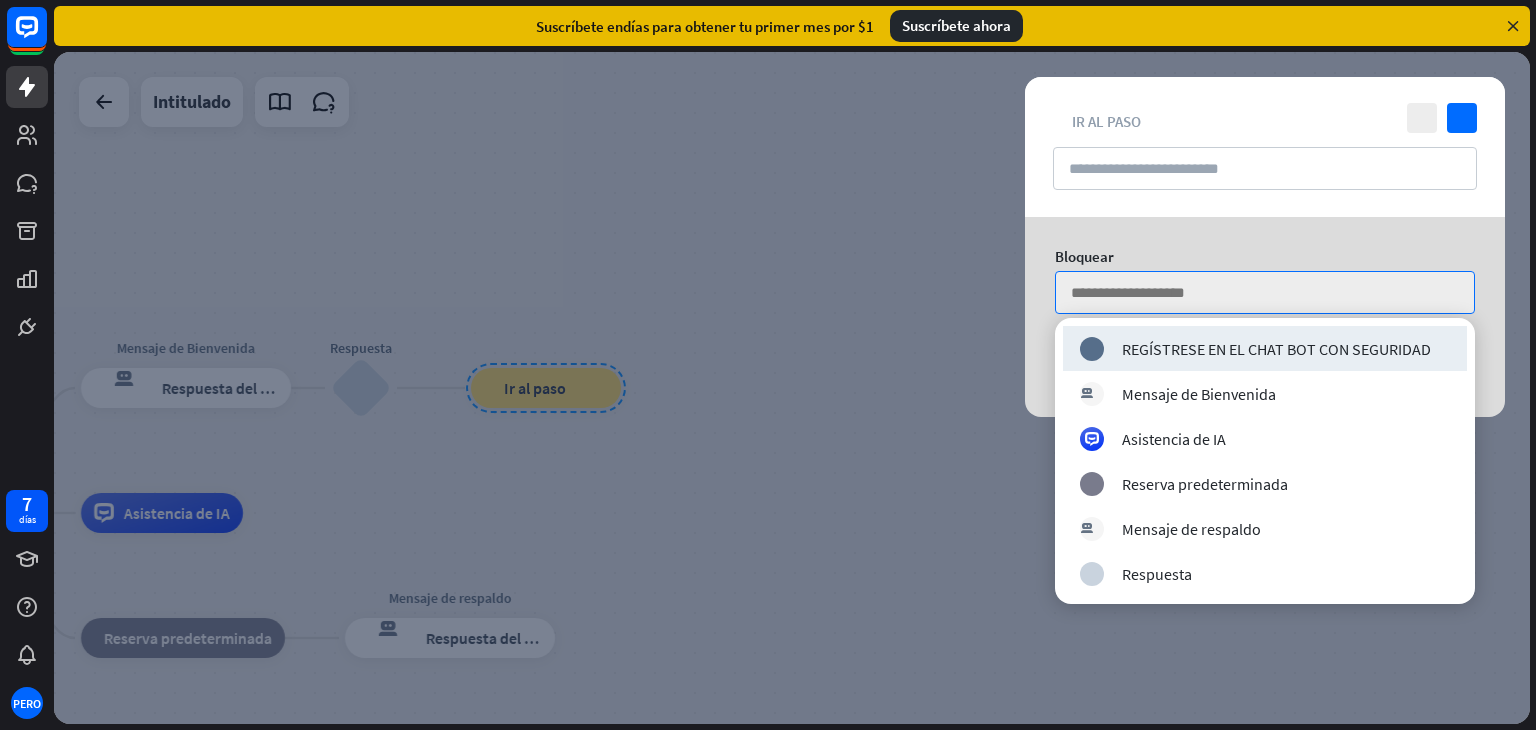 click at bounding box center [792, 388] 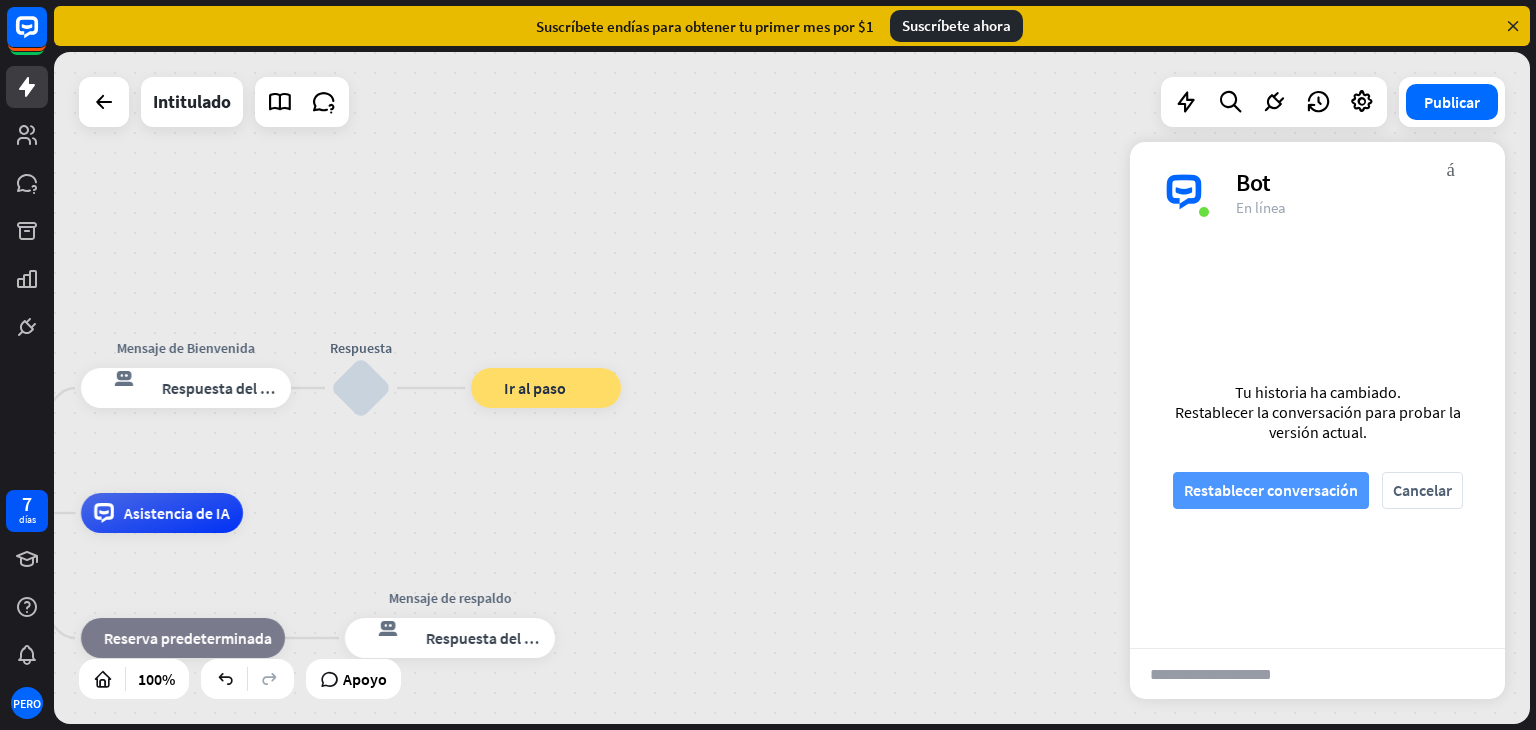 click on "Restablecer conversación" at bounding box center (1271, 490) 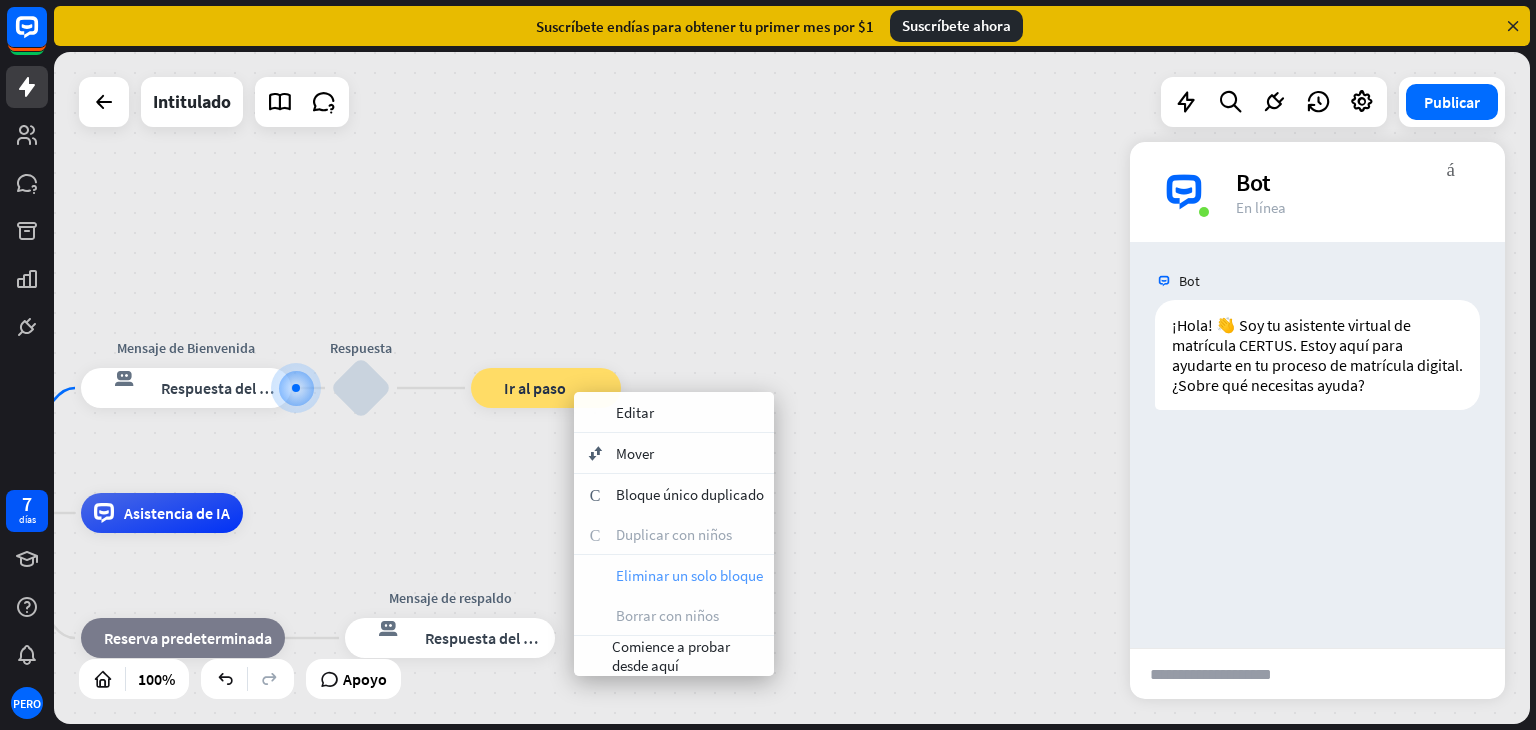 click on "Eliminar un solo bloque" at bounding box center (689, 575) 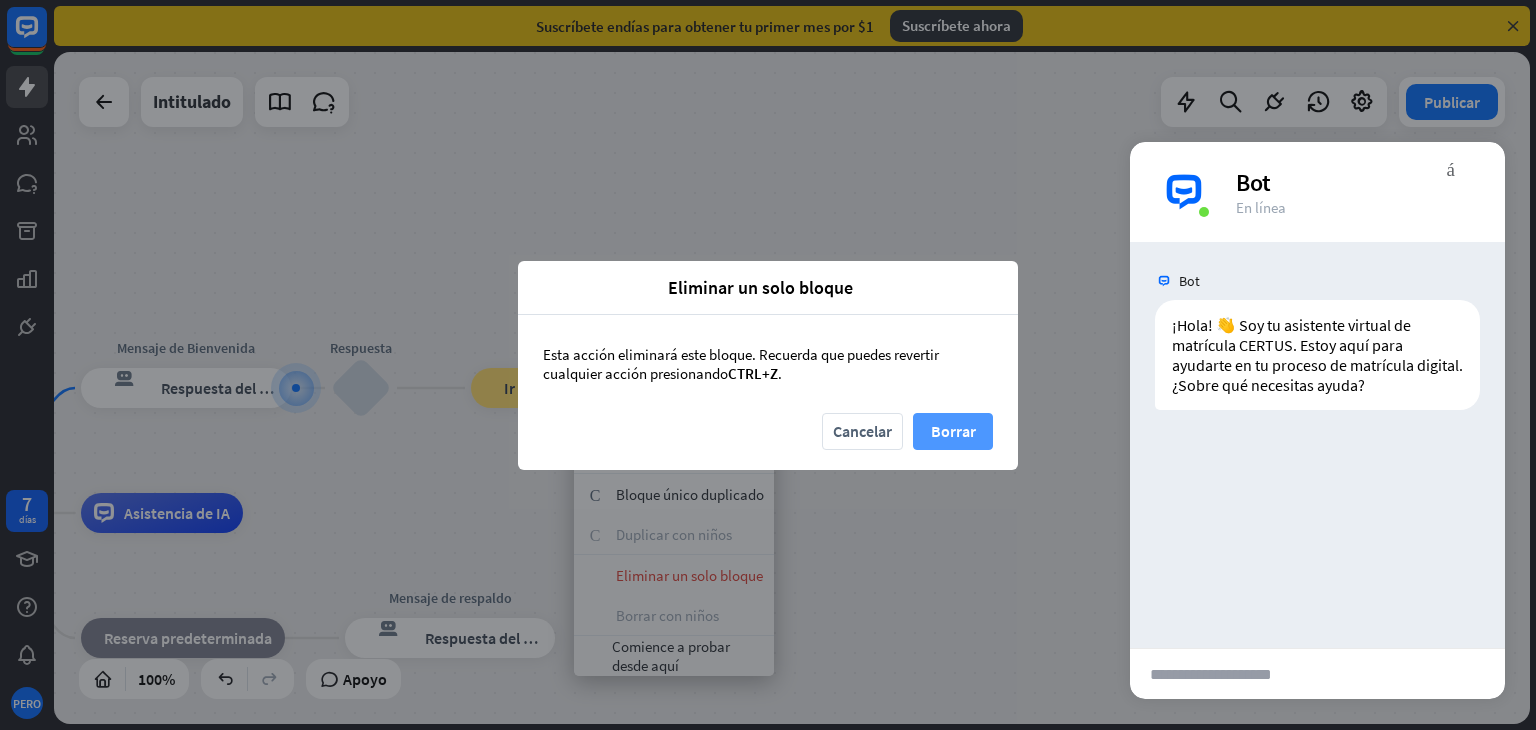 click on "Borrar" at bounding box center [953, 431] 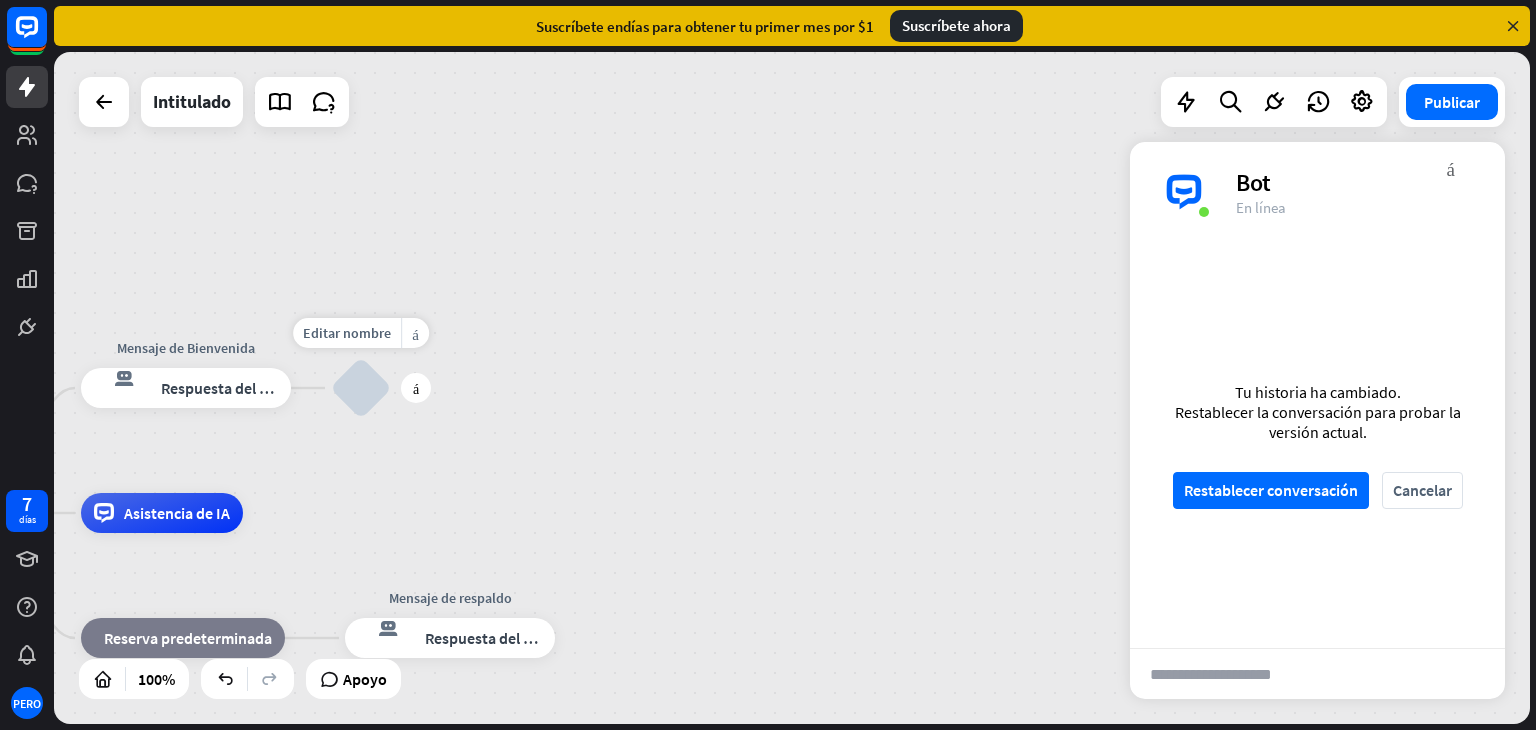 click on "bloquear_entrada_de_usuario" at bounding box center (361, 388) 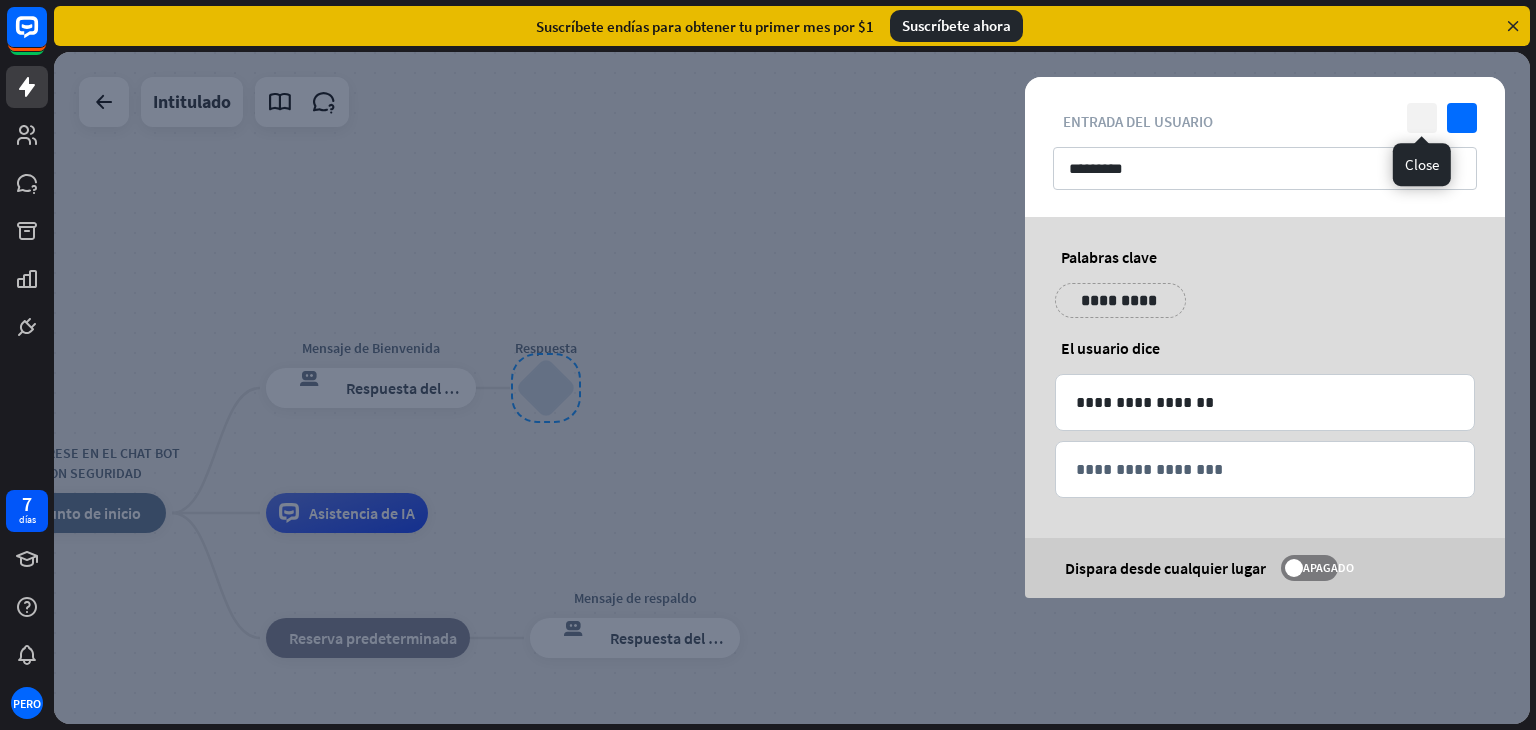 click on "cerca" at bounding box center (1422, 118) 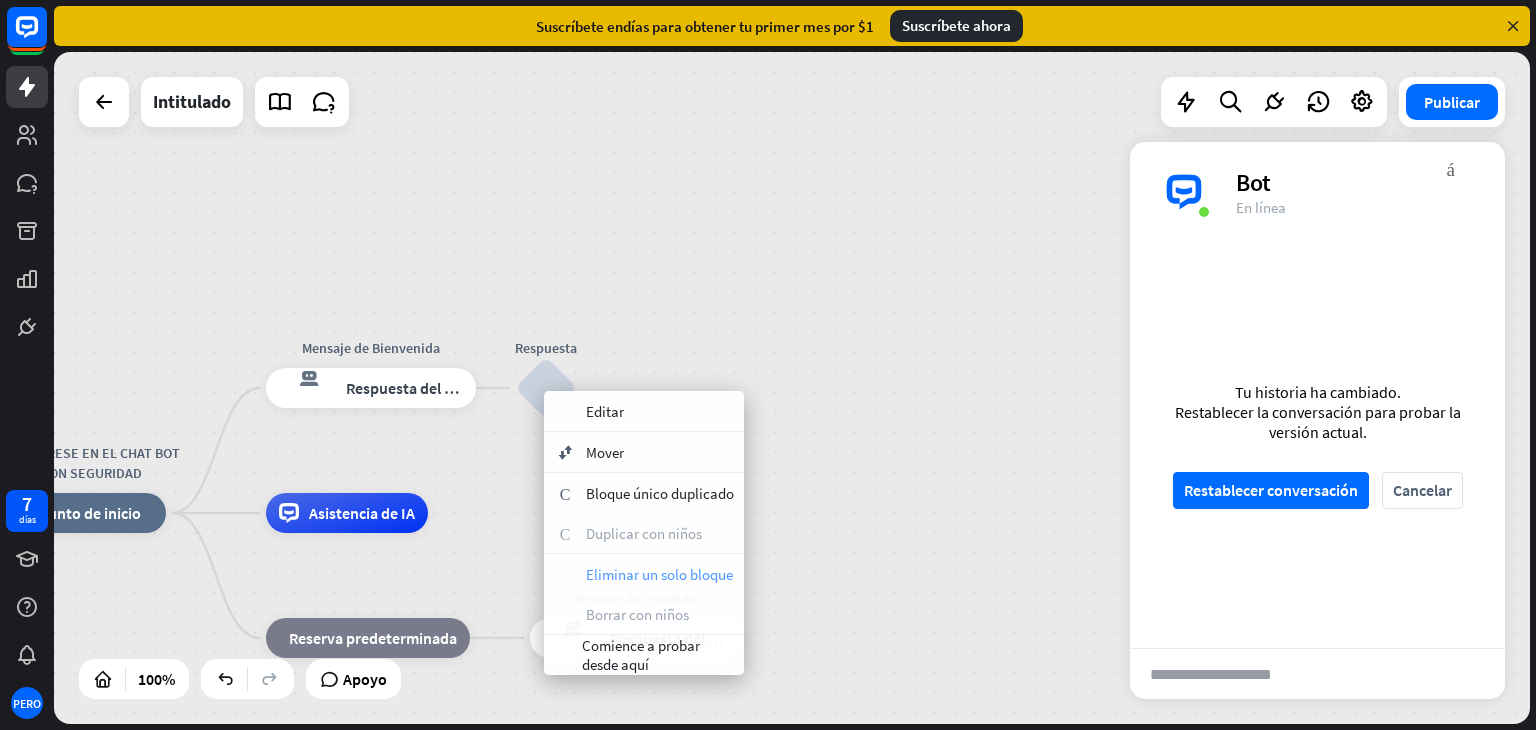 click on "Eliminar un solo bloque" at bounding box center [659, 574] 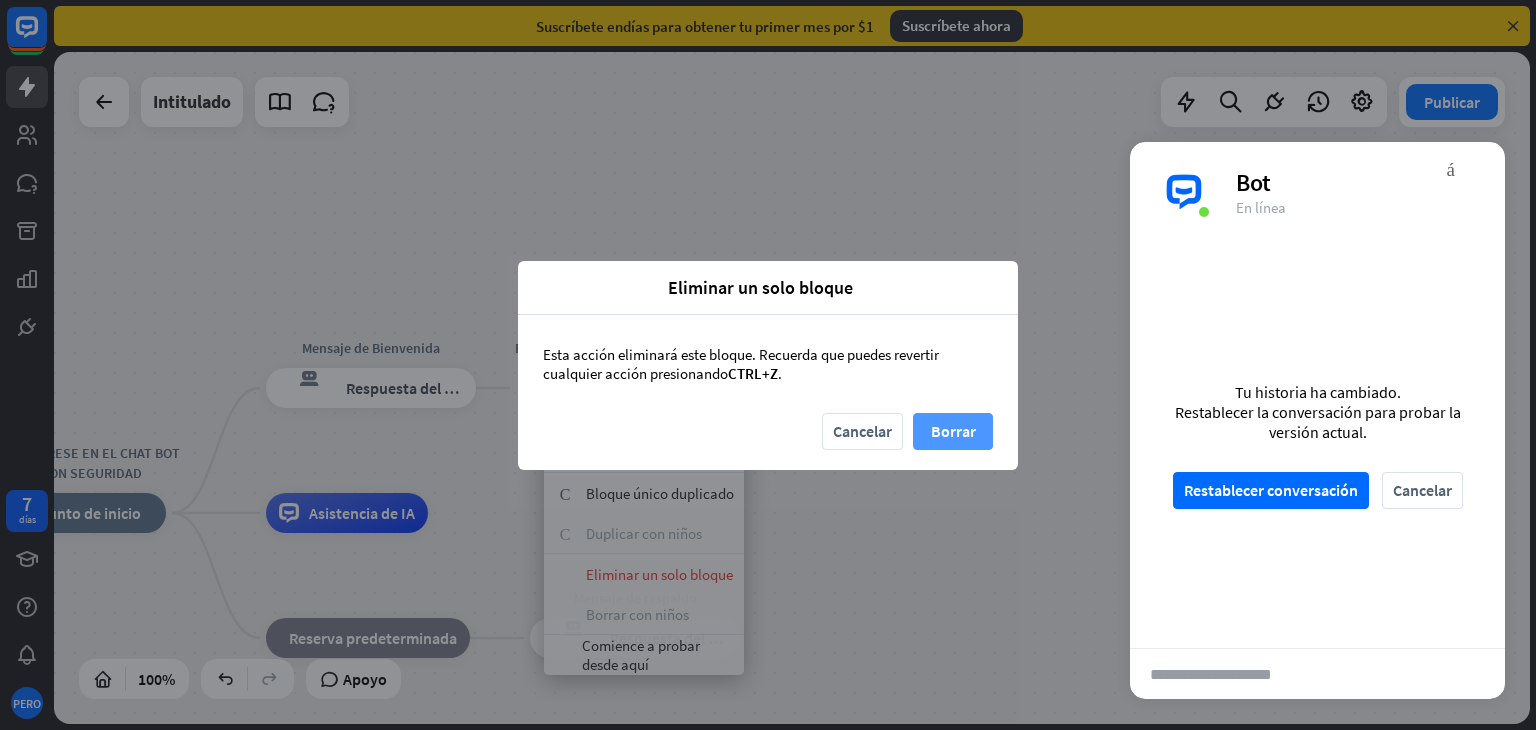 click on "Borrar" at bounding box center [953, 431] 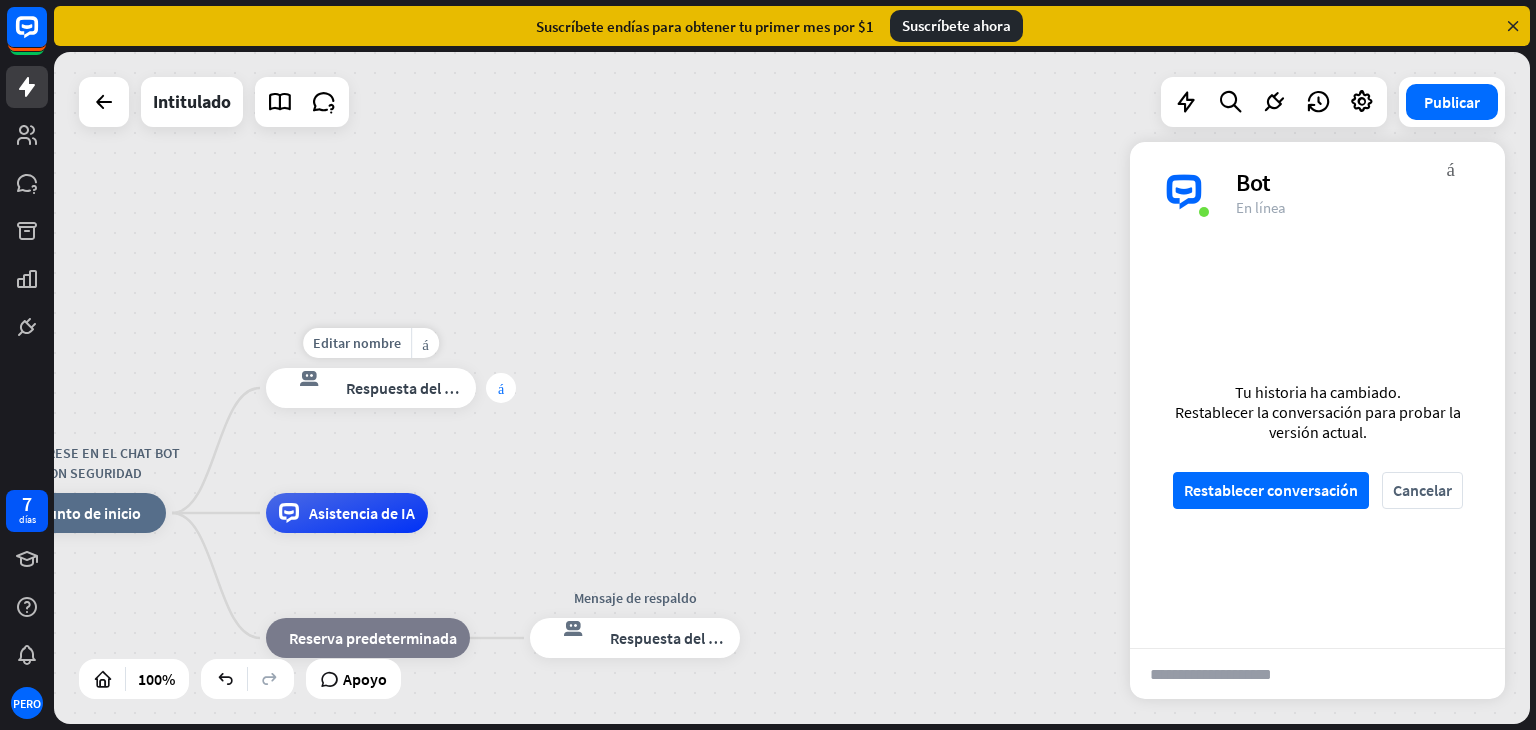 click on "más" at bounding box center (501, 388) 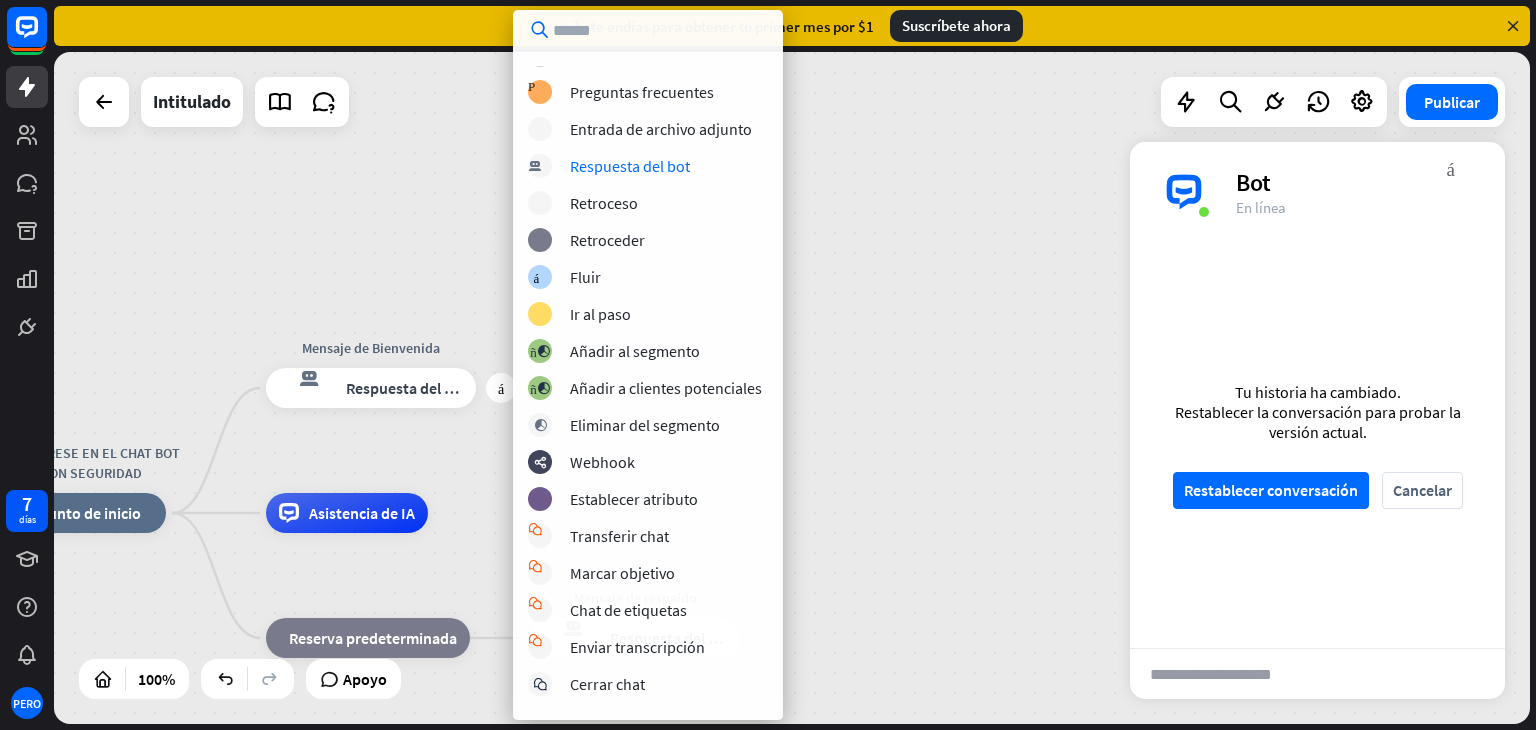 scroll, scrollTop: 0, scrollLeft: 0, axis: both 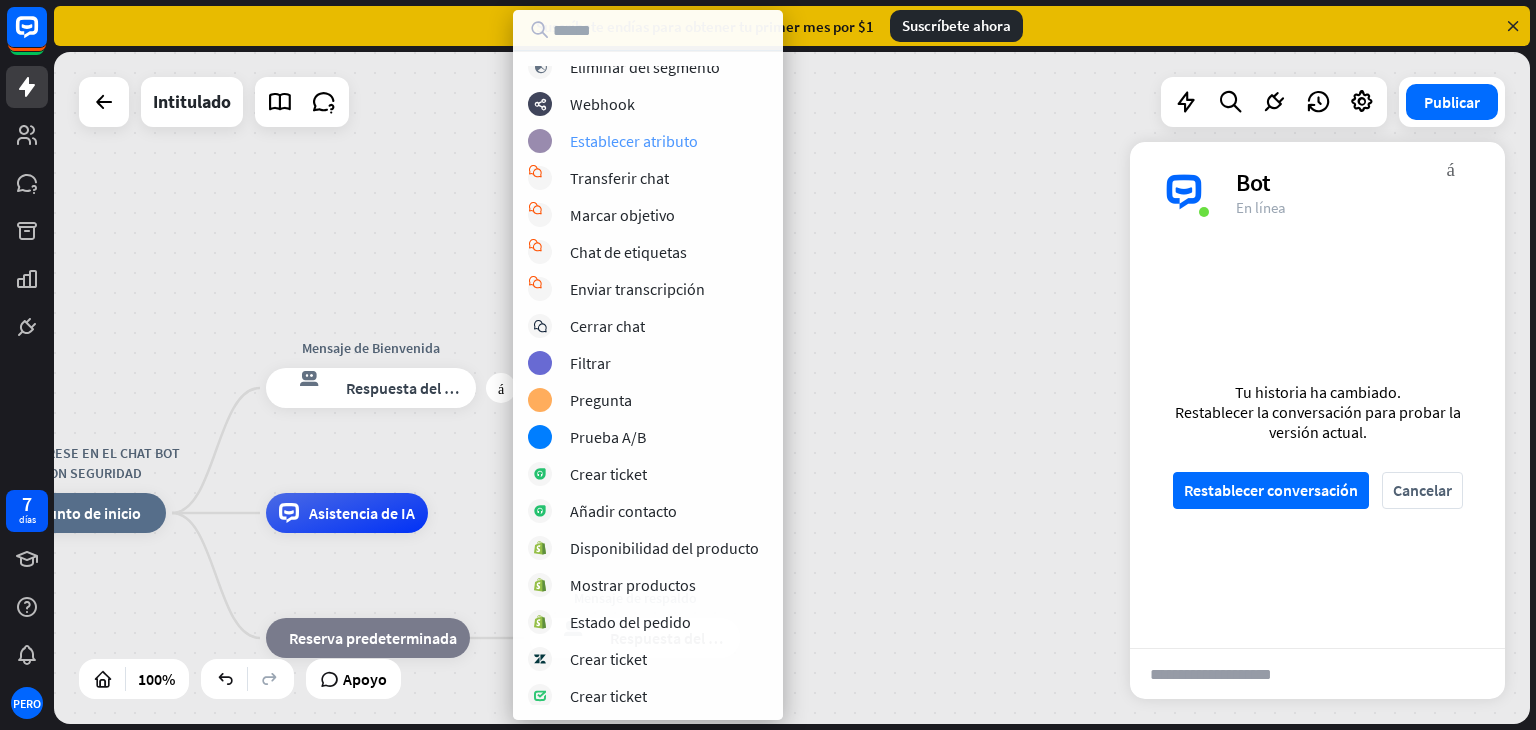 click on "Establecer atributo" at bounding box center (634, 141) 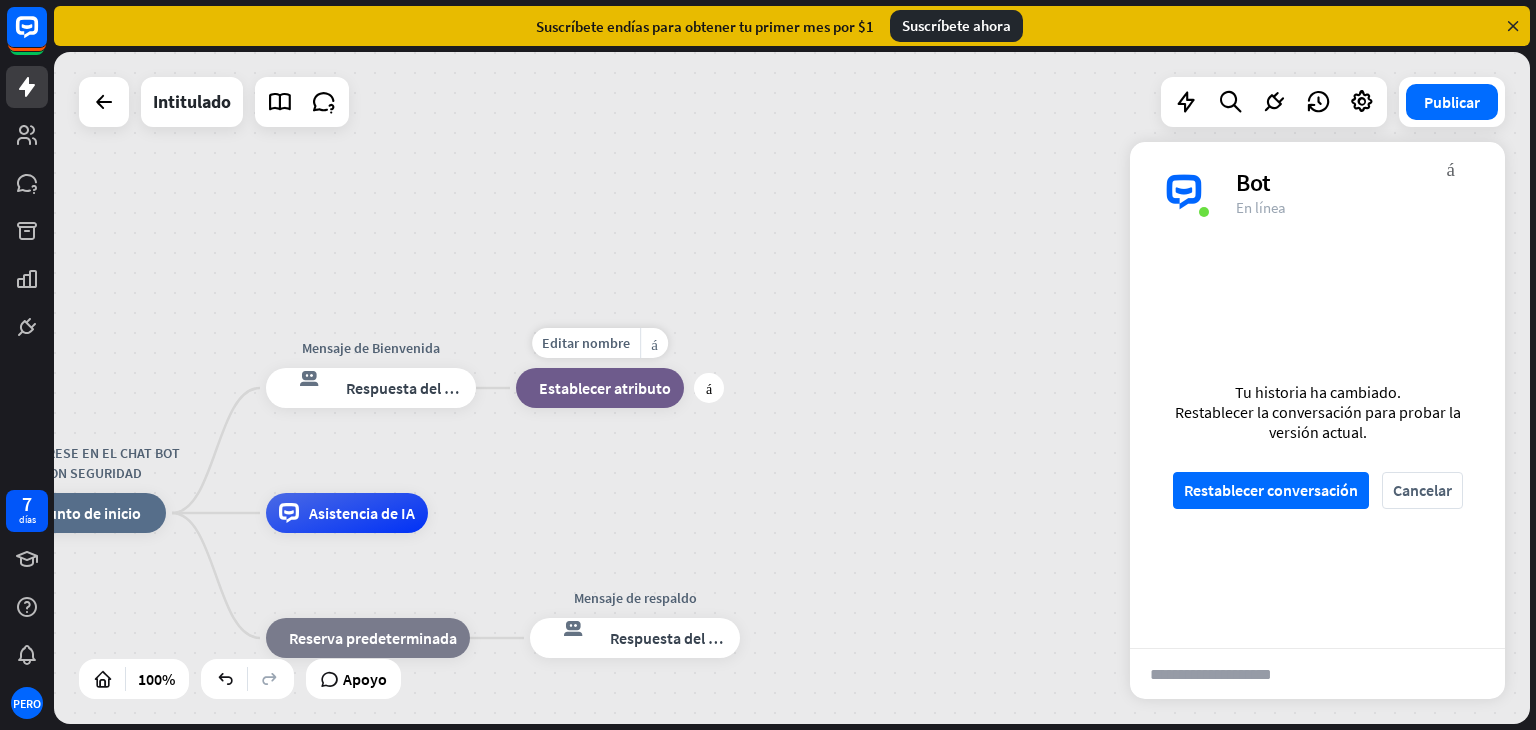 click on "Establecer atributo" at bounding box center [605, 388] 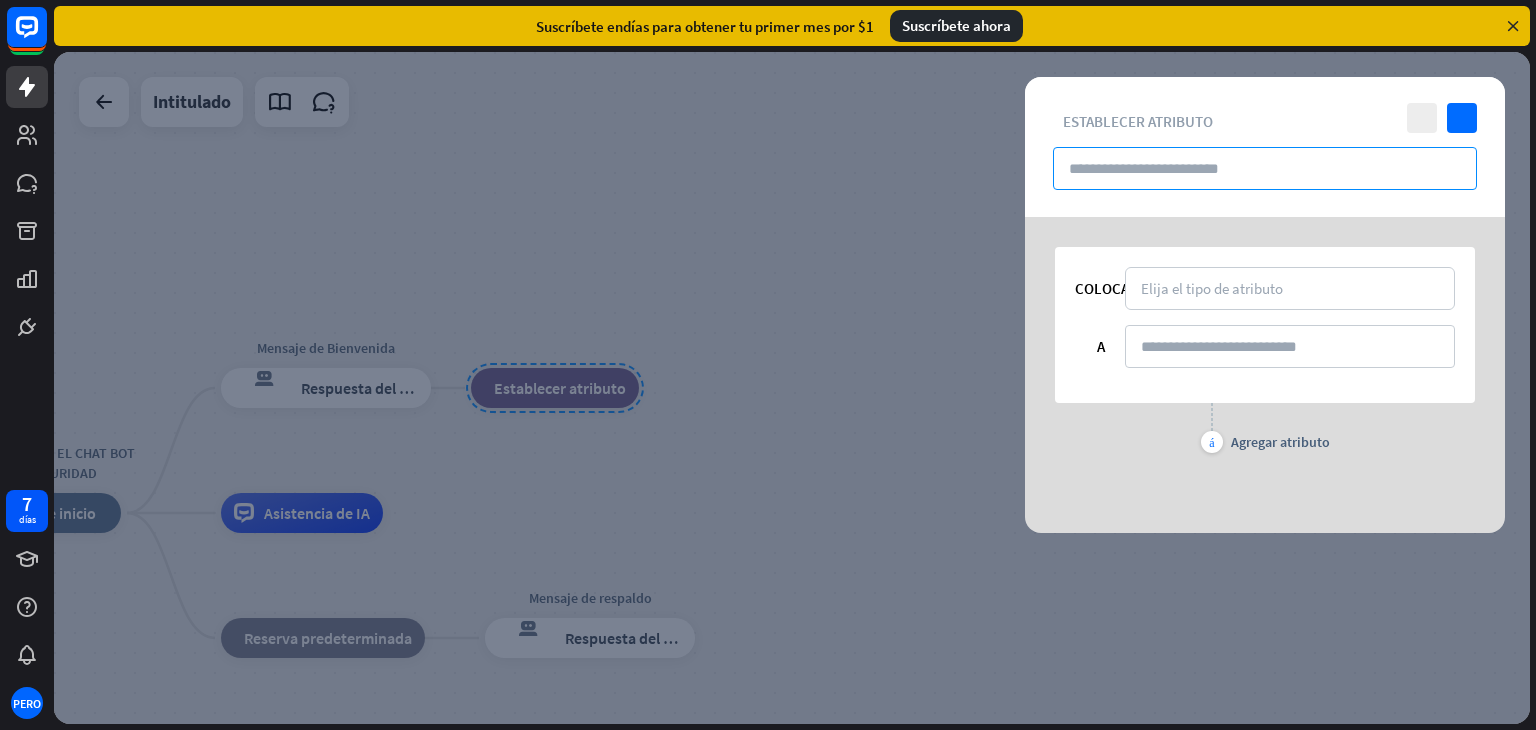 click at bounding box center (1265, 168) 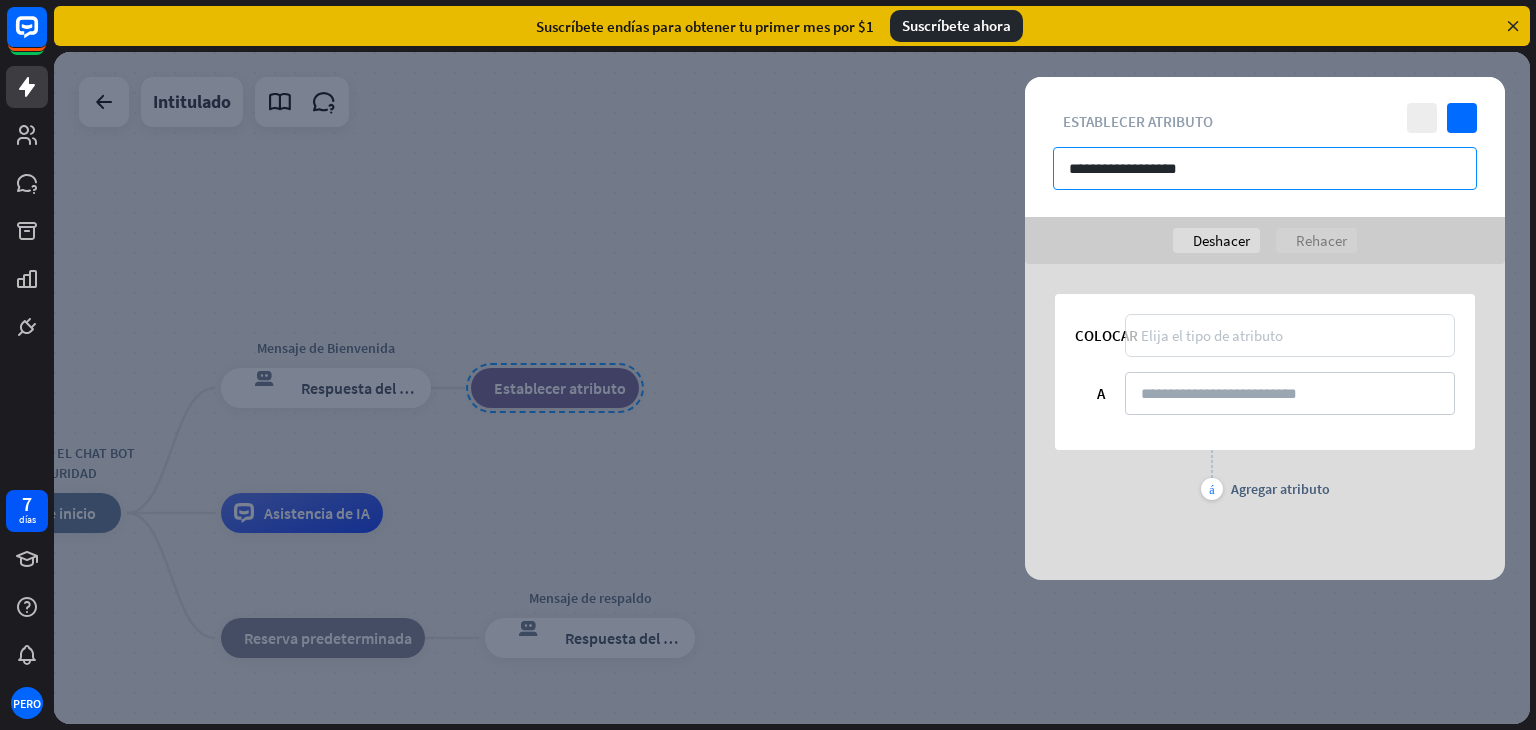 type on "**********" 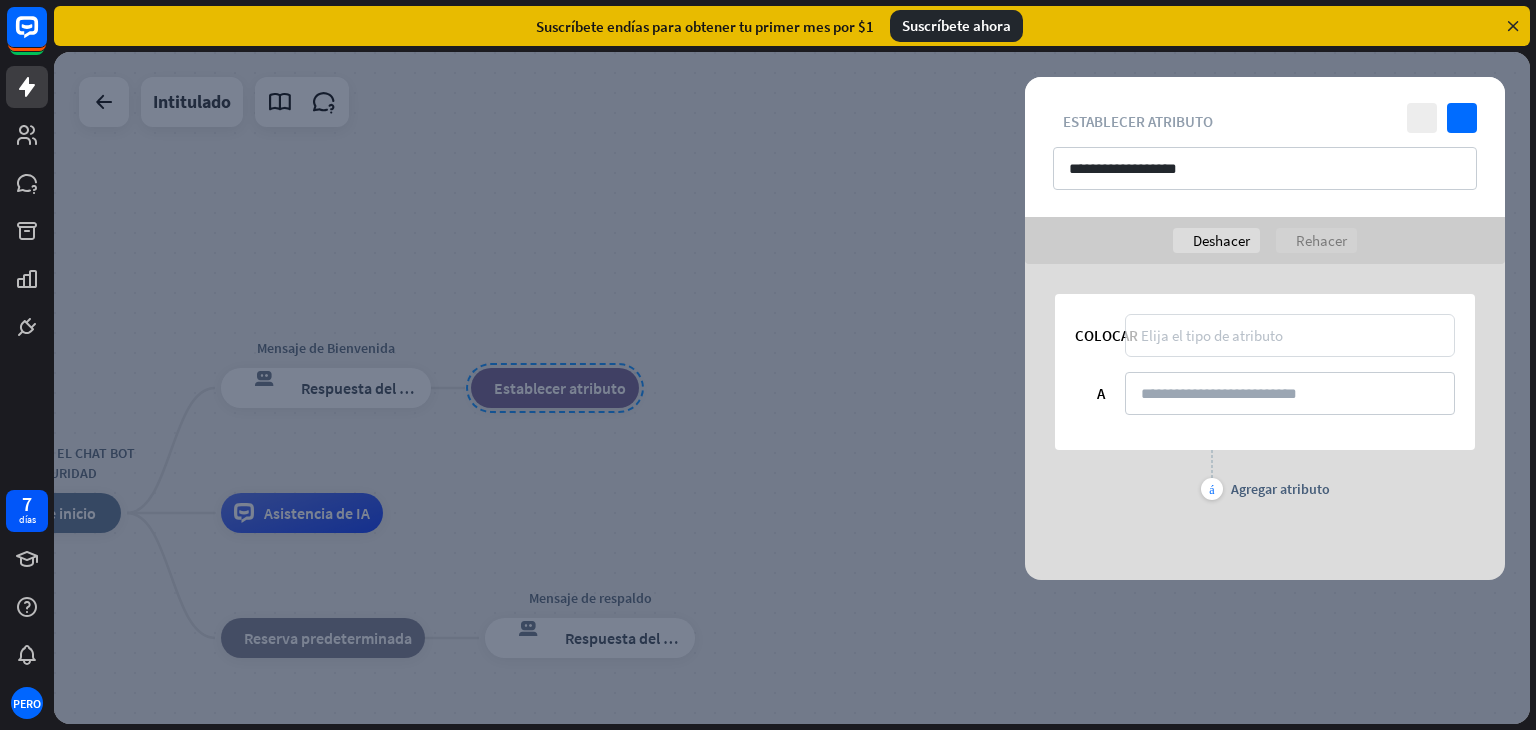 click on "Elija el tipo de atributo" at bounding box center (1212, 335) 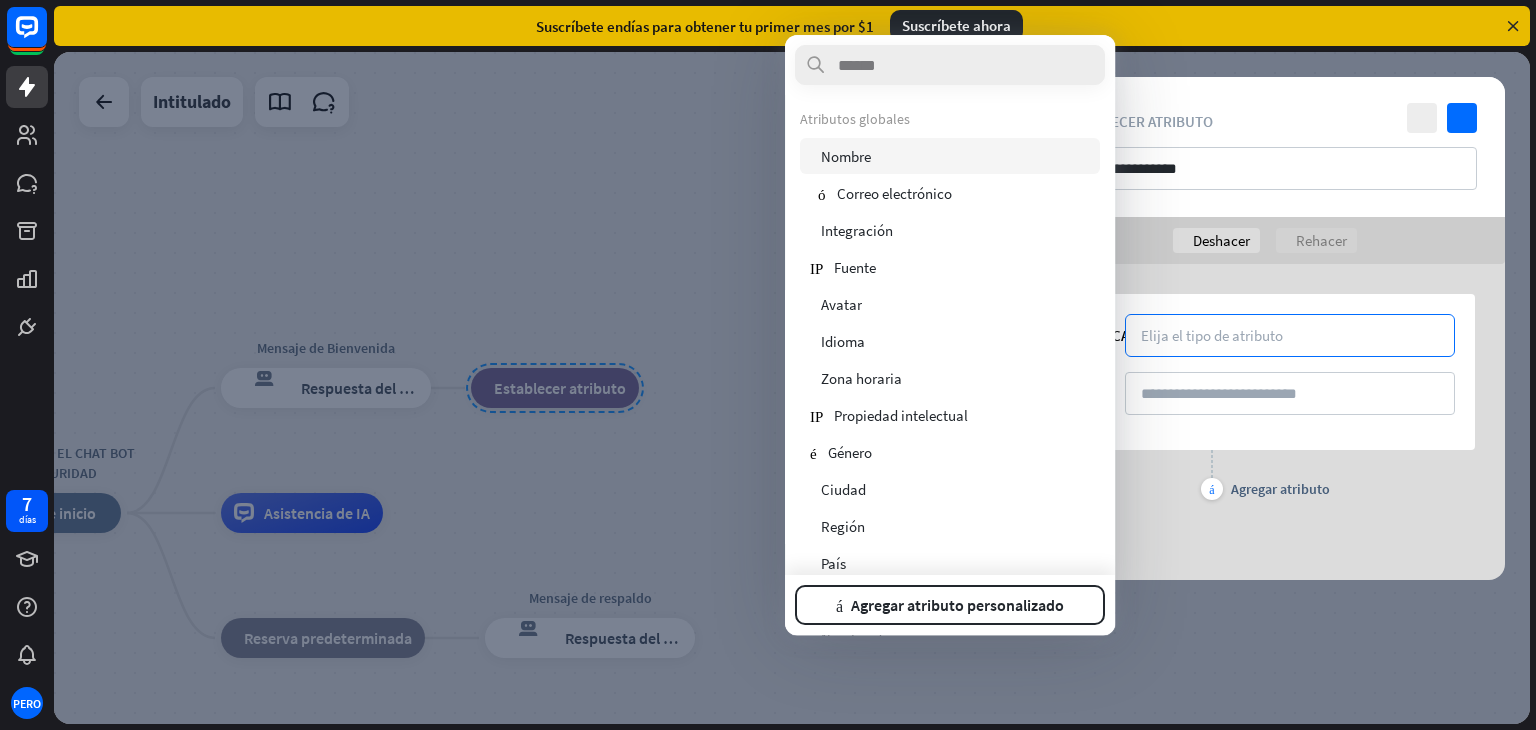 click on "usuario
Nombre" at bounding box center (950, 156) 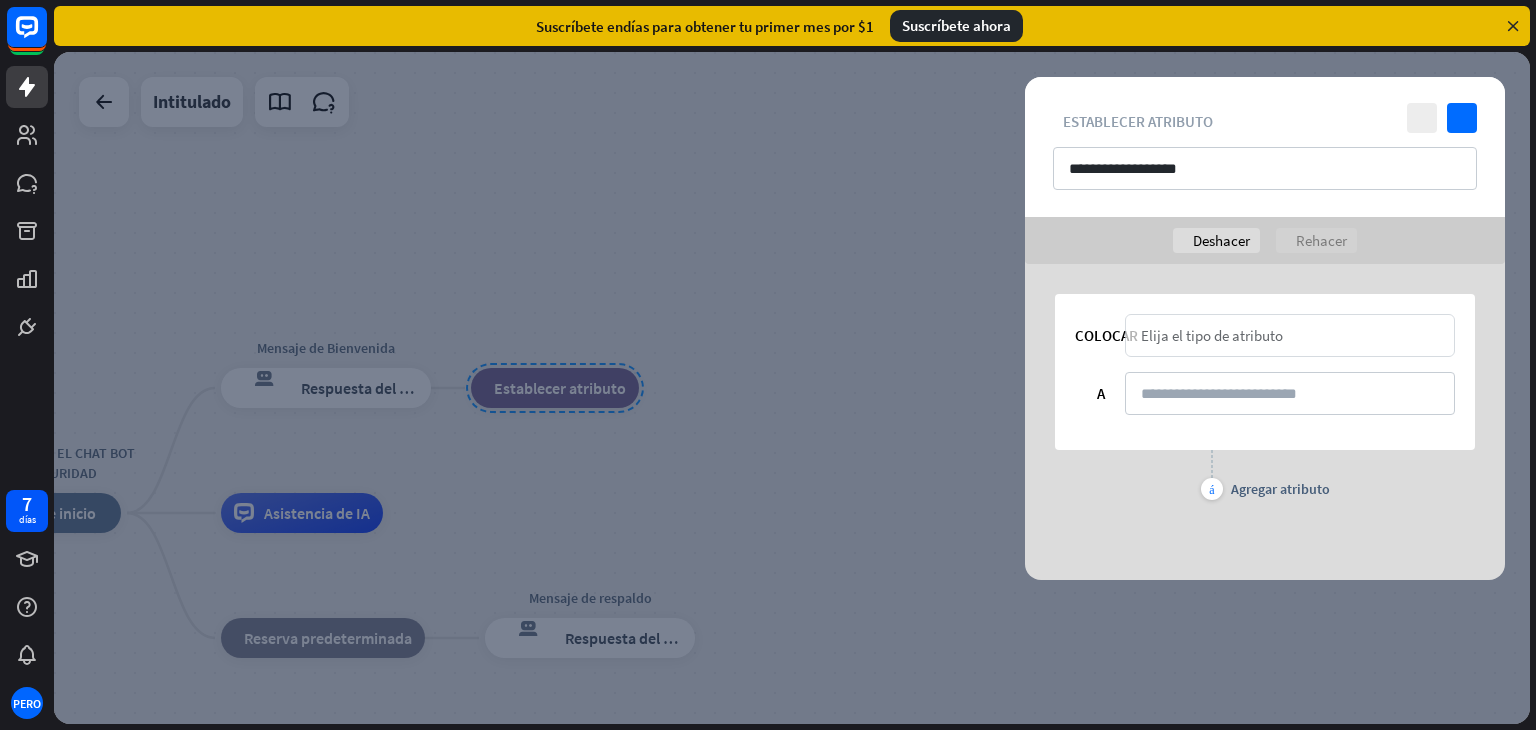 click on "Elija el tipo de atributo" at bounding box center (1212, 335) 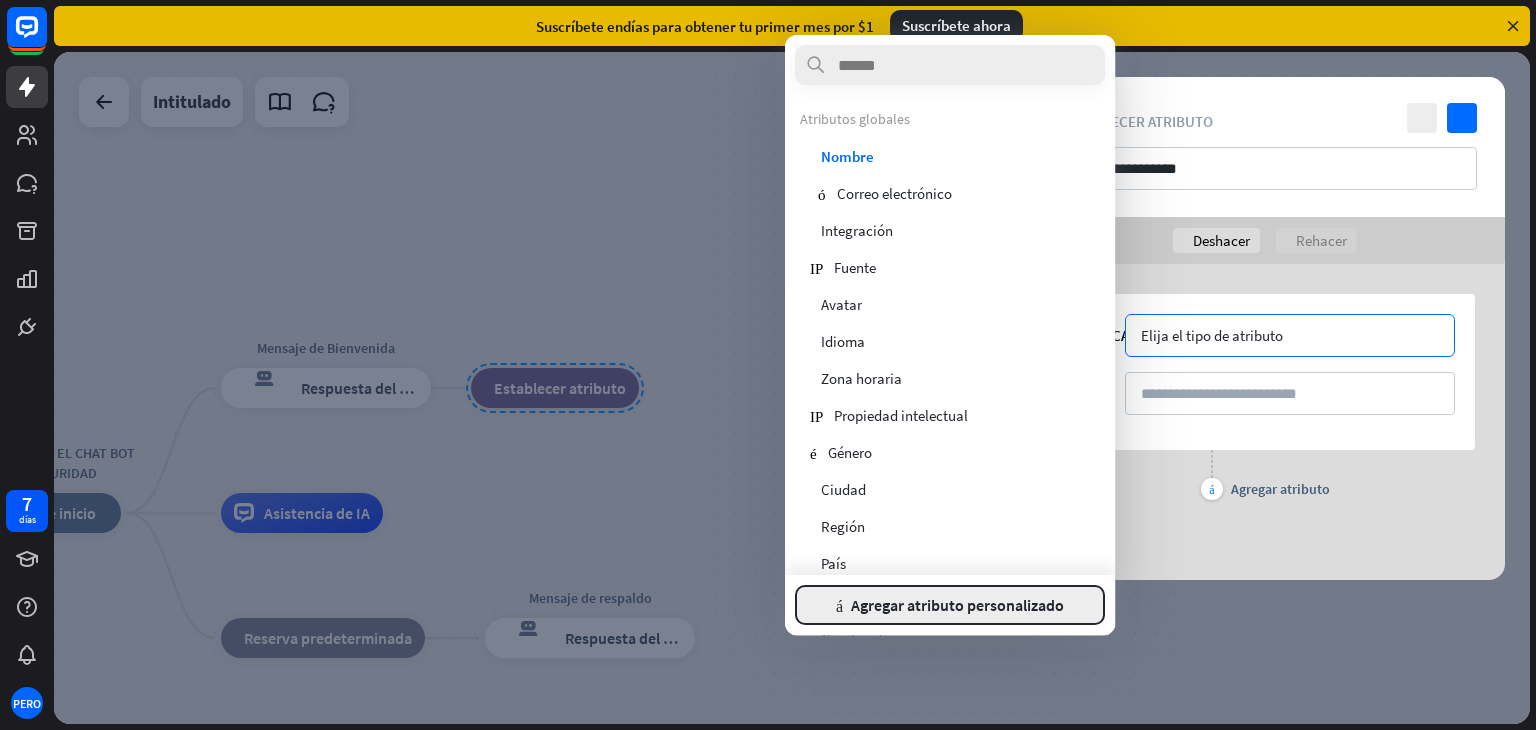 click on "más
Agregar atributo personalizado" at bounding box center [950, 605] 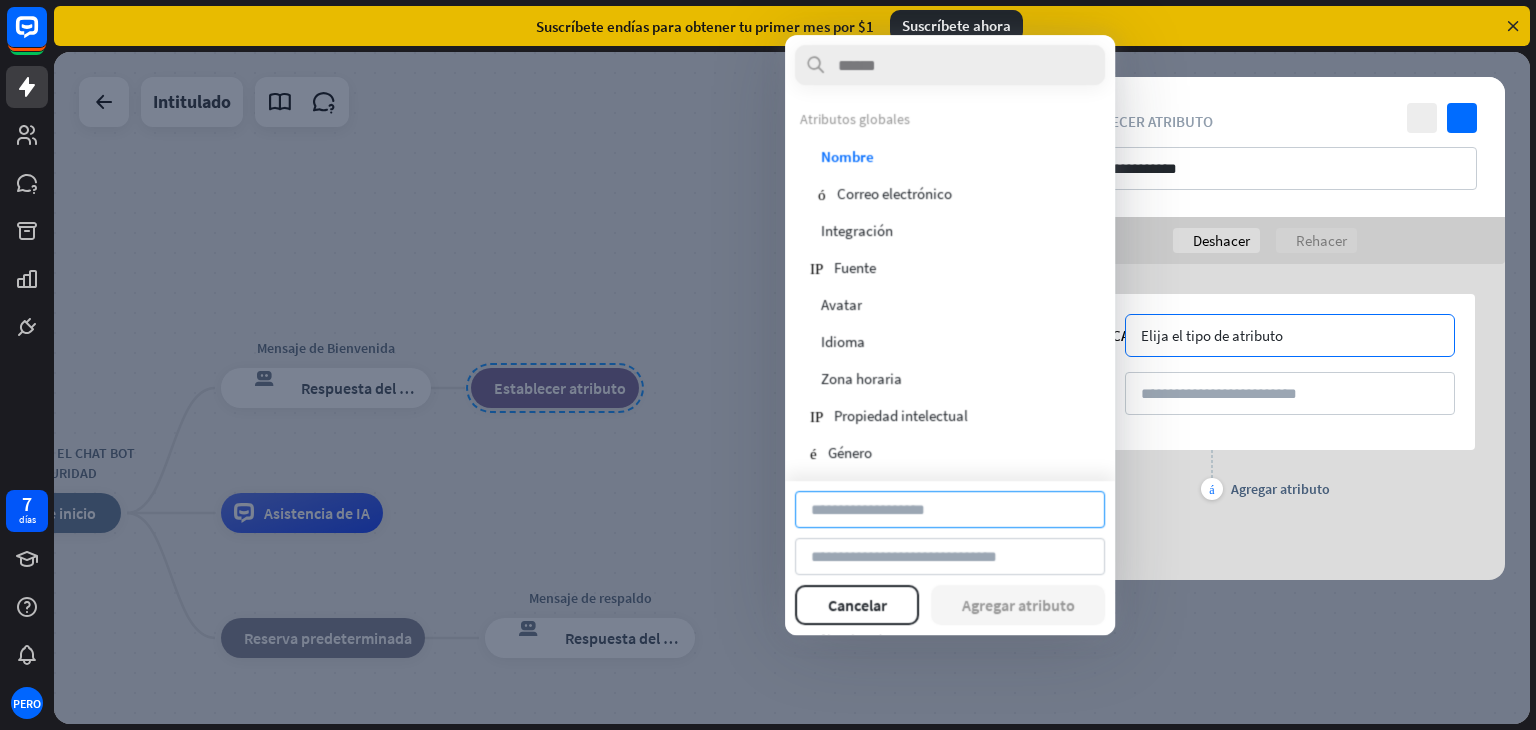 click at bounding box center (950, 509) 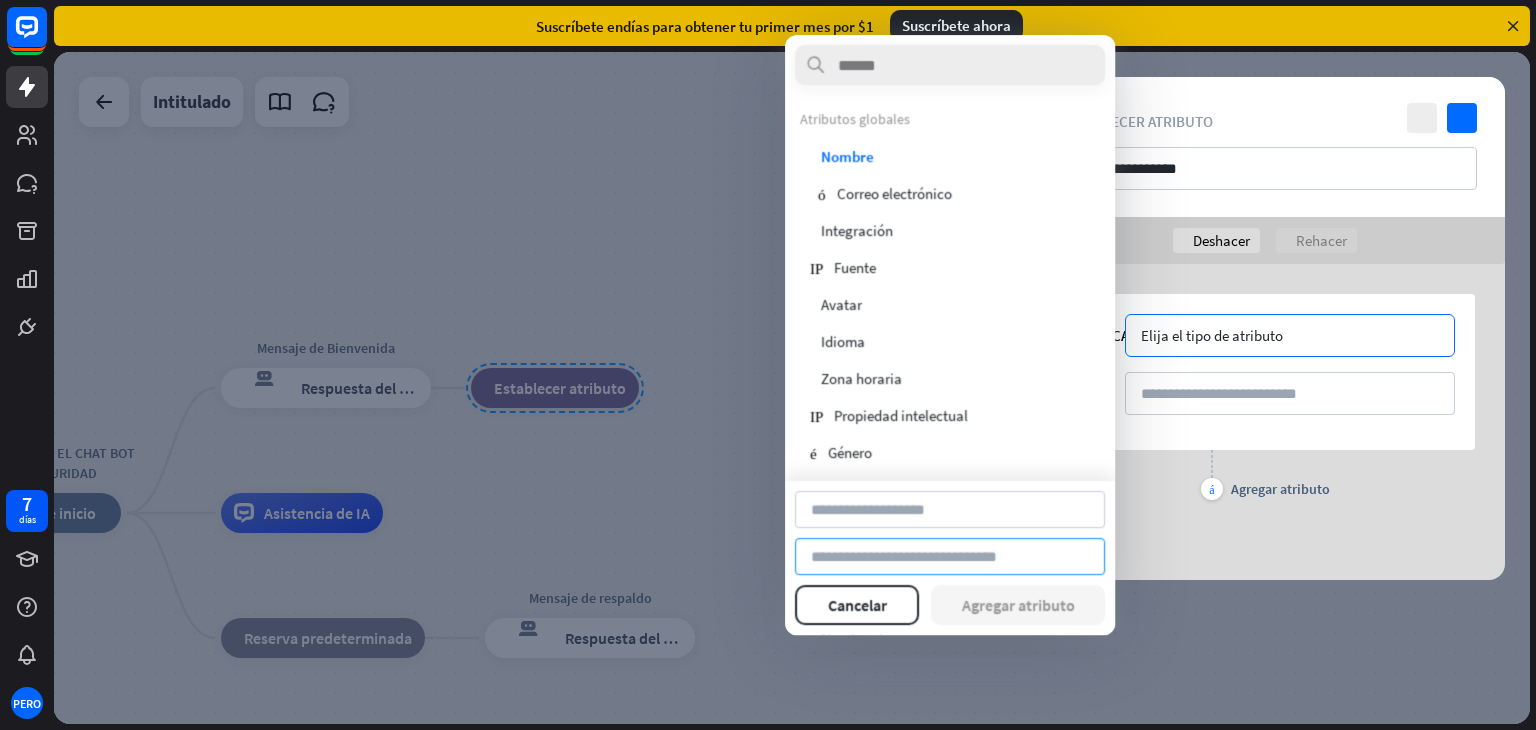 click at bounding box center (950, 556) 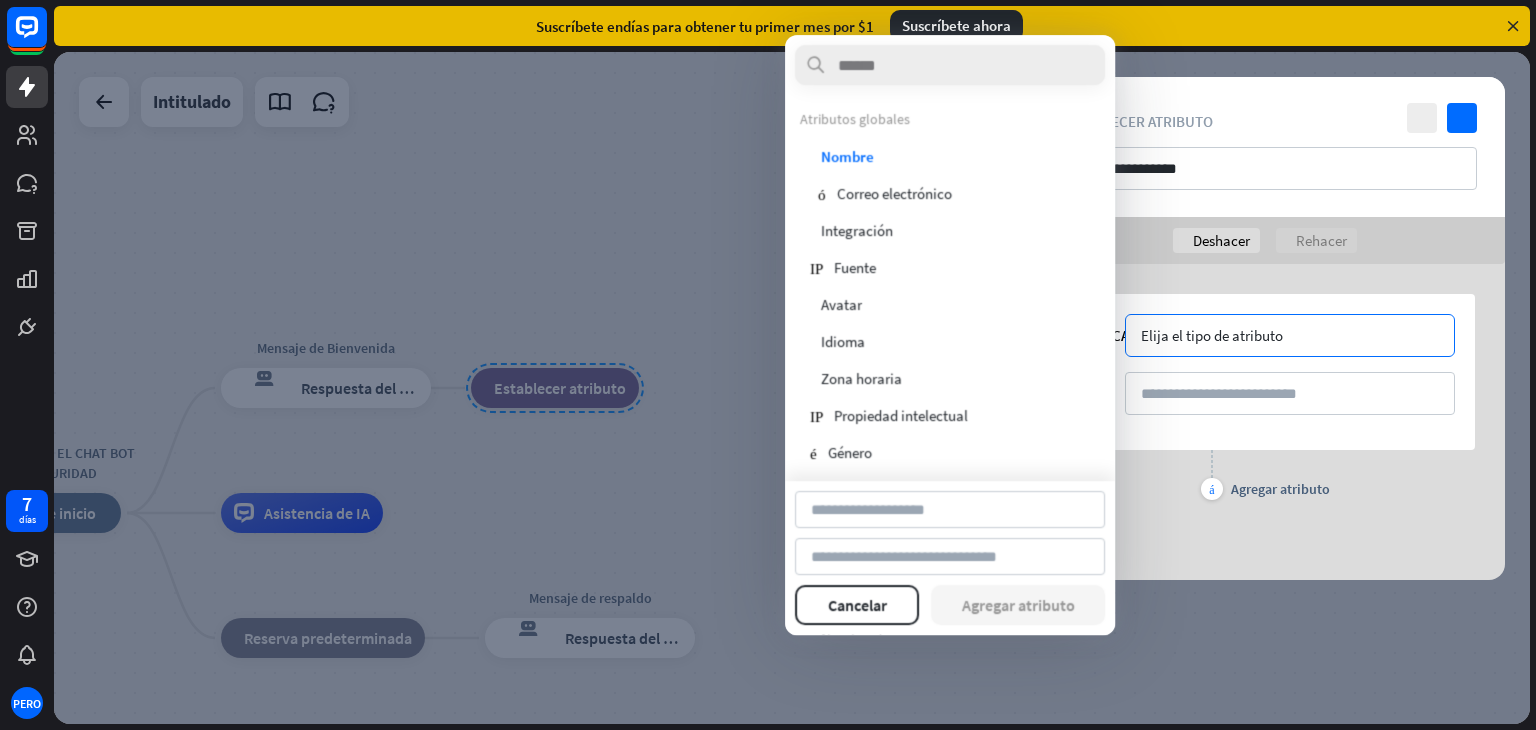 click at bounding box center (792, 388) 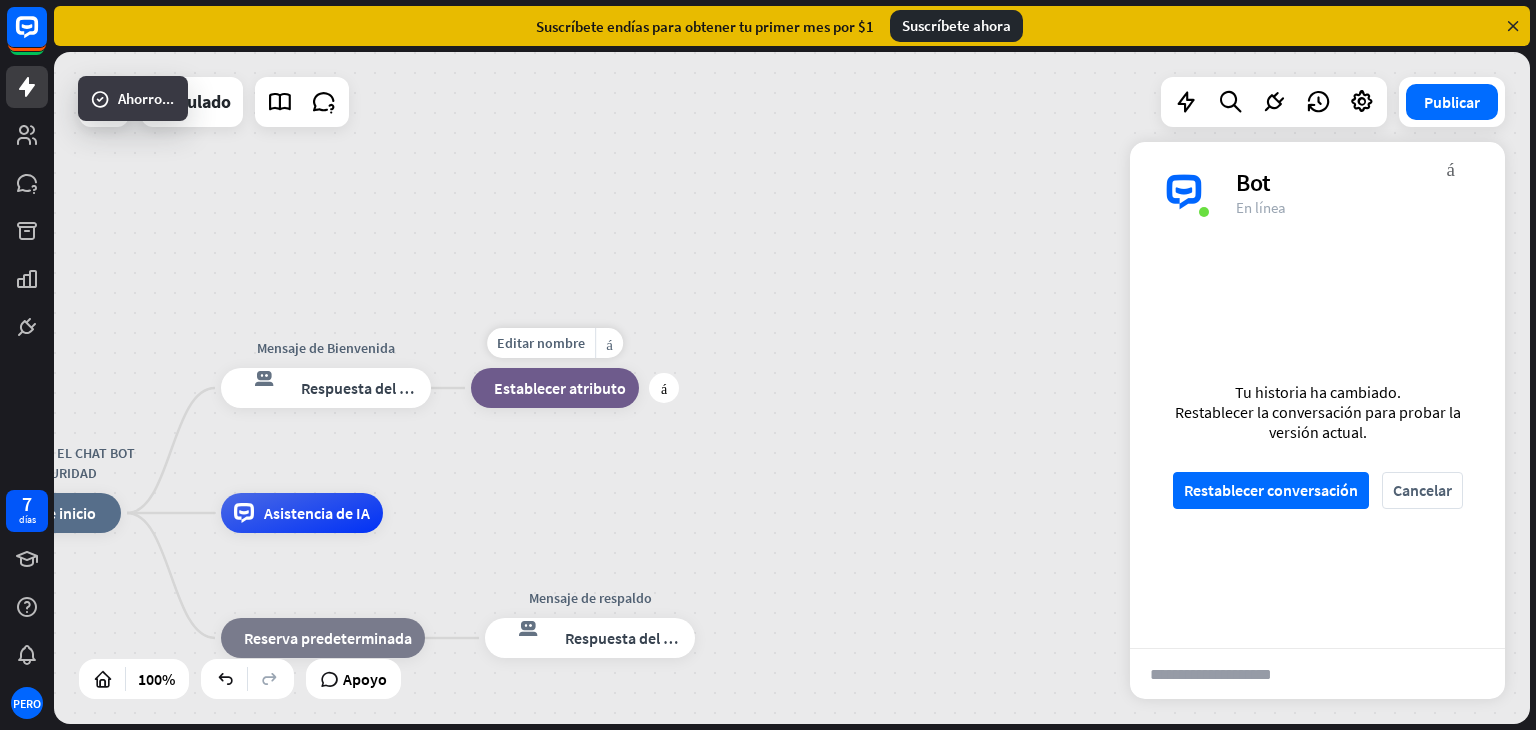 click on "Establecer atributo" at bounding box center (560, 388) 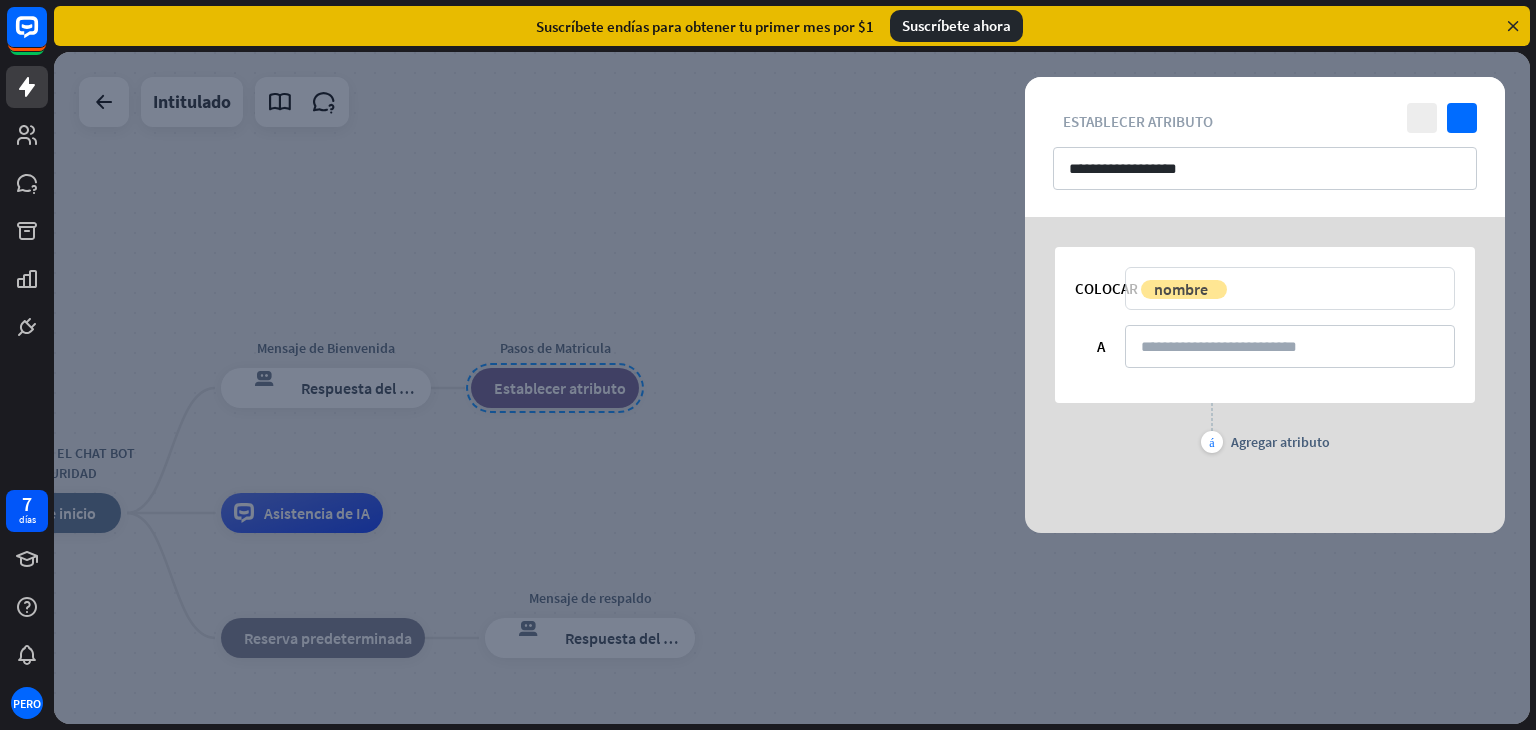 click on "nombre  de usuario" at bounding box center [1285, 289] 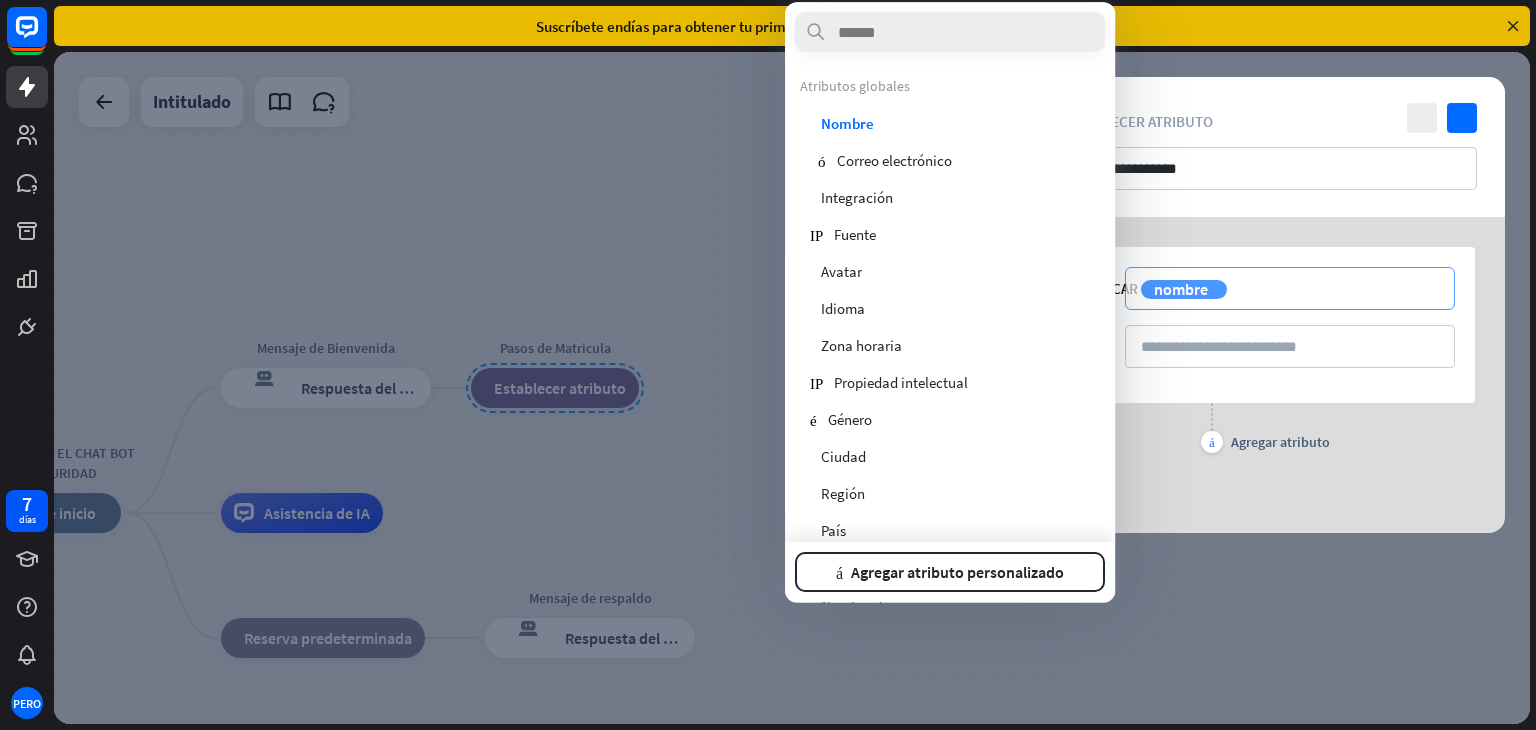 drag, startPoint x: 1180, startPoint y: 298, endPoint x: 1244, endPoint y: 282, distance: 65.96969 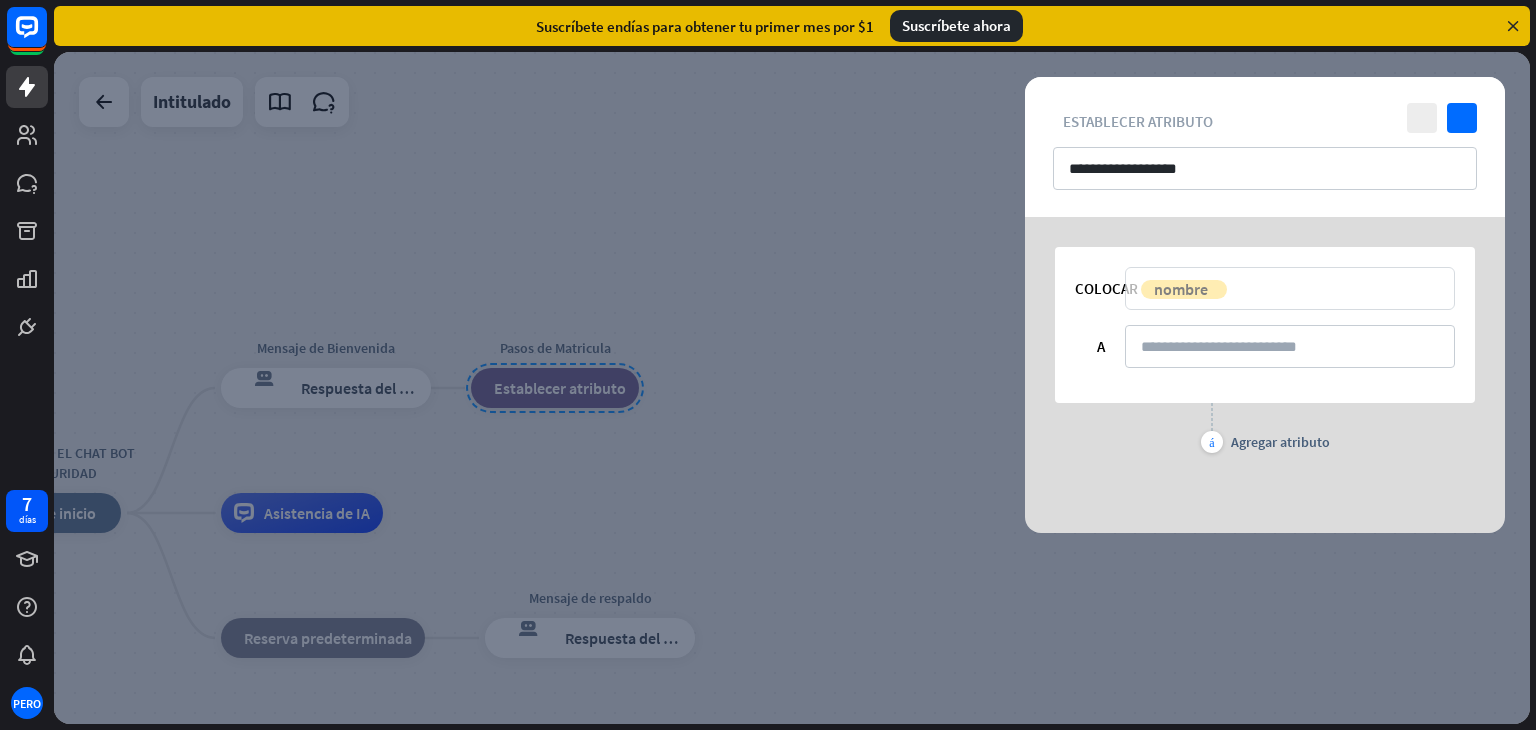 drag, startPoint x: 1238, startPoint y: 282, endPoint x: 1151, endPoint y: 289, distance: 87.28116 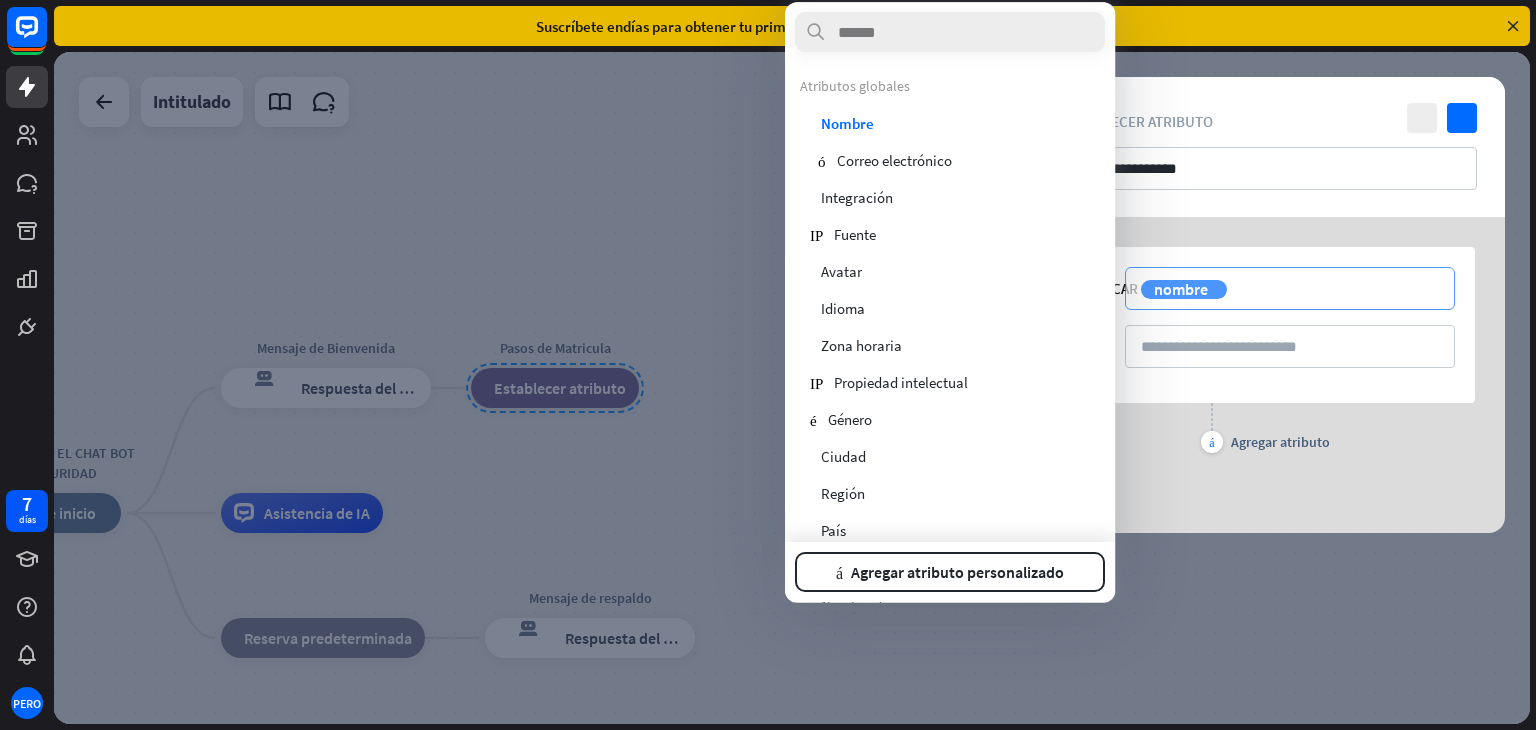 click on "nombre  de usuario   flecha_abajo" at bounding box center (1290, 288) 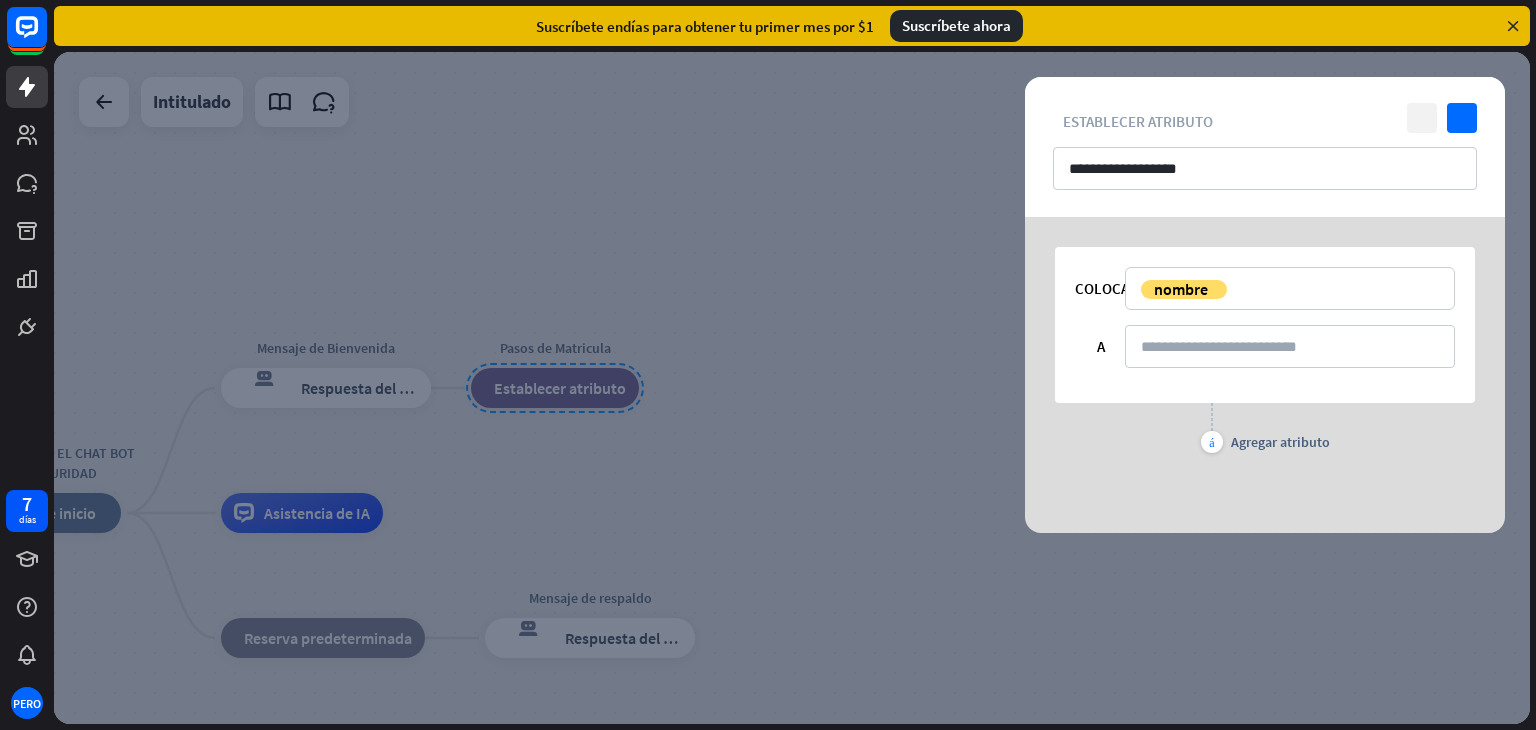 click on "cerca" at bounding box center (1422, 118) 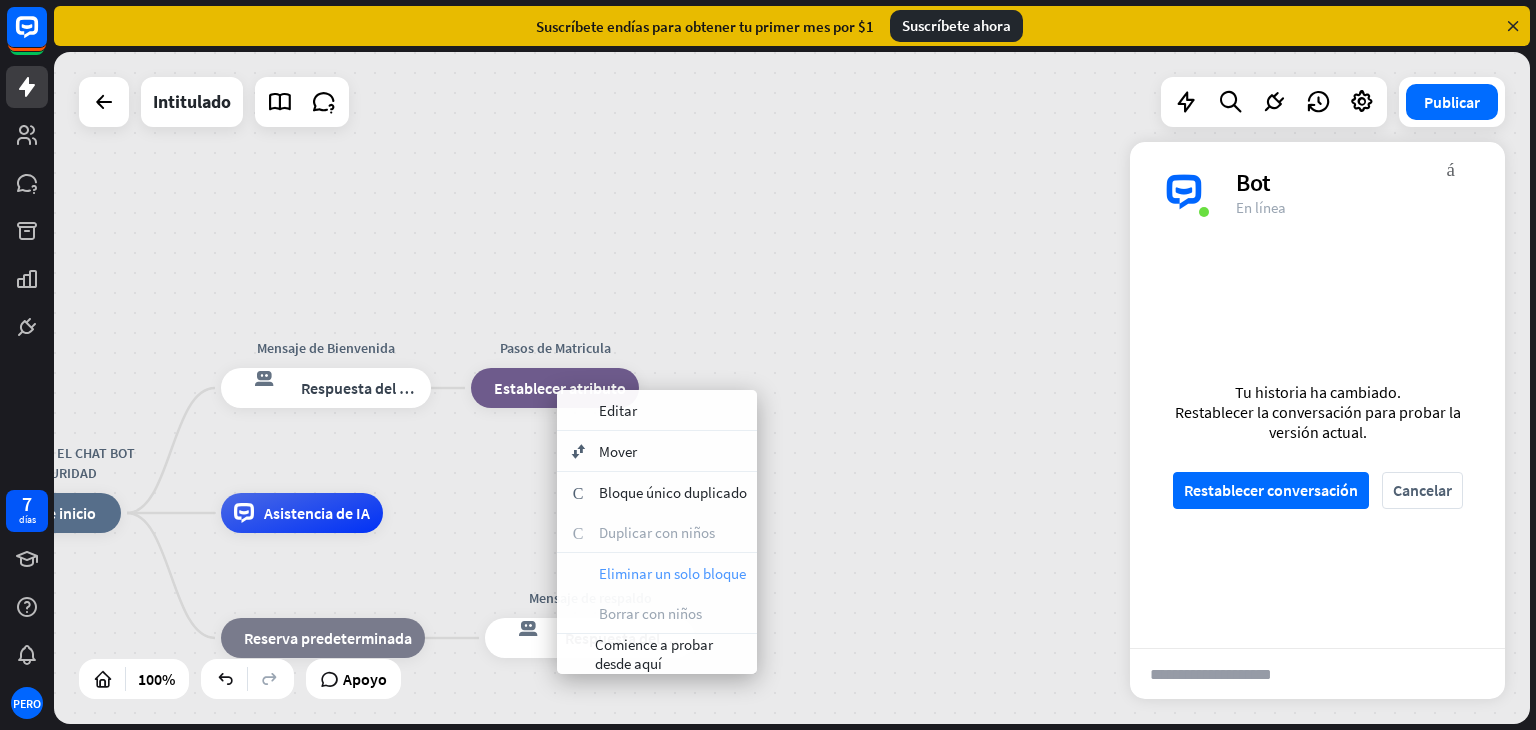 click on "Eliminar un solo bloque" at bounding box center (672, 573) 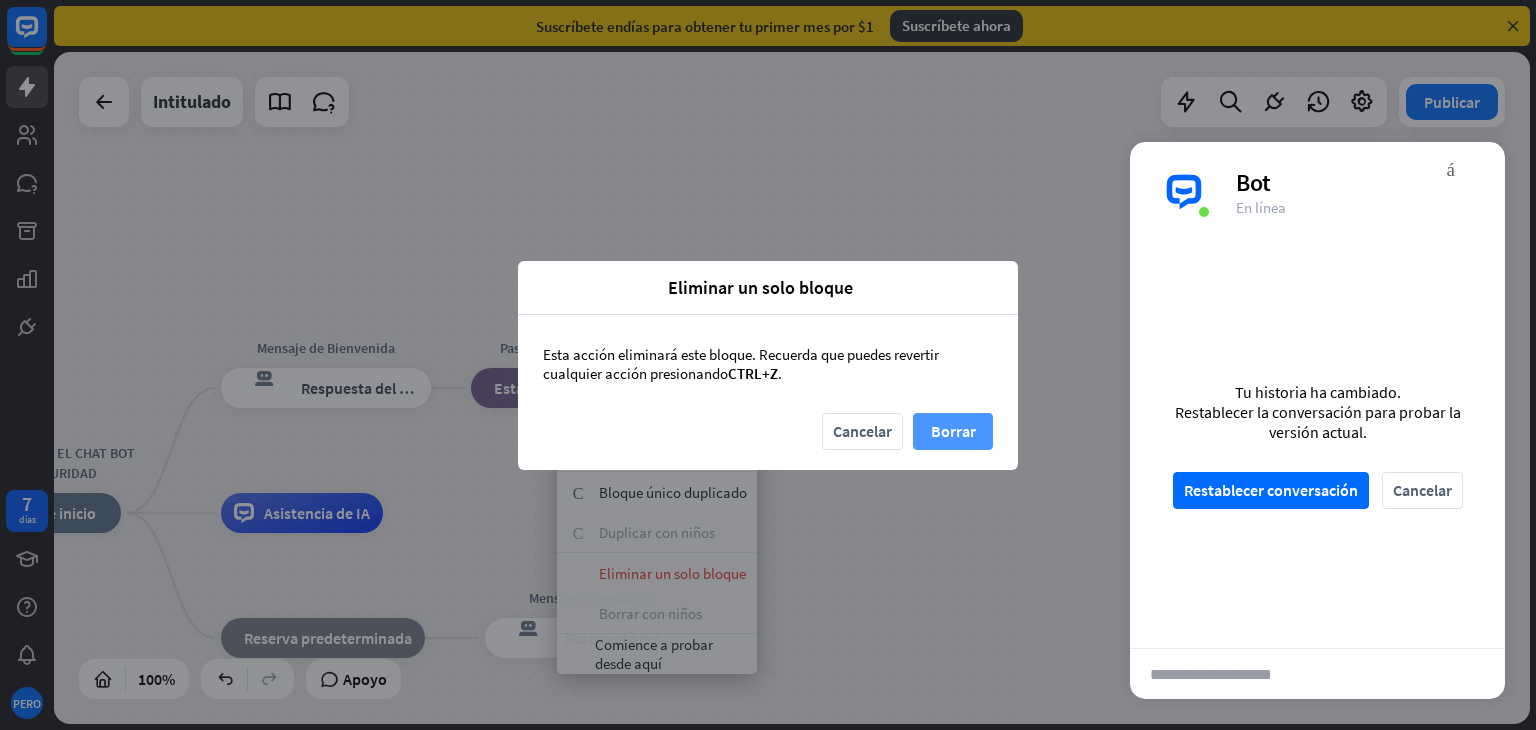 click on "Borrar" at bounding box center [953, 431] 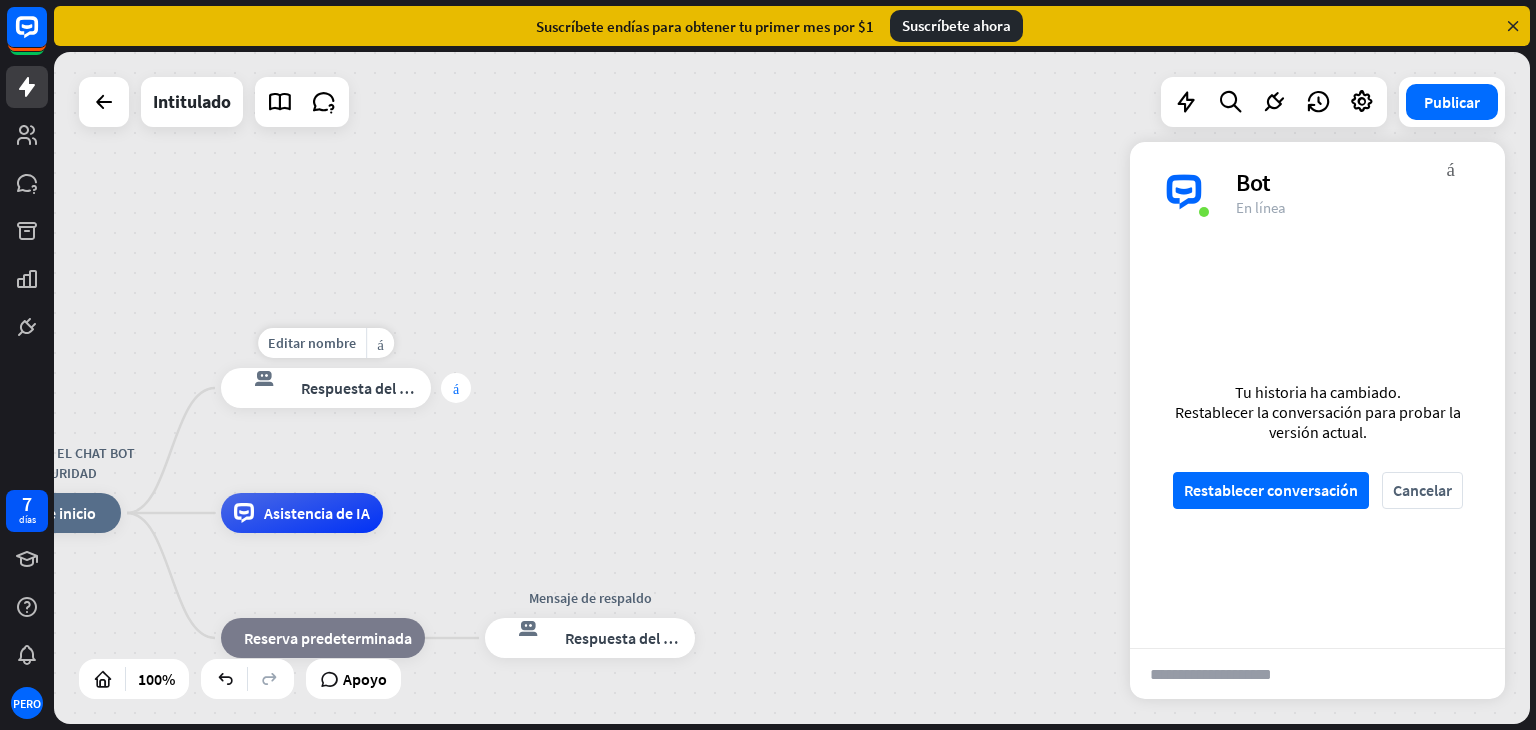 click on "más" at bounding box center (456, 388) 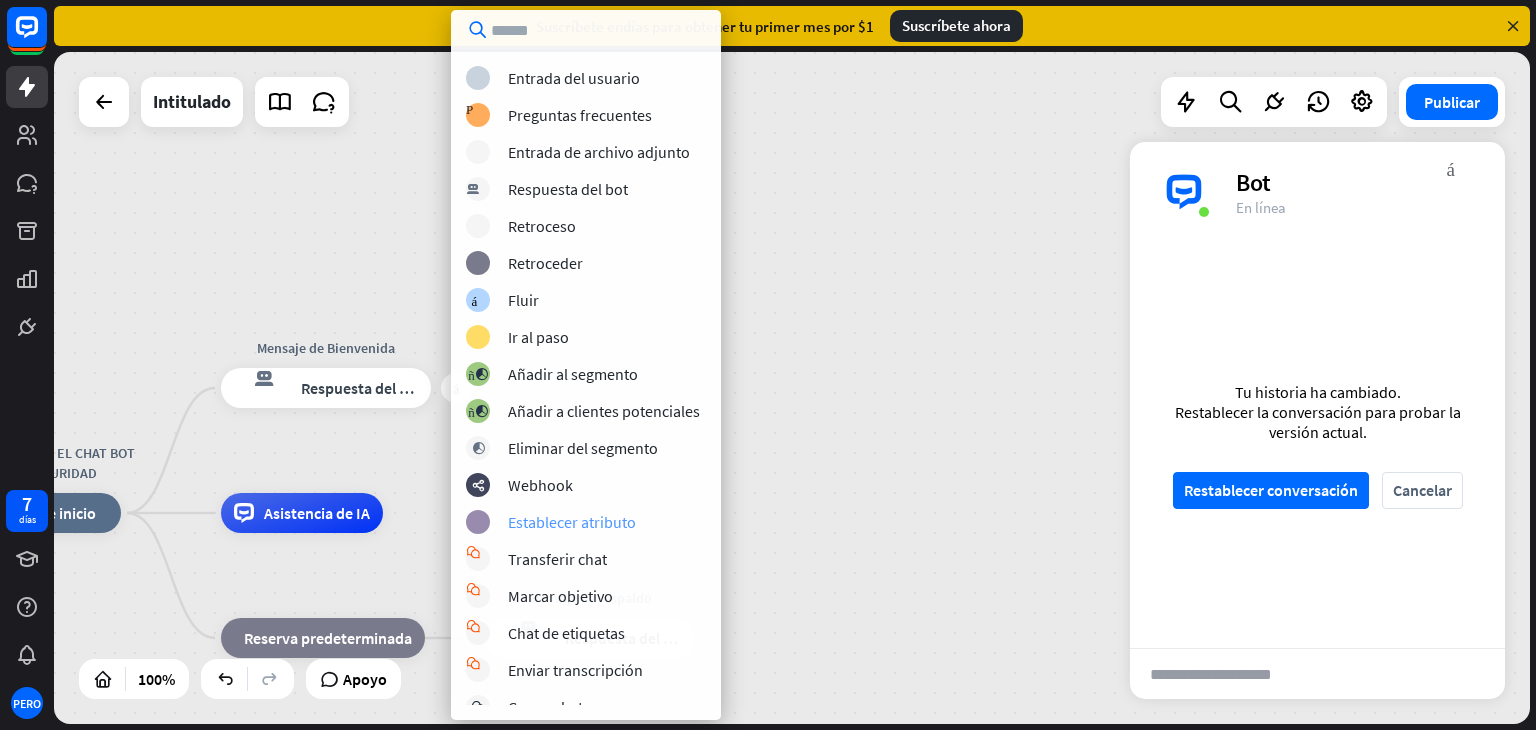click on "Establecer atributo" at bounding box center [572, 522] 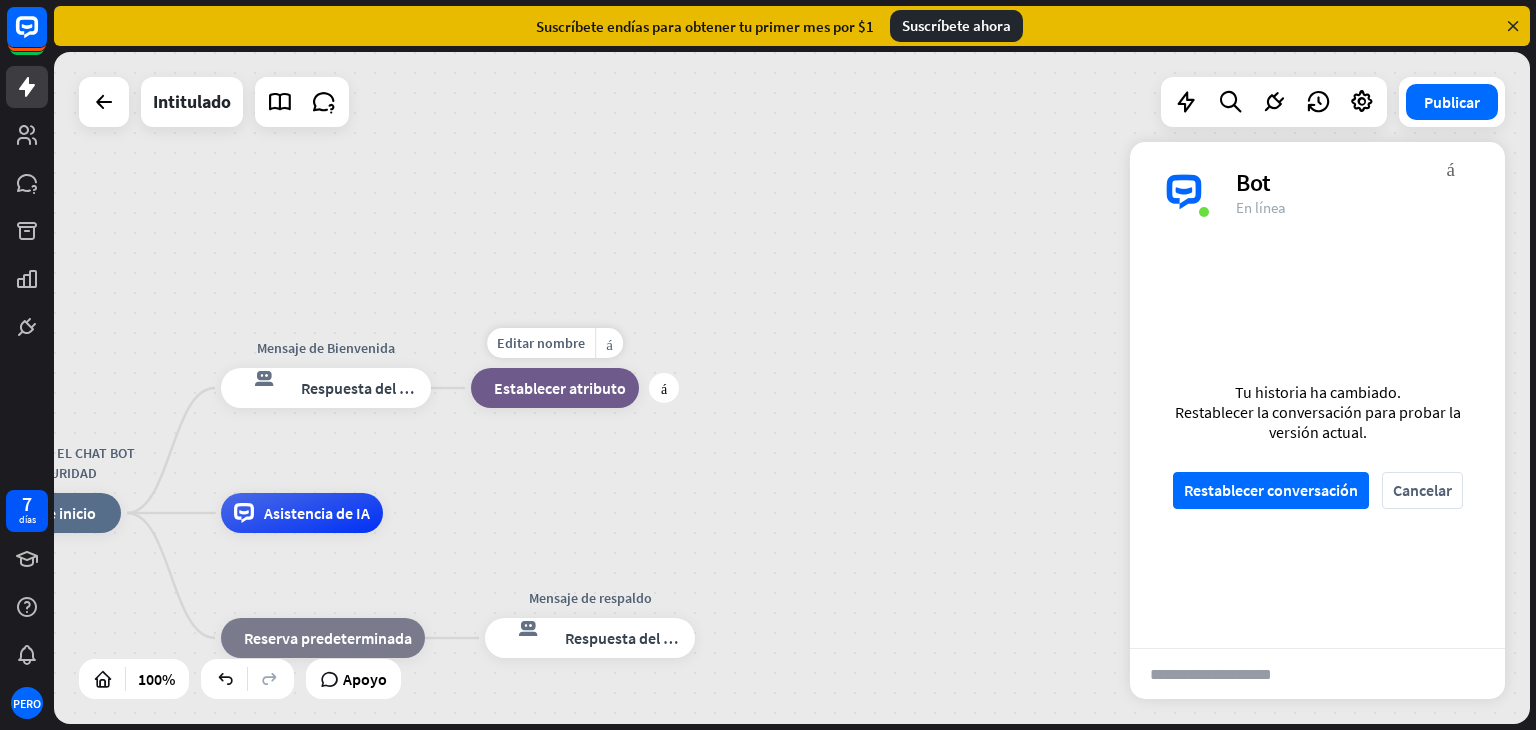 click on "Establecer atributo" at bounding box center [560, 388] 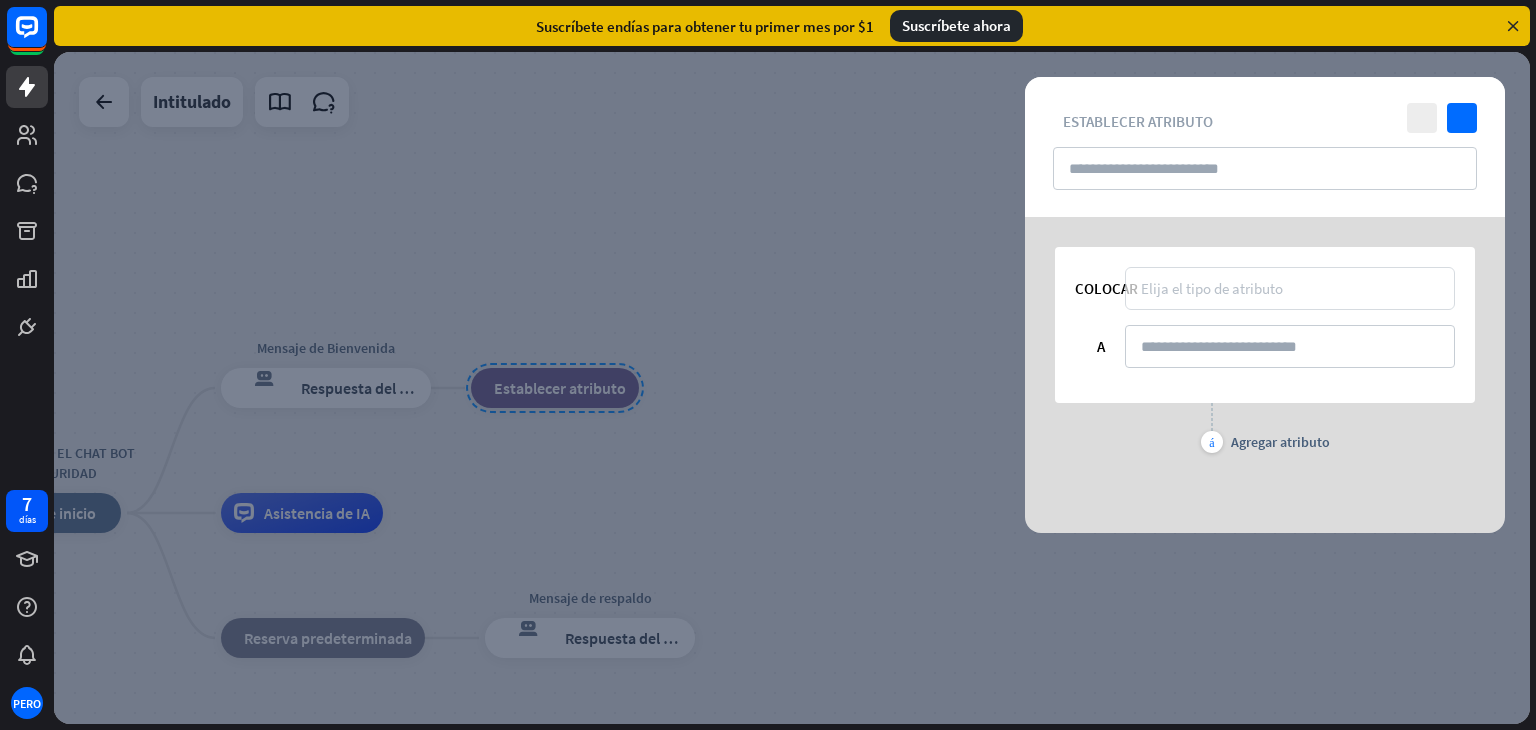 click on "Elija el tipo de atributo" at bounding box center [1212, 288] 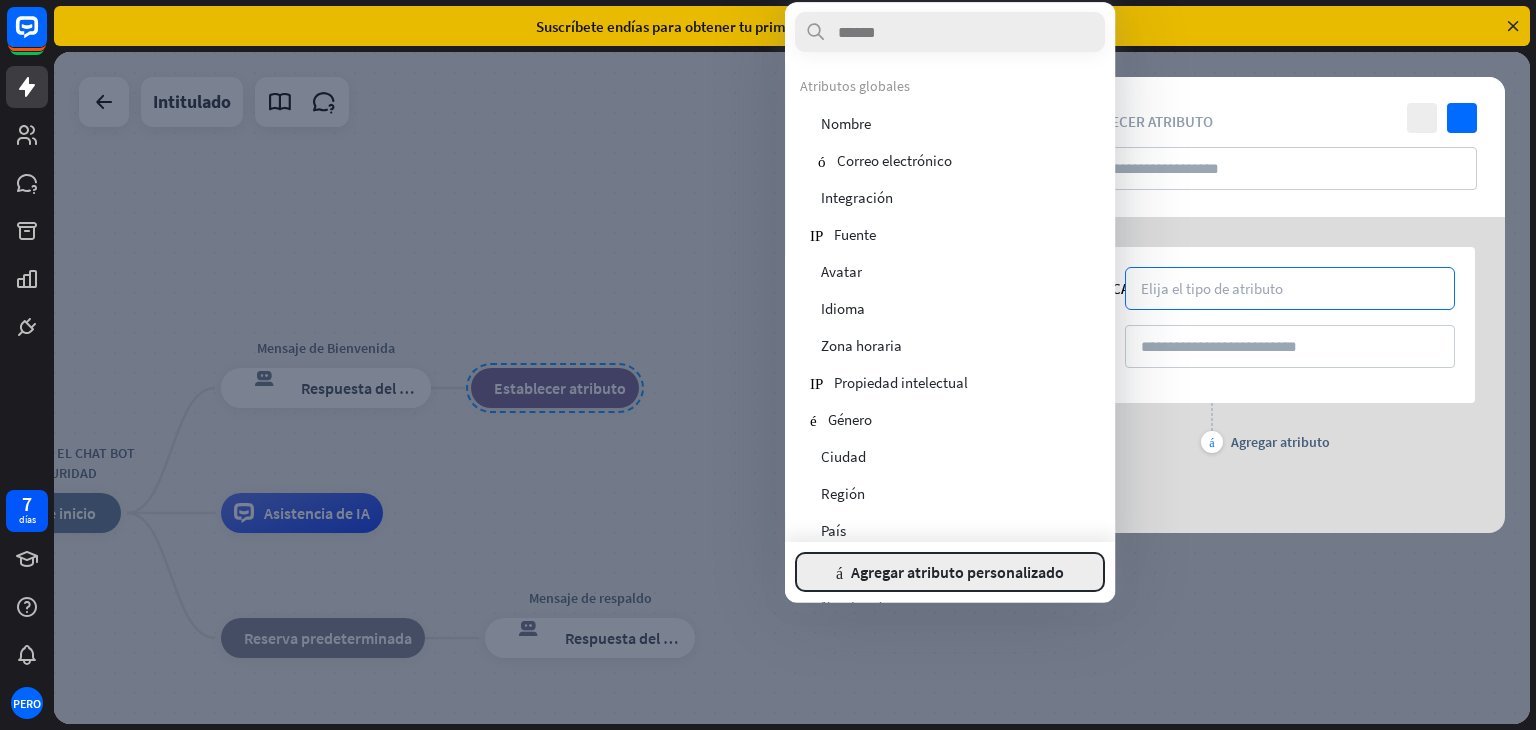 click on "Agregar atributo personalizado" at bounding box center [957, 572] 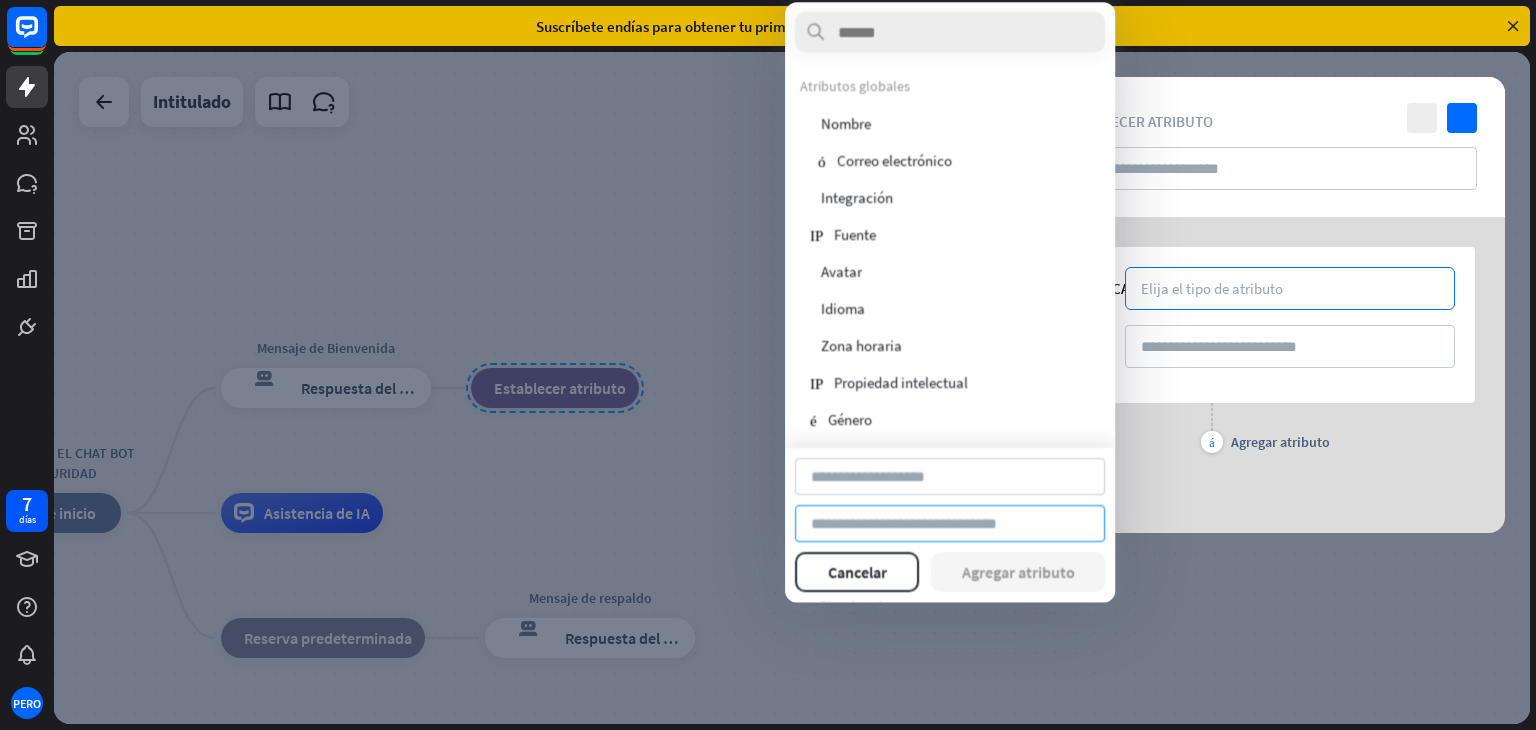 click at bounding box center (950, 523) 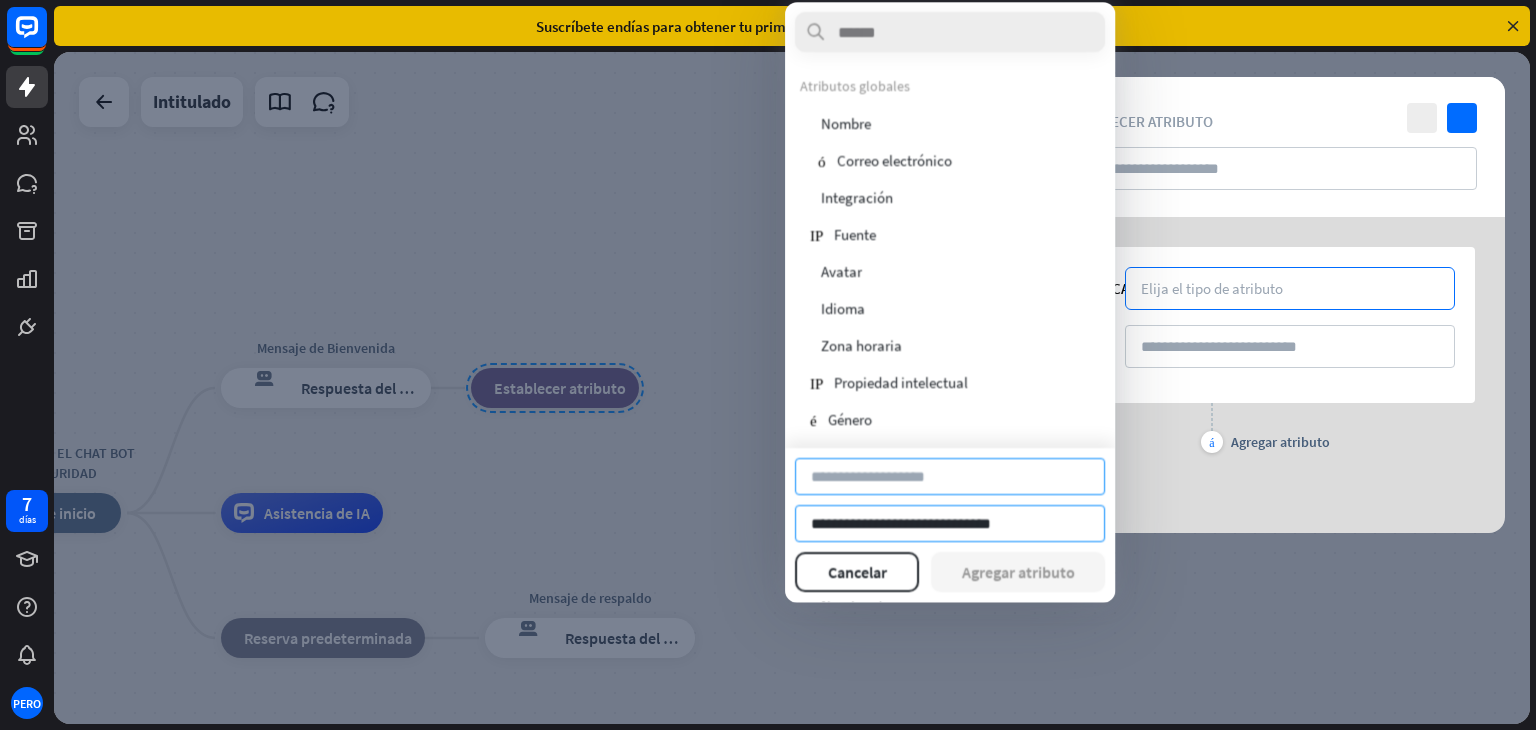 type on "**********" 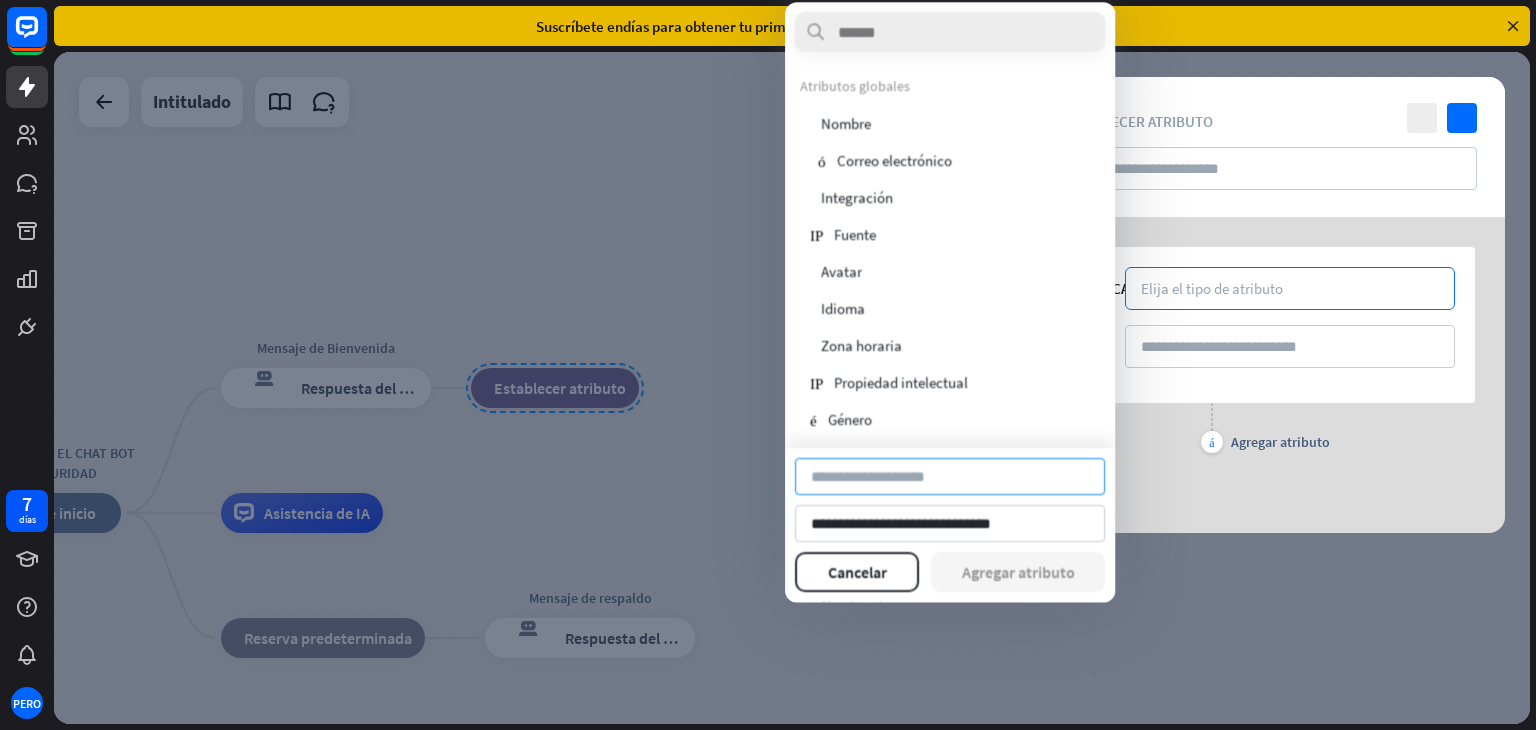 click at bounding box center [950, 476] 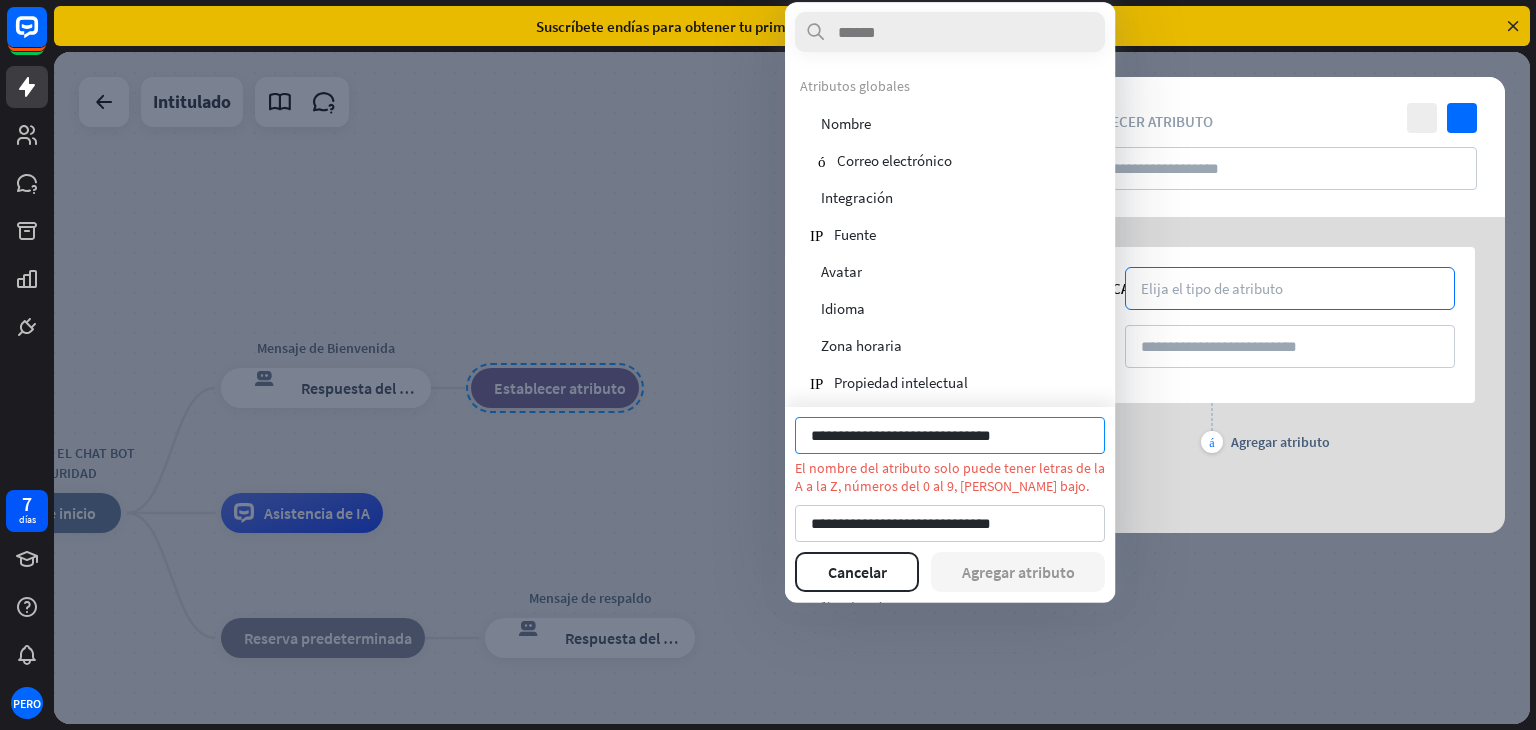 click on "**********" at bounding box center (950, 435) 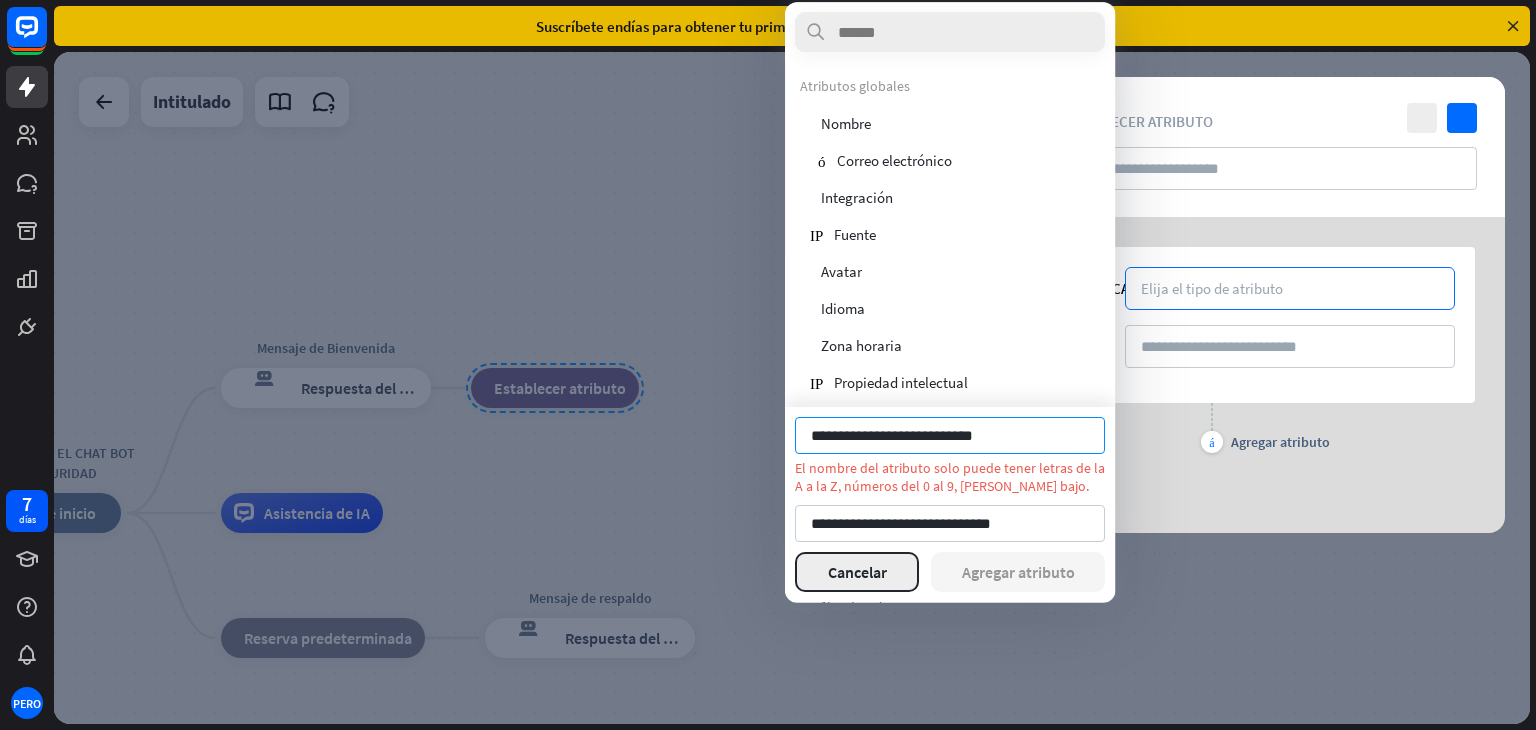 type on "**********" 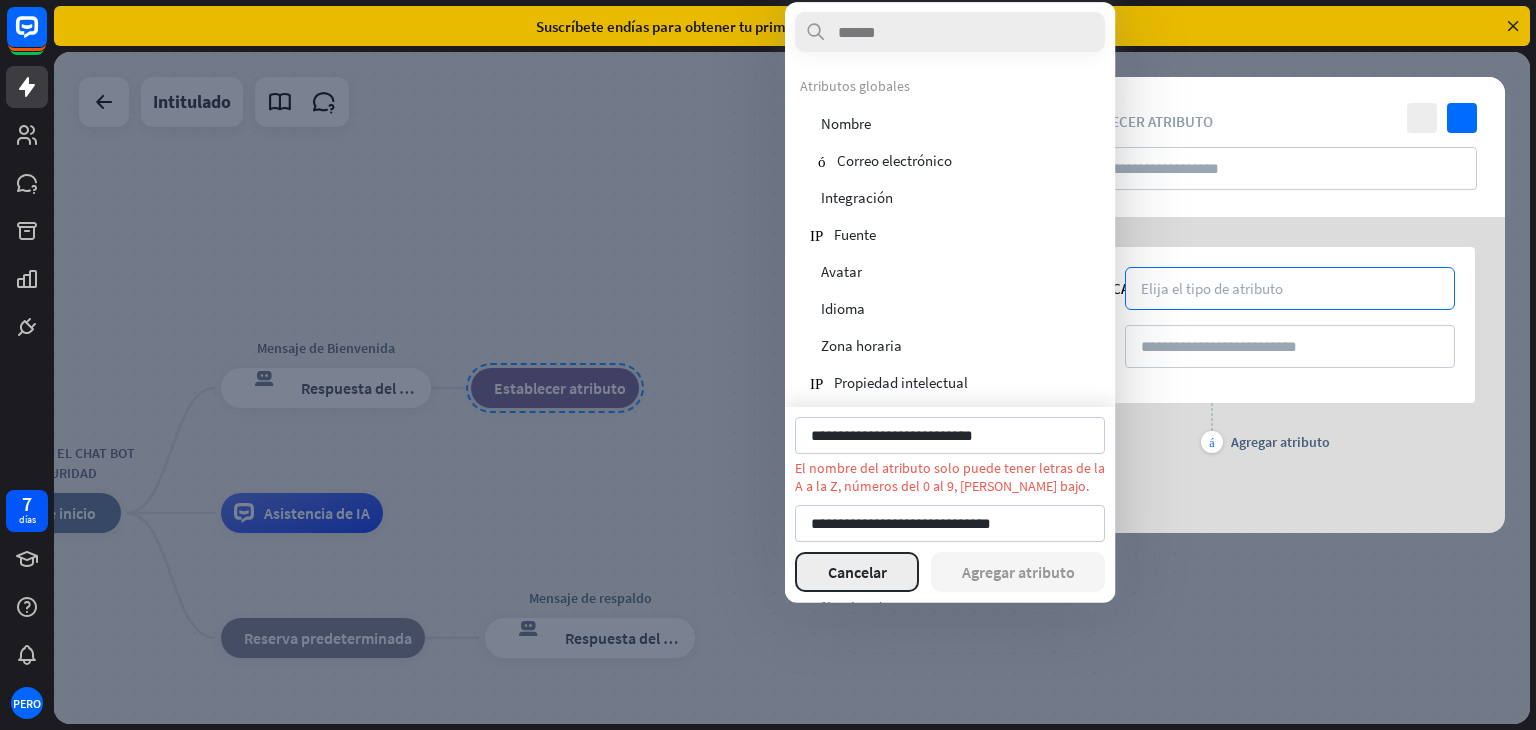 click on "Cancelar" at bounding box center (857, 572) 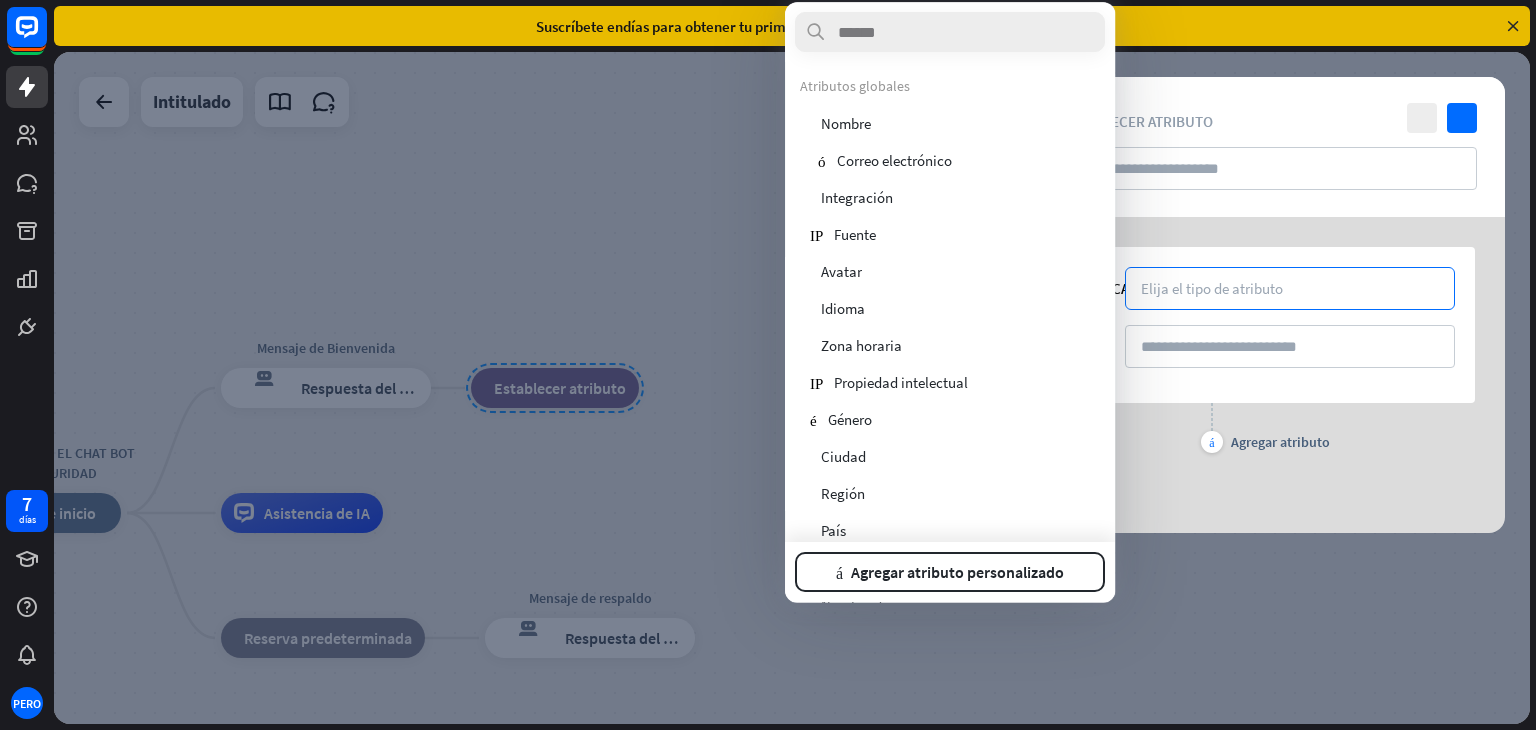 click at bounding box center [792, 388] 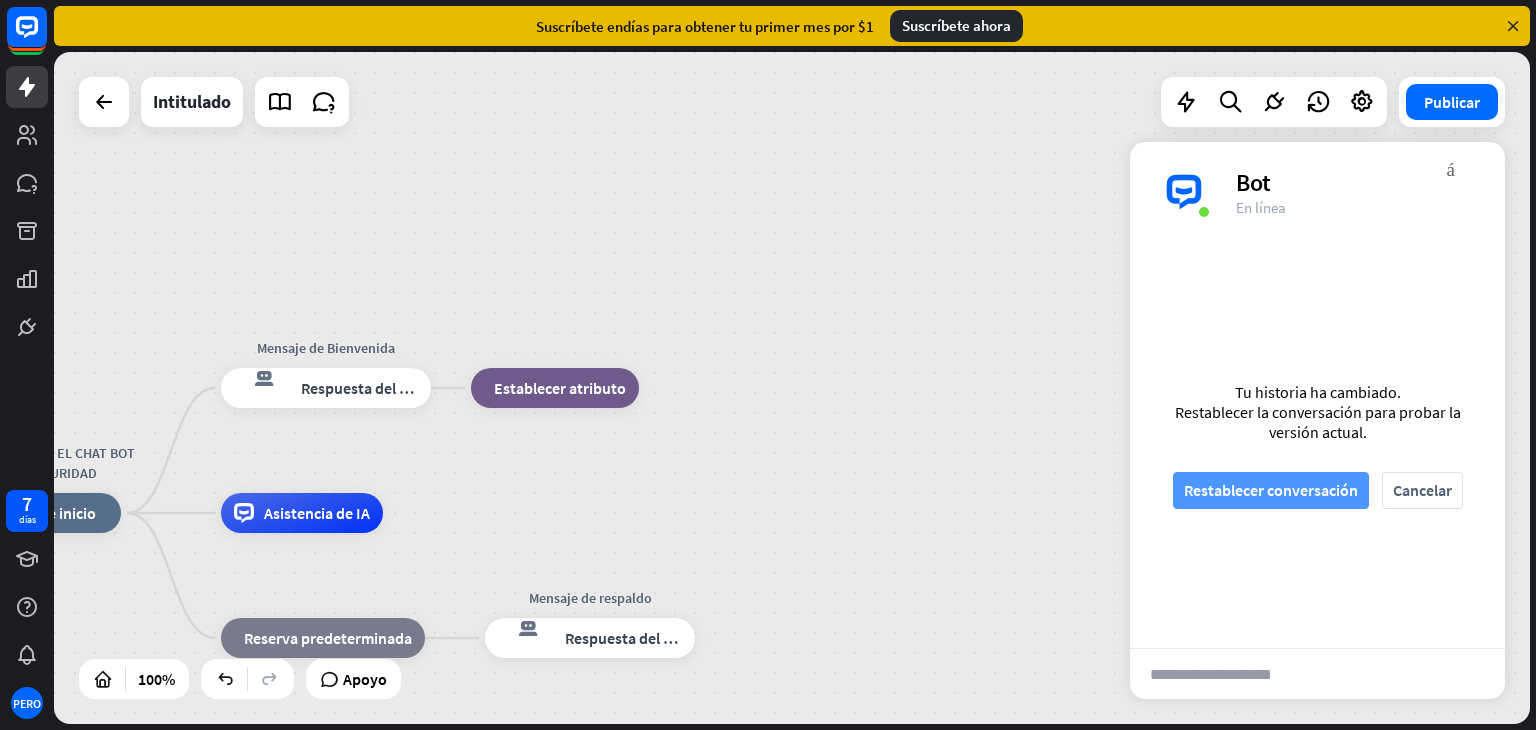click on "Restablecer conversación" at bounding box center [1271, 490] 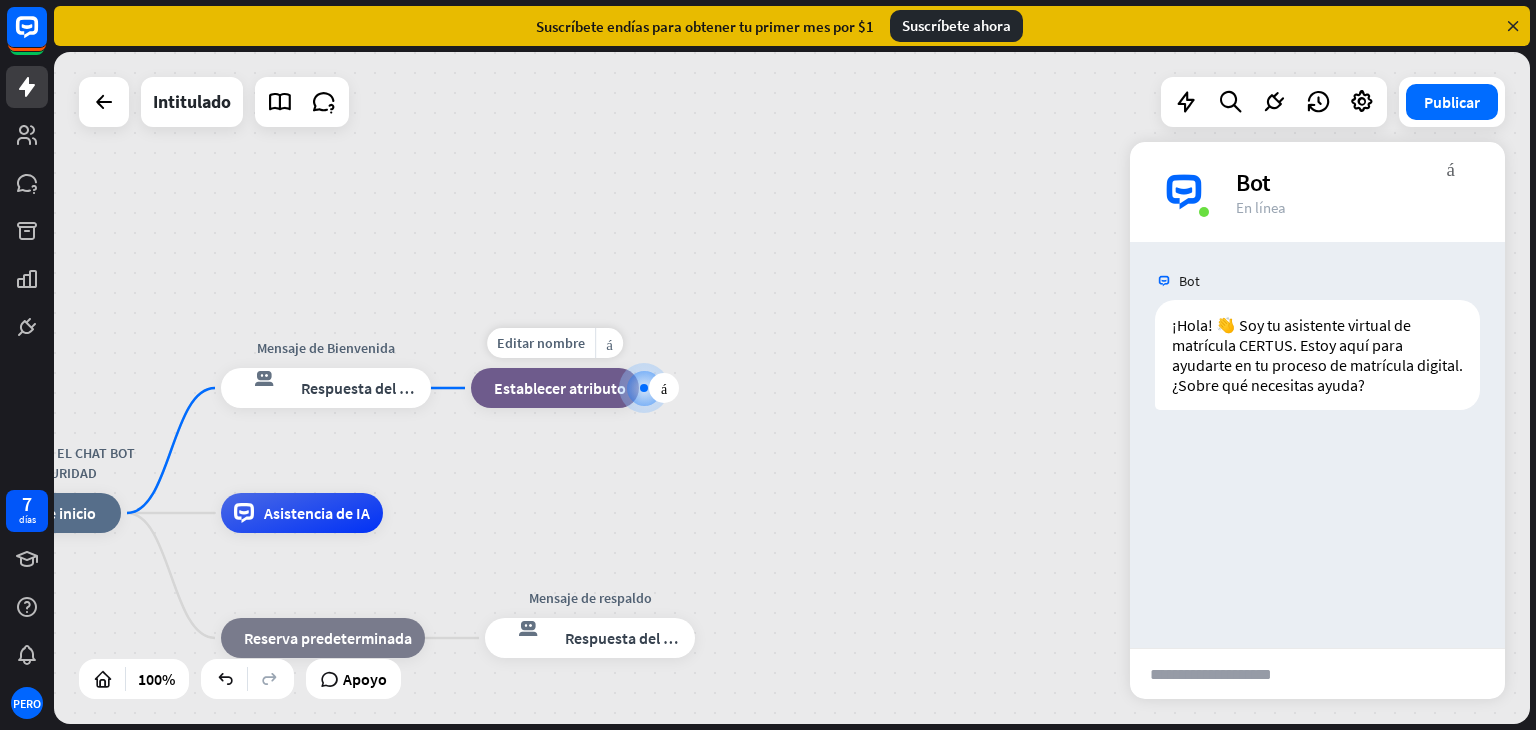 click on "Establecer atributo" at bounding box center [560, 388] 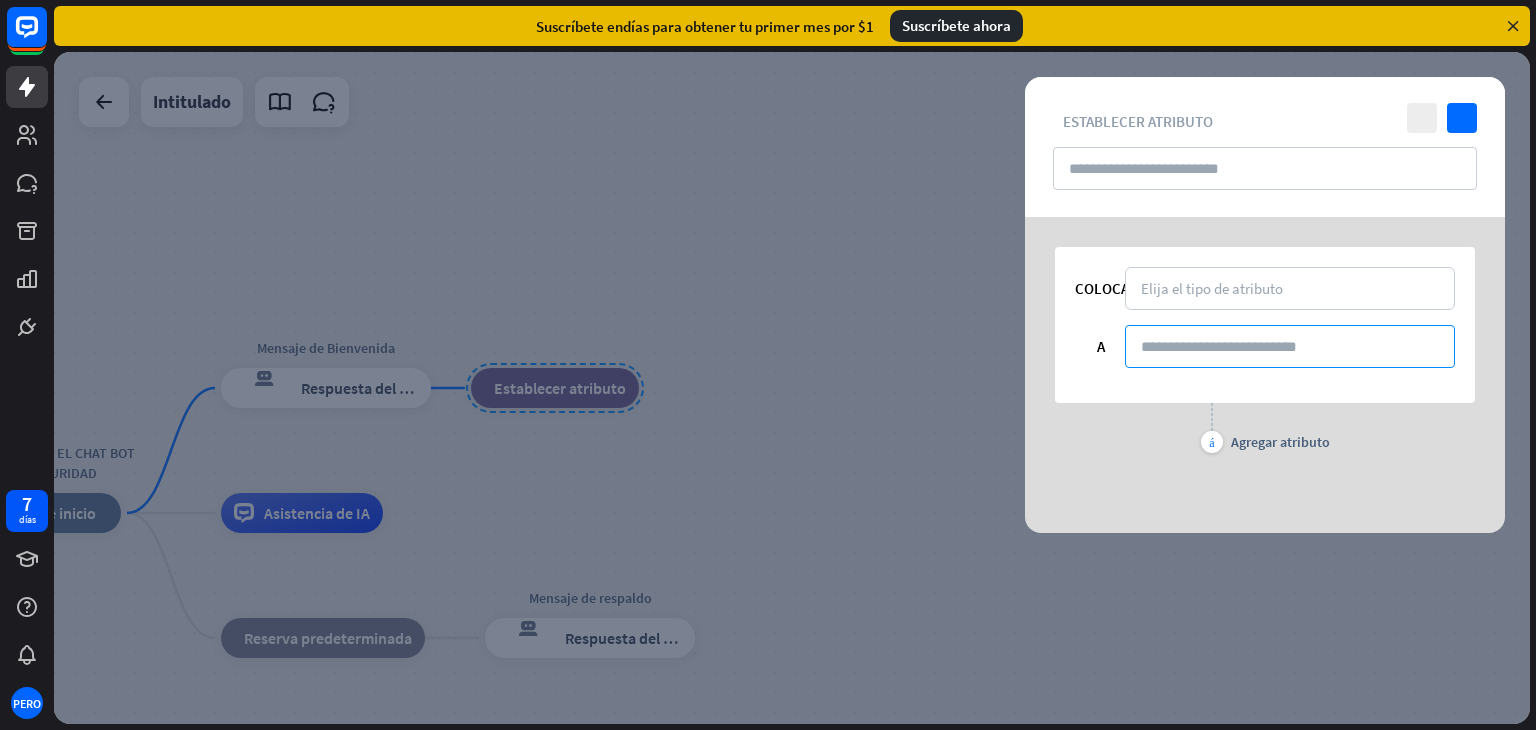 click at bounding box center [1290, 346] 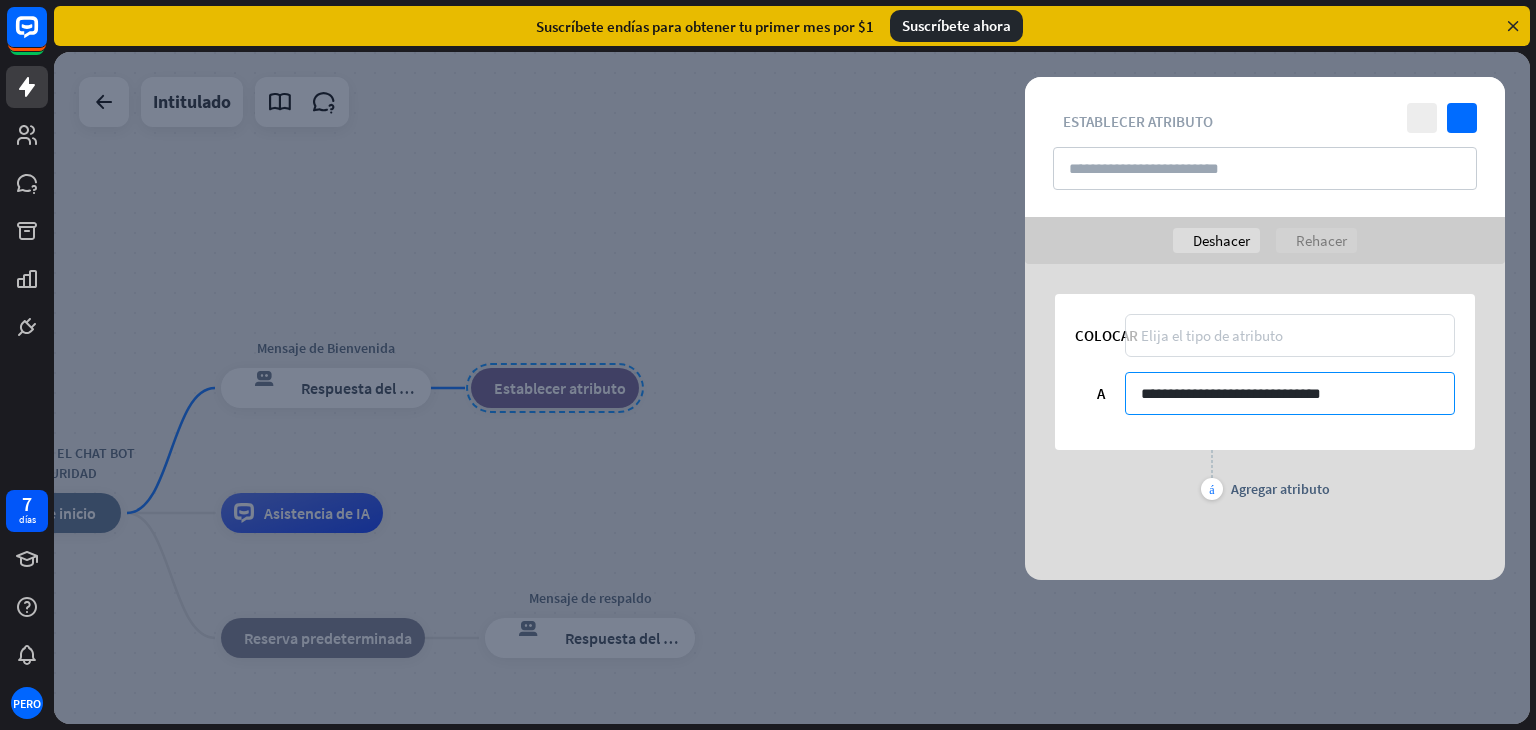 type on "**********" 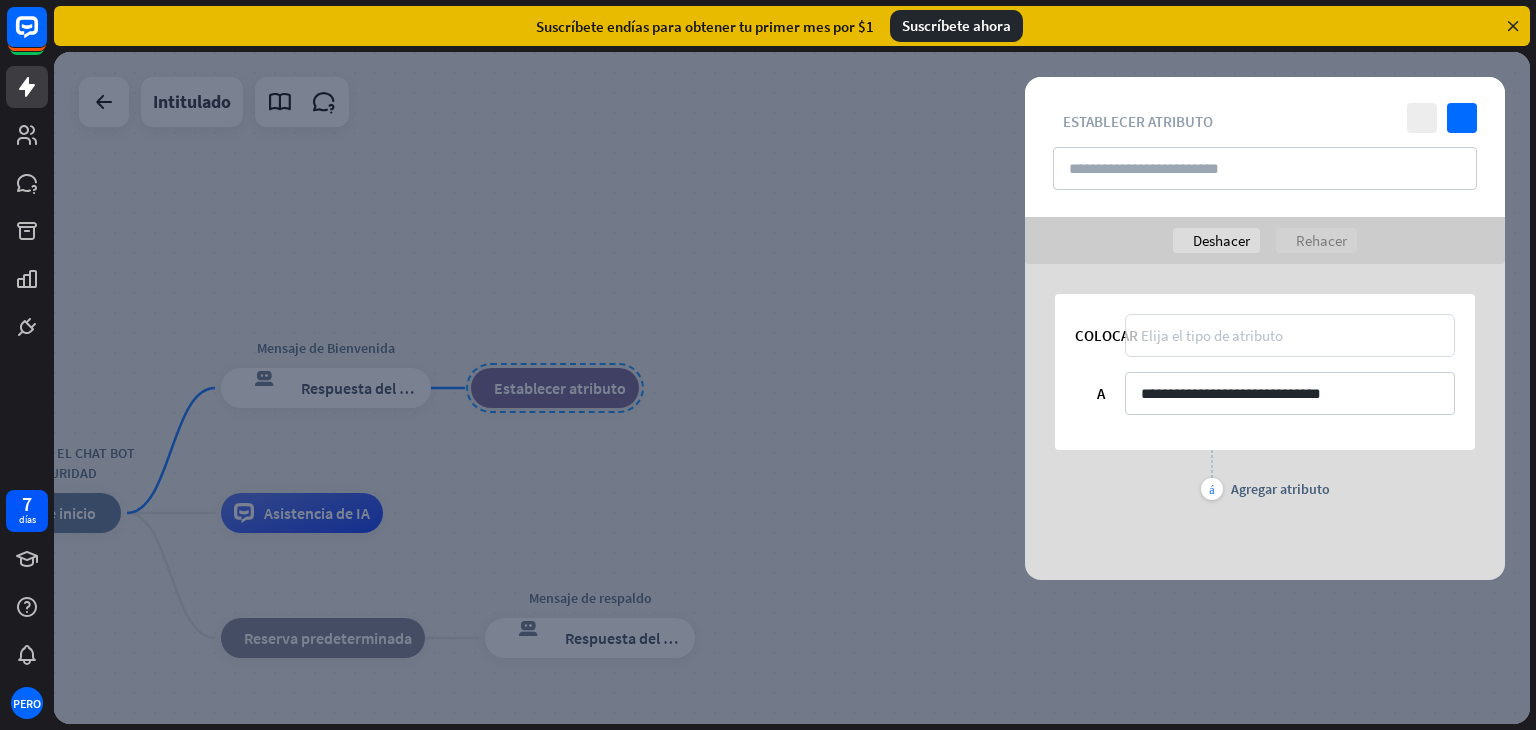 click on "Elija el tipo de atributo" at bounding box center [1212, 335] 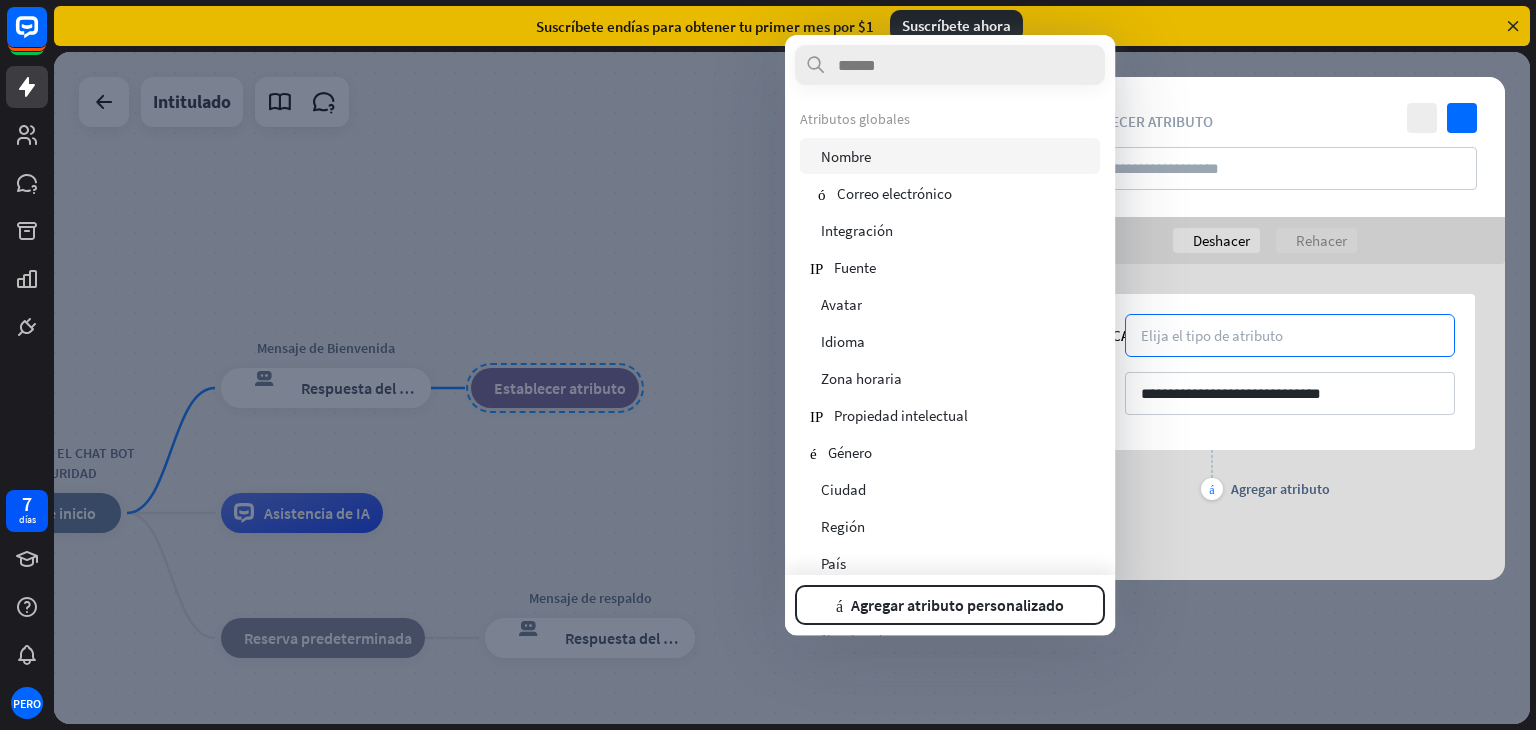 click on "usuario
Nombre" at bounding box center [950, 156] 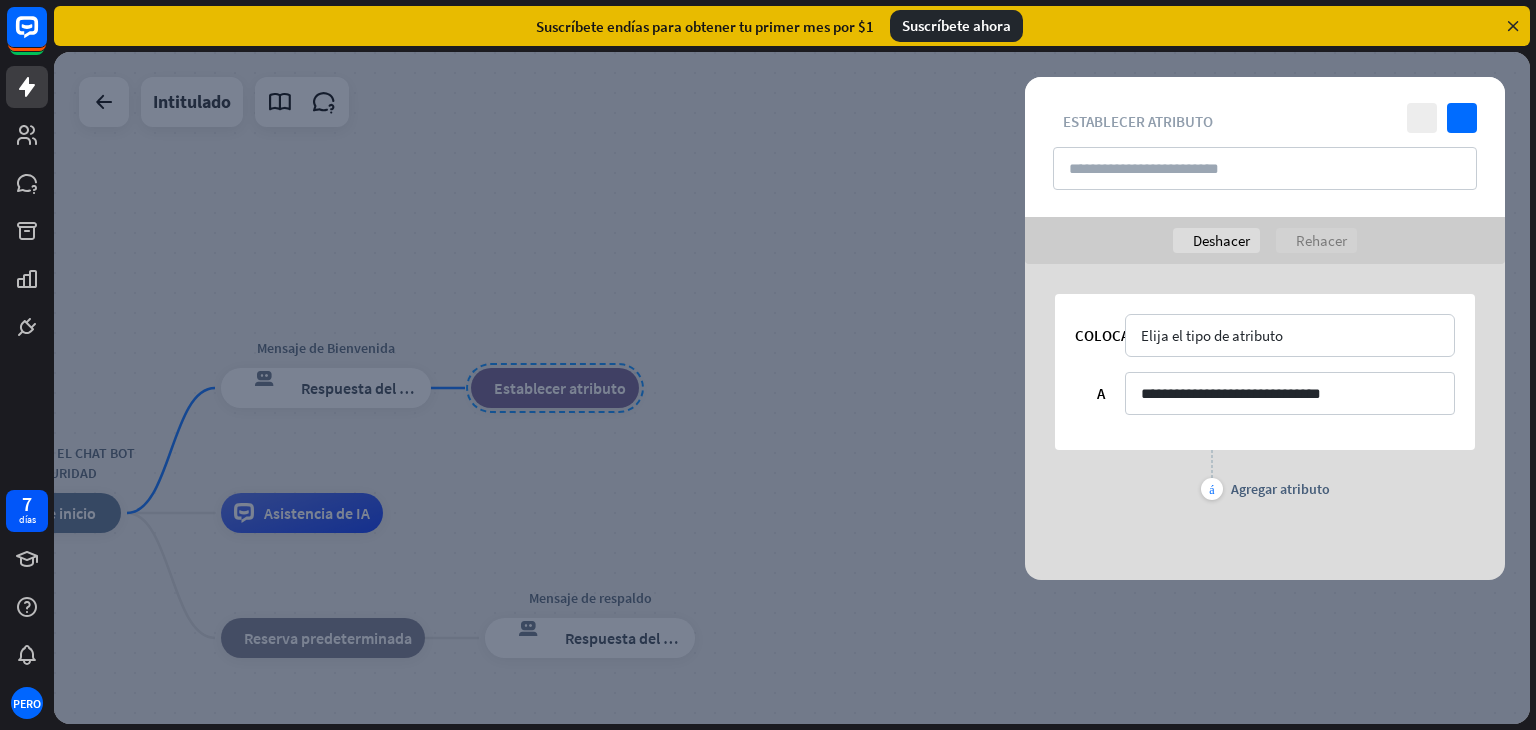 click on "cerca
controlar
atributo_conjunto_bloque   Establecer atributo" at bounding box center [1265, 147] 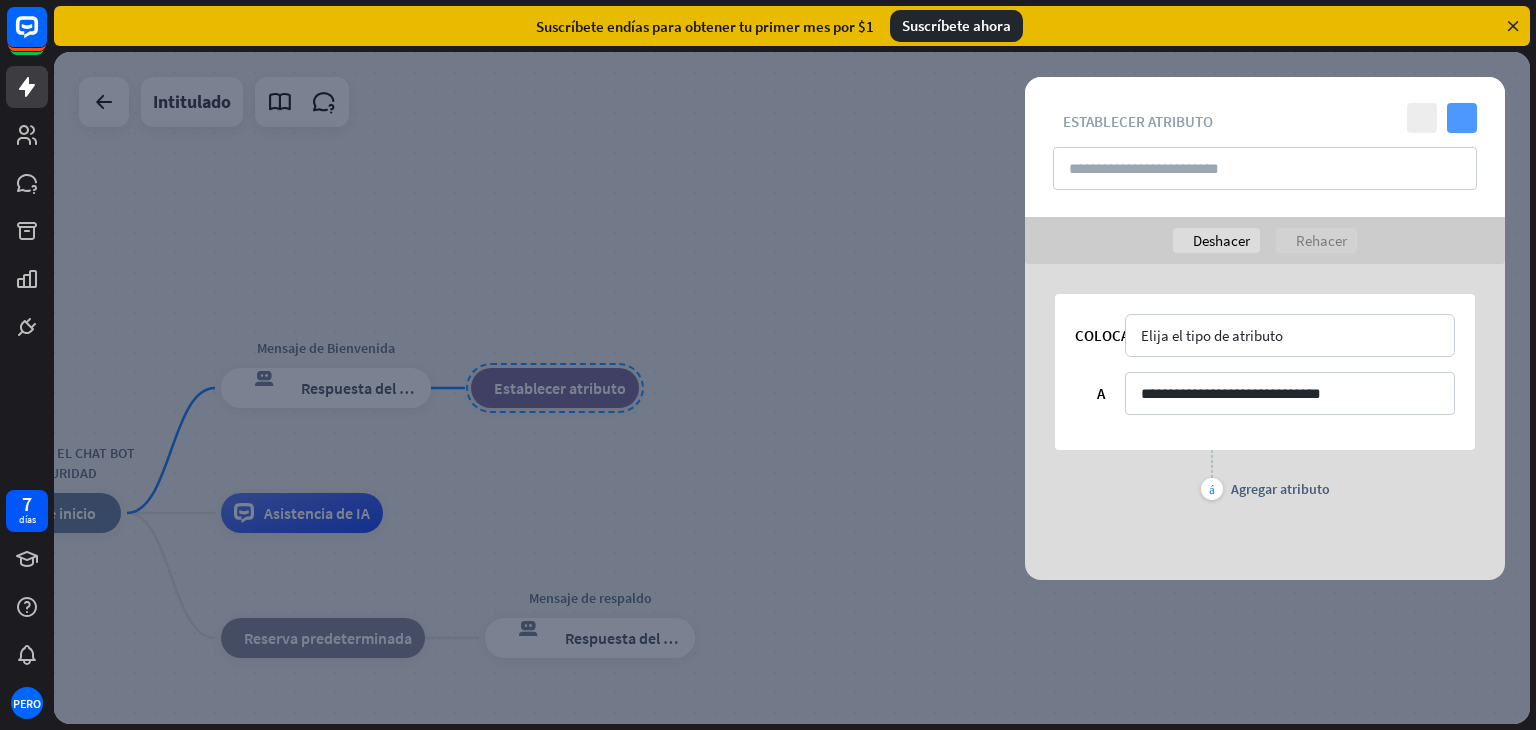 click on "controlar" at bounding box center (1462, 118) 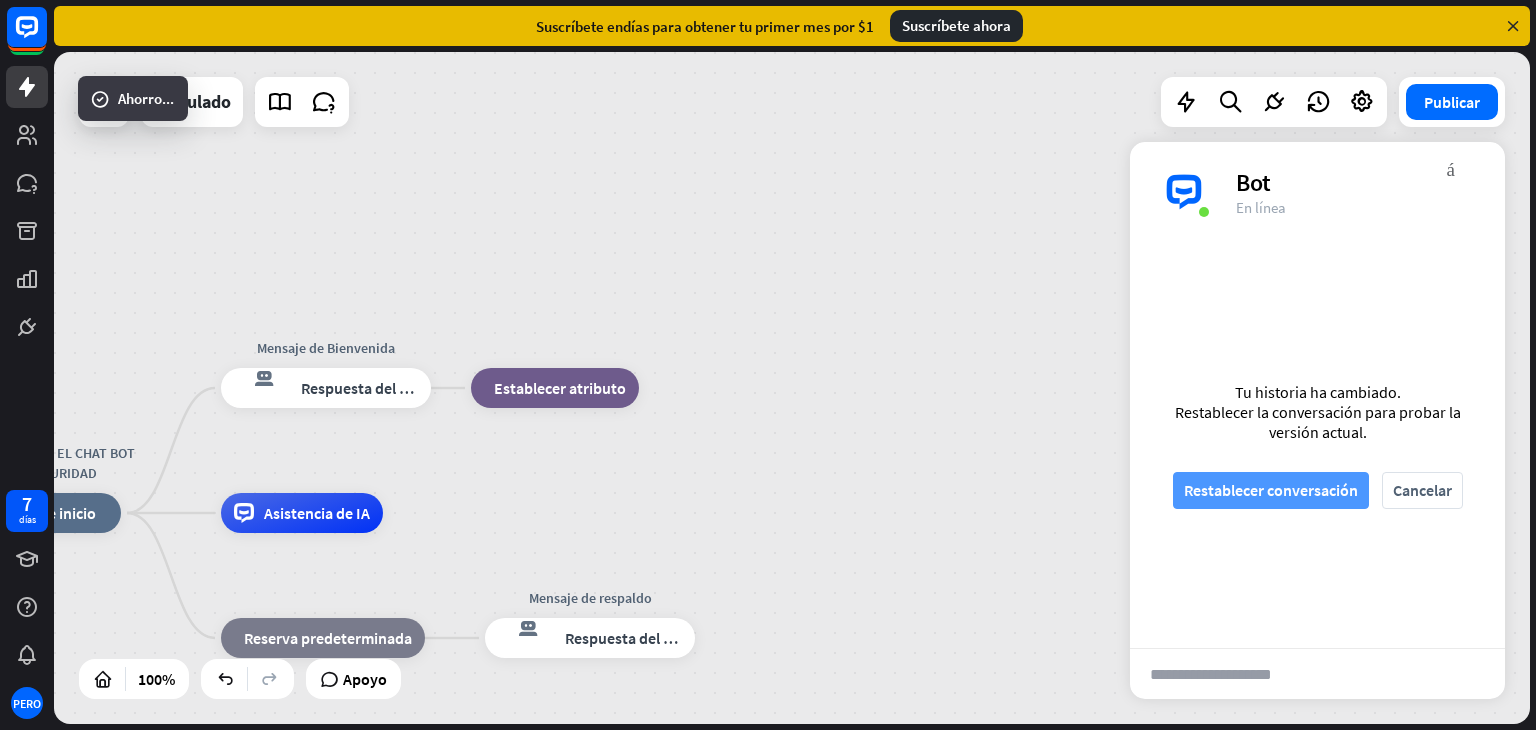 click on "Restablecer conversación" at bounding box center (1271, 490) 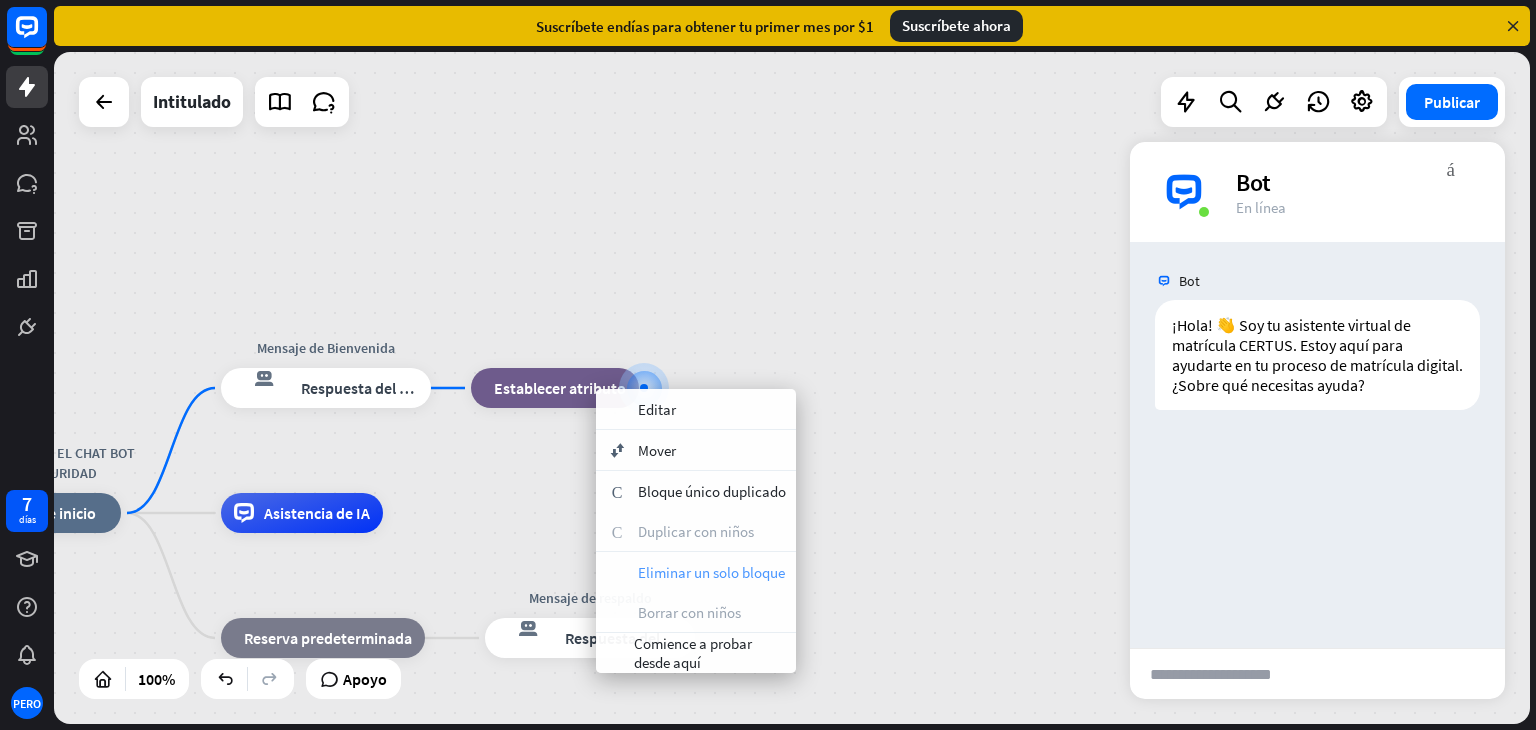 click on "Eliminar un solo bloque" at bounding box center (711, 572) 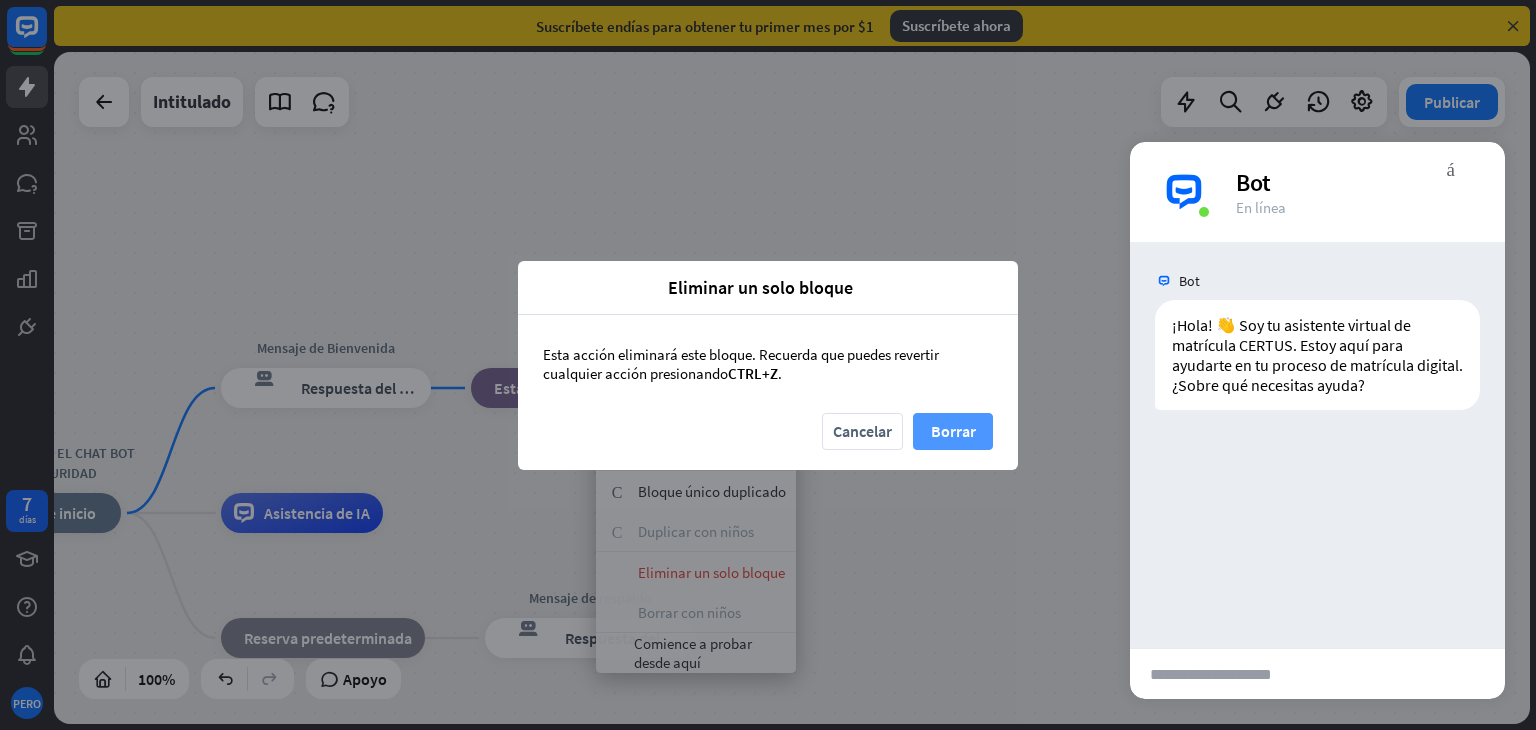 click on "Borrar" at bounding box center [953, 431] 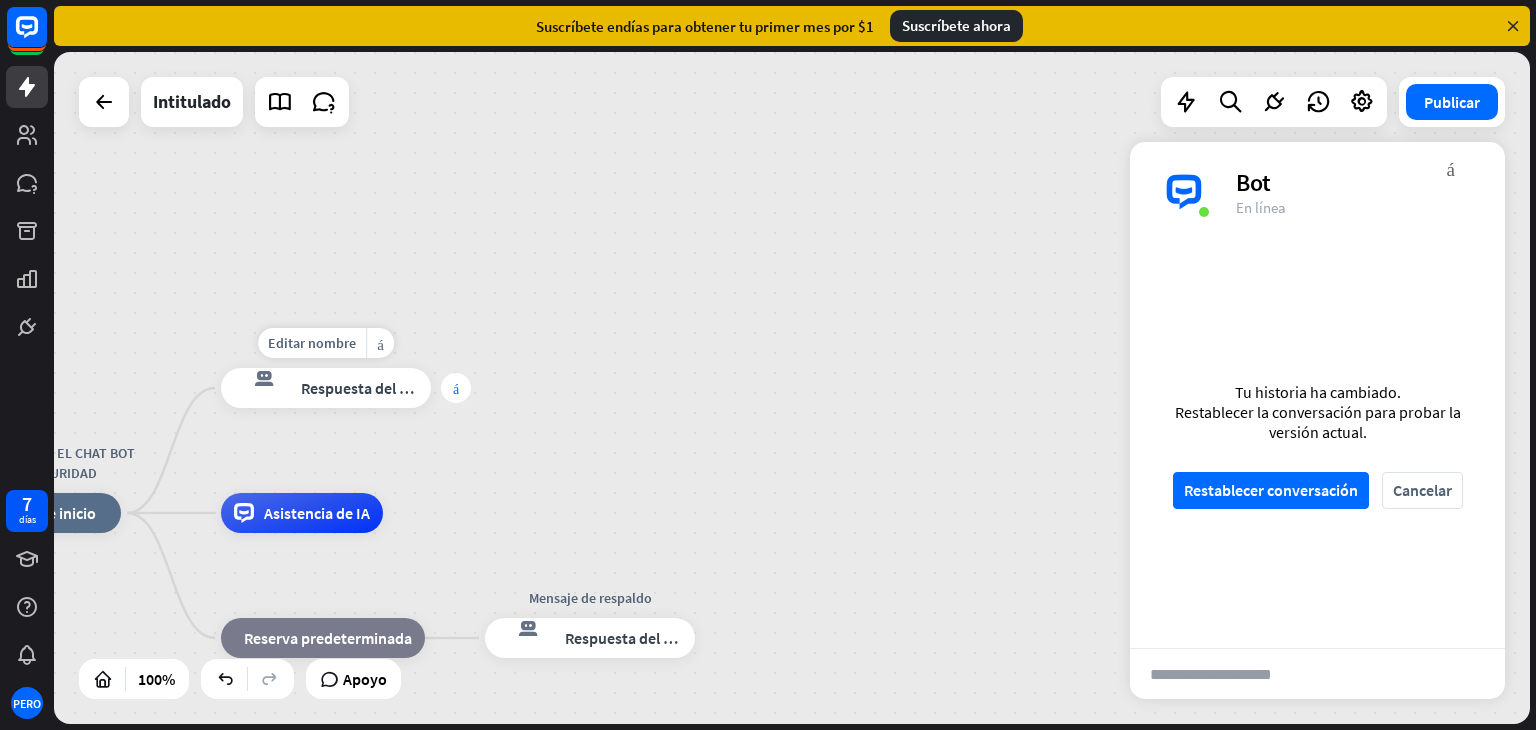 click on "más" at bounding box center [456, 388] 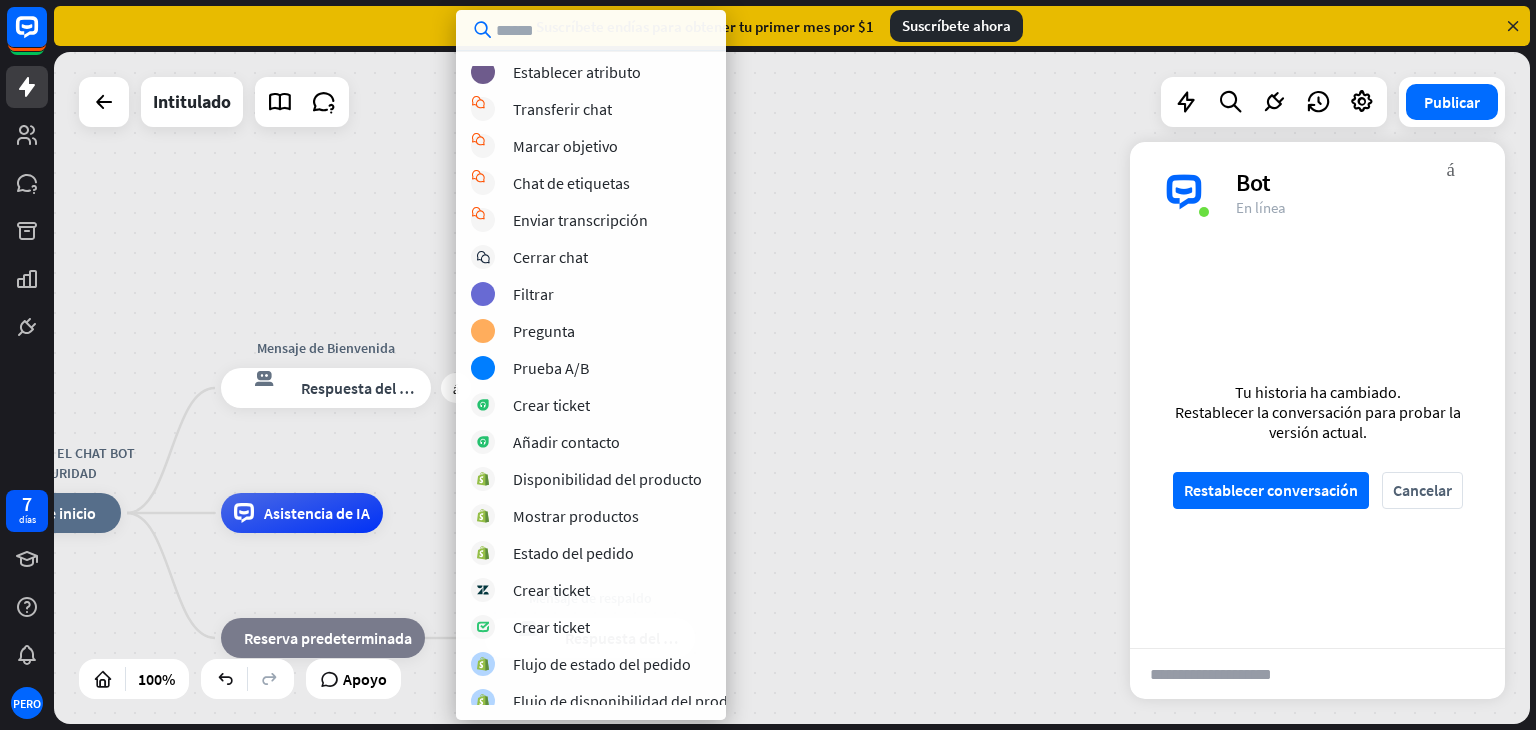scroll, scrollTop: 457, scrollLeft: 0, axis: vertical 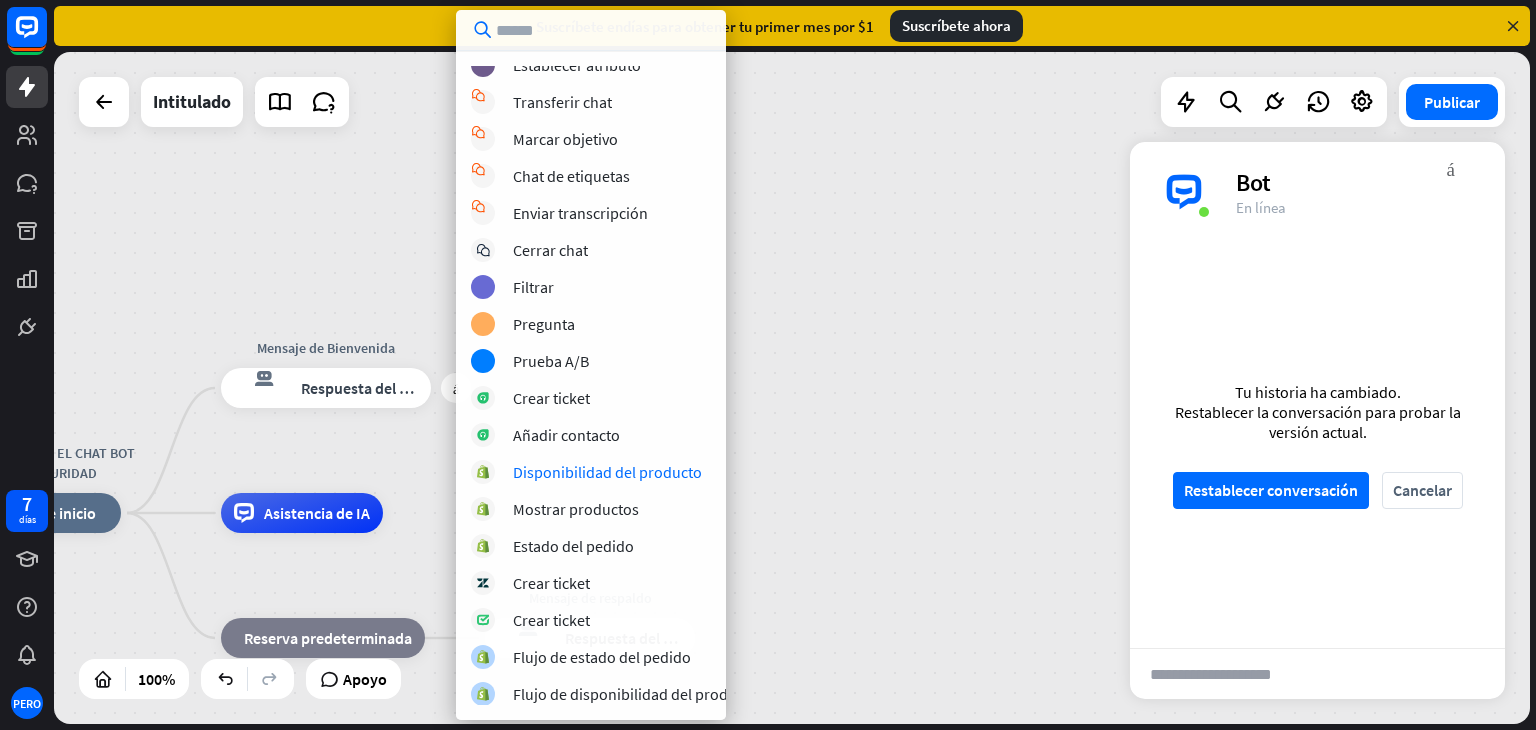 click on "REGÍSTRESE EN EL CHAT BOT CON SEGURIDAD   inicio_2   Punto de inicio               más   Mensaje de Bienvenida   respuesta del bot de bloqueo   Respuesta del bot                     Asistencia de IA                   bloque_de_retroceso   Reserva predeterminada                 Mensaje de respaldo   respuesta del bot de bloqueo   Respuesta del bot" at bounding box center (792, 388) 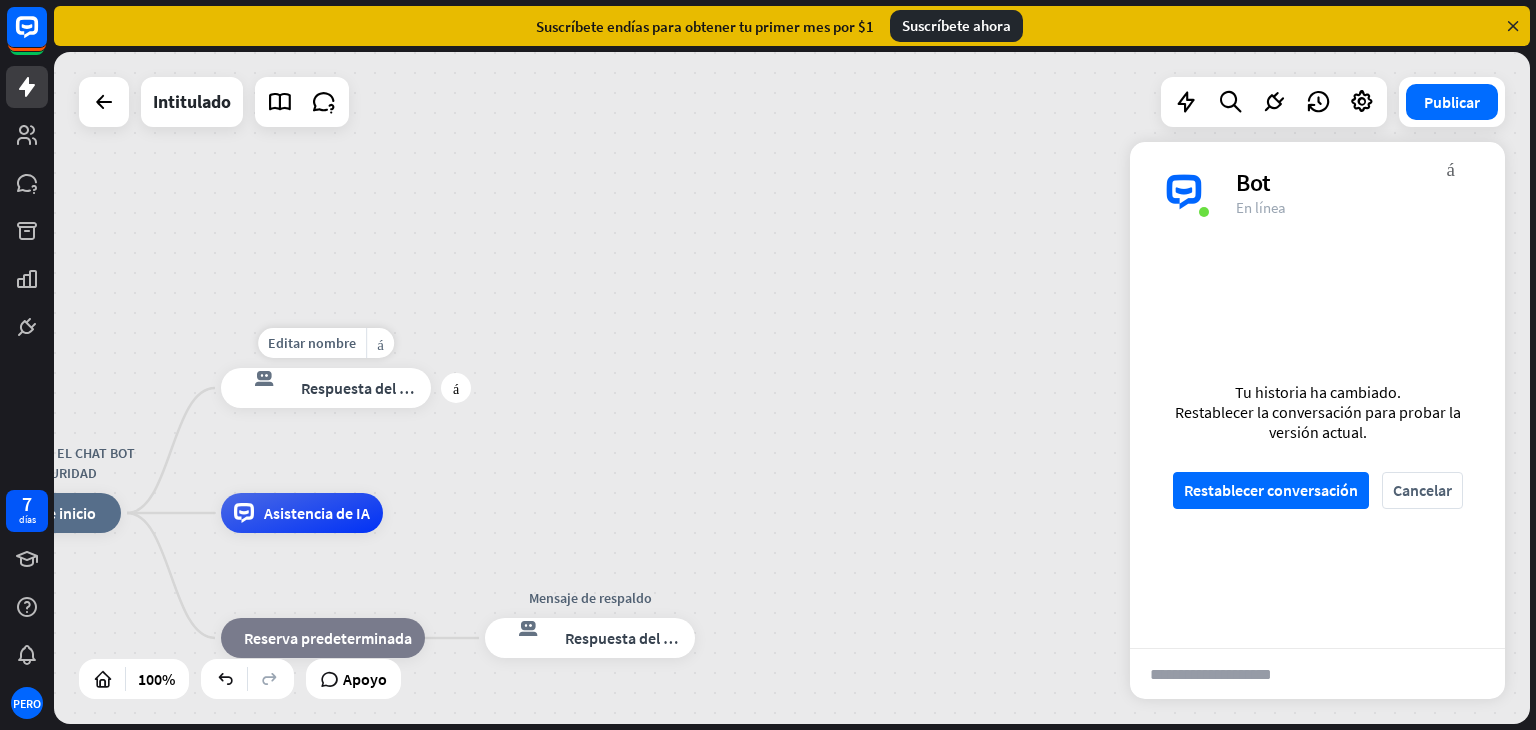 click on "Respuesta del bot" at bounding box center (362, 388) 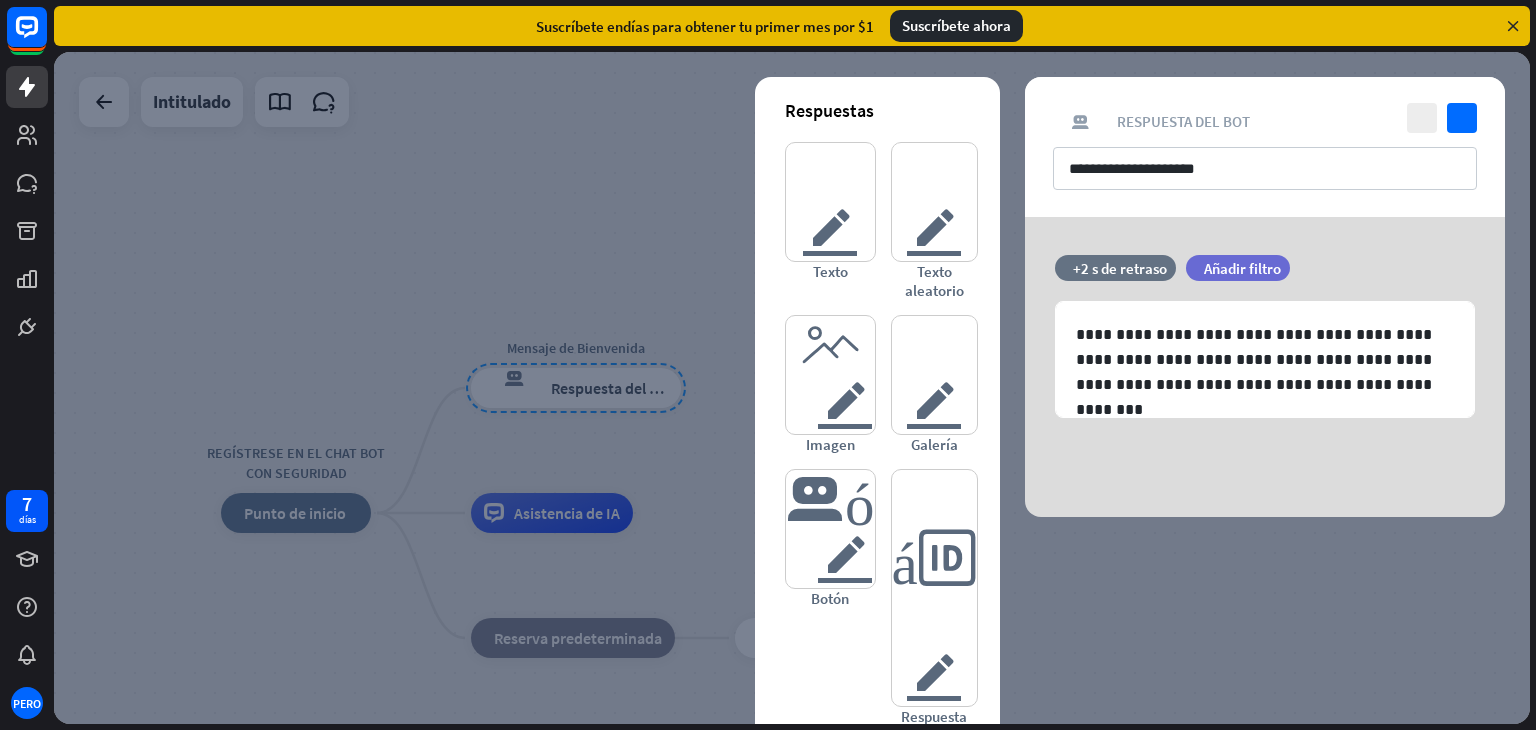 click on "**********" at bounding box center (1265, 367) 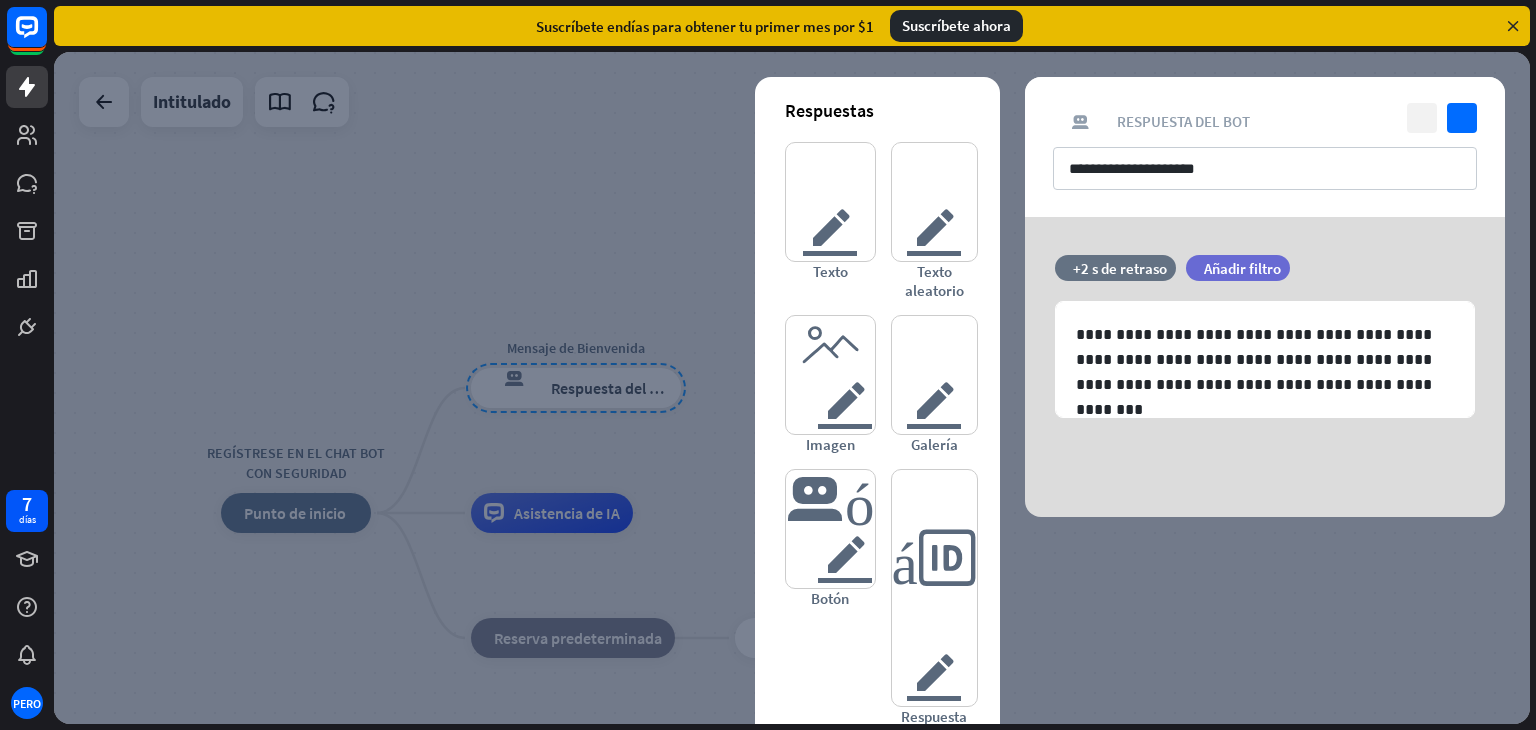 click on "cerca" at bounding box center [1422, 118] 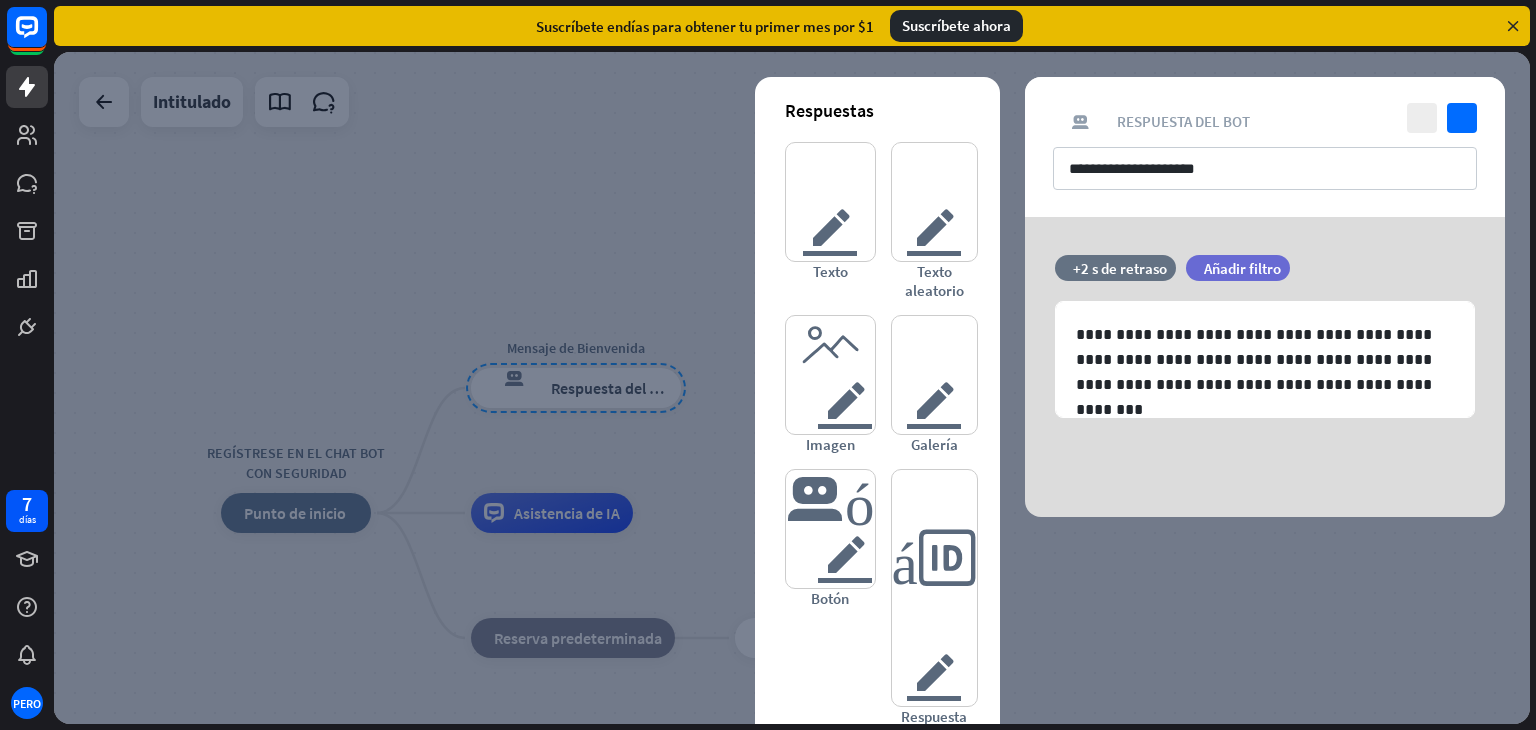 click on "Intitulado
cerca   Interacciones   bloquear_entrada_de_usuario   Entrada del usuario respuesta del bot de bloqueo   Respuesta del bot bloque_de_retroceso   Retroceder filtrar   Filtrar archivo adjunto de bloque   Entrada de archivo adjunto árbol constructor   Fluir Comportamiento   bloque_ir a   Ir al paso Preguntas frecuentes sobre bloques   Preguntas frecuentes bloque_añadir_al_segmento   Añadir a clientes potenciales bloque_añadir_al_segmento   Añadir al segmento eliminar_bloque_del_segmento   Eliminar del segmento webhooks   Webhook atributo_conjunto_bloque   Establecer atributo pruebas de bloque_ab   Prueba A/B bloque_pregunta   Pregunta bloquear_cerrar_chat   Cerrar chat retroceso de bloque   Retroceso Acciones de LiveChat   bloque_chat en vivo   Transferir chat bloque_chat en vivo   Marcar objetivo bloque_chat en vivo   Chat de etiquetas bloque_chat en vivo   Enviar transcripción Acciones de Shopify     Mostrar productos" at bounding box center (792, 388) 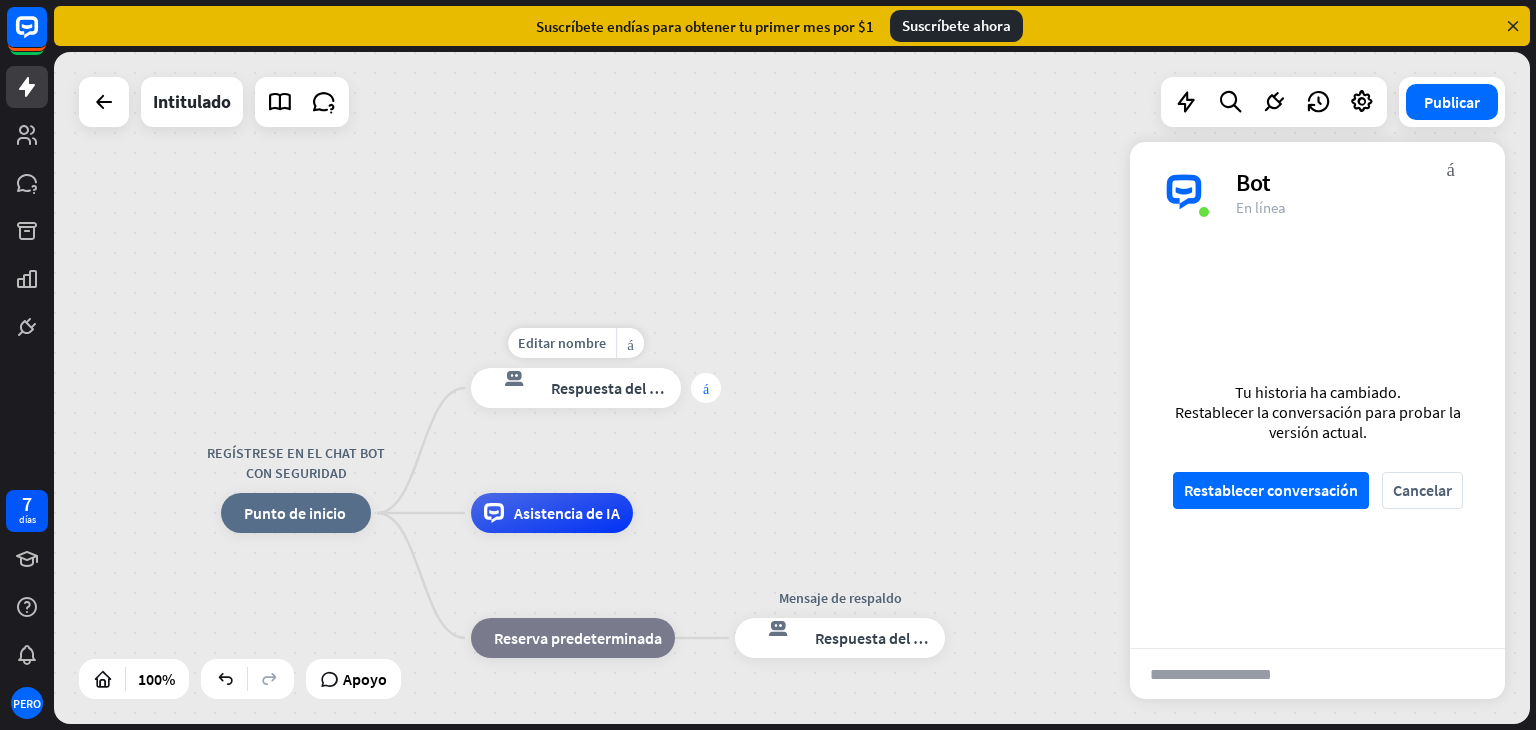click on "más" at bounding box center (706, 388) 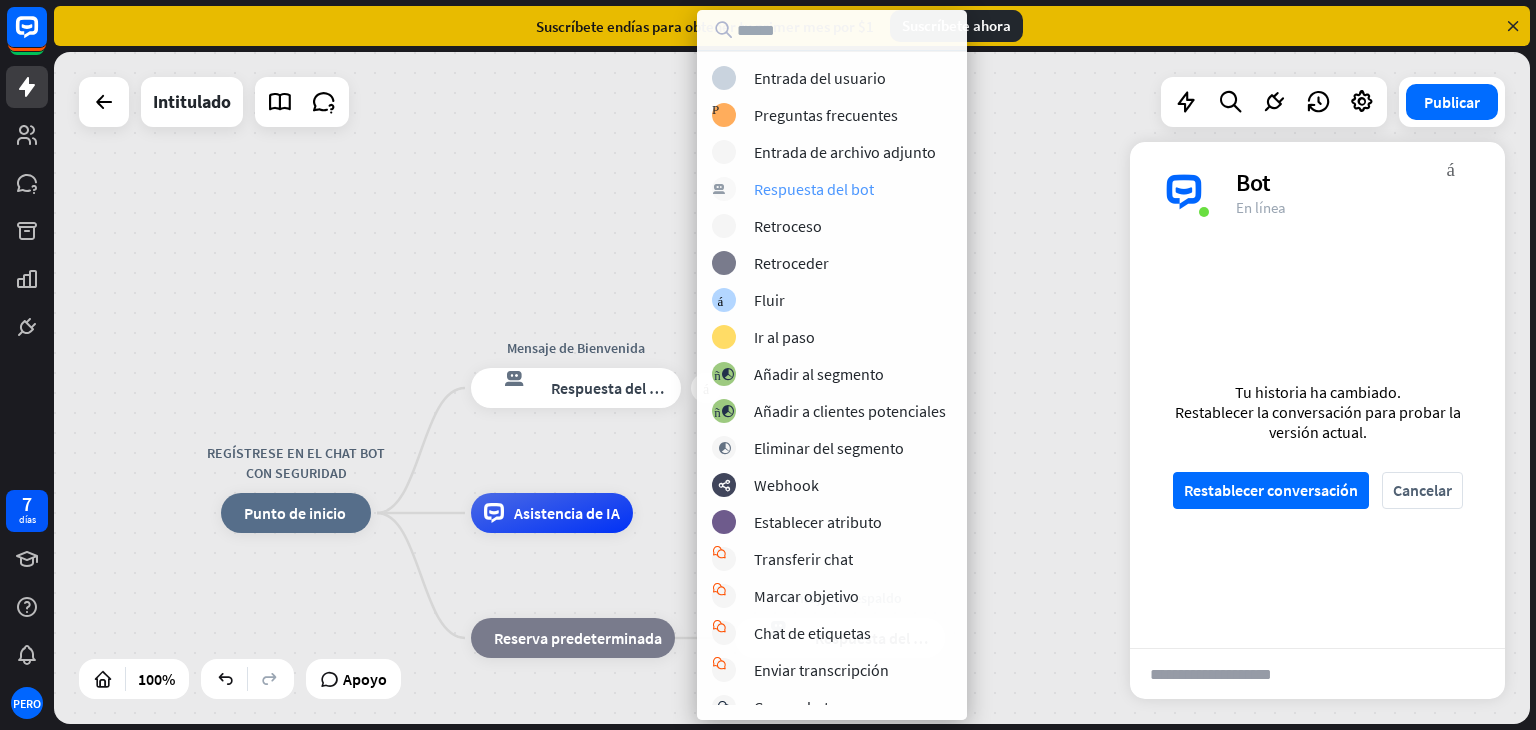 click on "respuesta del bot de bloqueo
Respuesta del bot" at bounding box center (855, 189) 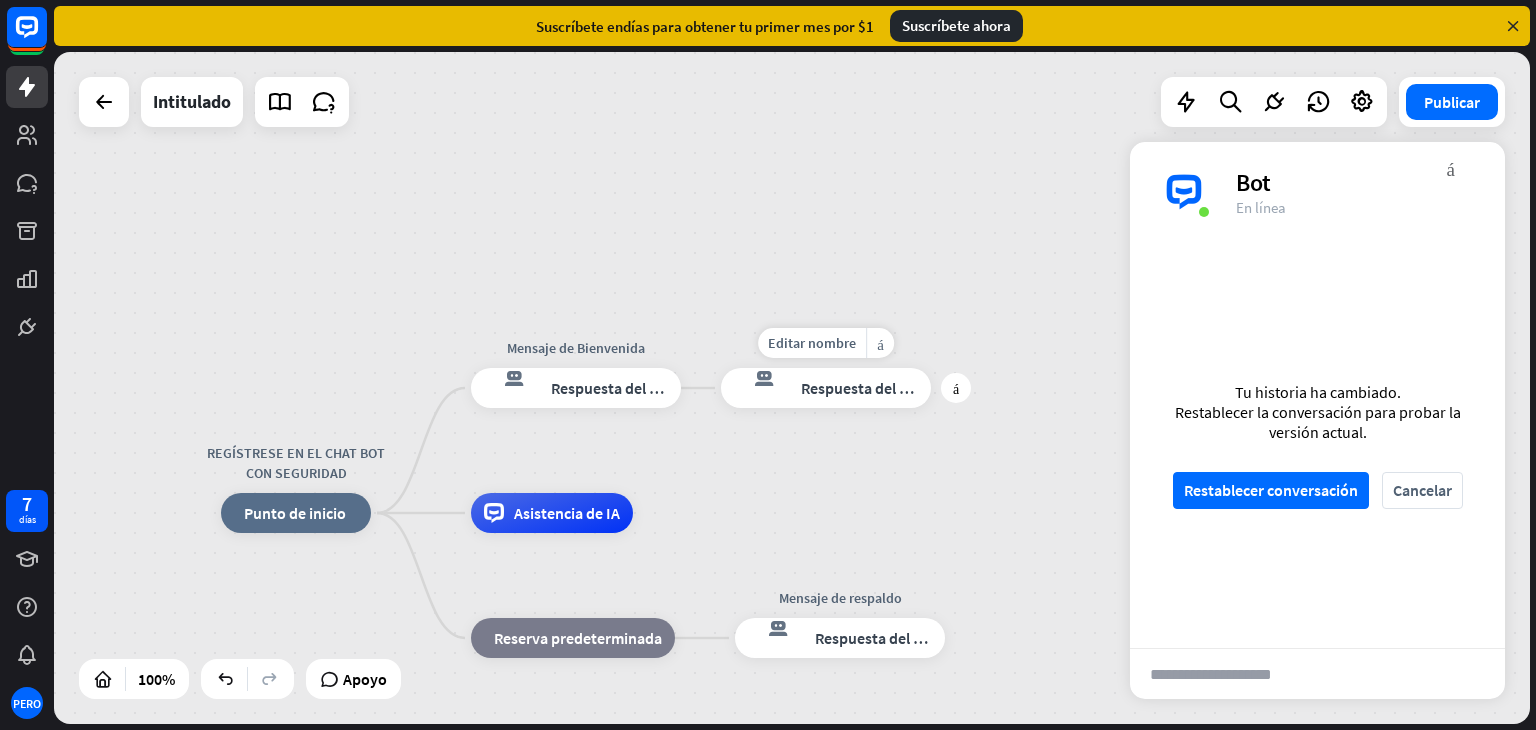 click on "Respuesta del bot" at bounding box center (862, 388) 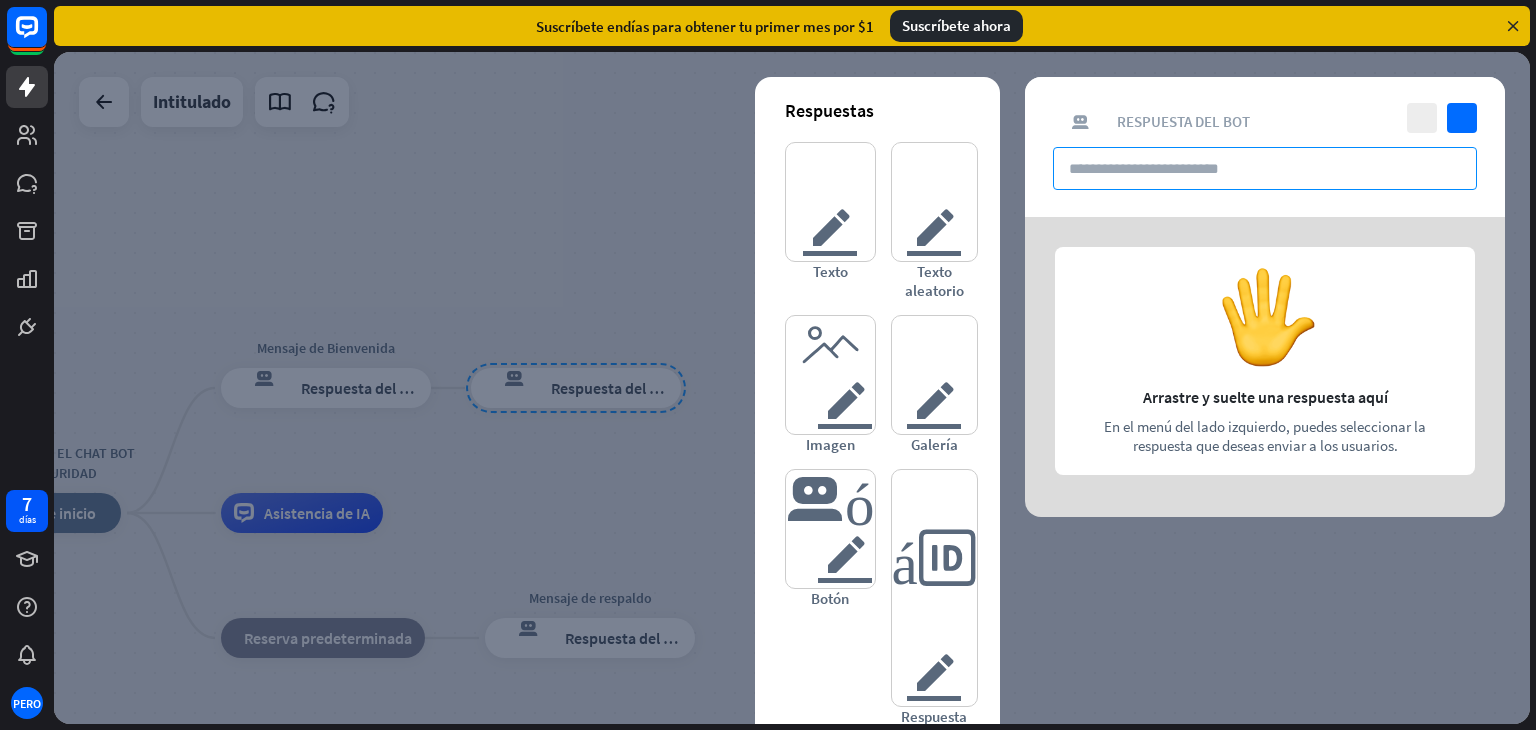 click at bounding box center [1265, 168] 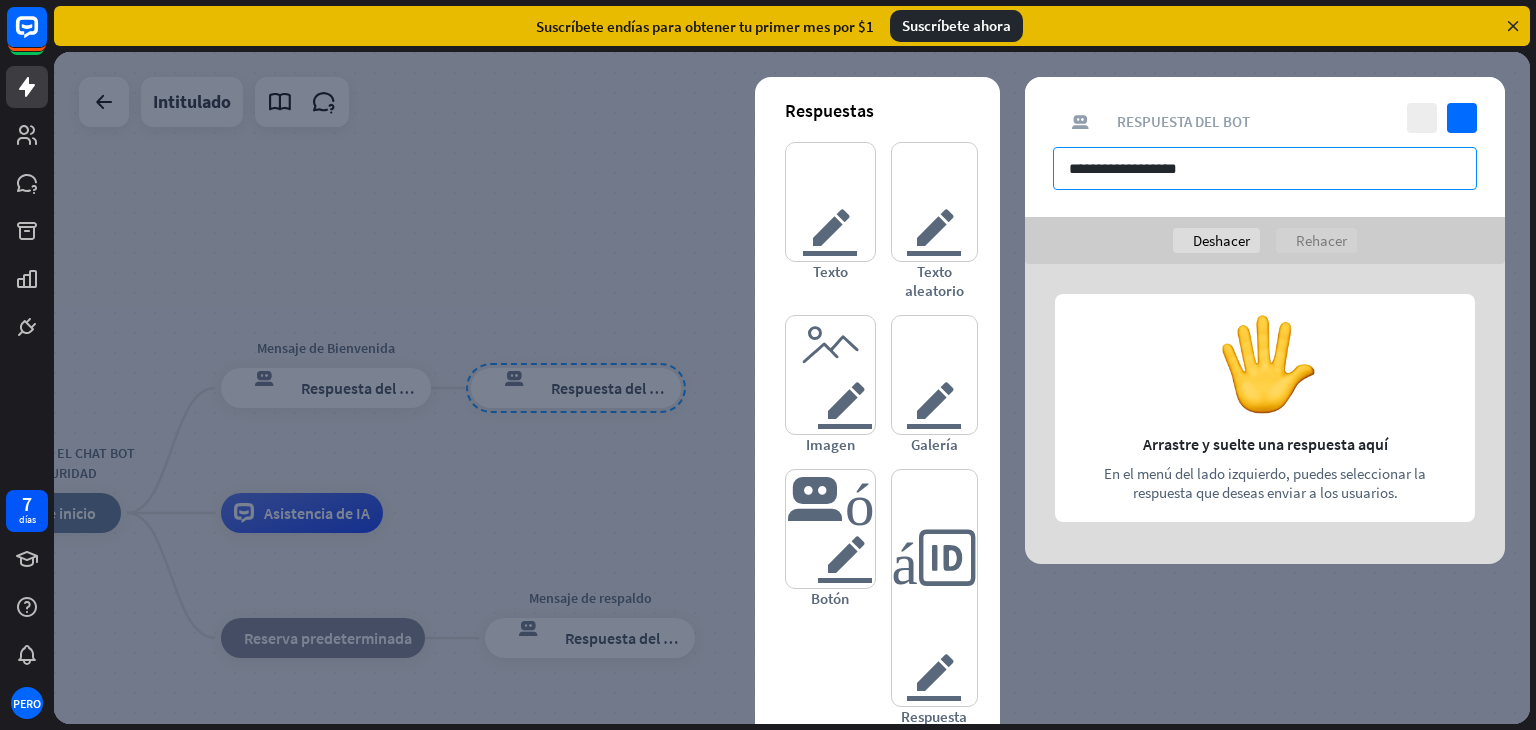 type on "**********" 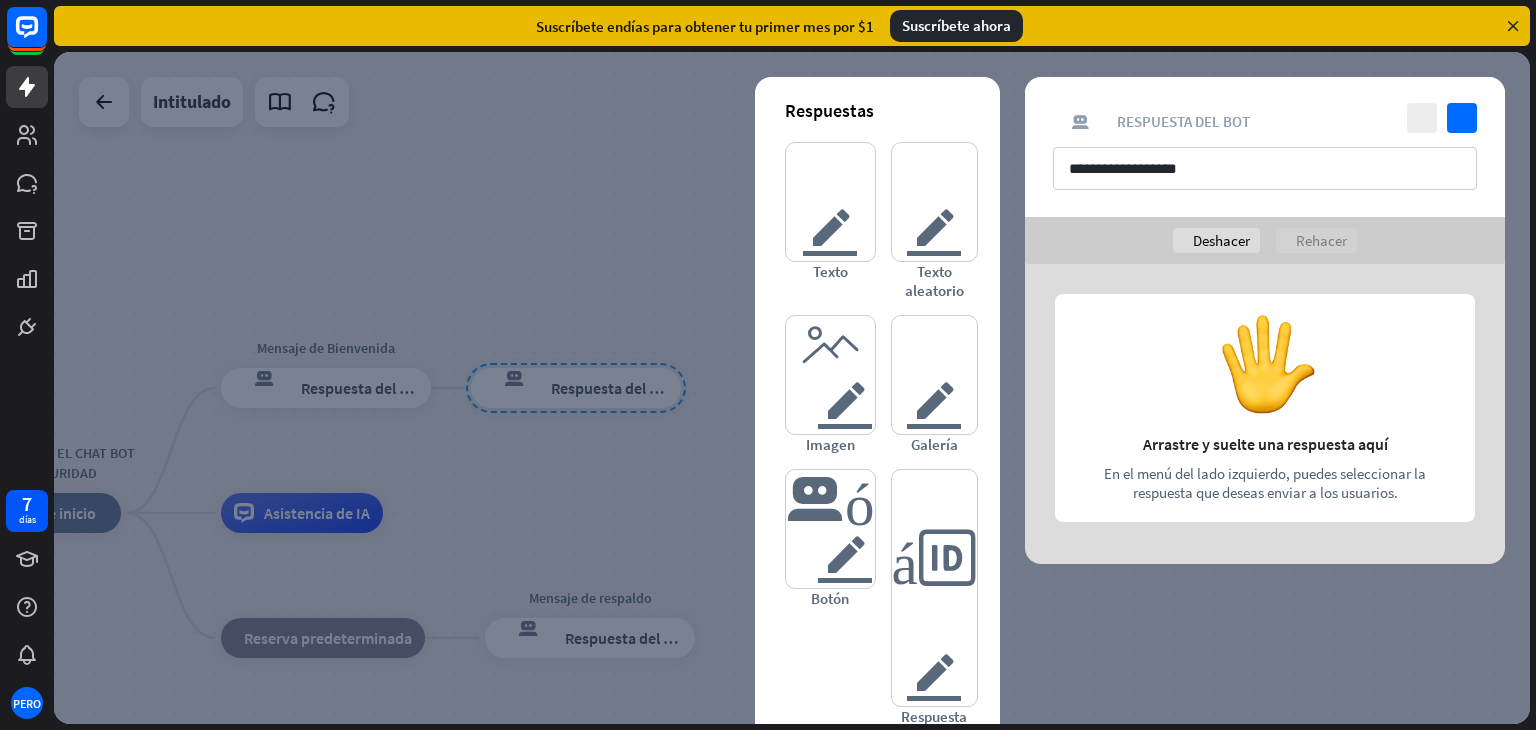 click at bounding box center (1265, 414) 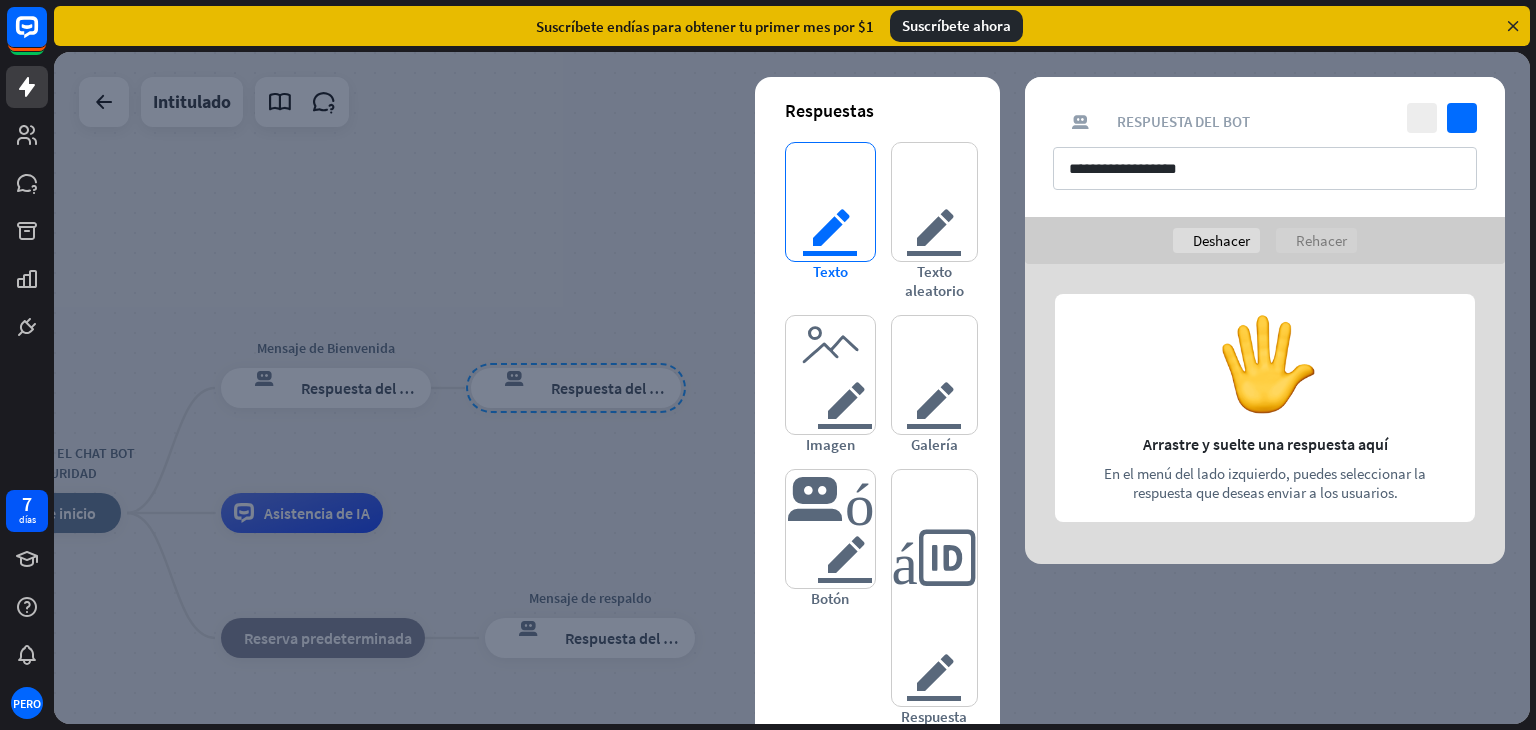 click on "texto del editor" at bounding box center [830, 202] 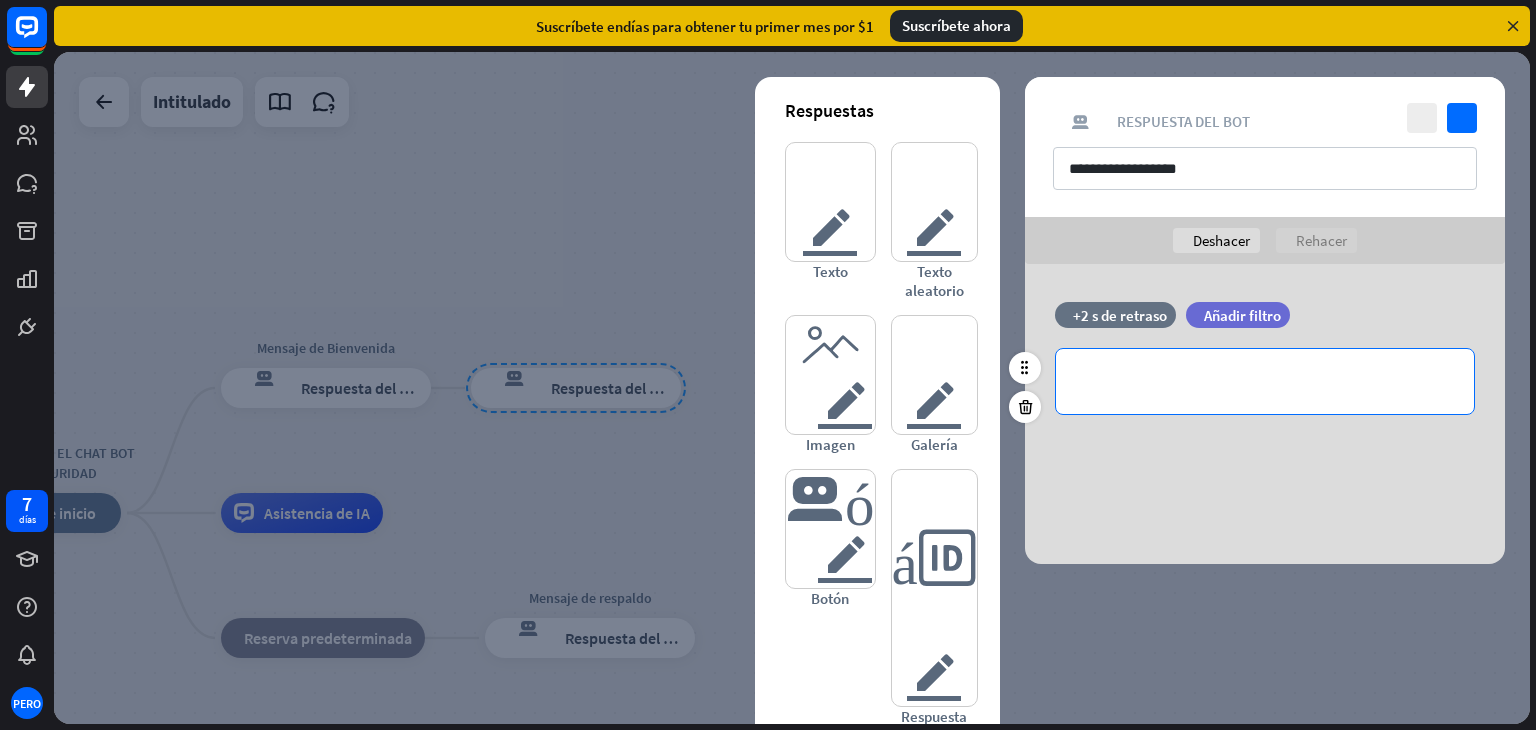 click on "**********" at bounding box center [1265, 381] 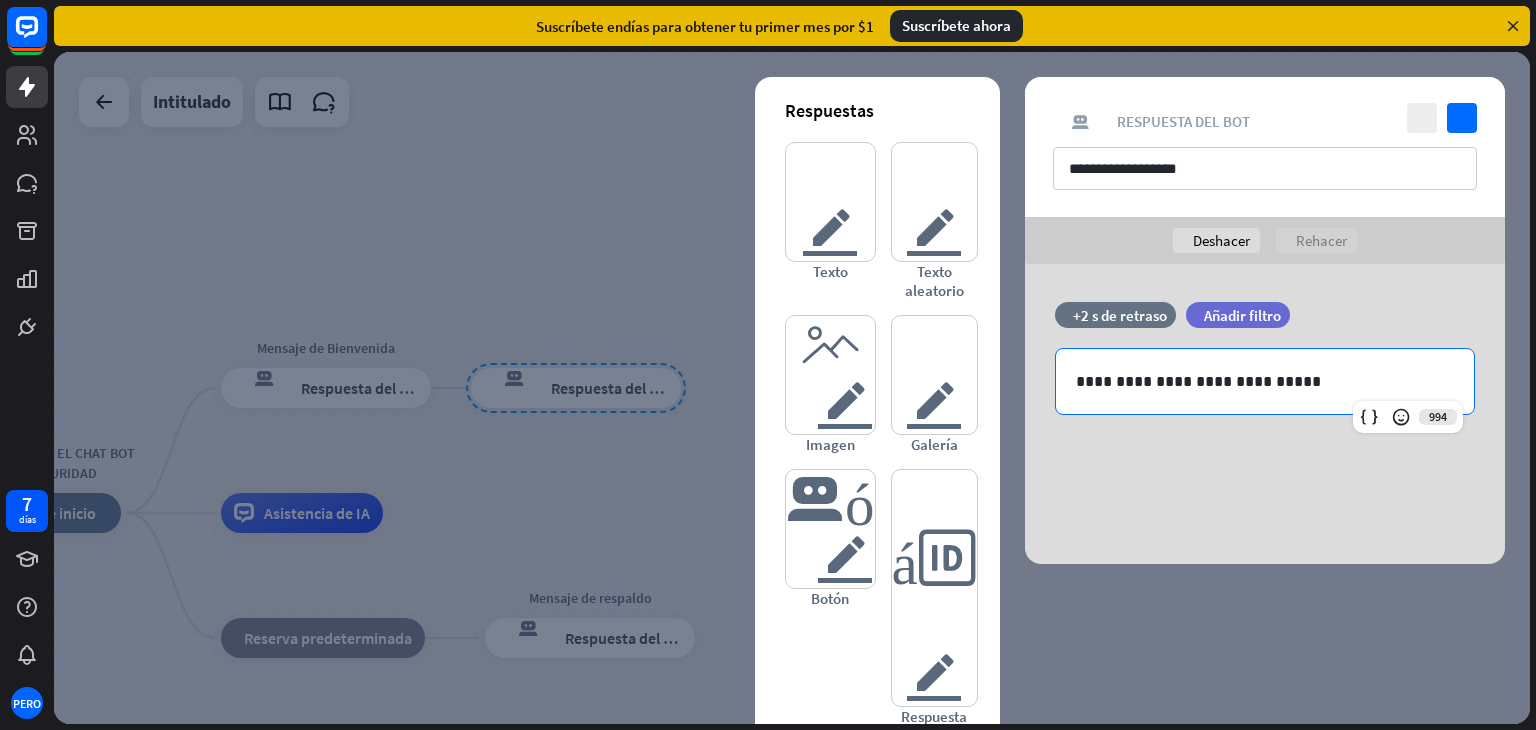 click on "**********" at bounding box center [1265, 147] 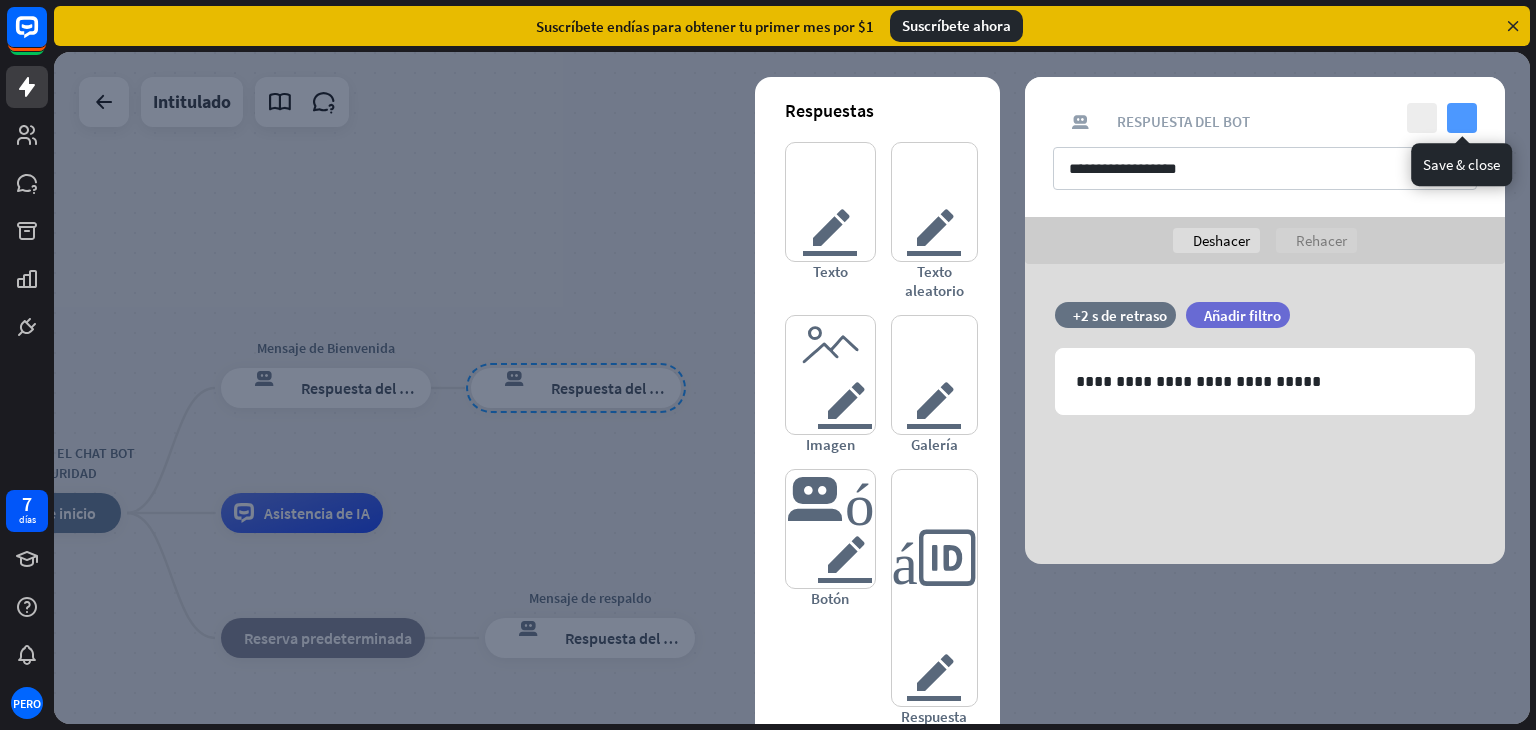 click on "controlar" at bounding box center (1462, 118) 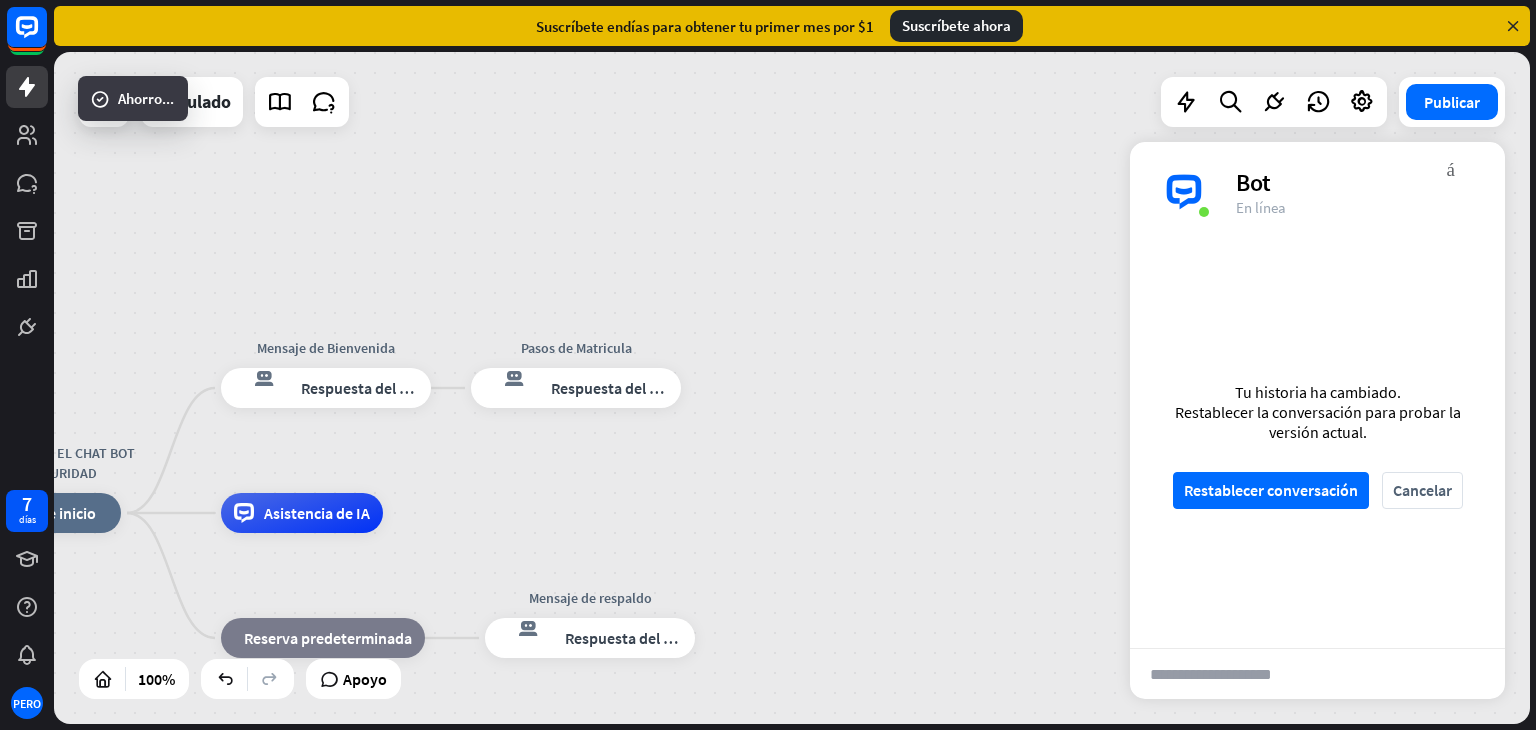 click on "Tu historia ha cambiado.
Restablecer la conversación para probar la versión actual.
Restablecer conversación
Cancelar" at bounding box center [1317, 445] 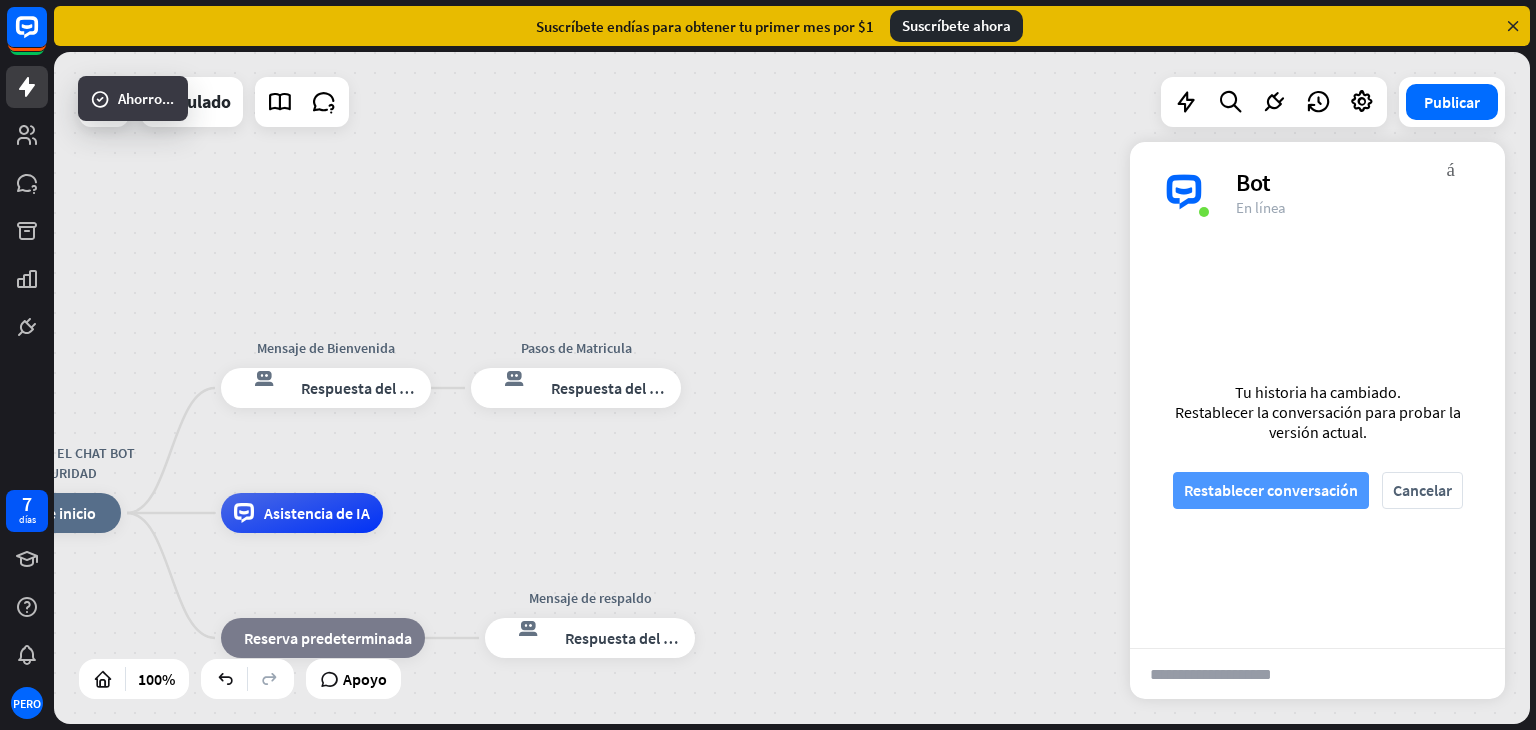 click on "Restablecer conversación" at bounding box center (1271, 490) 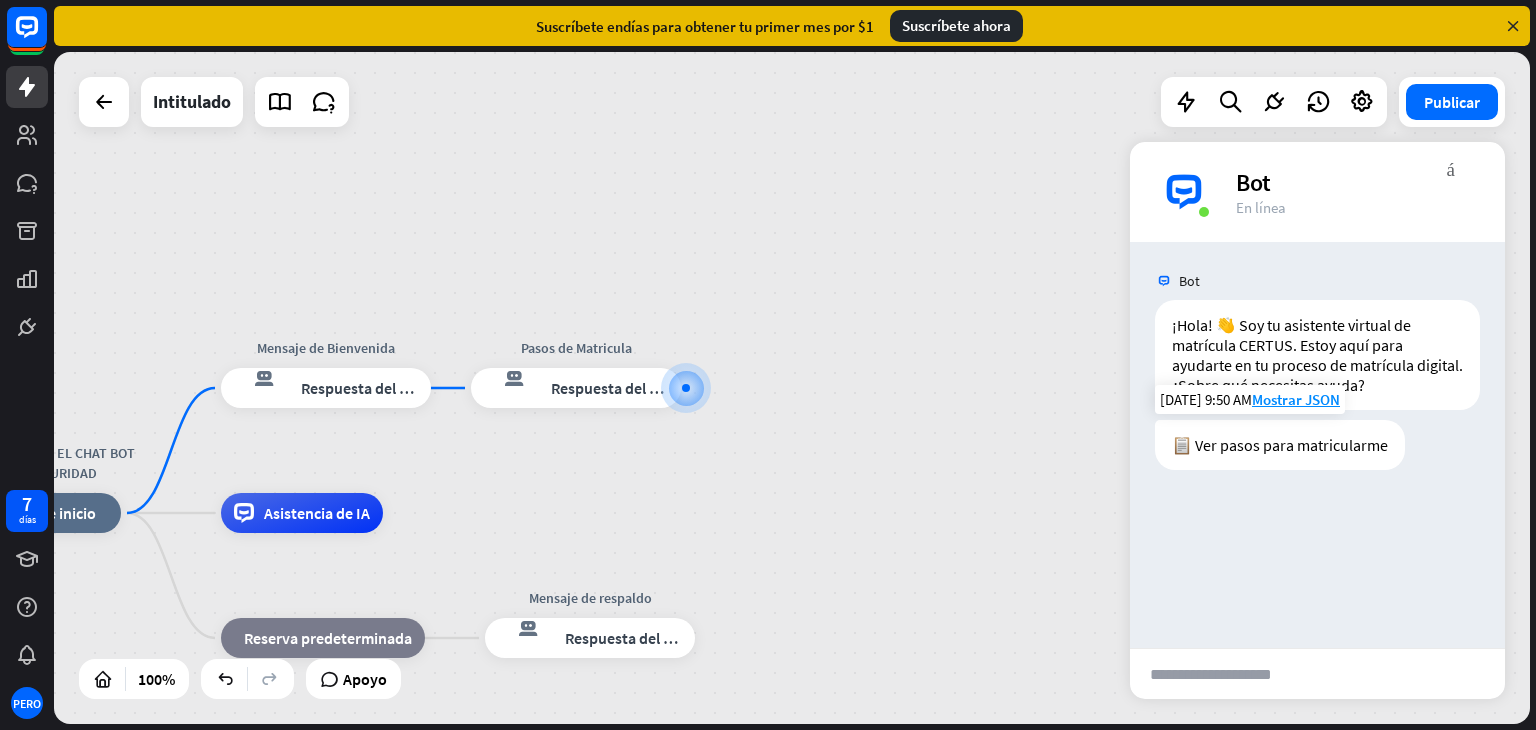click on "📋 Ver pasos para matricularme" at bounding box center (1280, 445) 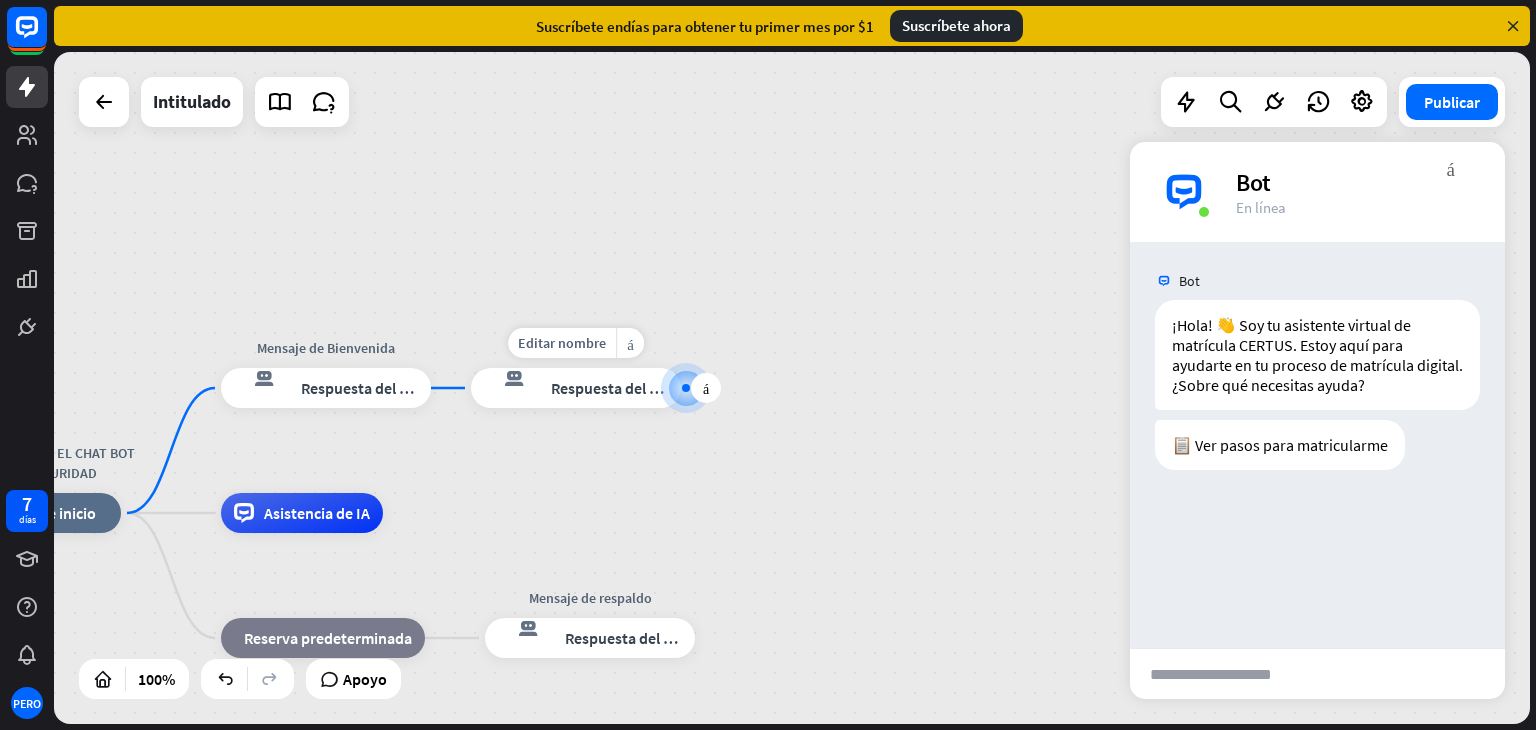 click on "Respuesta del bot" at bounding box center (612, 388) 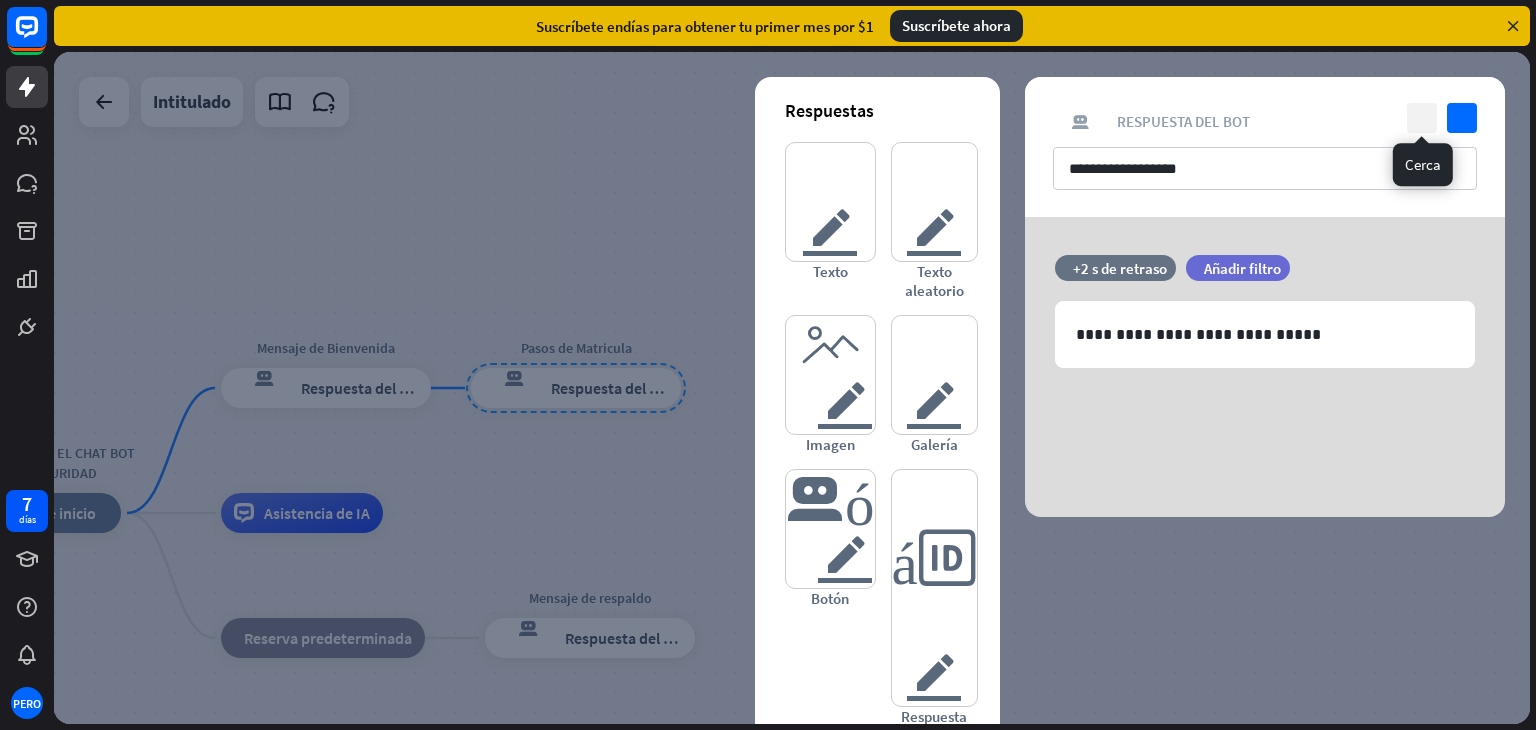 click on "cerca" at bounding box center [1422, 118] 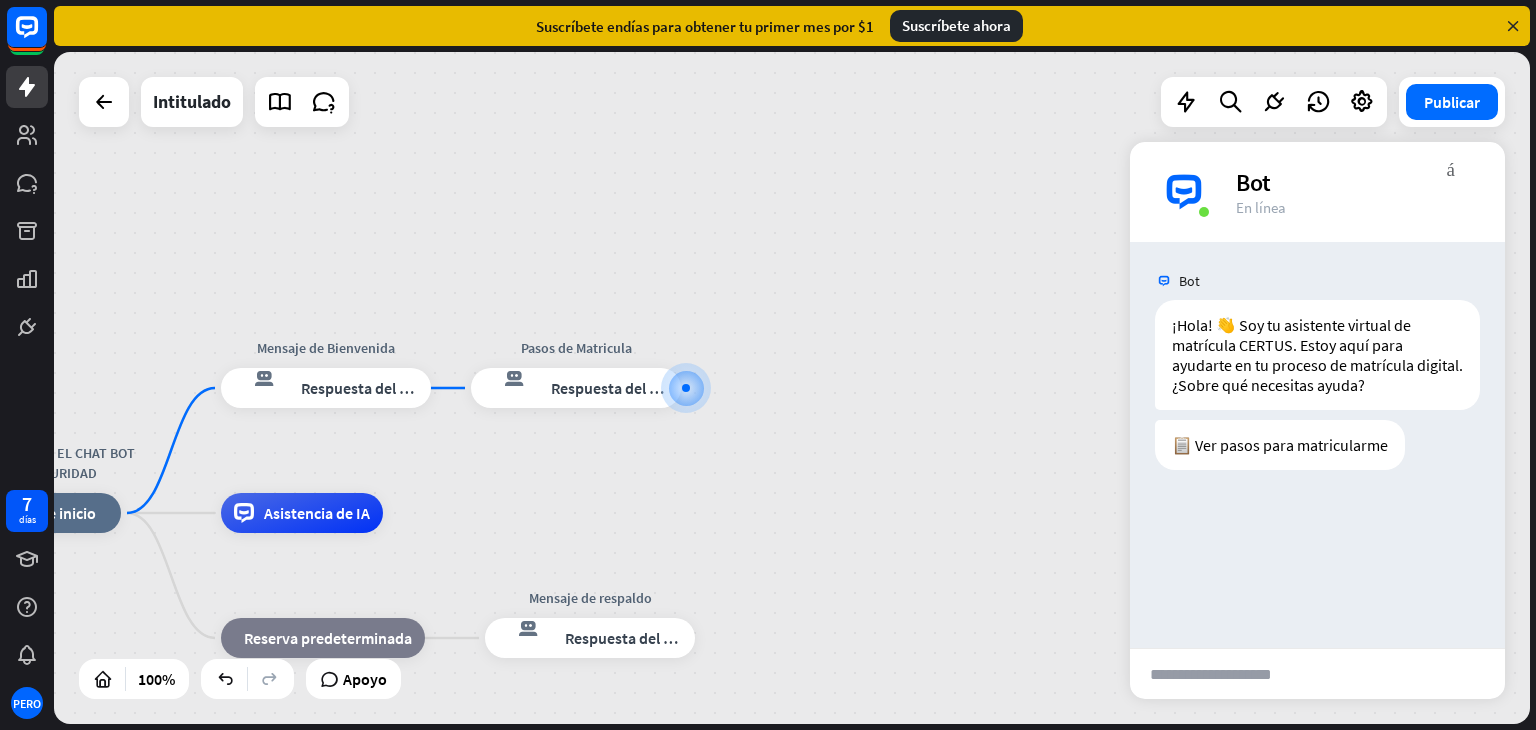 click on "REGÍSTRESE EN EL CHAT BOT CON SEGURIDAD   inicio_2   Punto de inicio                 Mensaje de Bienvenida   respuesta del bot de bloqueo   Respuesta del bot                 Pasos de Matricula   respuesta del bot de bloqueo   Respuesta del bot                         Asistencia de IA                   bloque_de_retroceso   Reserva predeterminada                 Mensaje de respaldo   respuesta del bot de bloqueo   Respuesta del bot" at bounding box center [792, 388] 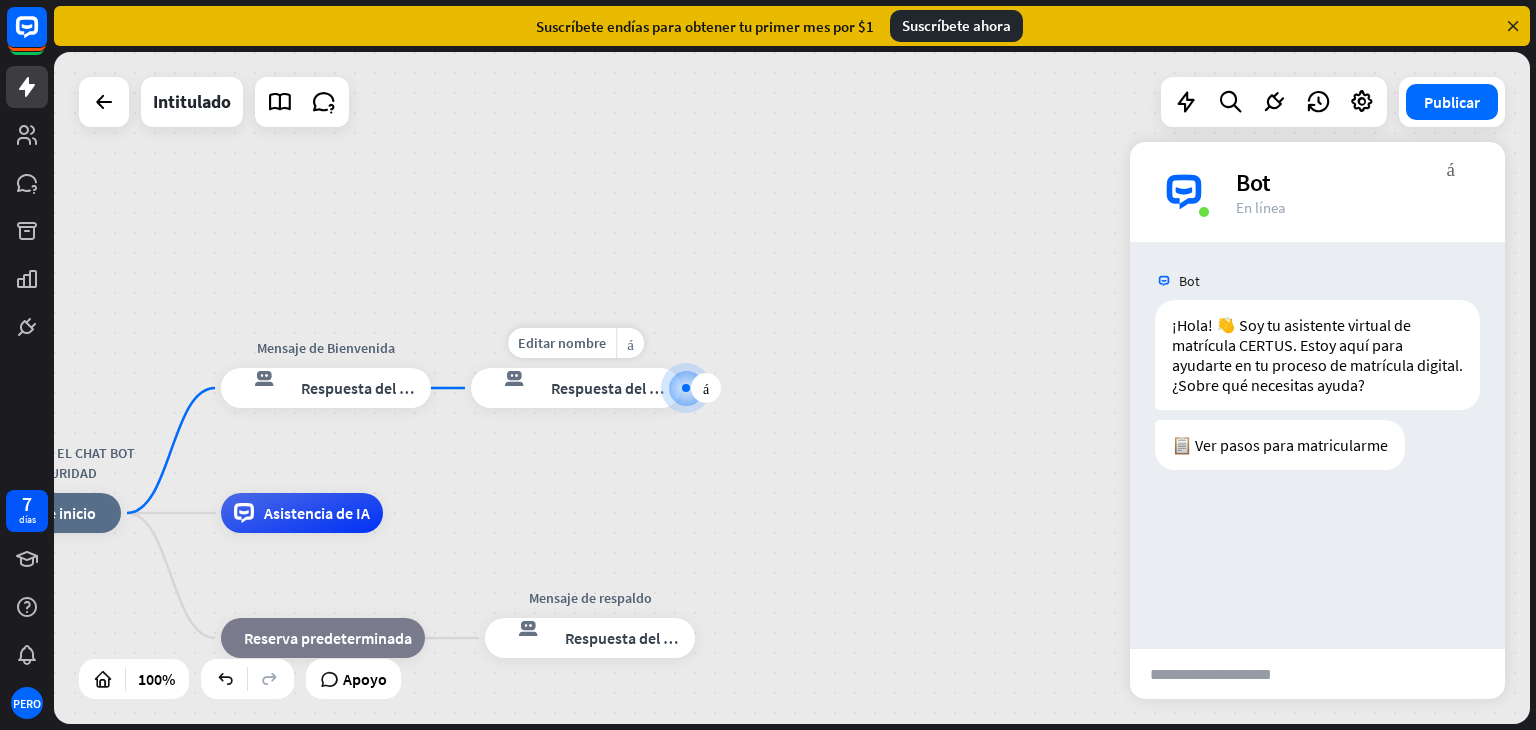 click at bounding box center [686, 388] 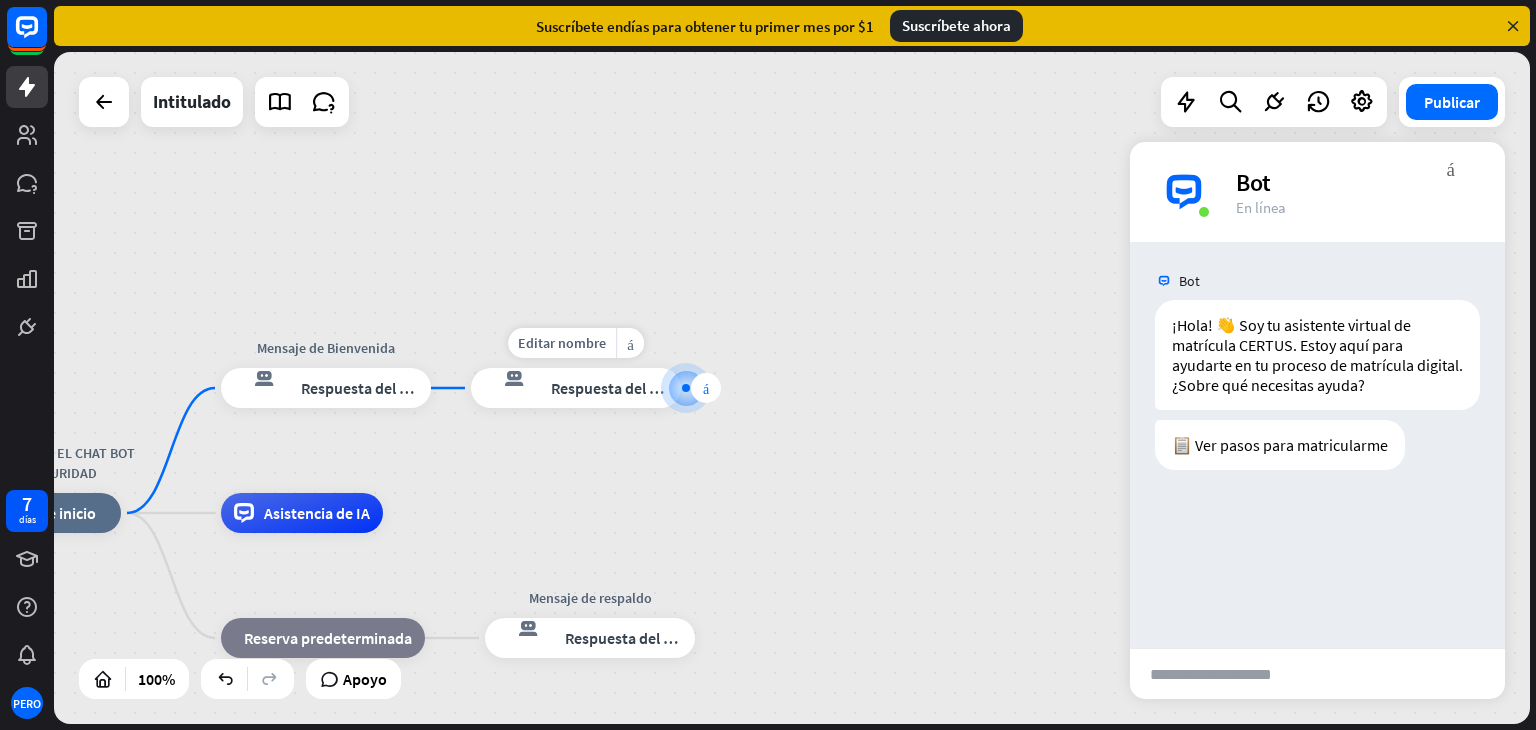 click on "más" at bounding box center (706, 388) 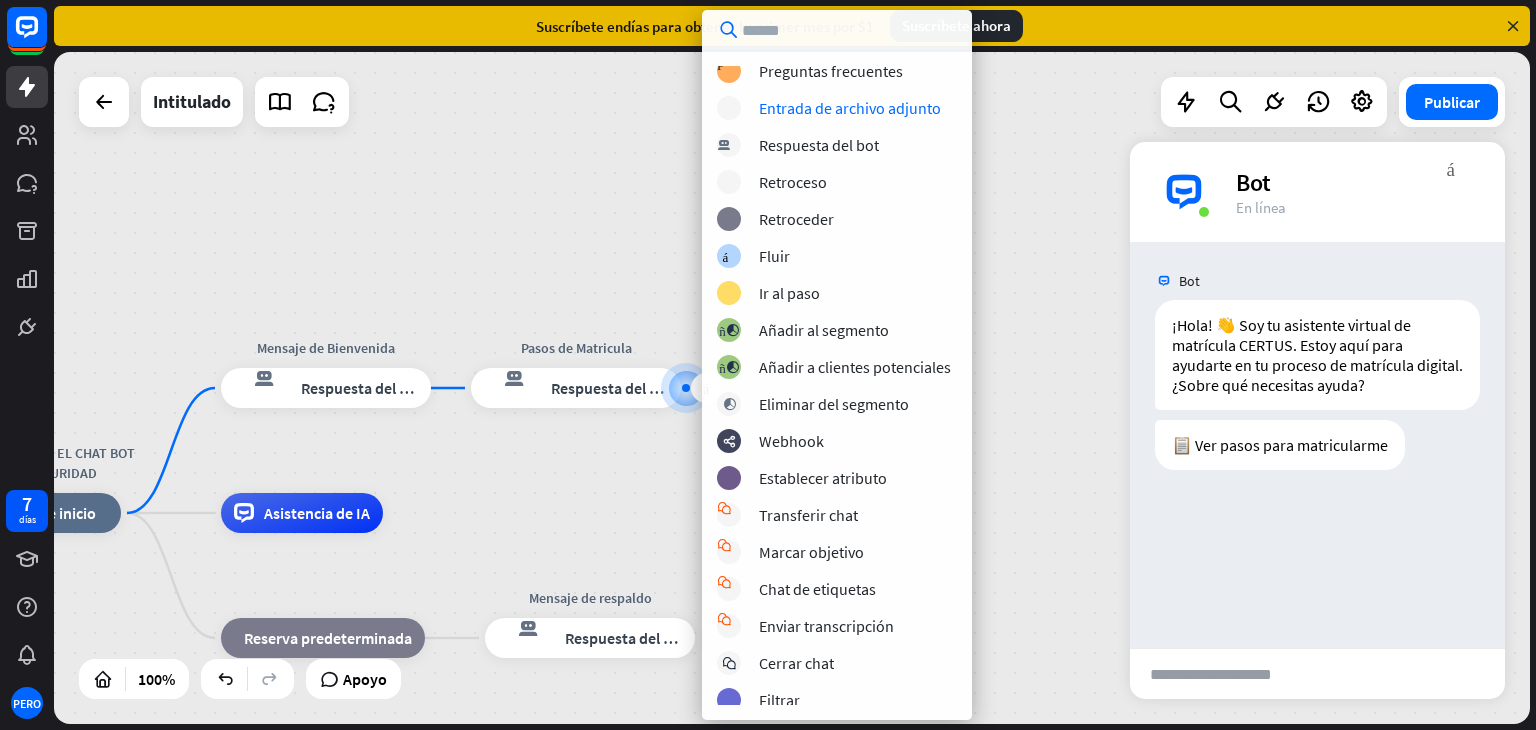 scroll, scrollTop: 53, scrollLeft: 0, axis: vertical 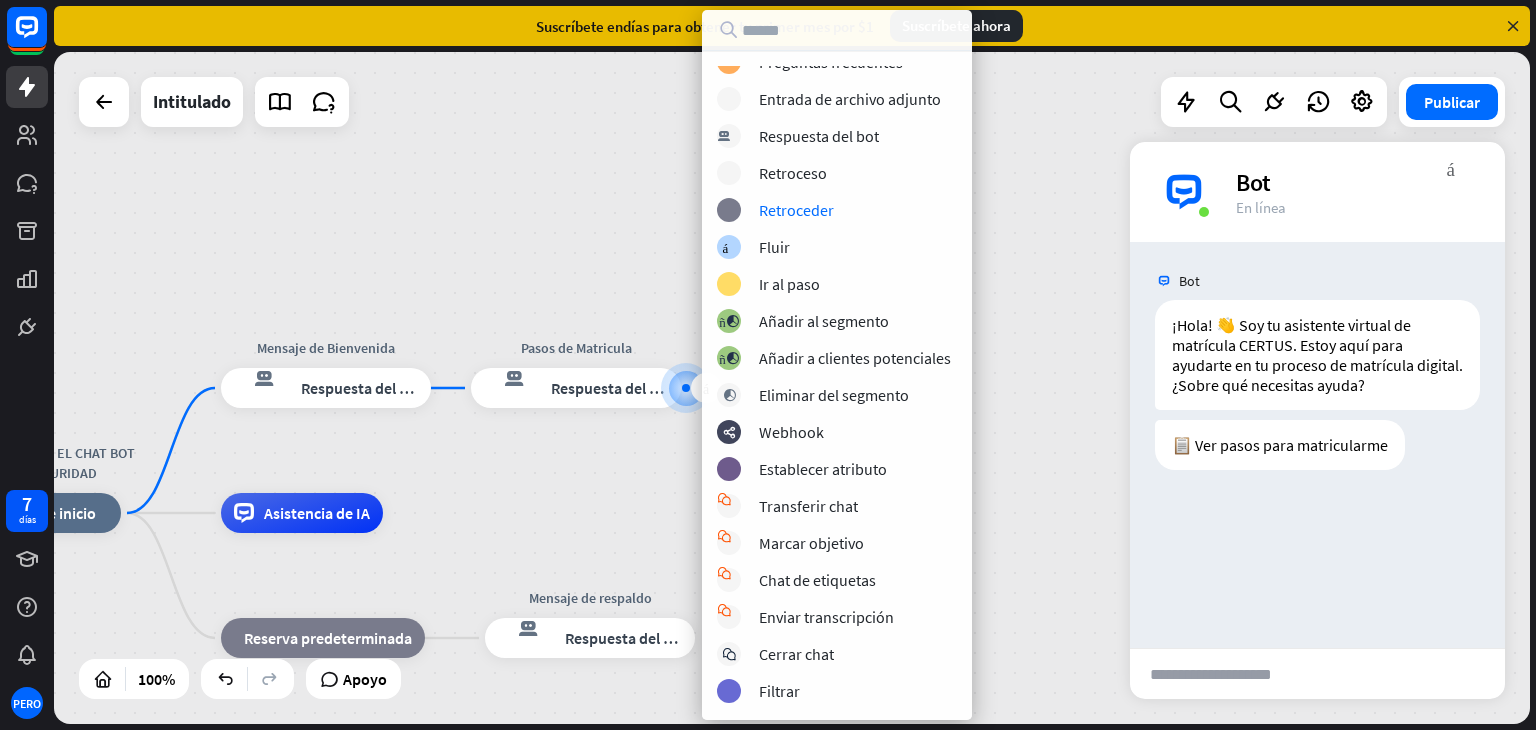 click on "bloquear_entrada_de_usuario
Entrada del usuario
Preguntas frecuentes sobre bloques
Preguntas frecuentes
archivo adjunto de bloque
Entrada de archivo adjunto
respuesta del bot de bloqueo
Respuesta del bot
retroceso de bloque
Retroceso
bloque_de_retroceso
Retroceder
árbol constructor
Fluir
bloque_ir a
Ir al paso
bloque_añadir_al_segmento
Añadir al segmento
bloque_añadir_al_segmento
Añadir a clientes potenciales
eliminar_bloque_del_segmento
Eliminar del segmento
webhooks
Webhook
atributo_conjunto_bloque
Establecer atributo
bloque_chat en vivo
Transferir chat
bloque_chat en vivo
Marcar objetivo
bloque_chat en vivo
Chat de etiquetas" at bounding box center [837, 385] 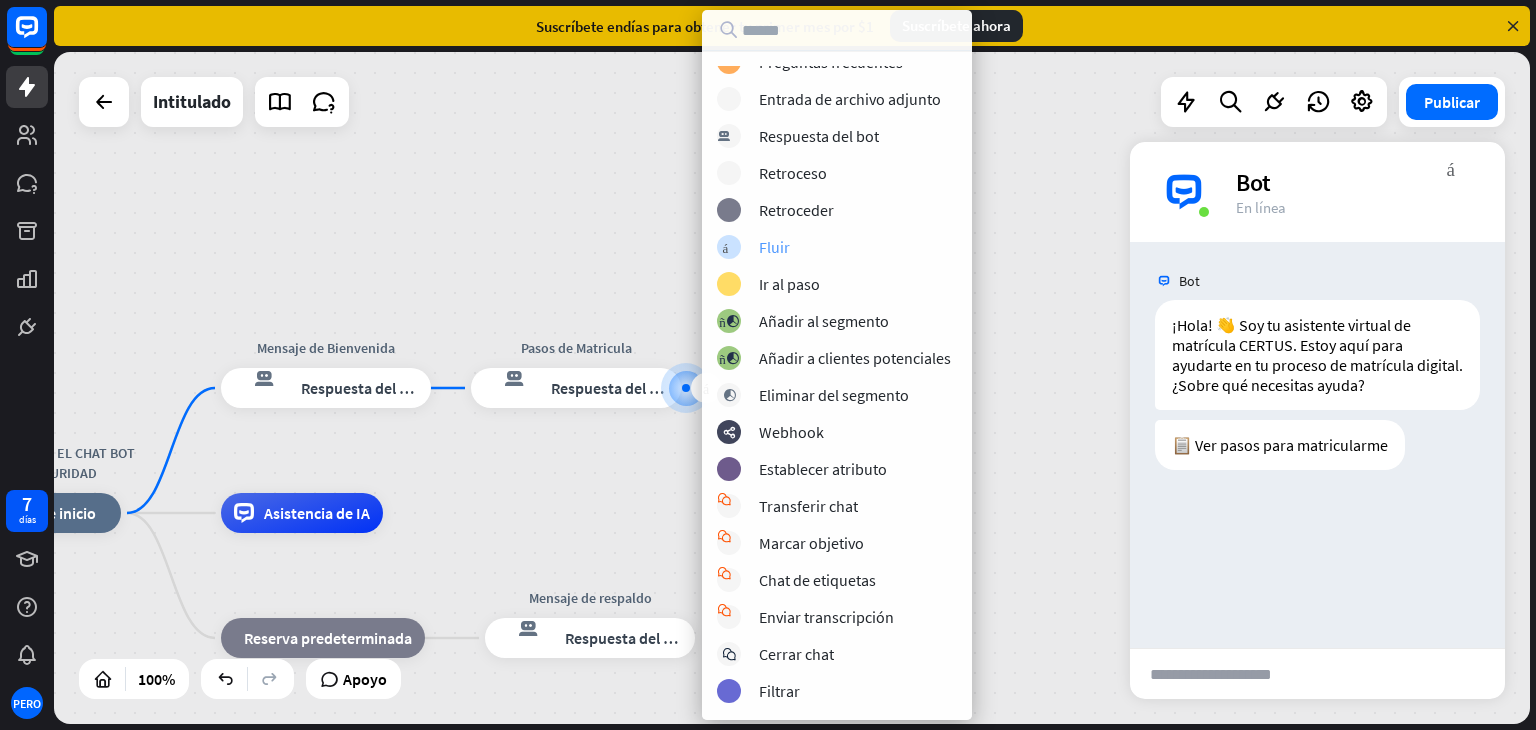 click on "Fluir" at bounding box center (774, 247) 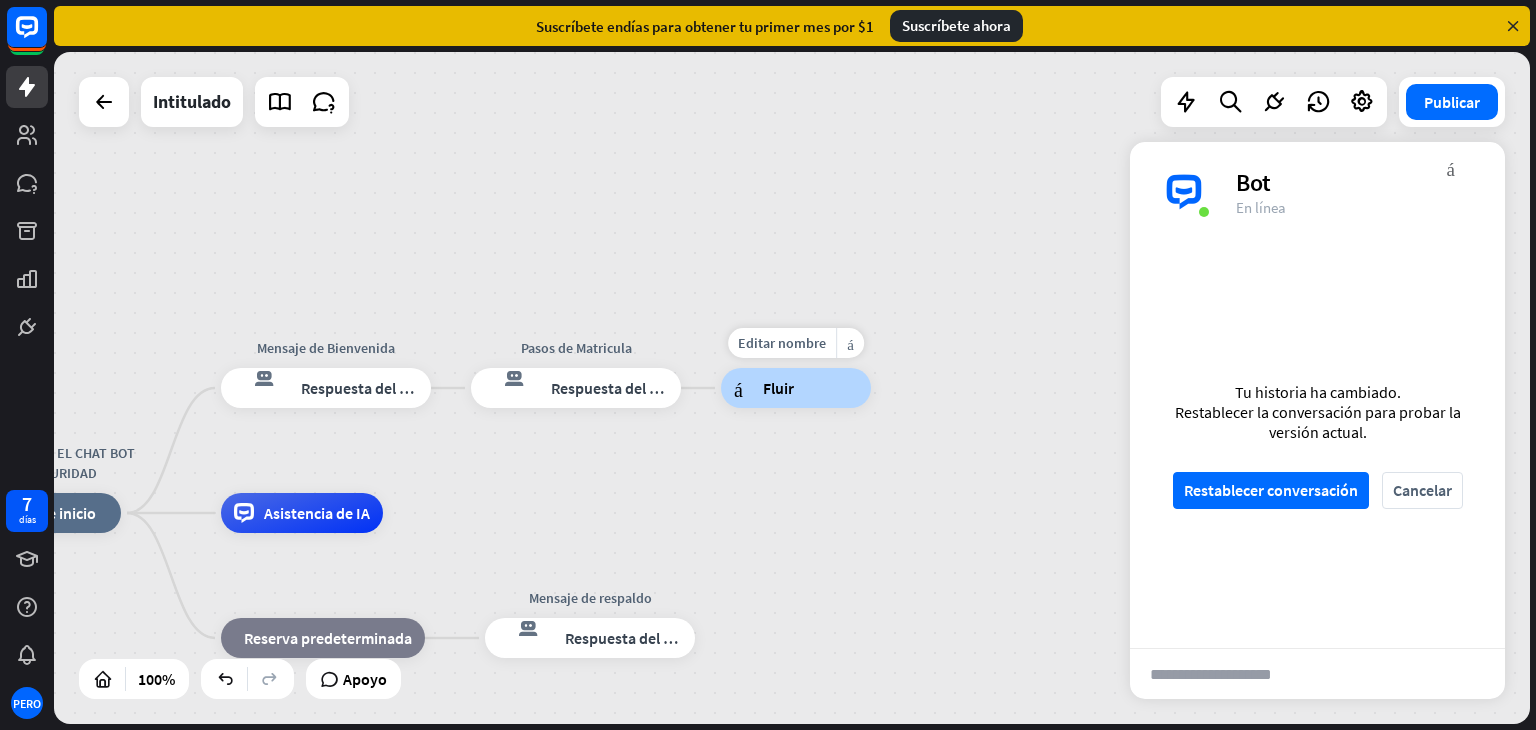 click on "árbol constructor   Fluir" at bounding box center [796, 388] 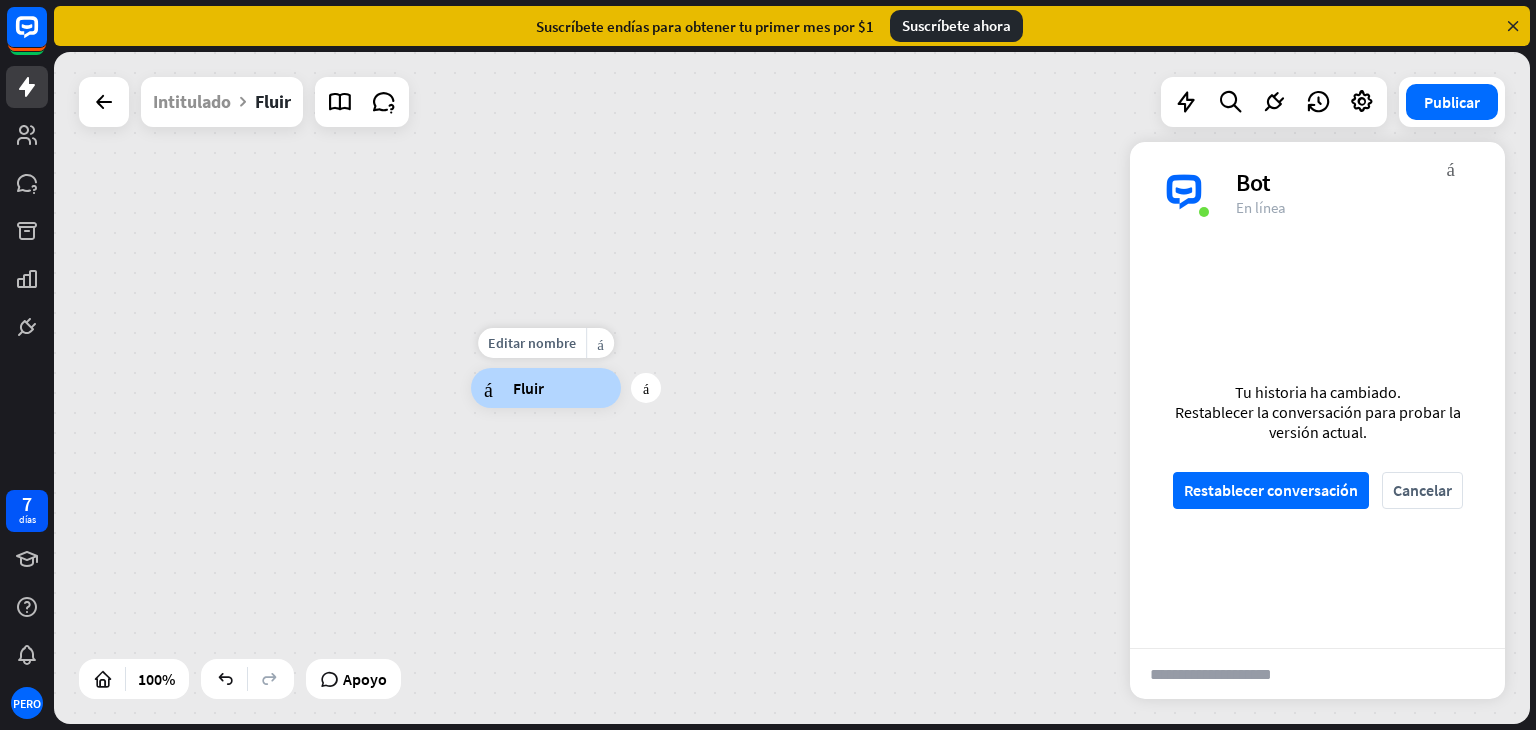 click on "Fluir" at bounding box center [528, 388] 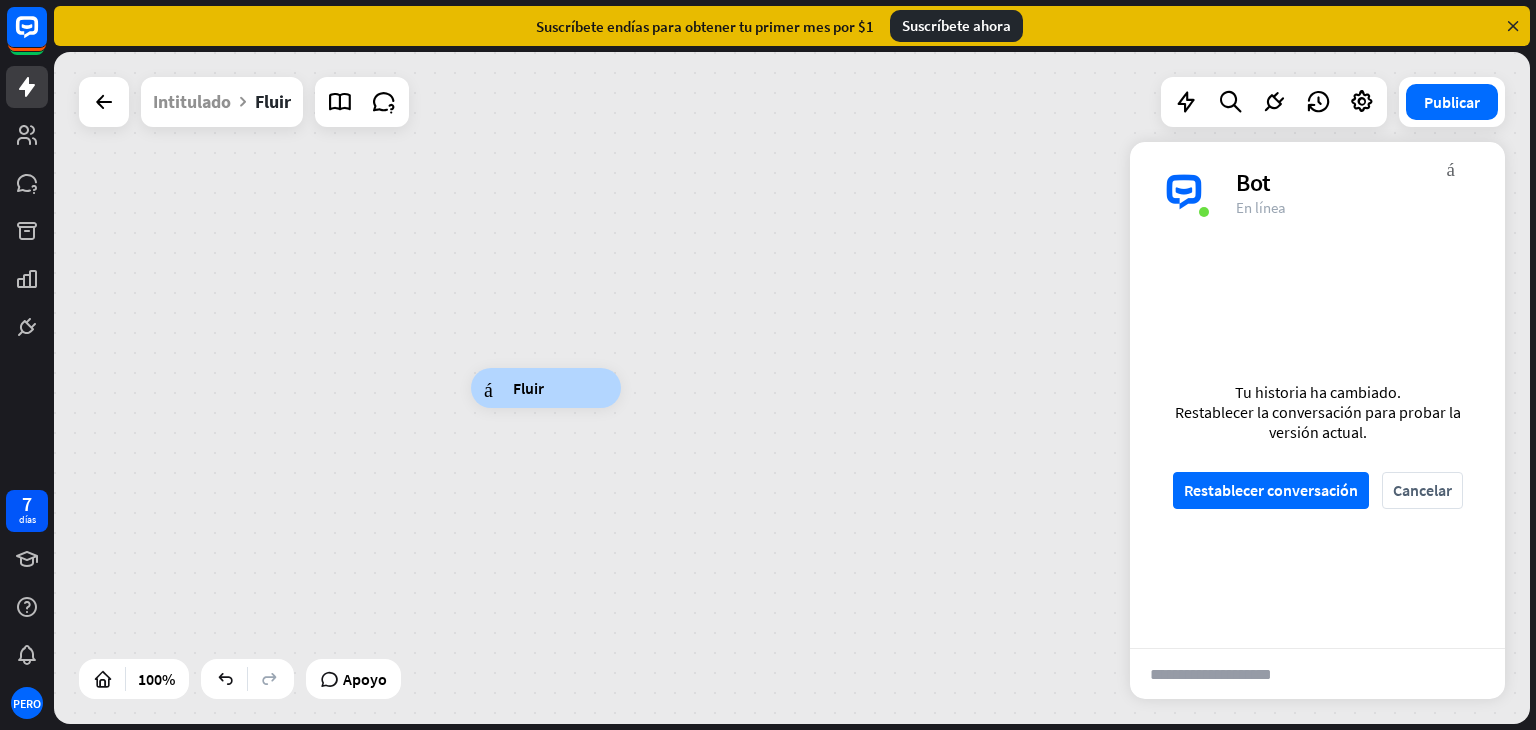 click on "árbol constructor   Fluir" at bounding box center [546, 388] 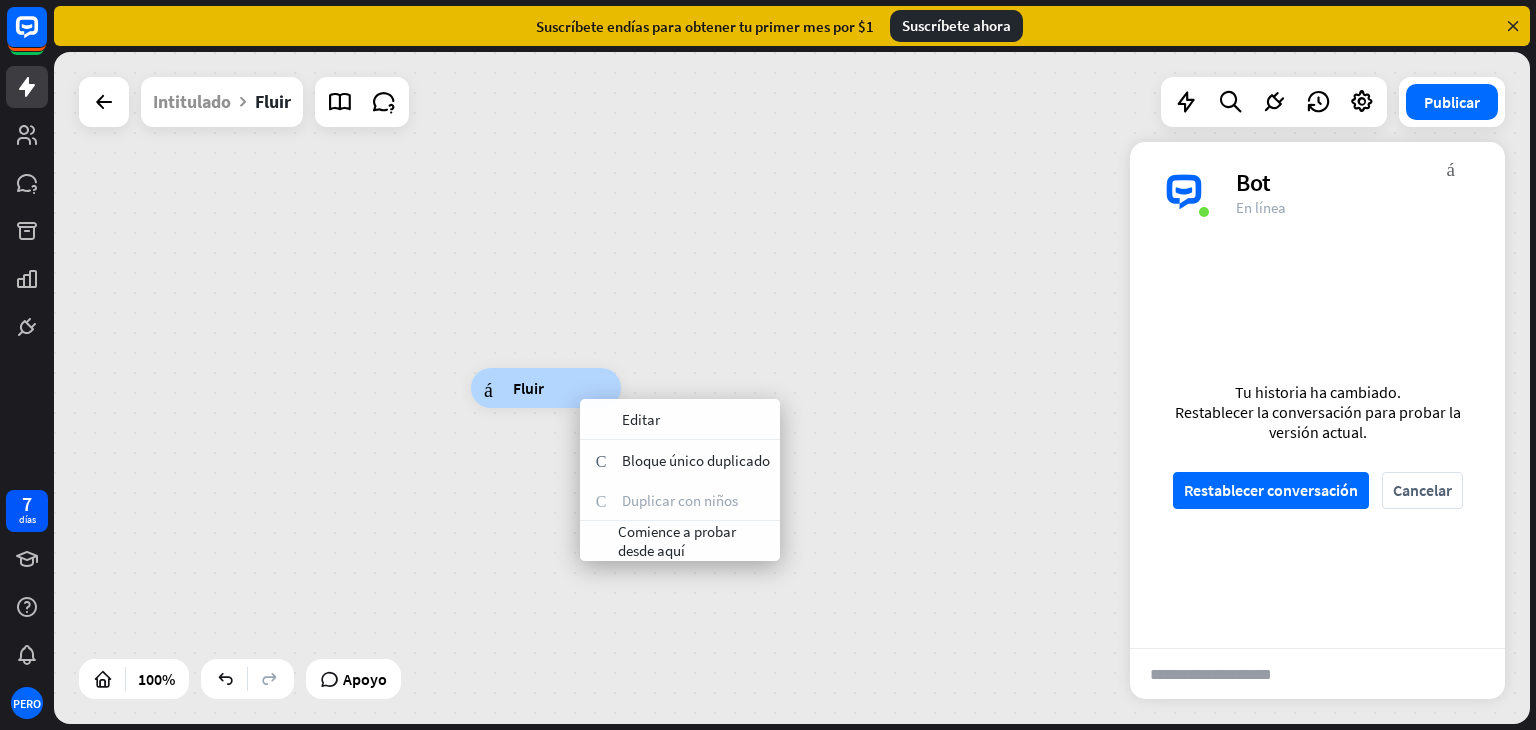 click on "árbol constructor   Fluir" at bounding box center [1209, 724] 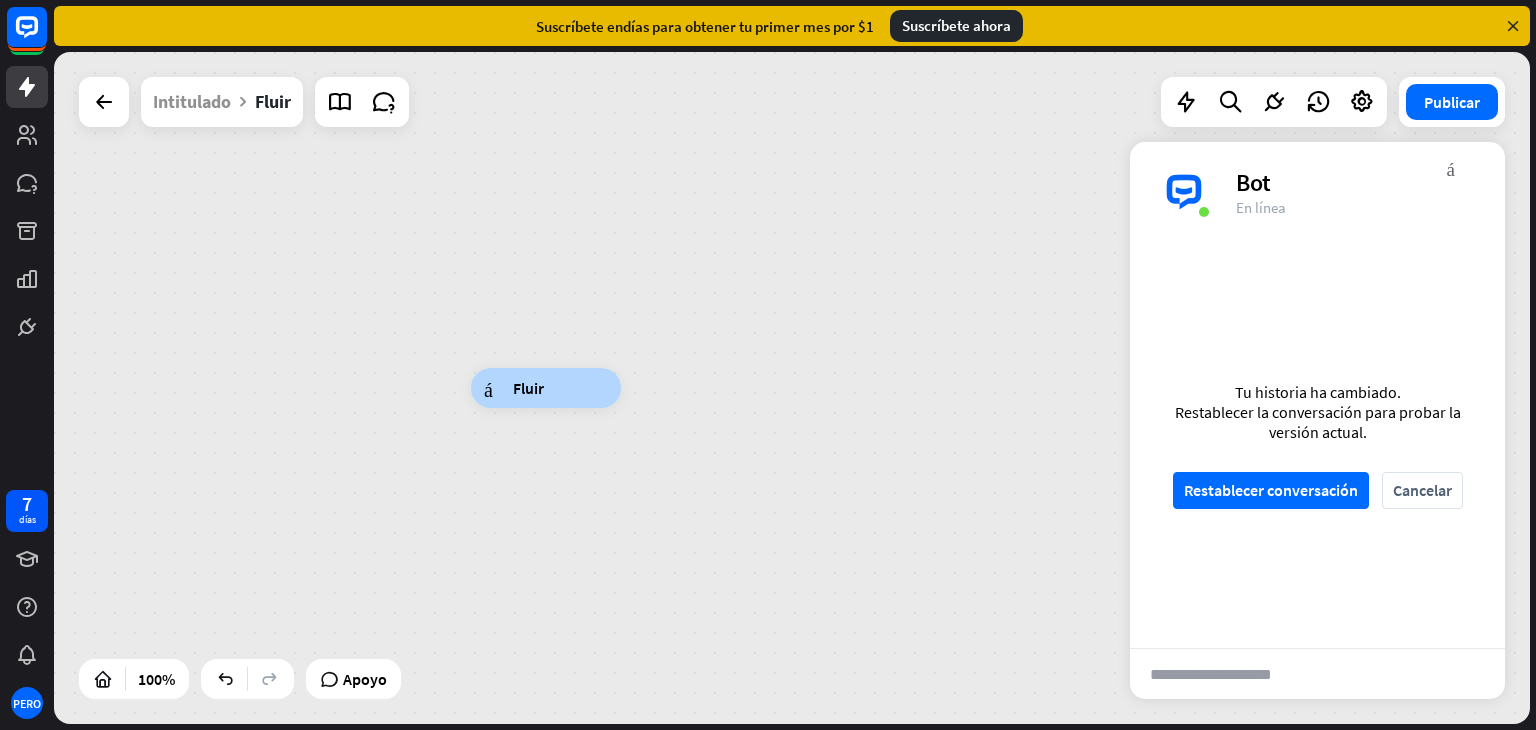 click on "árbol constructor   Fluir" at bounding box center [792, 388] 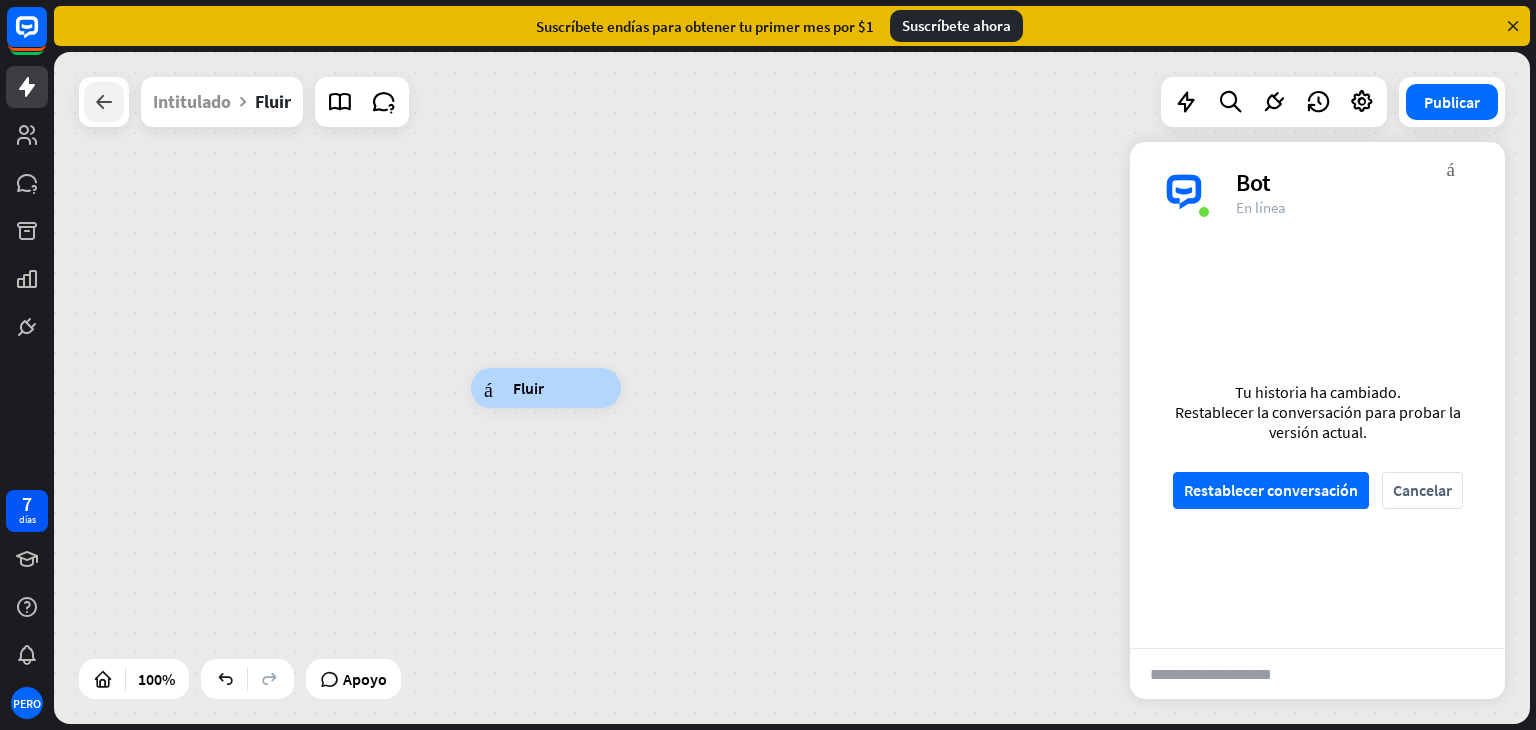 click at bounding box center (104, 102) 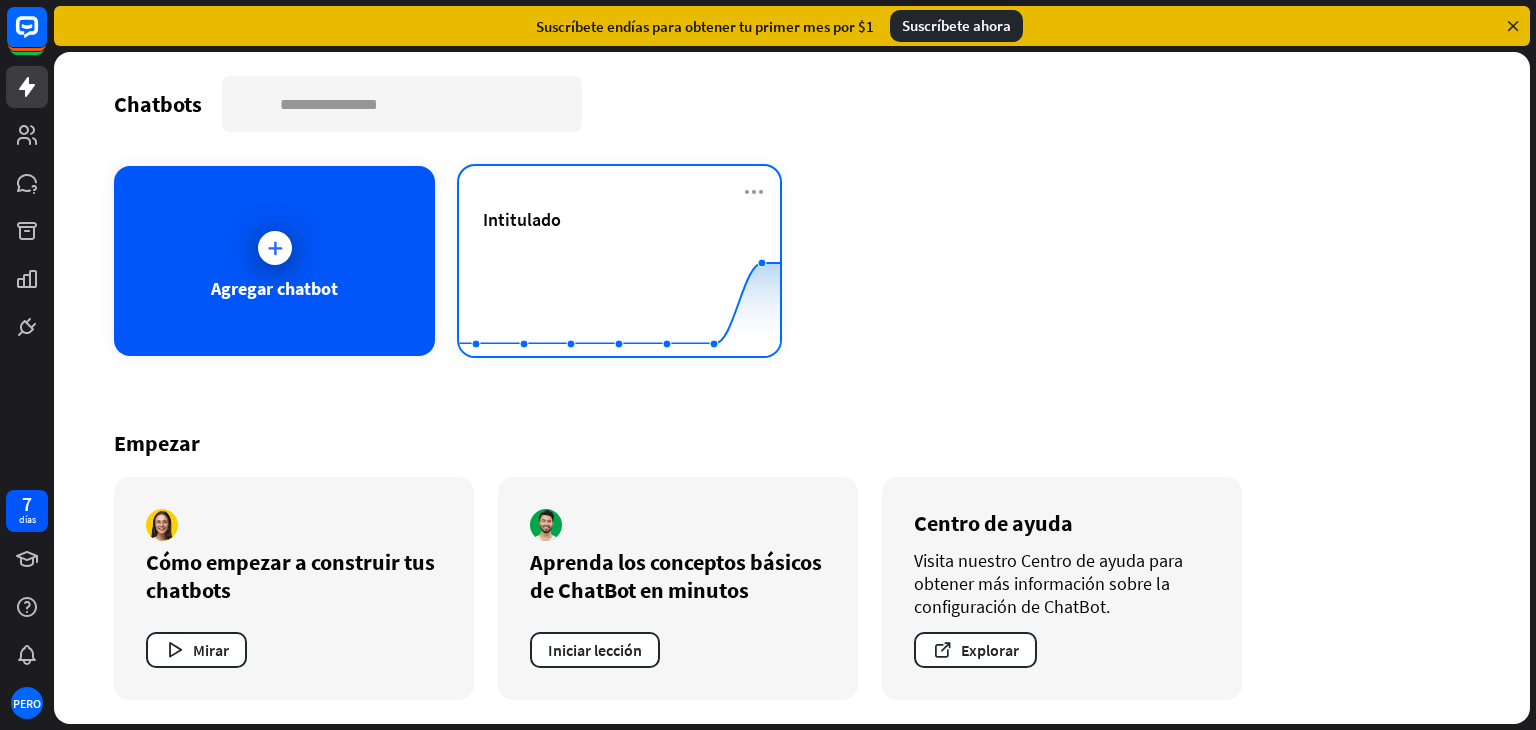 click 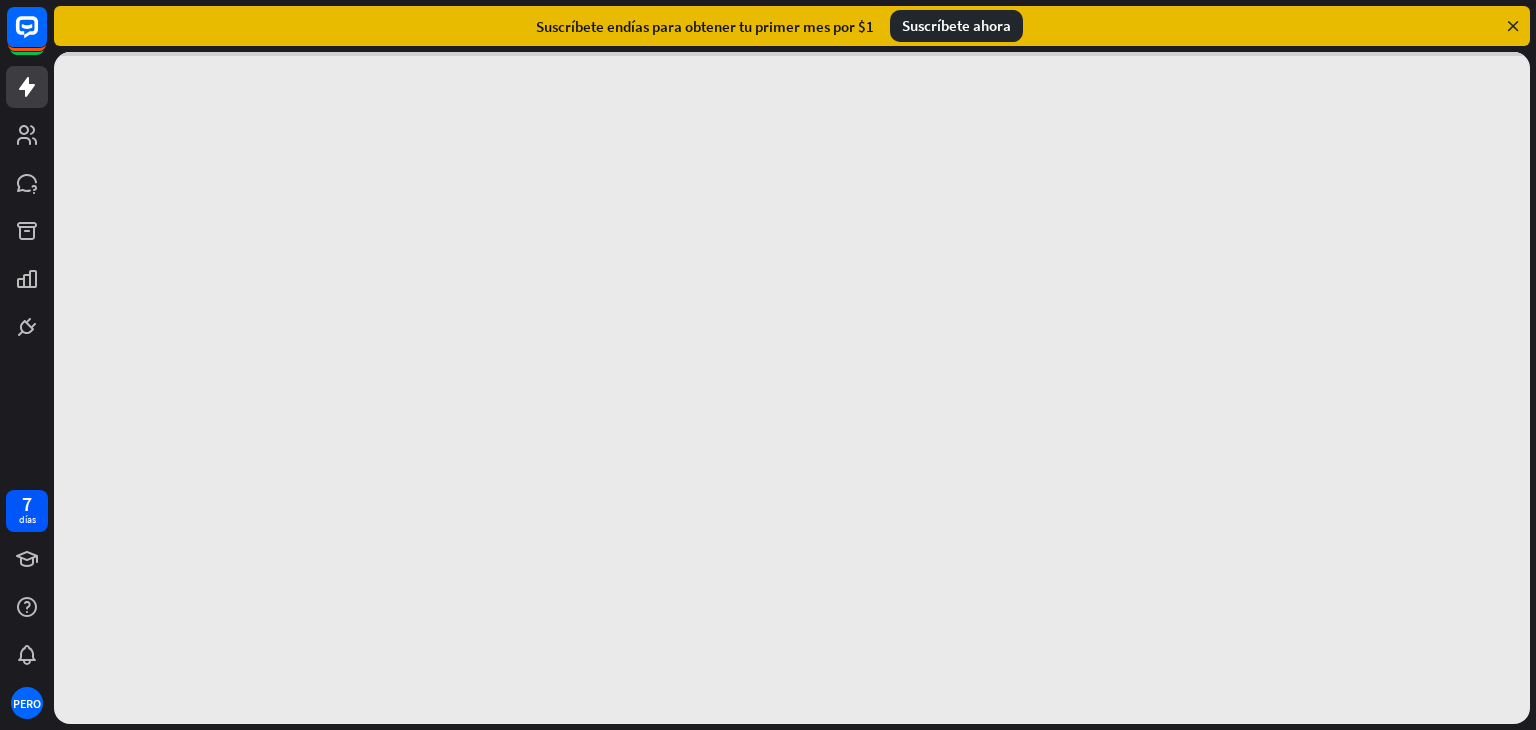 click at bounding box center [792, 388] 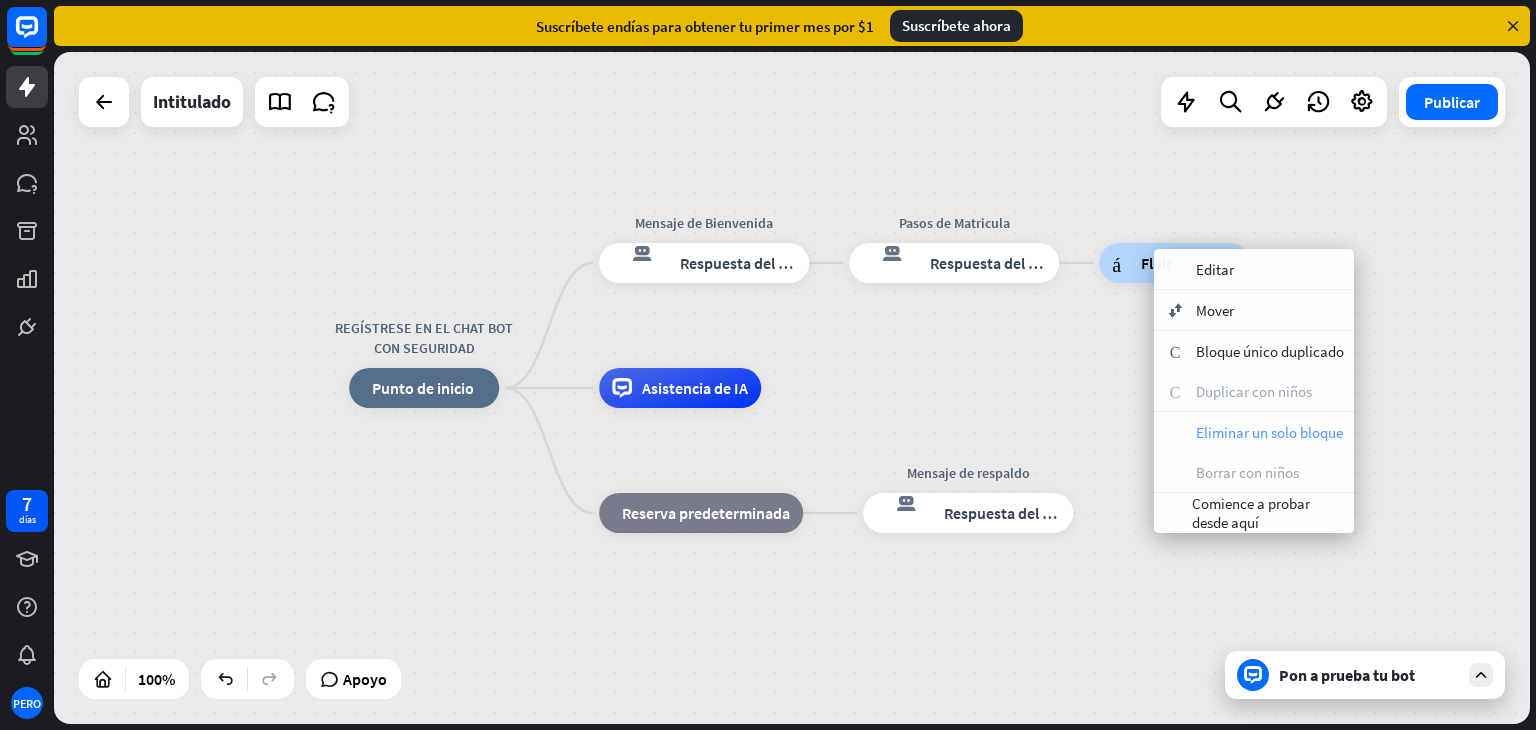 click on "Eliminar un solo bloque" at bounding box center (1269, 432) 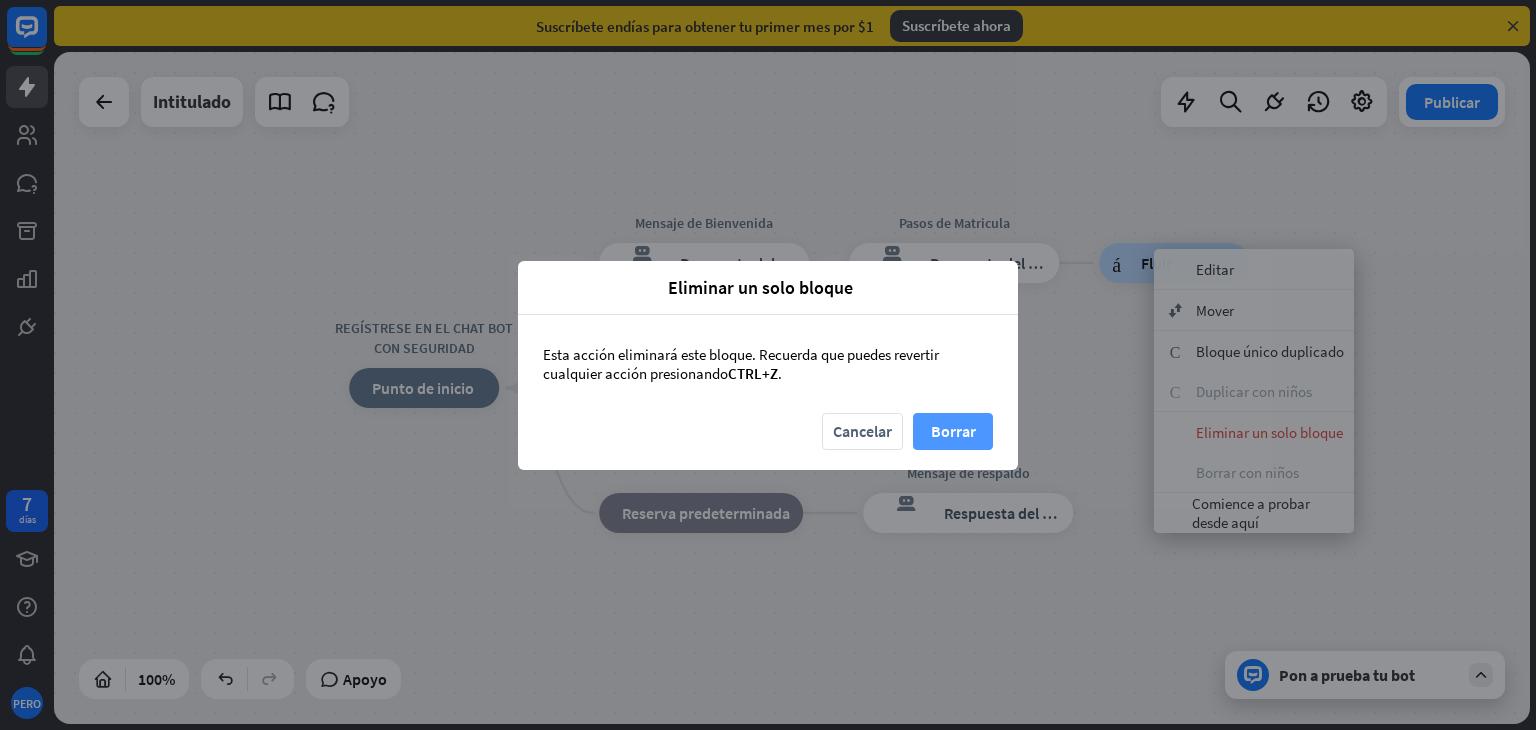 click on "Borrar" at bounding box center [953, 431] 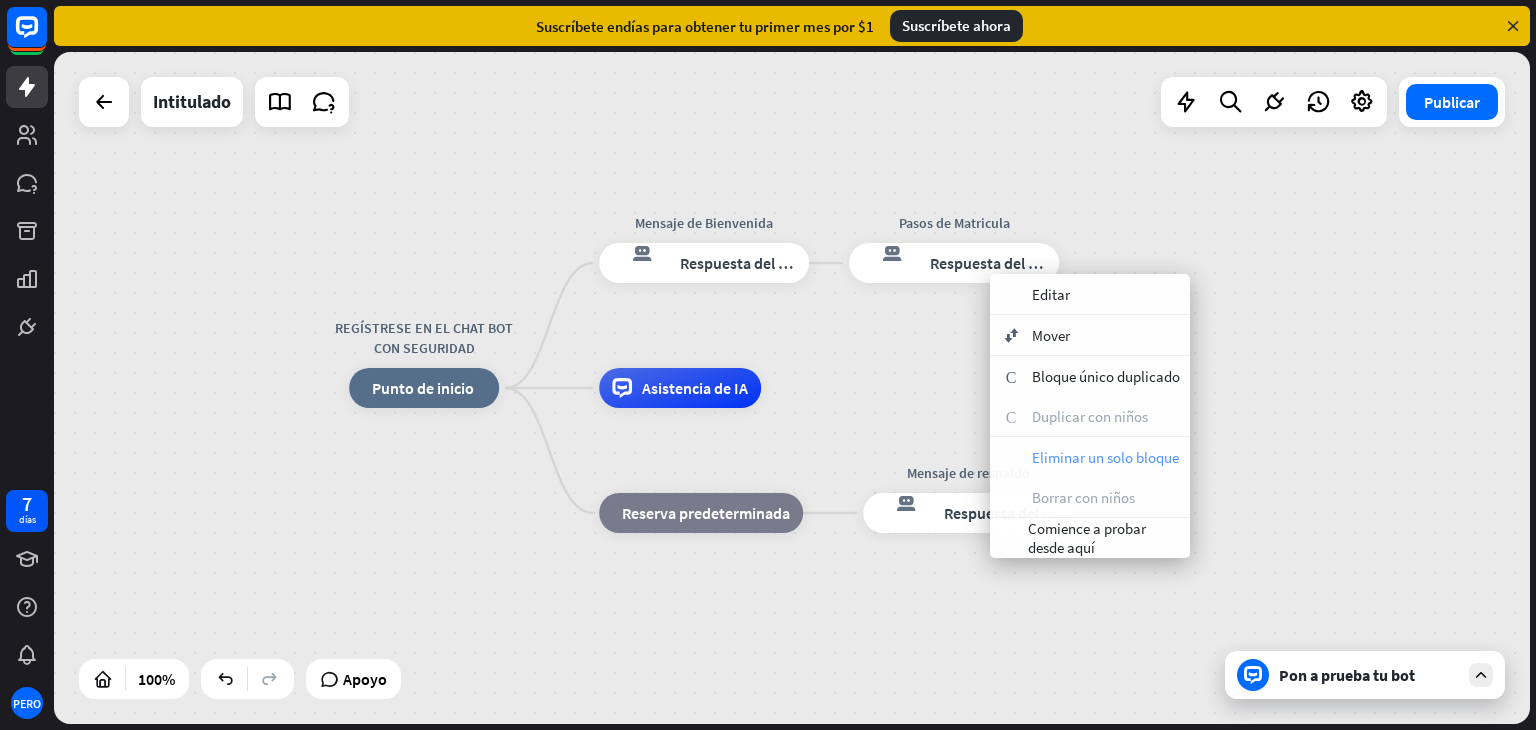 click on "Eliminar un solo bloque" at bounding box center (1105, 457) 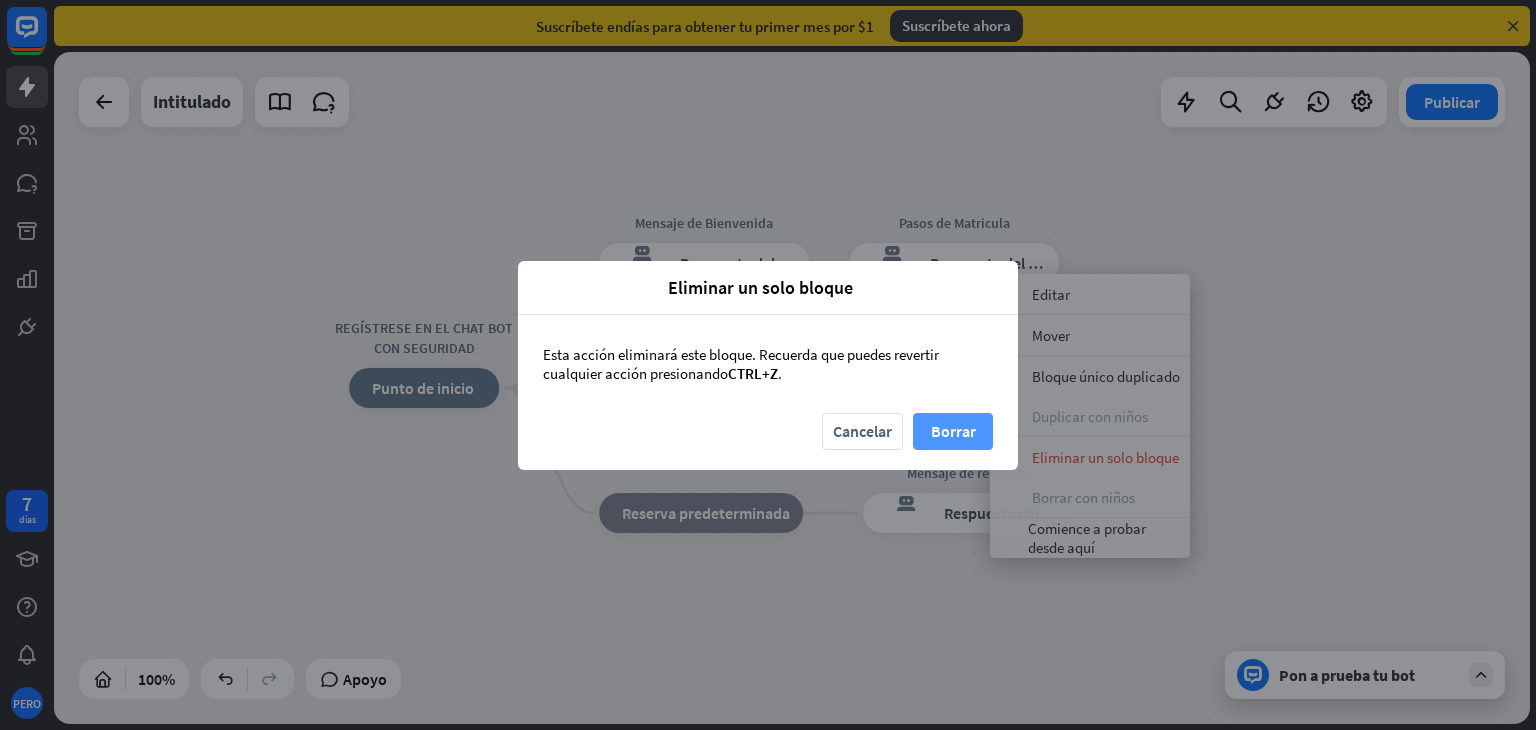 click on "Borrar" at bounding box center [953, 431] 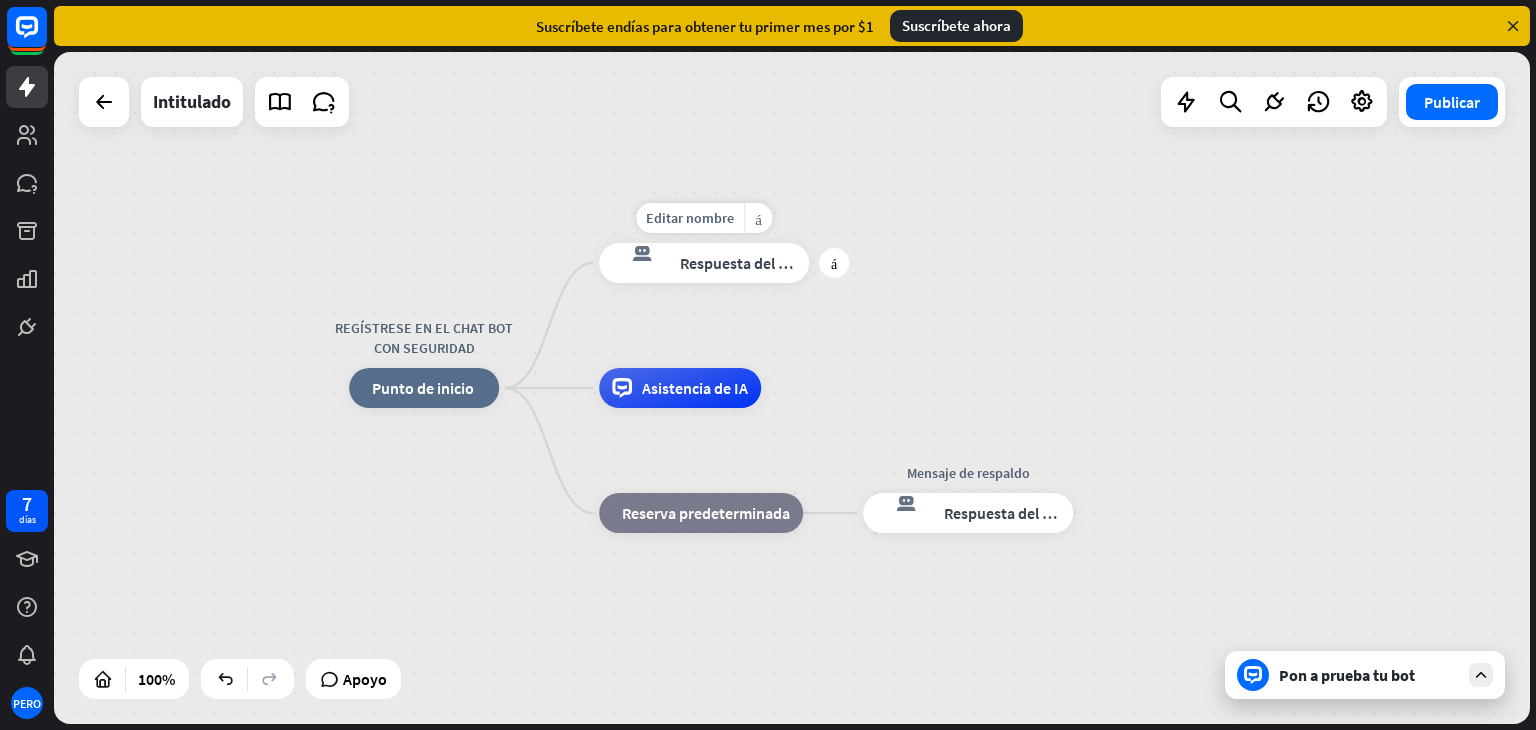 click on "más" at bounding box center (834, 263) 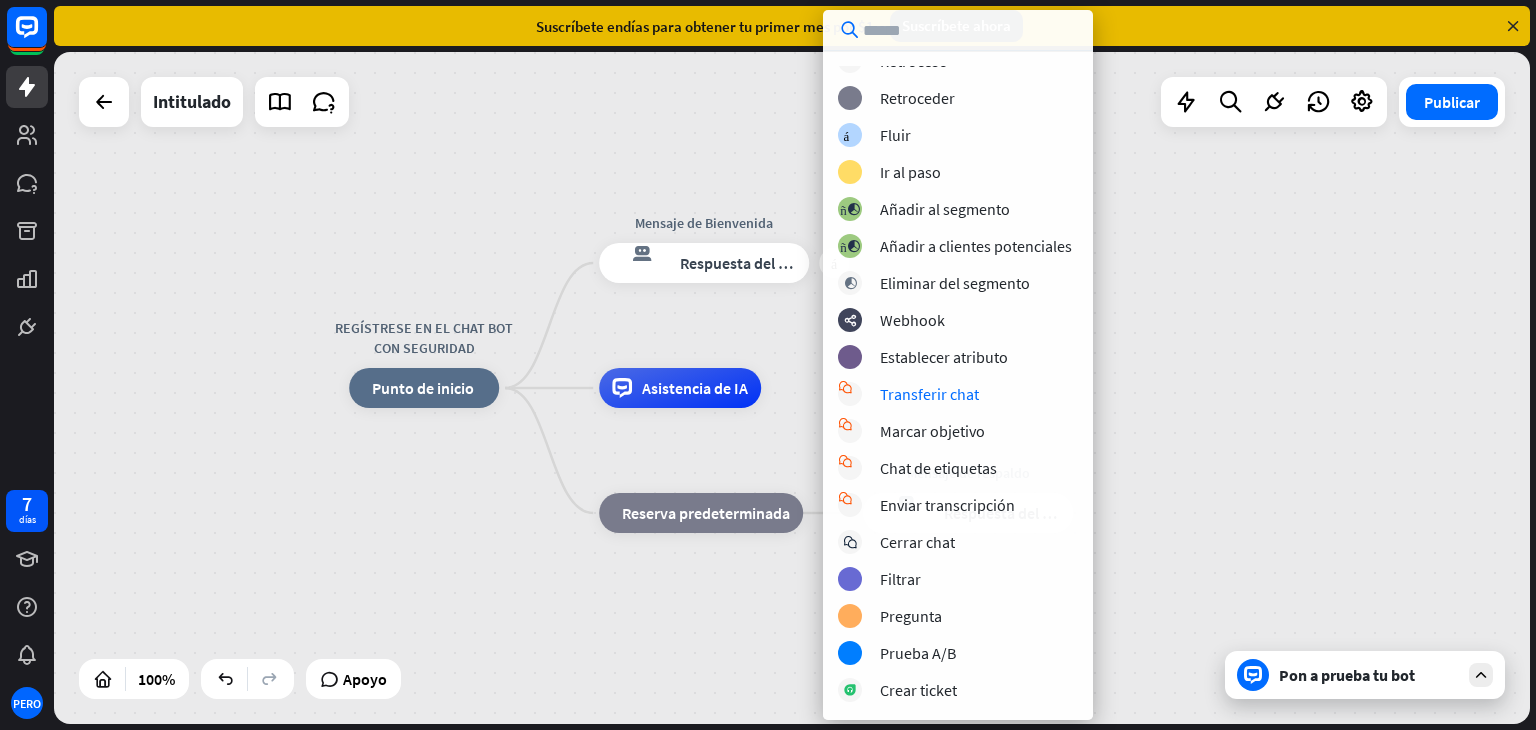 scroll, scrollTop: 167, scrollLeft: 0, axis: vertical 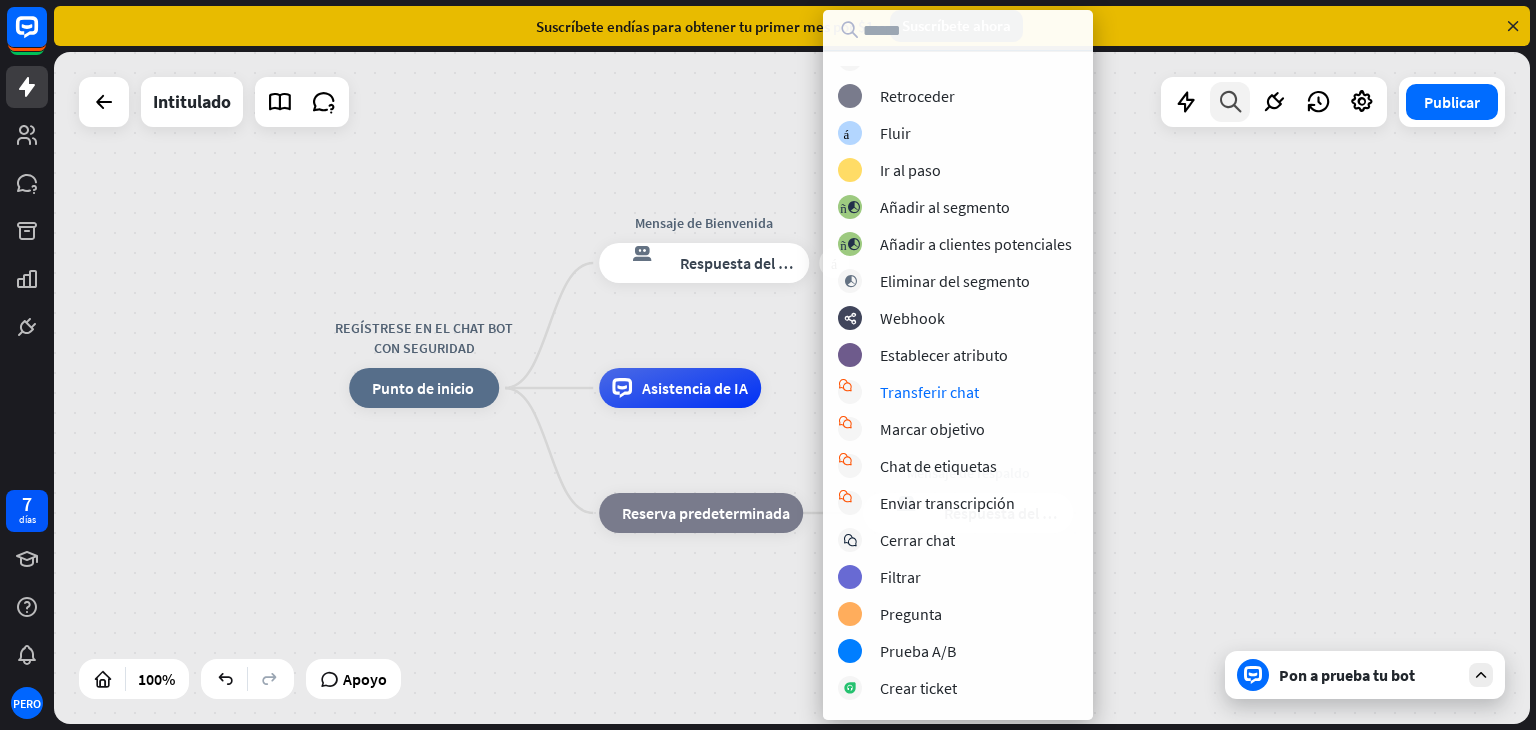 click at bounding box center [1230, 102] 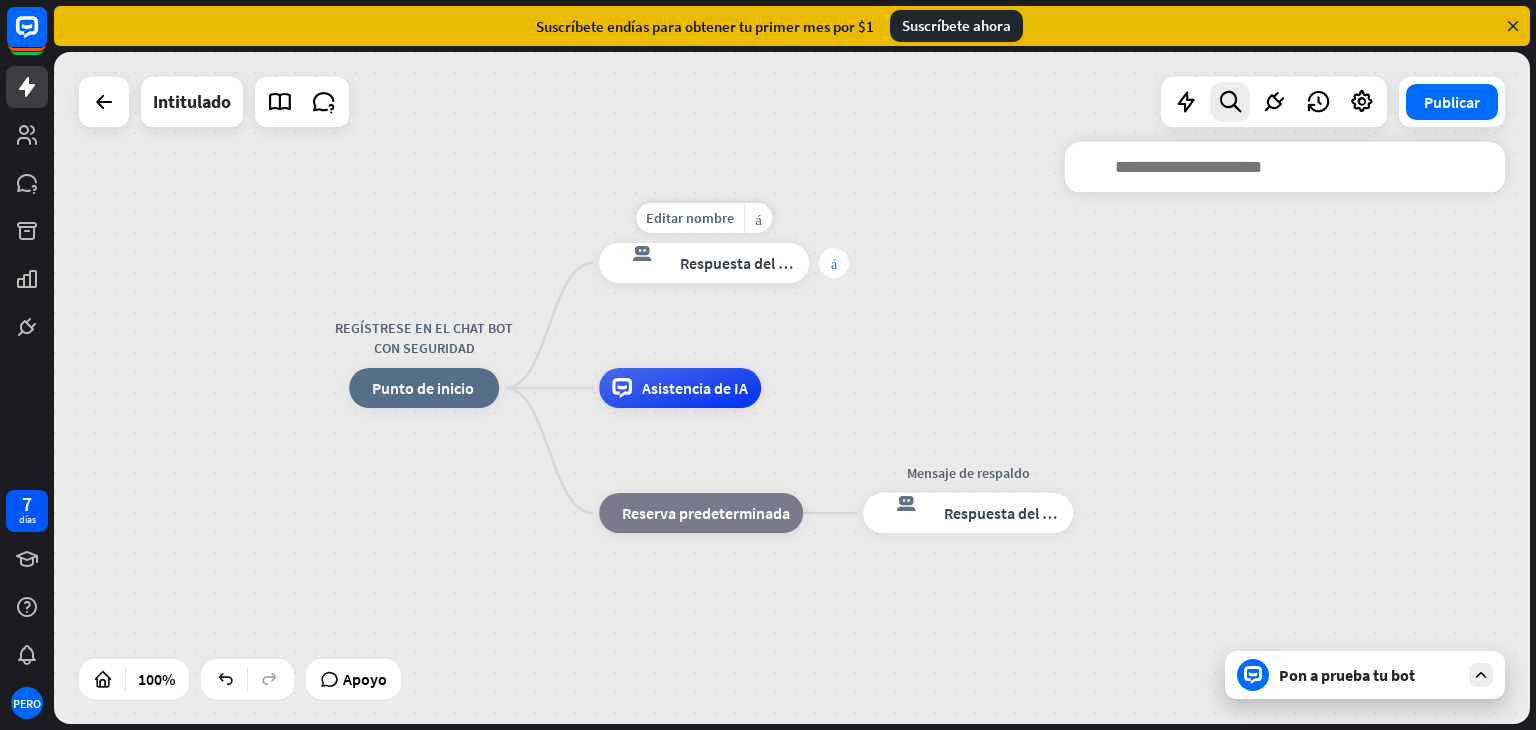 click on "más" at bounding box center [834, 263] 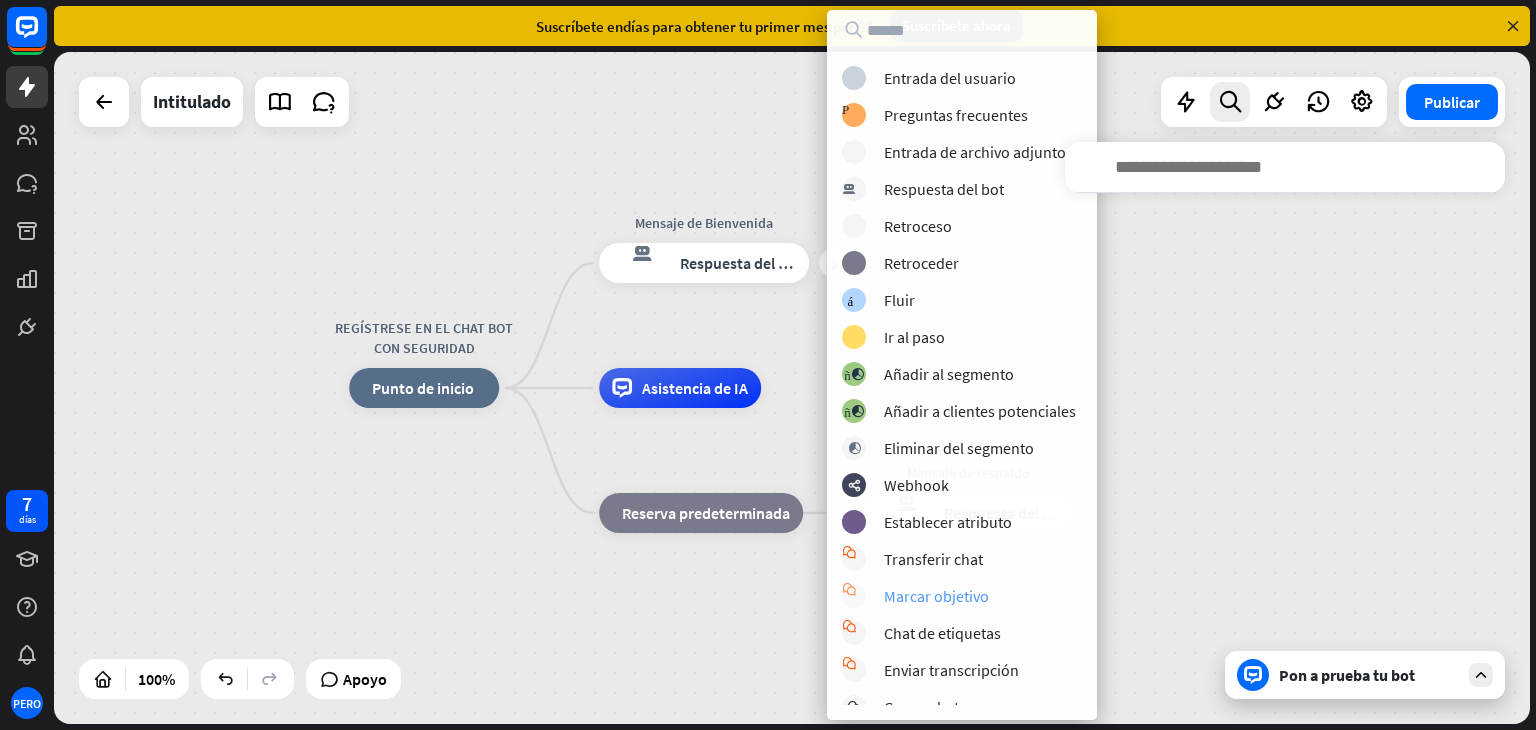 click on "bloque_chat en vivo
Marcar objetivo" at bounding box center [985, 596] 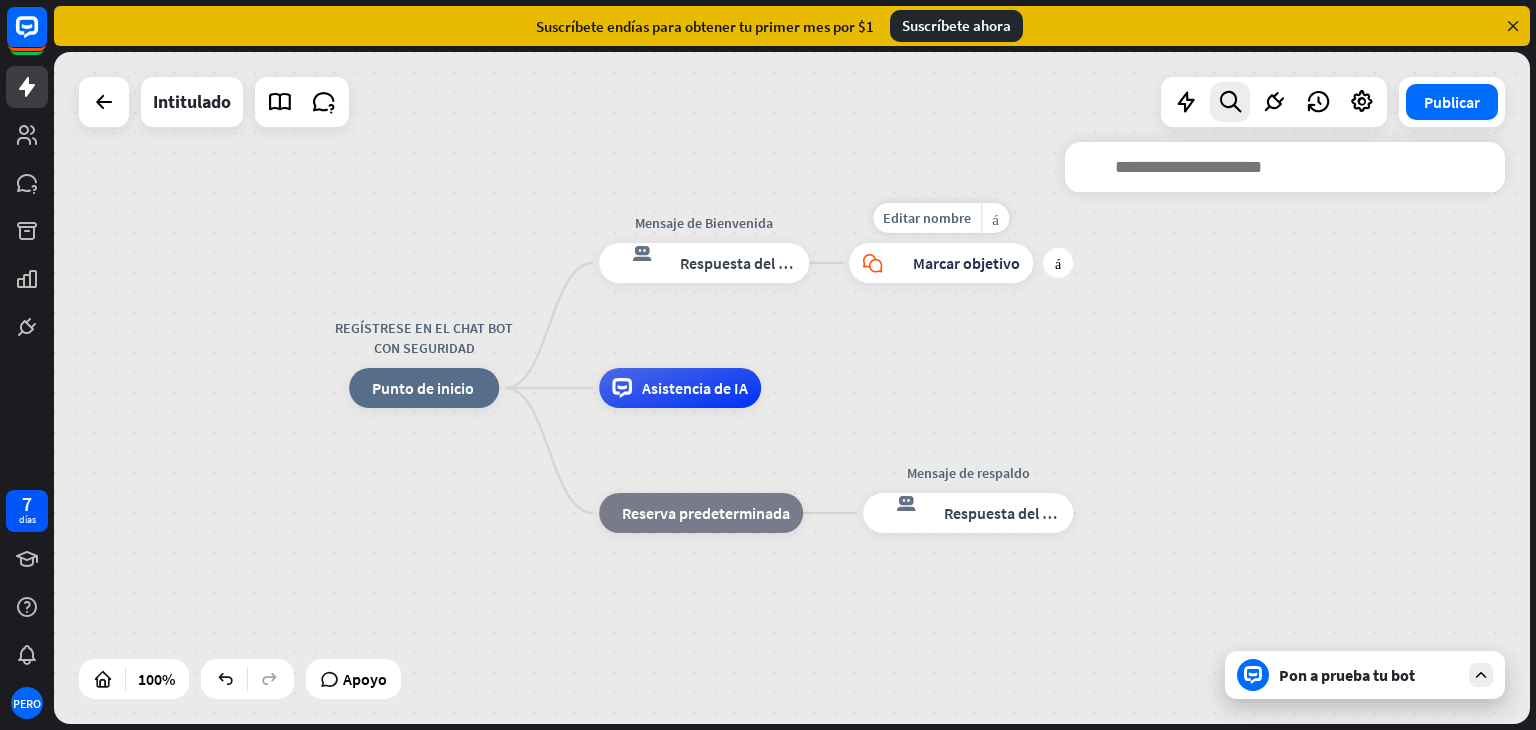 click on "Marcar objetivo" at bounding box center [966, 263] 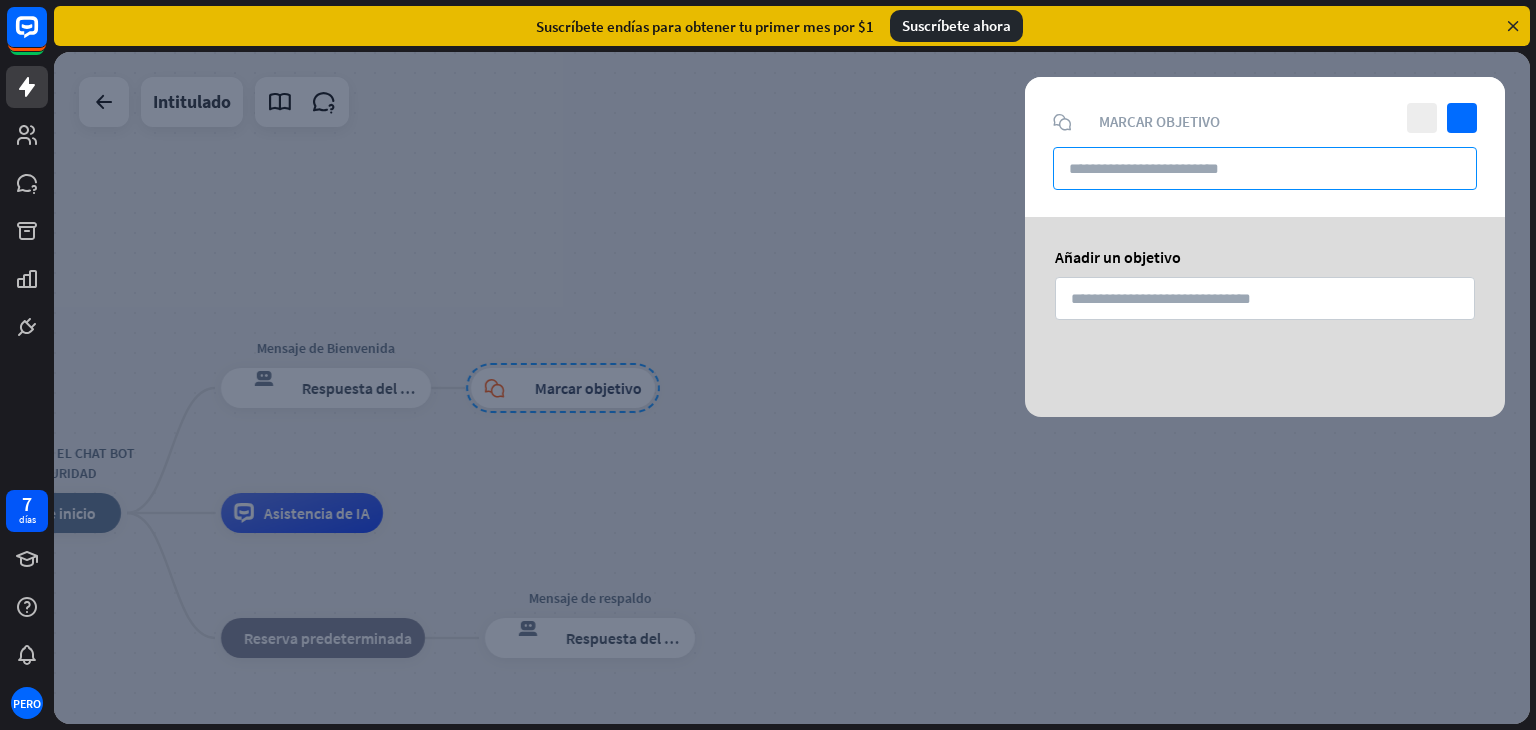 click at bounding box center (1265, 168) 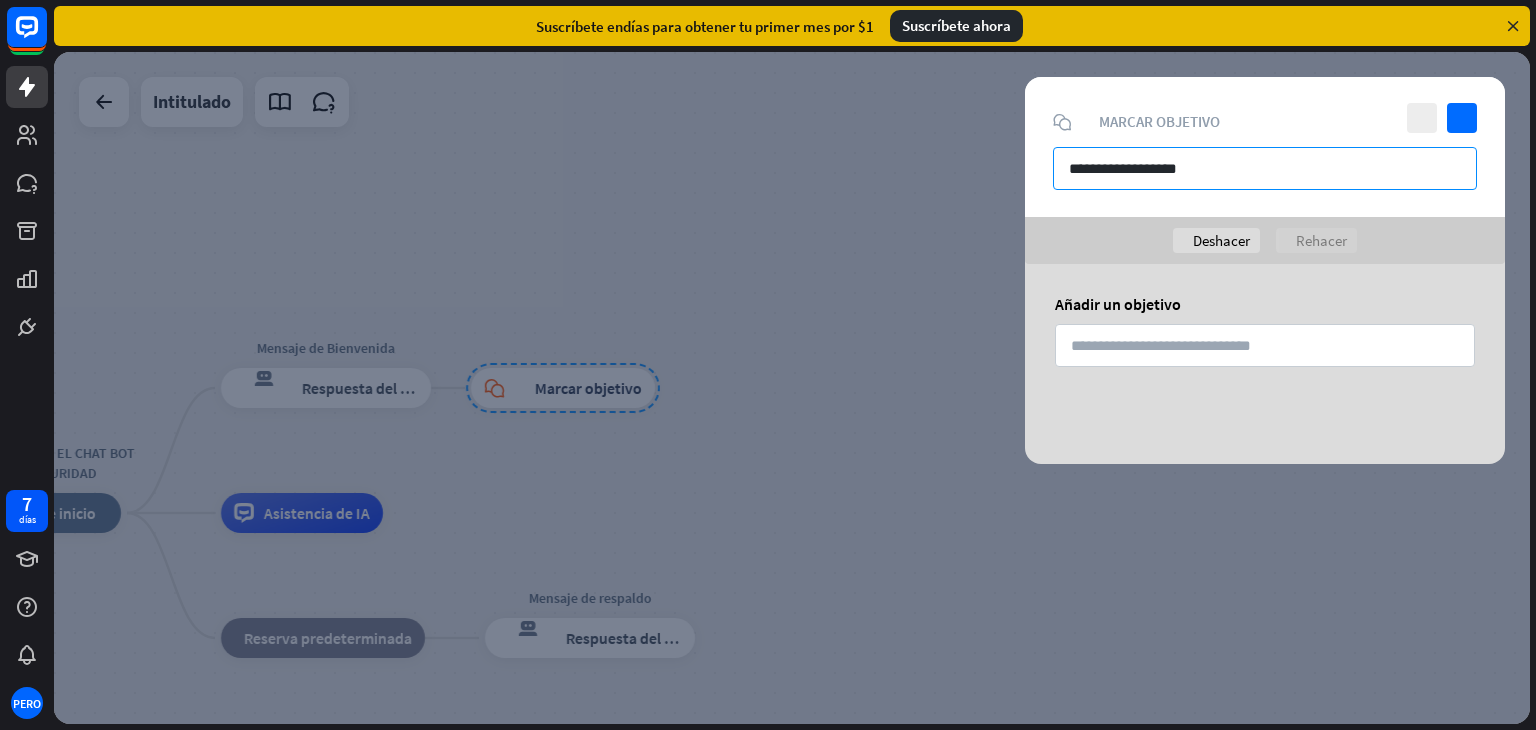 click on "**********" at bounding box center (1265, 168) 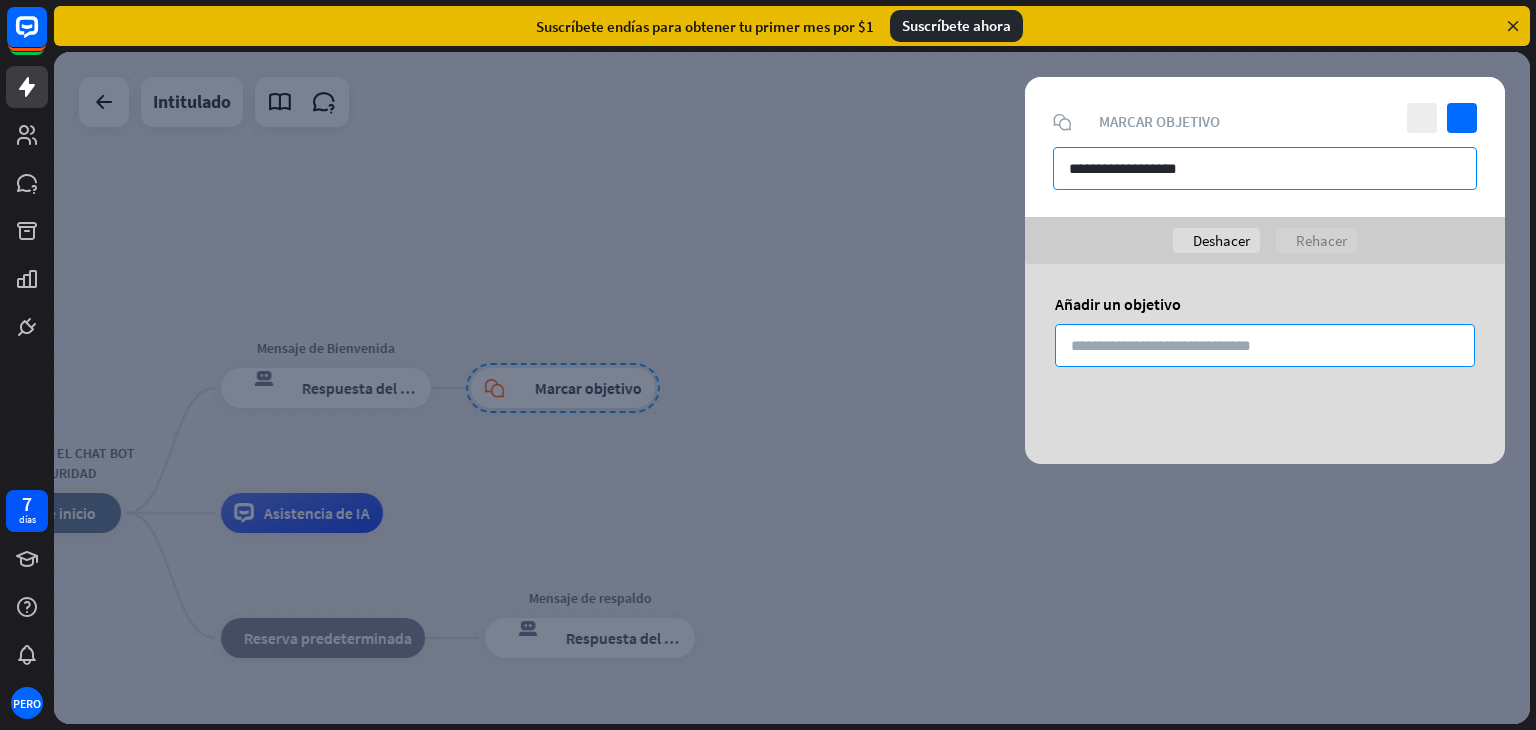 type on "**********" 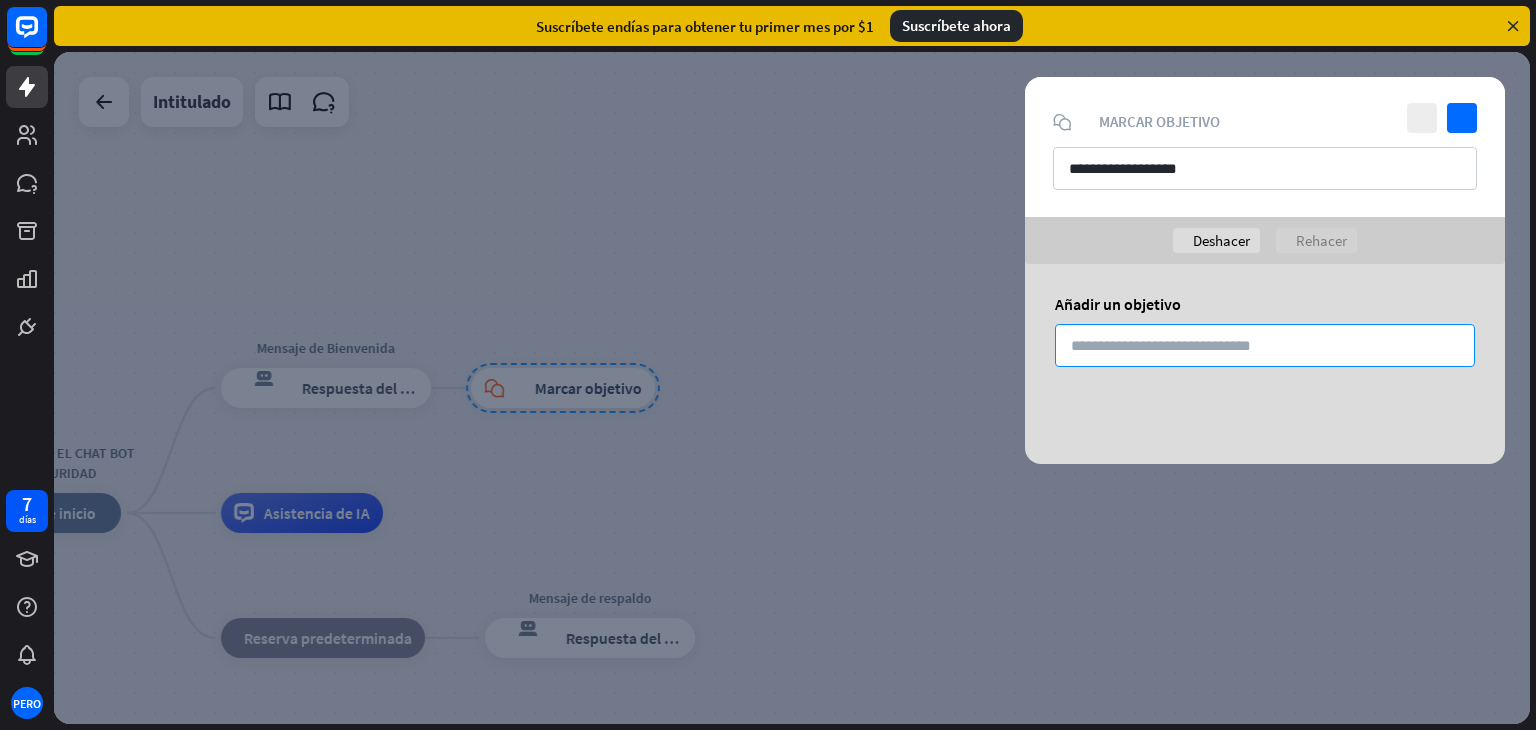 click at bounding box center (1265, 345) 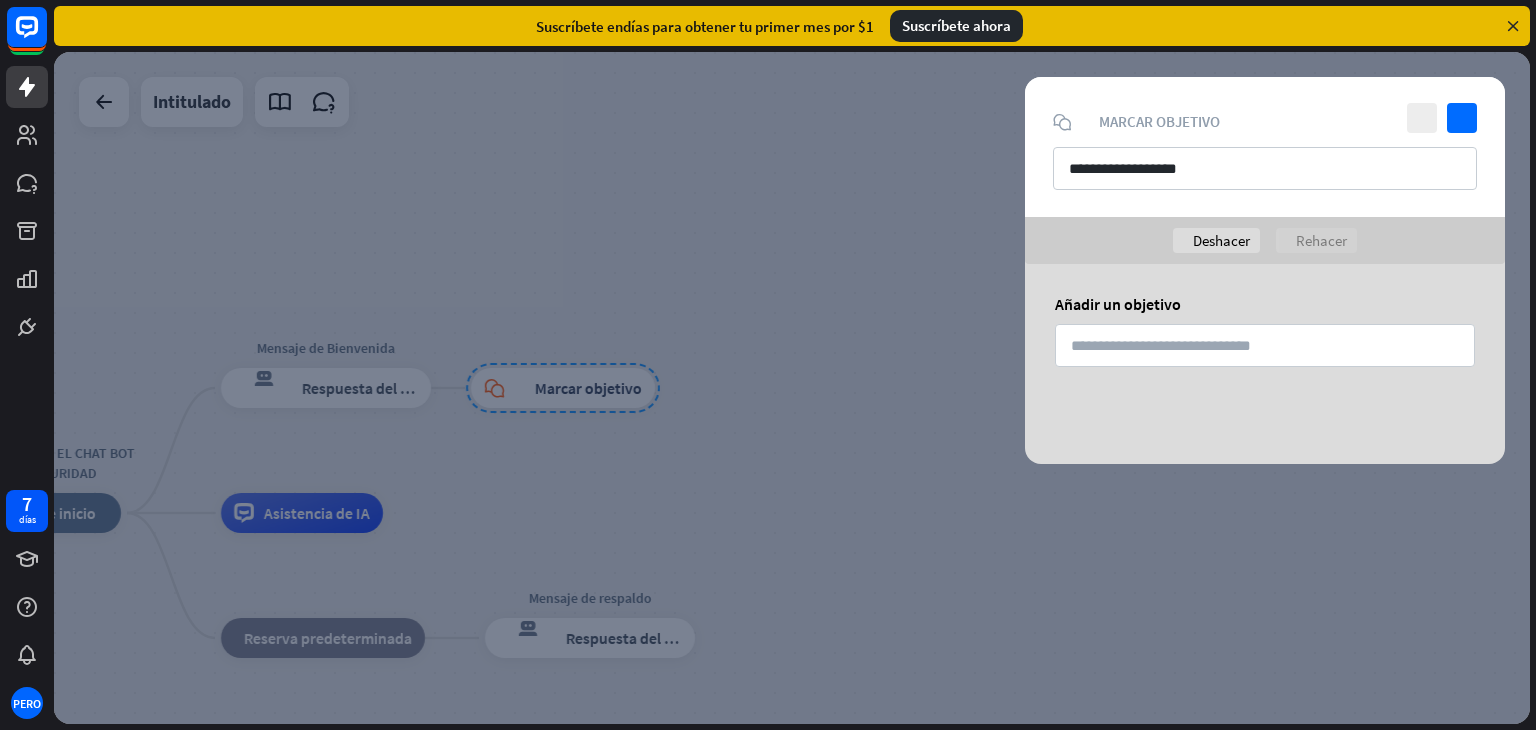 click on "Añadir un objetivo" at bounding box center (1265, 340) 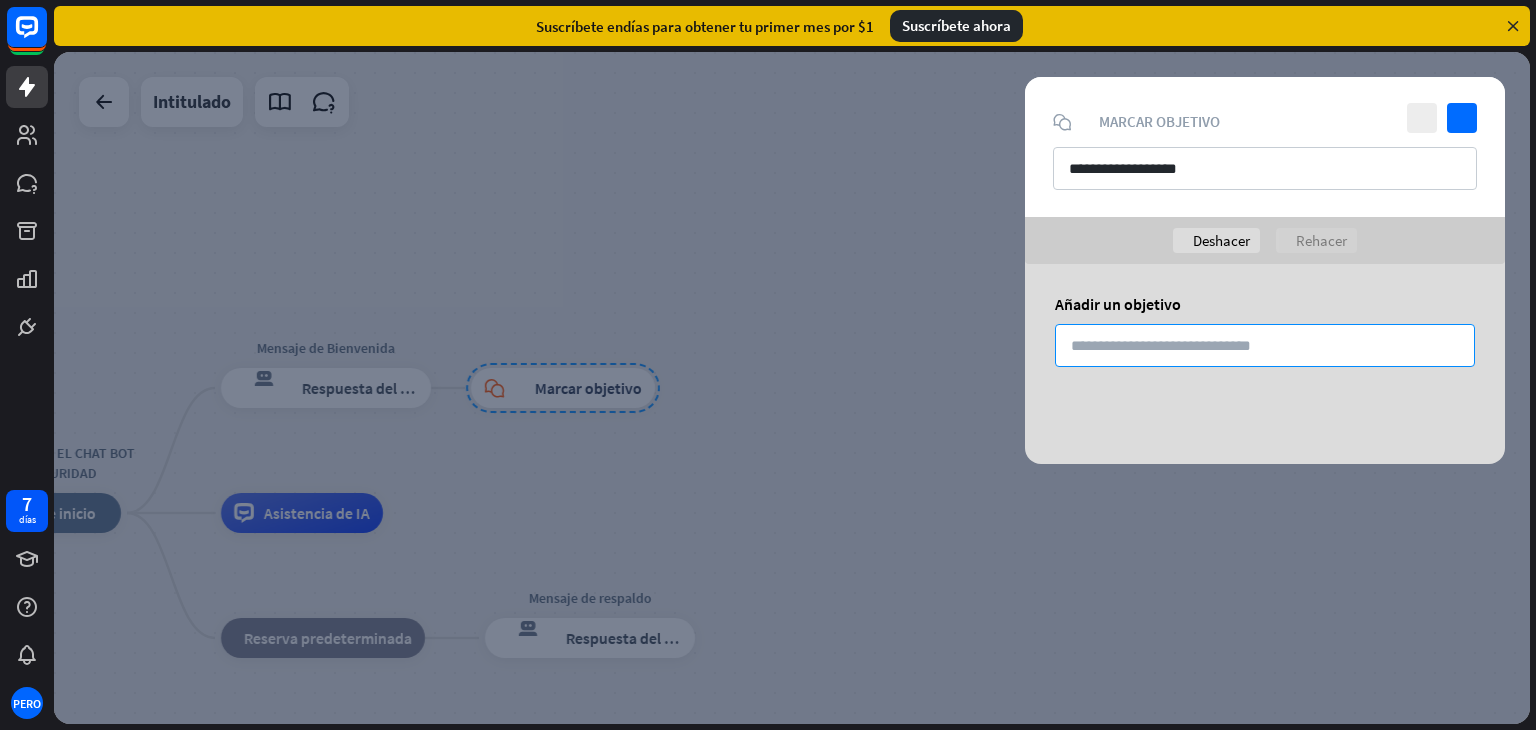click at bounding box center [1265, 345] 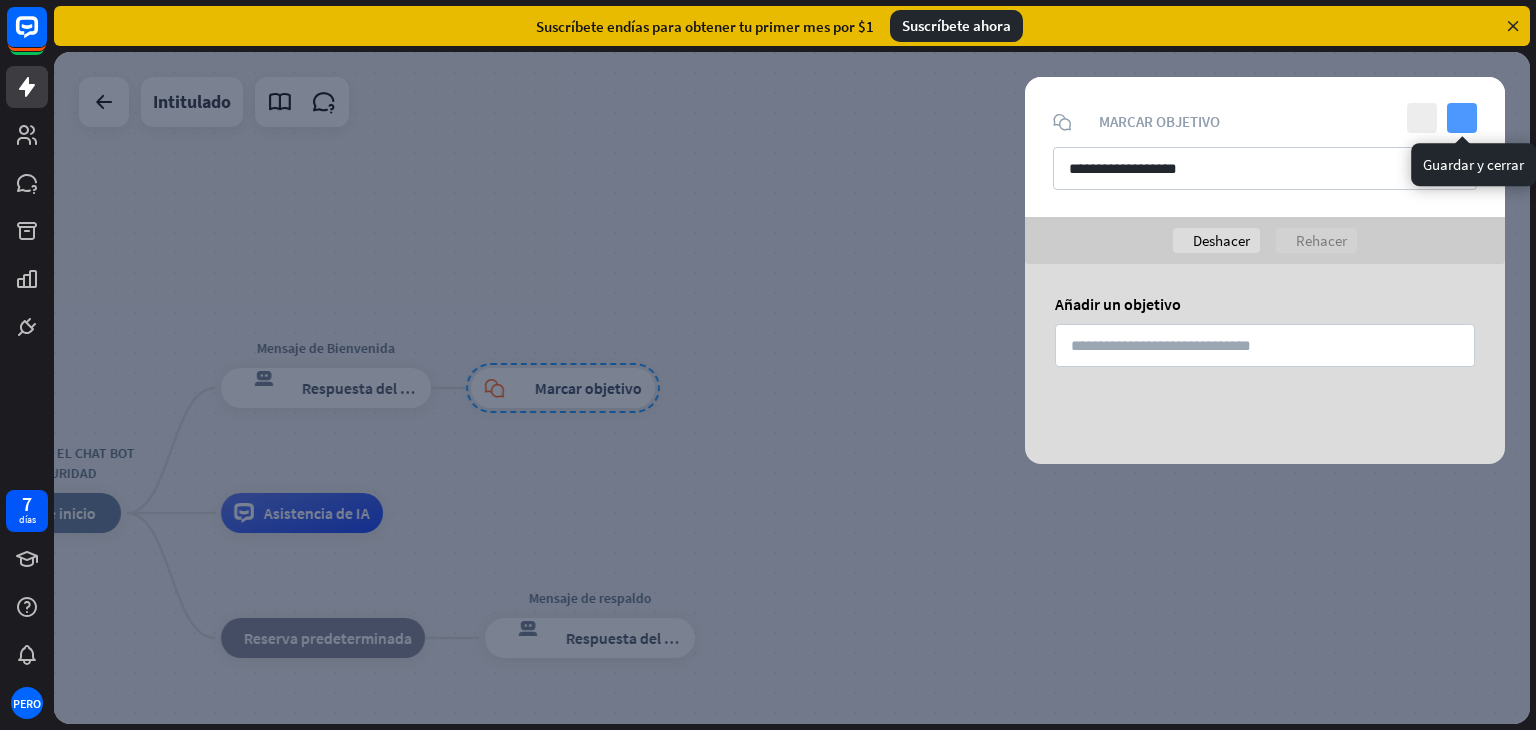 click on "controlar" at bounding box center (1462, 118) 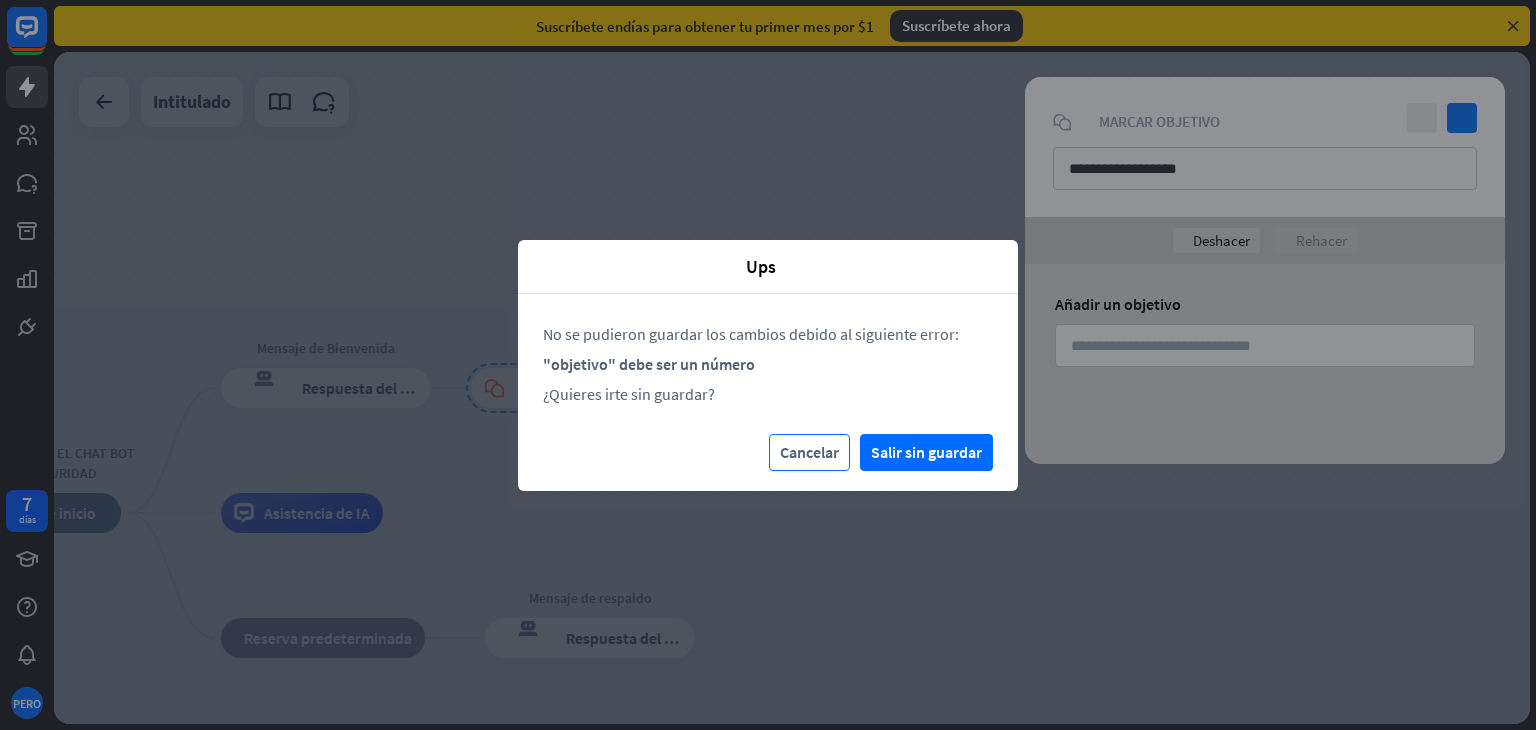 click on "Cancelar" at bounding box center (809, 452) 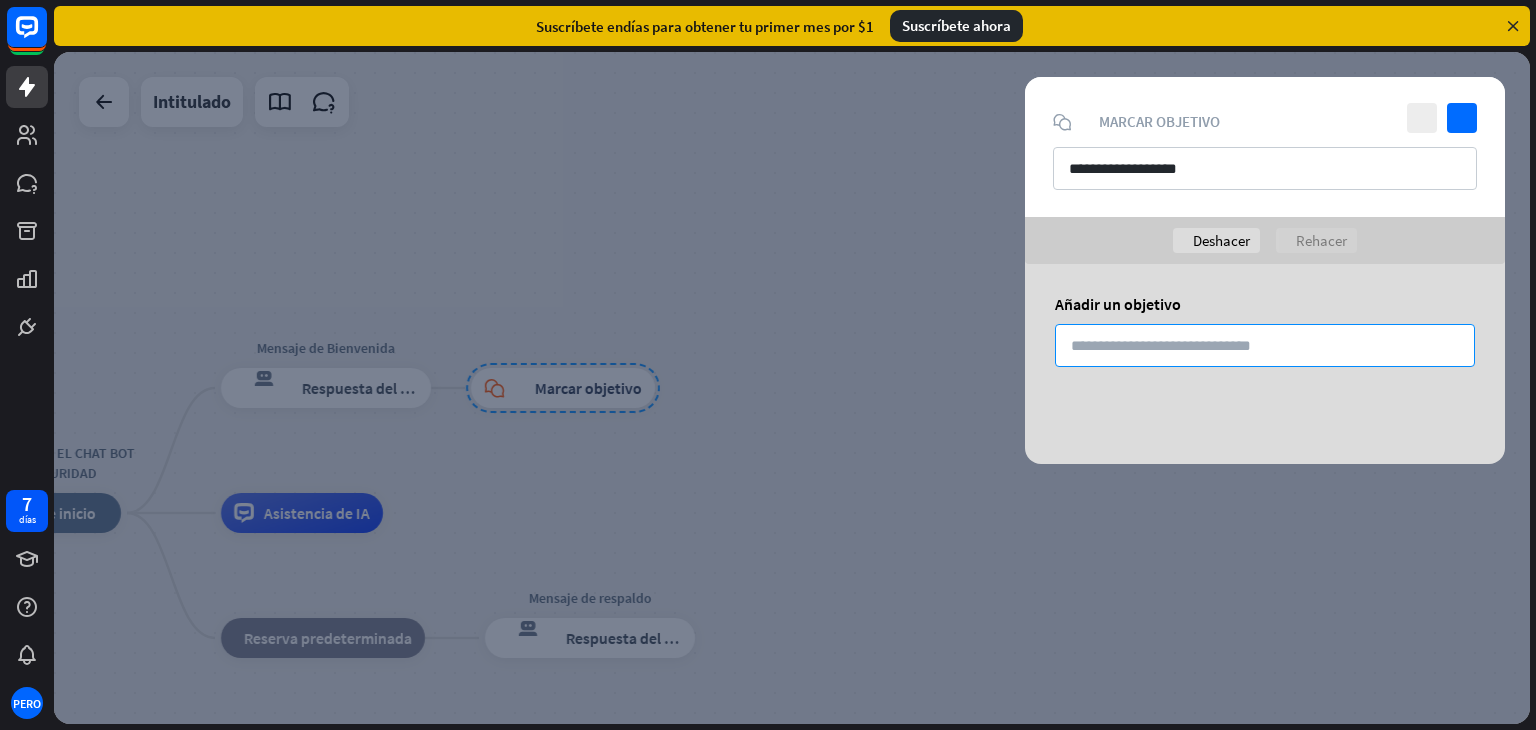 click at bounding box center [1265, 345] 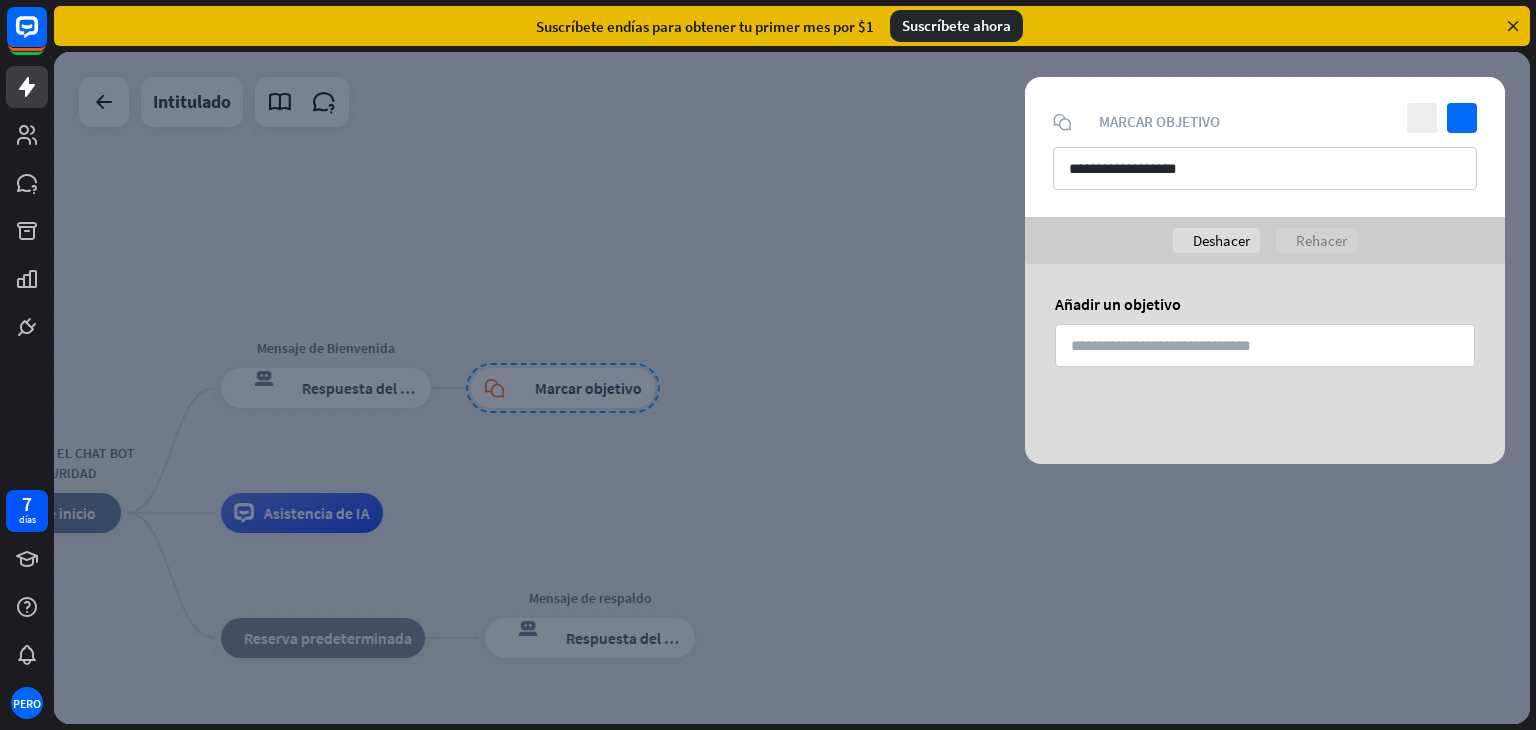 click on "cerca
controlar" at bounding box center (1439, 118) 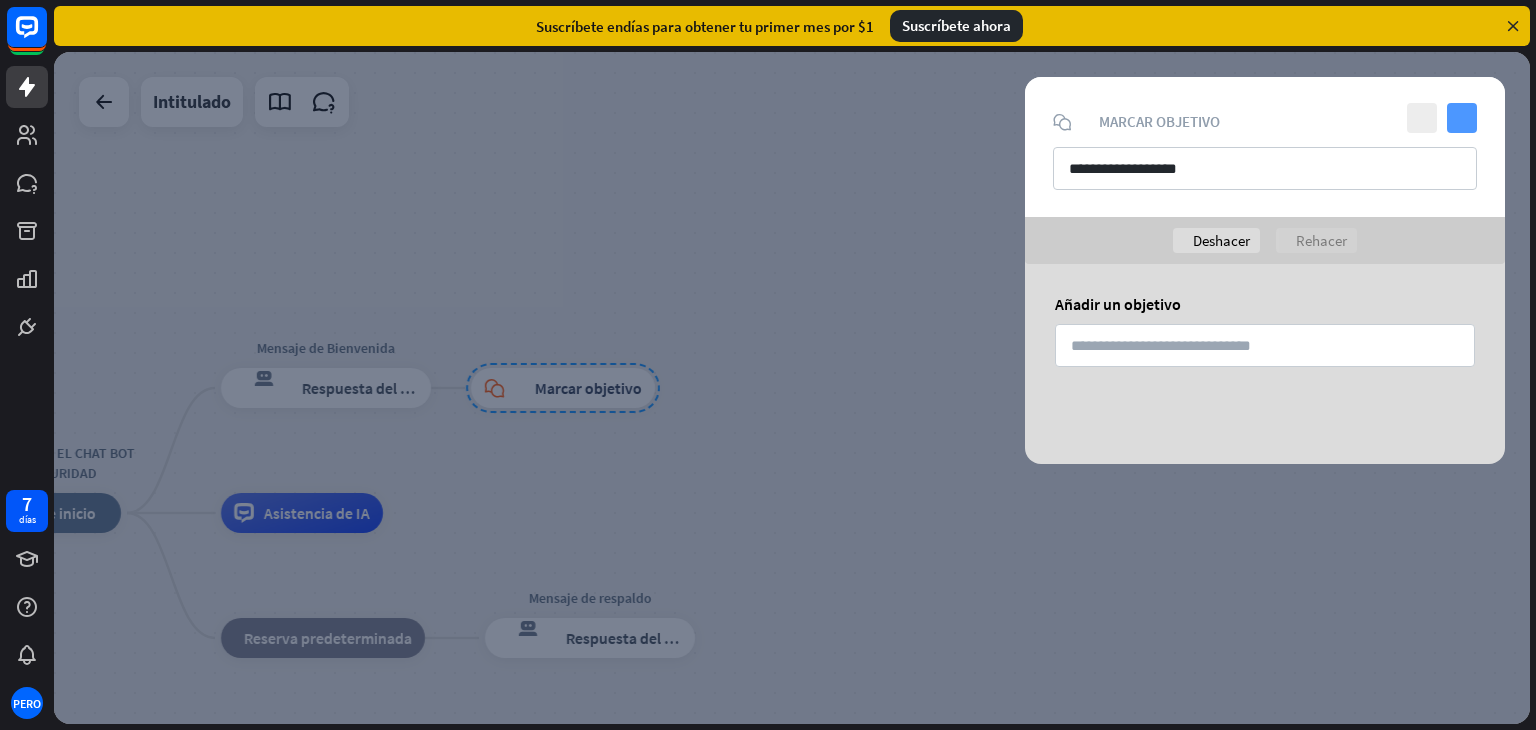 click on "controlar" at bounding box center [1462, 118] 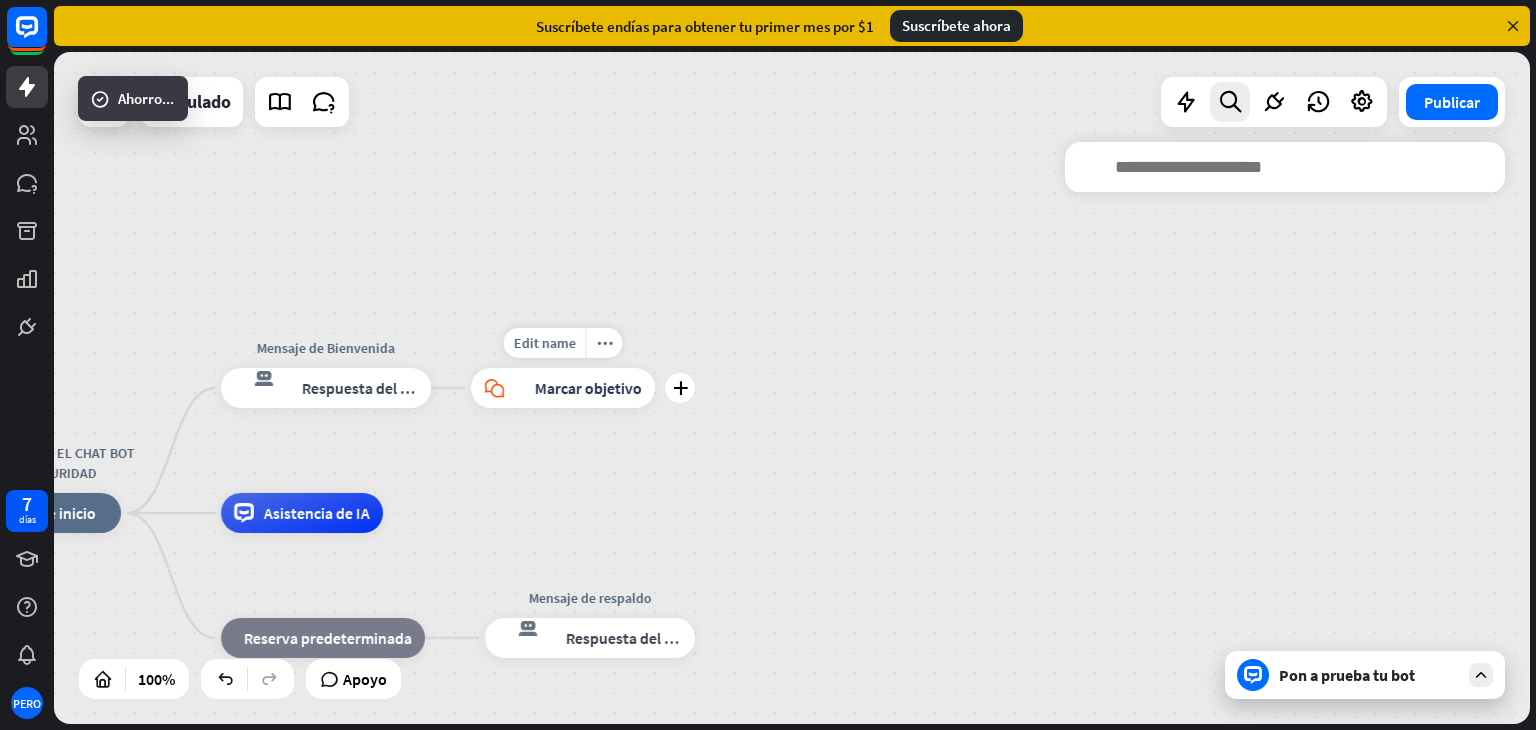 click on "bloque_chat en vivo   Marcar objetivo" at bounding box center (563, 388) 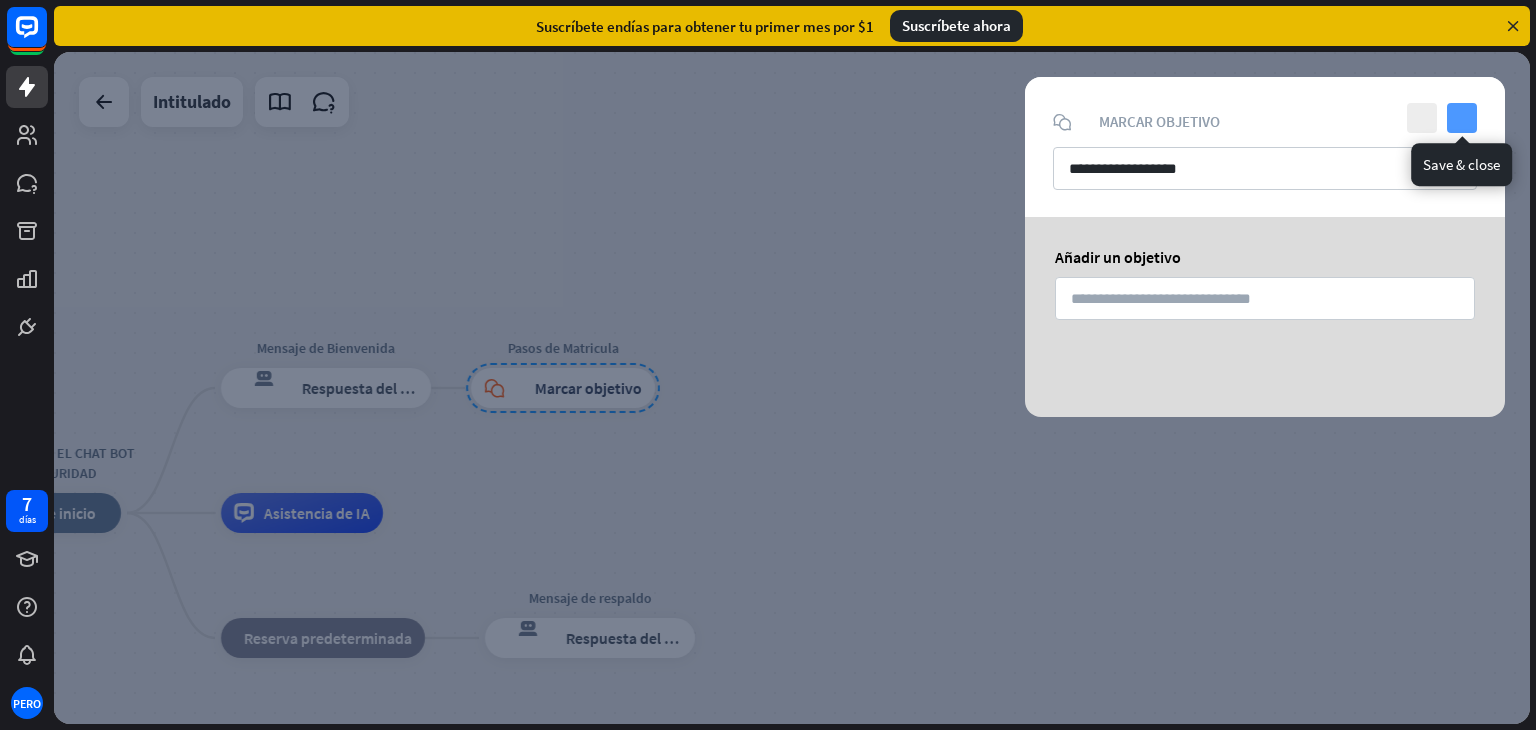 click on "controlar" at bounding box center [1462, 118] 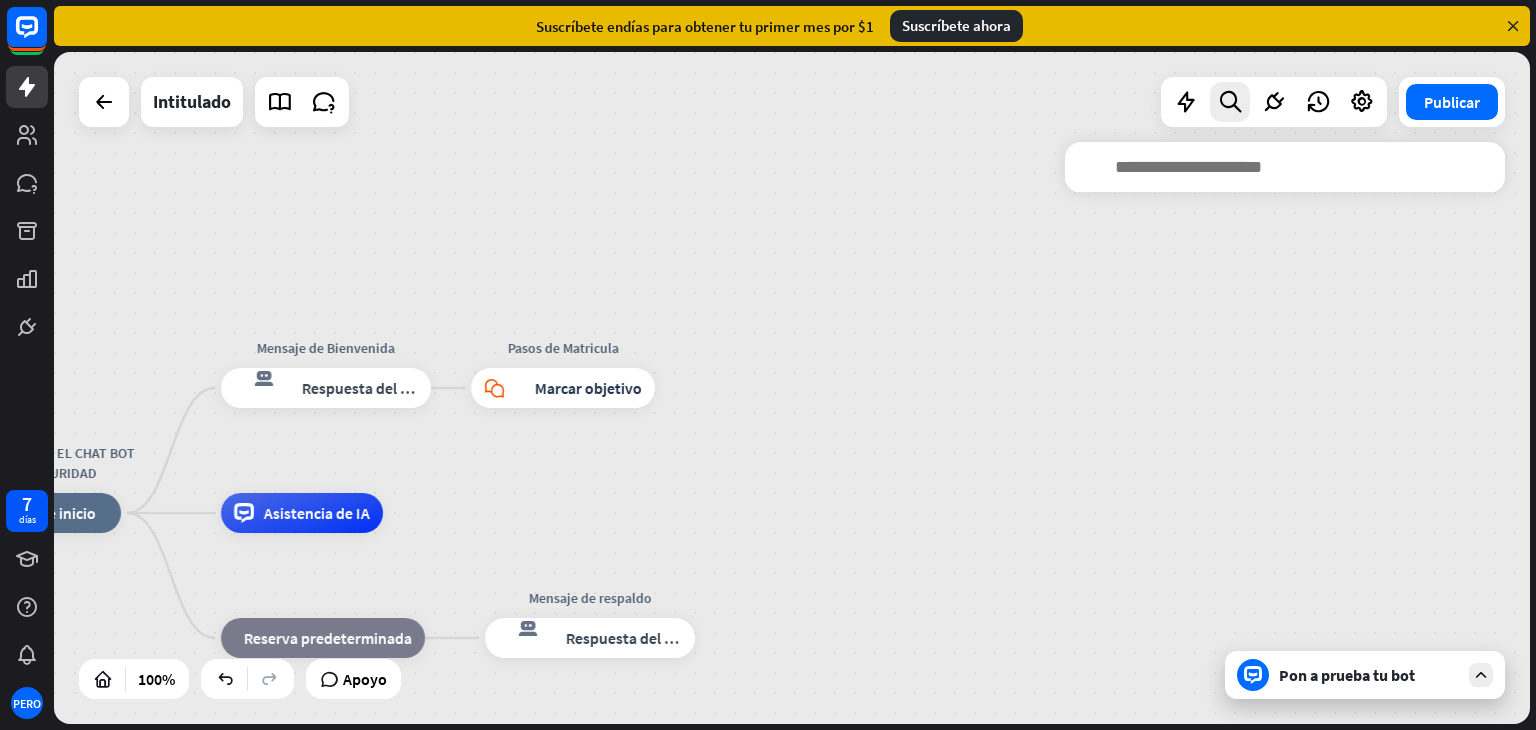 click on "buscar   cerca" at bounding box center [1285, 420] 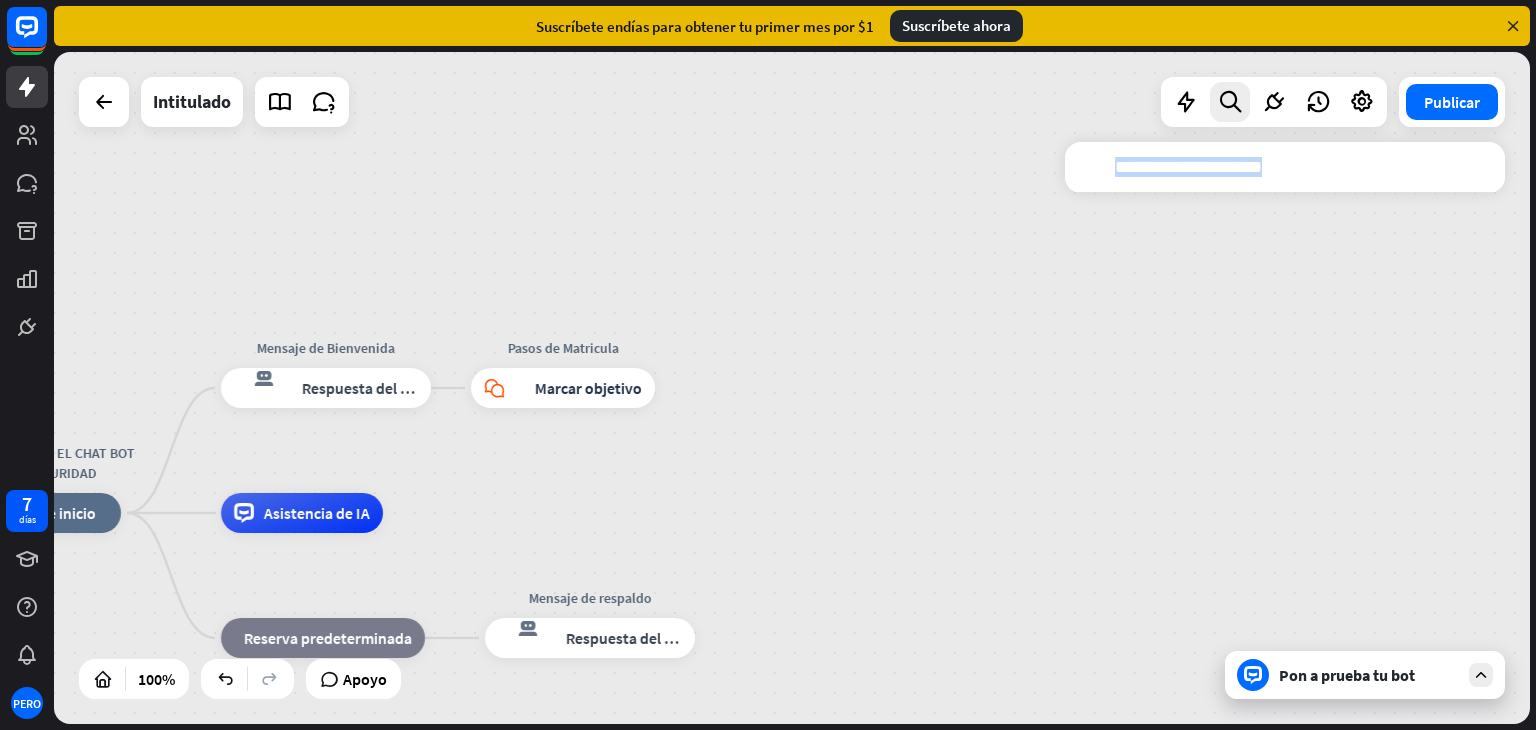 click on "buscar   cerca" at bounding box center (1285, 420) 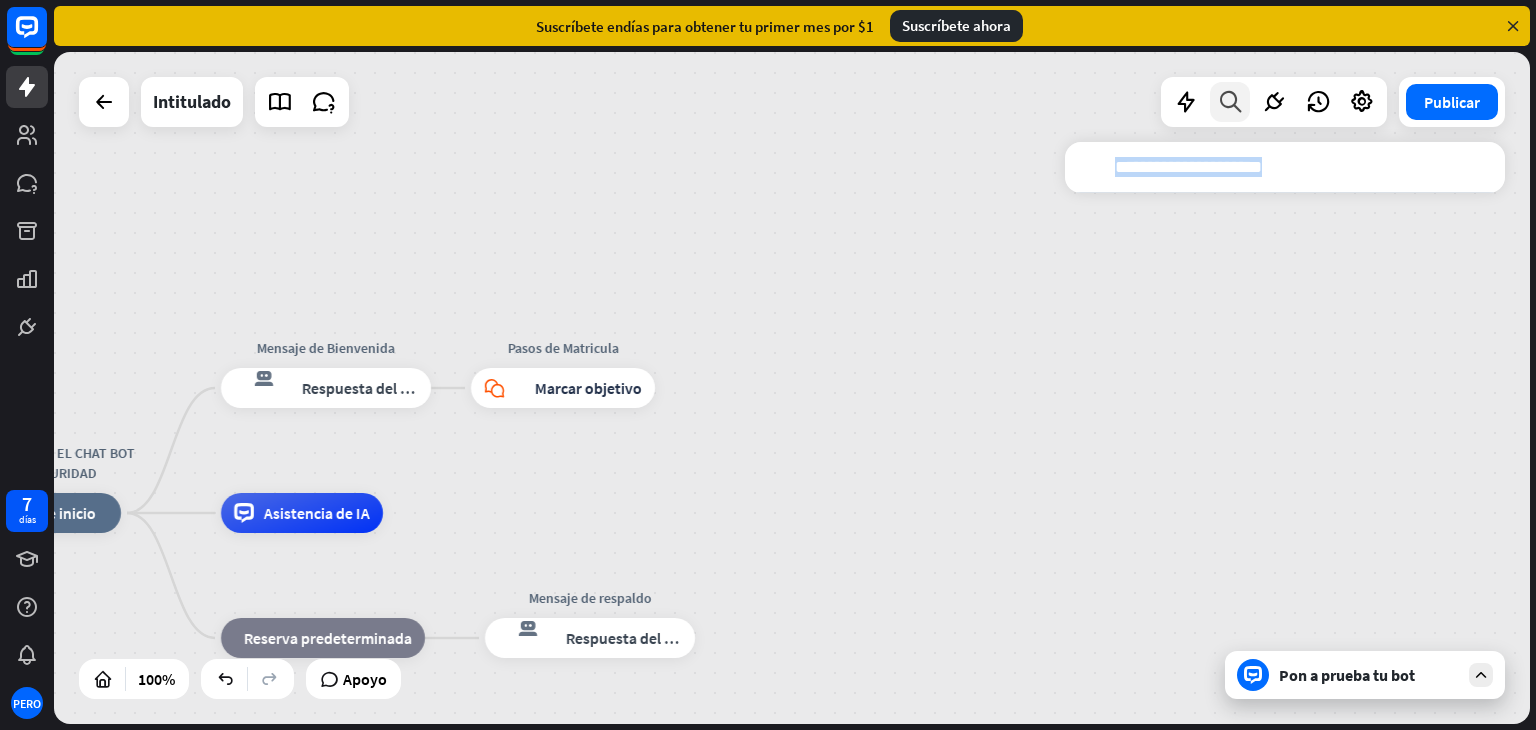 click at bounding box center (1230, 102) 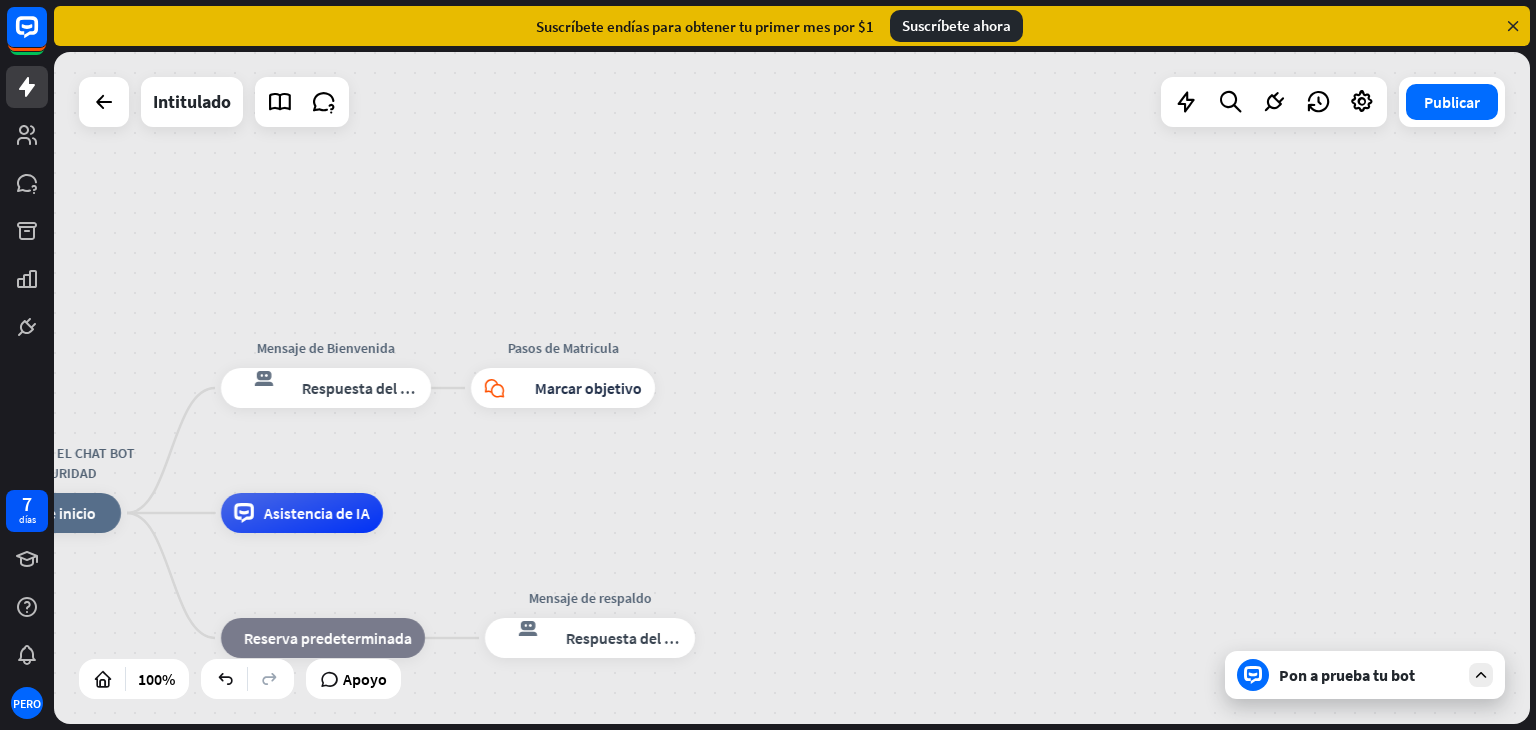 click at bounding box center (1481, 675) 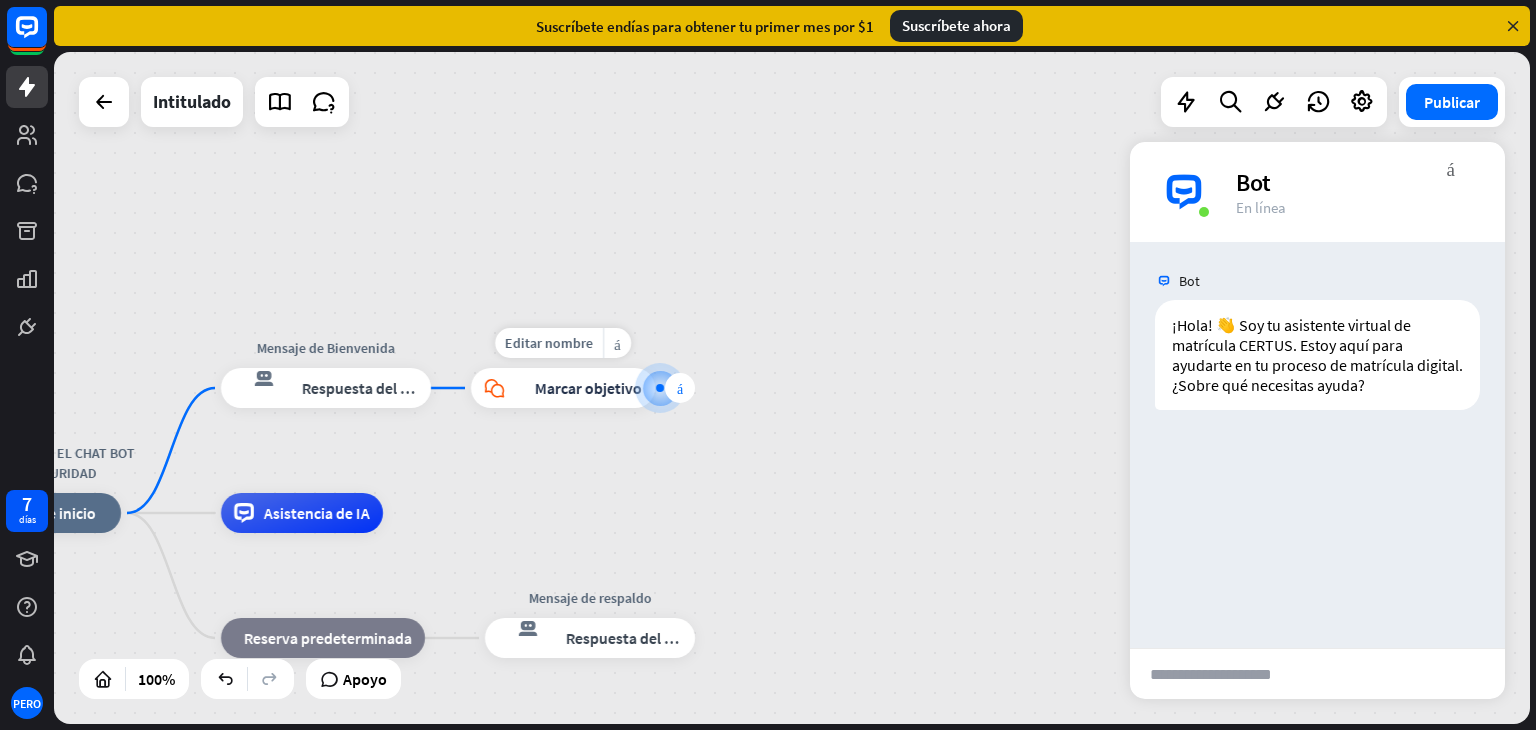 click on "más" at bounding box center (680, 388) 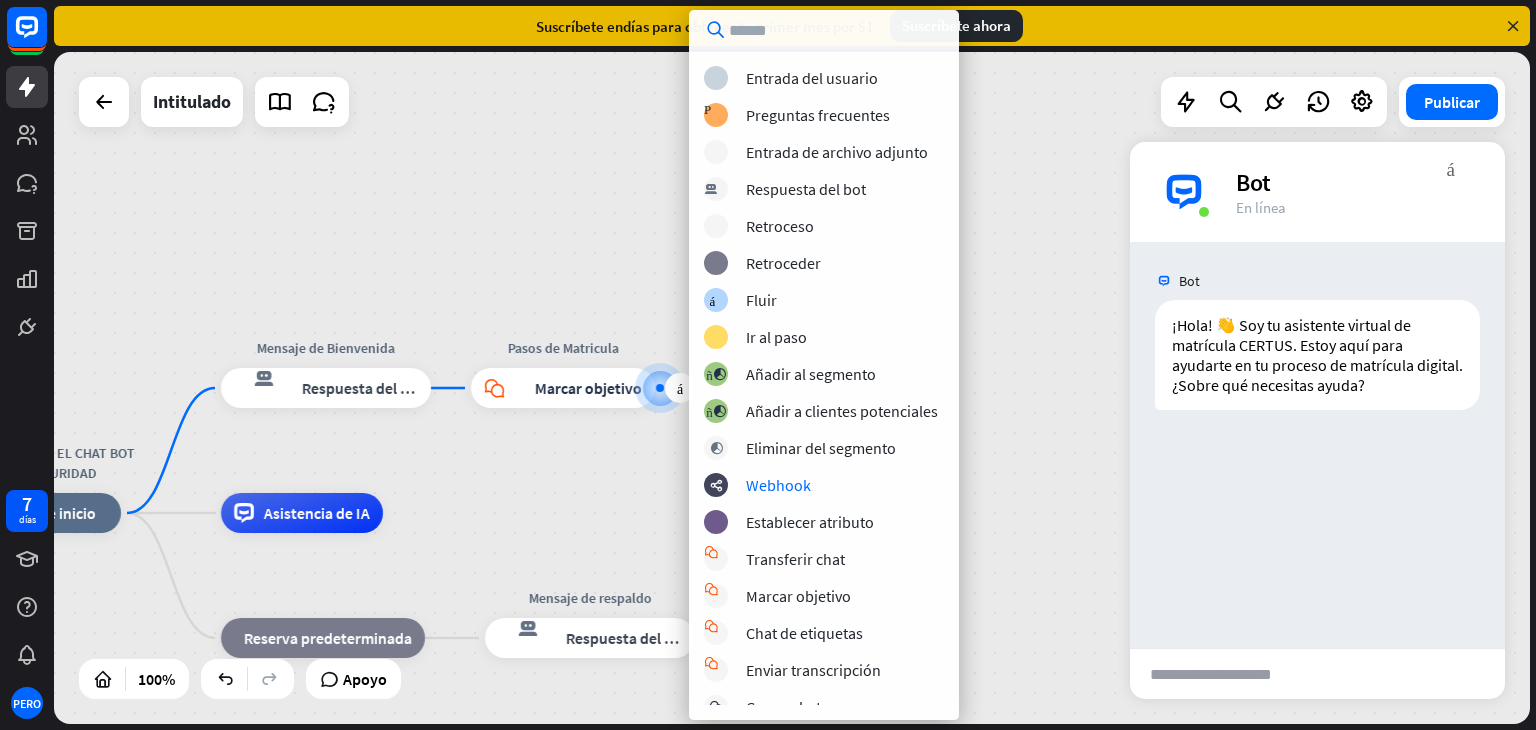 click on "bloquear_entrada_de_usuario
Entrada del usuario
Preguntas frecuentes sobre bloques
Preguntas frecuentes
archivo adjunto de bloque
Entrada de archivo adjunto
respuesta del bot de bloqueo
Respuesta del bot
retroceso de bloque
Retroceso
bloque_de_retroceso
Retroceder
árbol constructor
Fluir
bloque_ir a
Ir al paso
bloque_añadir_al_segmento
Añadir al segmento
bloque_añadir_al_segmento
Añadir a clientes potenciales
eliminar_bloque_del_segmento
Eliminar del segmento
webhooks
Webhook
atributo_conjunto_bloque
Establecer atributo
bloque_chat en vivo
Transferir chat
bloque_chat en vivo
Marcar objetivo
bloque_chat en vivo
Chat de etiquetas" at bounding box center (824, 385) 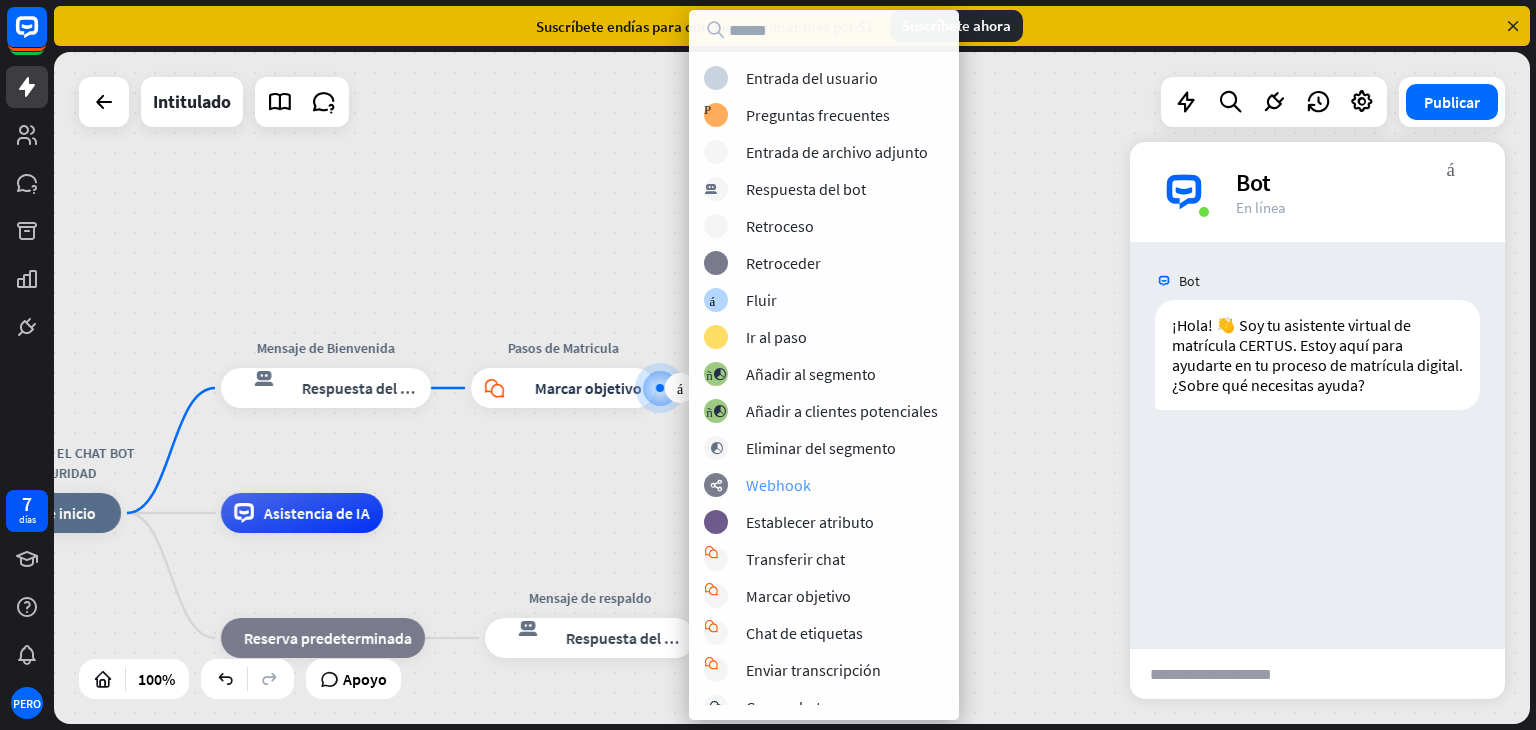 click on "Webhook" at bounding box center [778, 485] 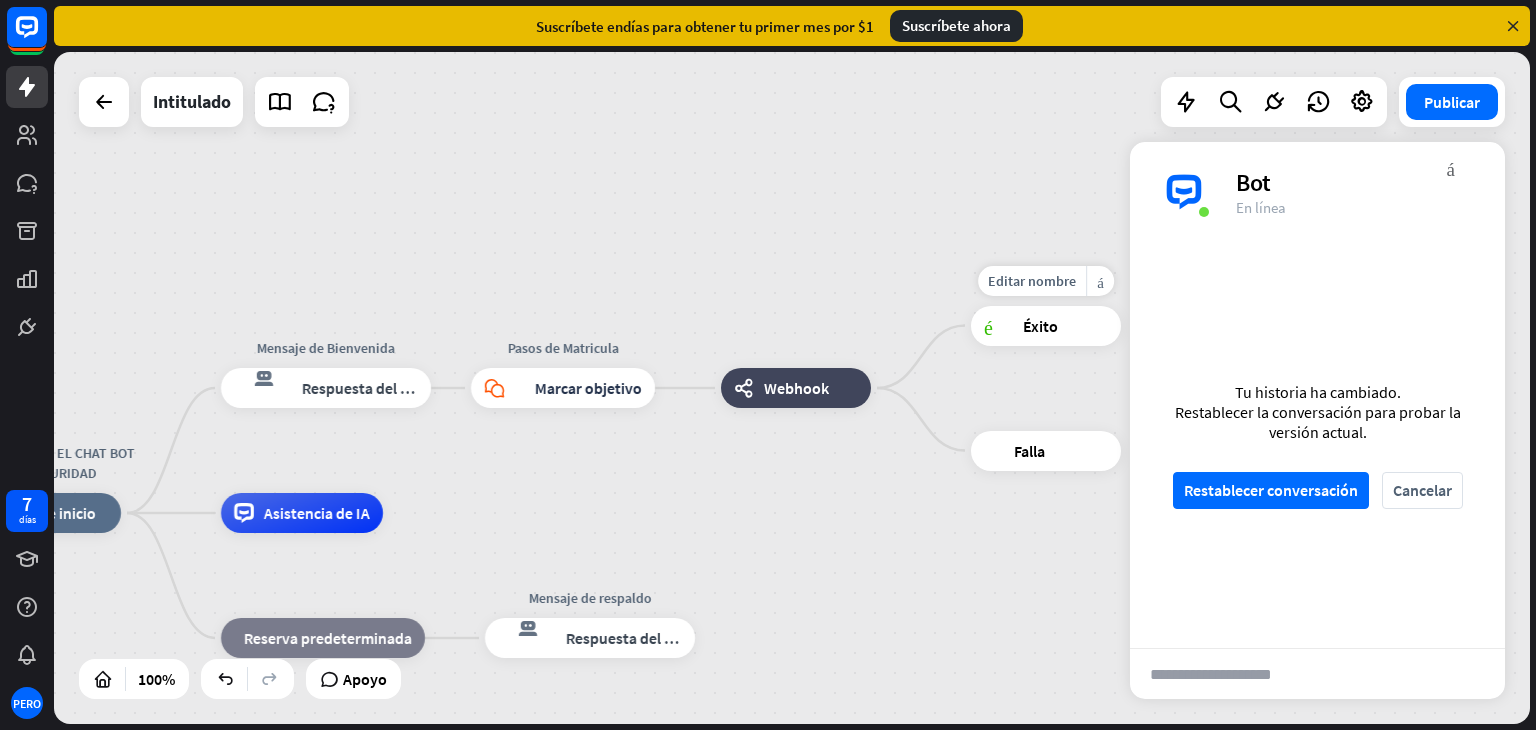 click on "éxito del bloque" at bounding box center [998, 326] 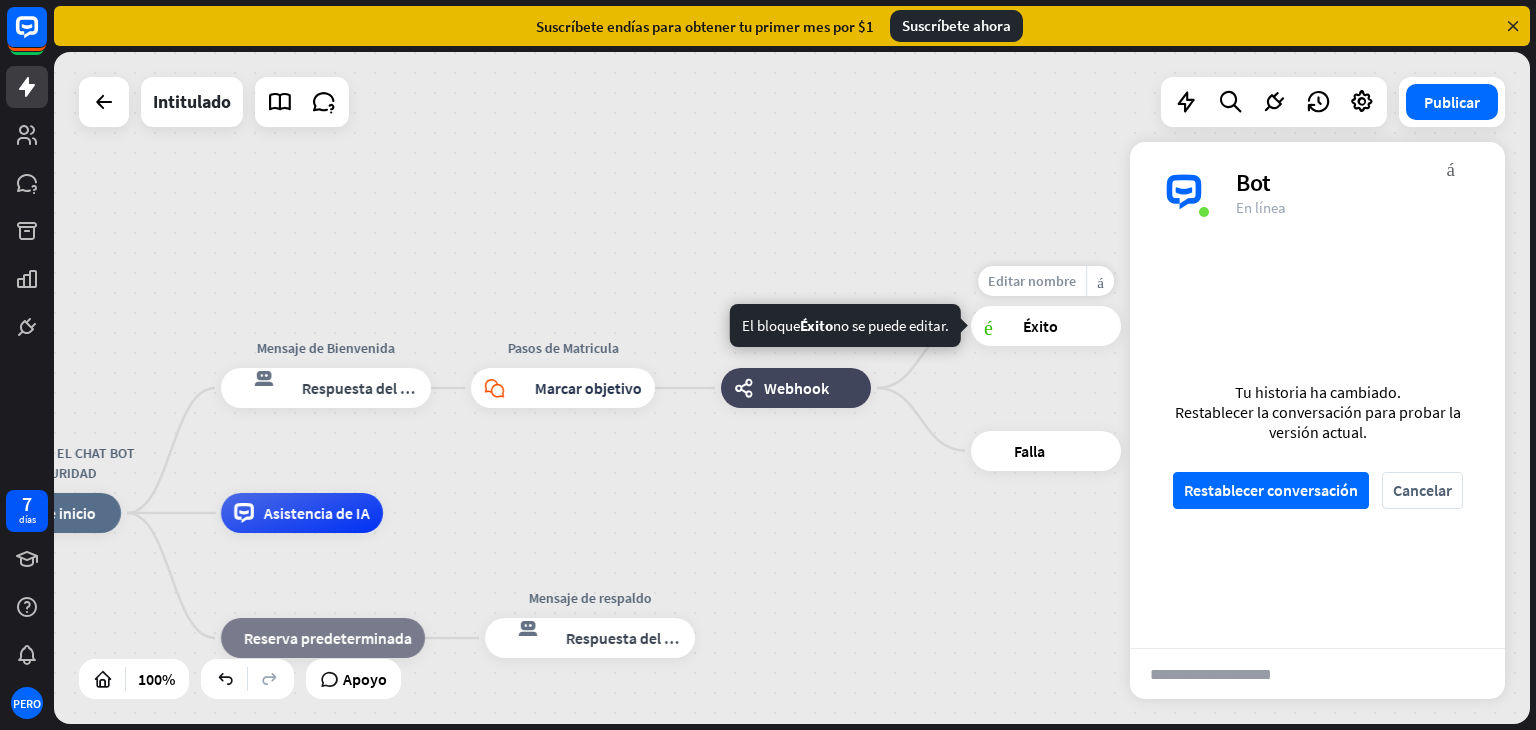 click on "Editar nombre" at bounding box center [1032, 281] 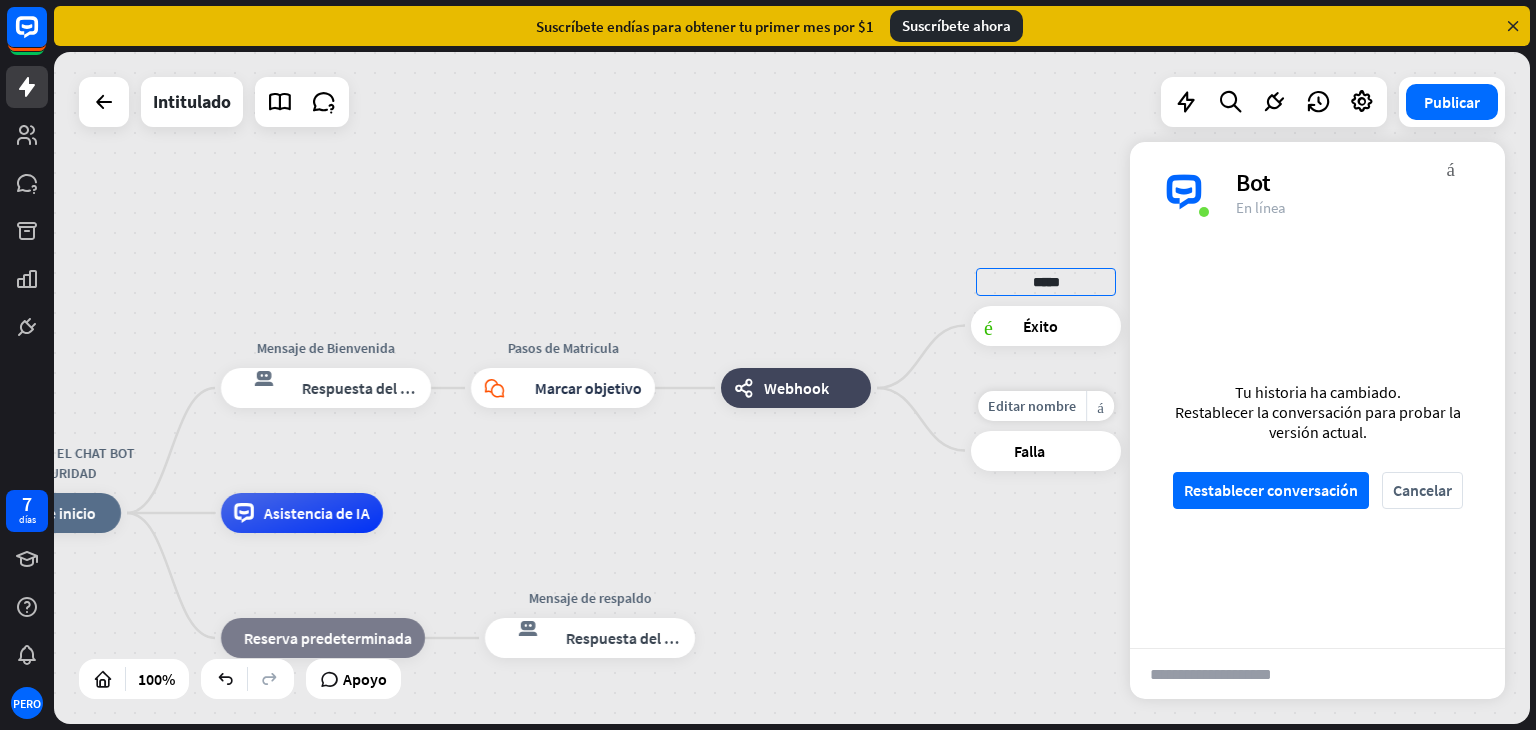 type on "*****" 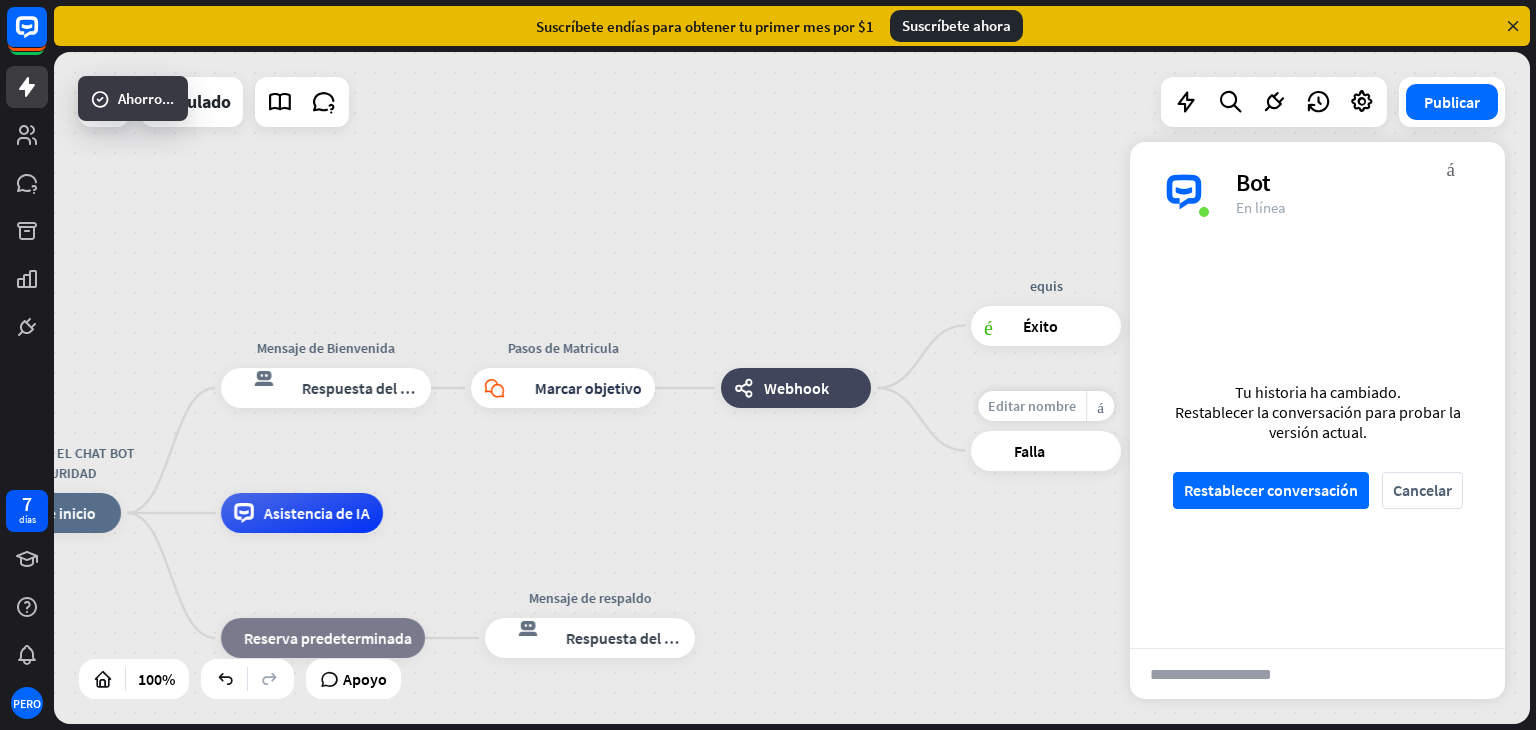 click on "Editar nombre" at bounding box center [1032, 406] 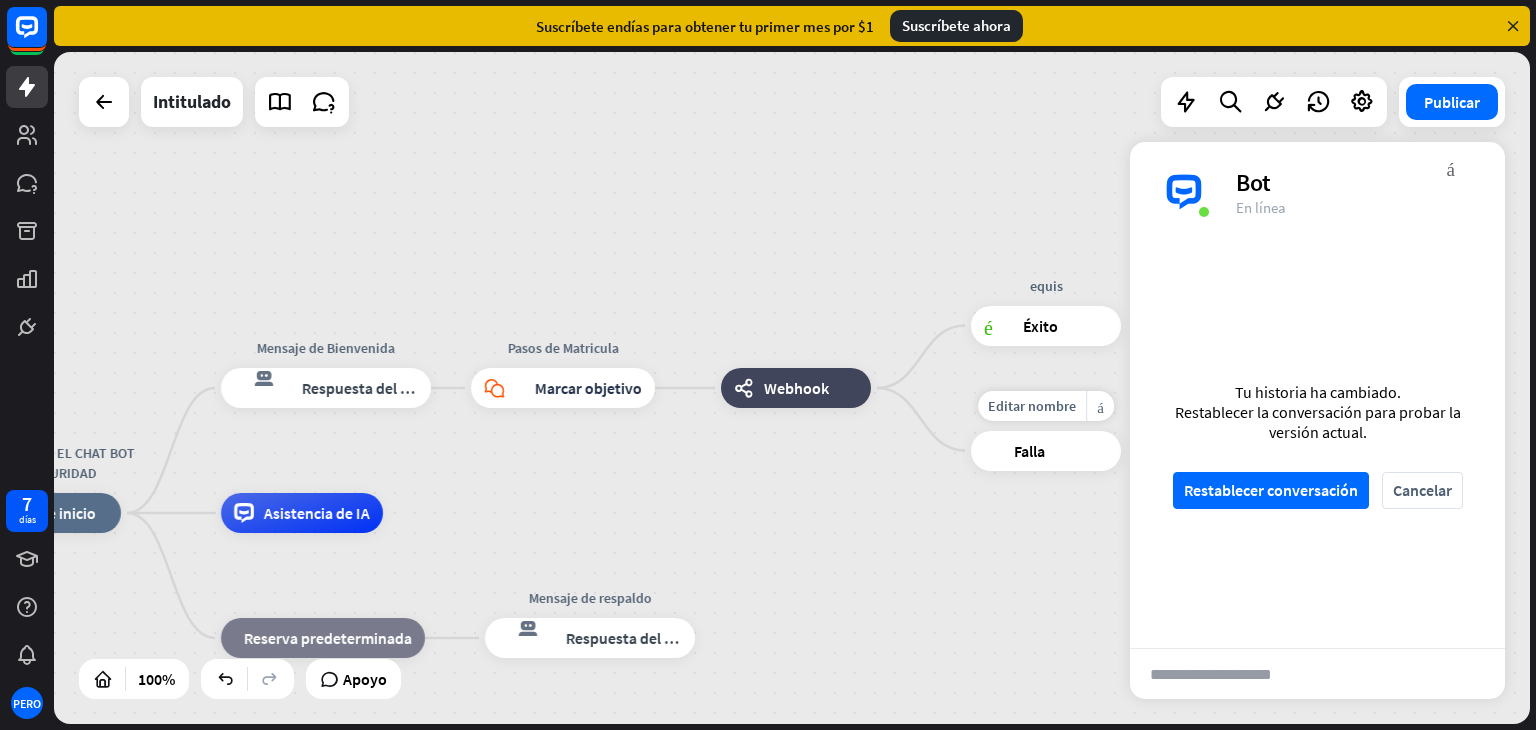 click on "Editar nombre" at bounding box center [1032, 406] 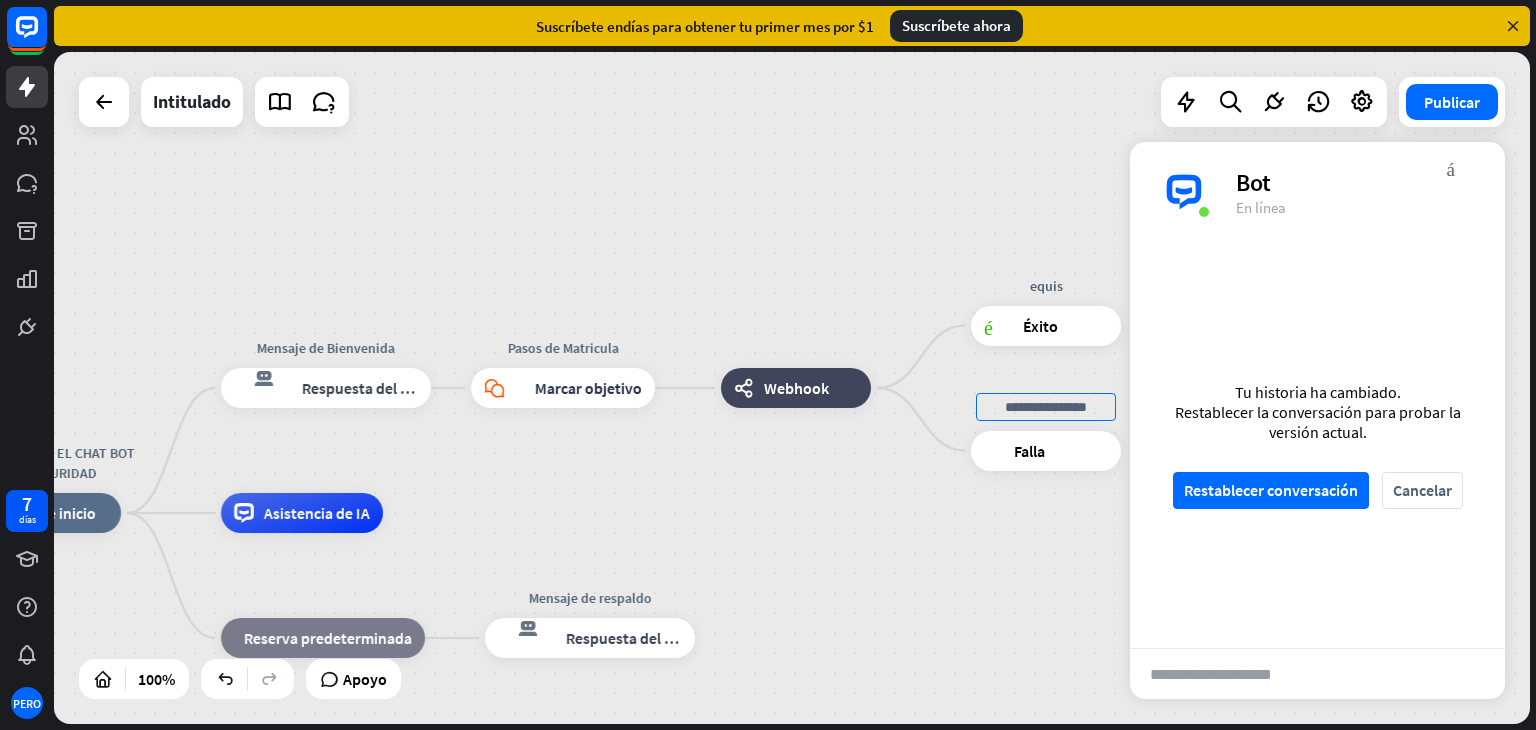 click at bounding box center (1046, 407) 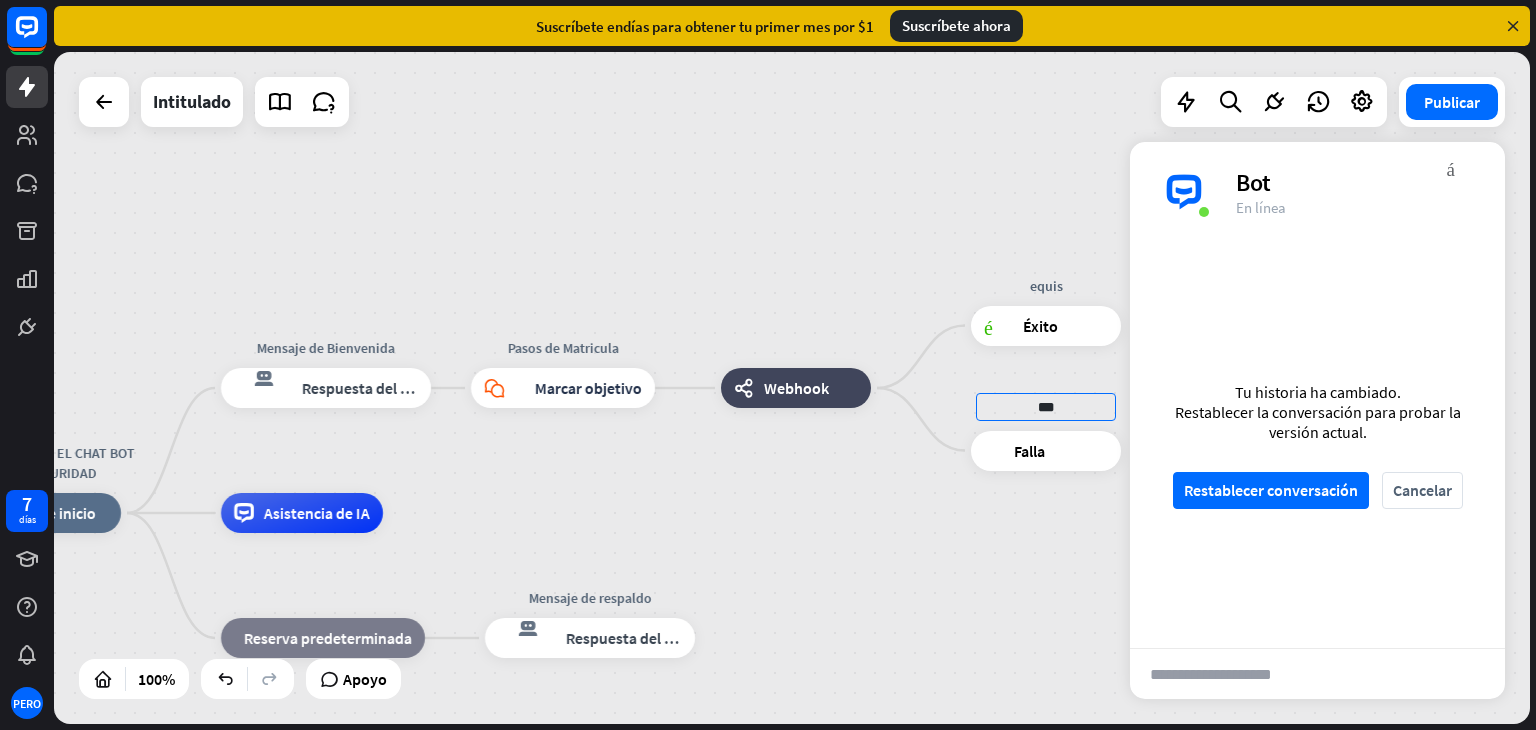 type on "***" 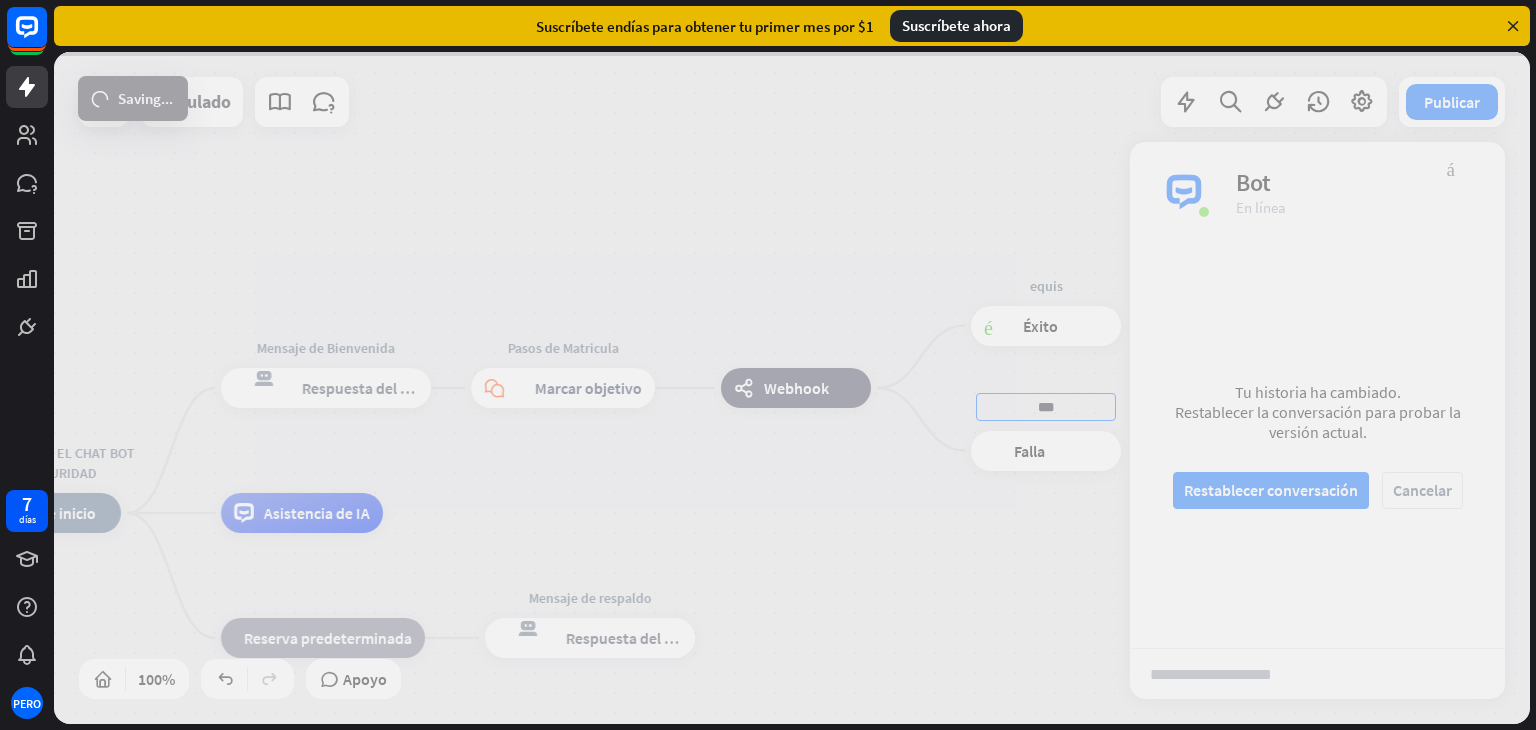 click on "REGÍSTRESE EN EL CHAT BOT CON SEGURIDAD   inicio_2   Punto de inicio                 Mensaje de Bienvenida   respuesta del bot de bloqueo   Respuesta del bot                 Pasos de Matricula   bloque_chat en vivo   Marcar objetivo                   webhooks   Webhook                 equis   éxito del bloque   Éxito         ***           fallo de bloque   Falla                     Asistencia de IA                   bloque_de_retroceso   Reserva predeterminada                 Mensaje de respaldo   respuesta del bot de bloqueo   Respuesta del bot
Intitulado
Publicar
100%           Apoyo             loader   Saving...           cerca   Interacciones   bloquear_entrada_de_usuario   Entrada del usuario respuesta del bot de bloqueo   Respuesta del bot bloque_de_retroceso   Retroceder filtrar   Filtrar archivo adjunto de bloque   Entrada de archivo adjunto árbol constructor   Fluir" at bounding box center [792, 388] 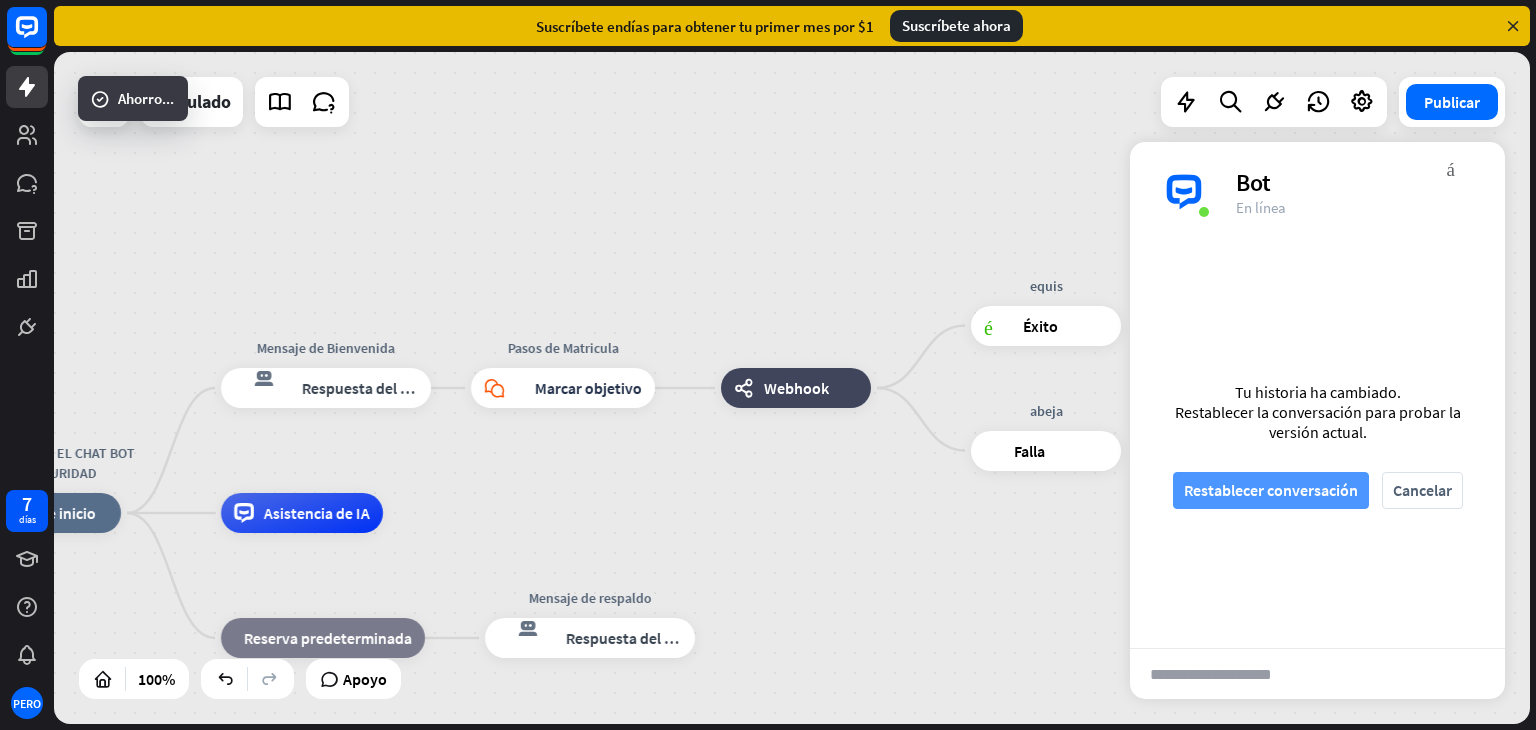 click on "Restablecer conversación" at bounding box center (1271, 490) 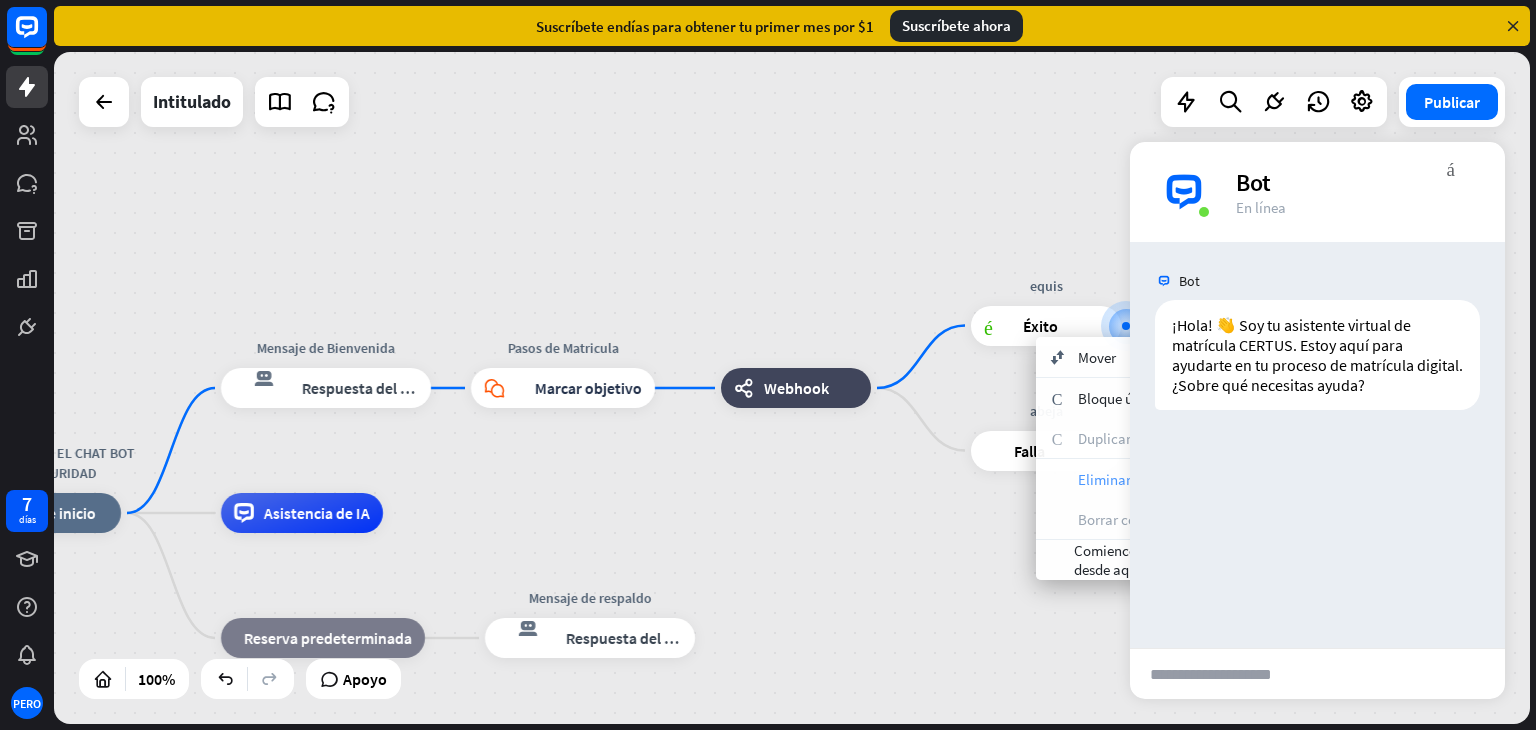 click on "Eliminar un solo bloque" at bounding box center [1151, 479] 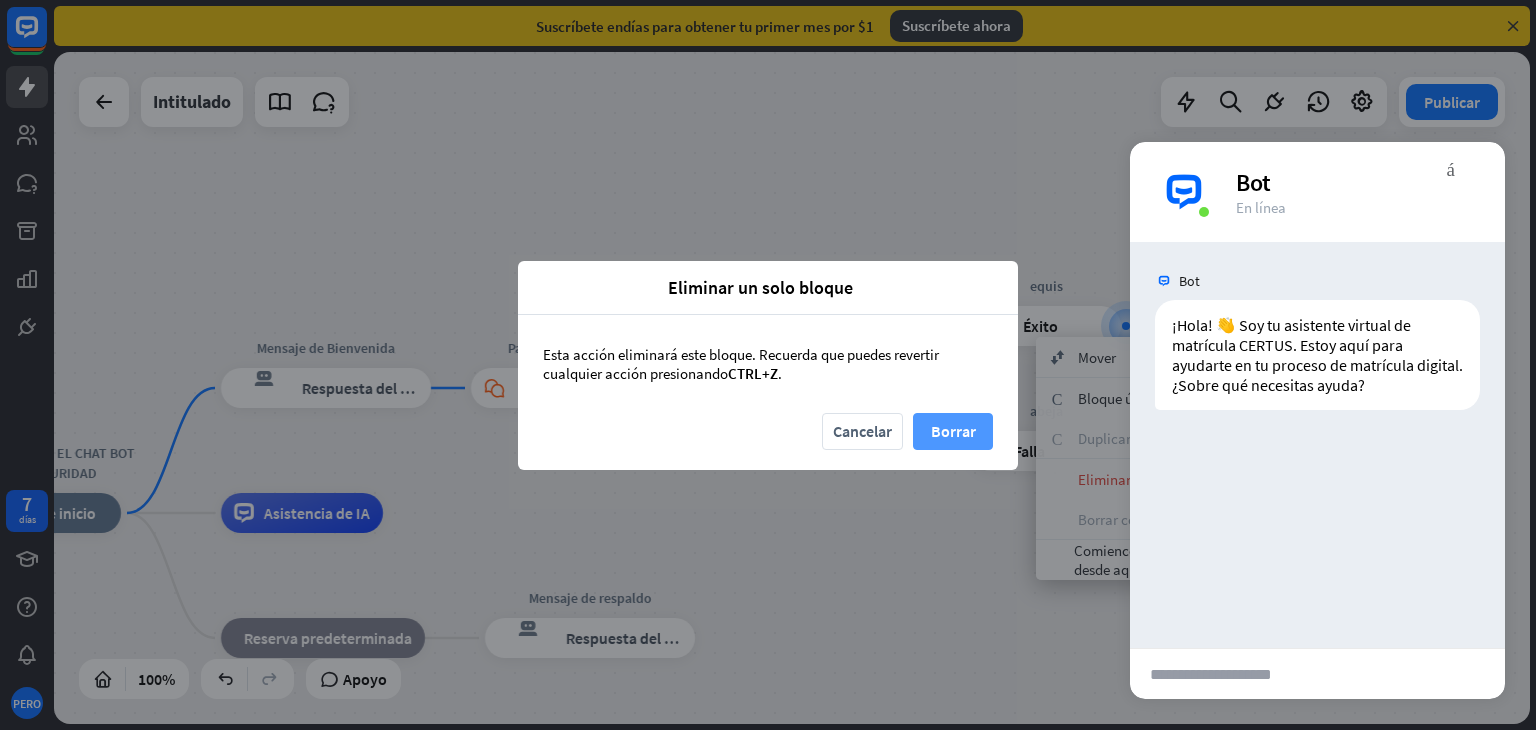 click on "Borrar" at bounding box center (953, 431) 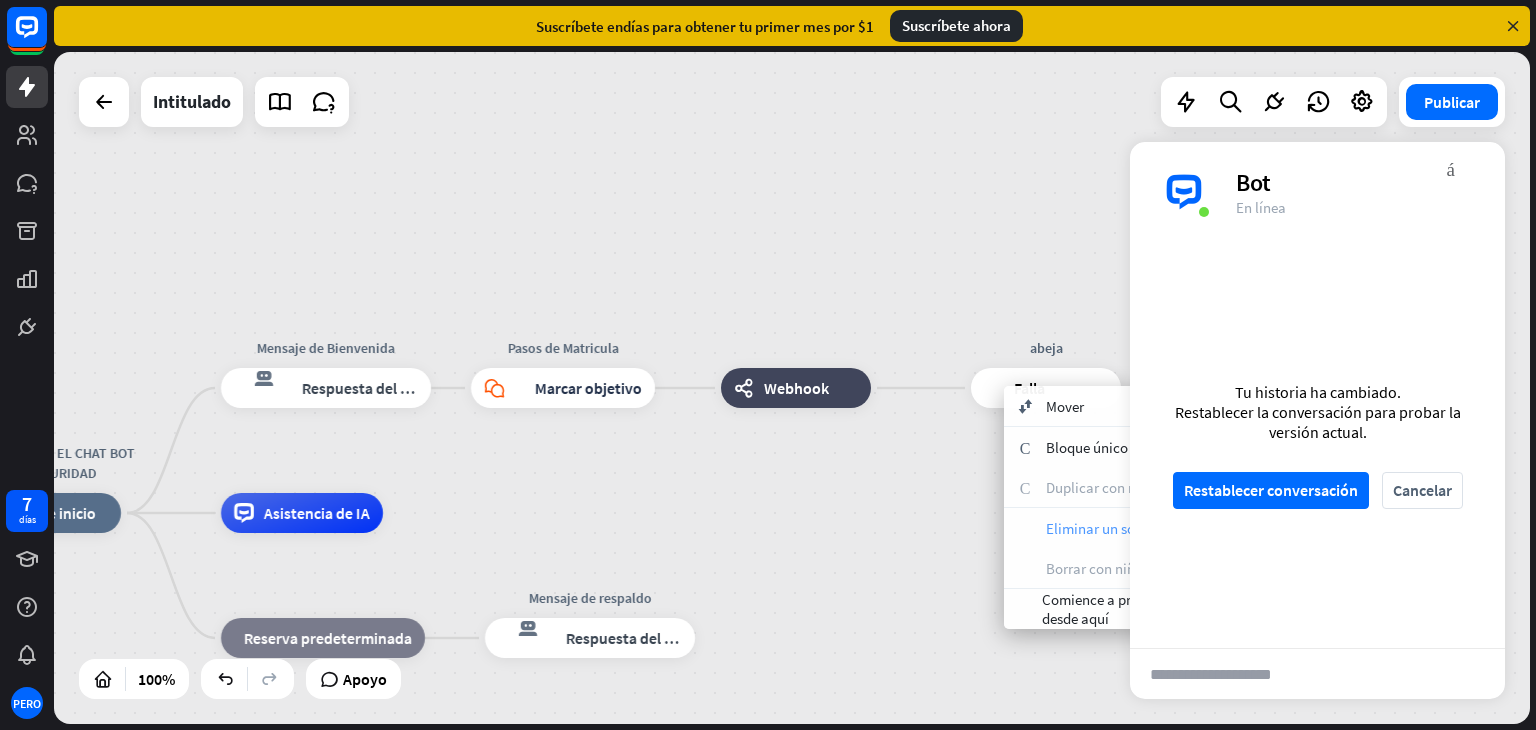 click on "Eliminar un solo bloque" at bounding box center (1119, 528) 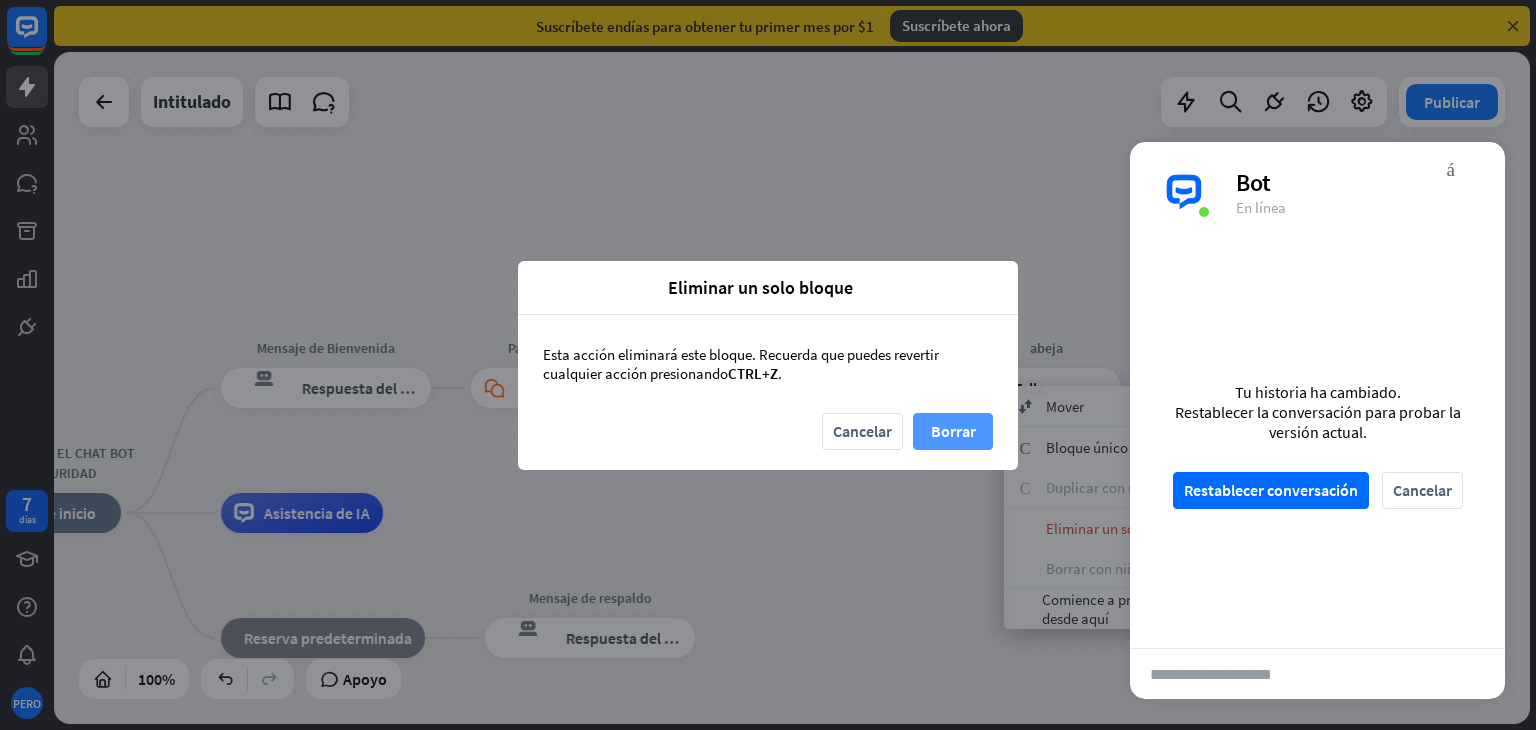 click on "Borrar" at bounding box center [953, 431] 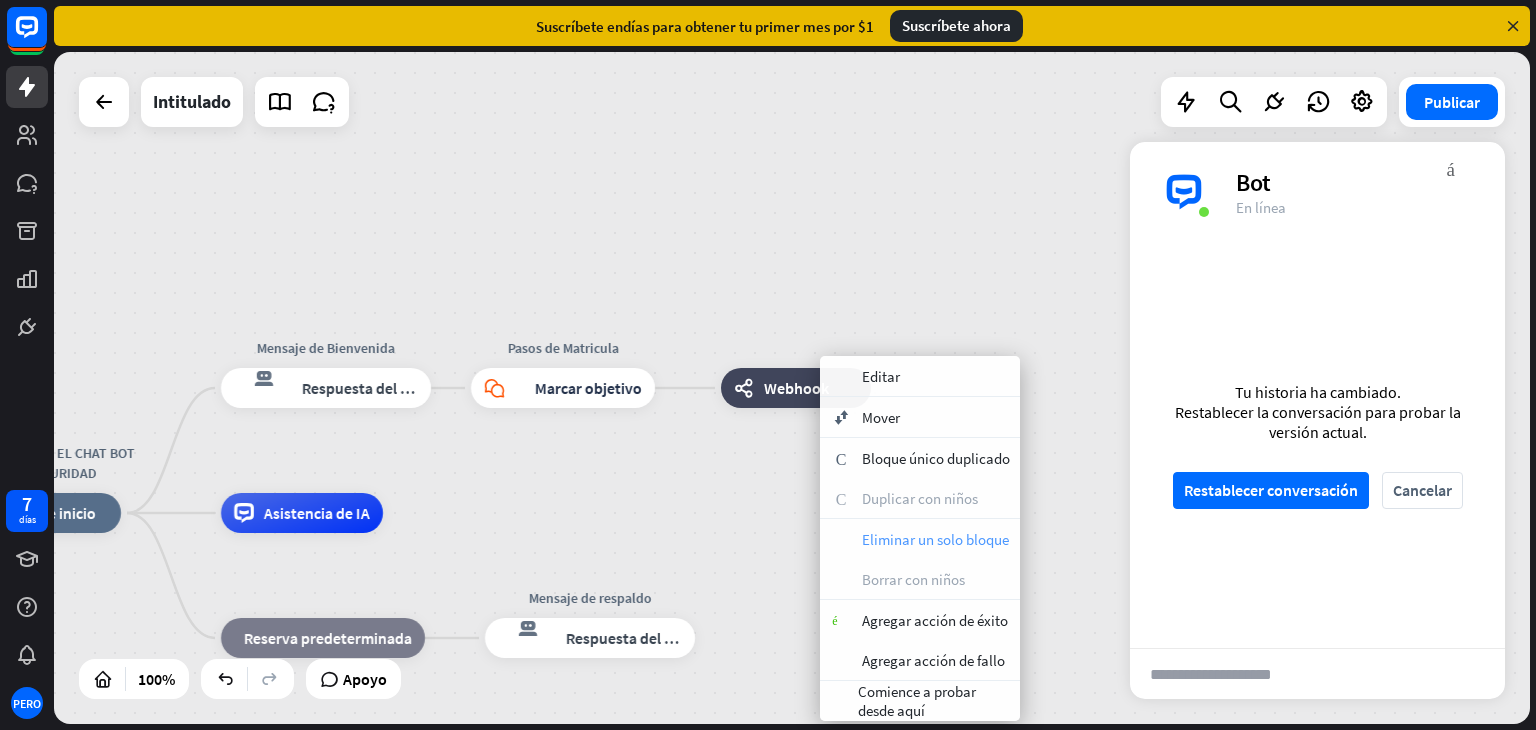 click on "Eliminar un solo bloque" at bounding box center [935, 539] 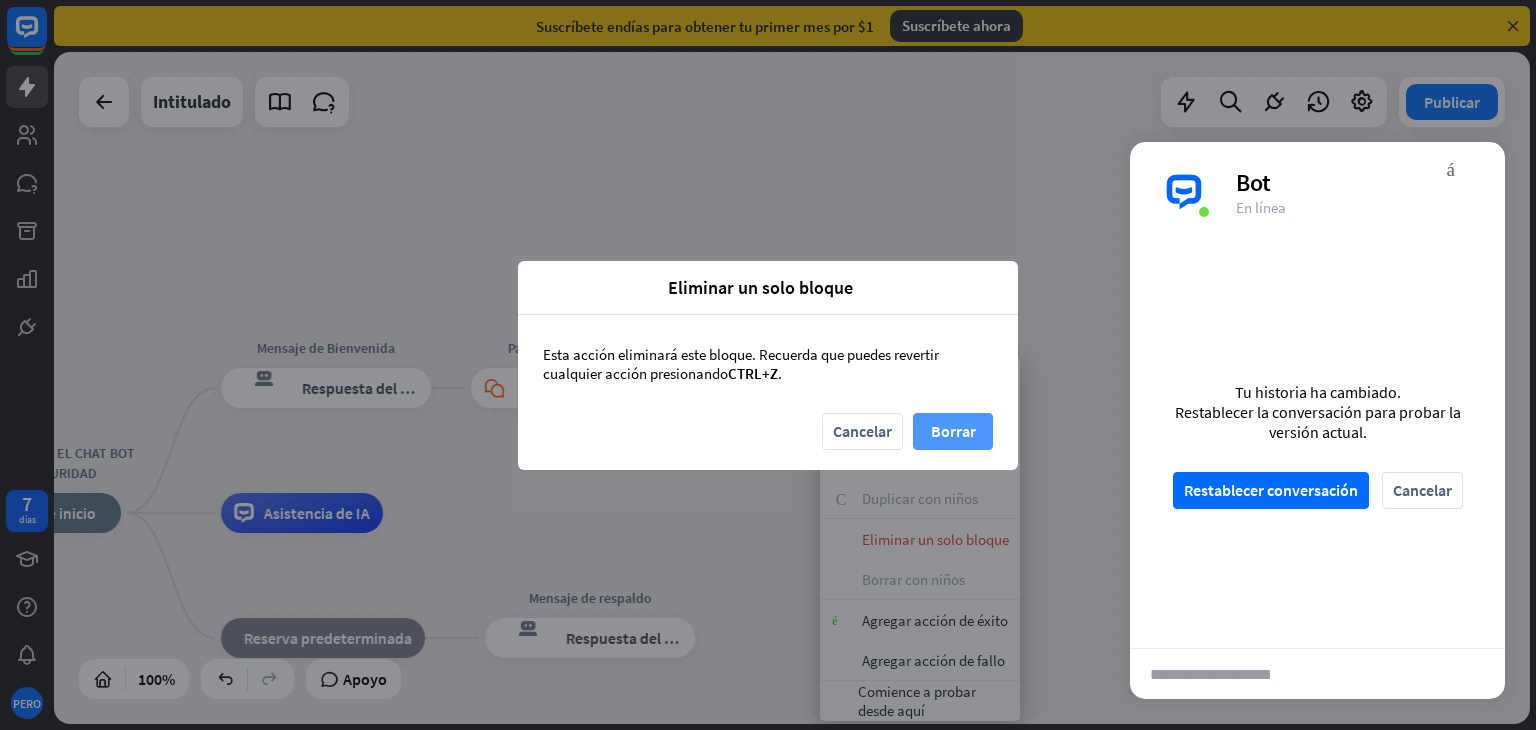 click on "Borrar" at bounding box center (953, 431) 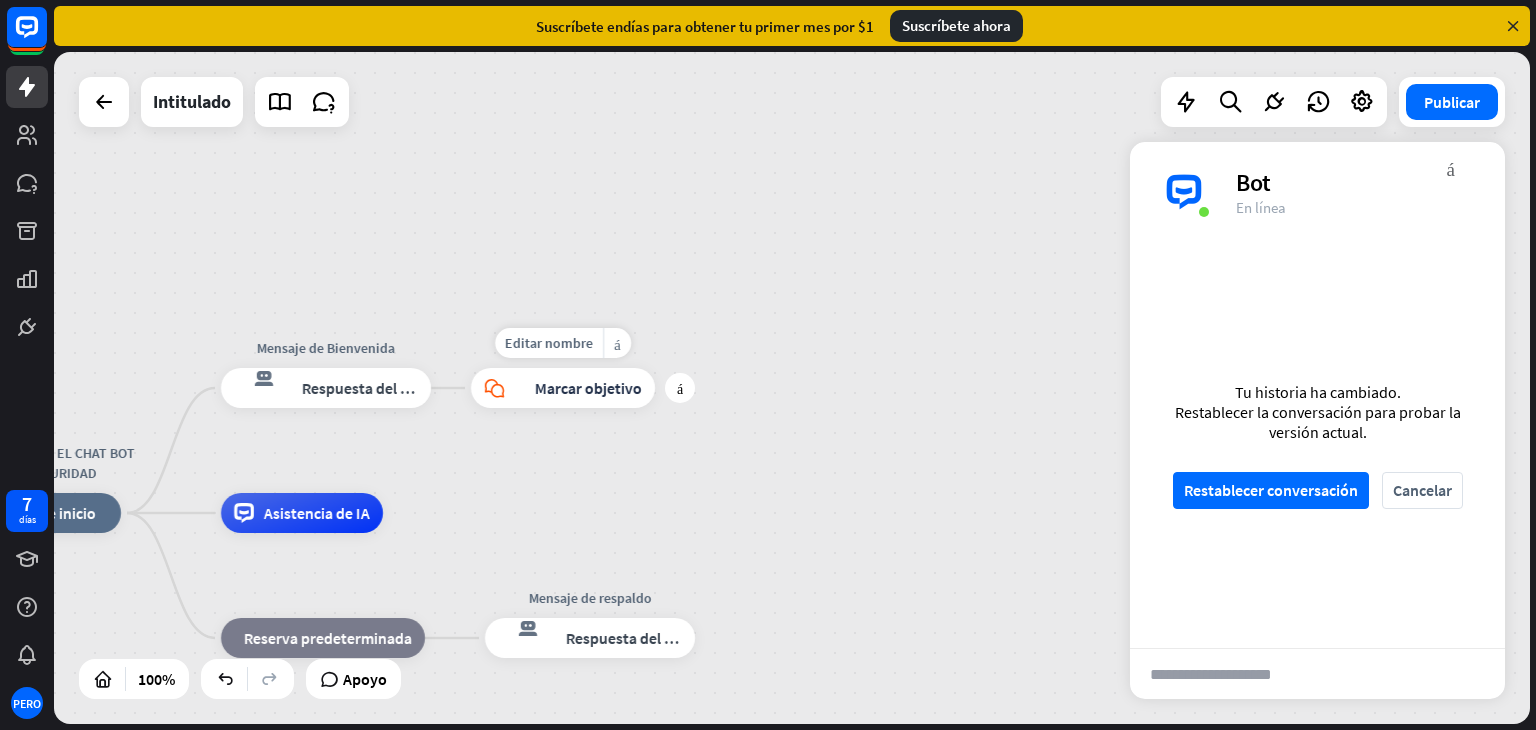 click on "Marcar objetivo" at bounding box center (588, 388) 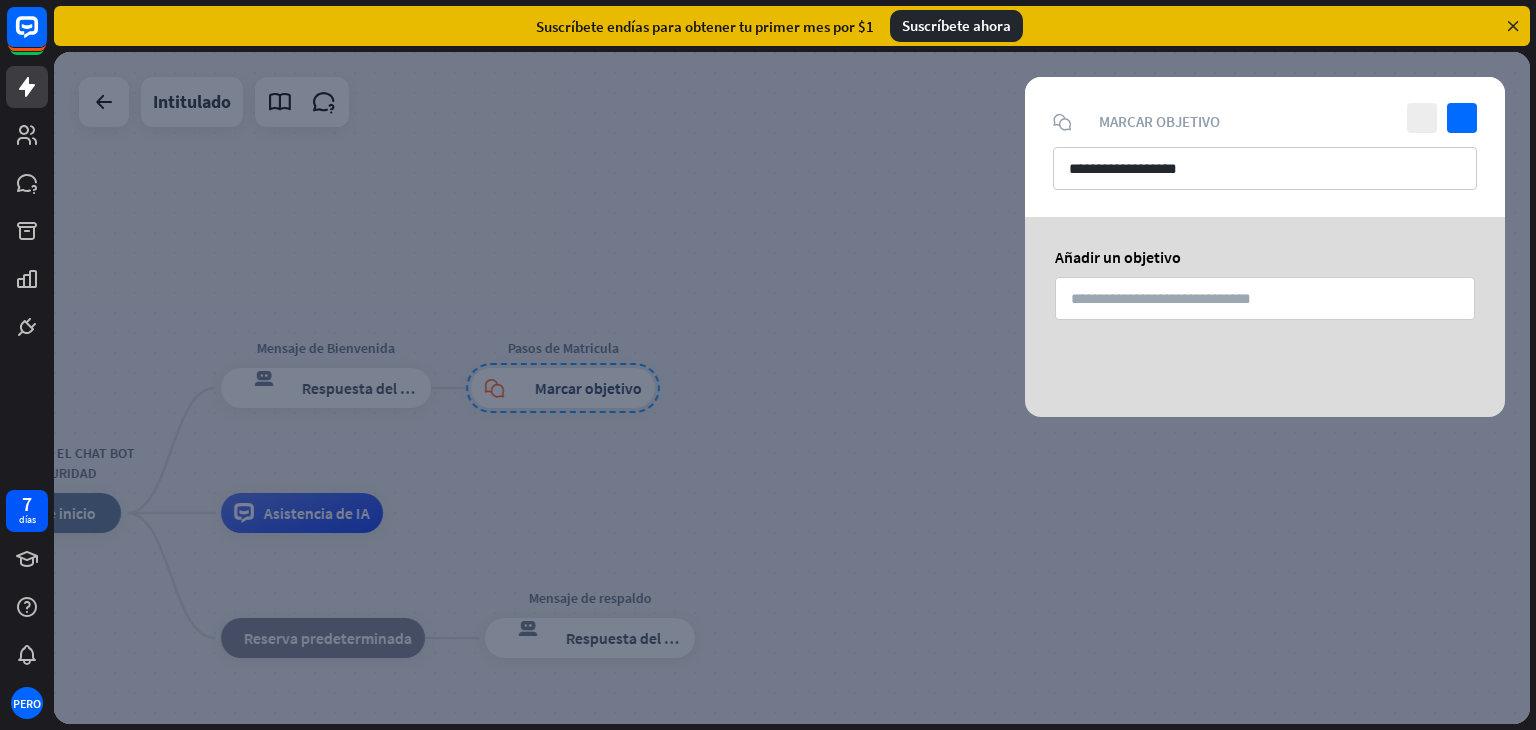 click at bounding box center (792, 388) 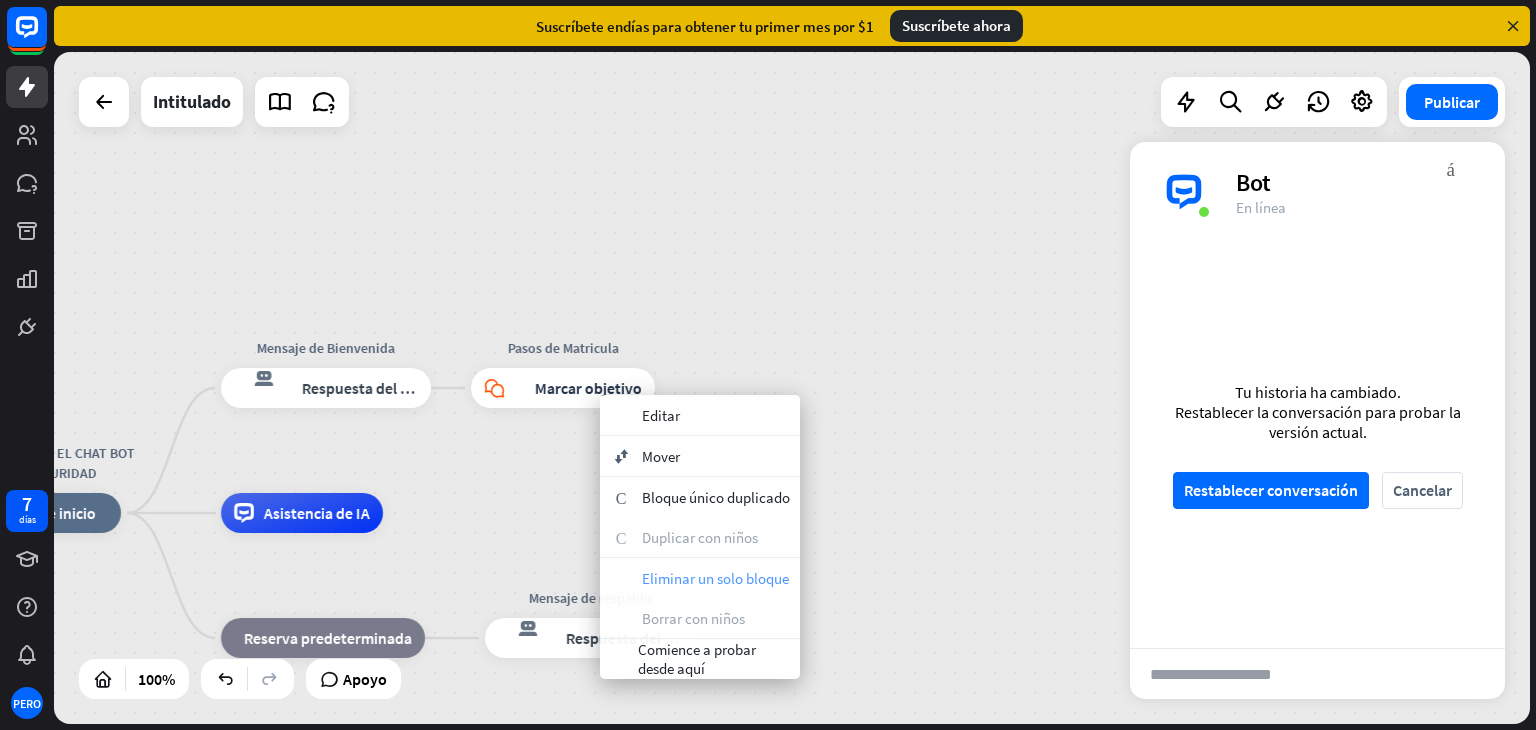 click on "Eliminar un solo bloque" at bounding box center (715, 578) 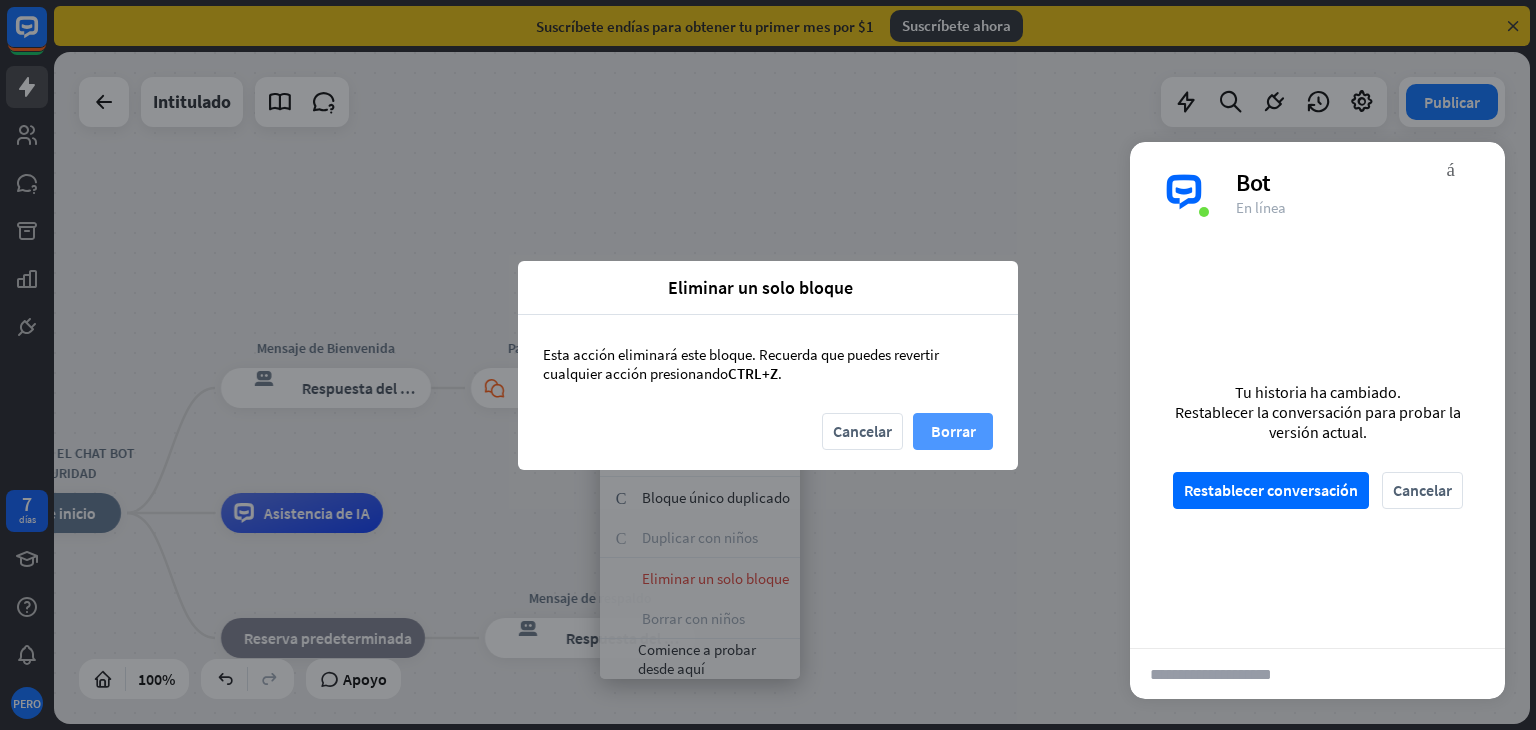 click on "Borrar" at bounding box center [953, 431] 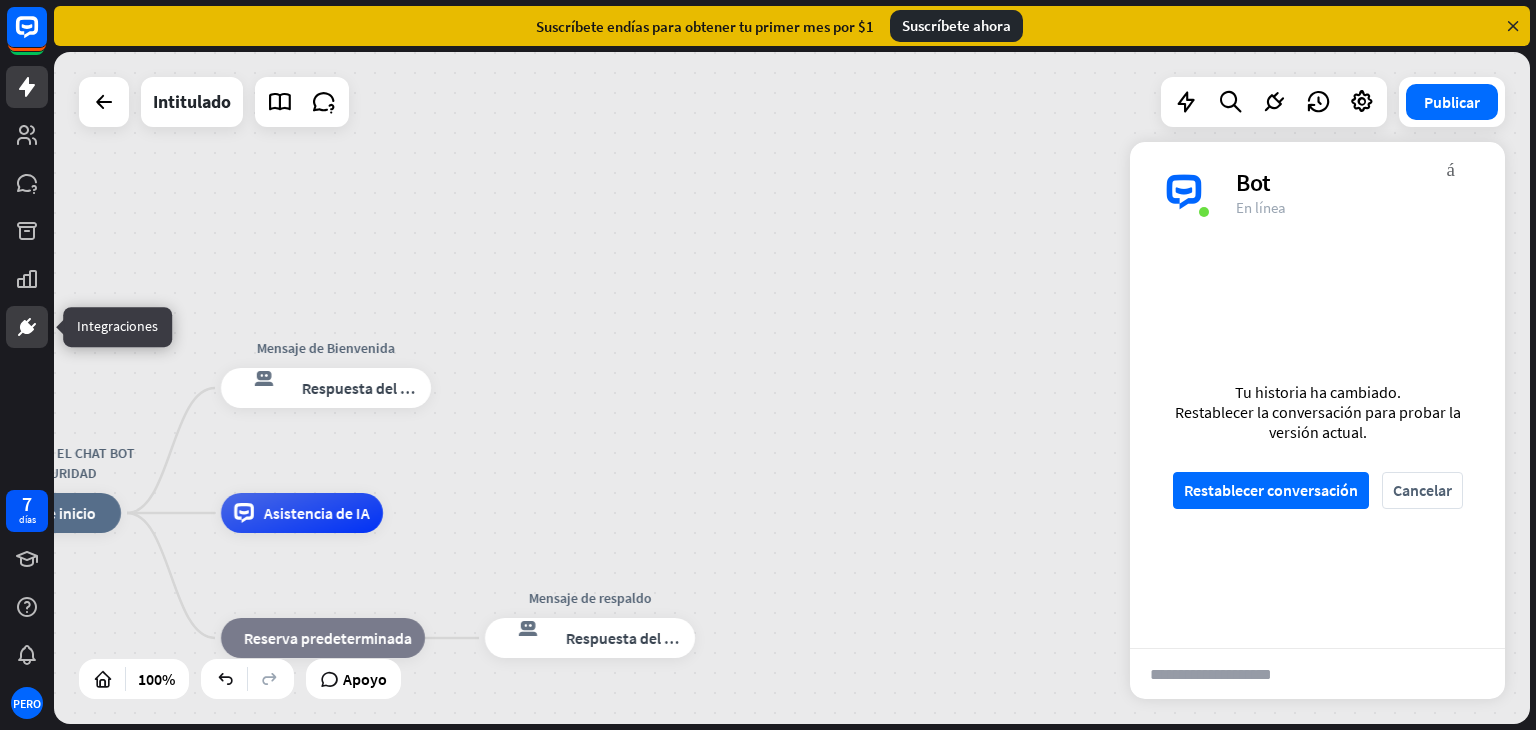 click at bounding box center (27, 327) 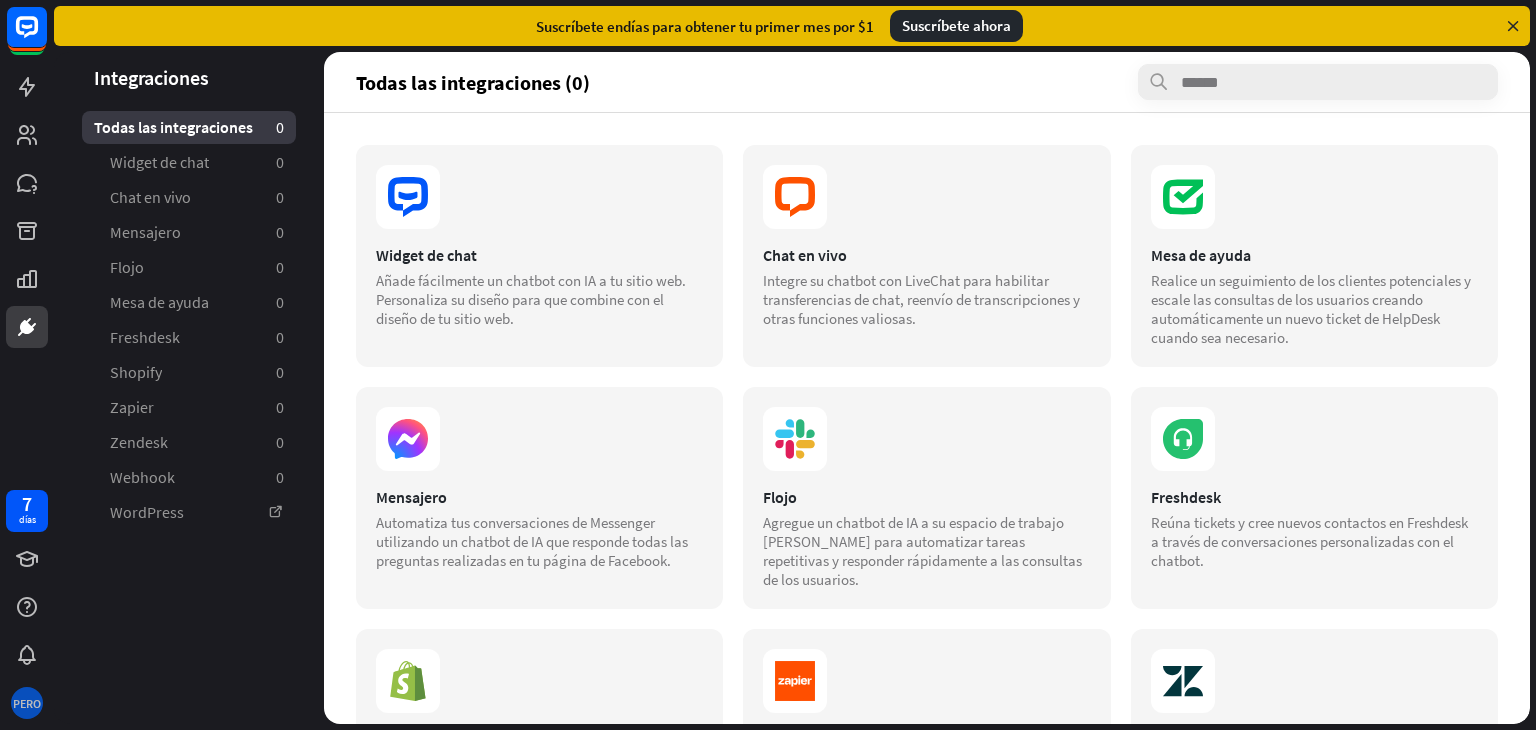 click on "PERO" at bounding box center [27, 703] 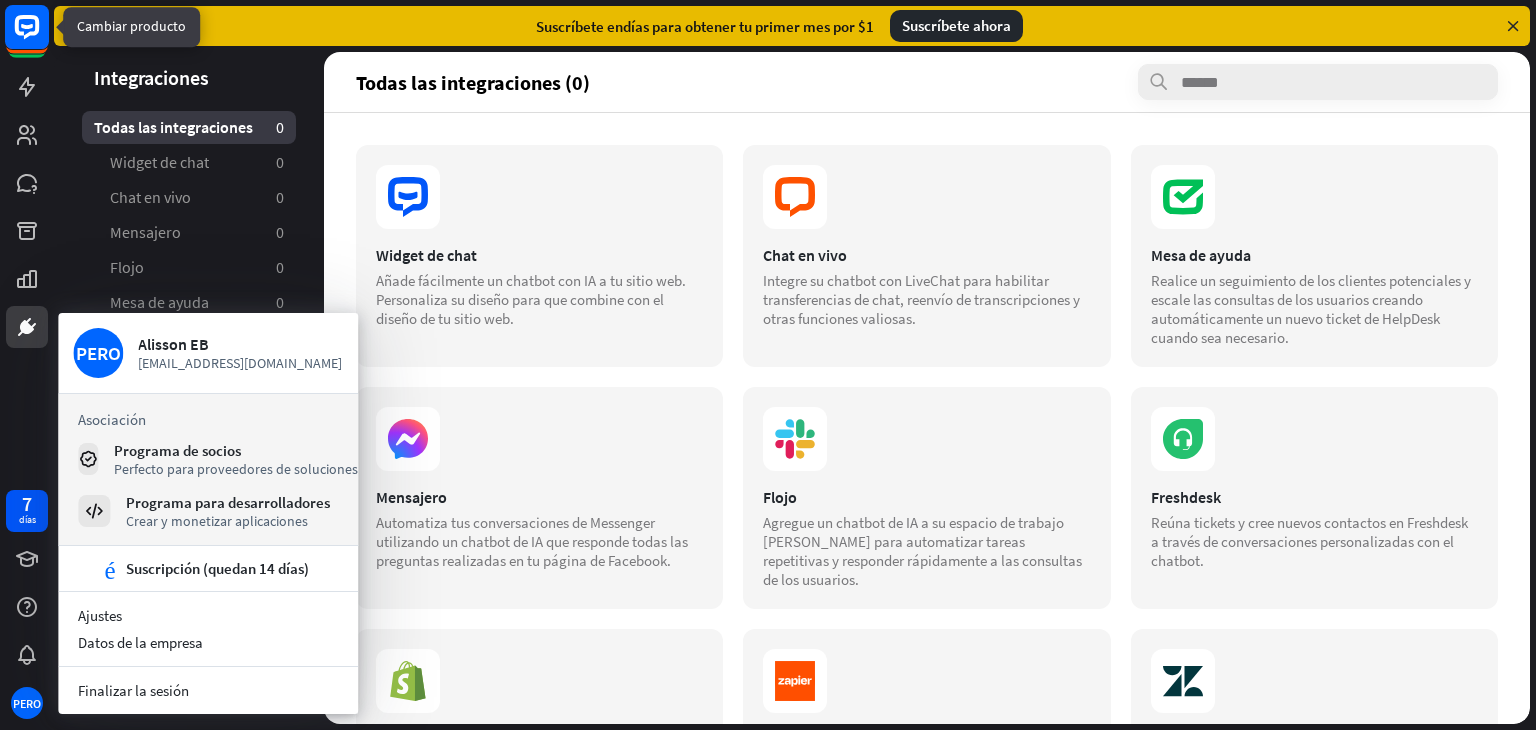 click 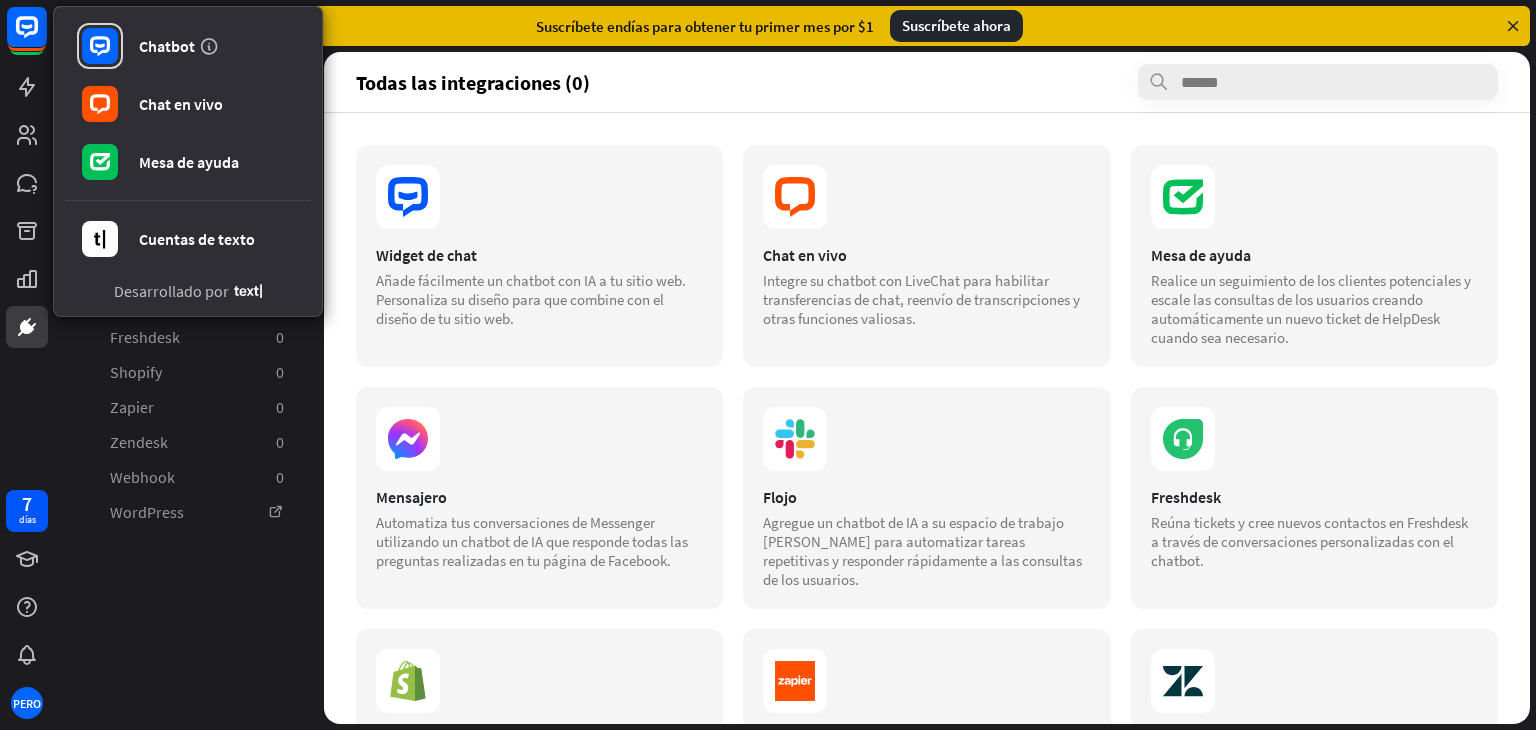 click on "Integraciones
Todas las integraciones
0
Widget de chat
0
Chat en vivo
0
Mensajero
0
Flojo
0
Mesa de ayuda
0
Freshdesk
0
Shopify
0
Zapier
0
Zendesk
0
Webhook
0
WordPress" at bounding box center [189, 388] 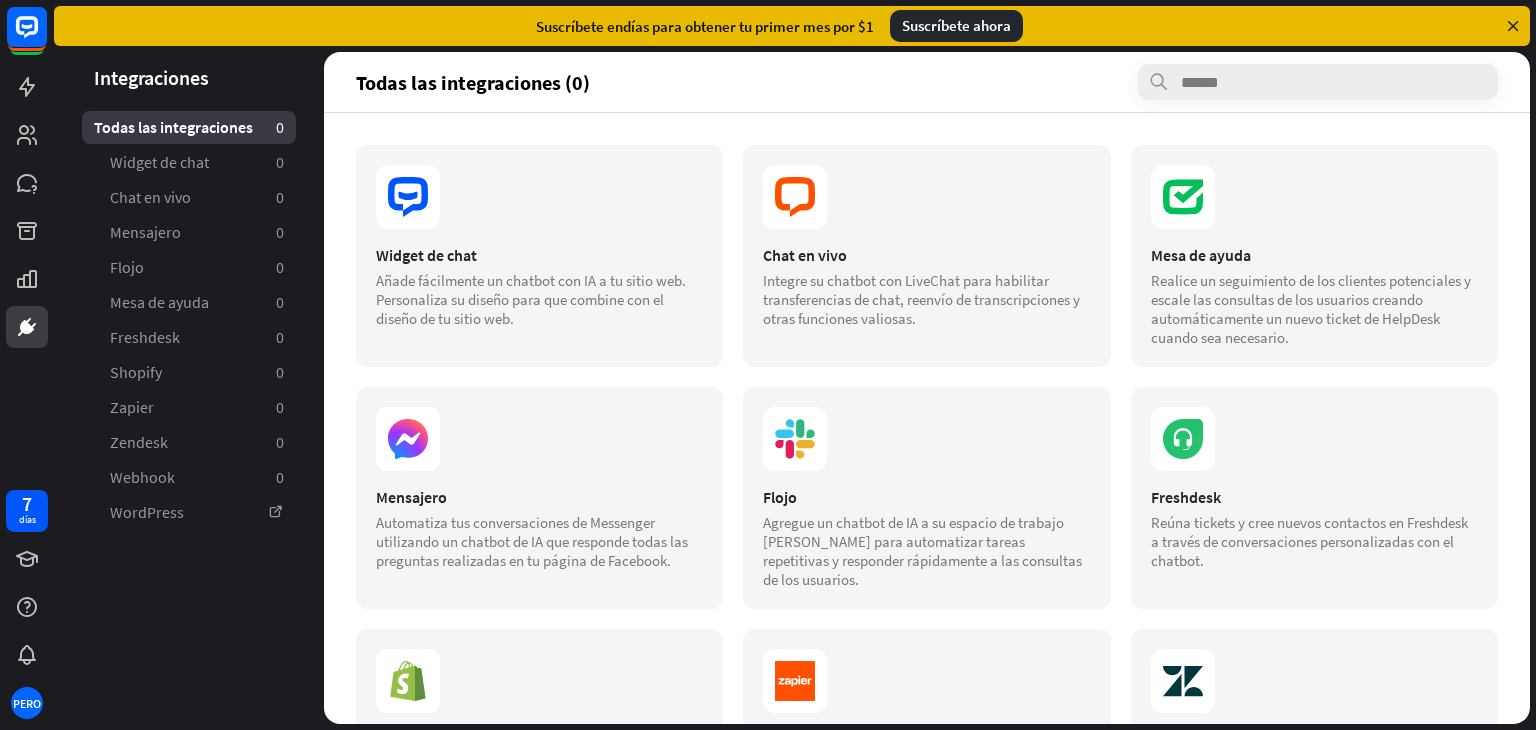 click at bounding box center (1513, 26) 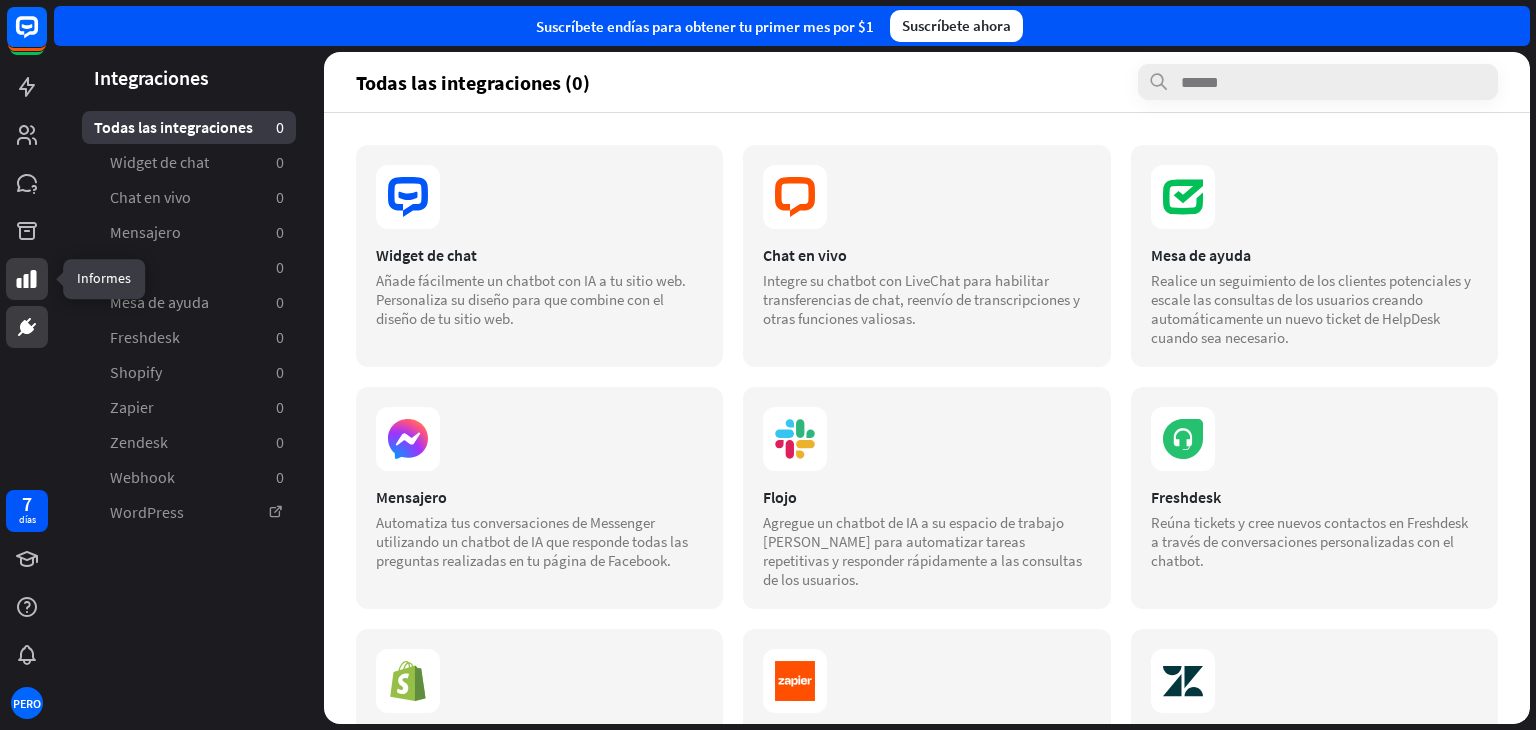 click 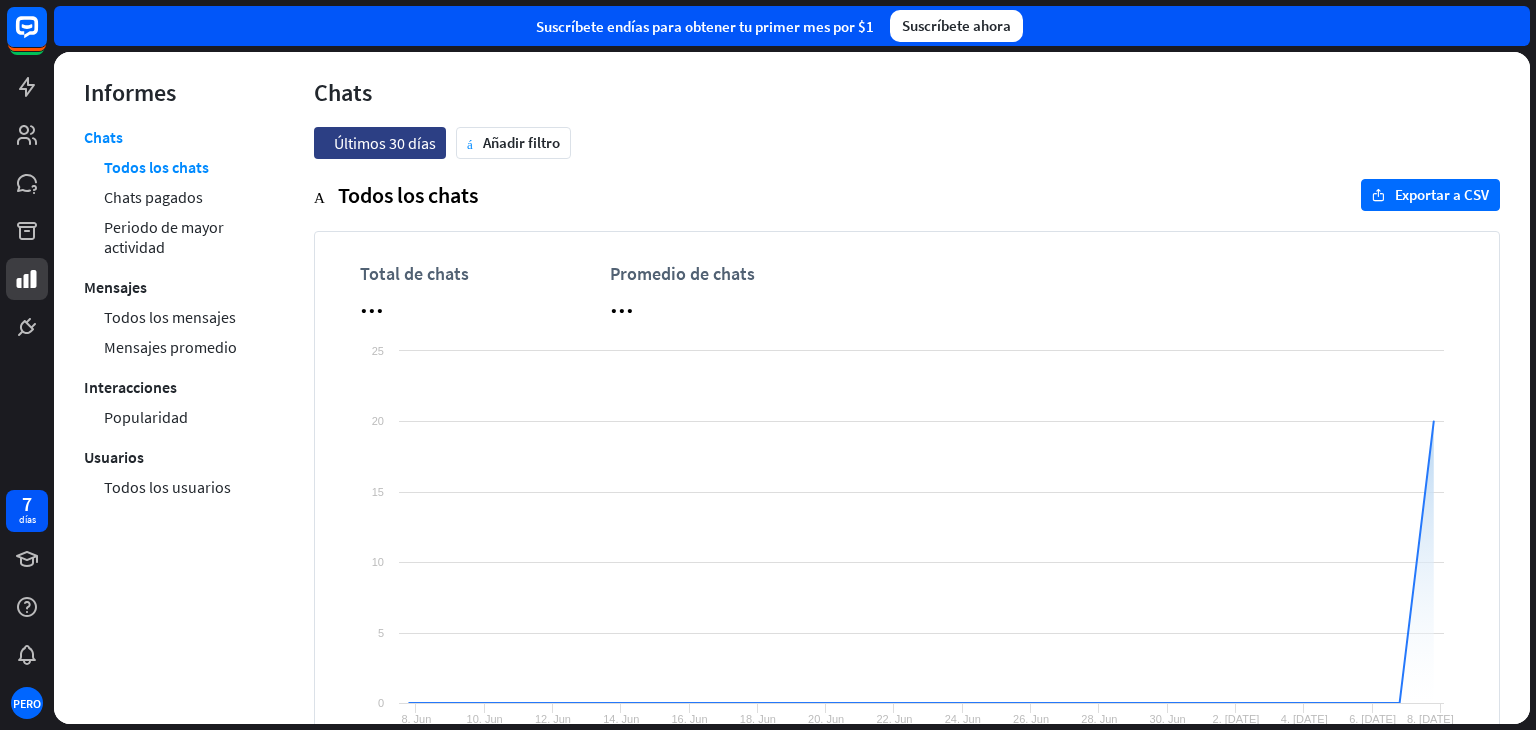 click at bounding box center (27, 174) 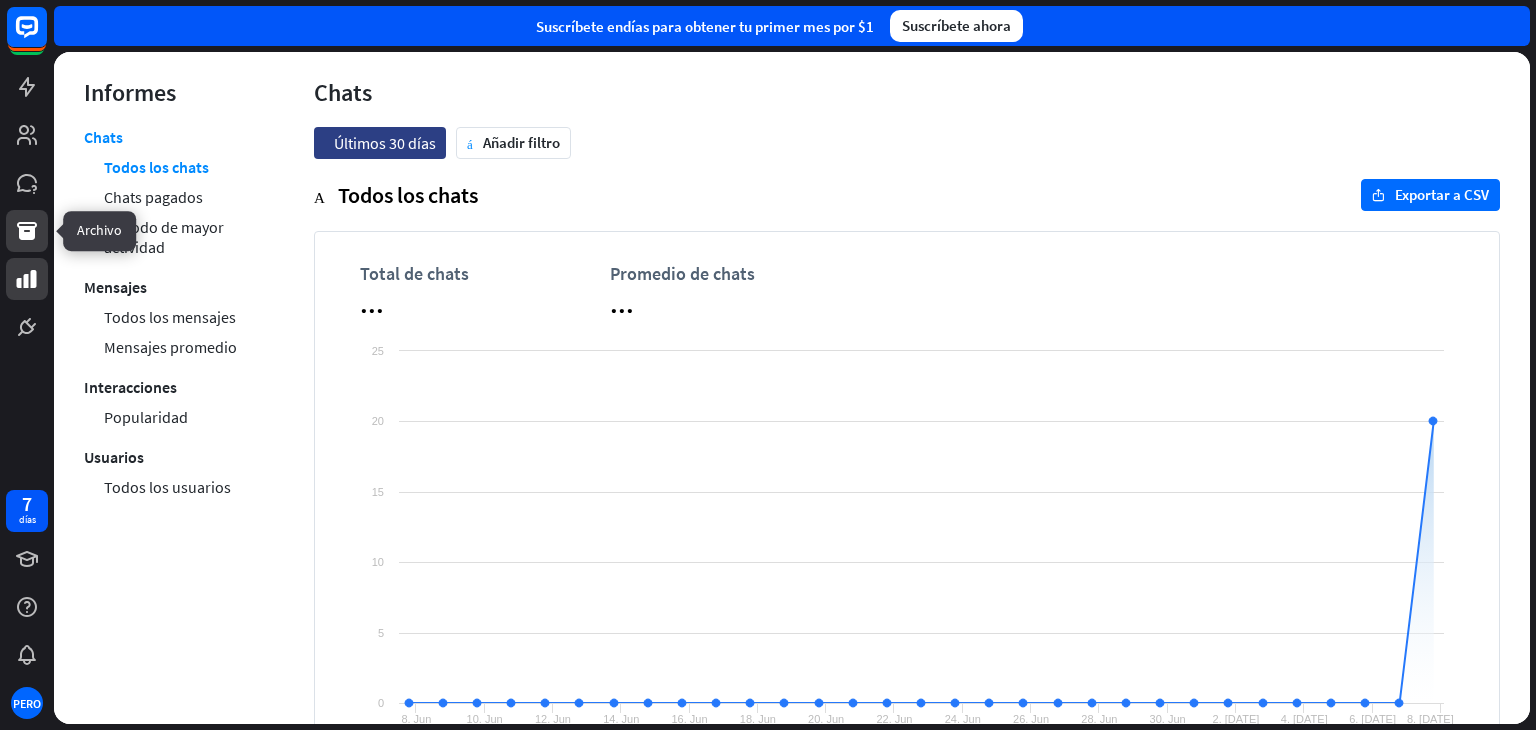 click at bounding box center (27, 231) 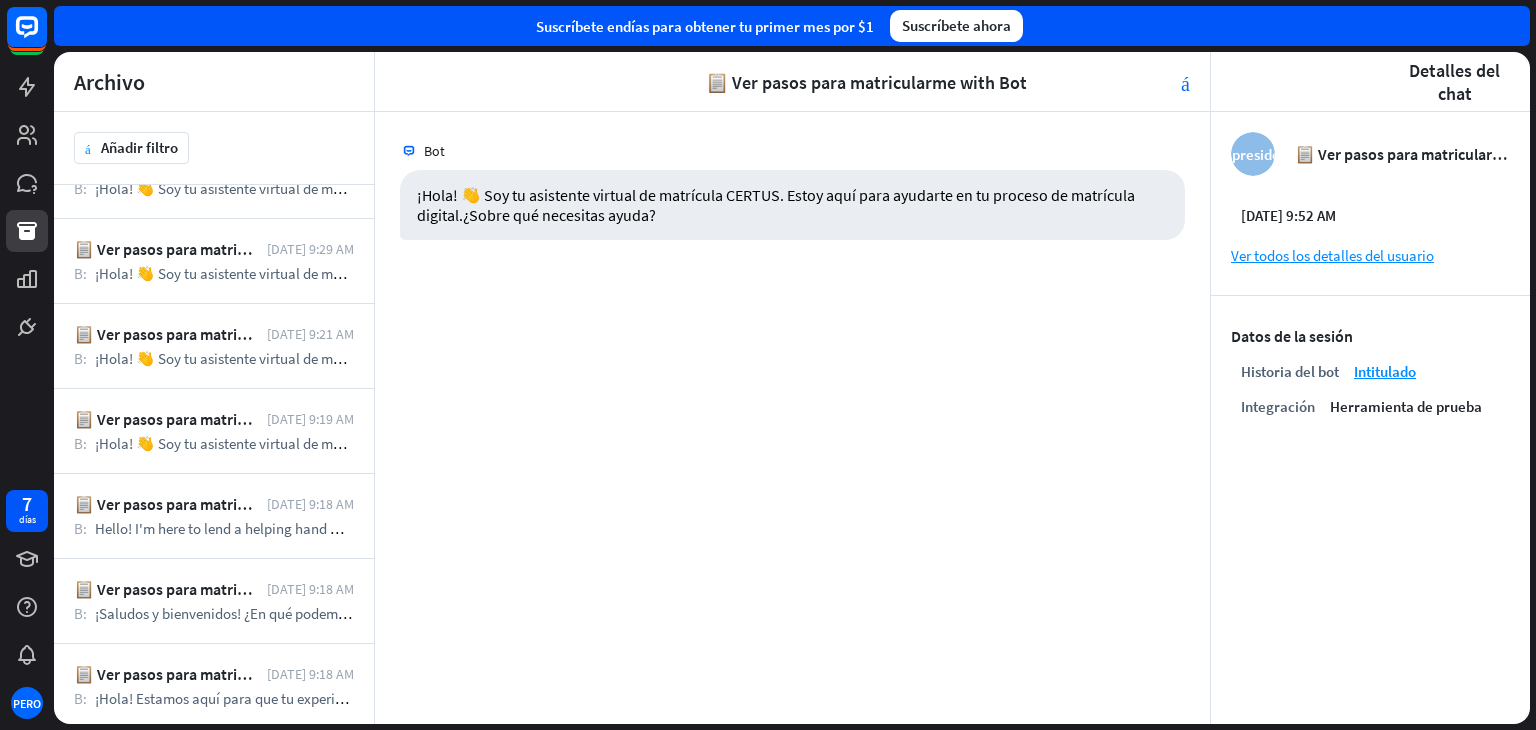 scroll, scrollTop: 0, scrollLeft: 0, axis: both 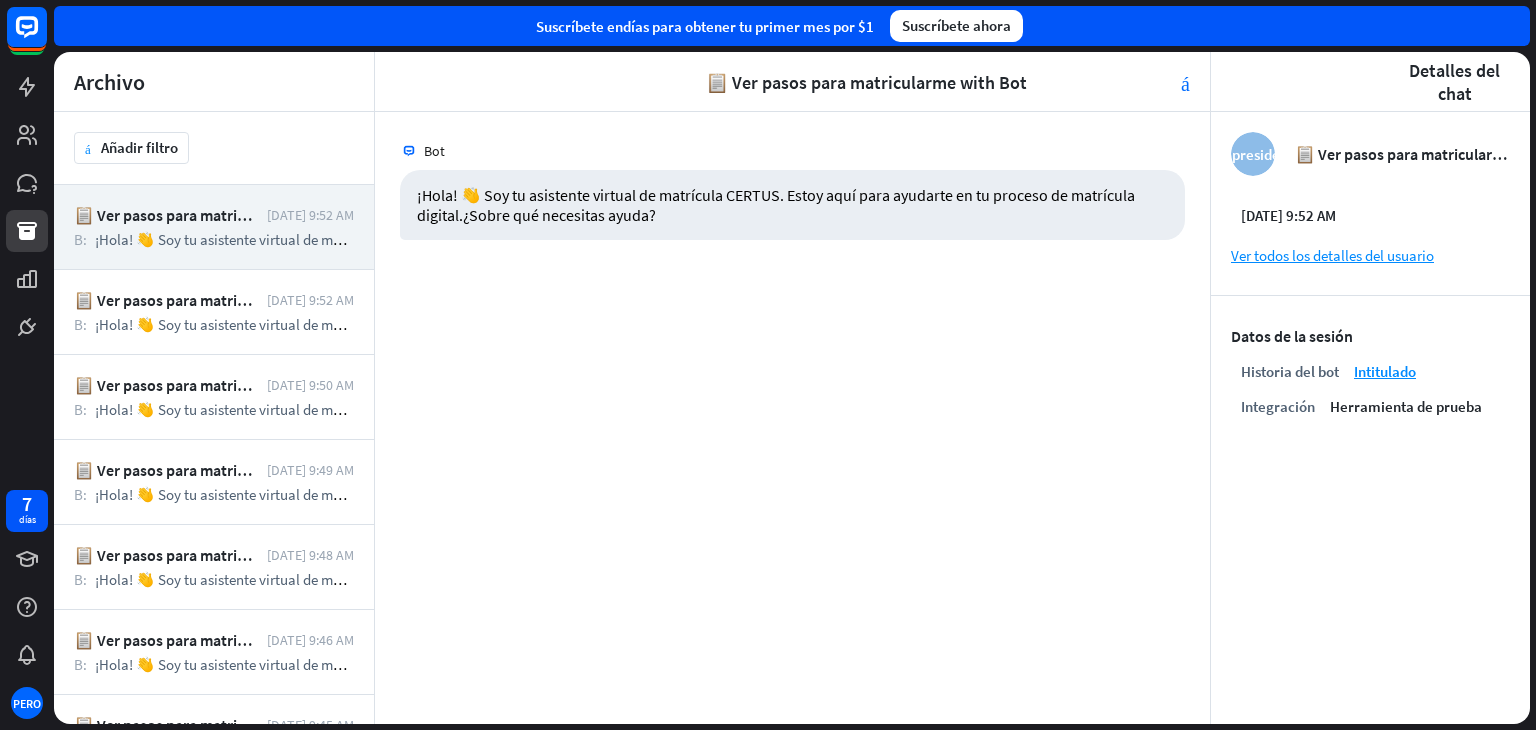 click on "más
Añadir filtro" at bounding box center (214, 148) 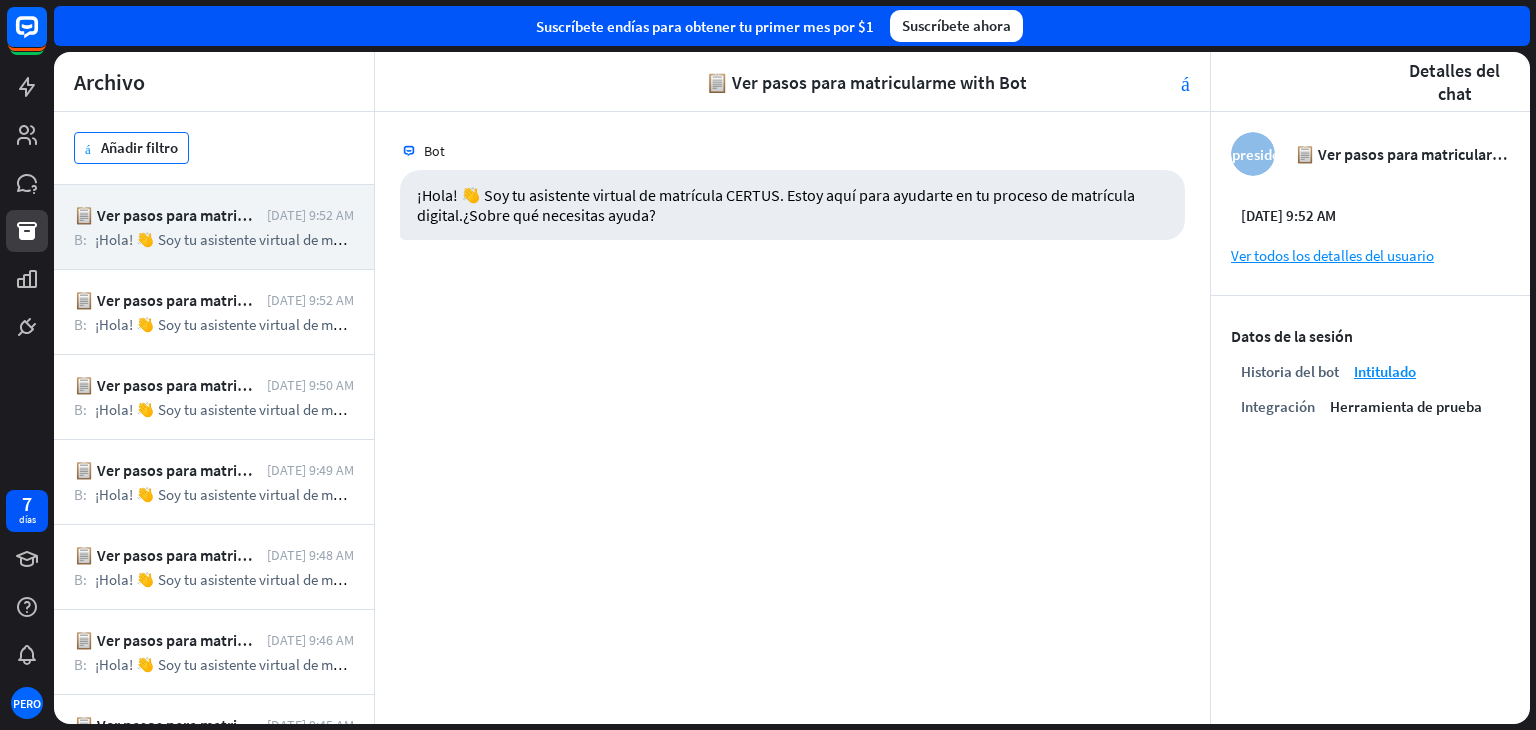 click on "Añadir filtro" at bounding box center (139, 148) 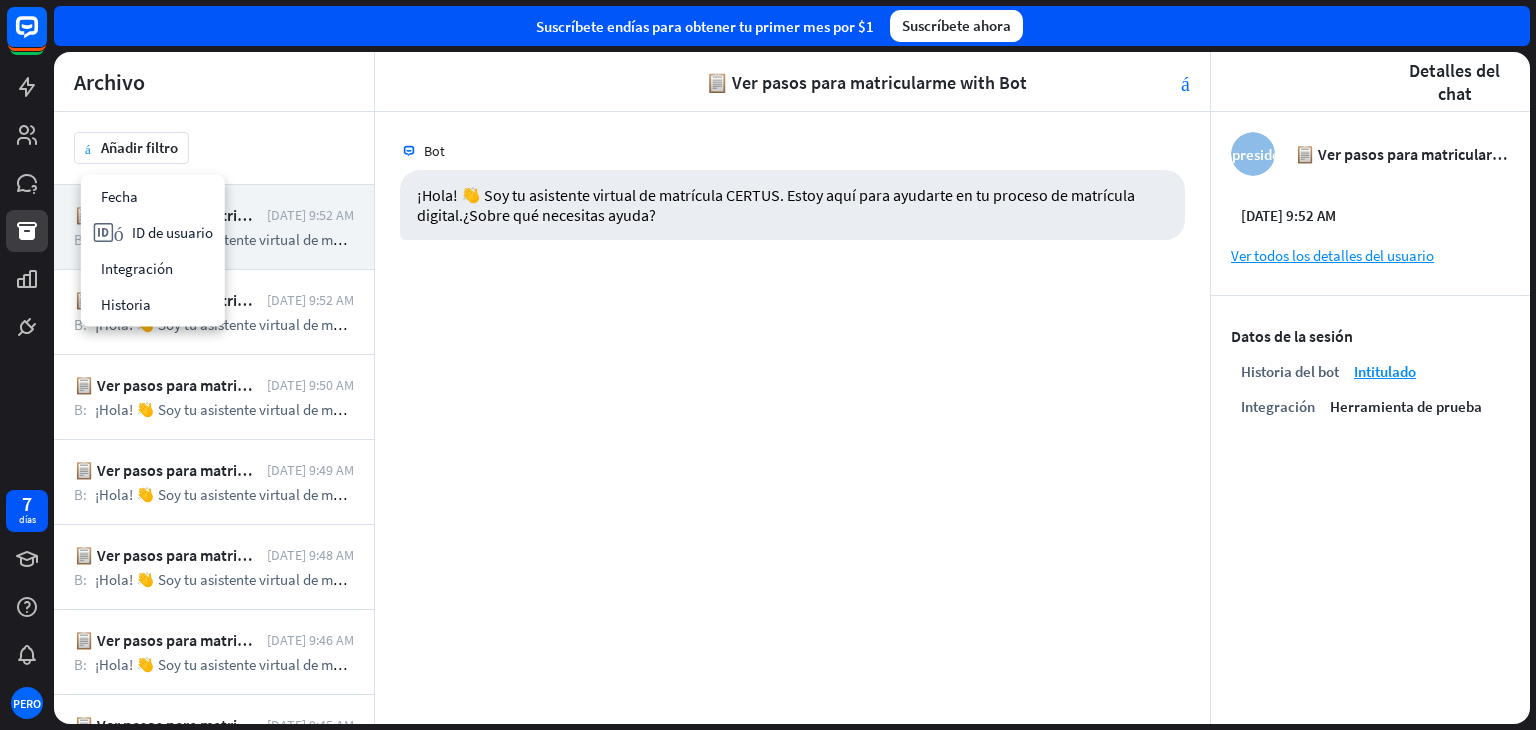 click on "Bot
¡Hola! 👋 Soy tu asistente virtual de matrícula CERTUS. Estoy aquí para ayudarte en tu proceso de matrícula digital.¿Sobre qué necesitas ayuda?
[DATE] 9:52 AM" at bounding box center (792, 418) 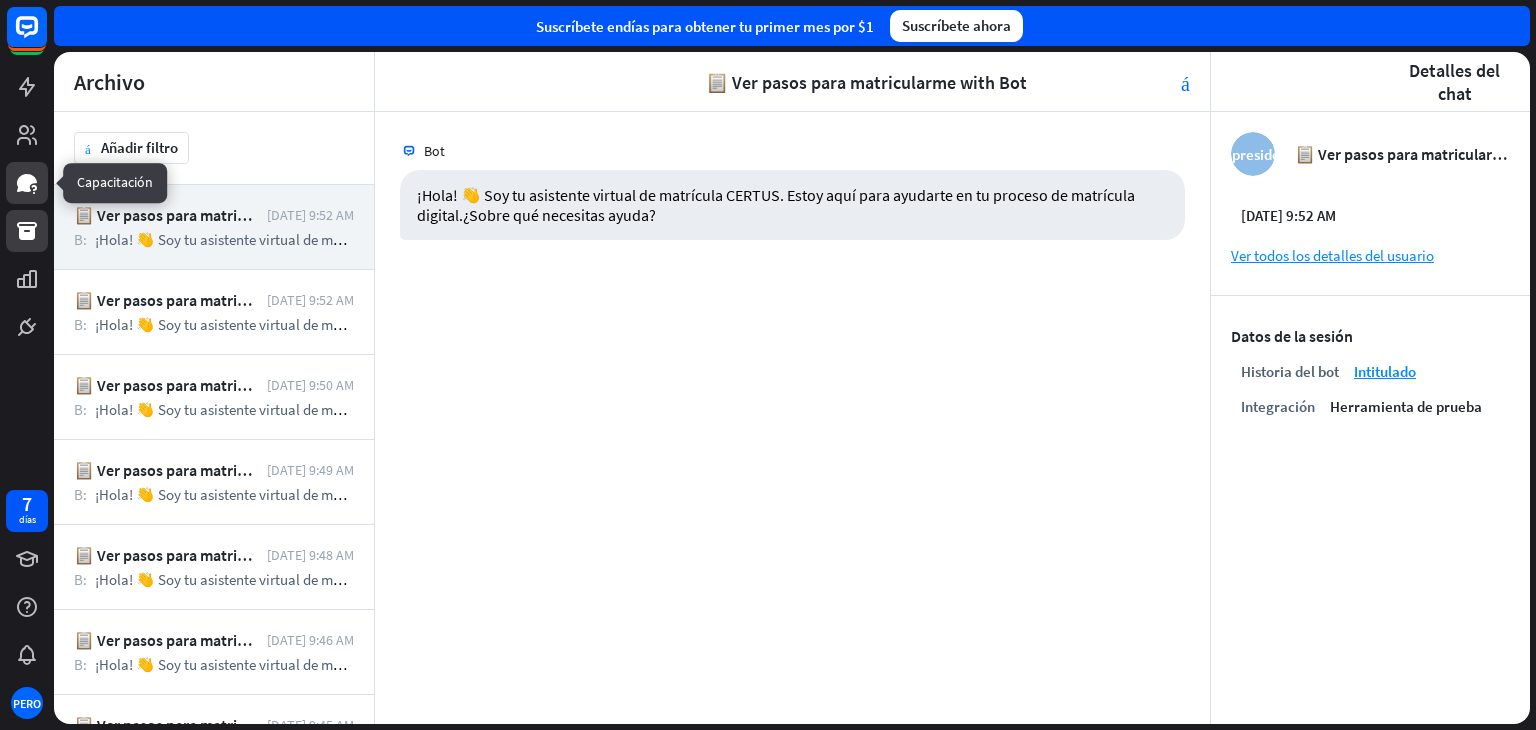 click at bounding box center [27, 183] 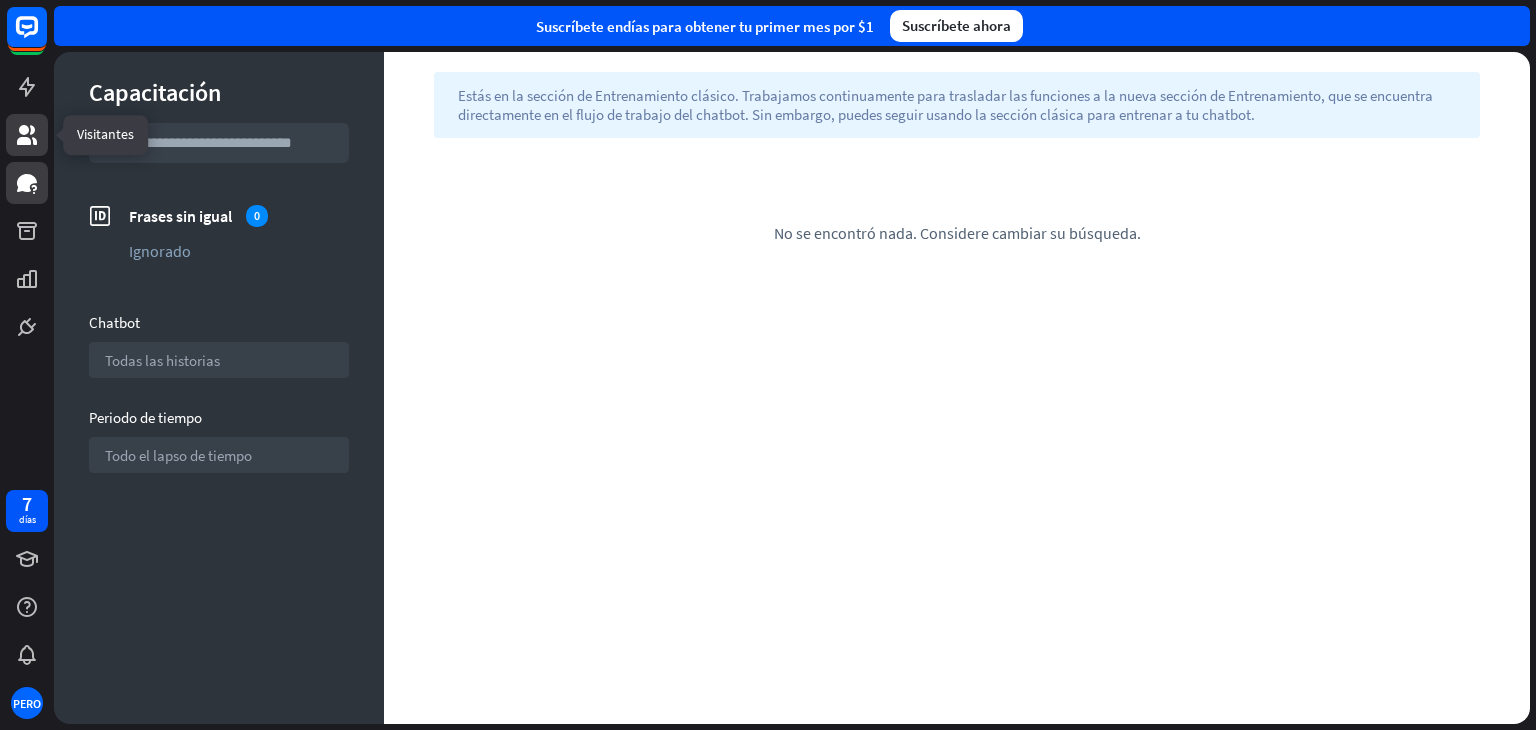 click 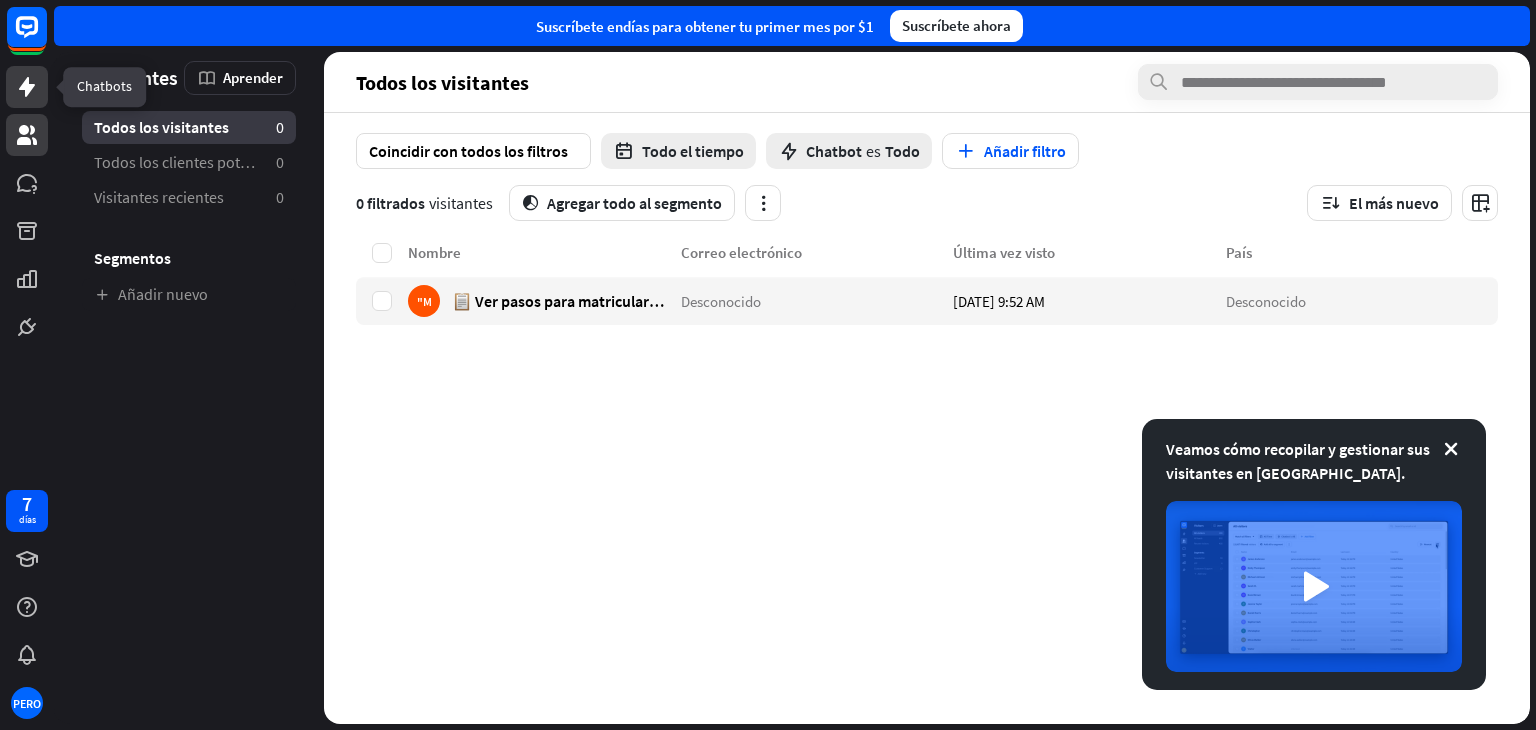 click 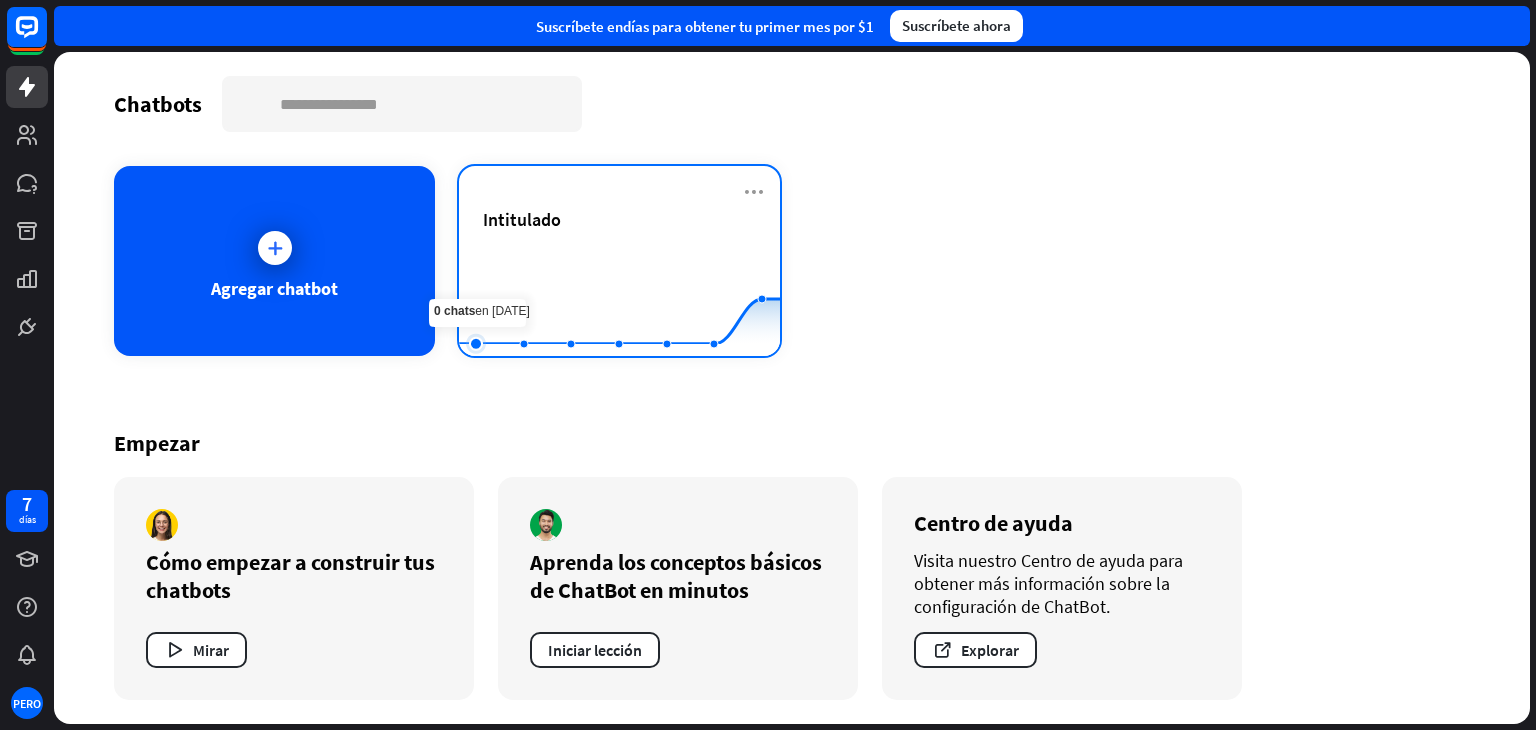 click 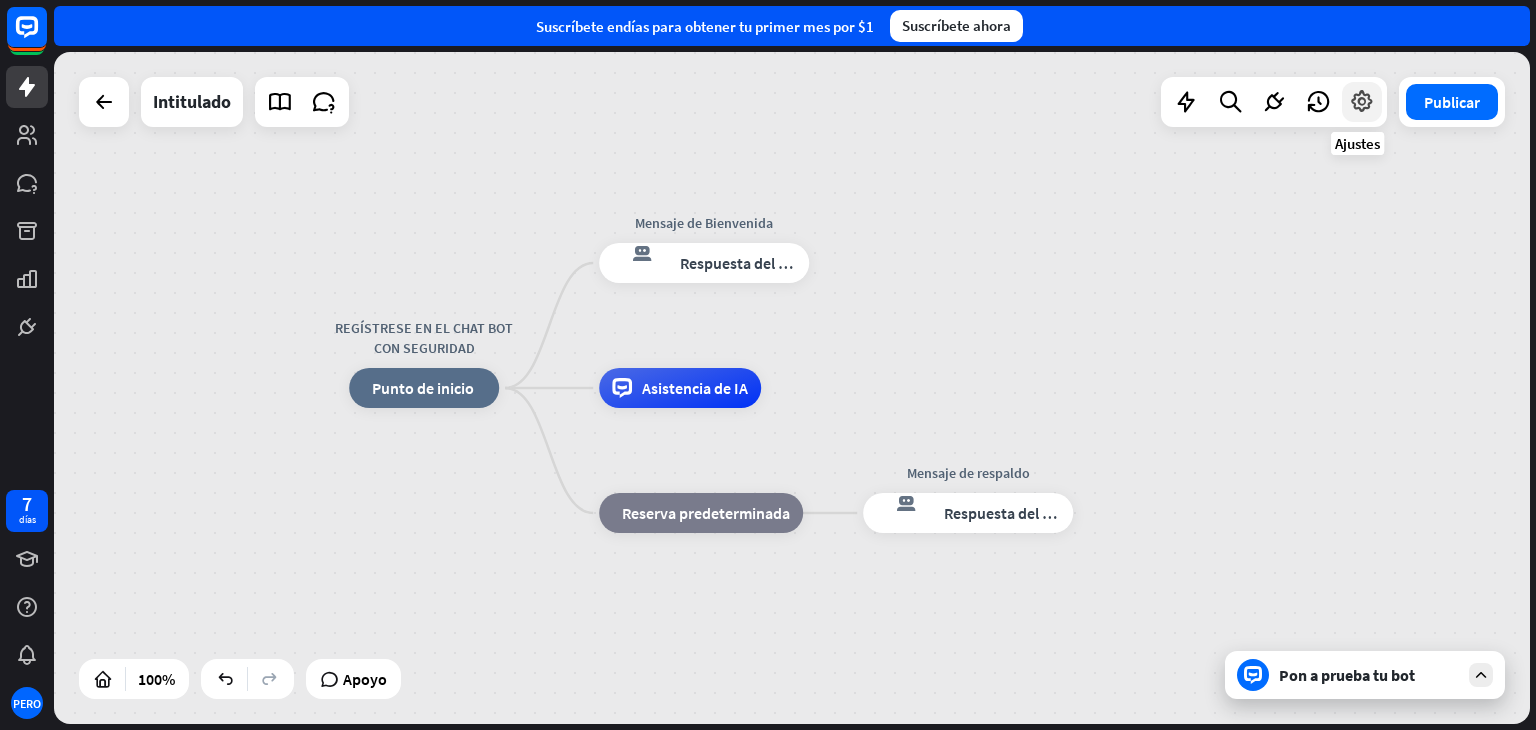 click at bounding box center (1362, 102) 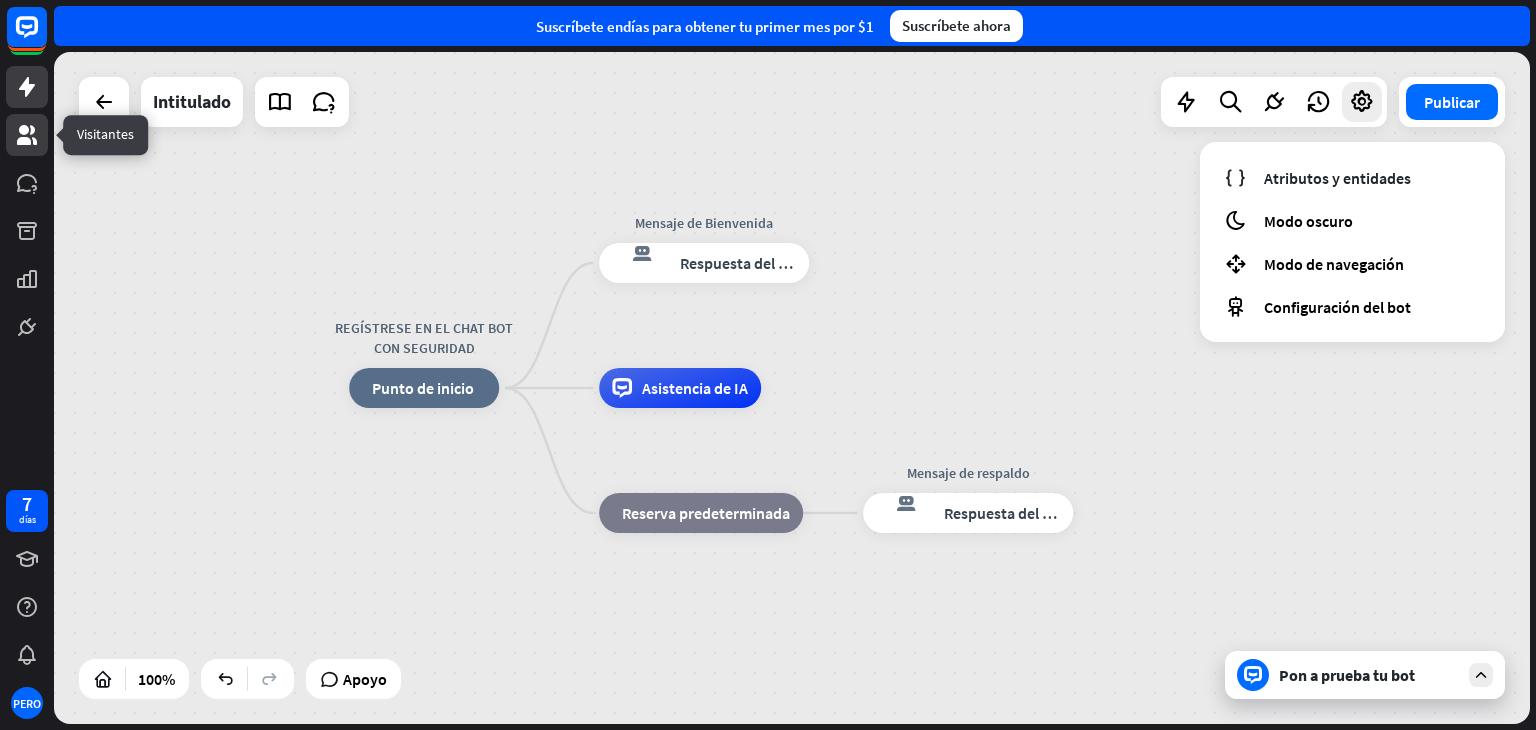 click at bounding box center [27, 135] 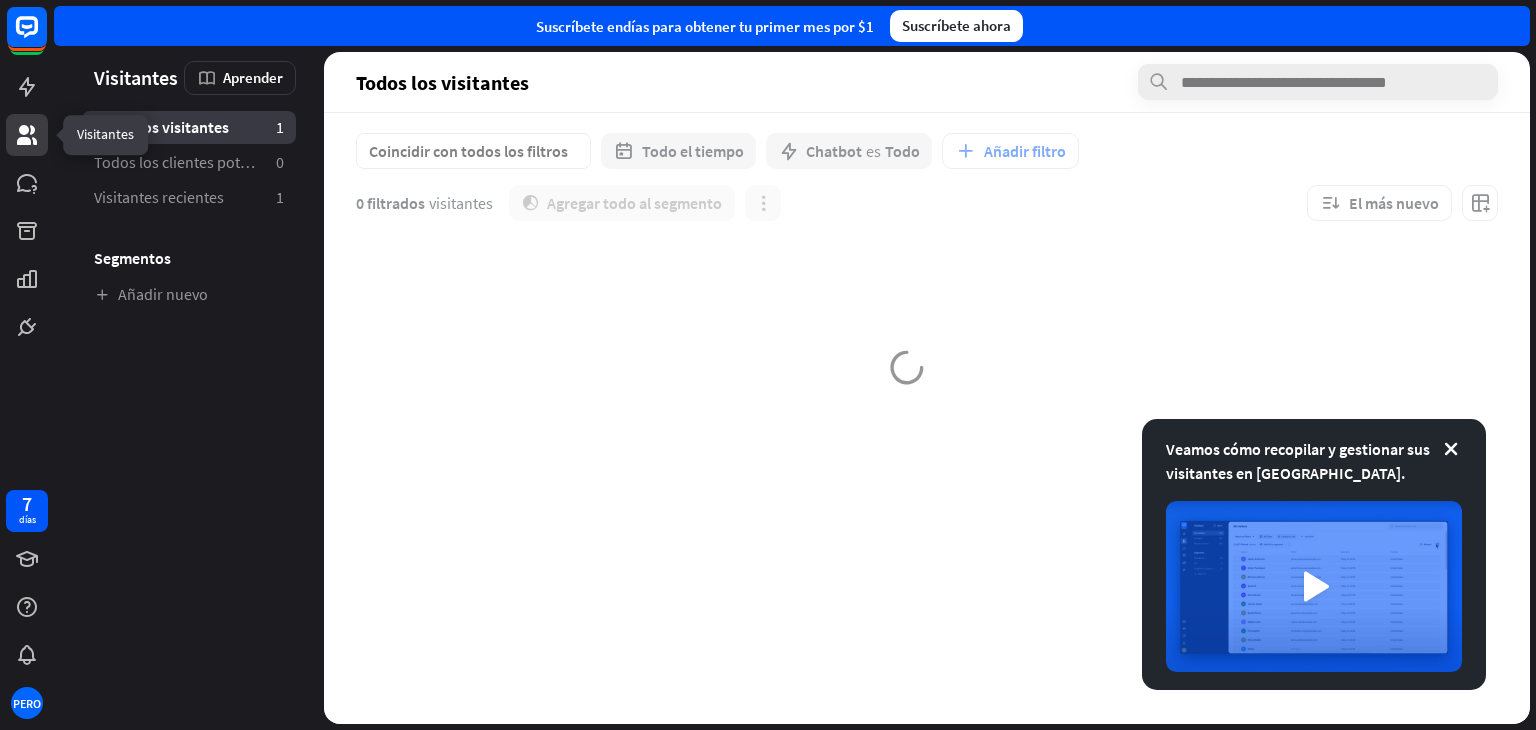 click at bounding box center [27, 174] 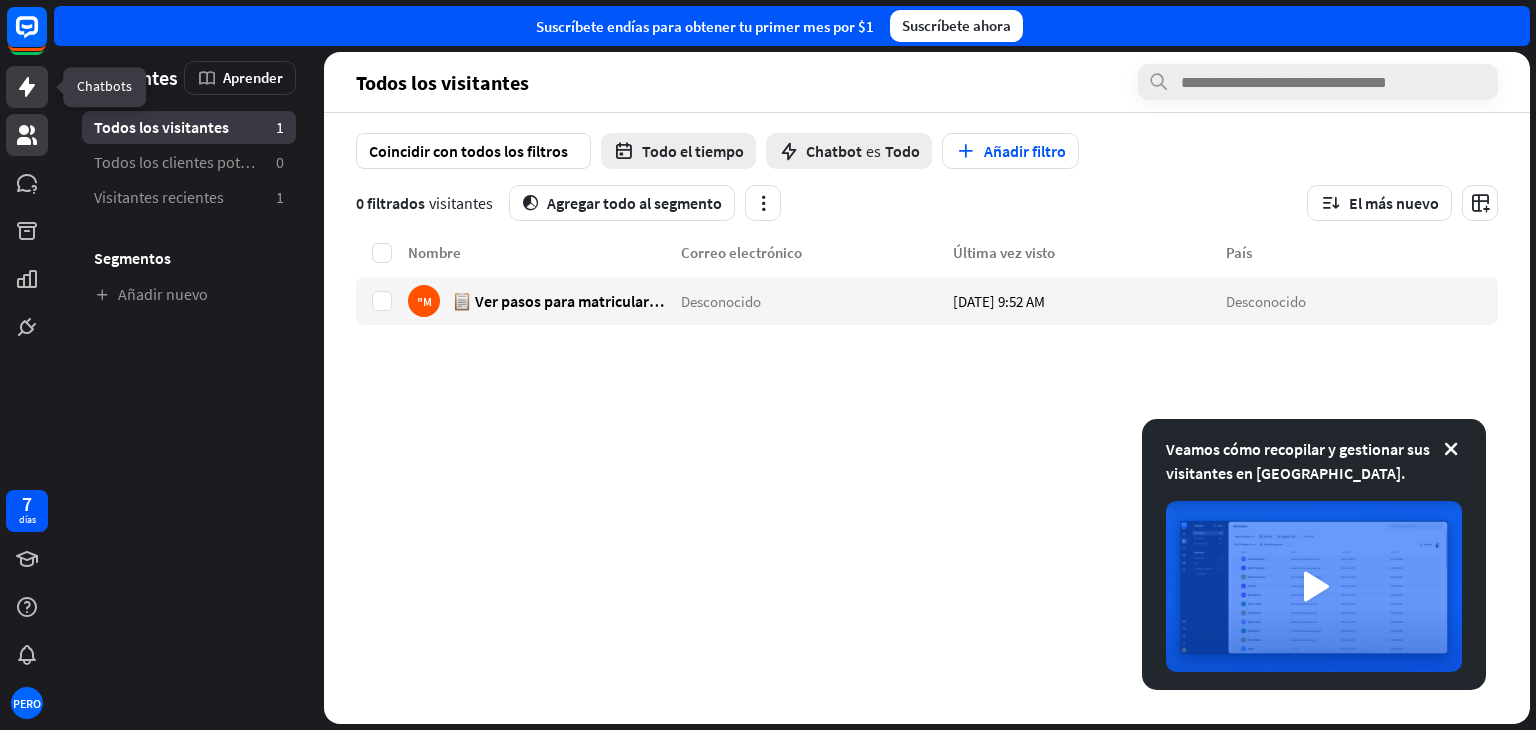 click 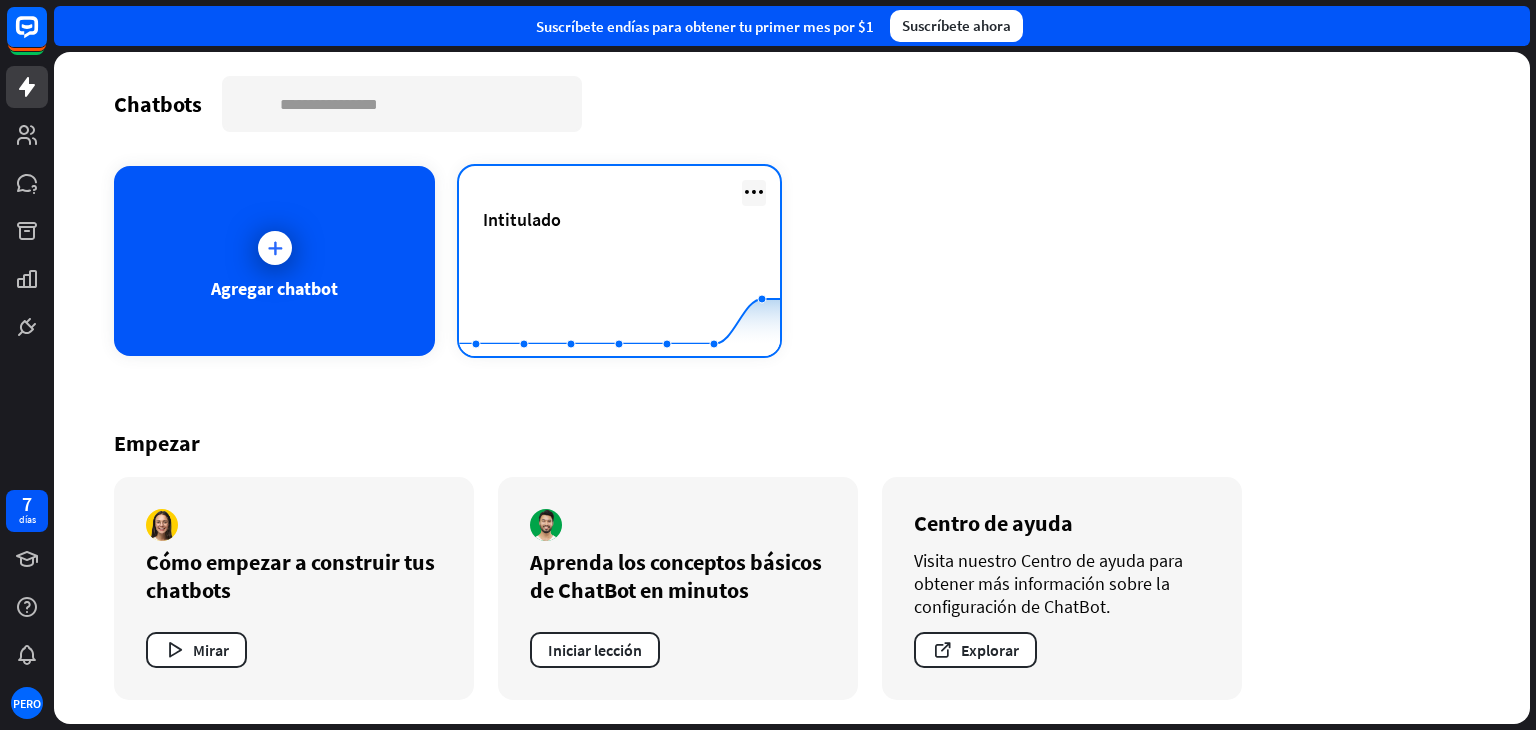 click at bounding box center [754, 192] 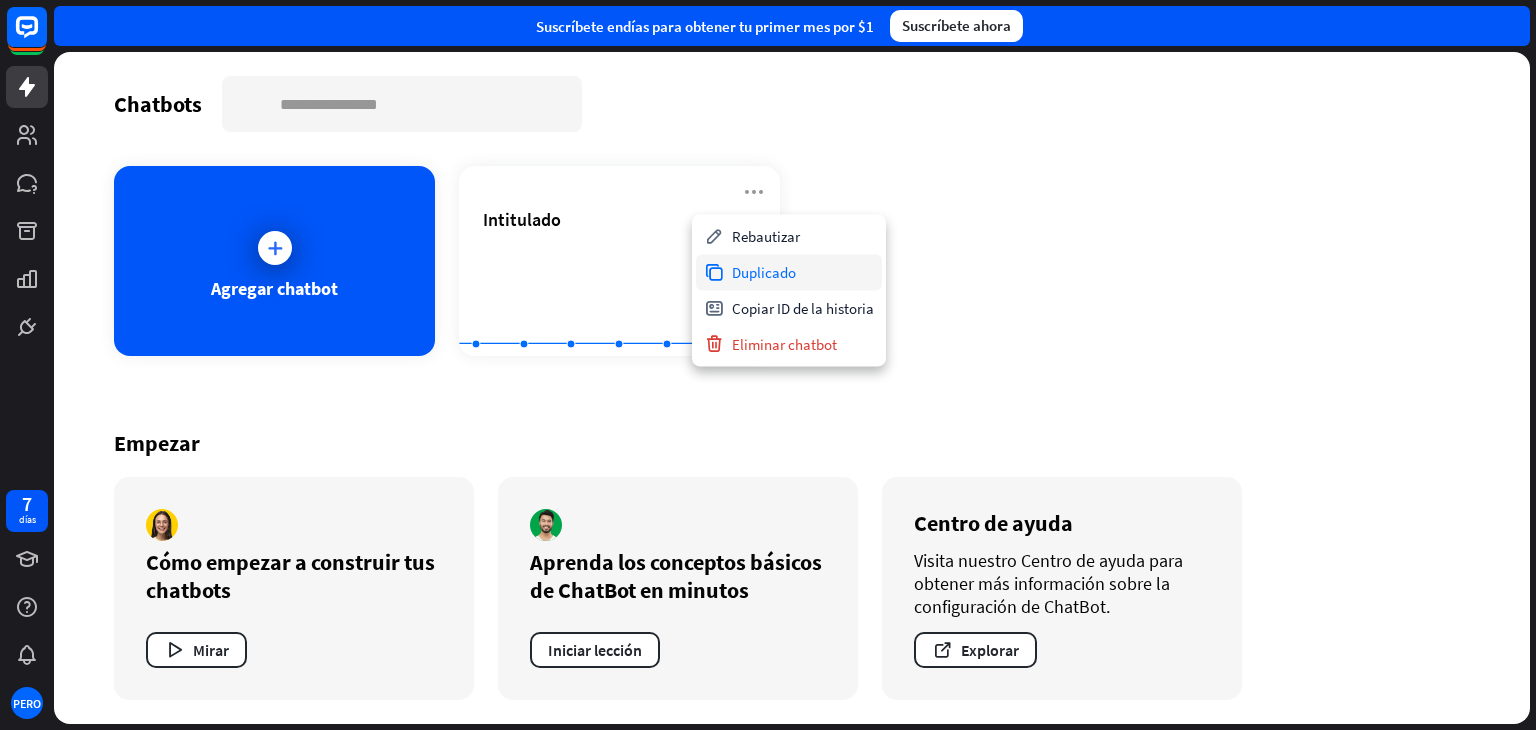 click on "Duplicado" at bounding box center [789, 272] 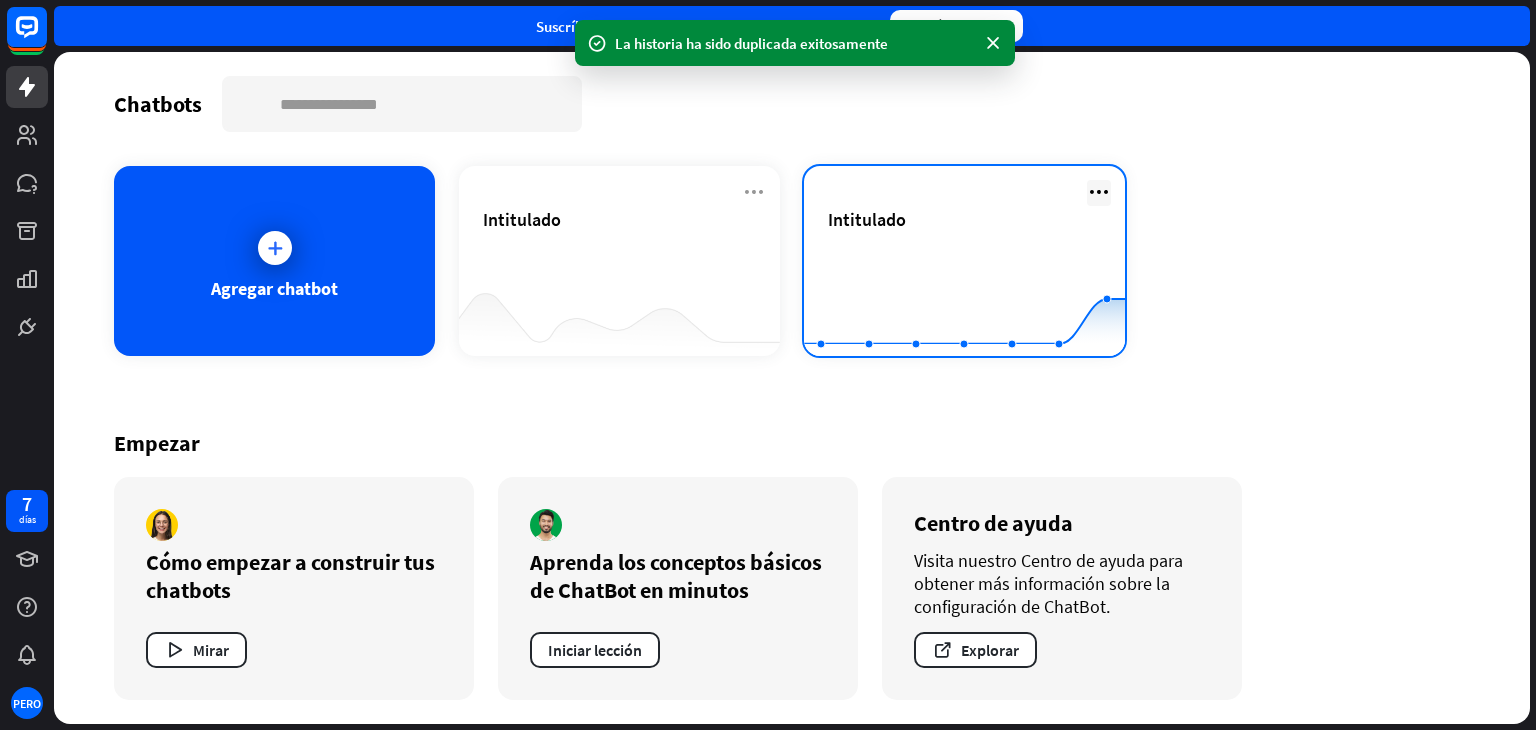 click at bounding box center [1099, 193] 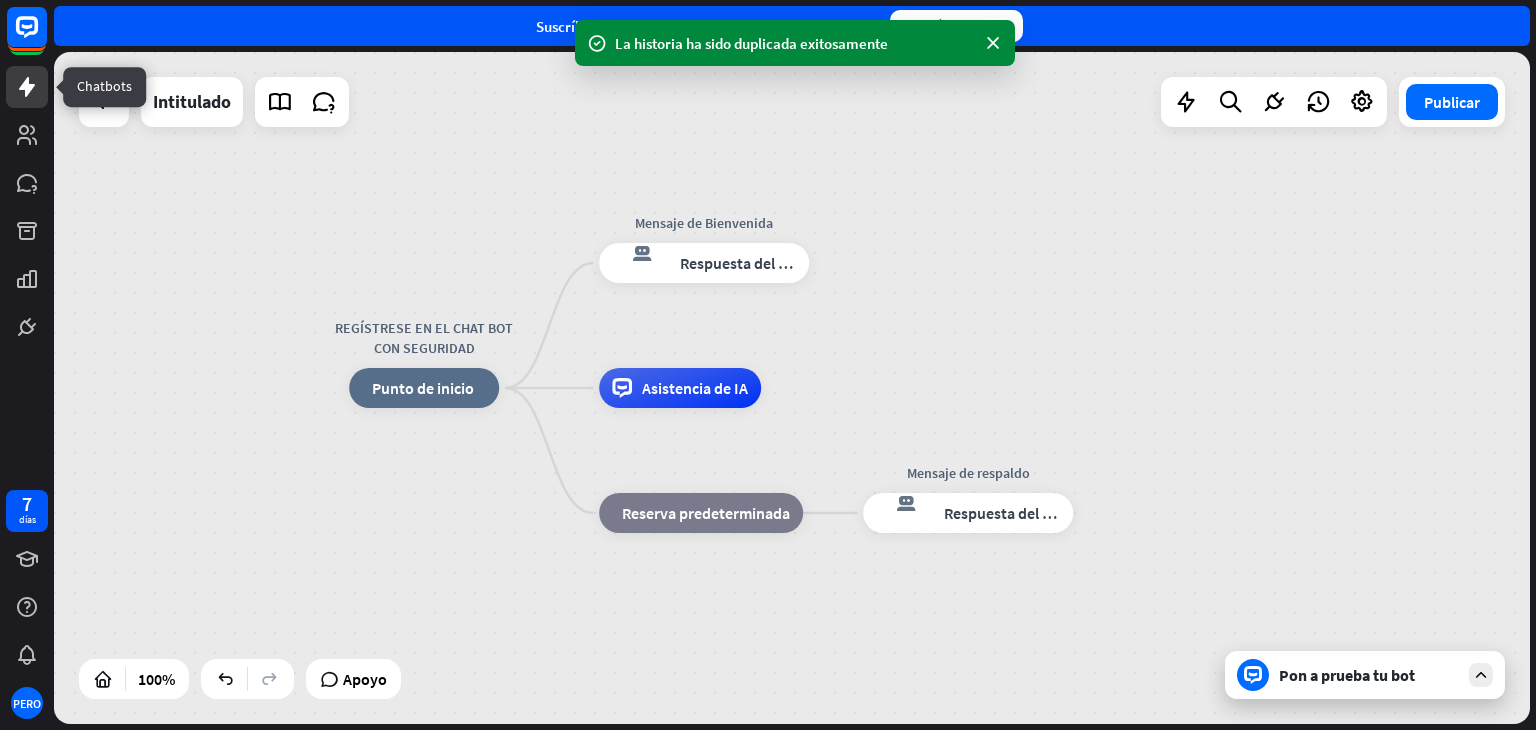 click 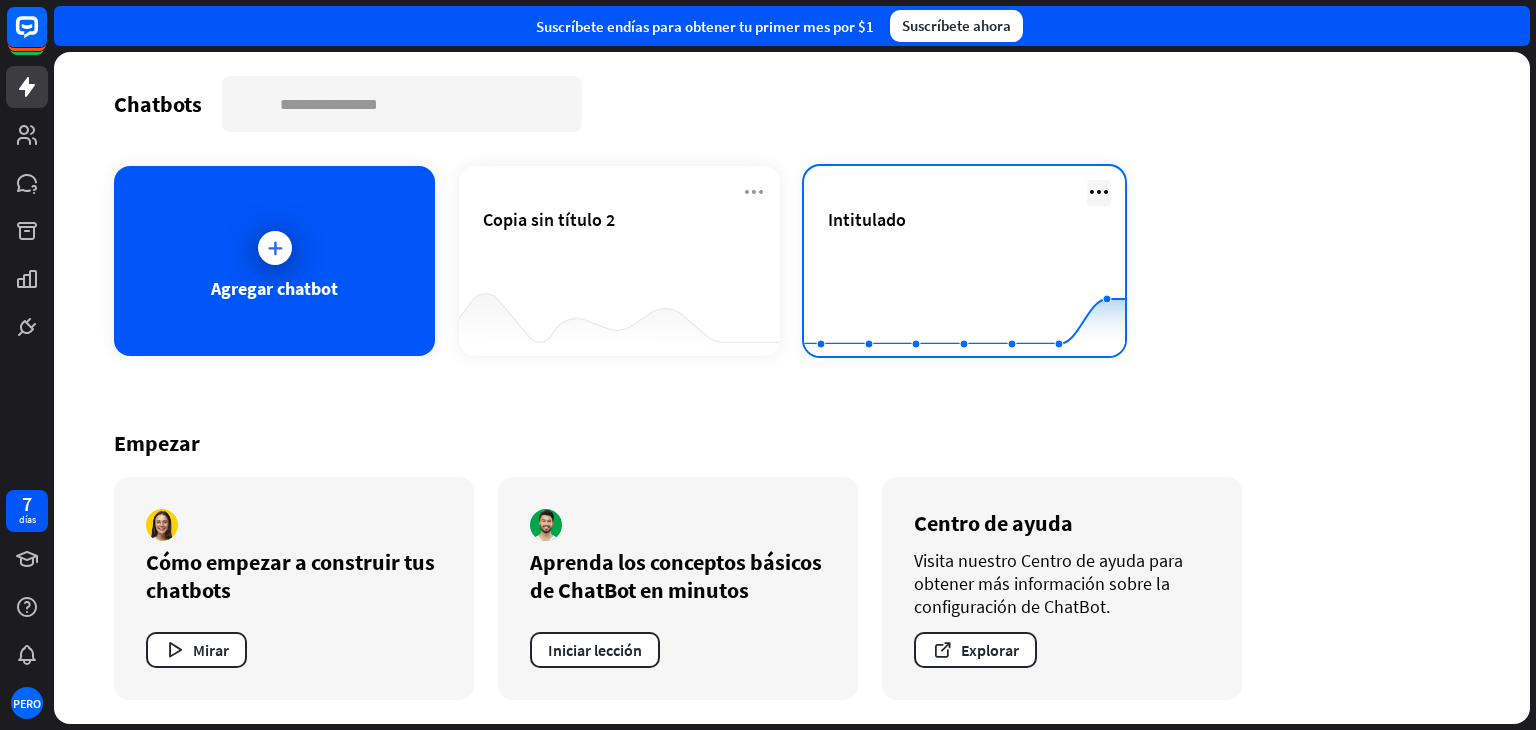click at bounding box center [1099, 192] 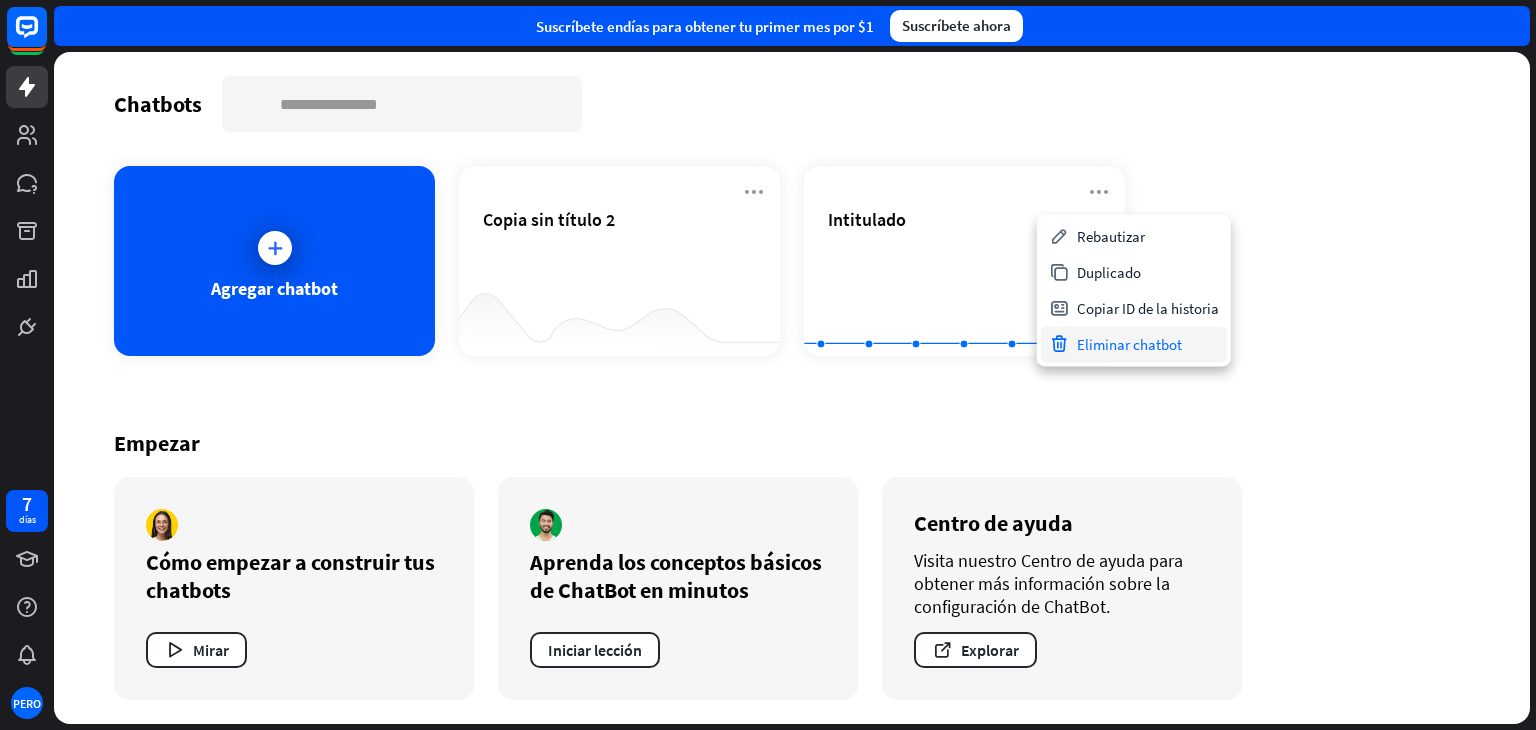 click on "Eliminar chatbot" at bounding box center (1129, 344) 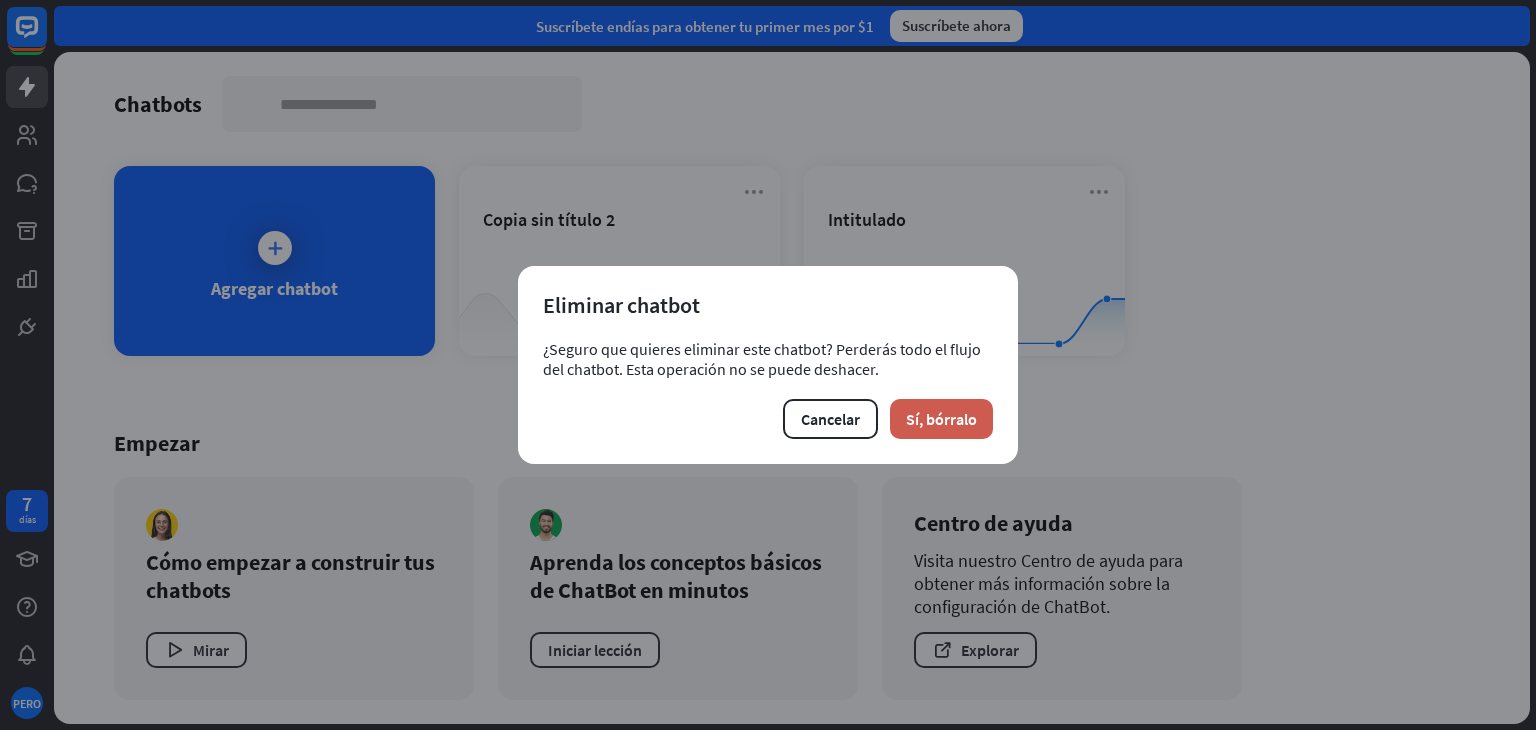 click on "Sí, bórralo" at bounding box center [941, 419] 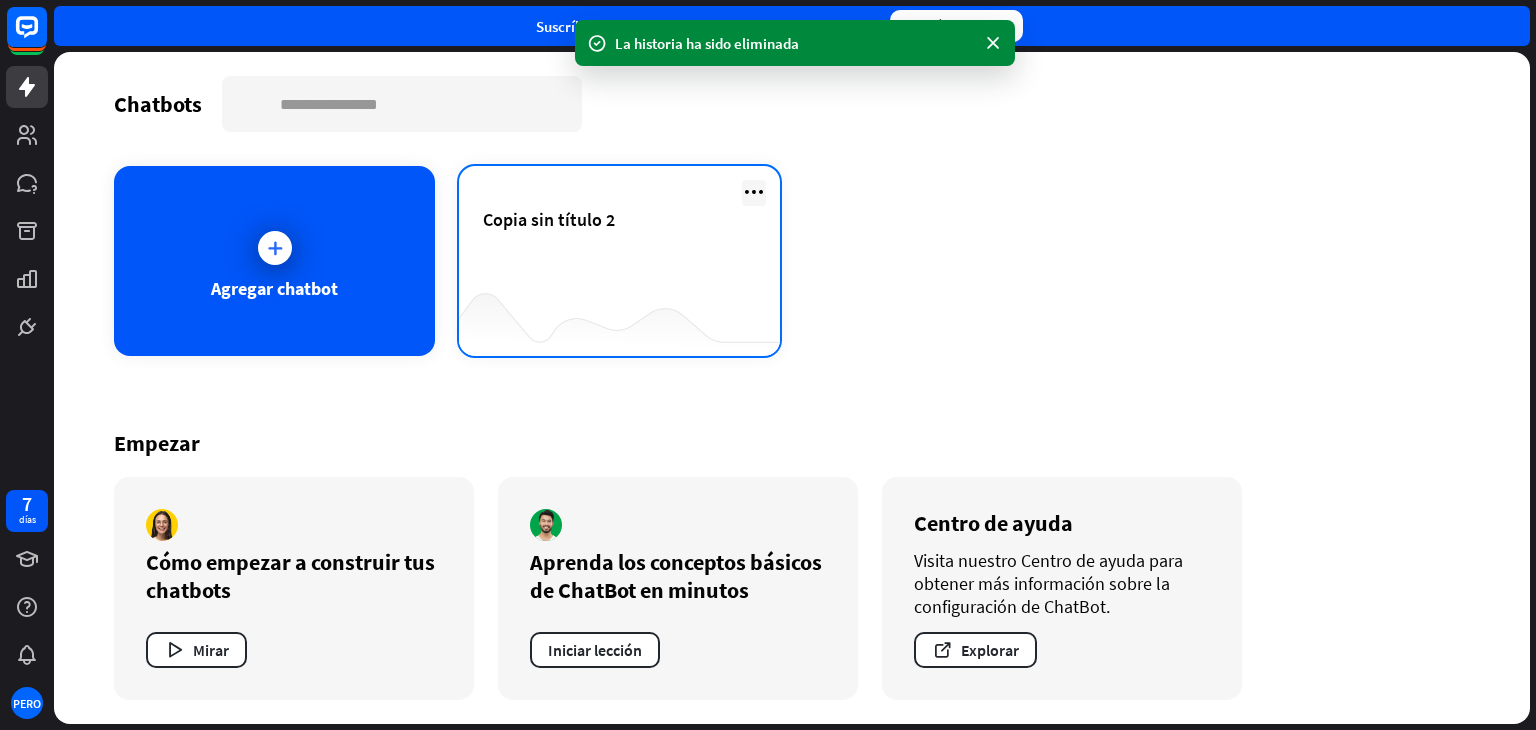 click at bounding box center (754, 192) 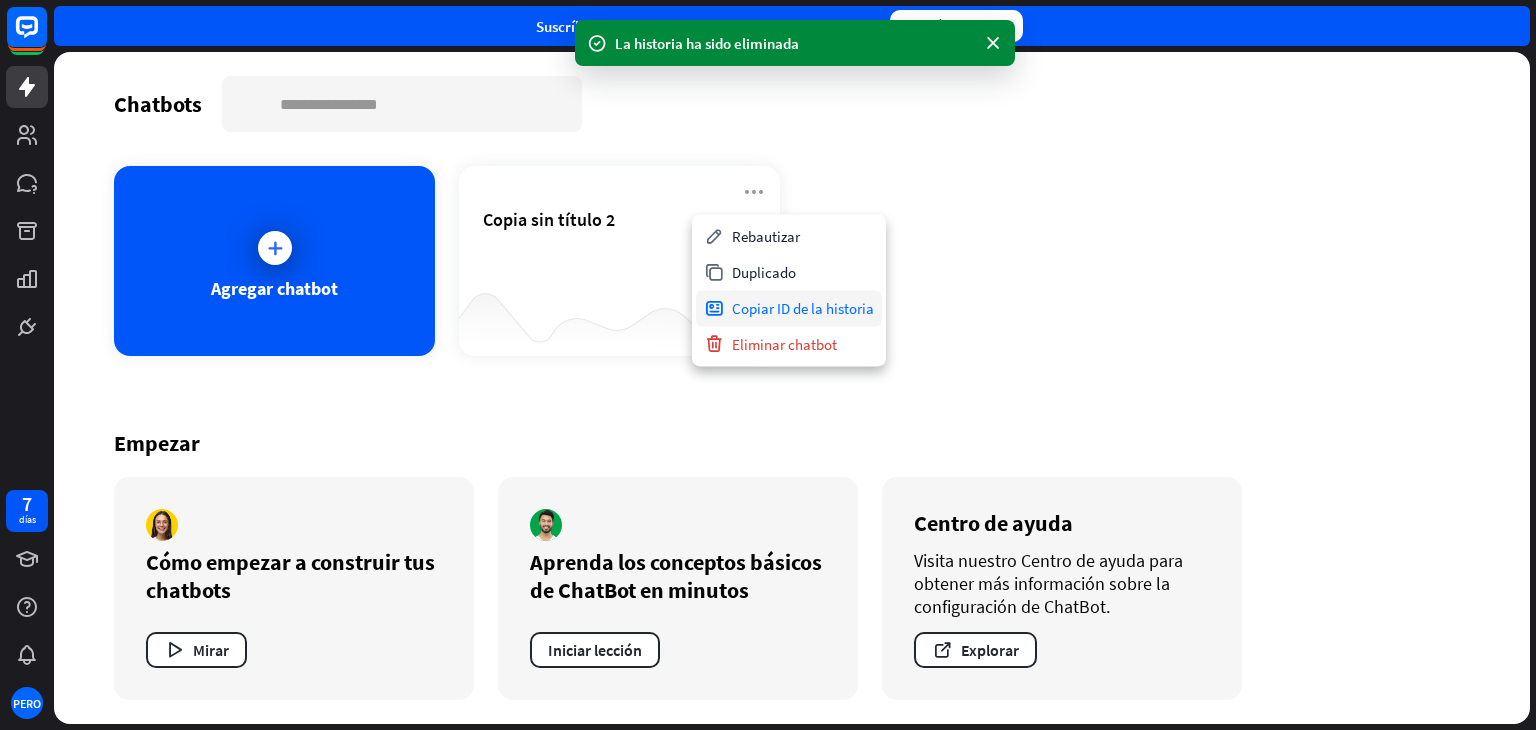click on "Copiar ID de la historia" at bounding box center [803, 308] 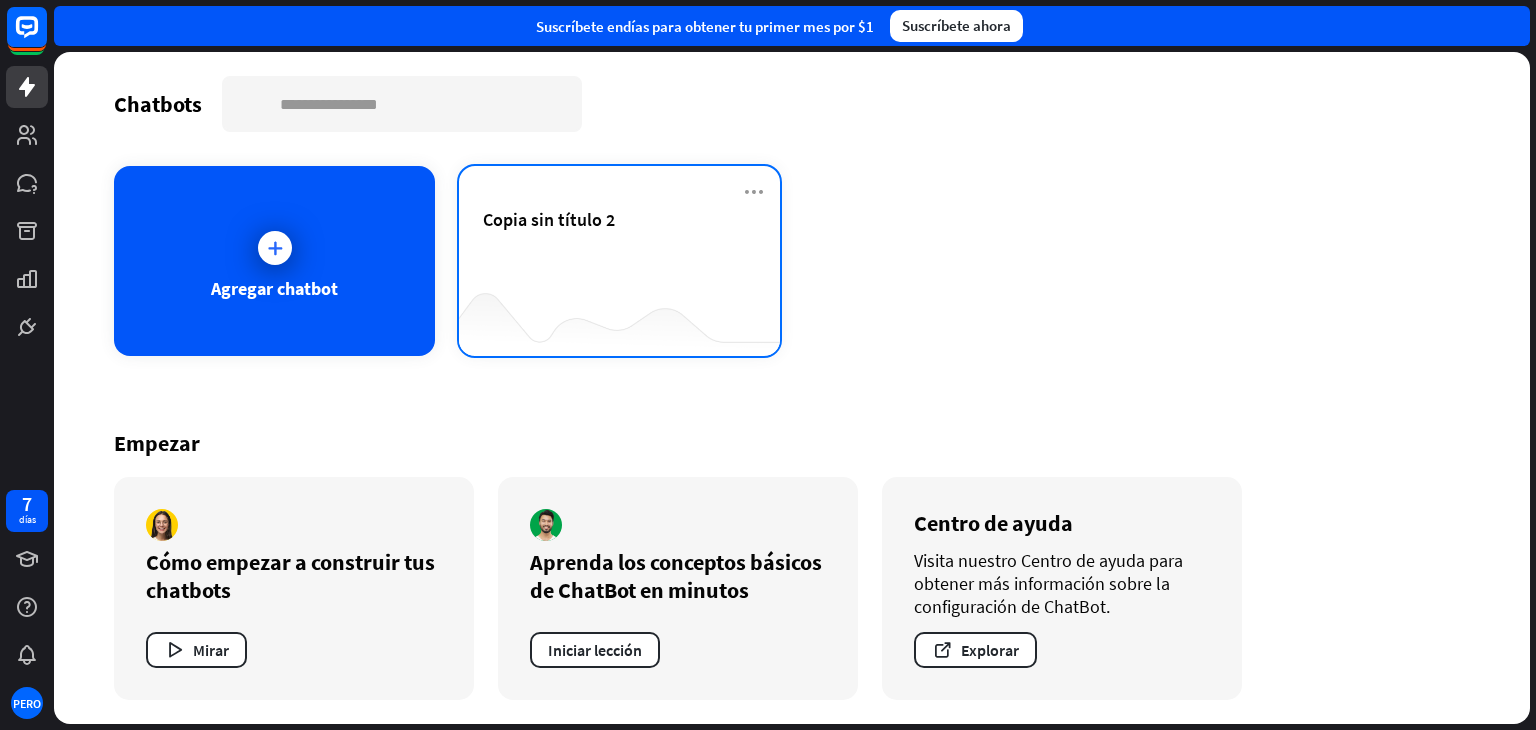 click on "Copia sin título 2" at bounding box center (619, 243) 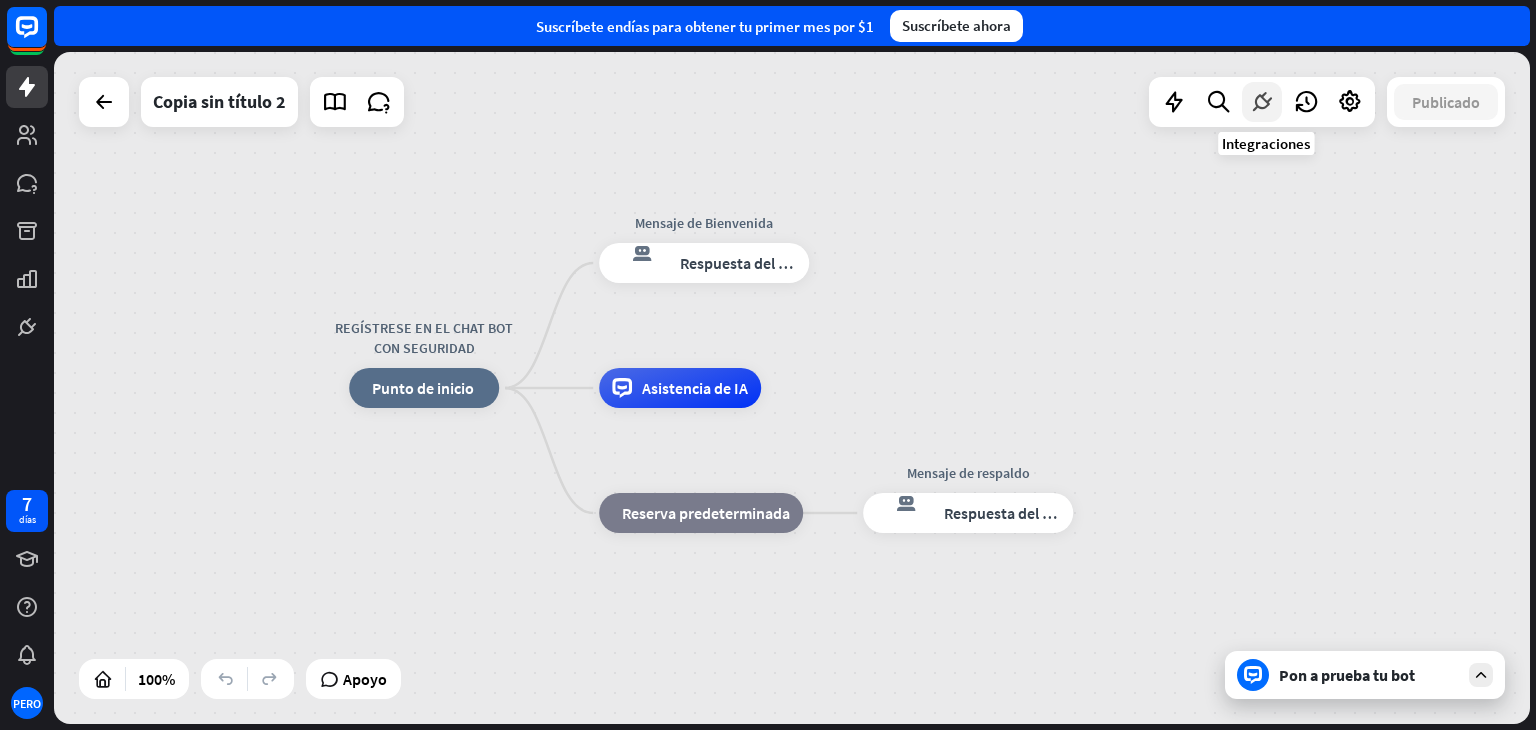 click at bounding box center [1262, 102] 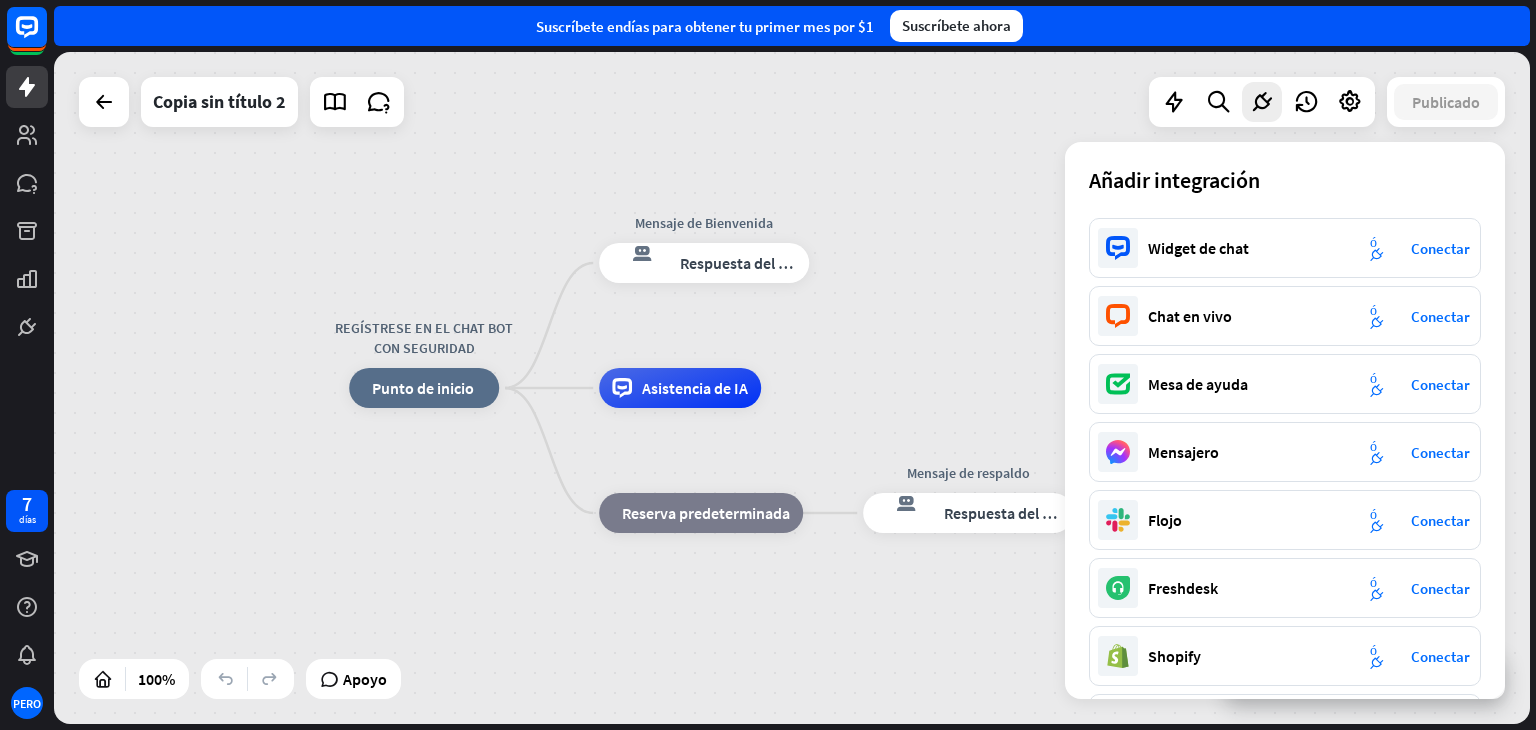 click on "REGÍSTRESE EN EL CHAT BOT CON SEGURIDAD   inicio_2   Punto de inicio                 Mensaje de Bienvenida   respuesta del bot de bloqueo   Respuesta del bot                     Asistencia de IA                   bloque_de_retroceso   Reserva predeterminada                 Mensaje de respaldo   respuesta del bot de bloqueo   Respuesta del bot" at bounding box center (792, 388) 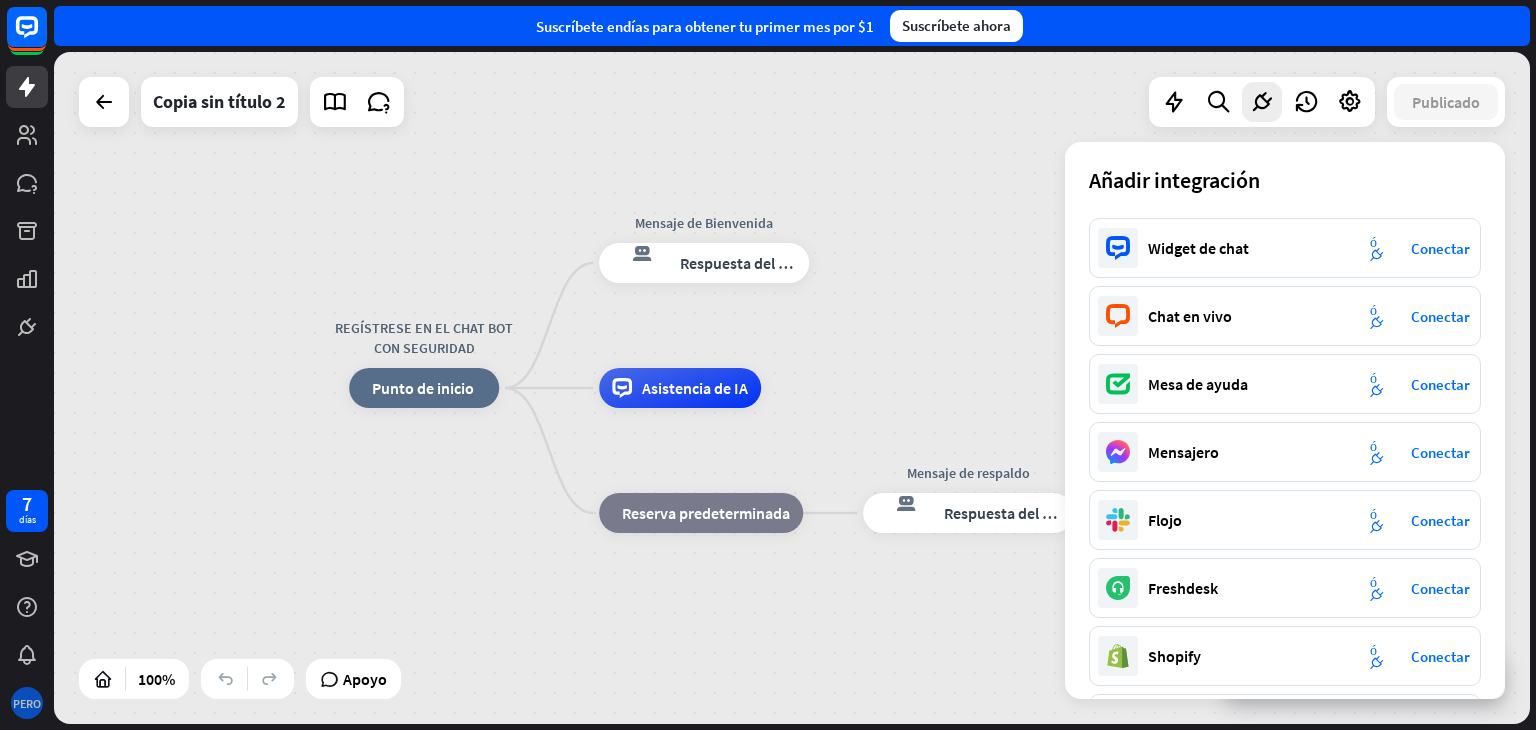 click on "PERO" at bounding box center [27, 703] 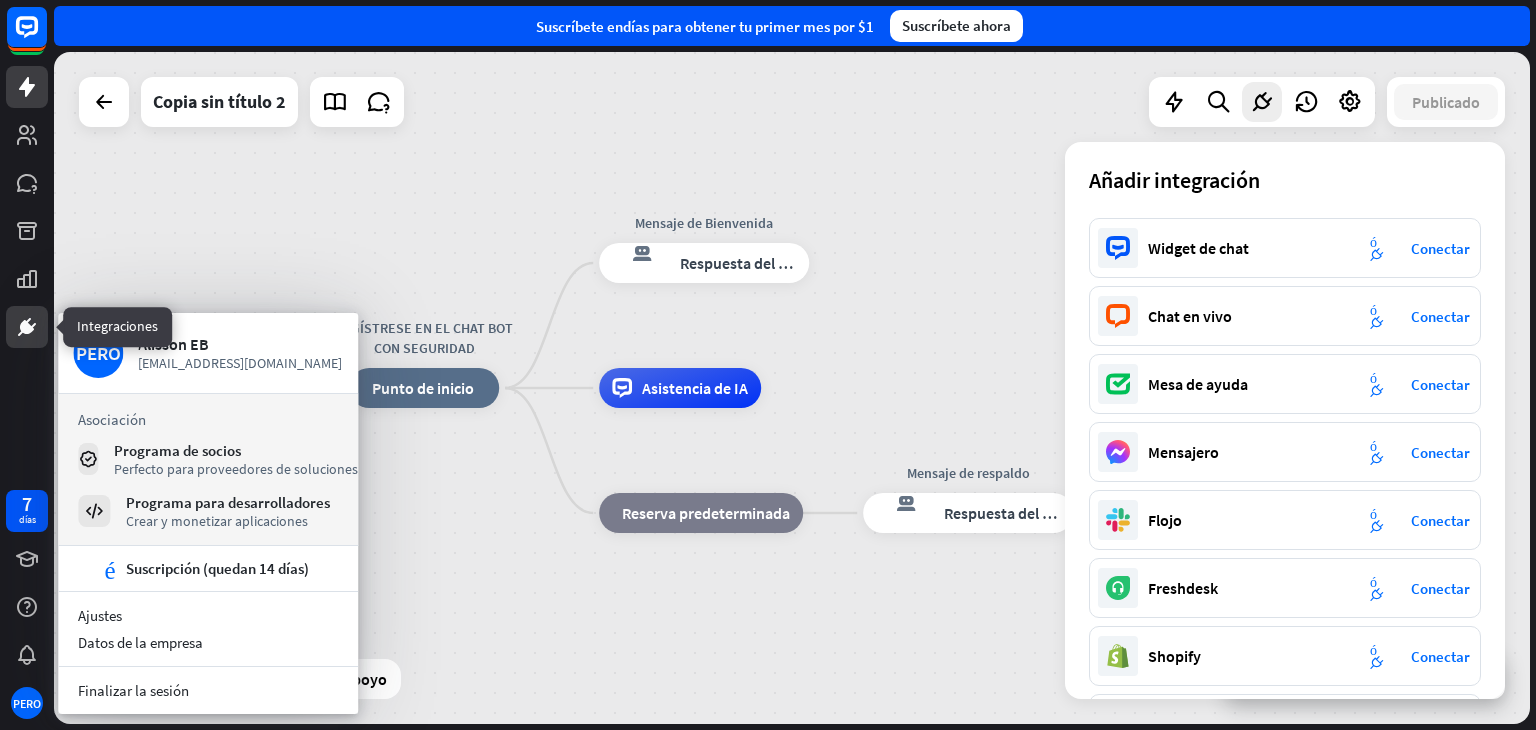 click at bounding box center (27, 327) 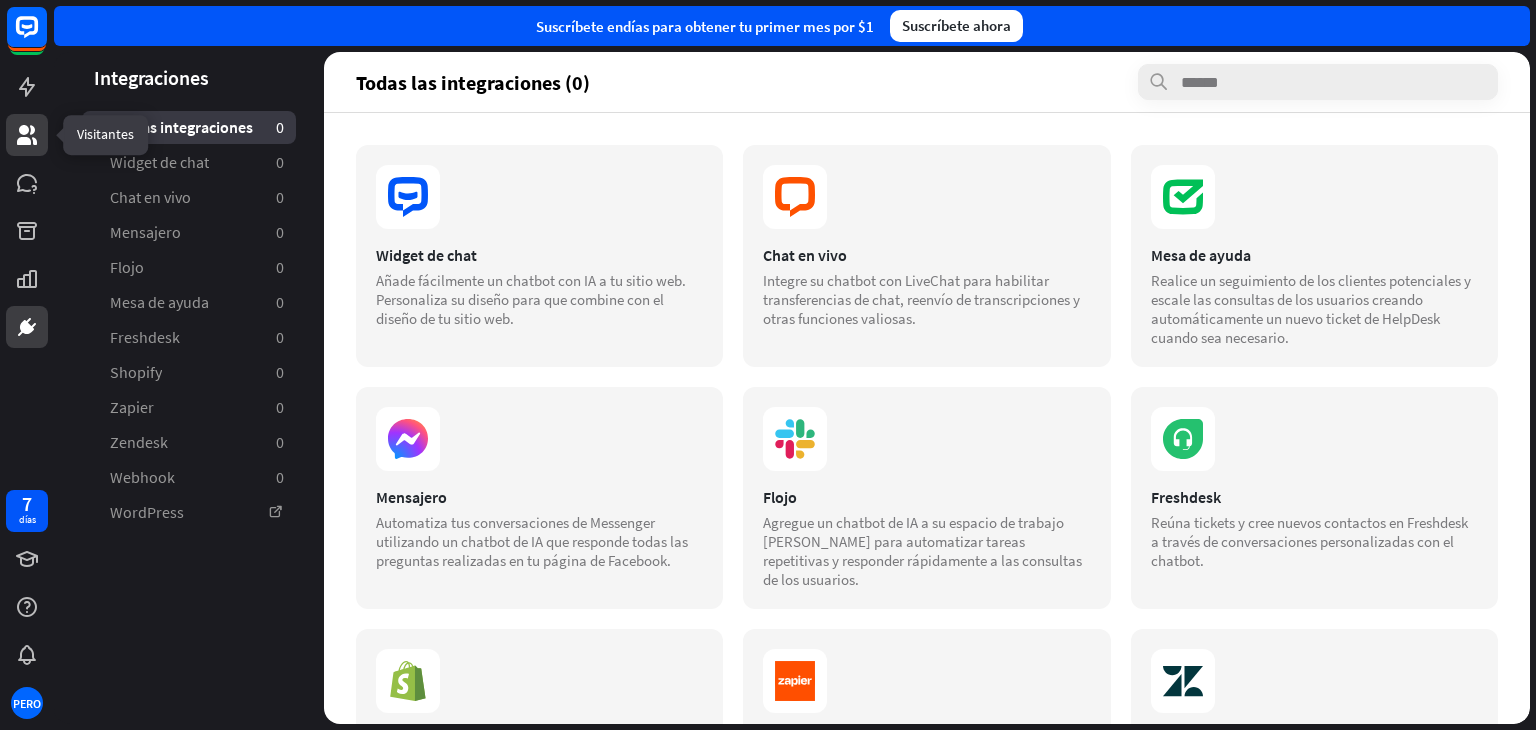 click at bounding box center (27, 135) 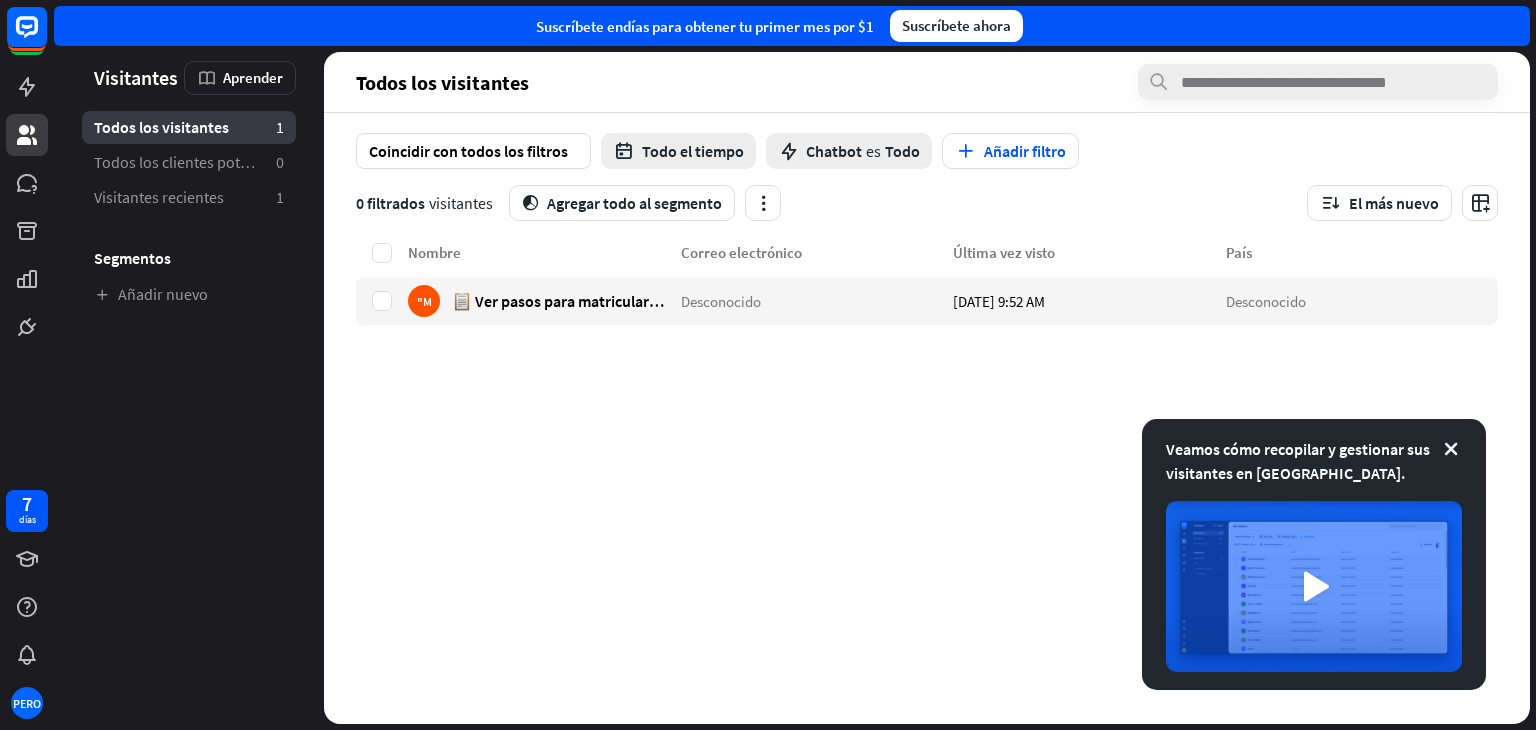 drag, startPoint x: 1319, startPoint y: 300, endPoint x: 763, endPoint y: 430, distance: 570.9956 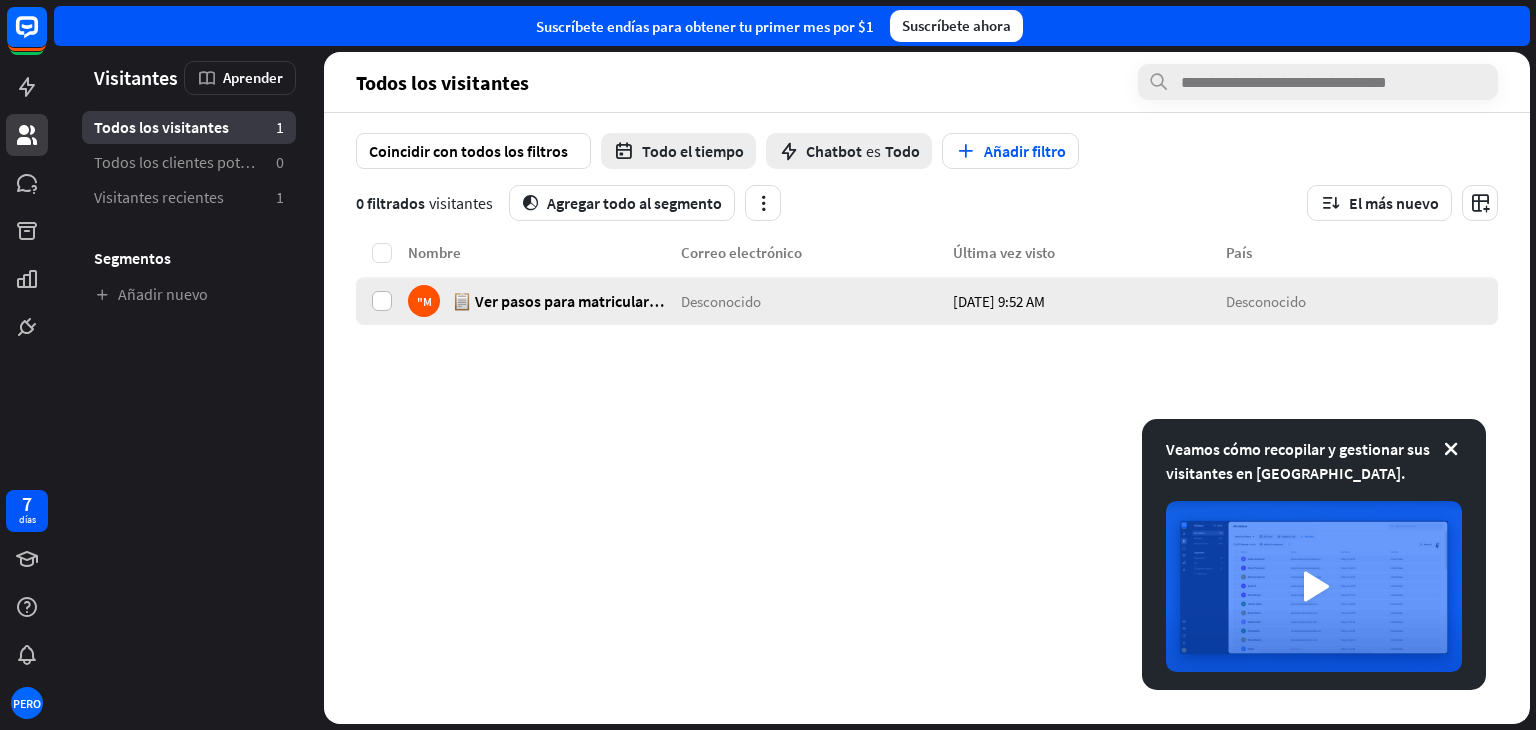click at bounding box center [382, 301] 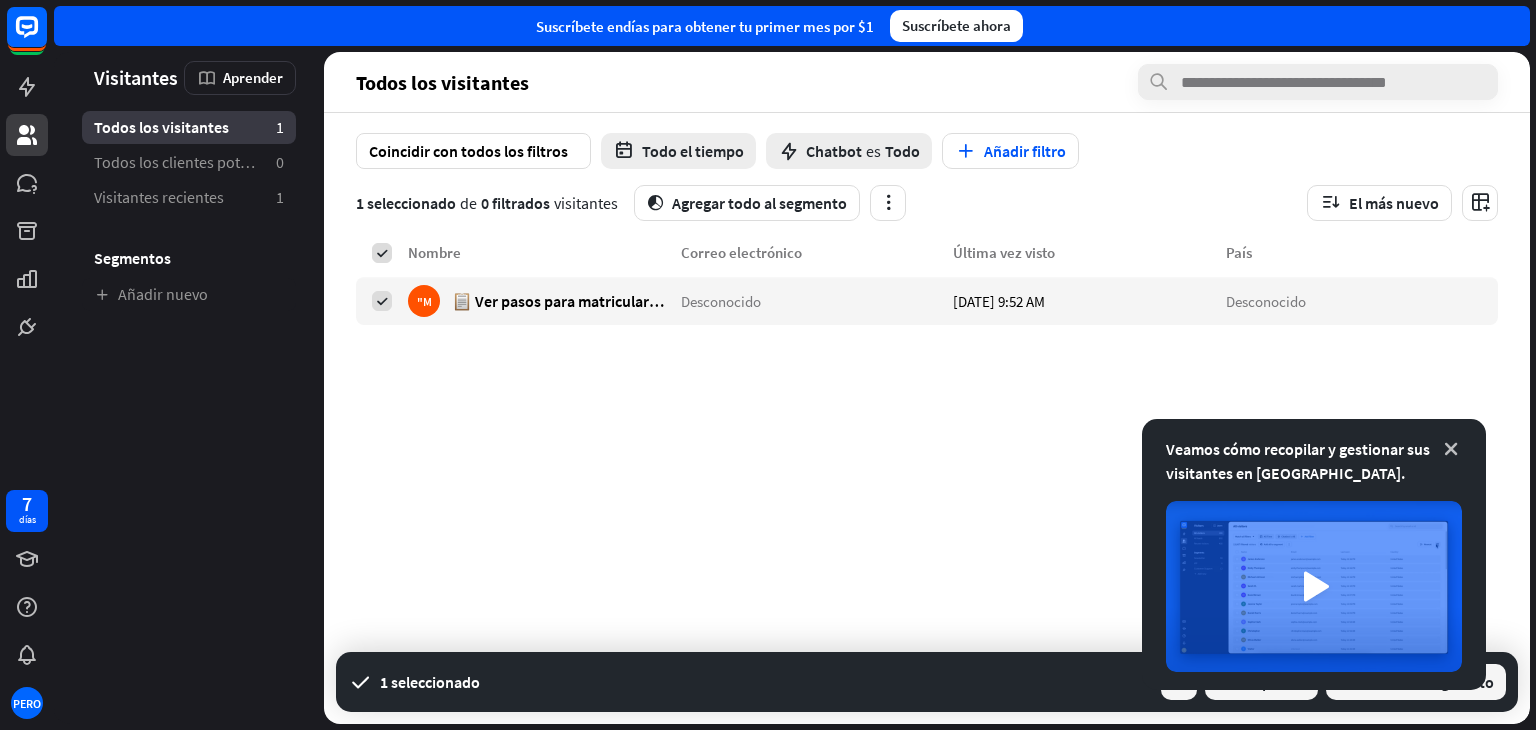 click at bounding box center [1451, 449] 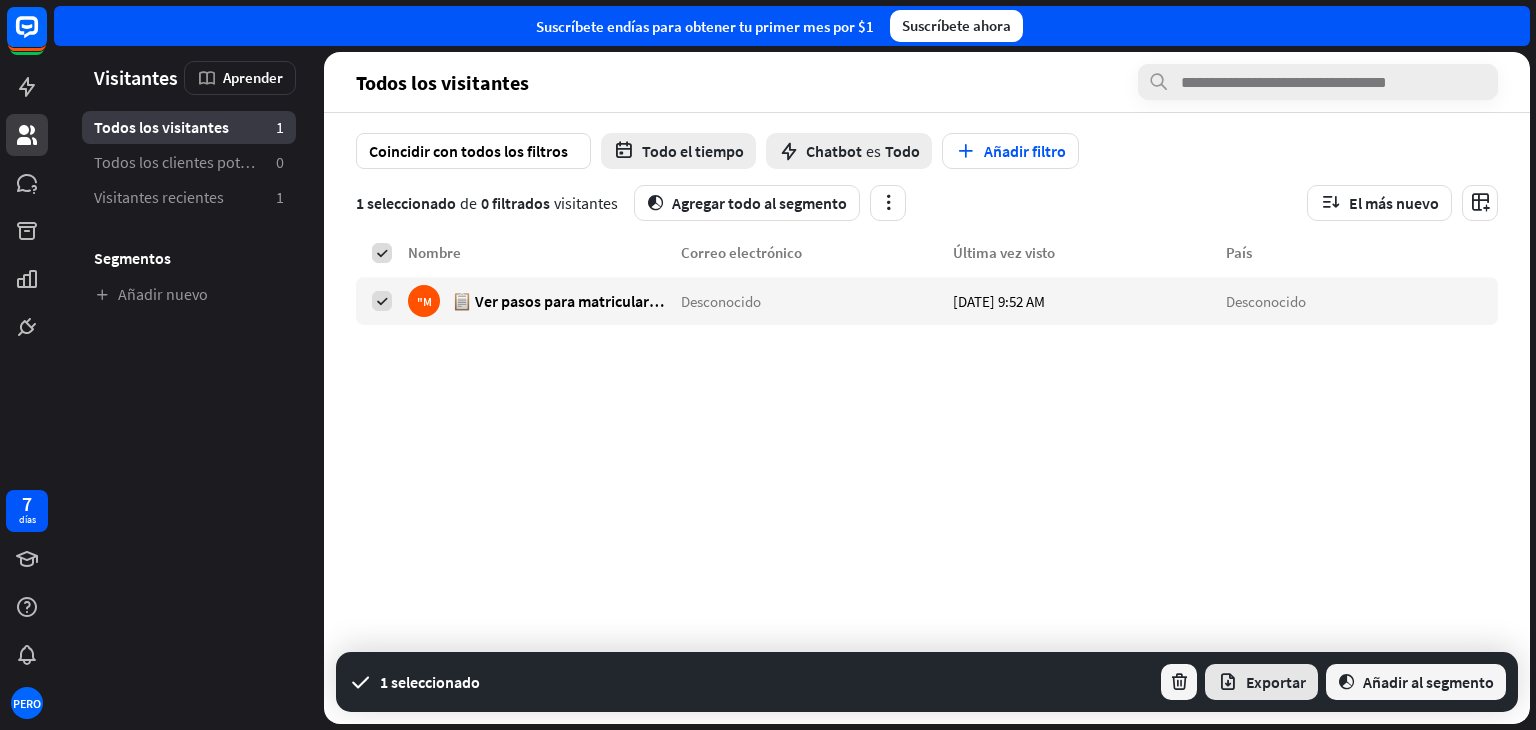 click on "Exportar" at bounding box center [1276, 682] 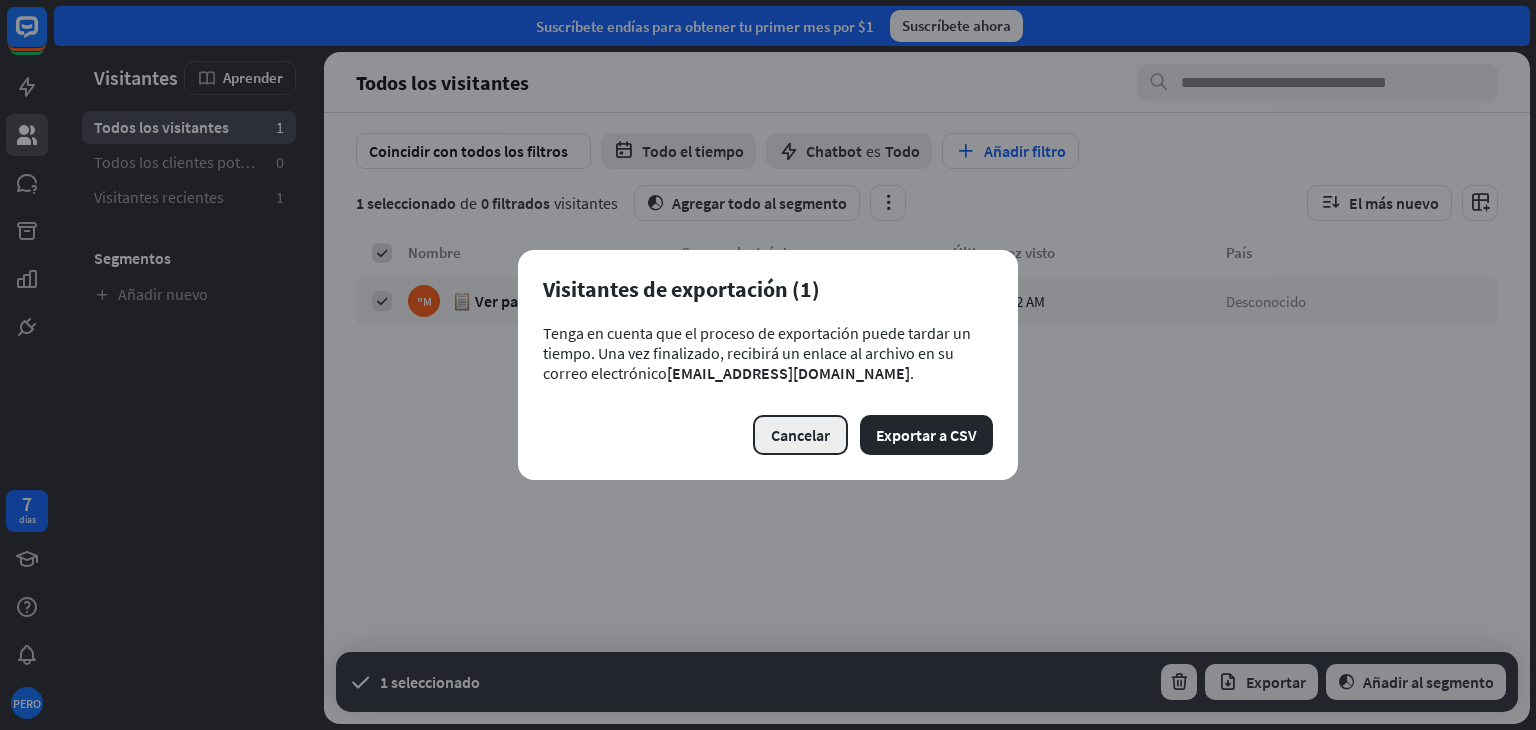 click on "Cancelar" at bounding box center (800, 435) 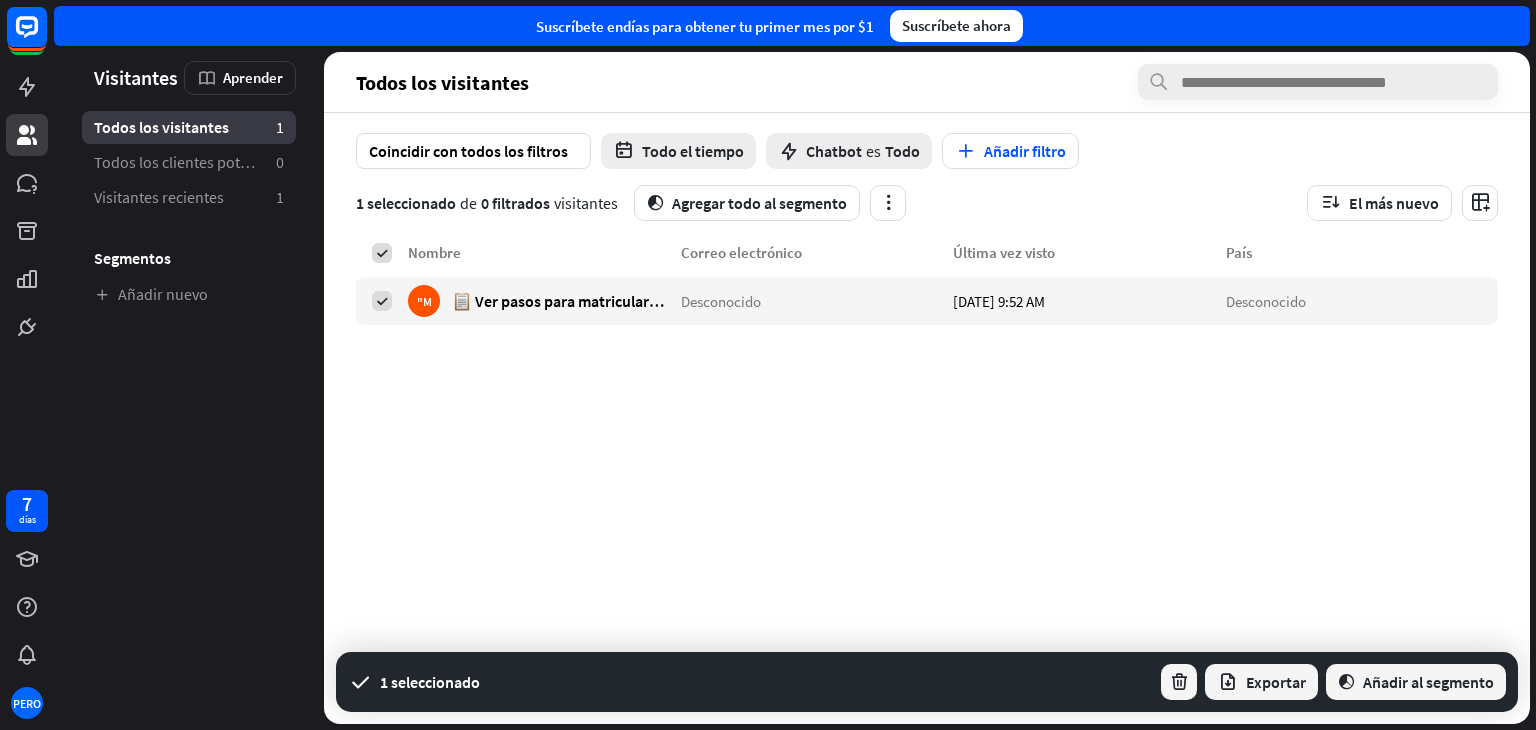 click on "Nombre
Correo electrónico
Última vez visto
País
"M
📋 Ver pasos para matricularme
Desconocido
[DATE] 9:52 AM
Desconocido" at bounding box center (927, 436) 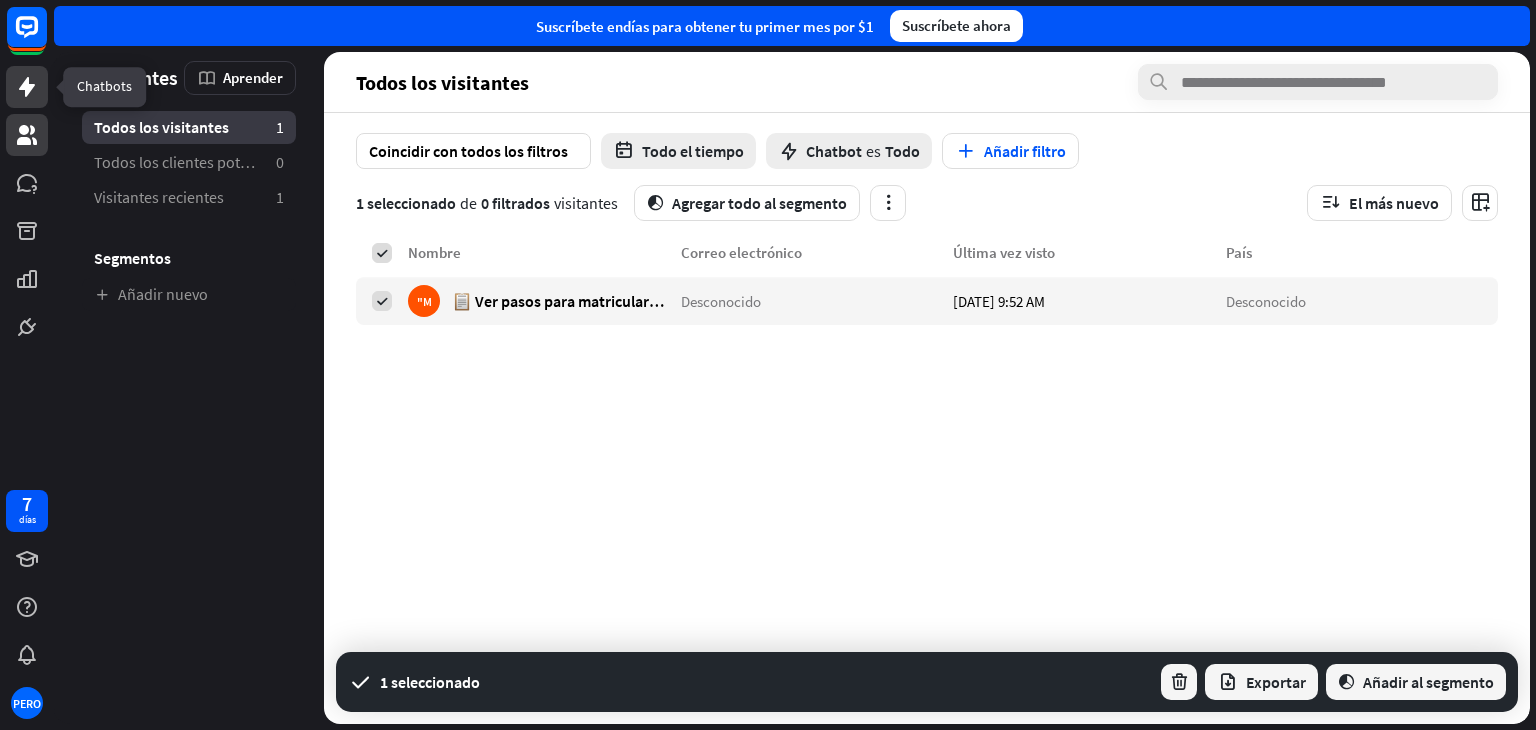 click at bounding box center [27, 87] 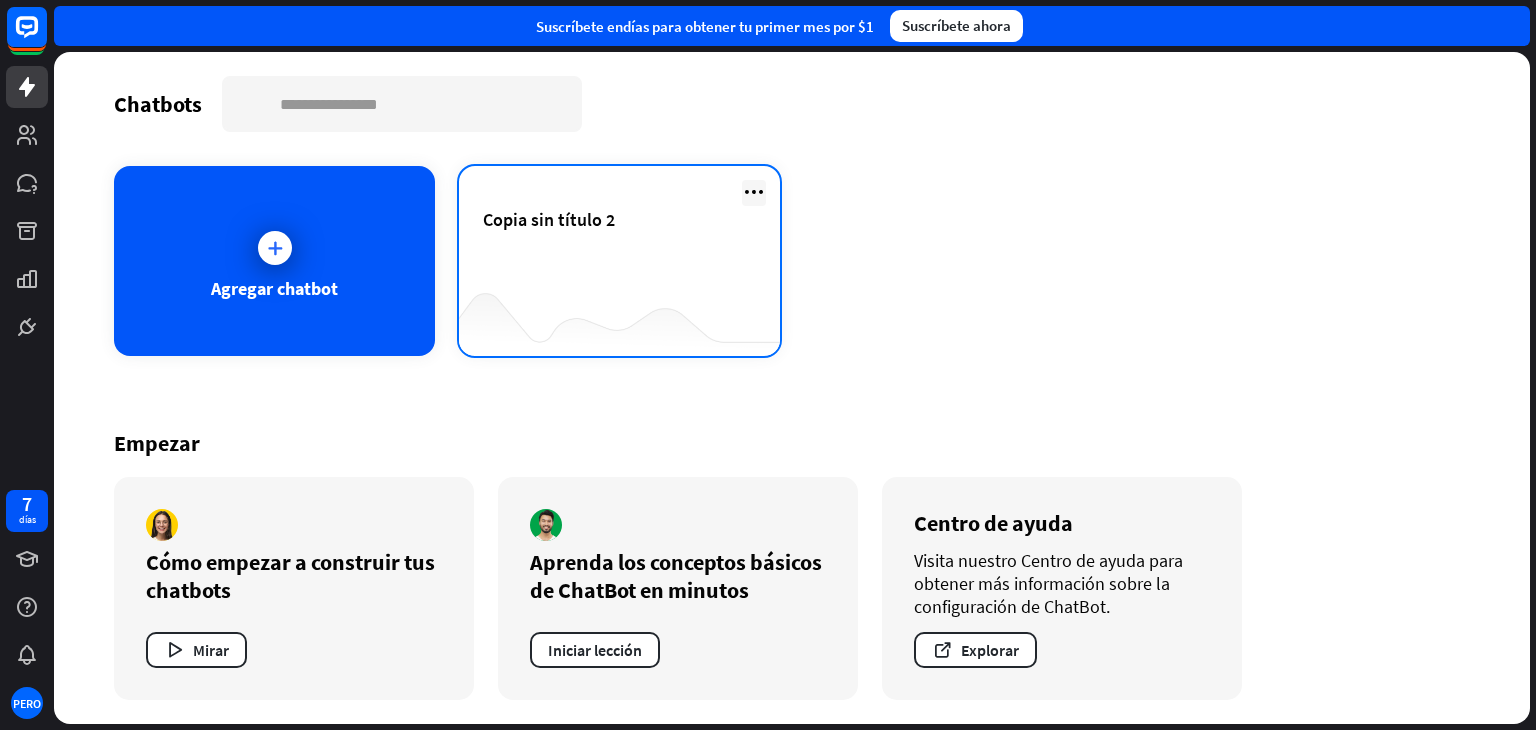 click at bounding box center [754, 192] 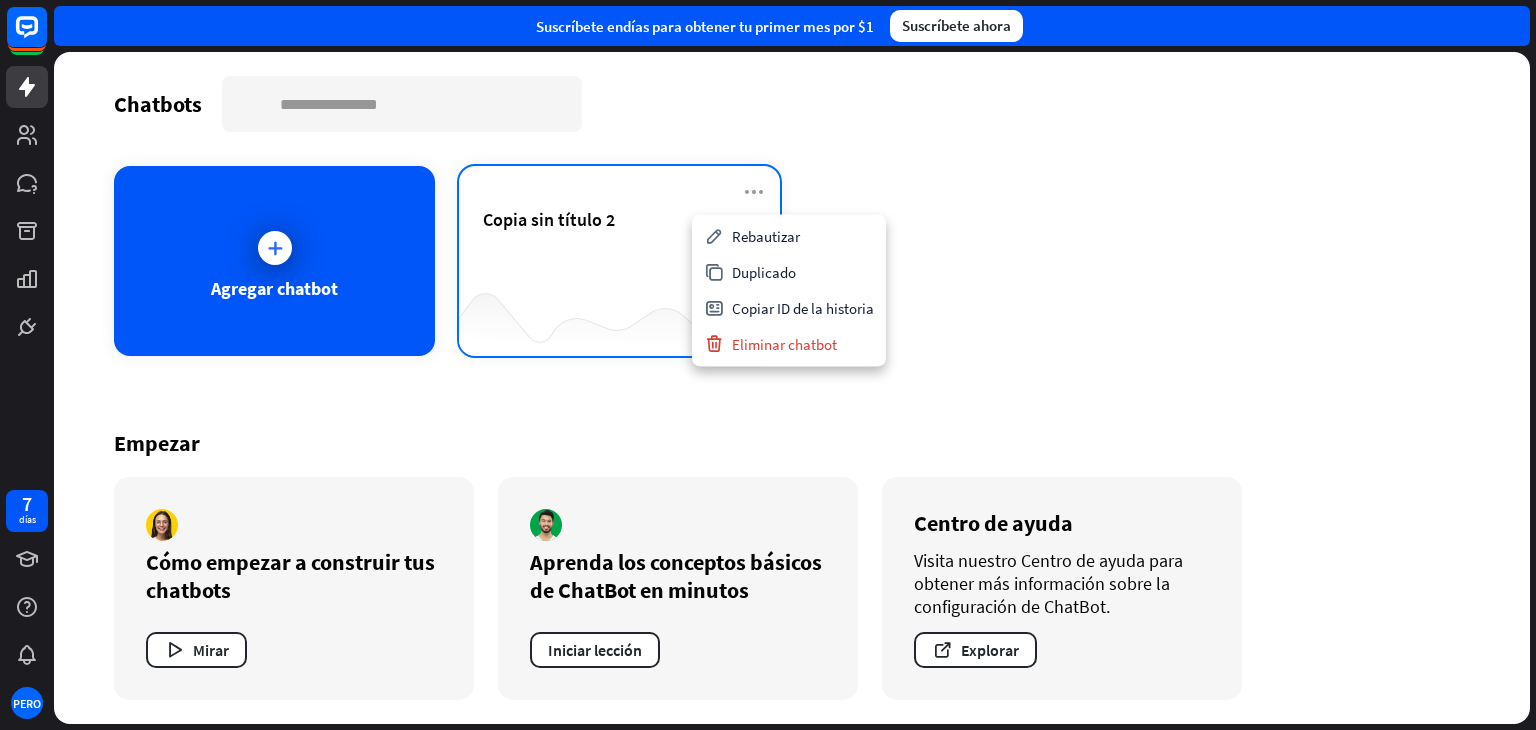click at bounding box center [619, 316] 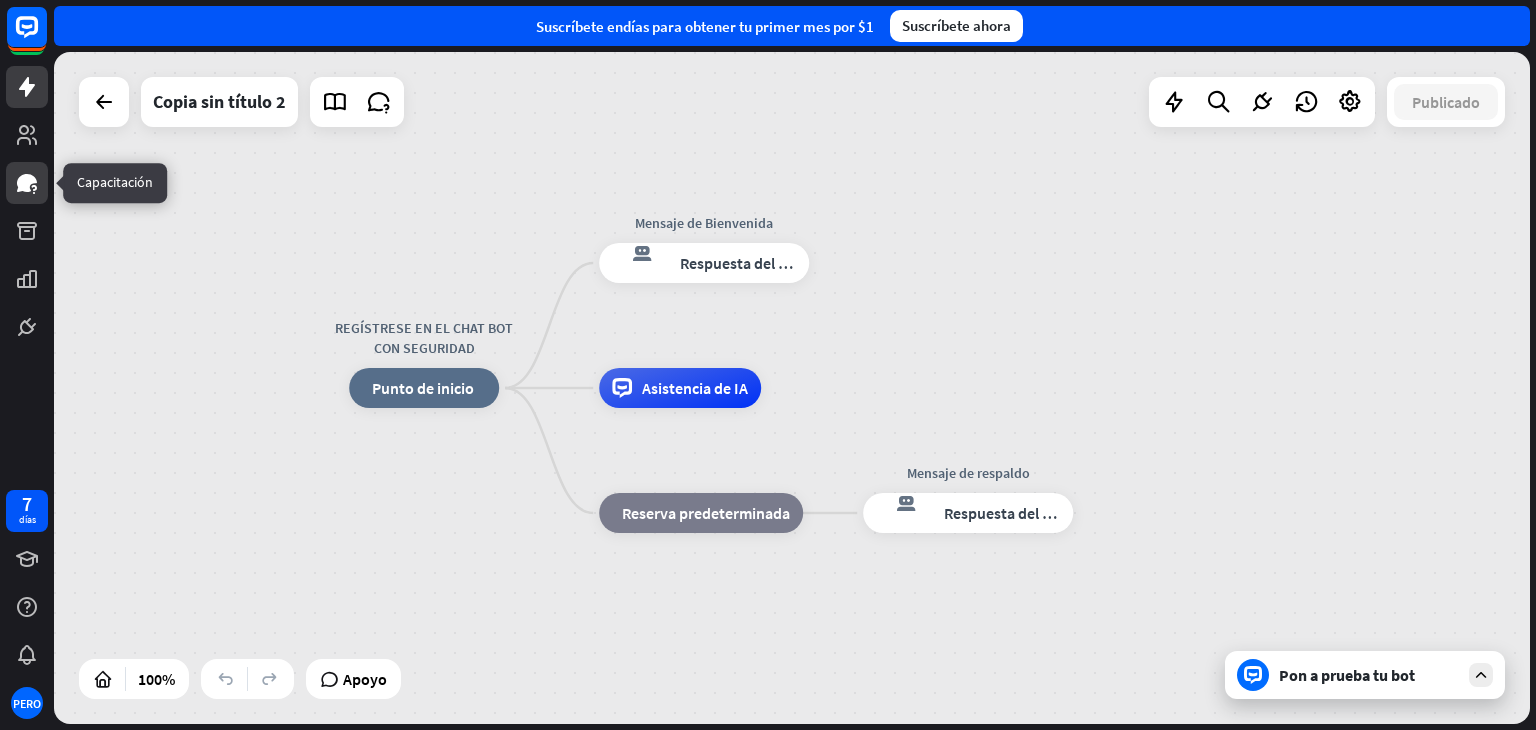click 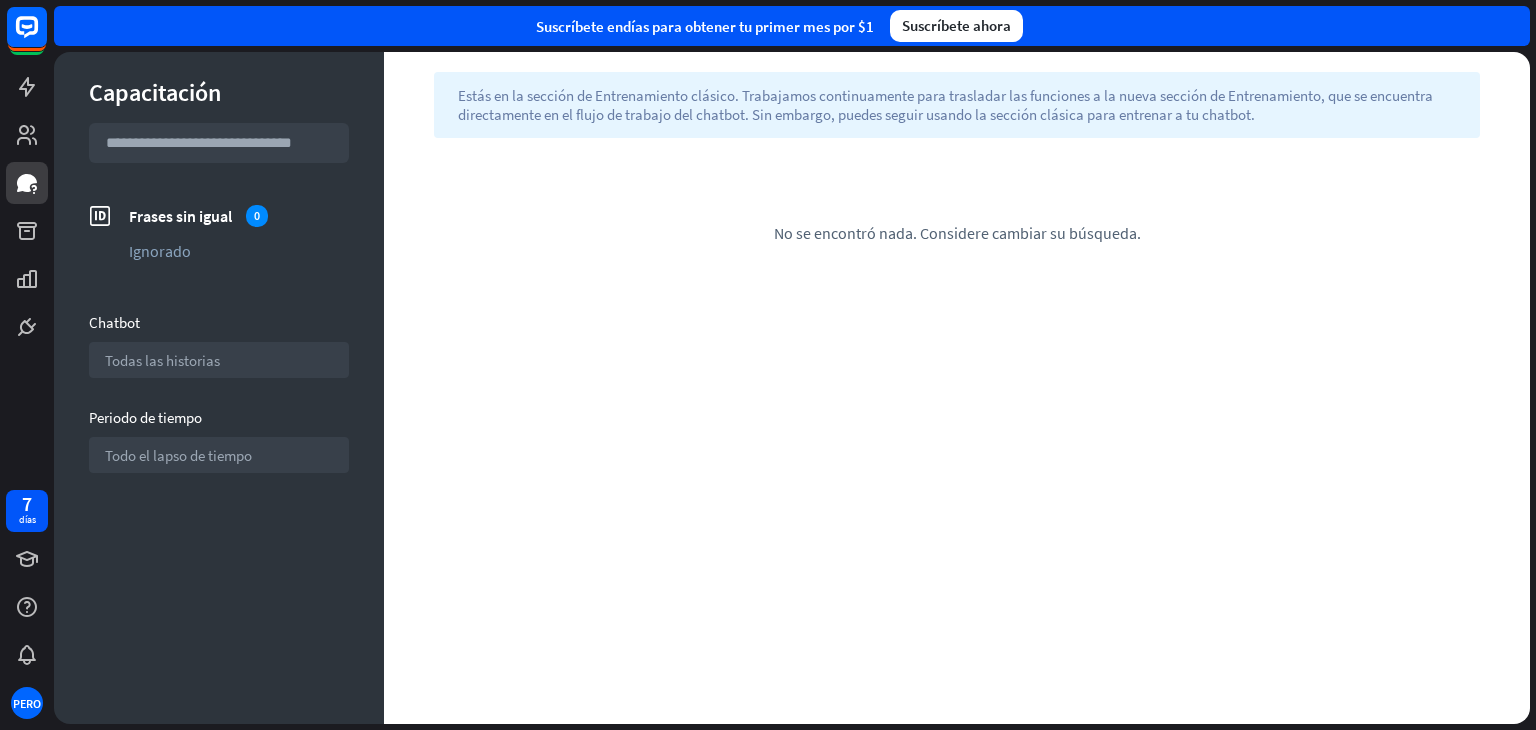 click at bounding box center [219, 143] 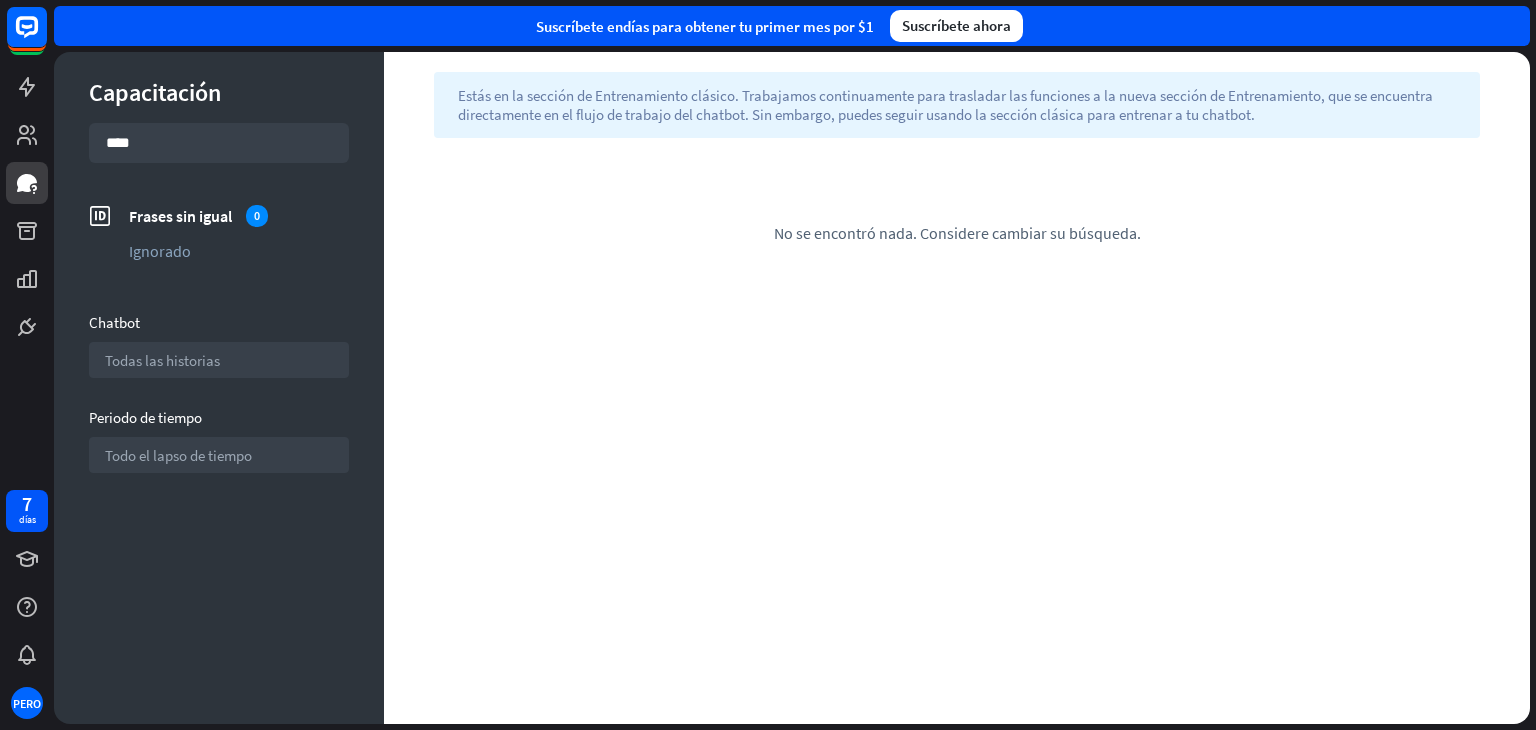 type on "*****" 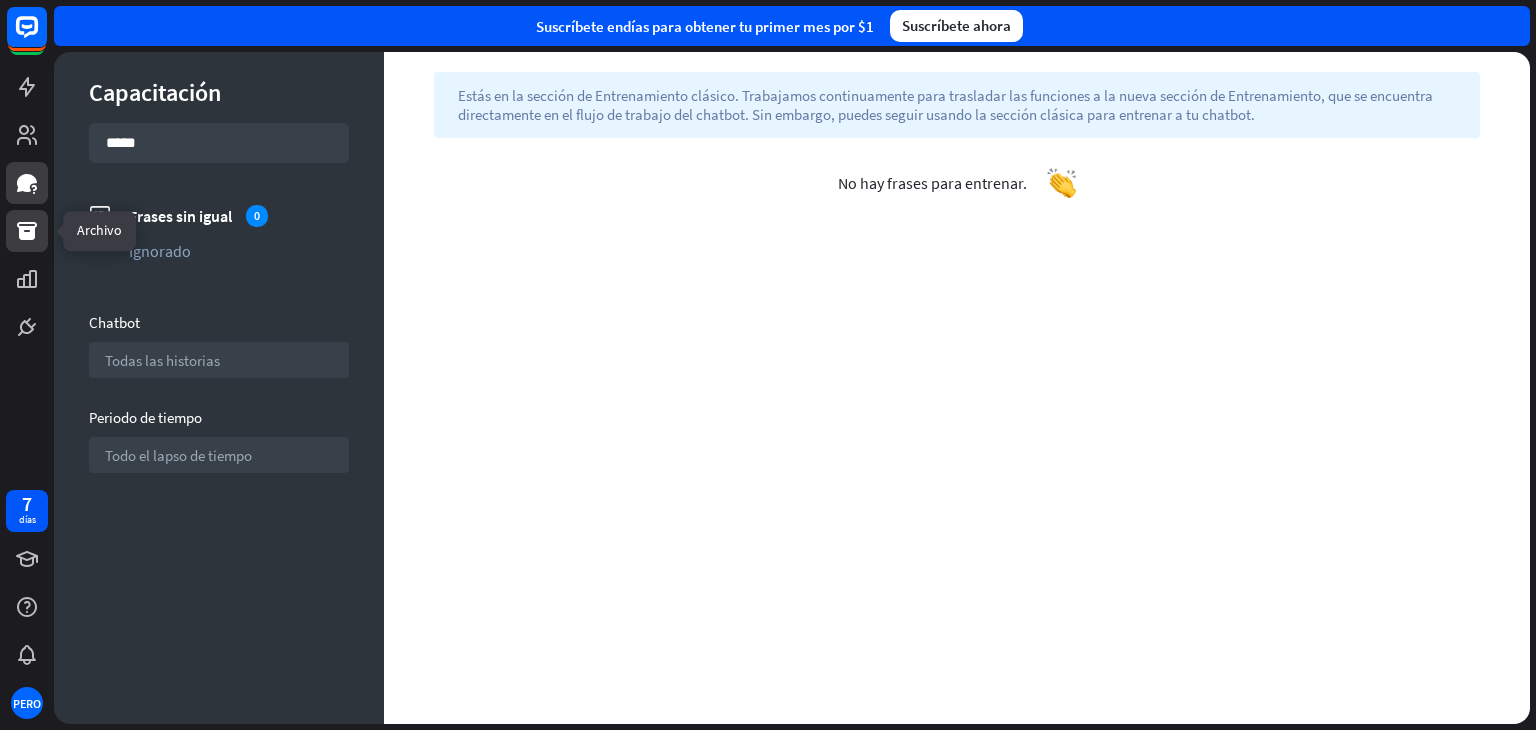 click 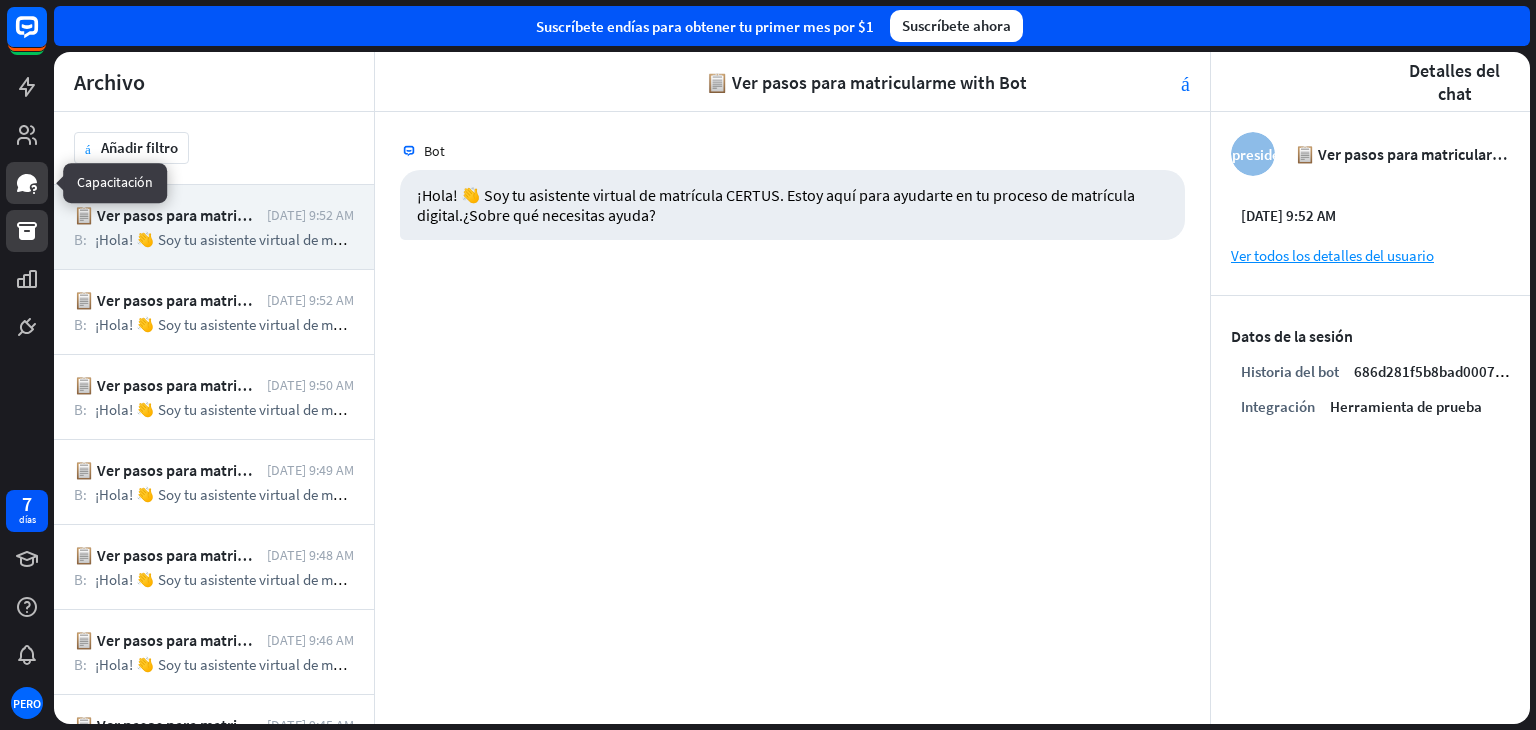 click at bounding box center [27, 183] 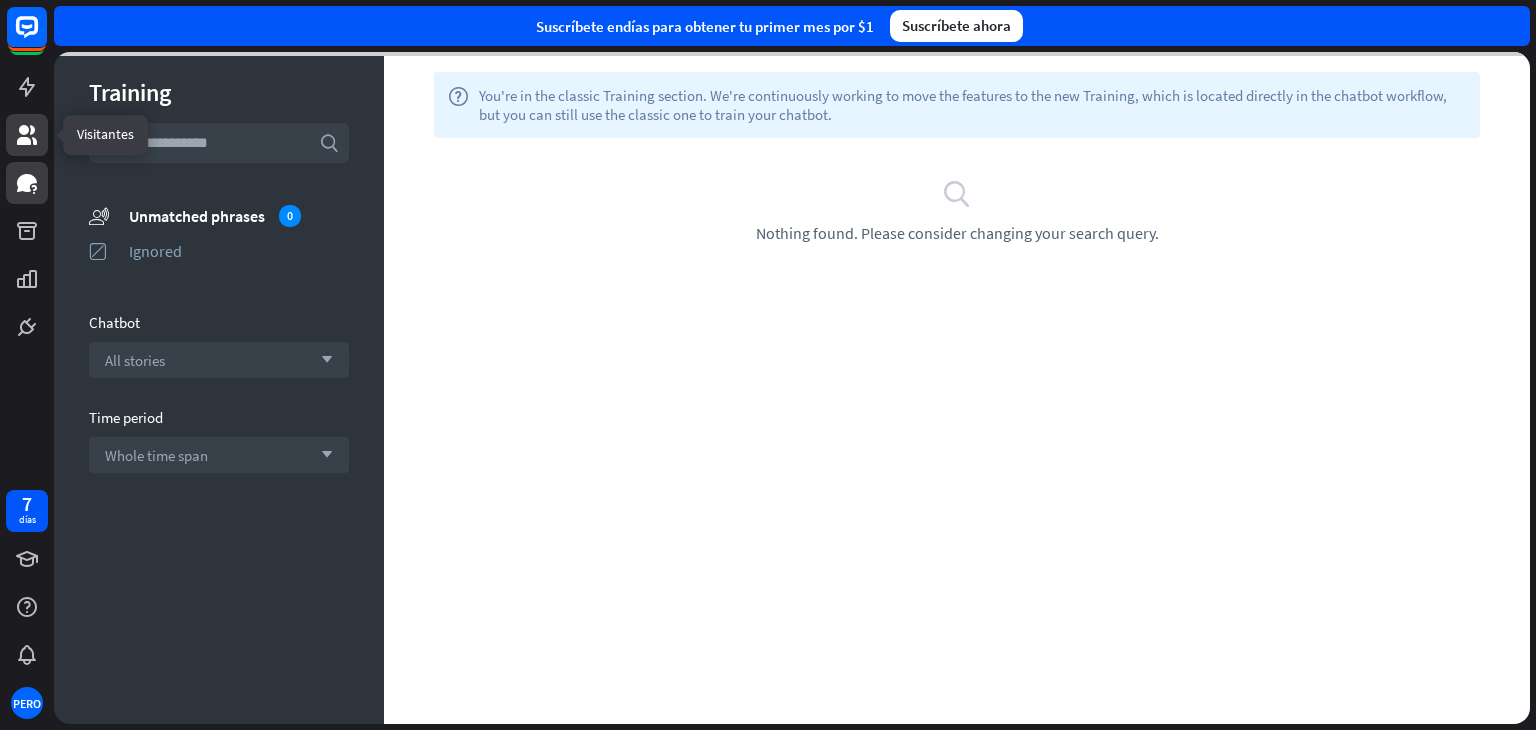 click 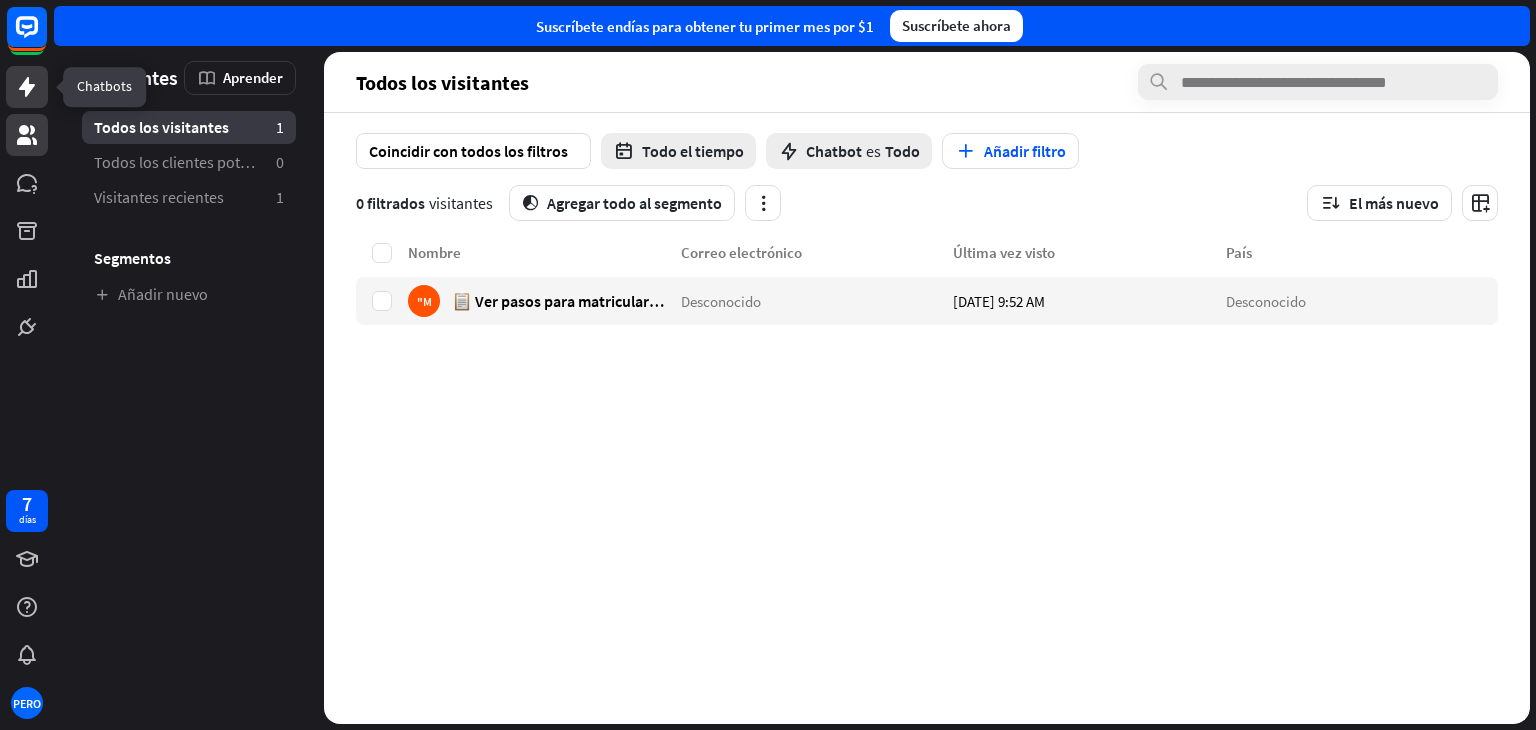 click 